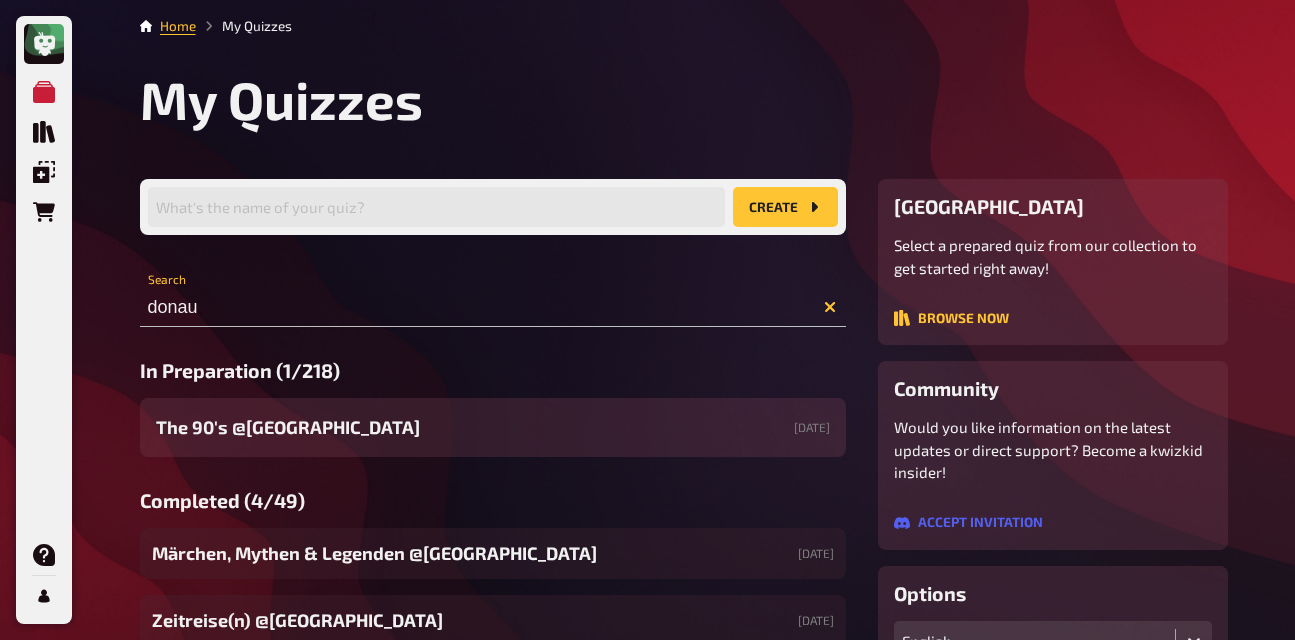 scroll, scrollTop: 0, scrollLeft: 0, axis: both 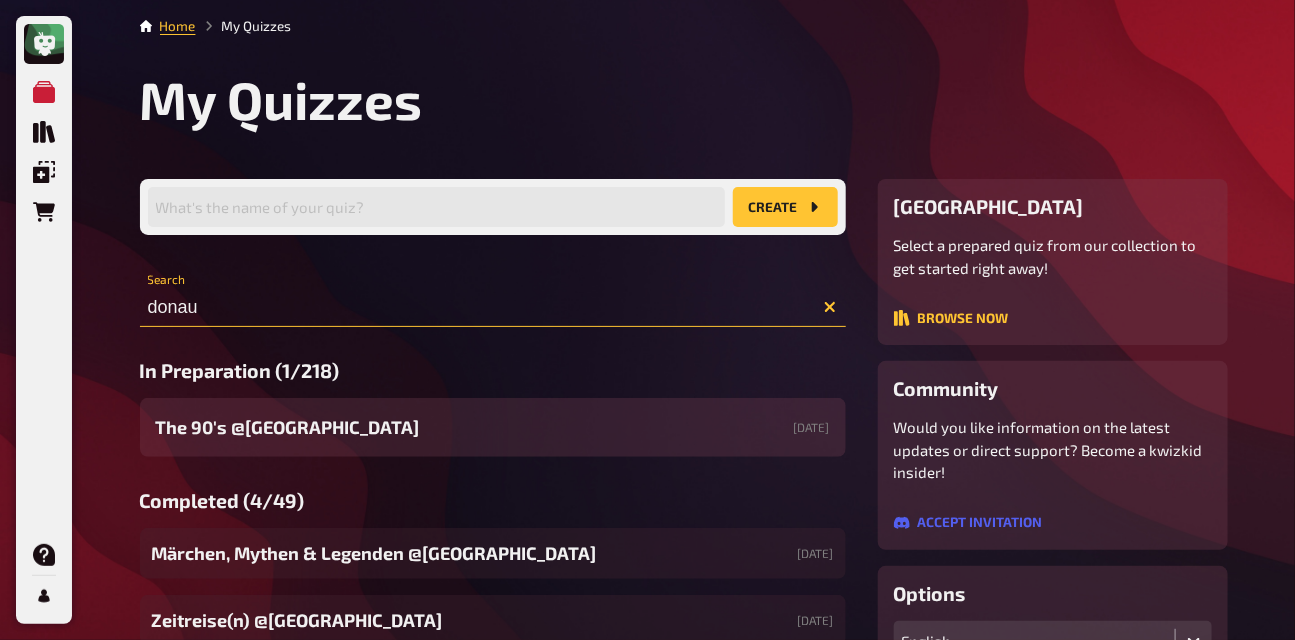 click on "donau" at bounding box center [493, 307] 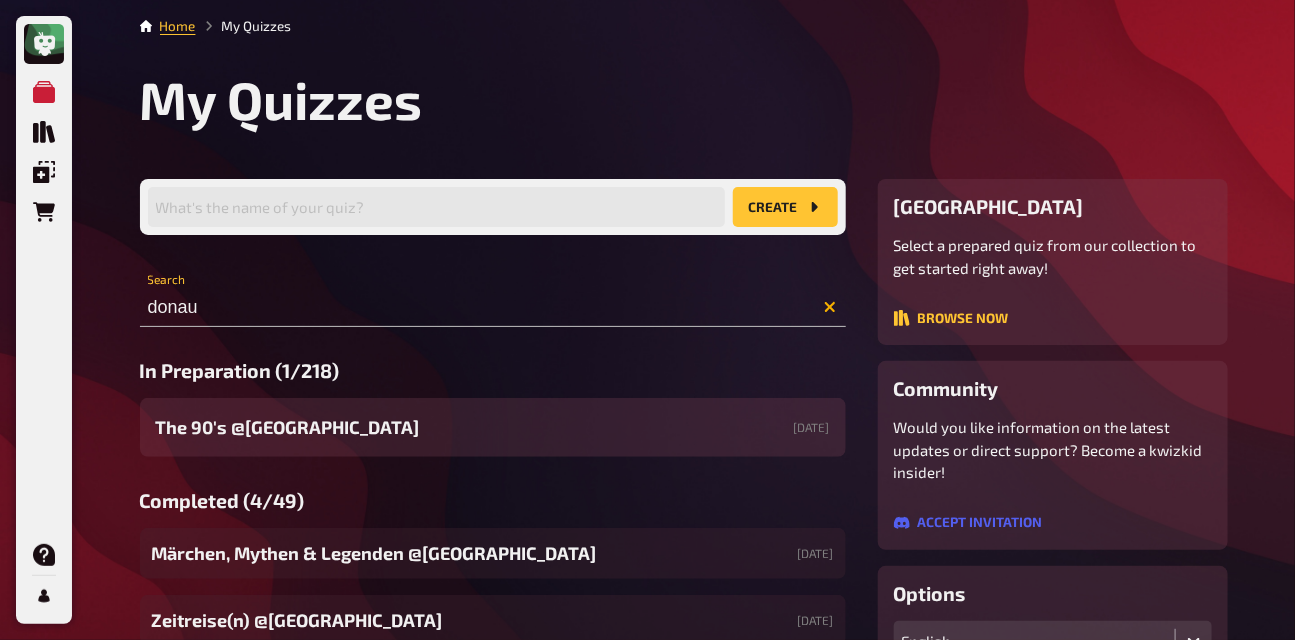 click 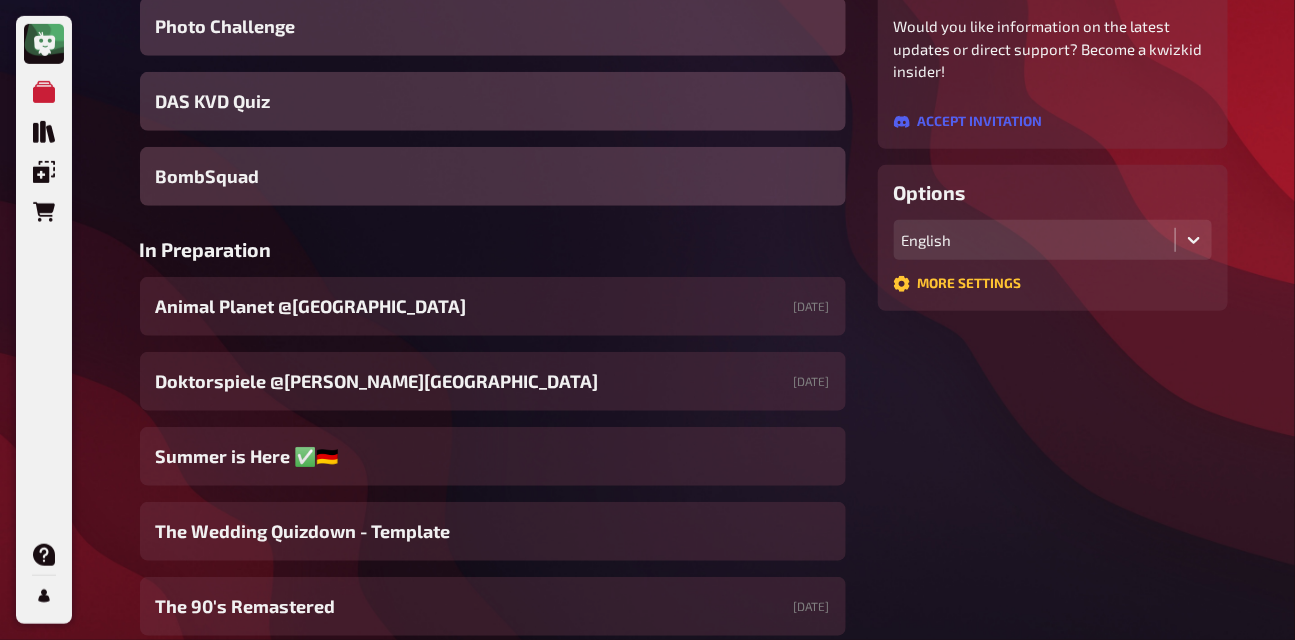 scroll, scrollTop: 421, scrollLeft: 0, axis: vertical 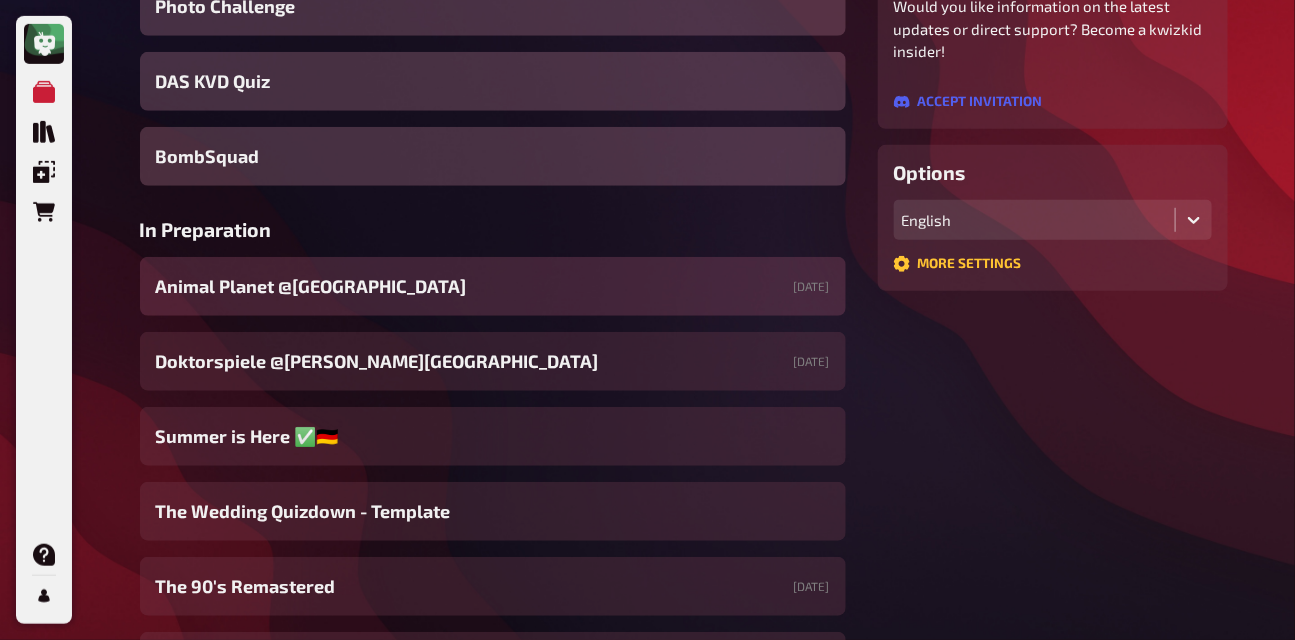 click on "Animal Planet @[GEOGRAPHIC_DATA] [DATE]" at bounding box center (493, 286) 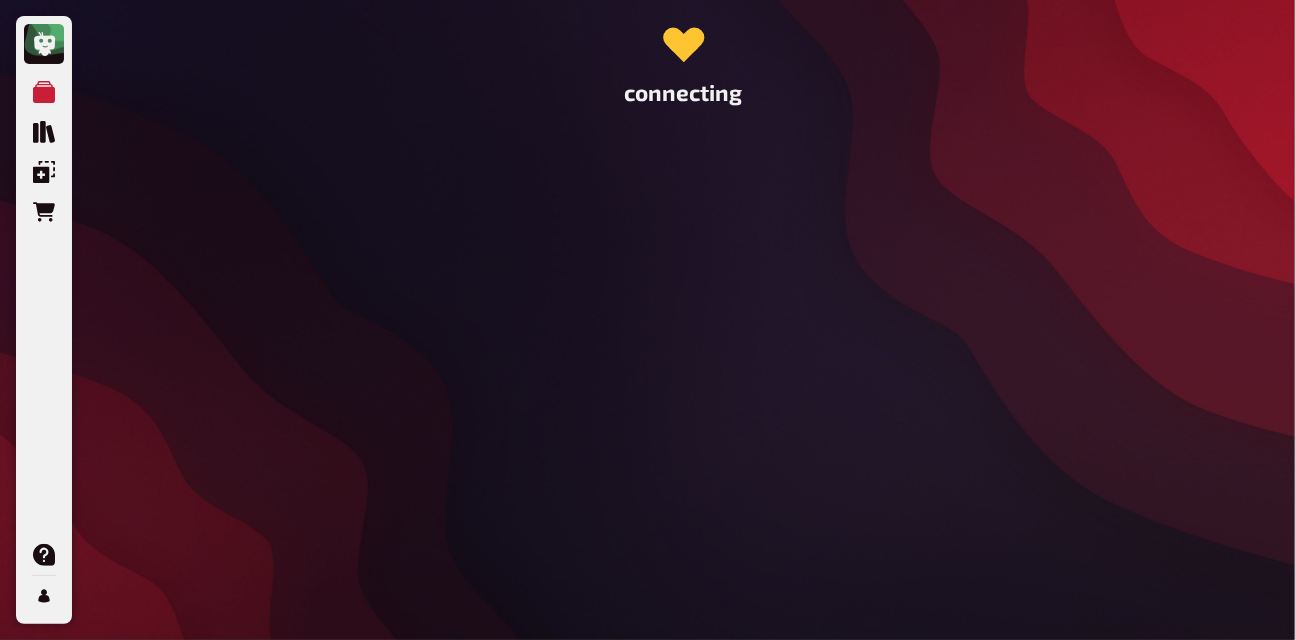 scroll, scrollTop: 0, scrollLeft: 0, axis: both 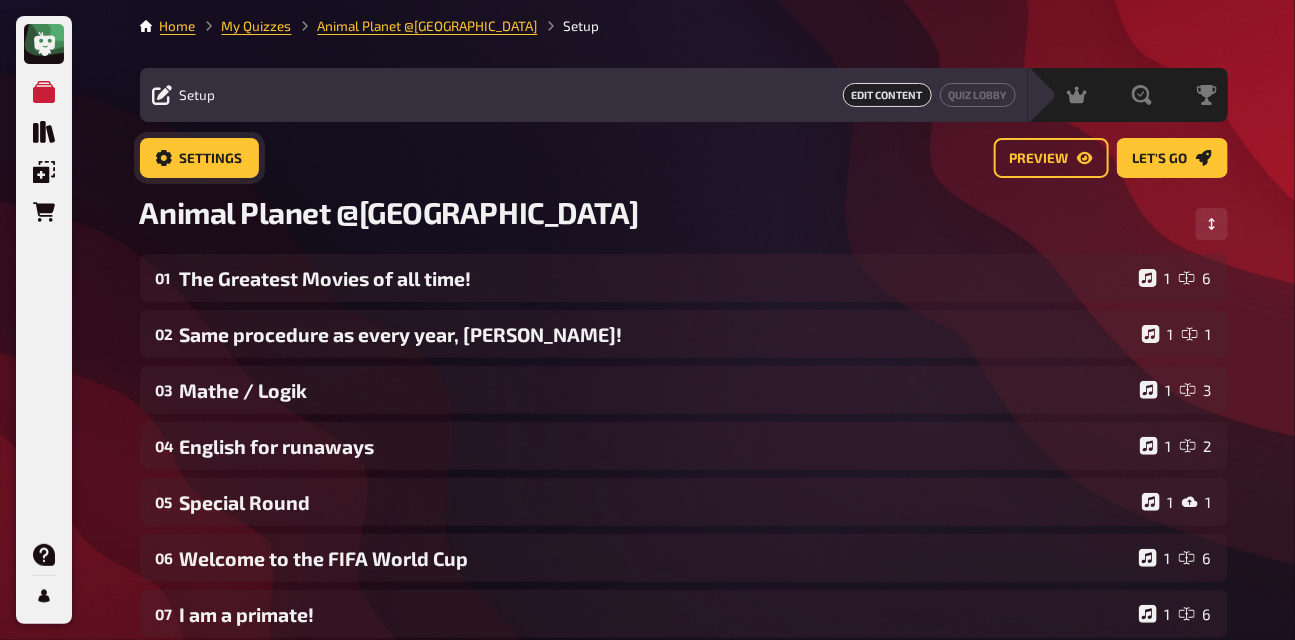 click on "Settings" at bounding box center (199, 158) 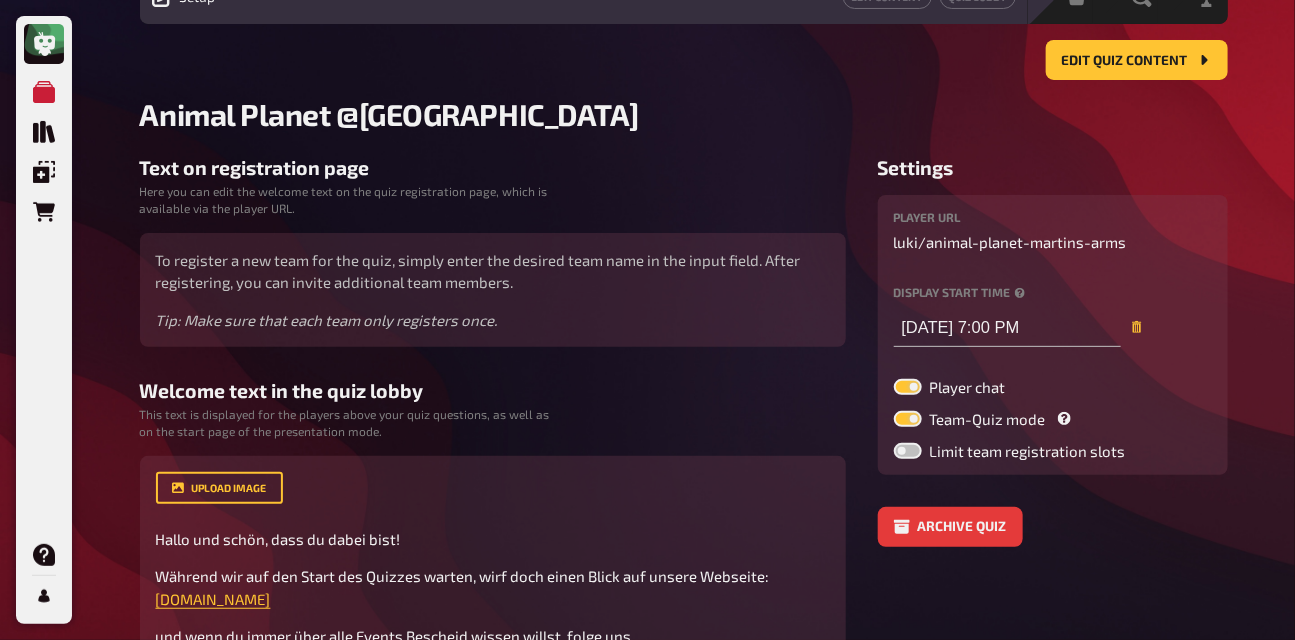 scroll, scrollTop: 0, scrollLeft: 0, axis: both 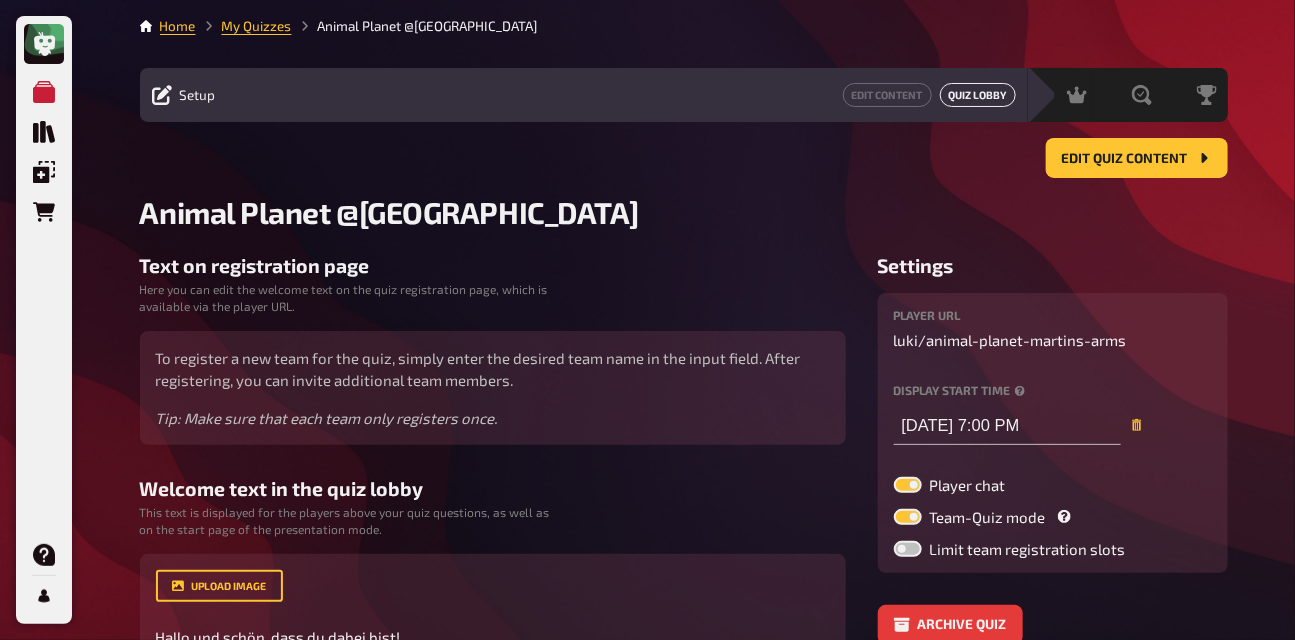 click on "Quiz Lobby" at bounding box center [978, 95] 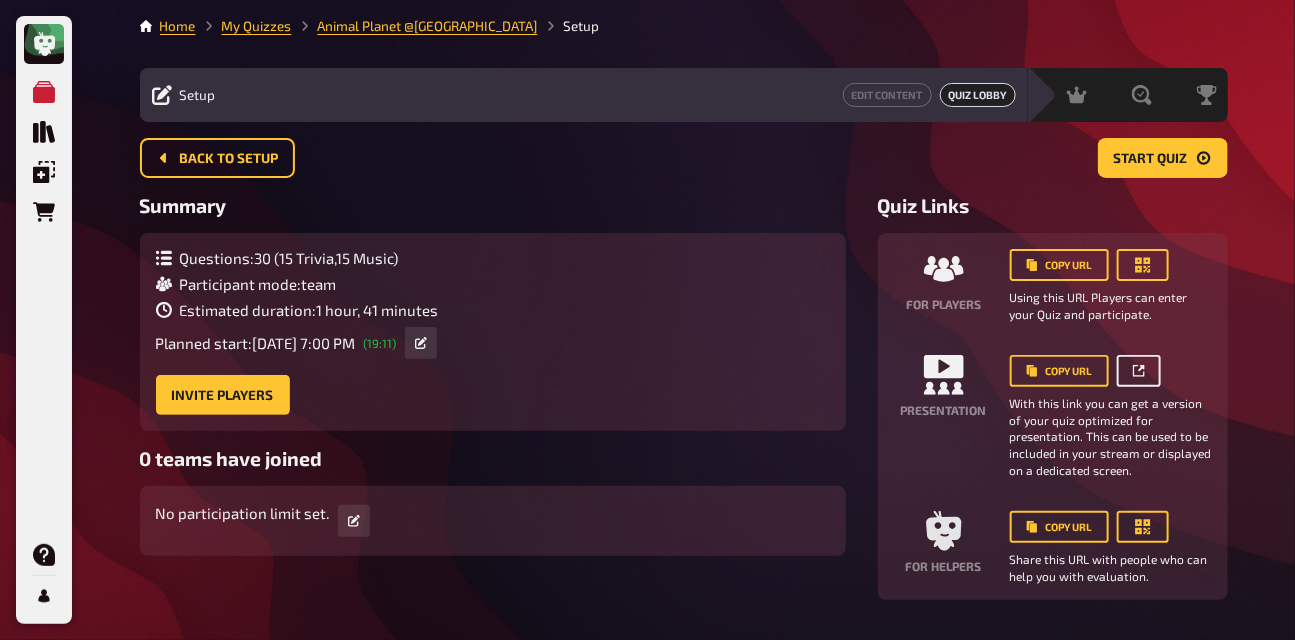 click 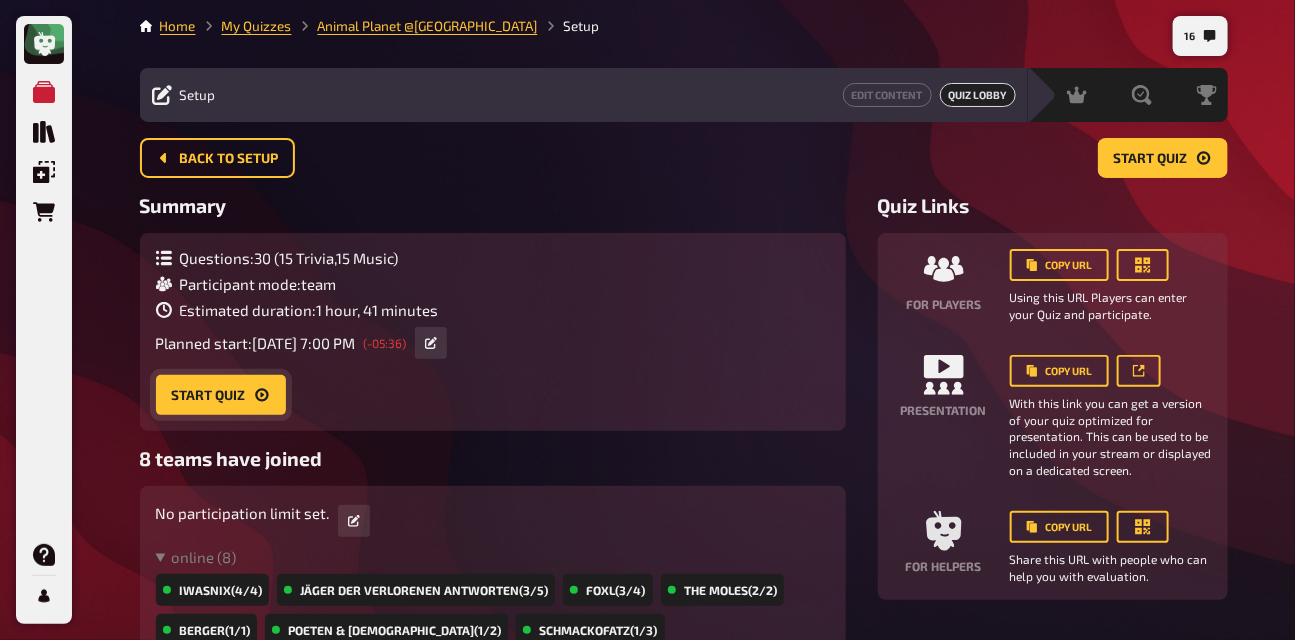 click on "Start Quiz" at bounding box center (221, 395) 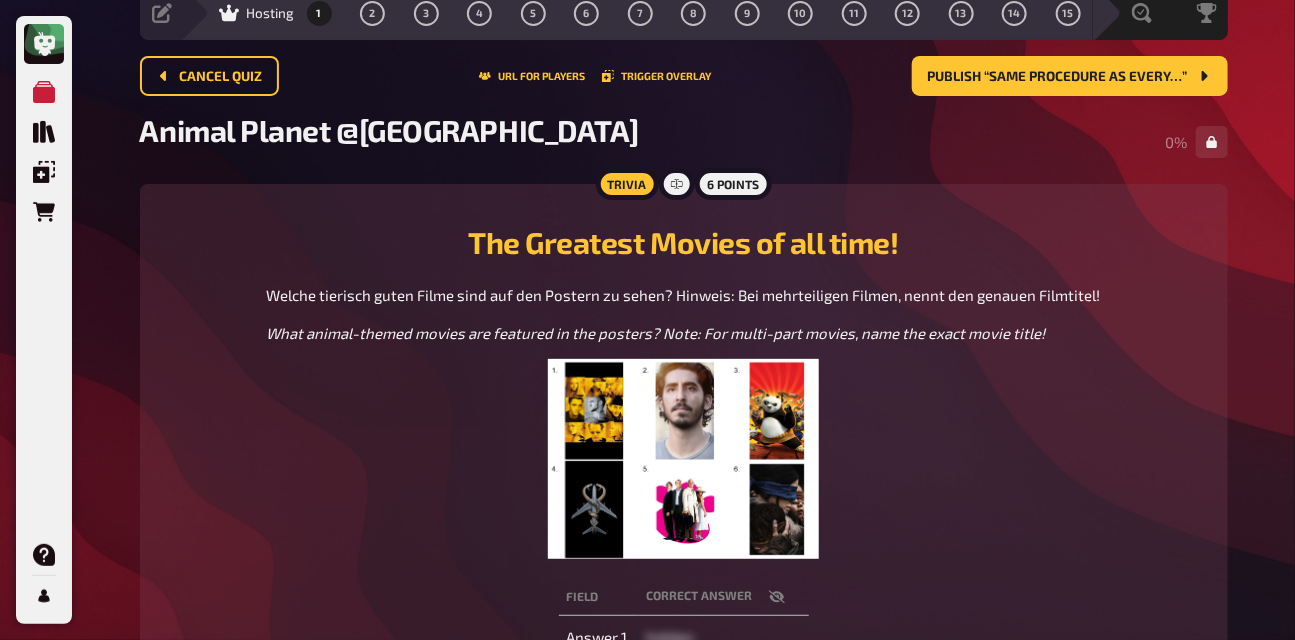 scroll, scrollTop: 88, scrollLeft: 0, axis: vertical 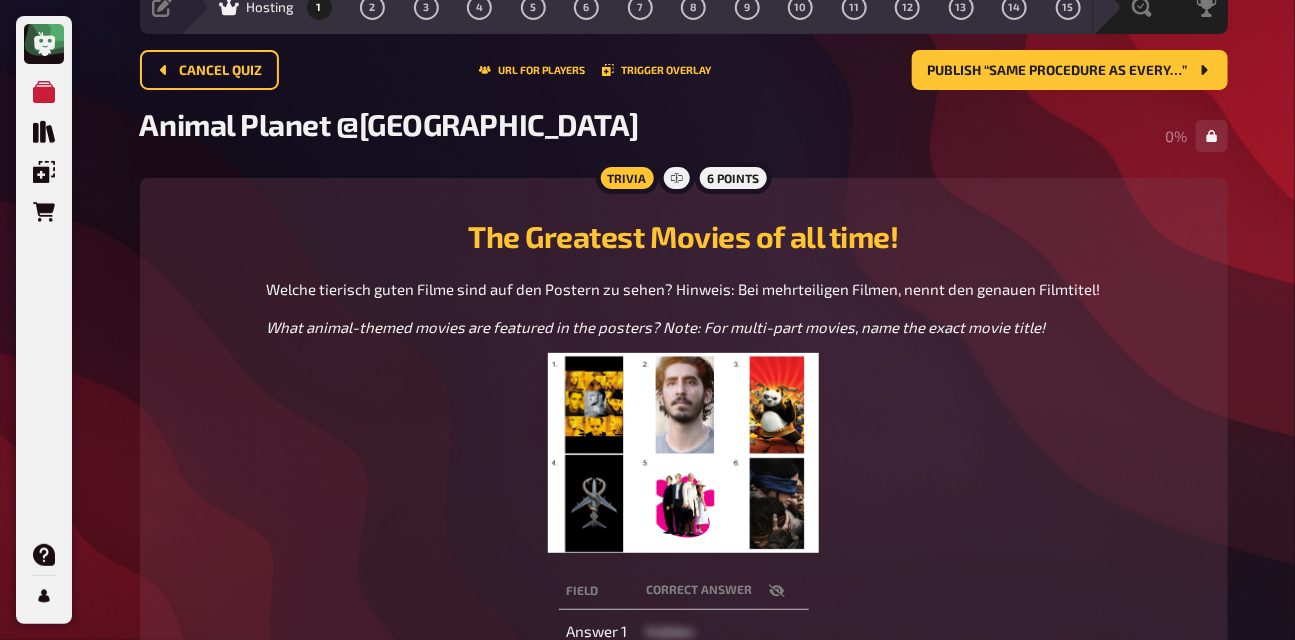 click at bounding box center [683, 453] 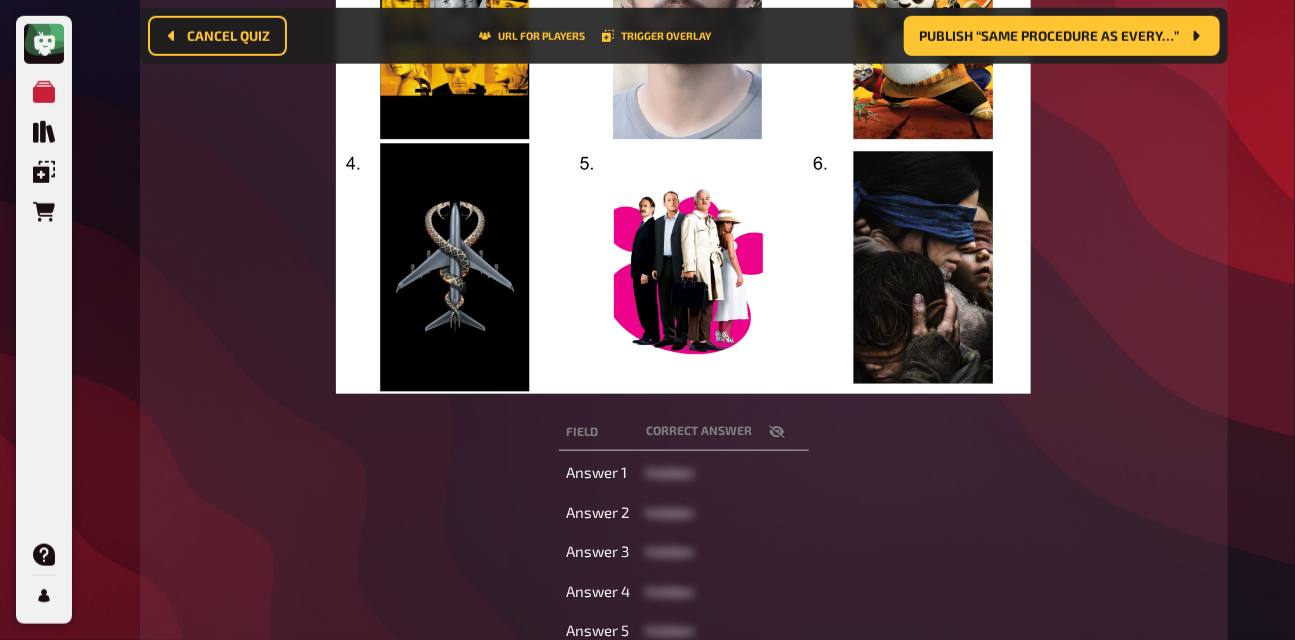 scroll, scrollTop: 592, scrollLeft: 0, axis: vertical 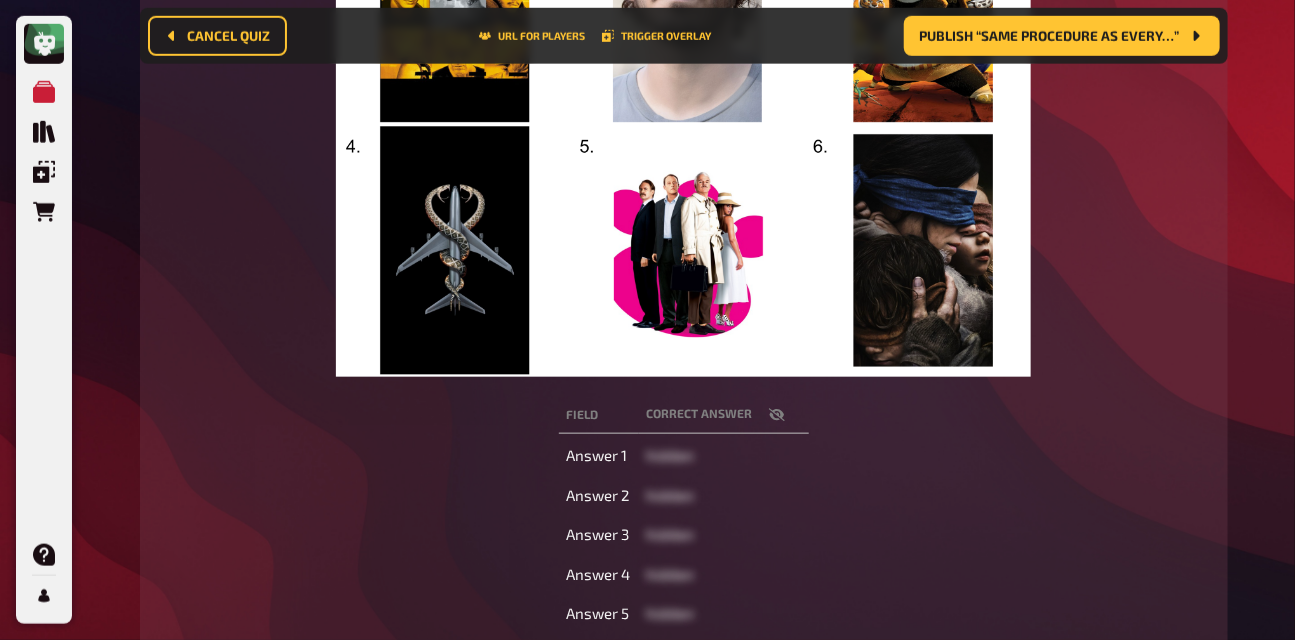 click 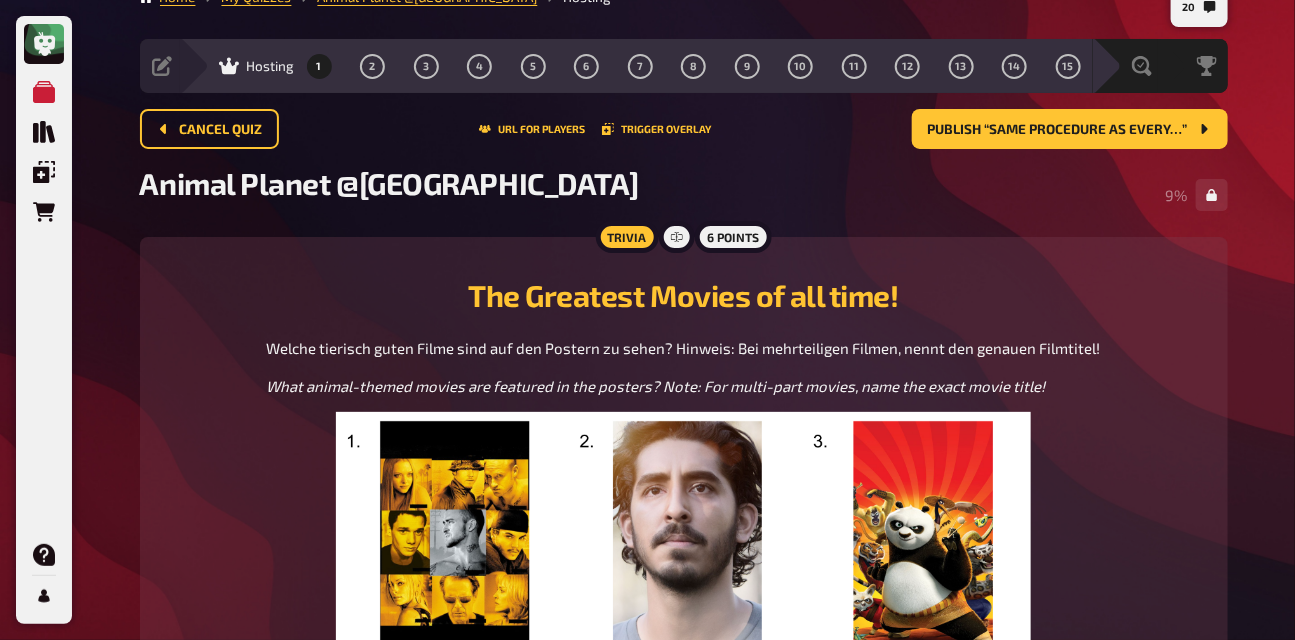 scroll, scrollTop: 40, scrollLeft: 0, axis: vertical 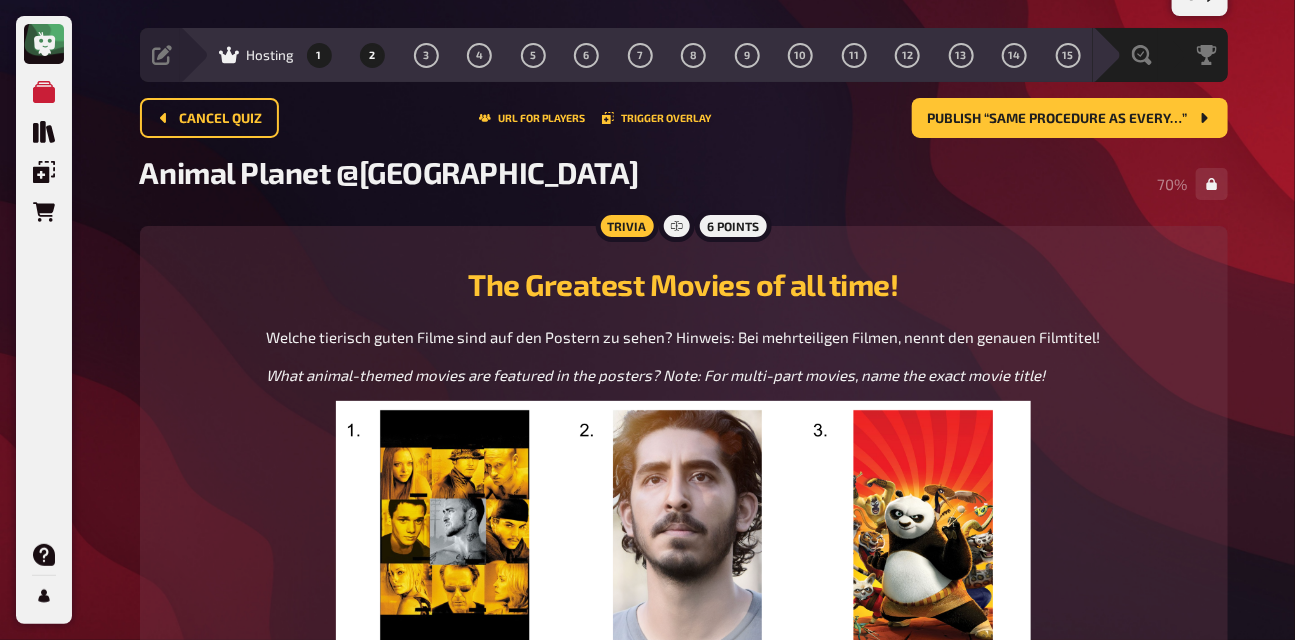 click on "2" at bounding box center (373, 55) 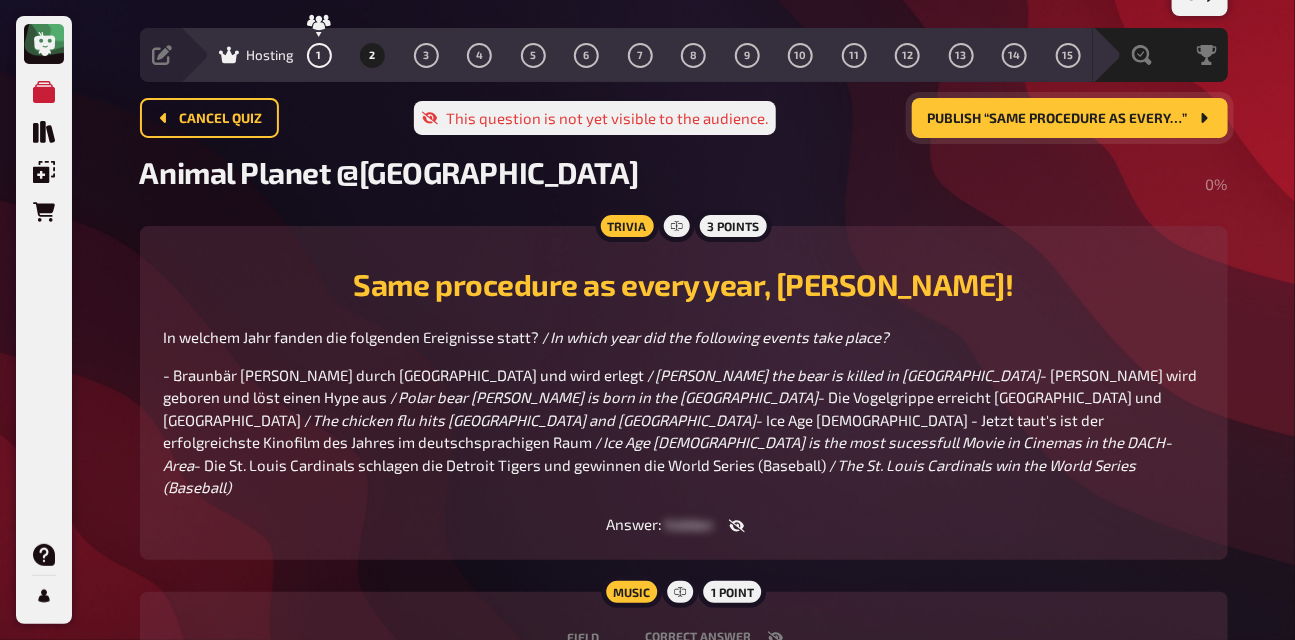 click on "Publish “Same procedure as every…”" at bounding box center [1070, 118] 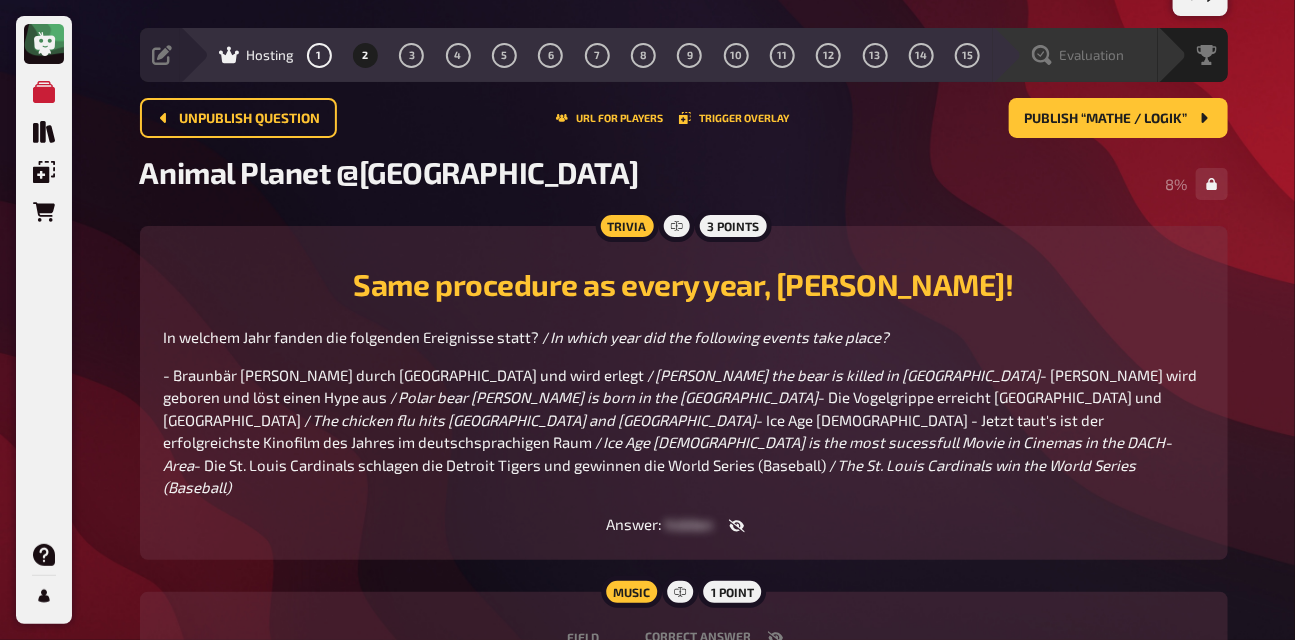 click on "Evaluation" at bounding box center (1075, 55) 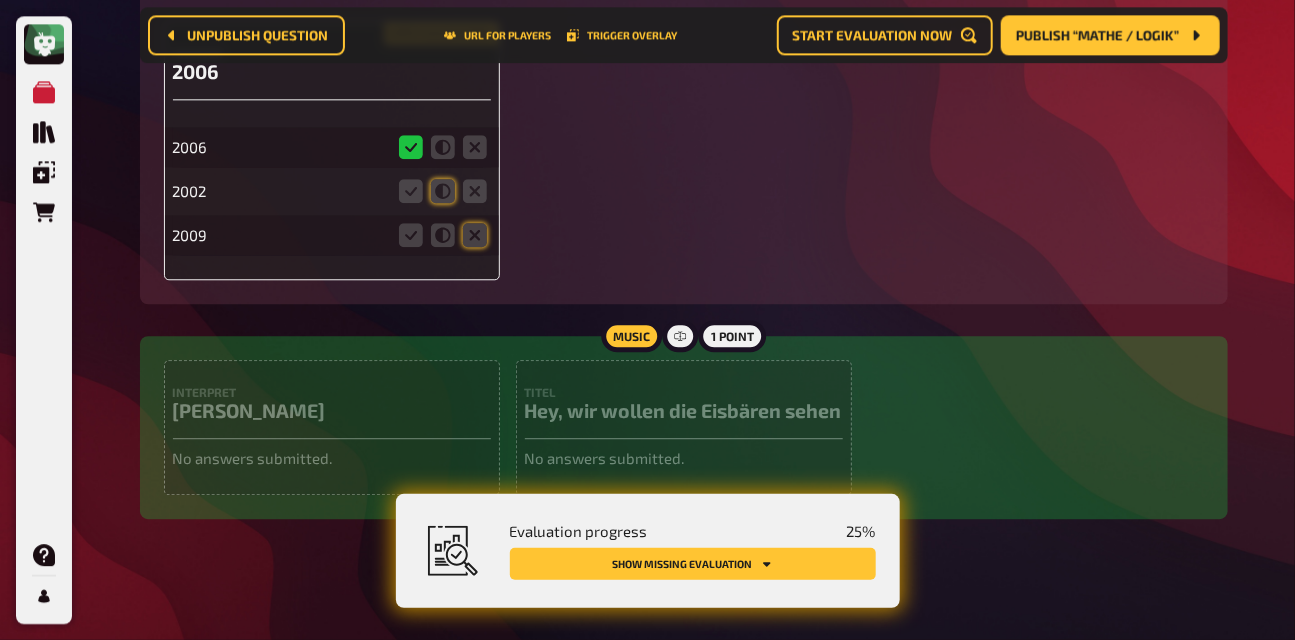 scroll, scrollTop: 1750, scrollLeft: 0, axis: vertical 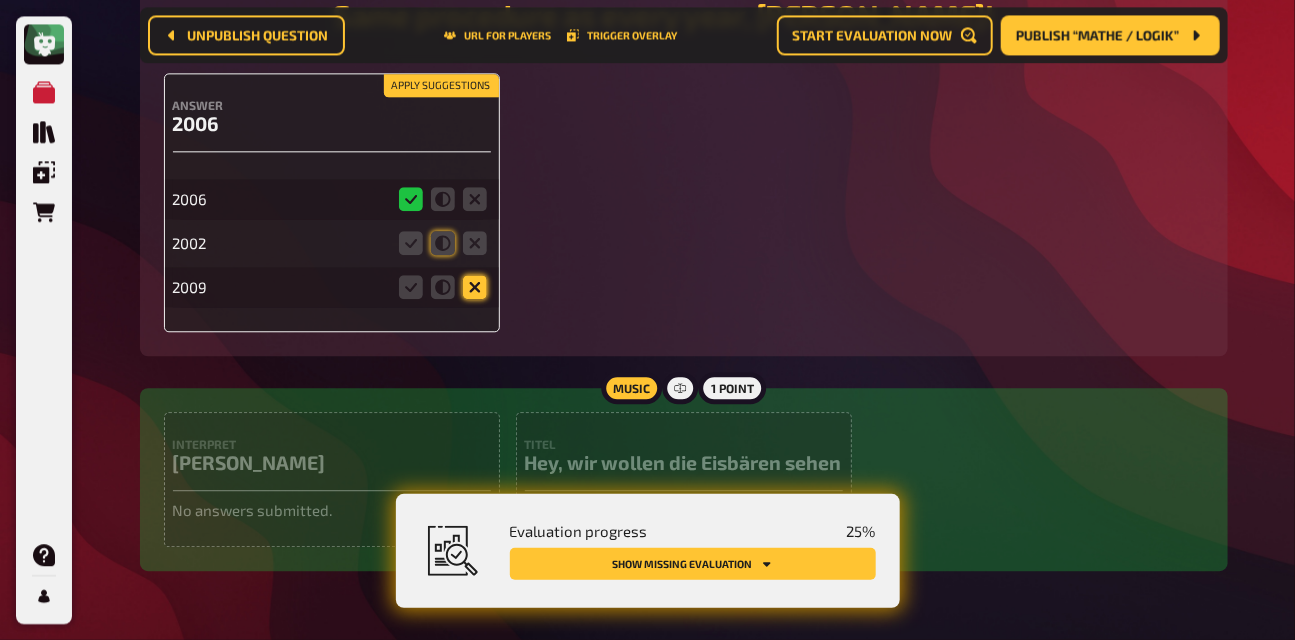 click 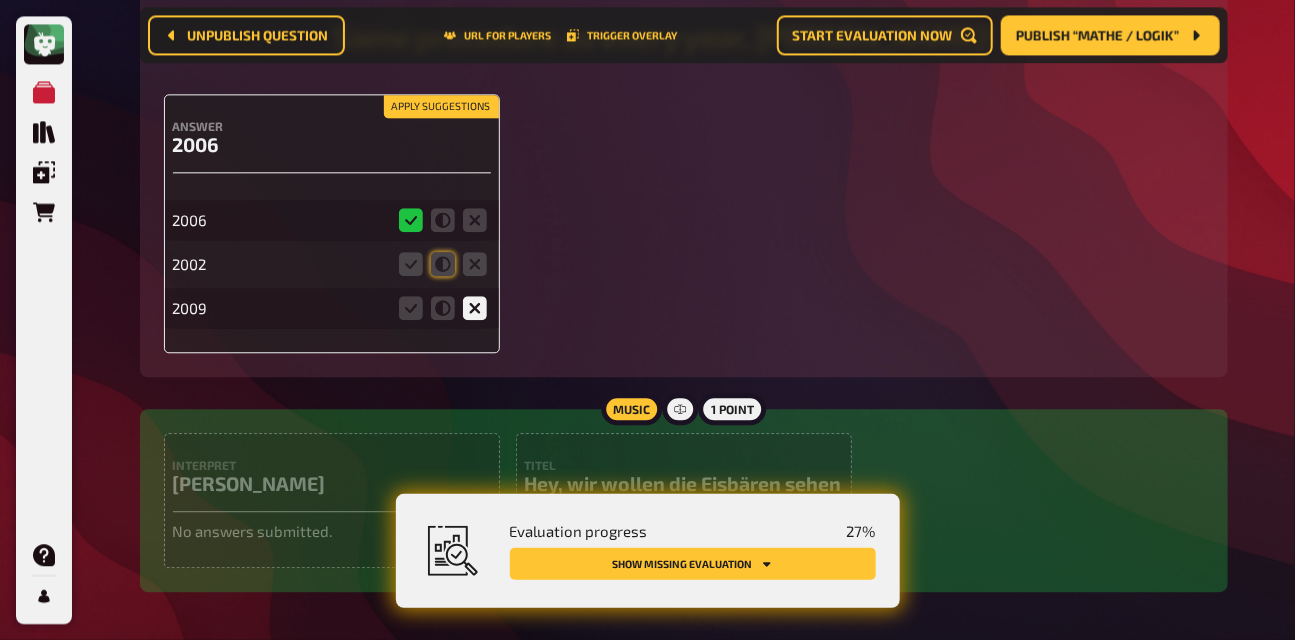 scroll, scrollTop: 1728, scrollLeft: 0, axis: vertical 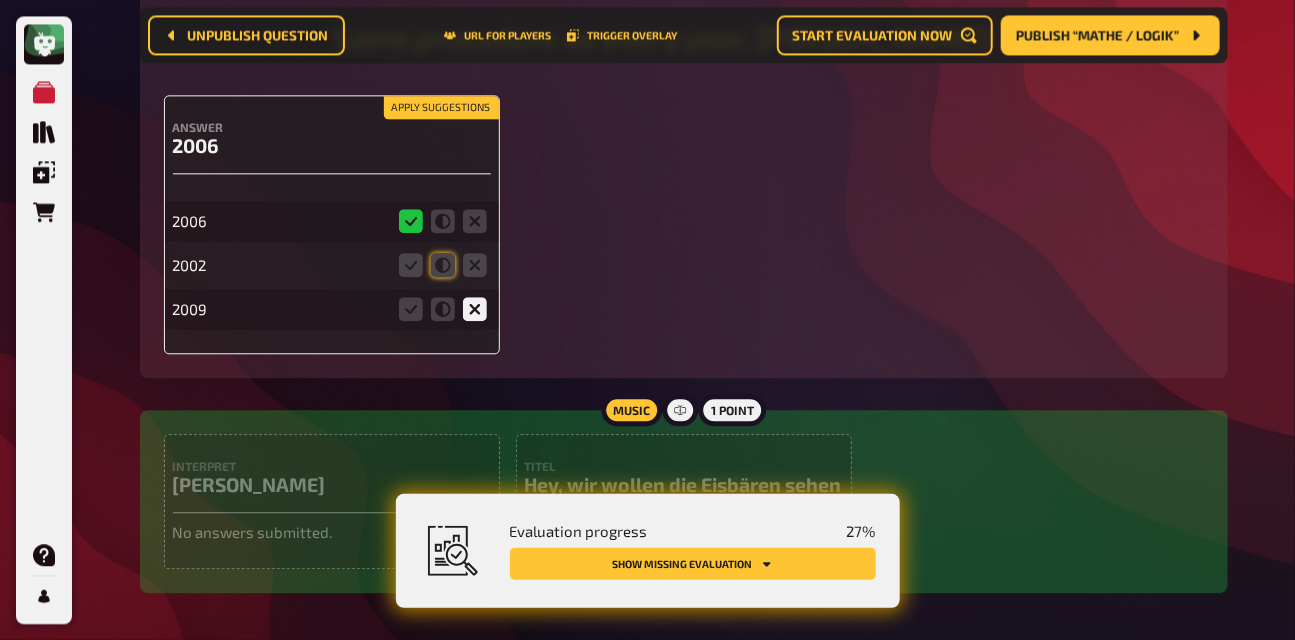 click at bounding box center [475, 265] 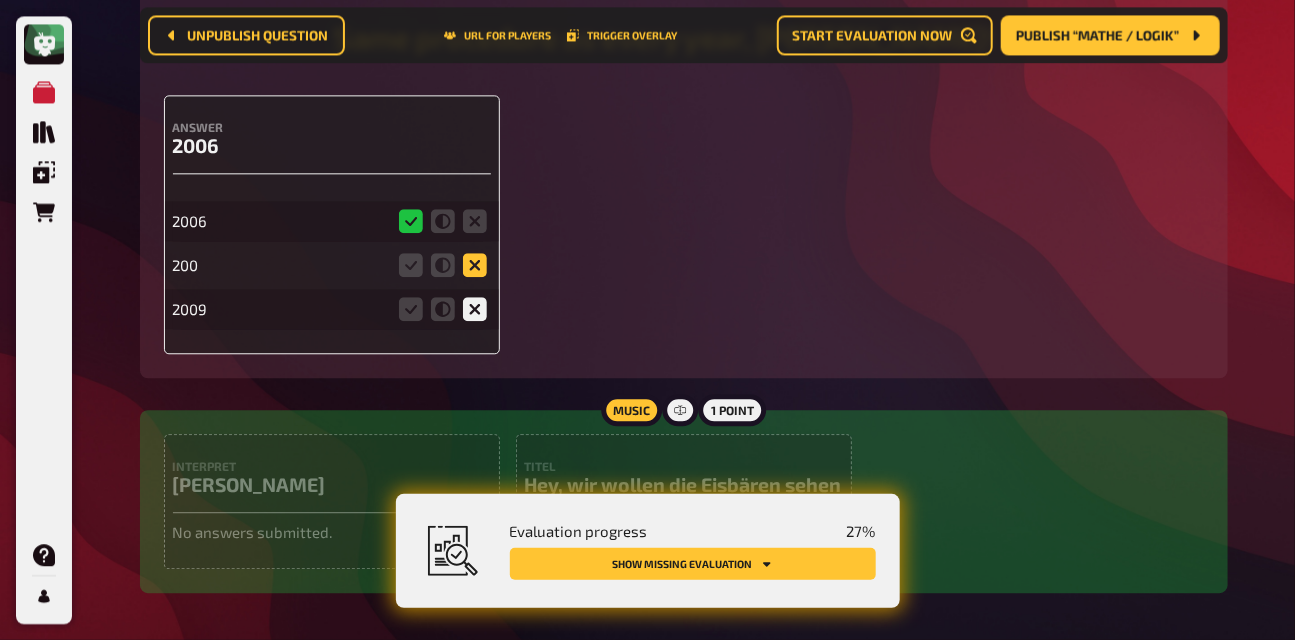 click 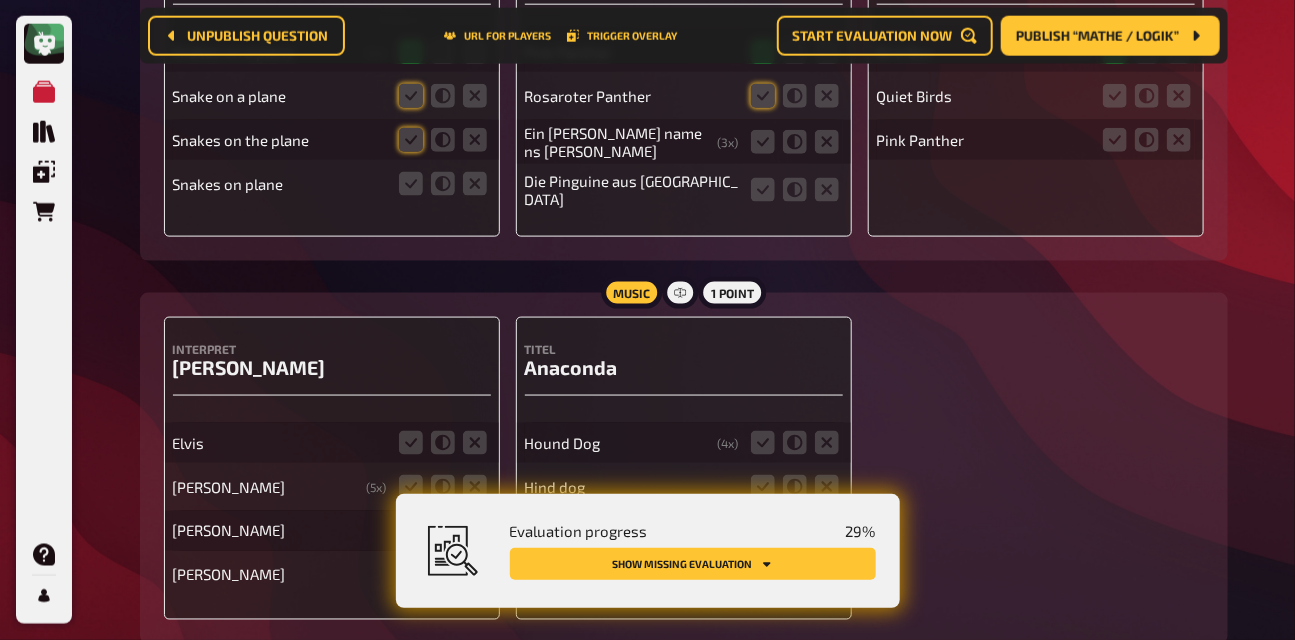 scroll, scrollTop: 1045, scrollLeft: 0, axis: vertical 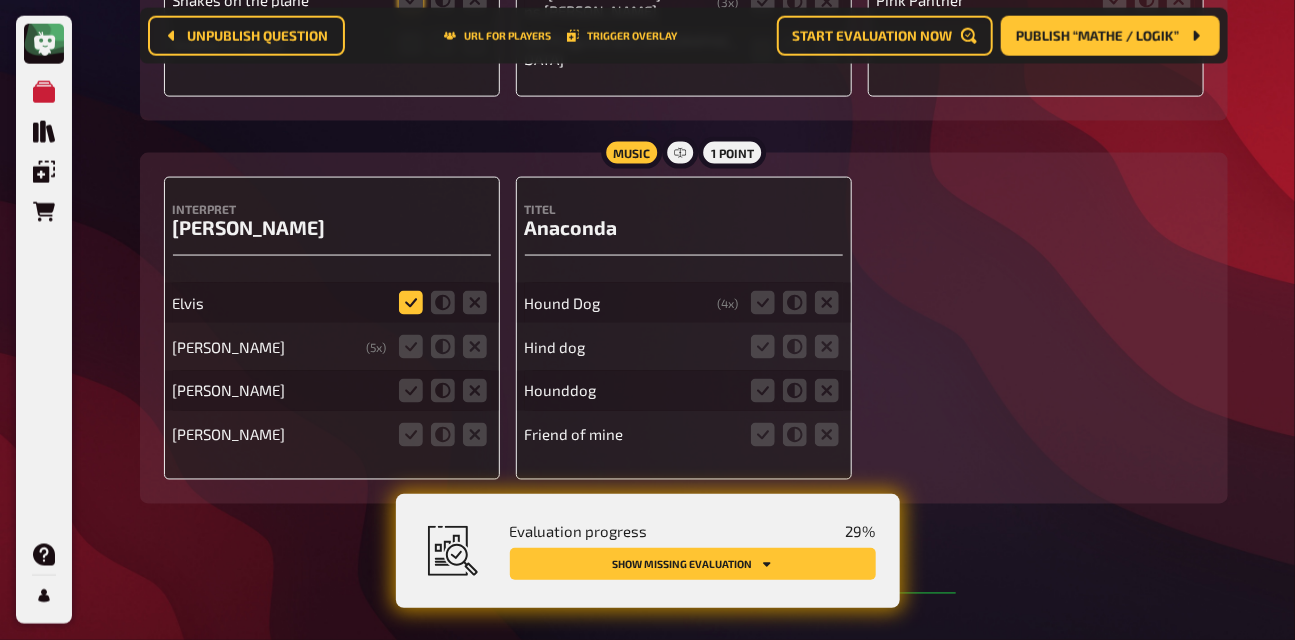 click 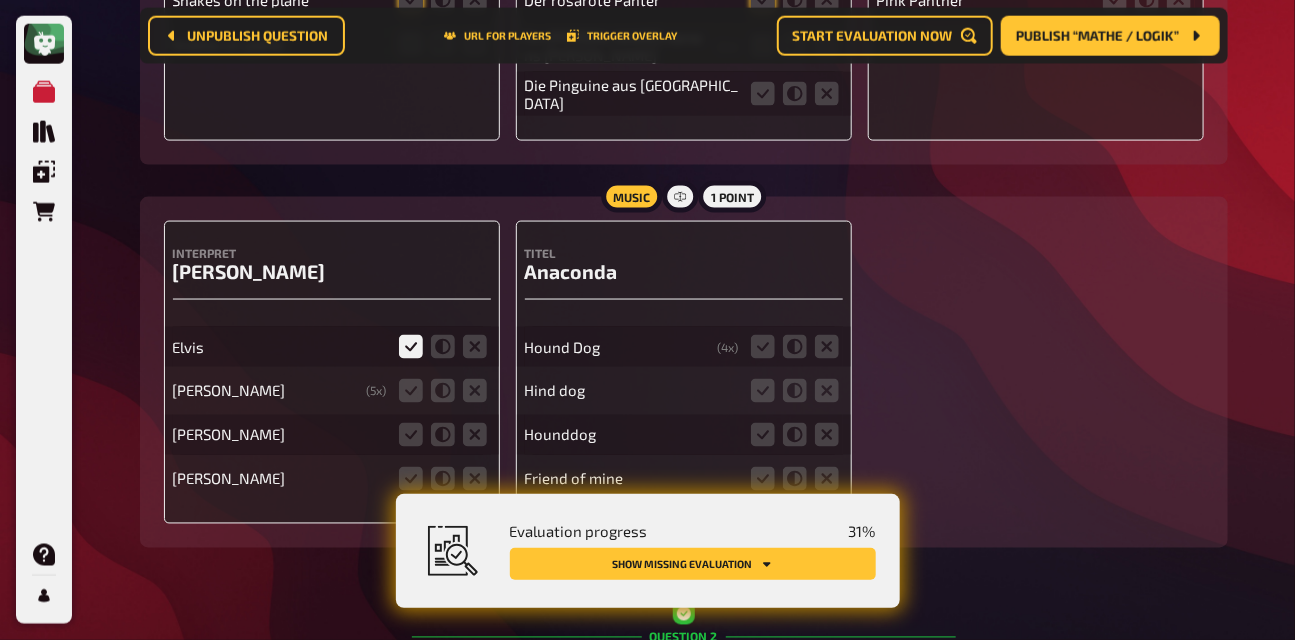 click 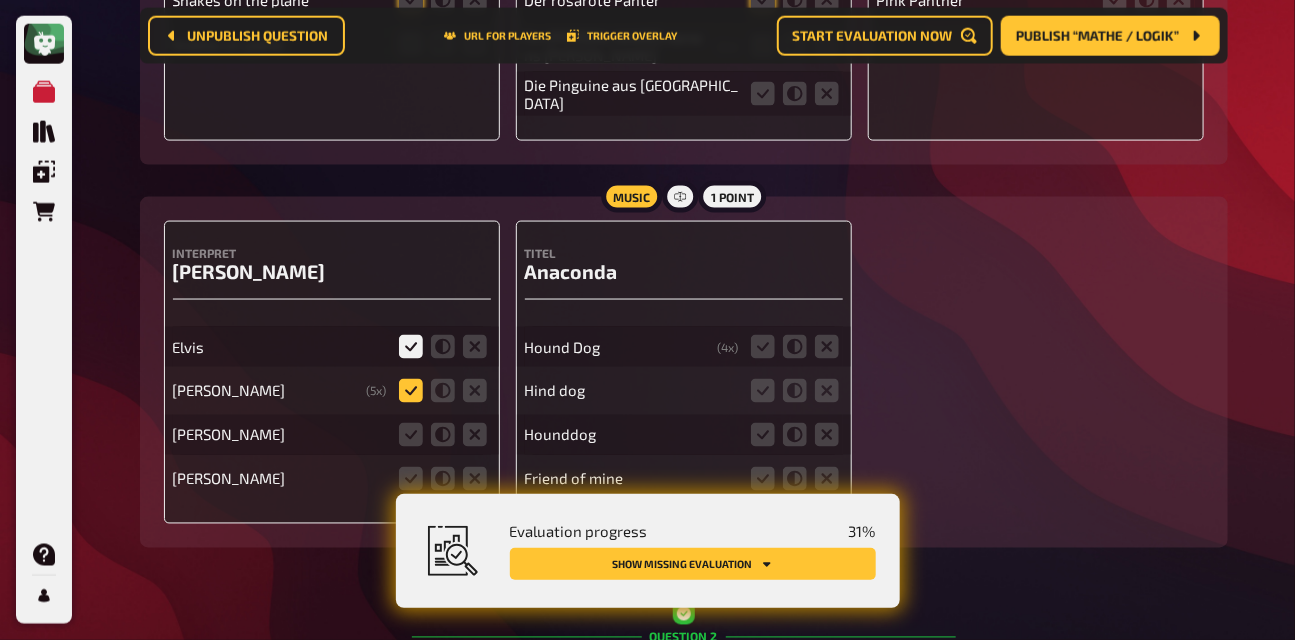 click 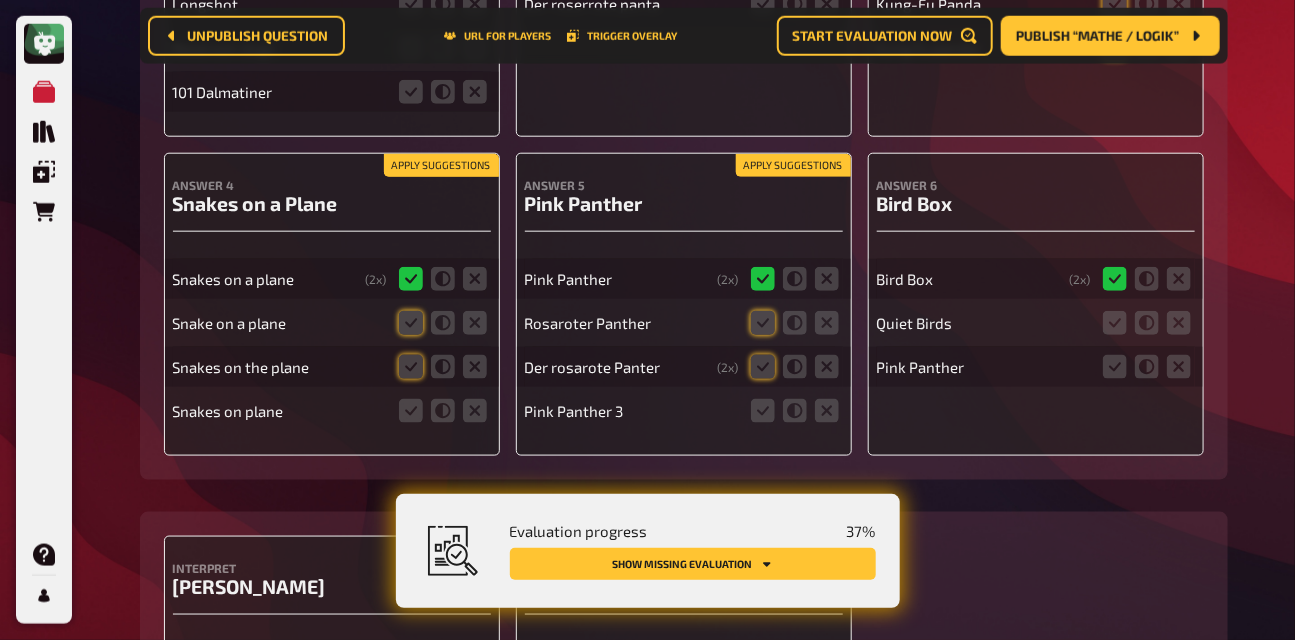 scroll, scrollTop: 739, scrollLeft: 0, axis: vertical 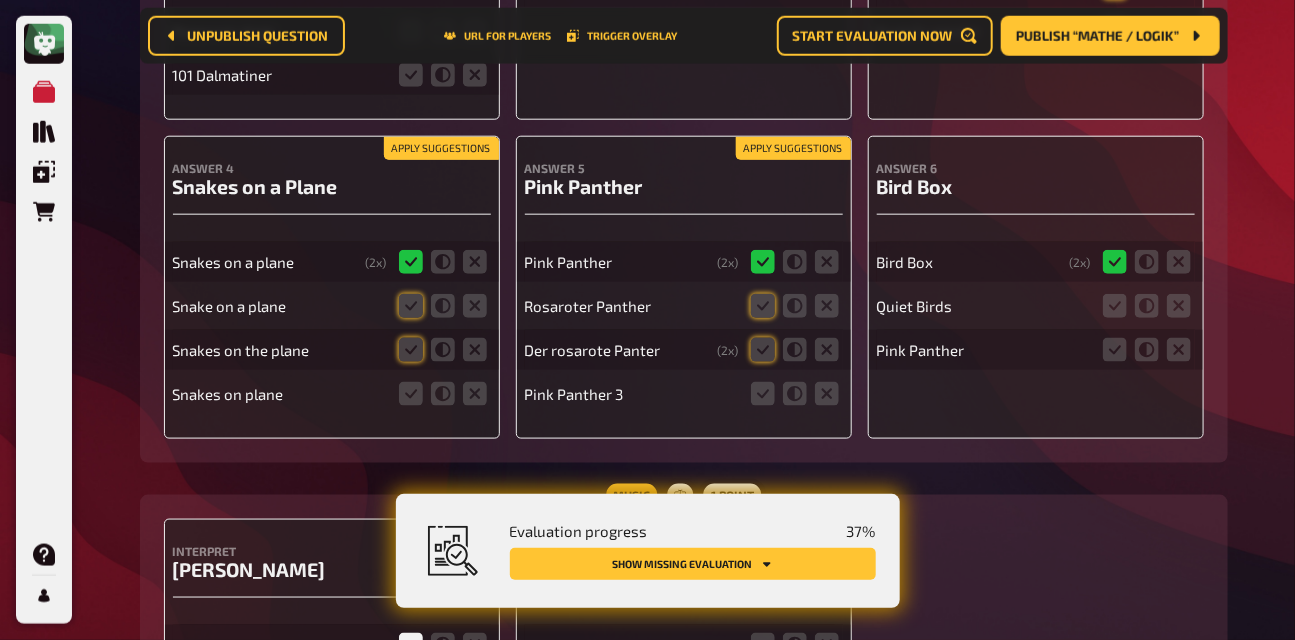 click on "Apply suggestions" at bounding box center [441, 149] 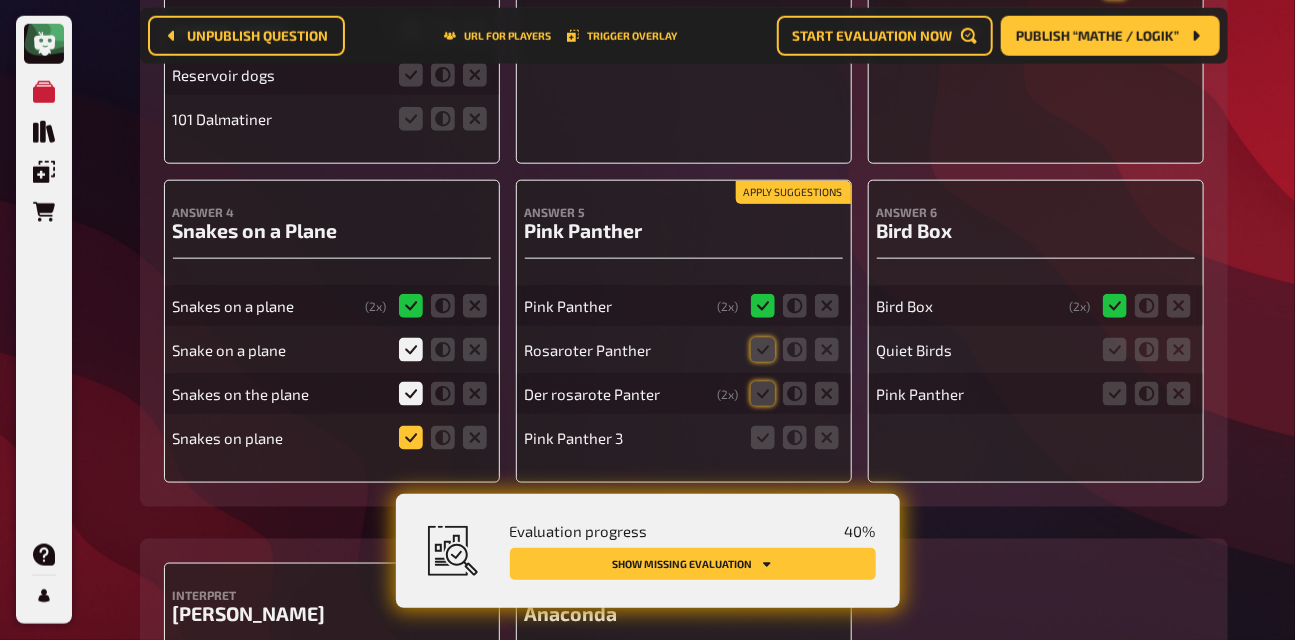 click 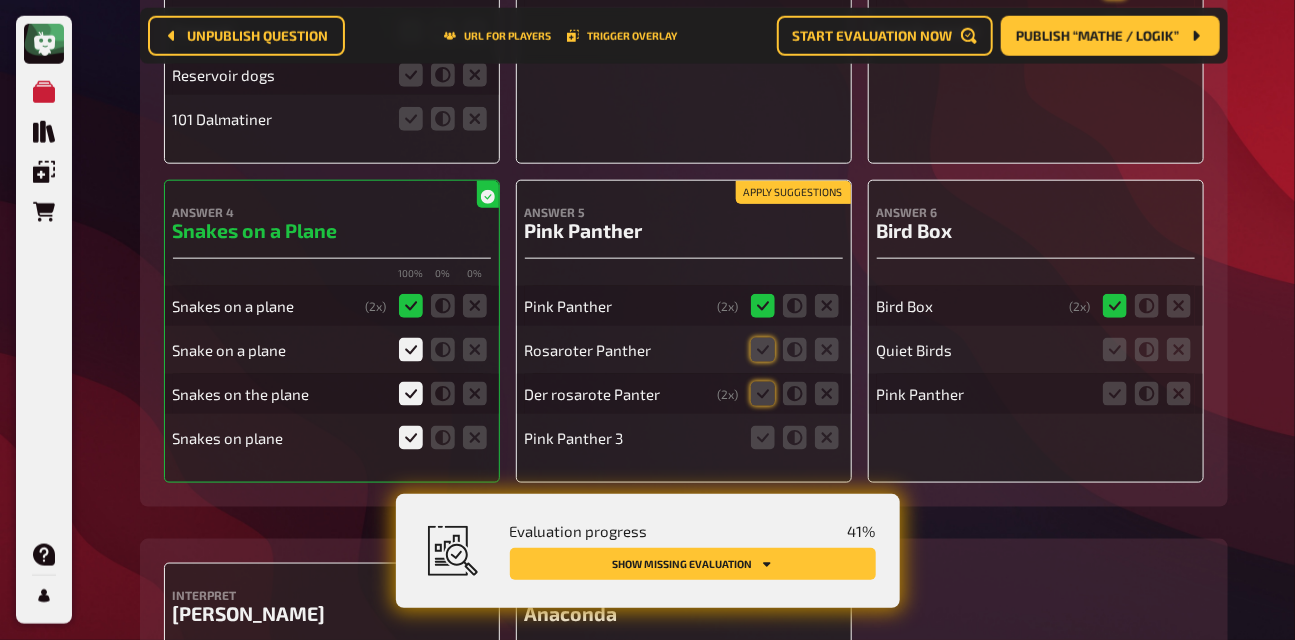 click on "Apply suggestions" at bounding box center [793, 193] 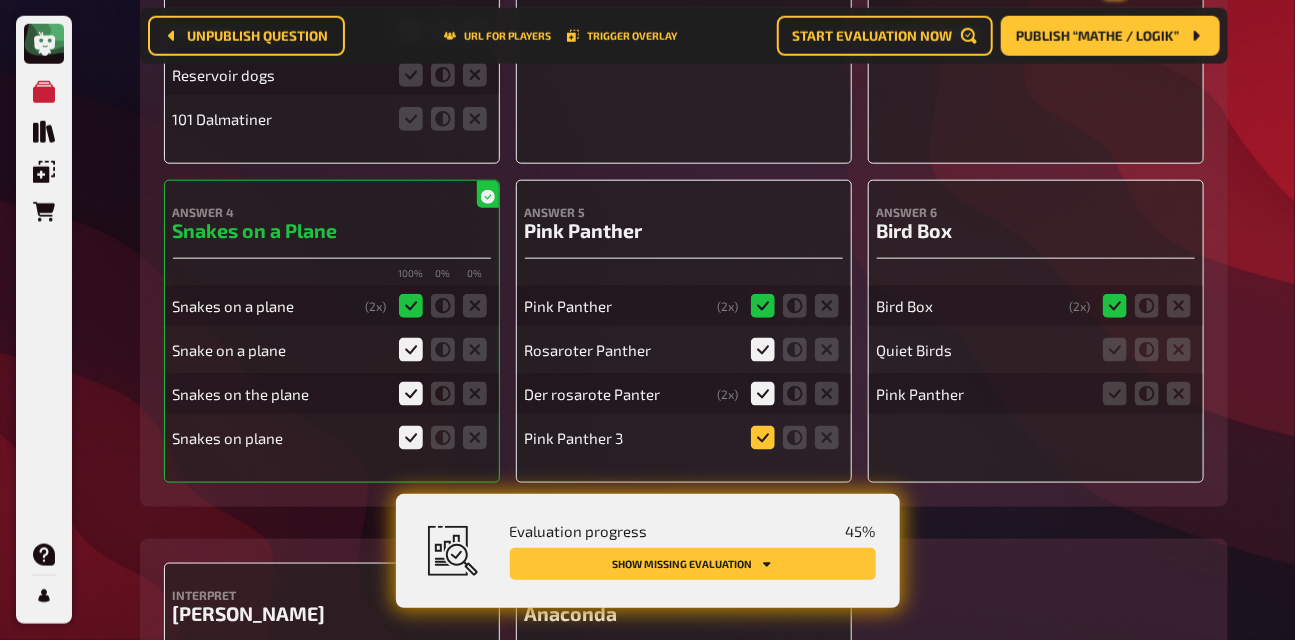 click 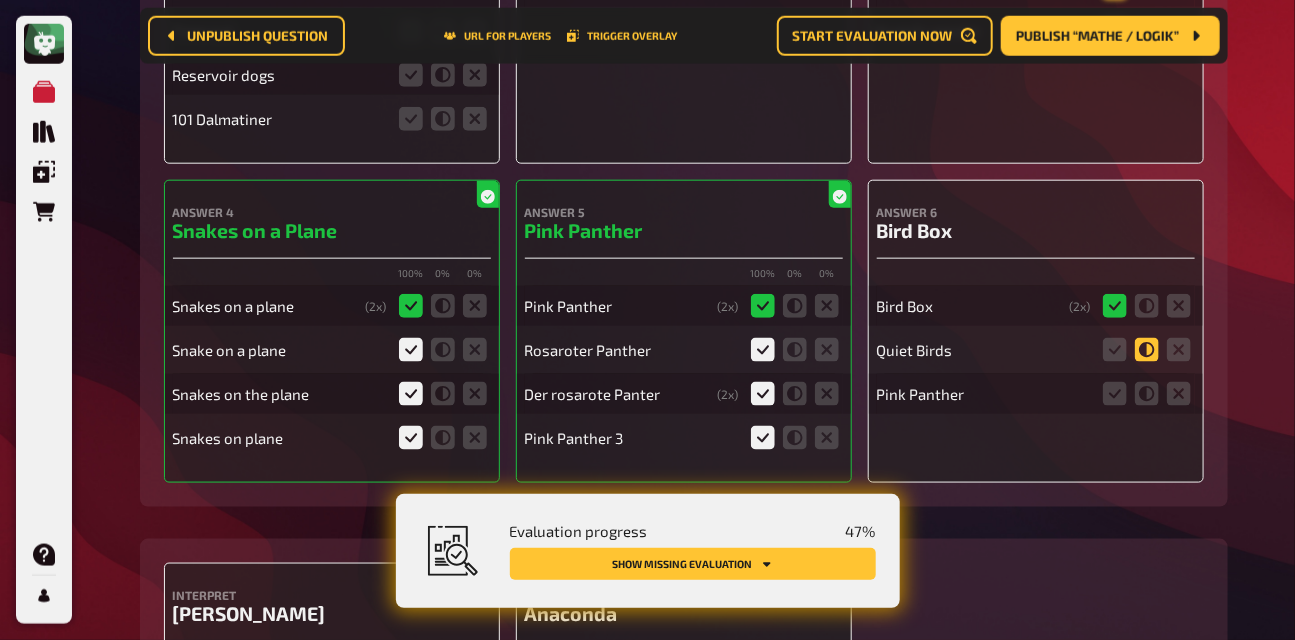 click 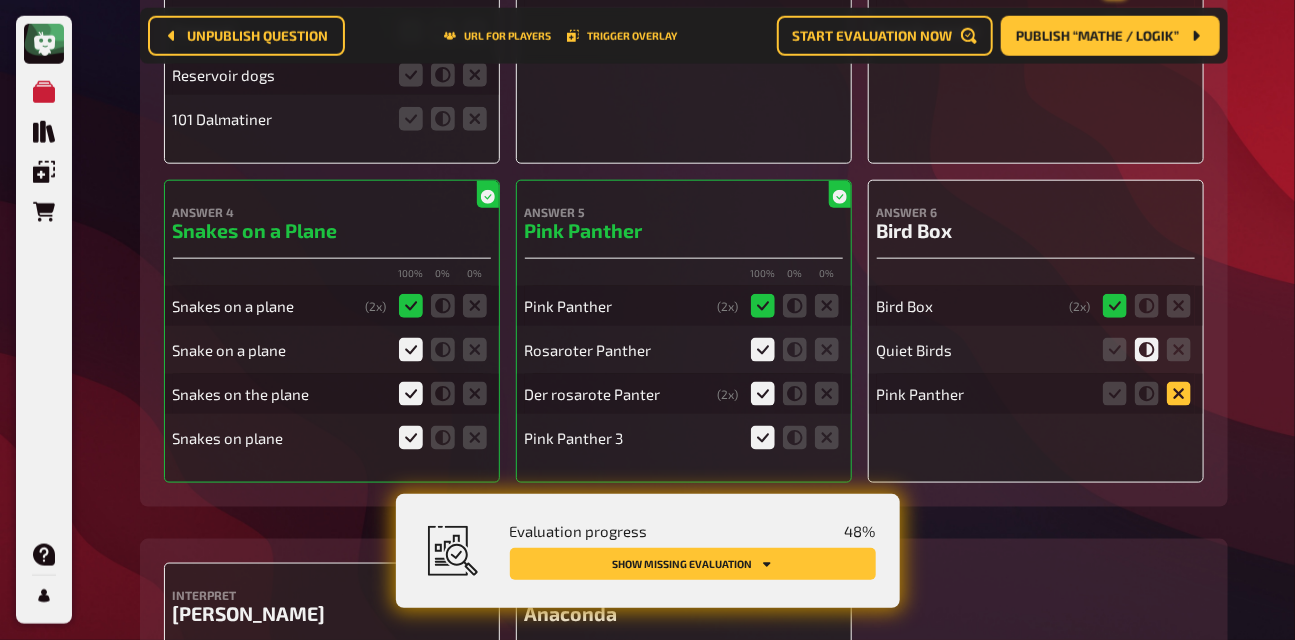 click 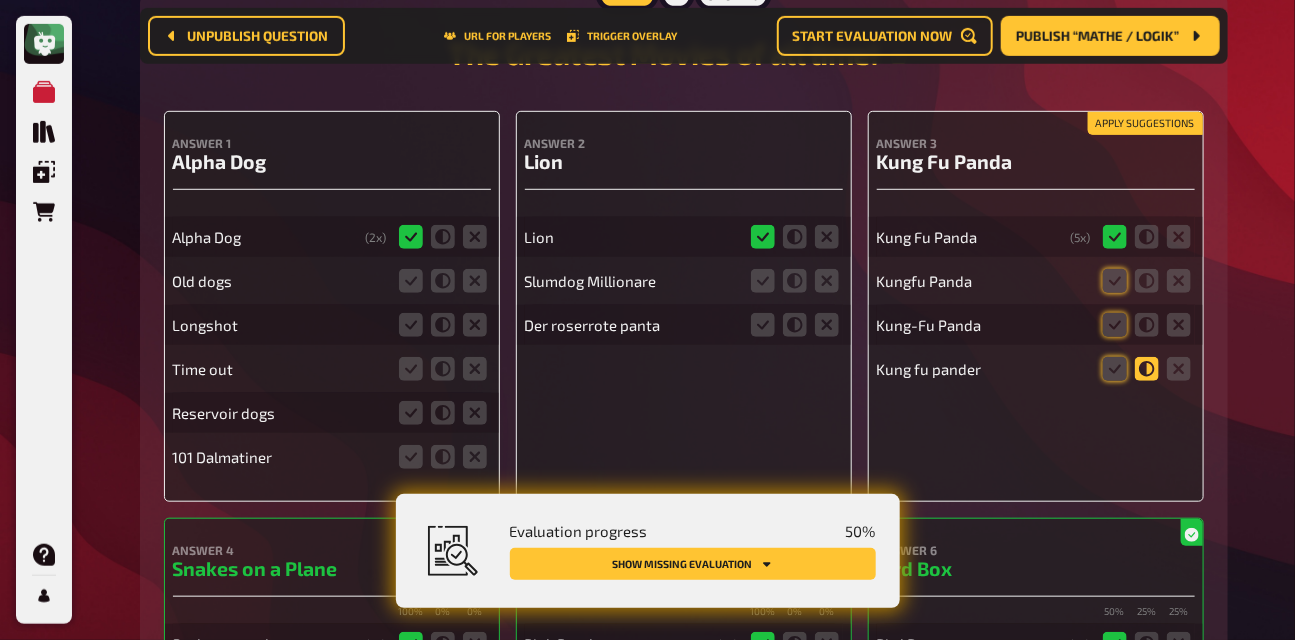 scroll, scrollTop: 365, scrollLeft: 0, axis: vertical 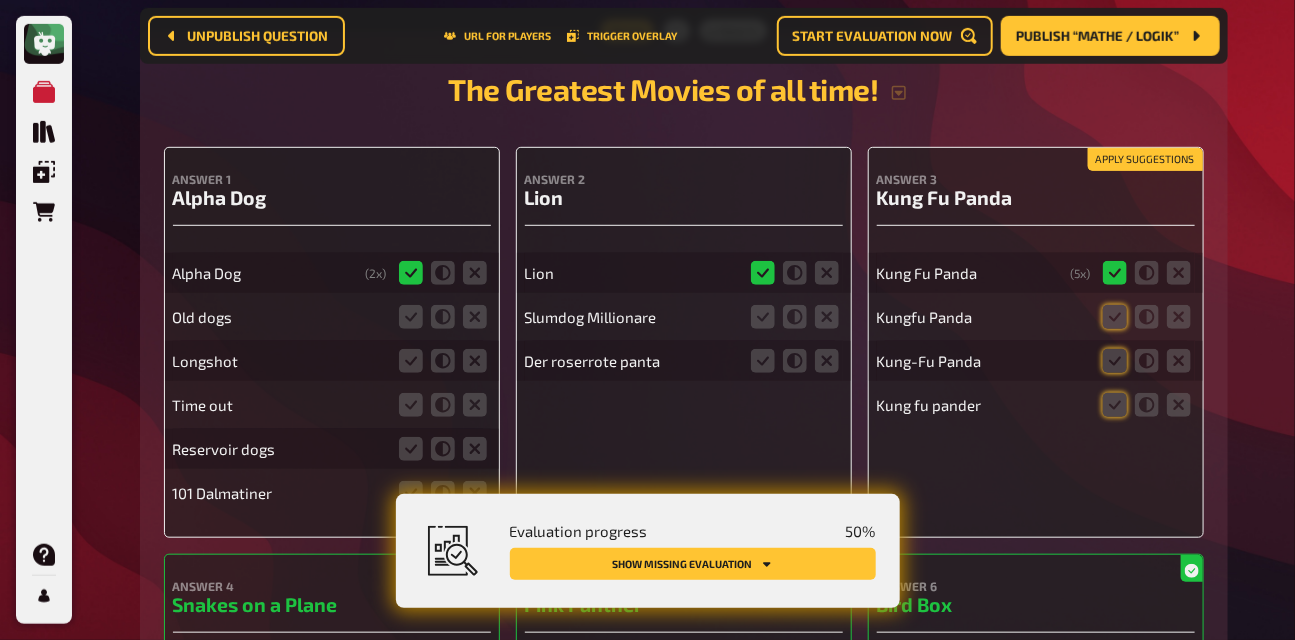 click on "Apply suggestions" at bounding box center [1145, 160] 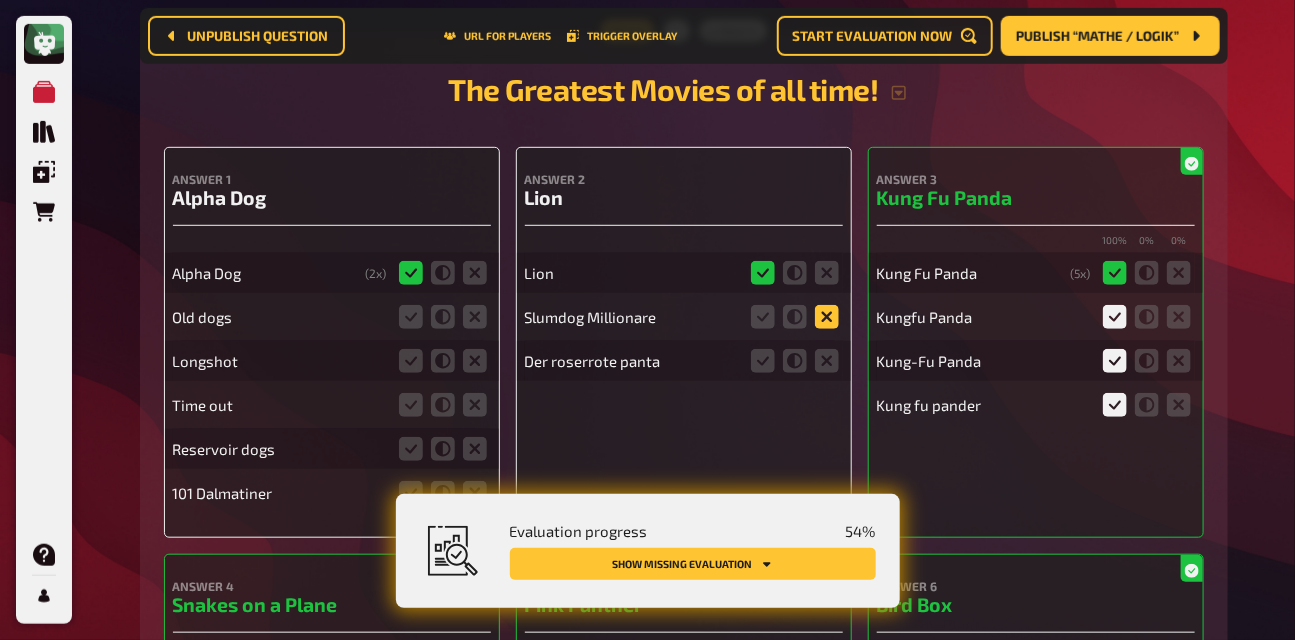 click 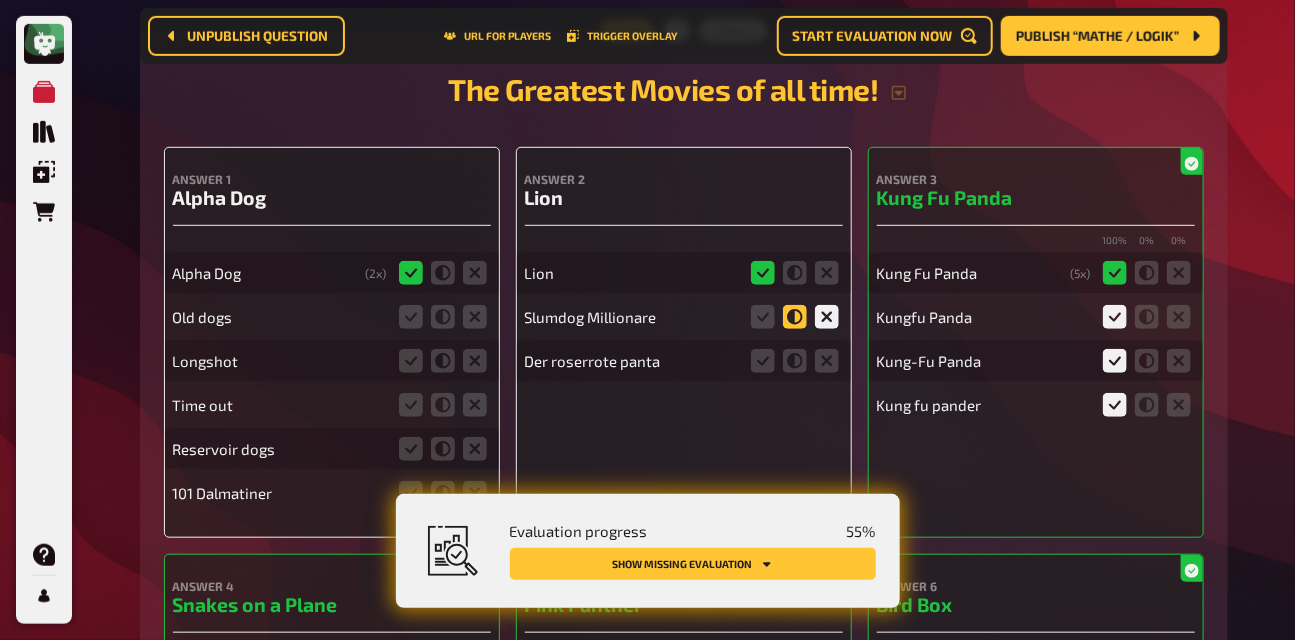 click 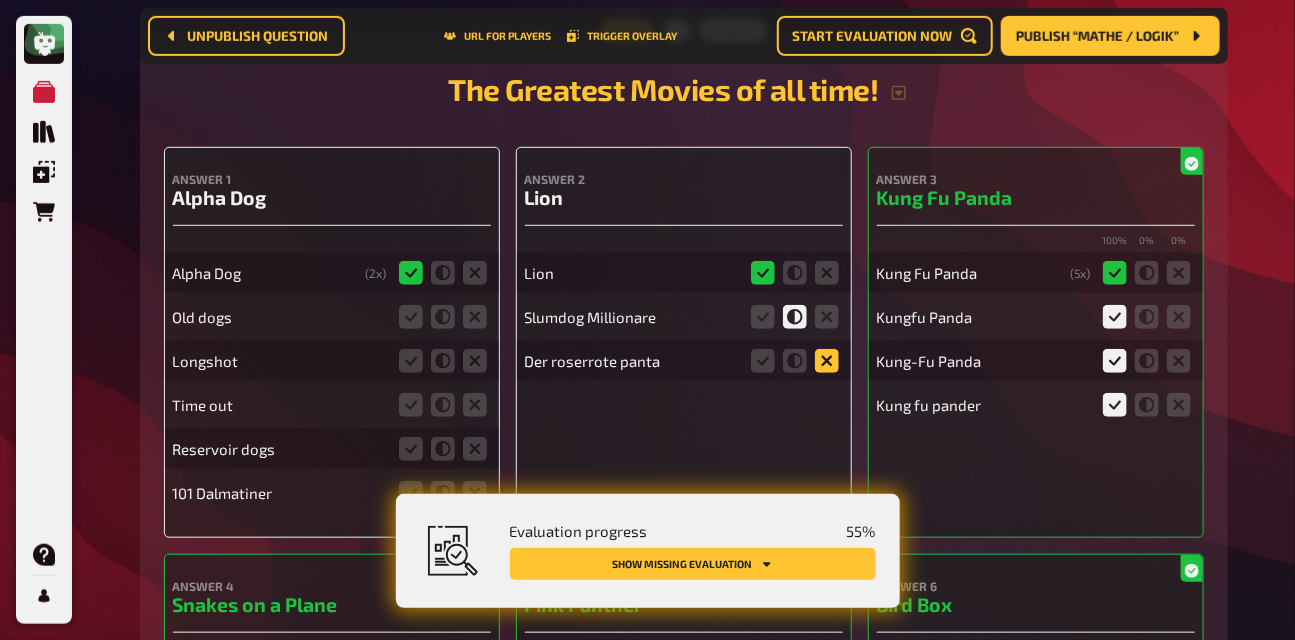 click 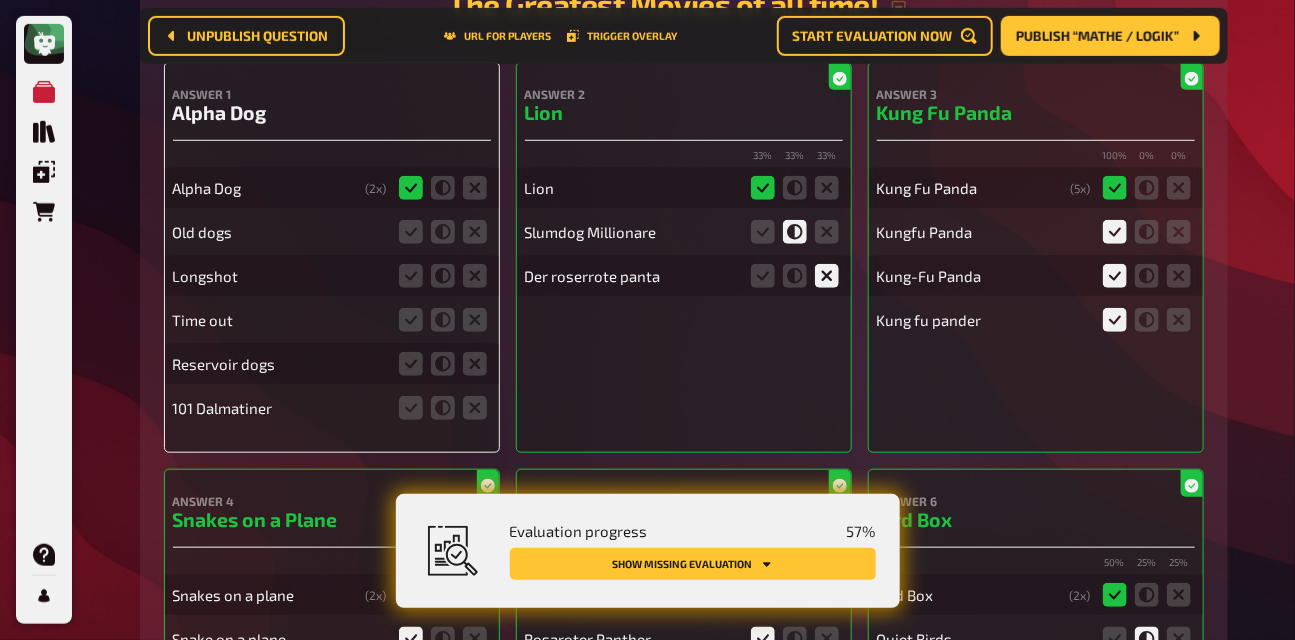 scroll, scrollTop: 459, scrollLeft: 0, axis: vertical 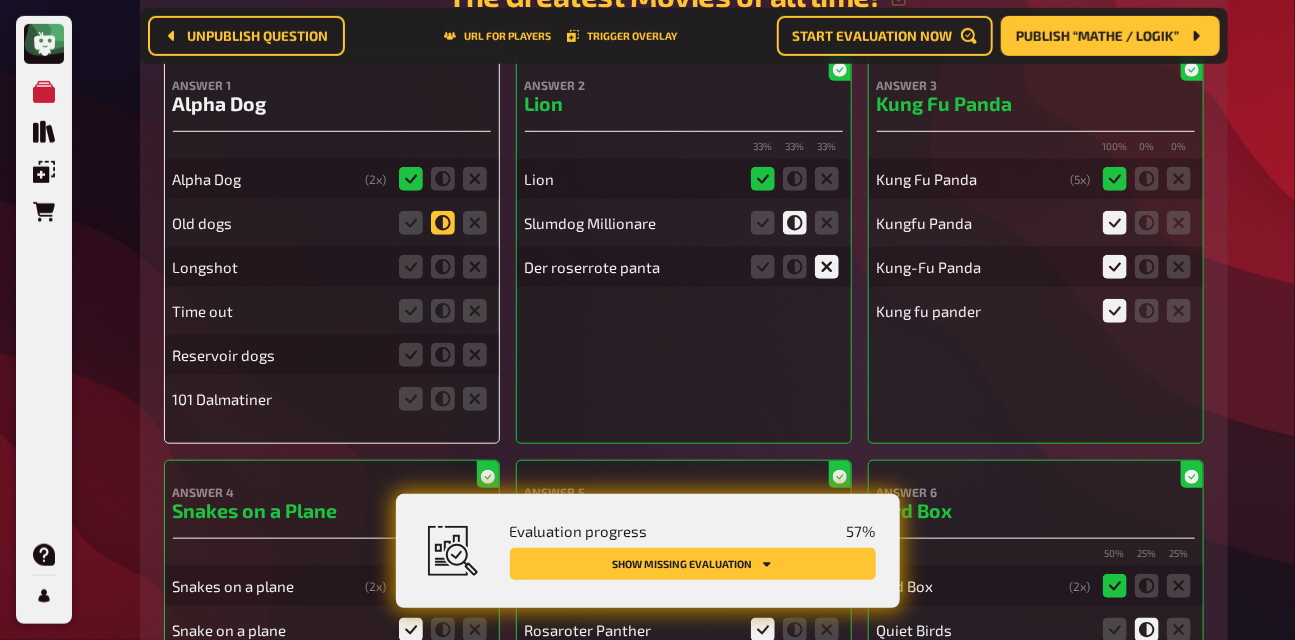 click 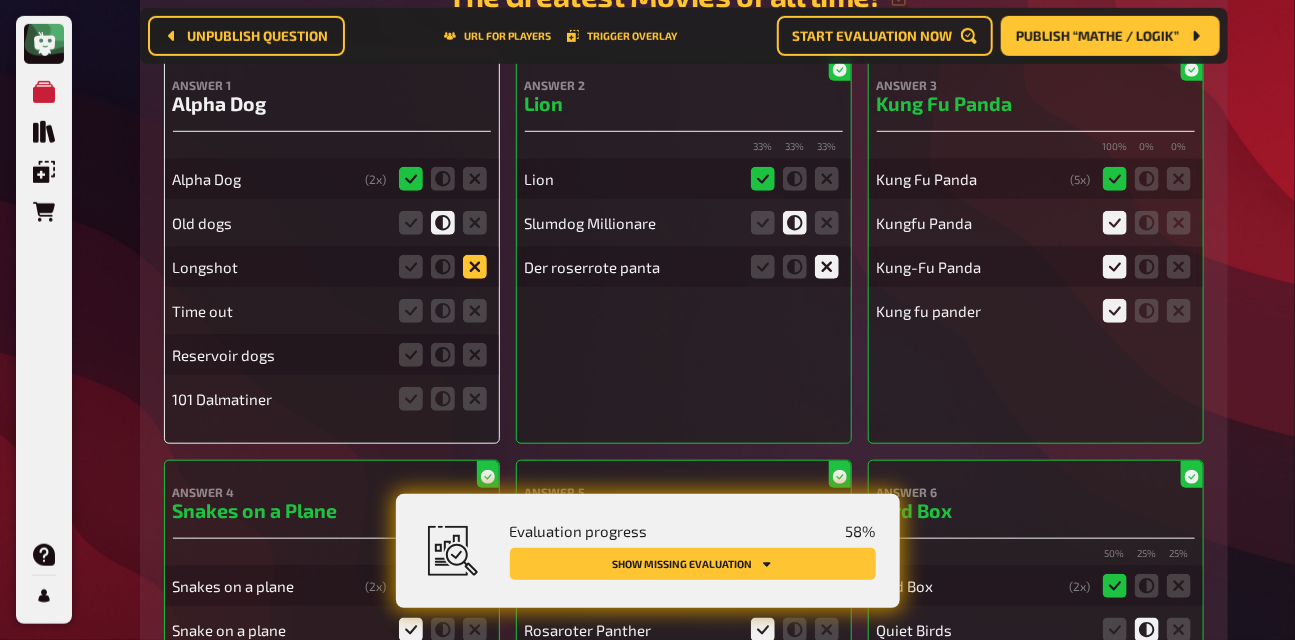 click 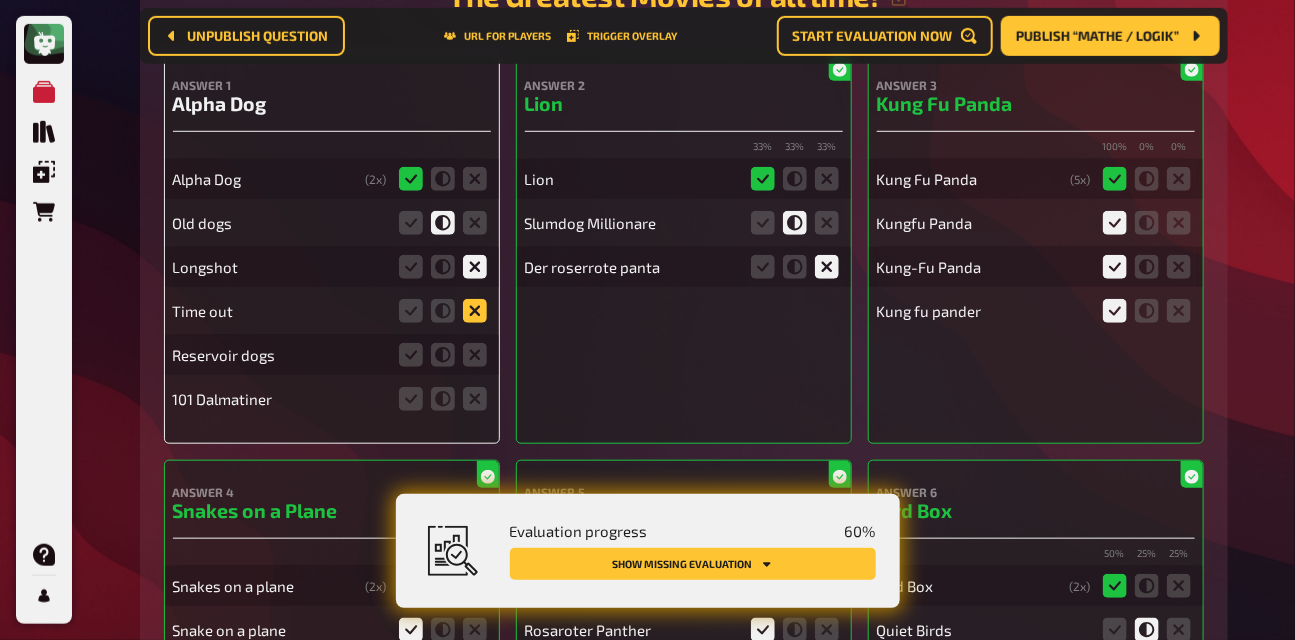click 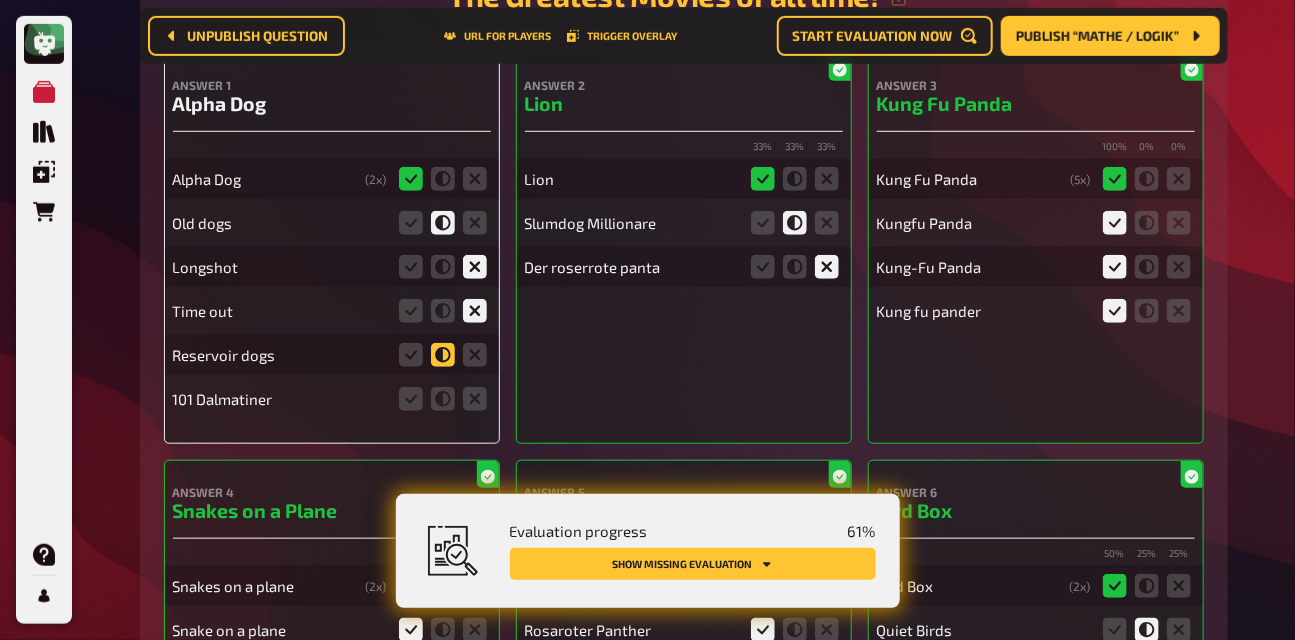 click 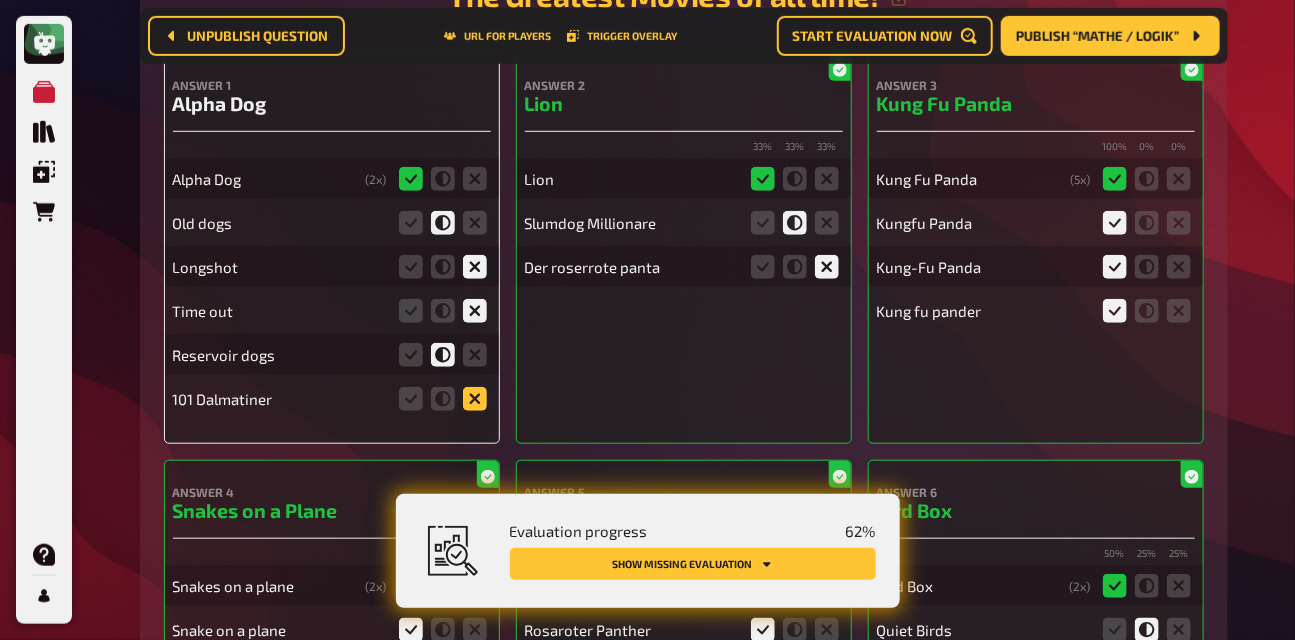click 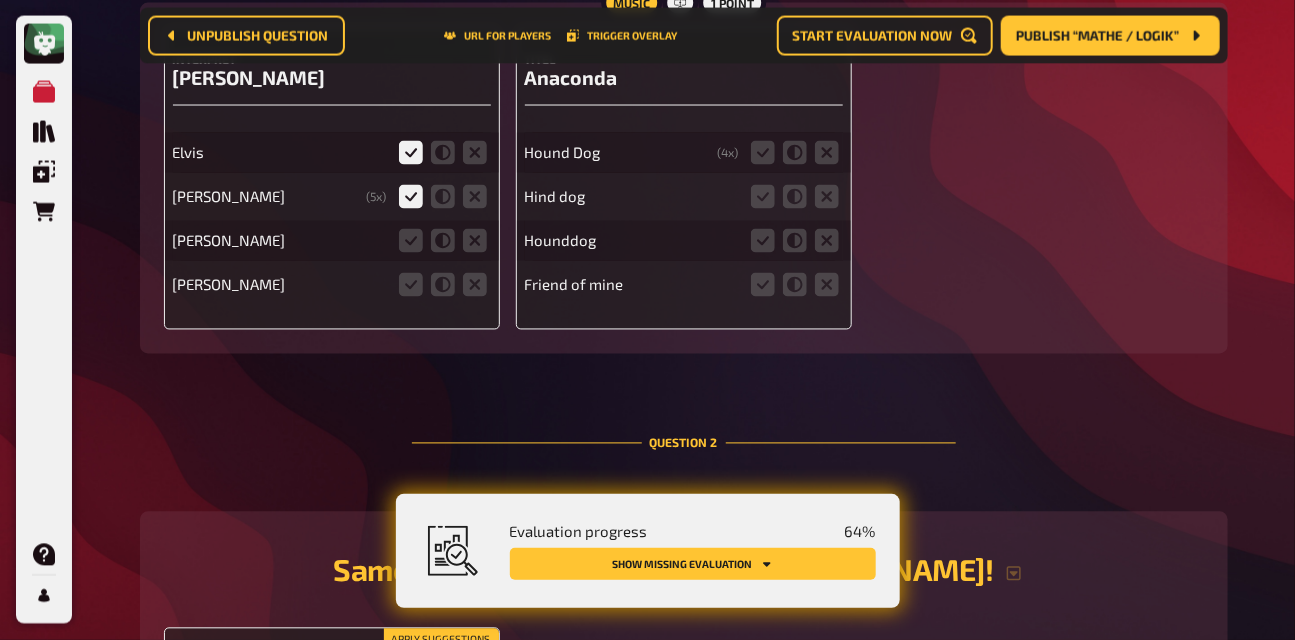 scroll, scrollTop: 1270, scrollLeft: 0, axis: vertical 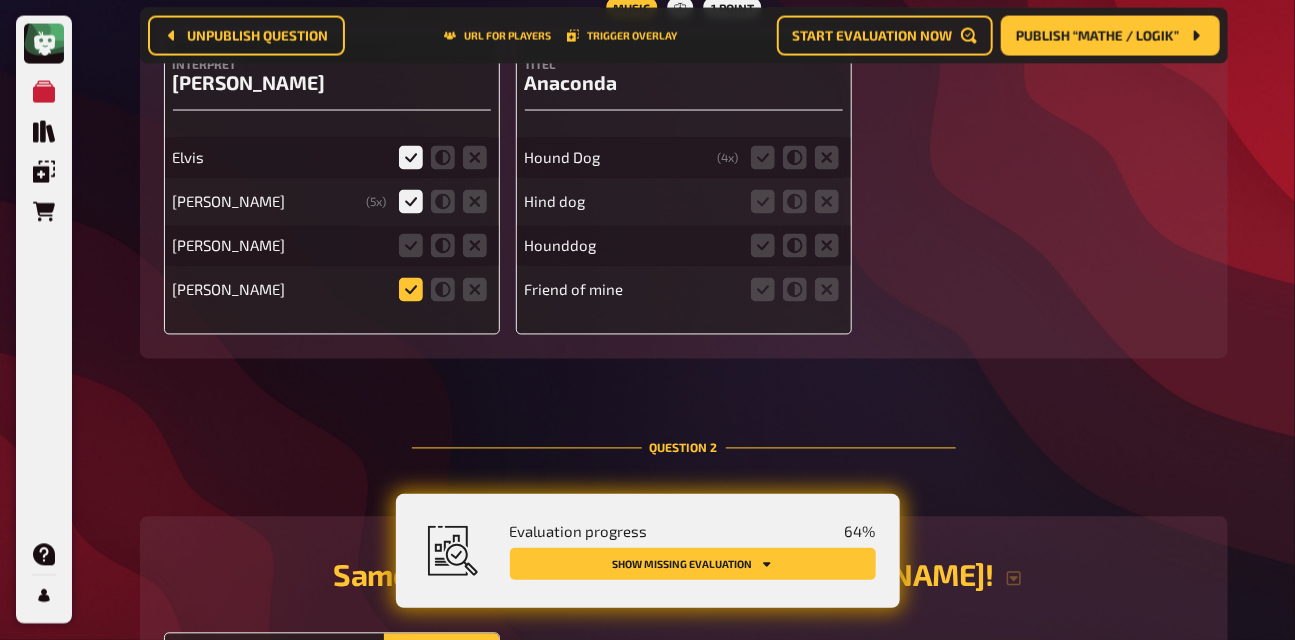 click 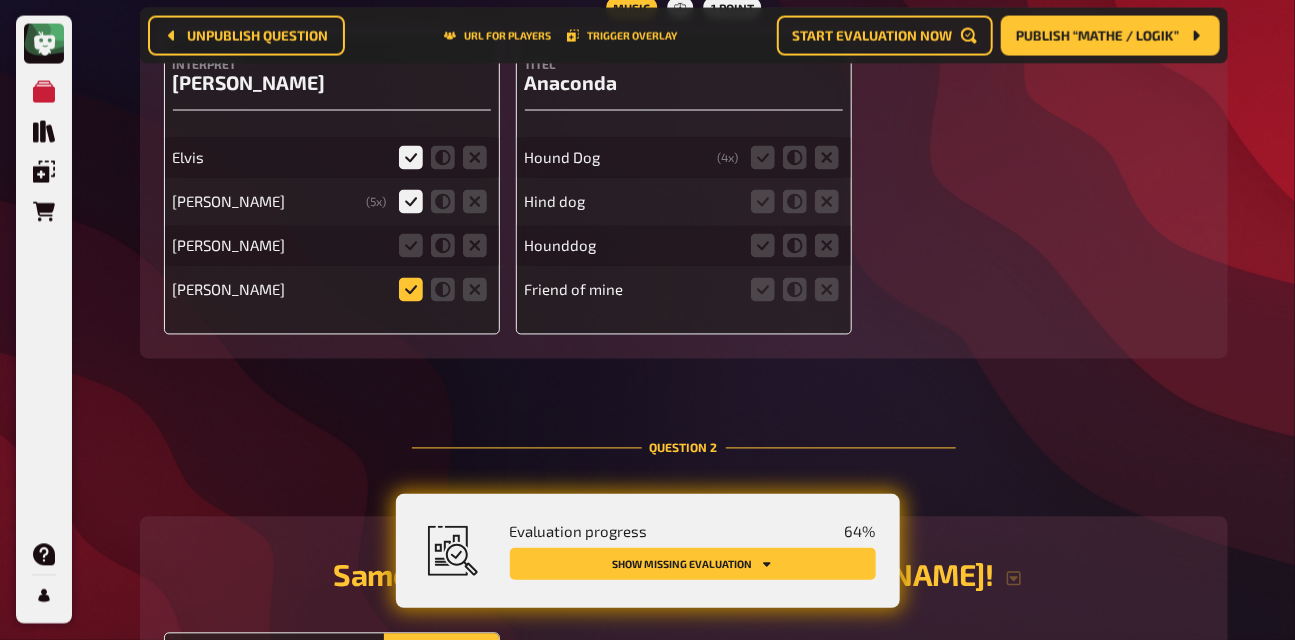 click at bounding box center [0, 0] 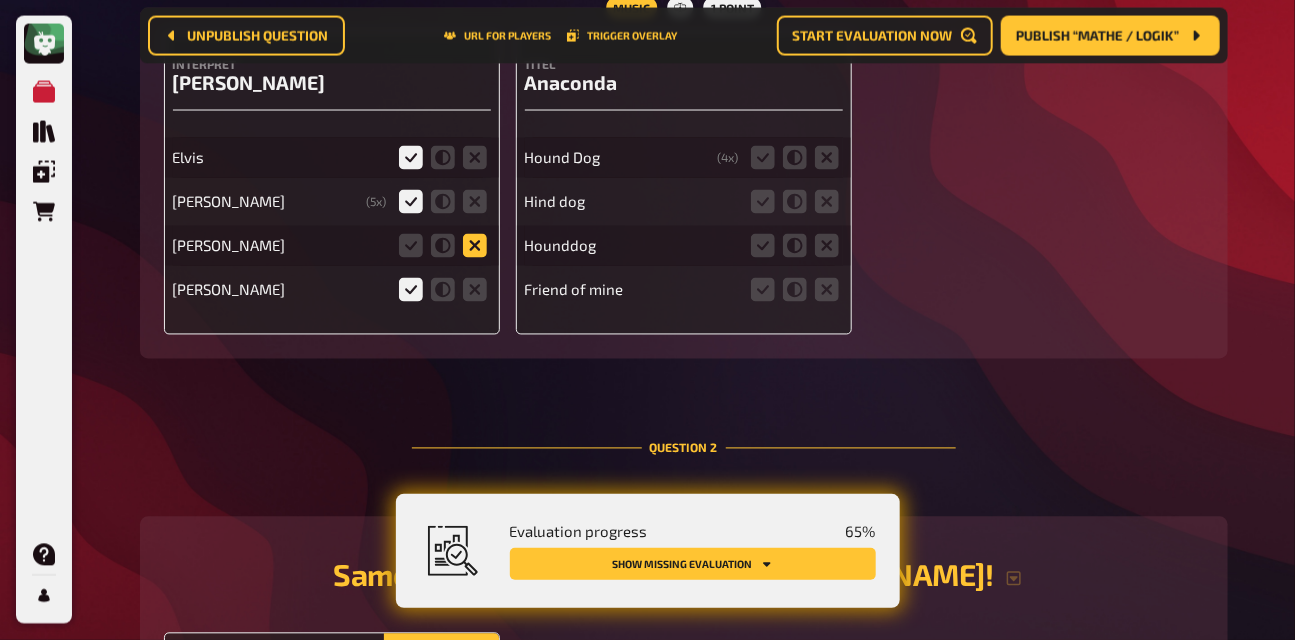 click 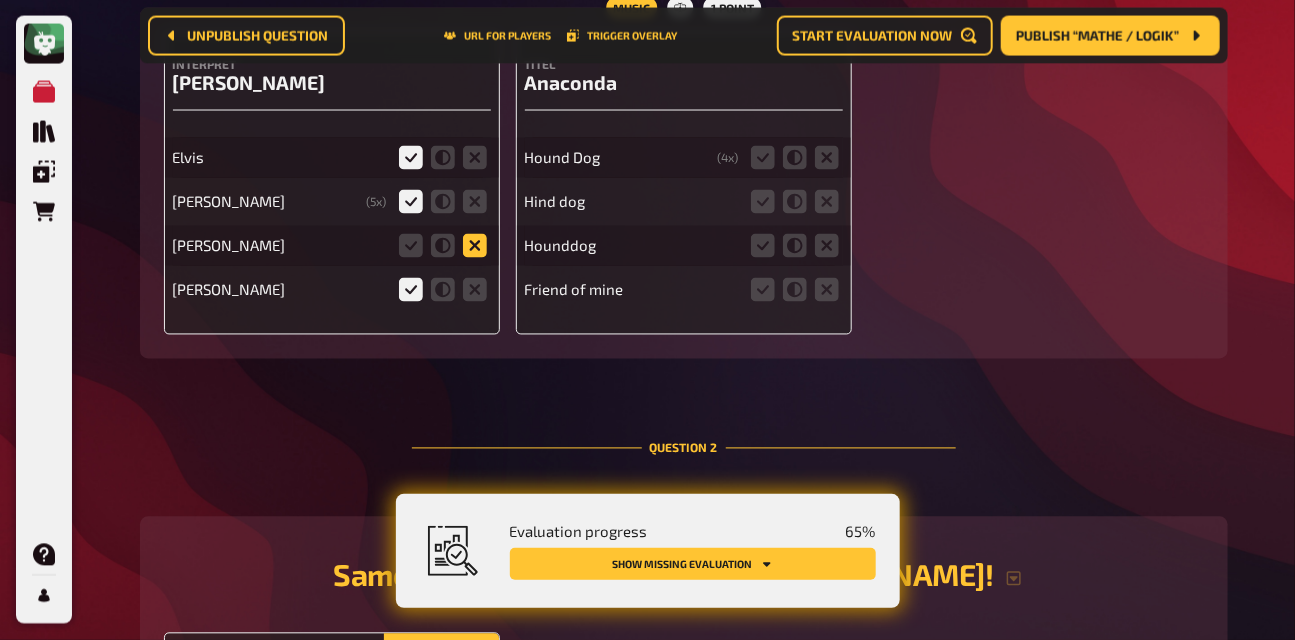 click at bounding box center (0, 0) 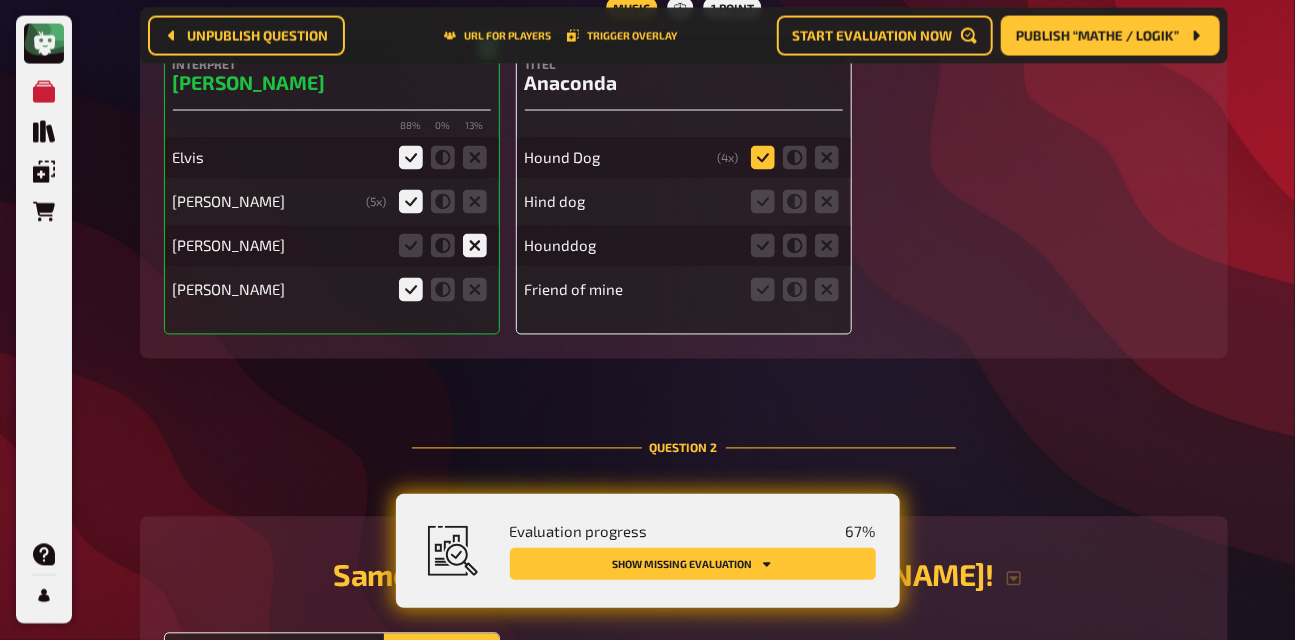 click 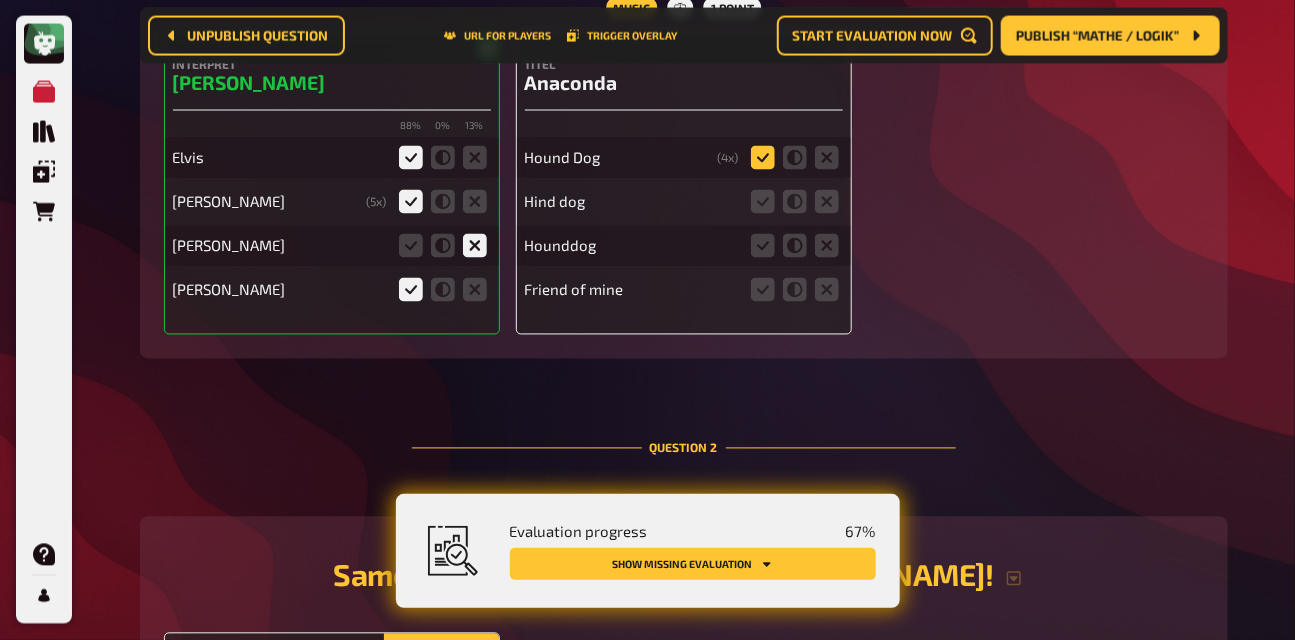 click at bounding box center (0, 0) 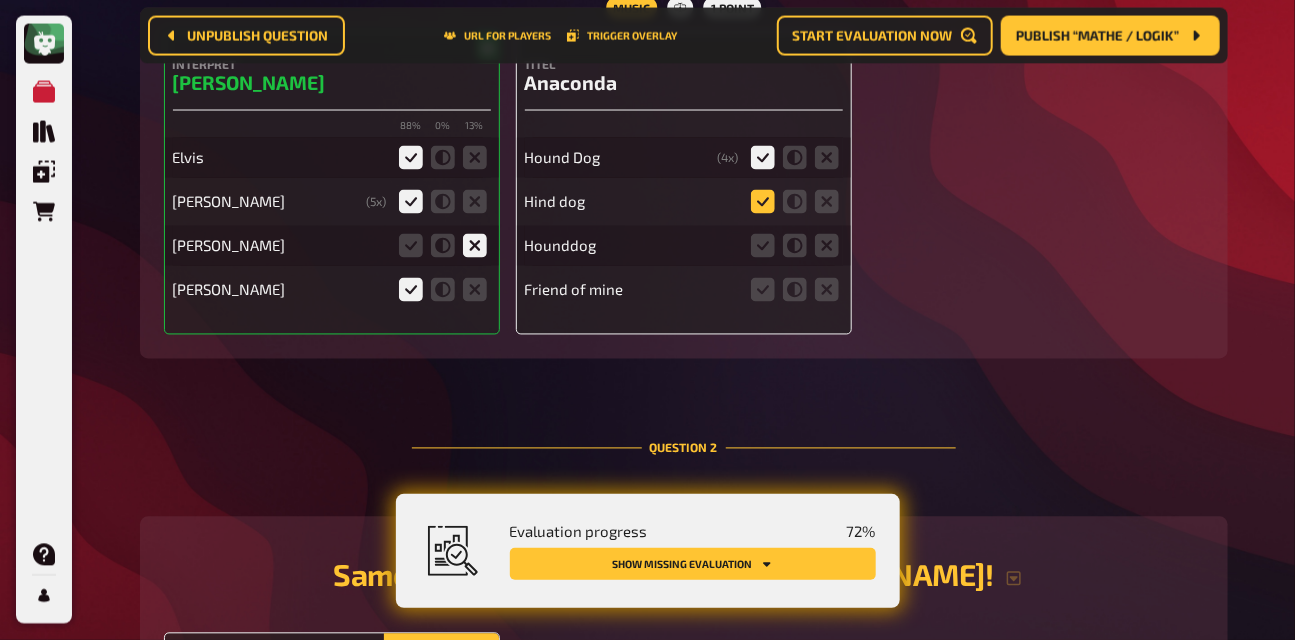 click 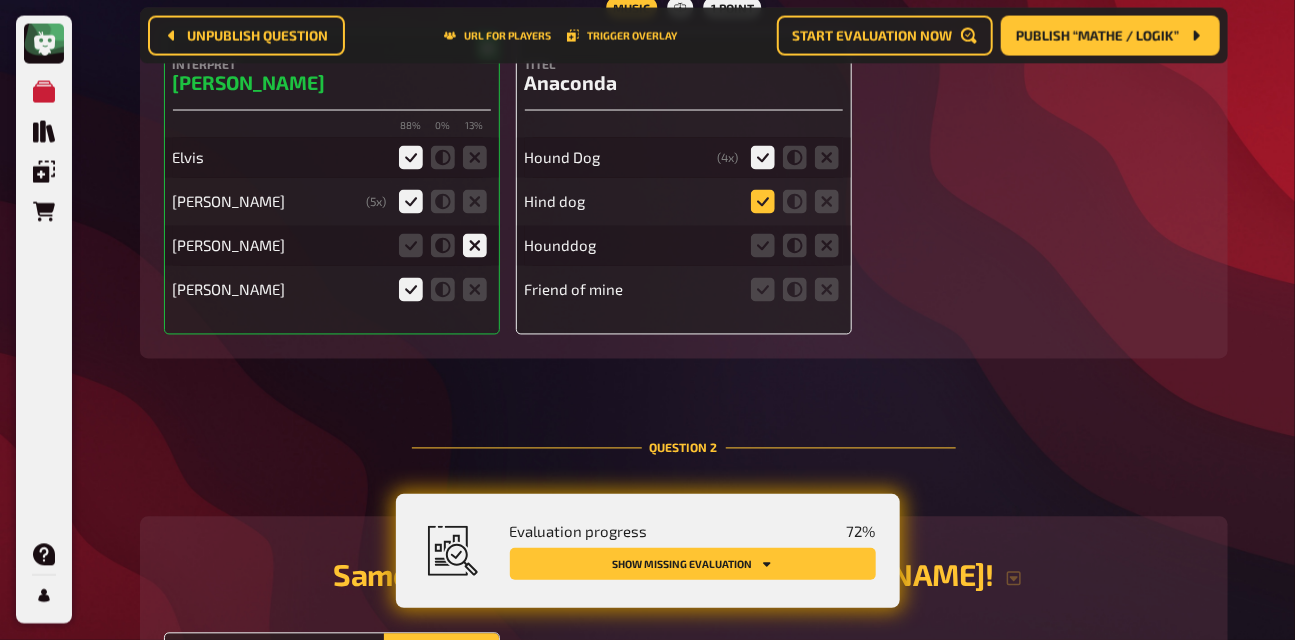 click at bounding box center [0, 0] 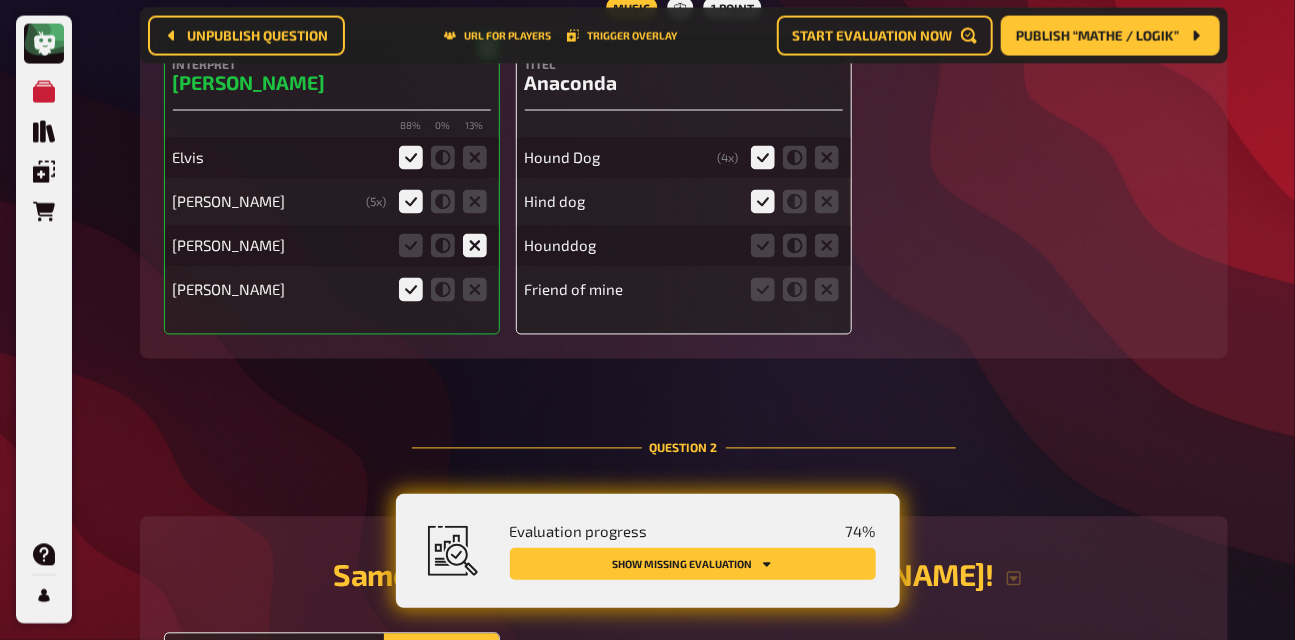 click on "Hound Dog ( 4 x) Hind dog Hounddog Friend of mine" at bounding box center (684, 214) 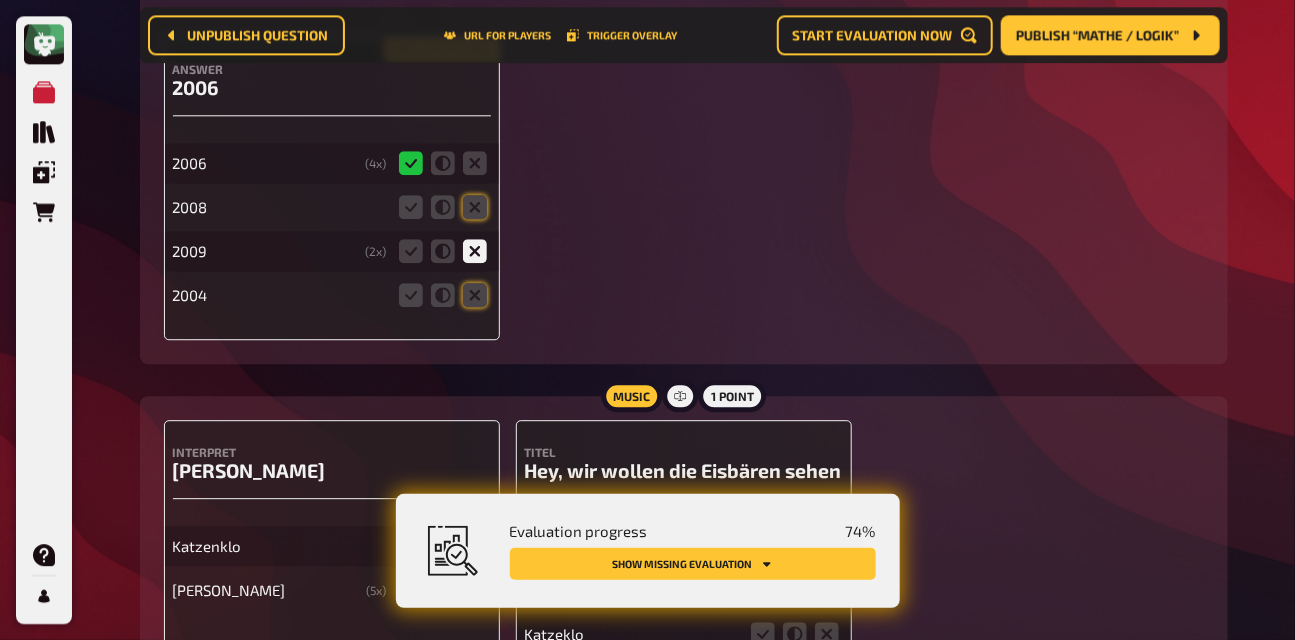 scroll, scrollTop: 1875, scrollLeft: 0, axis: vertical 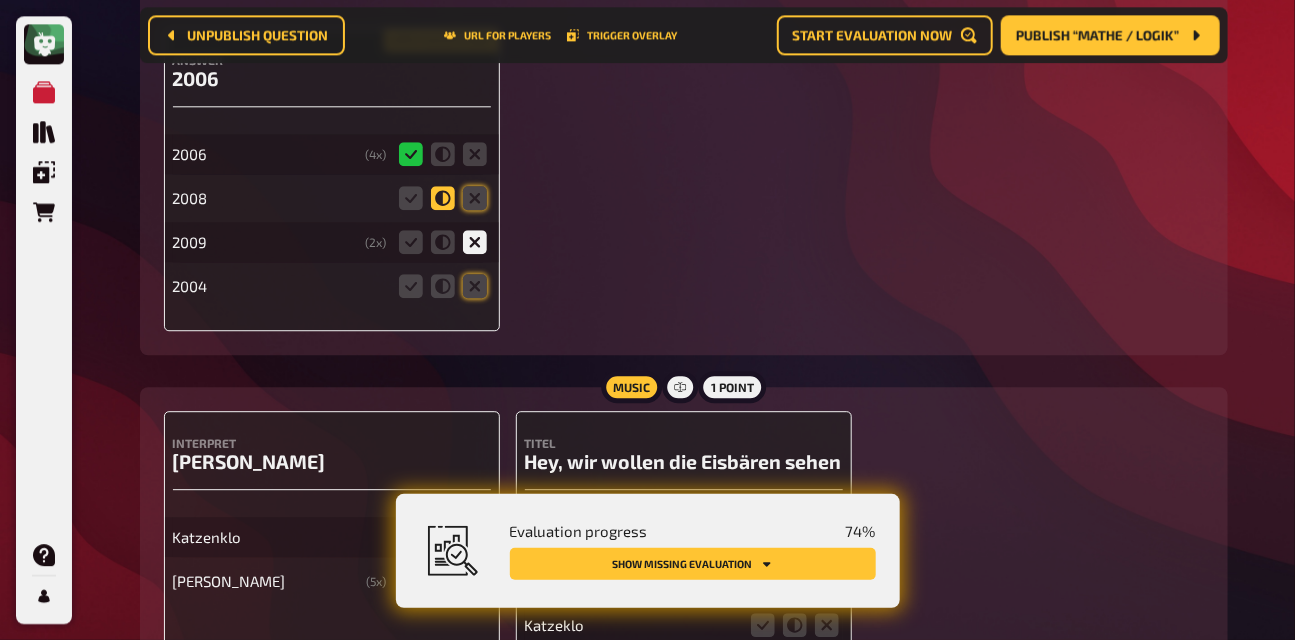click 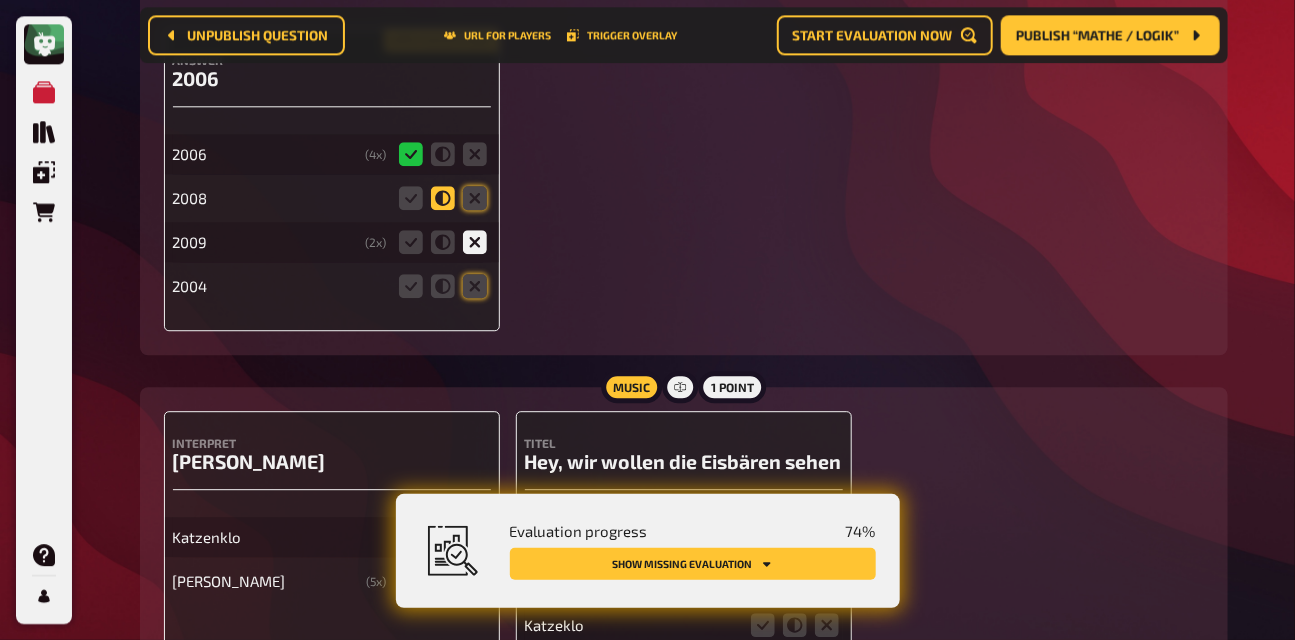 click at bounding box center (0, 0) 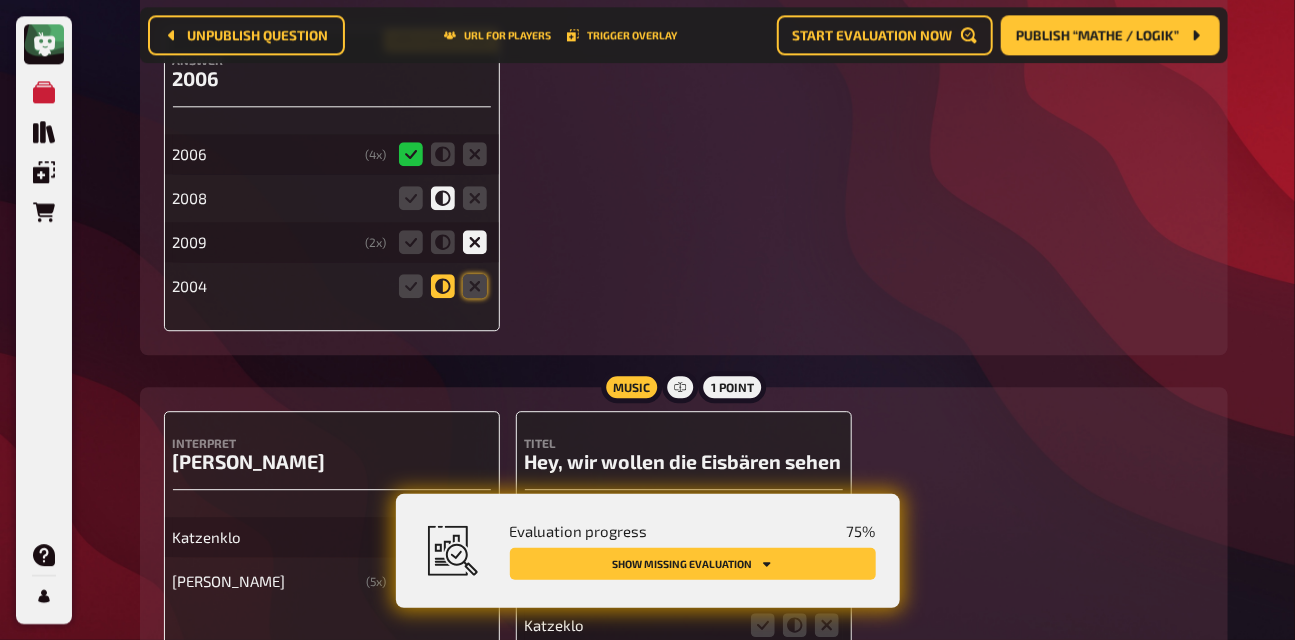 click 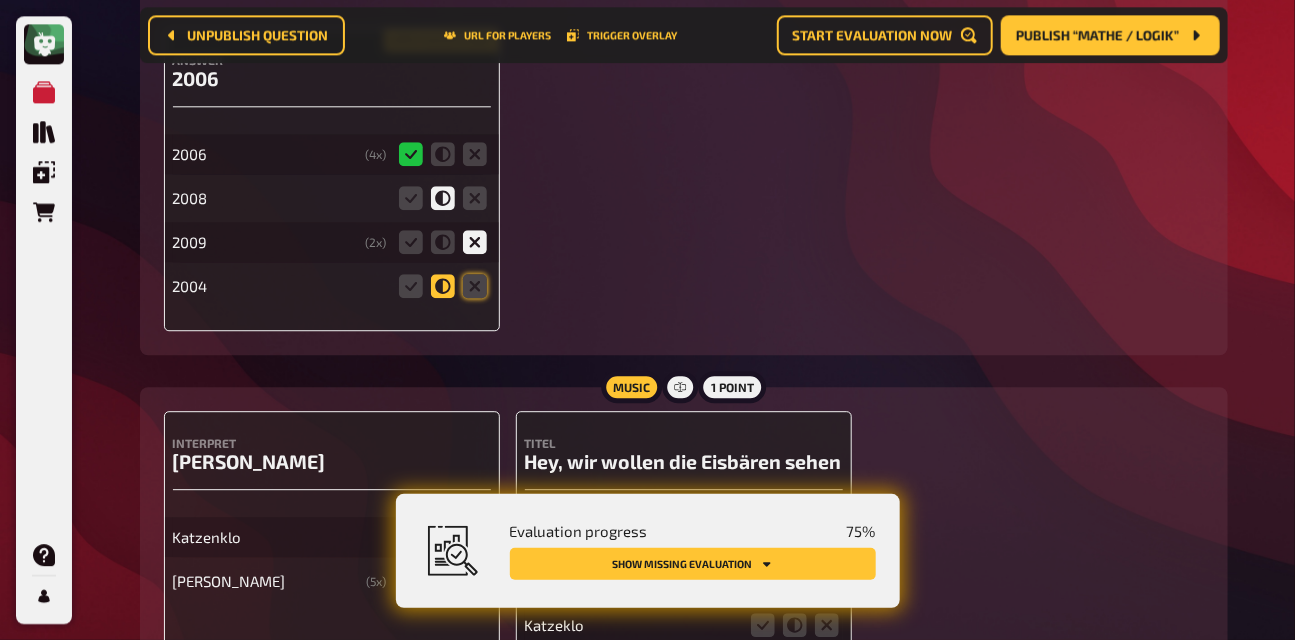 click at bounding box center (0, 0) 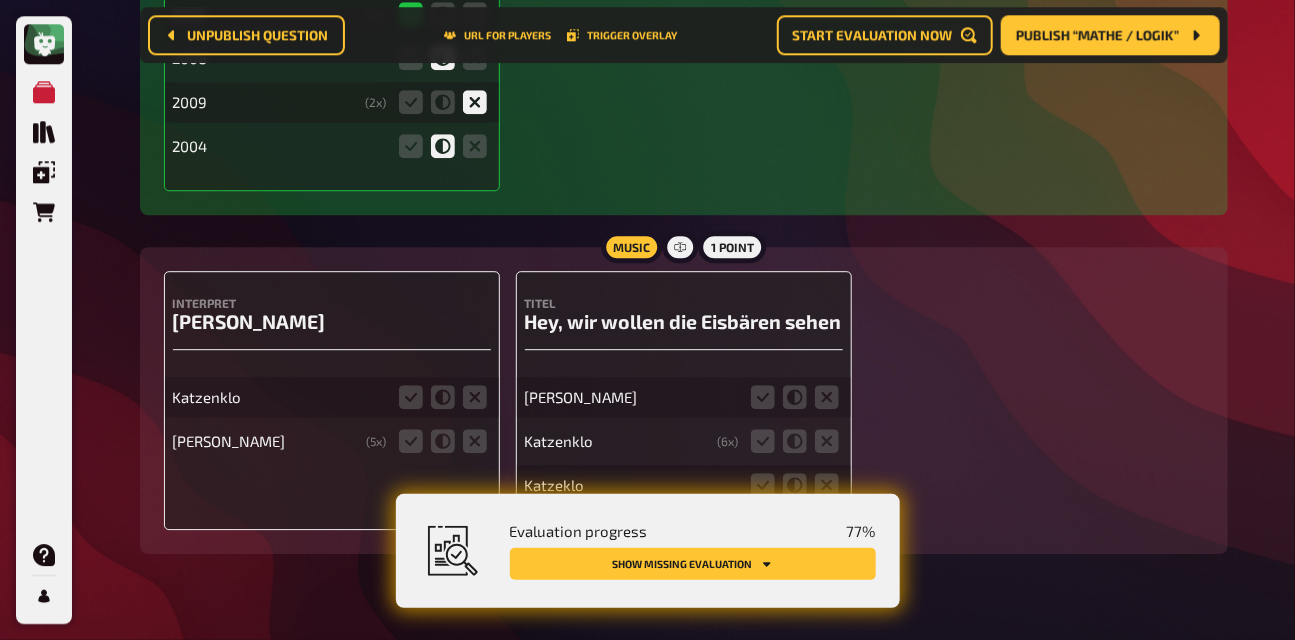 scroll, scrollTop: 2059, scrollLeft: 0, axis: vertical 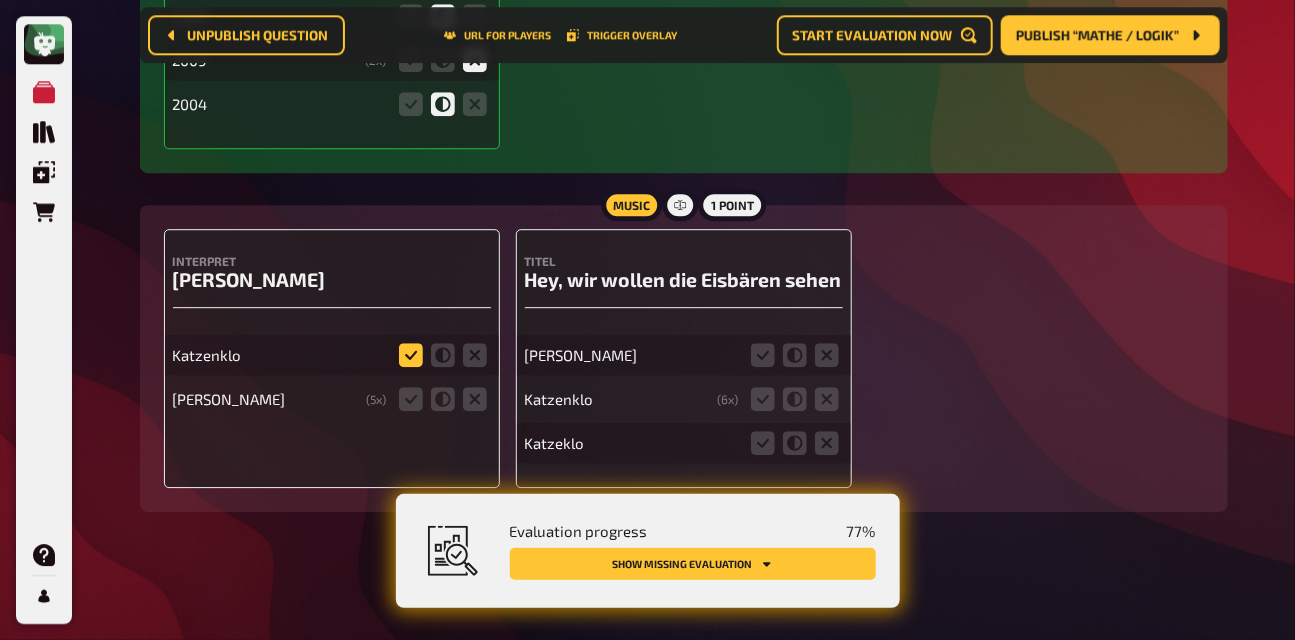click 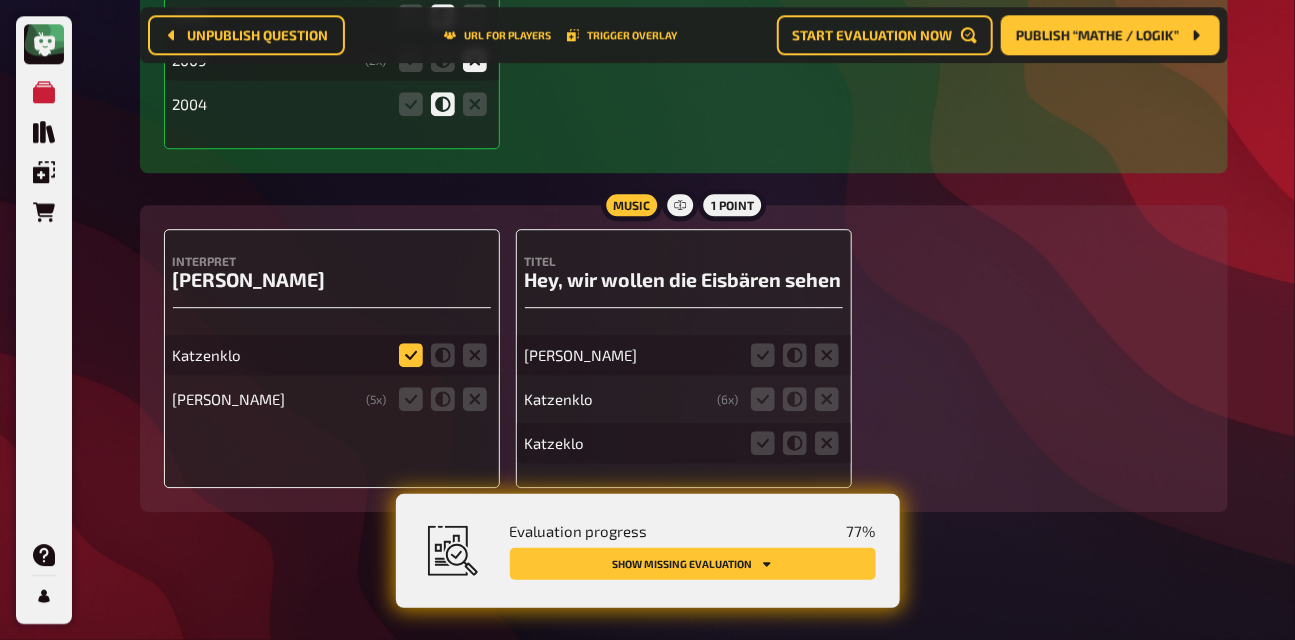 click at bounding box center [0, 0] 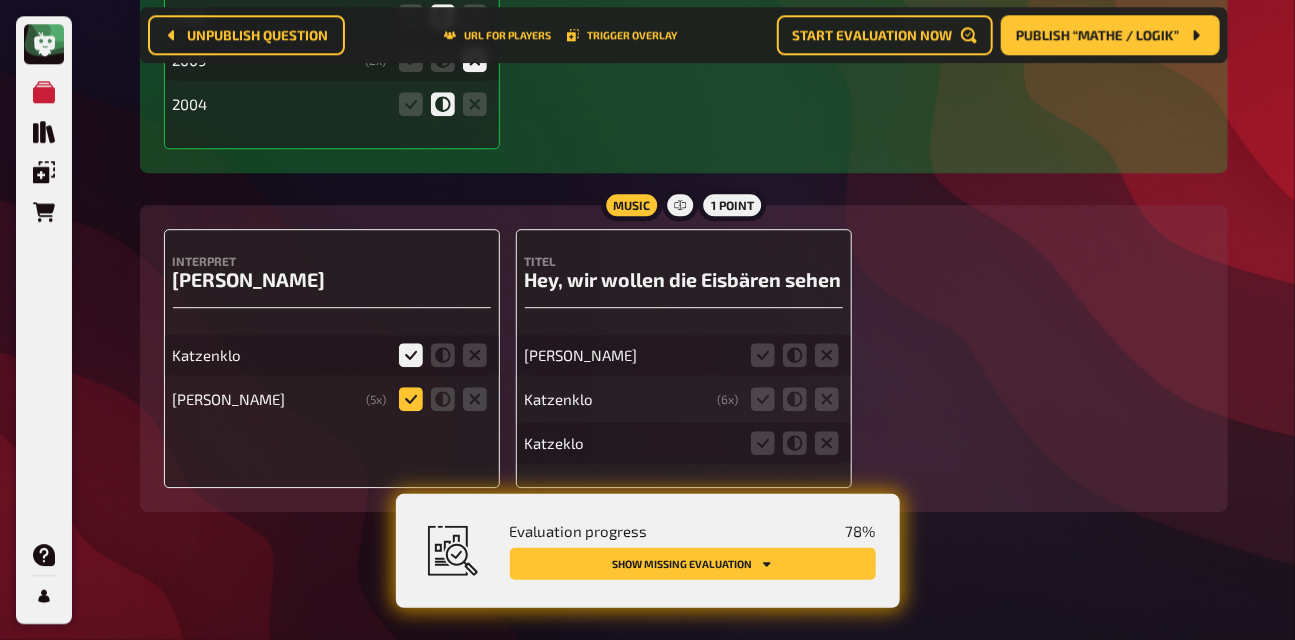 click 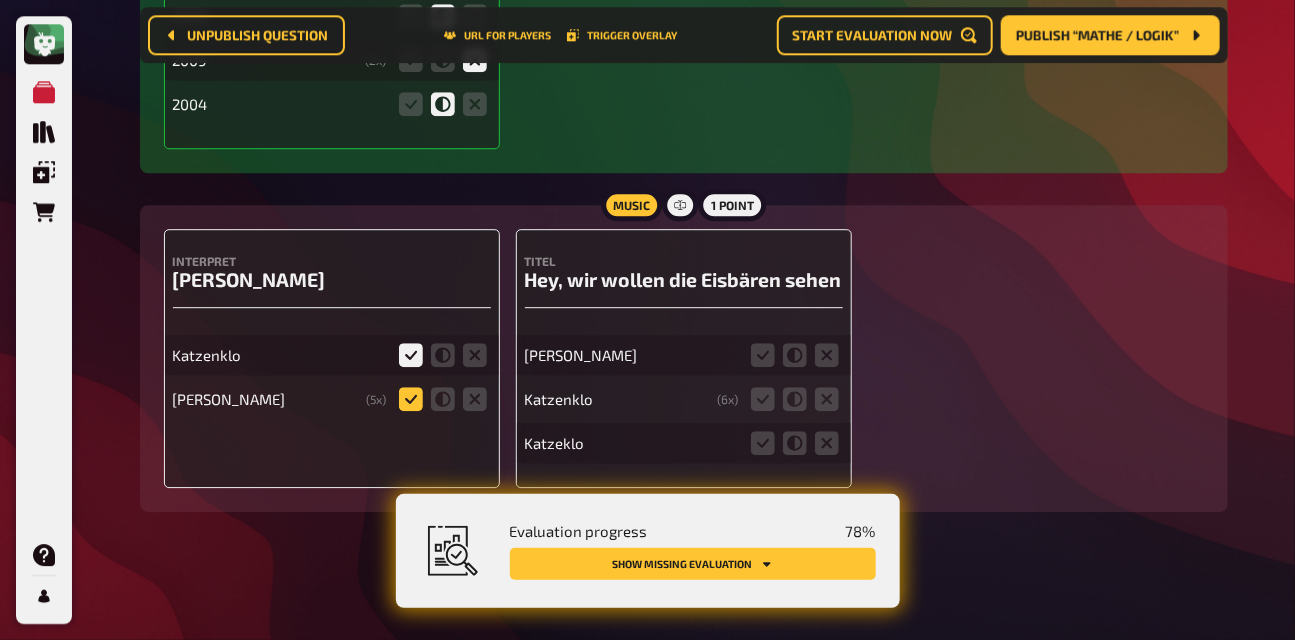 click at bounding box center (0, 0) 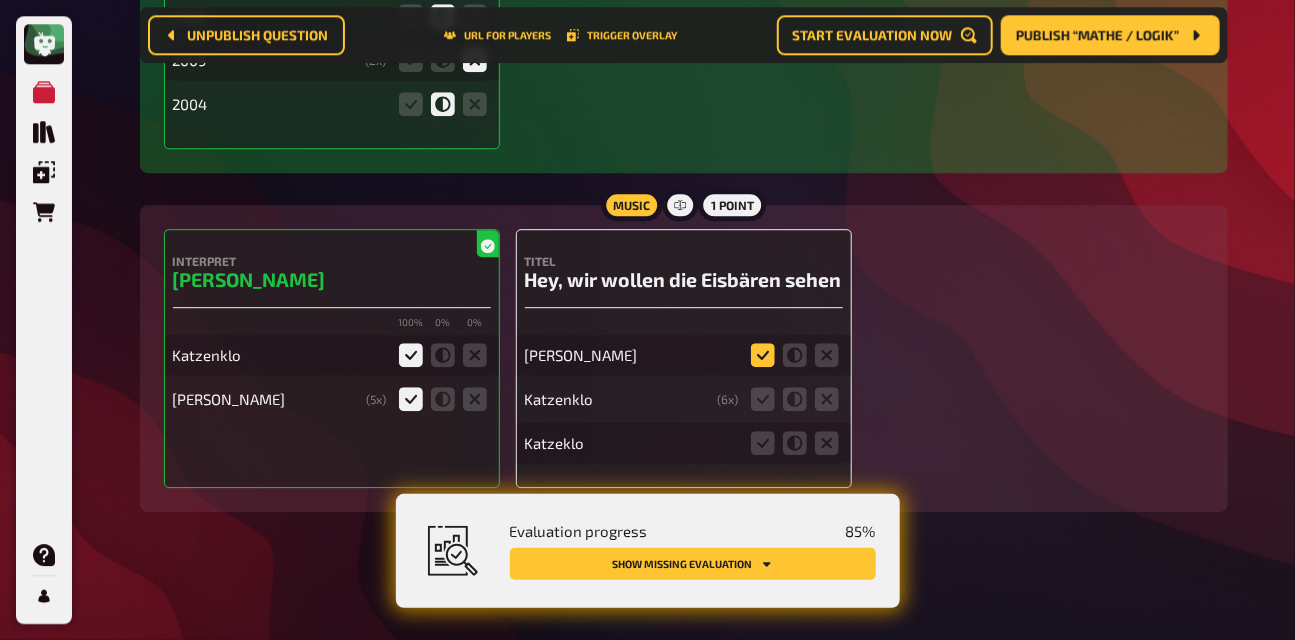 click 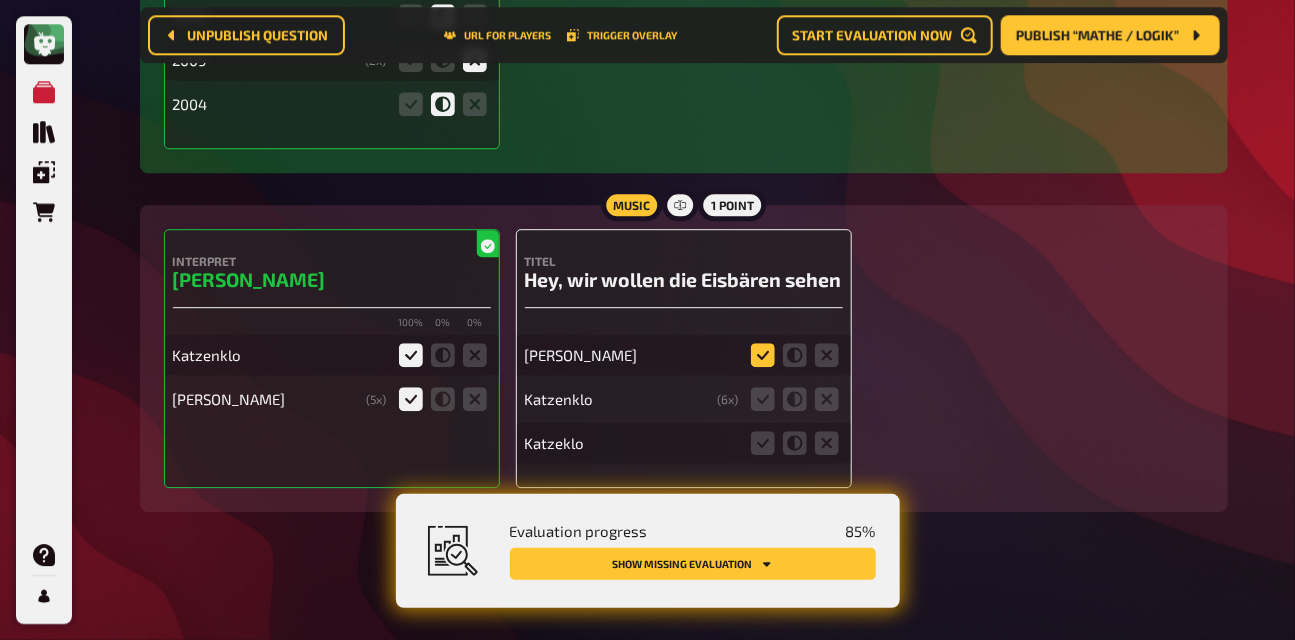 click at bounding box center [0, 0] 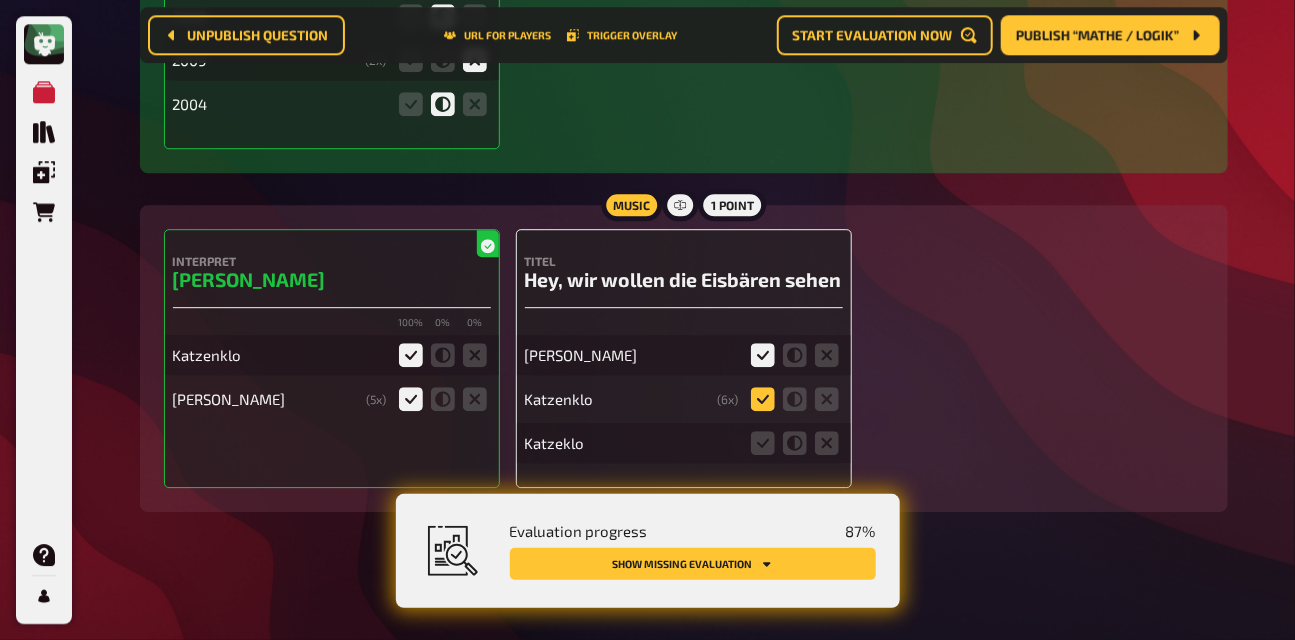 click 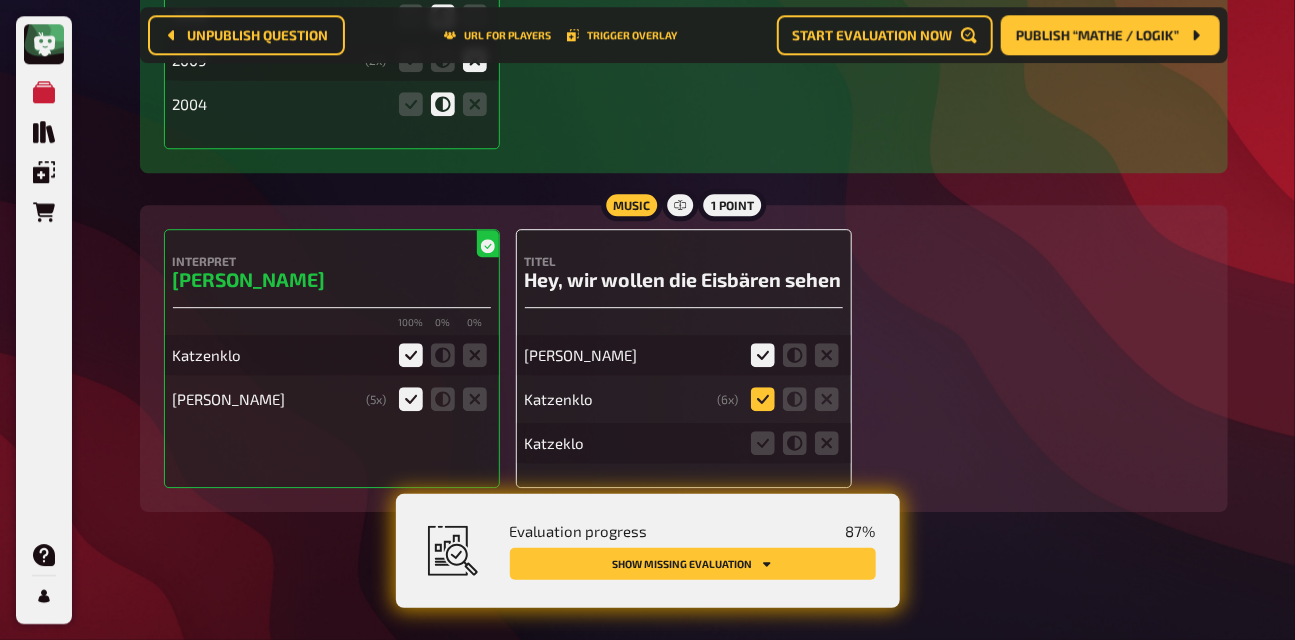 click at bounding box center (0, 0) 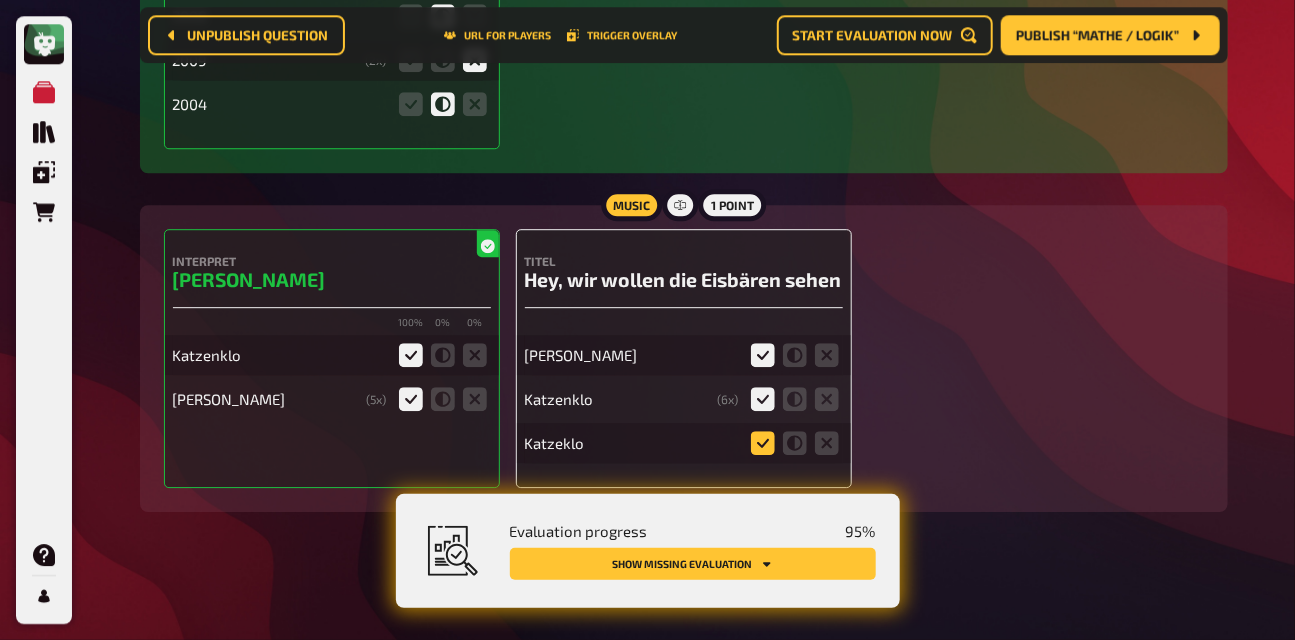 click 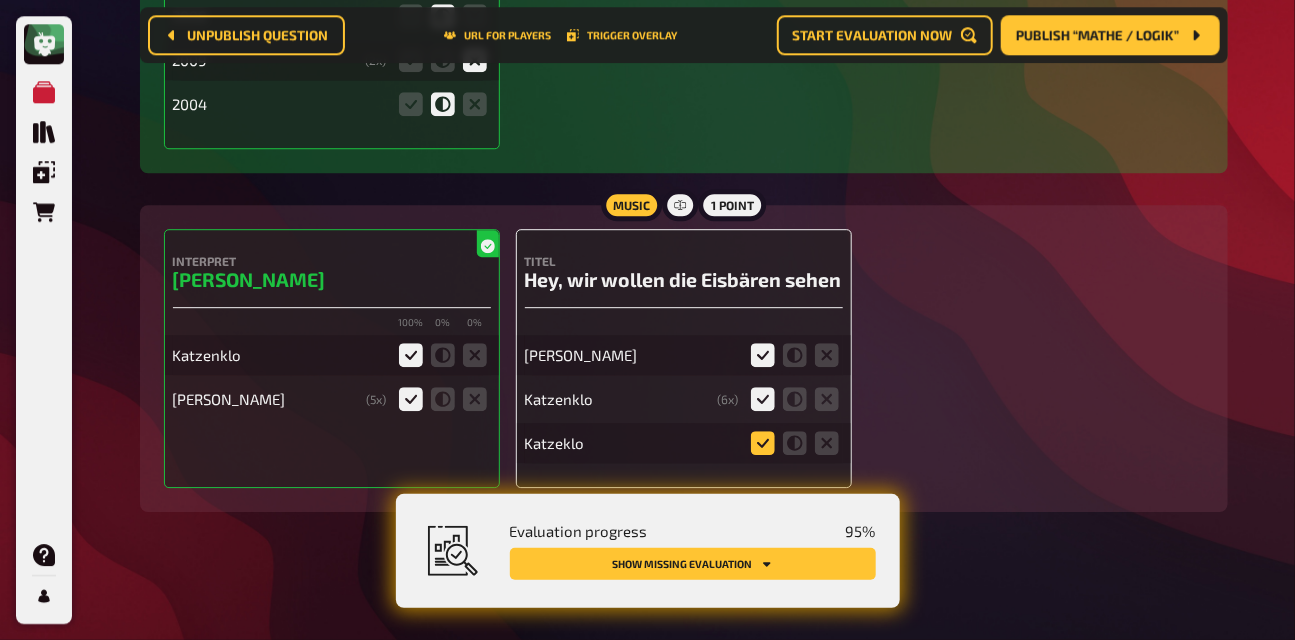 click at bounding box center [0, 0] 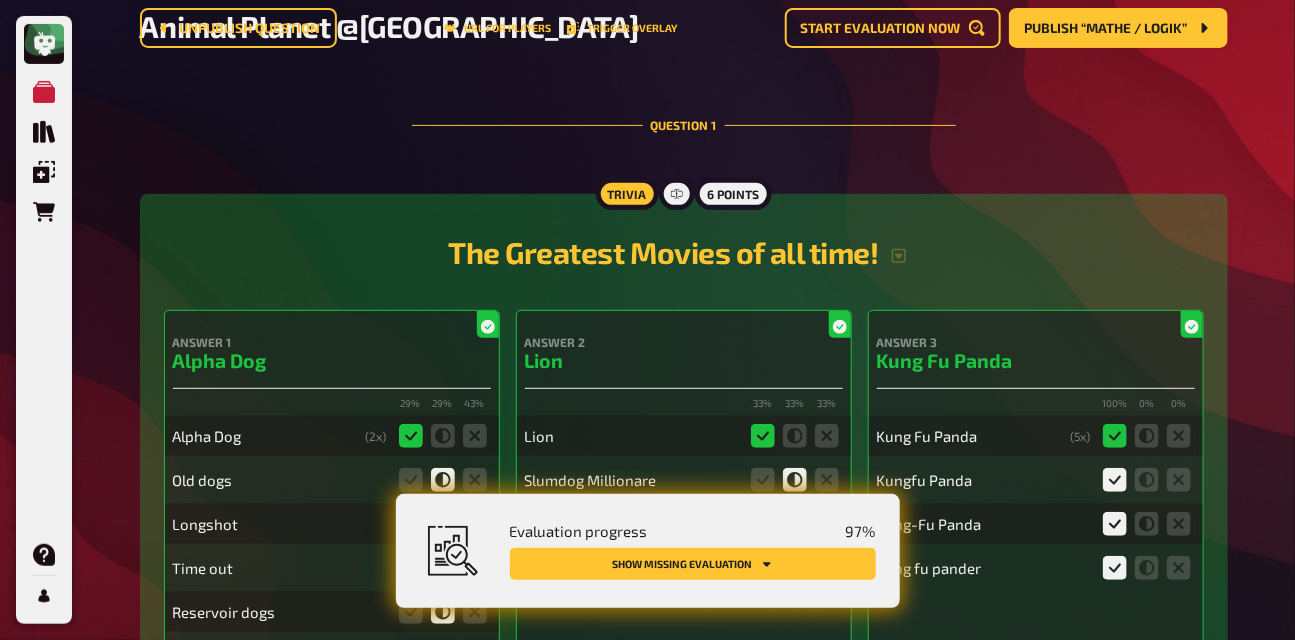 scroll, scrollTop: 0, scrollLeft: 0, axis: both 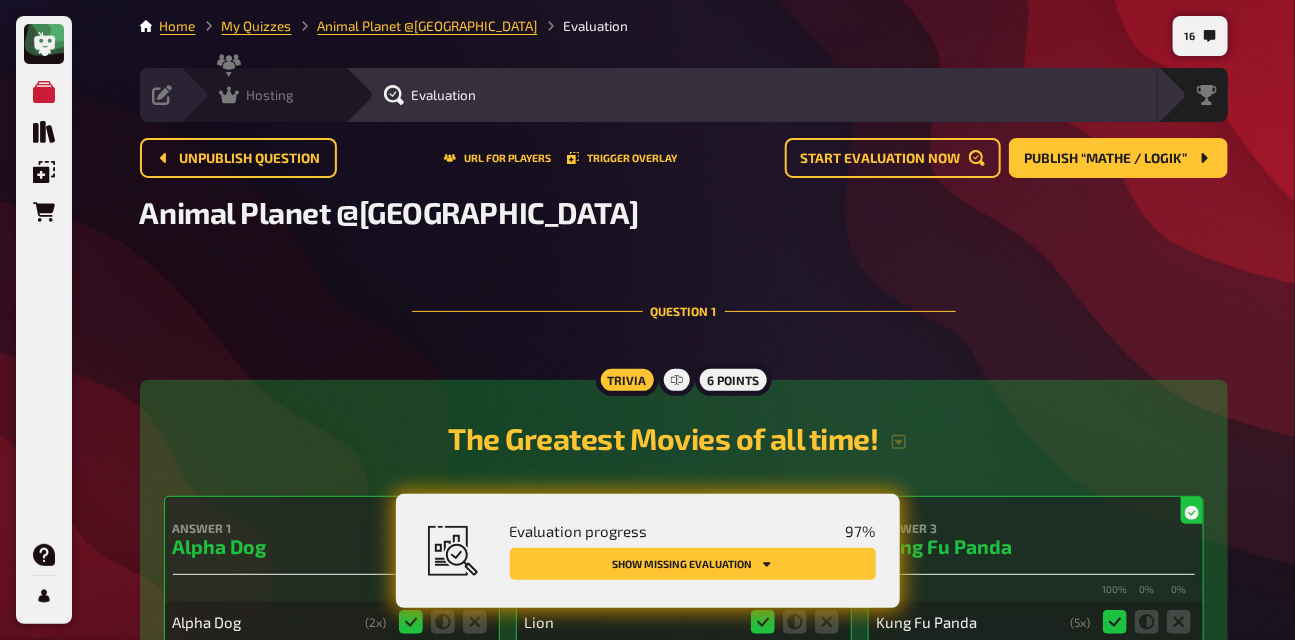 click on "Hosting undefined" at bounding box center (276, 95) 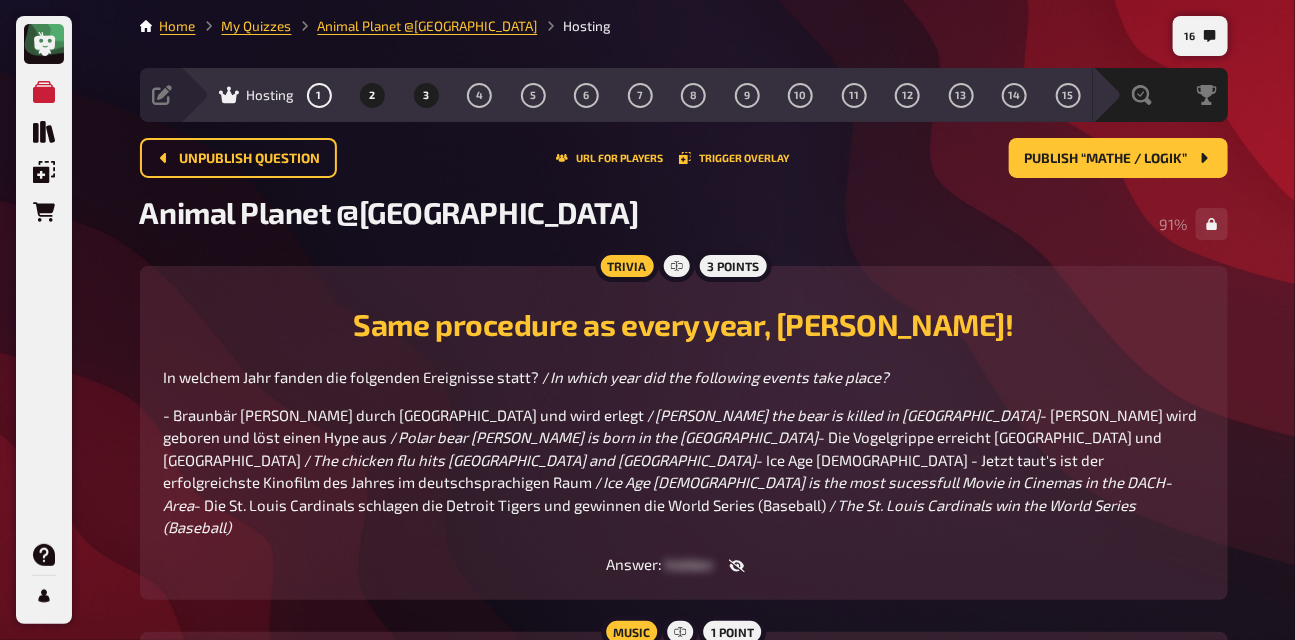 click on "3" at bounding box center (426, 95) 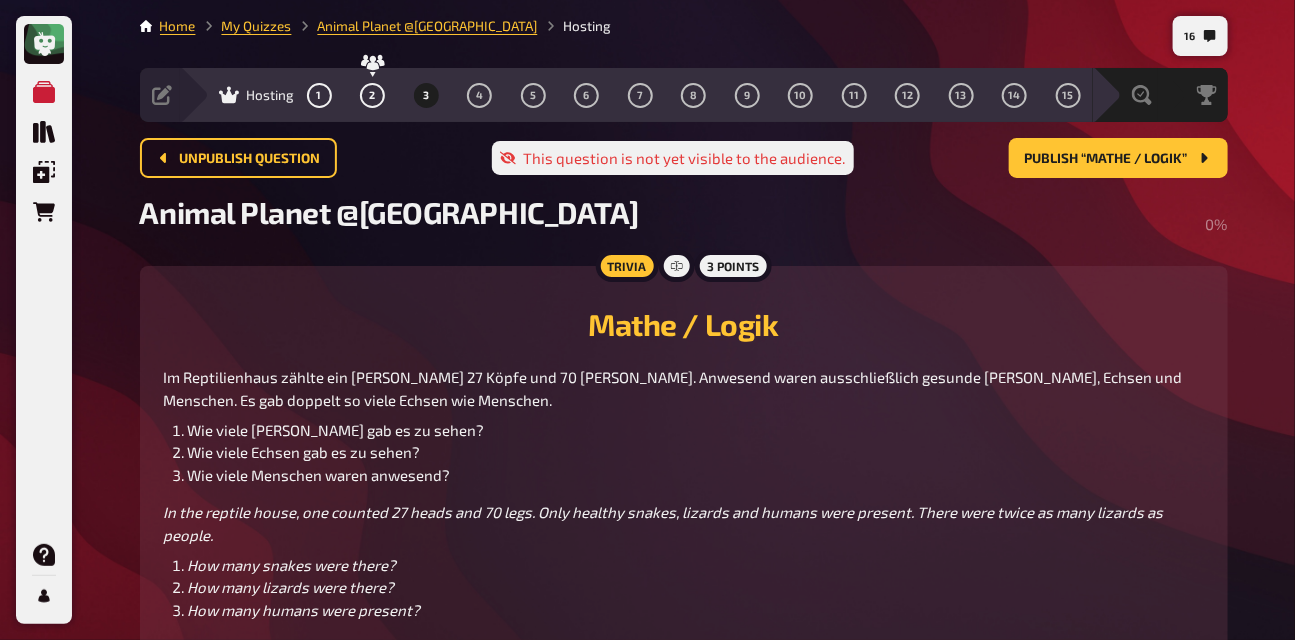 scroll, scrollTop: 40, scrollLeft: 0, axis: vertical 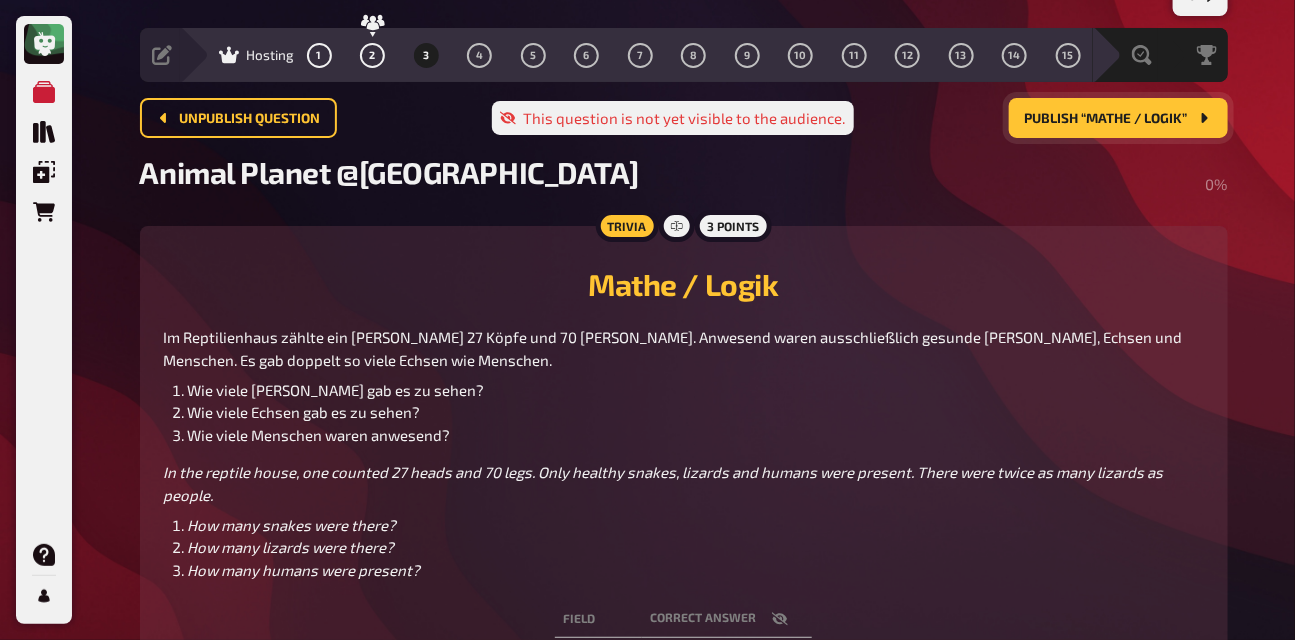 click on "Publish “Mathe / Logik”" at bounding box center [1106, 119] 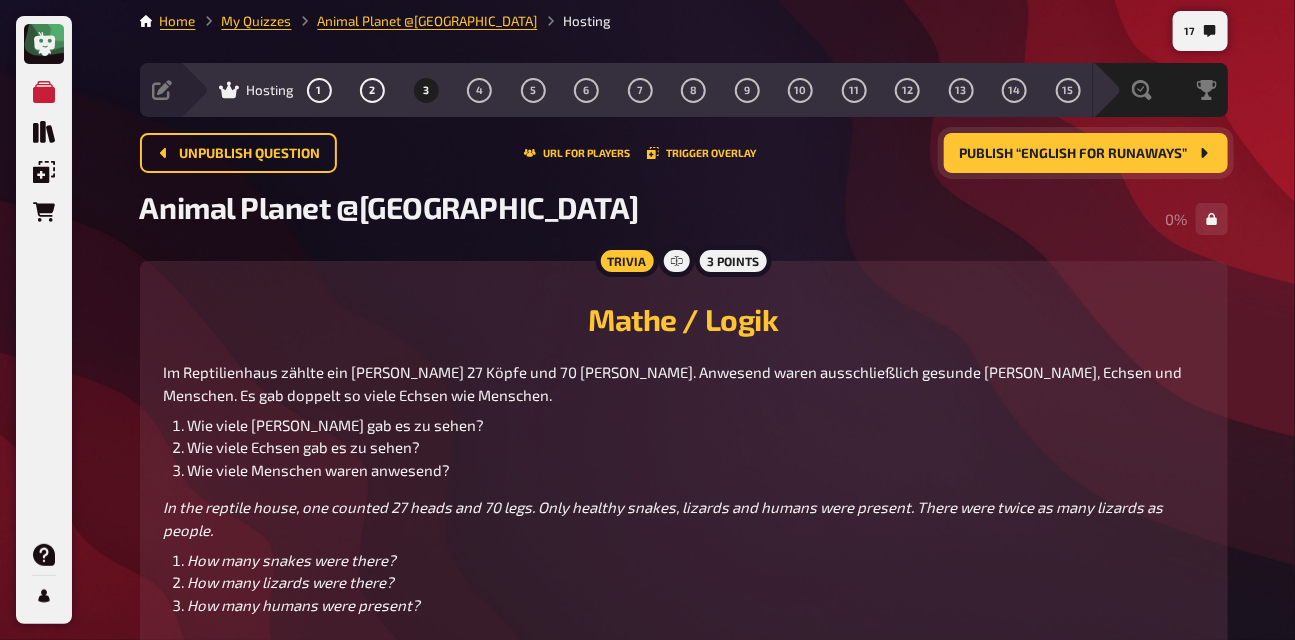 scroll, scrollTop: 0, scrollLeft: 0, axis: both 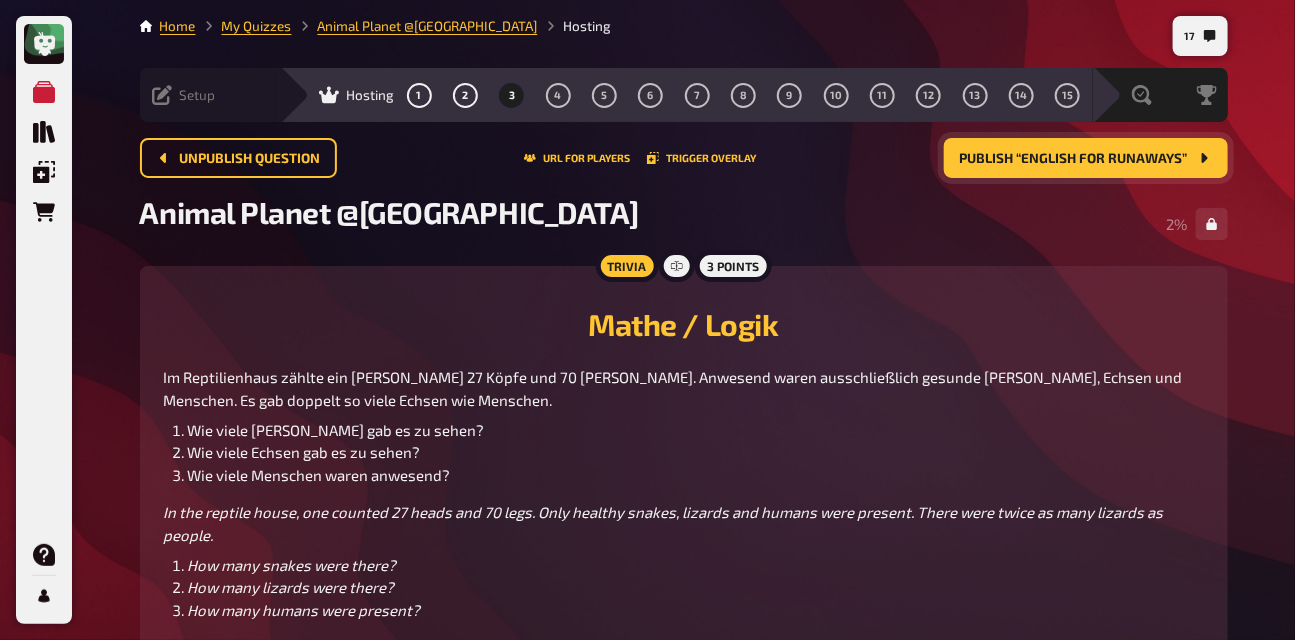 click on "Setup" at bounding box center (198, 95) 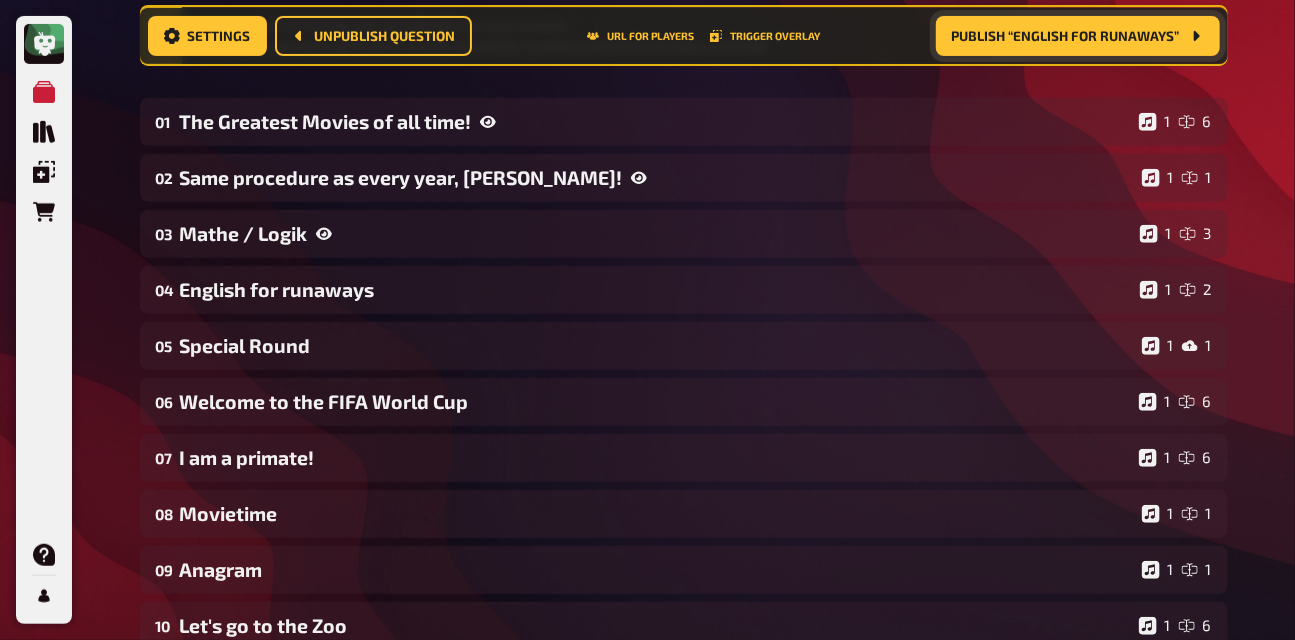 scroll, scrollTop: 271, scrollLeft: 0, axis: vertical 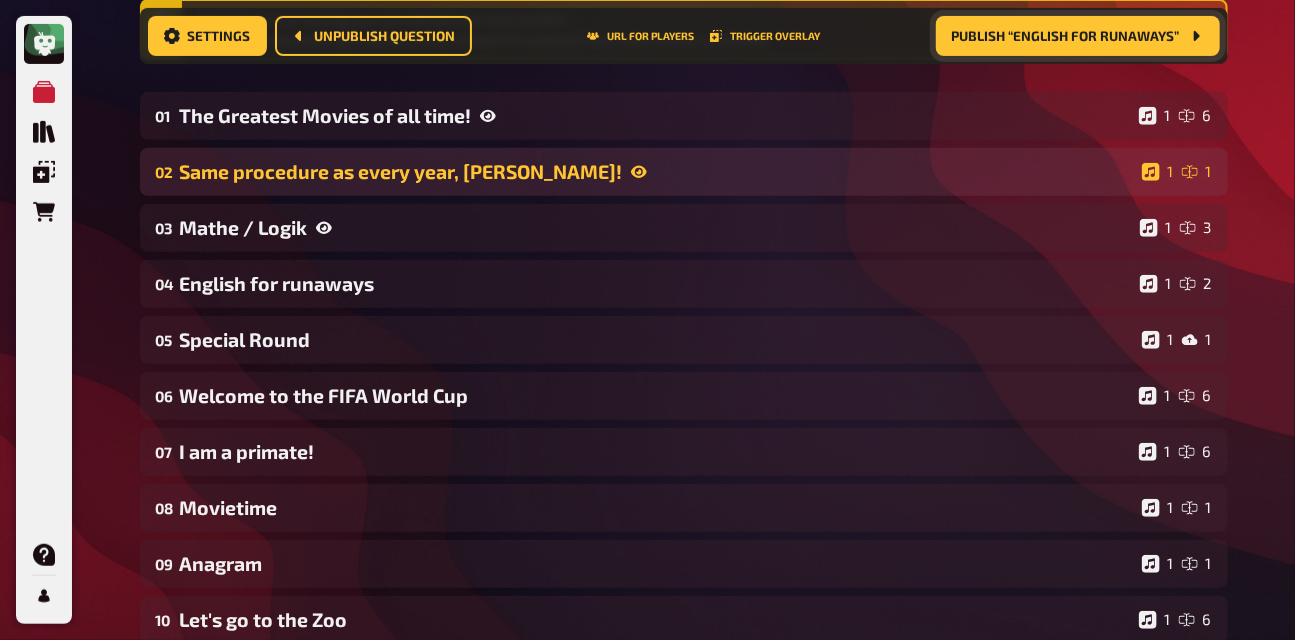 click on "02 Same procedure as every year, [PERSON_NAME]!    1 1" at bounding box center [684, 172] 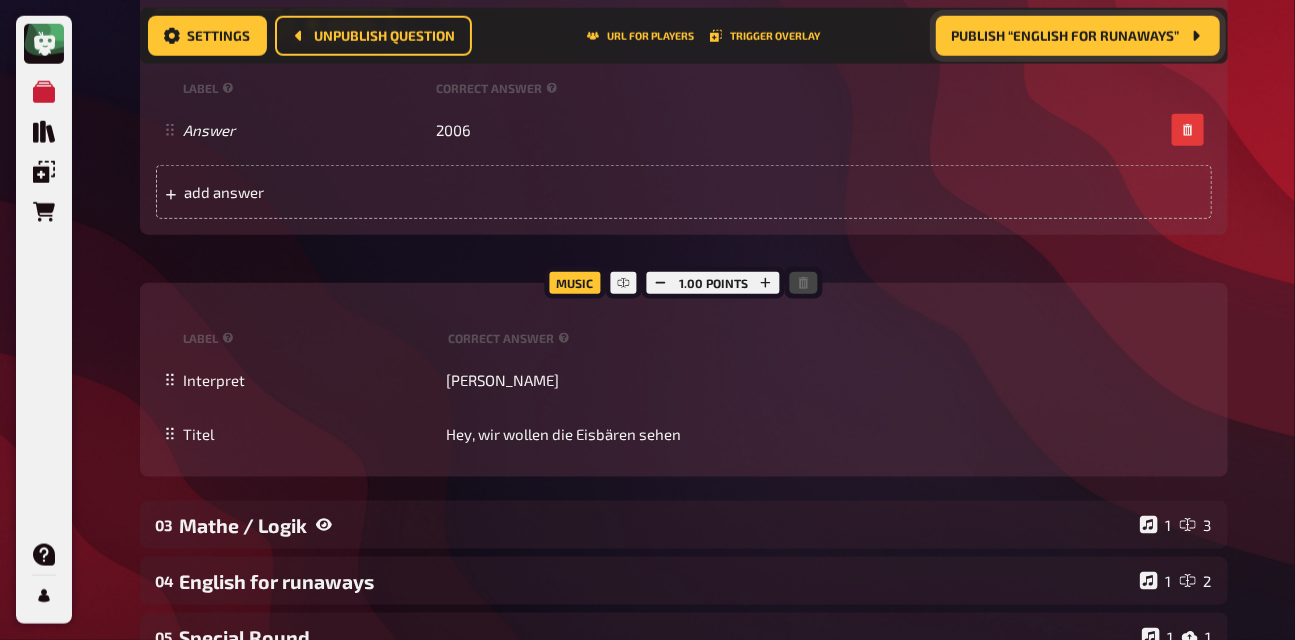 scroll, scrollTop: 781, scrollLeft: 0, axis: vertical 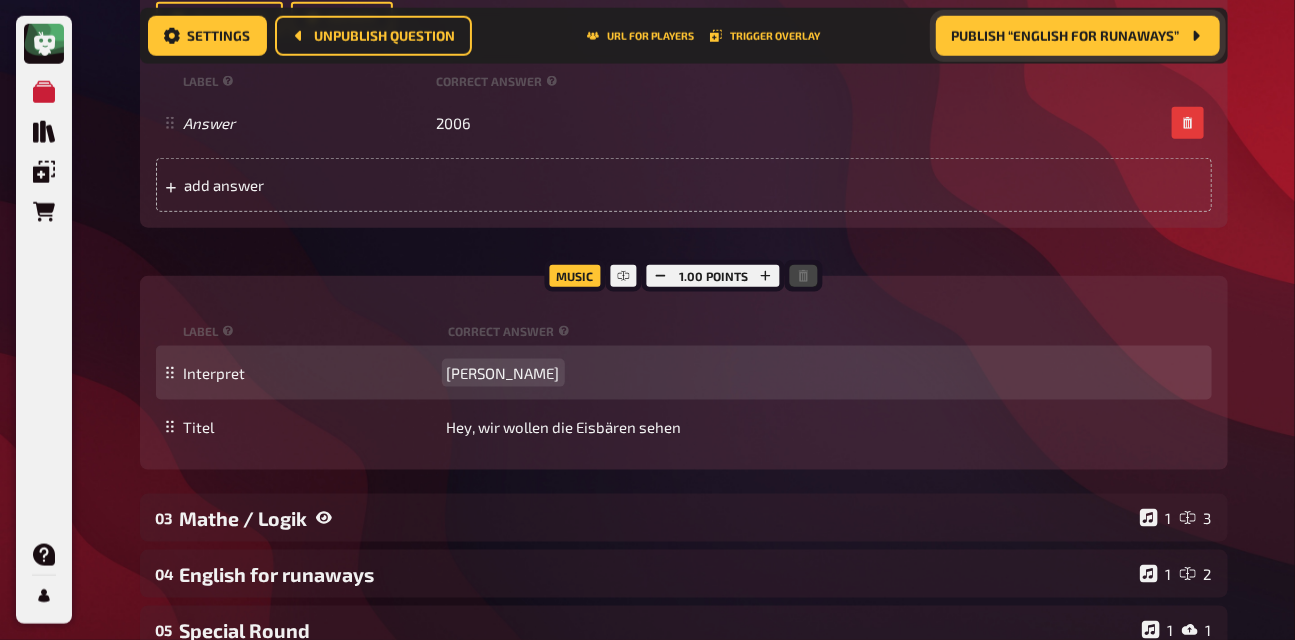 click on "[PERSON_NAME]" at bounding box center (503, 373) 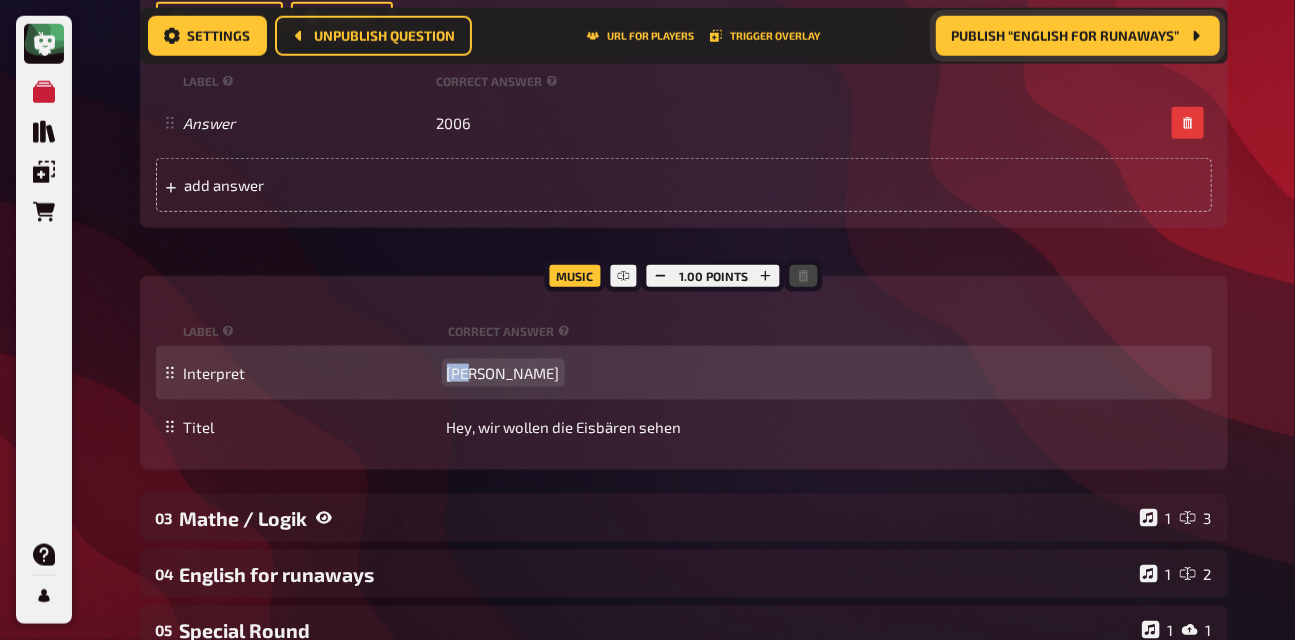 click on "[PERSON_NAME]" at bounding box center [503, 373] 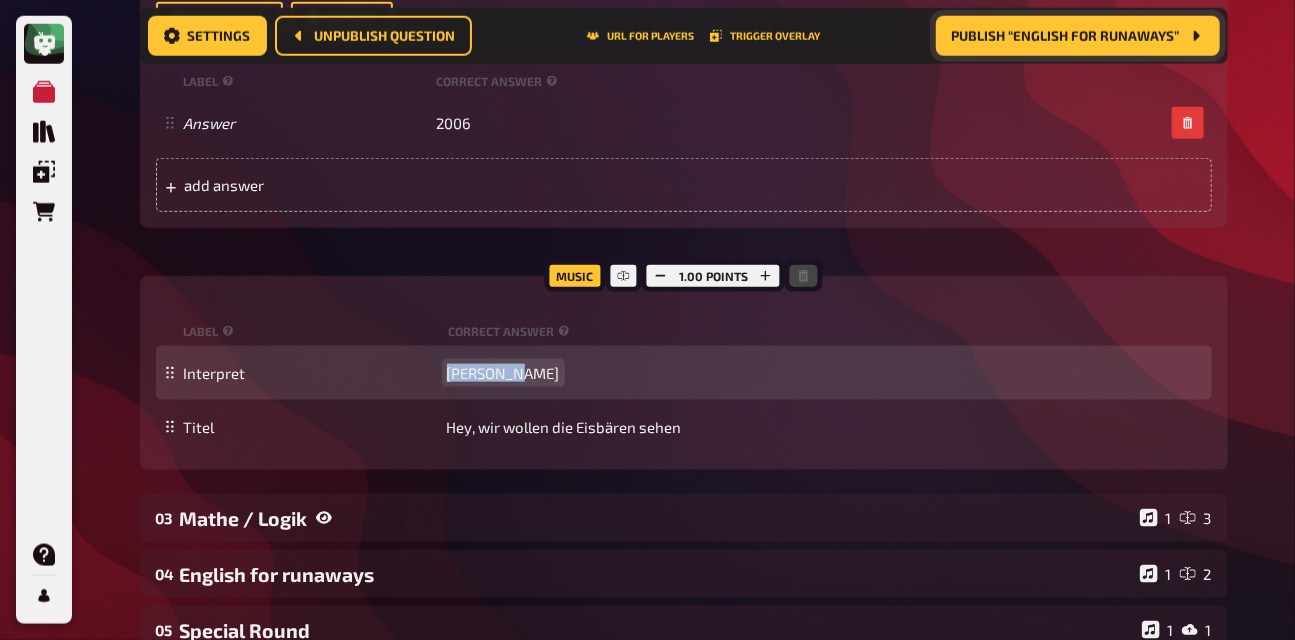 click on "[PERSON_NAME]" at bounding box center [503, 373] 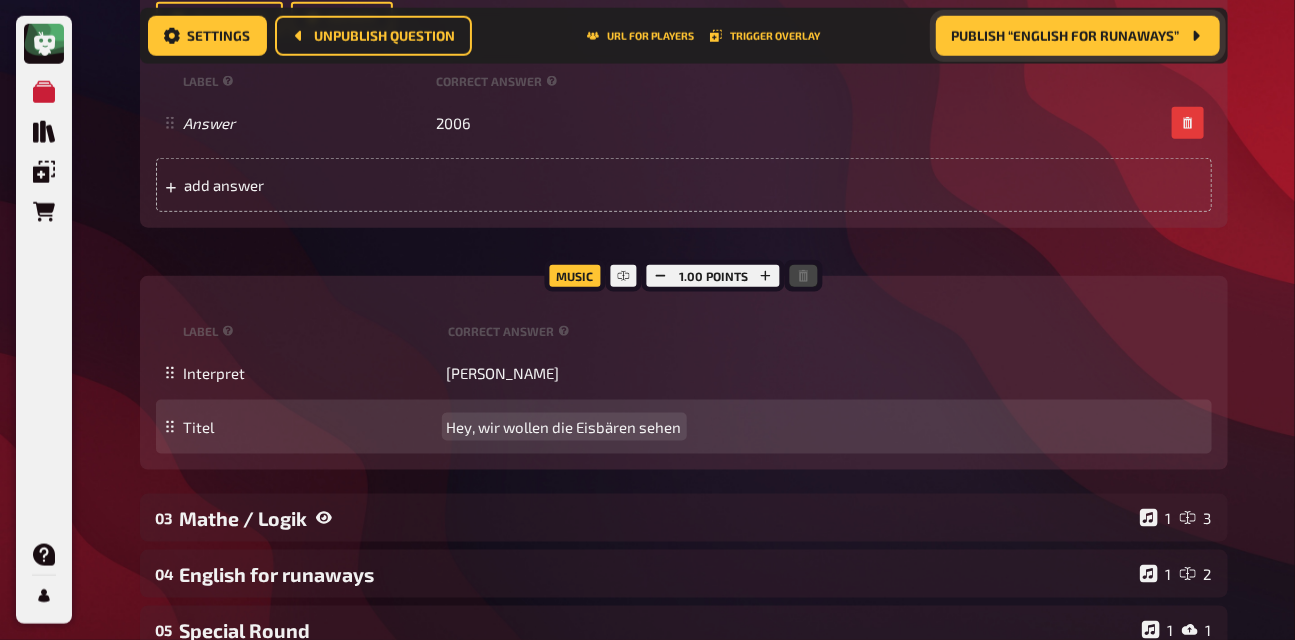 click on "Hey, wir wollen die Eisbären sehen" at bounding box center (564, 427) 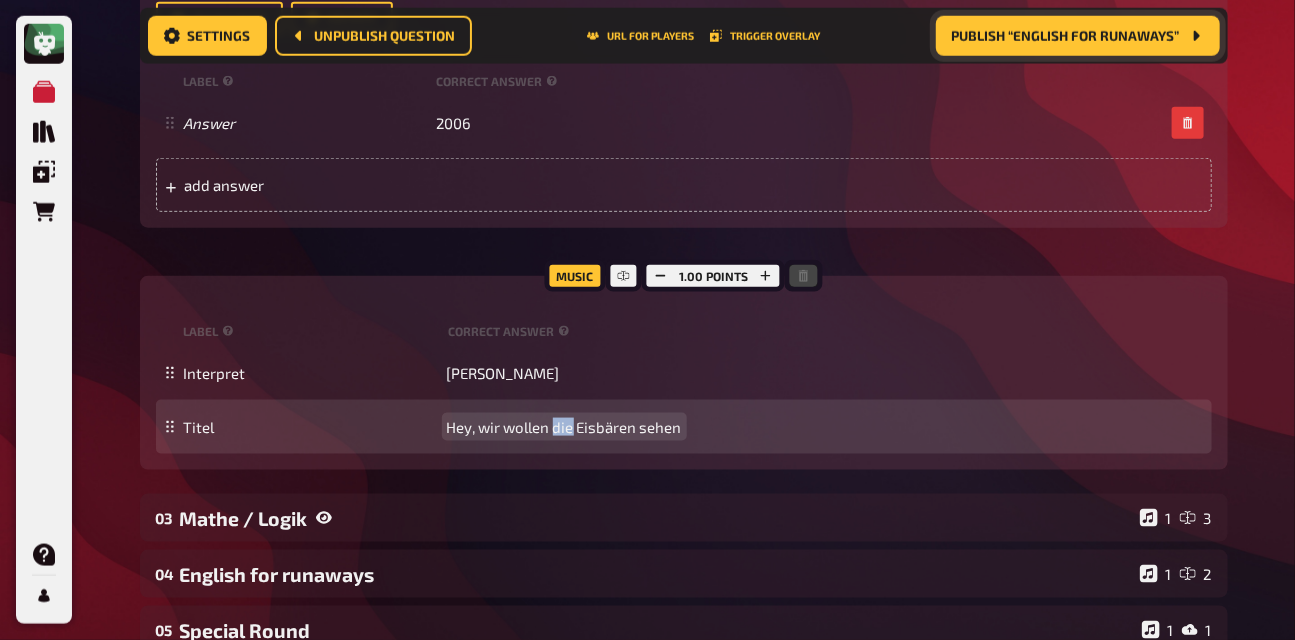click on "Hey, wir wollen die Eisbären sehen" at bounding box center [564, 427] 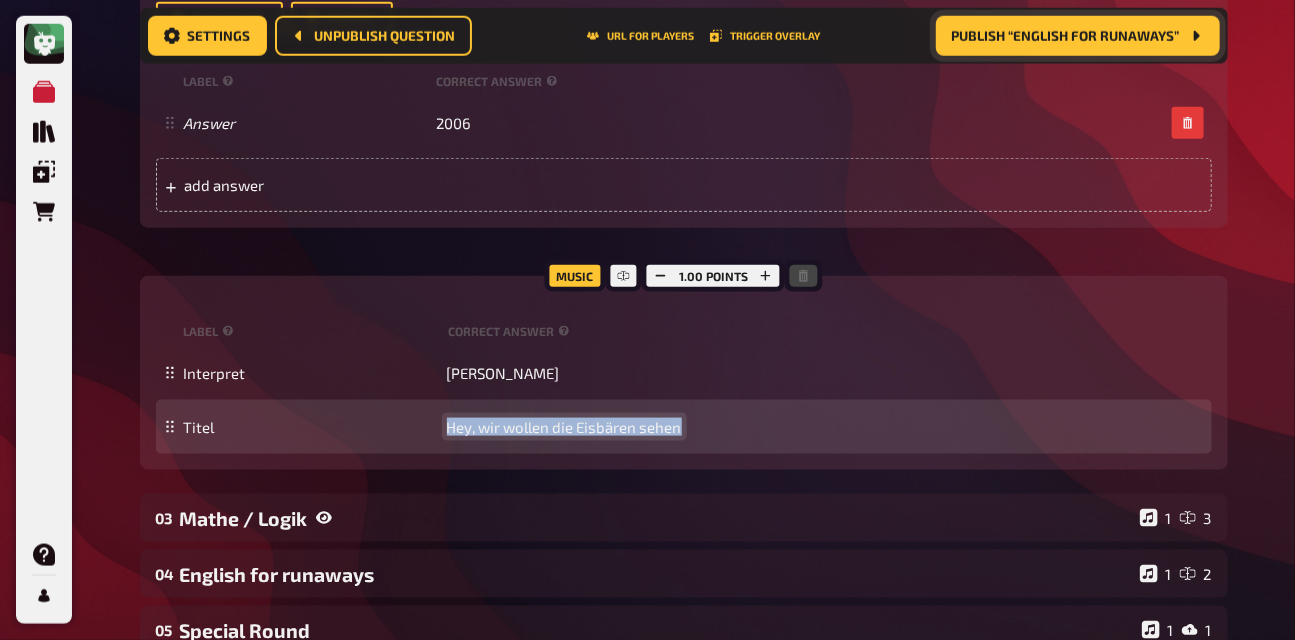 click on "Hey, wir wollen die Eisbären sehen" at bounding box center [564, 427] 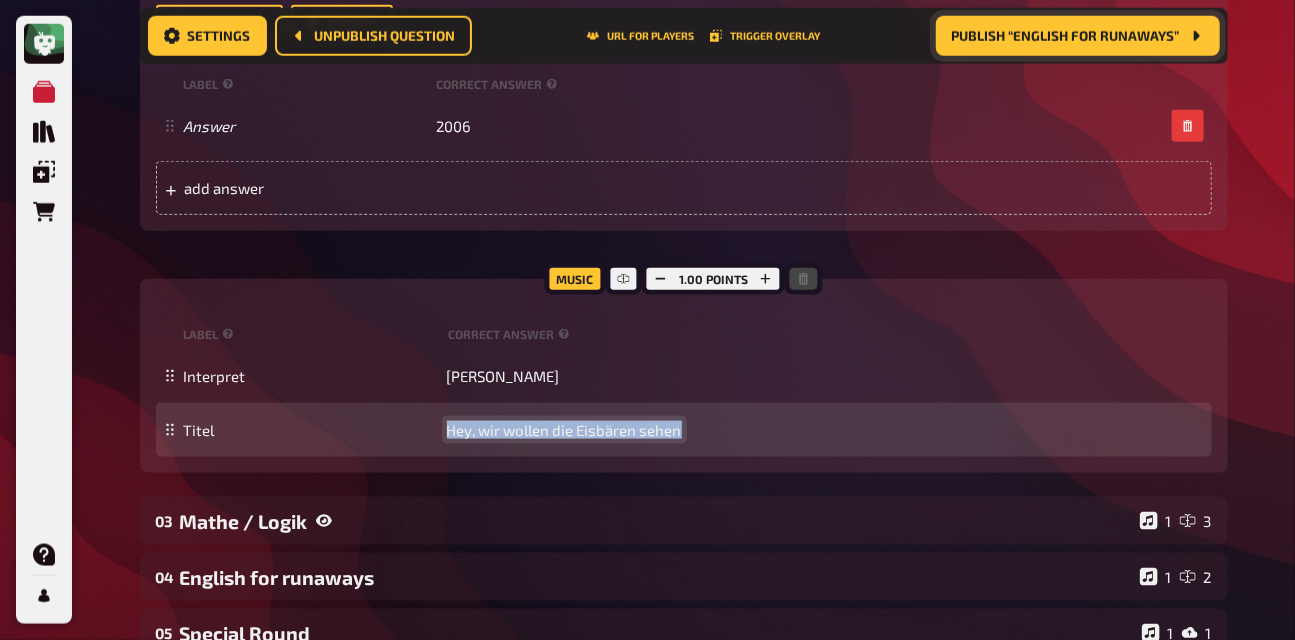 scroll, scrollTop: 780, scrollLeft: 0, axis: vertical 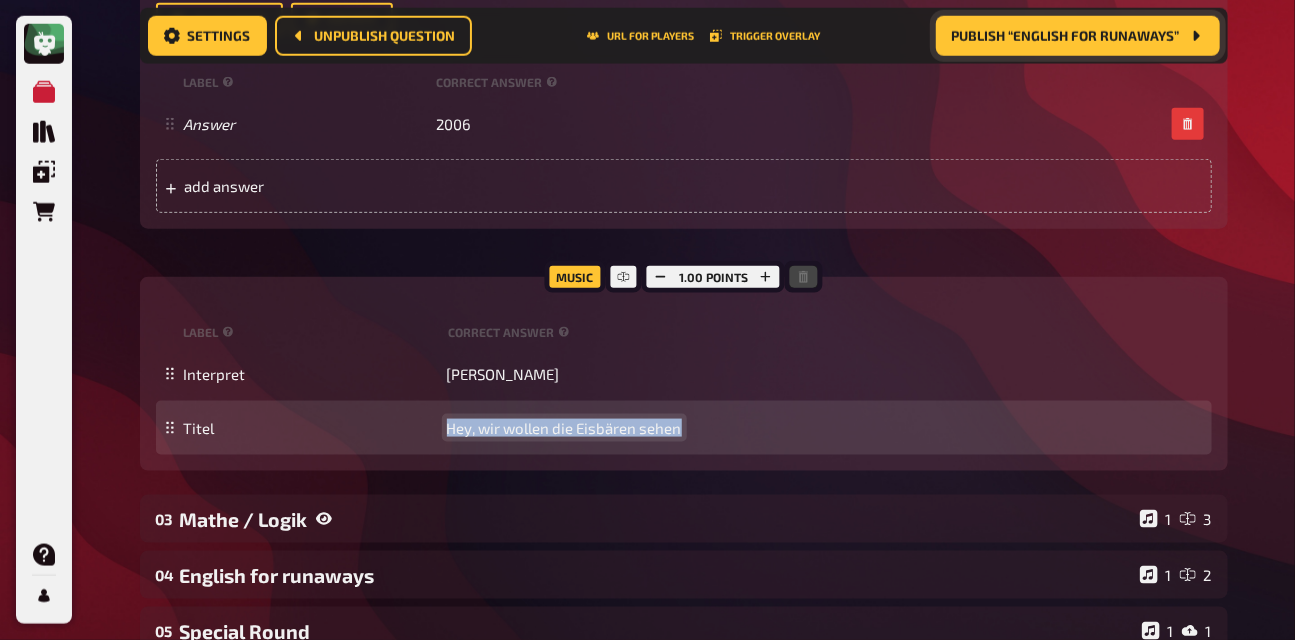 type 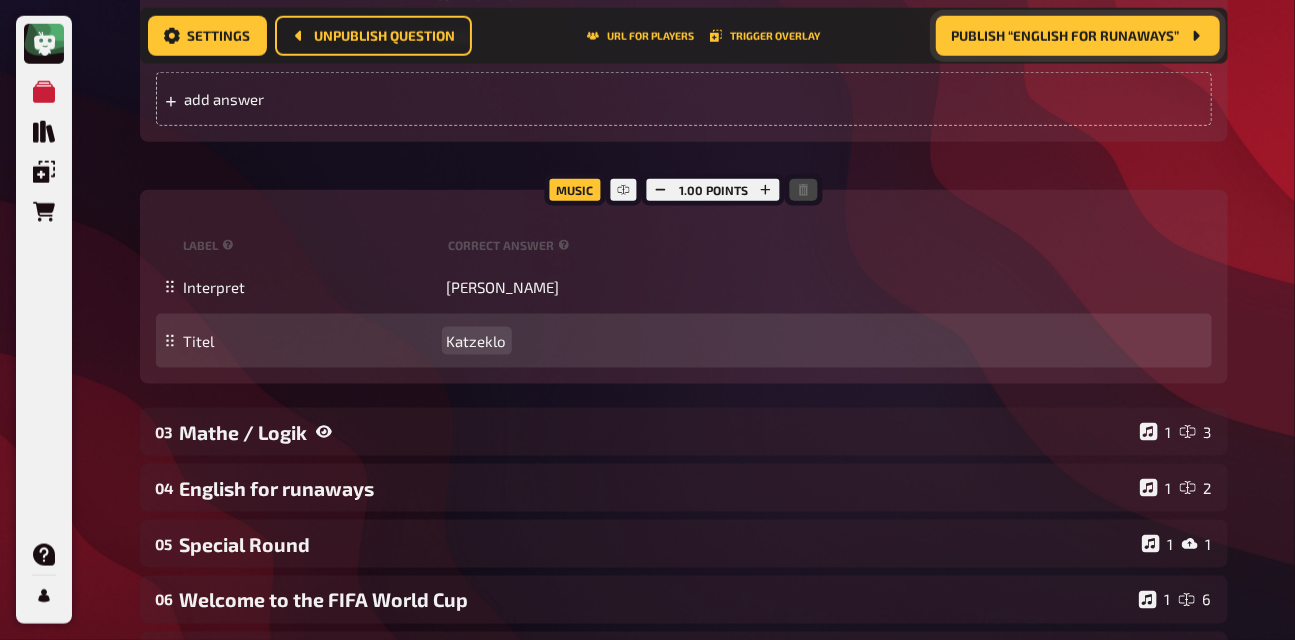 scroll, scrollTop: 883, scrollLeft: 0, axis: vertical 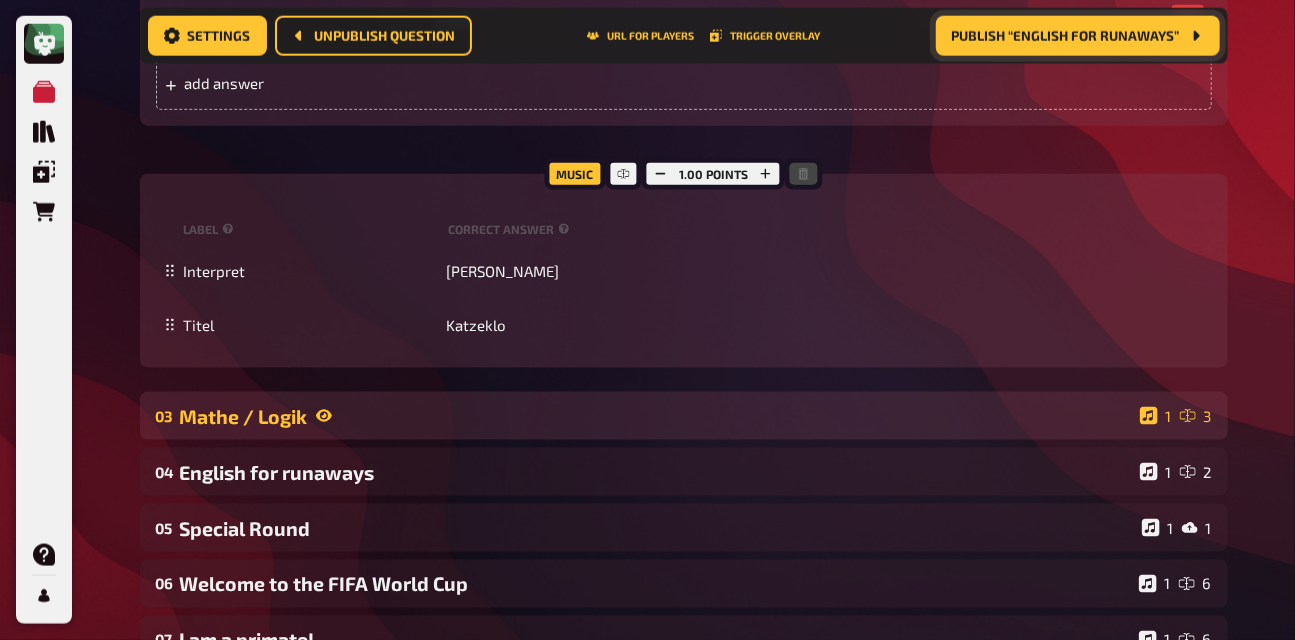 click on "Mathe / Logik" at bounding box center (656, 416) 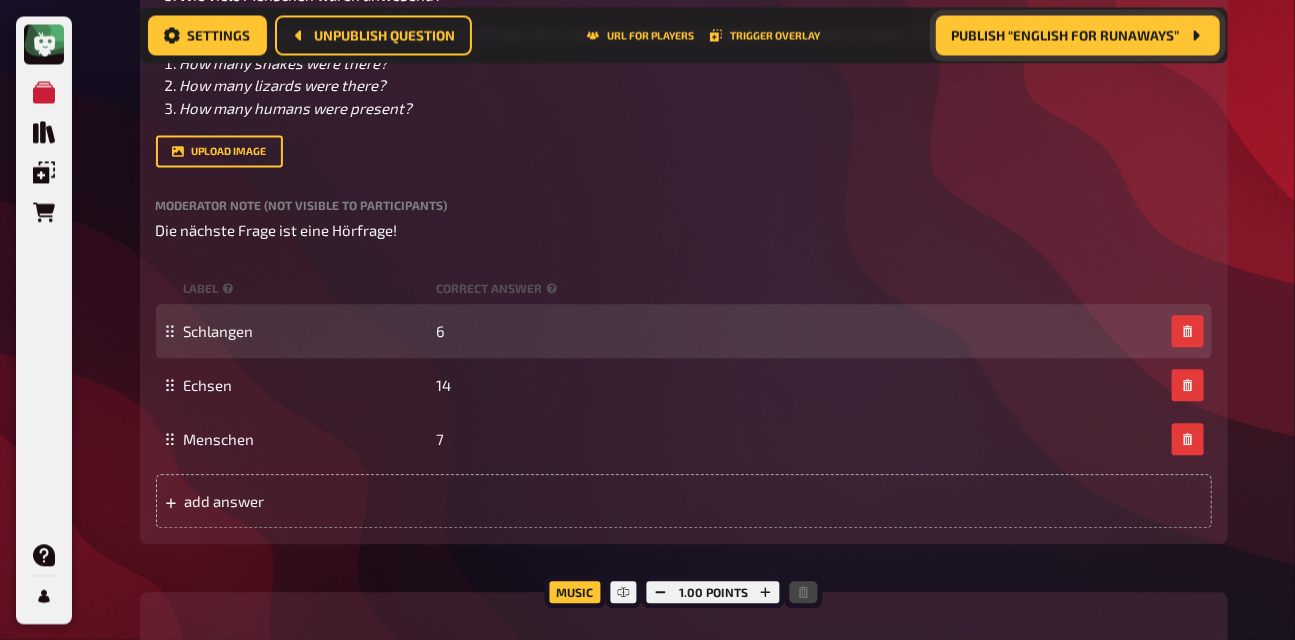 scroll, scrollTop: 1694, scrollLeft: 0, axis: vertical 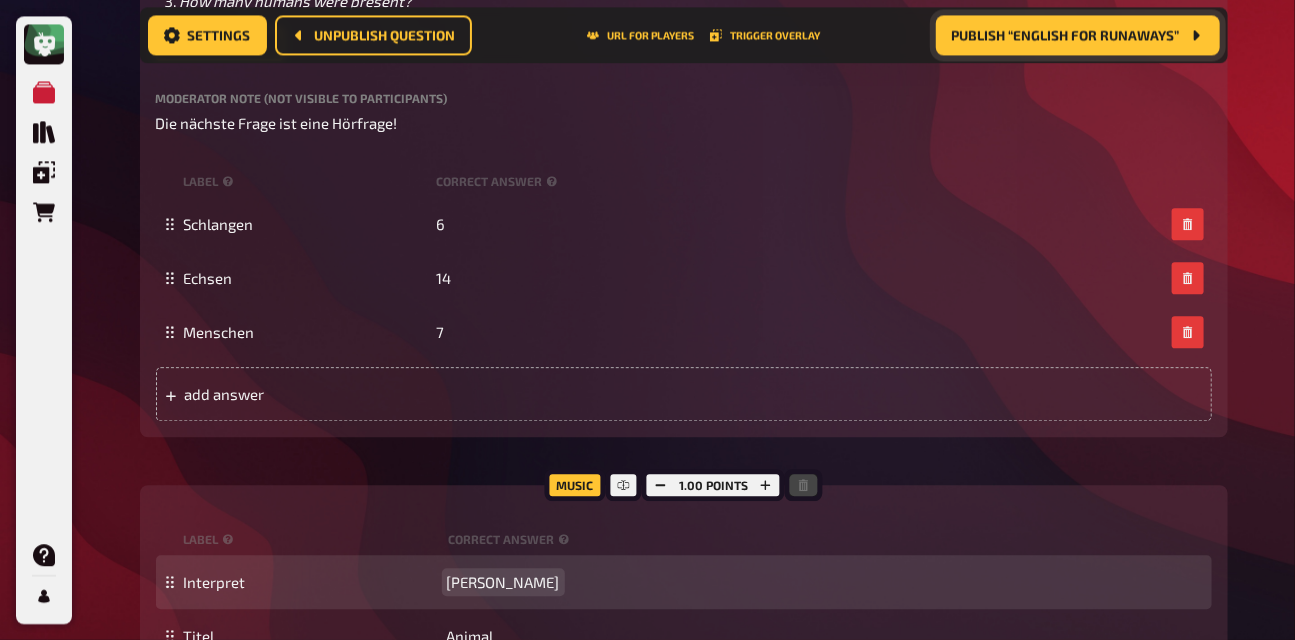 click on "[PERSON_NAME]" at bounding box center [503, 582] 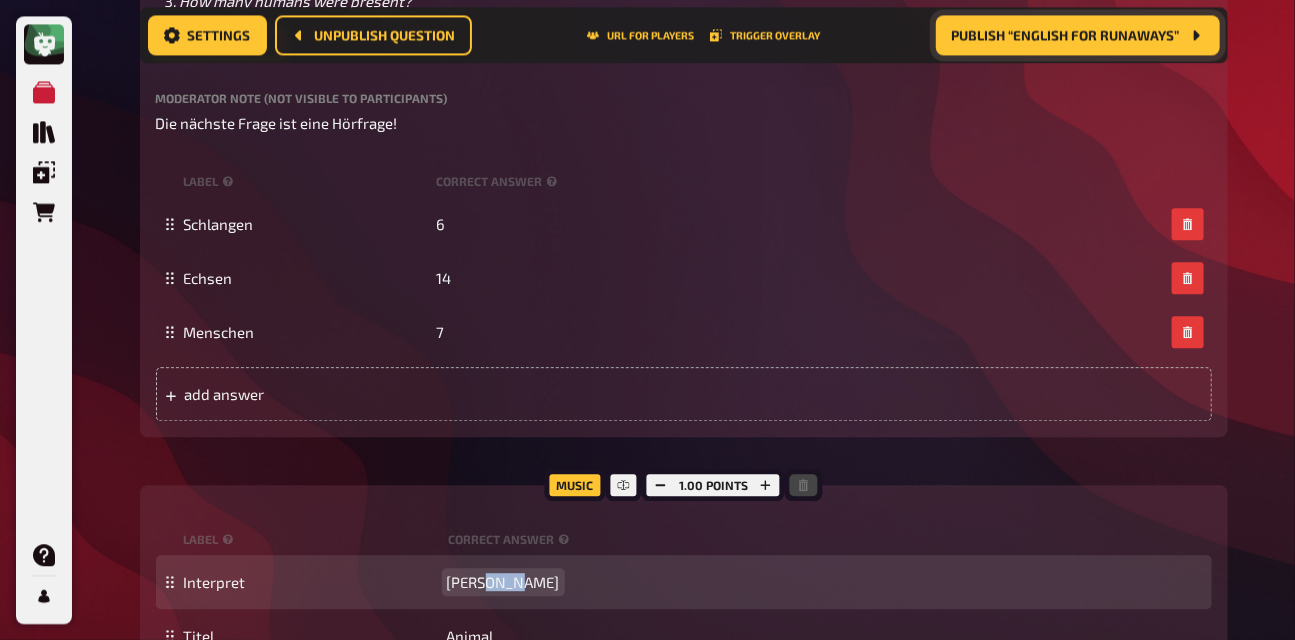 click on "[PERSON_NAME]" at bounding box center (503, 582) 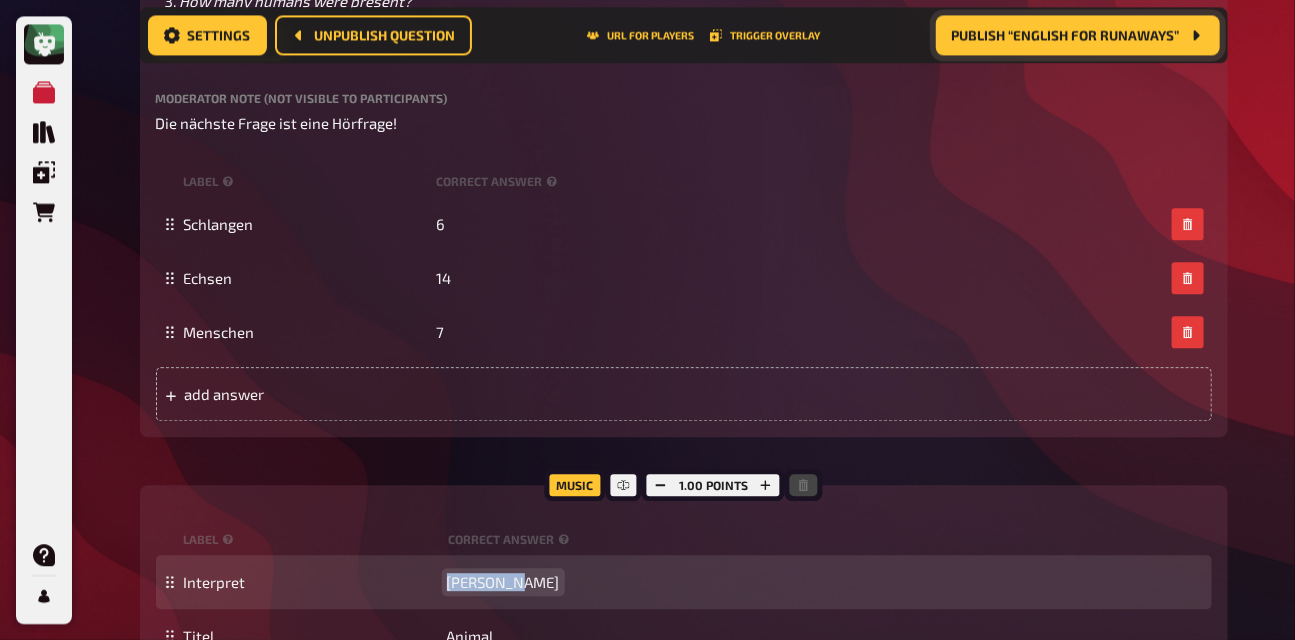 click on "[PERSON_NAME]" at bounding box center [503, 582] 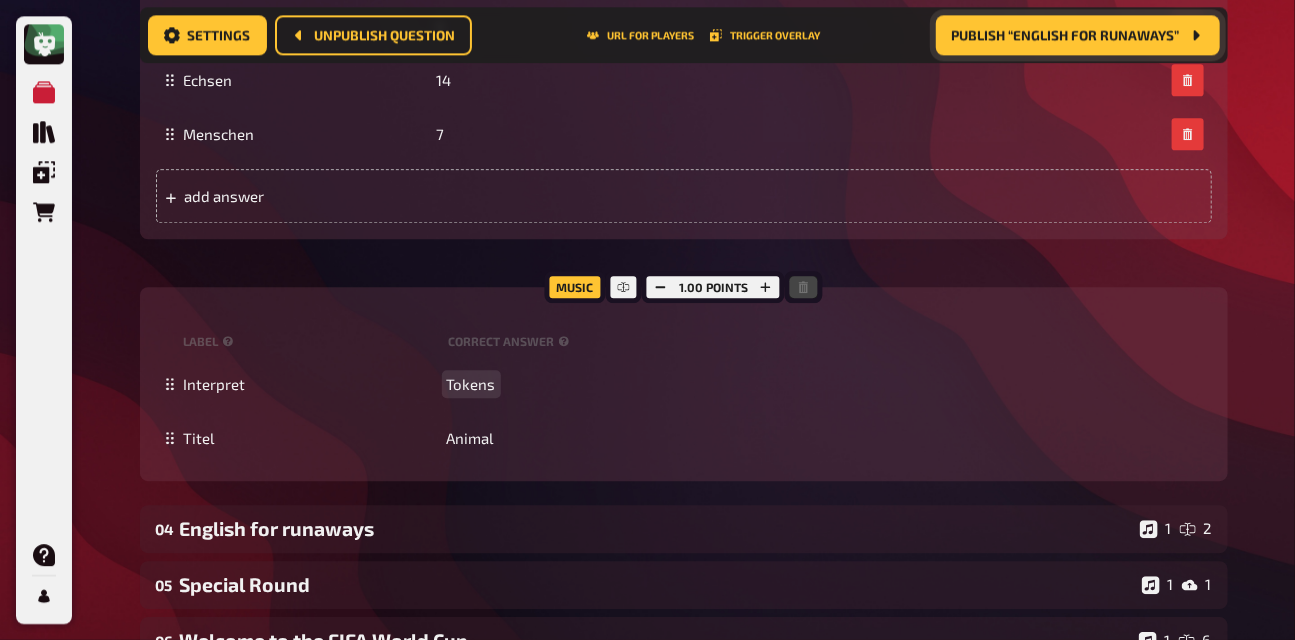 scroll, scrollTop: 1895, scrollLeft: 0, axis: vertical 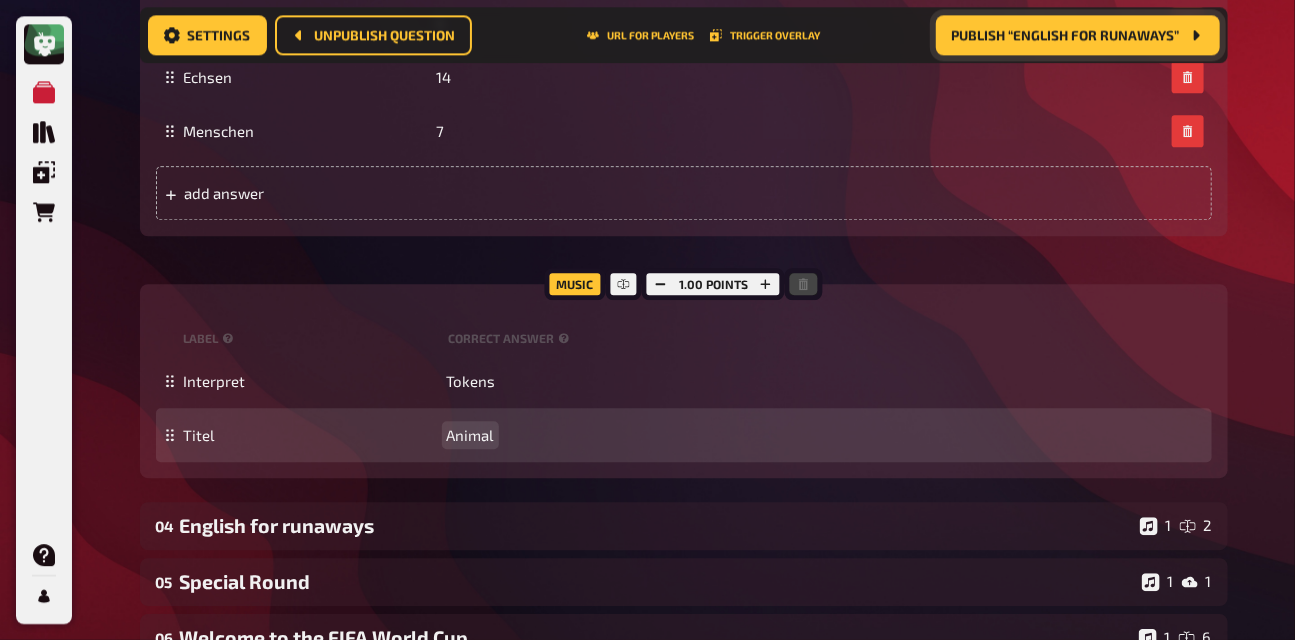 click on "Animal" at bounding box center [470, 435] 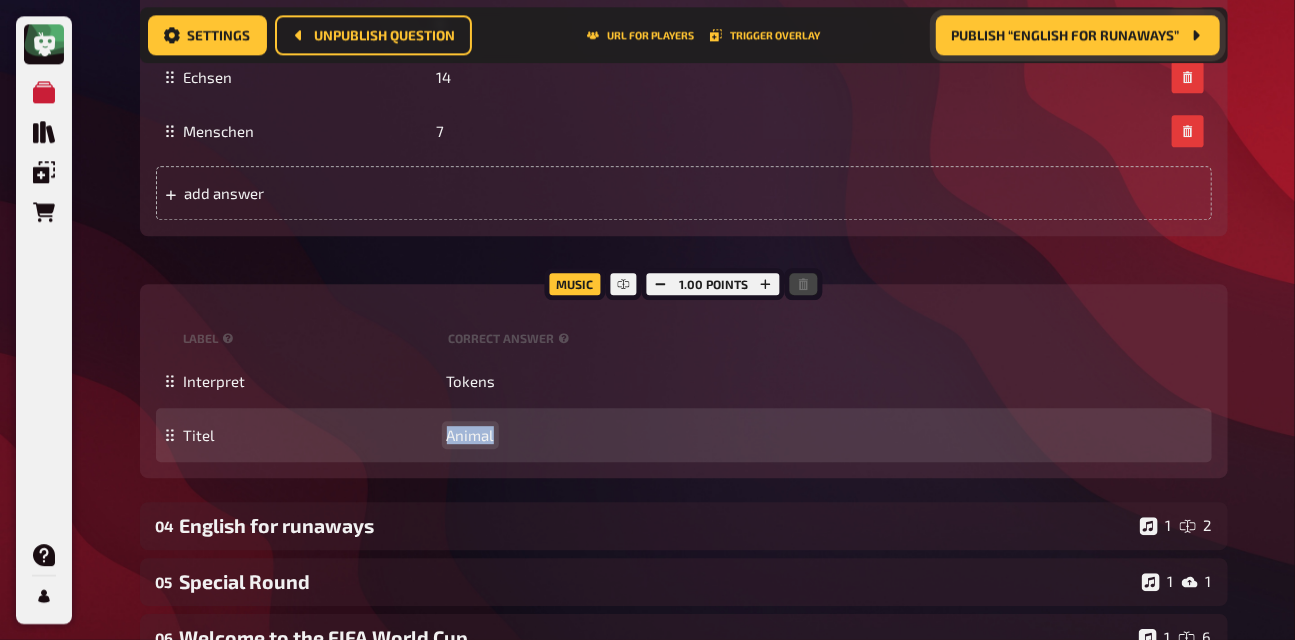 click on "Animal" at bounding box center (470, 435) 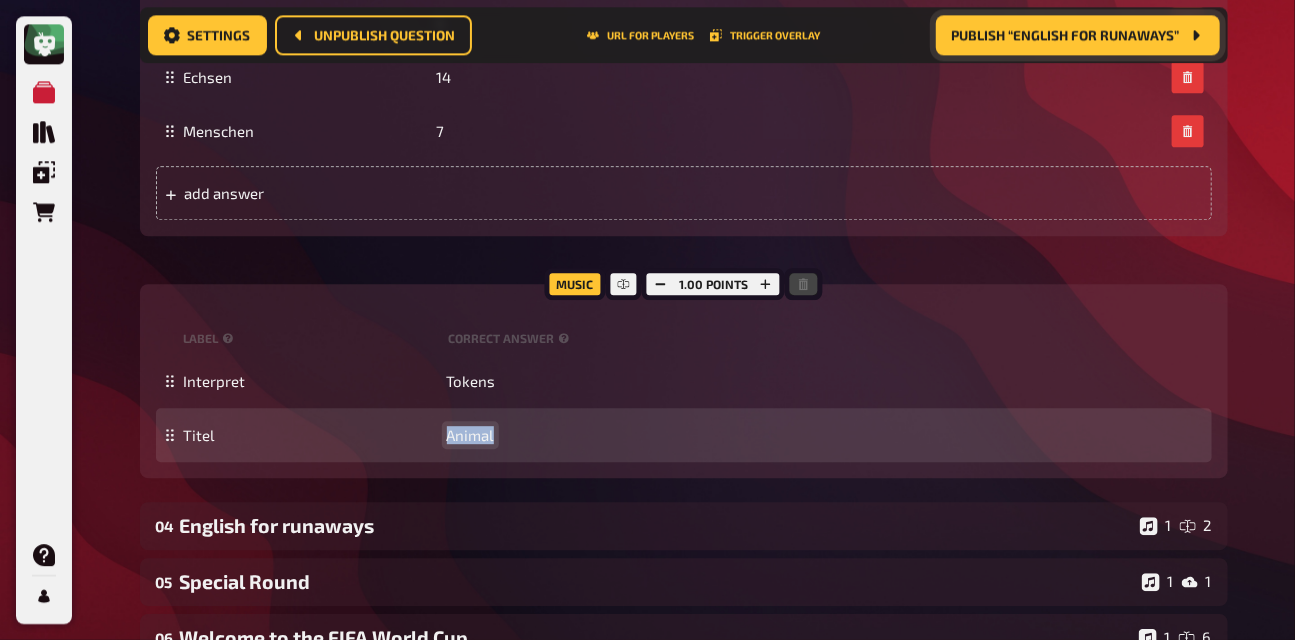 type 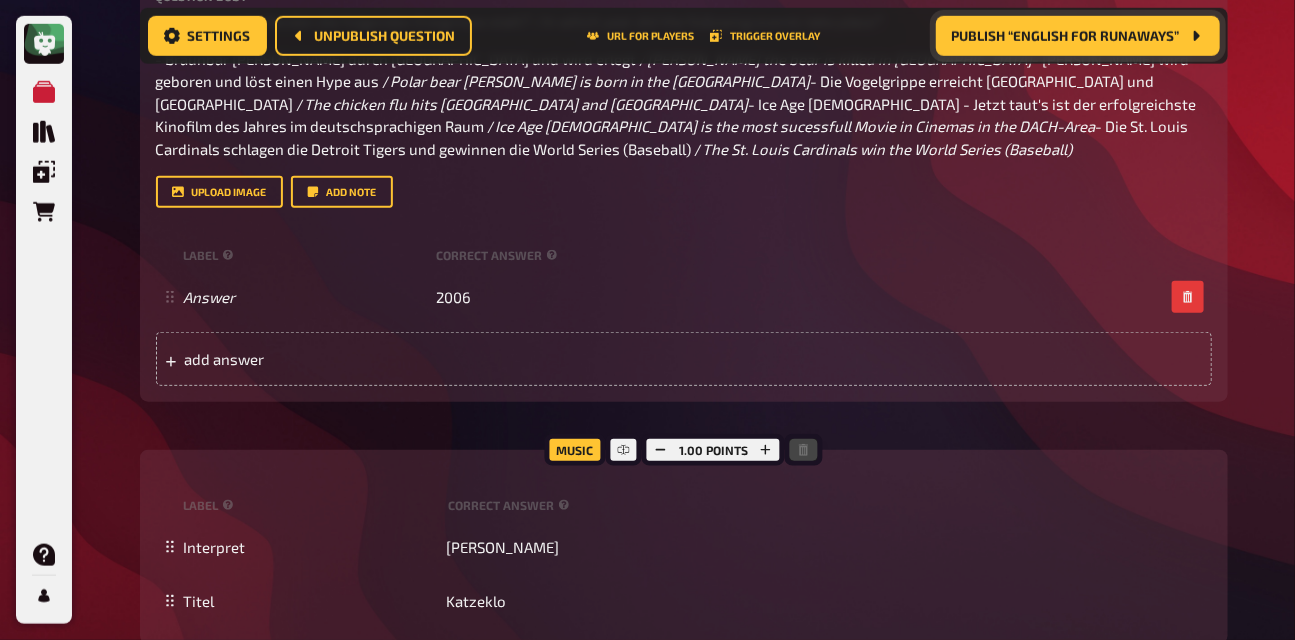 scroll, scrollTop: 0, scrollLeft: 0, axis: both 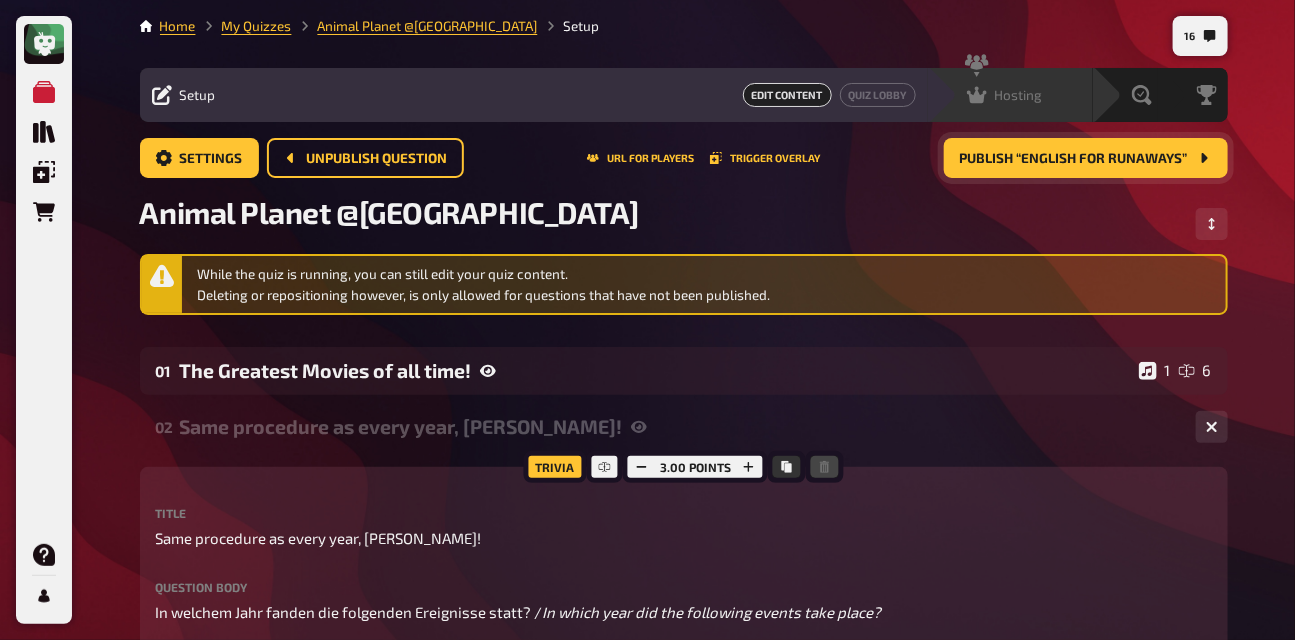click on "Hosting" at bounding box center [1019, 95] 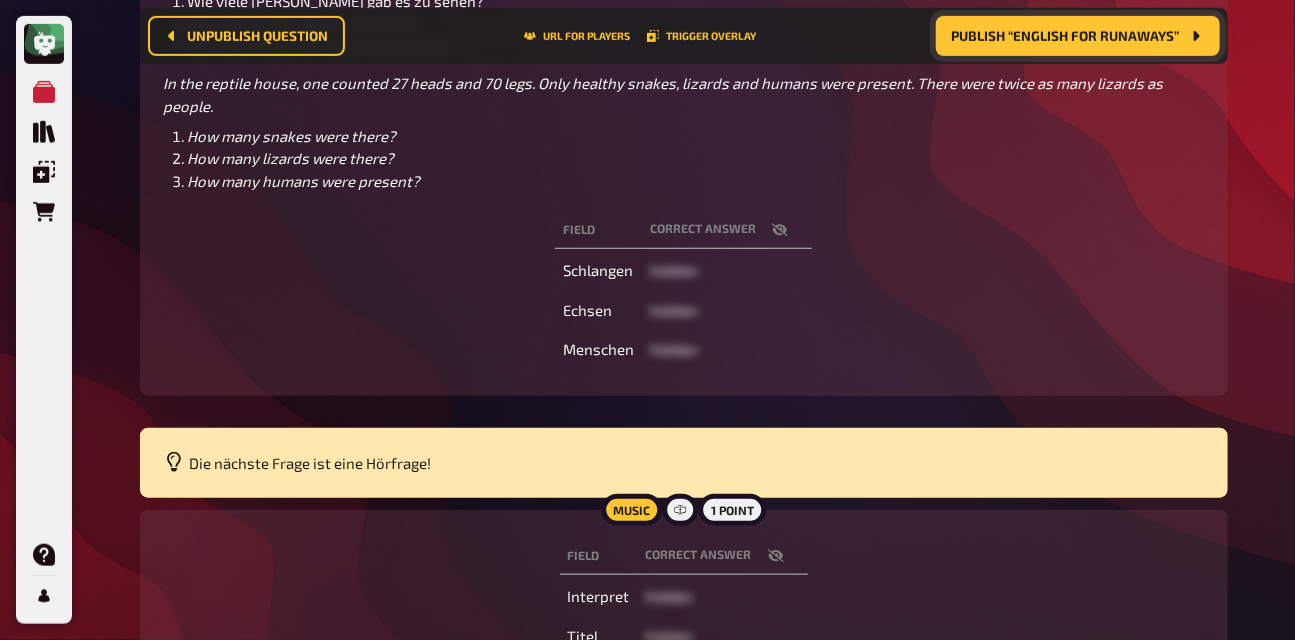 scroll, scrollTop: 447, scrollLeft: 0, axis: vertical 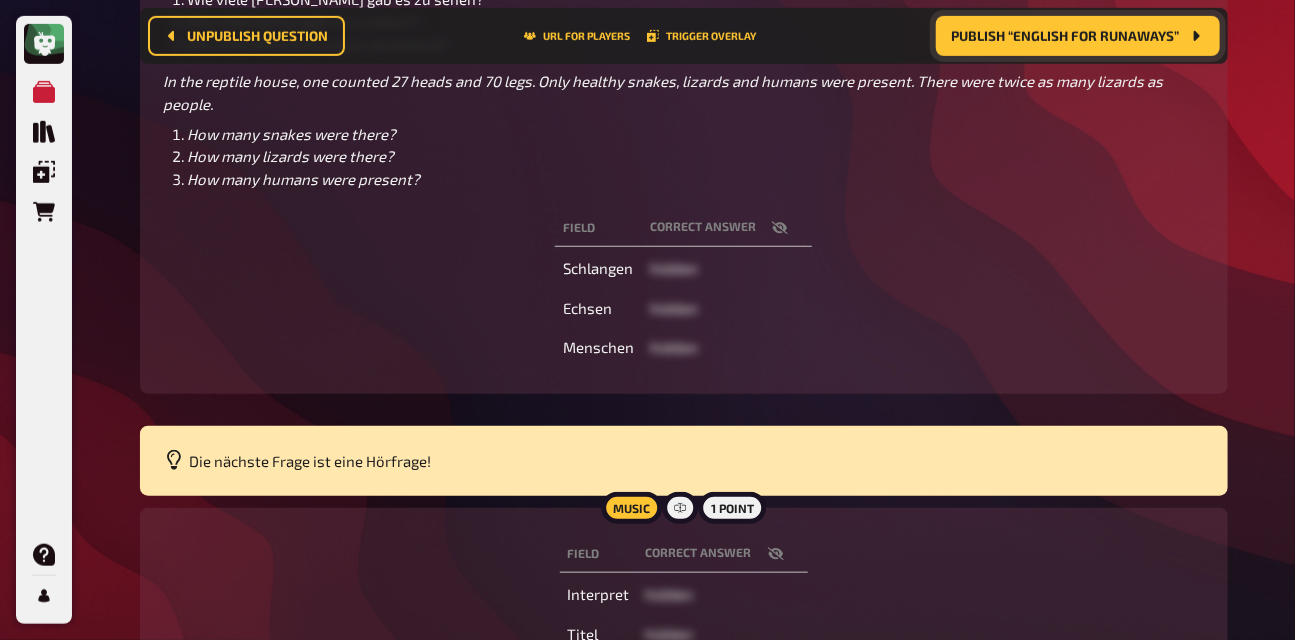 click 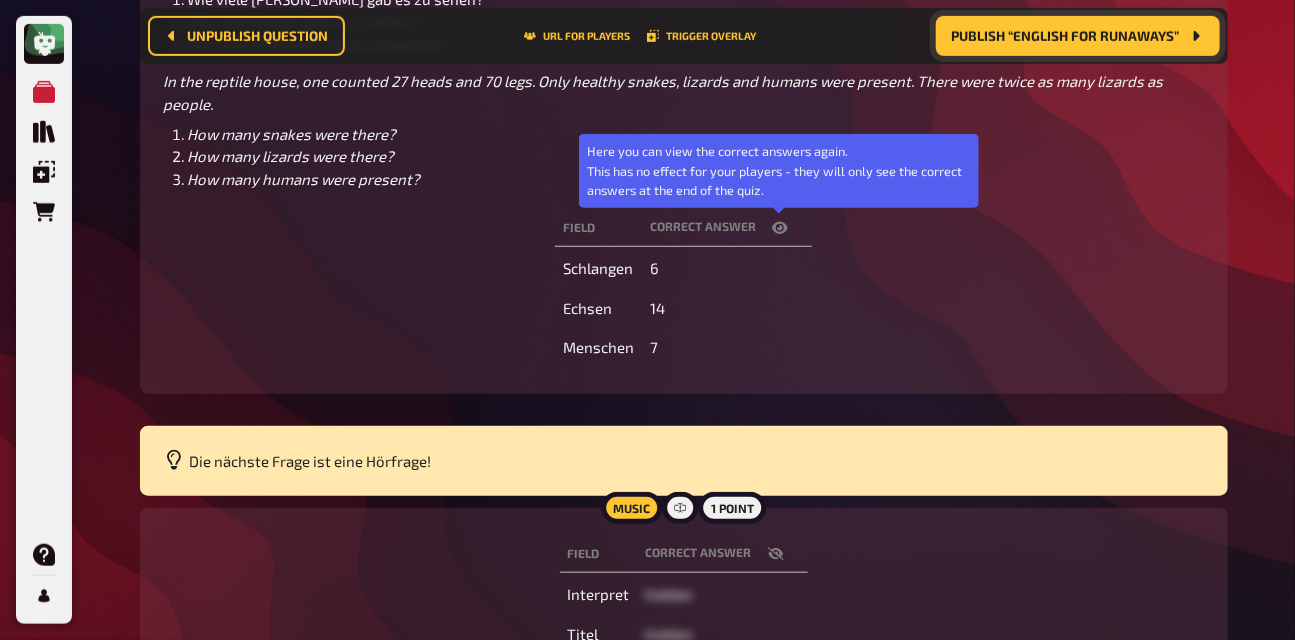 click 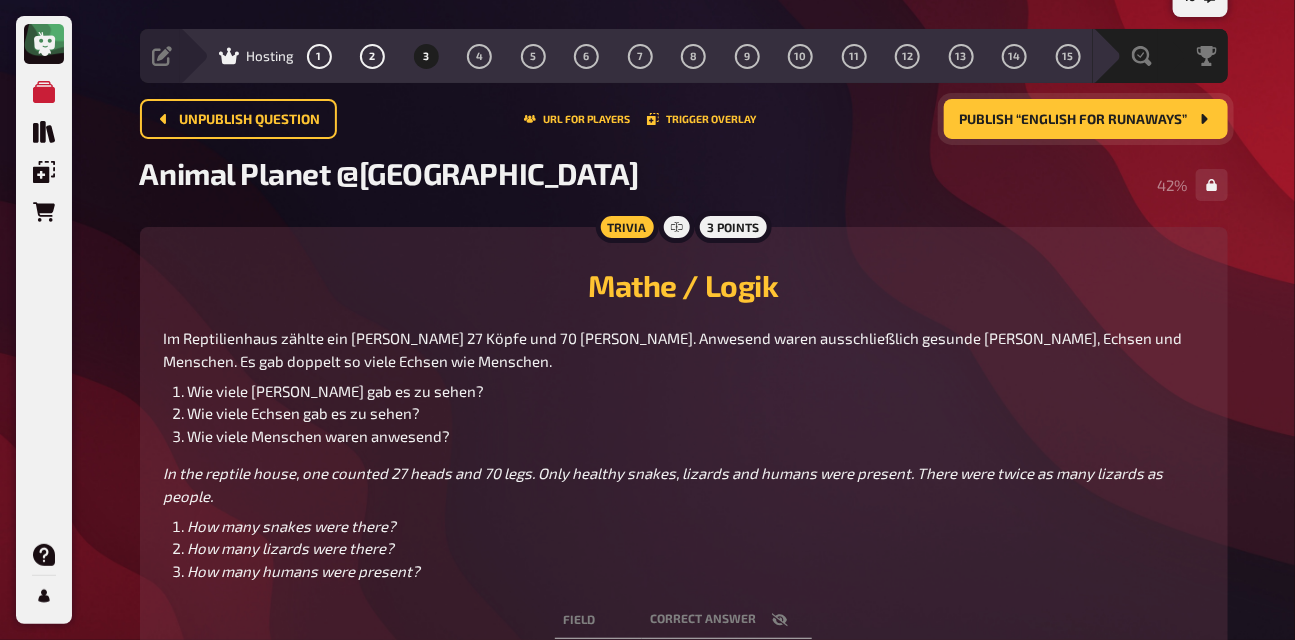 scroll, scrollTop: 0, scrollLeft: 0, axis: both 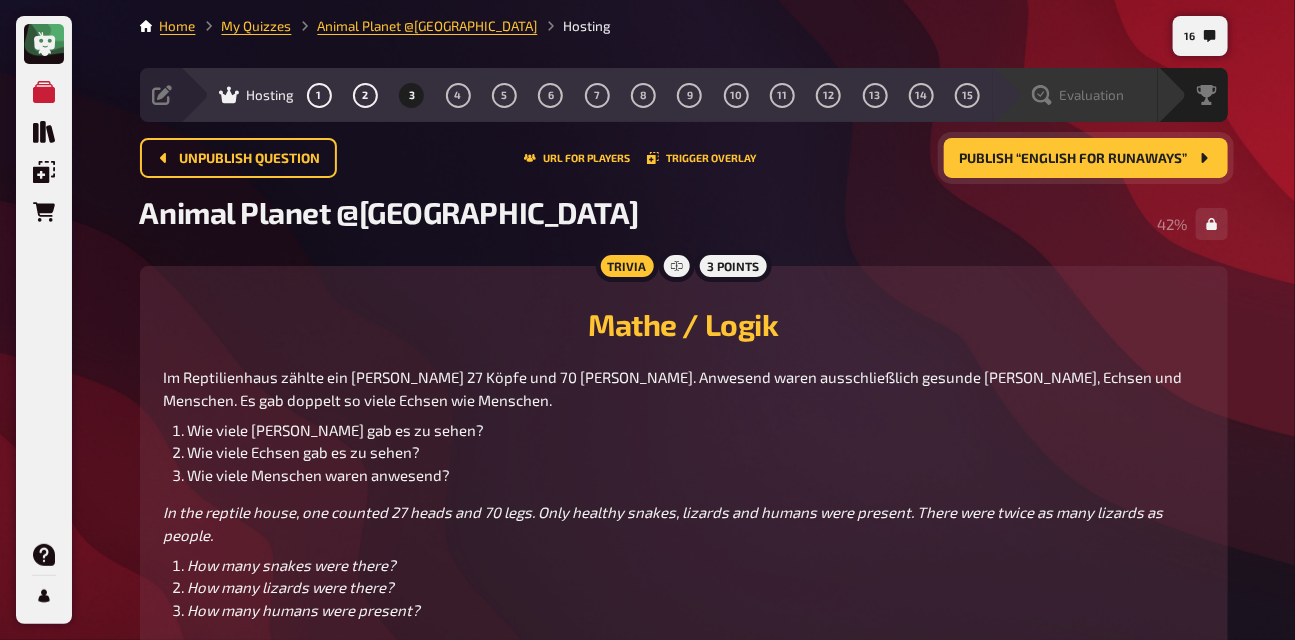 click on "Evaluation" at bounding box center [1092, 95] 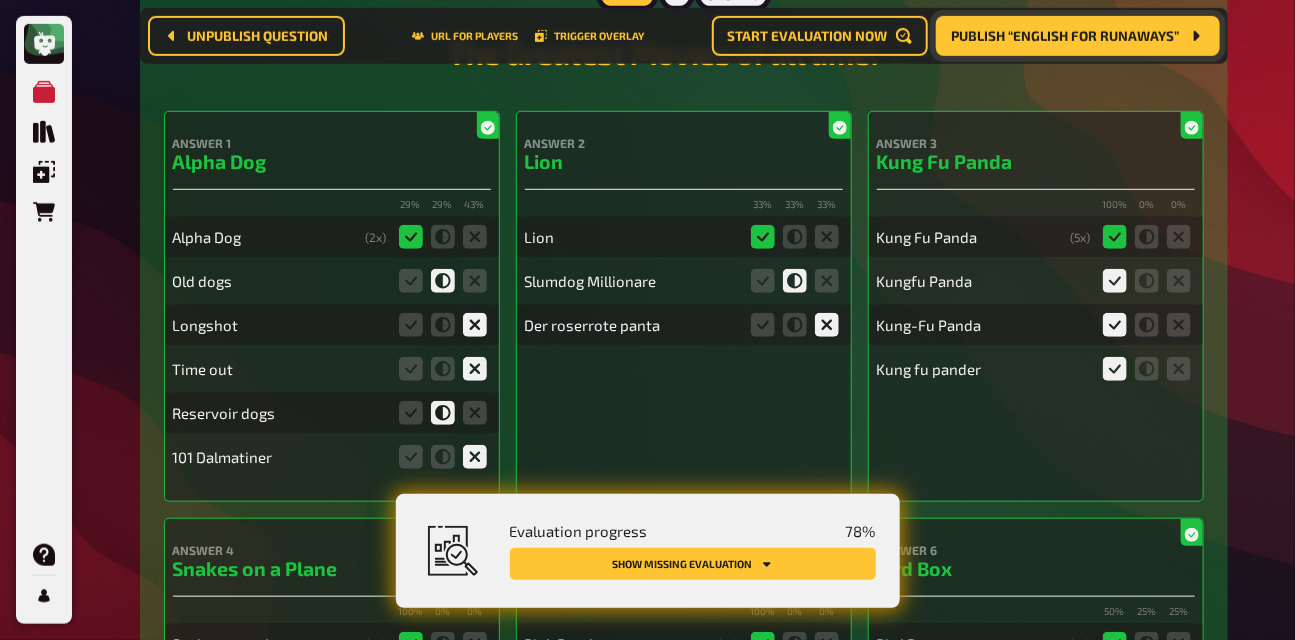 click on "Show missing evaluation" at bounding box center (693, 564) 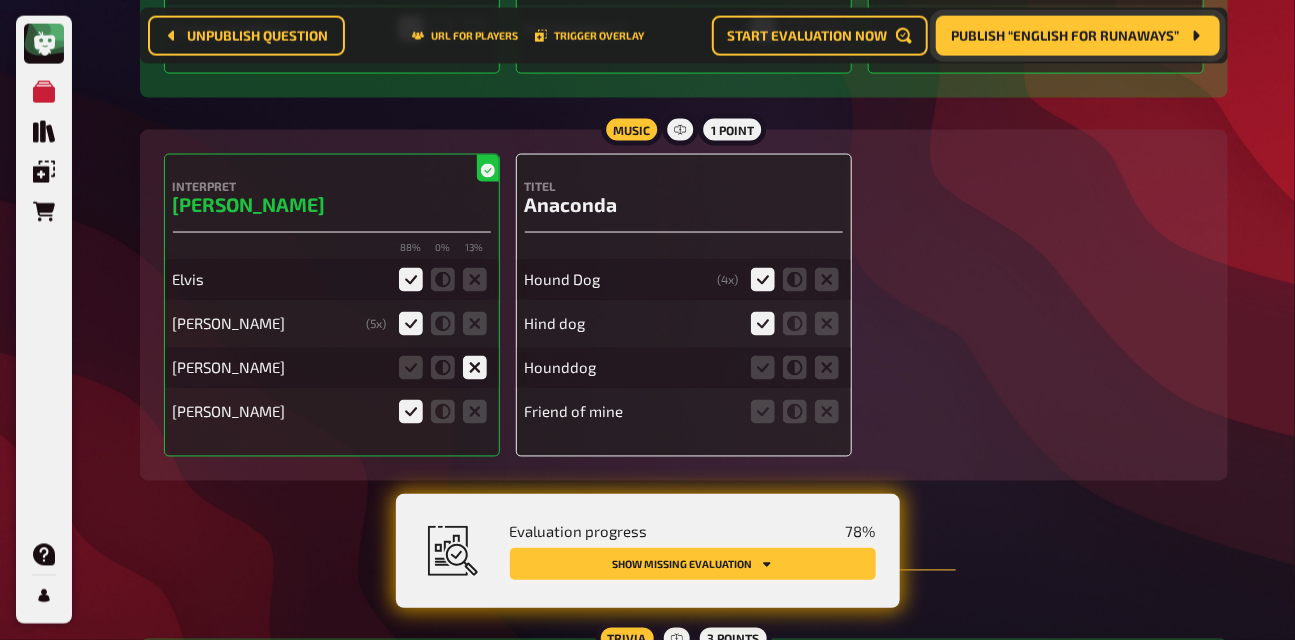 scroll, scrollTop: 1189, scrollLeft: 0, axis: vertical 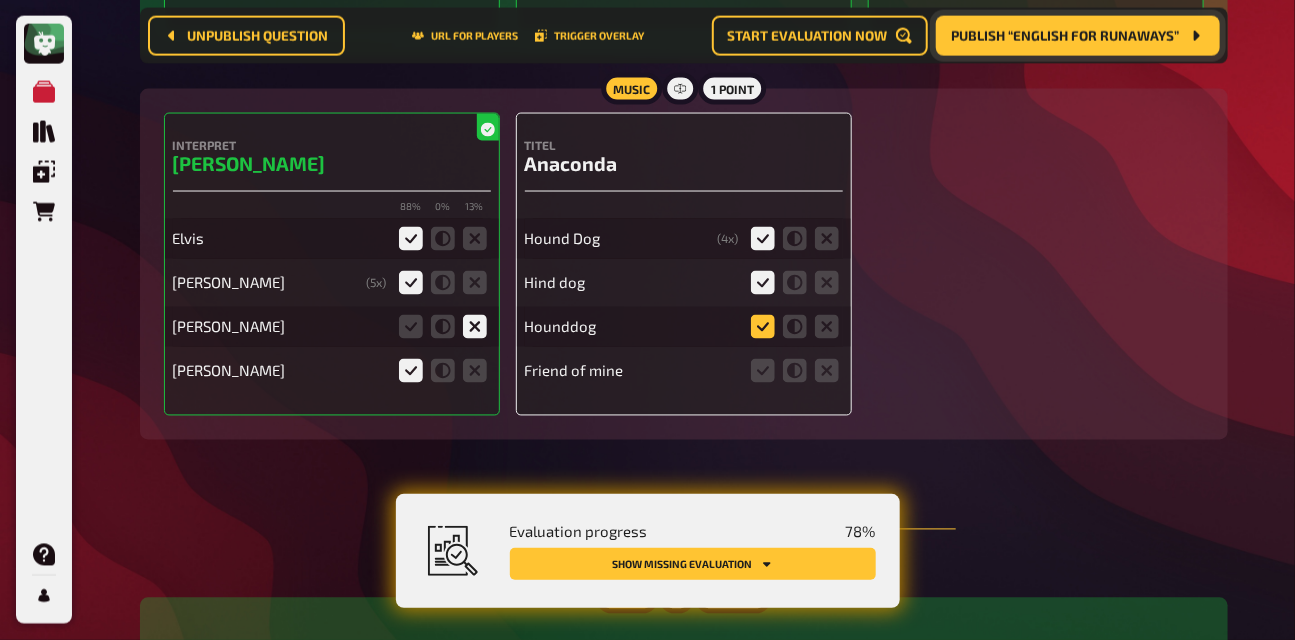click 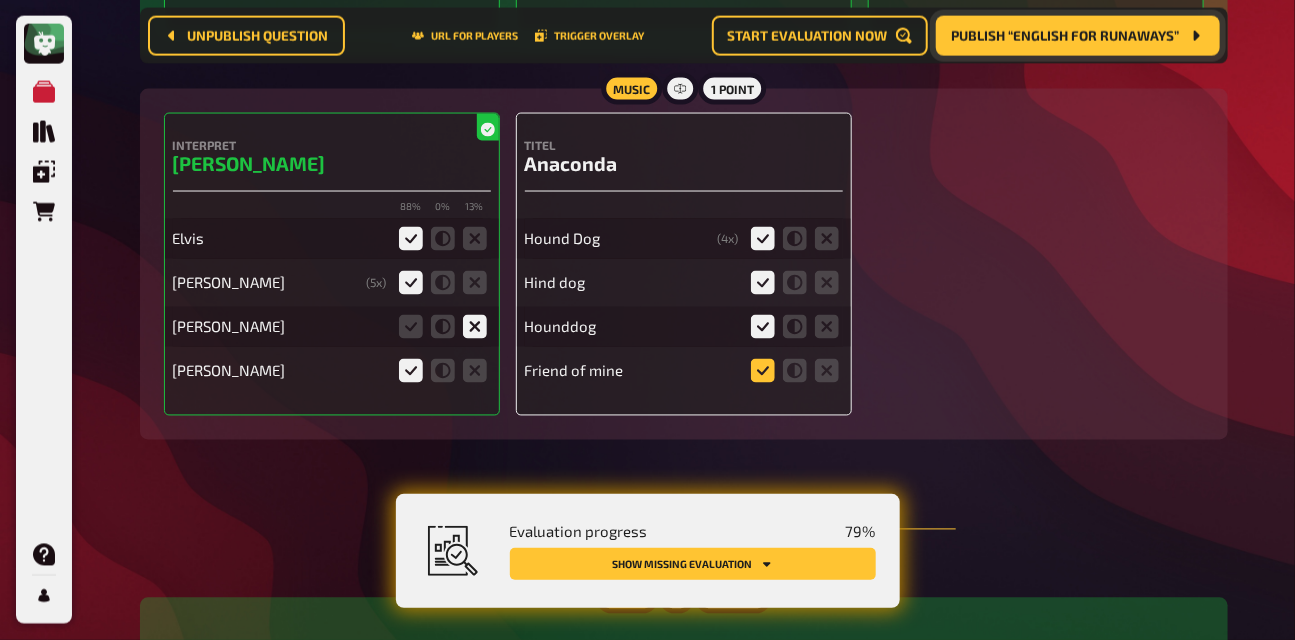 click 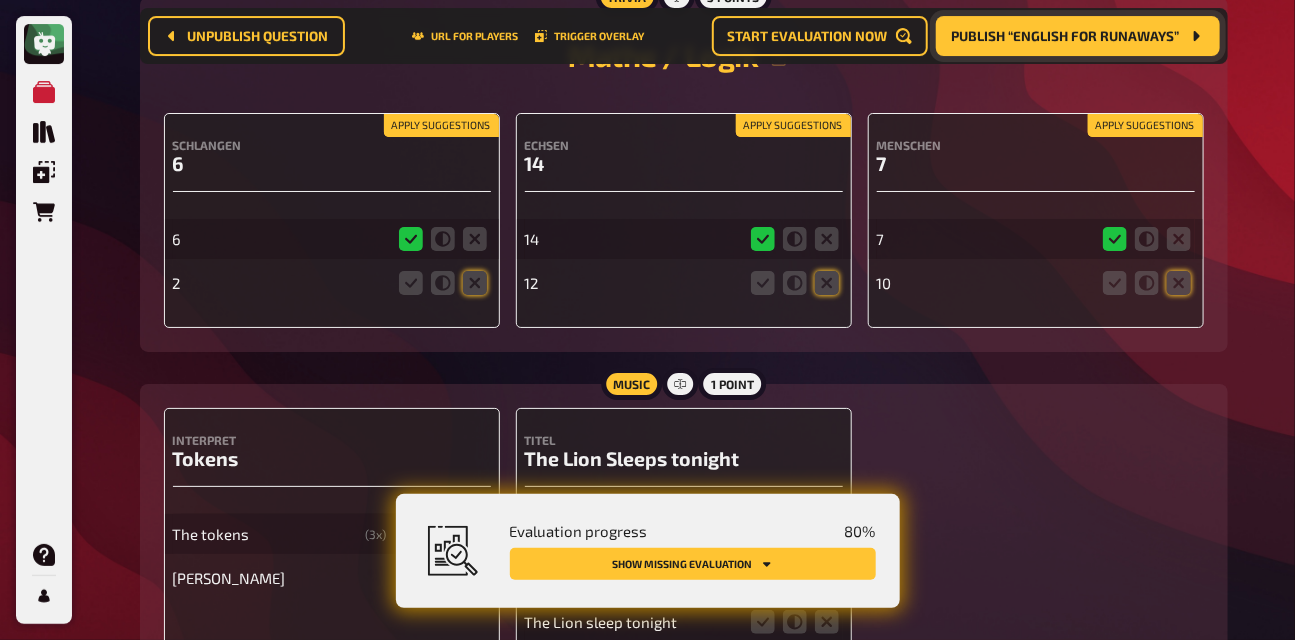 scroll, scrollTop: 2744, scrollLeft: 0, axis: vertical 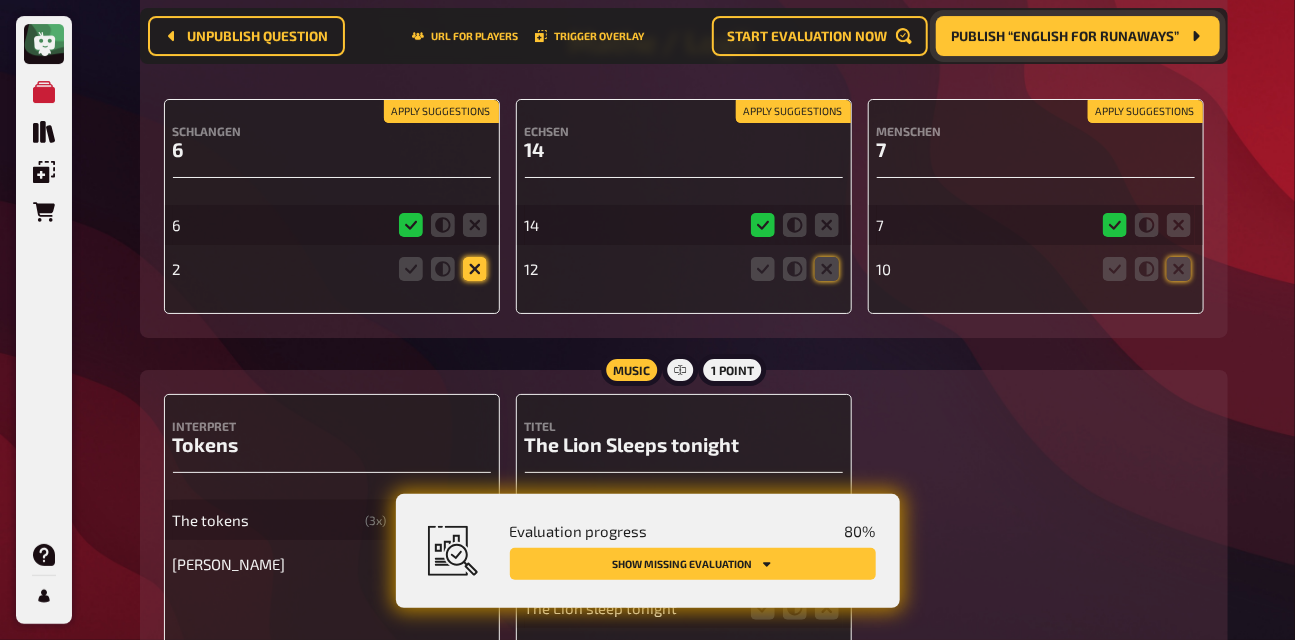 click 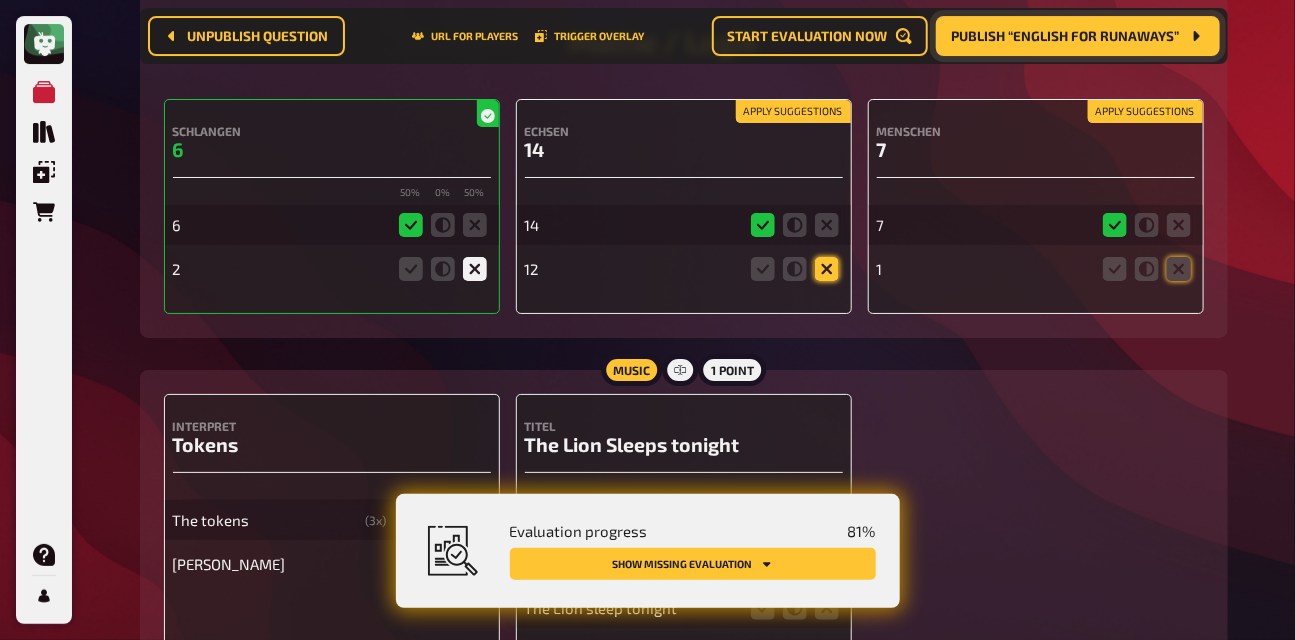 click 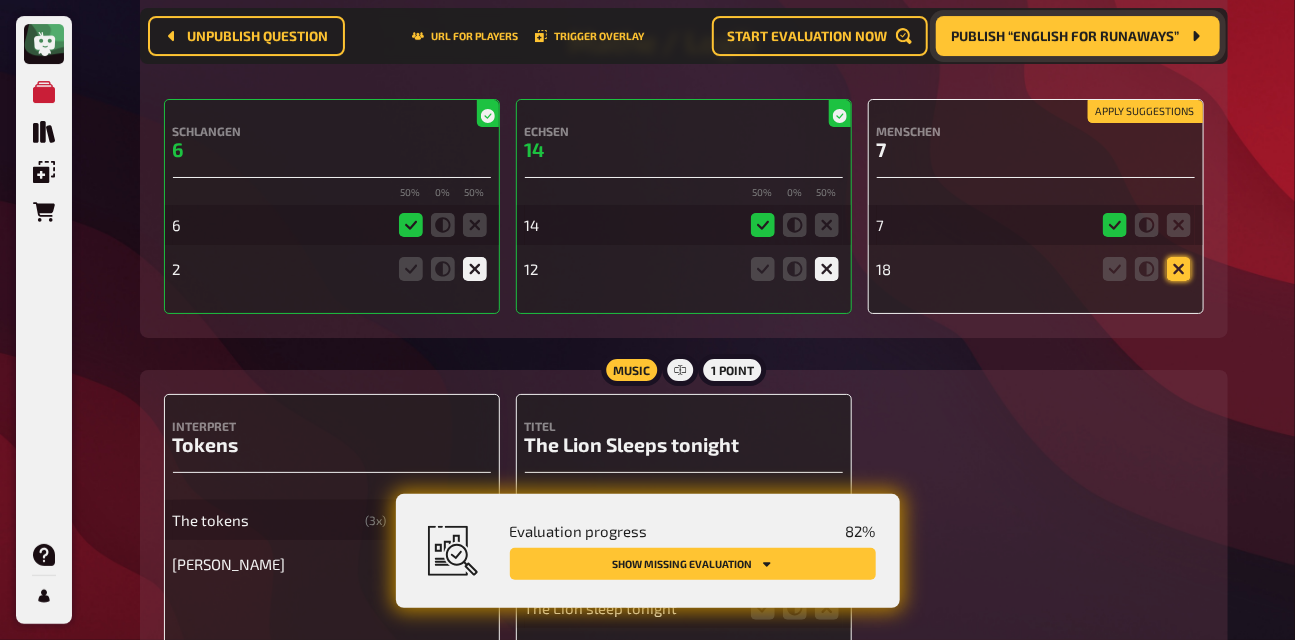 click 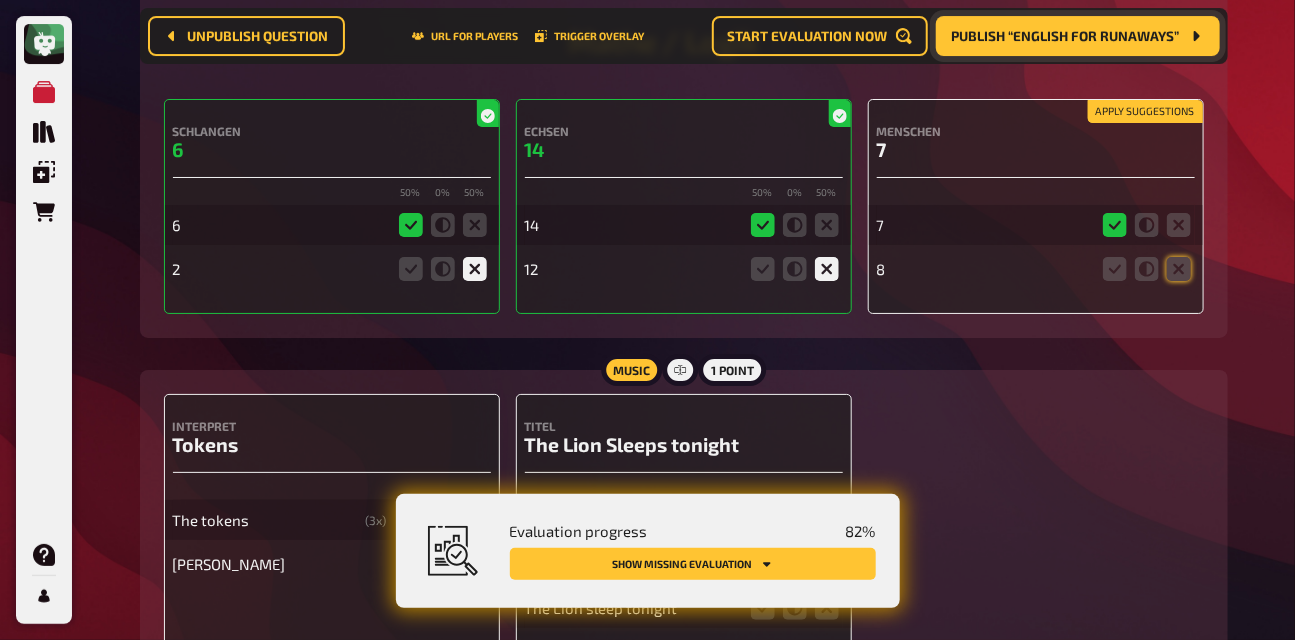 scroll, scrollTop: 2911, scrollLeft: 0, axis: vertical 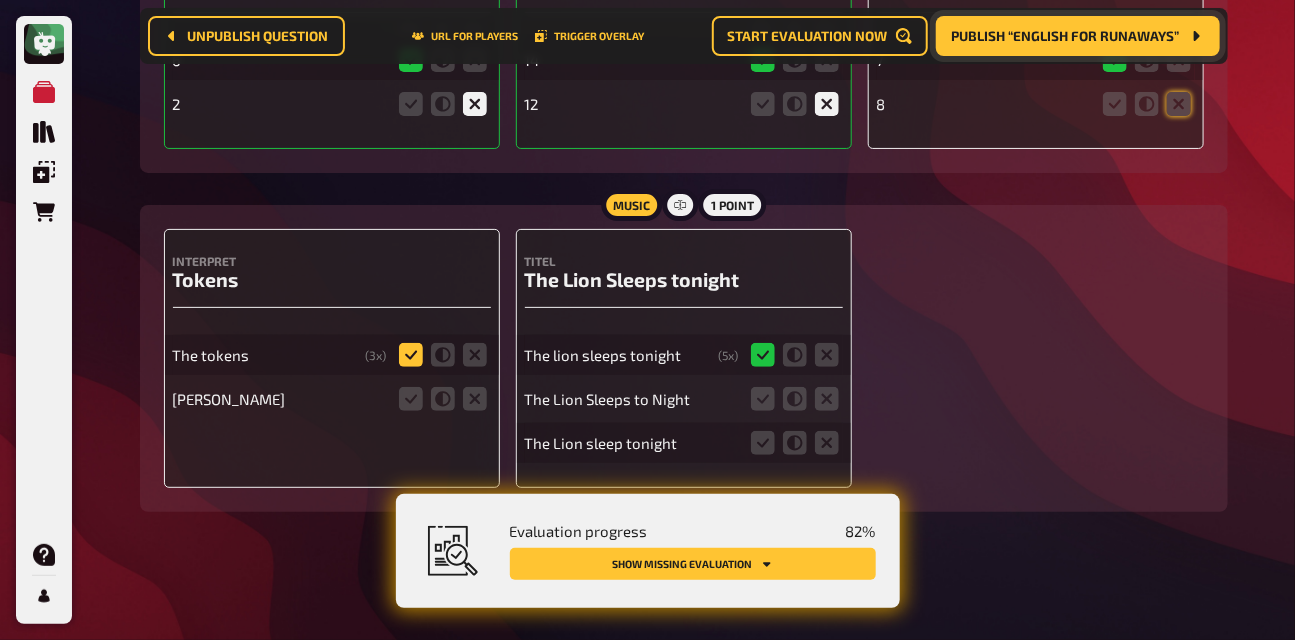 click 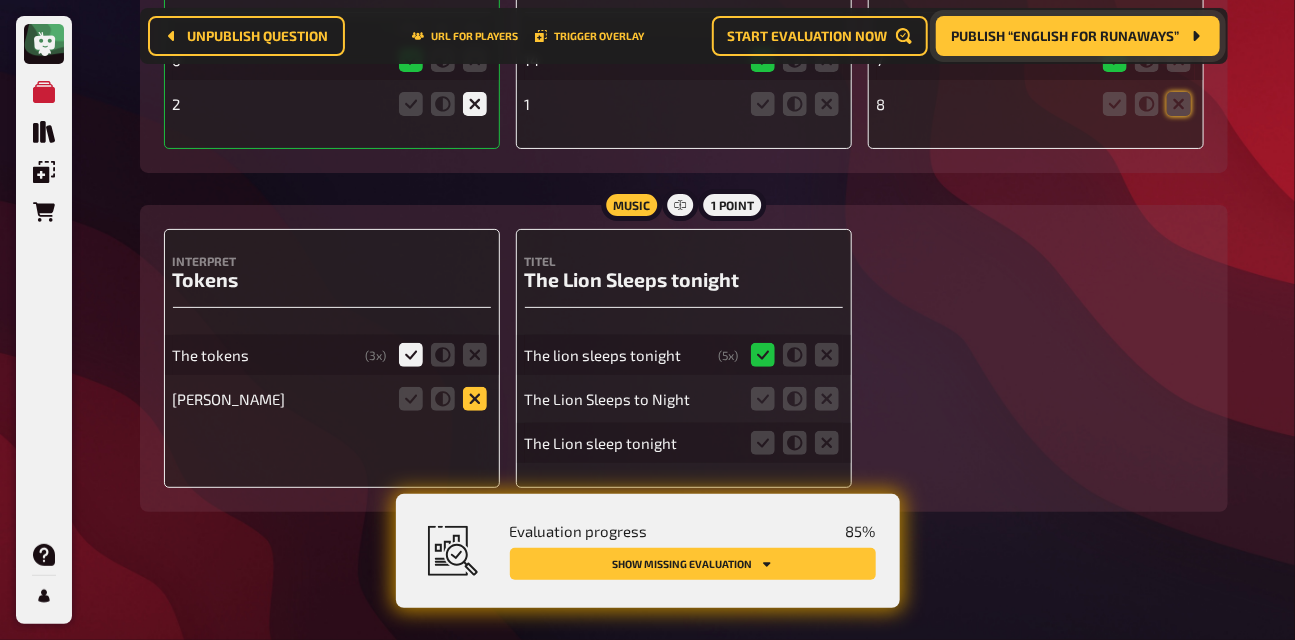 click 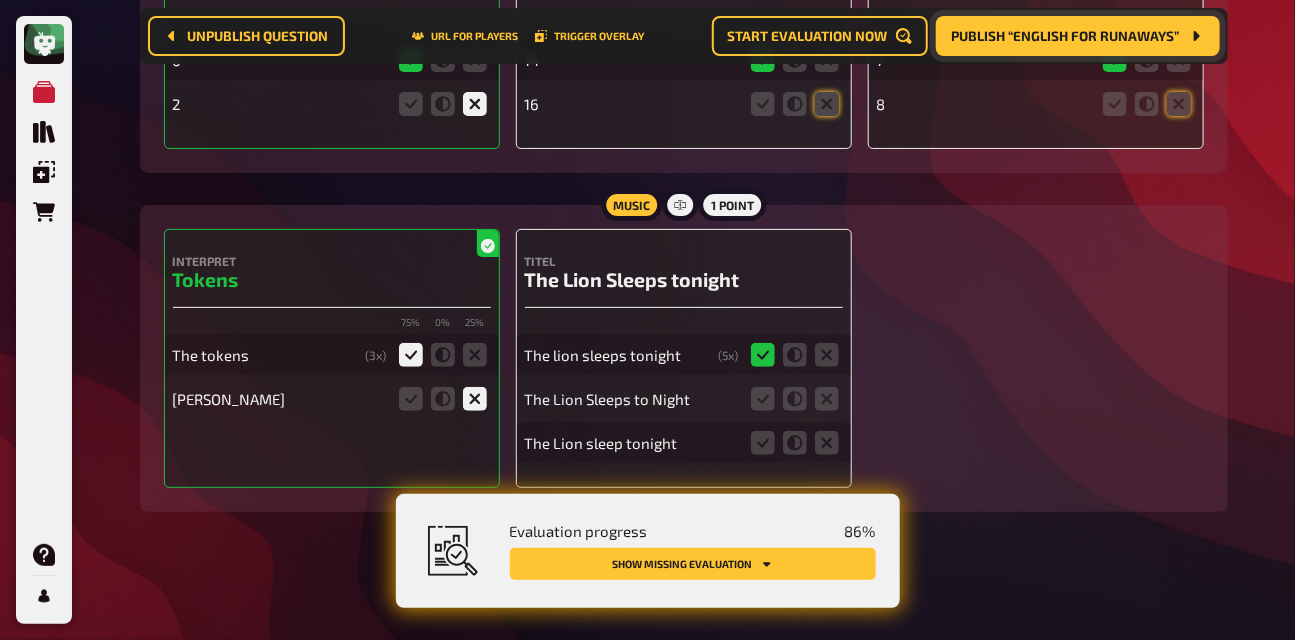 click at bounding box center [795, 399] 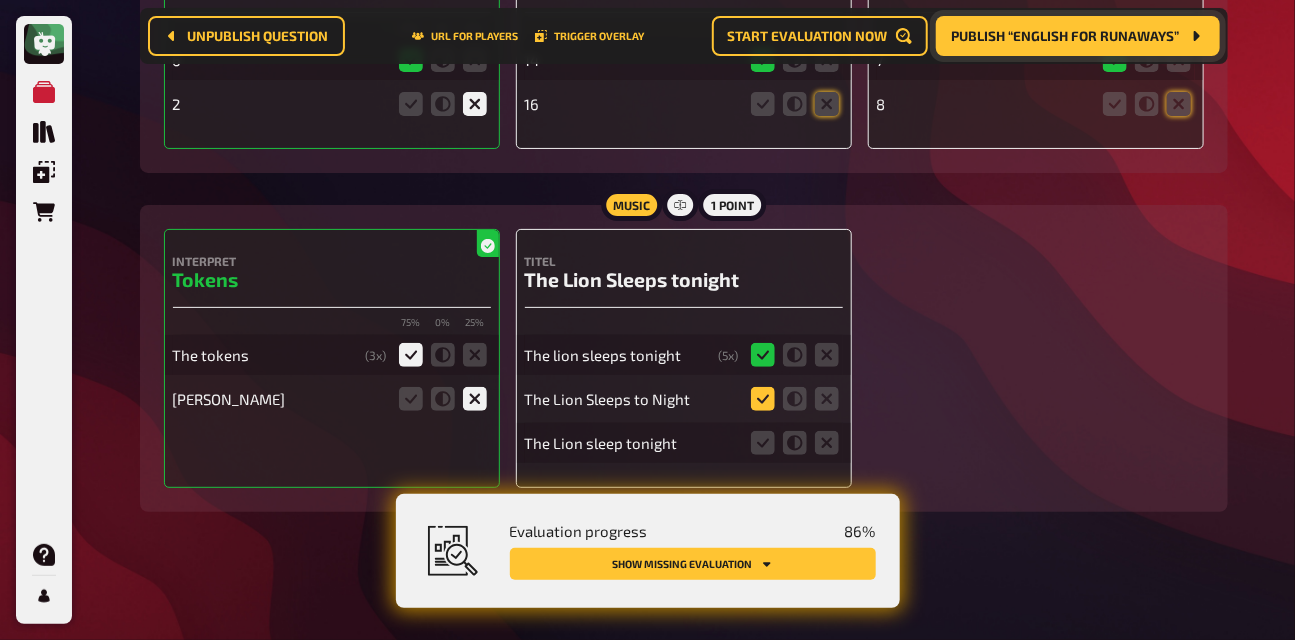 click 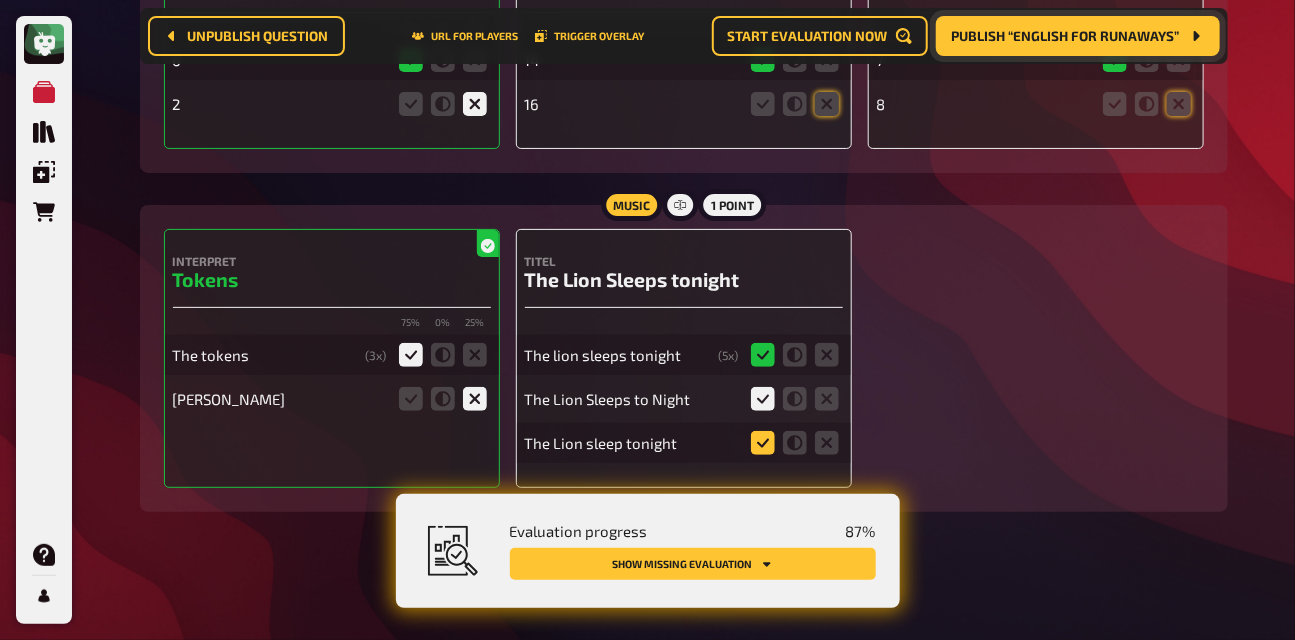 click 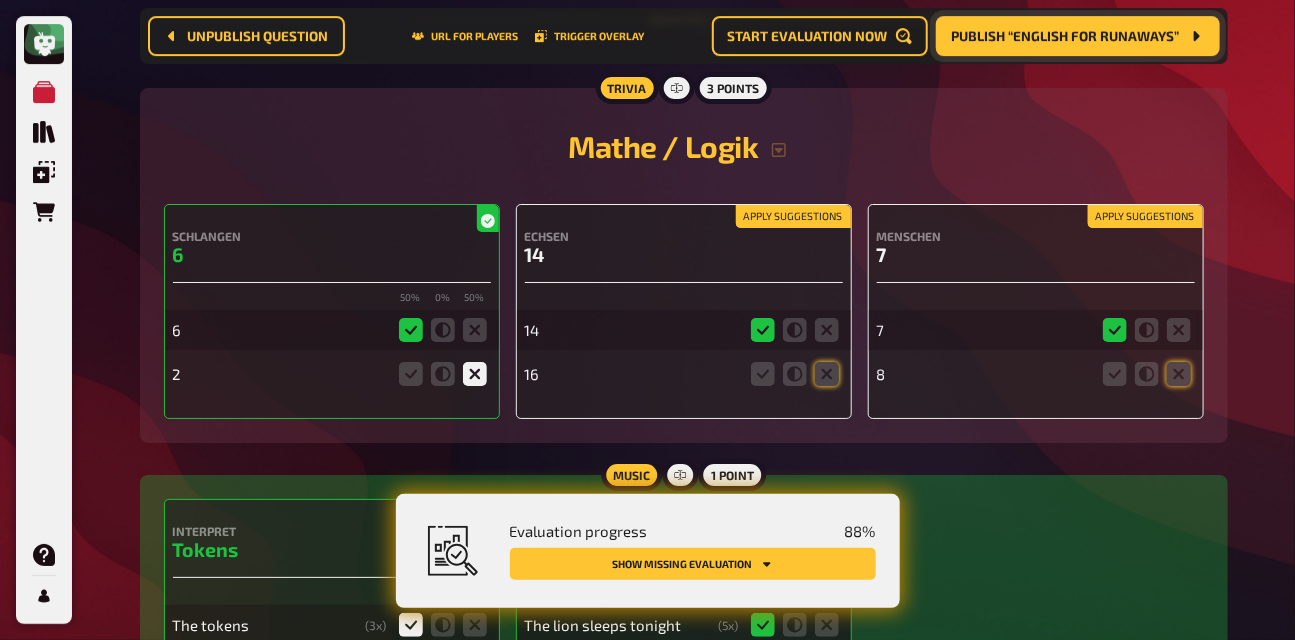 scroll, scrollTop: 2640, scrollLeft: 0, axis: vertical 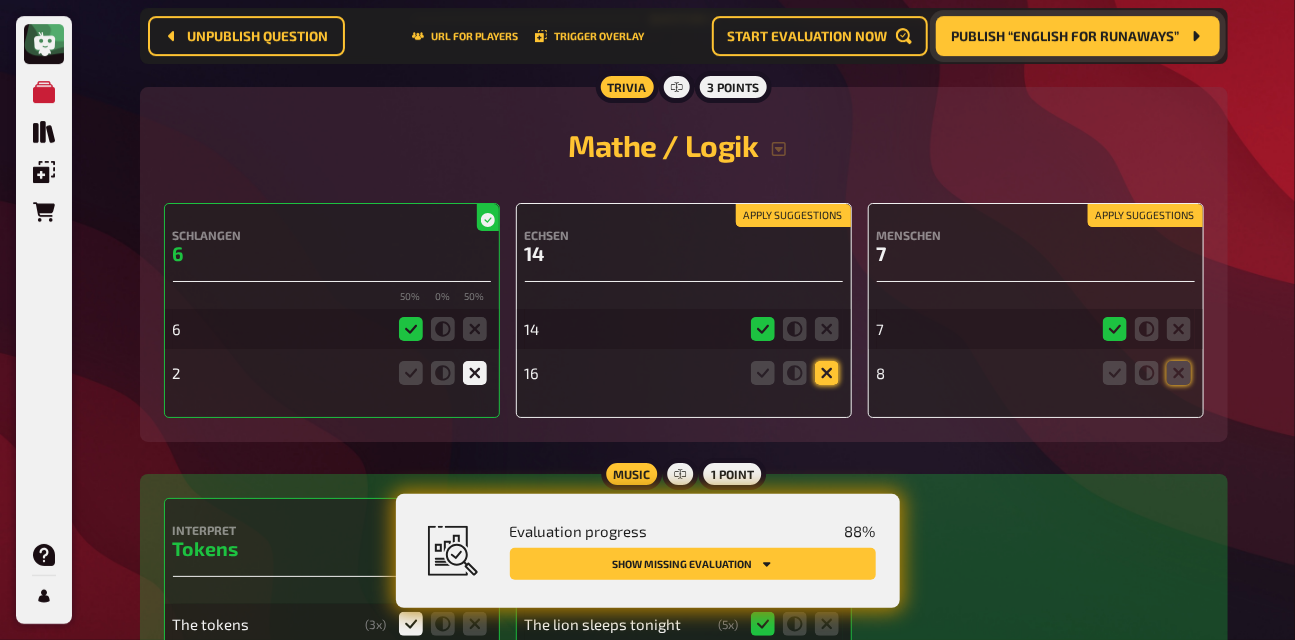 click 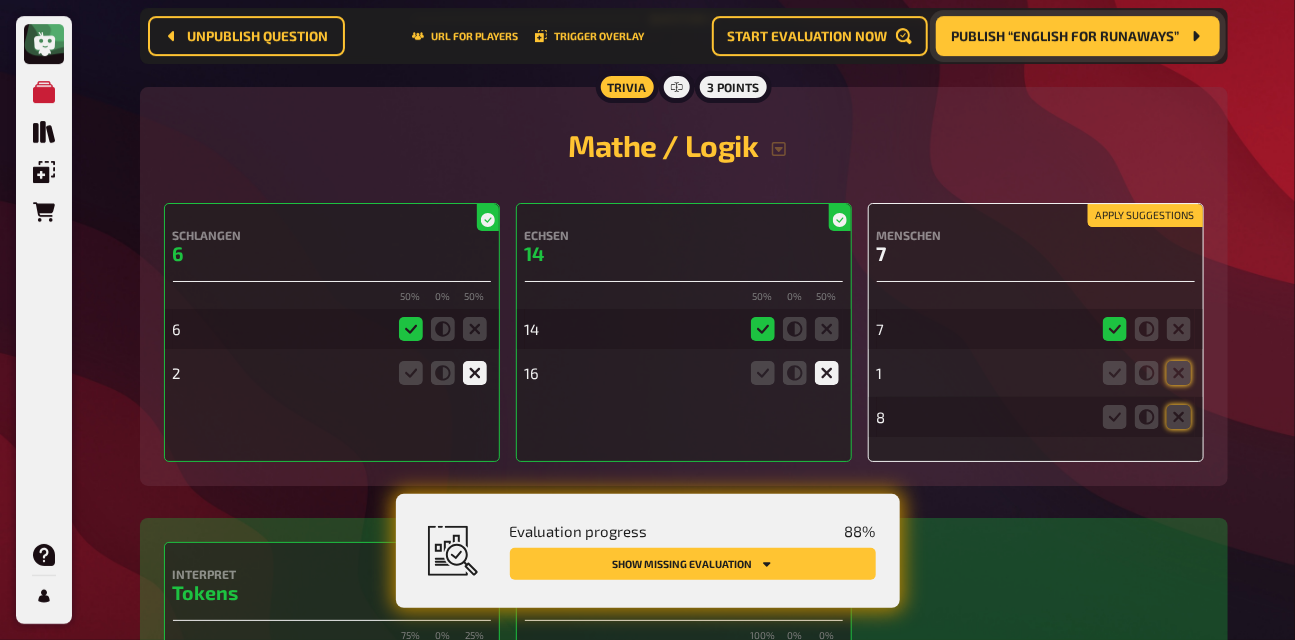 click on "Apply suggestions" at bounding box center [1145, 216] 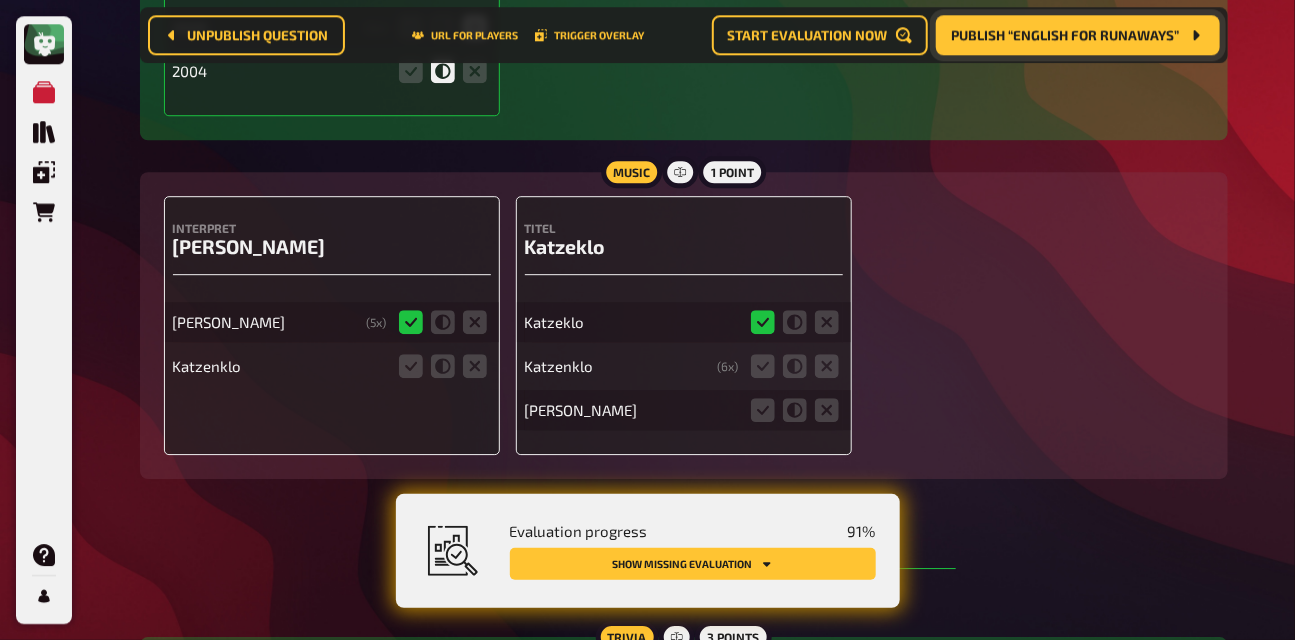 scroll, scrollTop: 2095, scrollLeft: 0, axis: vertical 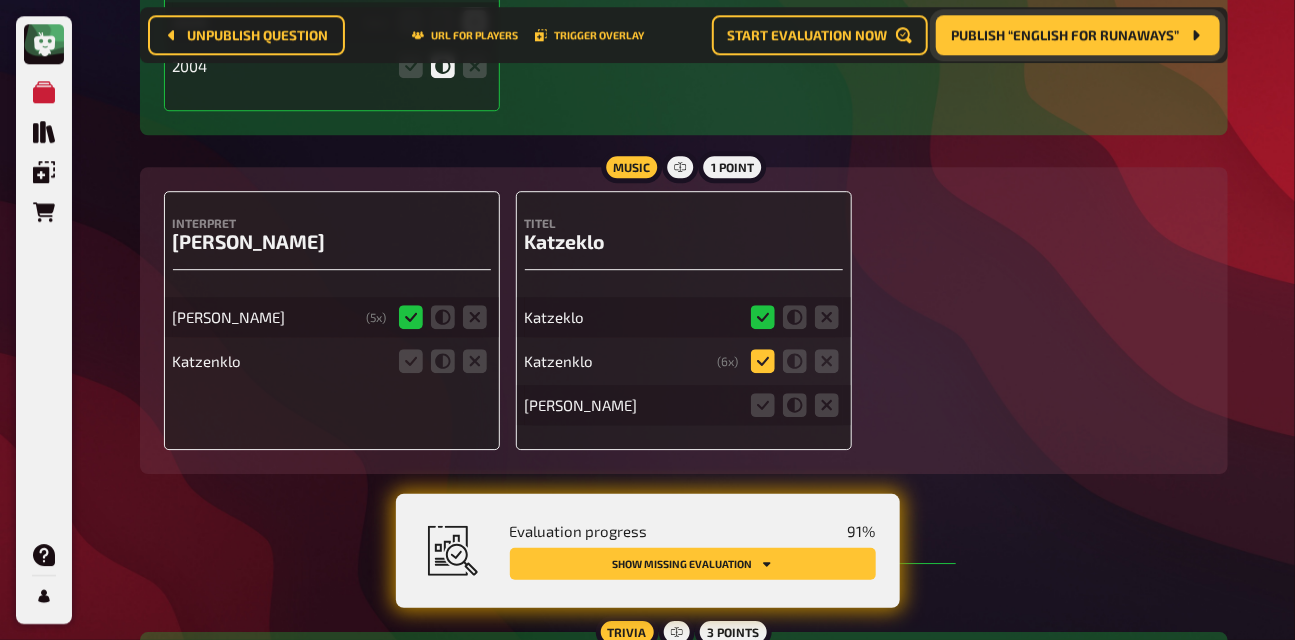 click 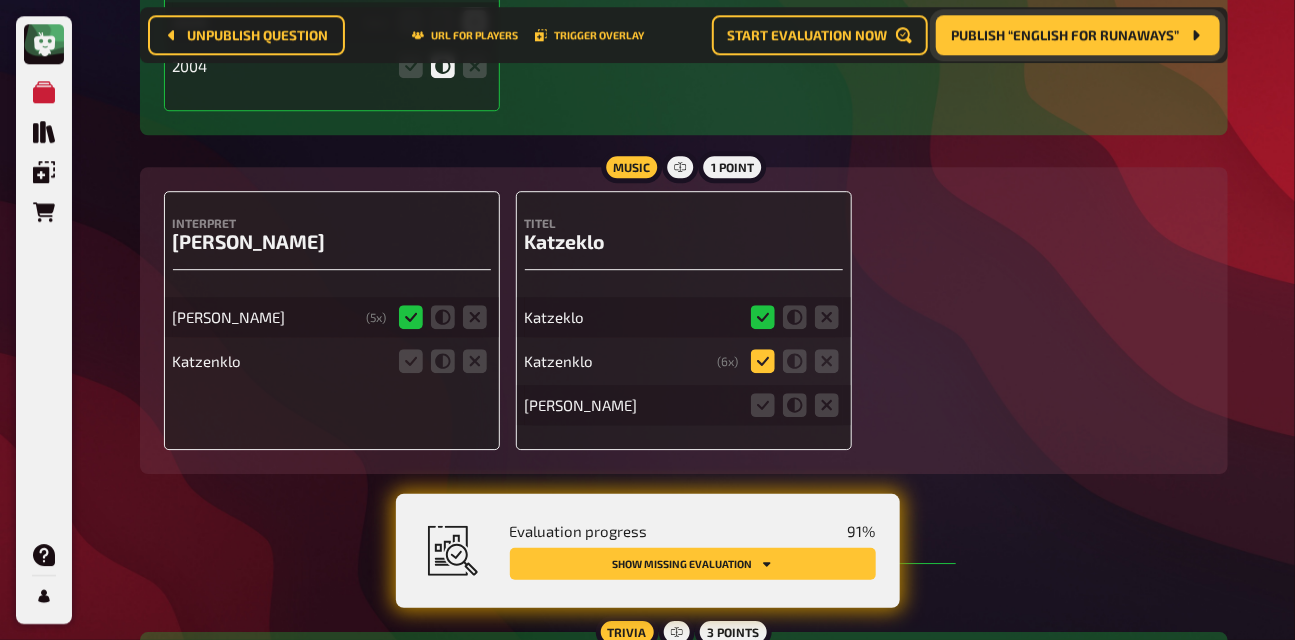 click at bounding box center [0, 0] 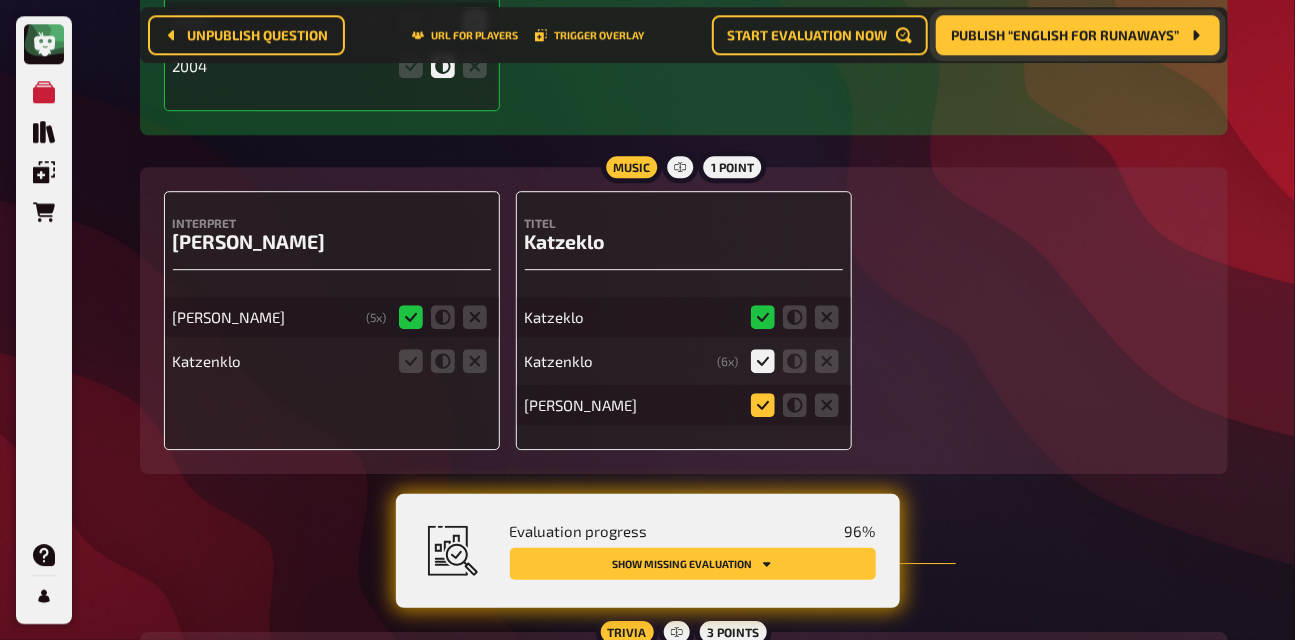 click 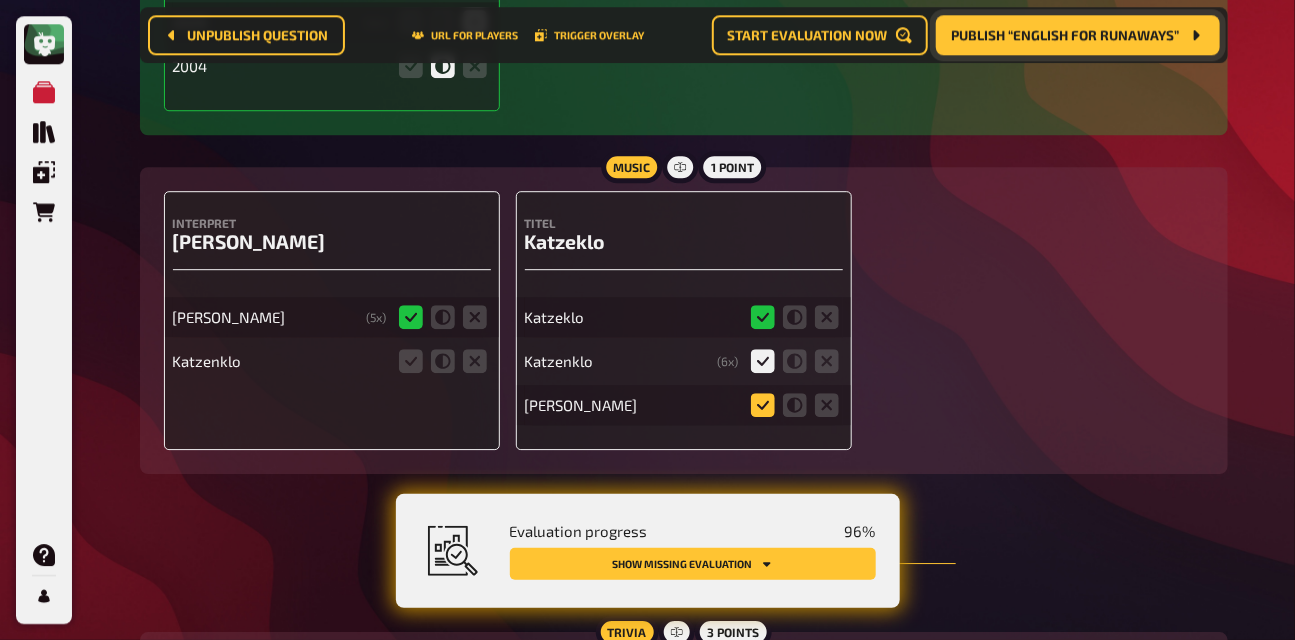 click at bounding box center [0, 0] 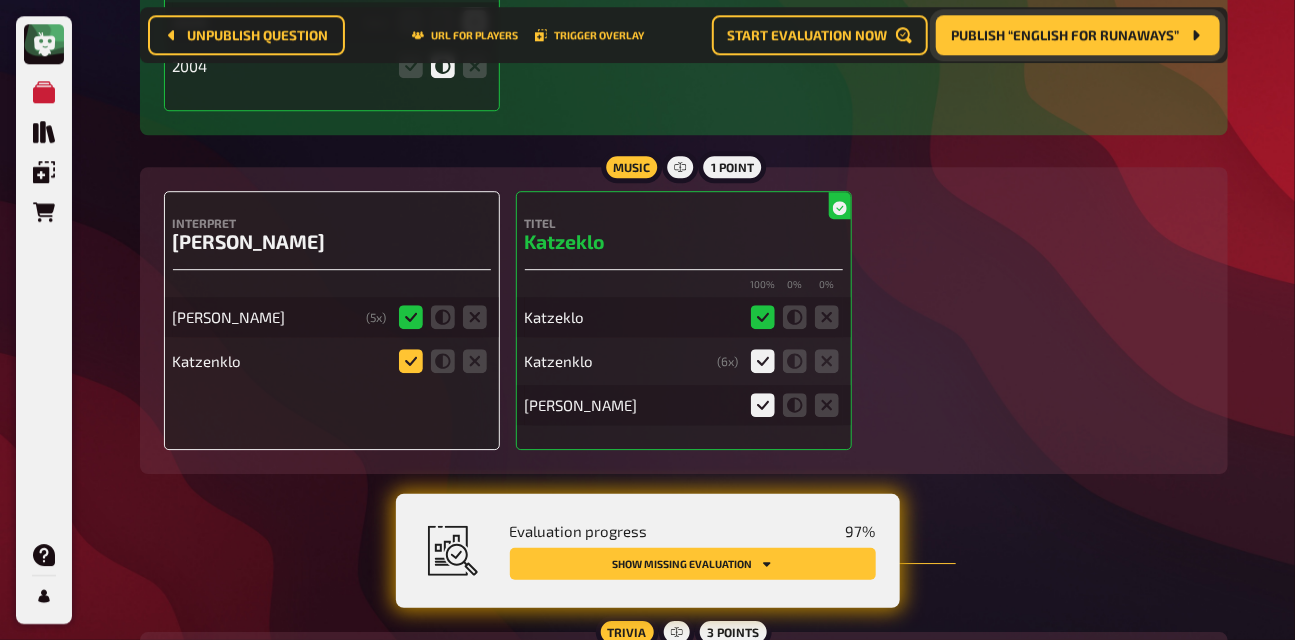 click 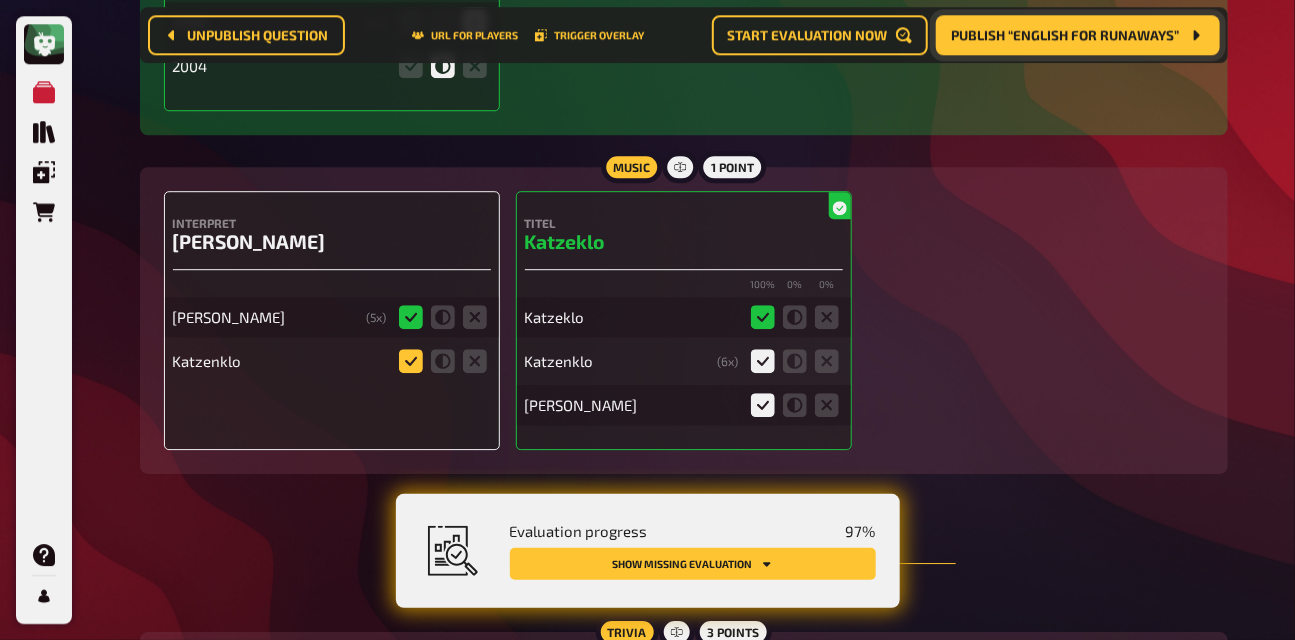 click at bounding box center (0, 0) 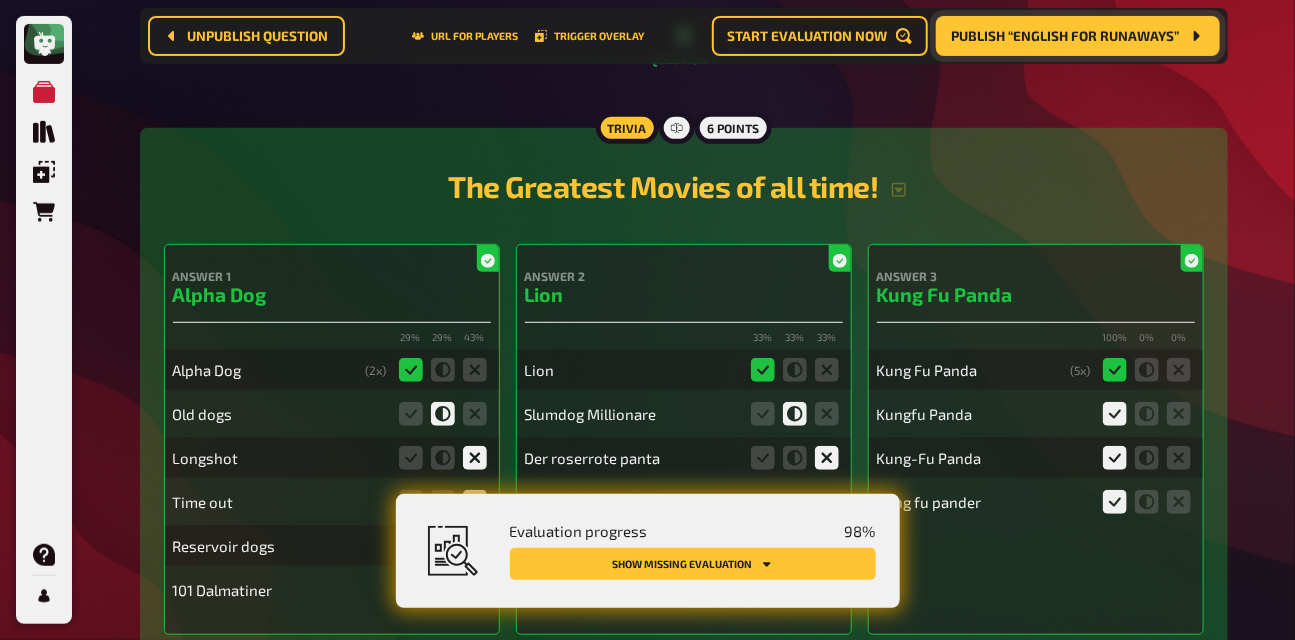 scroll, scrollTop: 0, scrollLeft: 0, axis: both 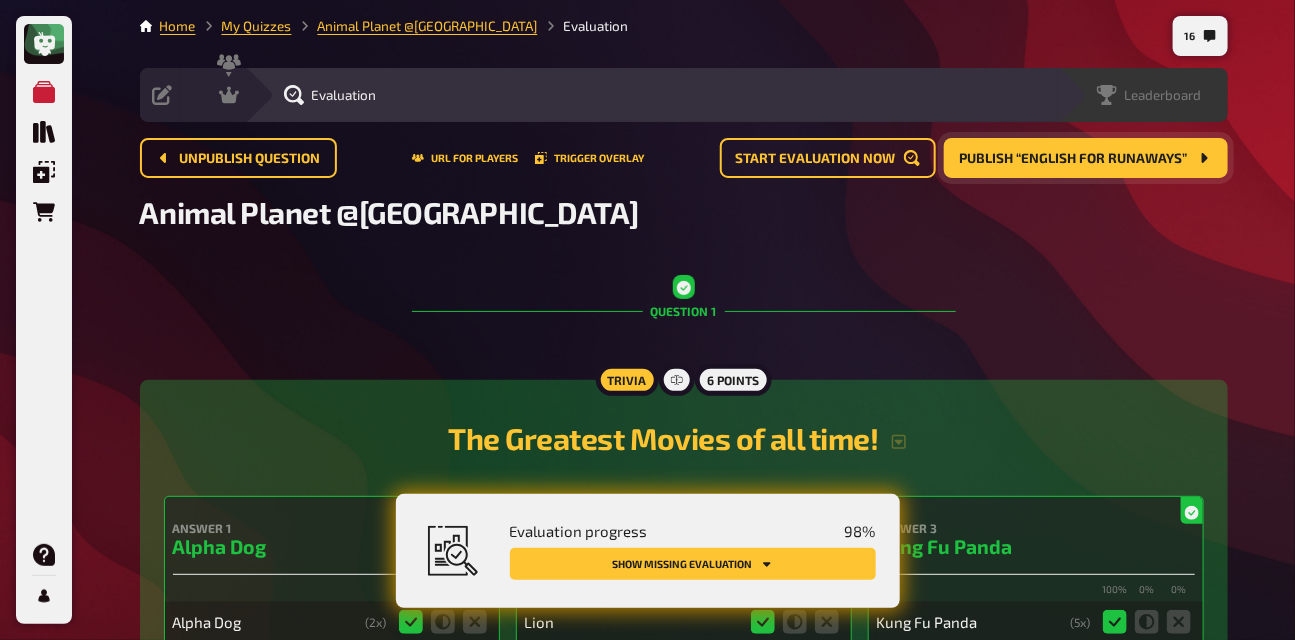 click on "Leaderboard" at bounding box center (1163, 95) 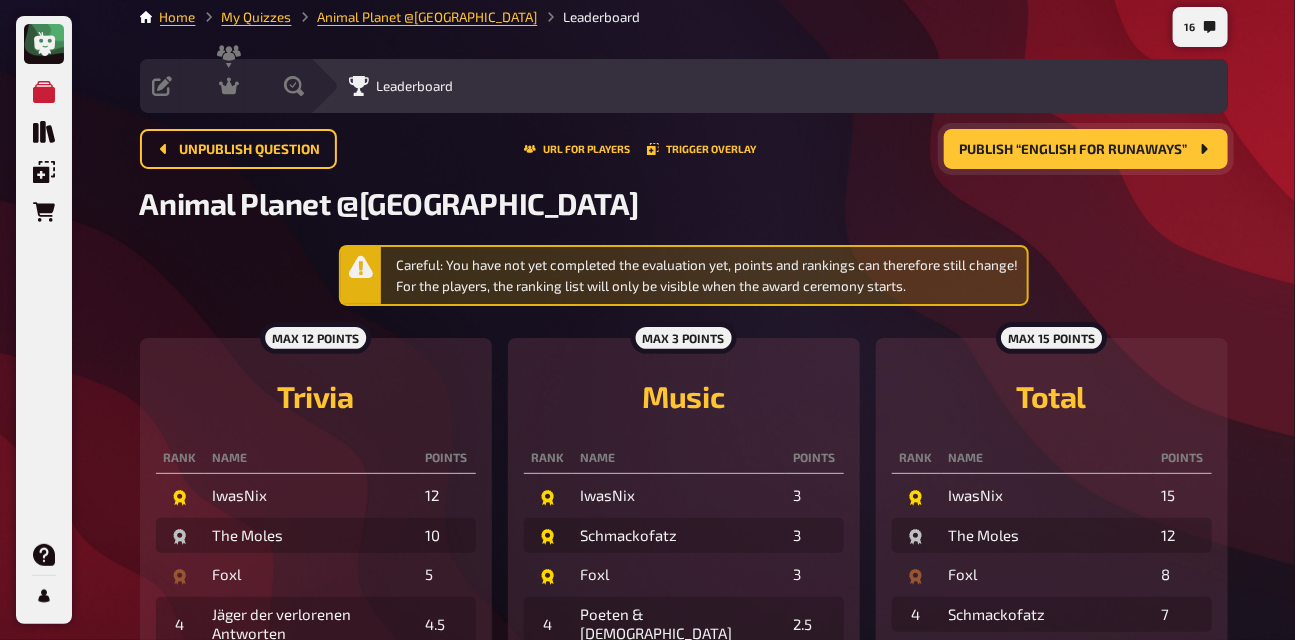 scroll, scrollTop: 0, scrollLeft: 0, axis: both 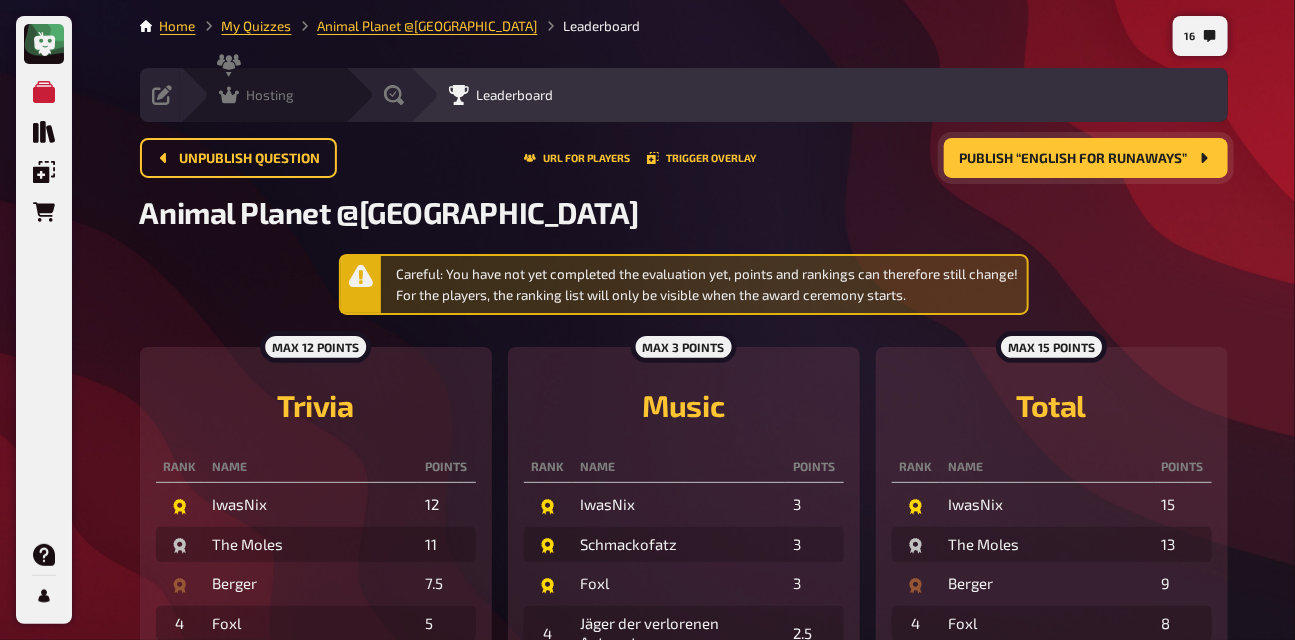 click on "Hosting undefined" at bounding box center [262, 95] 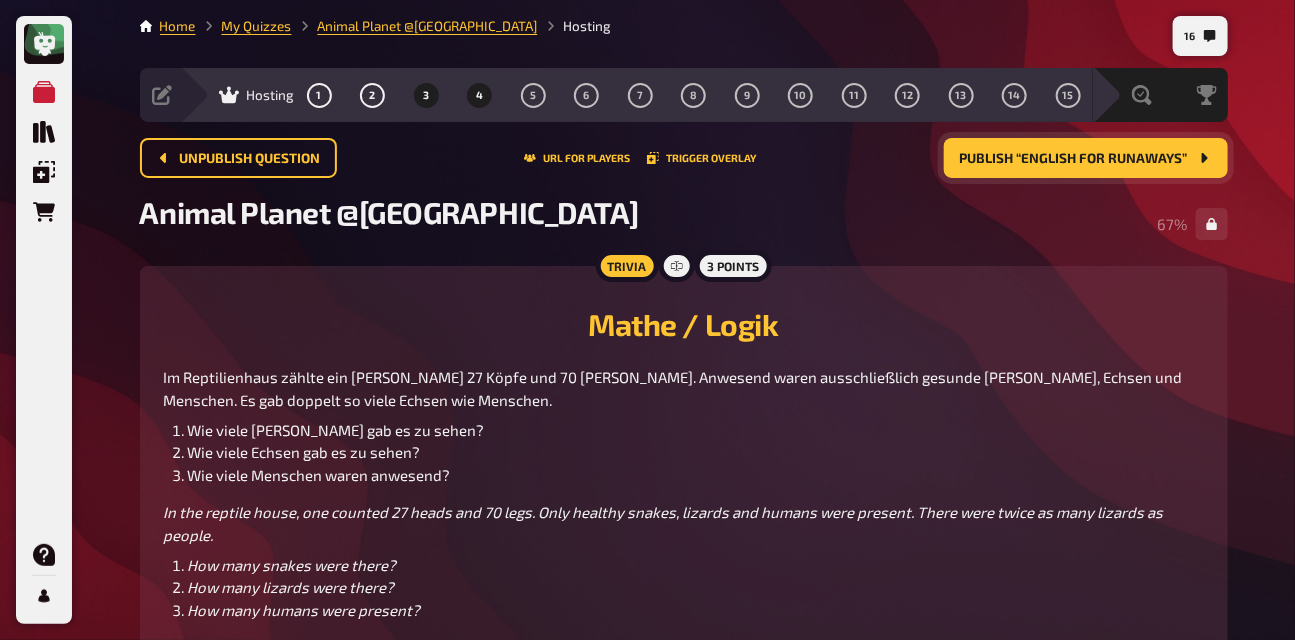 click on "4" at bounding box center [479, 95] 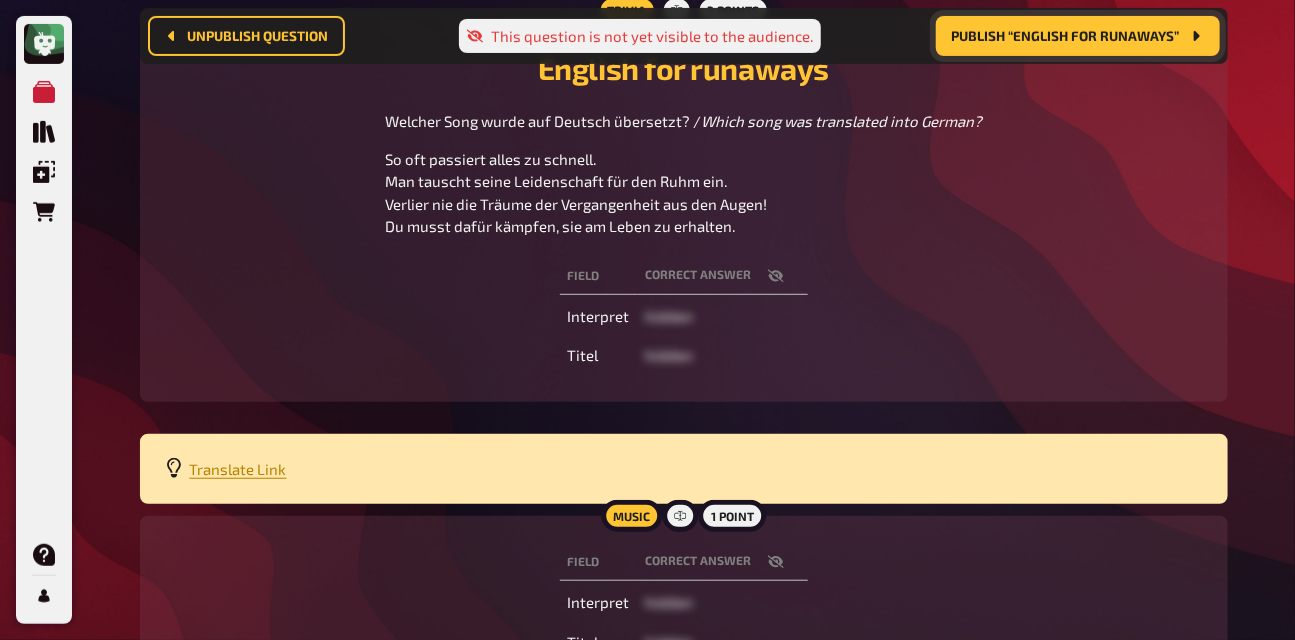scroll, scrollTop: 302, scrollLeft: 0, axis: vertical 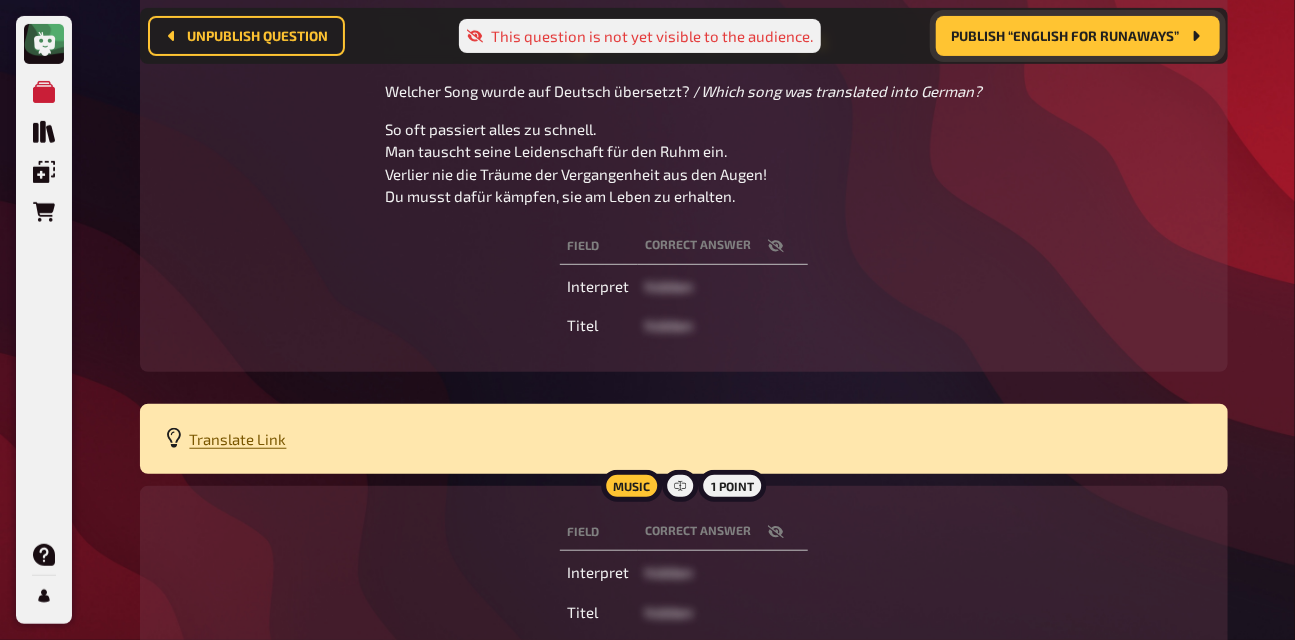 click on "Translate Link" at bounding box center [238, 439] 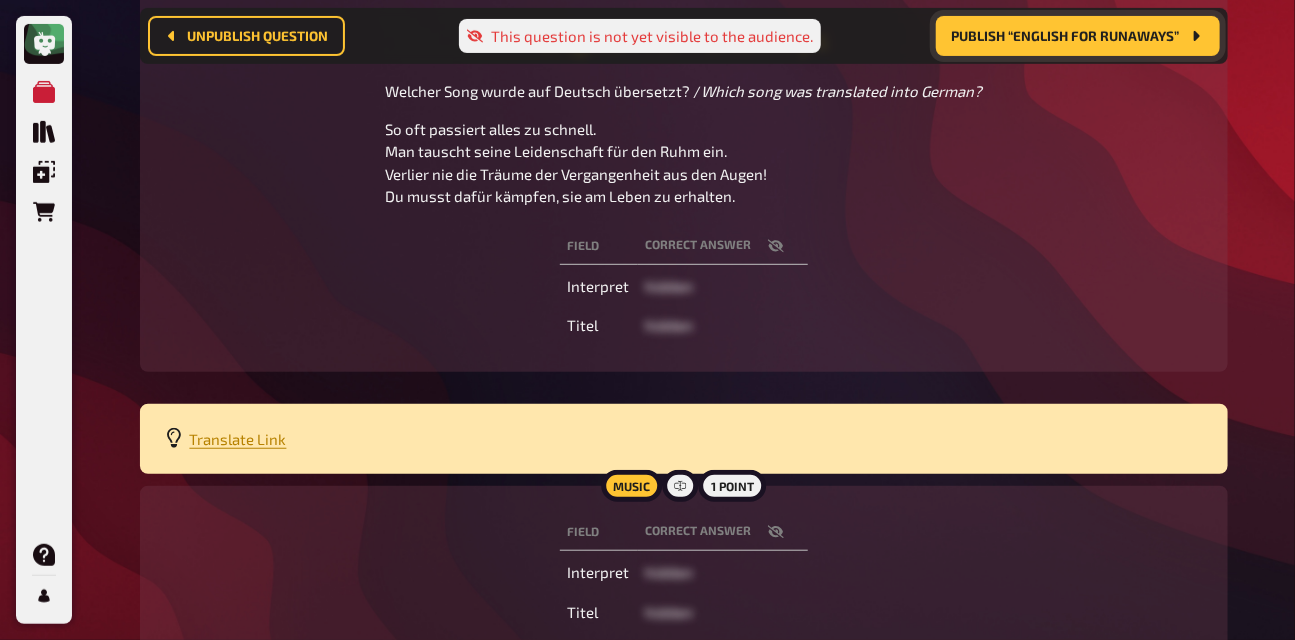 scroll, scrollTop: 0, scrollLeft: 0, axis: both 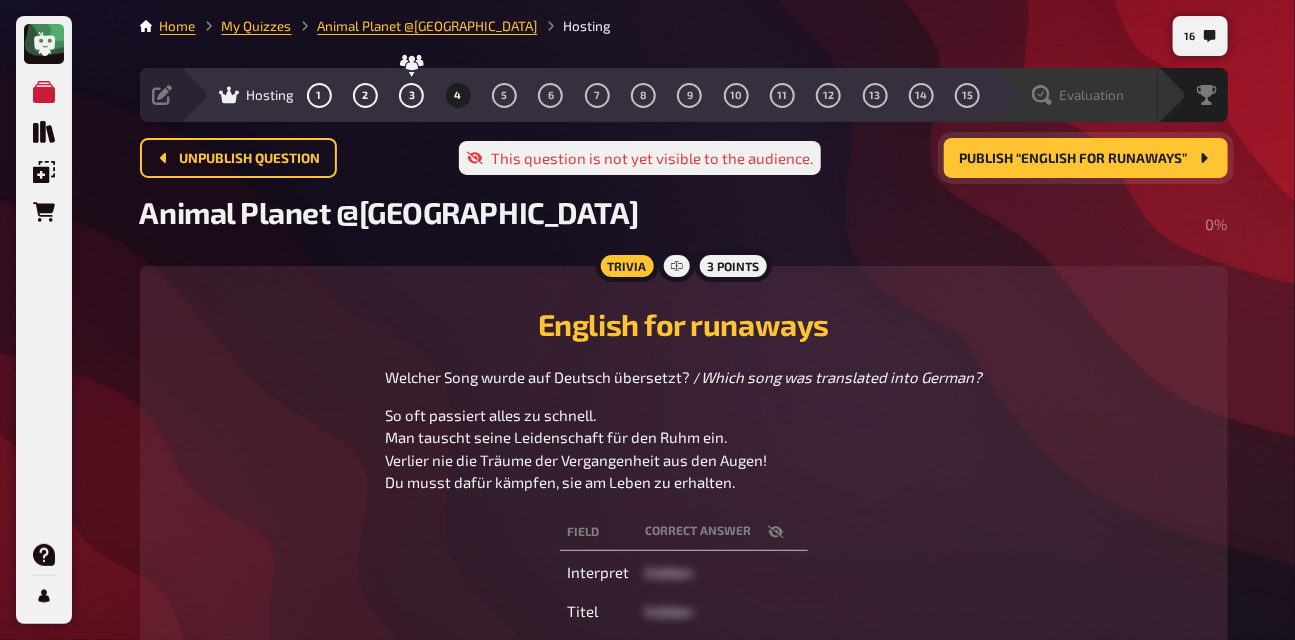 click on "Evaluation" at bounding box center [1092, 95] 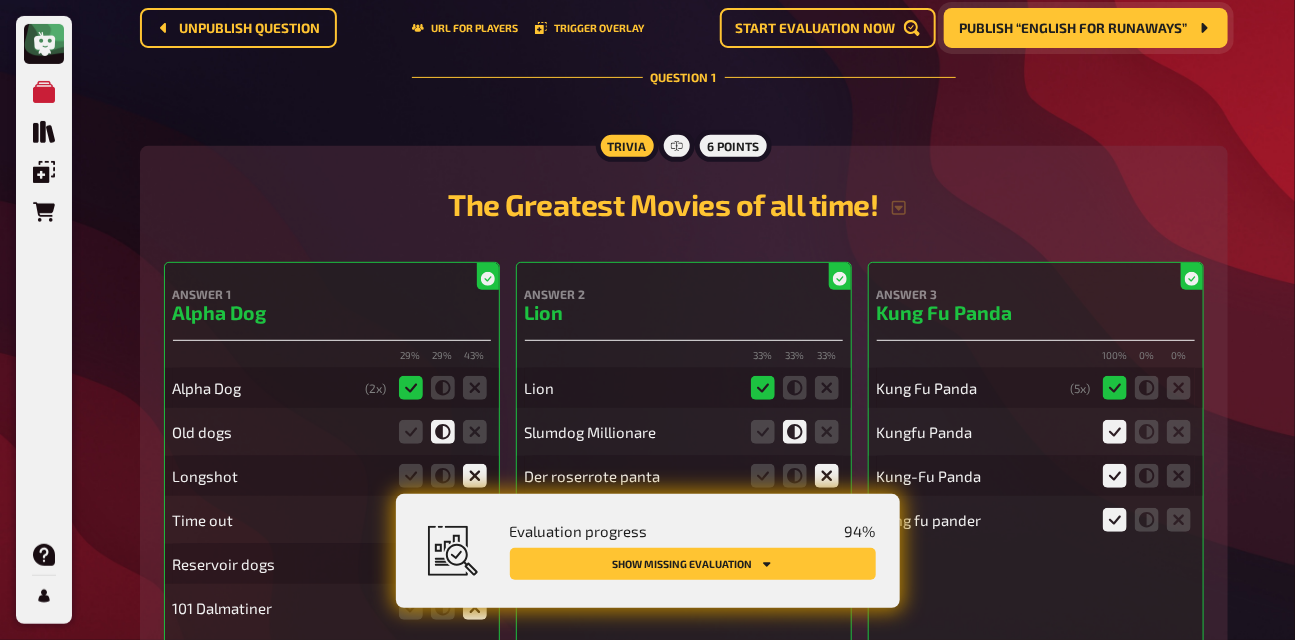 scroll, scrollTop: 0, scrollLeft: 0, axis: both 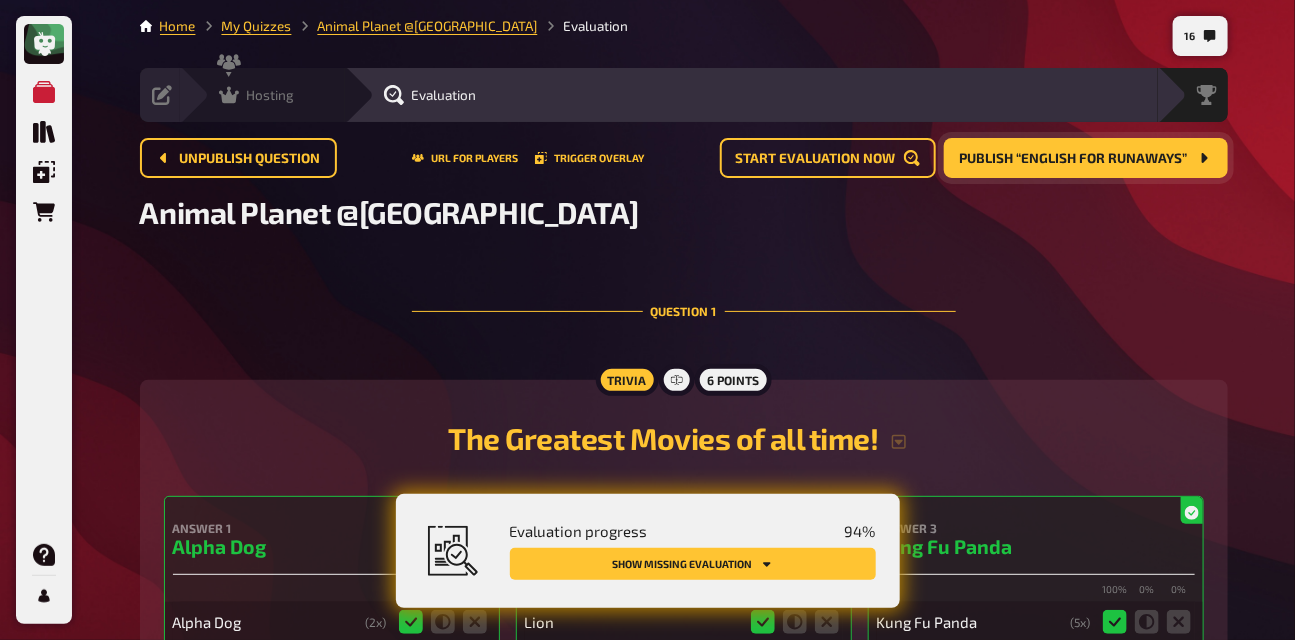 click on "Hosting" at bounding box center (271, 95) 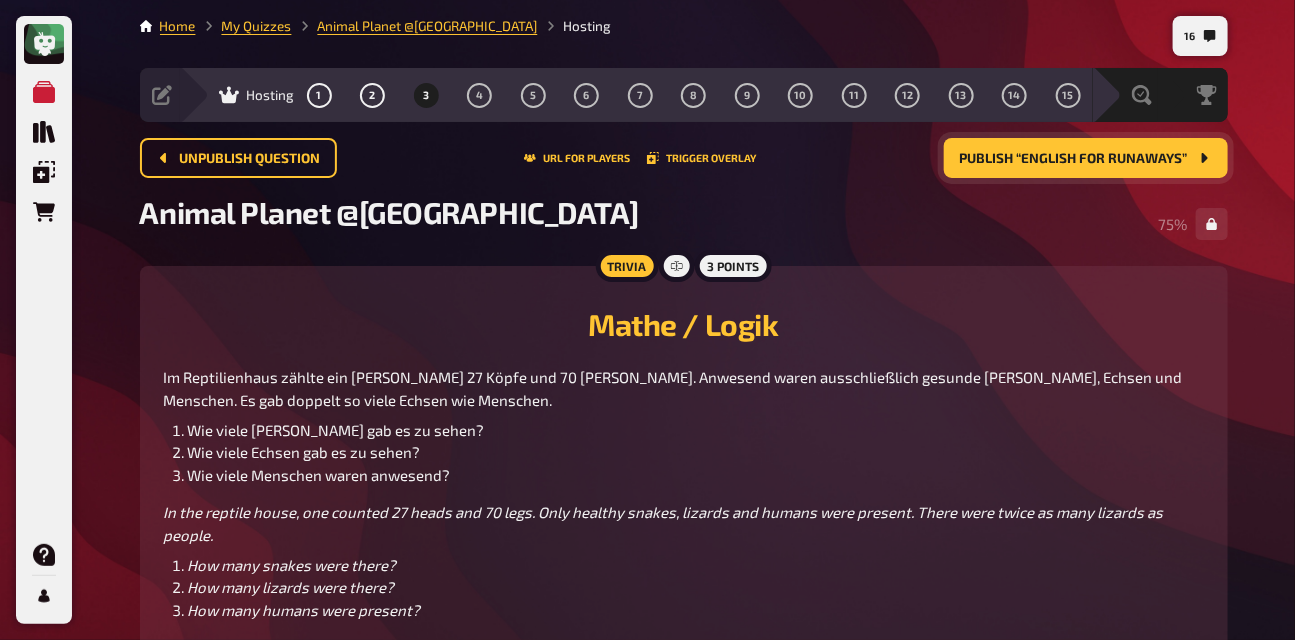 click on "Publish “English for runaways”" at bounding box center (1074, 159) 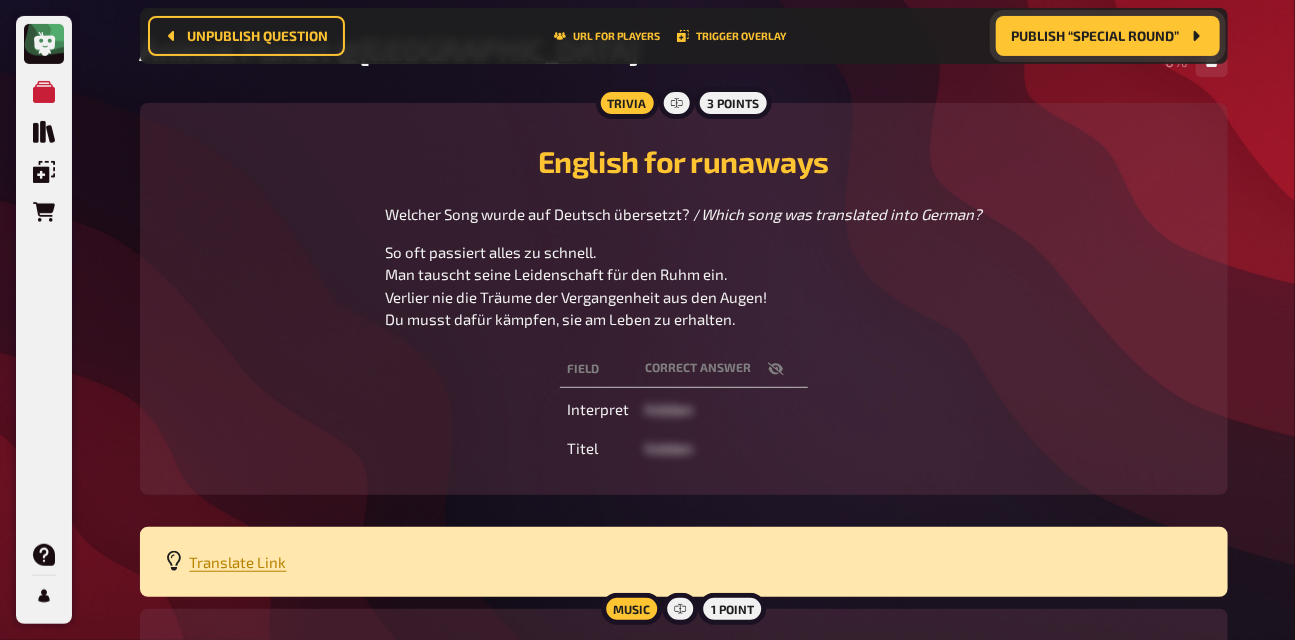 scroll, scrollTop: 180, scrollLeft: 0, axis: vertical 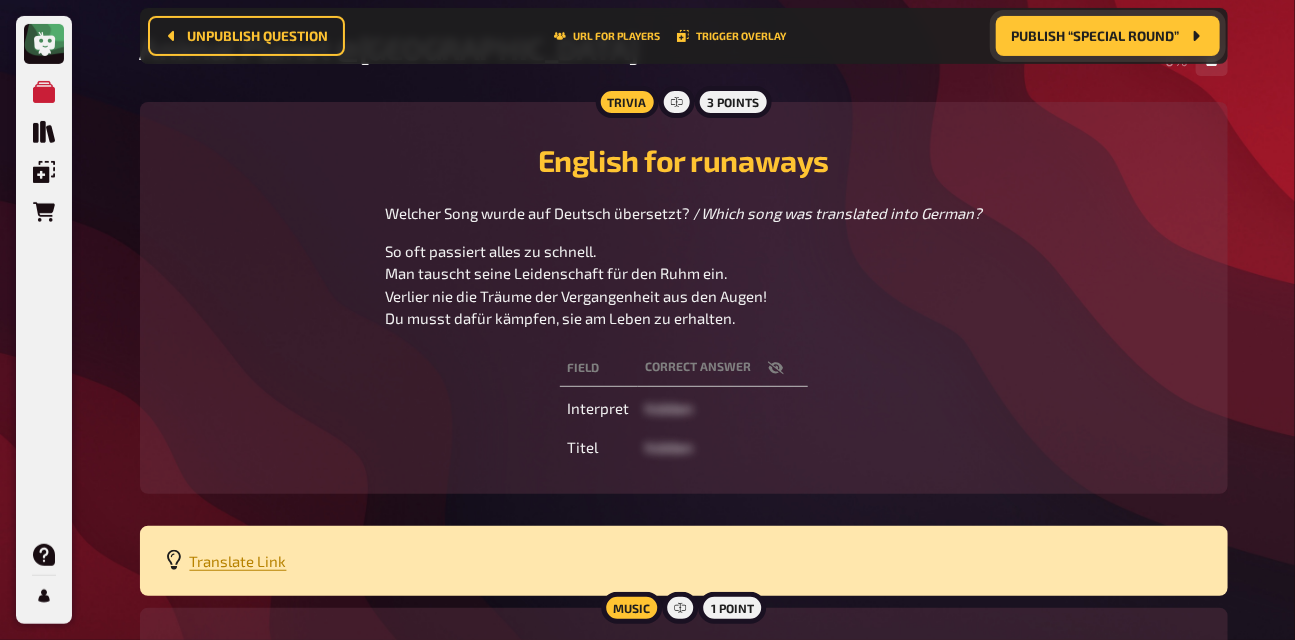 click at bounding box center (776, 368) 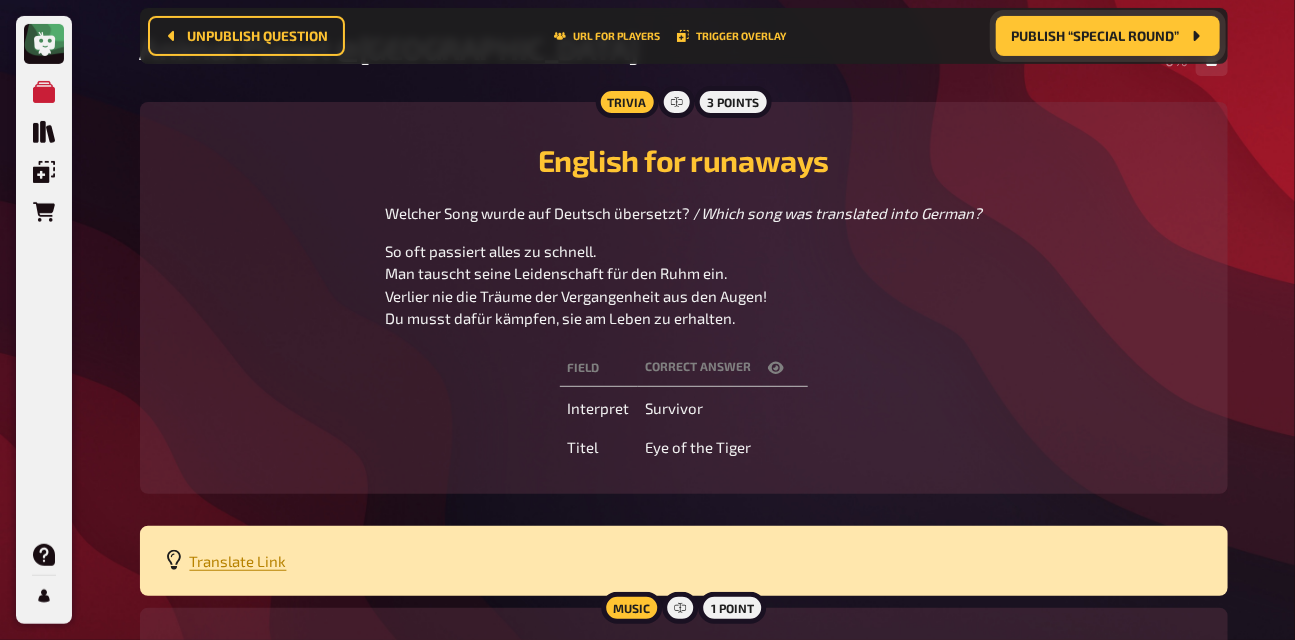 click 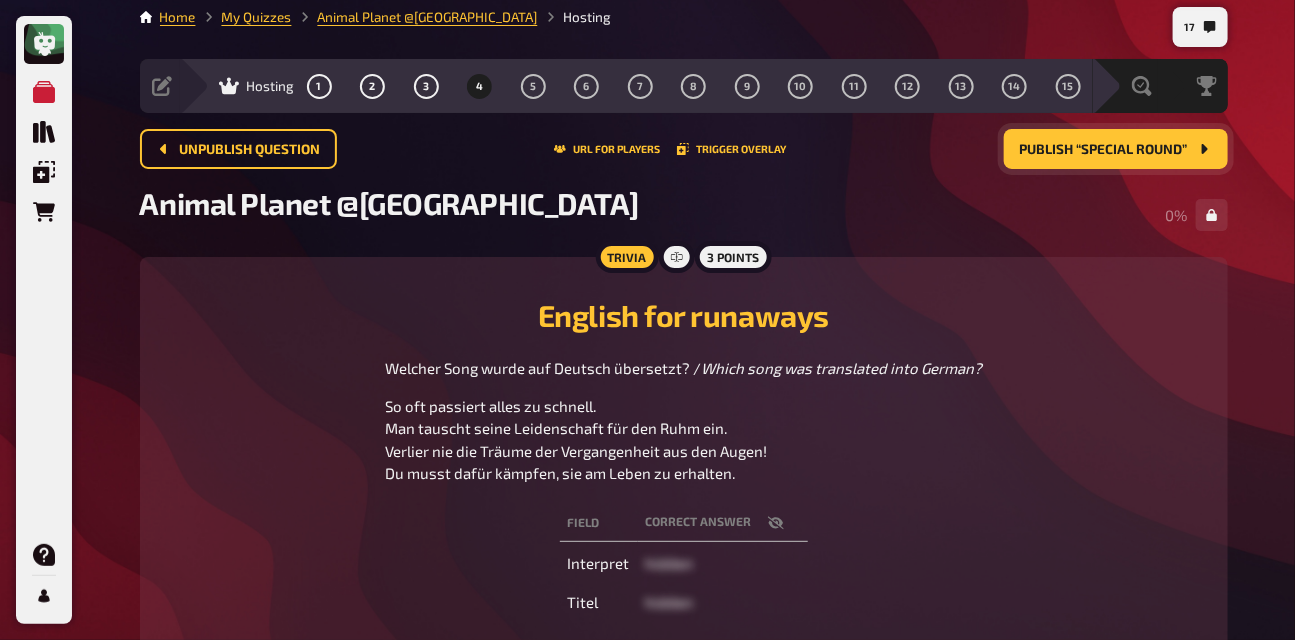 scroll, scrollTop: 0, scrollLeft: 0, axis: both 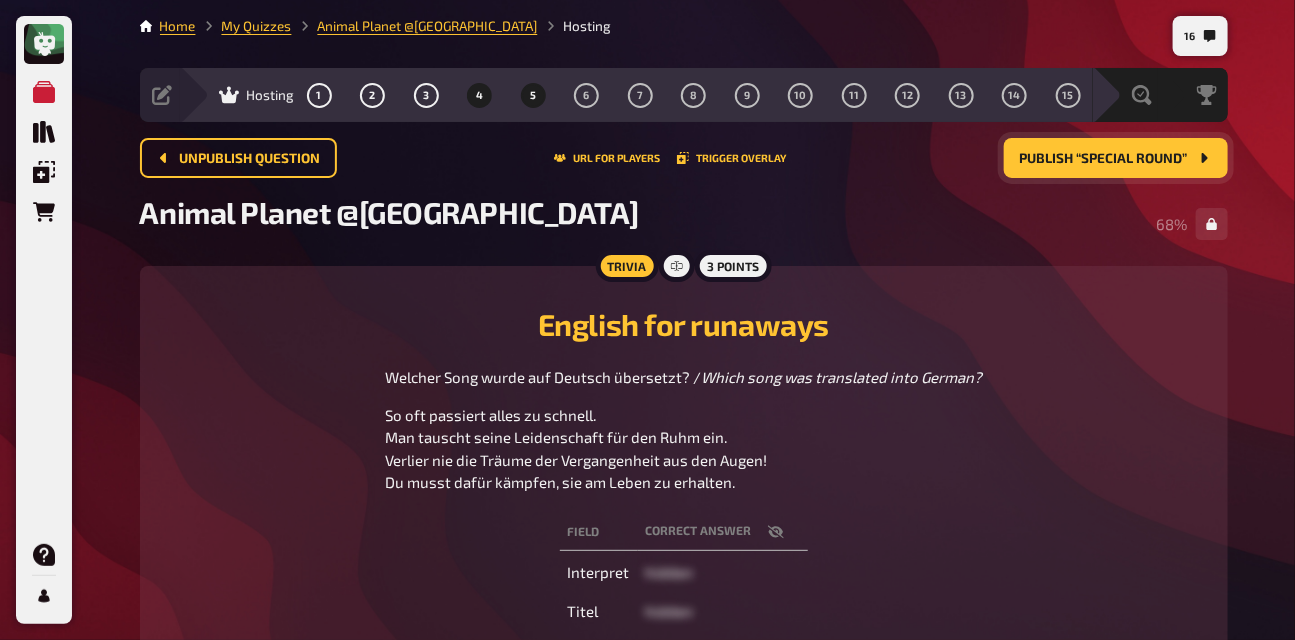 click on "5" at bounding box center [533, 95] 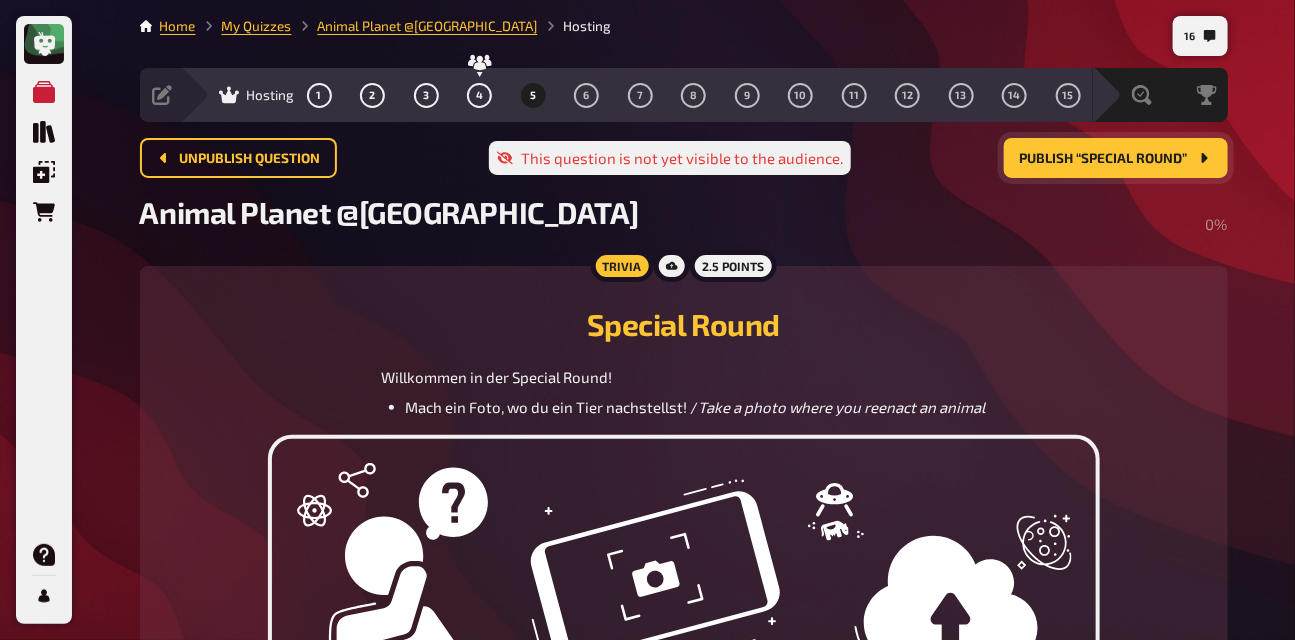 click on "Publish “Special Round”" at bounding box center [1104, 159] 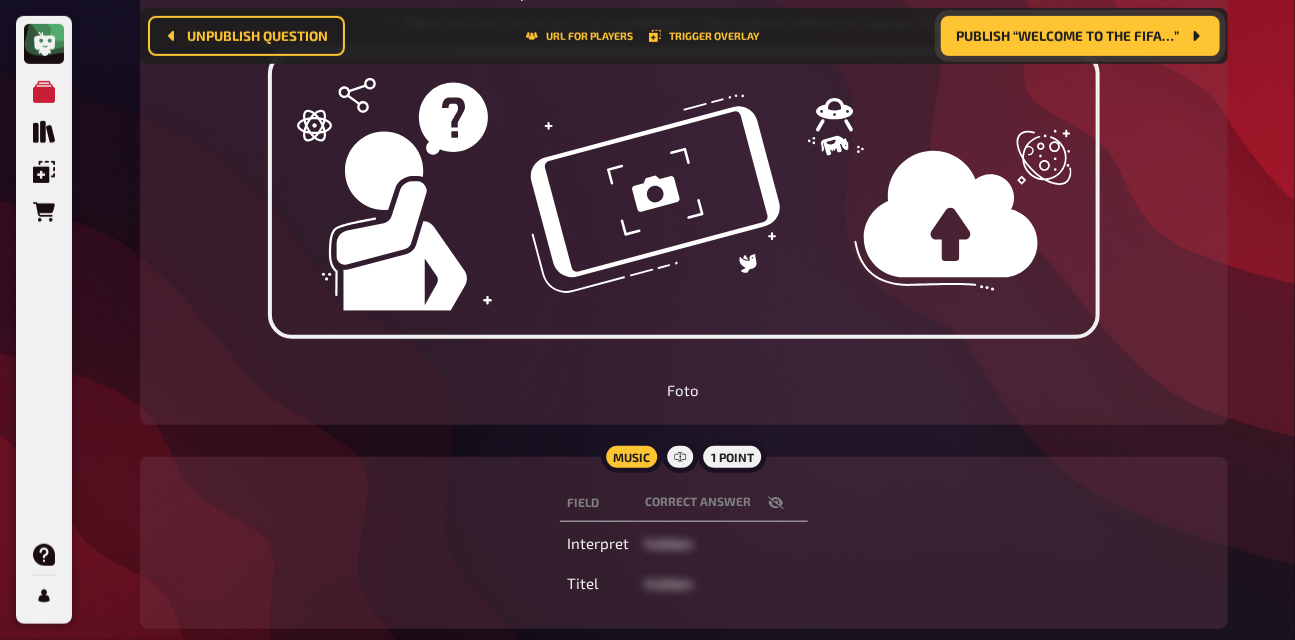 scroll, scrollTop: 0, scrollLeft: 0, axis: both 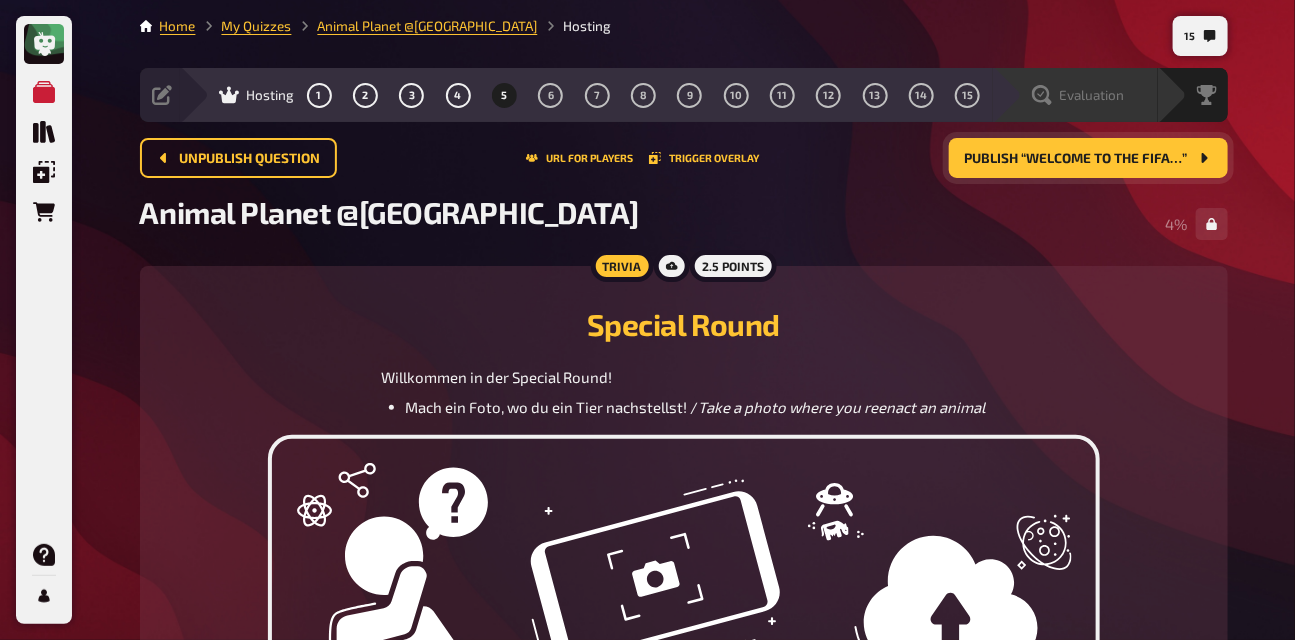 click on "Evaluation" at bounding box center (1075, 95) 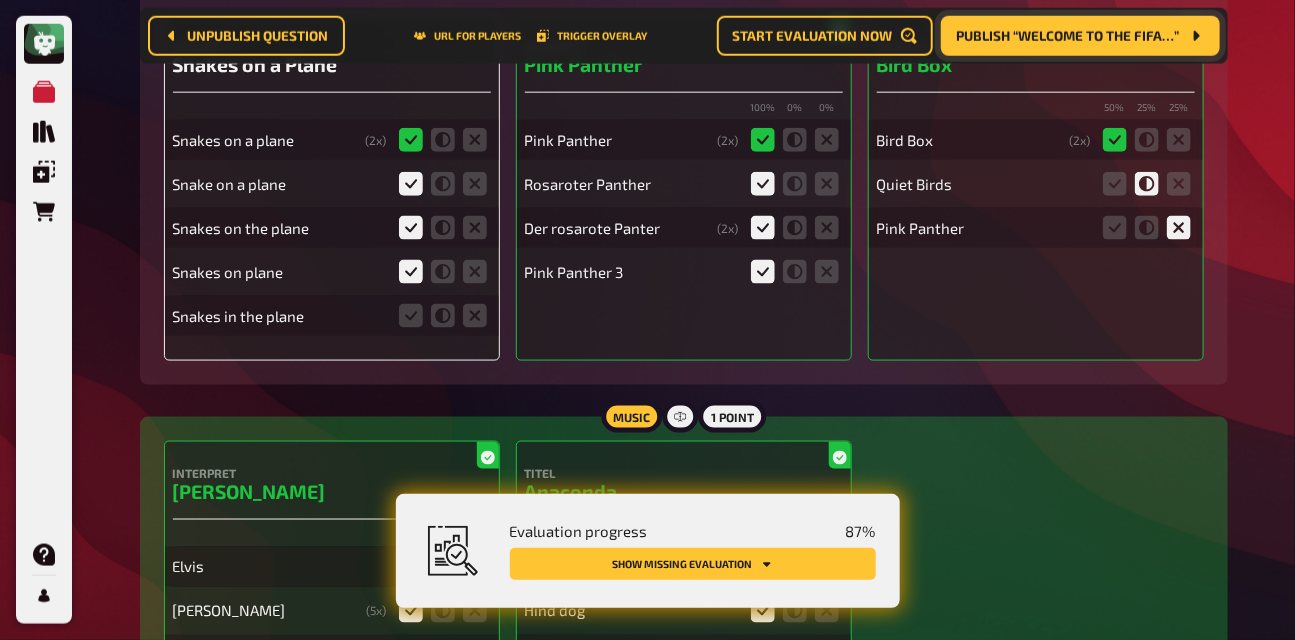 scroll, scrollTop: 768, scrollLeft: 0, axis: vertical 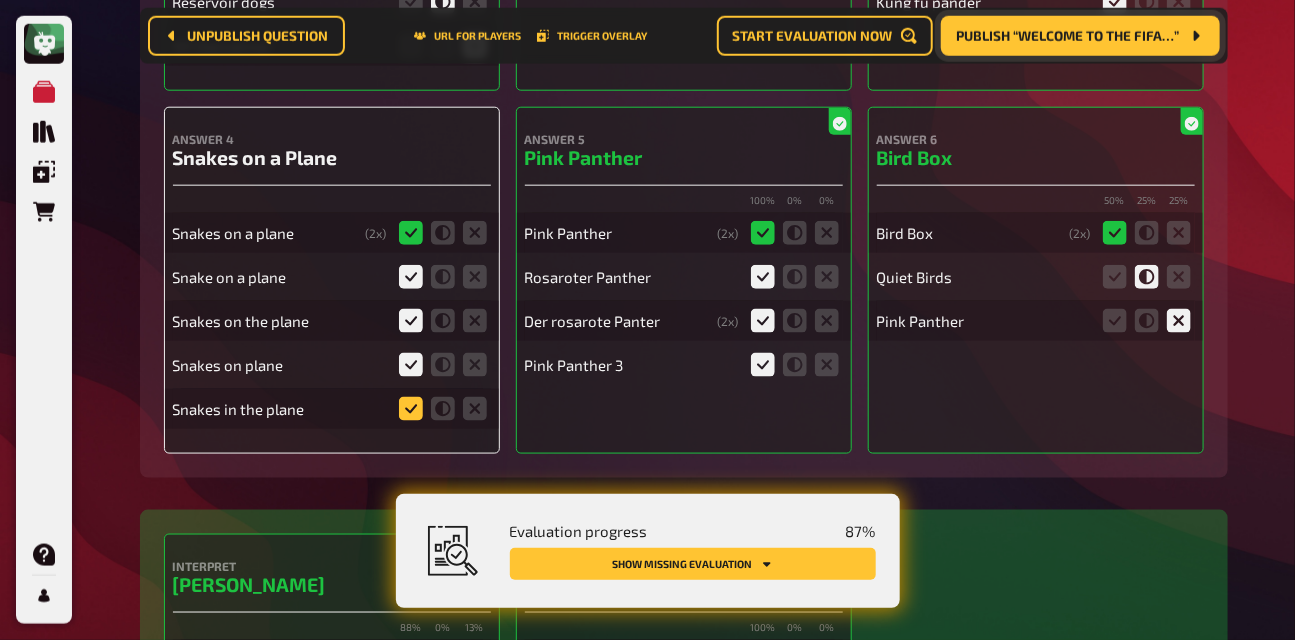 click 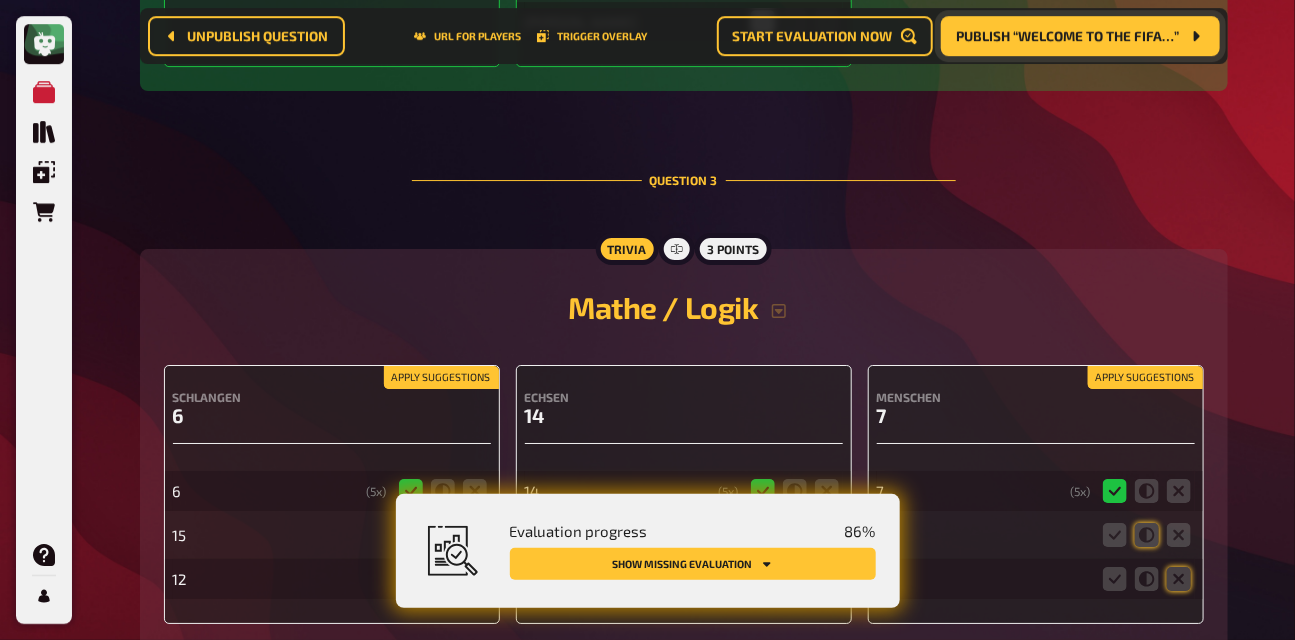 scroll, scrollTop: 2641, scrollLeft: 0, axis: vertical 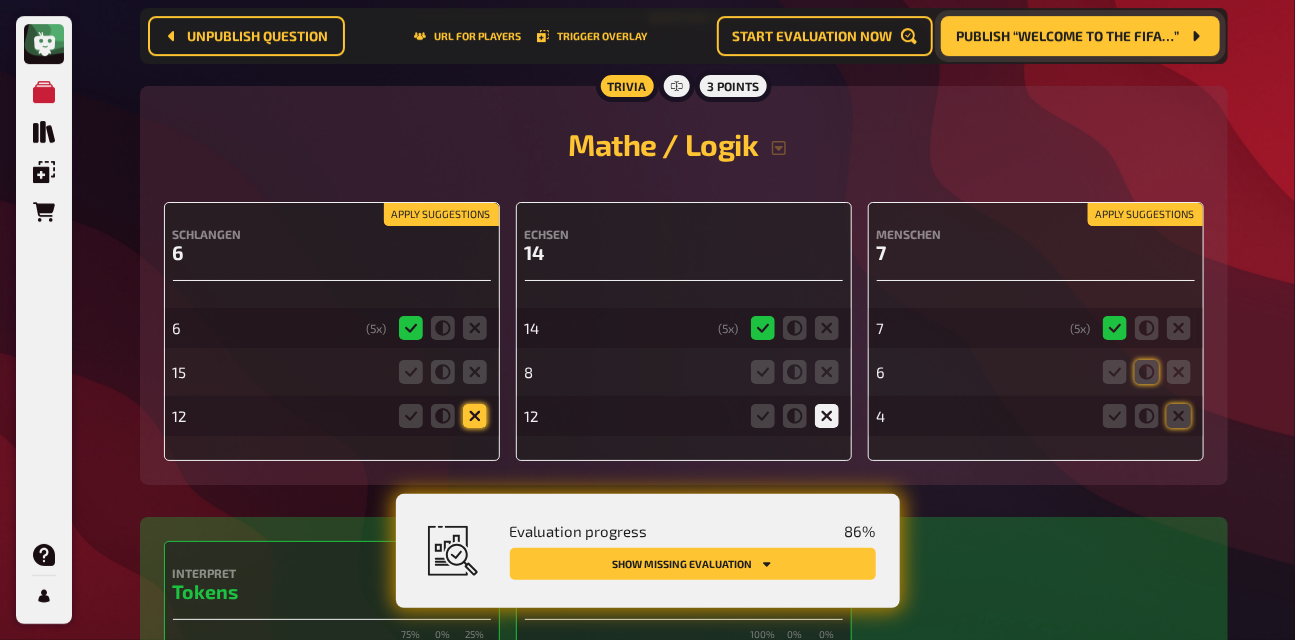 click 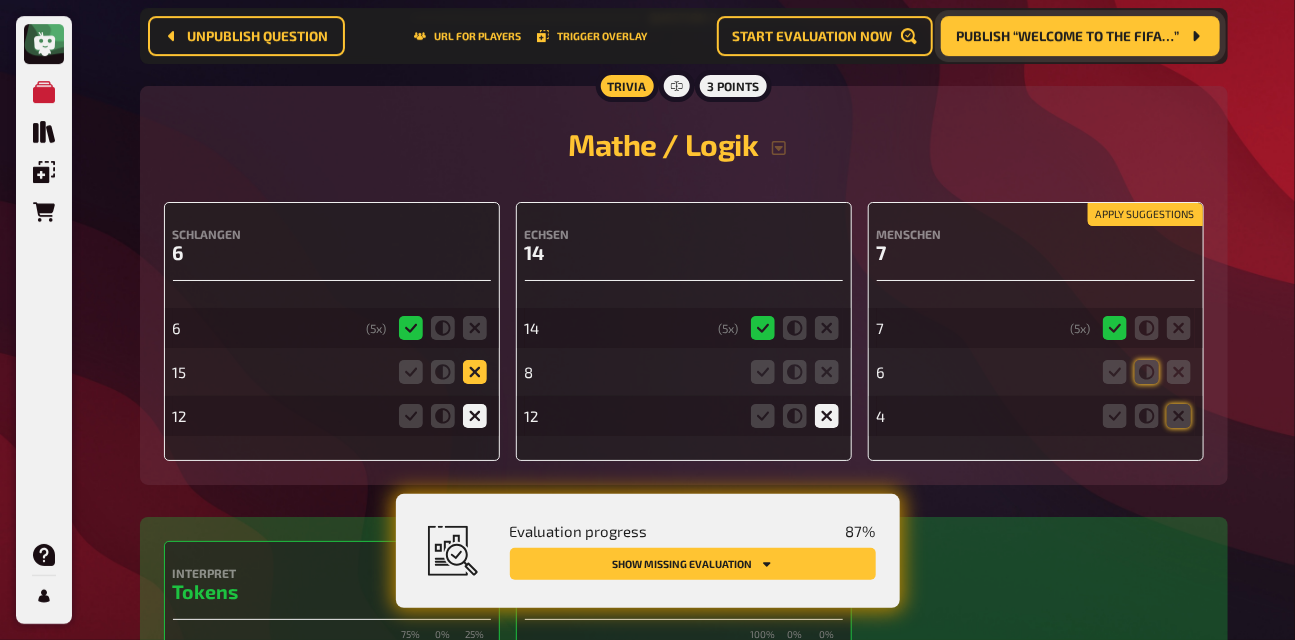 click 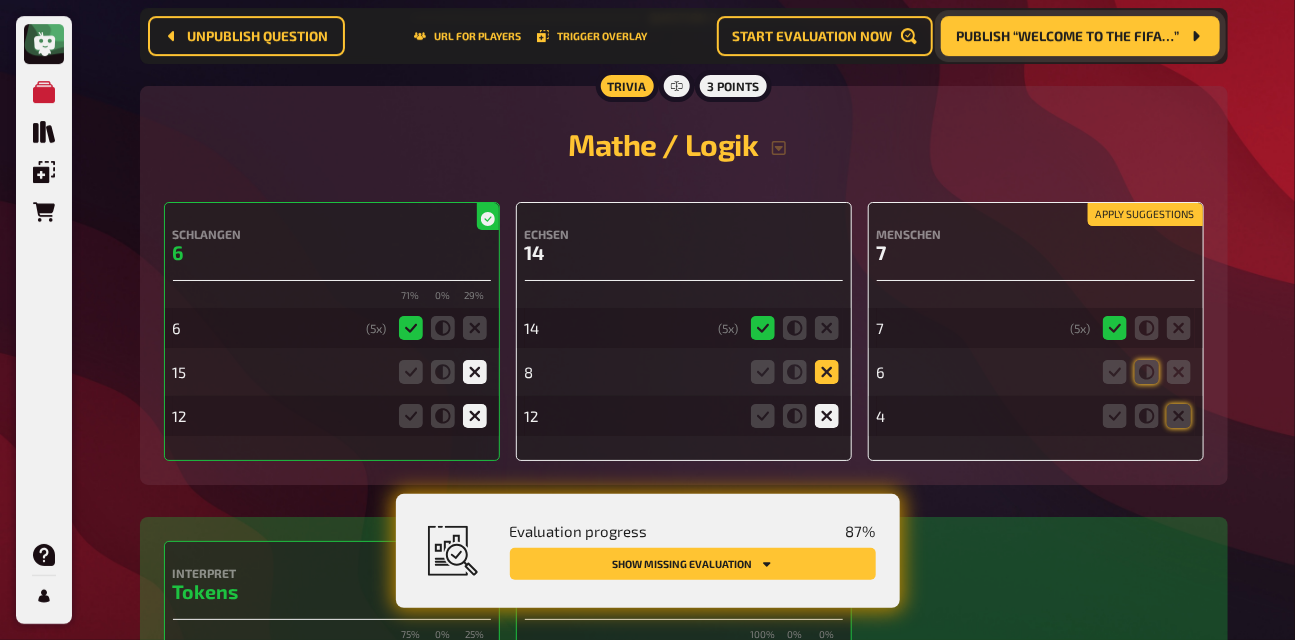 click 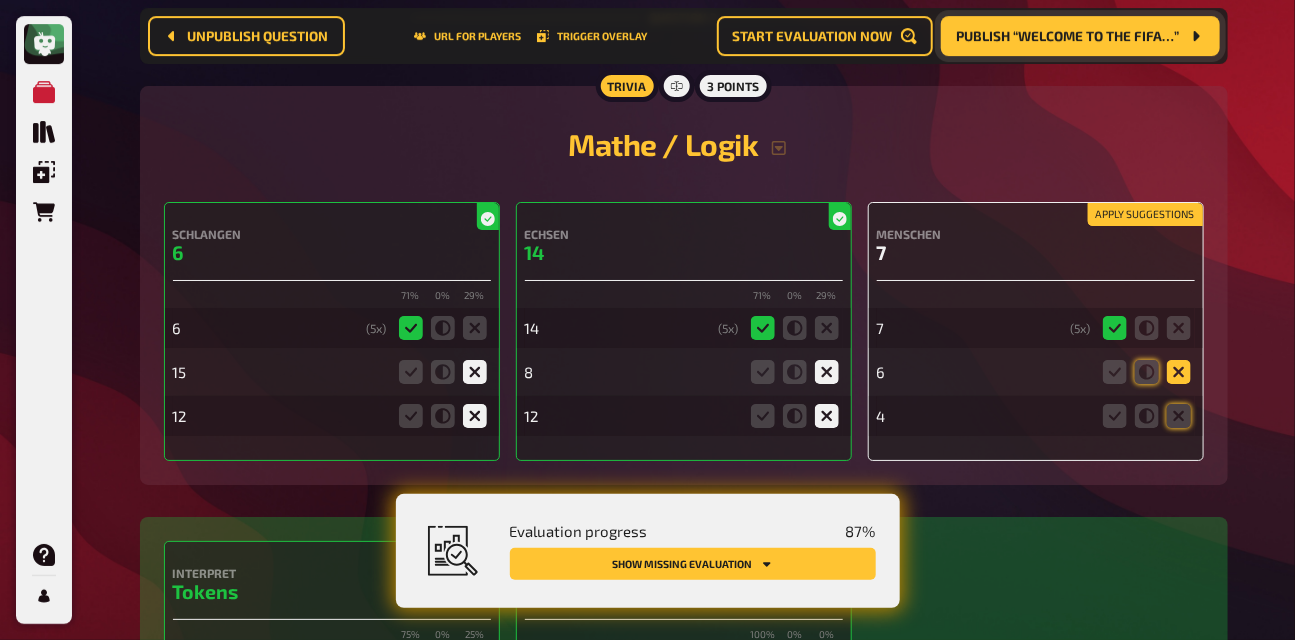 click 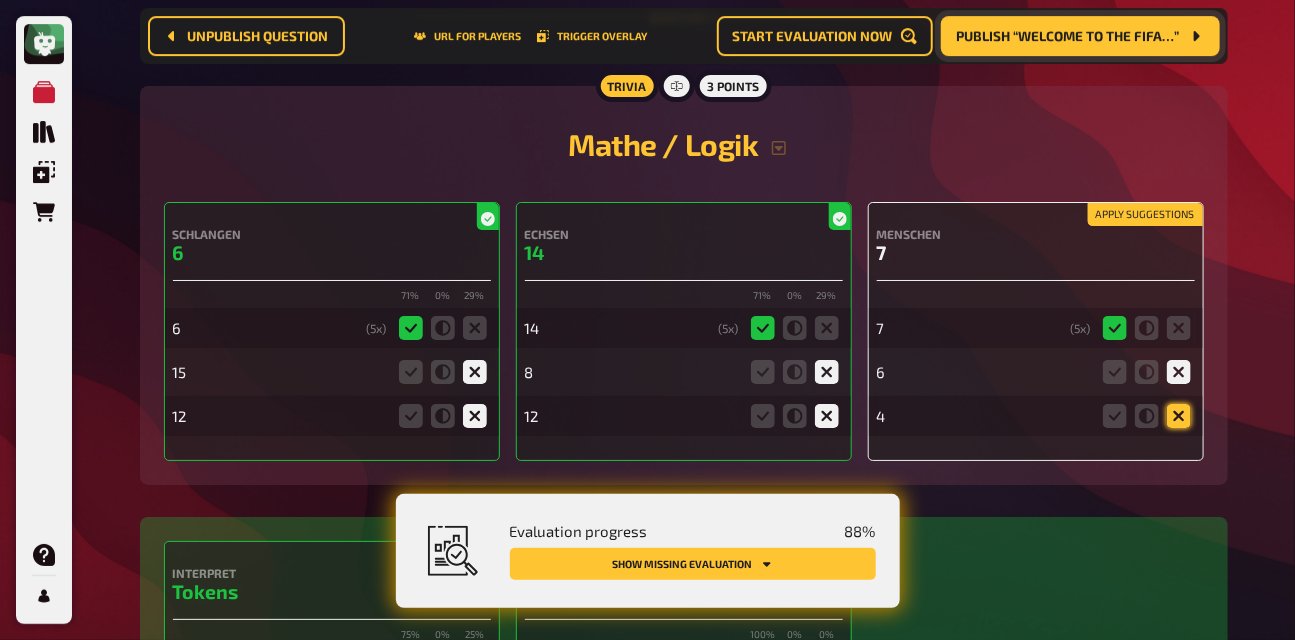 click 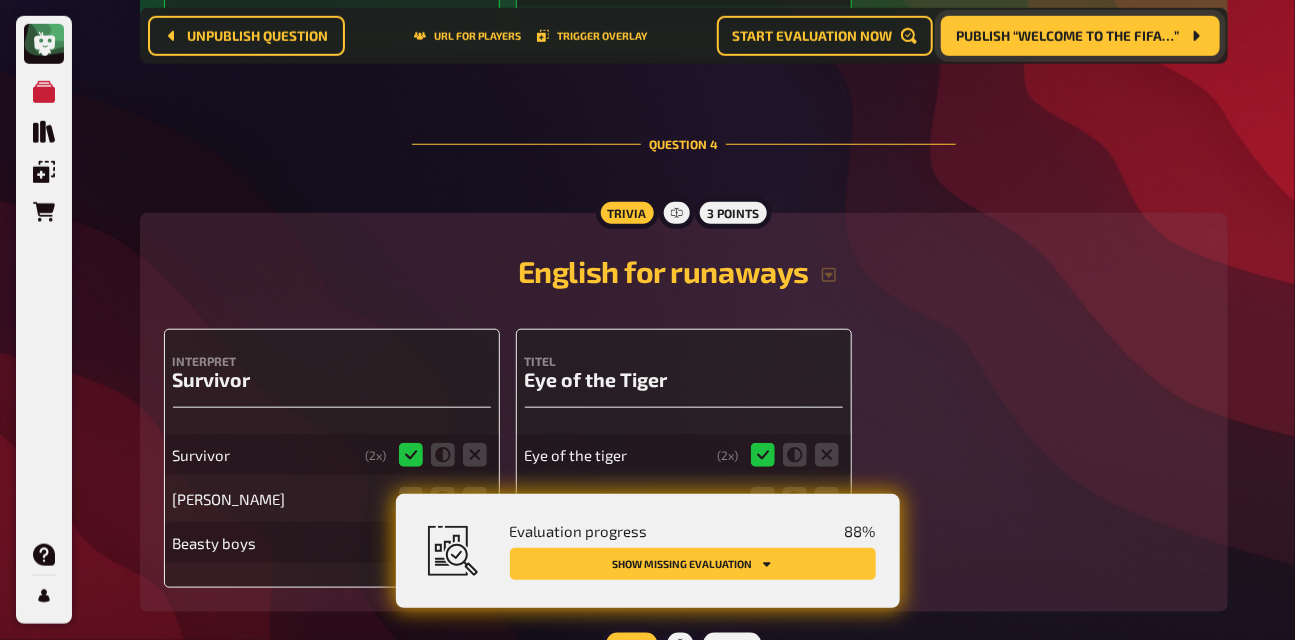 scroll, scrollTop: 3564, scrollLeft: 0, axis: vertical 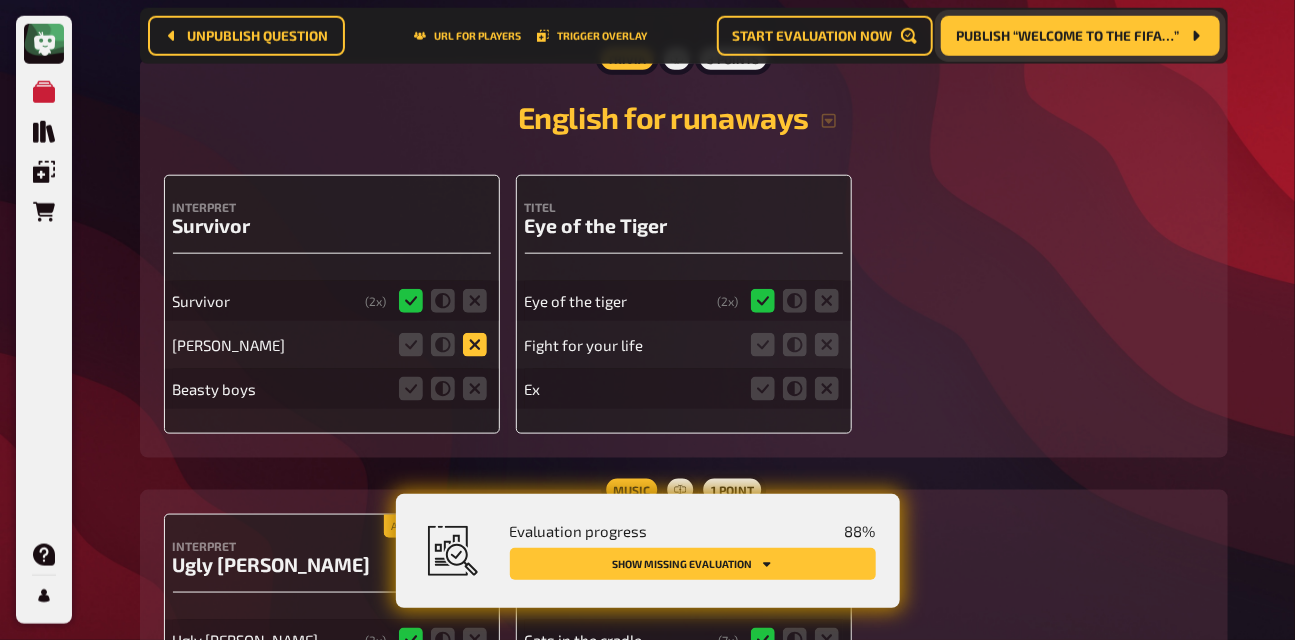 click 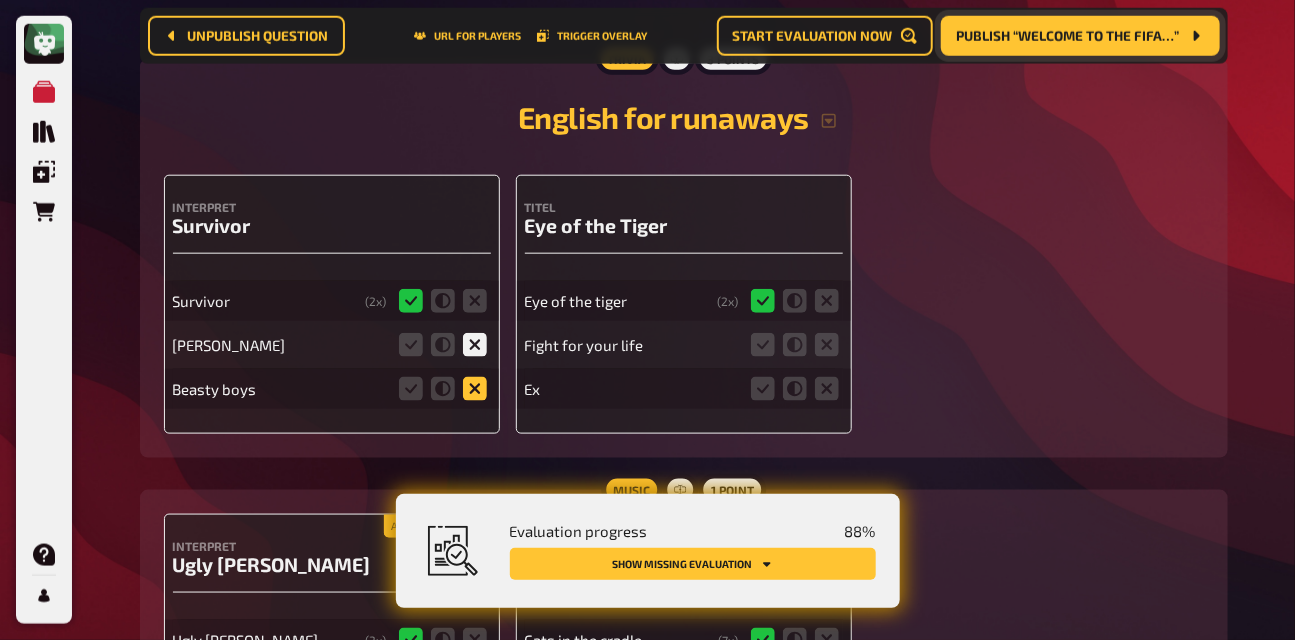 click 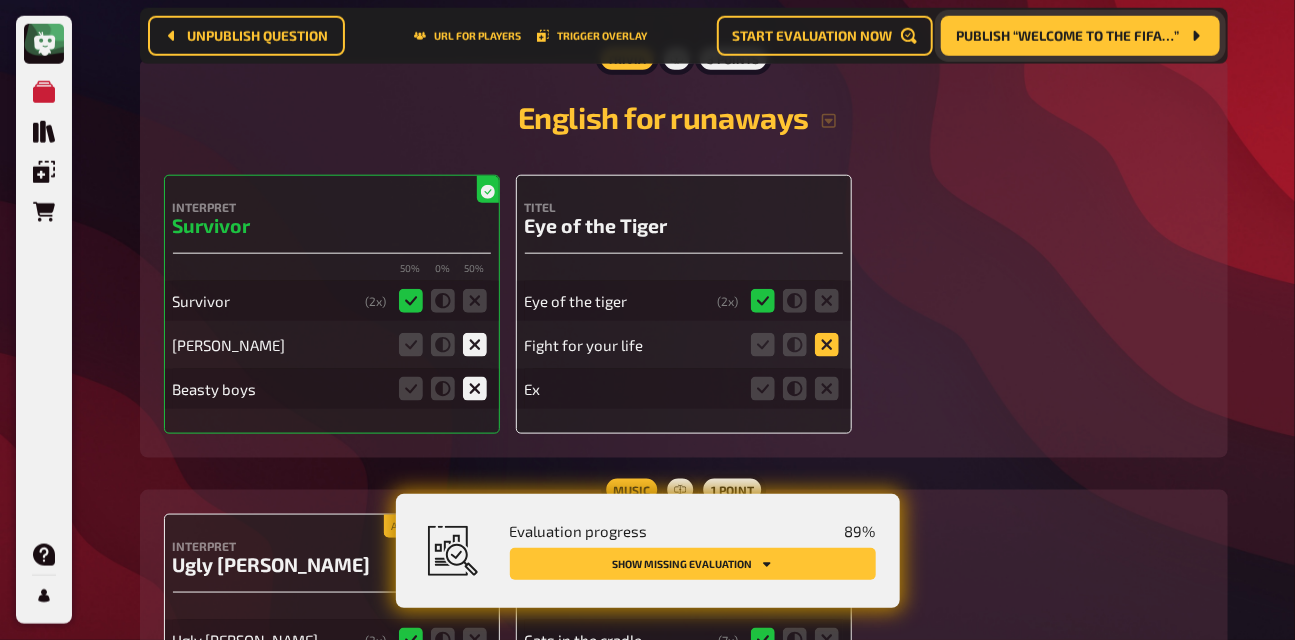 click 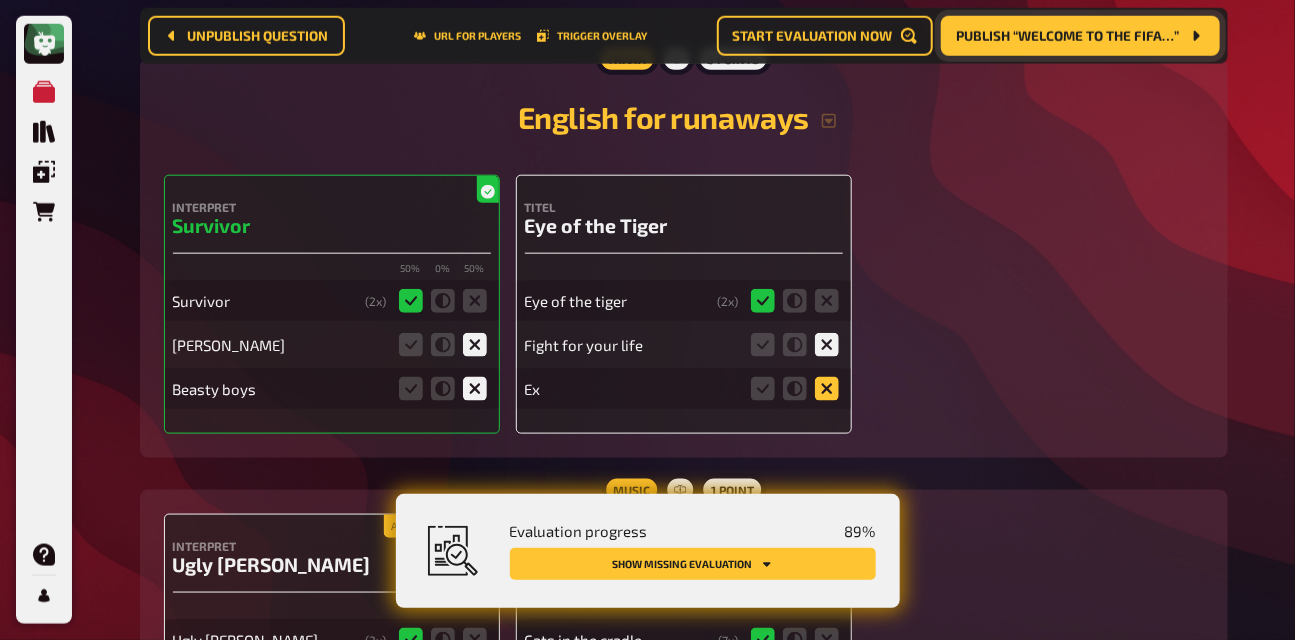 click 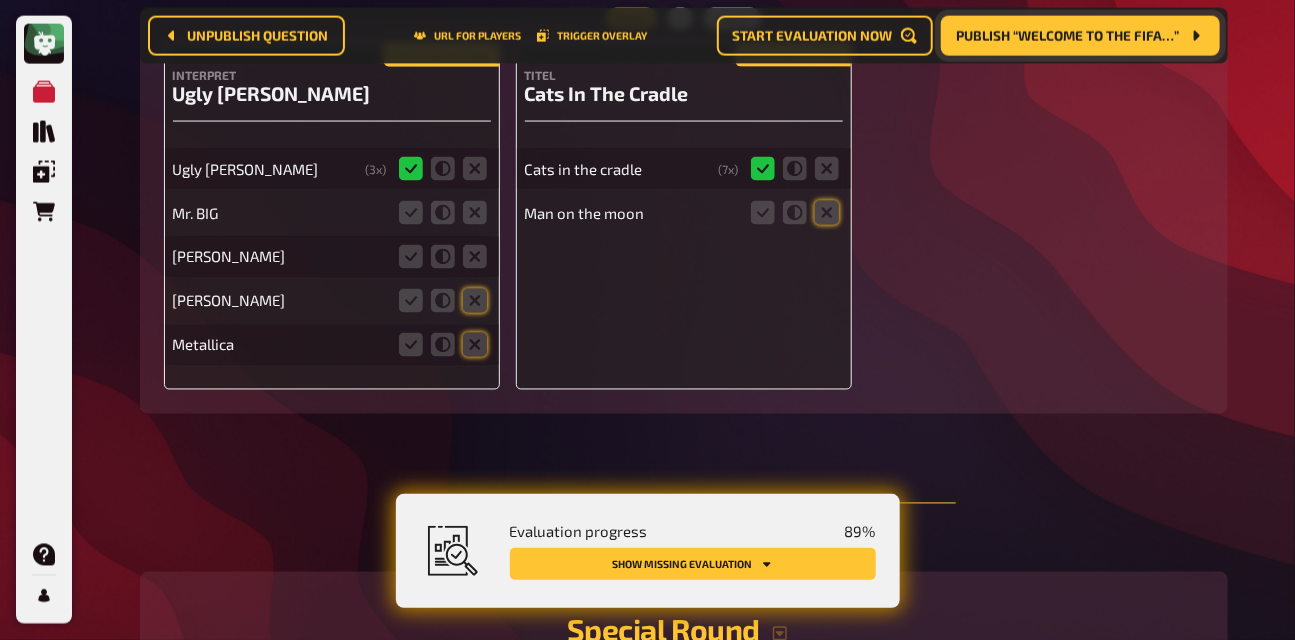 scroll, scrollTop: 4034, scrollLeft: 0, axis: vertical 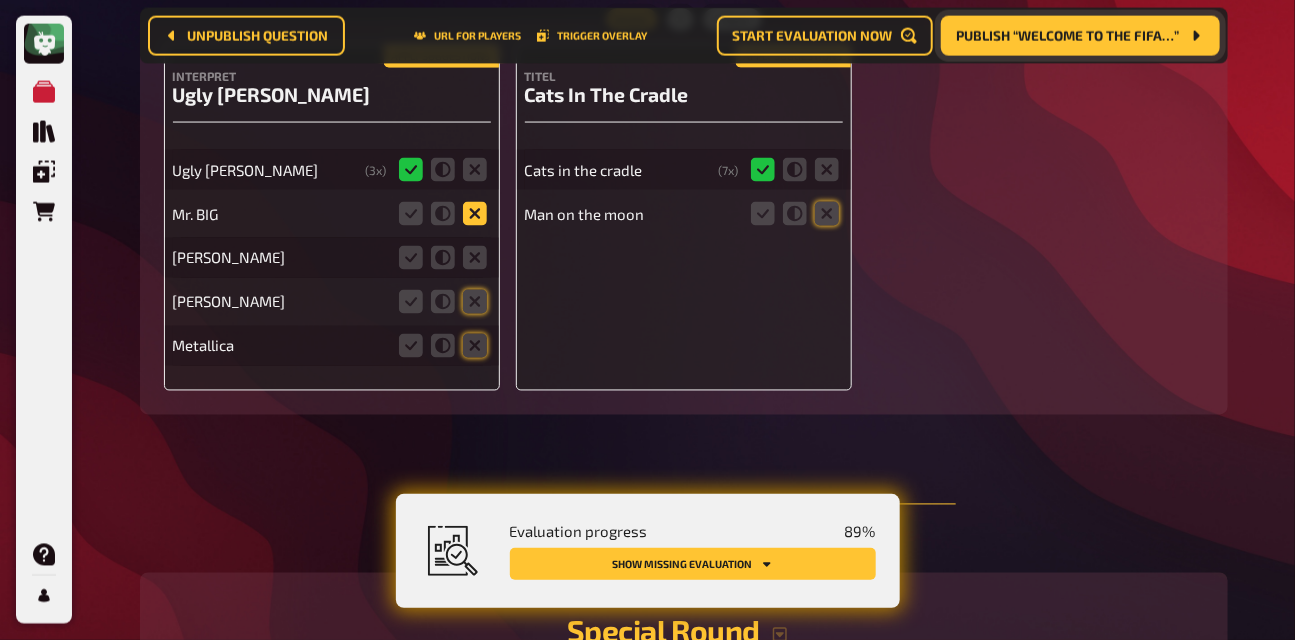 click 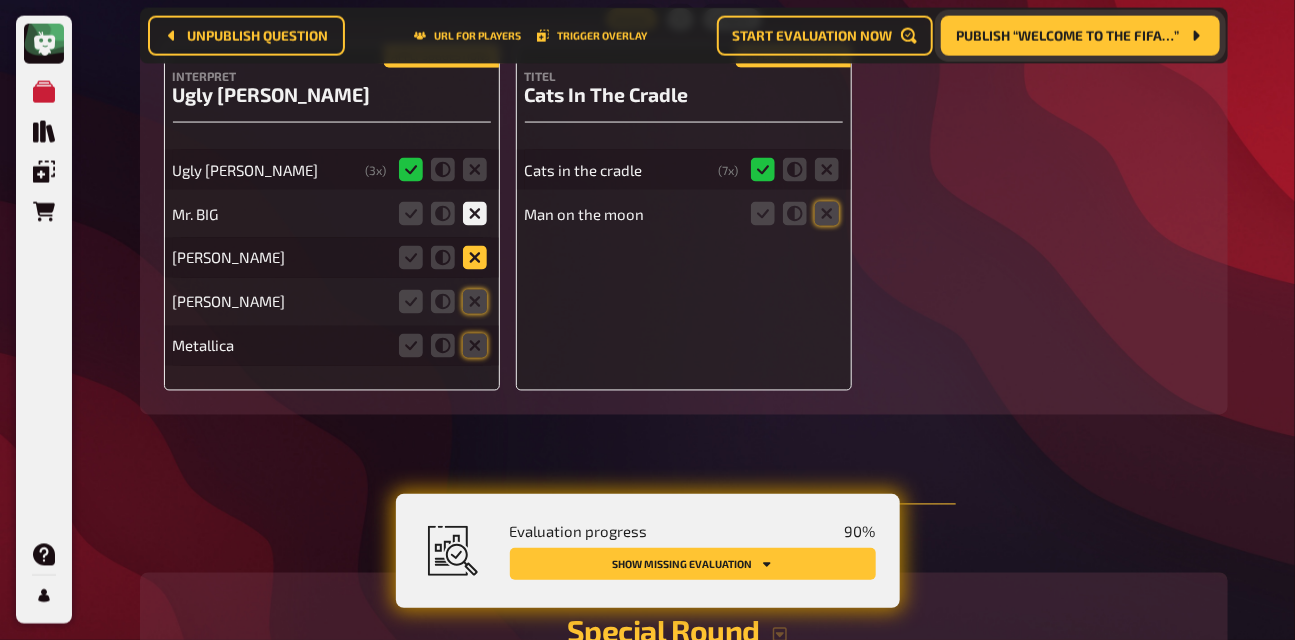 click 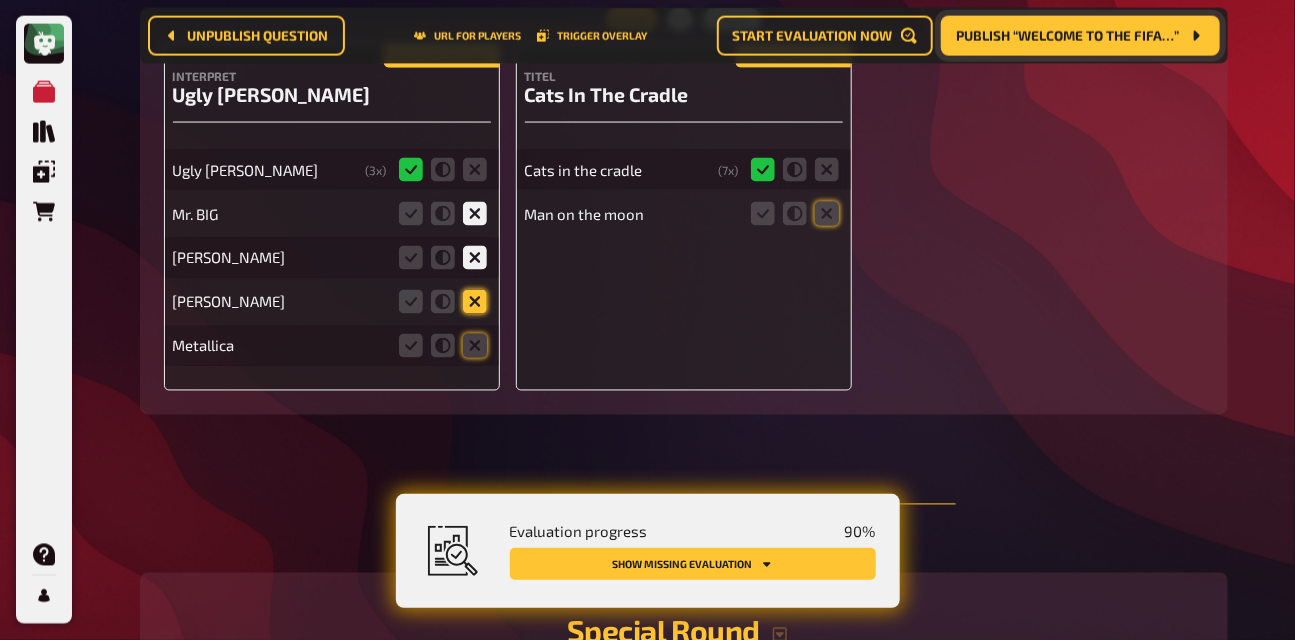 click 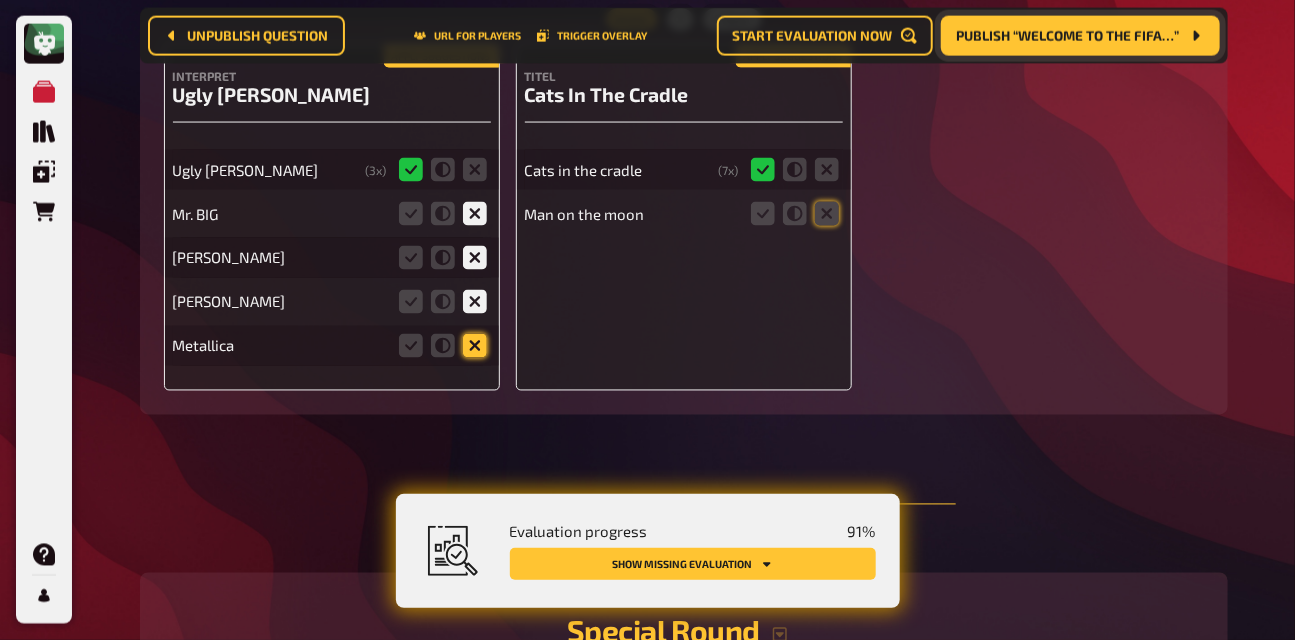 click 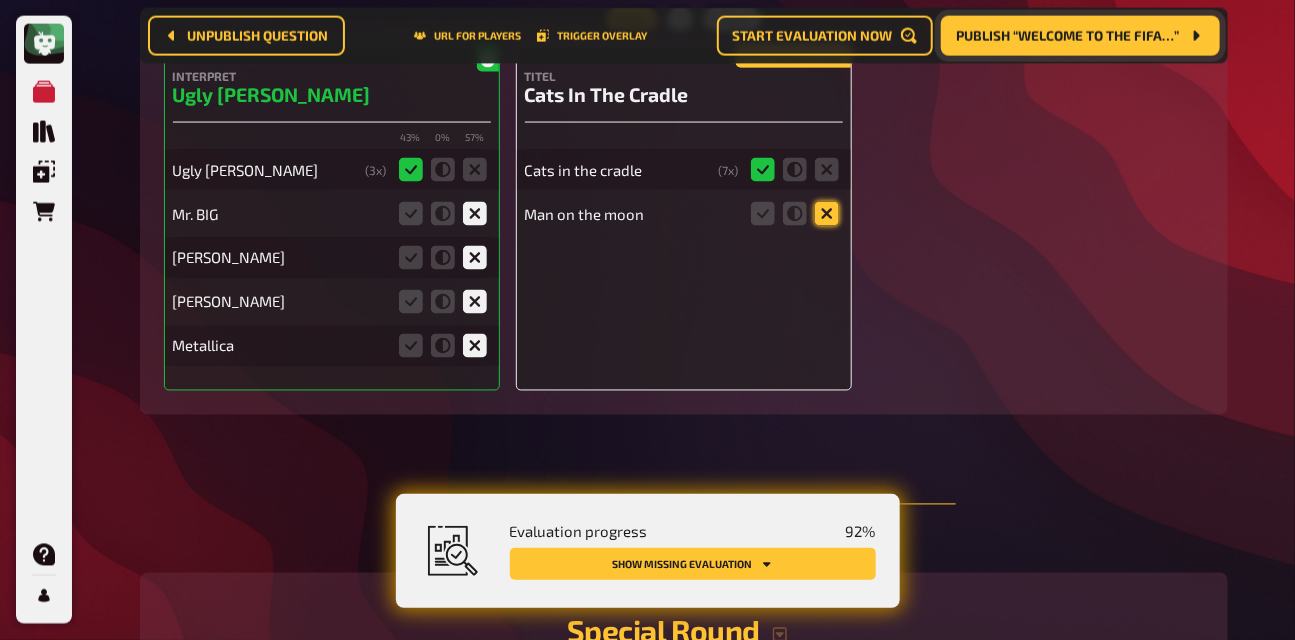 click 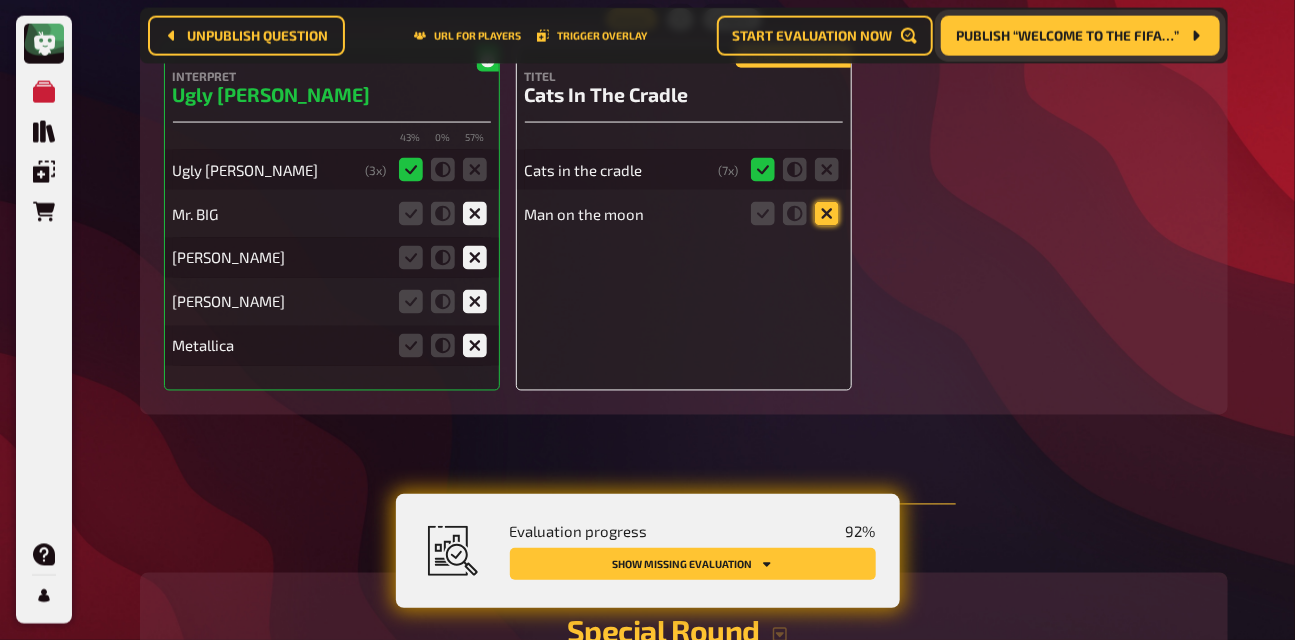 click at bounding box center (0, 0) 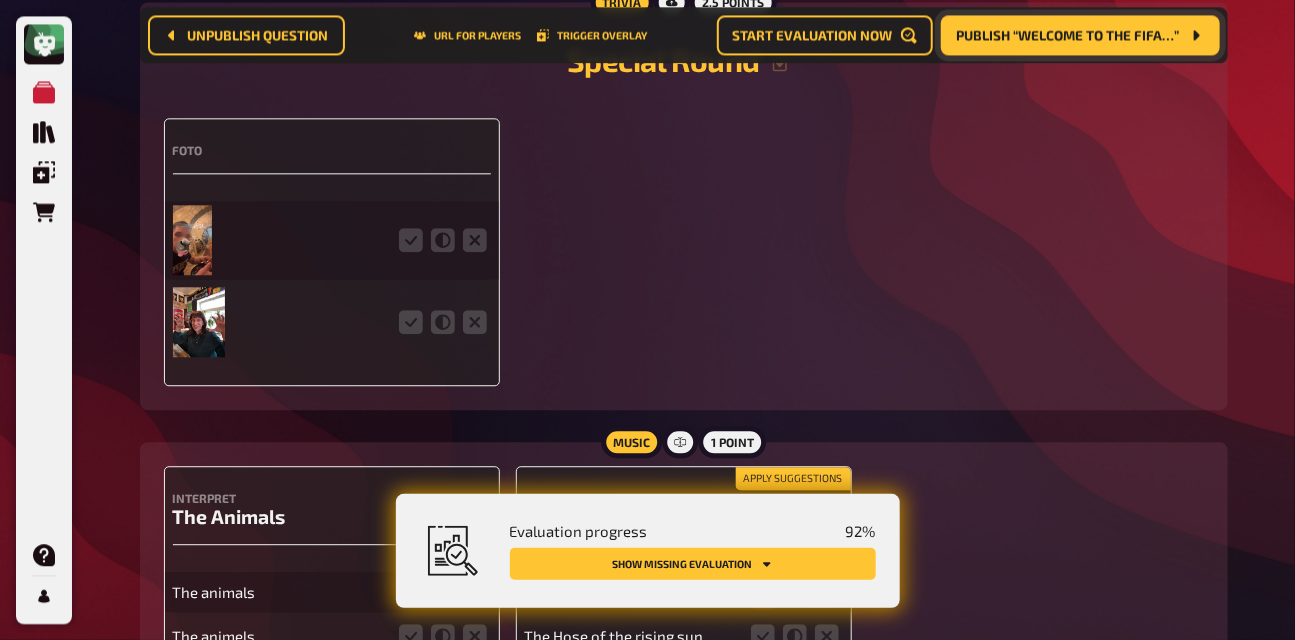 scroll, scrollTop: 4660, scrollLeft: 0, axis: vertical 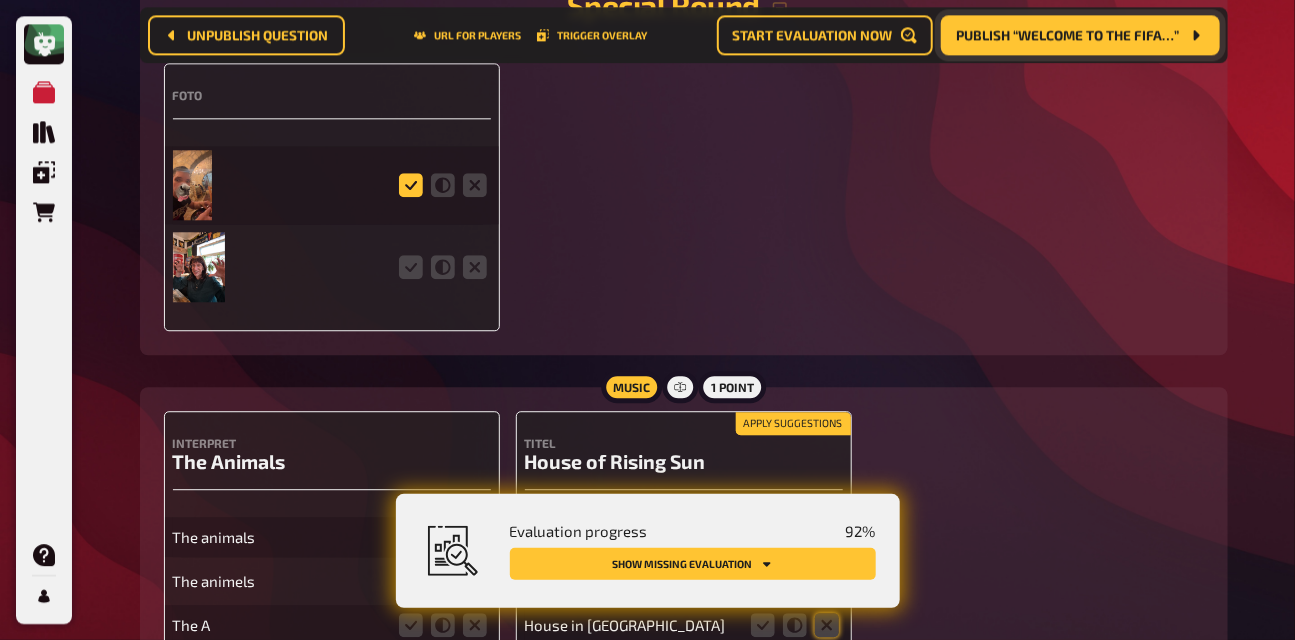 click 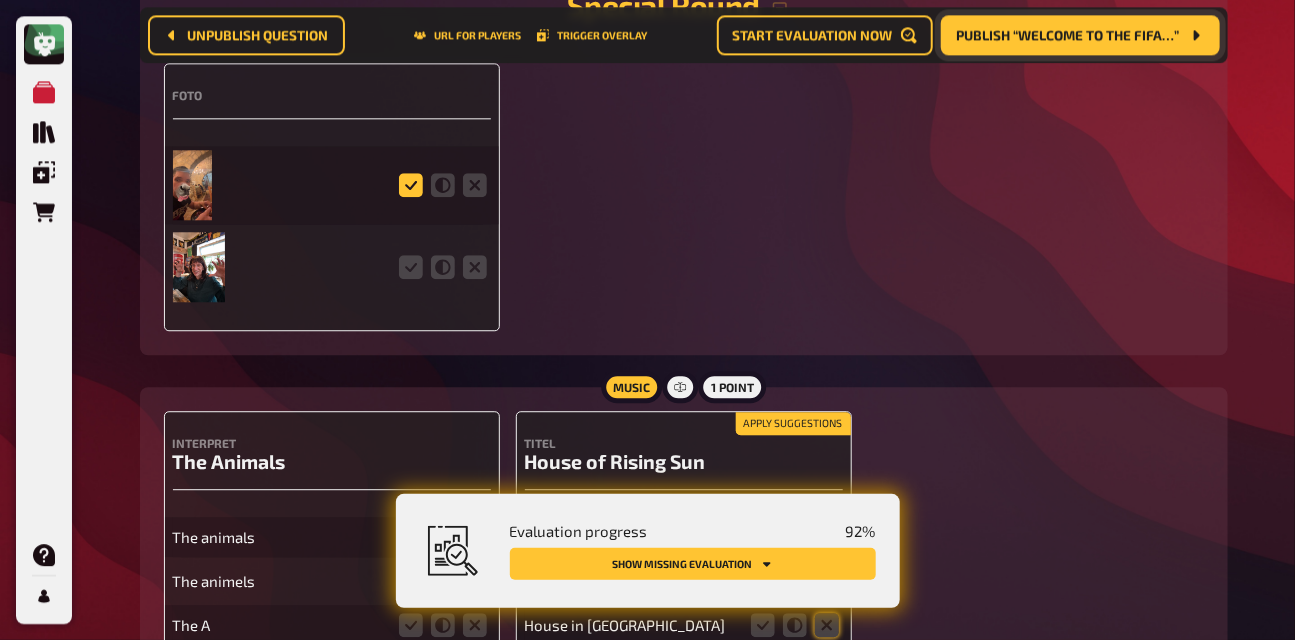 click at bounding box center [0, 0] 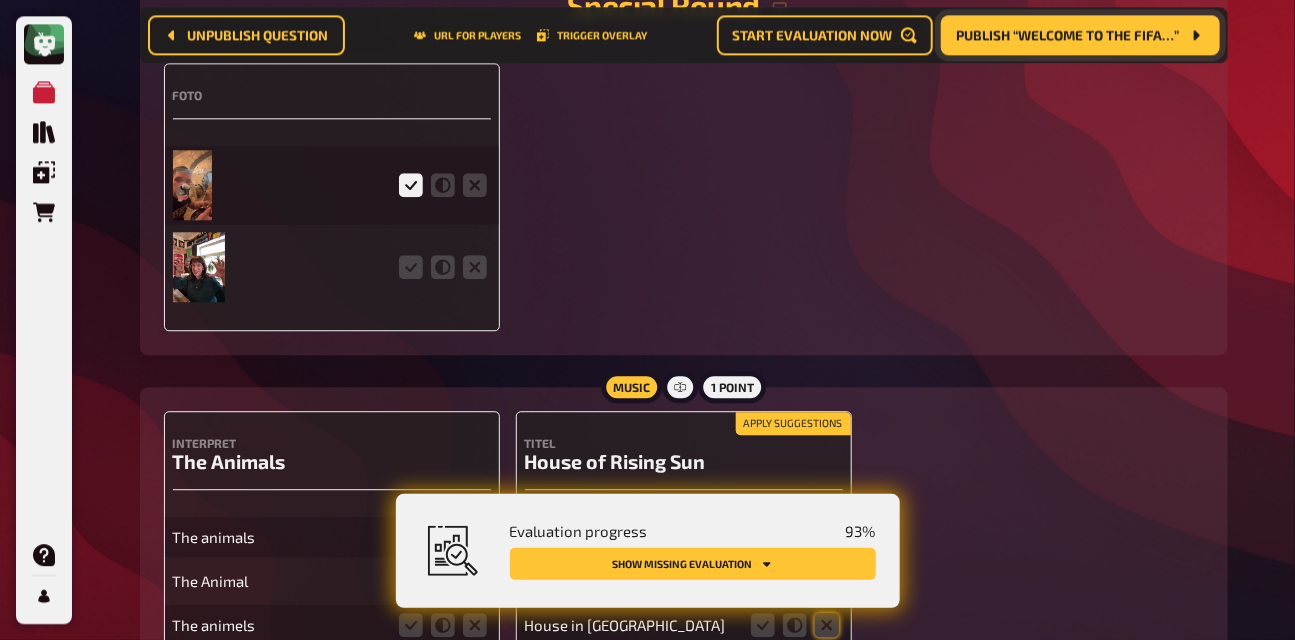 click at bounding box center (443, 267) 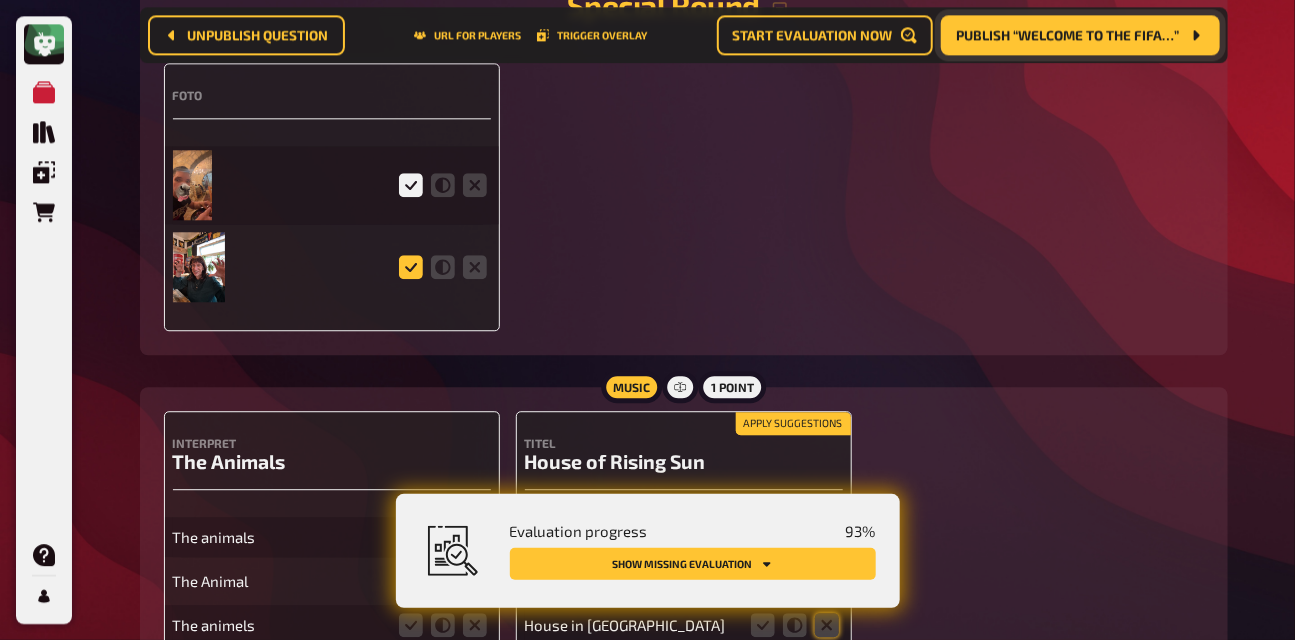 click 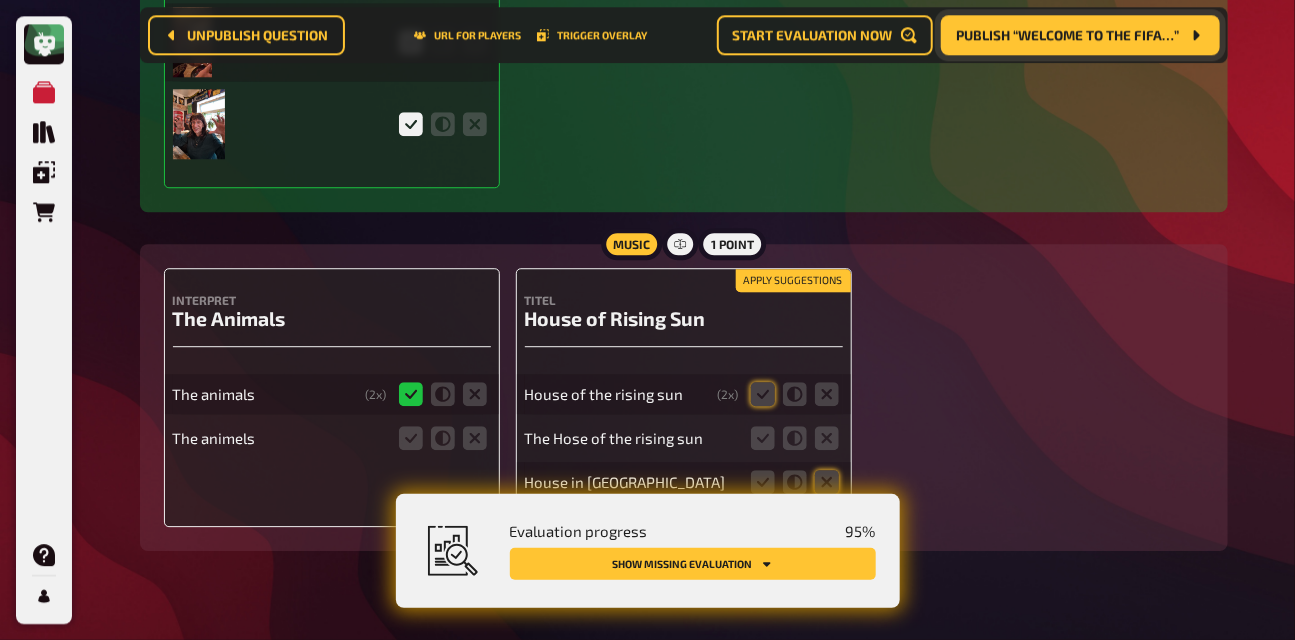 scroll, scrollTop: 4845, scrollLeft: 0, axis: vertical 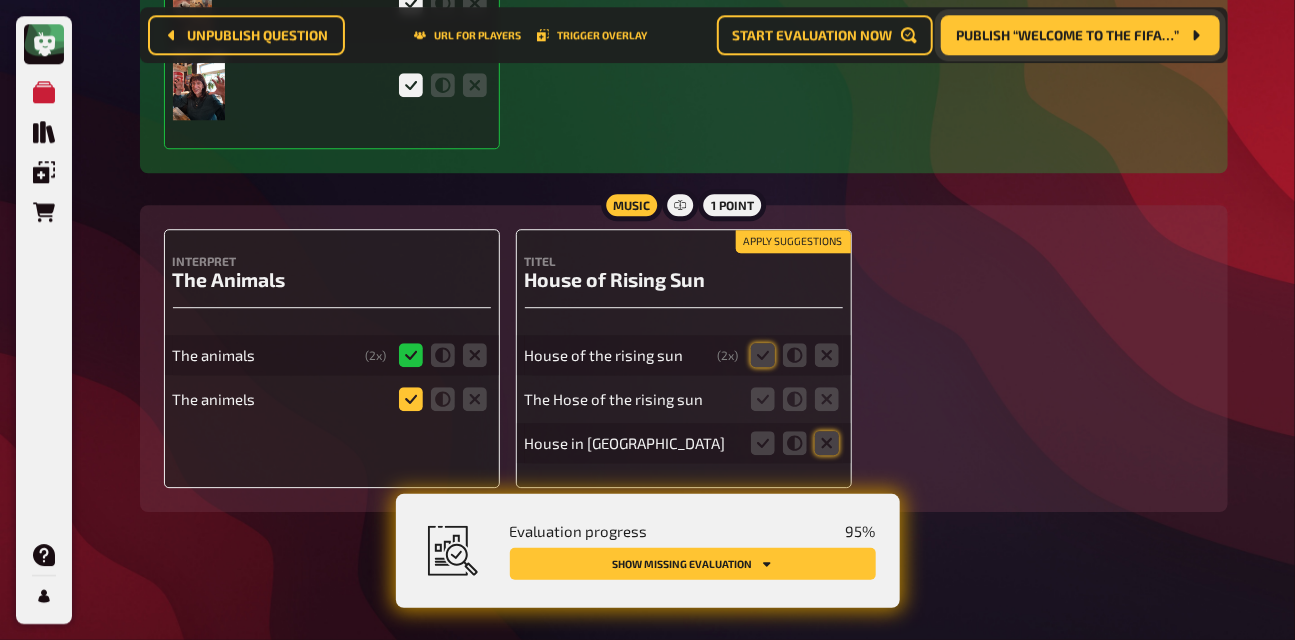 click 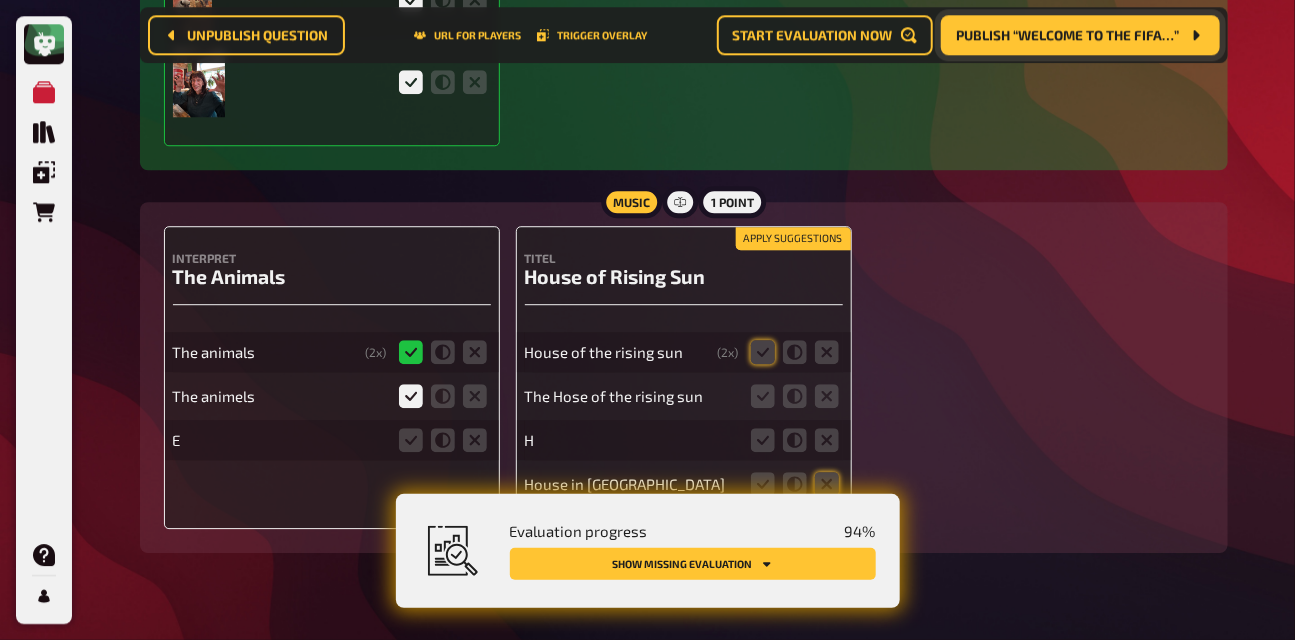 click on "Apply suggestions" at bounding box center [793, 239] 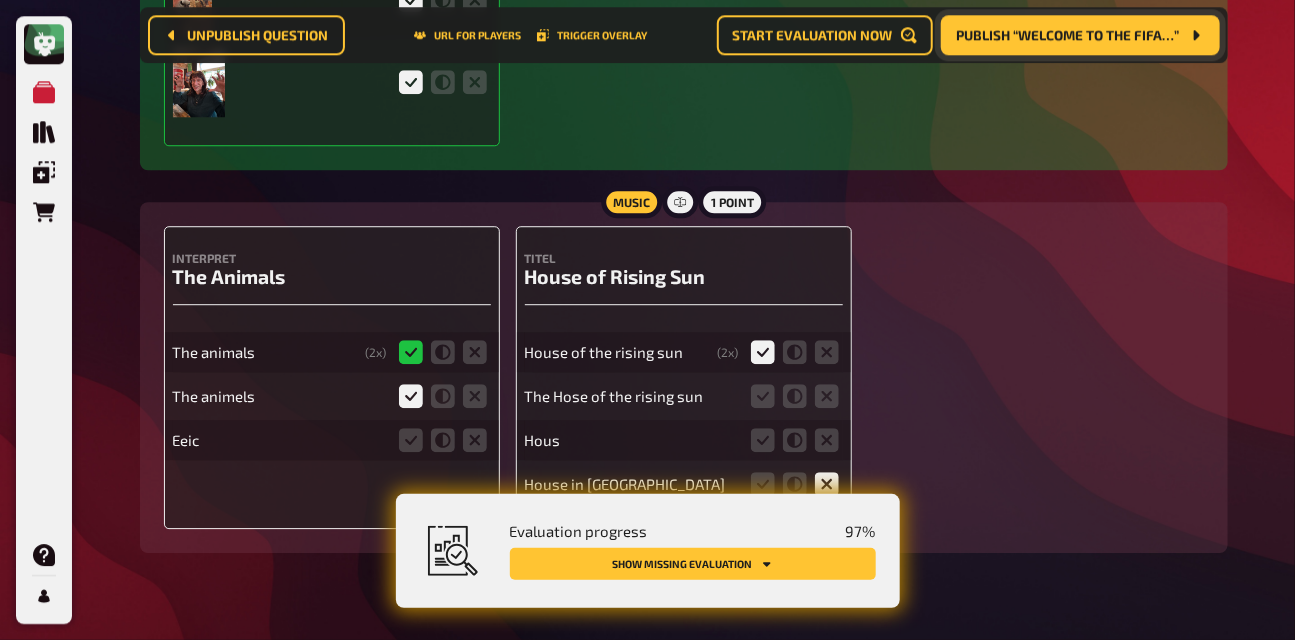 scroll, scrollTop: 4890, scrollLeft: 0, axis: vertical 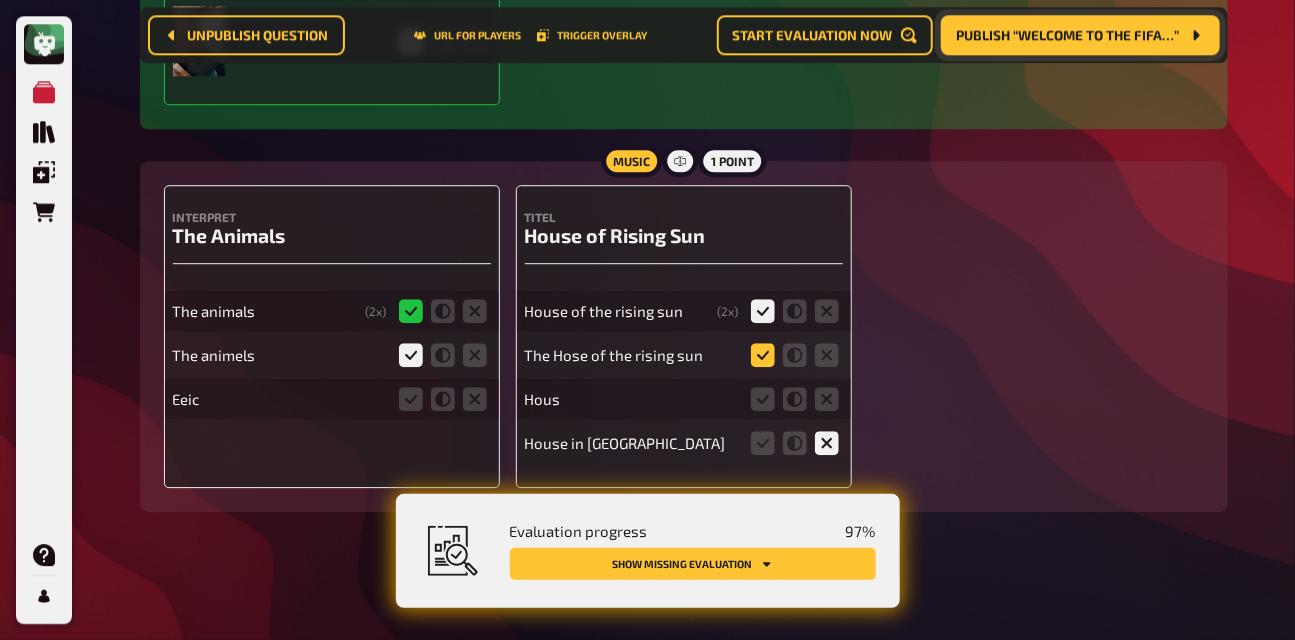 click 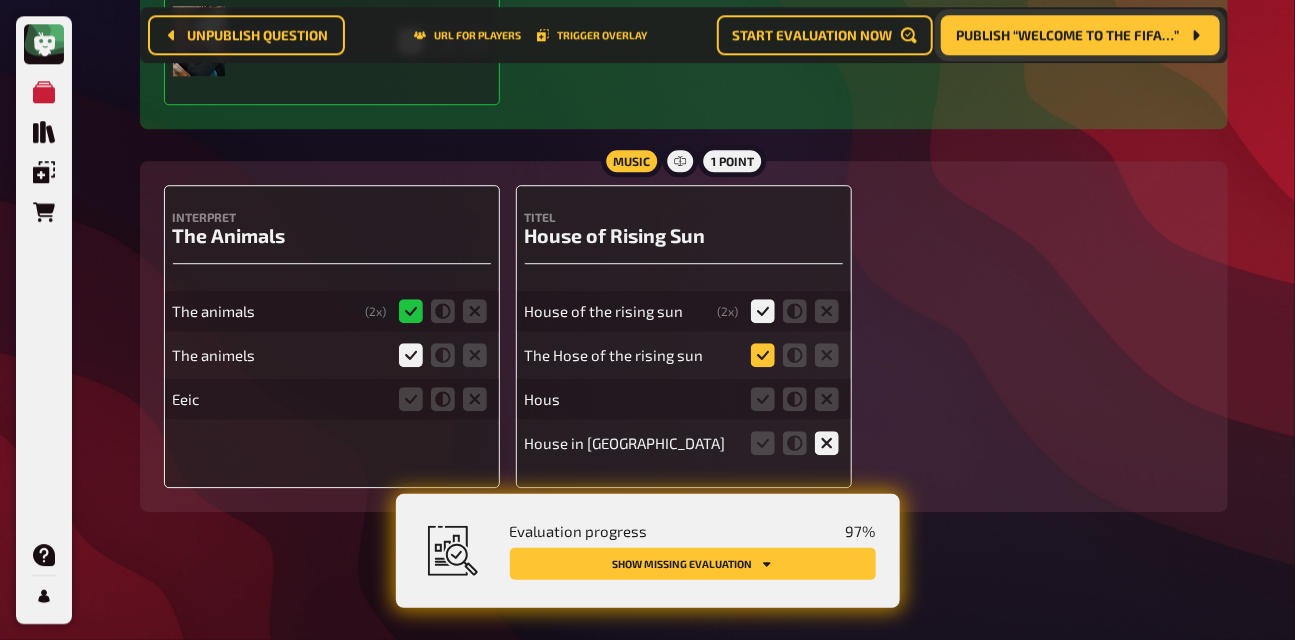 click at bounding box center (0, 0) 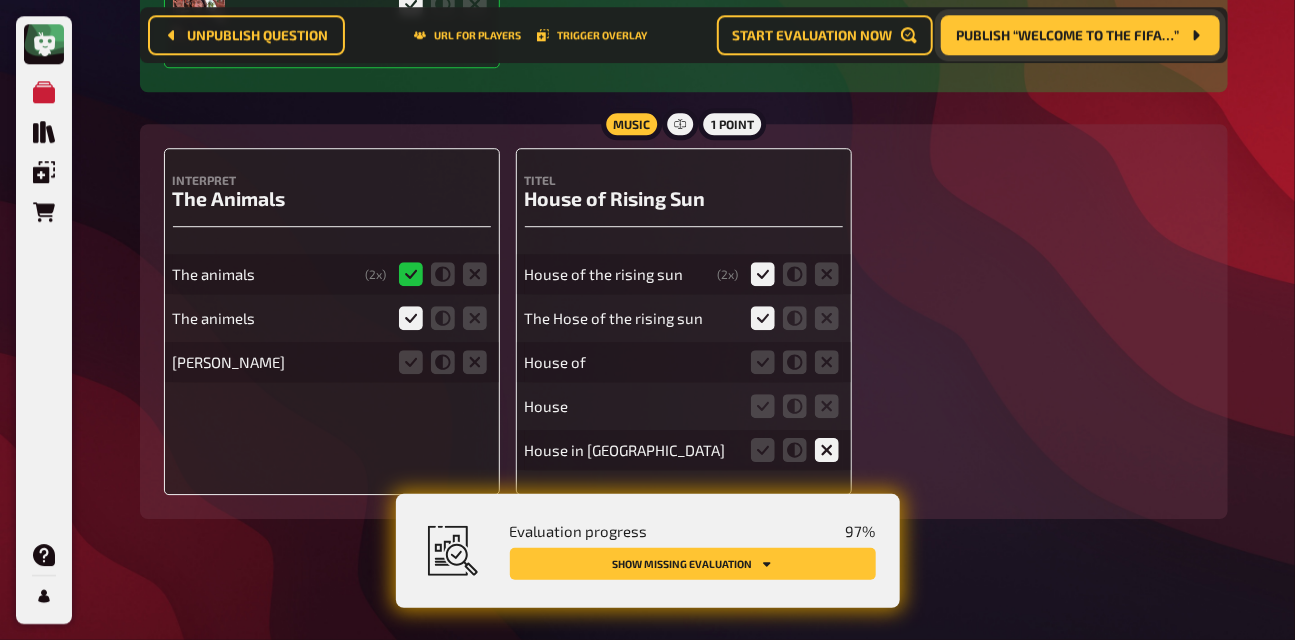 scroll, scrollTop: 4929, scrollLeft: 0, axis: vertical 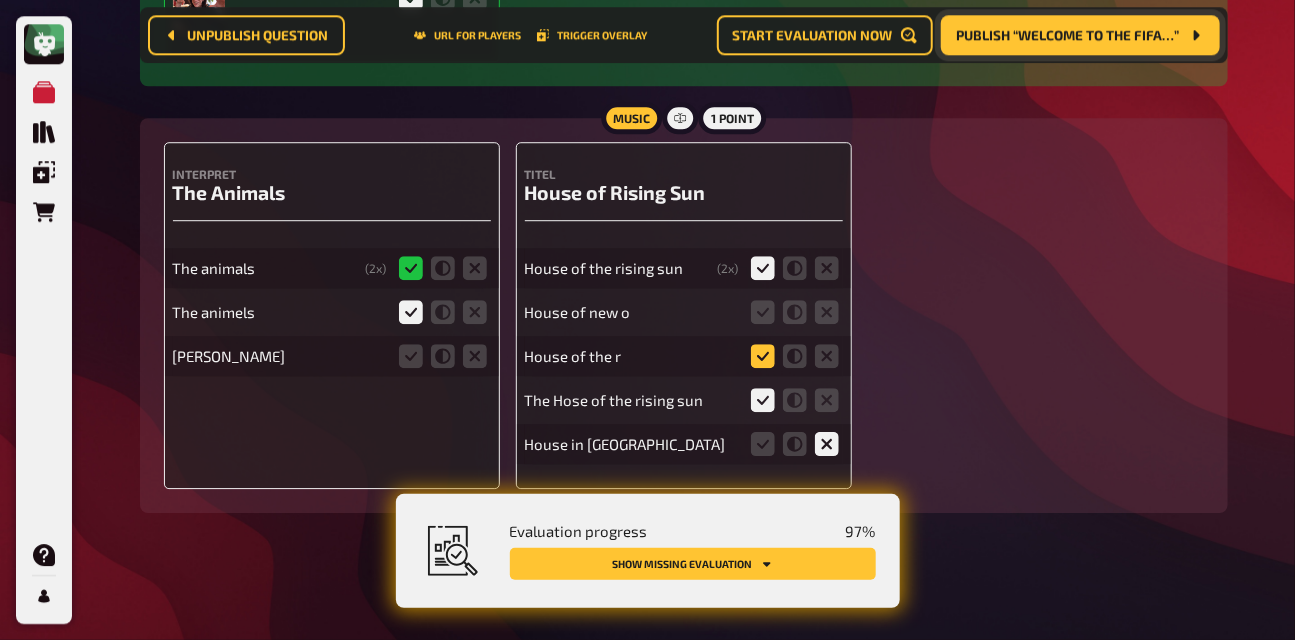 click 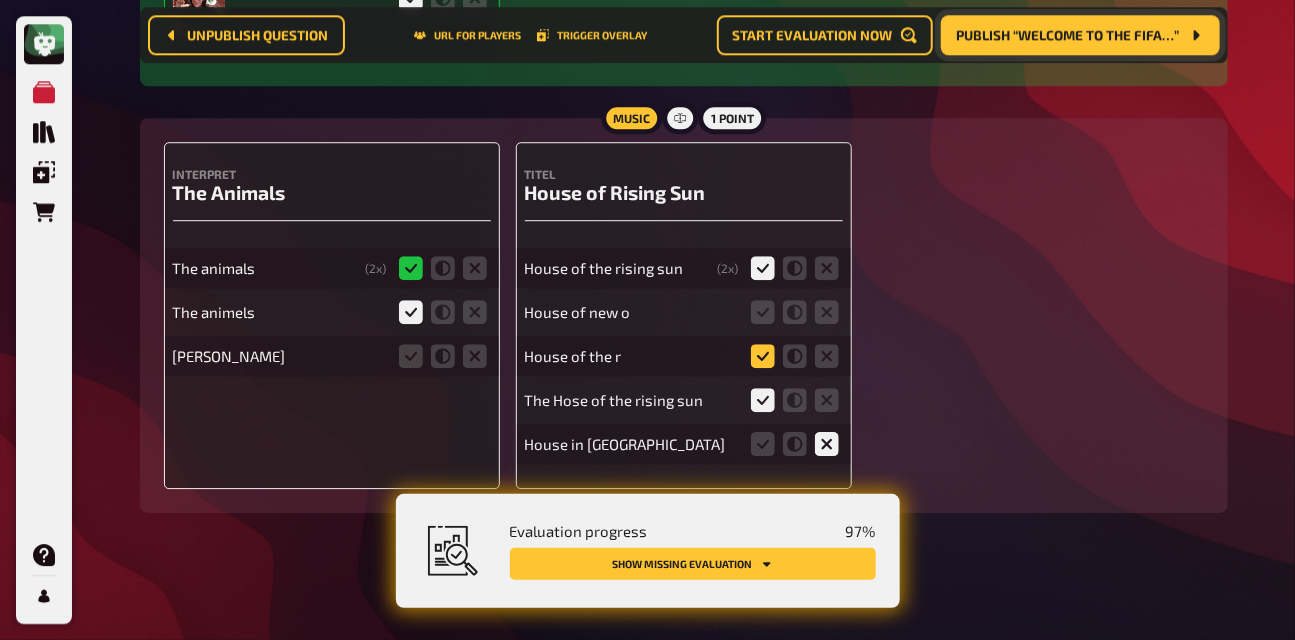 click at bounding box center (0, 0) 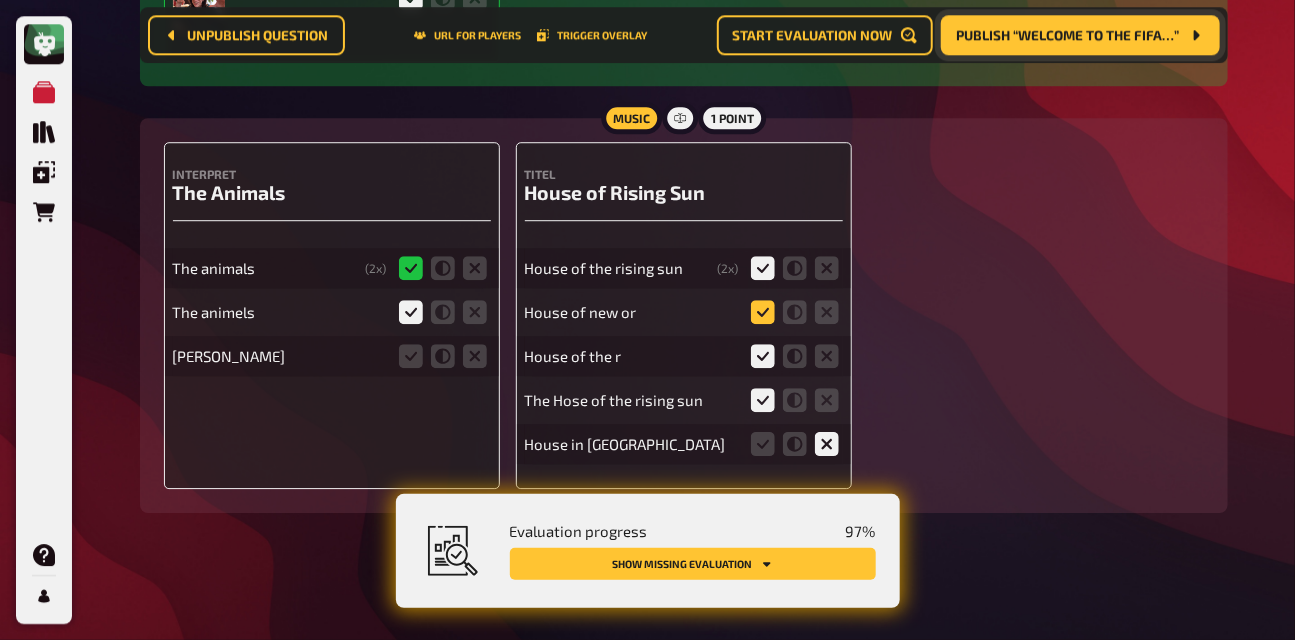 click 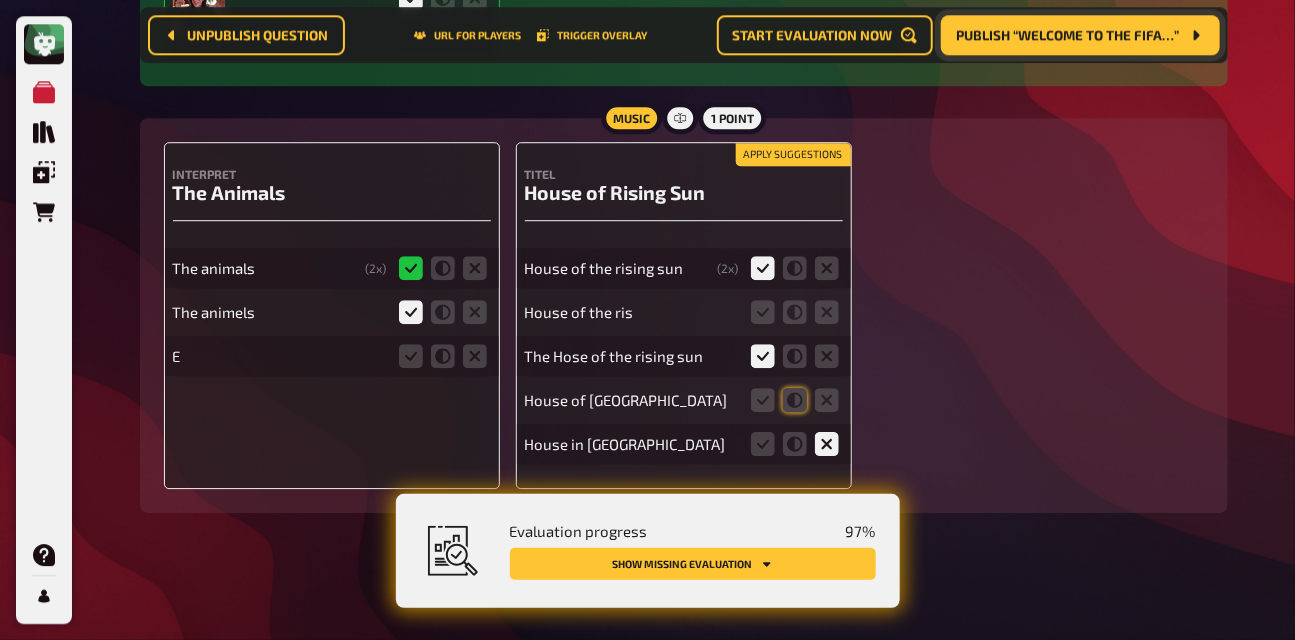 click 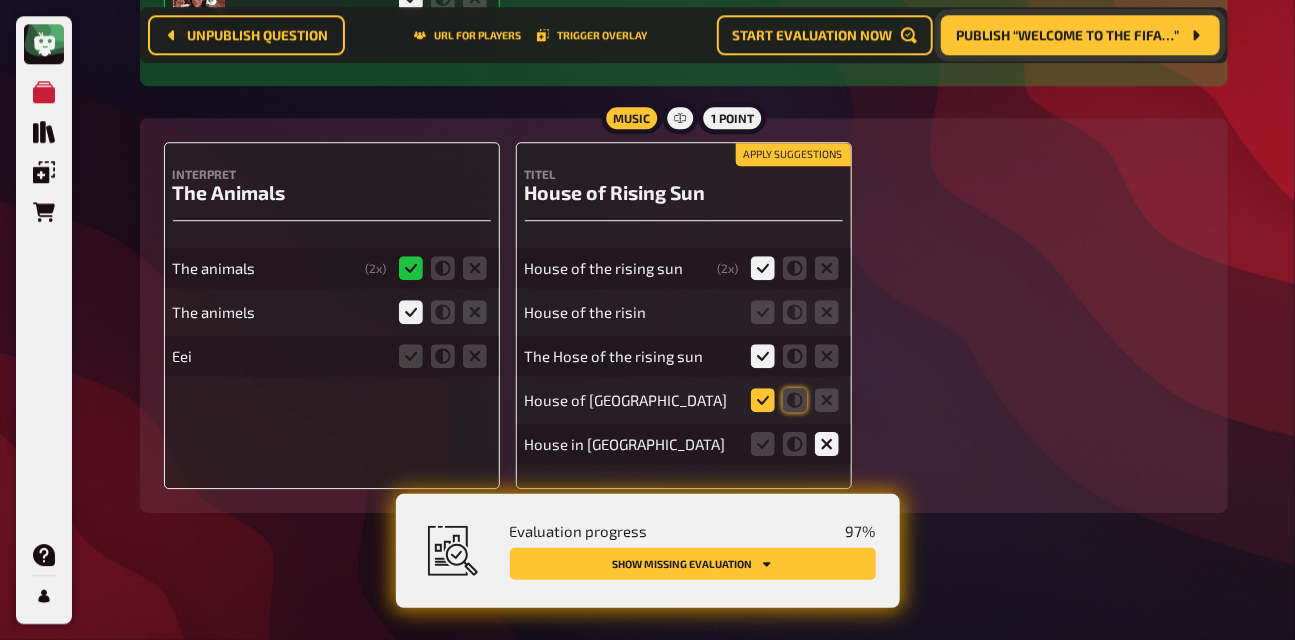 click 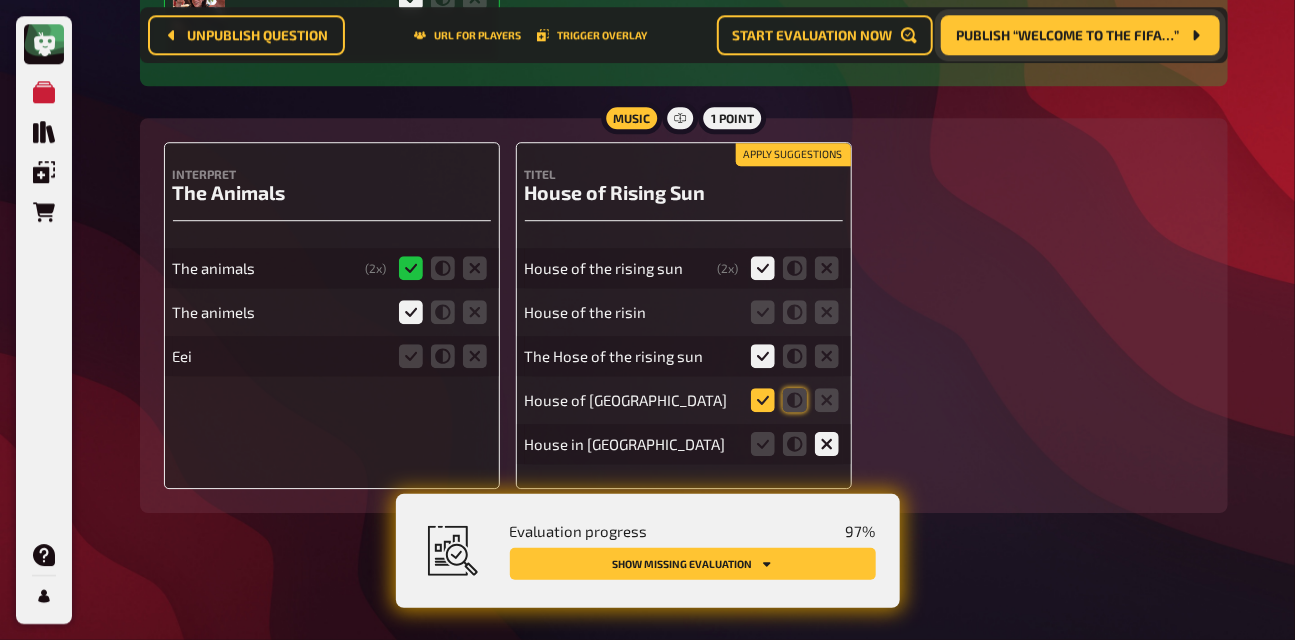 click at bounding box center (0, 0) 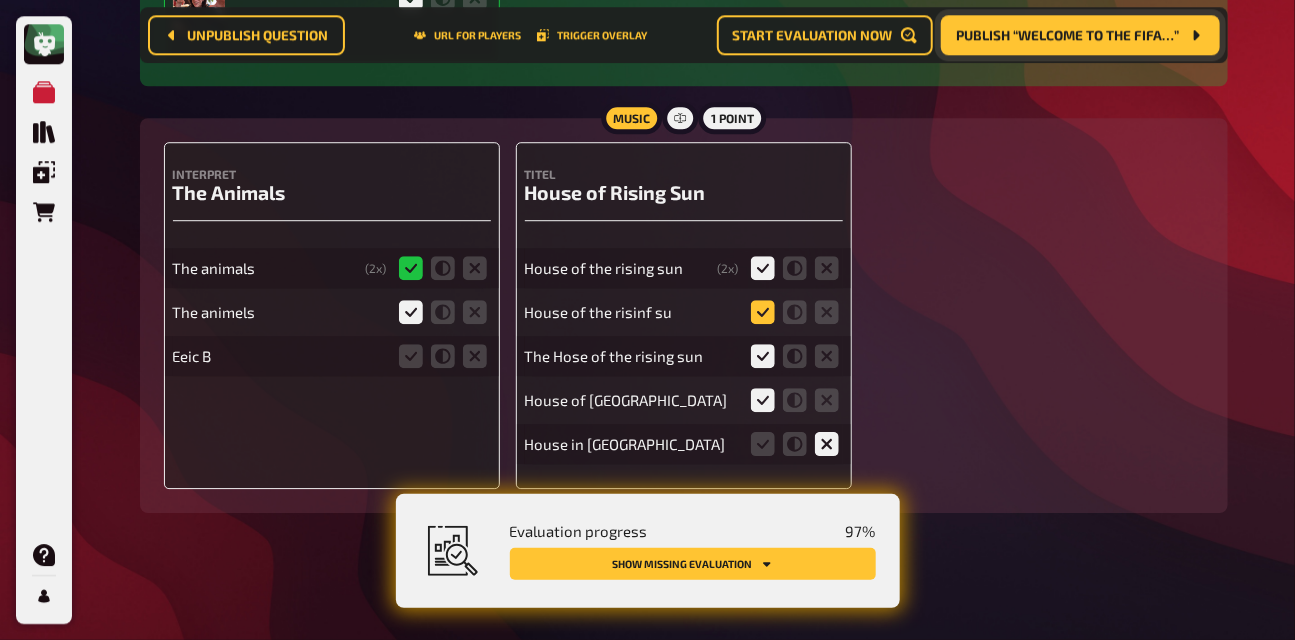 click 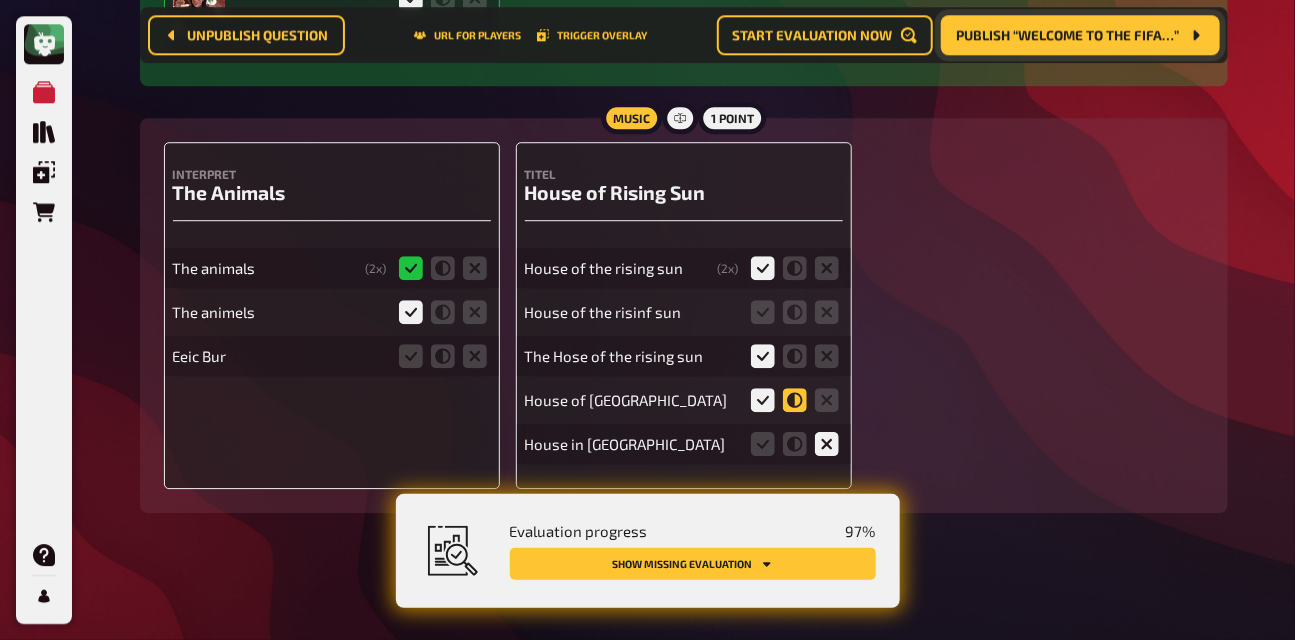 click 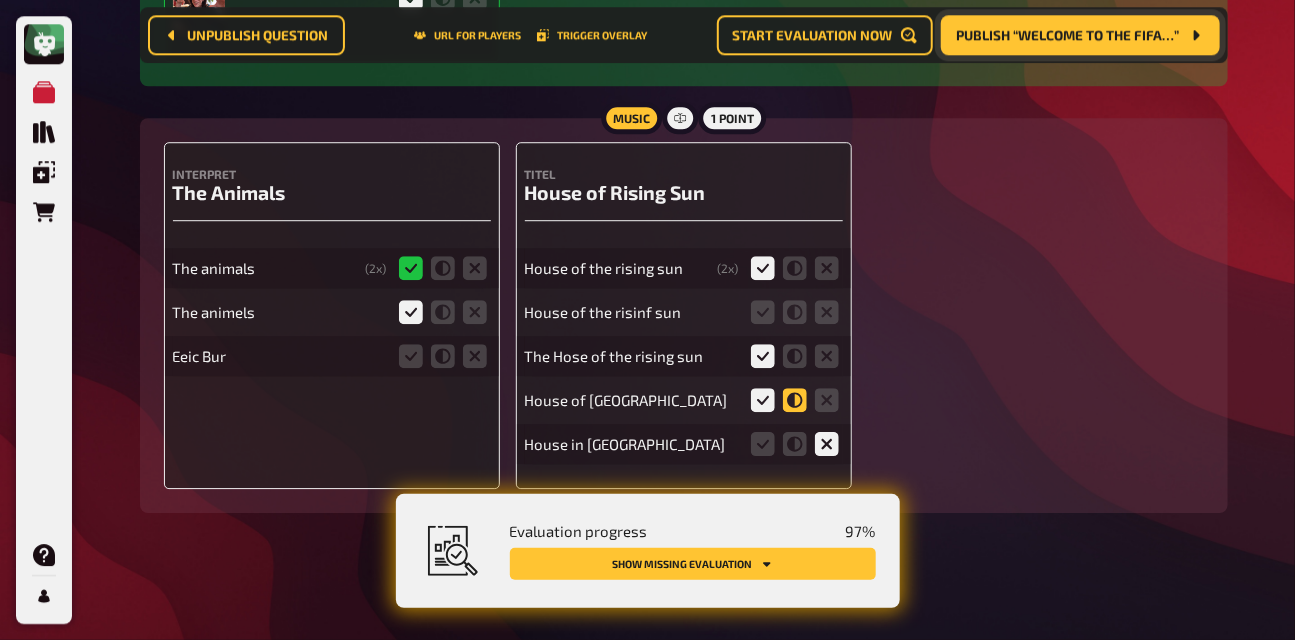 click at bounding box center [0, 0] 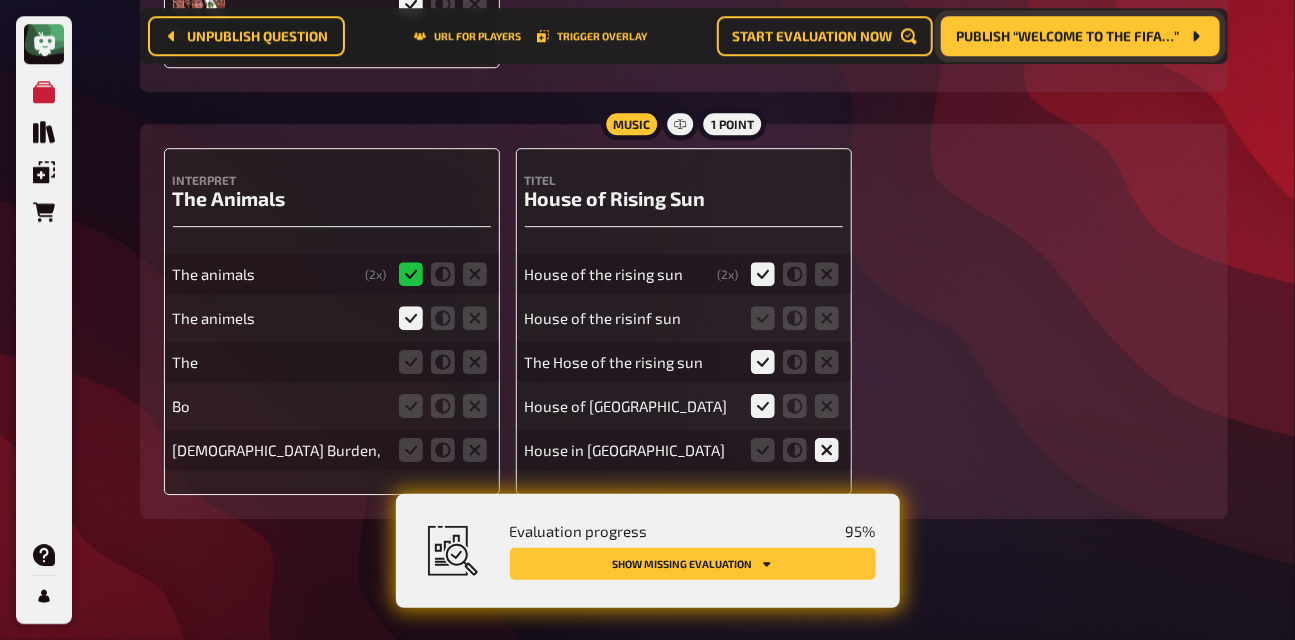scroll, scrollTop: 5015, scrollLeft: 0, axis: vertical 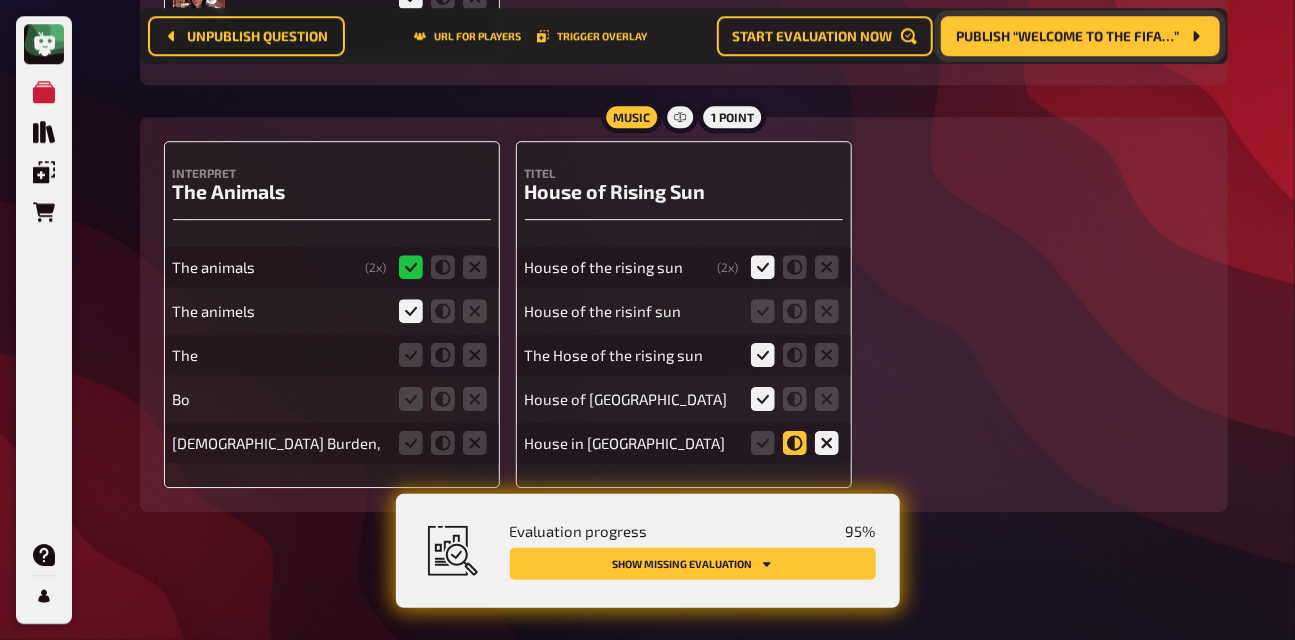 click 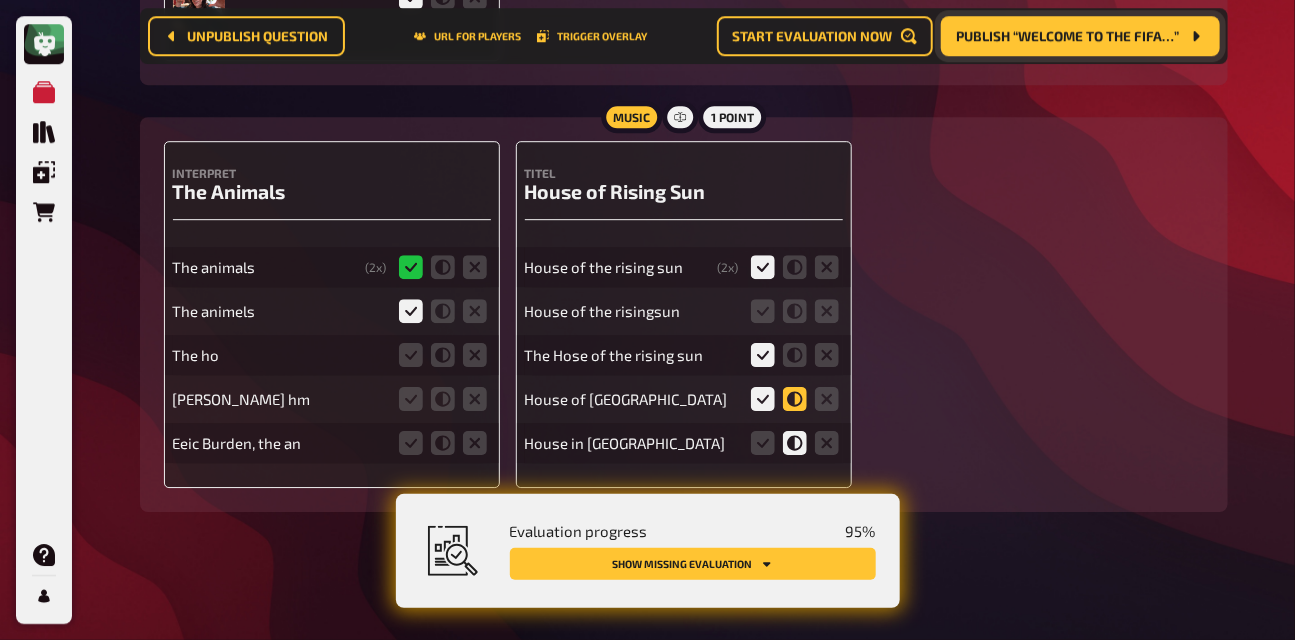 click 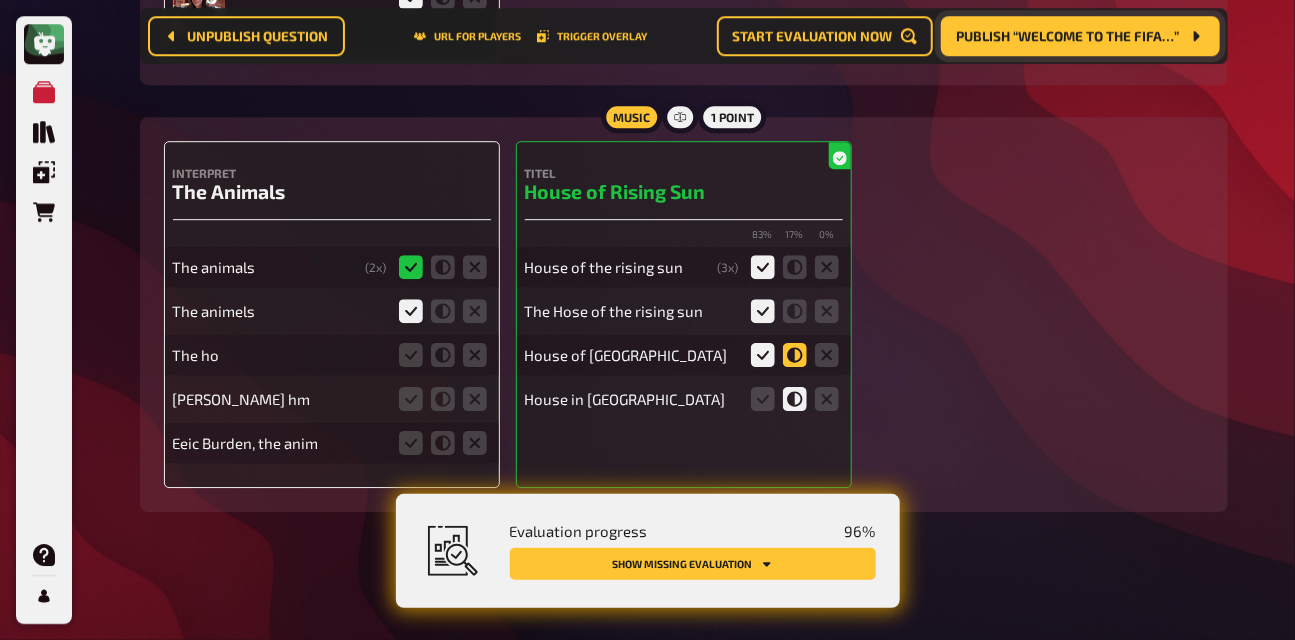 click 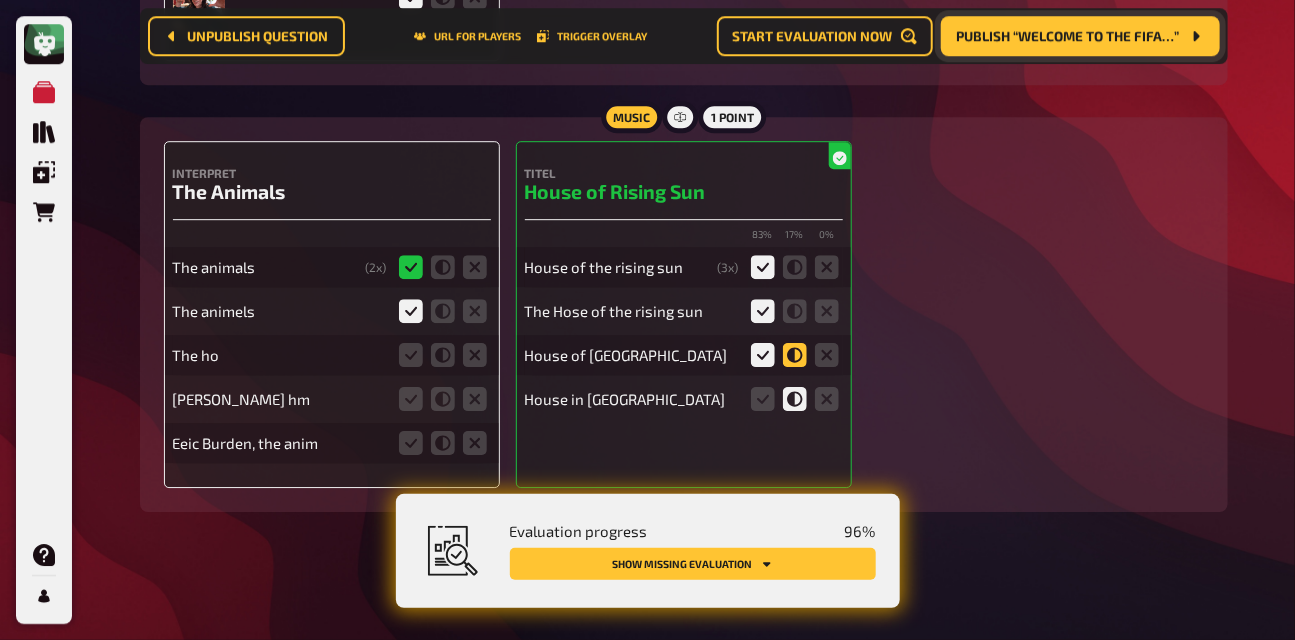 click at bounding box center (0, 0) 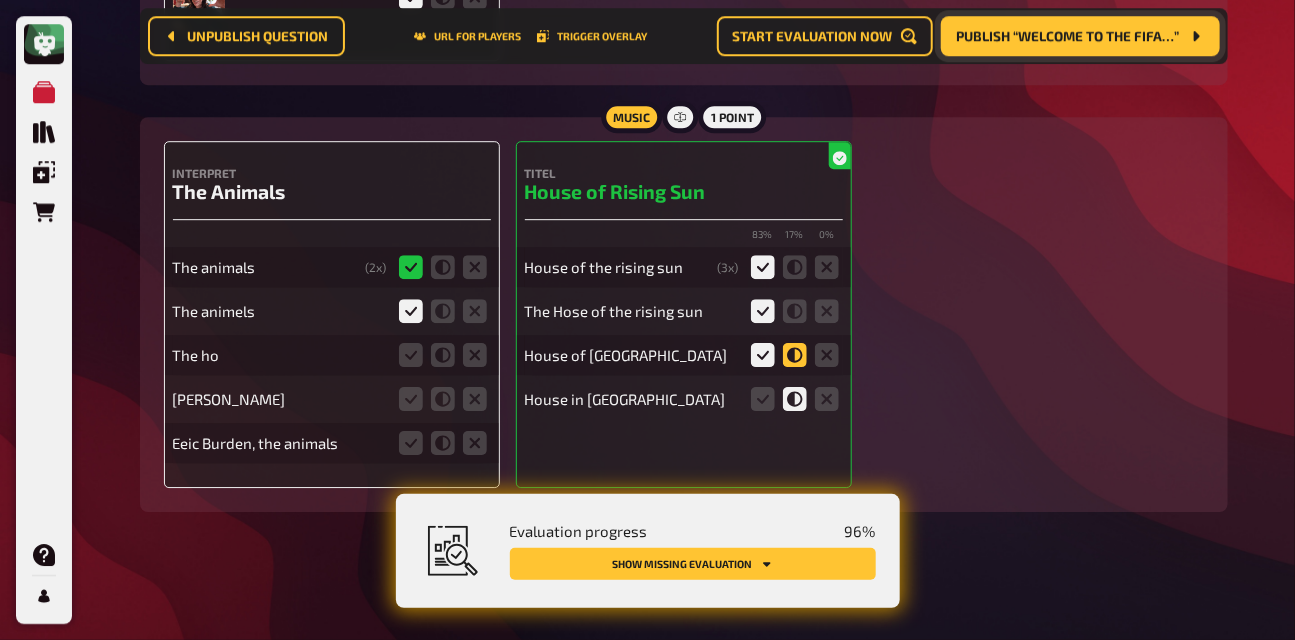 click 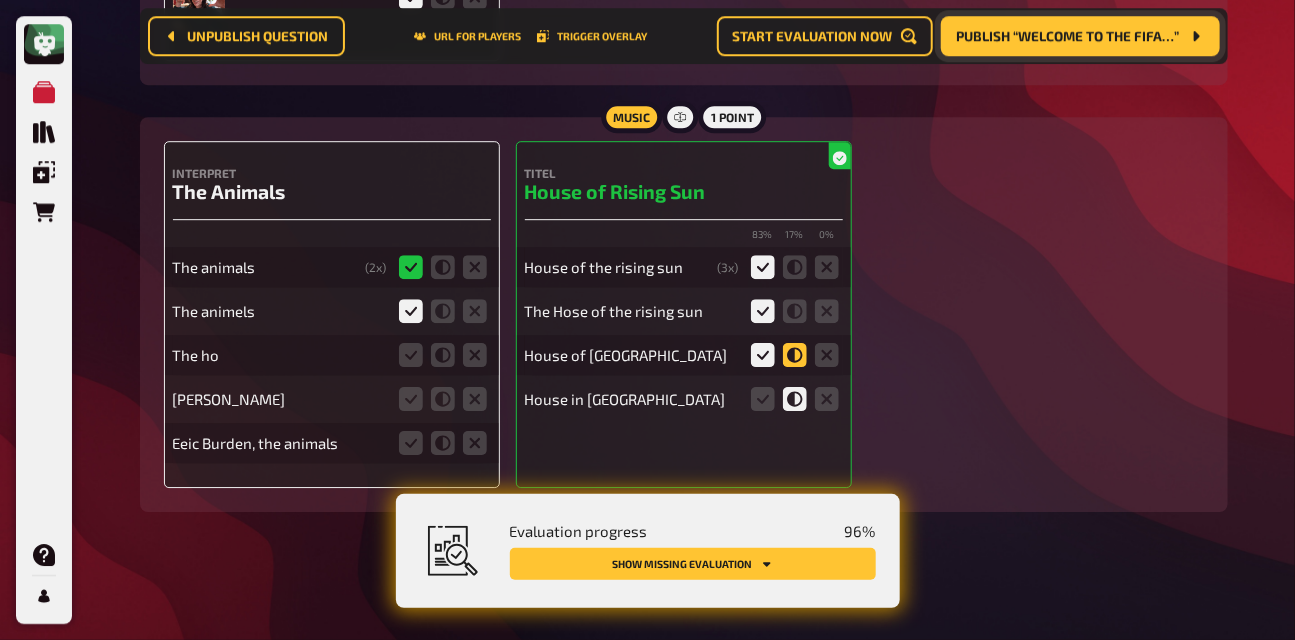 click at bounding box center (0, 0) 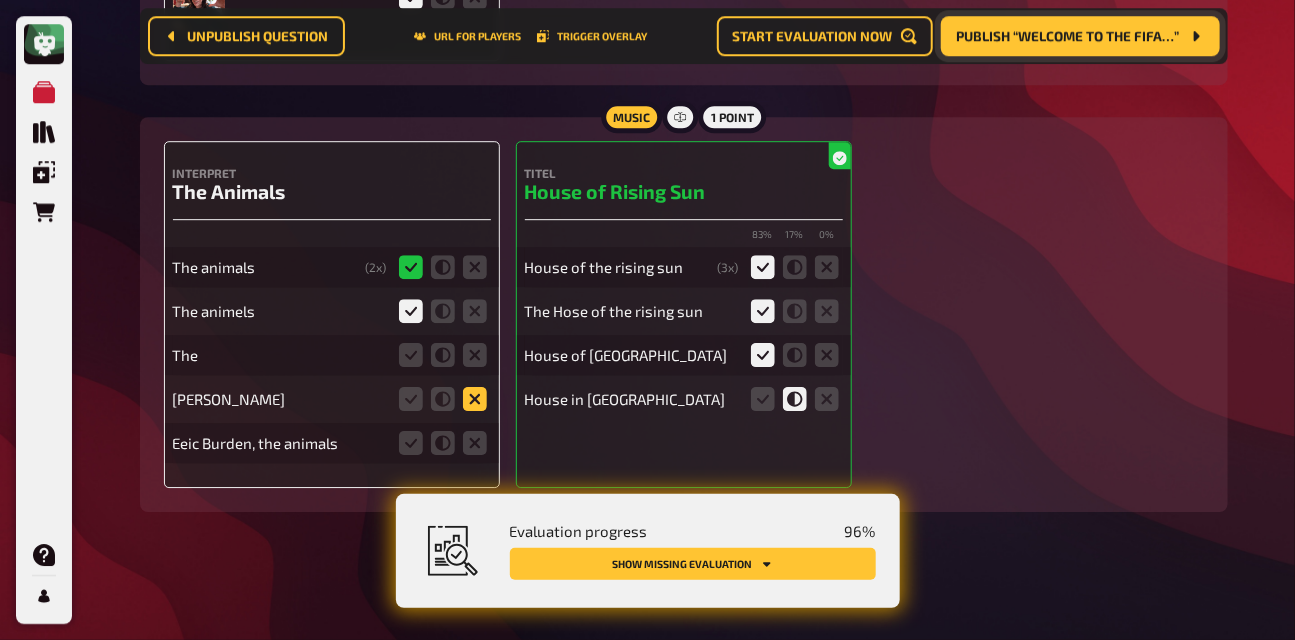 click 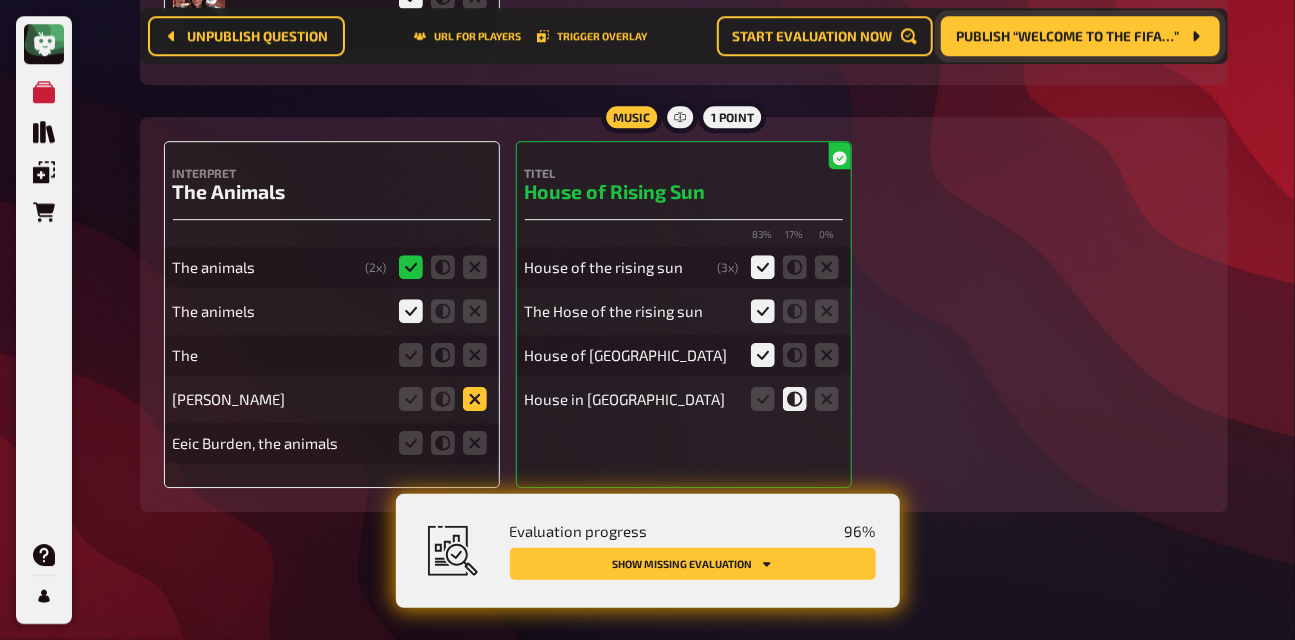 click at bounding box center [0, 0] 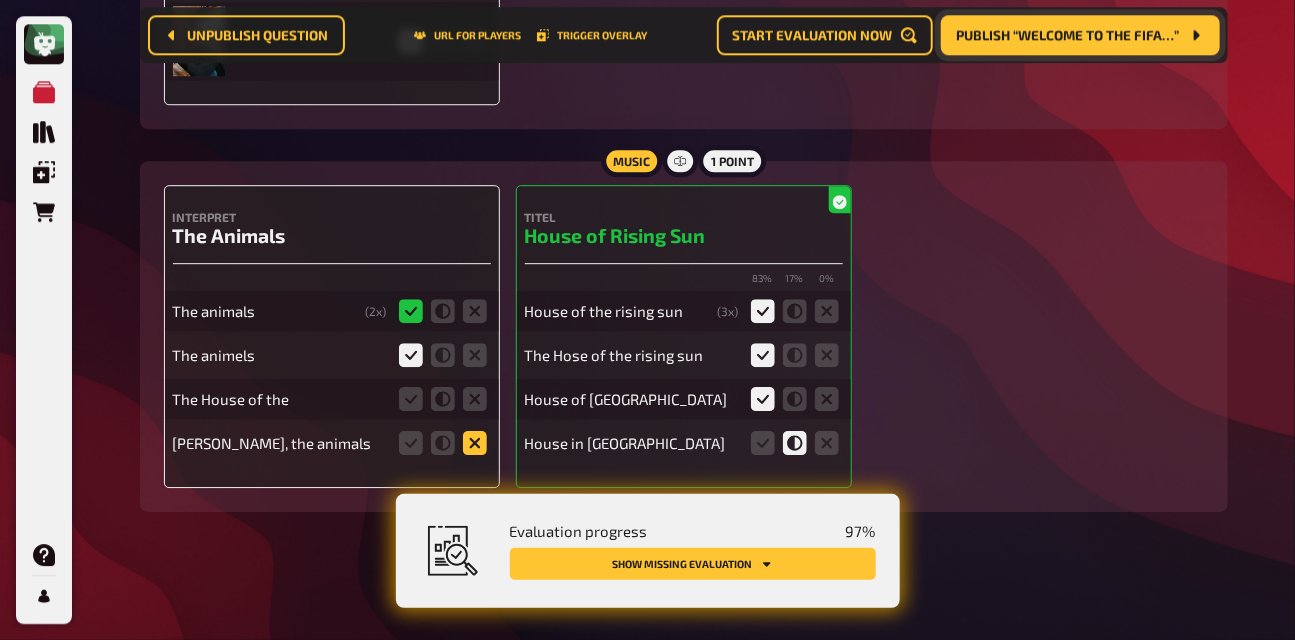 click 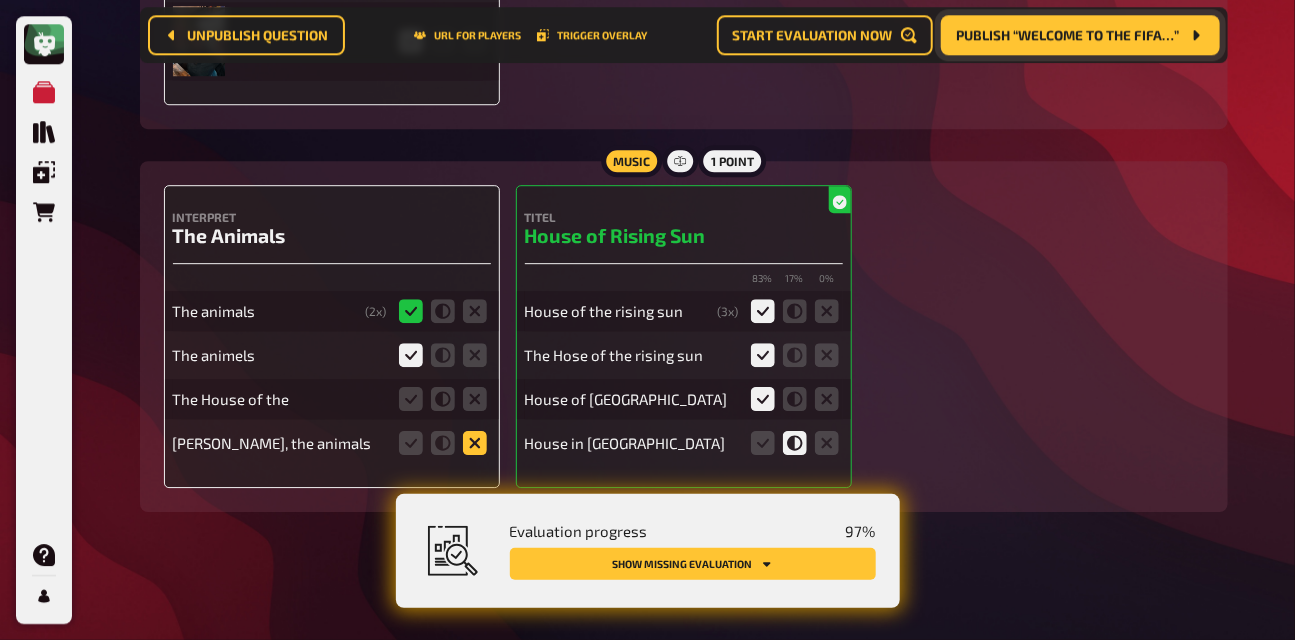 click at bounding box center (0, 0) 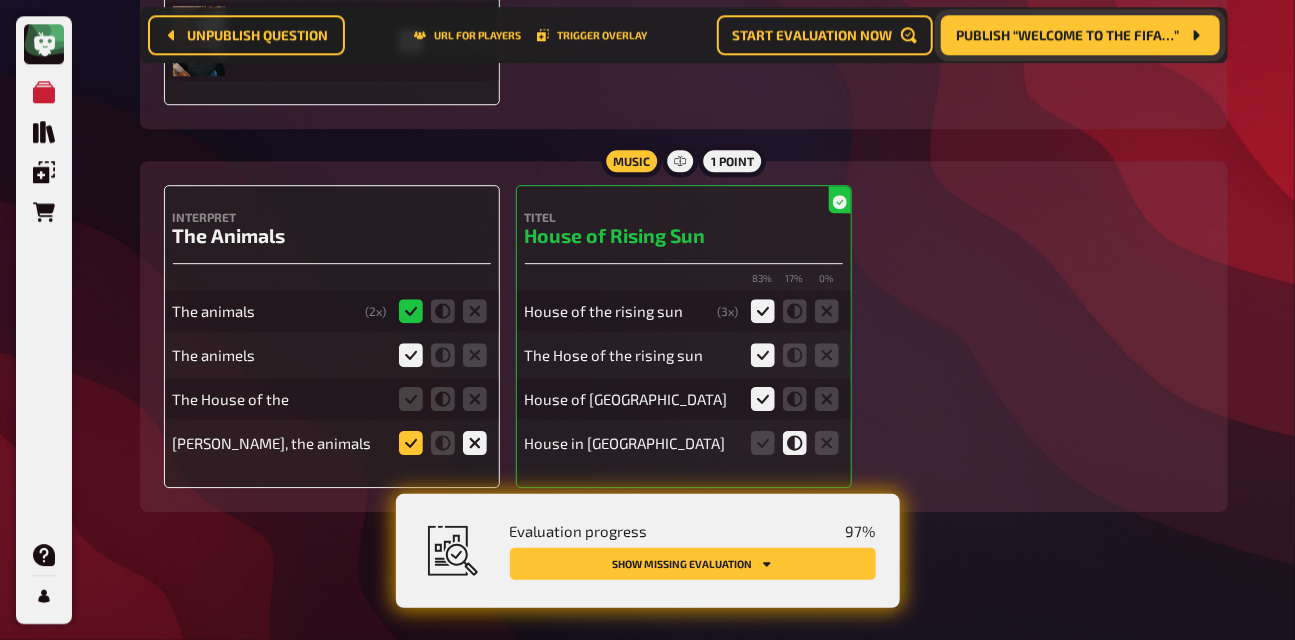 click 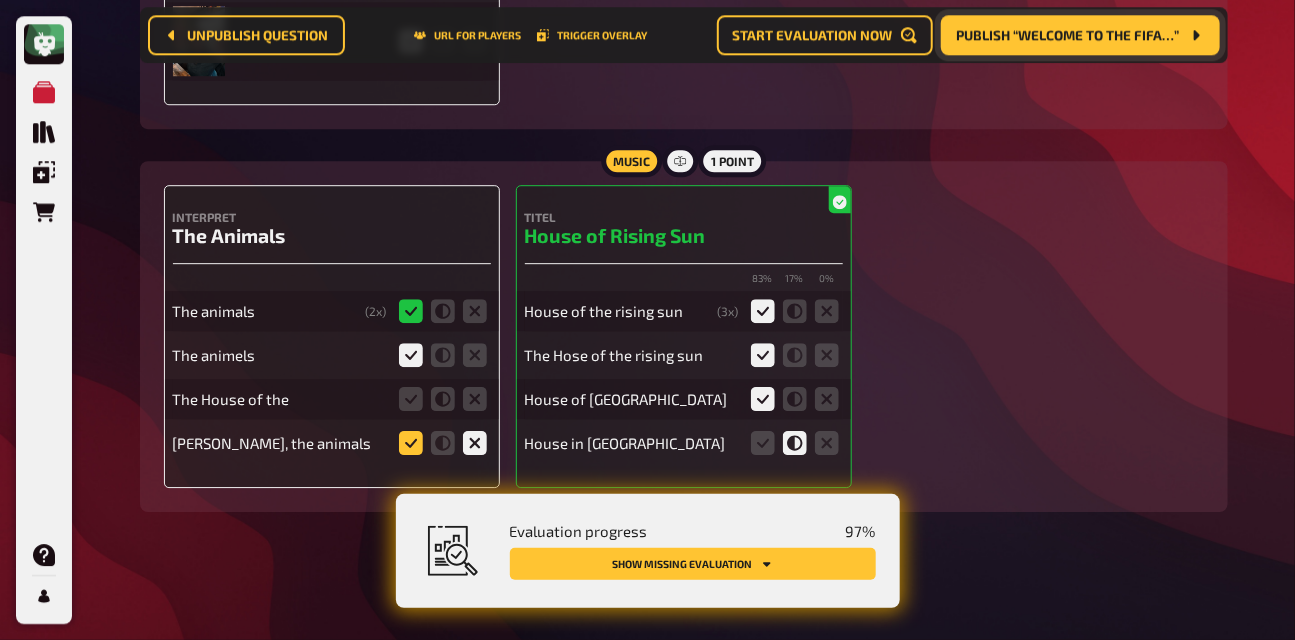 click at bounding box center [0, 0] 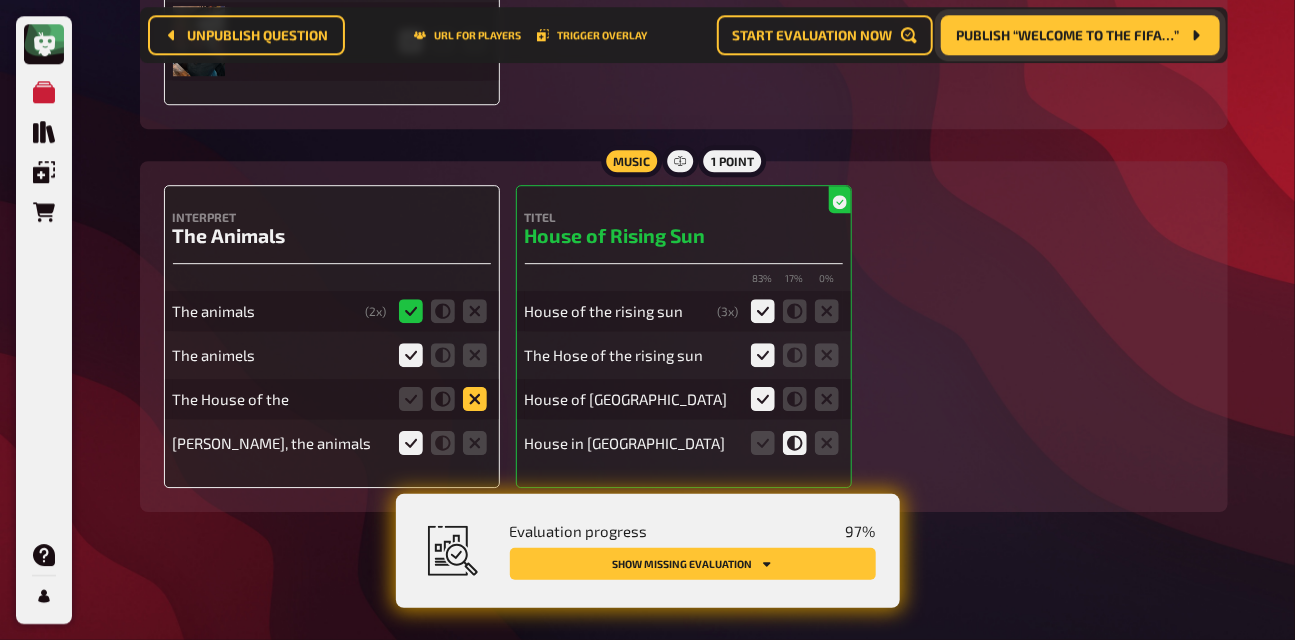 click 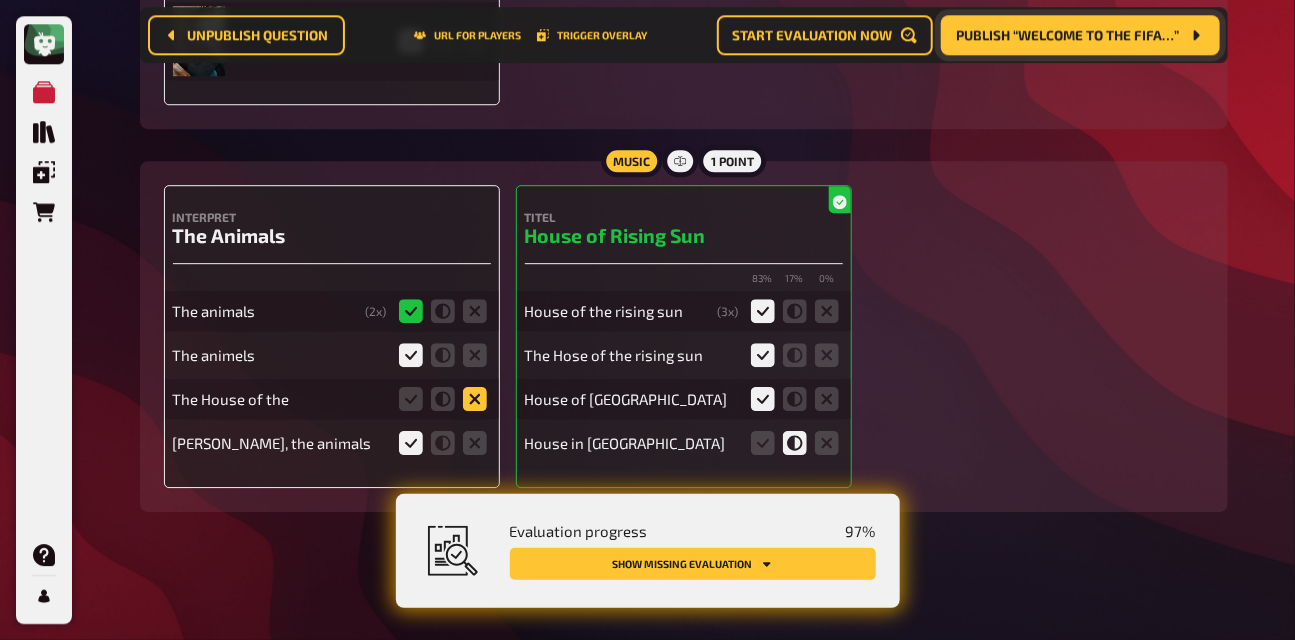 click at bounding box center [0, 0] 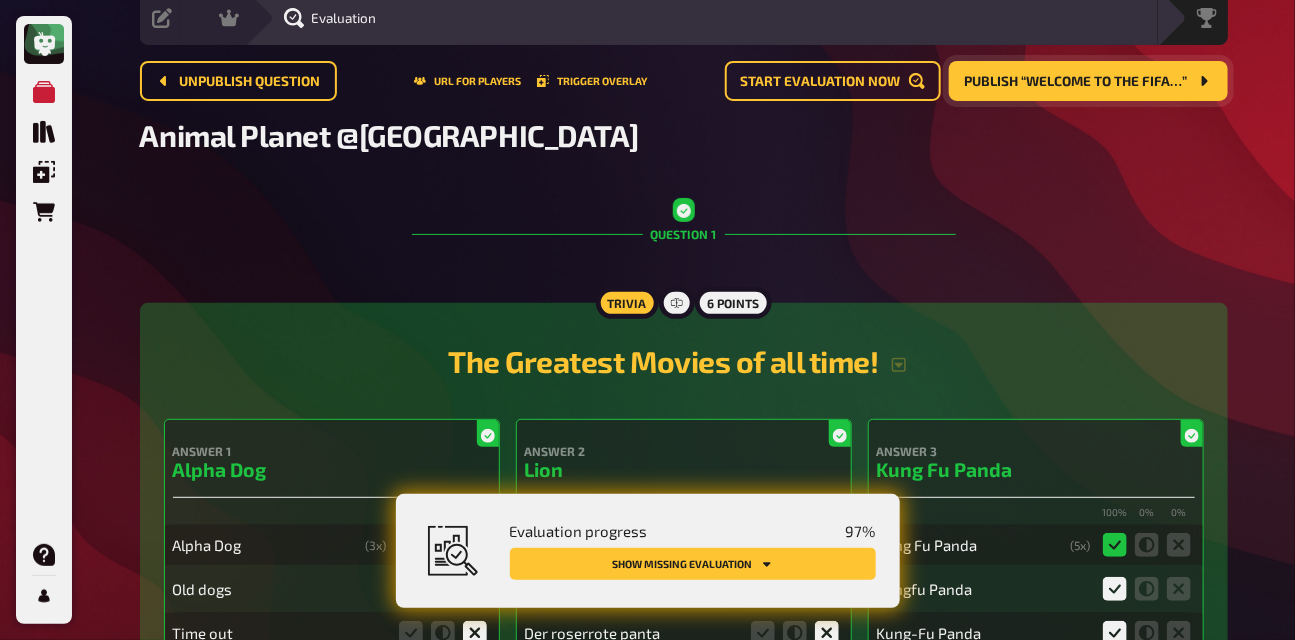 scroll, scrollTop: 0, scrollLeft: 0, axis: both 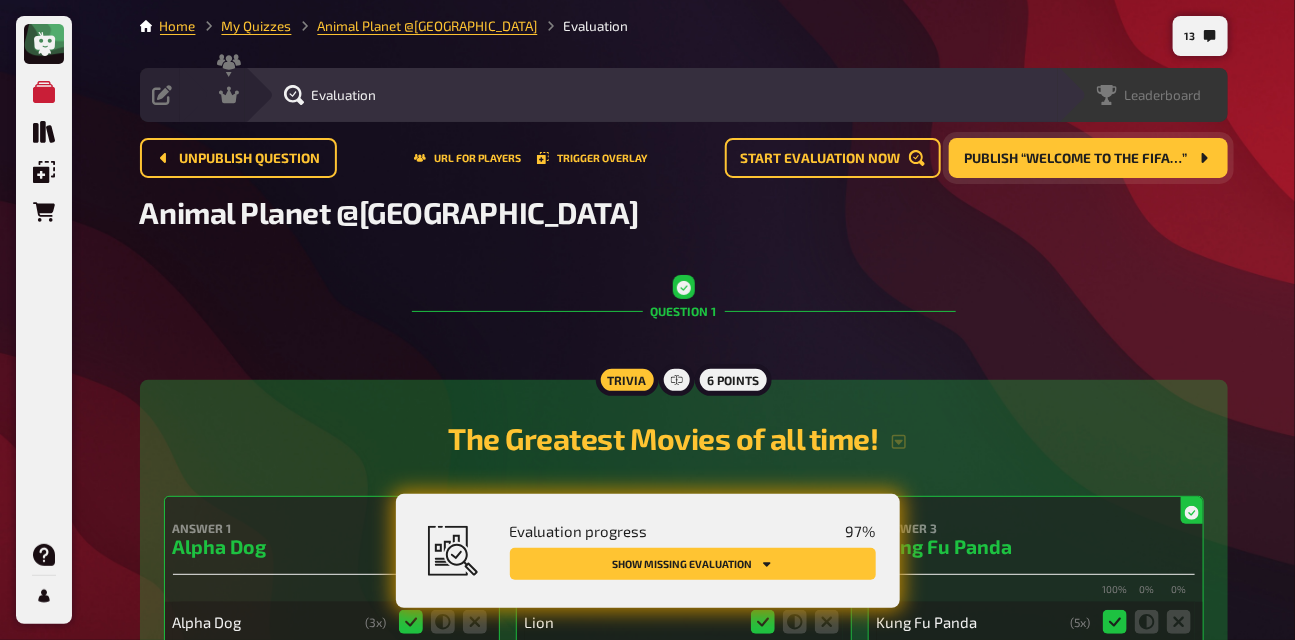 click on "Leaderboard" at bounding box center [1163, 95] 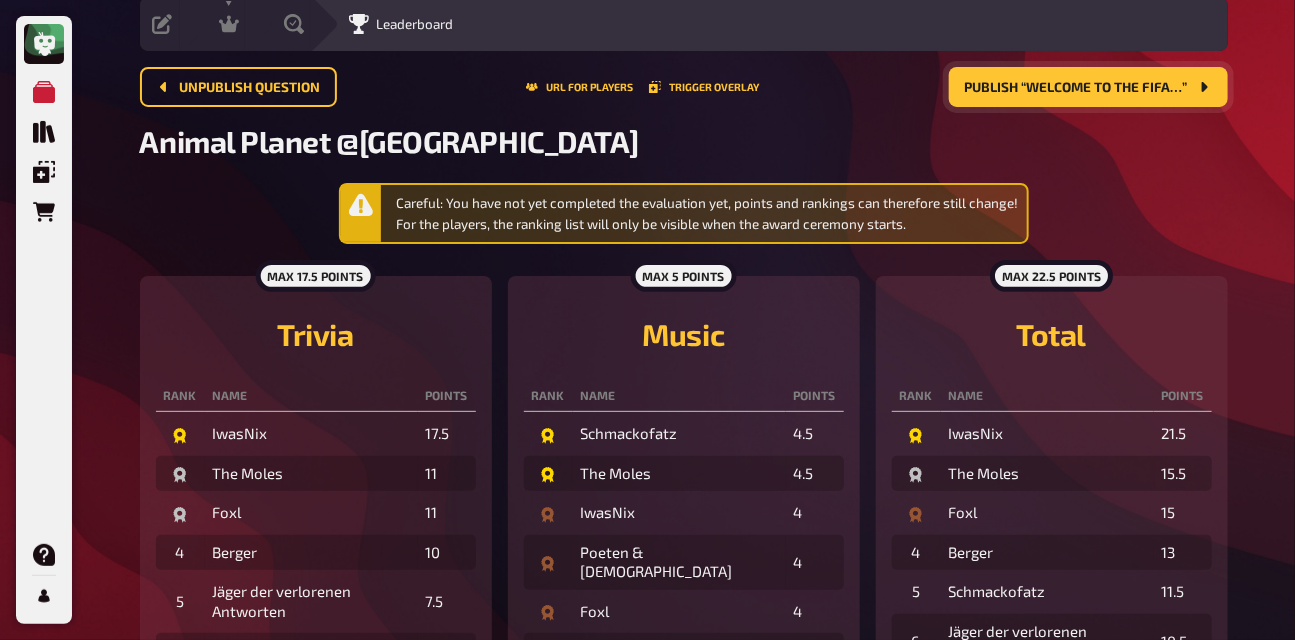 scroll, scrollTop: 0, scrollLeft: 0, axis: both 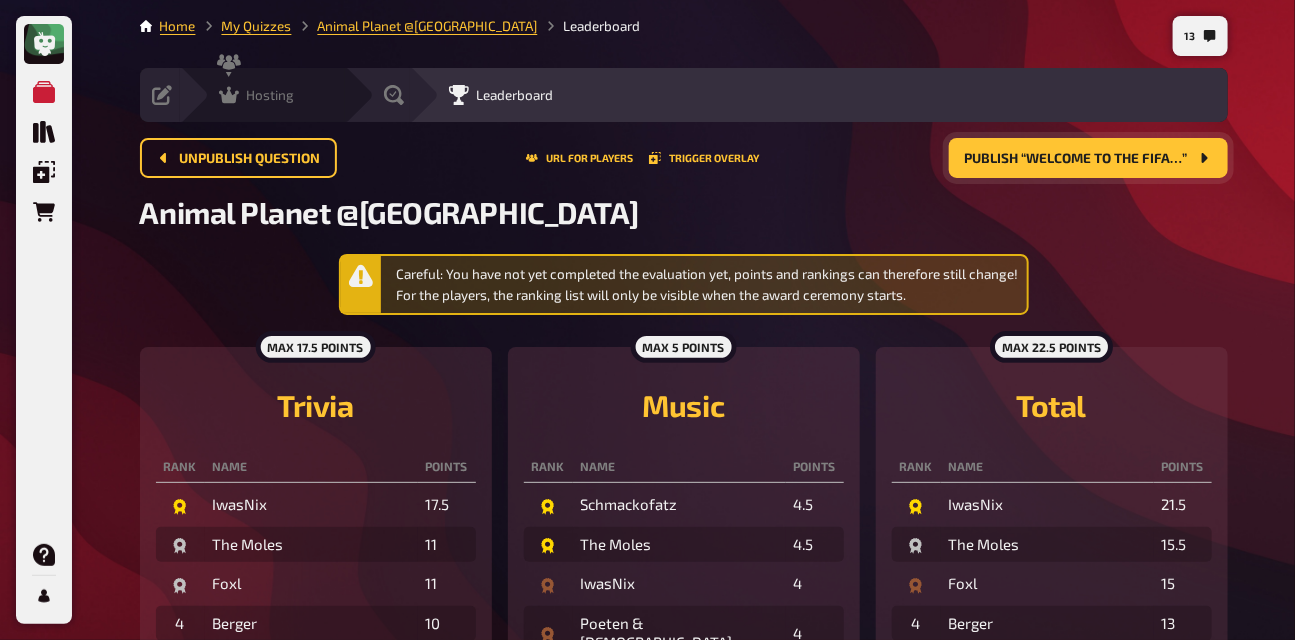 click on "Hosting" at bounding box center (257, 95) 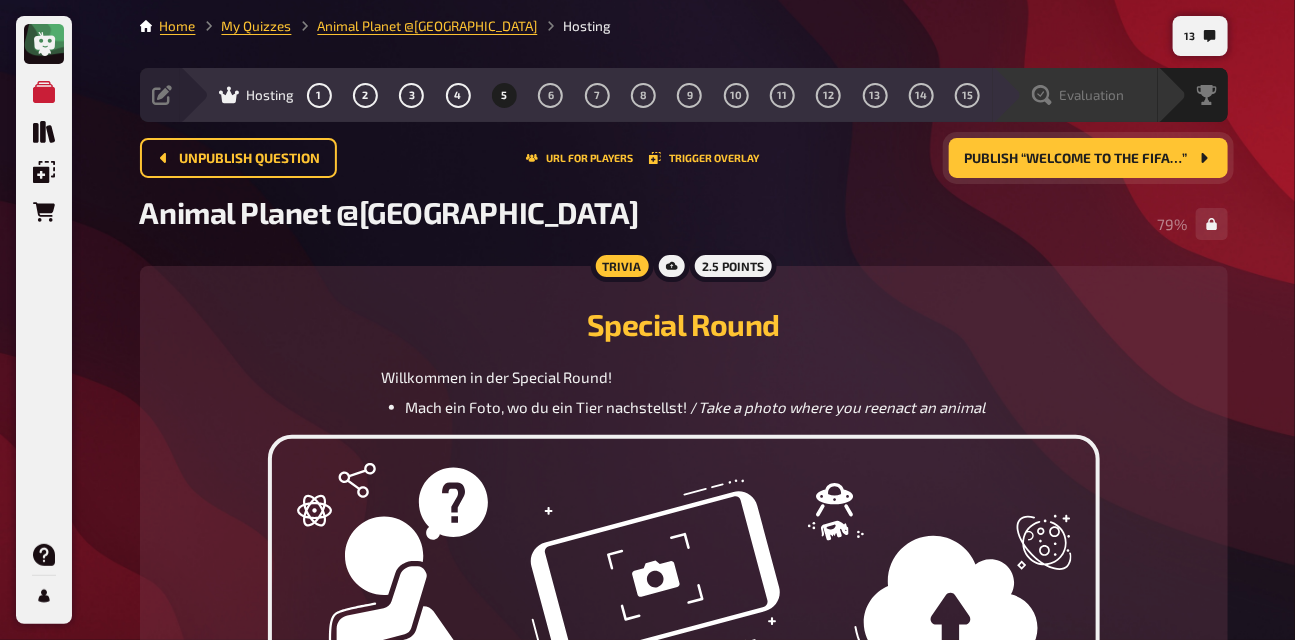 click on "Evaluation" at bounding box center [1075, 95] 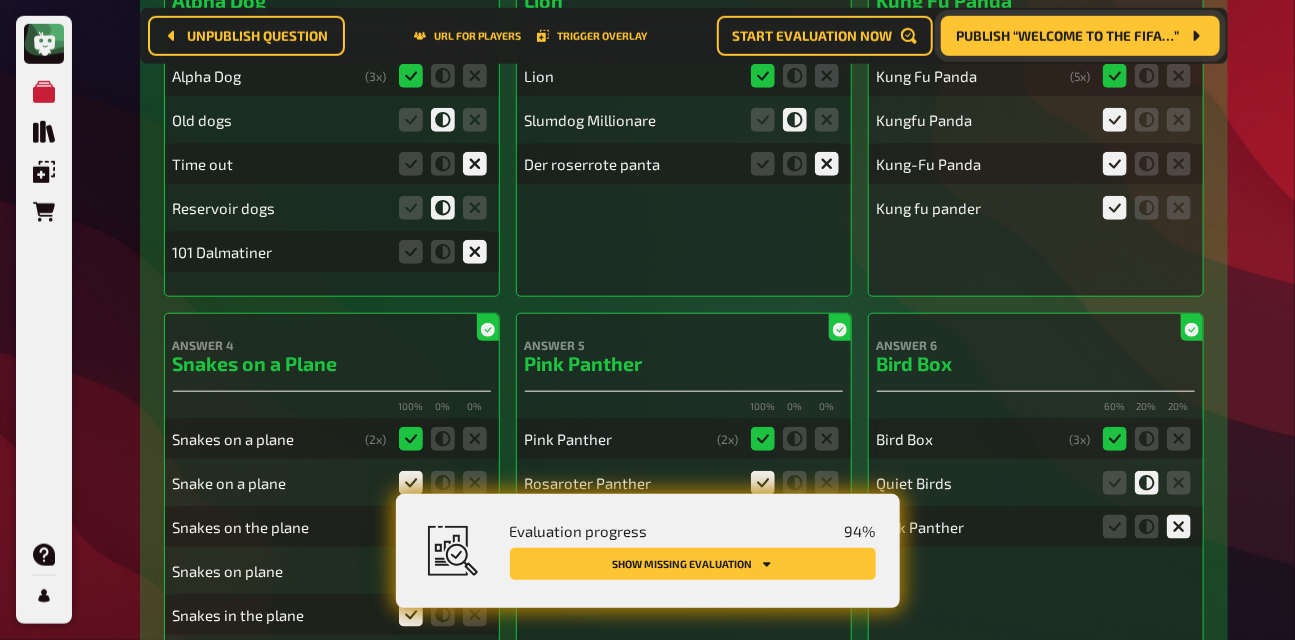 scroll, scrollTop: 563, scrollLeft: 0, axis: vertical 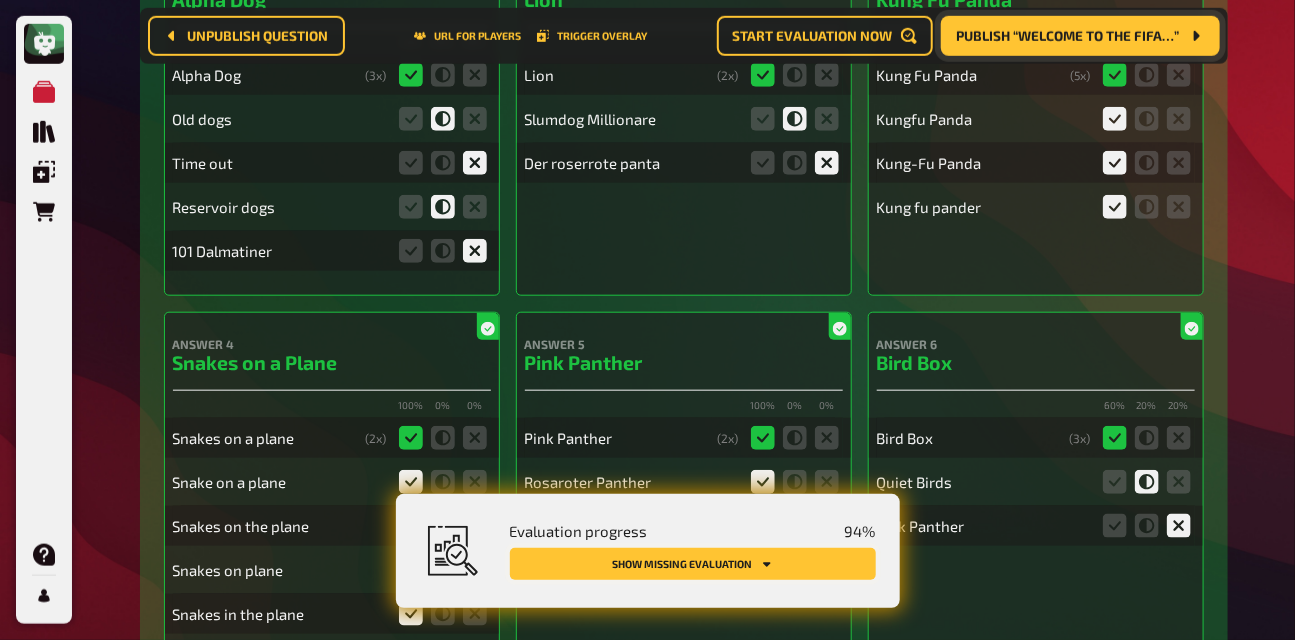 click on "Show missing evaluation" at bounding box center [693, 564] 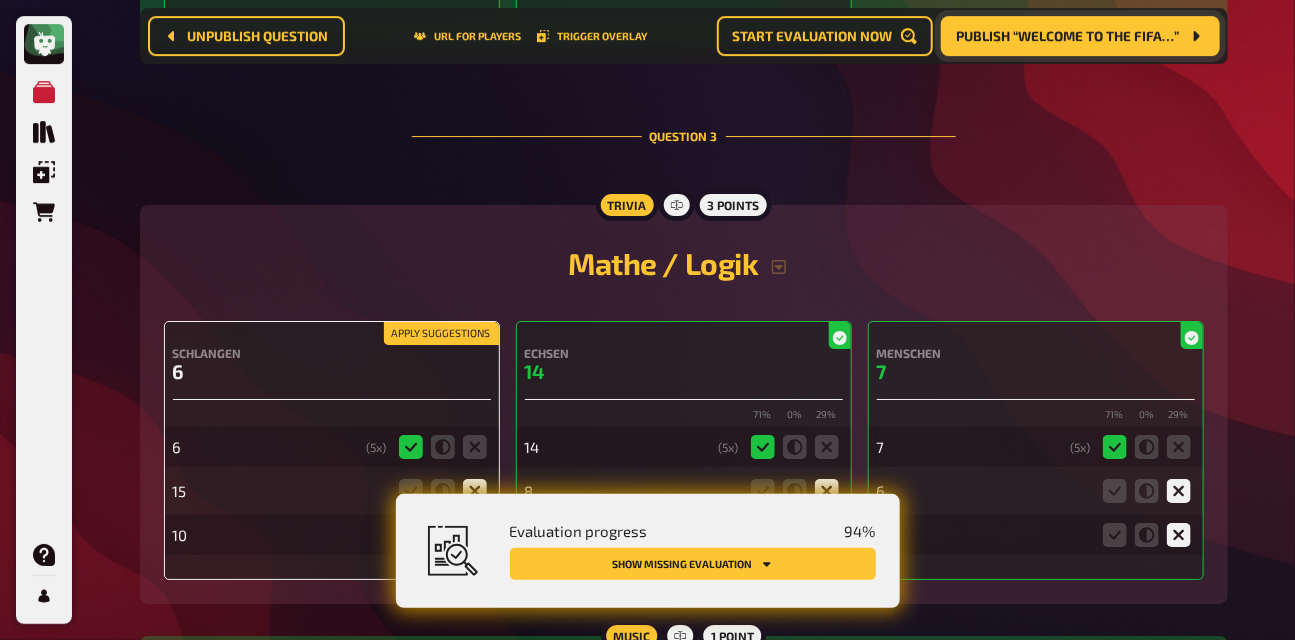 scroll, scrollTop: 2639, scrollLeft: 0, axis: vertical 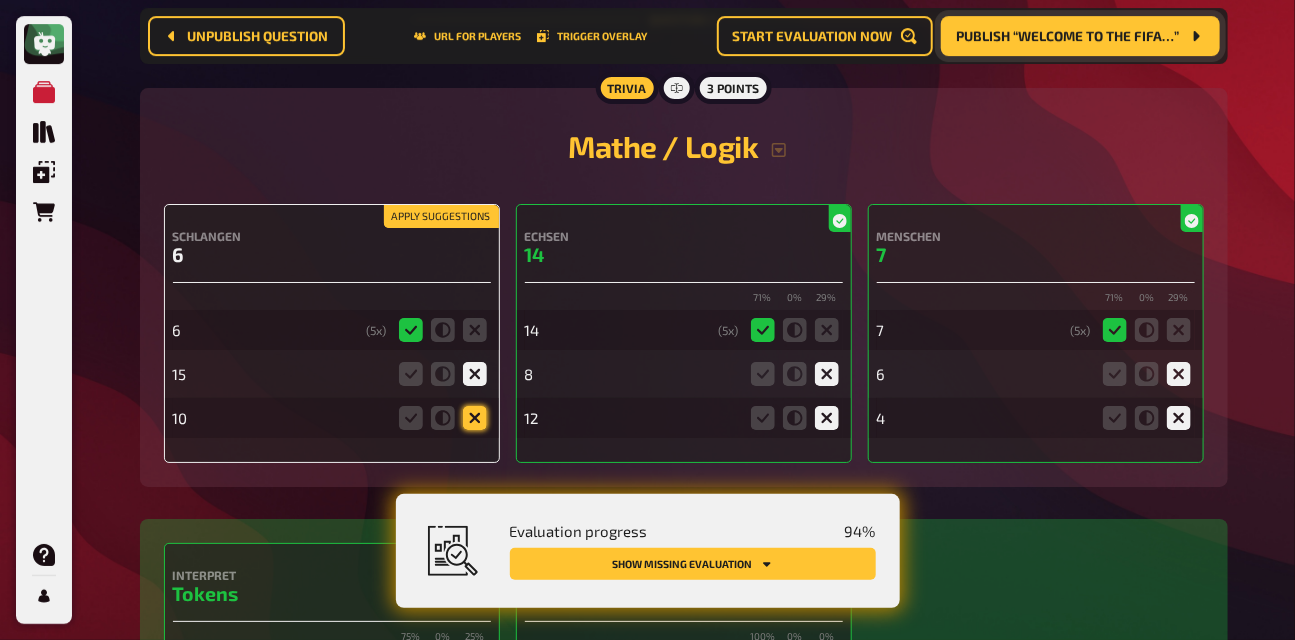click 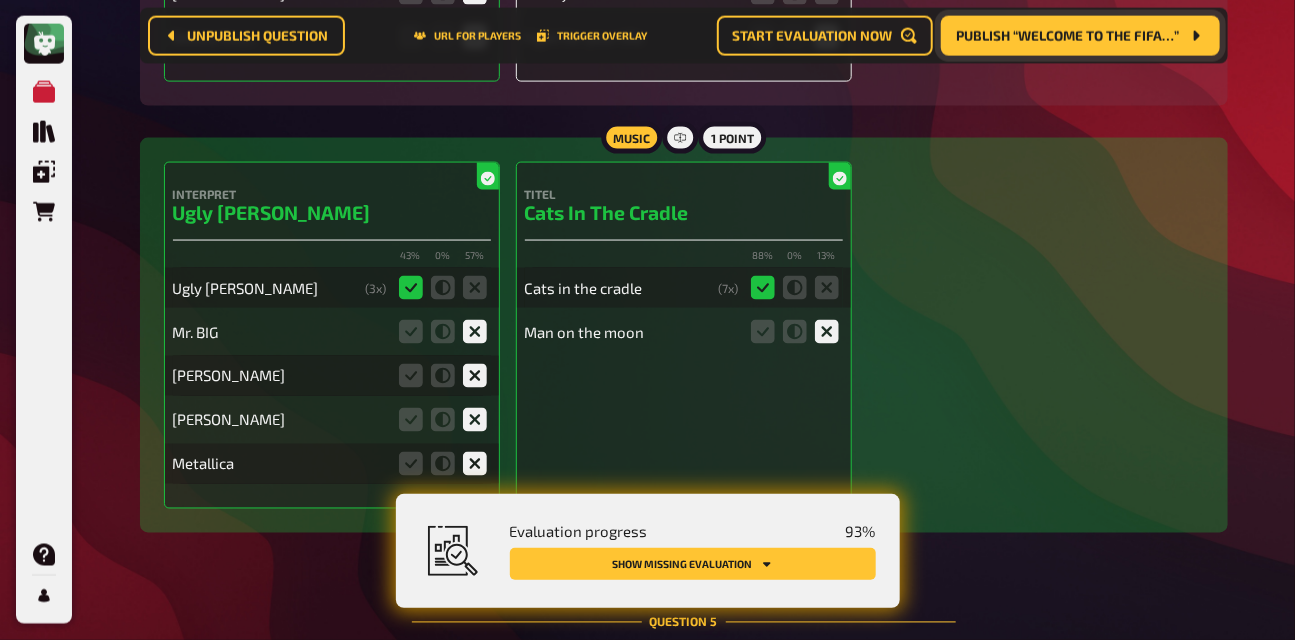 scroll, scrollTop: 3732, scrollLeft: 0, axis: vertical 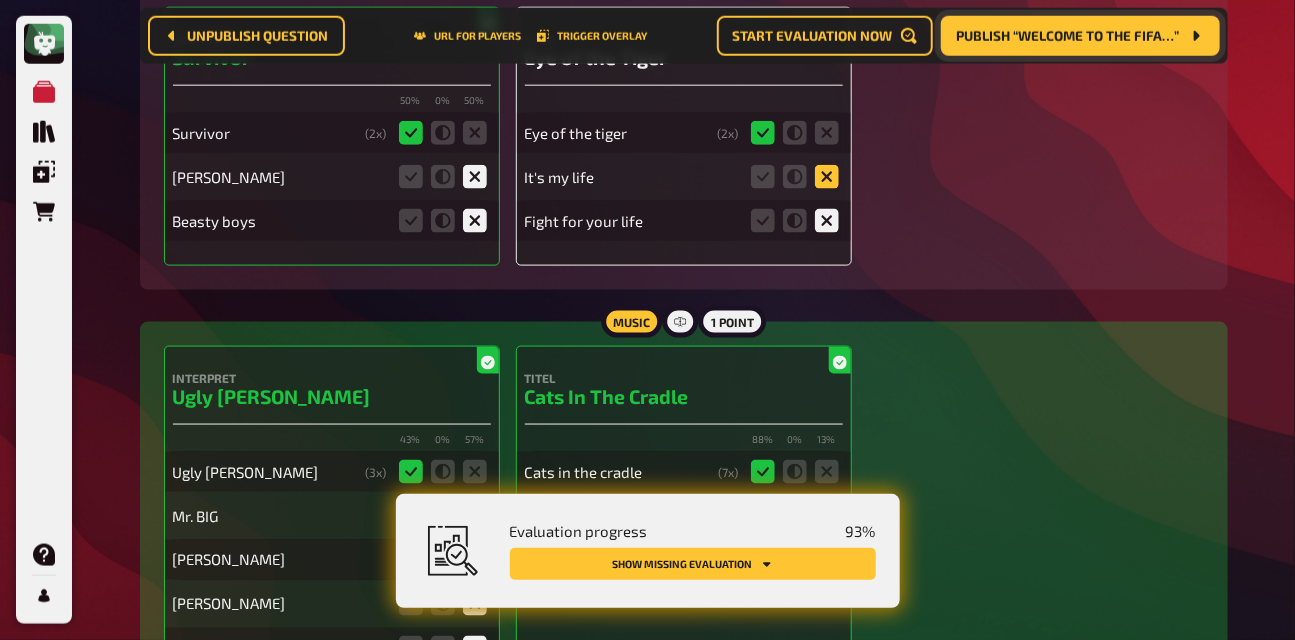 click 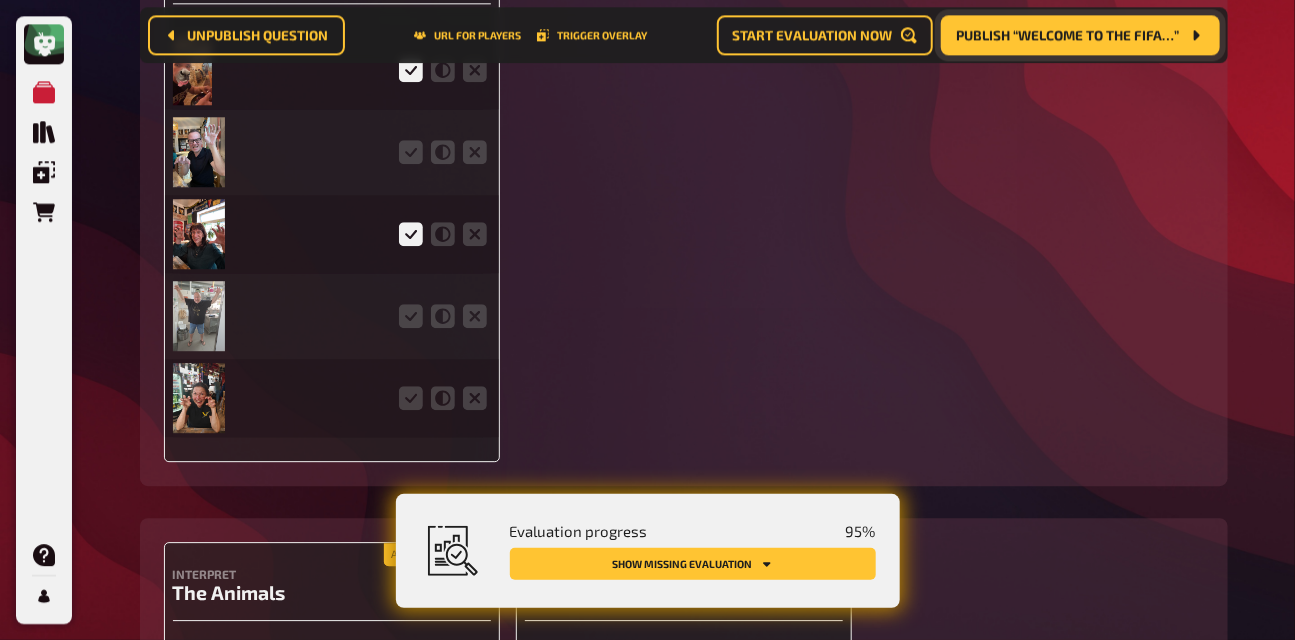 scroll, scrollTop: 4790, scrollLeft: 0, axis: vertical 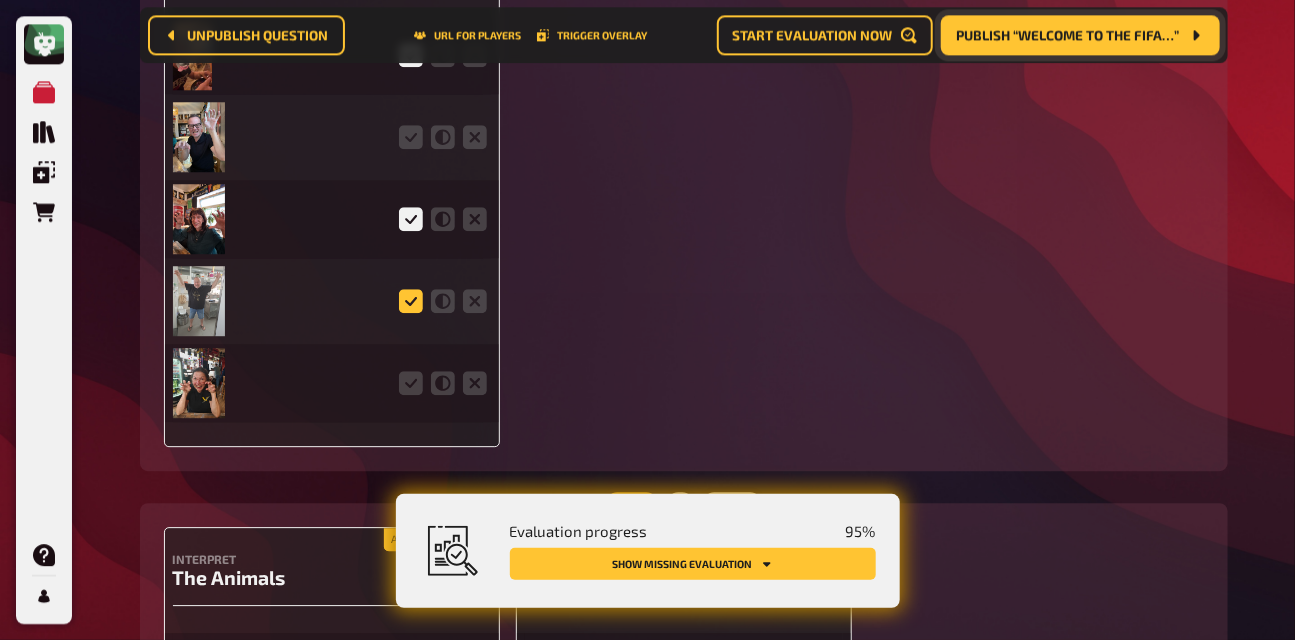click 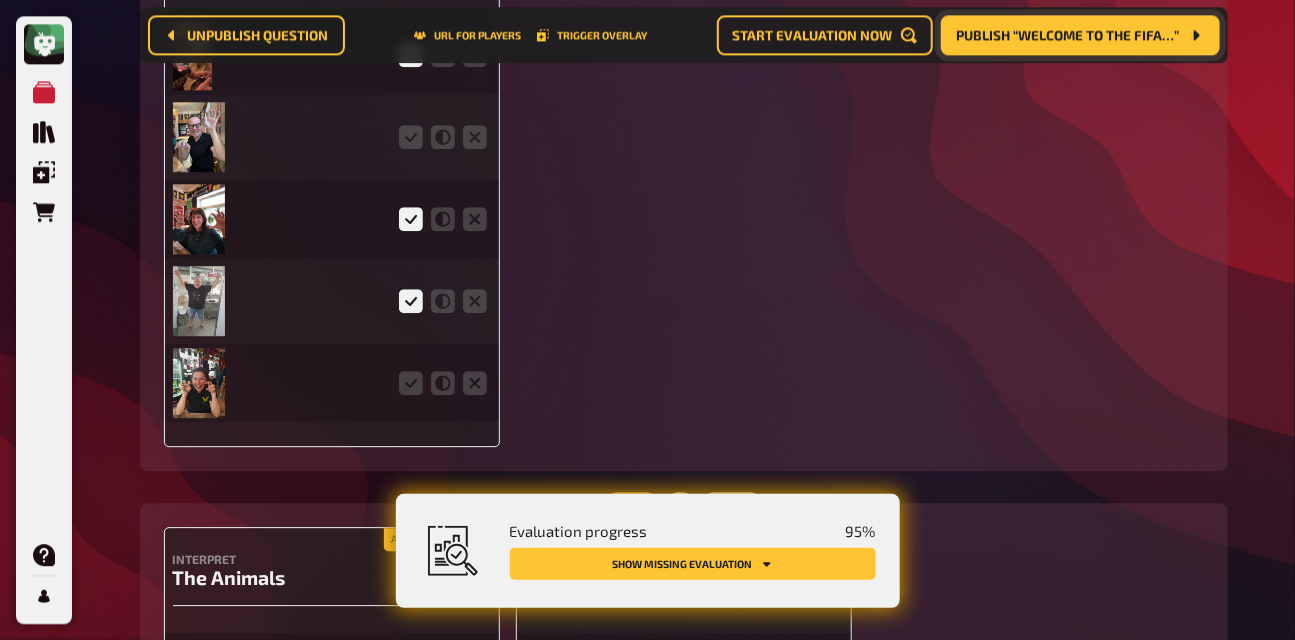 click at bounding box center [199, 383] 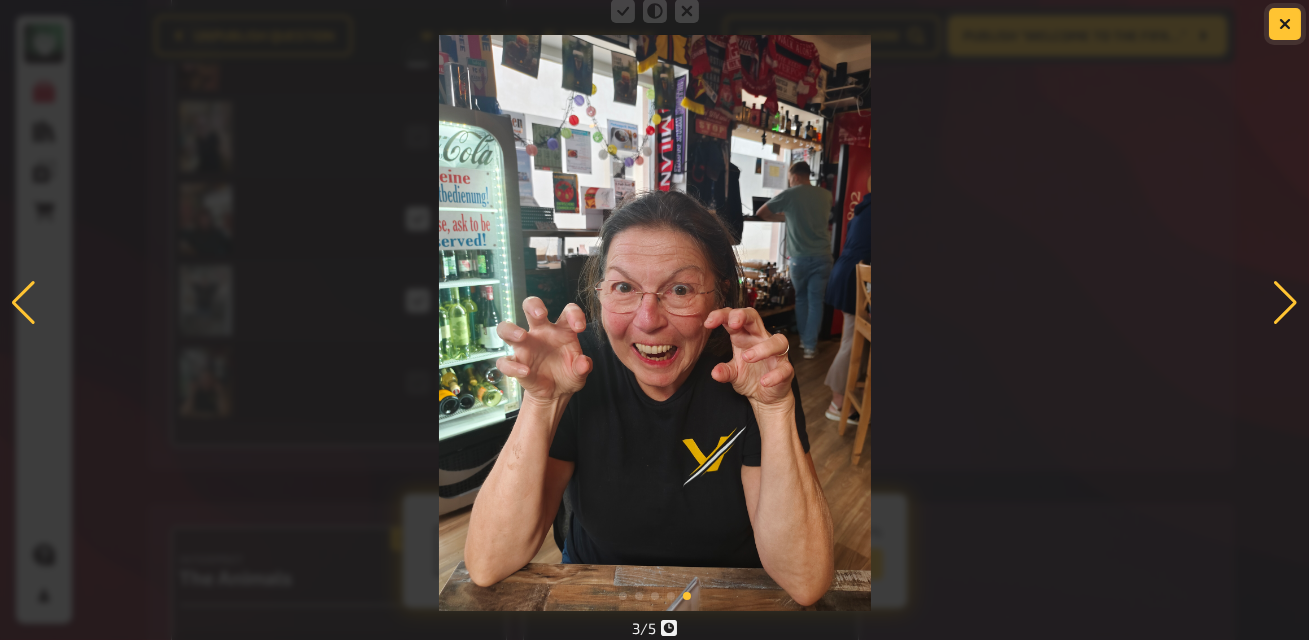 click at bounding box center [1285, 24] 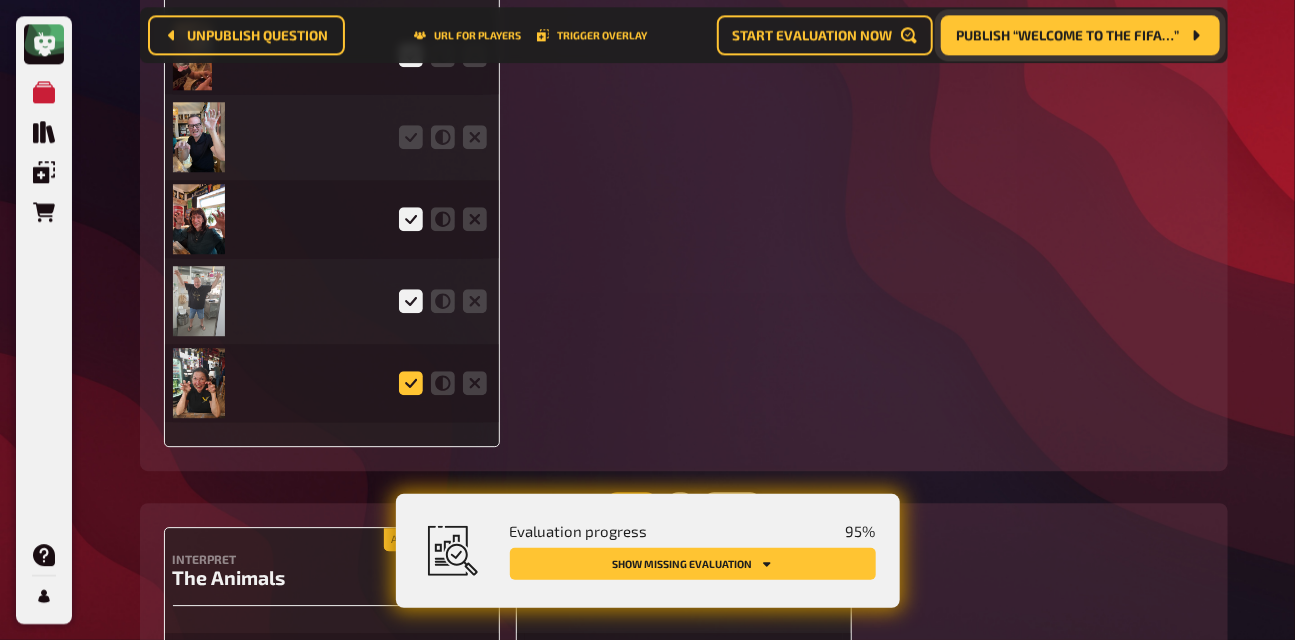 click 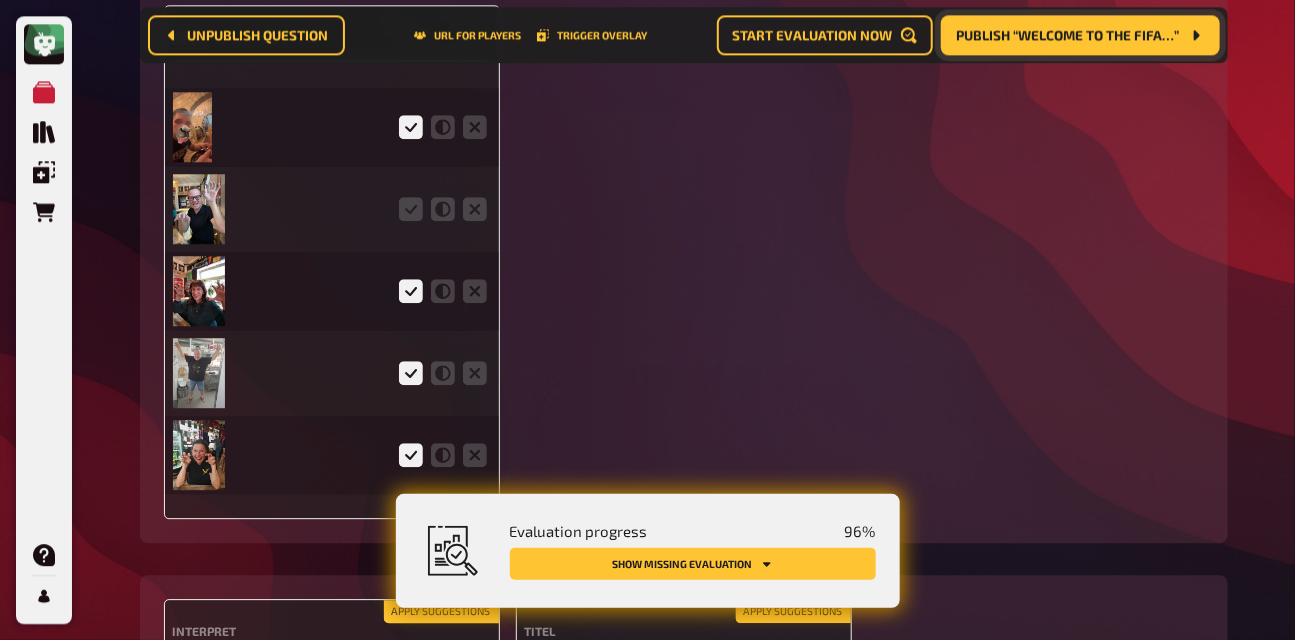 scroll, scrollTop: 4715, scrollLeft: 0, axis: vertical 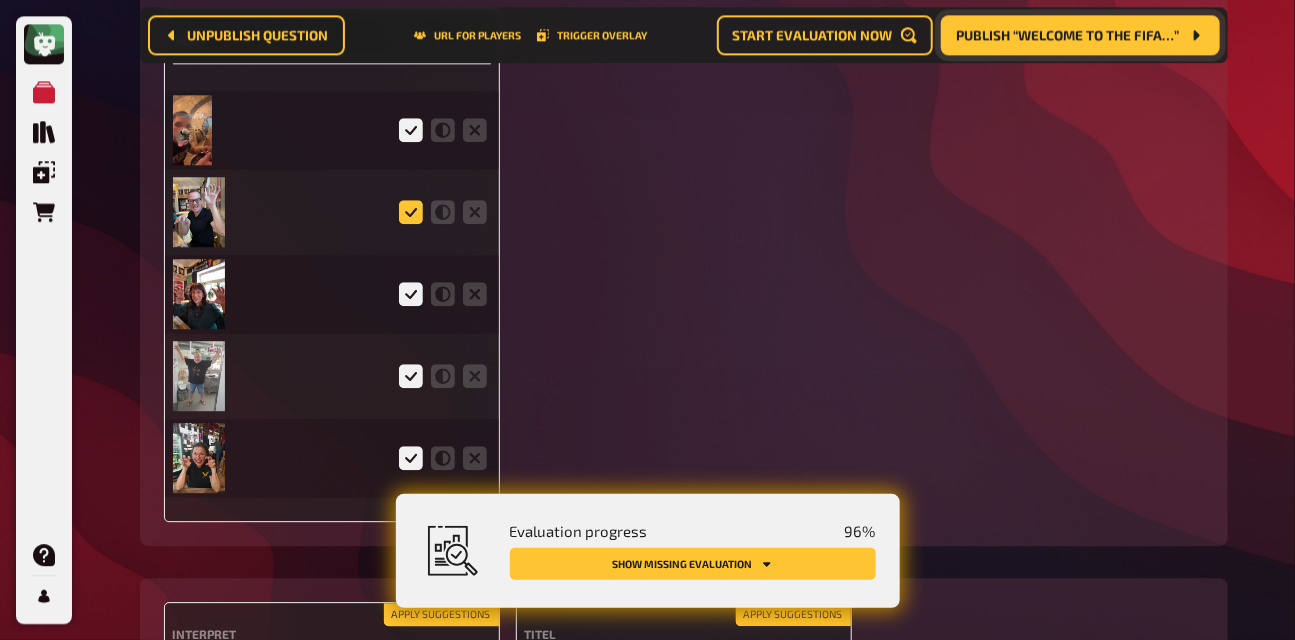 click 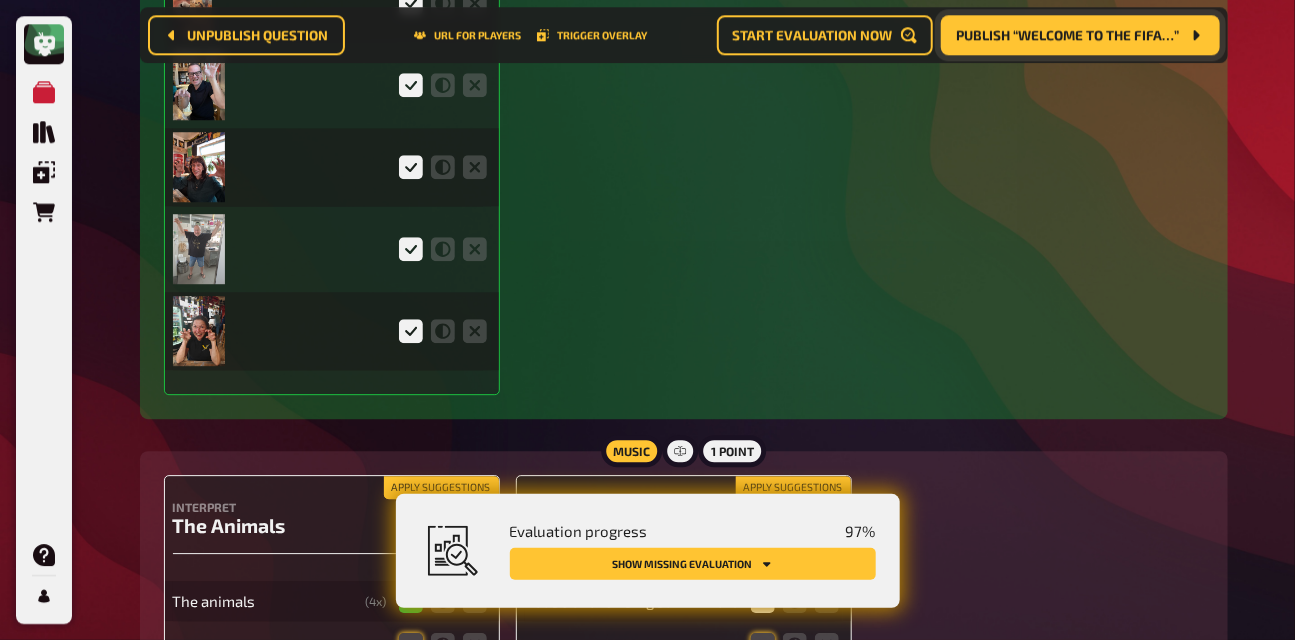 scroll, scrollTop: 5091, scrollLeft: 0, axis: vertical 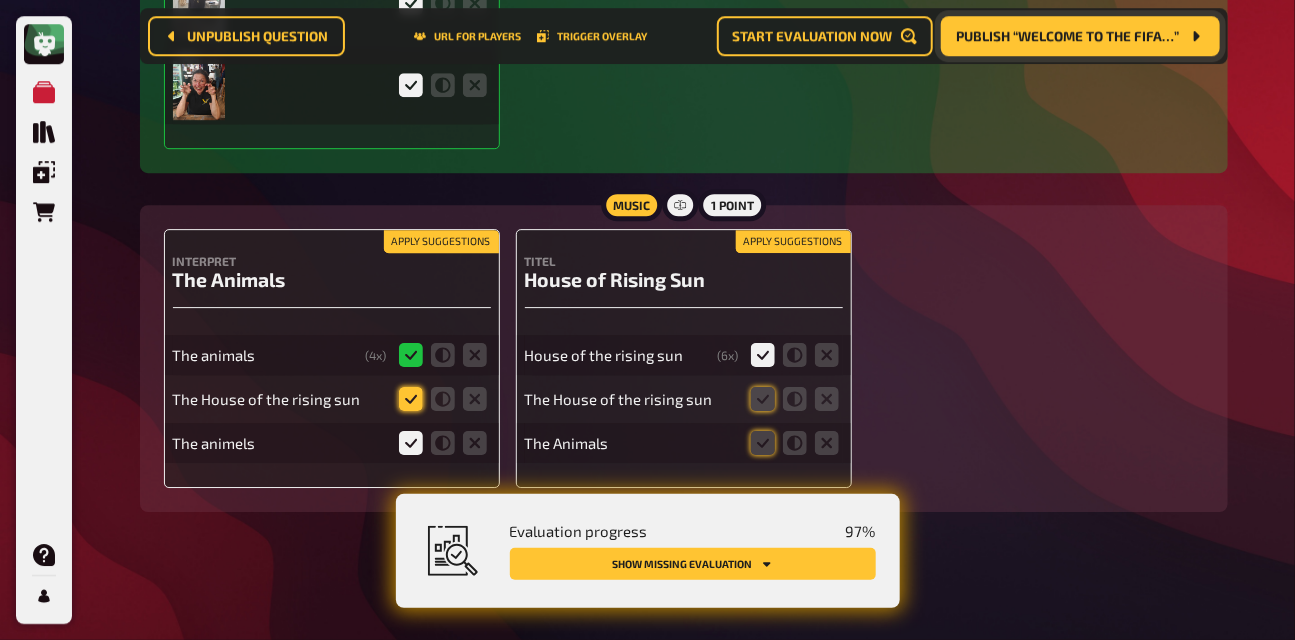 click 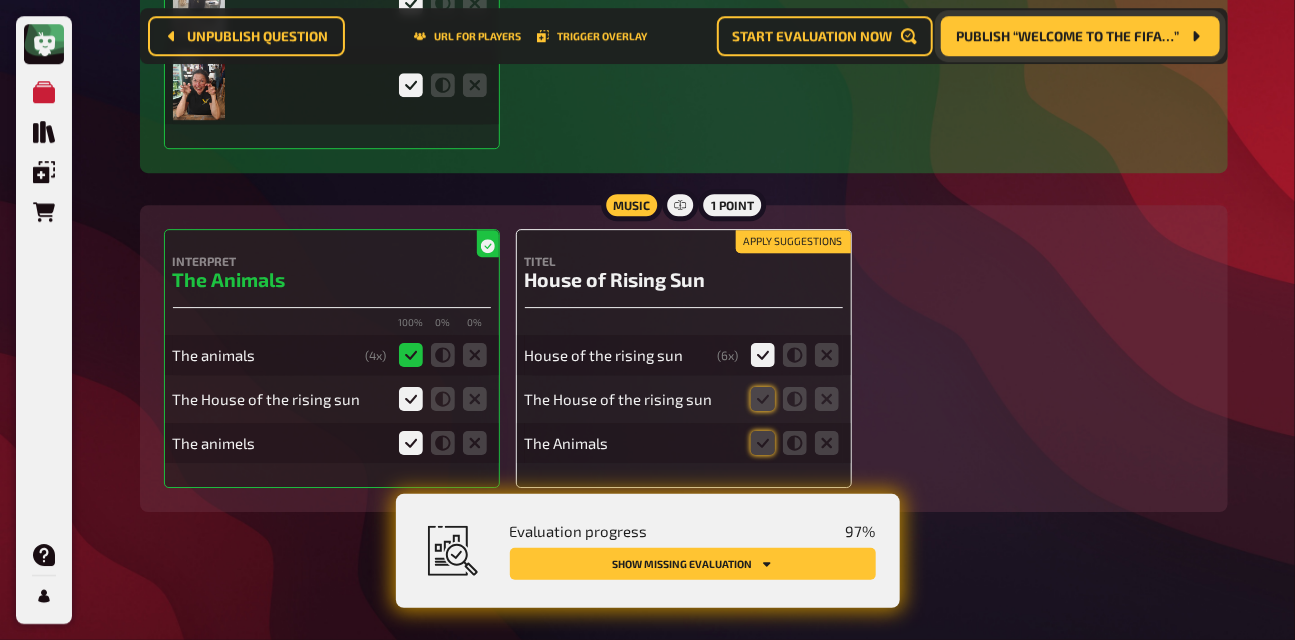 click on "Apply suggestions" at bounding box center (793, 242) 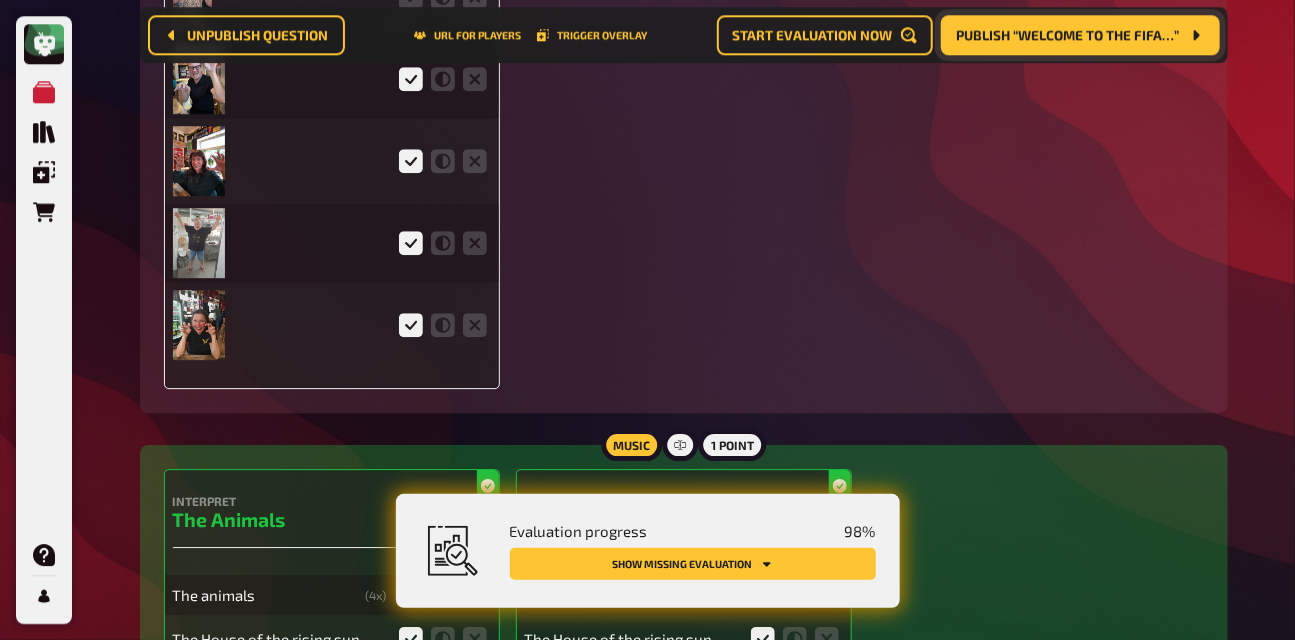 scroll, scrollTop: 4705, scrollLeft: 0, axis: vertical 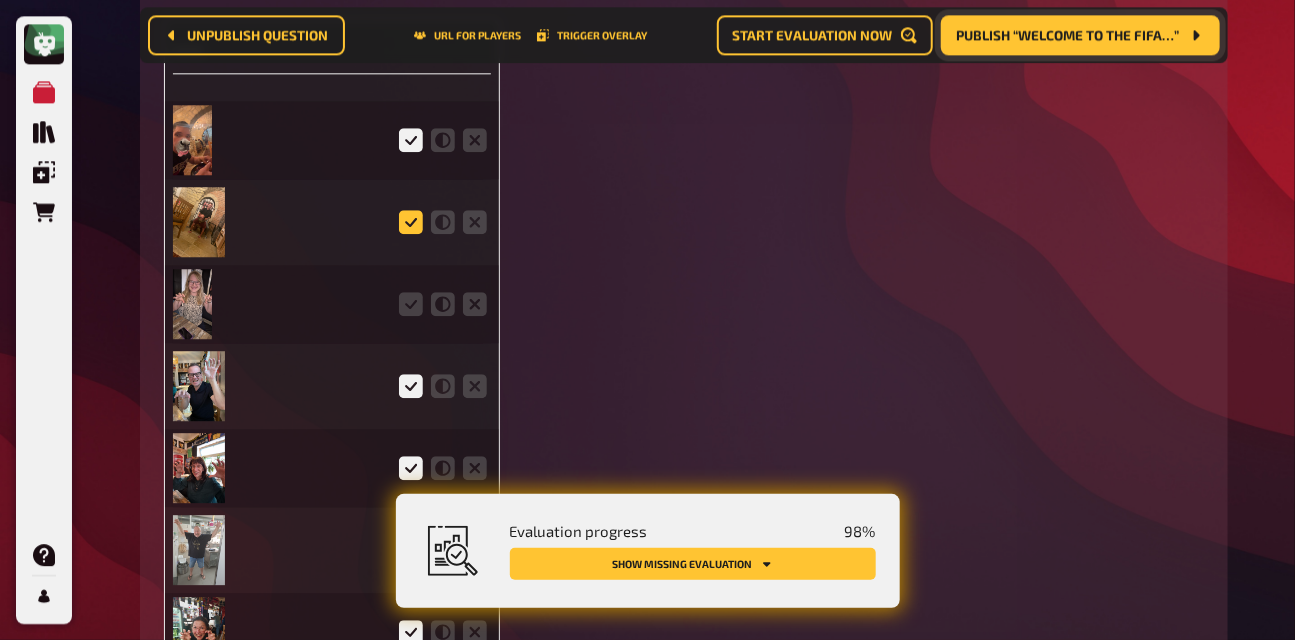 click 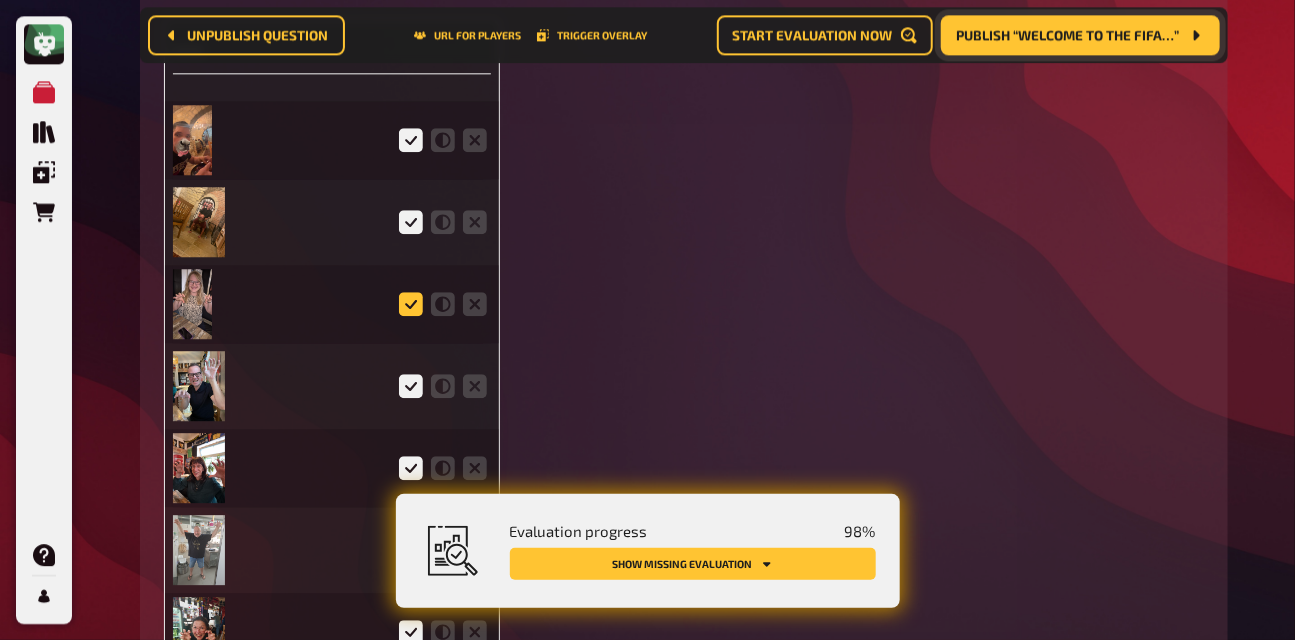 click 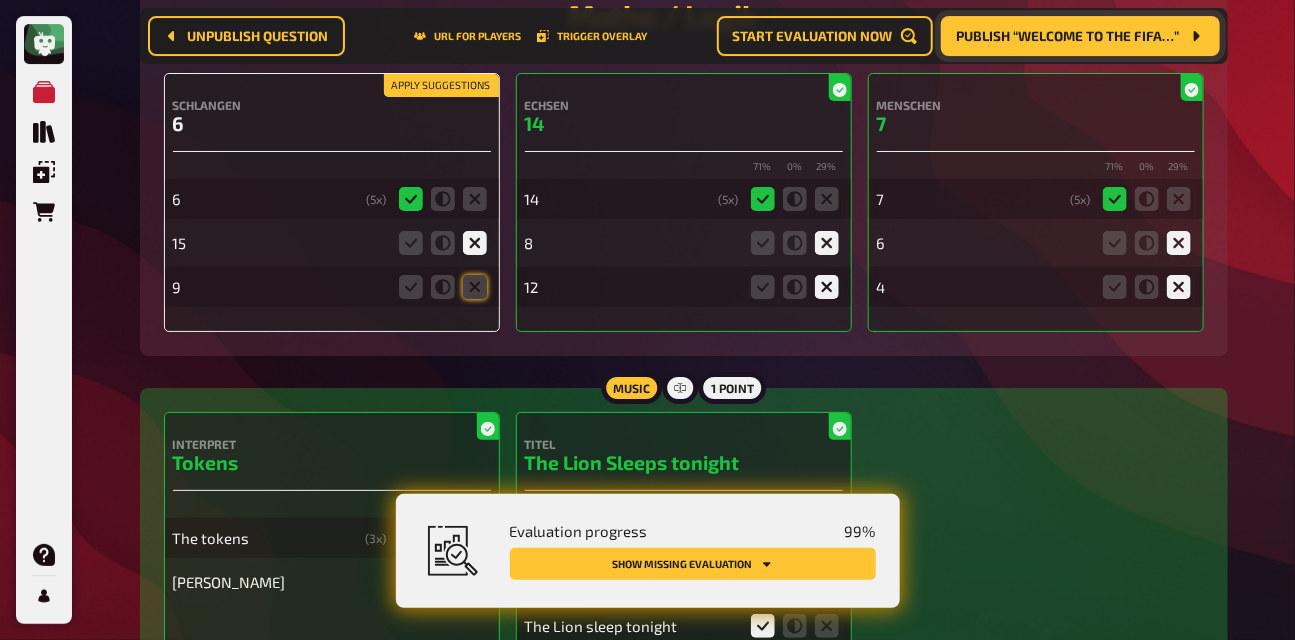 scroll, scrollTop: 2839, scrollLeft: 0, axis: vertical 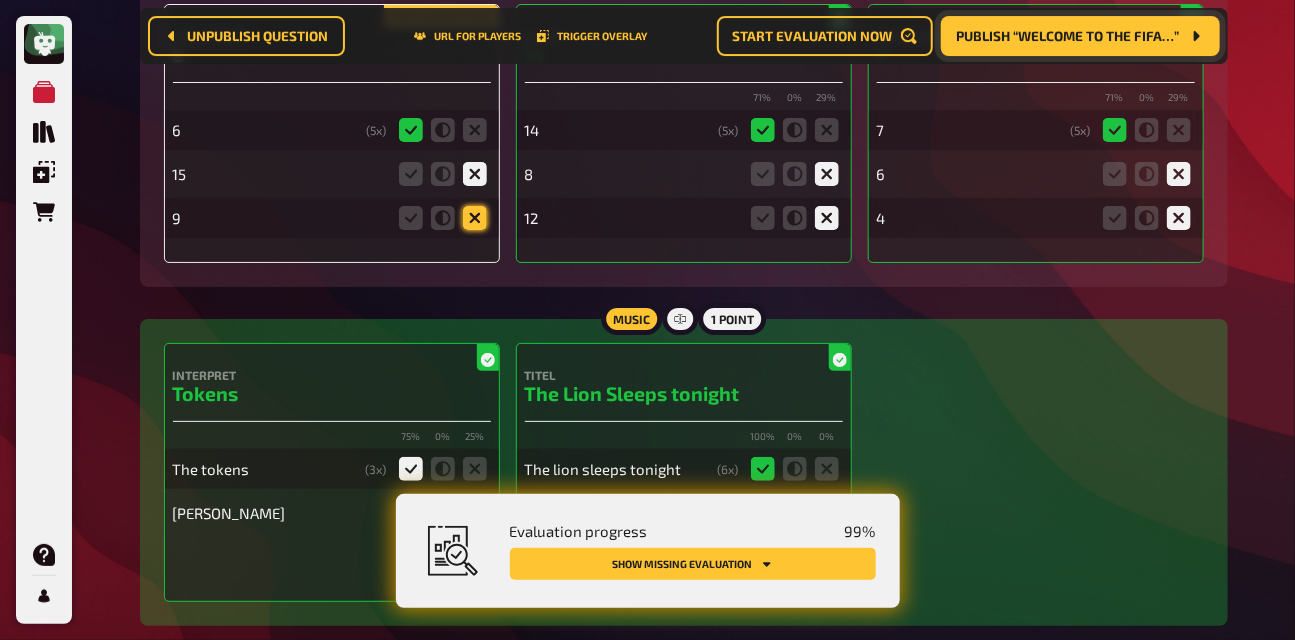 click 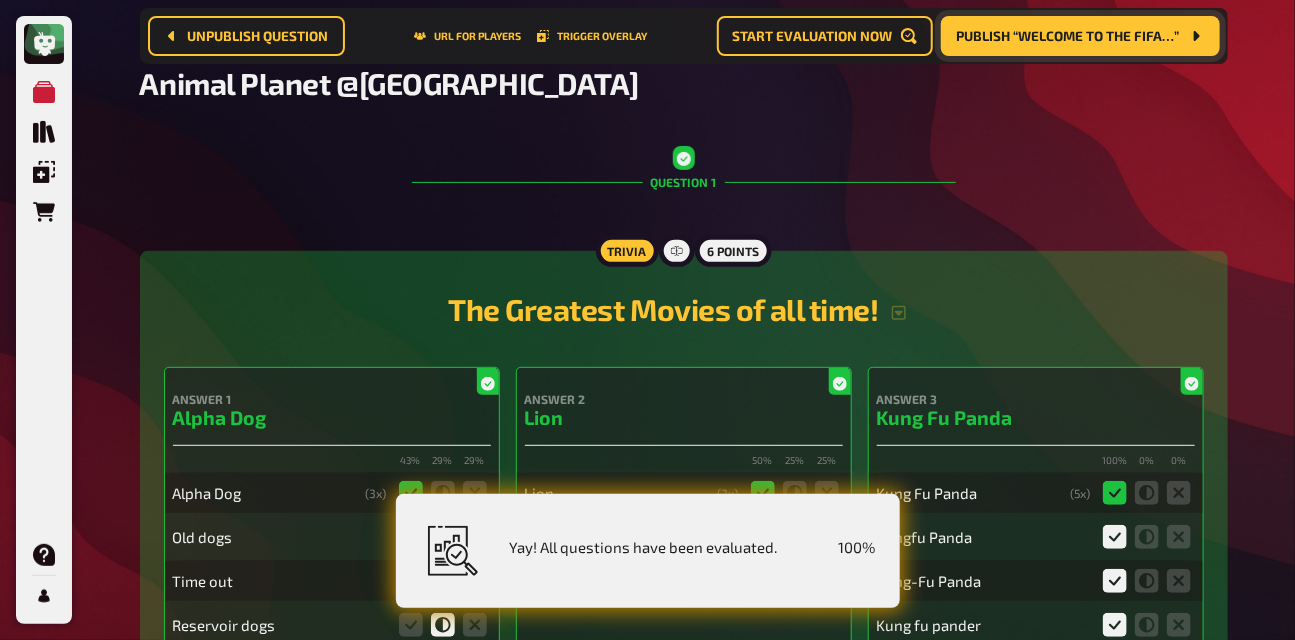 scroll, scrollTop: 0, scrollLeft: 0, axis: both 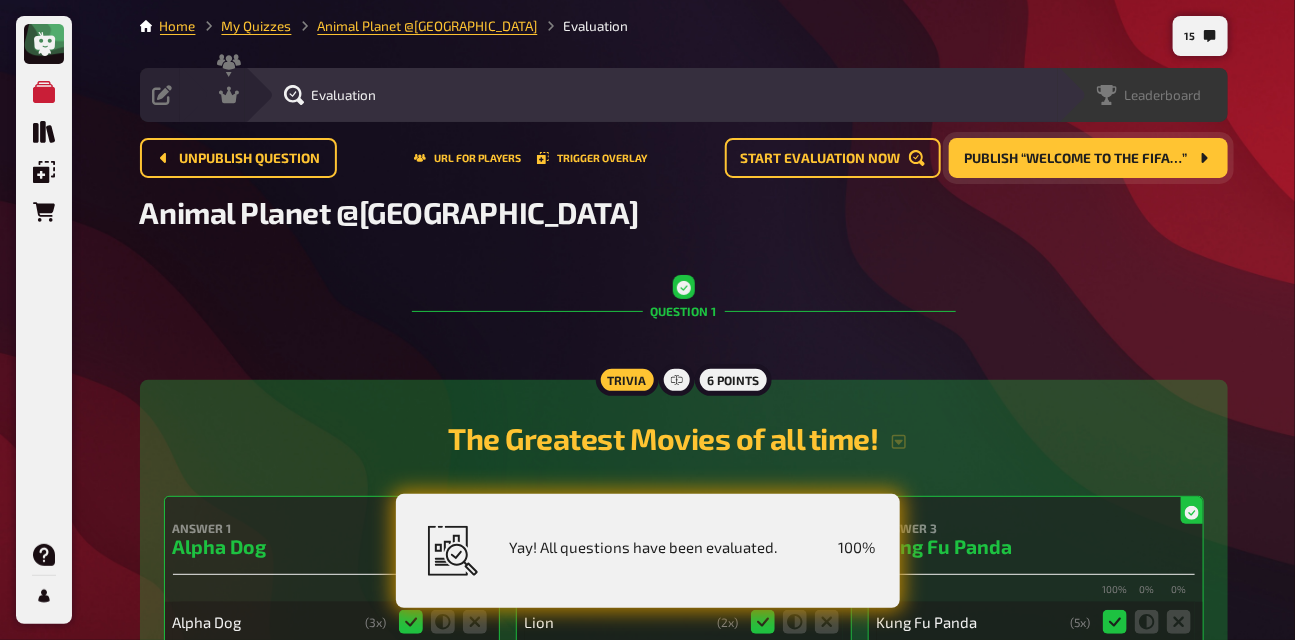 click on "Leaderboard" at bounding box center [1149, 95] 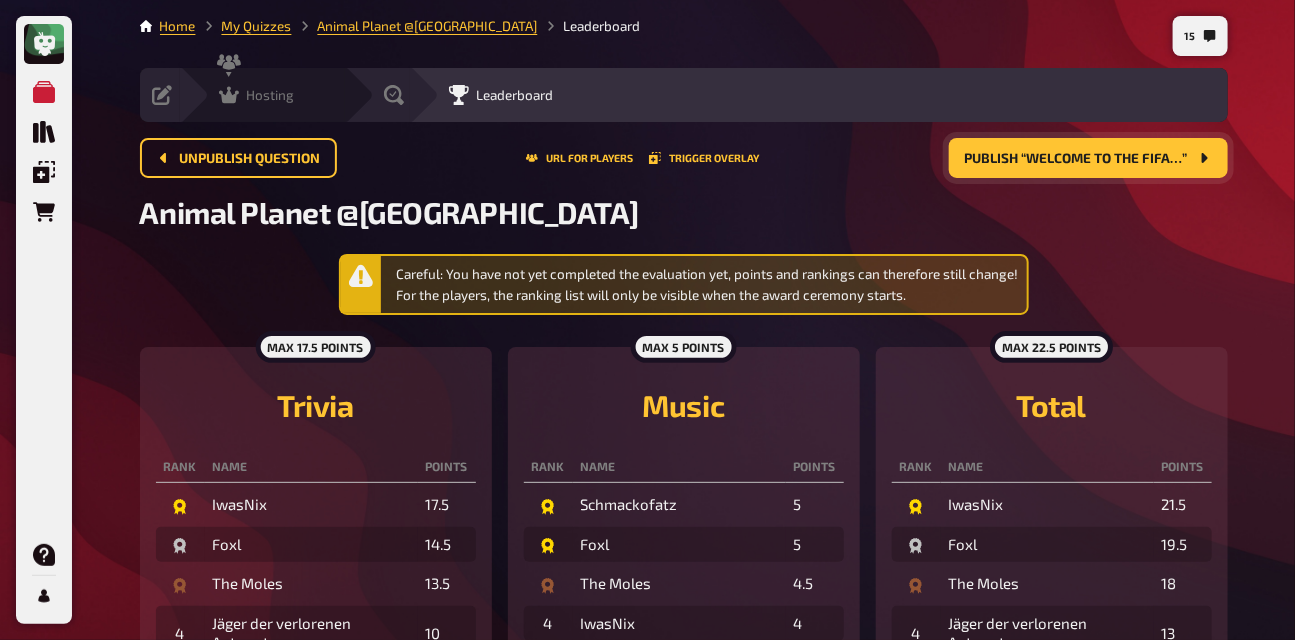 click 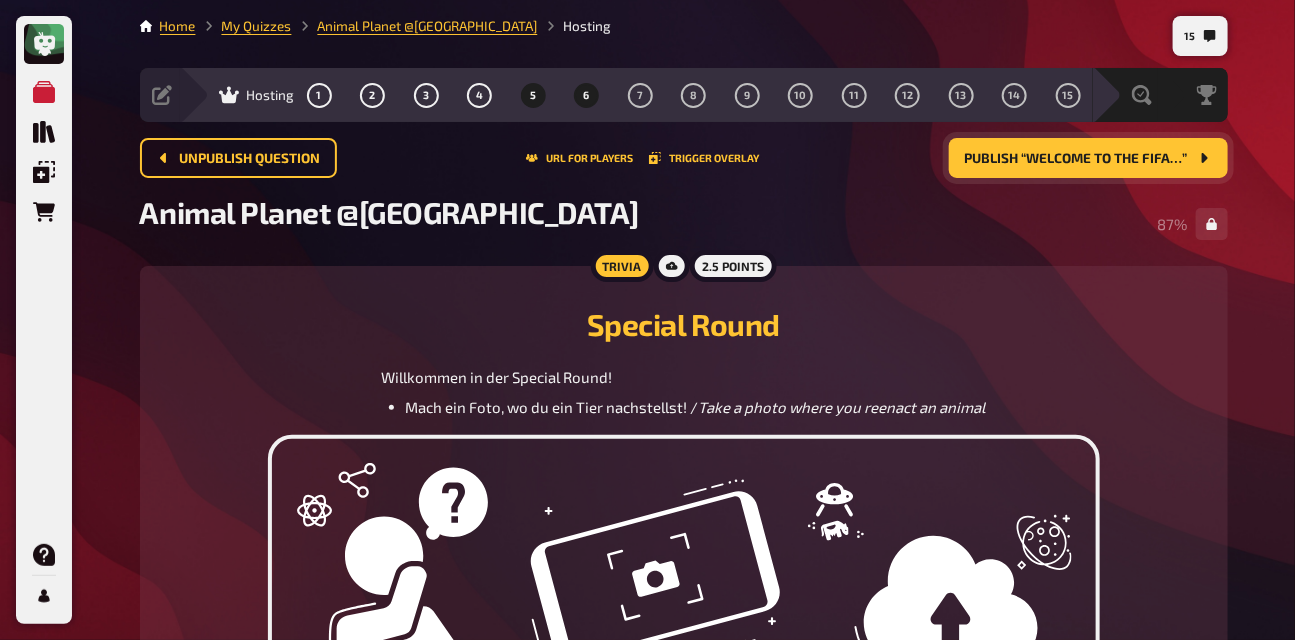 click on "6" at bounding box center [587, 95] 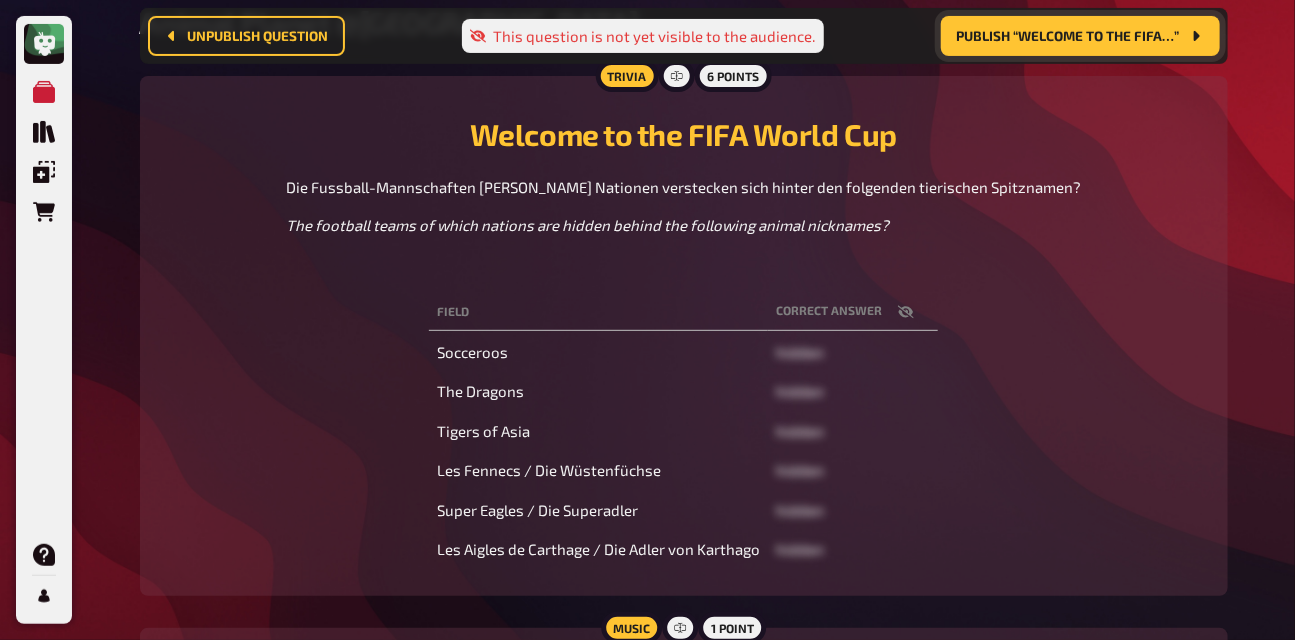 scroll, scrollTop: 213, scrollLeft: 0, axis: vertical 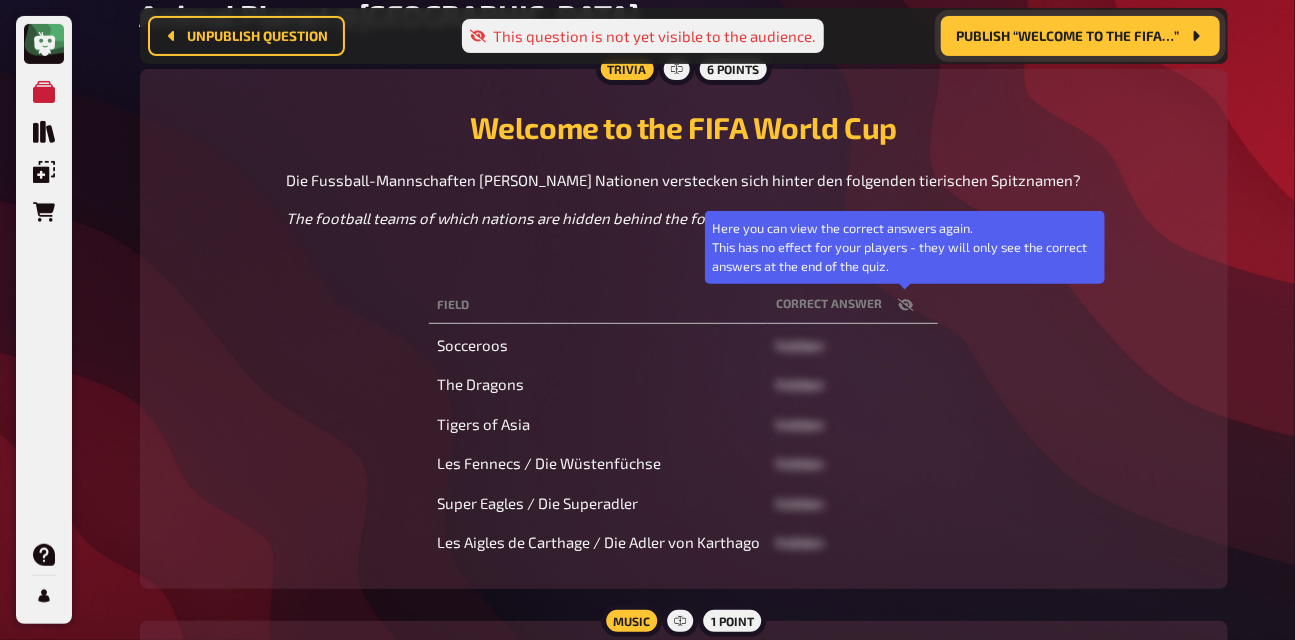 click 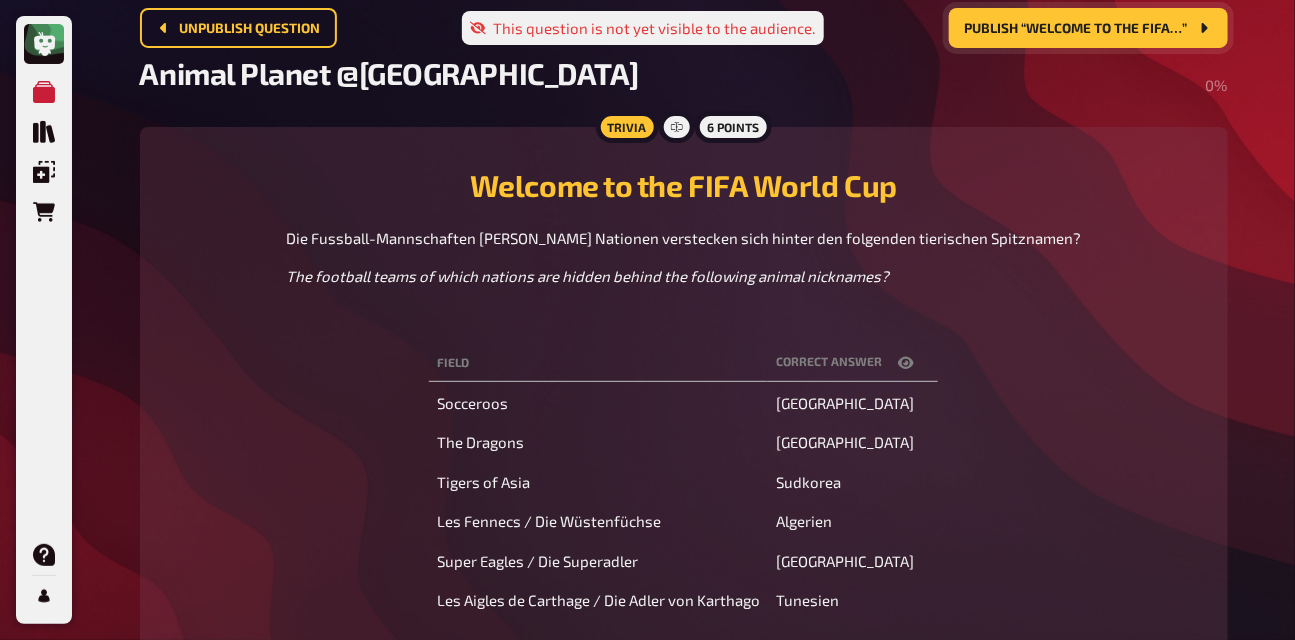 scroll, scrollTop: 0, scrollLeft: 0, axis: both 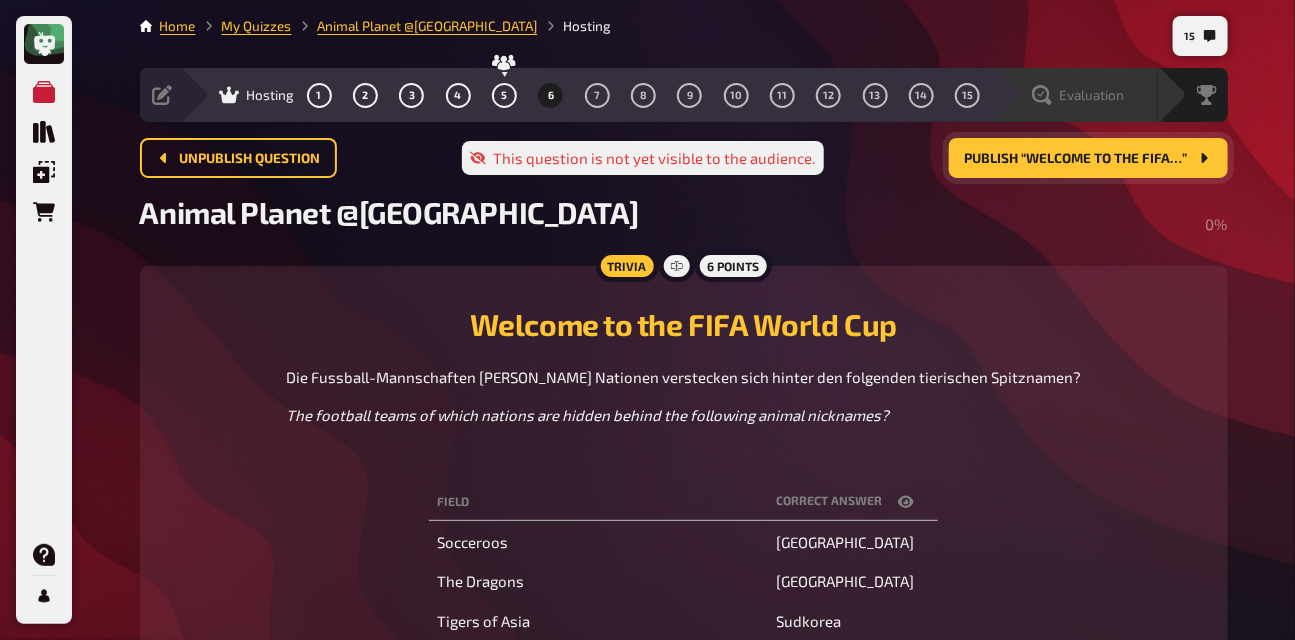 click on "Evaluation" at bounding box center [1092, 95] 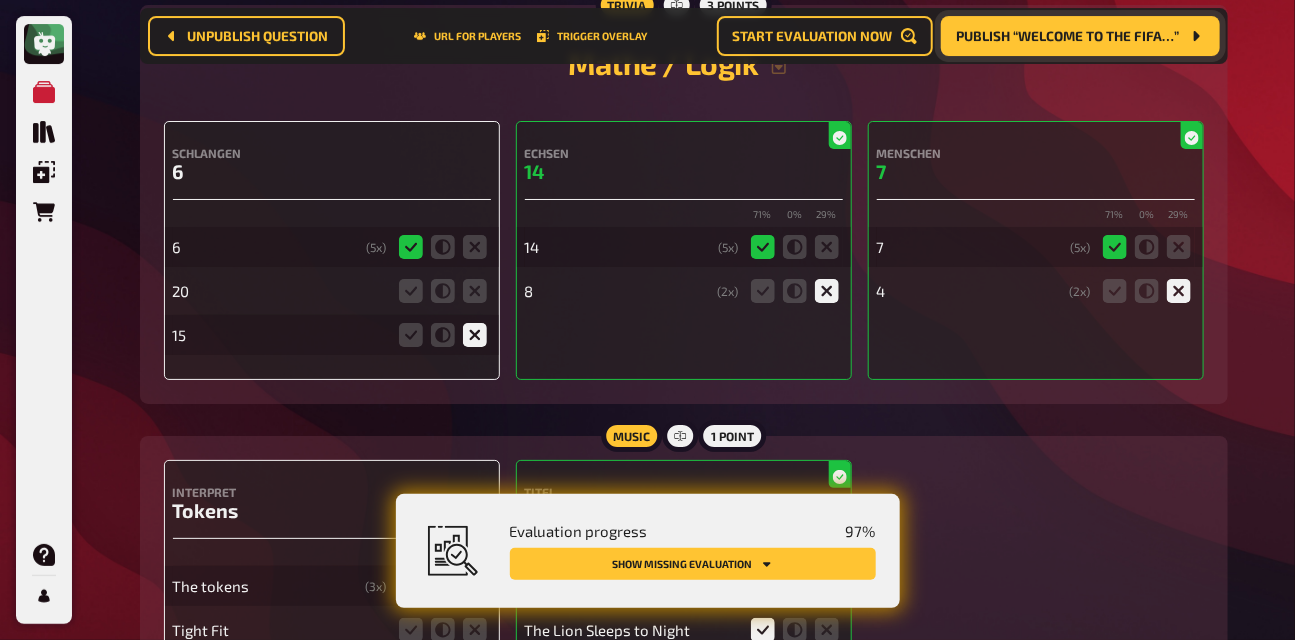scroll, scrollTop: 2721, scrollLeft: 0, axis: vertical 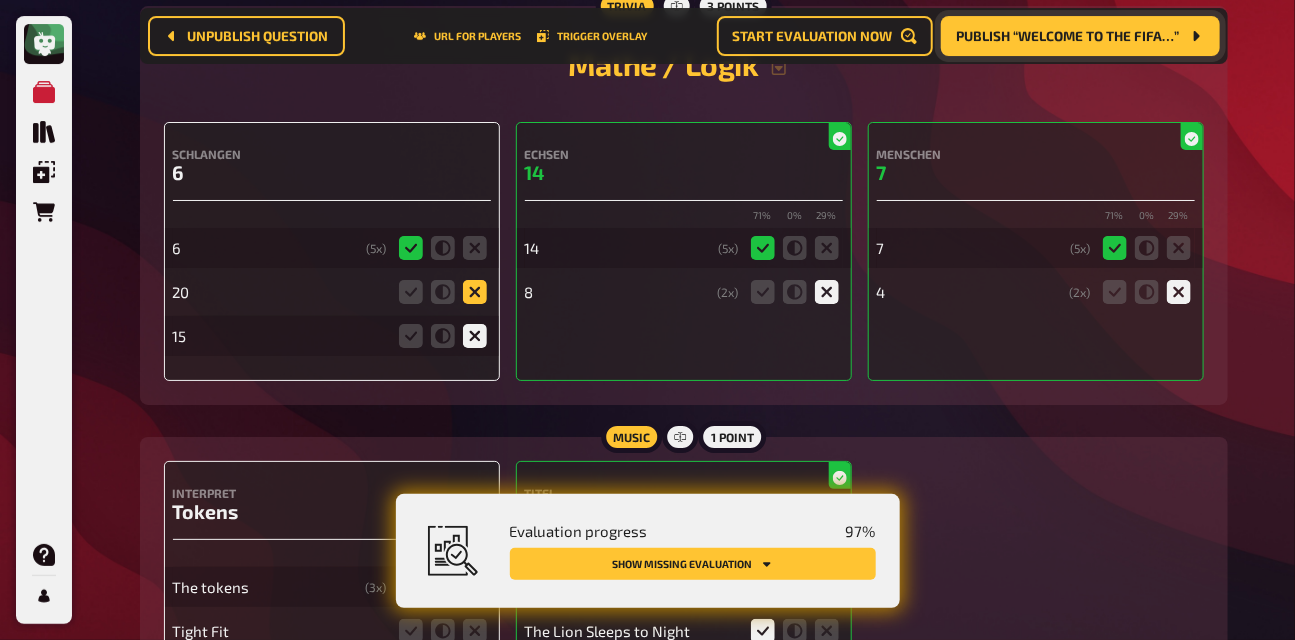 click 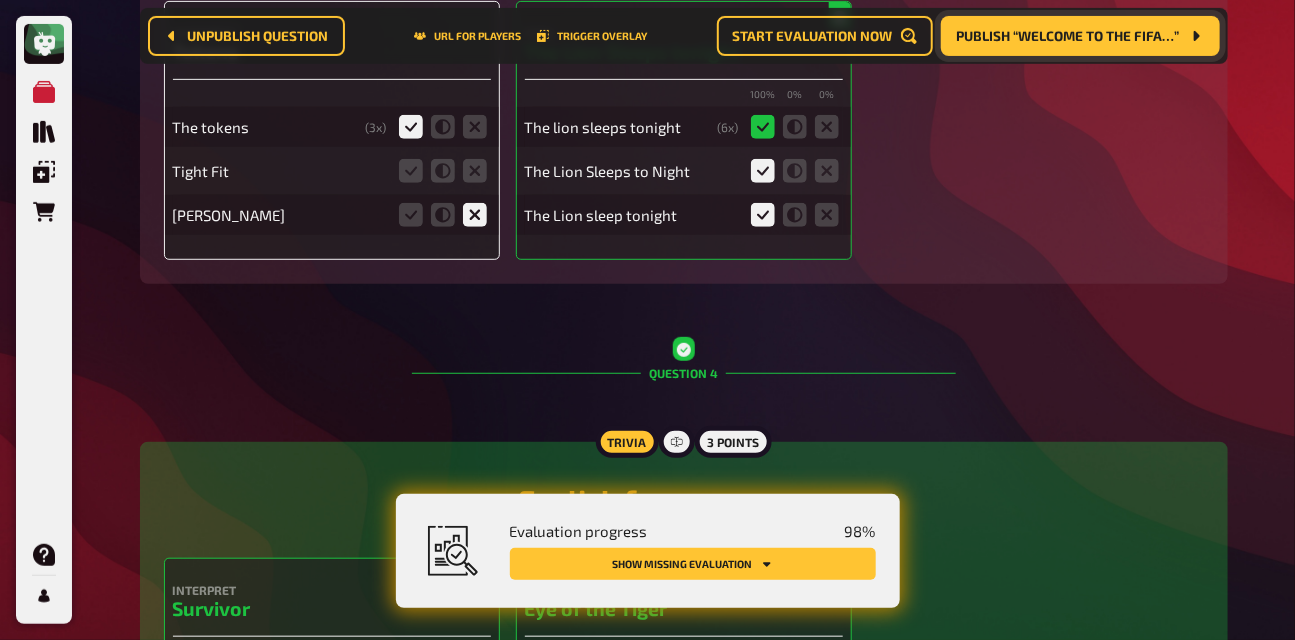 scroll, scrollTop: 3154, scrollLeft: 0, axis: vertical 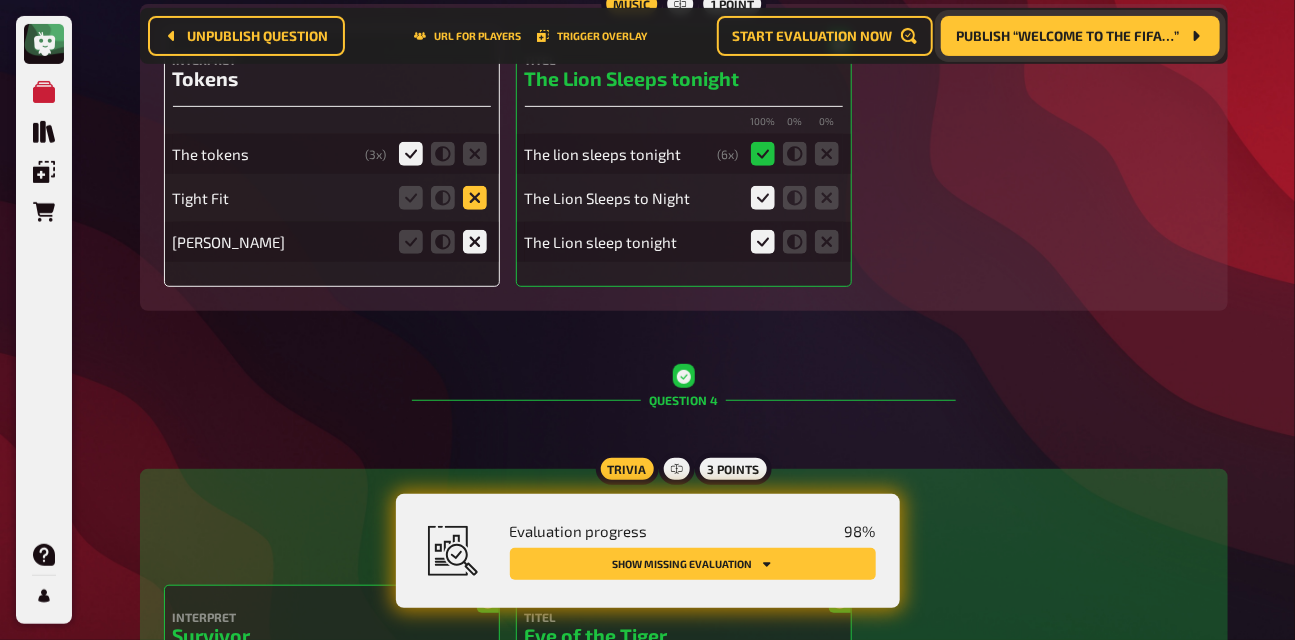 click 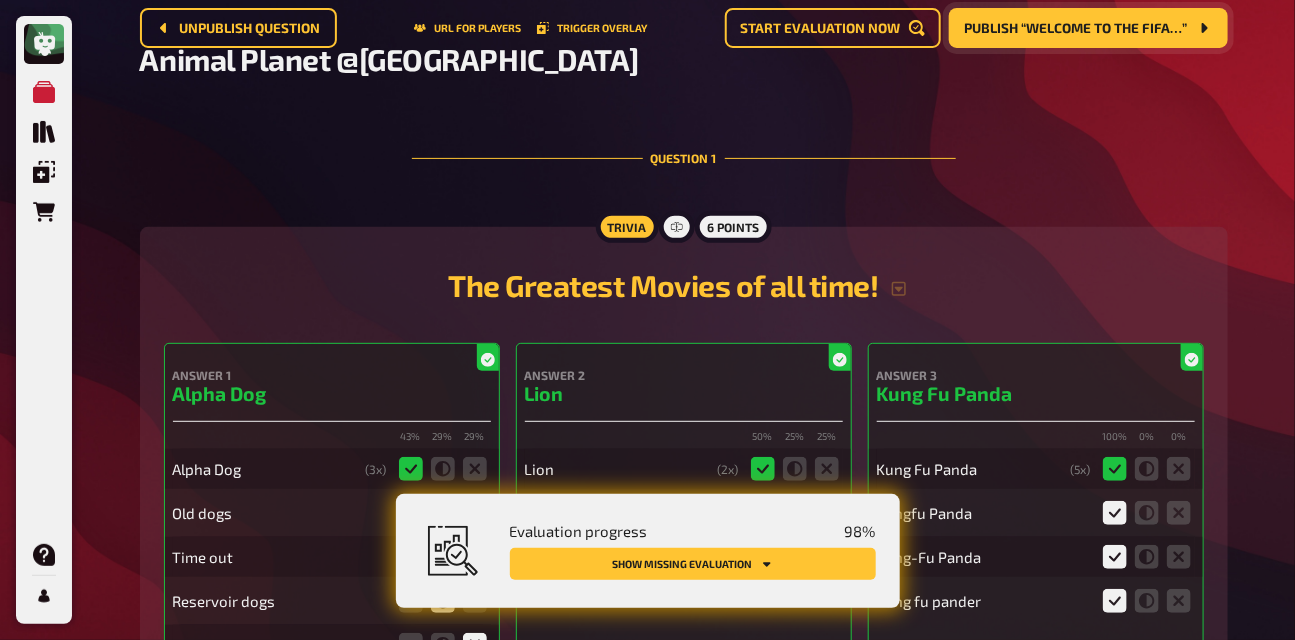 scroll, scrollTop: 0, scrollLeft: 0, axis: both 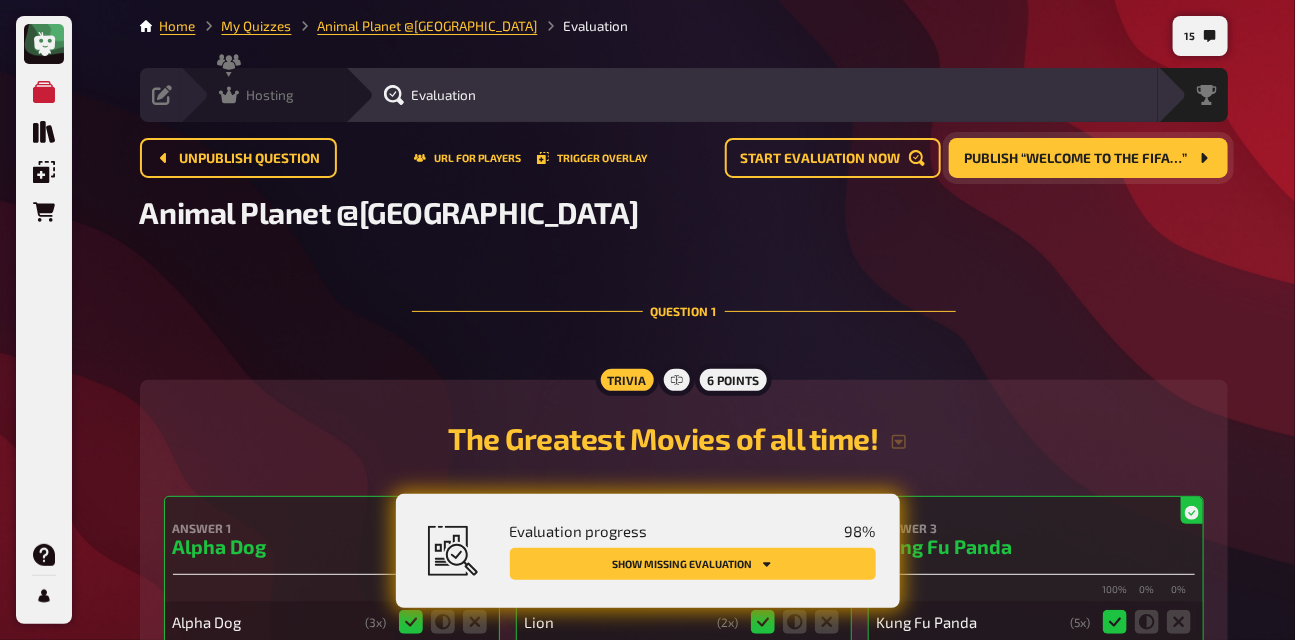 click on "Hosting" at bounding box center [271, 95] 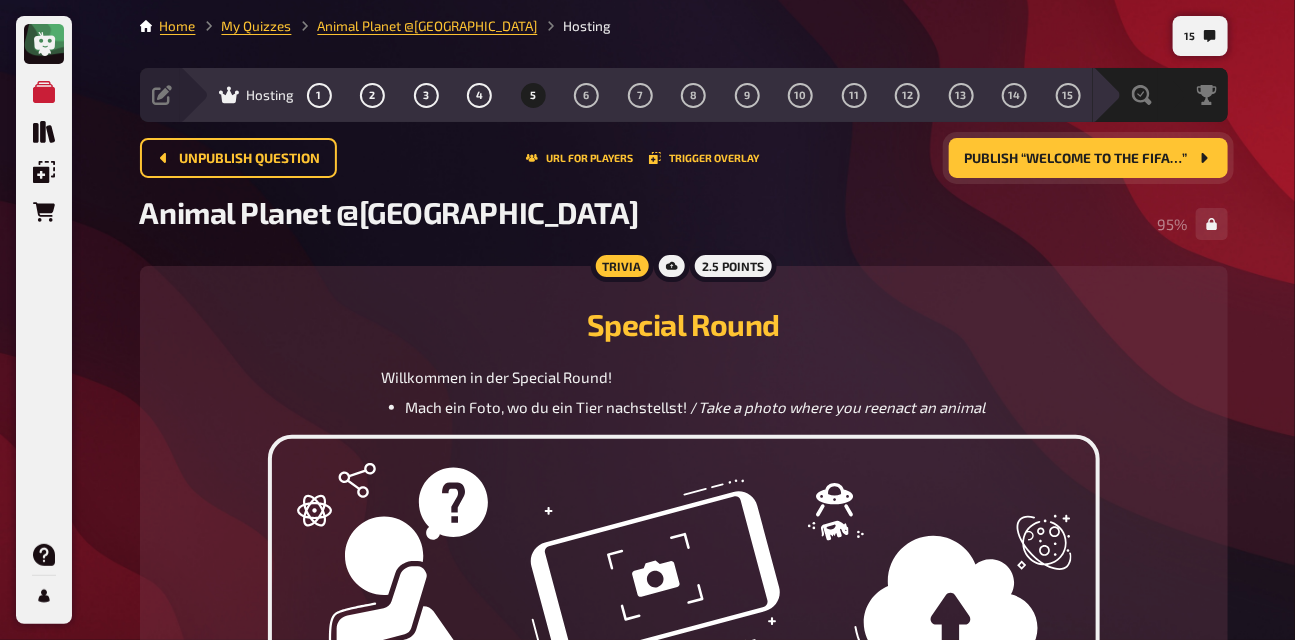 click on "Publish “Welcome to the FIFA…”" at bounding box center (1088, 158) 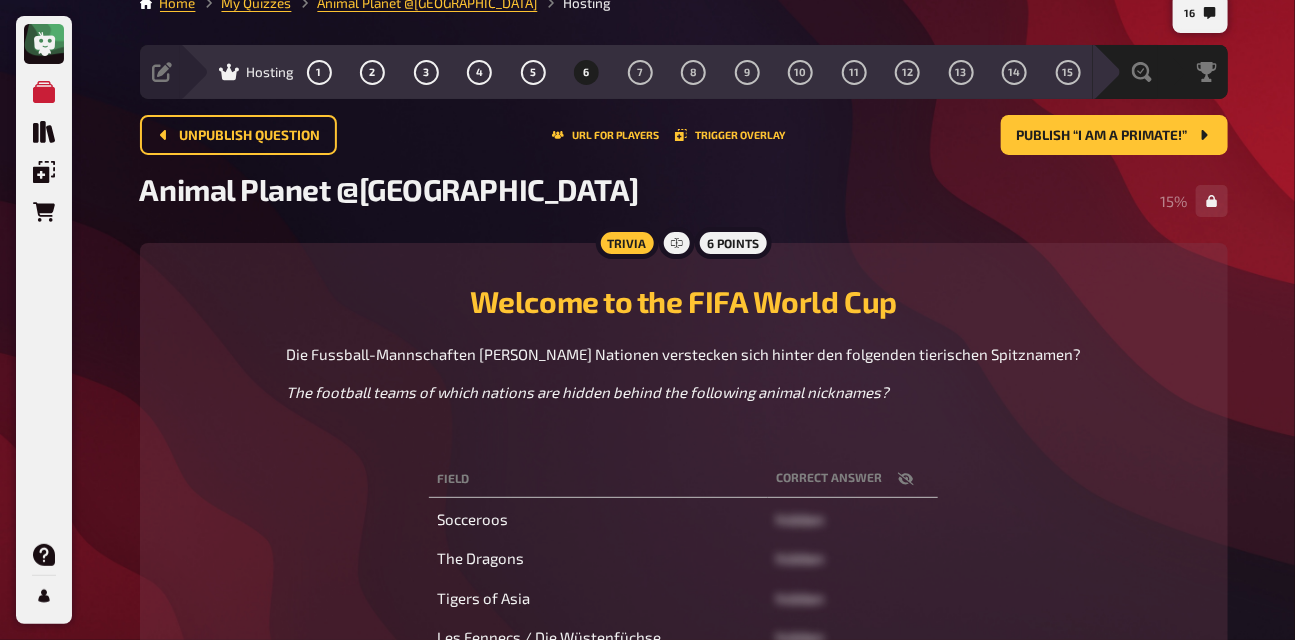 scroll, scrollTop: 19, scrollLeft: 0, axis: vertical 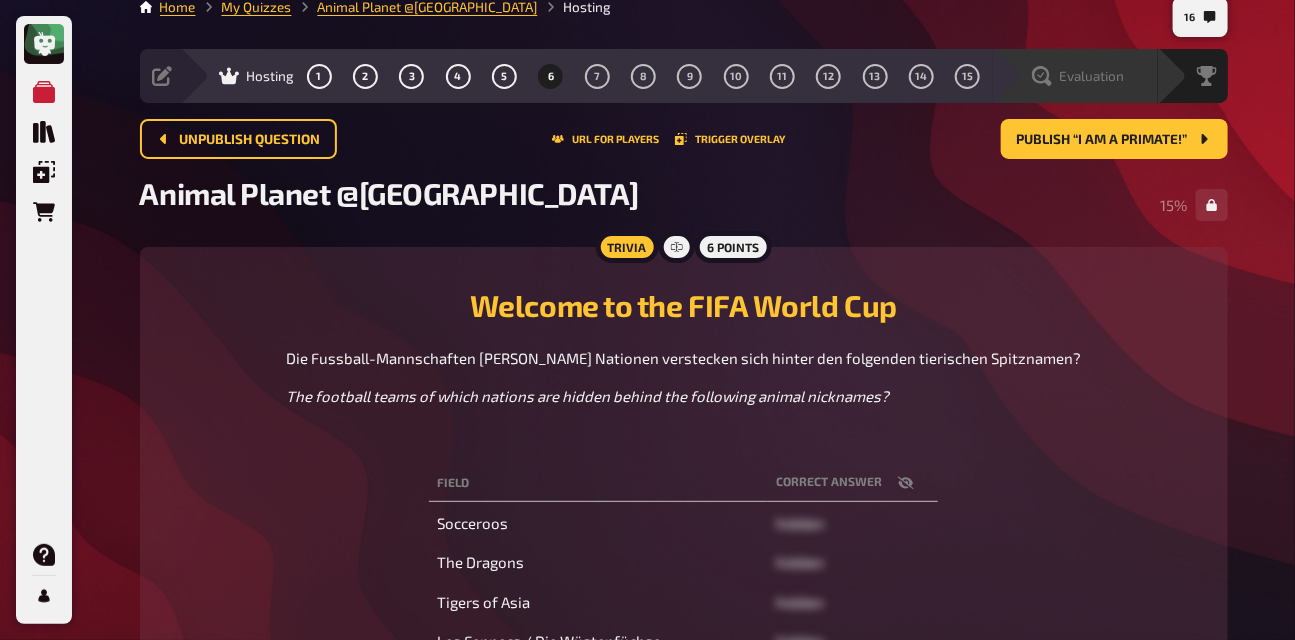 click on "Evaluation" at bounding box center (1092, 76) 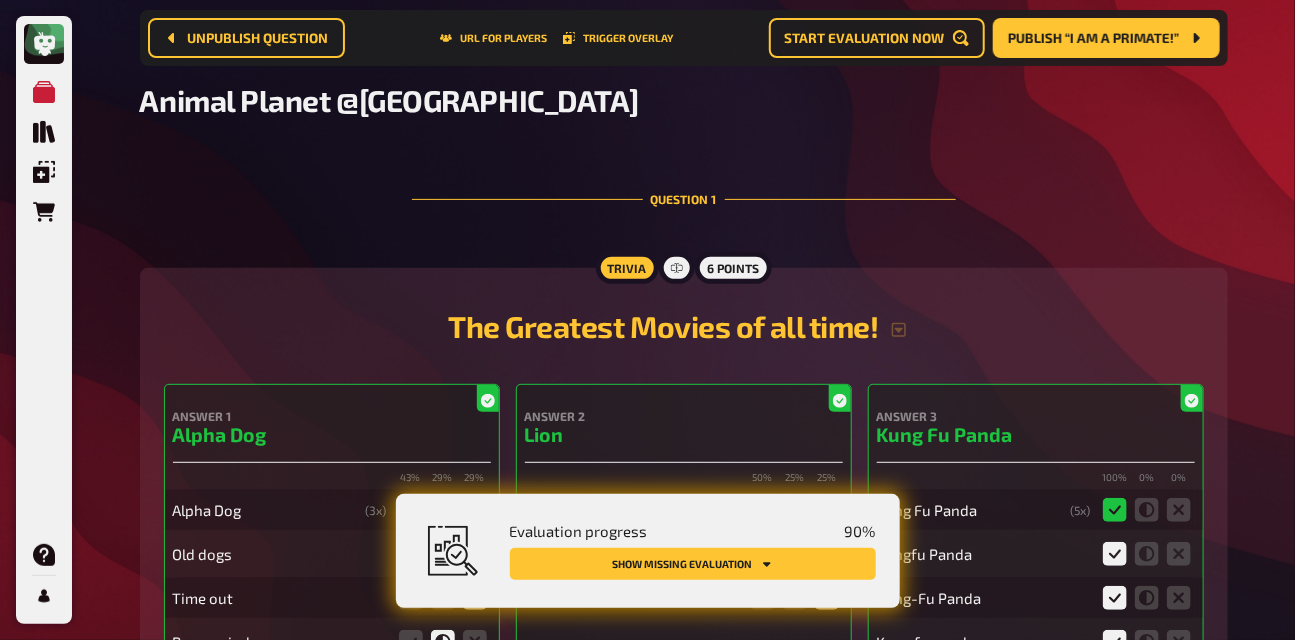 scroll, scrollTop: 0, scrollLeft: 0, axis: both 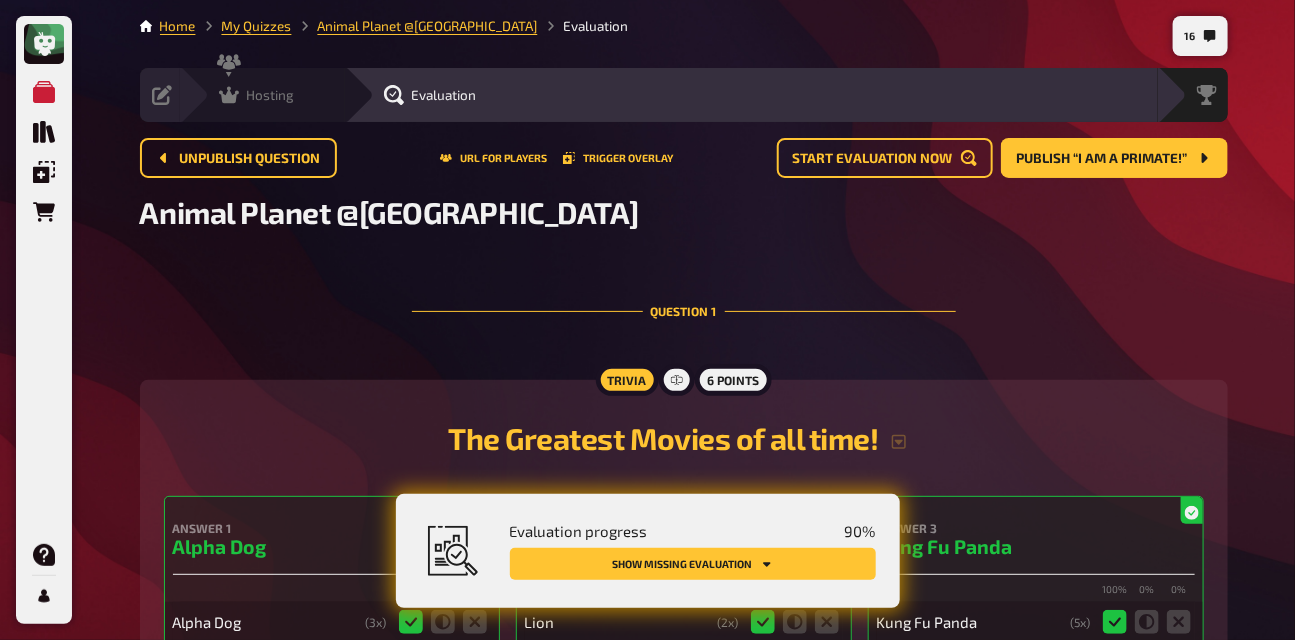 click on "Hosting" at bounding box center (271, 95) 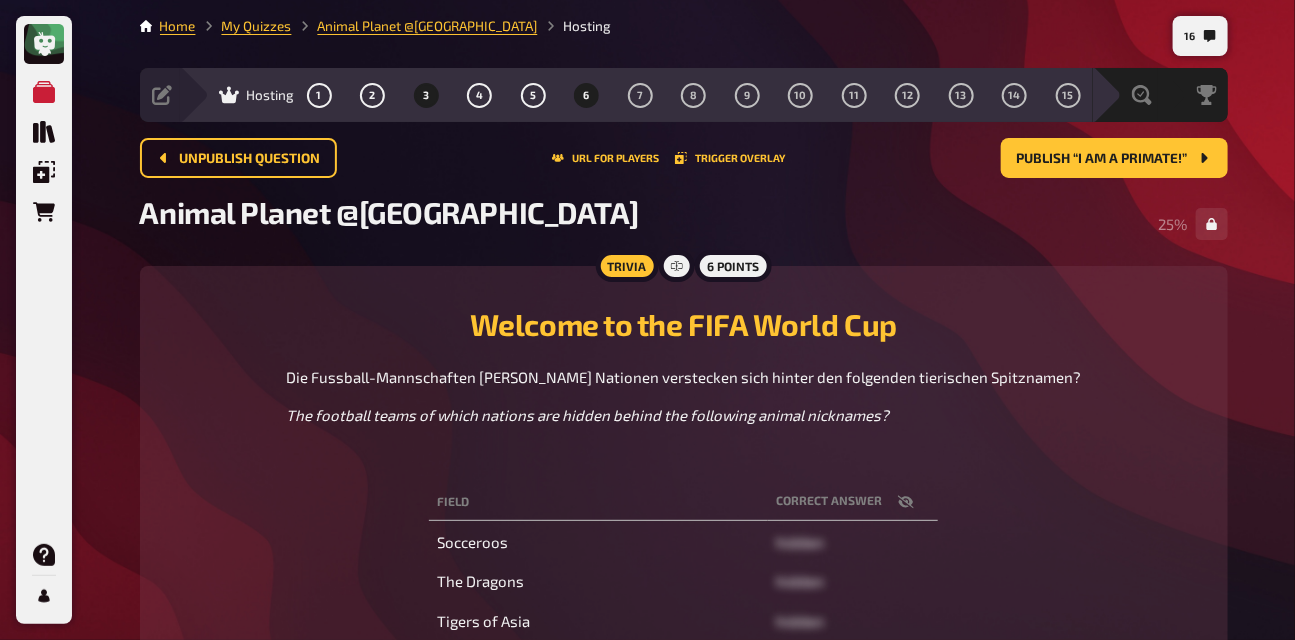 click on "3" at bounding box center (426, 95) 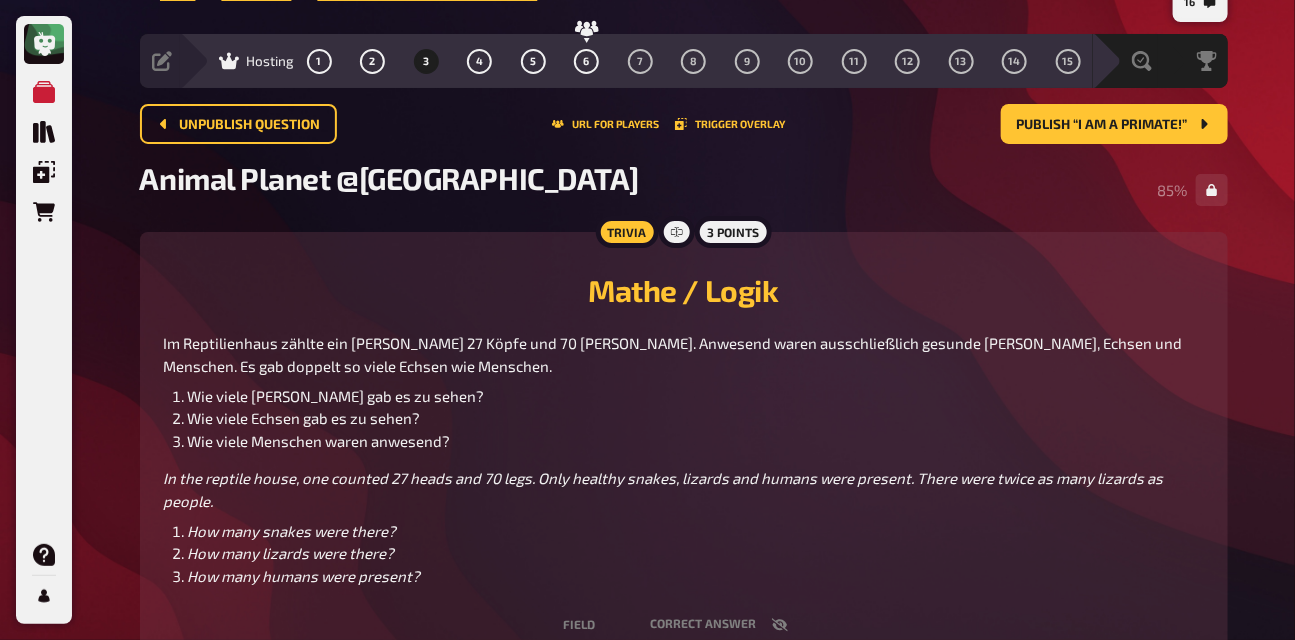 scroll, scrollTop: 35, scrollLeft: 0, axis: vertical 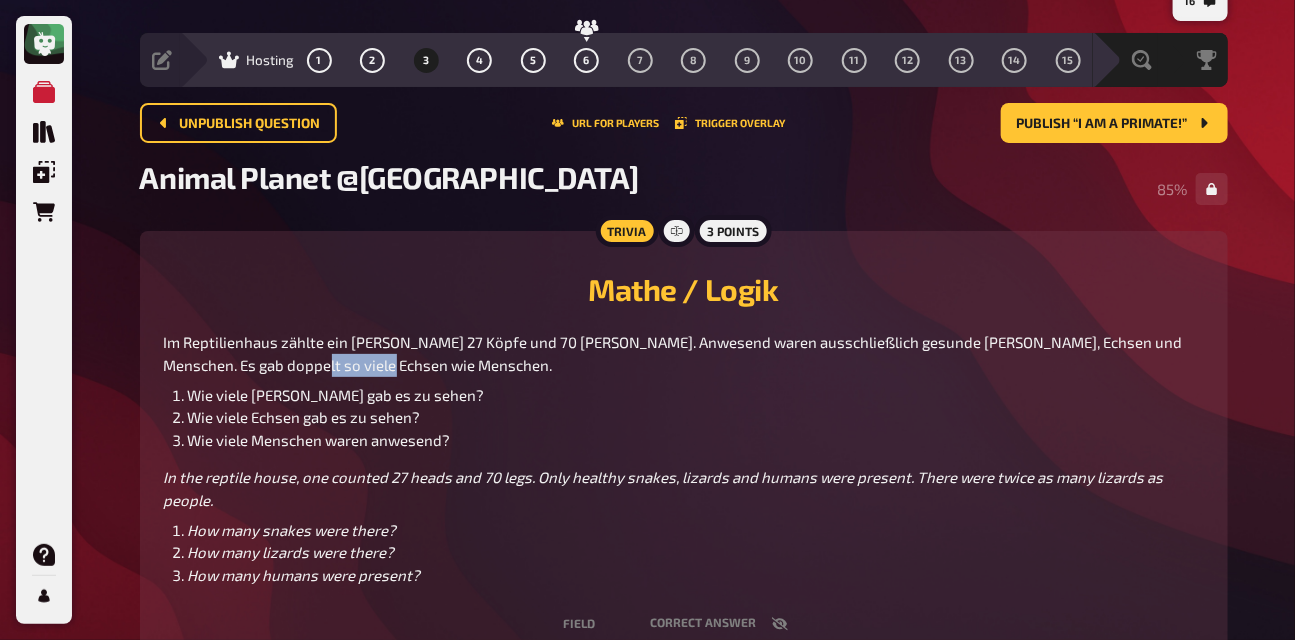 drag, startPoint x: 405, startPoint y: 364, endPoint x: 265, endPoint y: 357, distance: 140.1749 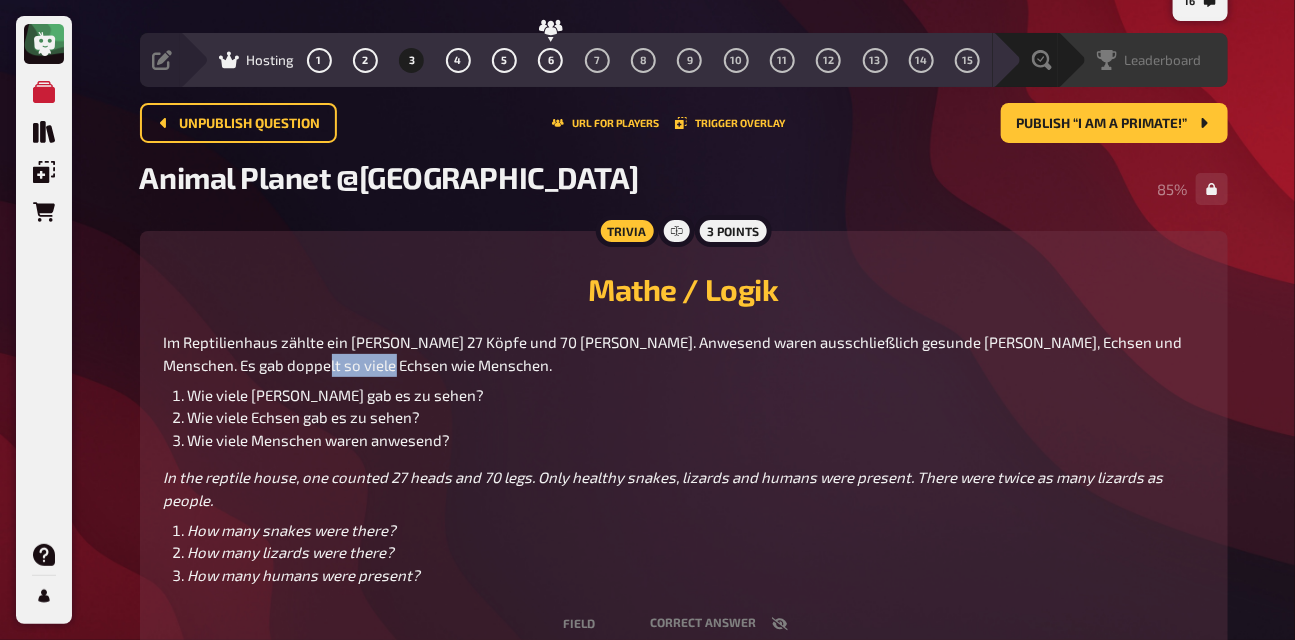 click on "Leaderboard" at bounding box center [1163, 60] 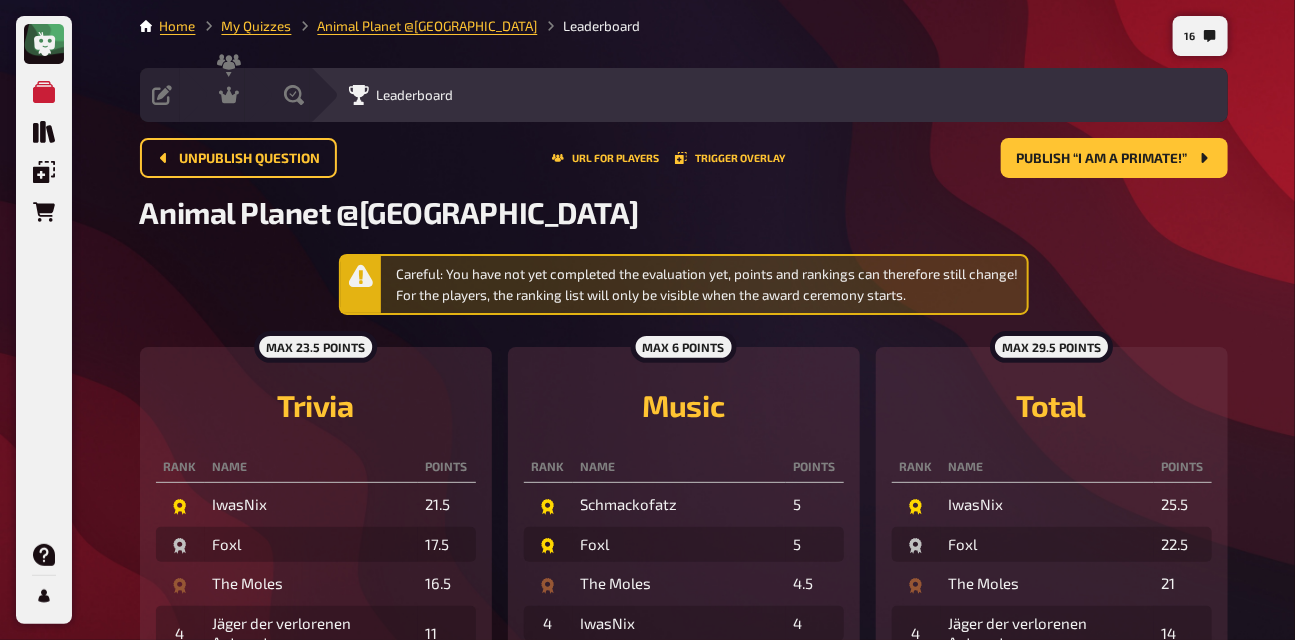 scroll, scrollTop: 15, scrollLeft: 0, axis: vertical 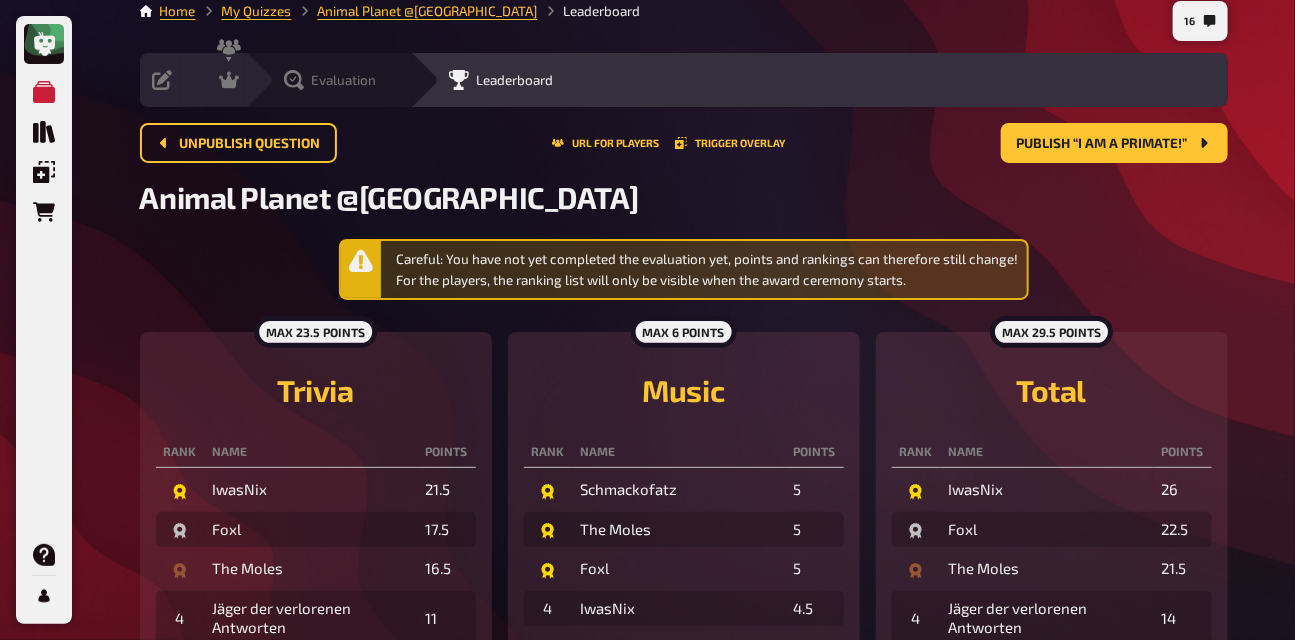 click on "Evaluation" at bounding box center (344, 80) 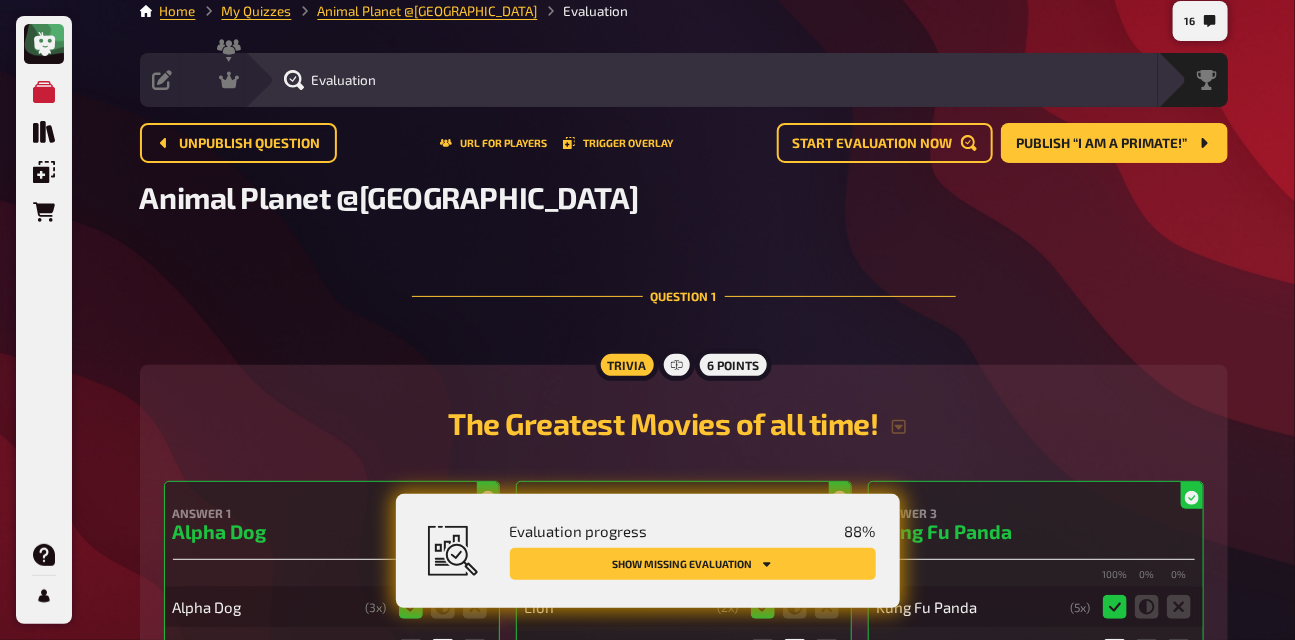 scroll, scrollTop: 0, scrollLeft: 0, axis: both 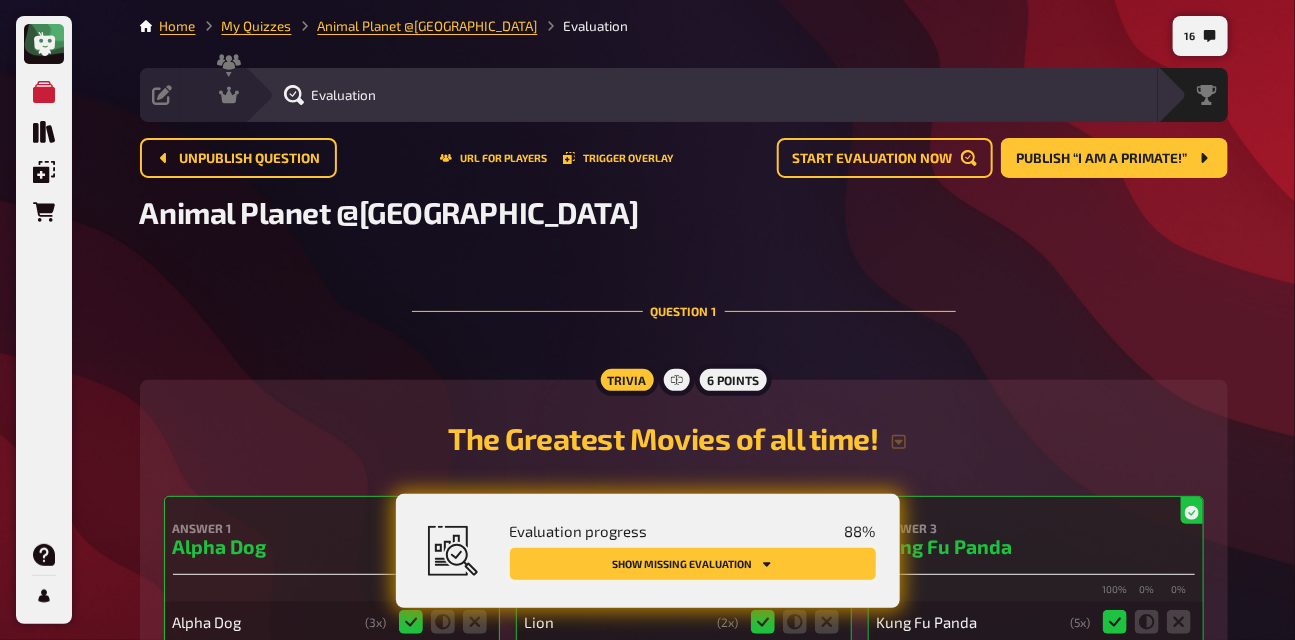 click 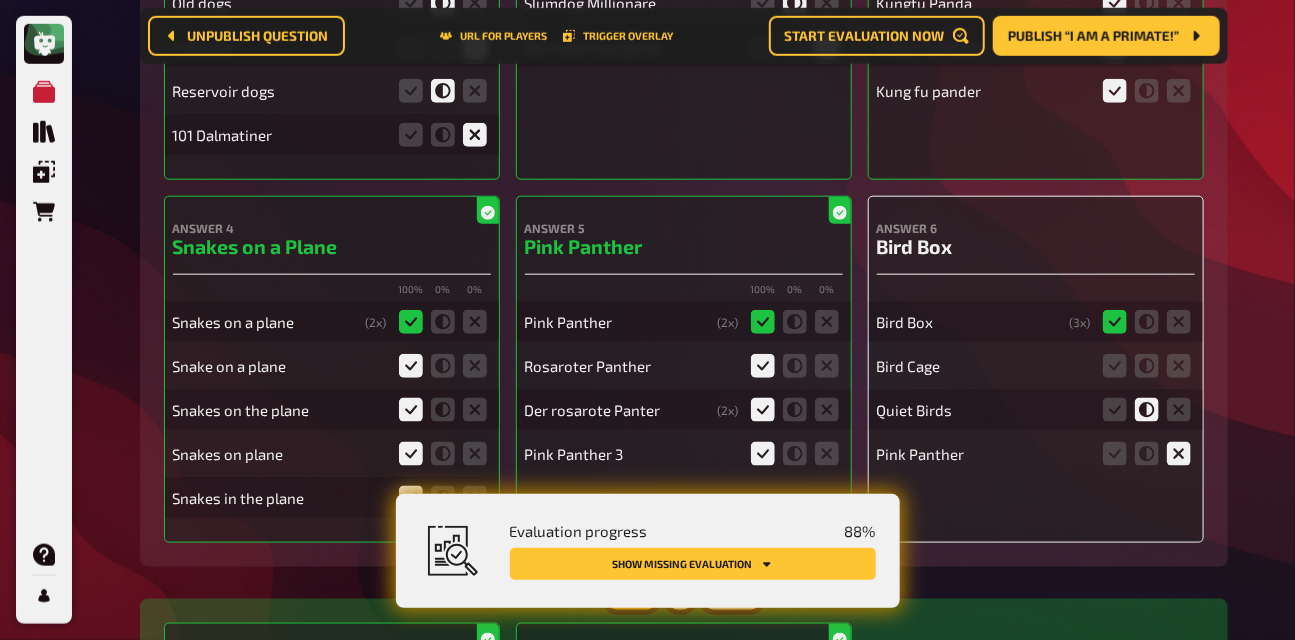 scroll, scrollTop: 759, scrollLeft: 0, axis: vertical 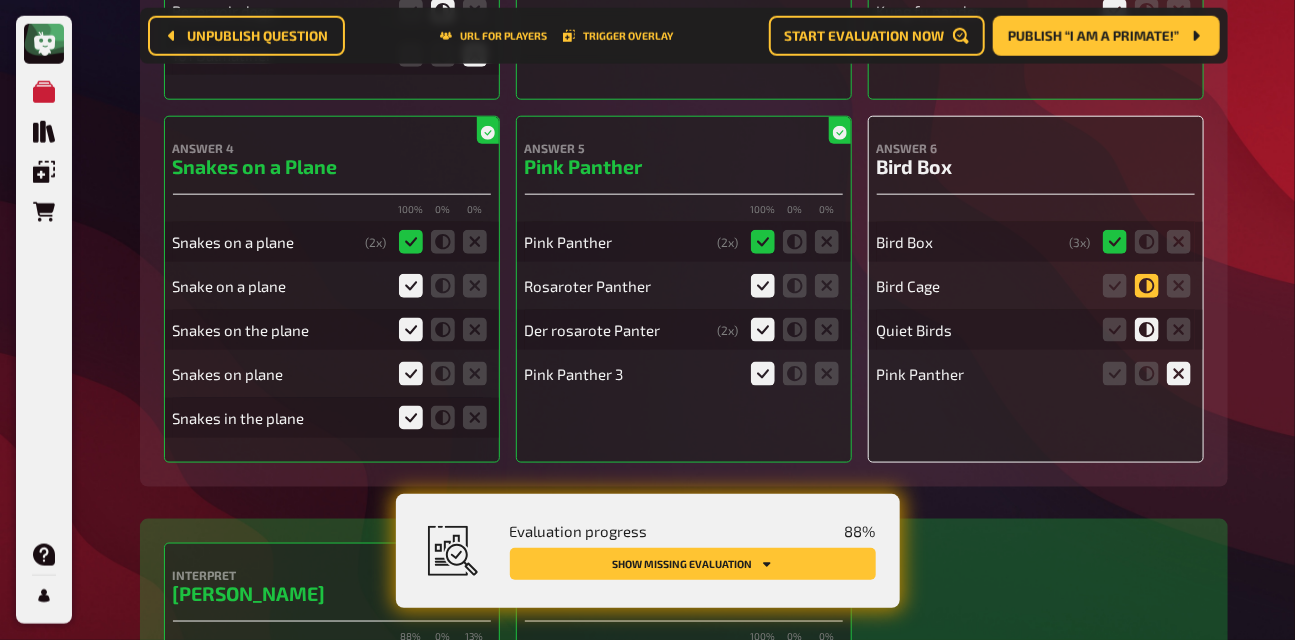 click 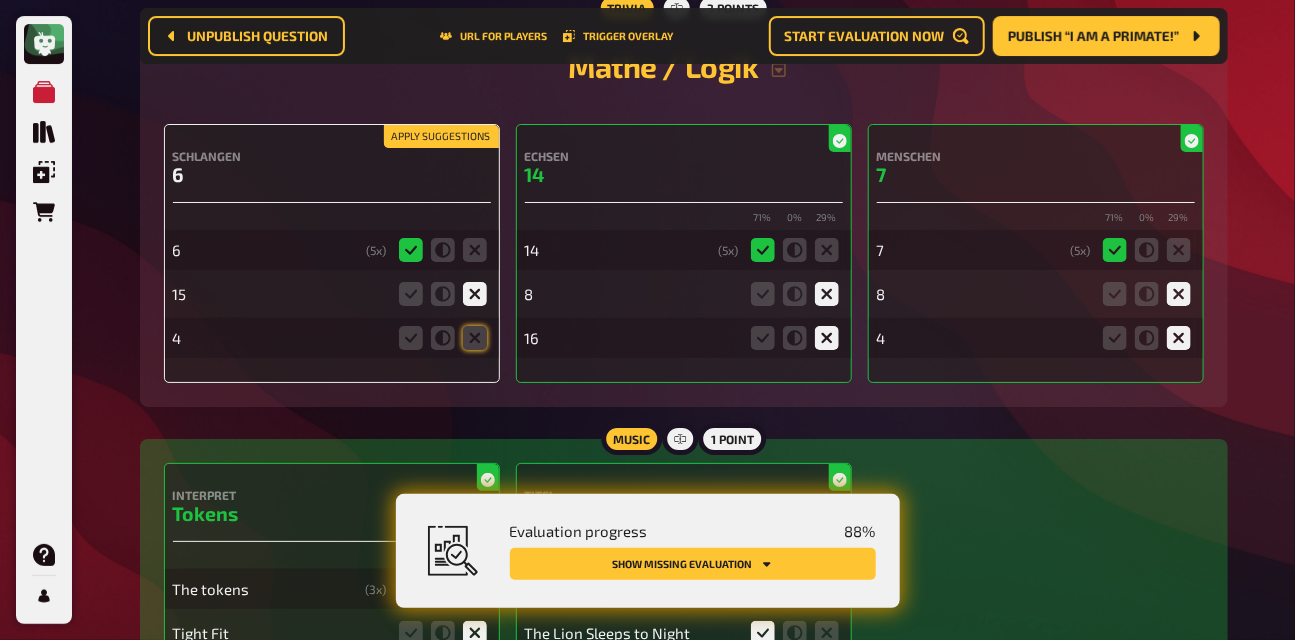scroll, scrollTop: 2698, scrollLeft: 0, axis: vertical 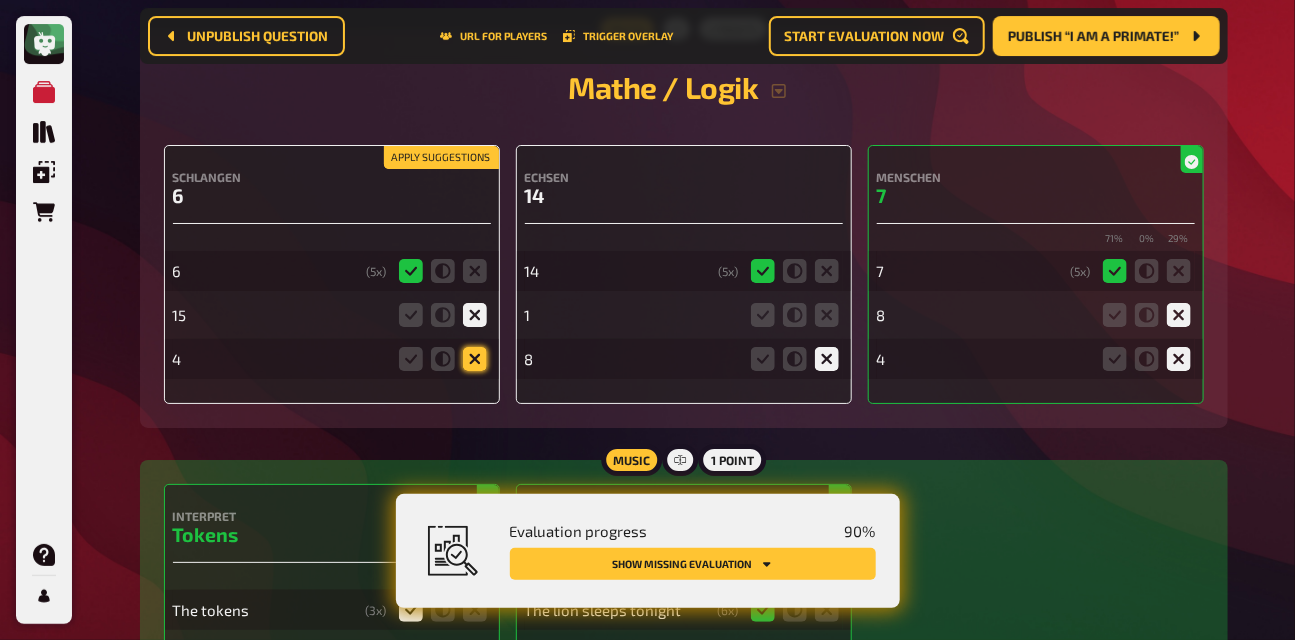 click 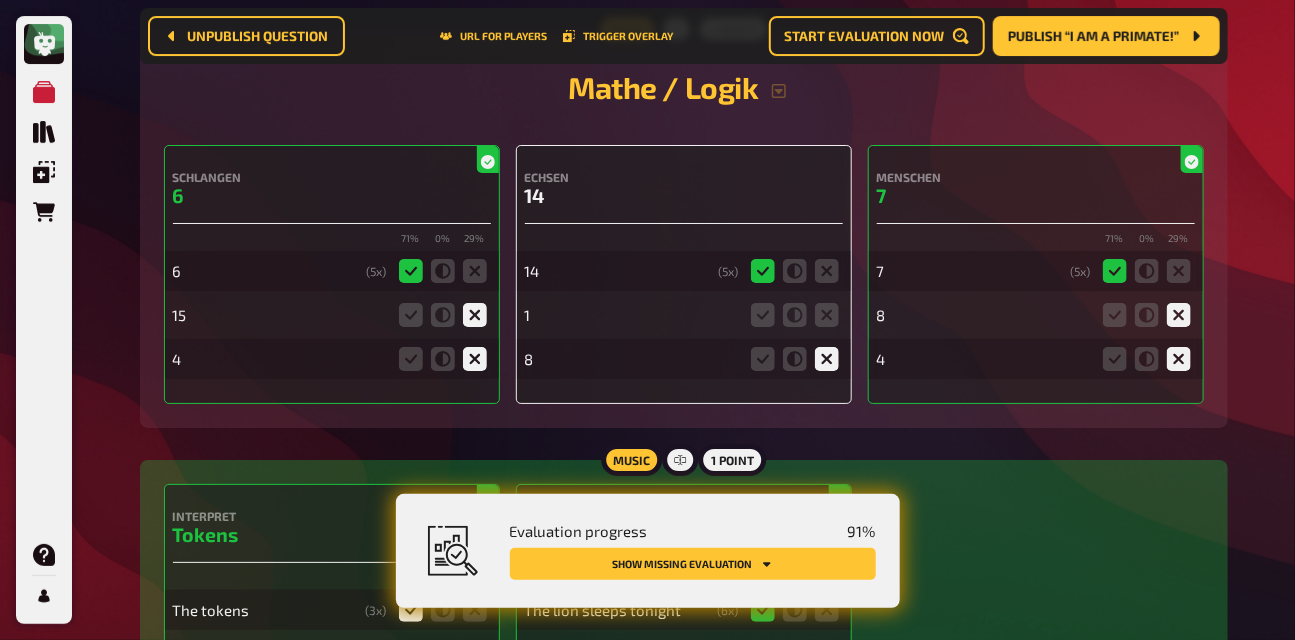 click at bounding box center [795, 315] 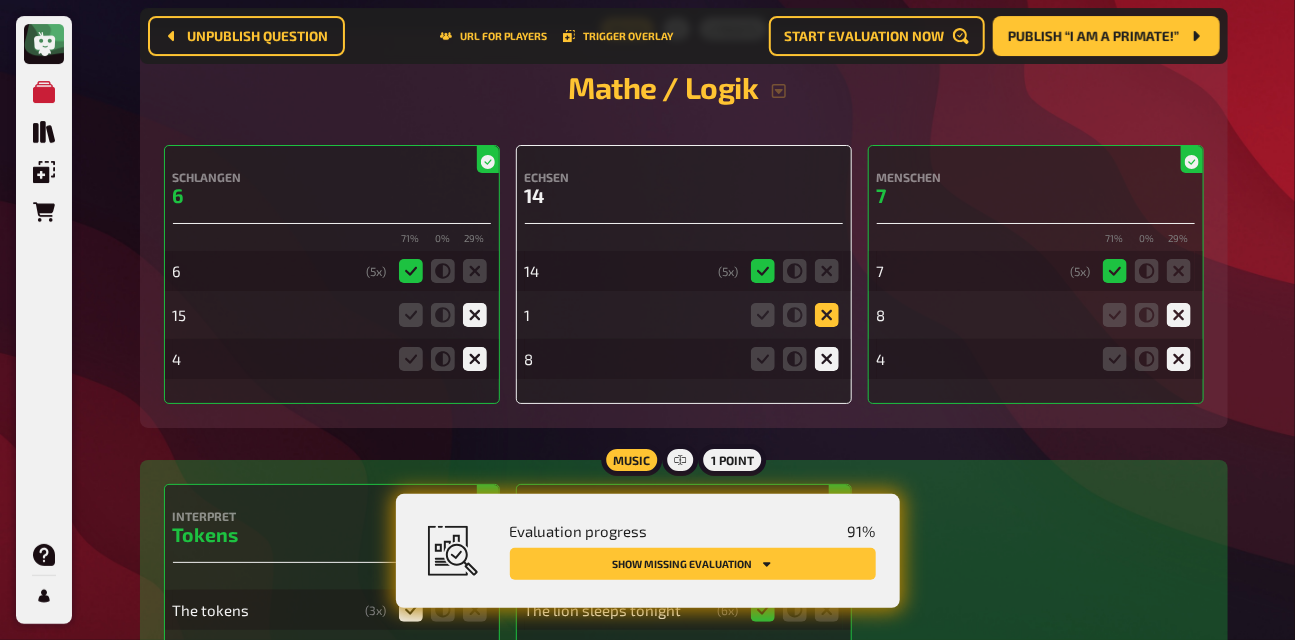 click 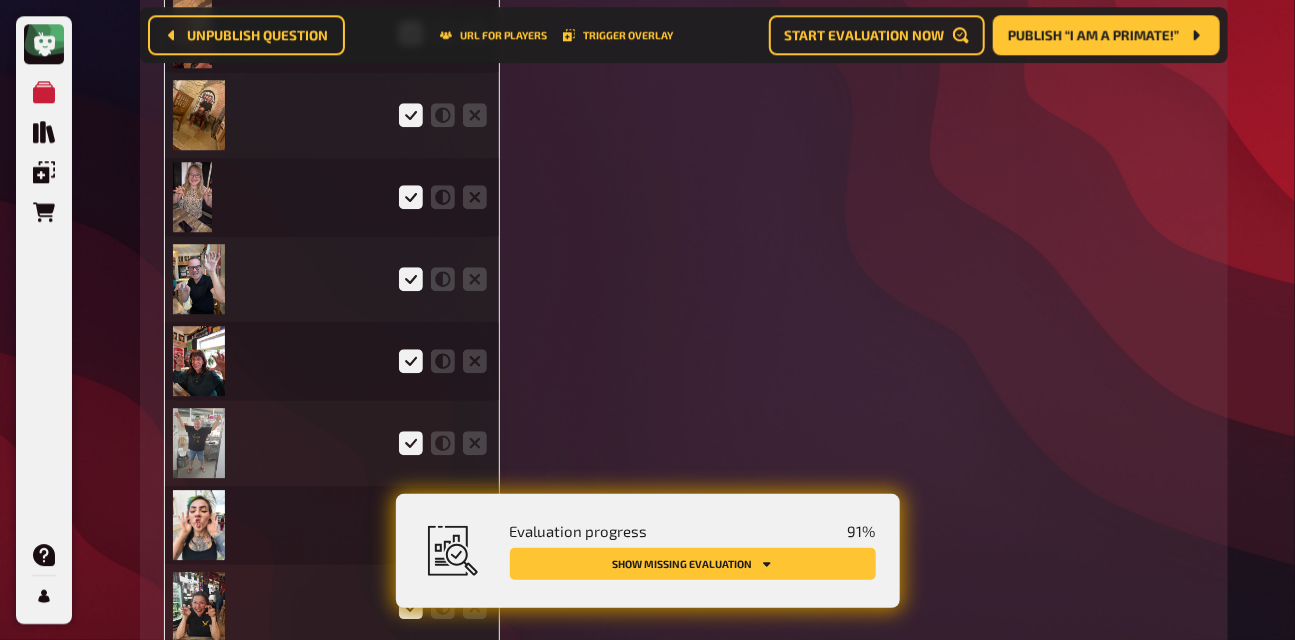 scroll, scrollTop: 4885, scrollLeft: 0, axis: vertical 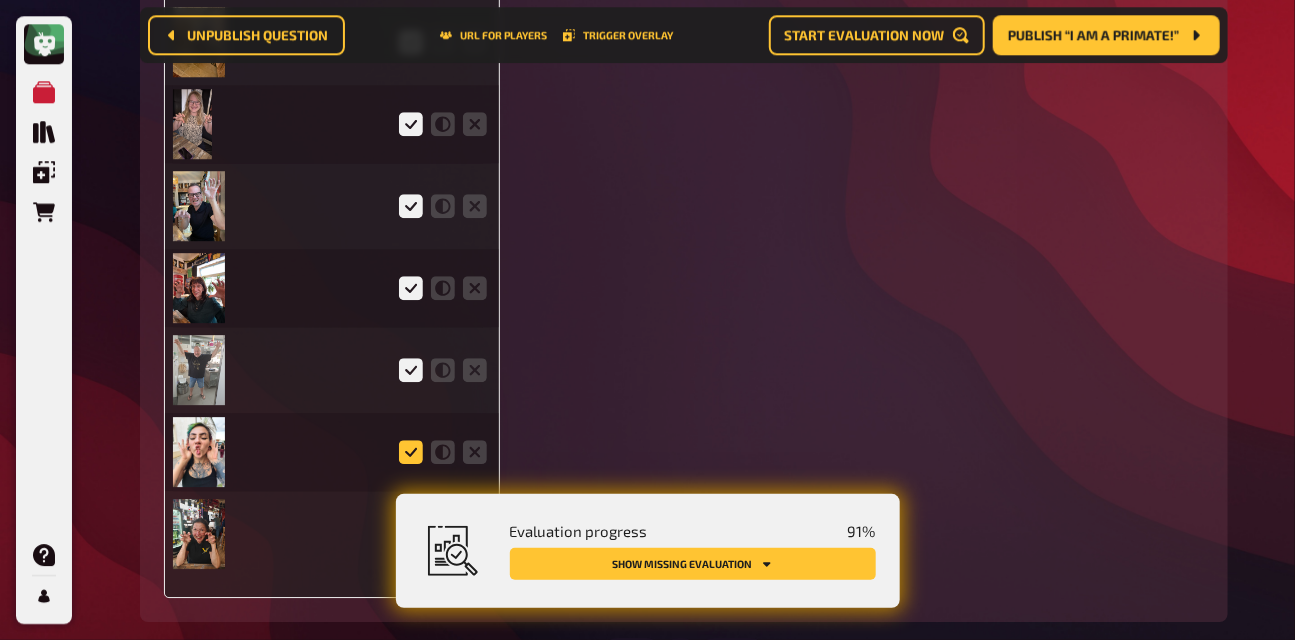 click 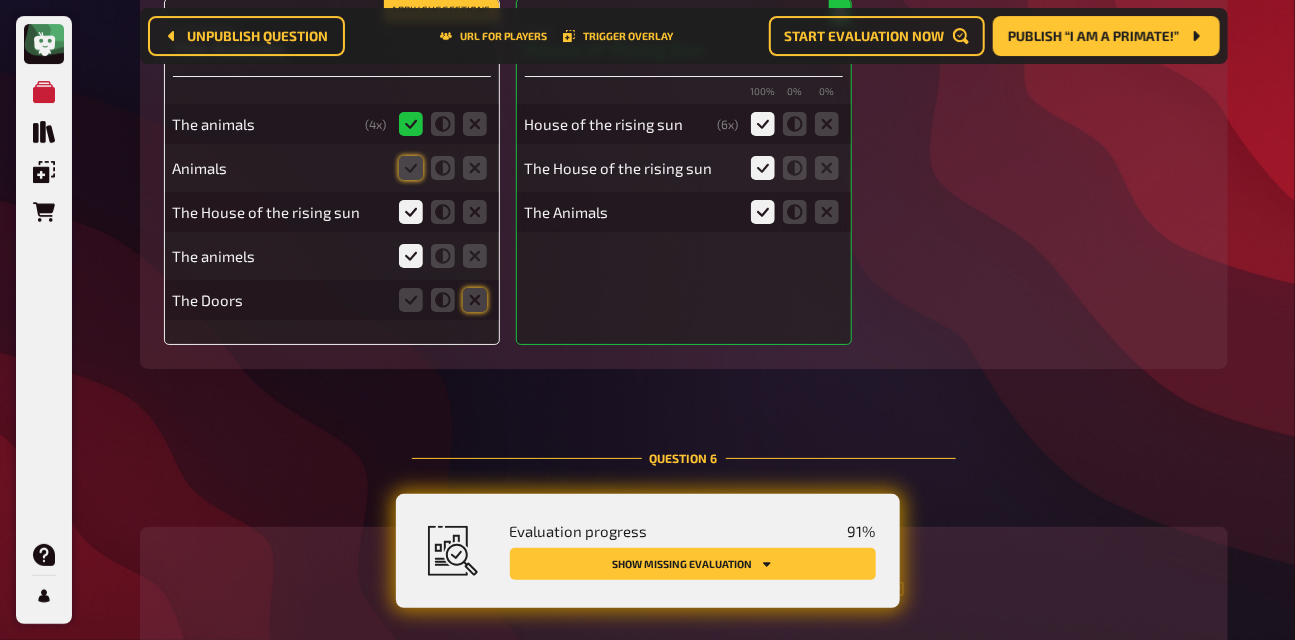 scroll, scrollTop: 5474, scrollLeft: 0, axis: vertical 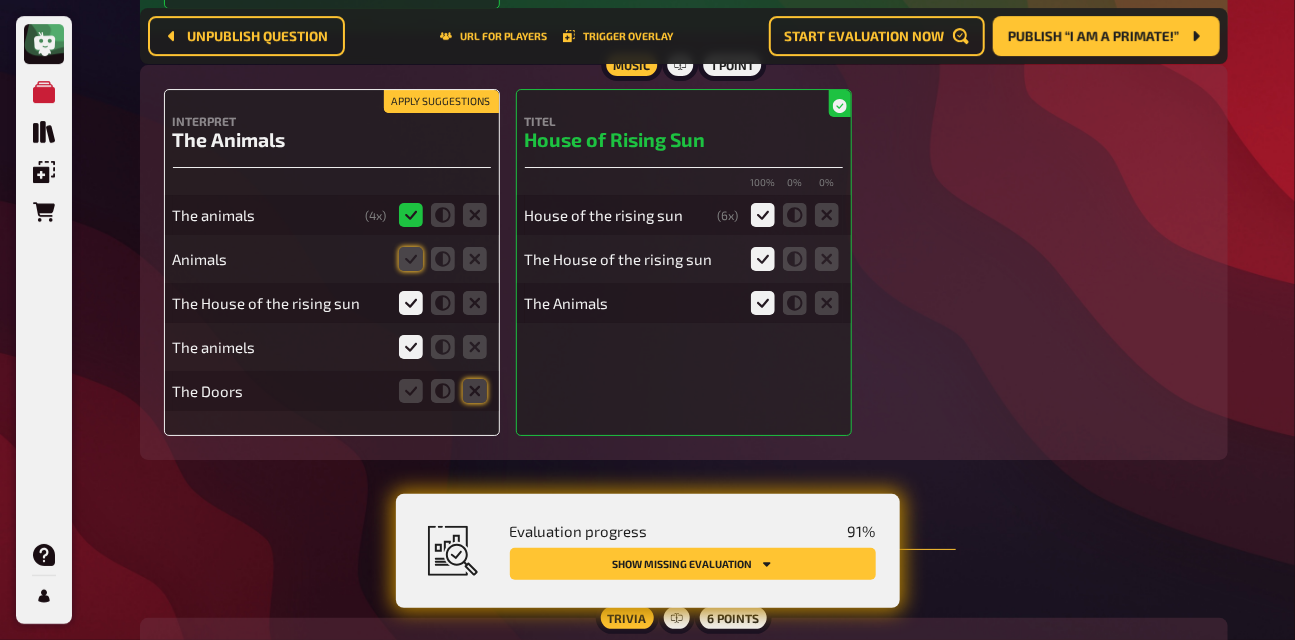 click on "Apply suggestions" at bounding box center (441, 102) 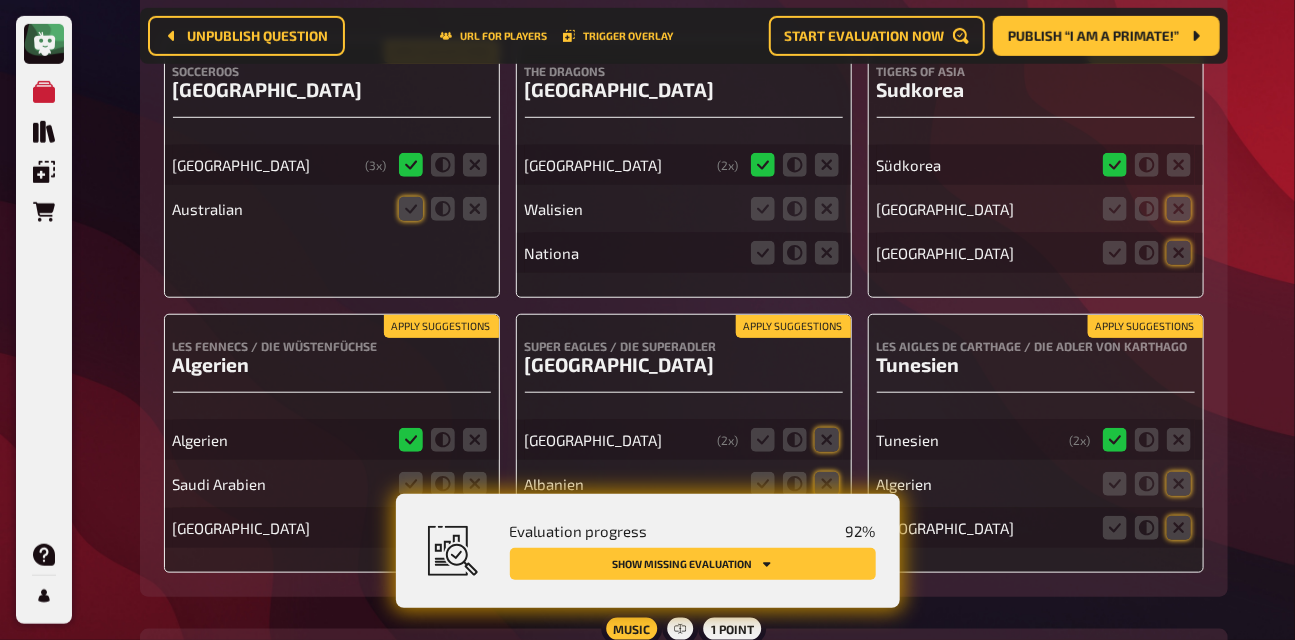 scroll, scrollTop: 6221, scrollLeft: 0, axis: vertical 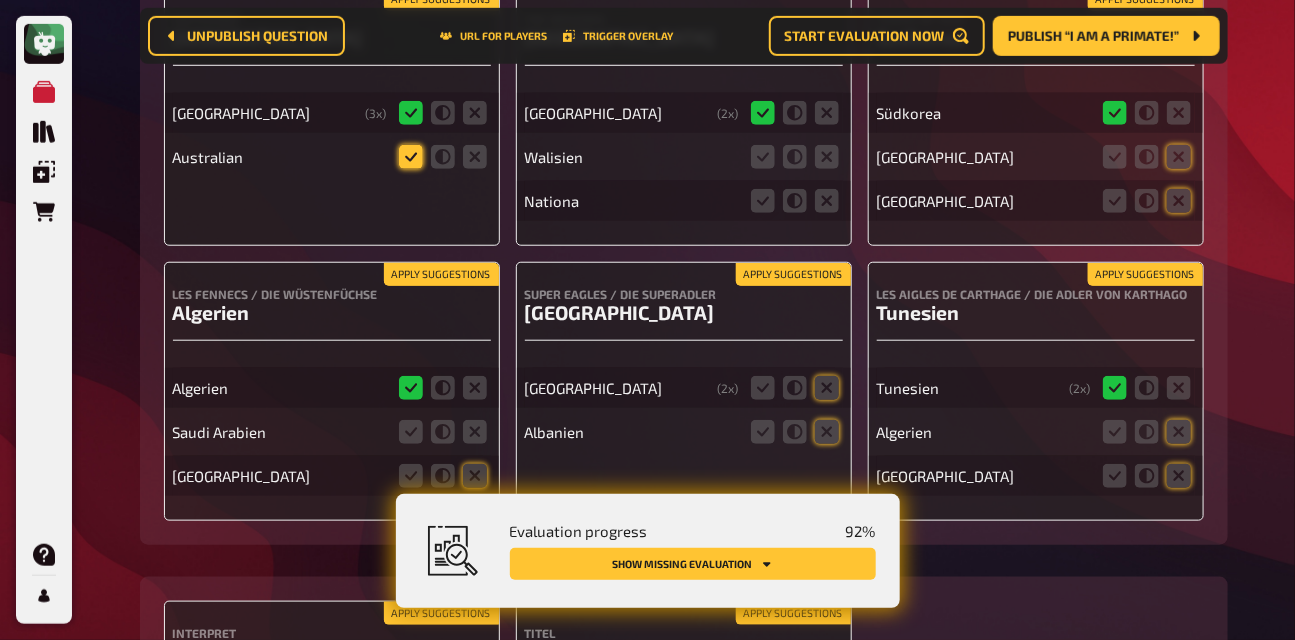 click 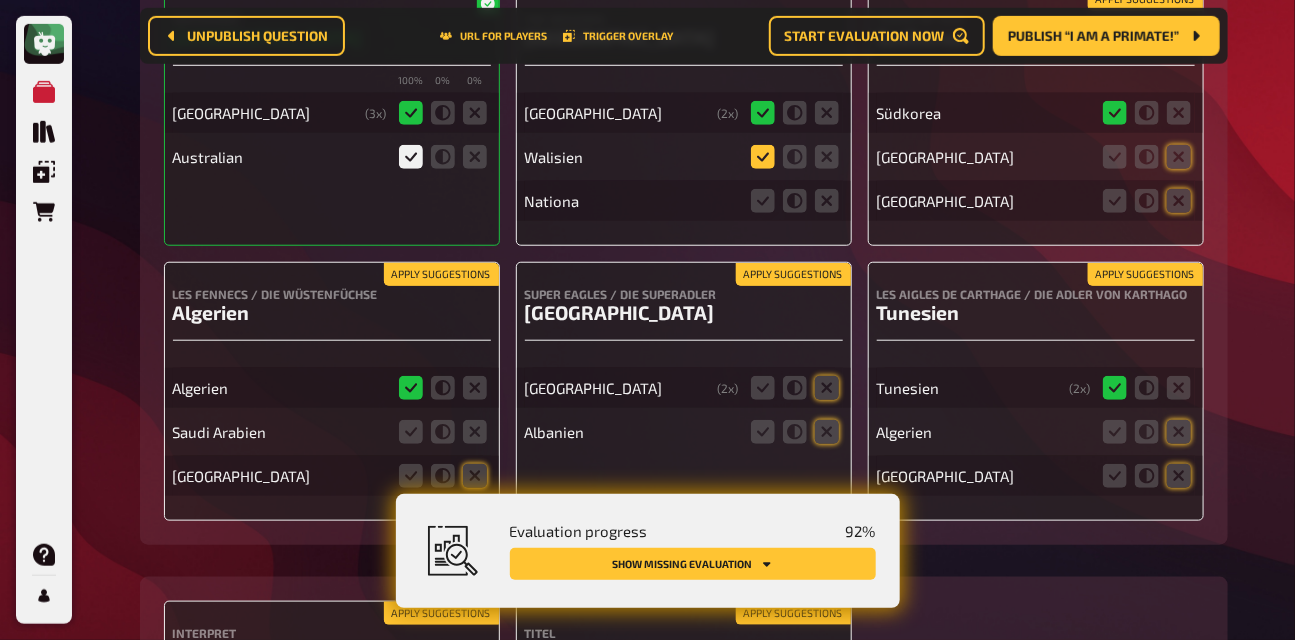 click 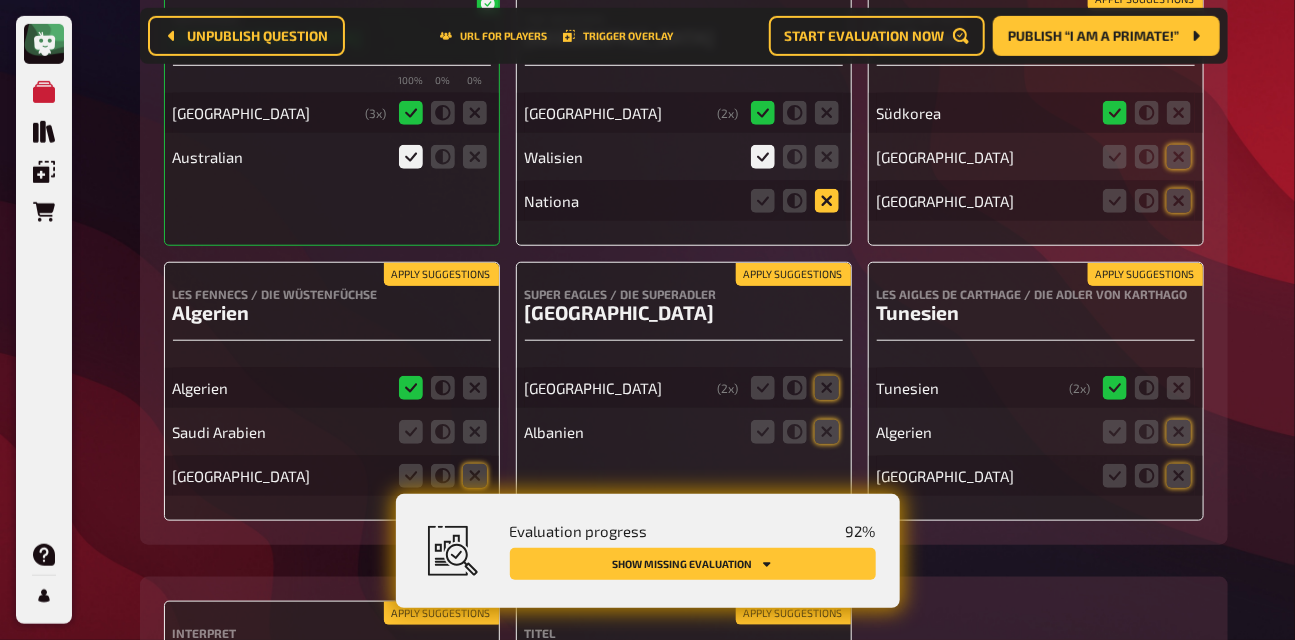 click 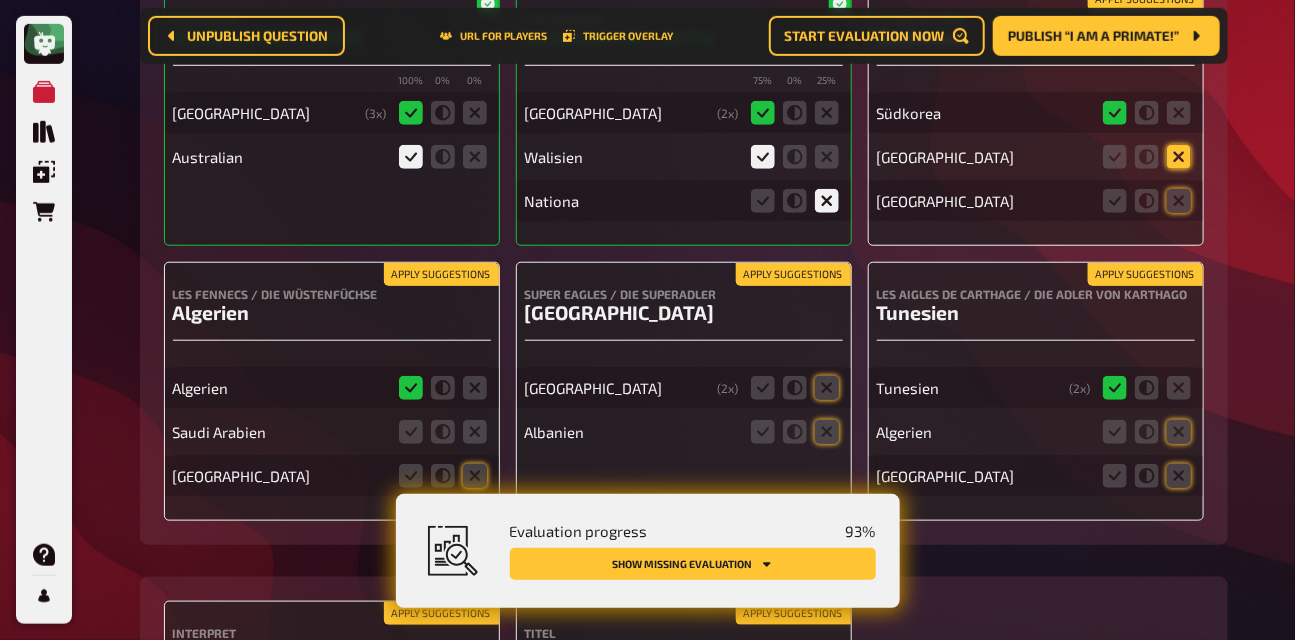 click 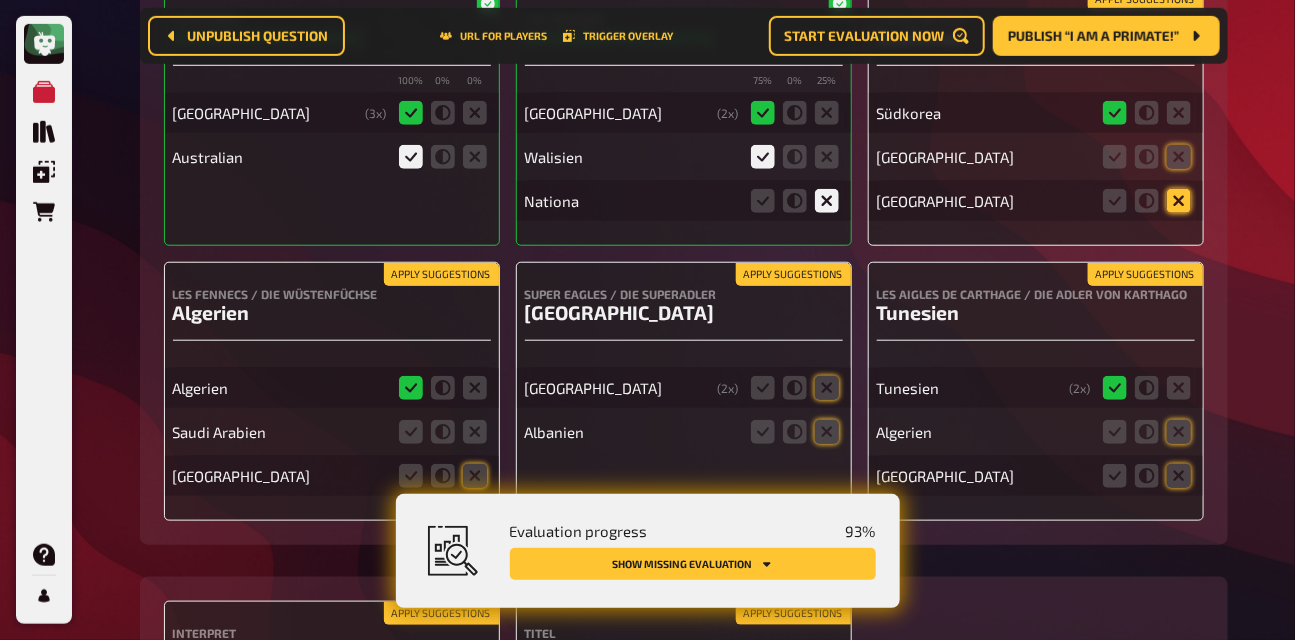 click 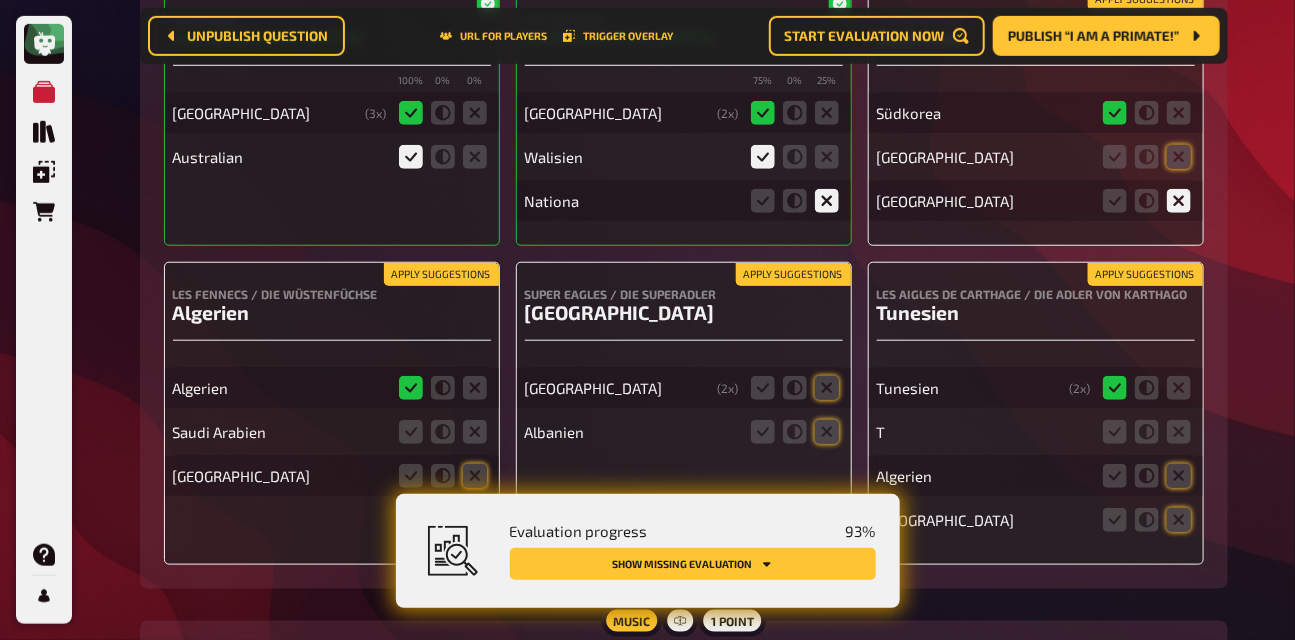 click on "Socceroos [GEOGRAPHIC_DATA] 100 % 0 % 0 % [GEOGRAPHIC_DATA] ( 3 x) Australian The Dragons Wales 75 % 0 % 25 % [GEOGRAPHIC_DATA]  ( 2 x) Walisien Nationa Apply suggestions Tigers of Asia Sudkorea [GEOGRAPHIC_DATA] [GEOGRAPHIC_DATA] [GEOGRAPHIC_DATA] Apply suggestions Les Fennecs / Die Wüstenfüchse [GEOGRAPHIC_DATA] [GEOGRAPHIC_DATA] [GEOGRAPHIC_DATA] [GEOGRAPHIC_DATA] Apply suggestions Super Eagles / Die Superadler [GEOGRAPHIC_DATA] [GEOGRAPHIC_DATA] ( 2 x) Albanien Apply suggestions Les Aigles de Carthage / Die [PERSON_NAME] von Karthago Tunesien Tunesien ( 2 x) T Algerien [GEOGRAPHIC_DATA]" at bounding box center [684, 276] 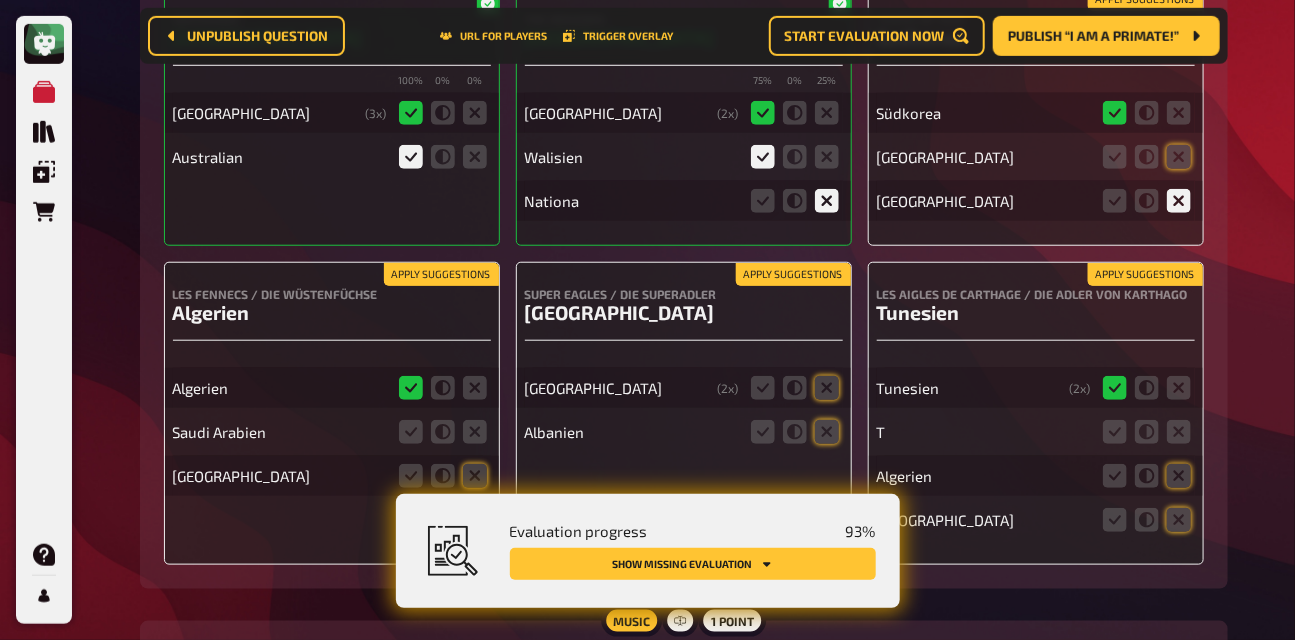 click on "Apply suggestions" at bounding box center [1145, 275] 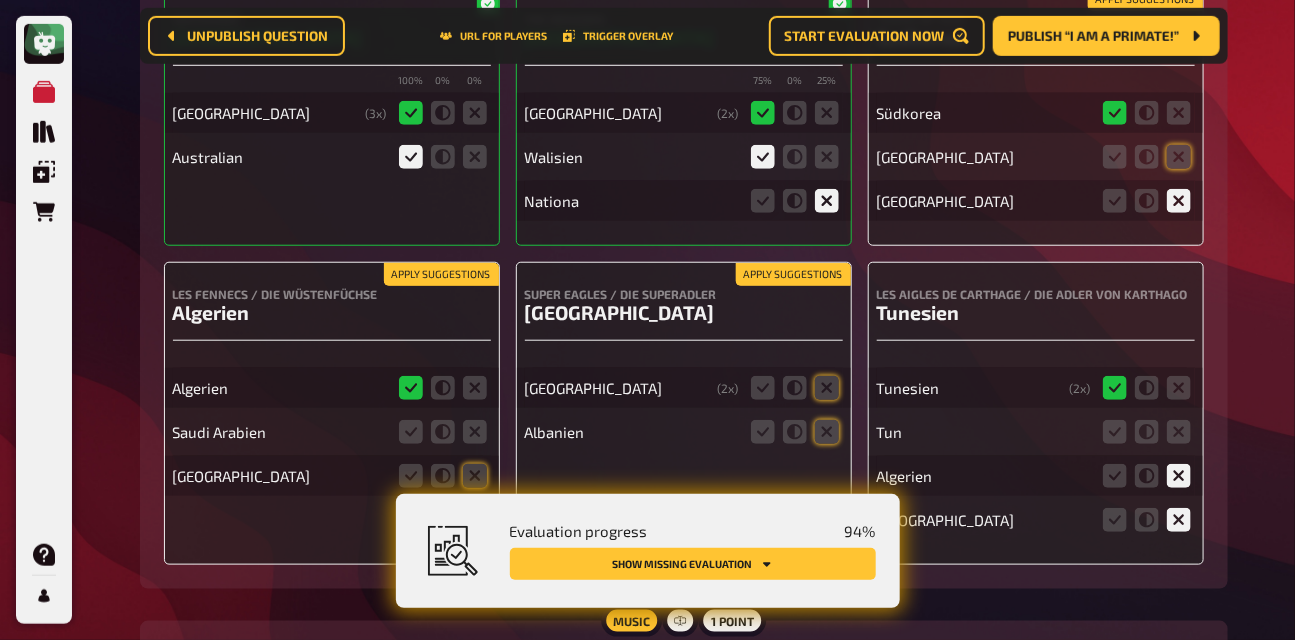 click on "Apply suggestions" at bounding box center [793, 275] 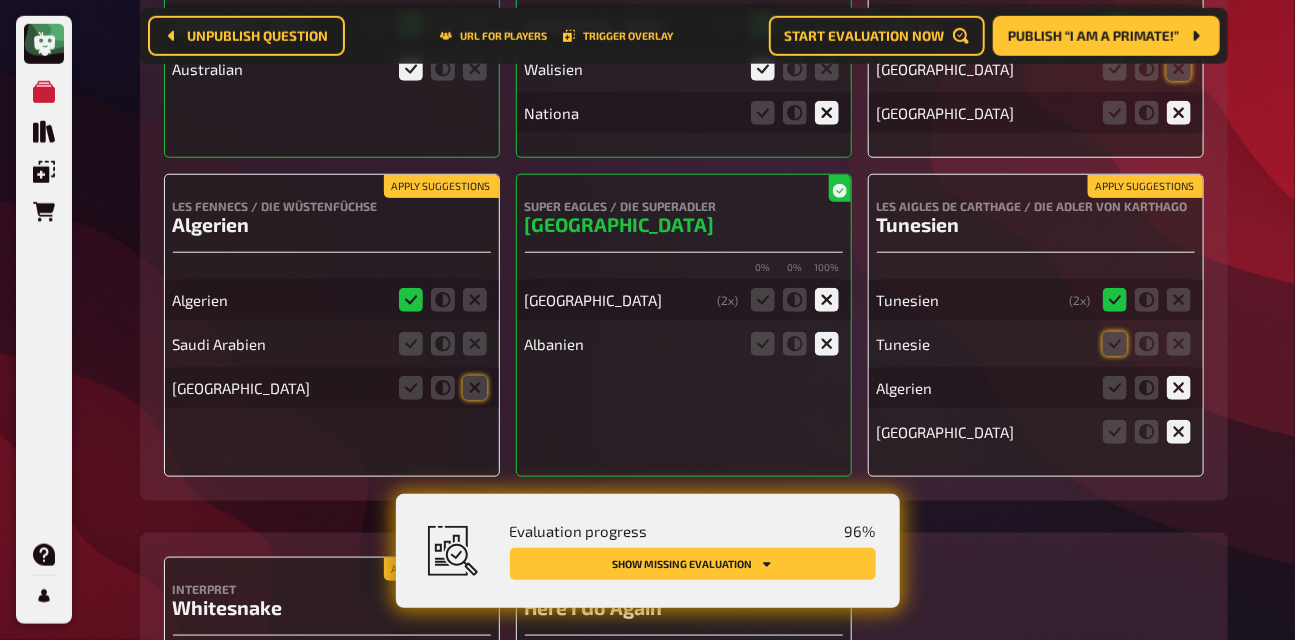scroll, scrollTop: 6397, scrollLeft: 0, axis: vertical 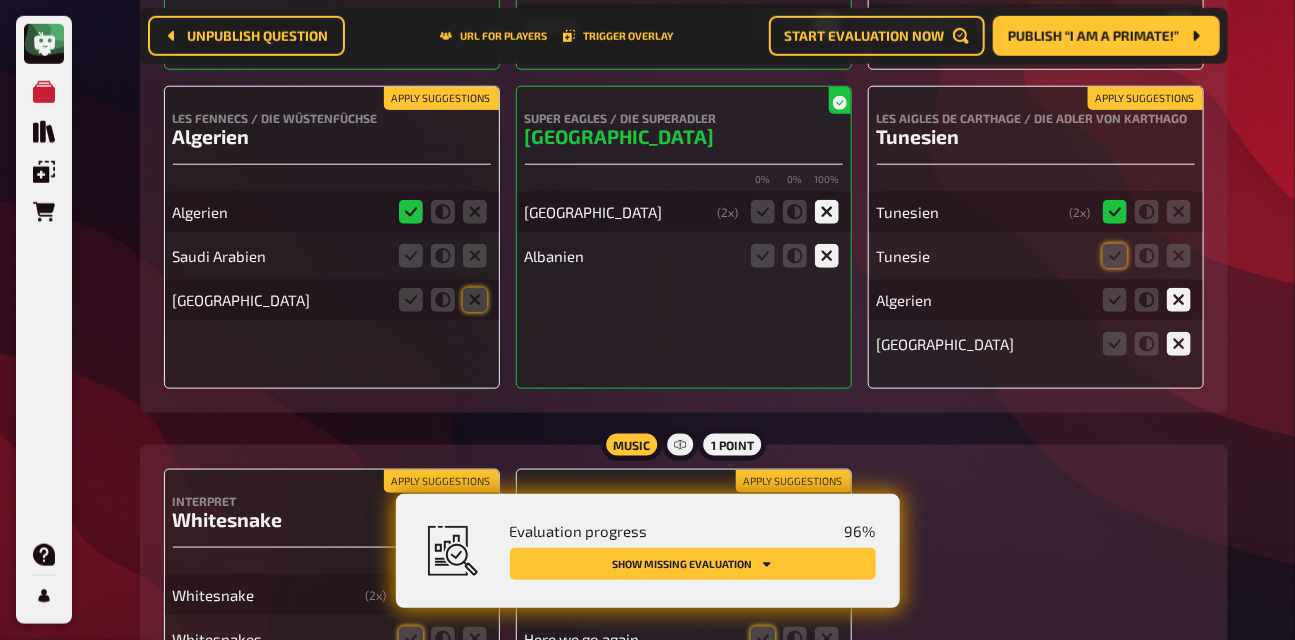click on "Apply suggestions" at bounding box center [441, 99] 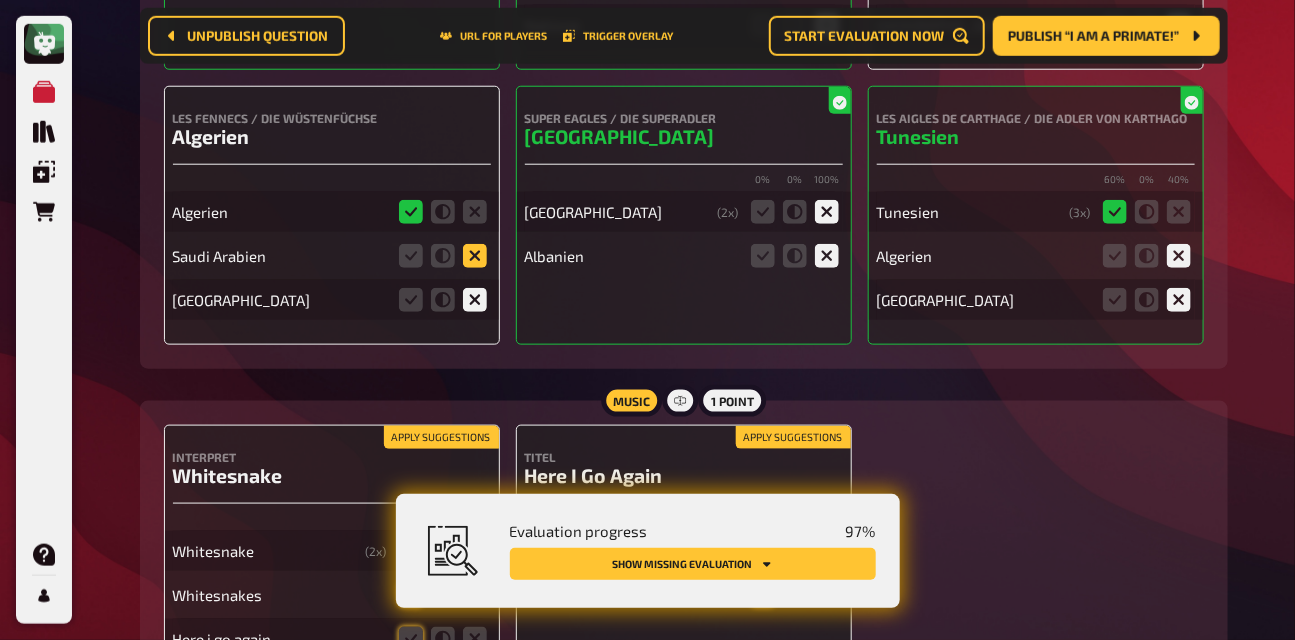 click 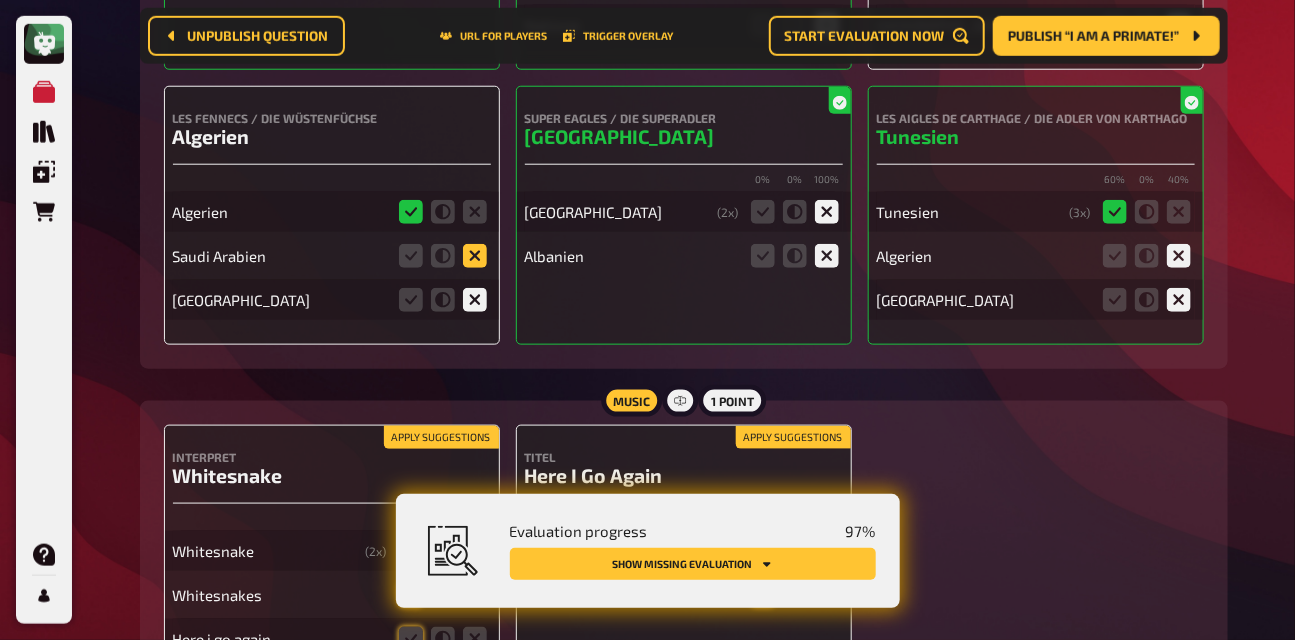 click at bounding box center (0, 0) 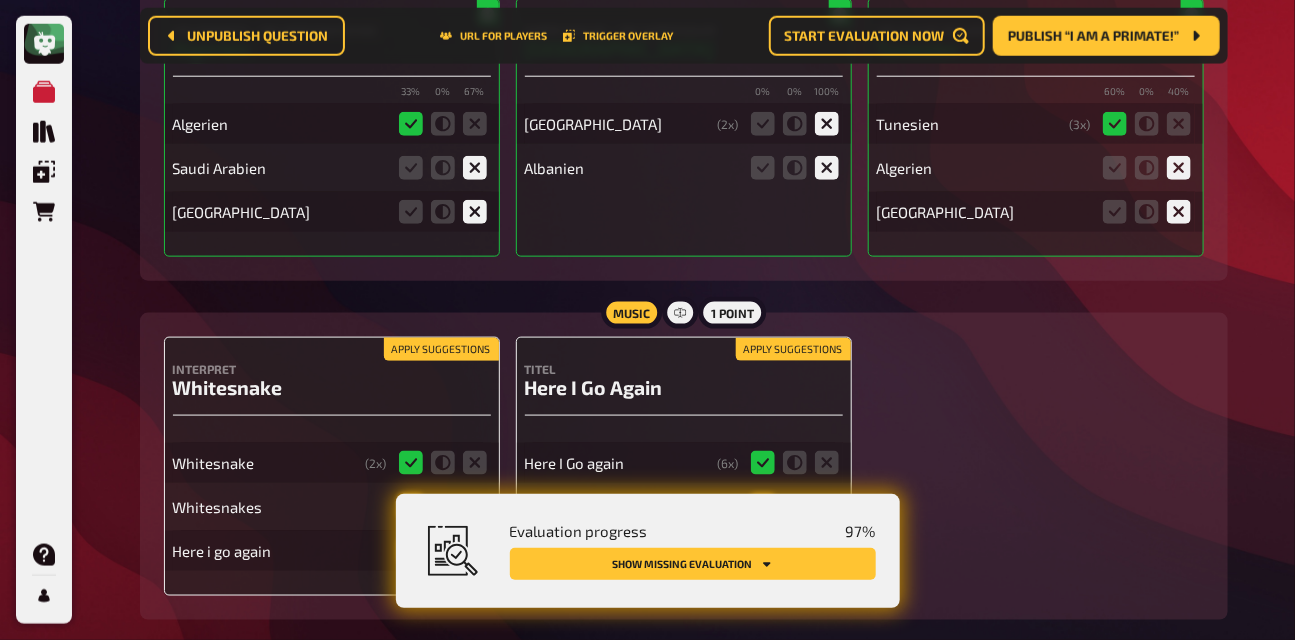 scroll, scrollTop: 6598, scrollLeft: 0, axis: vertical 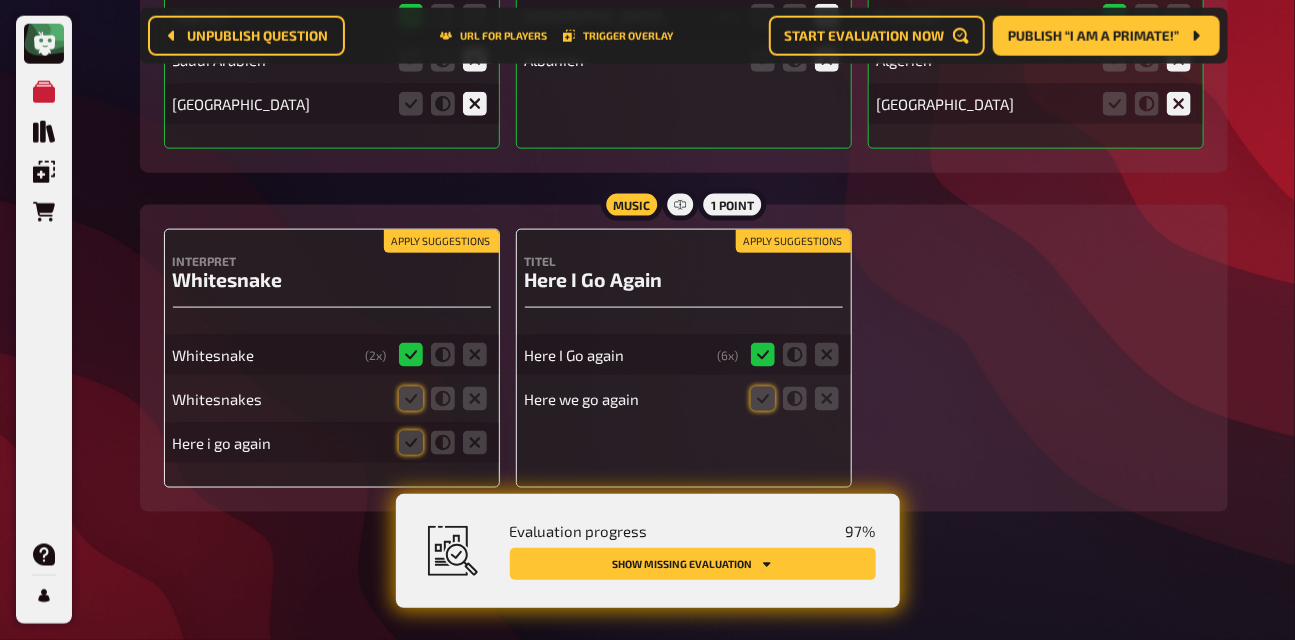 click on "Apply suggestions" at bounding box center [441, 242] 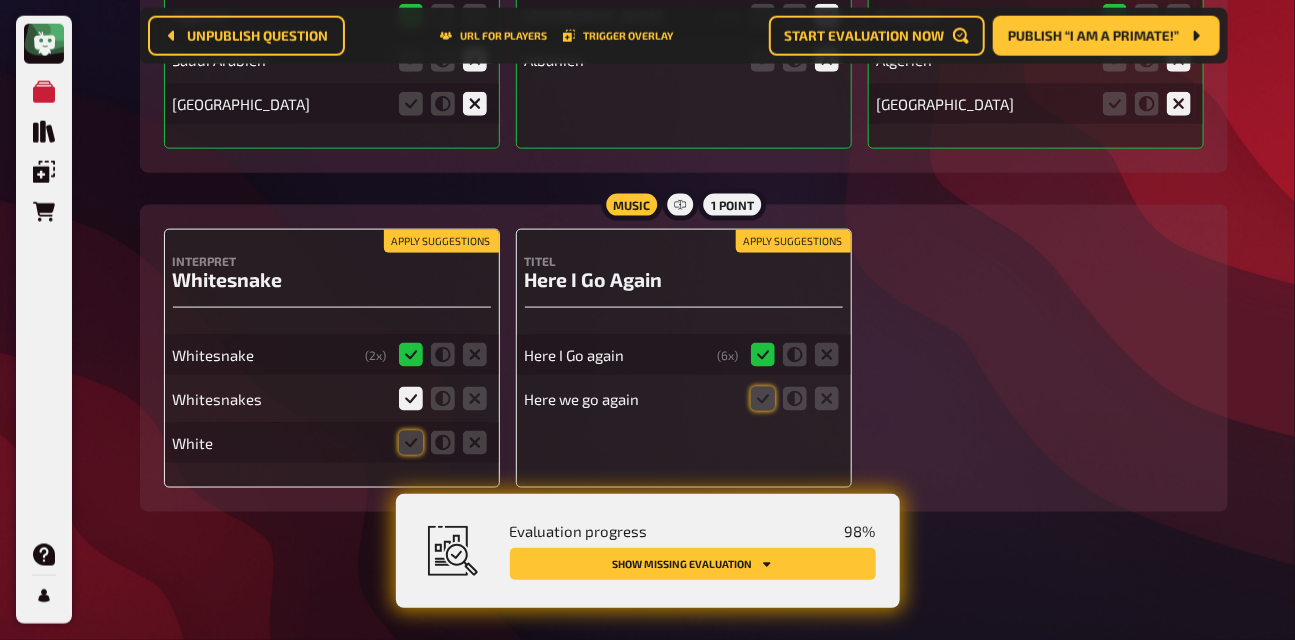 click on "Apply suggestions" at bounding box center [793, 242] 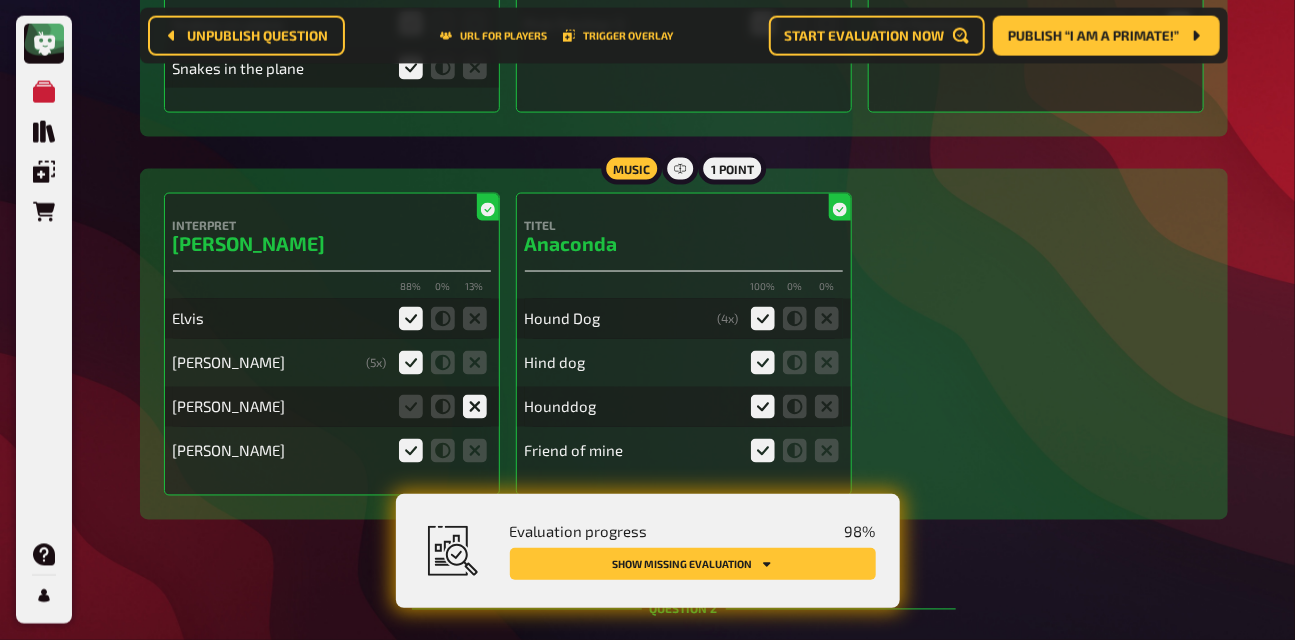scroll, scrollTop: 0, scrollLeft: 0, axis: both 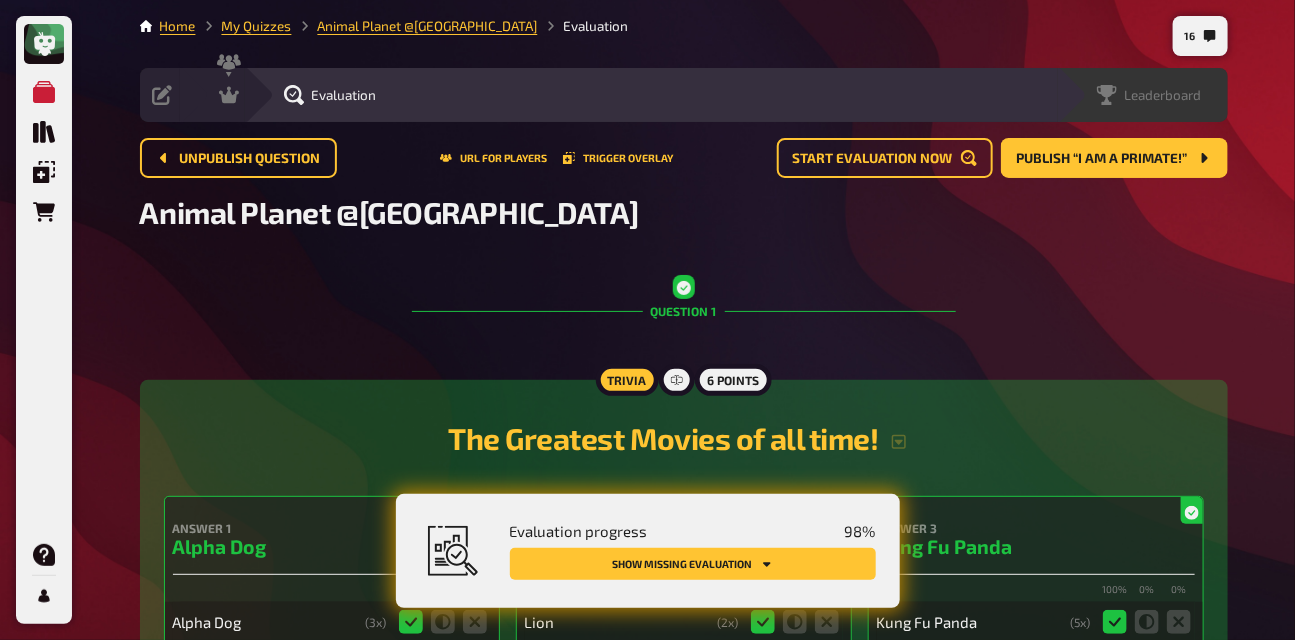 click on "Leaderboard" at bounding box center [1163, 95] 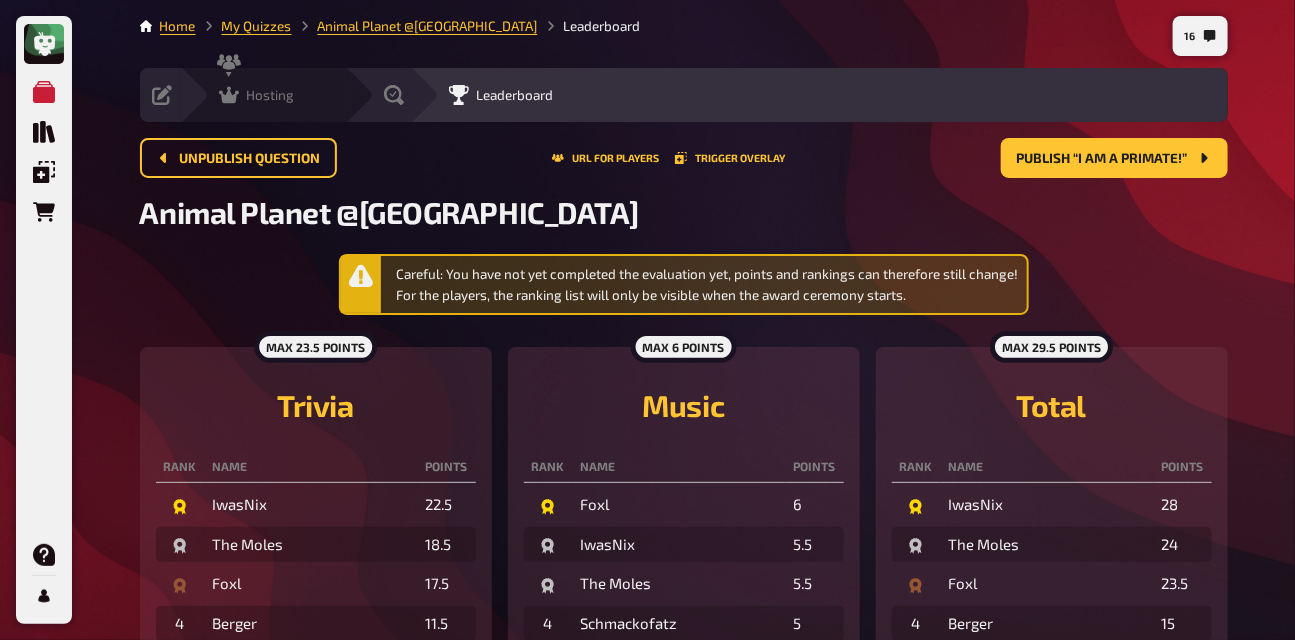 click on "Hosting" at bounding box center (271, 95) 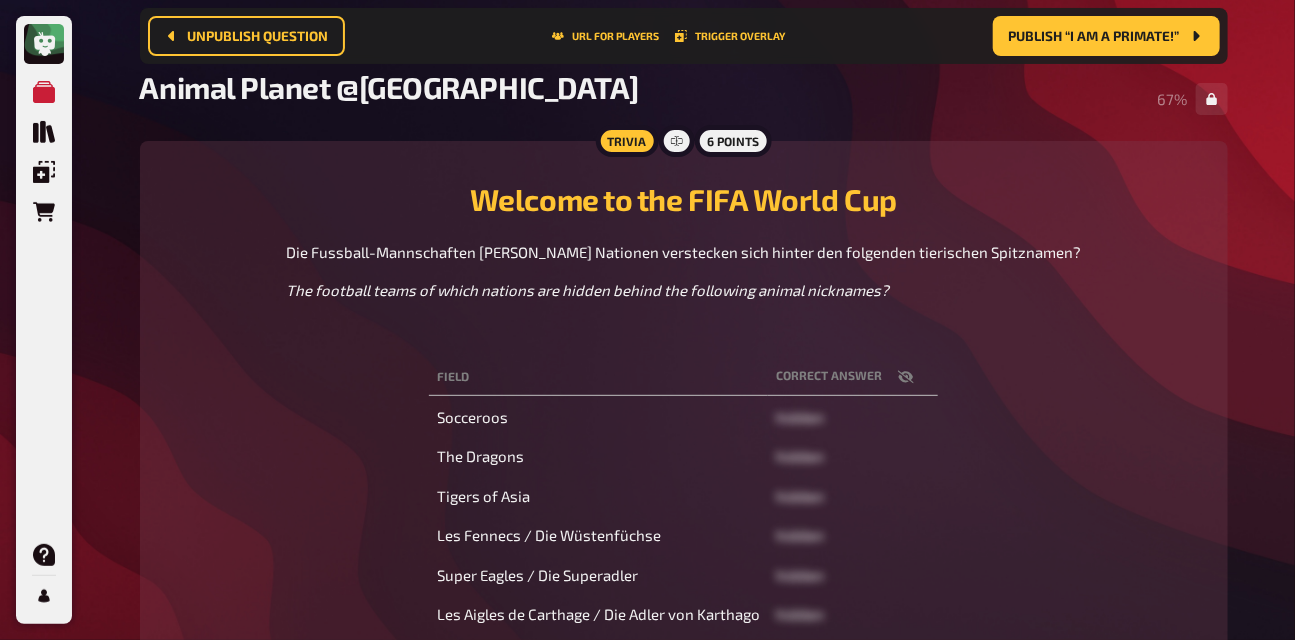 scroll, scrollTop: 0, scrollLeft: 0, axis: both 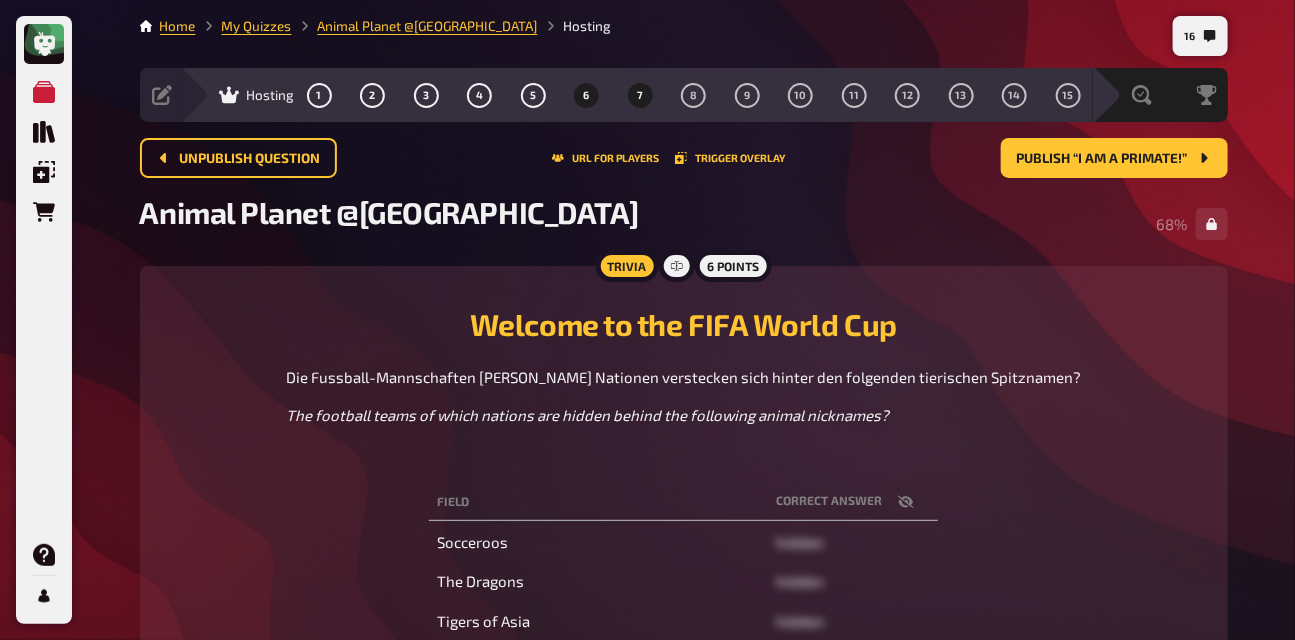 click on "7" at bounding box center [640, 95] 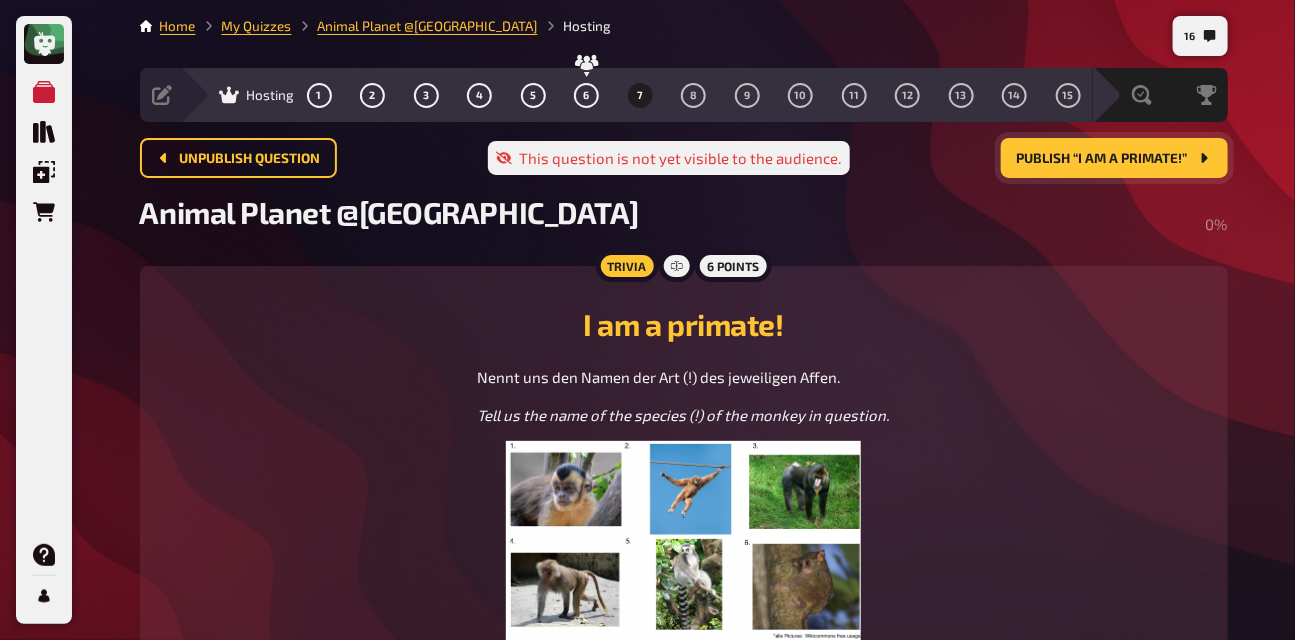 click on "Publish “I am a primate!”" at bounding box center (1102, 159) 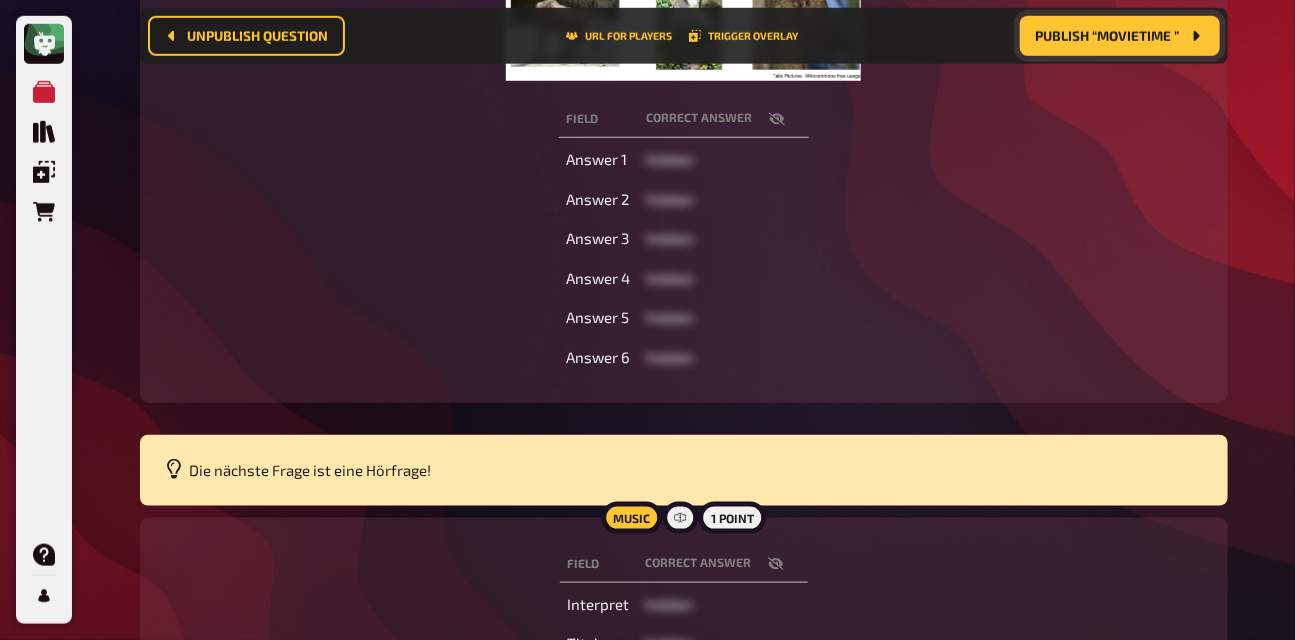 scroll, scrollTop: 618, scrollLeft: 0, axis: vertical 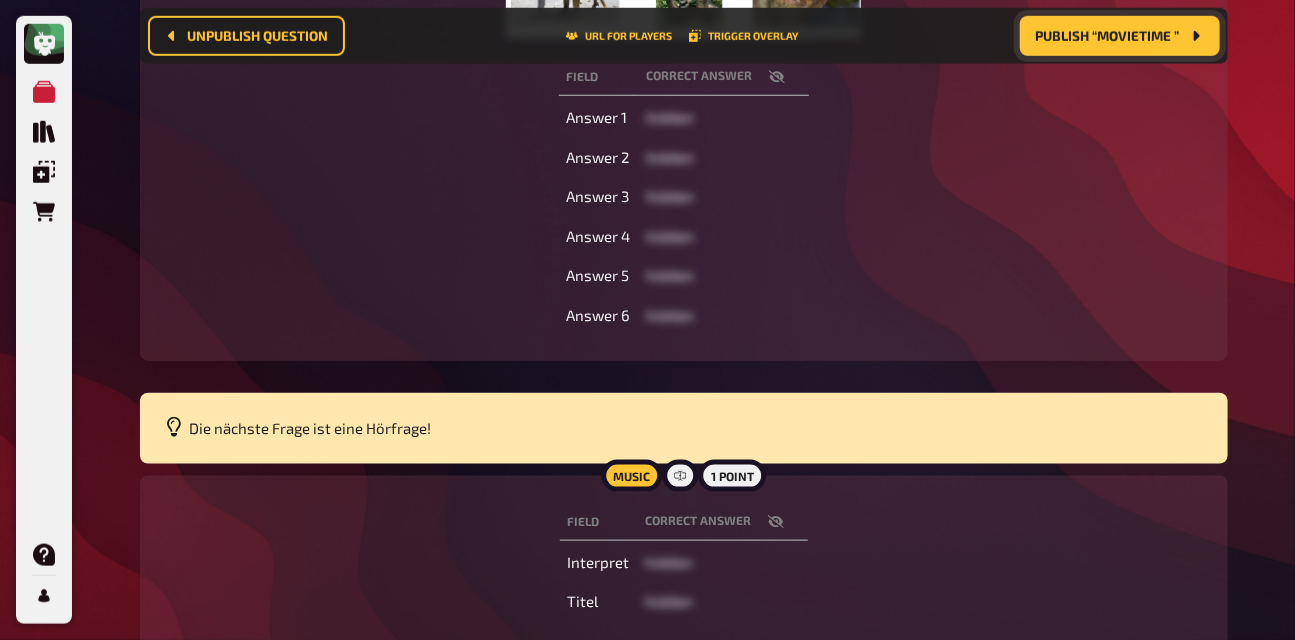 click 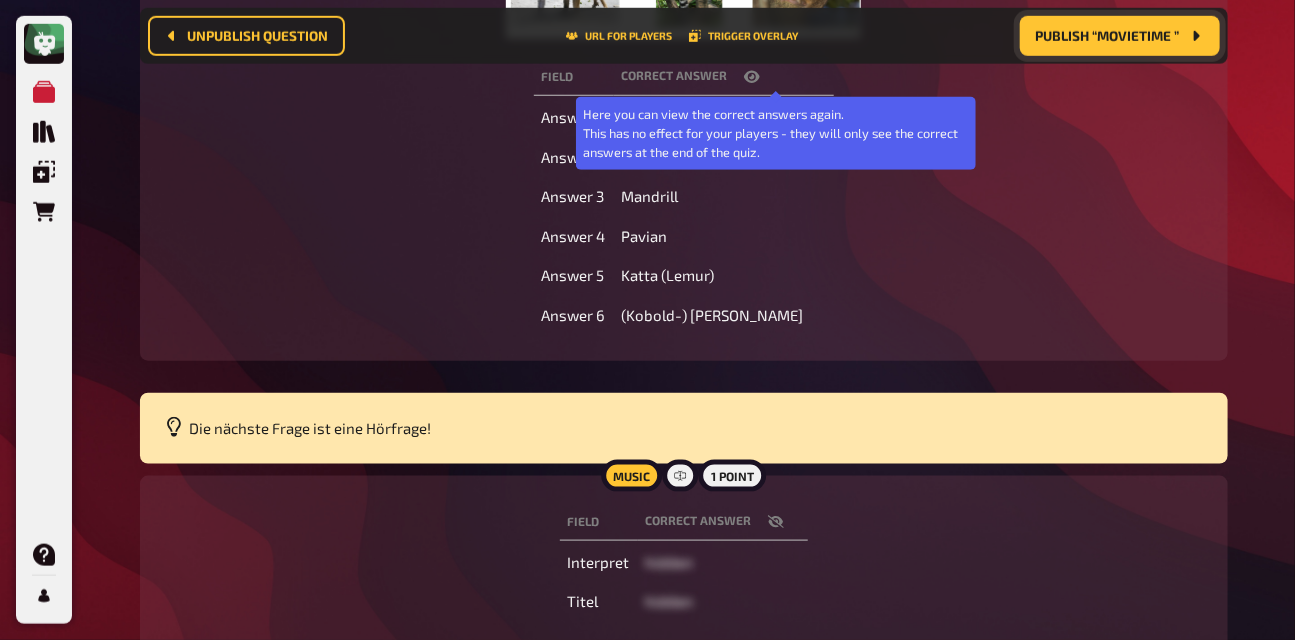 click 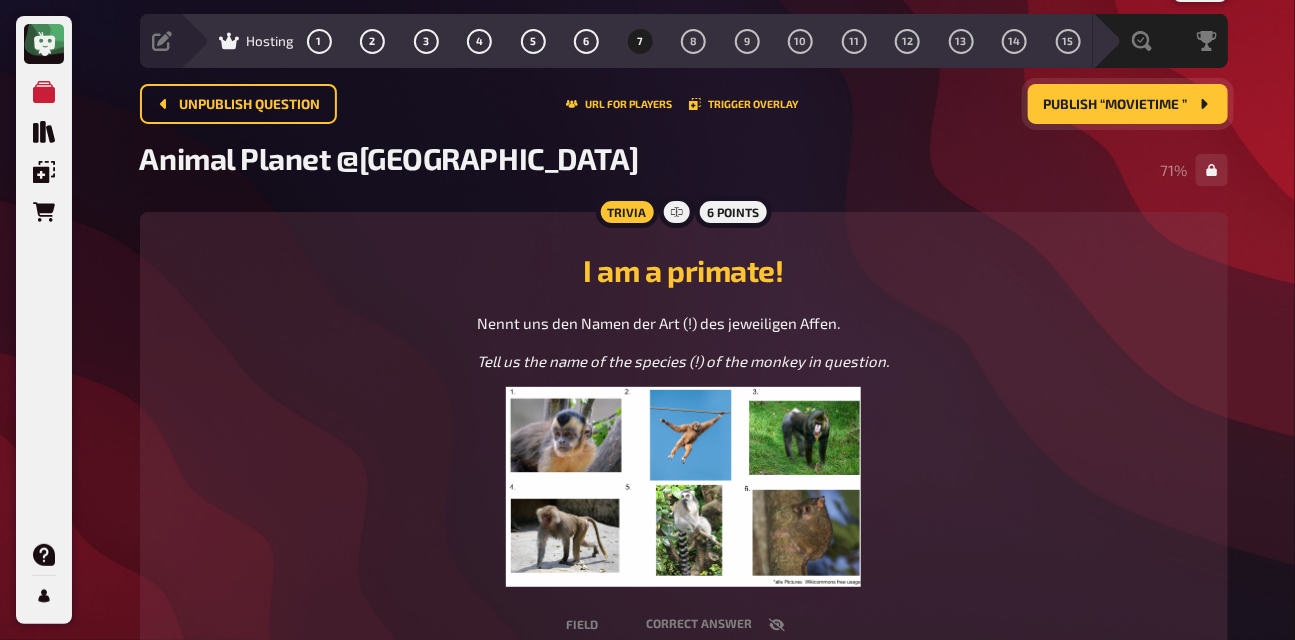 scroll, scrollTop: 0, scrollLeft: 0, axis: both 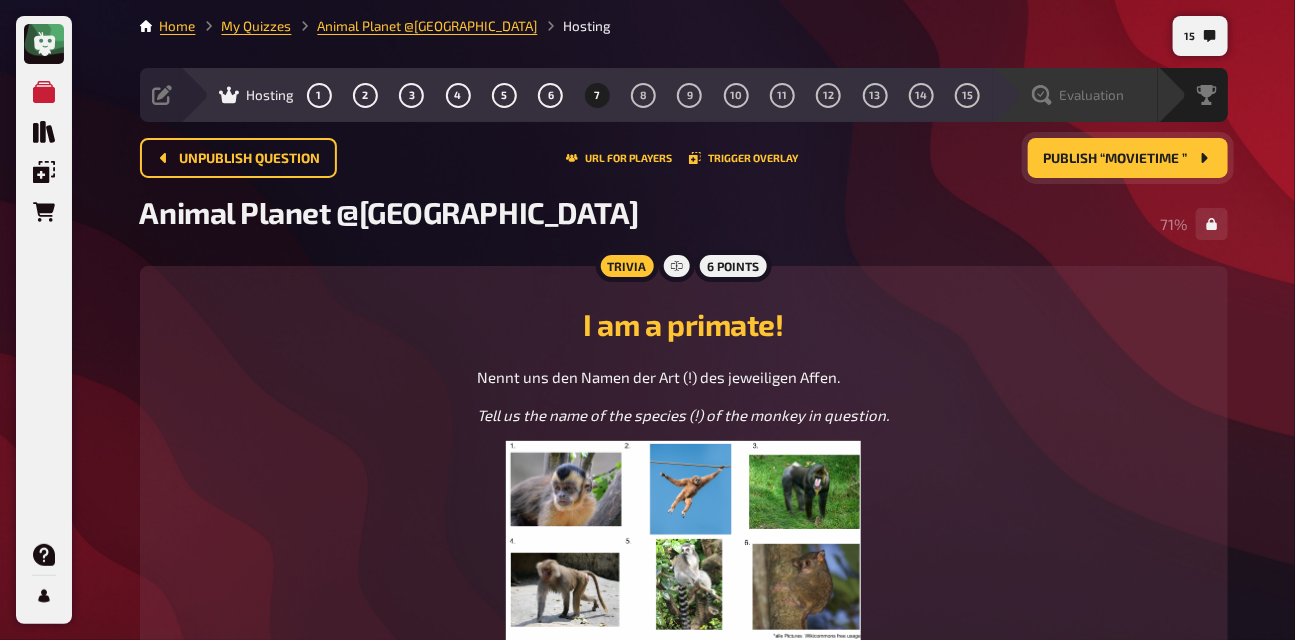 click on "Evaluation" at bounding box center (1089, 95) 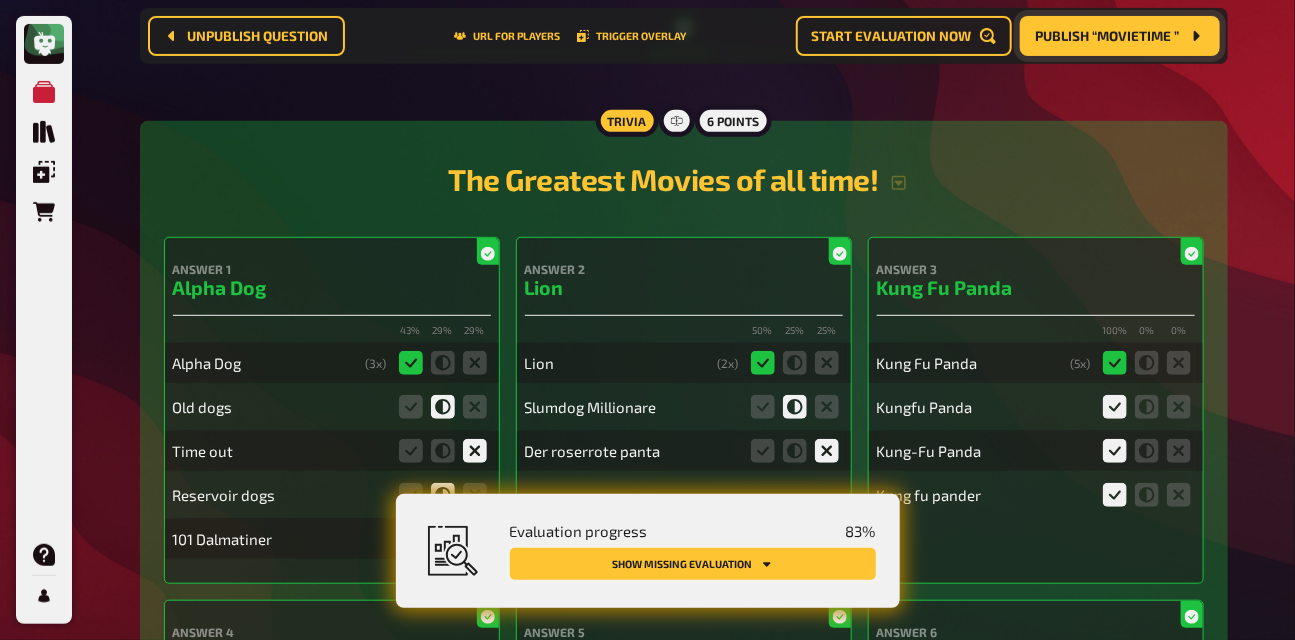 click on "Show missing evaluation" at bounding box center [693, 564] 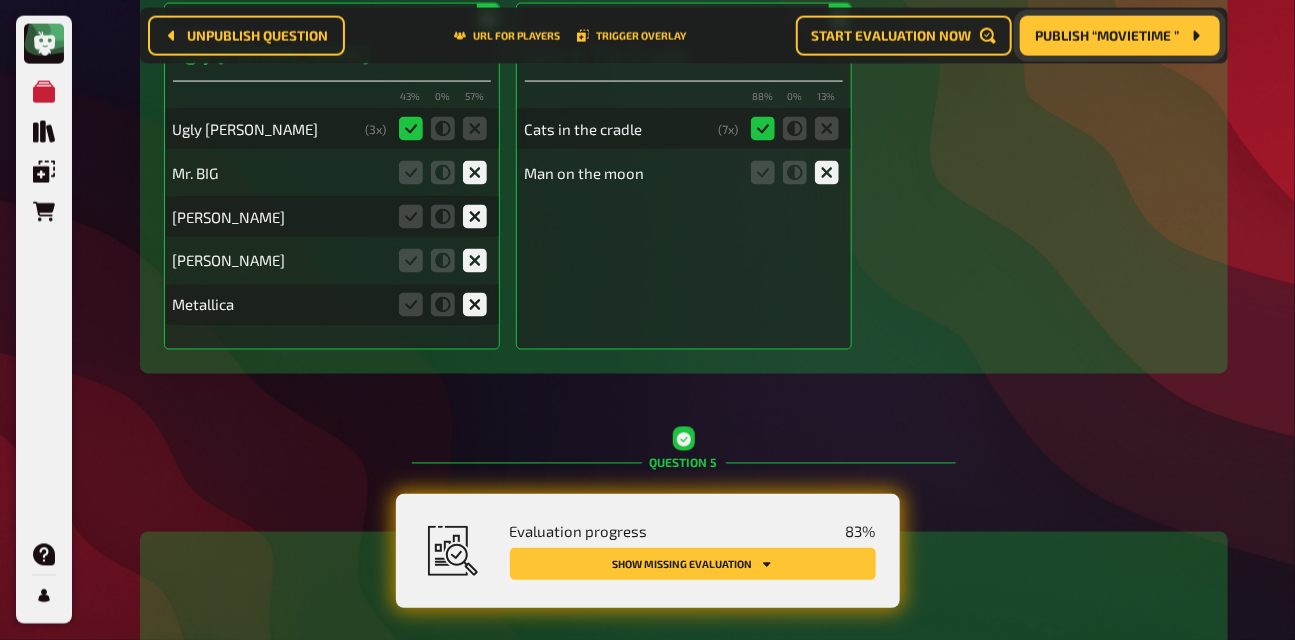 scroll, scrollTop: 5961, scrollLeft: 0, axis: vertical 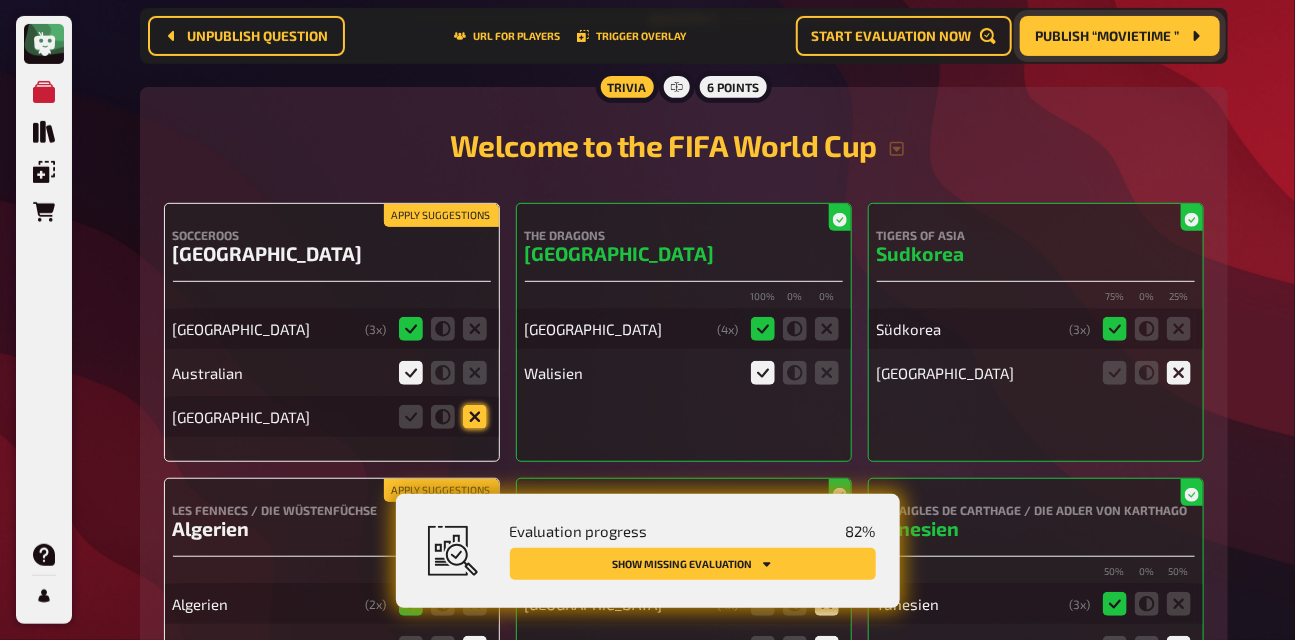 click 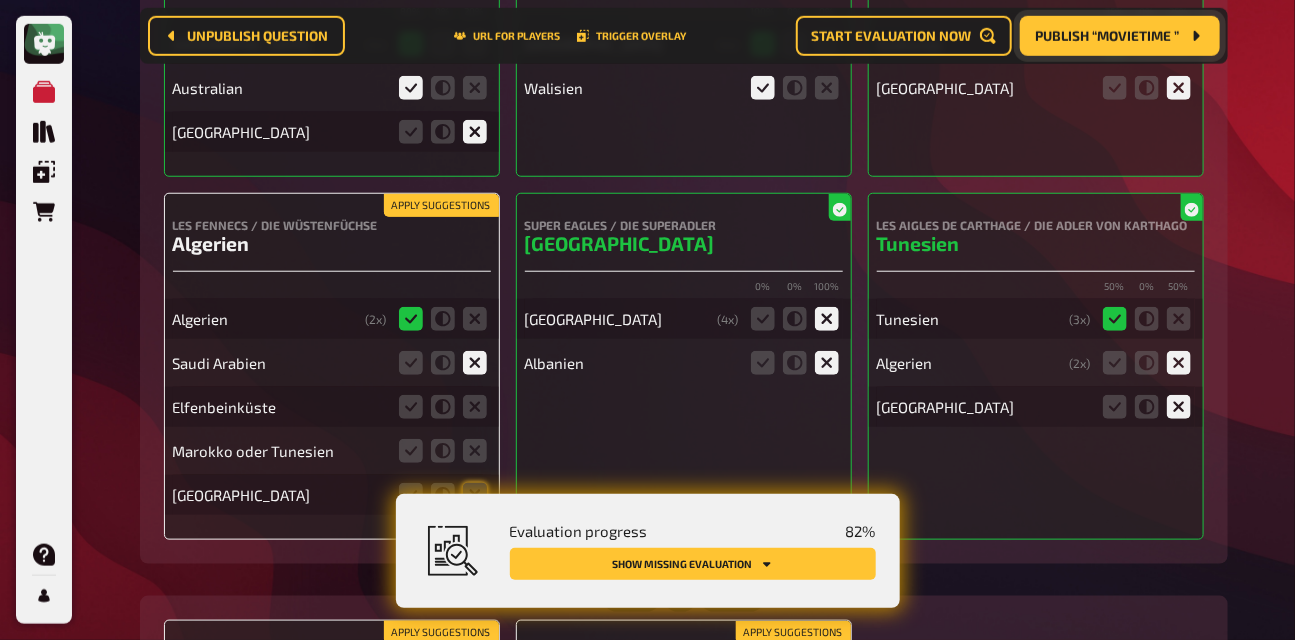 scroll, scrollTop: 6284, scrollLeft: 0, axis: vertical 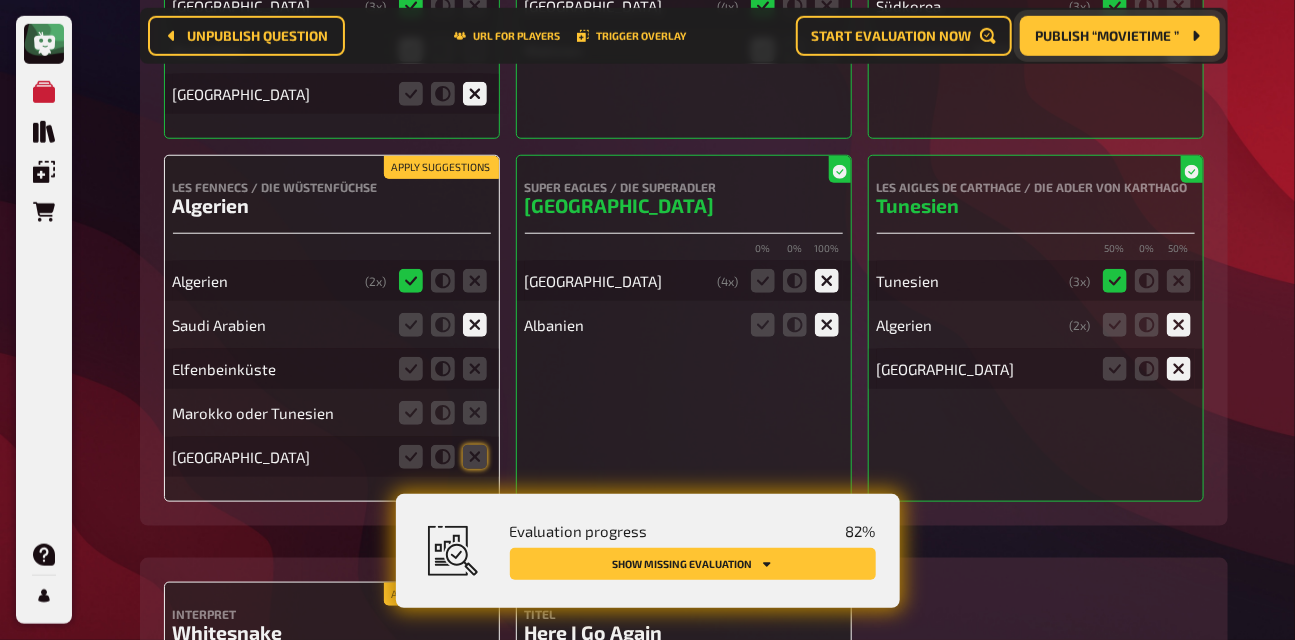 click at bounding box center [443, 457] 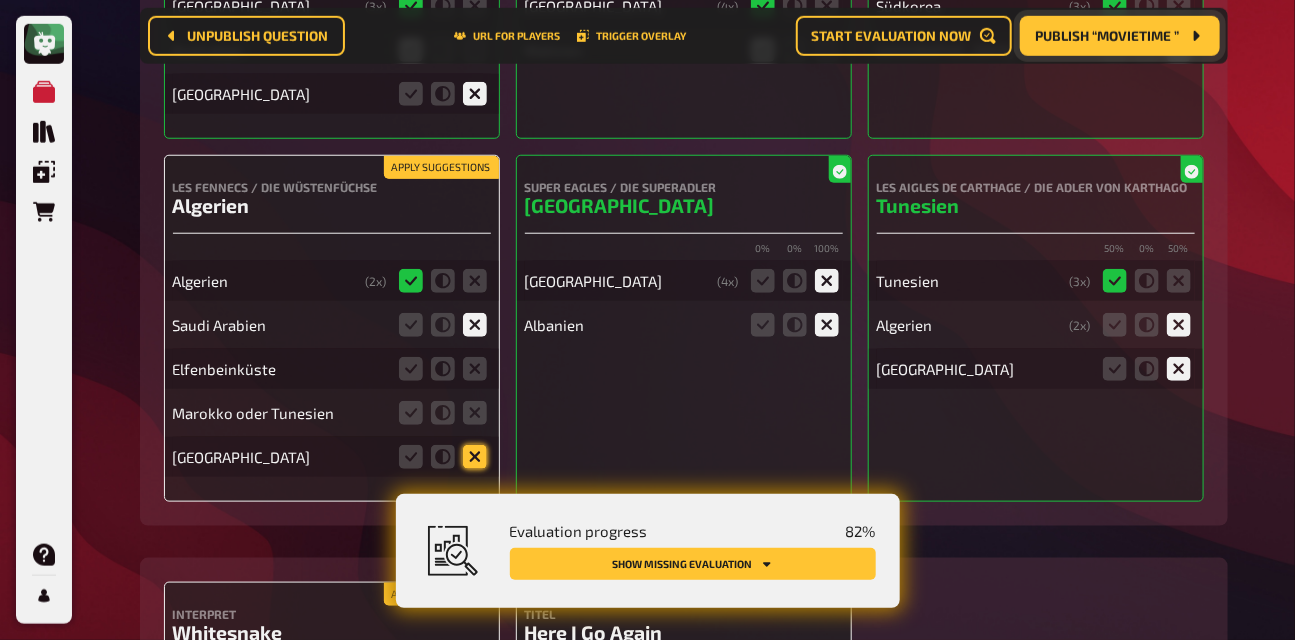 click 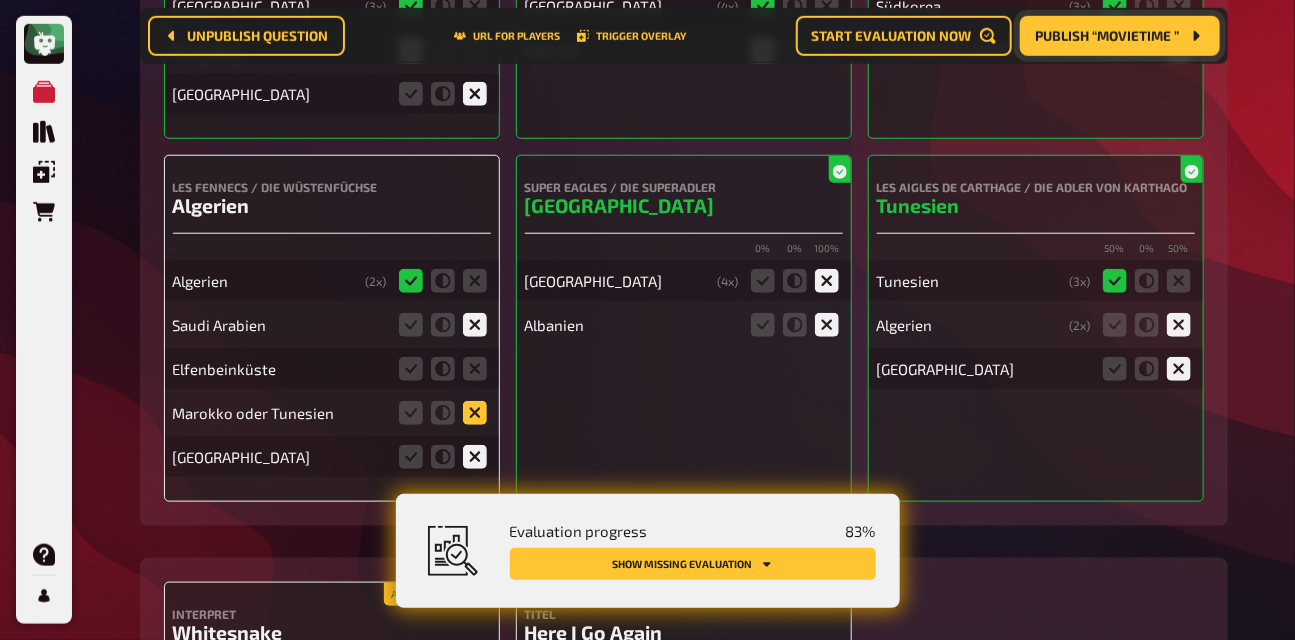 click 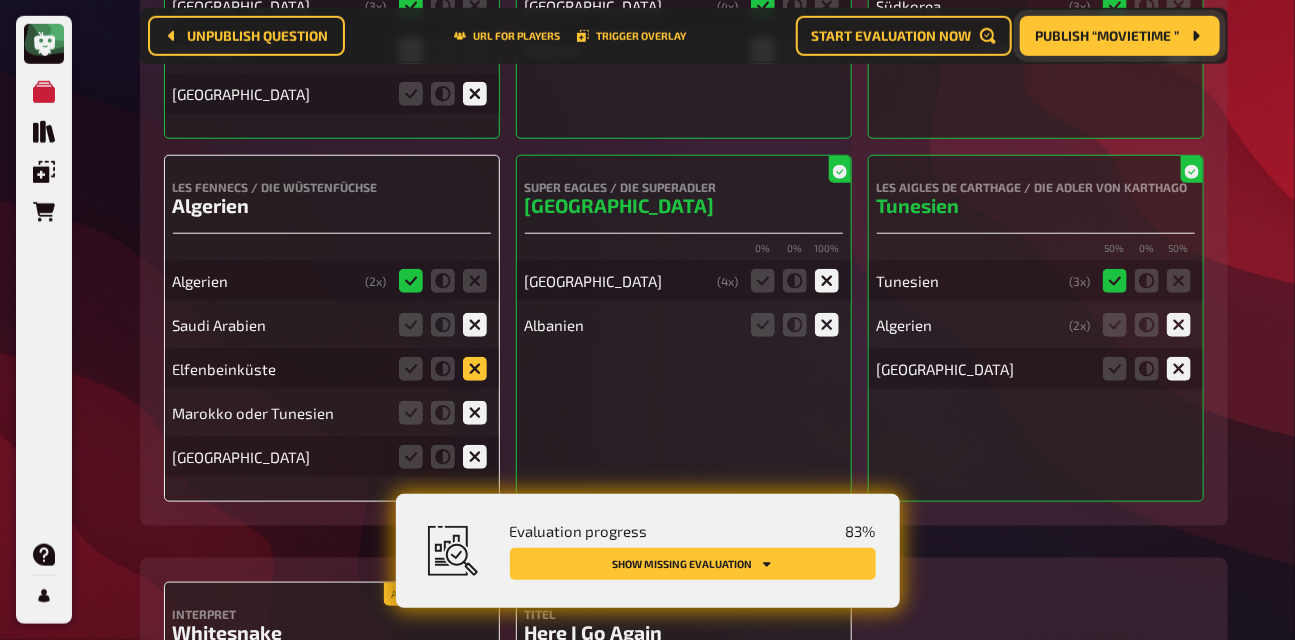 click 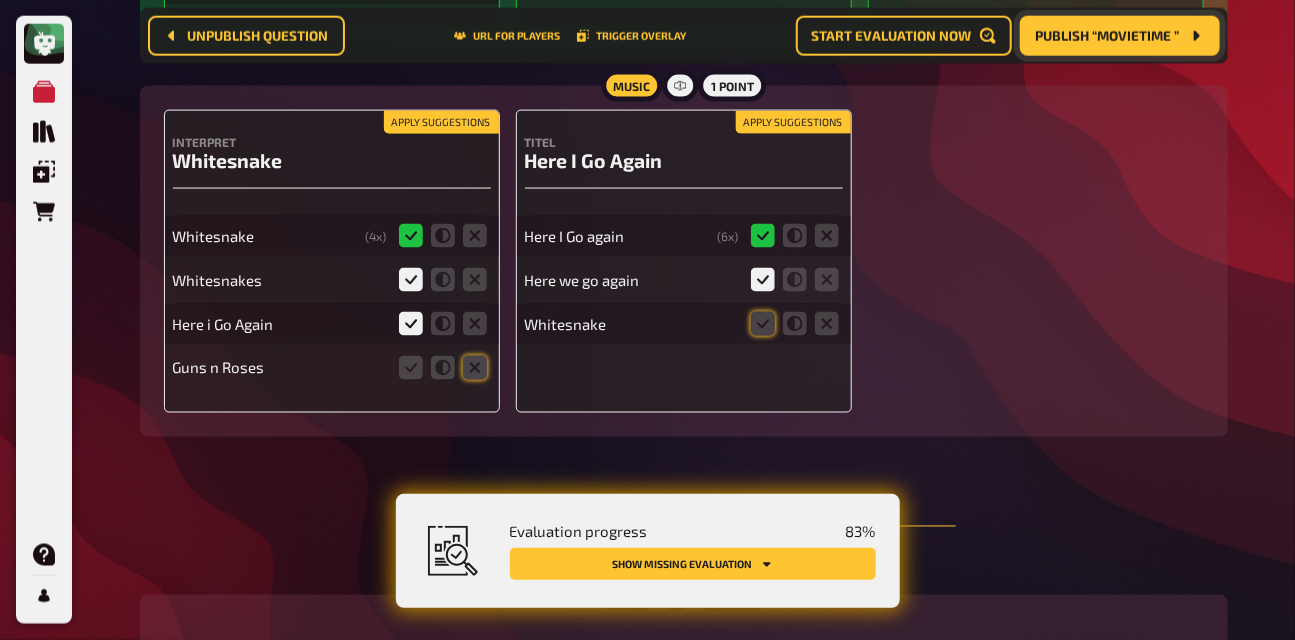 scroll, scrollTop: 6799, scrollLeft: 0, axis: vertical 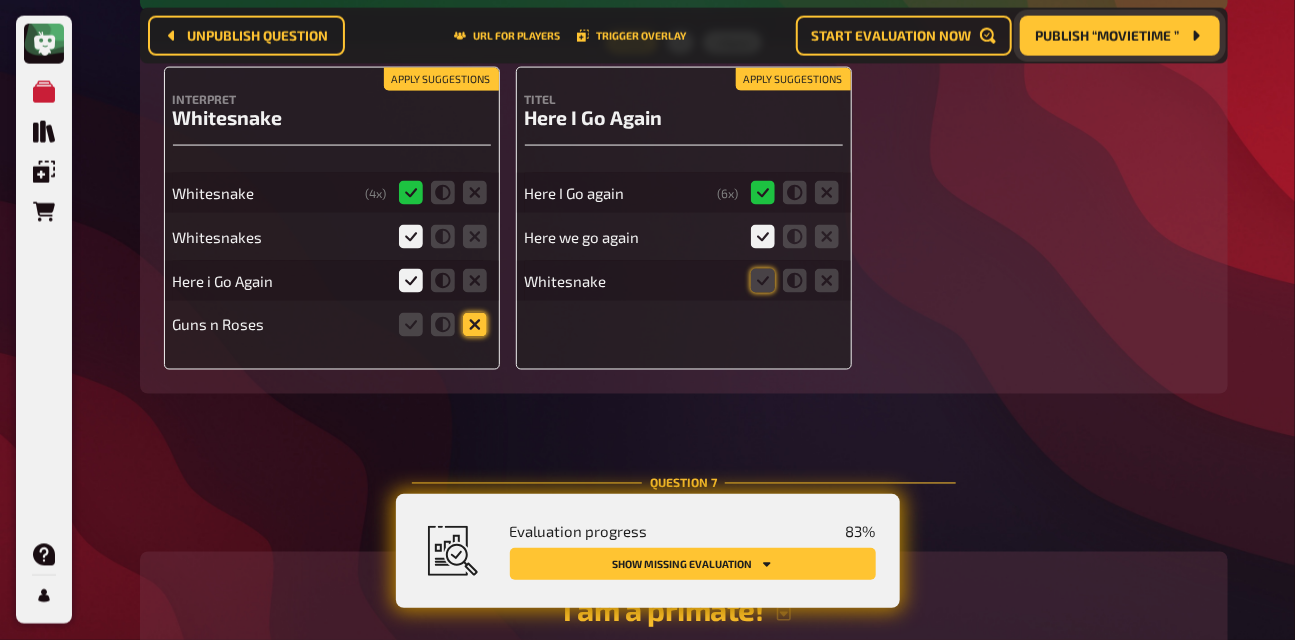 click 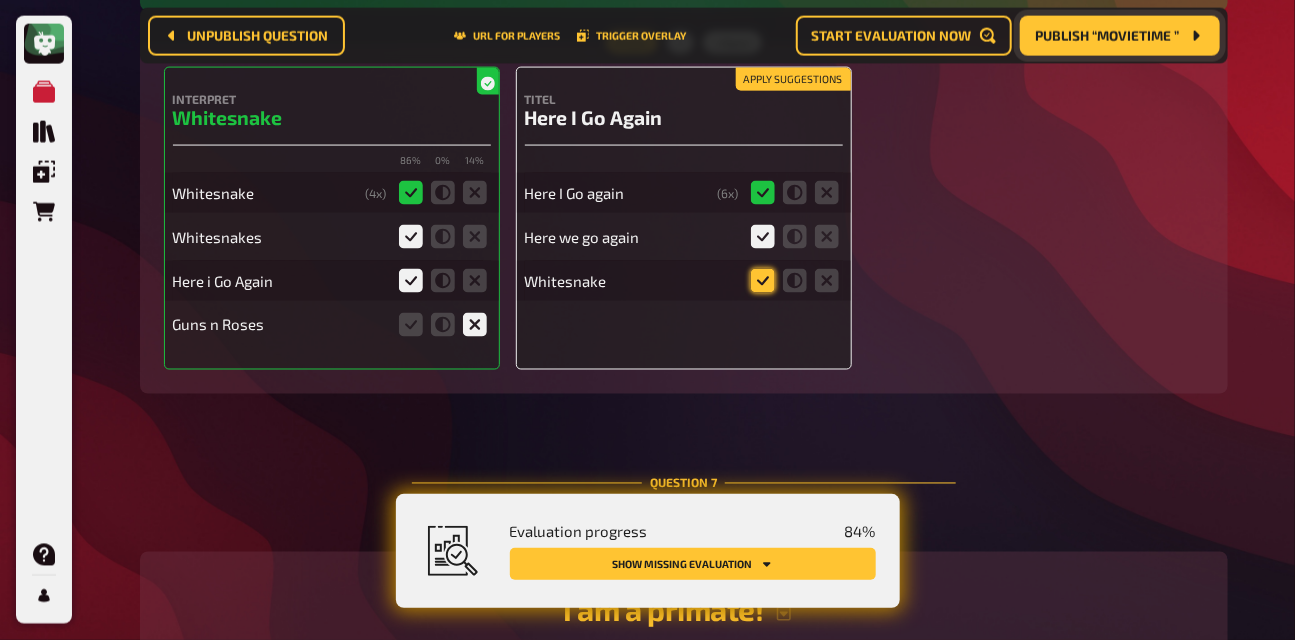 click 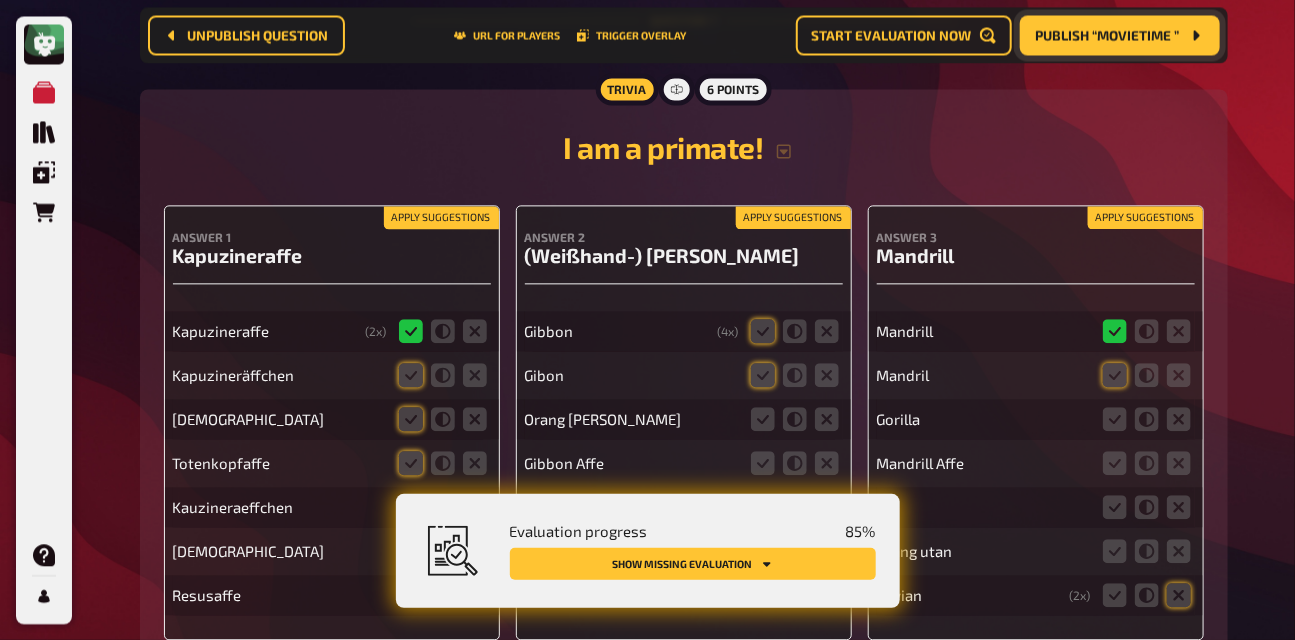 scroll, scrollTop: 7280, scrollLeft: 0, axis: vertical 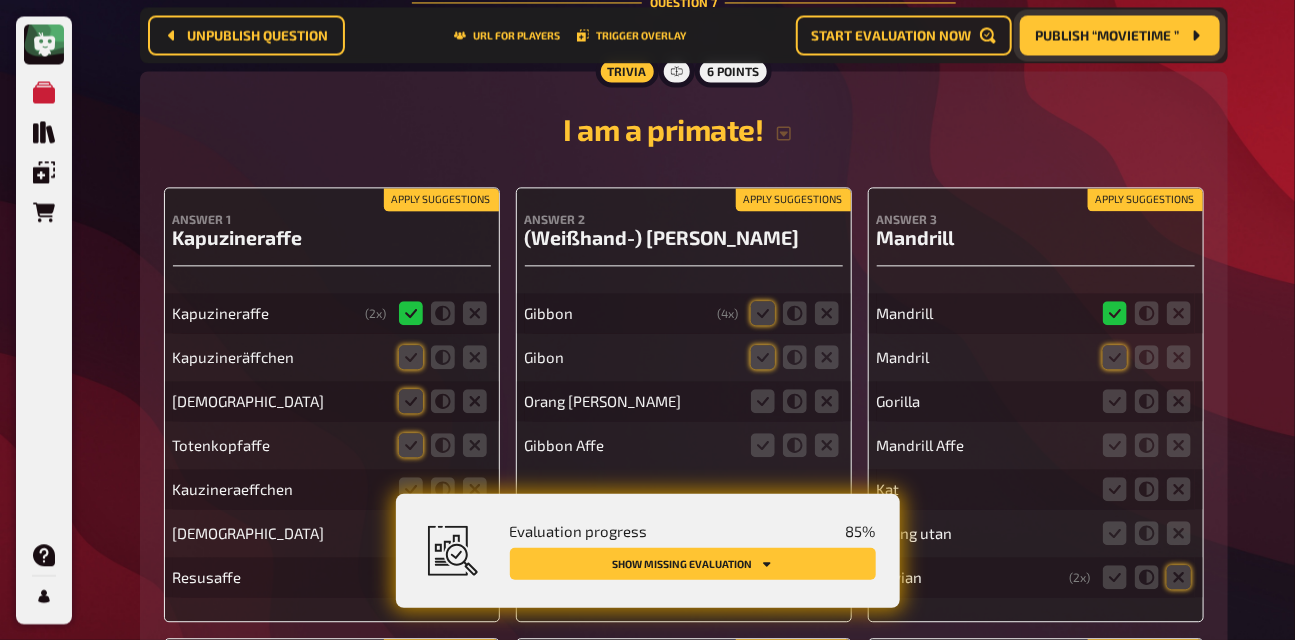 click on "Apply suggestions" at bounding box center [441, 200] 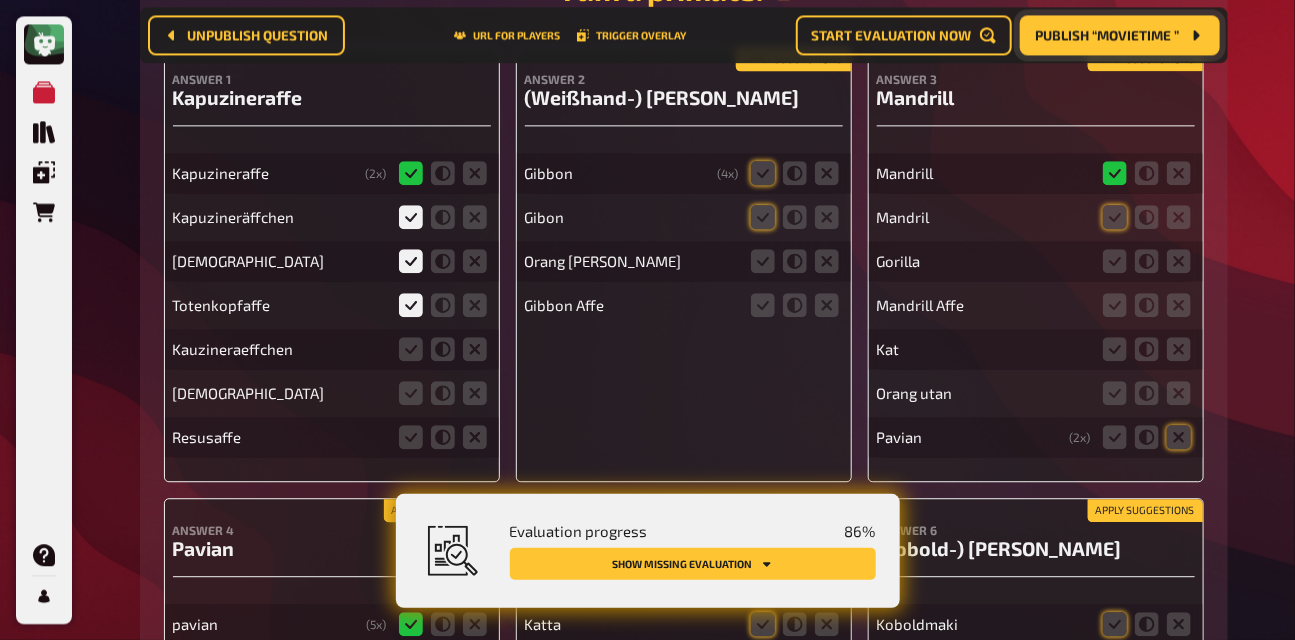 scroll, scrollTop: 7420, scrollLeft: 0, axis: vertical 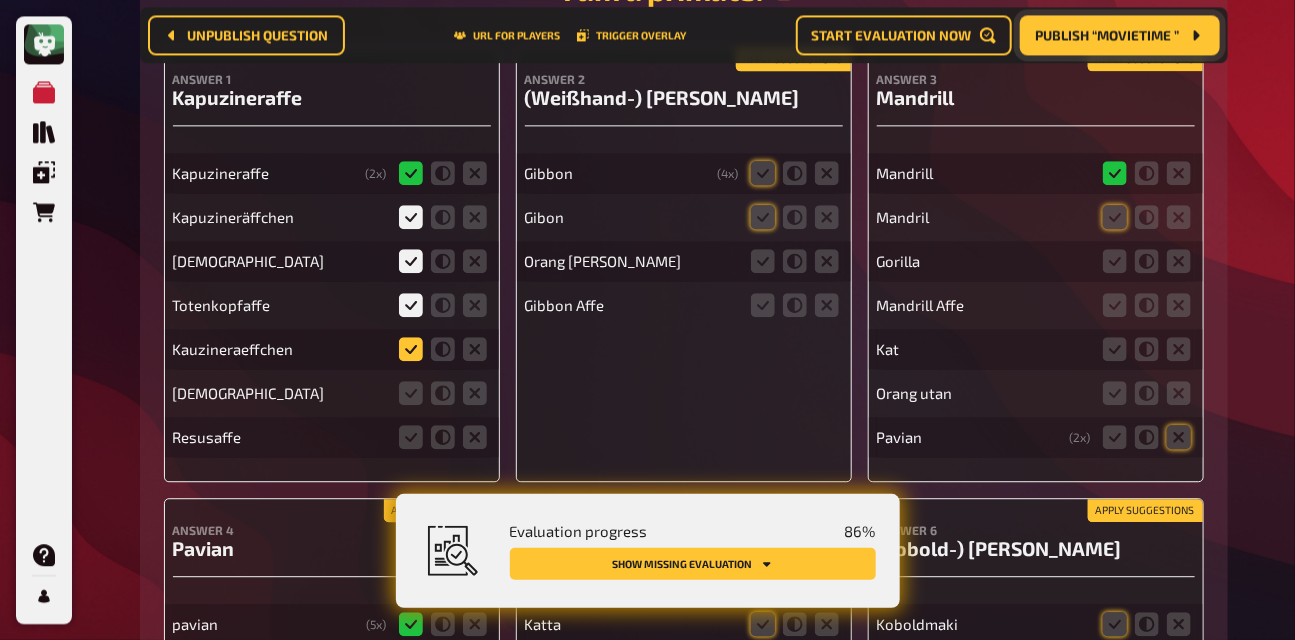 click 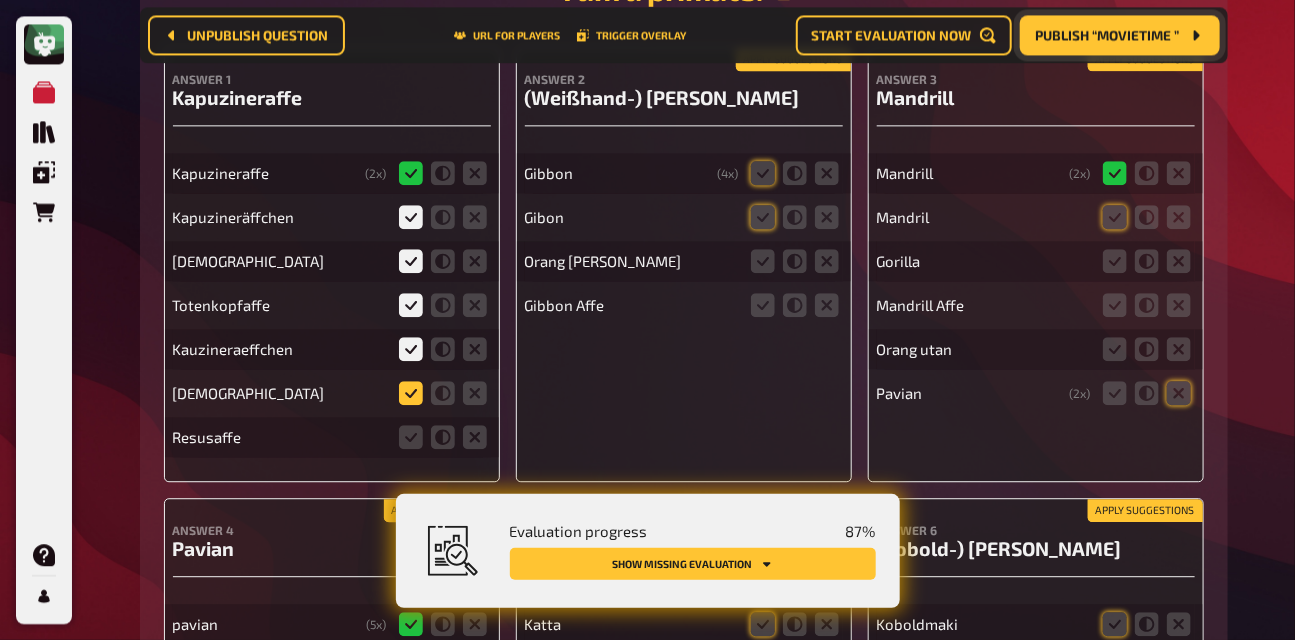 click 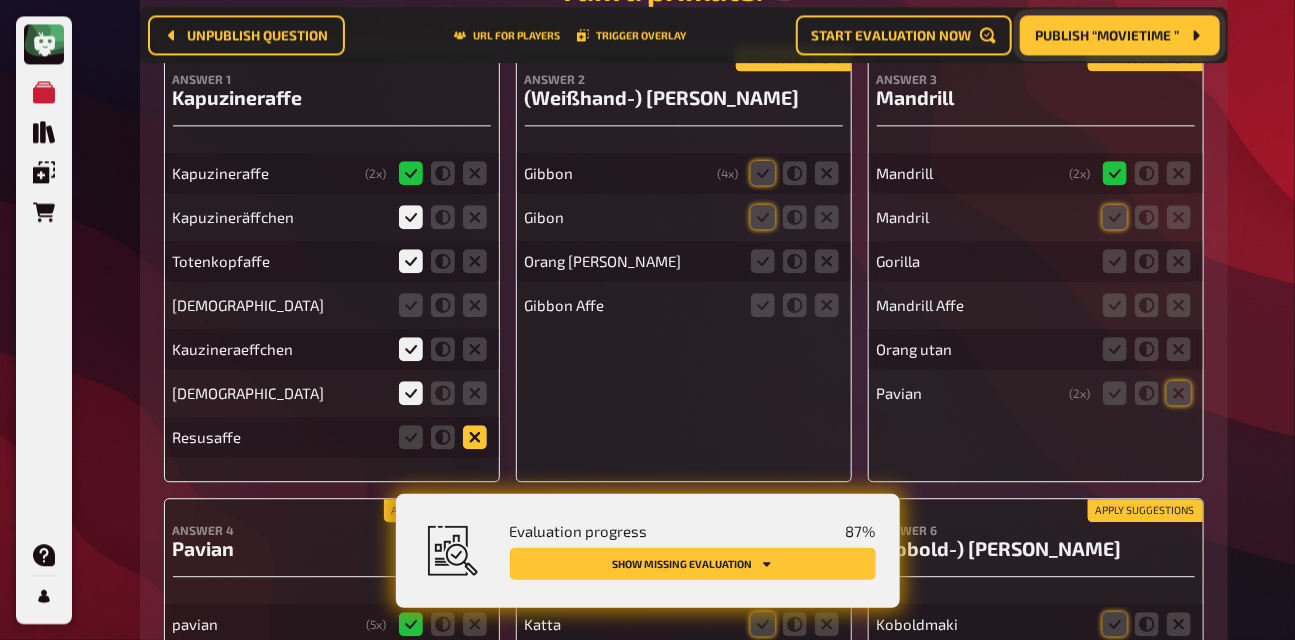 click 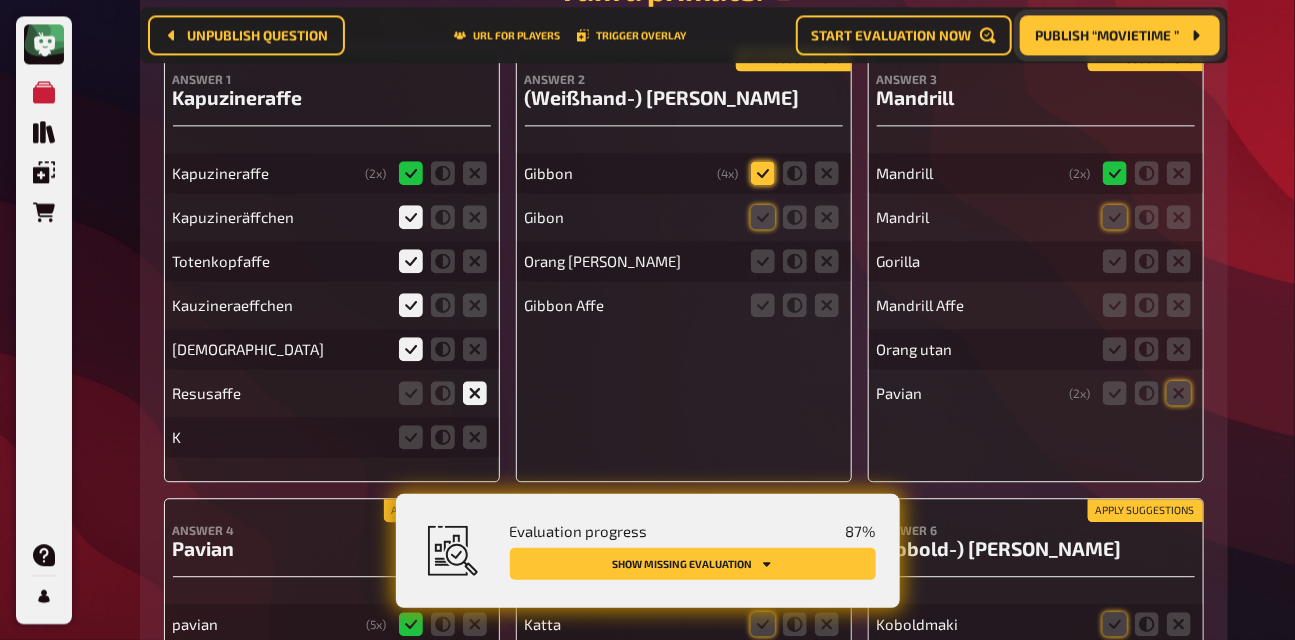 click 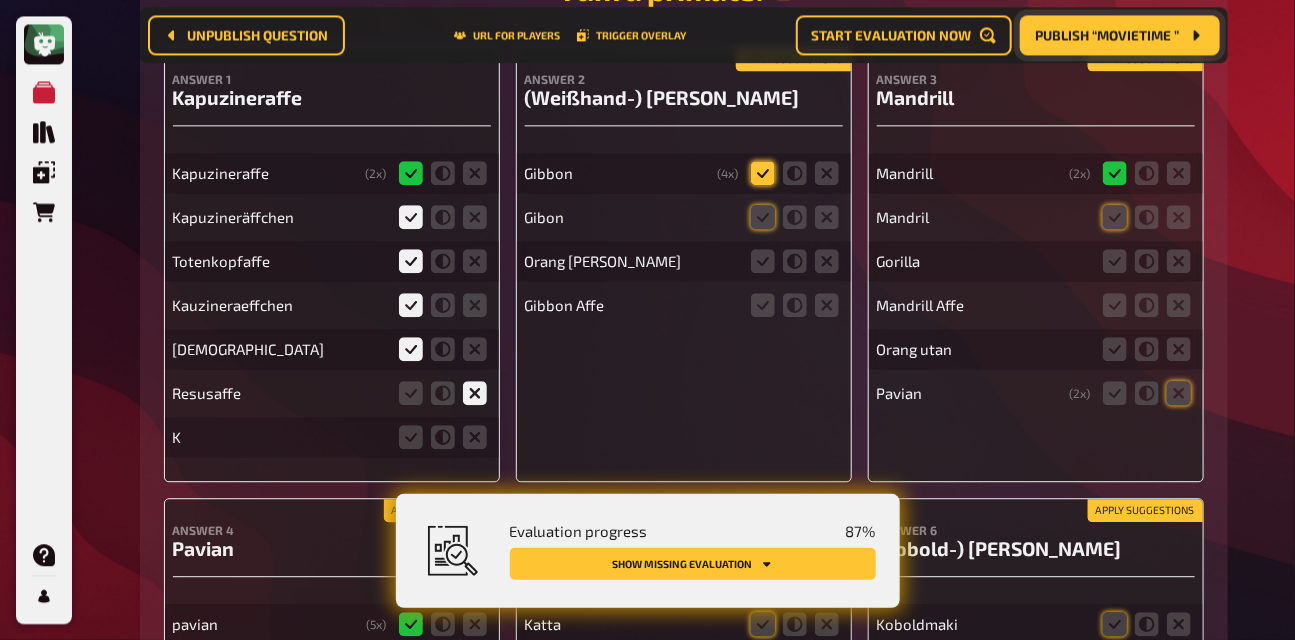 click at bounding box center [0, 0] 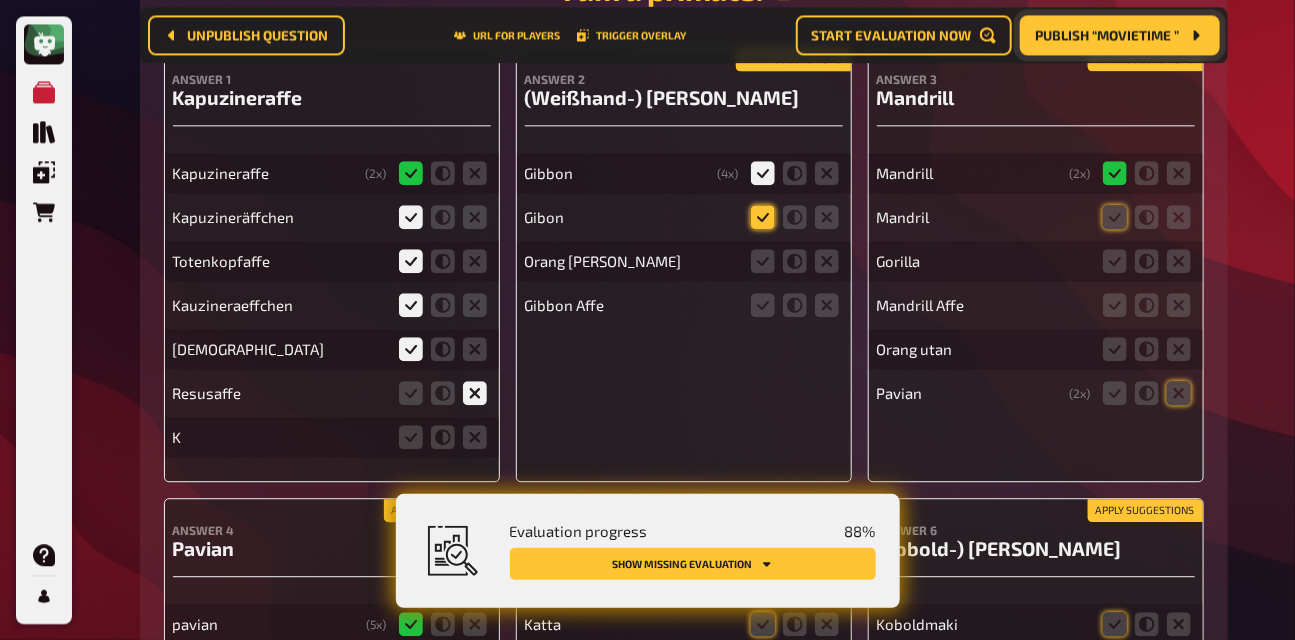 click 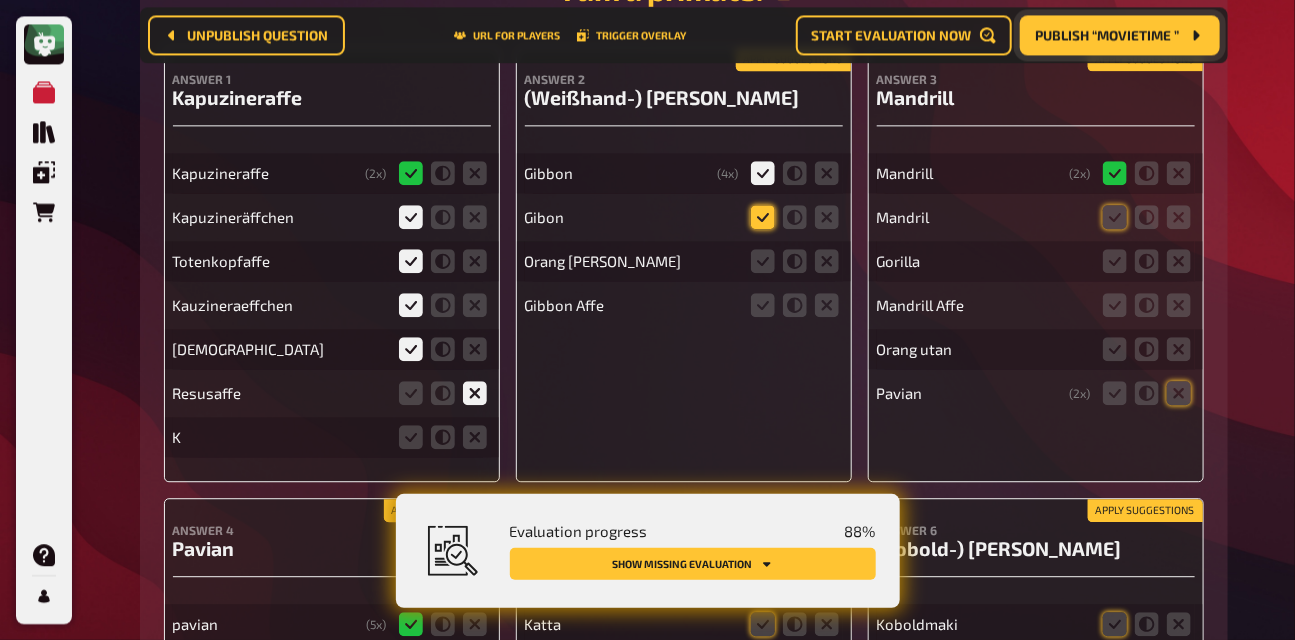 click at bounding box center (0, 0) 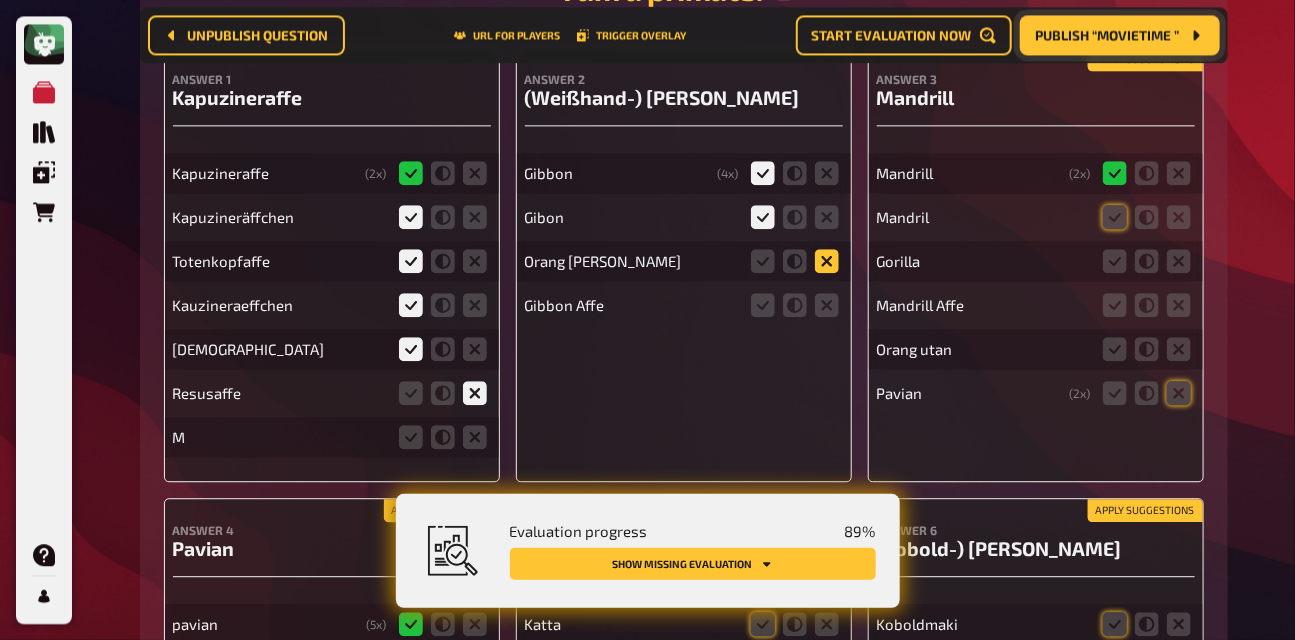 click 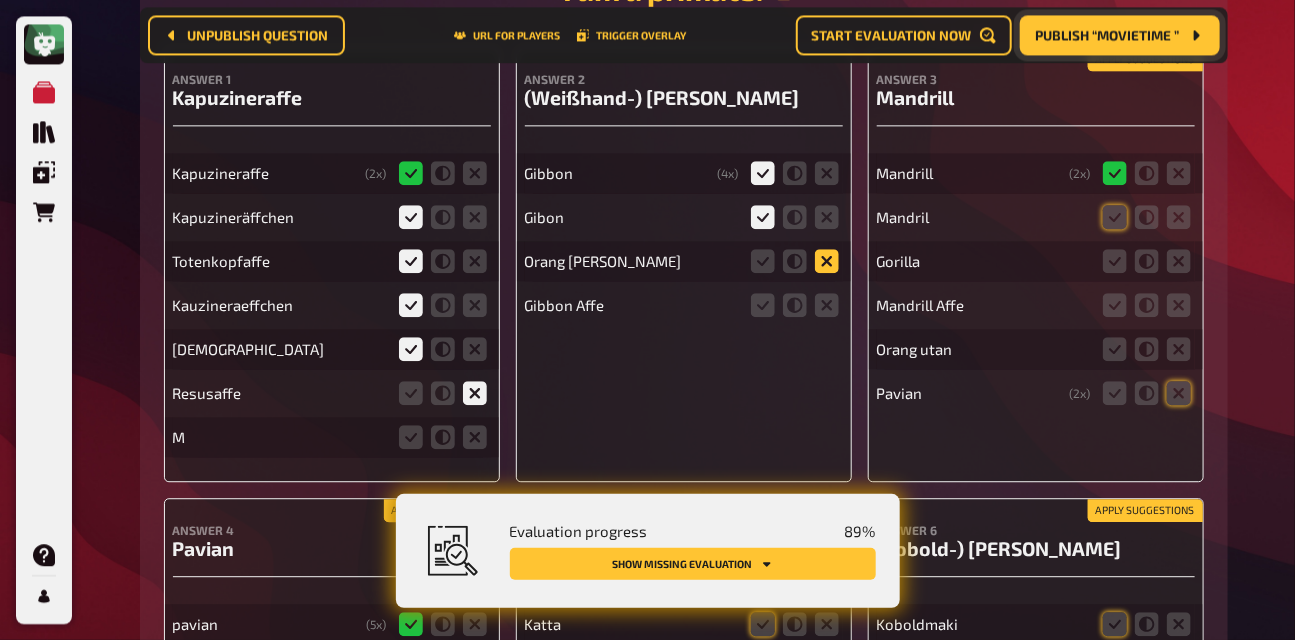 click at bounding box center [0, 0] 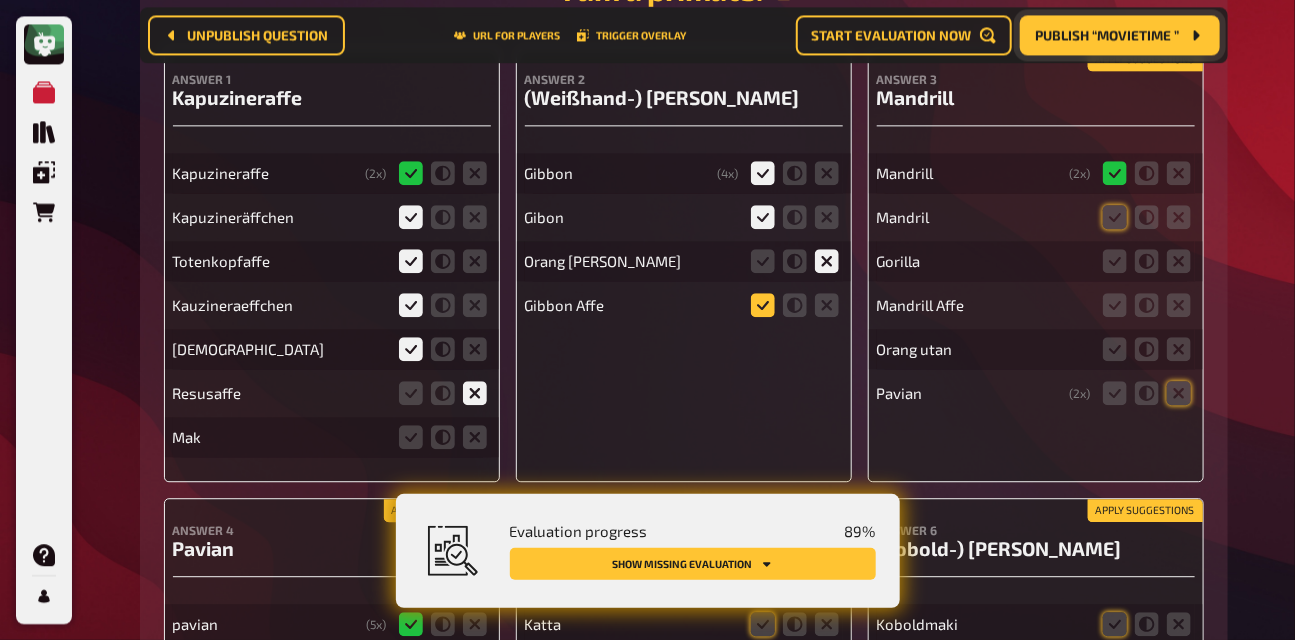 click 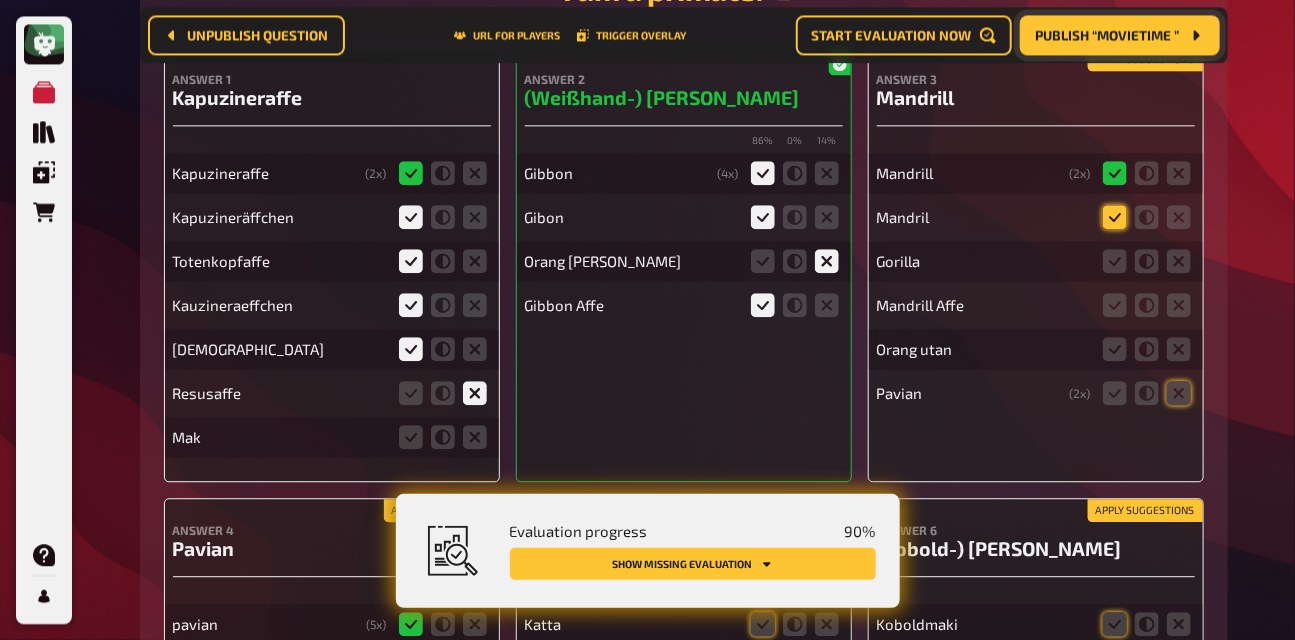 click 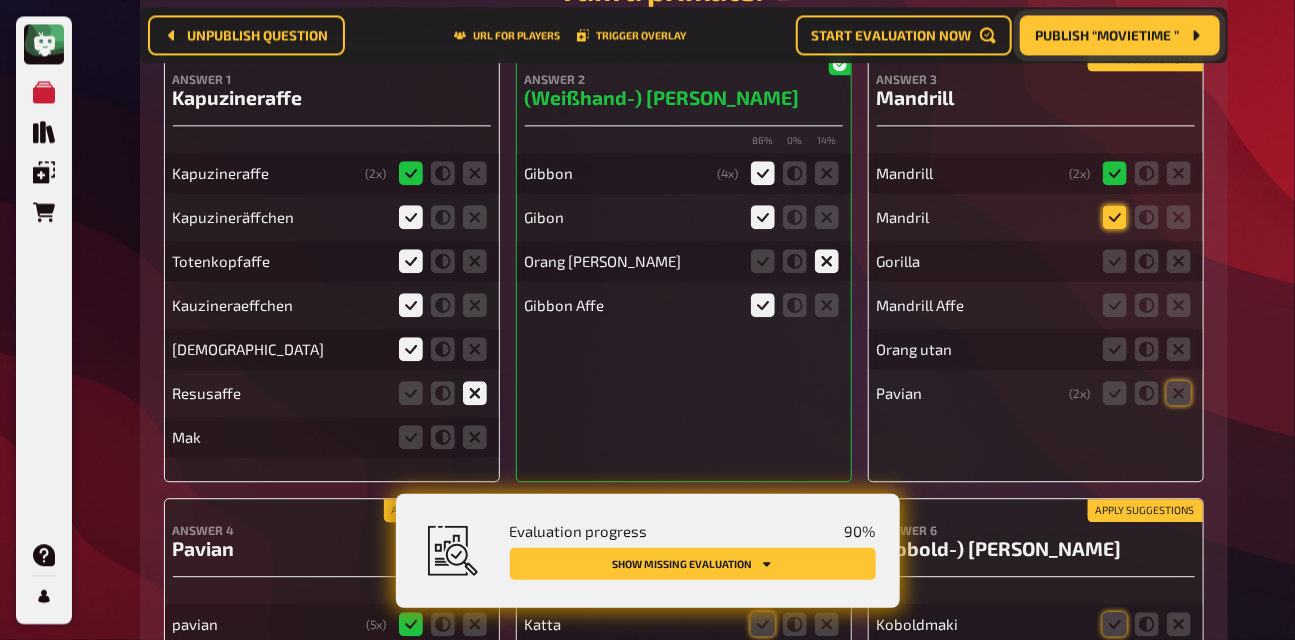 click at bounding box center (0, 0) 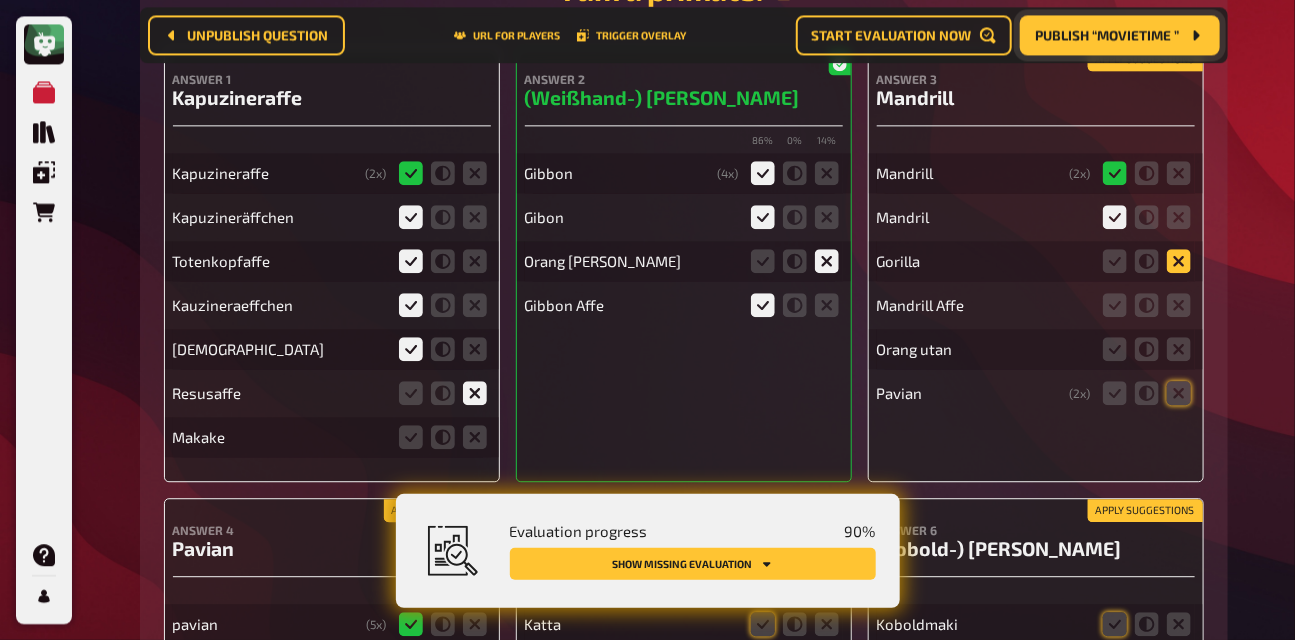 click 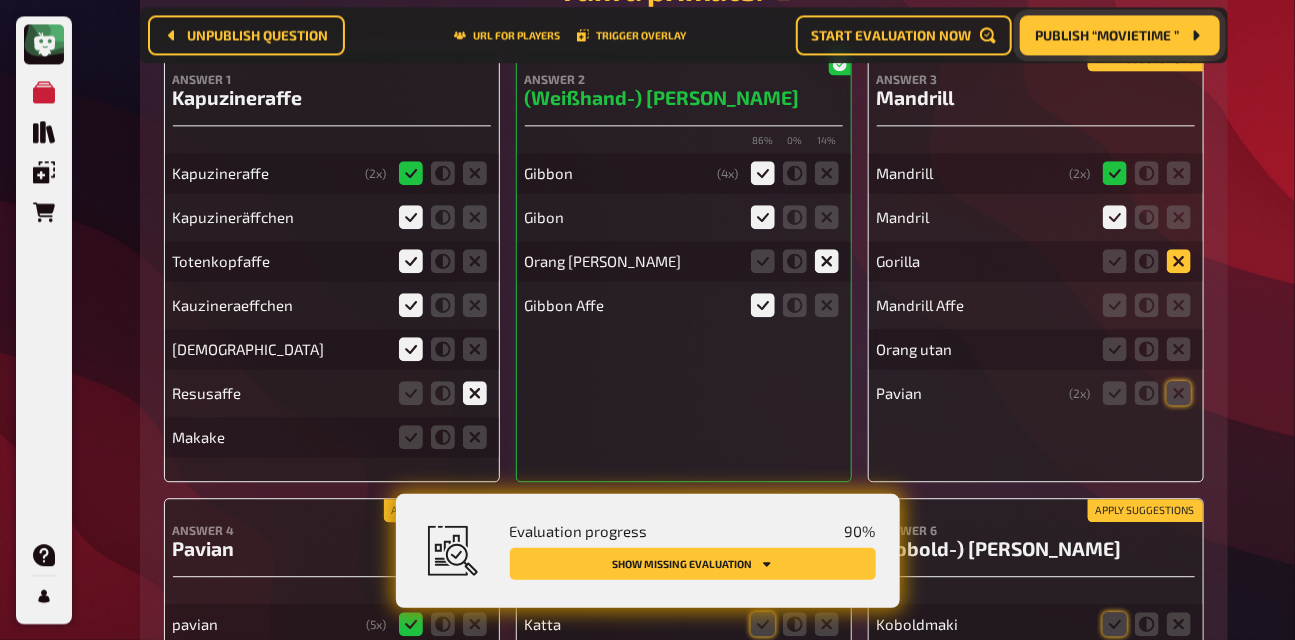 click at bounding box center (0, 0) 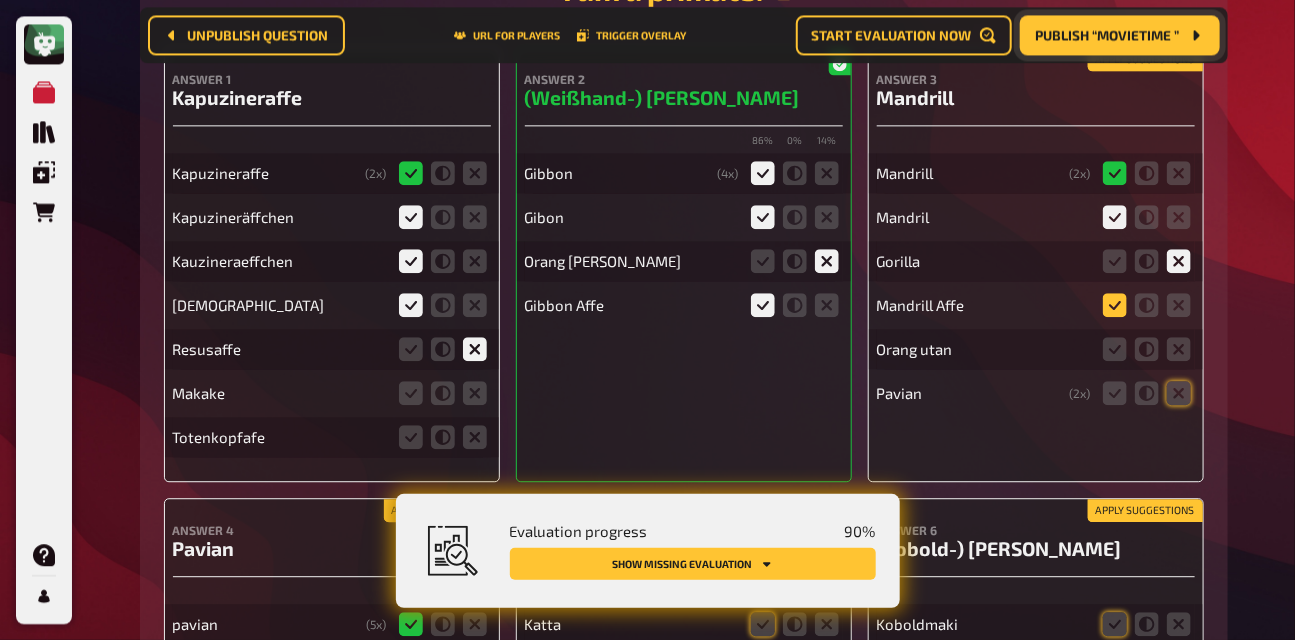 click 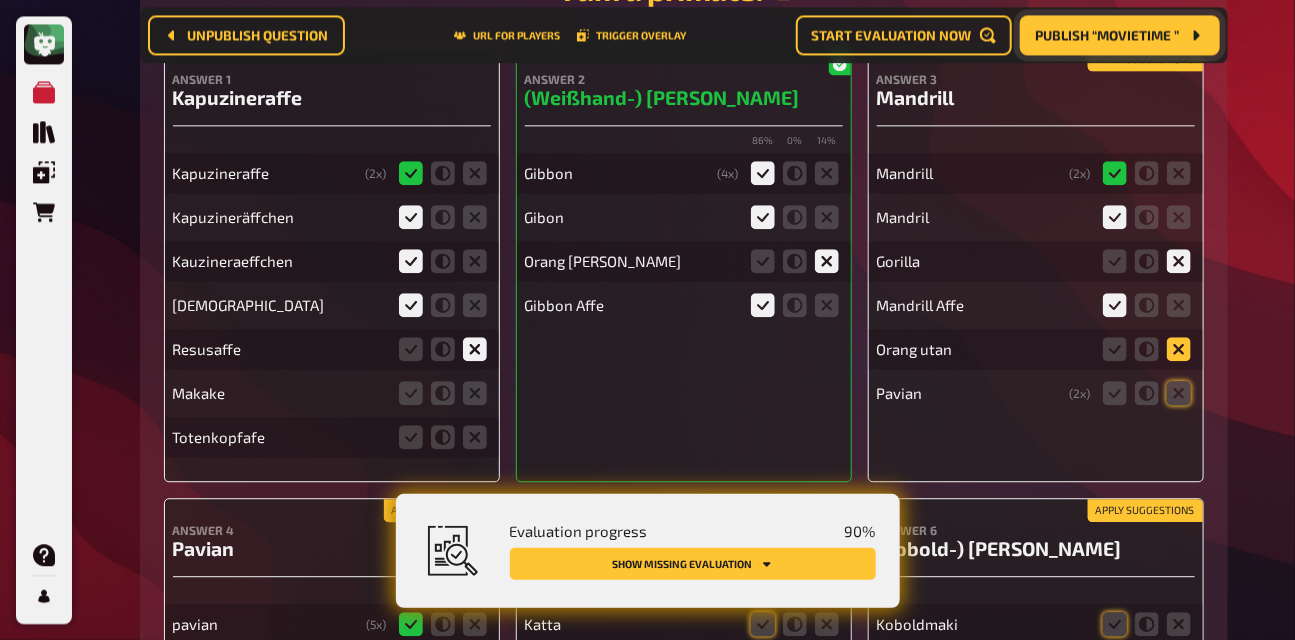 click 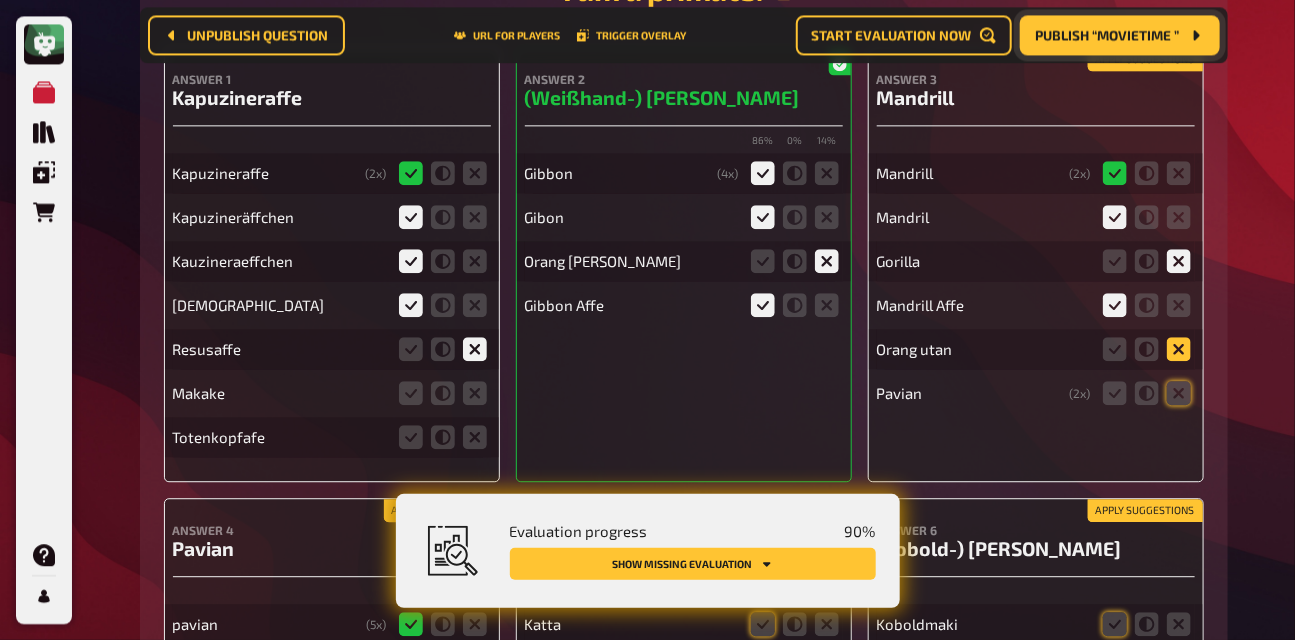 click at bounding box center [0, 0] 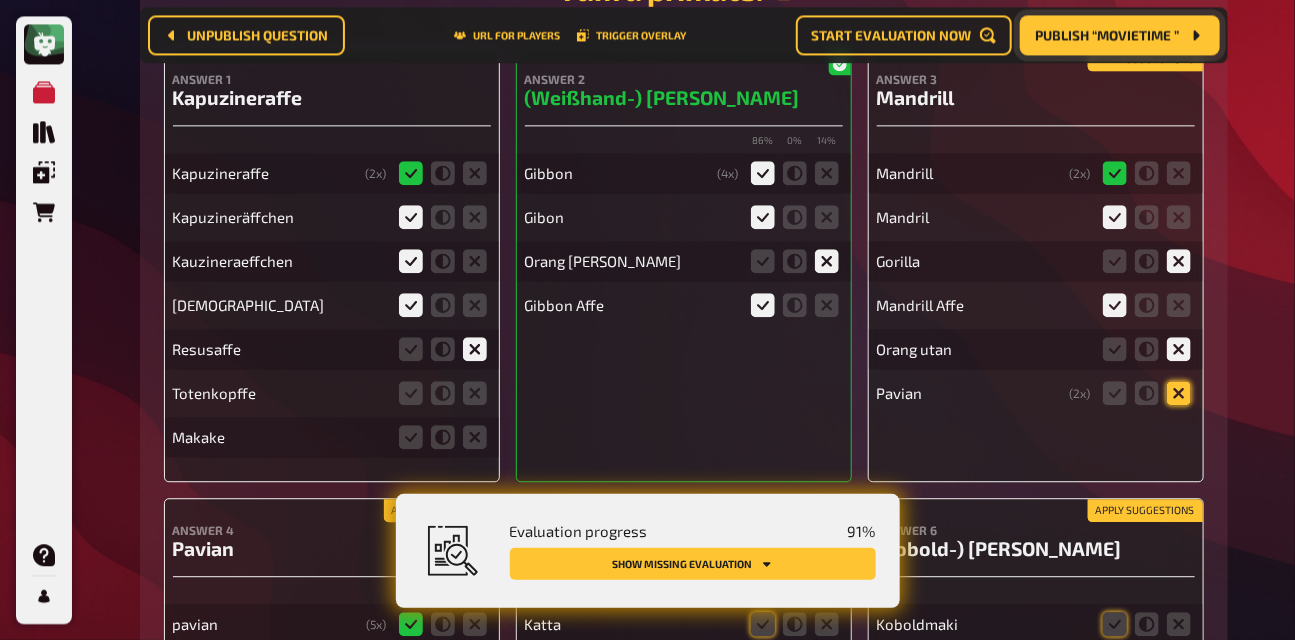 click 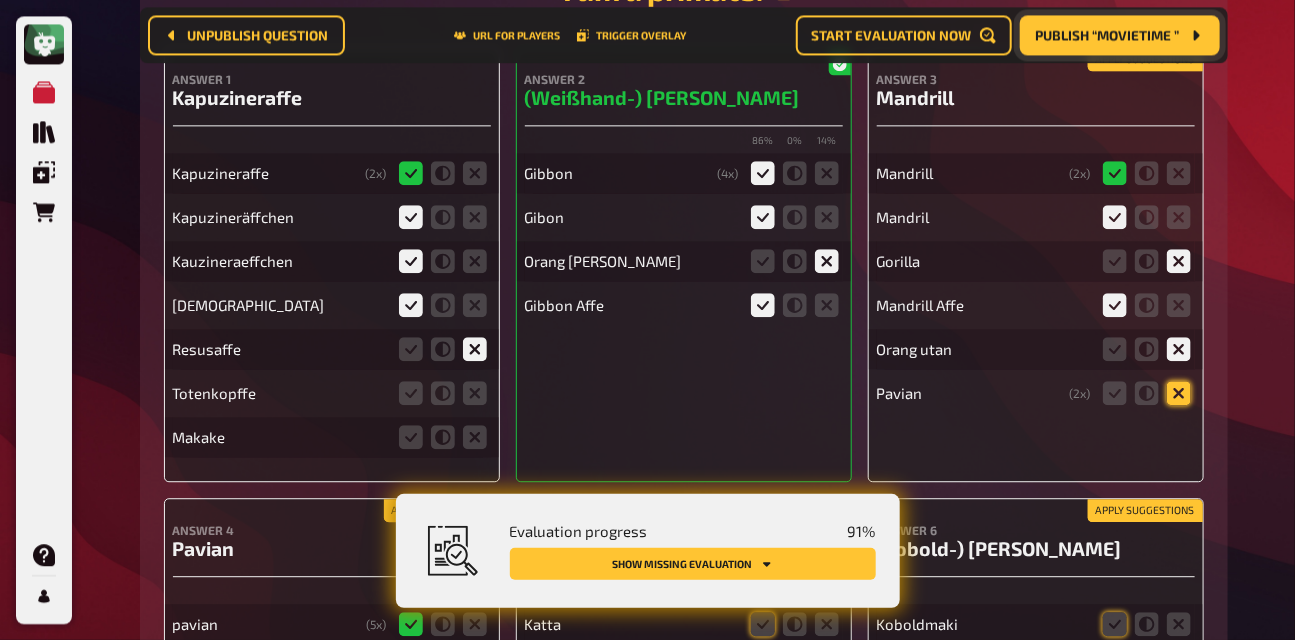 click at bounding box center (0, 0) 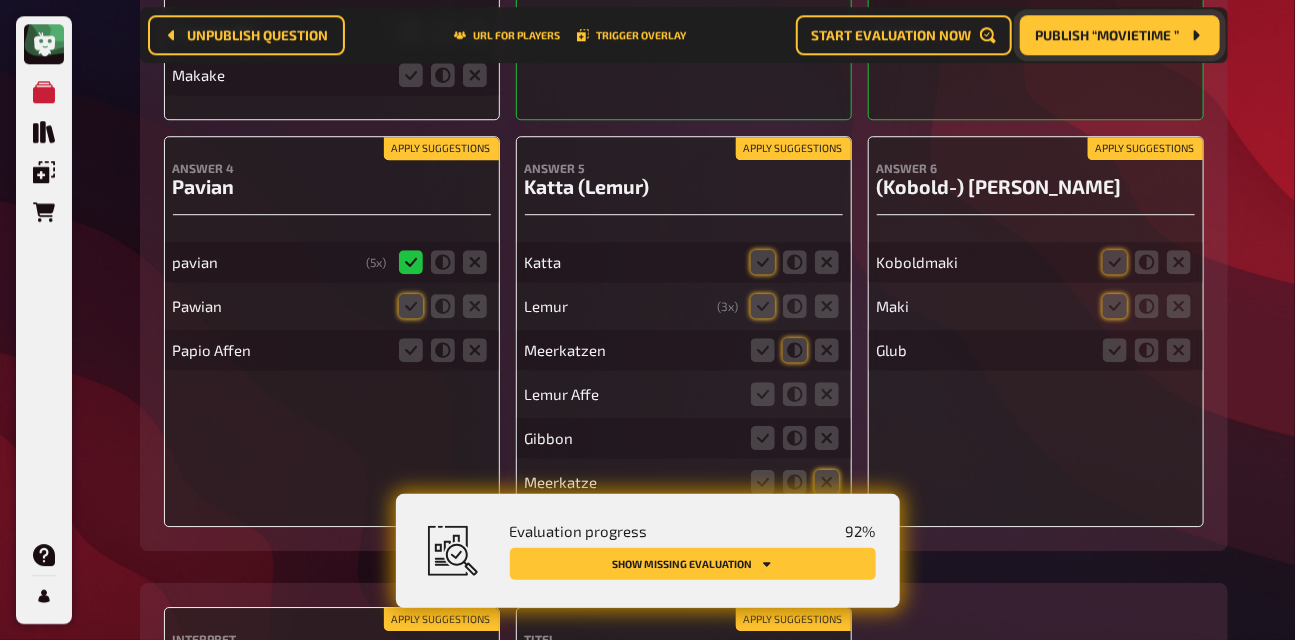 scroll, scrollTop: 7797, scrollLeft: 0, axis: vertical 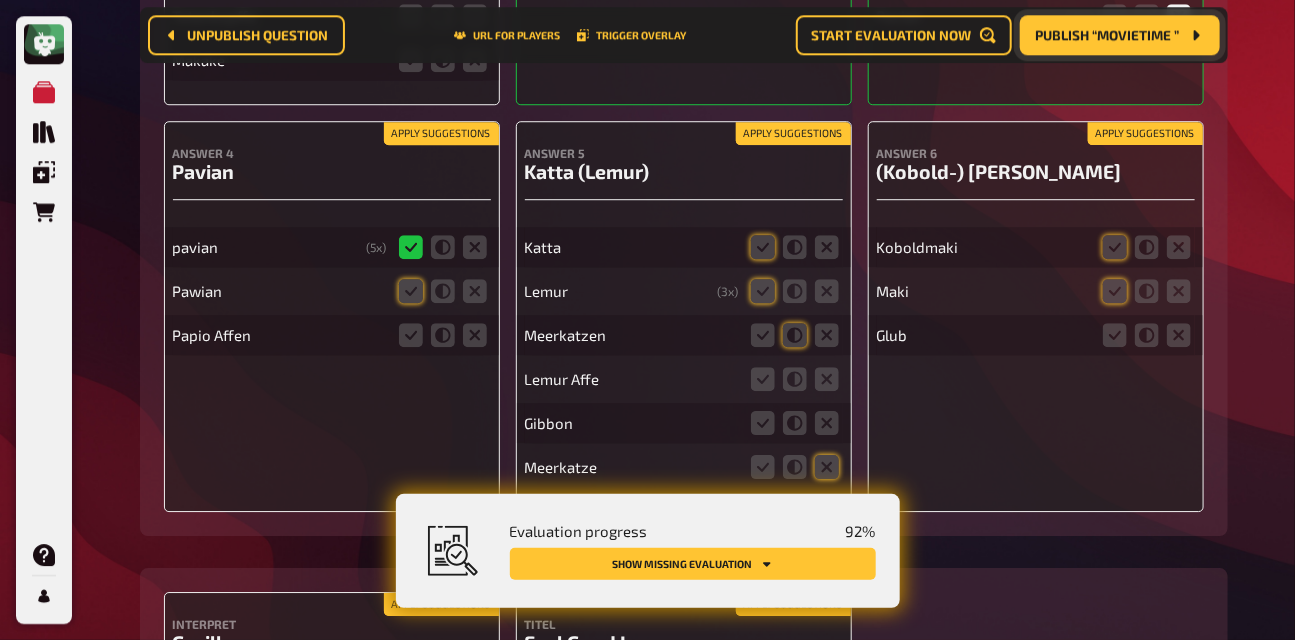 click on "Apply suggestions" at bounding box center [793, 134] 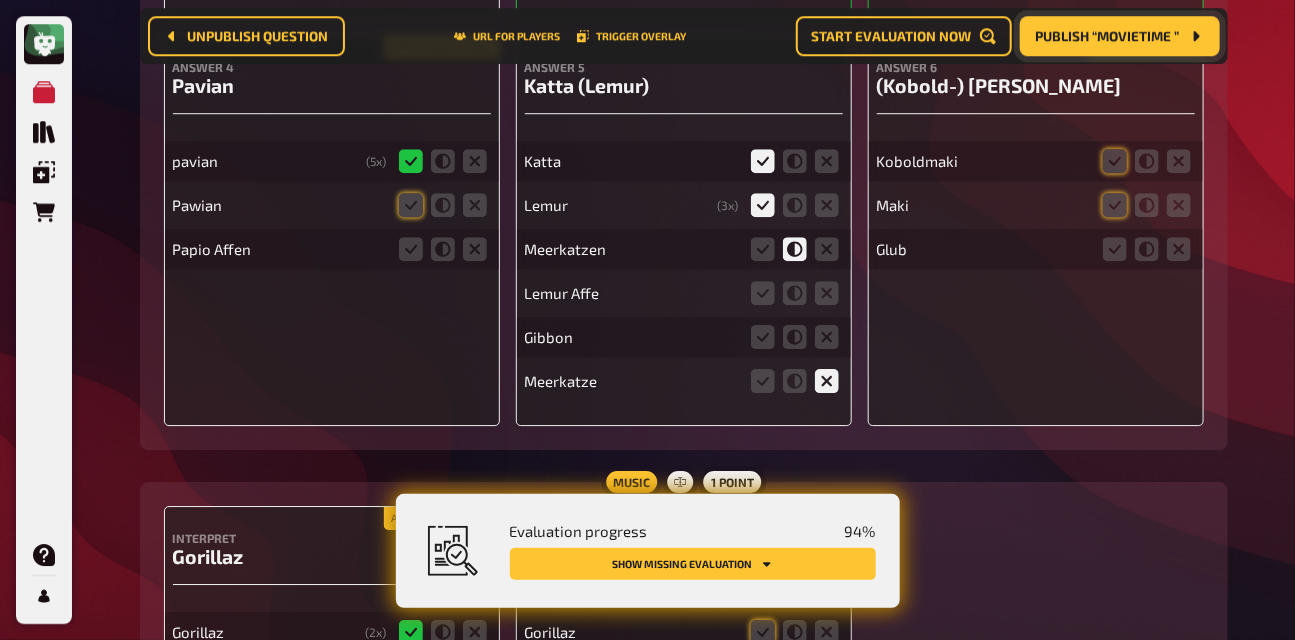 scroll, scrollTop: 7885, scrollLeft: 0, axis: vertical 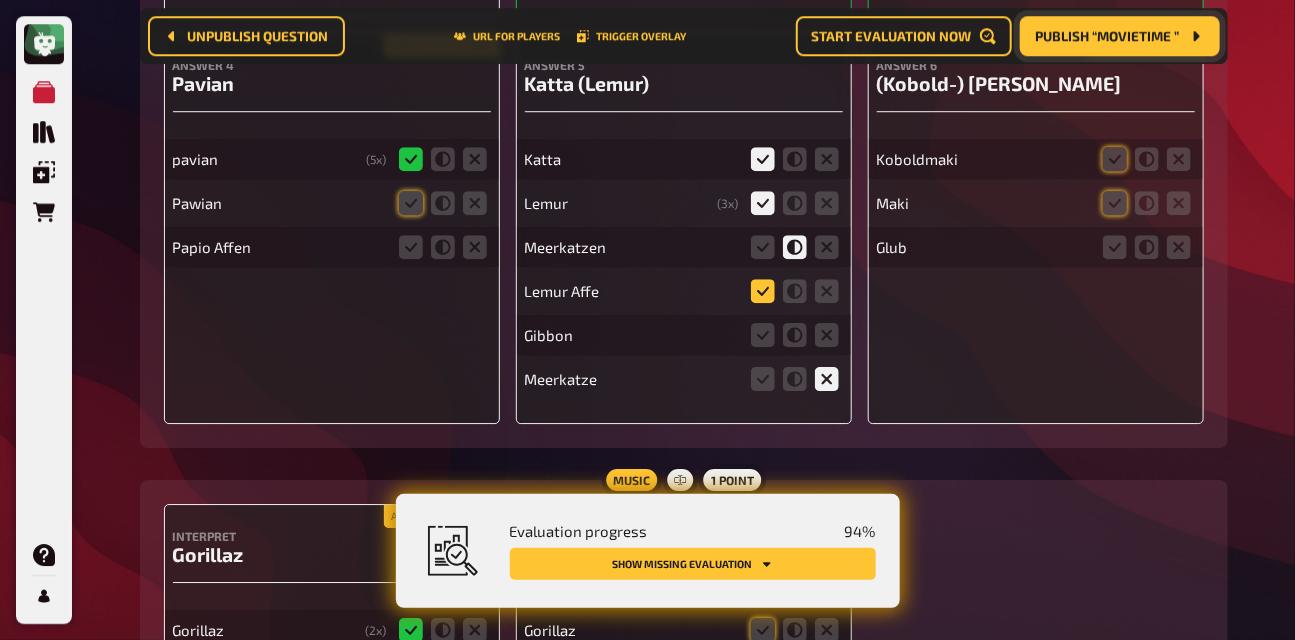 click 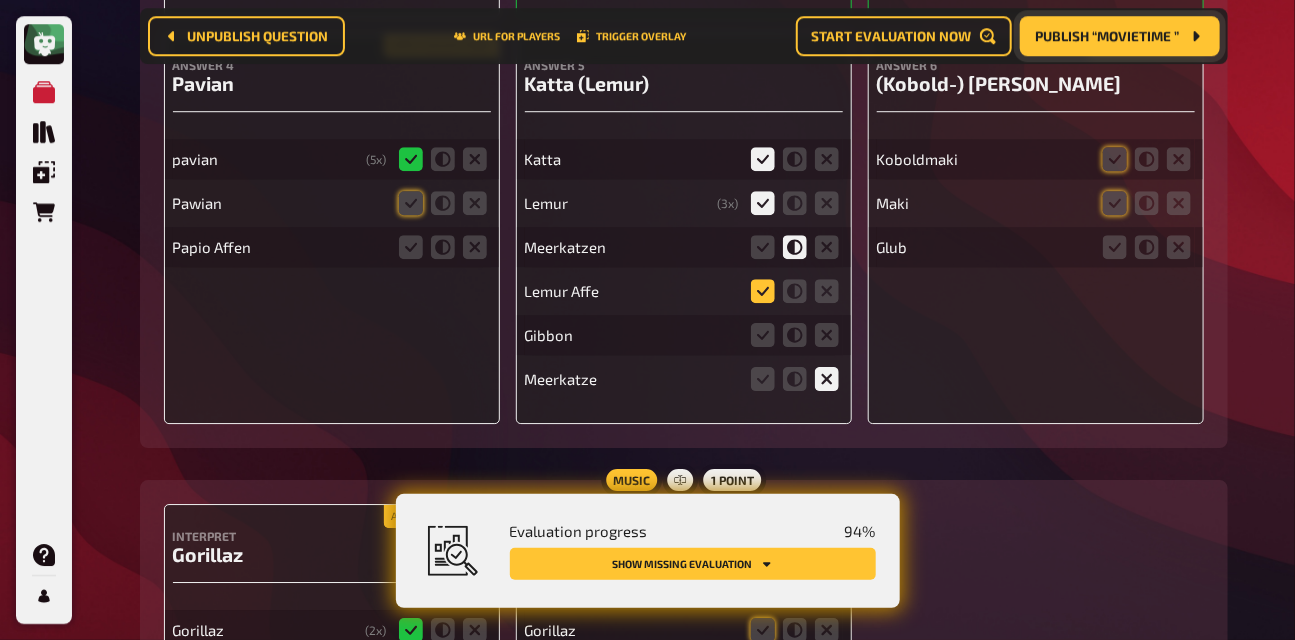 click at bounding box center (0, 0) 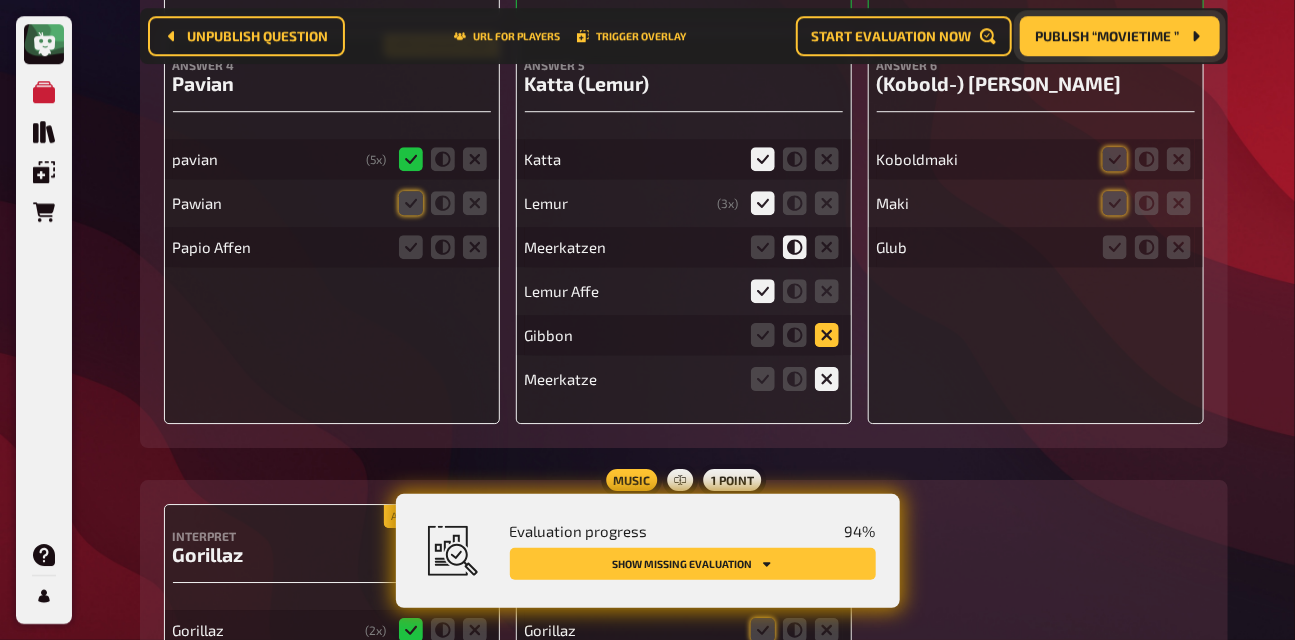 click 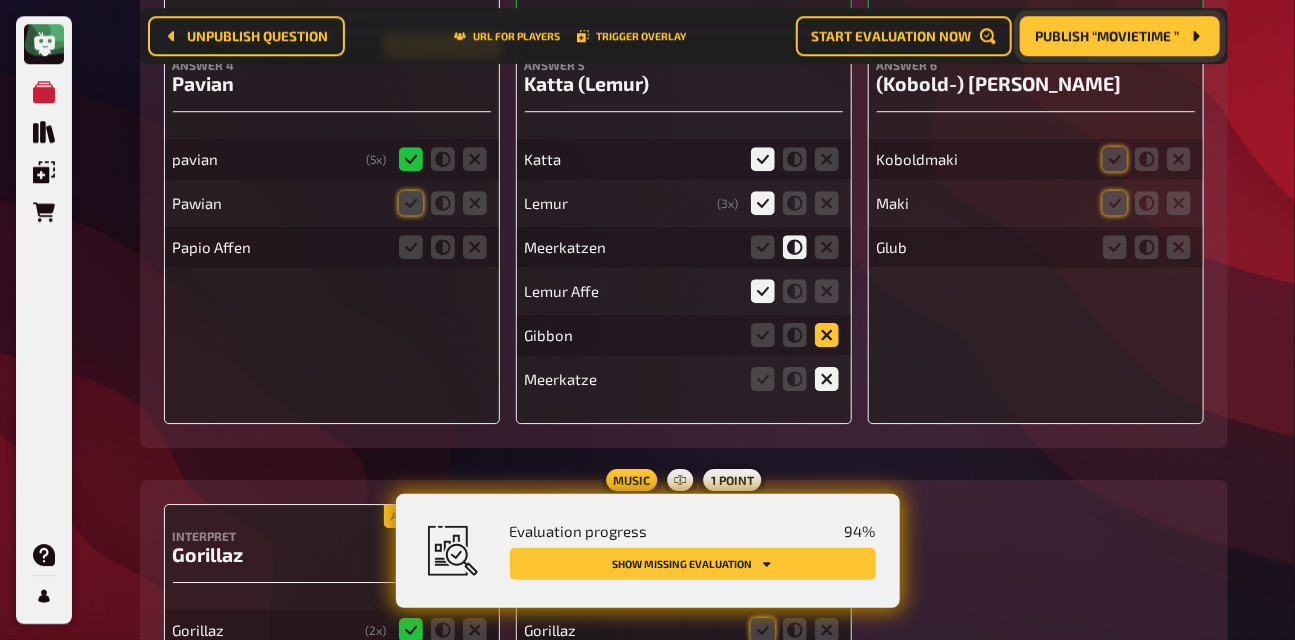 click at bounding box center (0, 0) 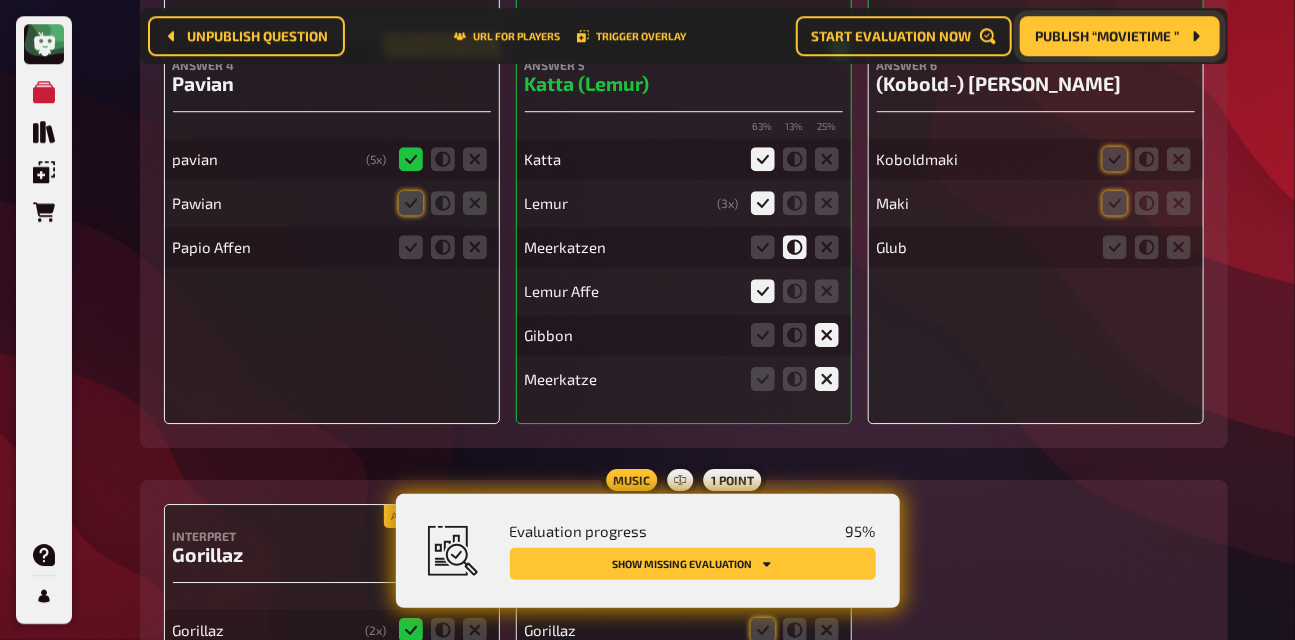 click on "Apply suggestions Answer 1 Kapuzineraffe Kapuzineraffe ( 2 x) Kapuzineräffchen Kauzineraeffchen  Kapuzina Resusaffe Makake Totenkopfäffchen Answer 2 (Weißhand-) Gibbon 86 % 0 % 14 % Gibbon ( 4 x) Gibon Orang [PERSON_NAME] Affe Answer 3 Mandrill 50 % 0 % 50 % Mandrill ( 2 x) [PERSON_NAME] Mandrill Affe Orang utan Pavian ( 2 x) Apply suggestions Answer 4 Pavian pavian ( 5 x) Pawian Papio Affen  Answer 5 Katta (Lemur)  63 % 13 % 25 % Katta Lemur ( 3 x) Meerkatzen Lemur Affe Gibbon Meerkatze Apply suggestions Answer 6 (Kobold-) [PERSON_NAME] Koboldmaki [PERSON_NAME] Glub" at bounding box center [684, 3] 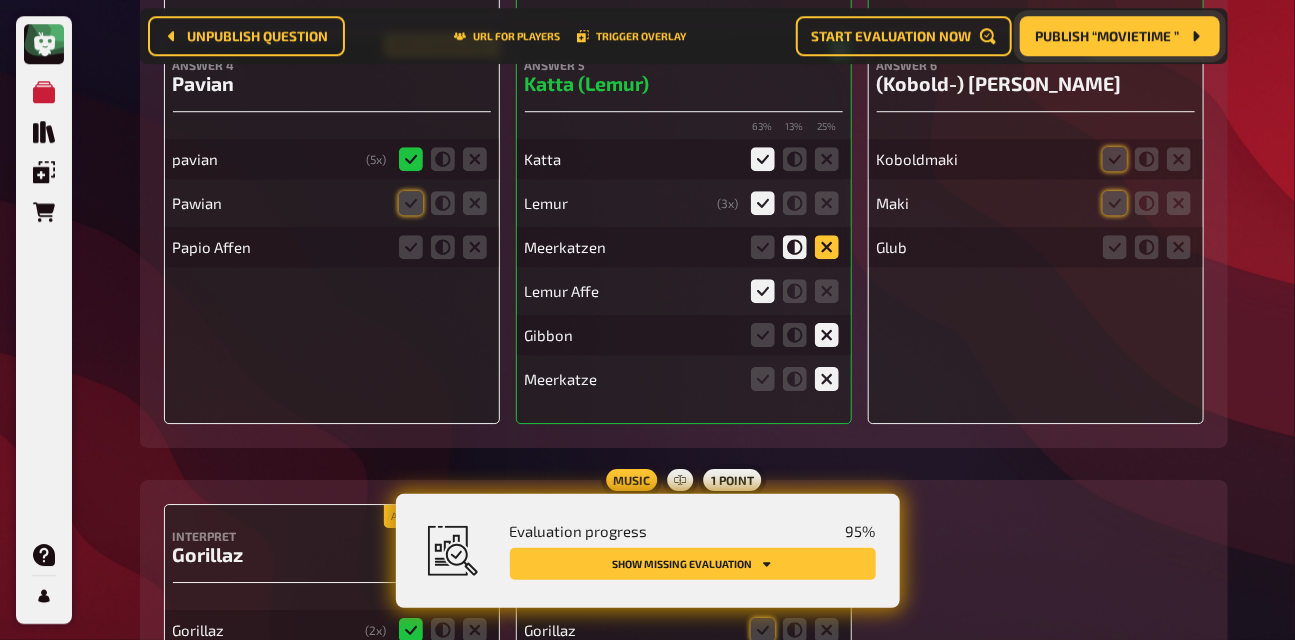 click 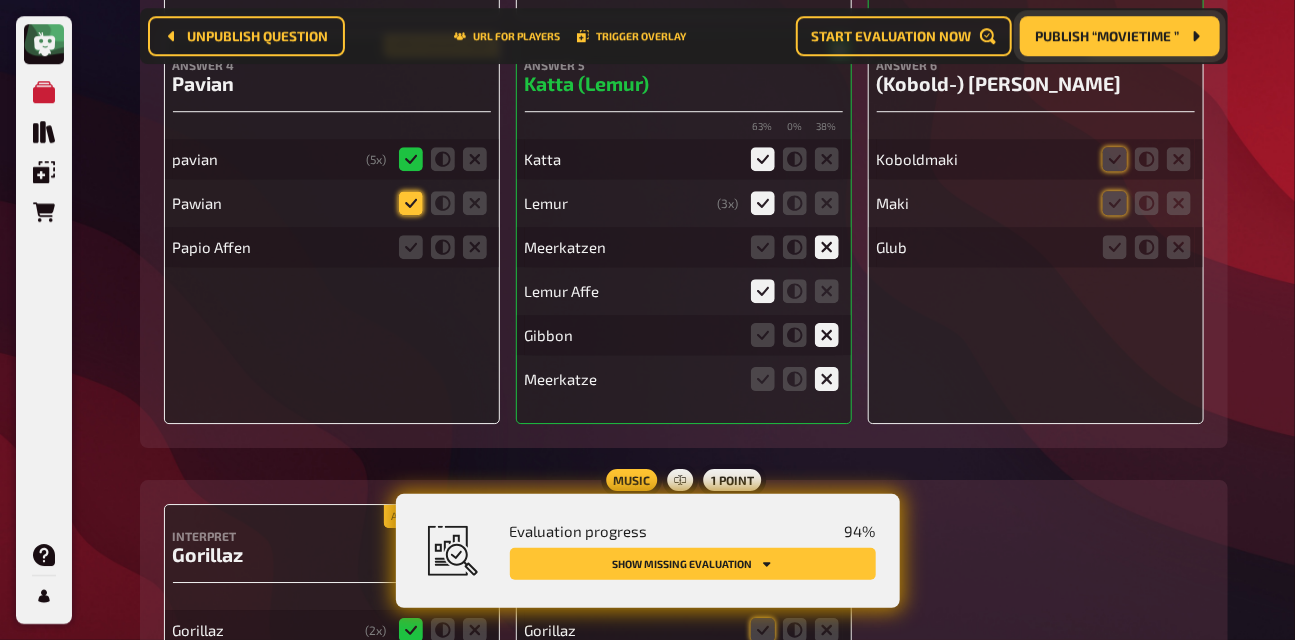click 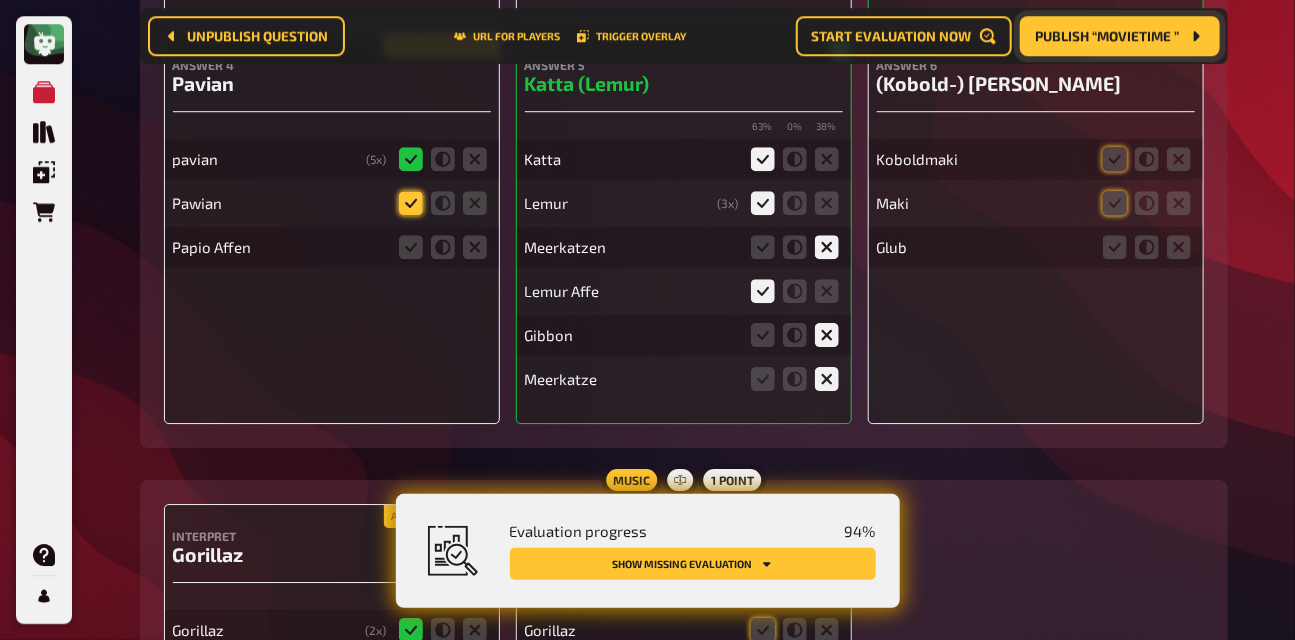 click at bounding box center (0, 0) 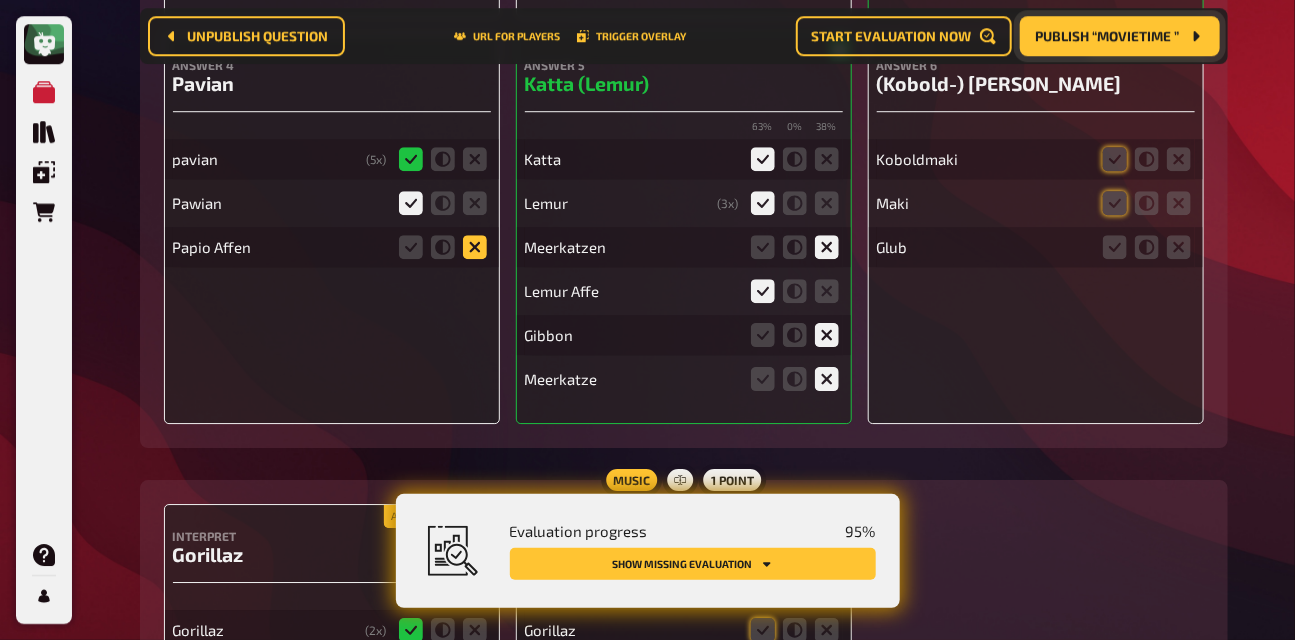 click 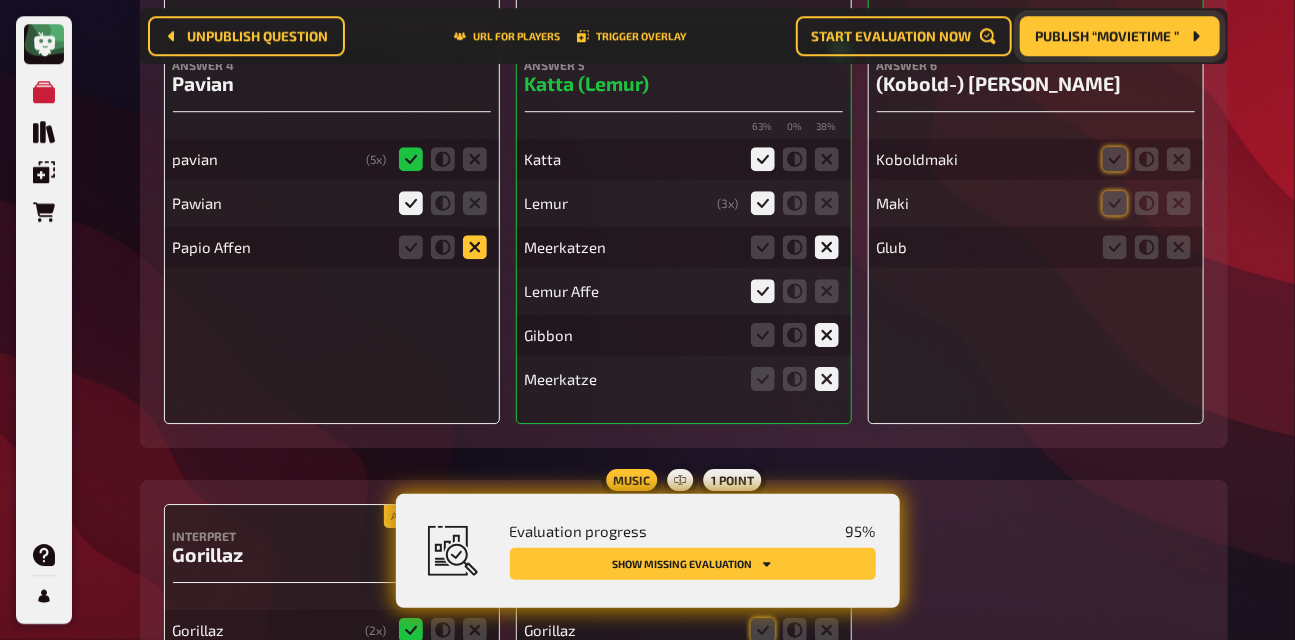 click at bounding box center [0, 0] 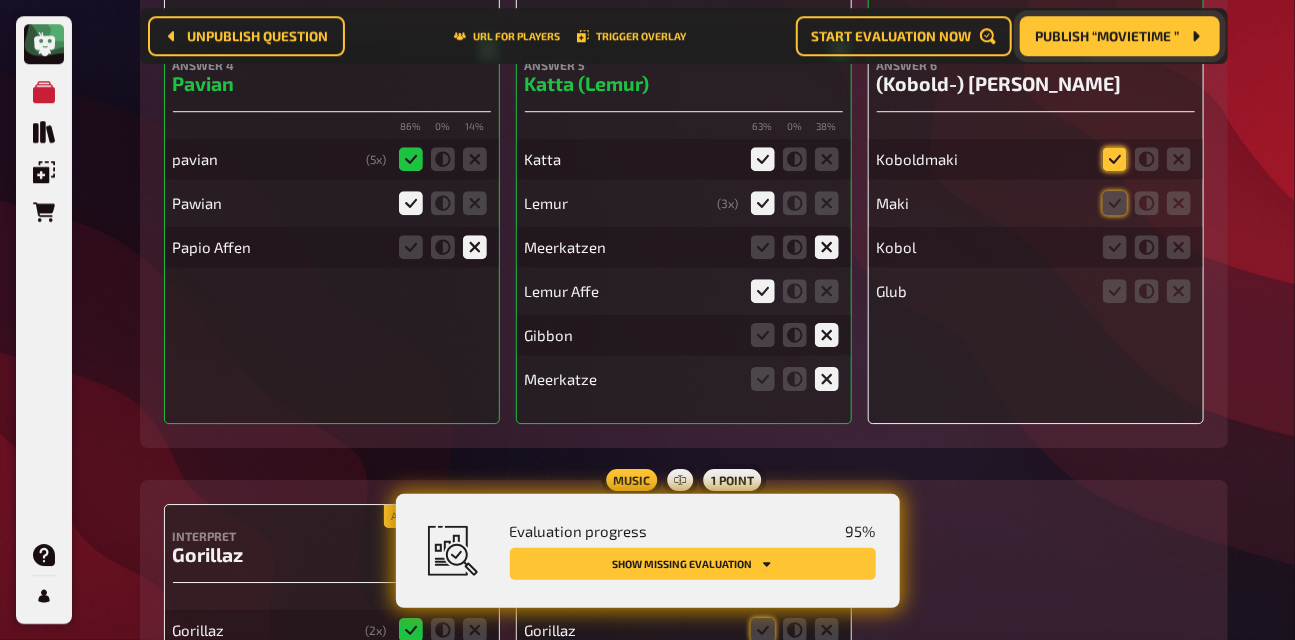 click 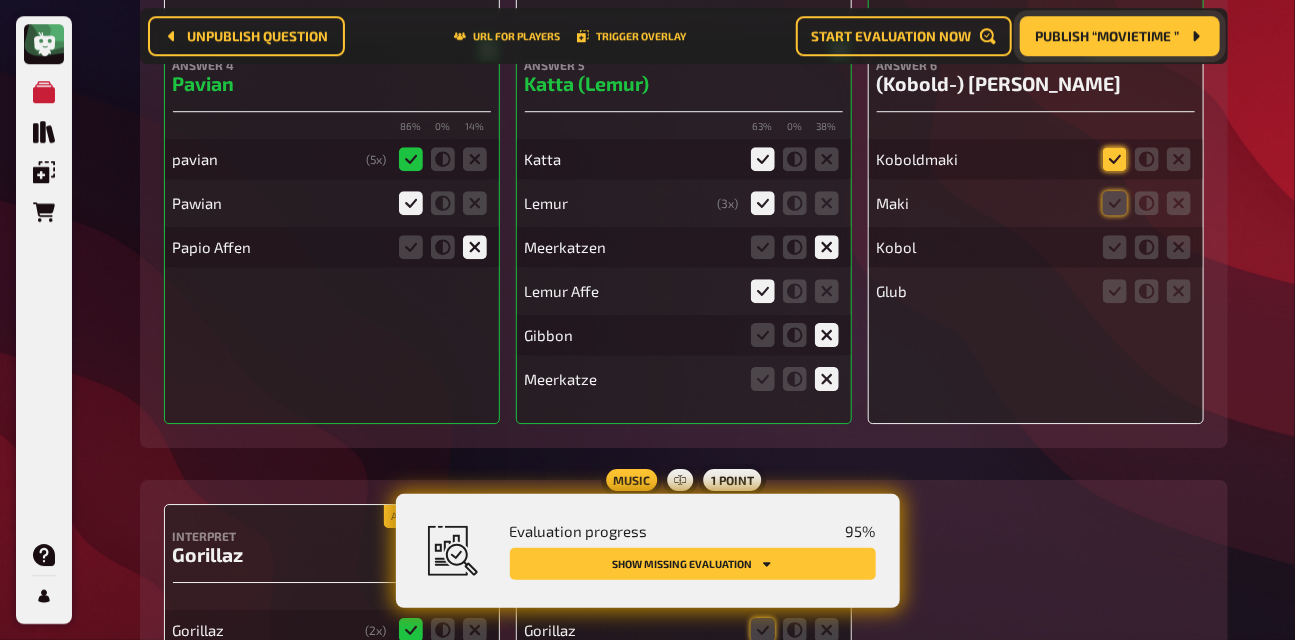 click at bounding box center (0, 0) 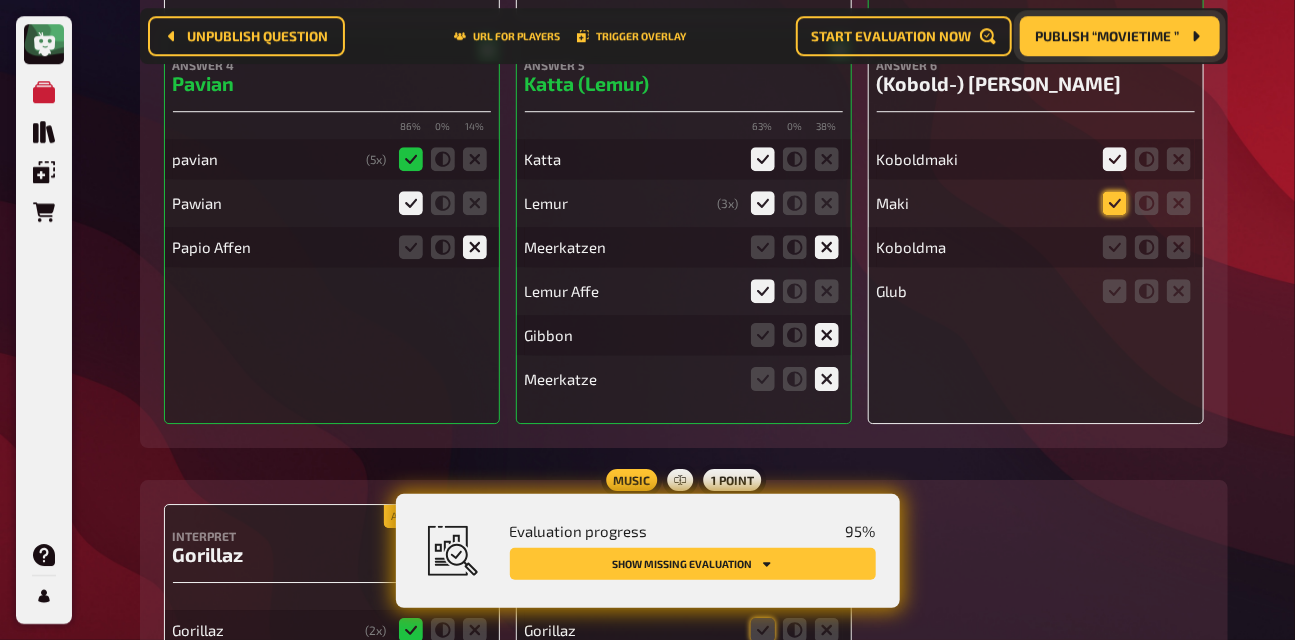 click 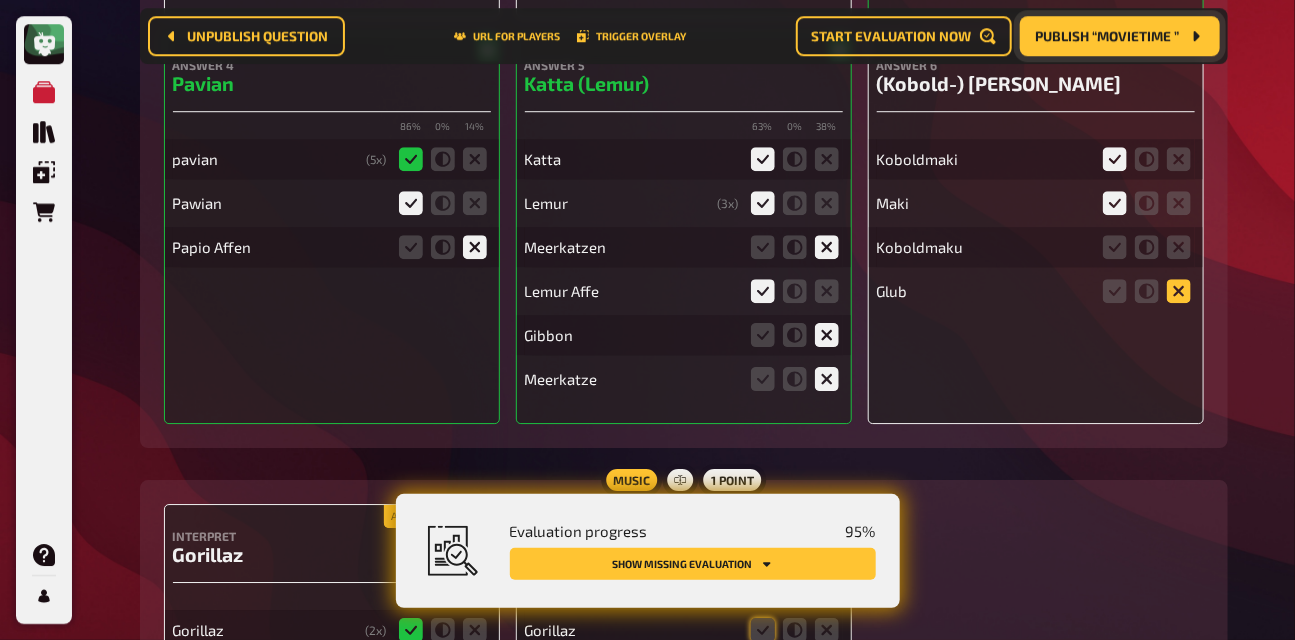 click 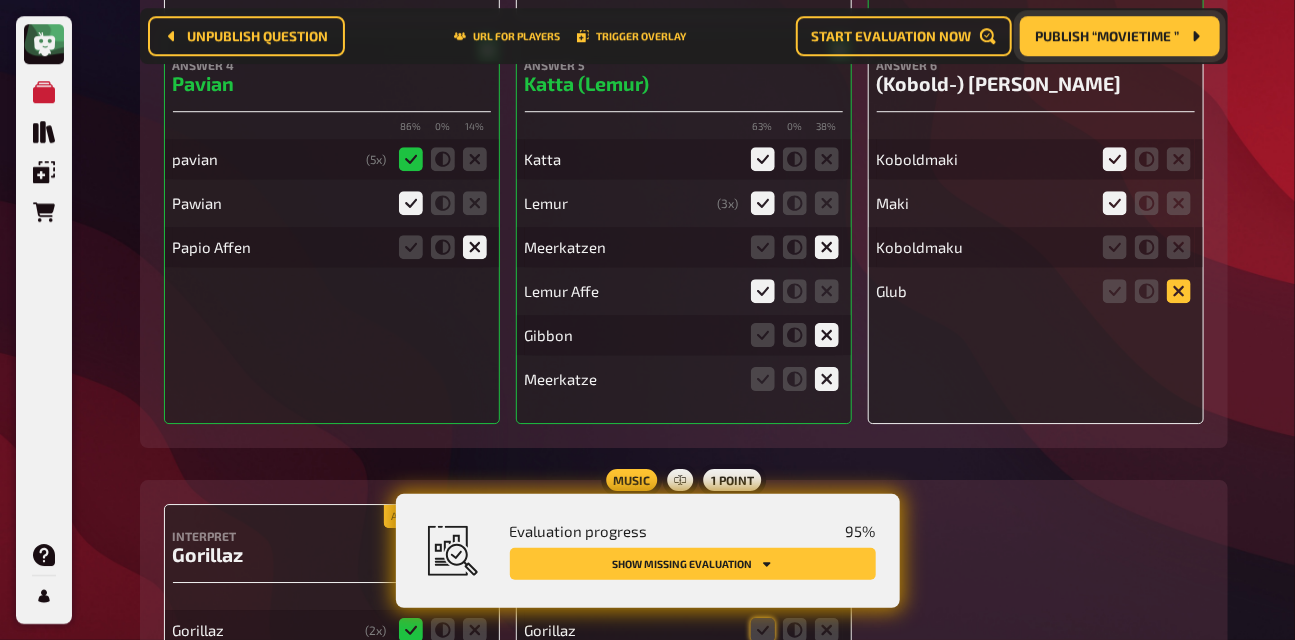 click at bounding box center (0, 0) 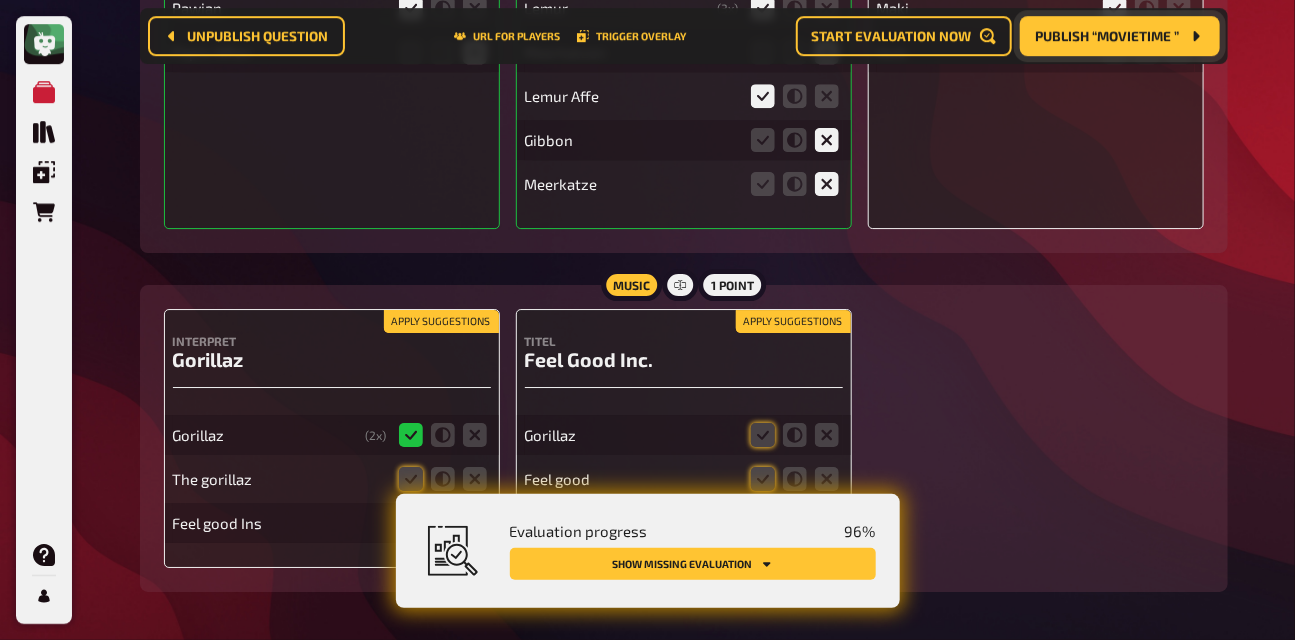 scroll, scrollTop: 8166, scrollLeft: 0, axis: vertical 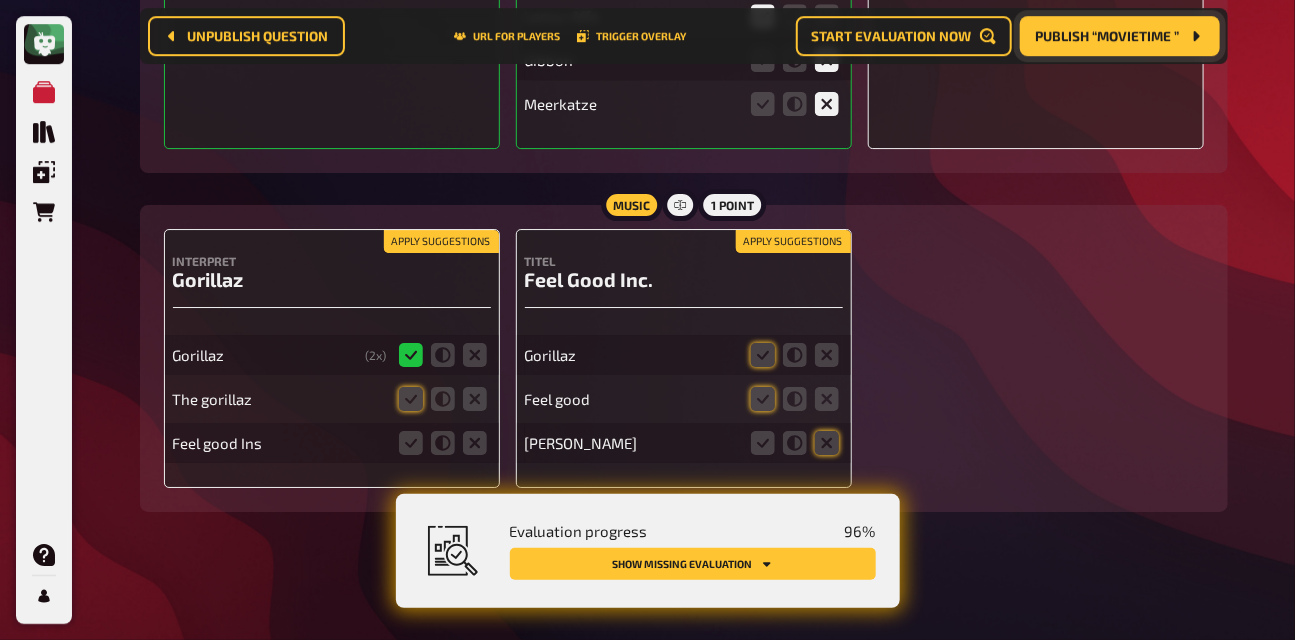 click on "Apply suggestions" at bounding box center (441, 242) 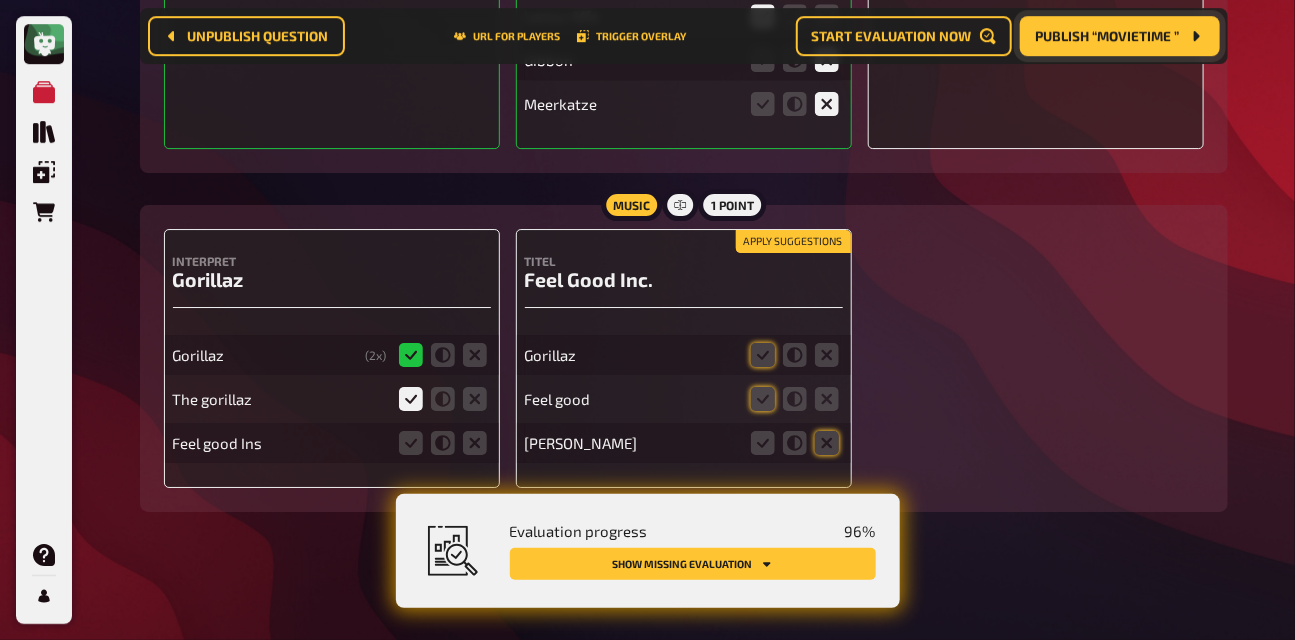 click at bounding box center [411, 443] 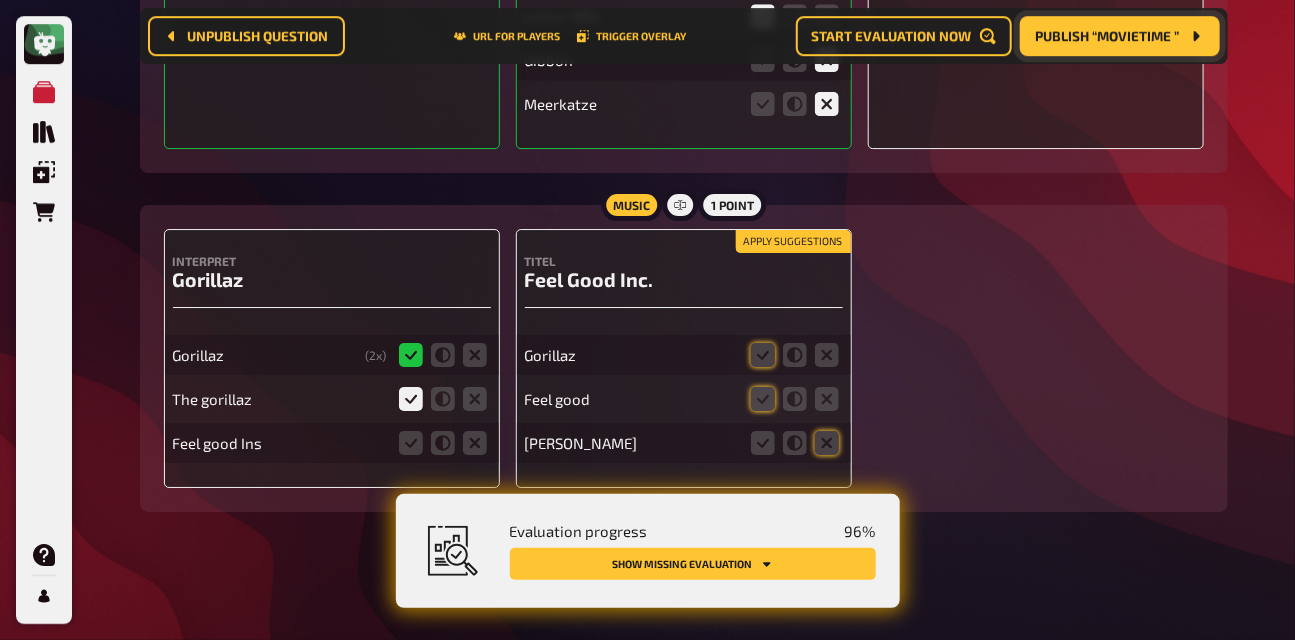 click at bounding box center [0, 0] 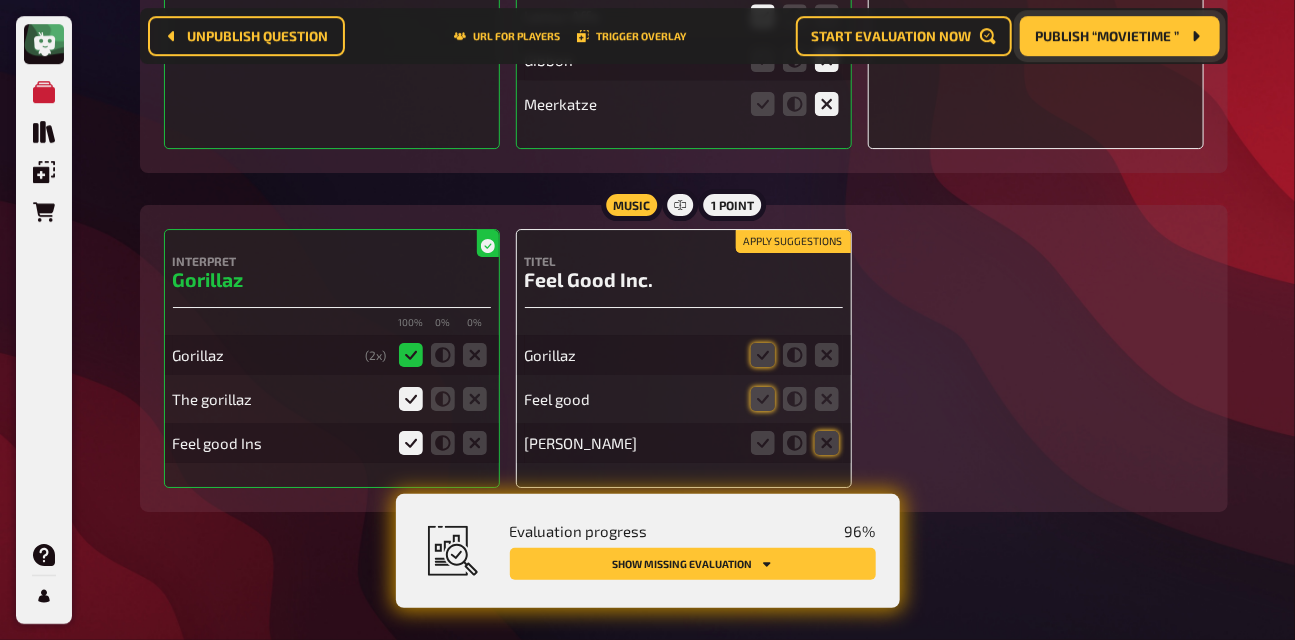 click on "Apply suggestions" at bounding box center [793, 242] 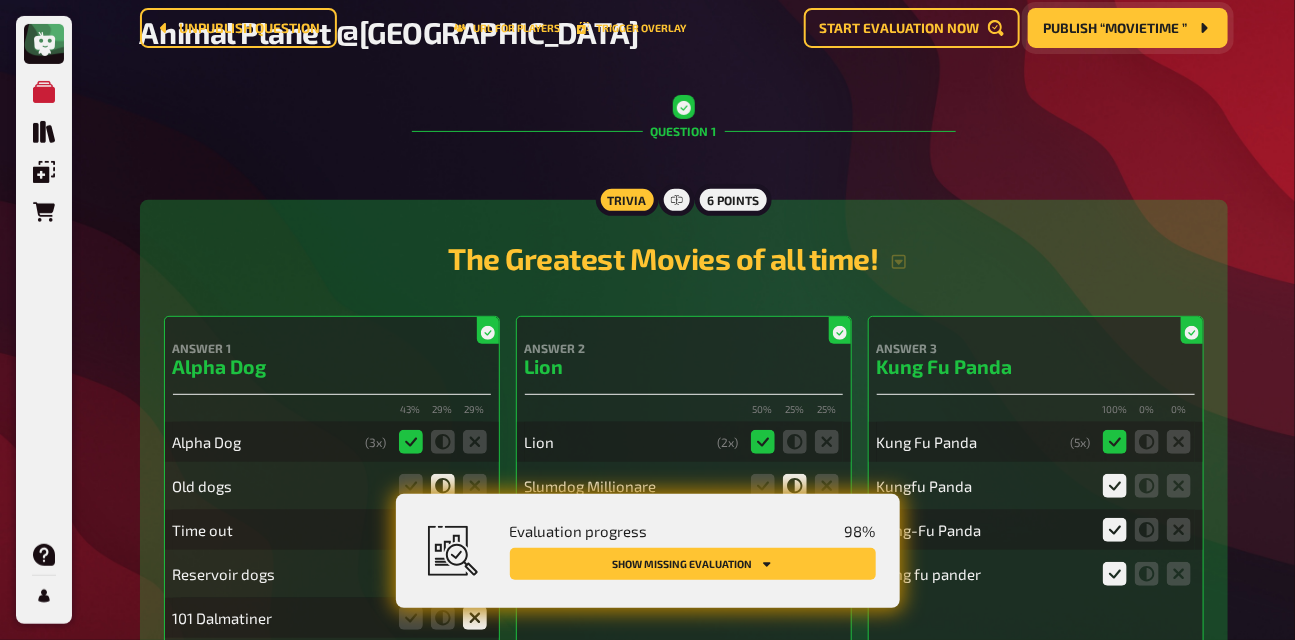 scroll, scrollTop: 0, scrollLeft: 0, axis: both 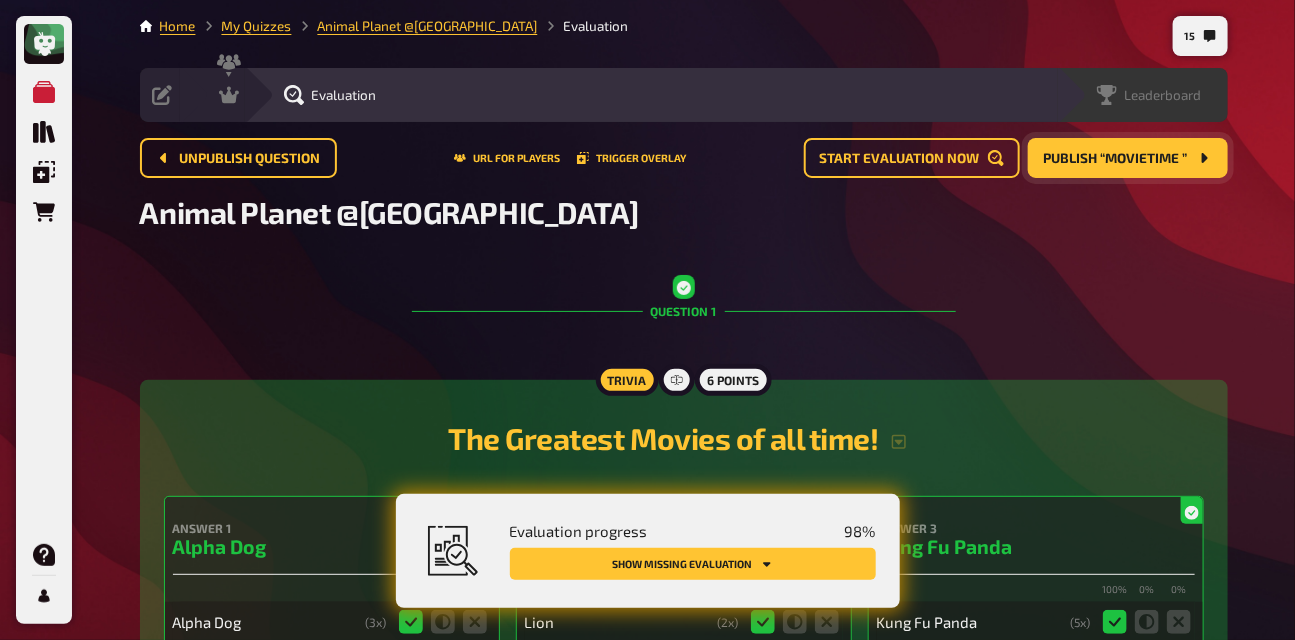 click on "Leaderboard" at bounding box center (1143, 95) 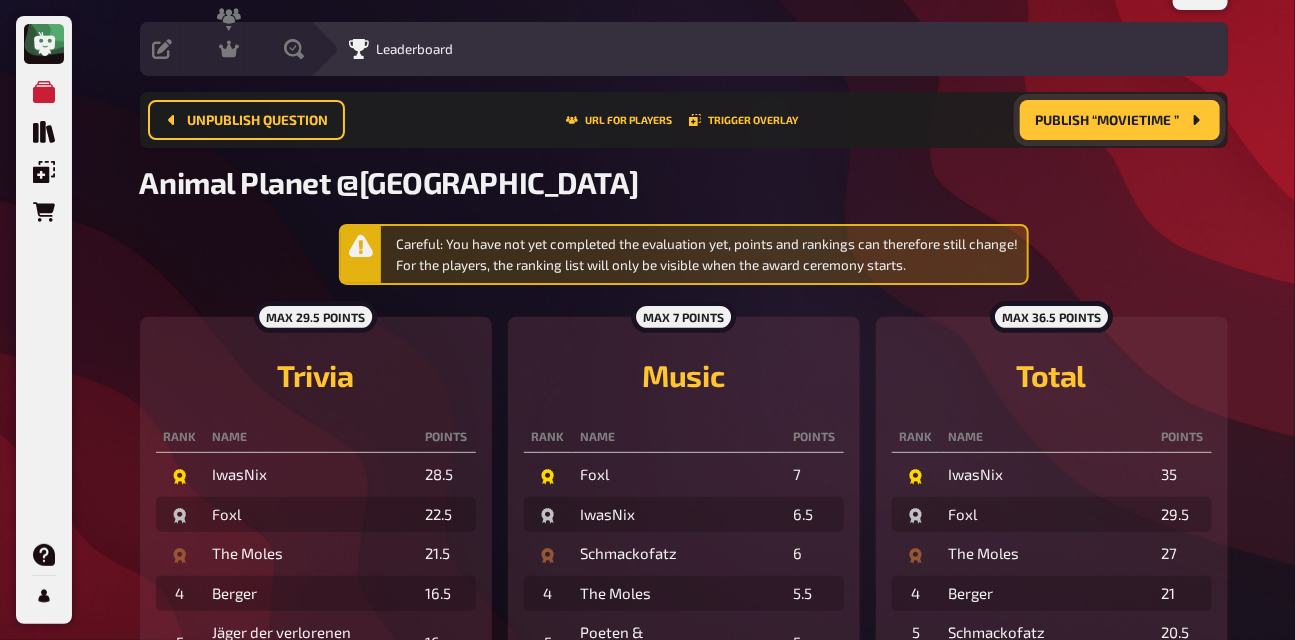 scroll, scrollTop: 0, scrollLeft: 0, axis: both 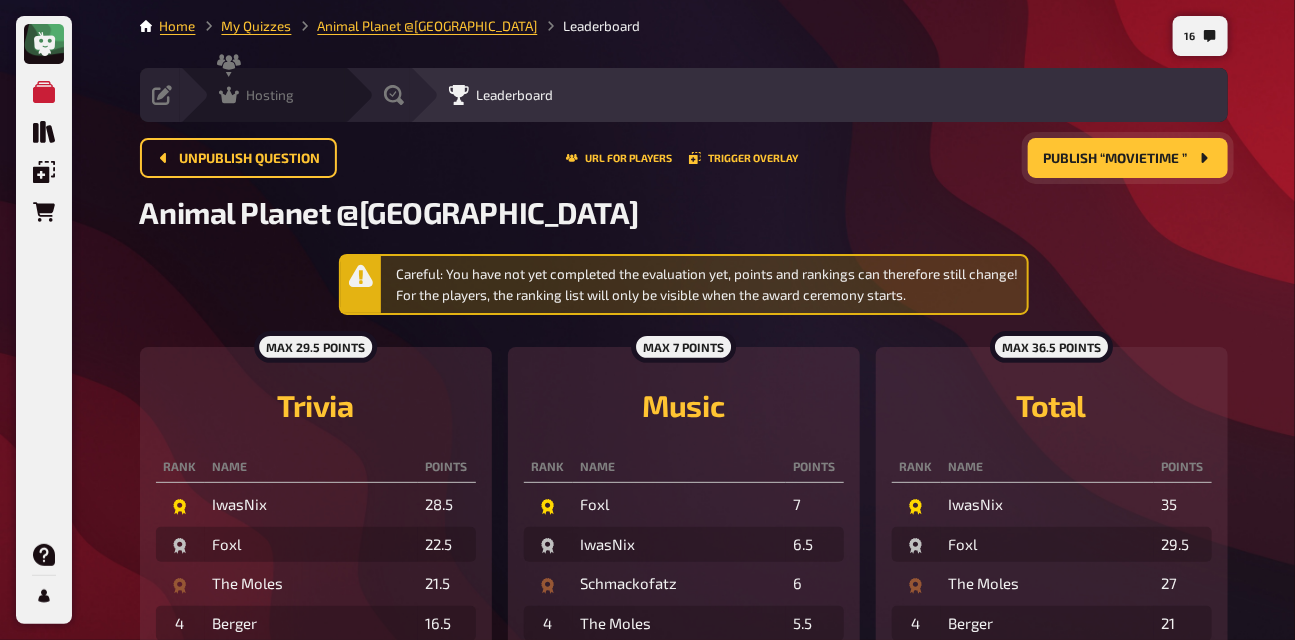click on "Hosting" at bounding box center [271, 95] 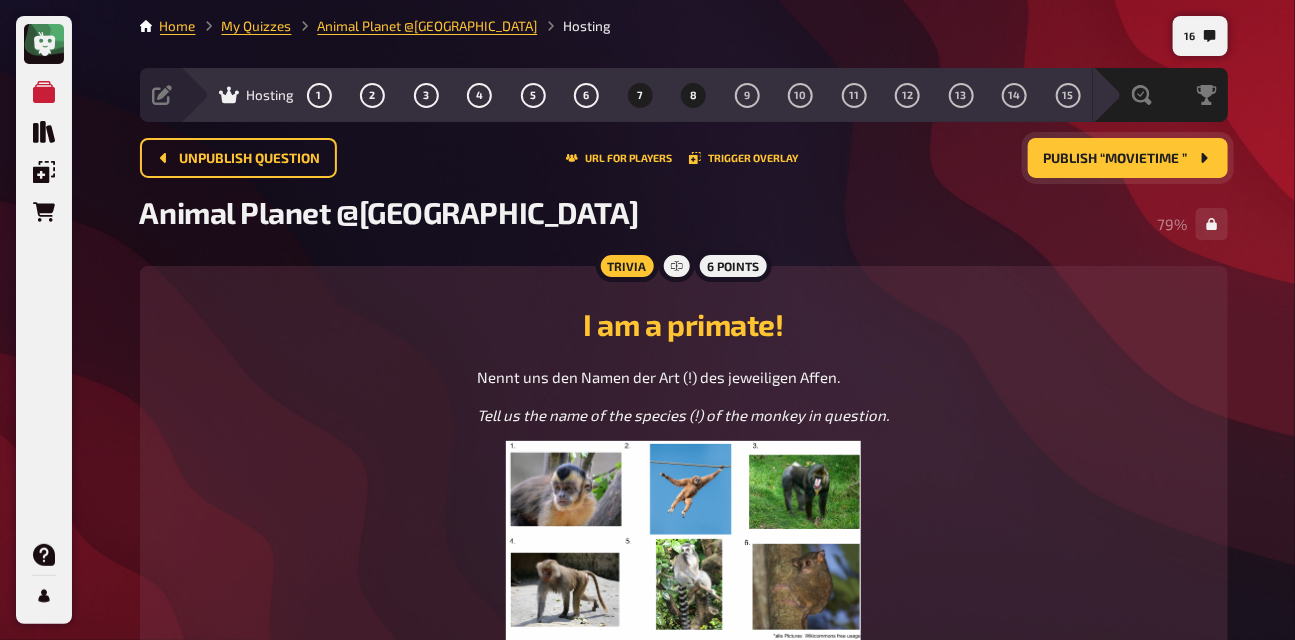 click on "8" at bounding box center [694, 95] 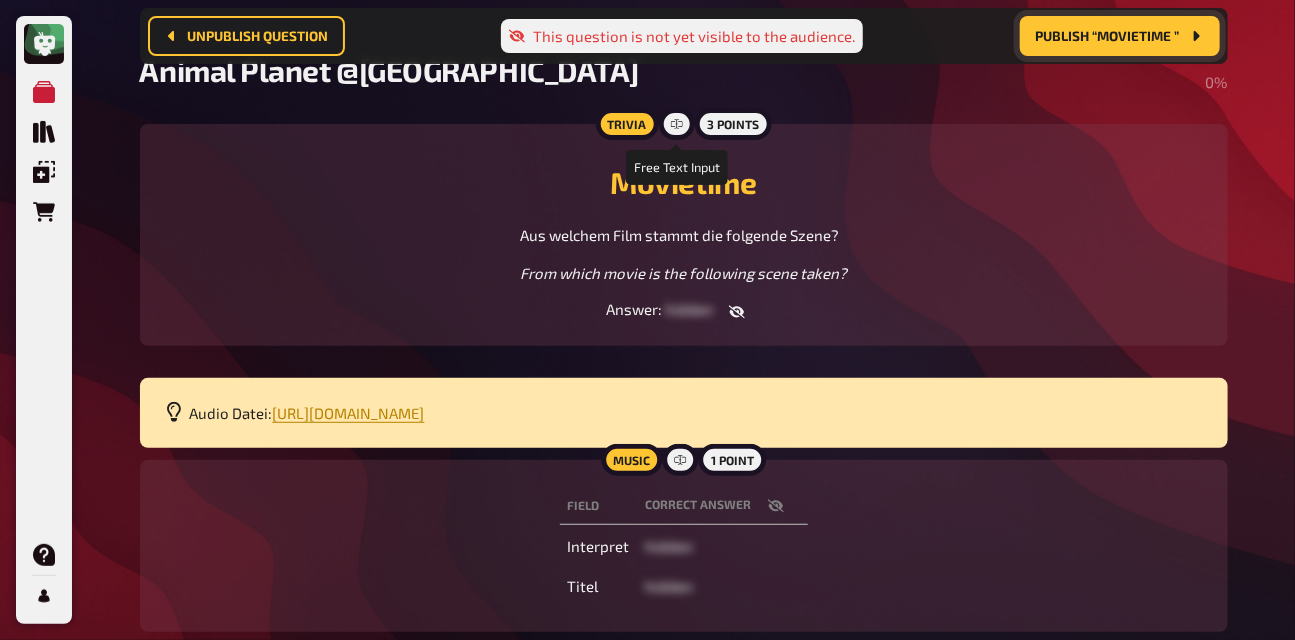scroll, scrollTop: 164, scrollLeft: 0, axis: vertical 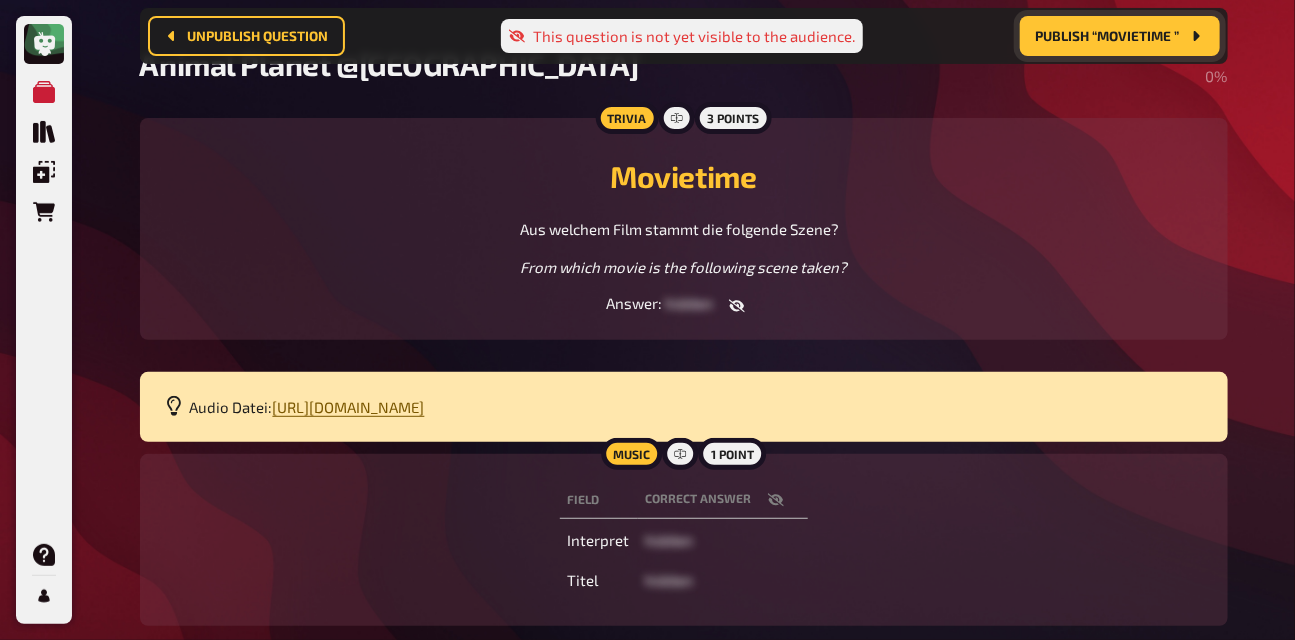 click on "[URL][DOMAIN_NAME]" at bounding box center [349, 407] 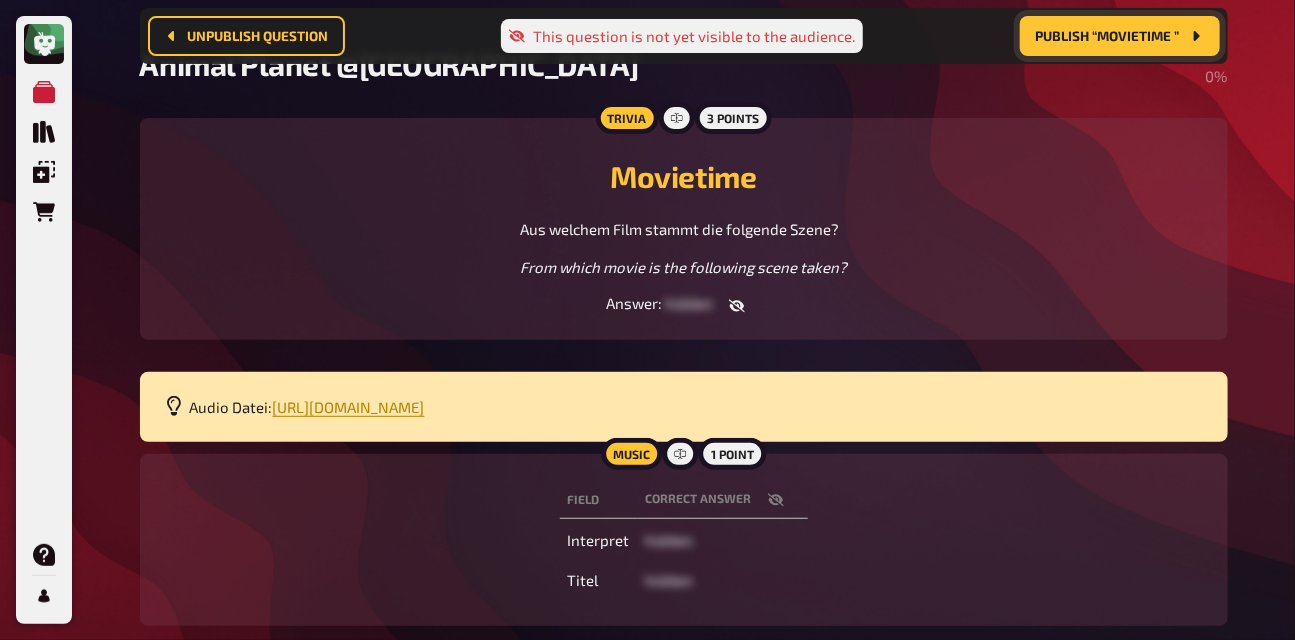 click 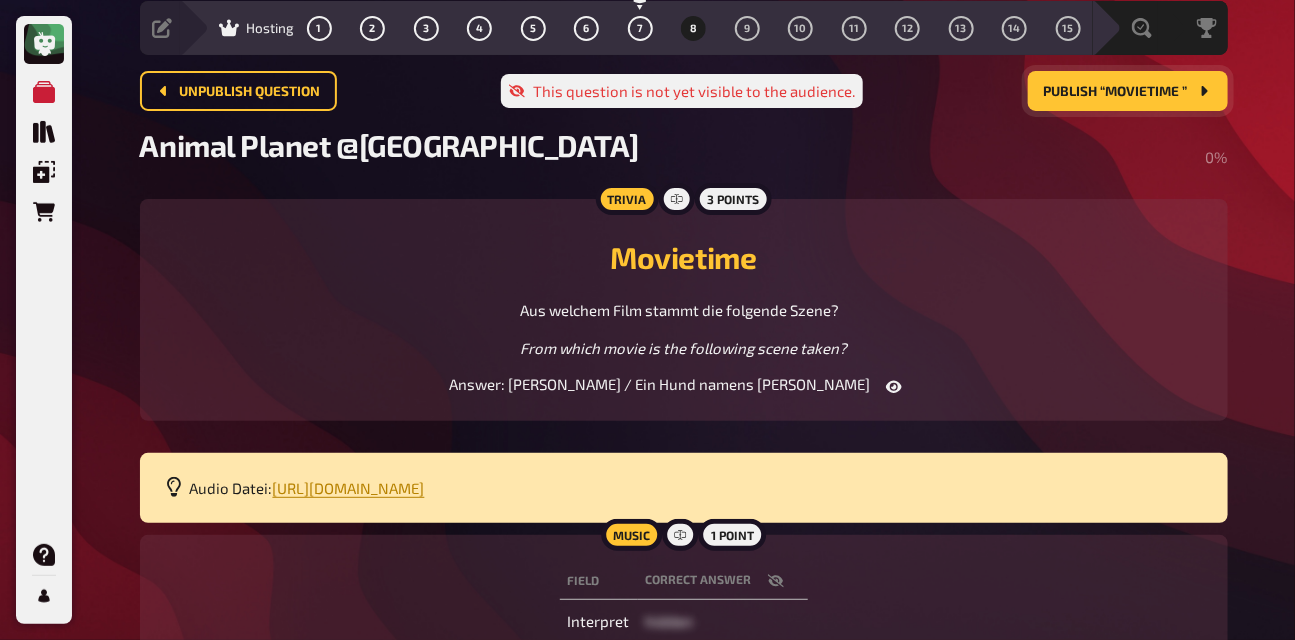 scroll, scrollTop: 0, scrollLeft: 0, axis: both 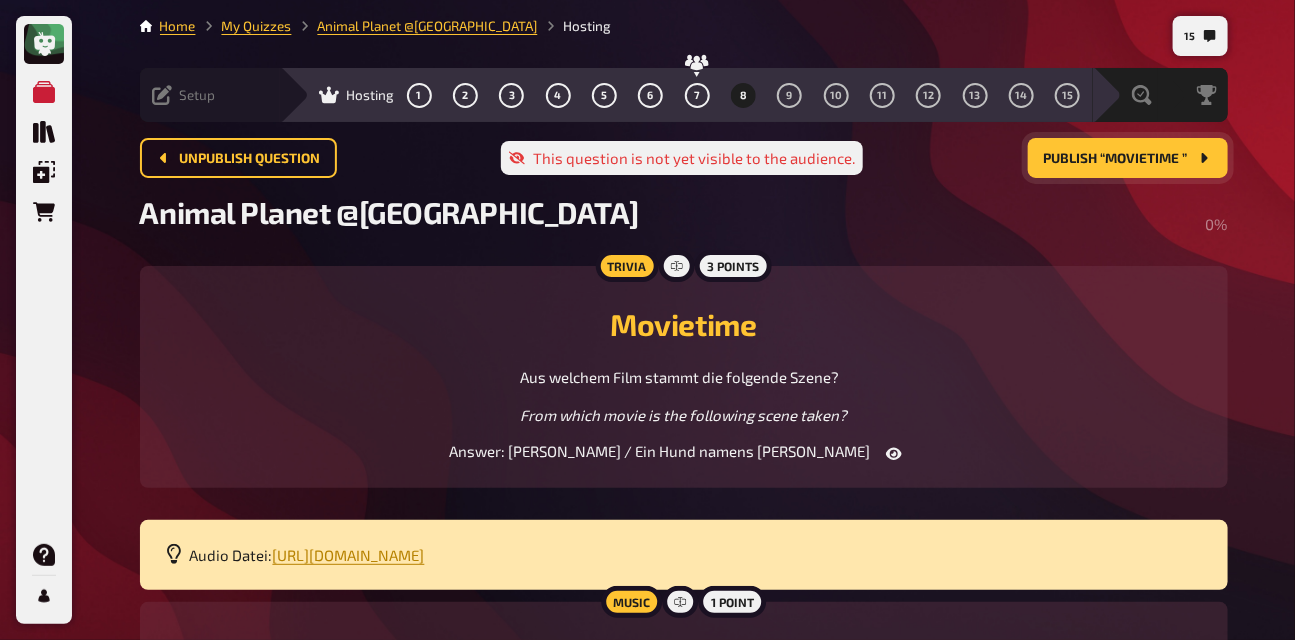 click on "Setup" at bounding box center [184, 95] 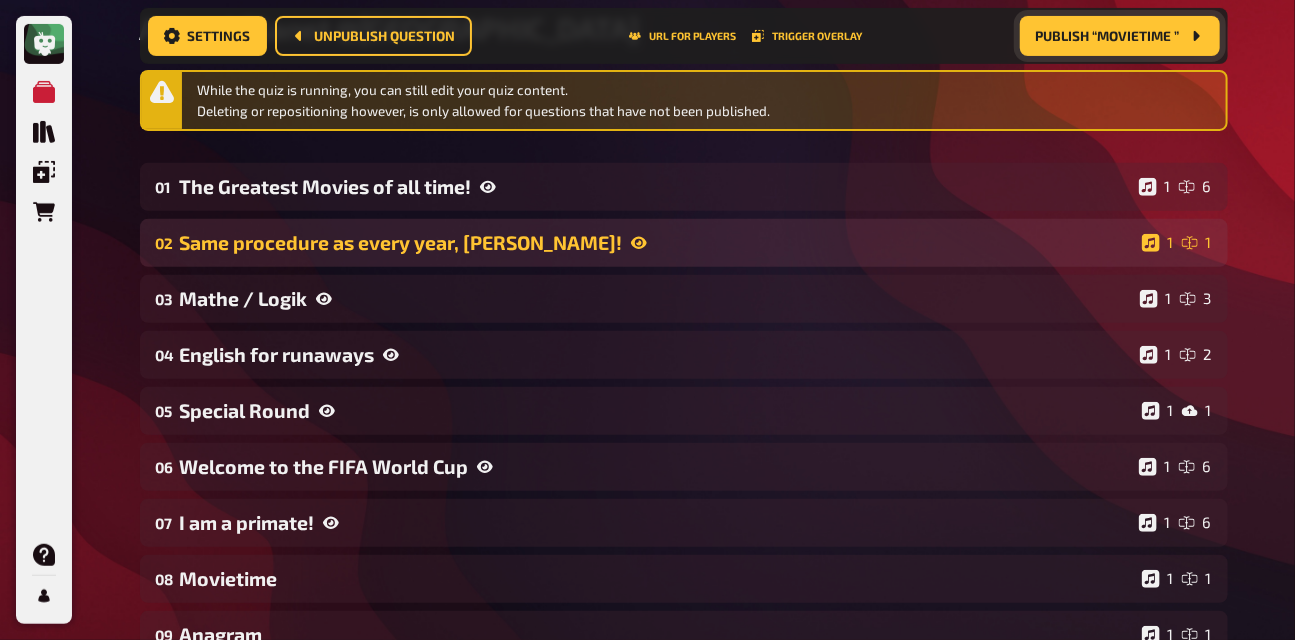 scroll, scrollTop: 0, scrollLeft: 0, axis: both 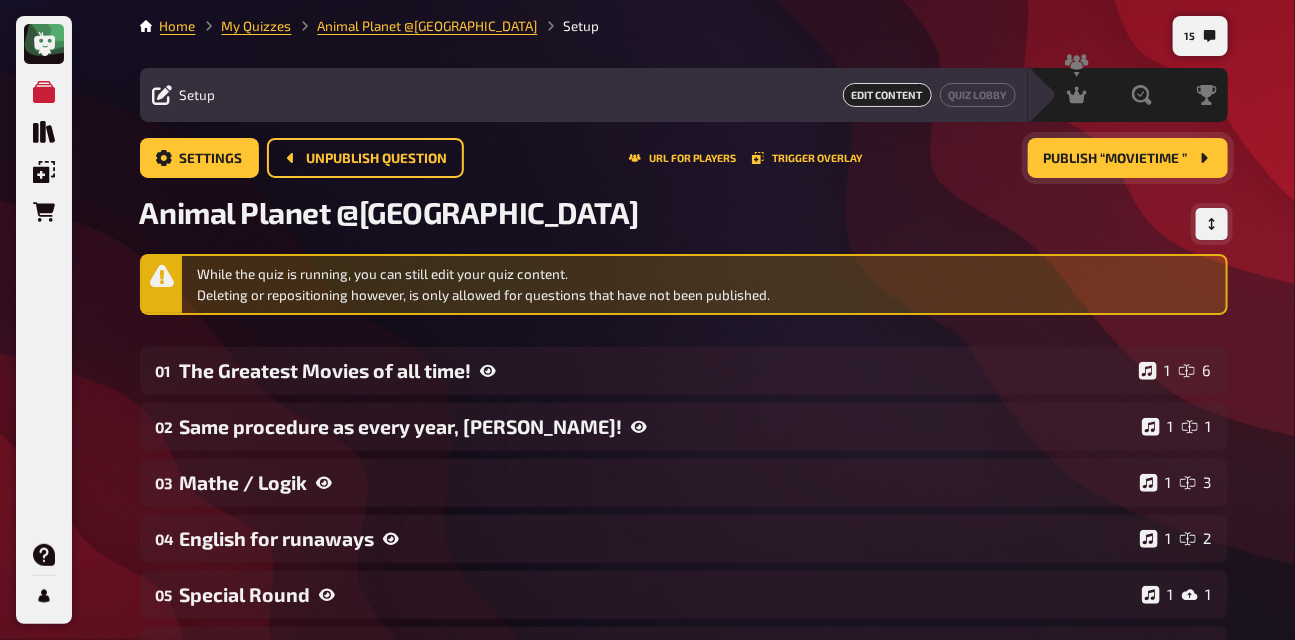 click 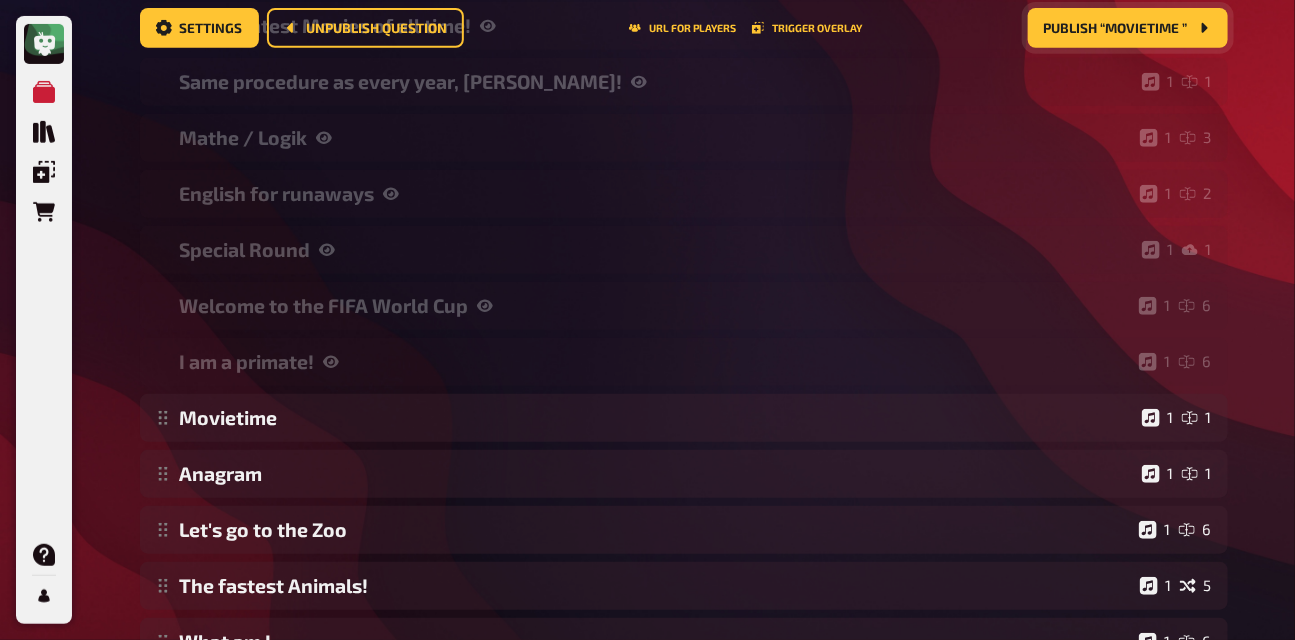 scroll, scrollTop: 565, scrollLeft: 0, axis: vertical 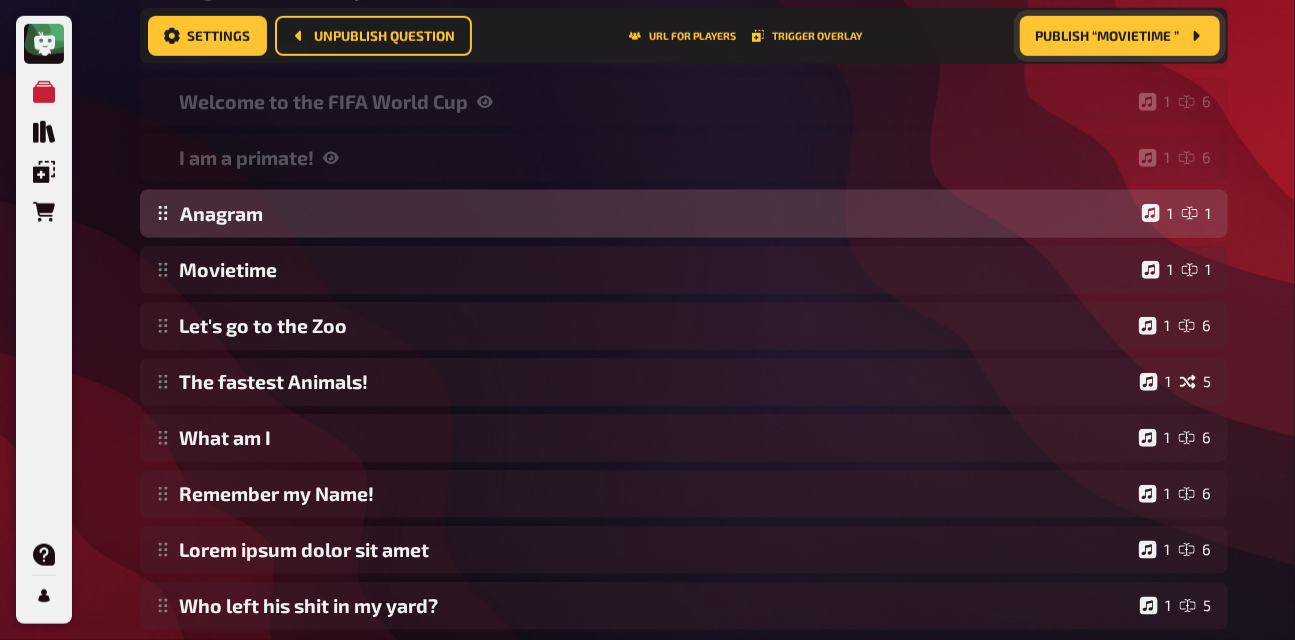 drag, startPoint x: 159, startPoint y: 275, endPoint x: 159, endPoint y: 218, distance: 57 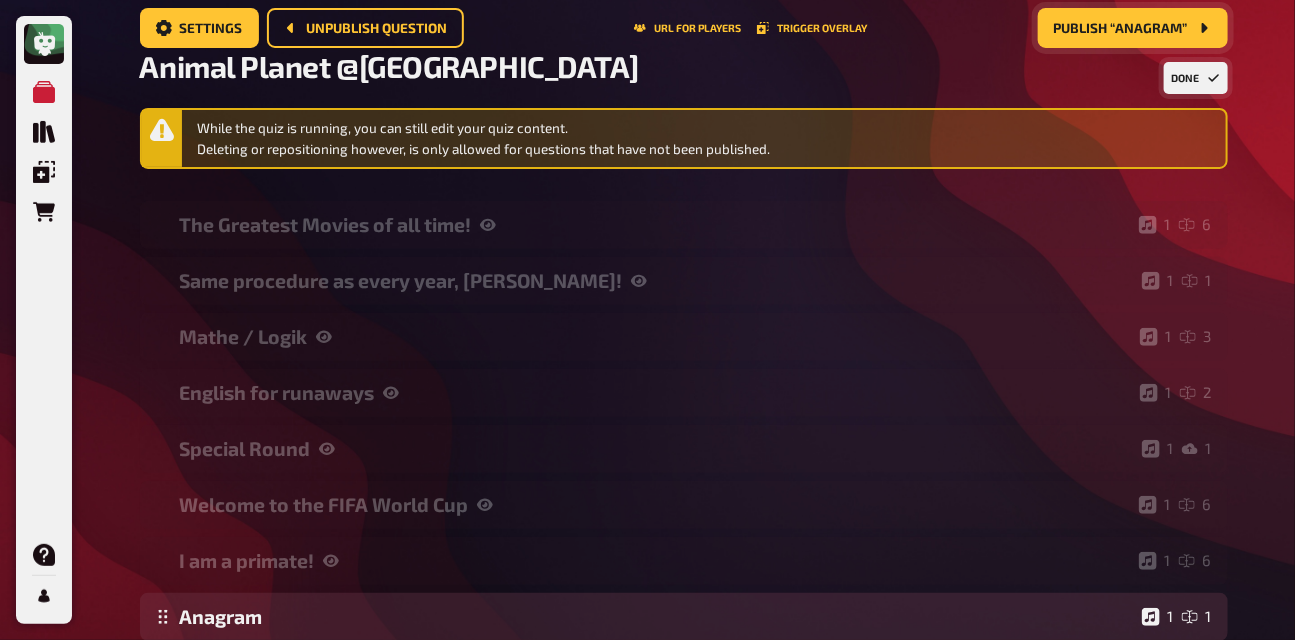 scroll, scrollTop: 0, scrollLeft: 0, axis: both 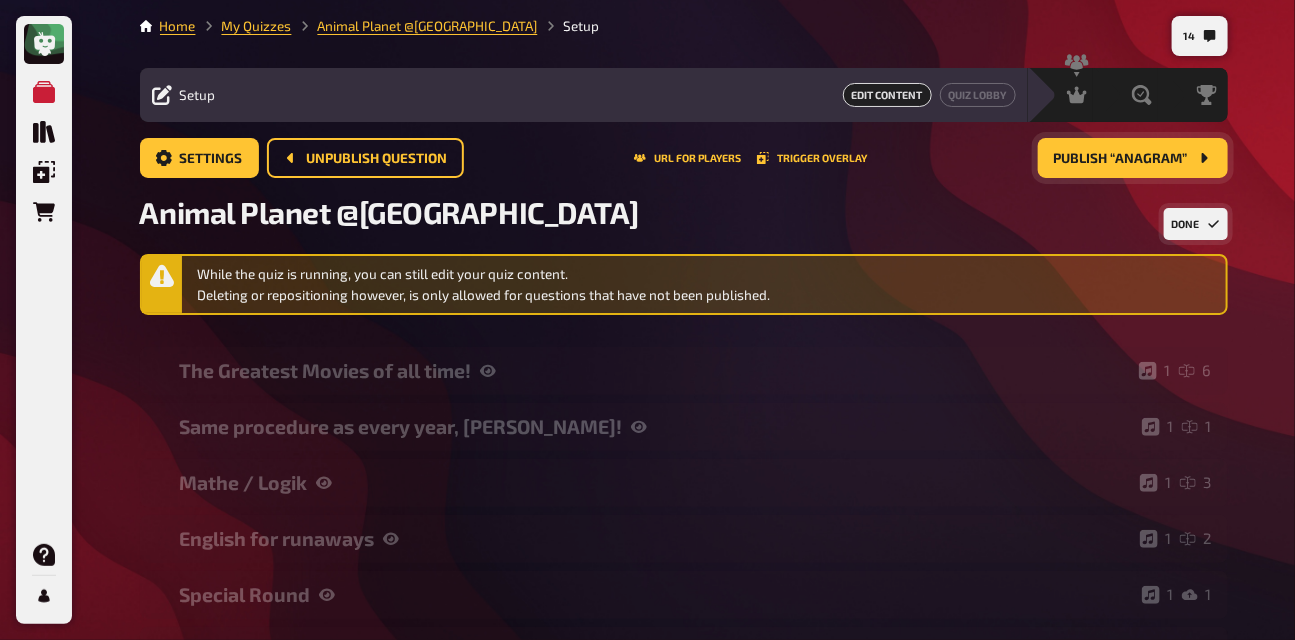 click on "Done" at bounding box center [1196, 224] 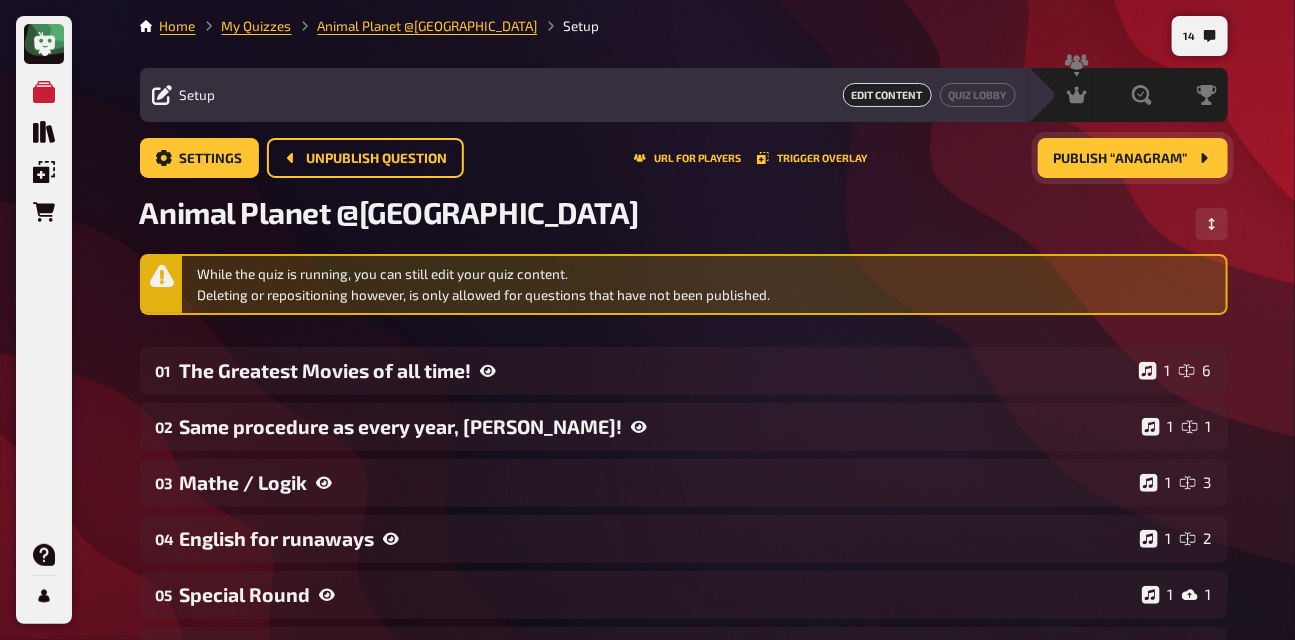 click on "Publish “Anagram”" at bounding box center [1121, 159] 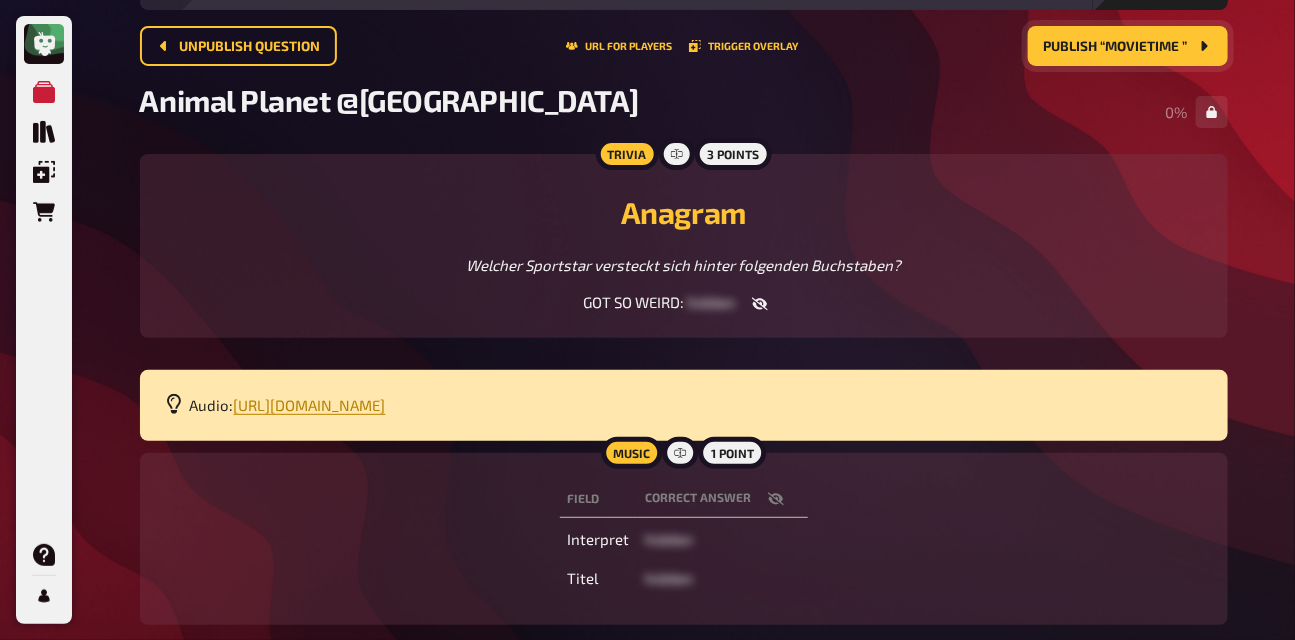 scroll, scrollTop: 45, scrollLeft: 0, axis: vertical 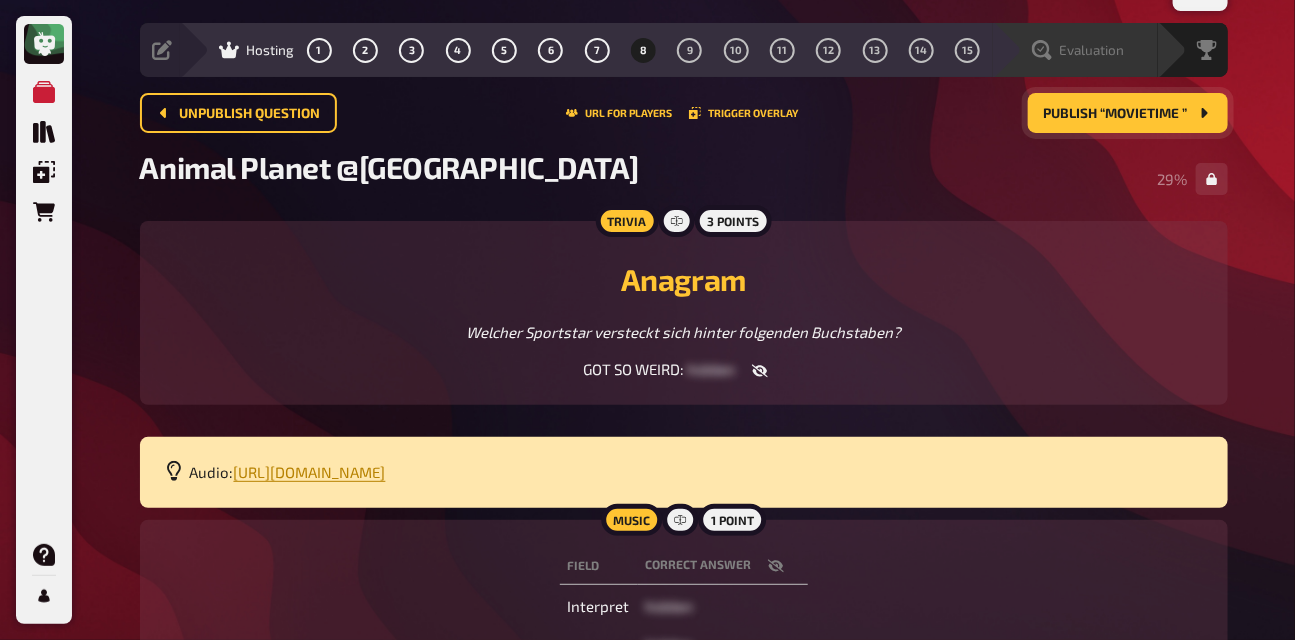 click on "Evaluation" at bounding box center [1092, 50] 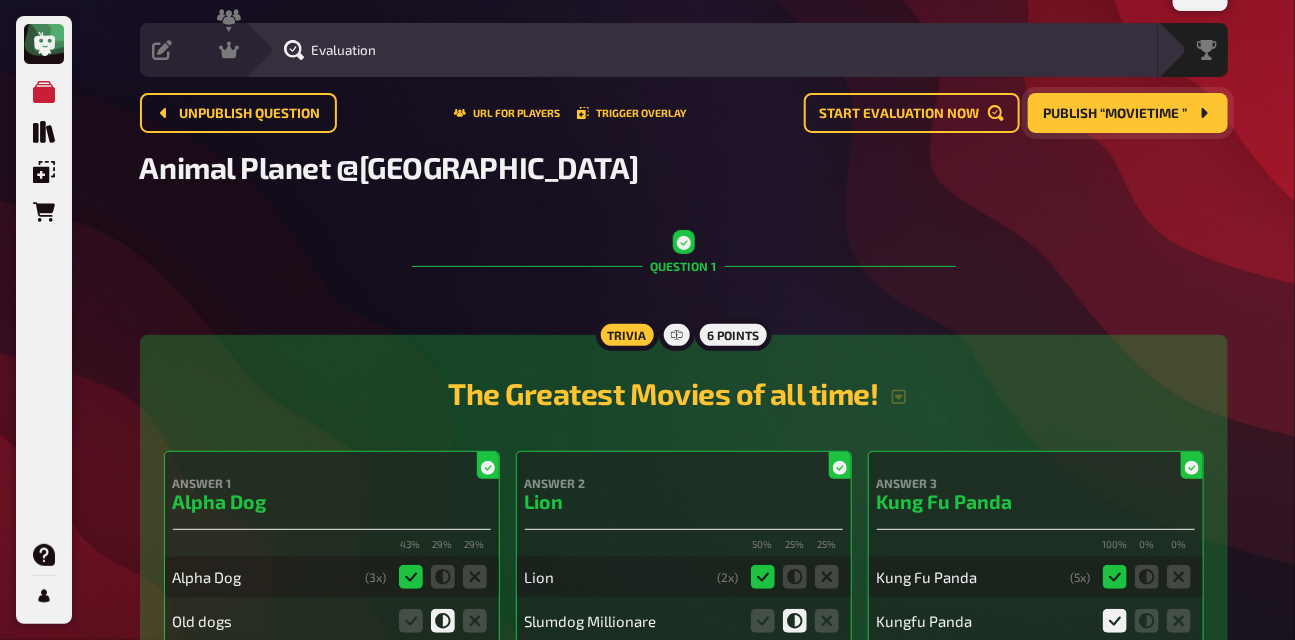 scroll, scrollTop: 0, scrollLeft: 0, axis: both 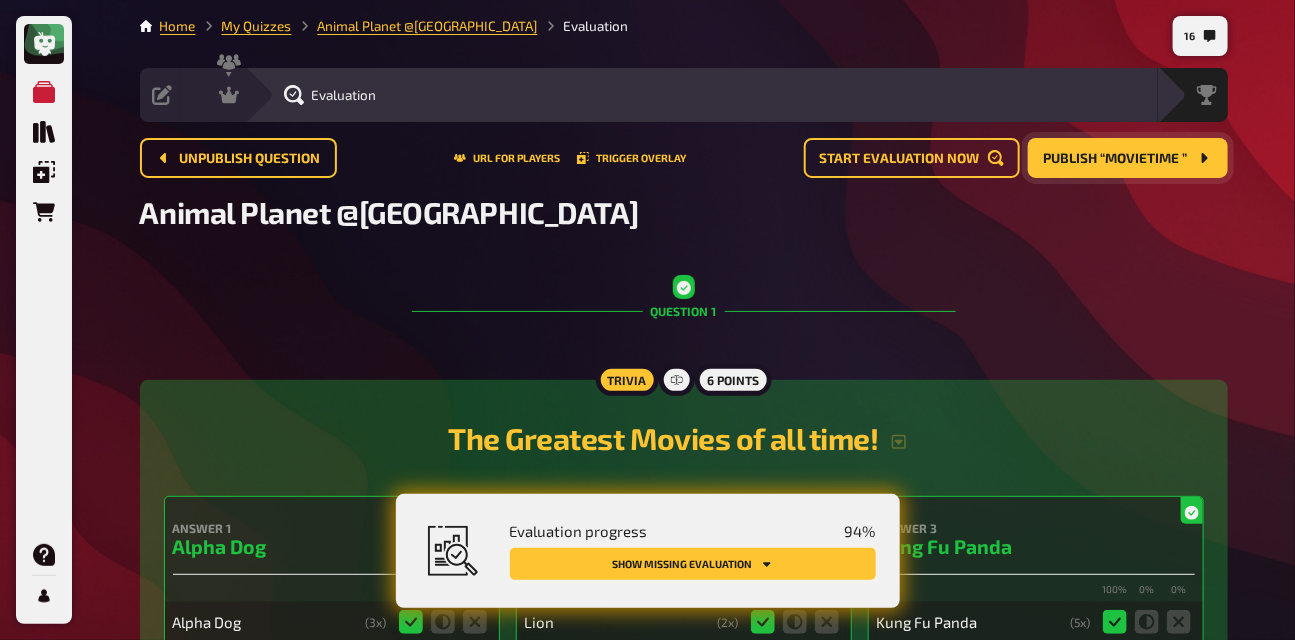 click on "Show missing evaluation" at bounding box center [693, 564] 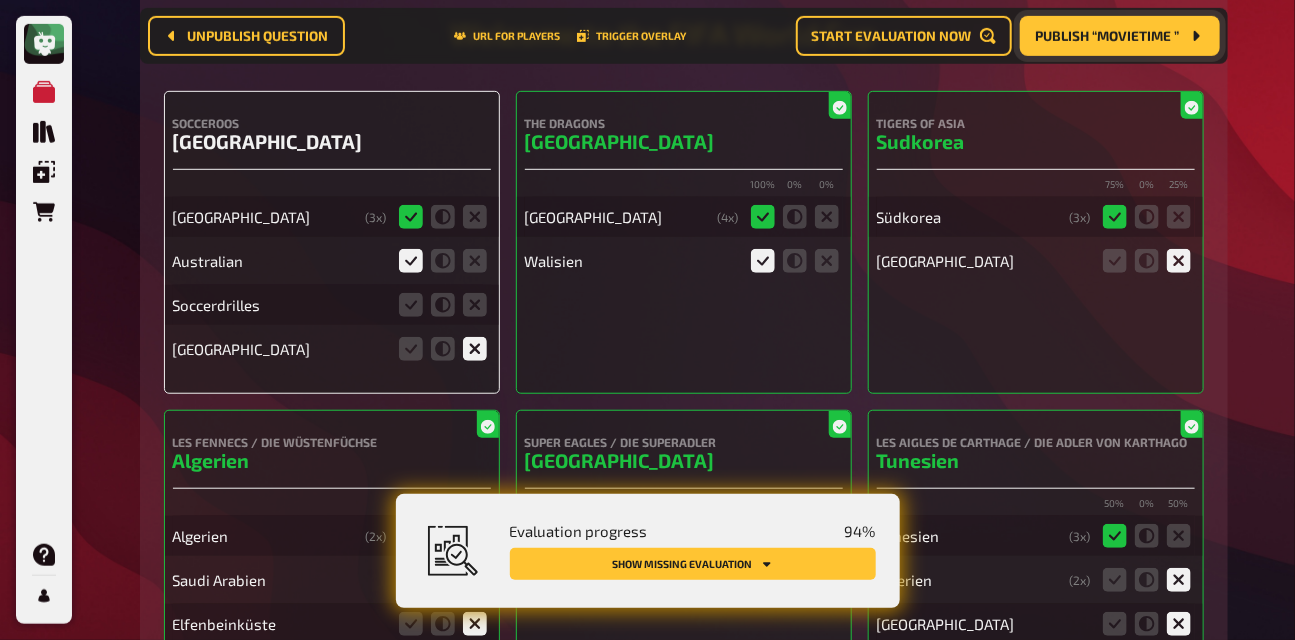 scroll, scrollTop: 6076, scrollLeft: 0, axis: vertical 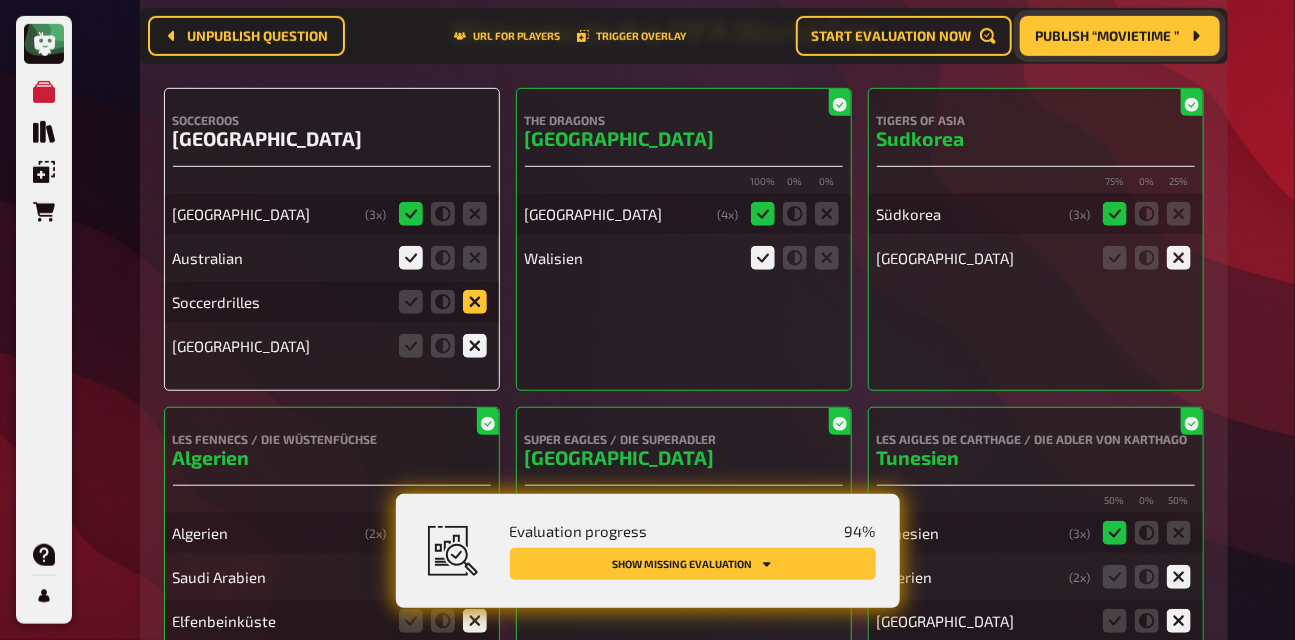 click 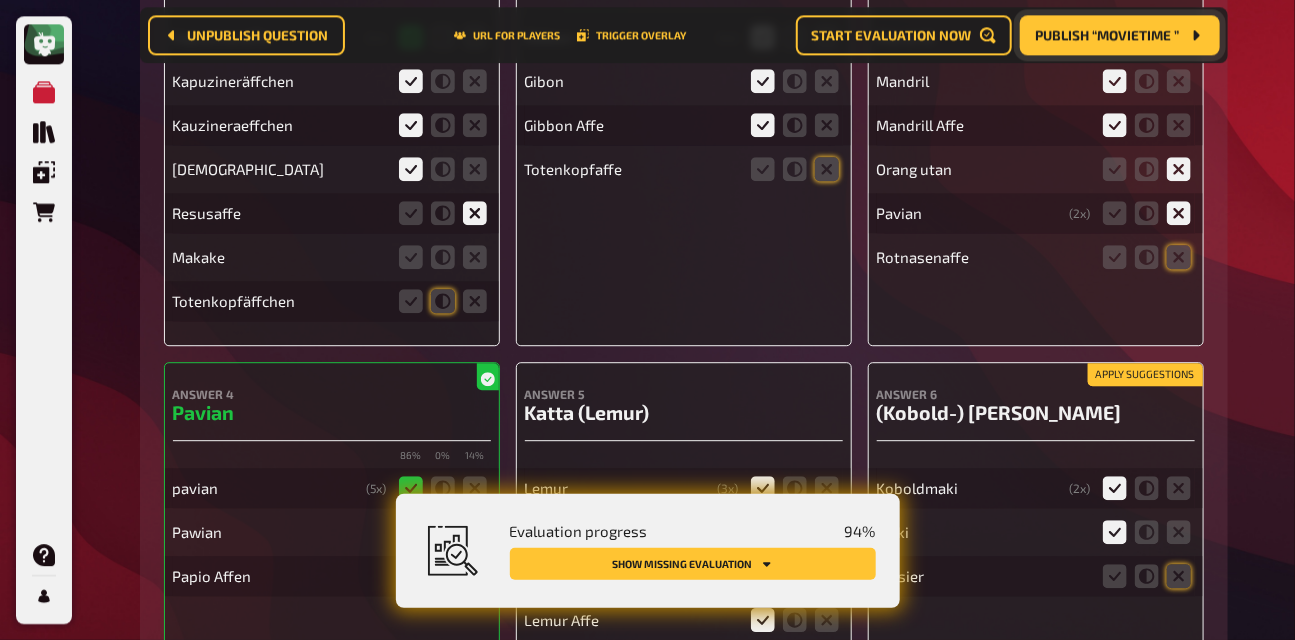 scroll, scrollTop: 7635, scrollLeft: 0, axis: vertical 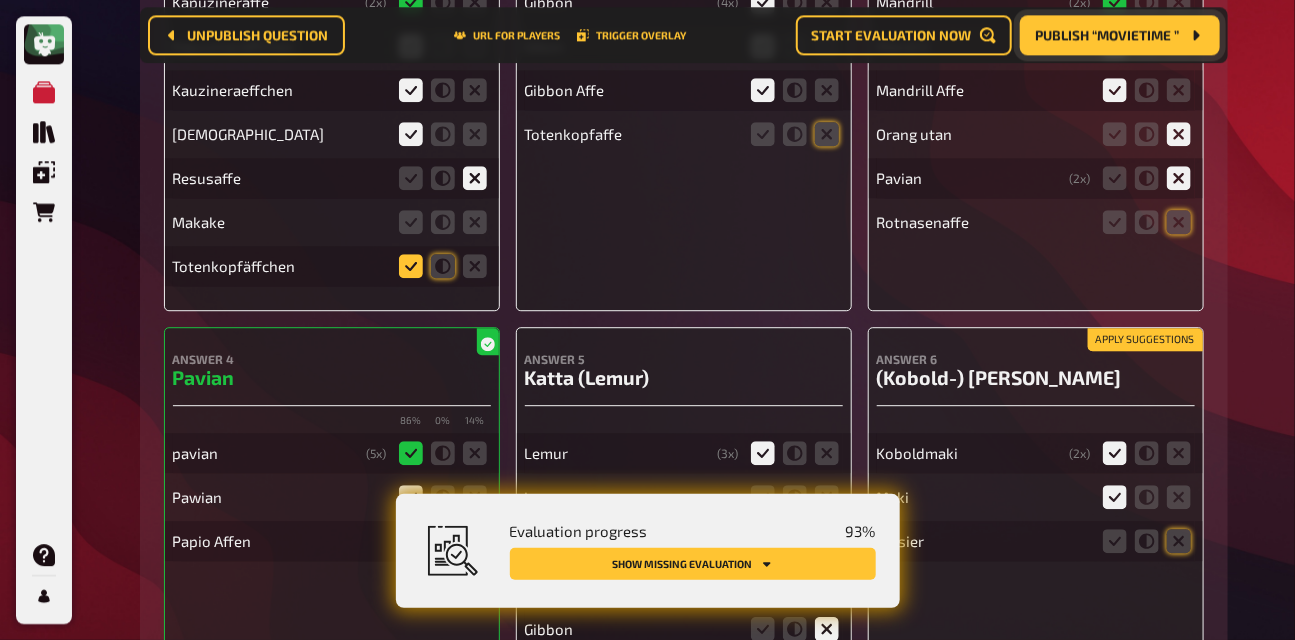 click 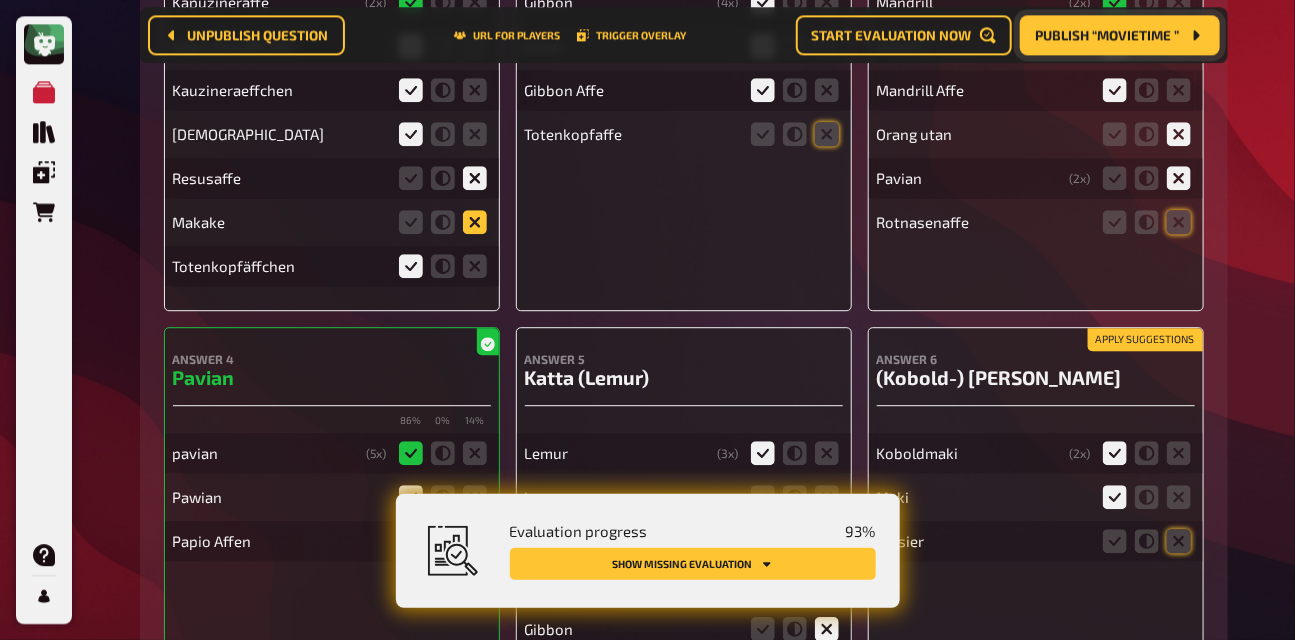 click 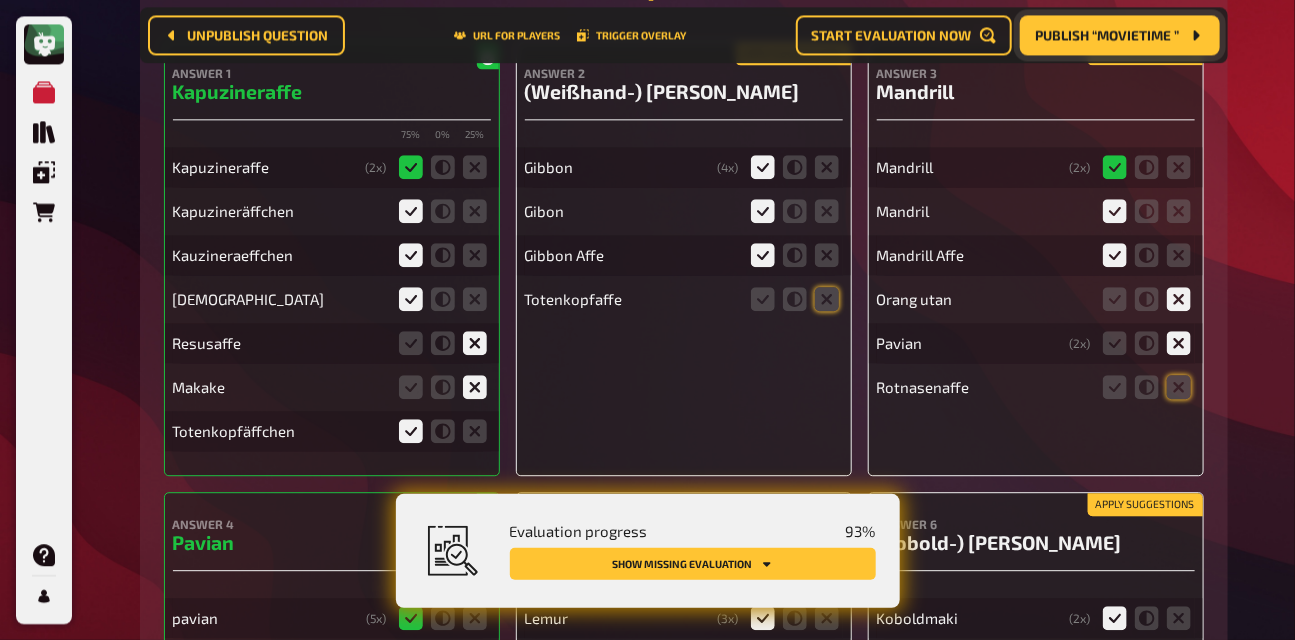 scroll, scrollTop: 7481, scrollLeft: 0, axis: vertical 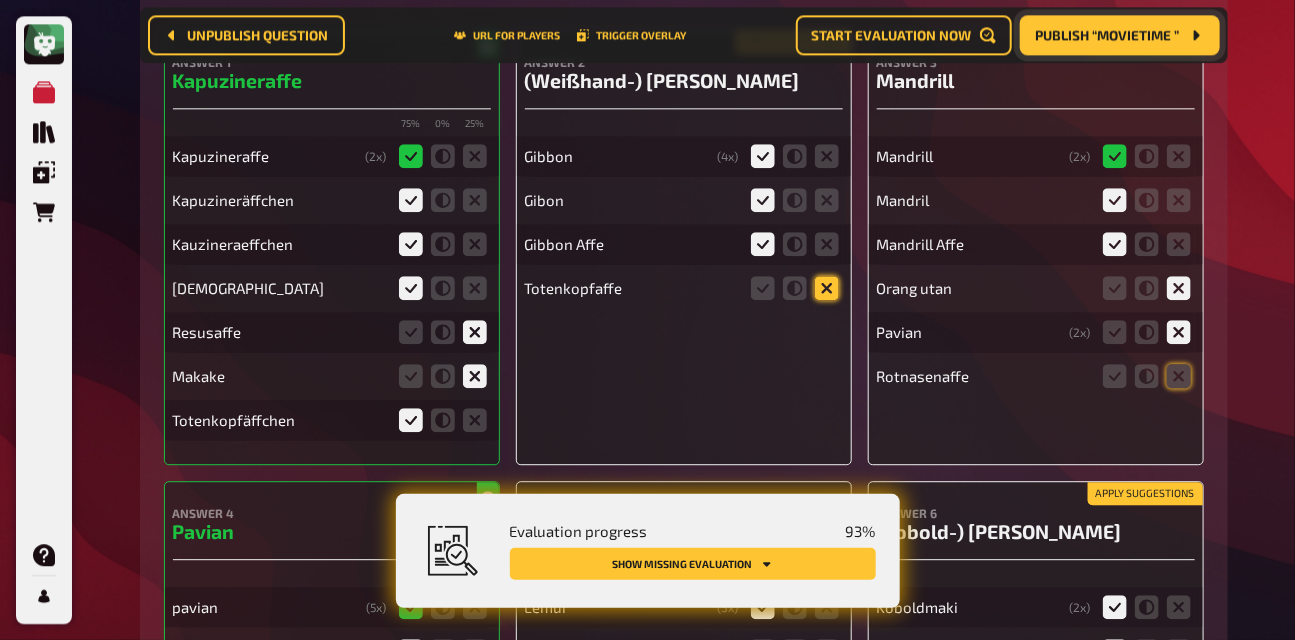 click 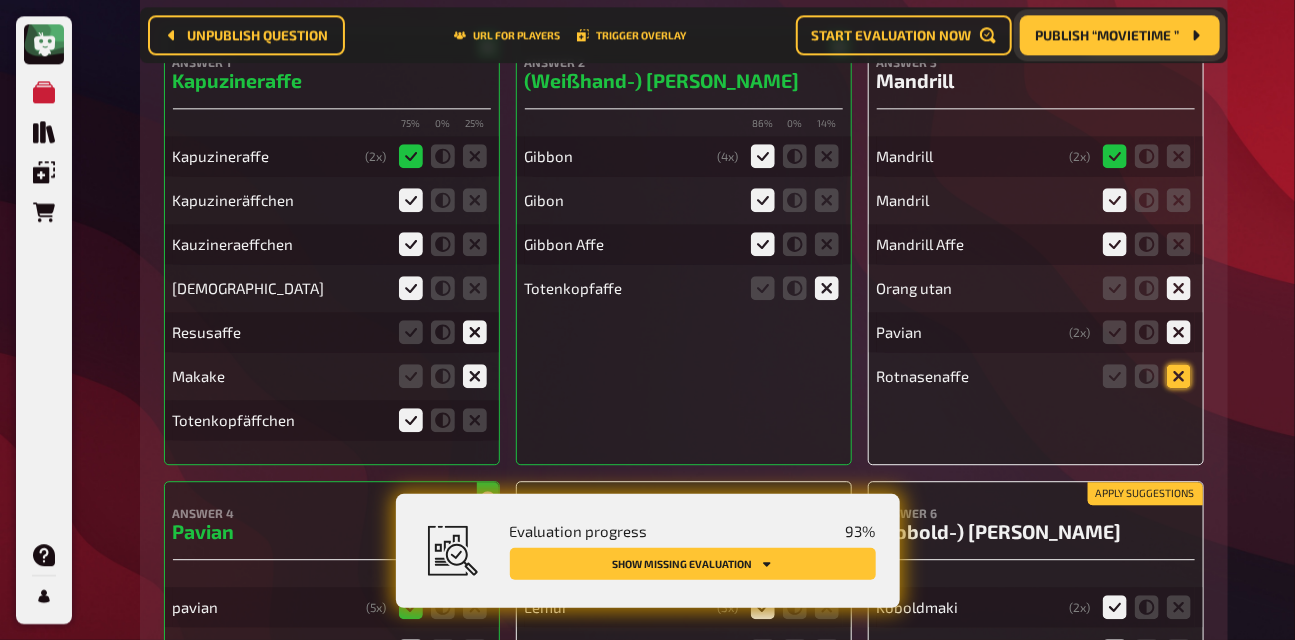 click 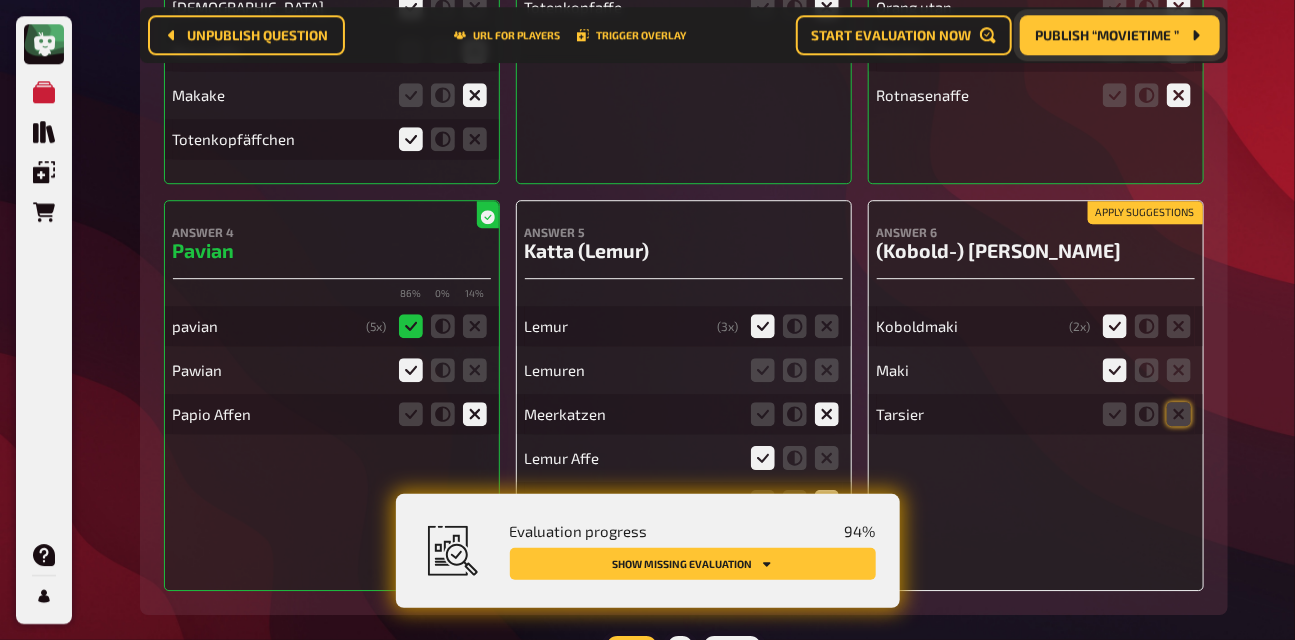 scroll, scrollTop: 7775, scrollLeft: 0, axis: vertical 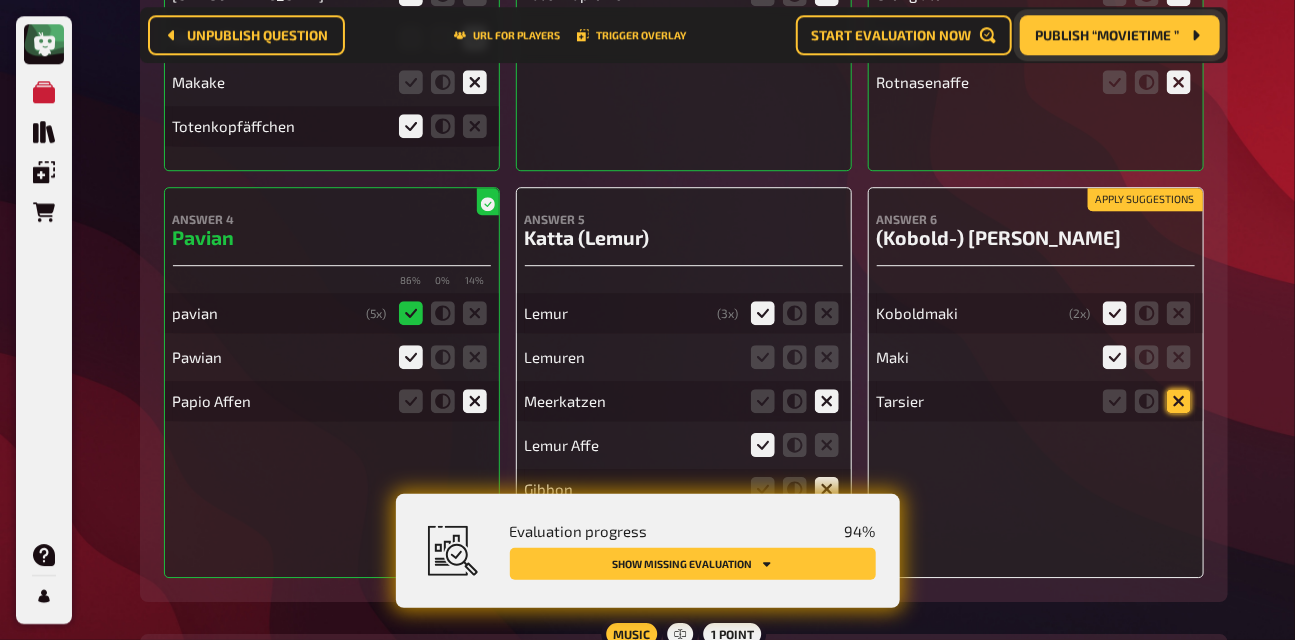 click 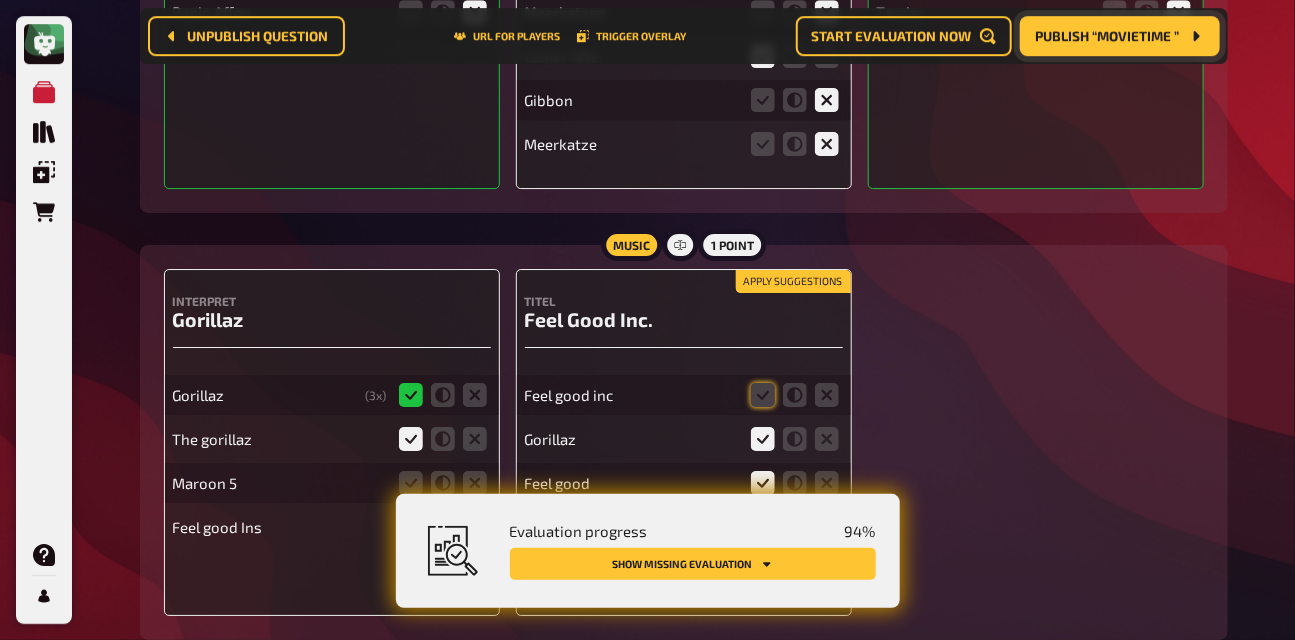 scroll, scrollTop: 8233, scrollLeft: 0, axis: vertical 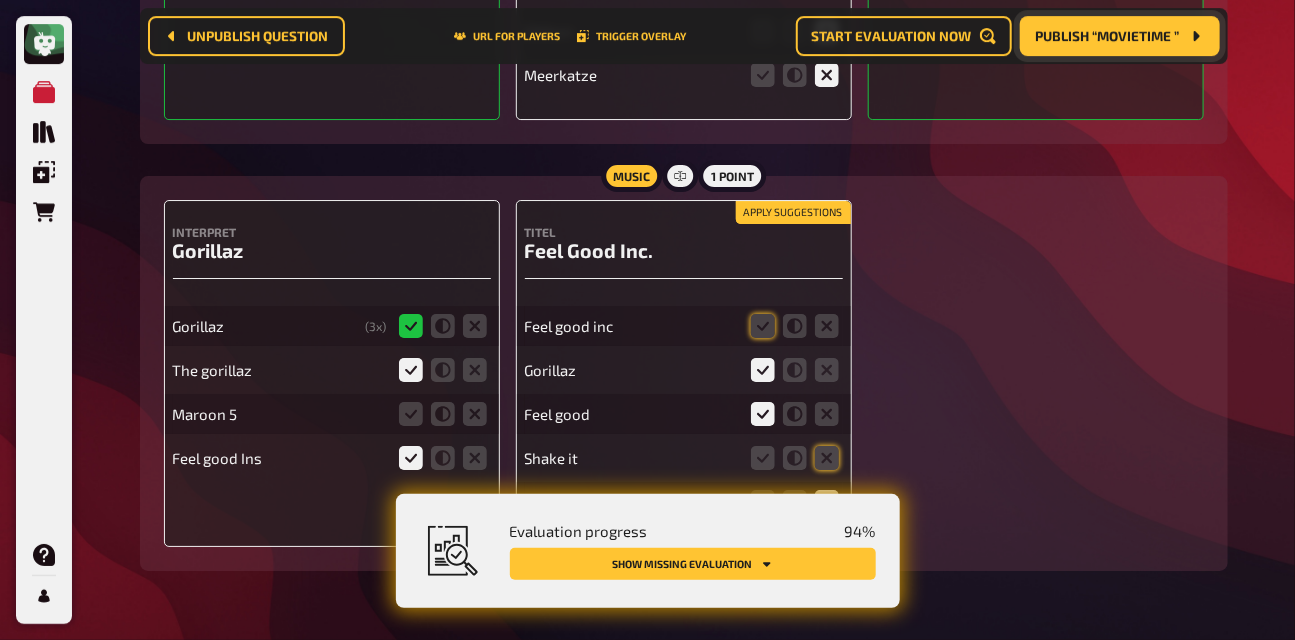 click on "Apply suggestions" at bounding box center (793, 213) 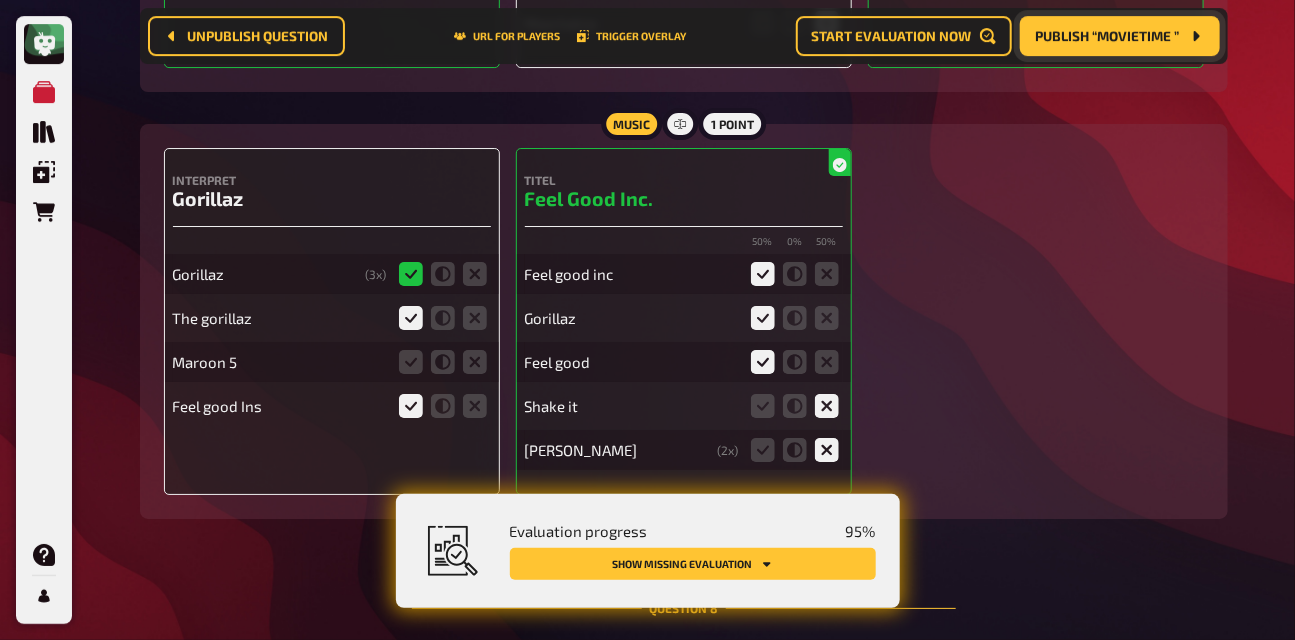 scroll, scrollTop: 8298, scrollLeft: 0, axis: vertical 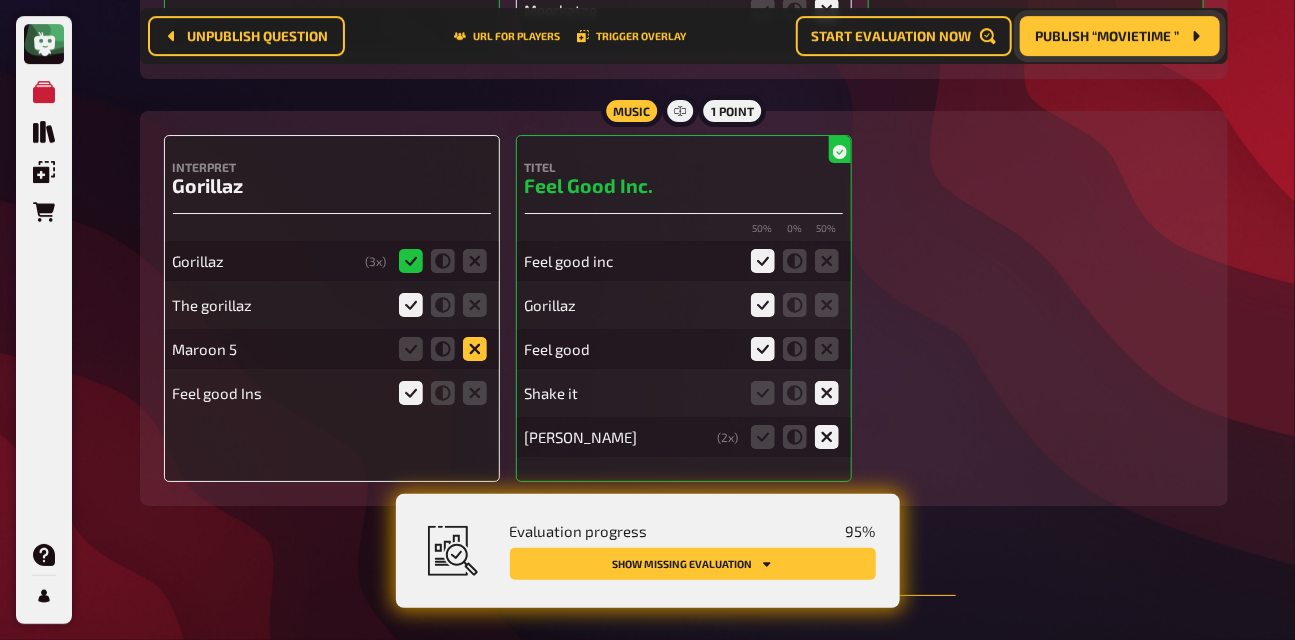 click 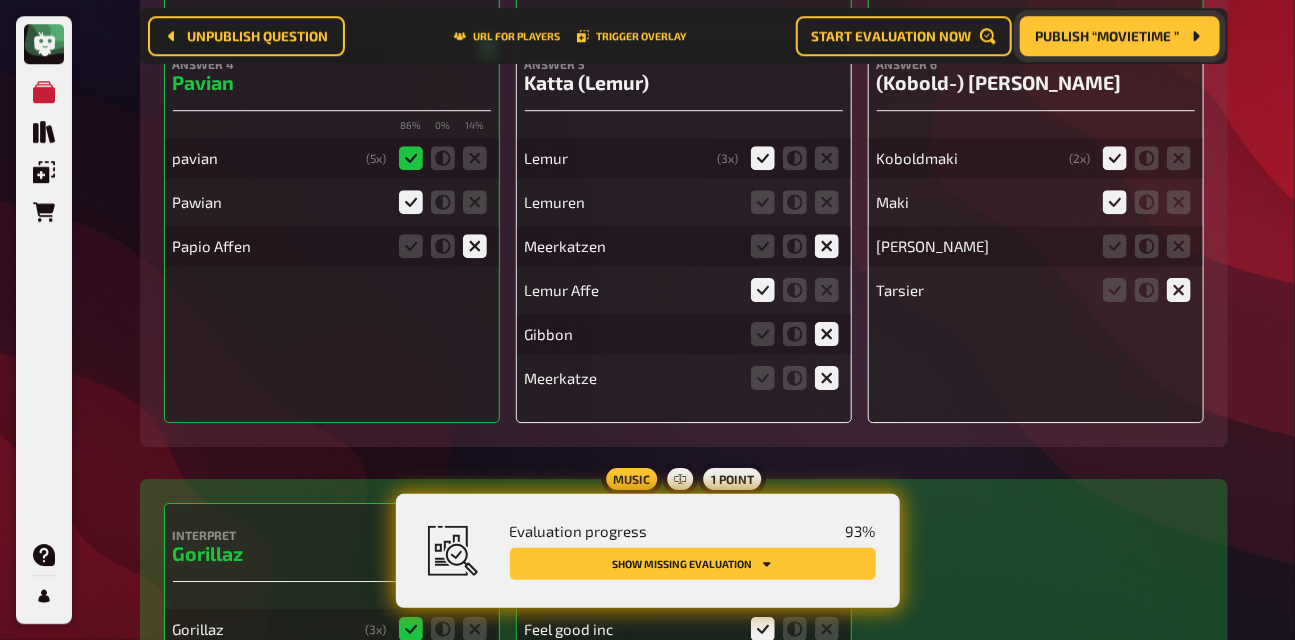 scroll, scrollTop: 7983, scrollLeft: 0, axis: vertical 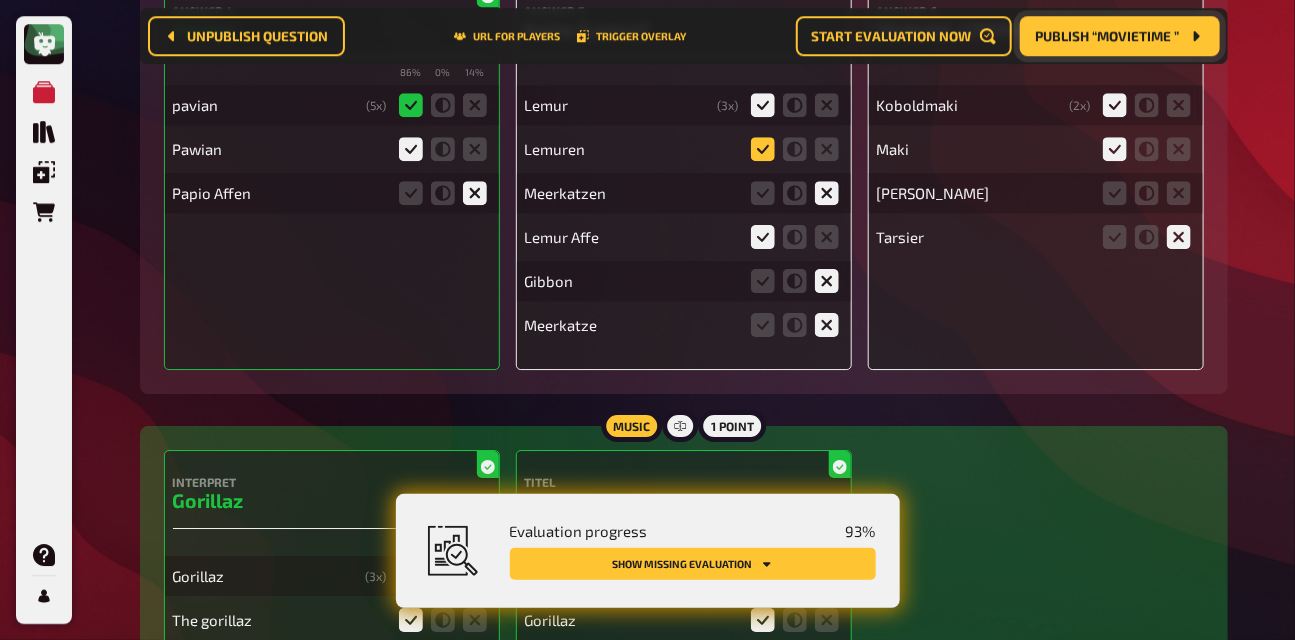 click 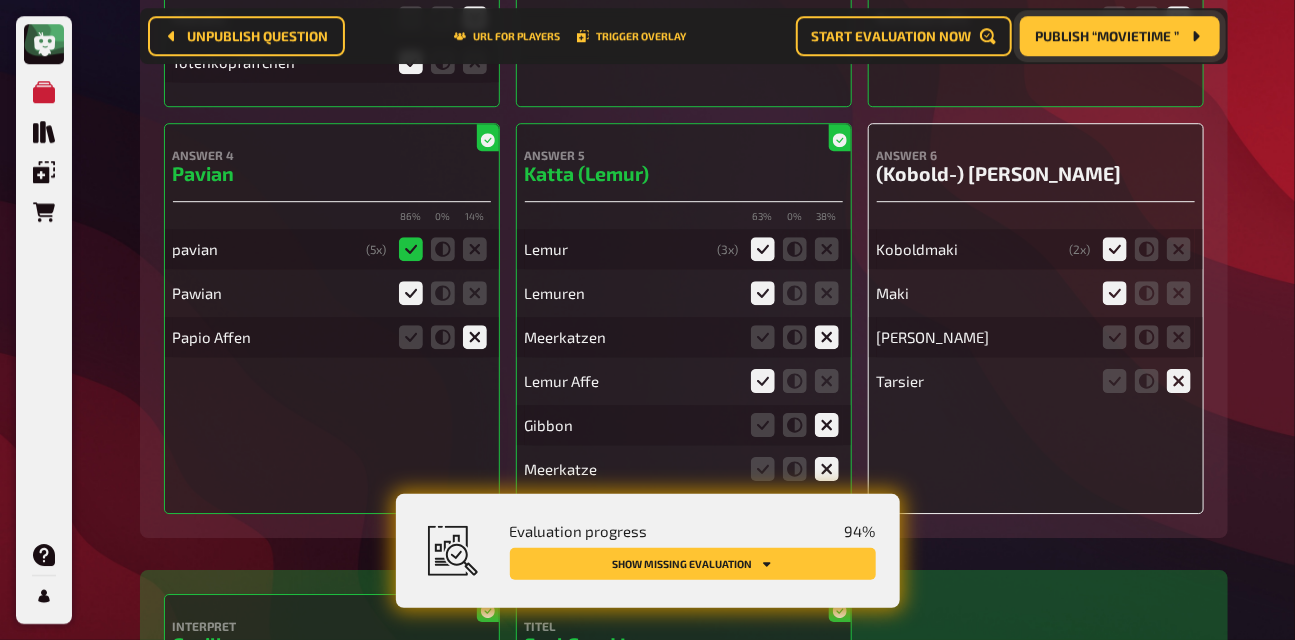 scroll, scrollTop: 7829, scrollLeft: 0, axis: vertical 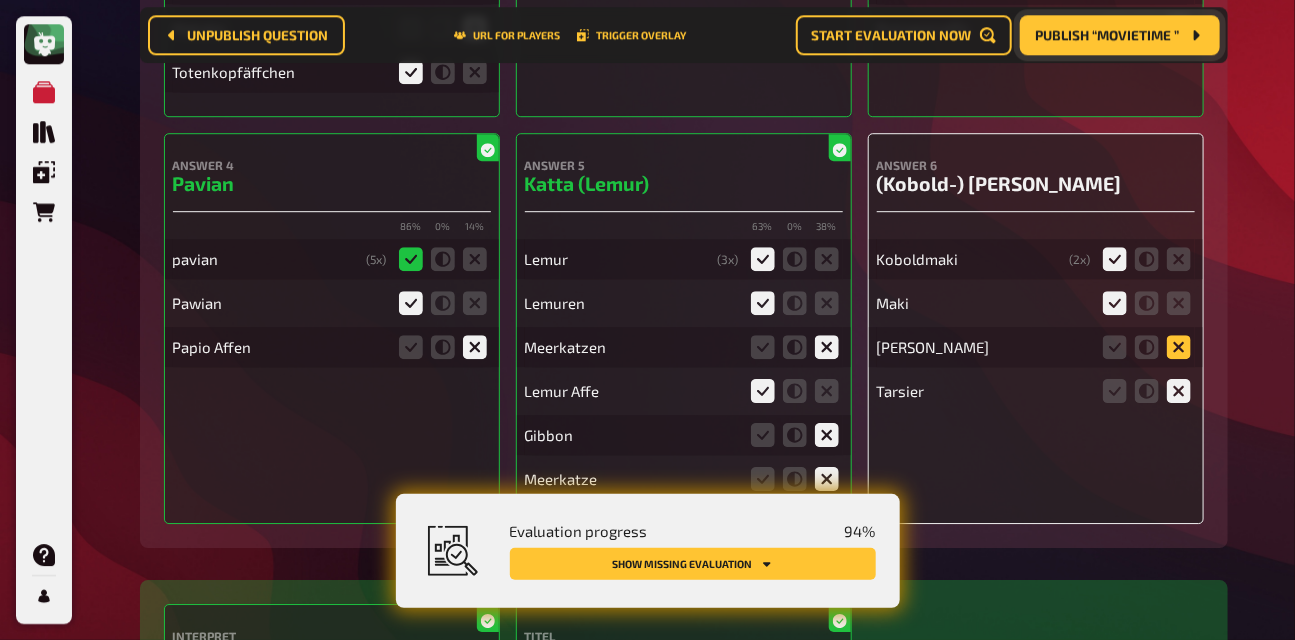 click 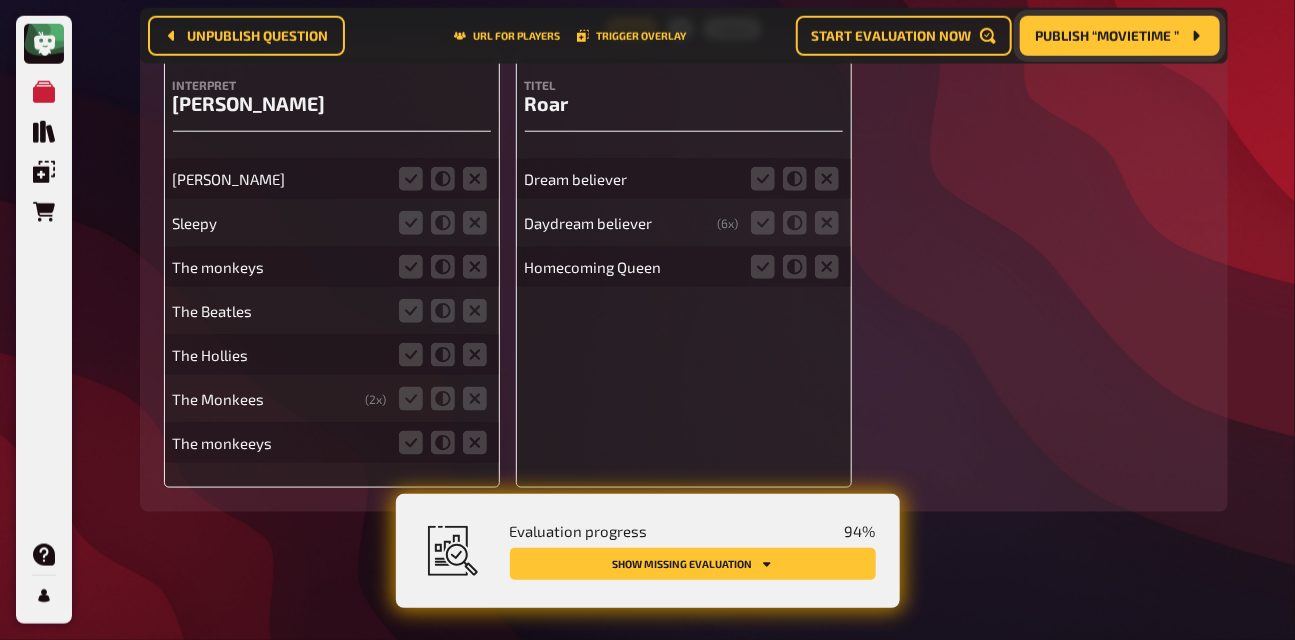 scroll, scrollTop: 9282, scrollLeft: 0, axis: vertical 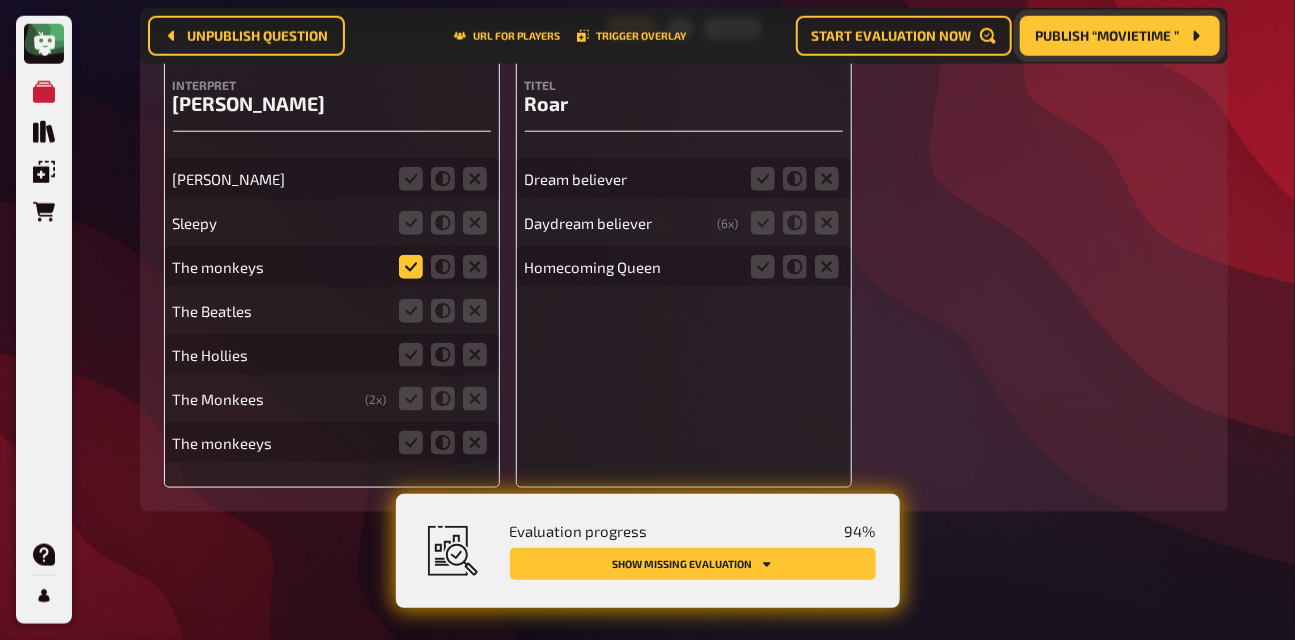 click 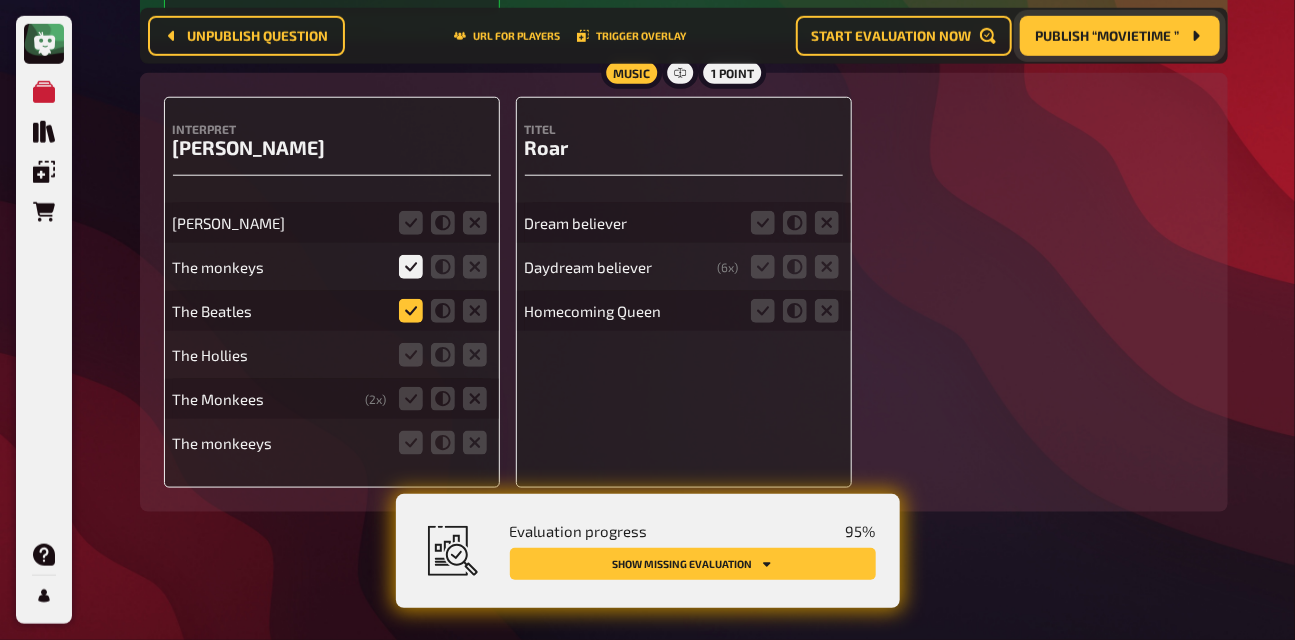 scroll, scrollTop: 9239, scrollLeft: 0, axis: vertical 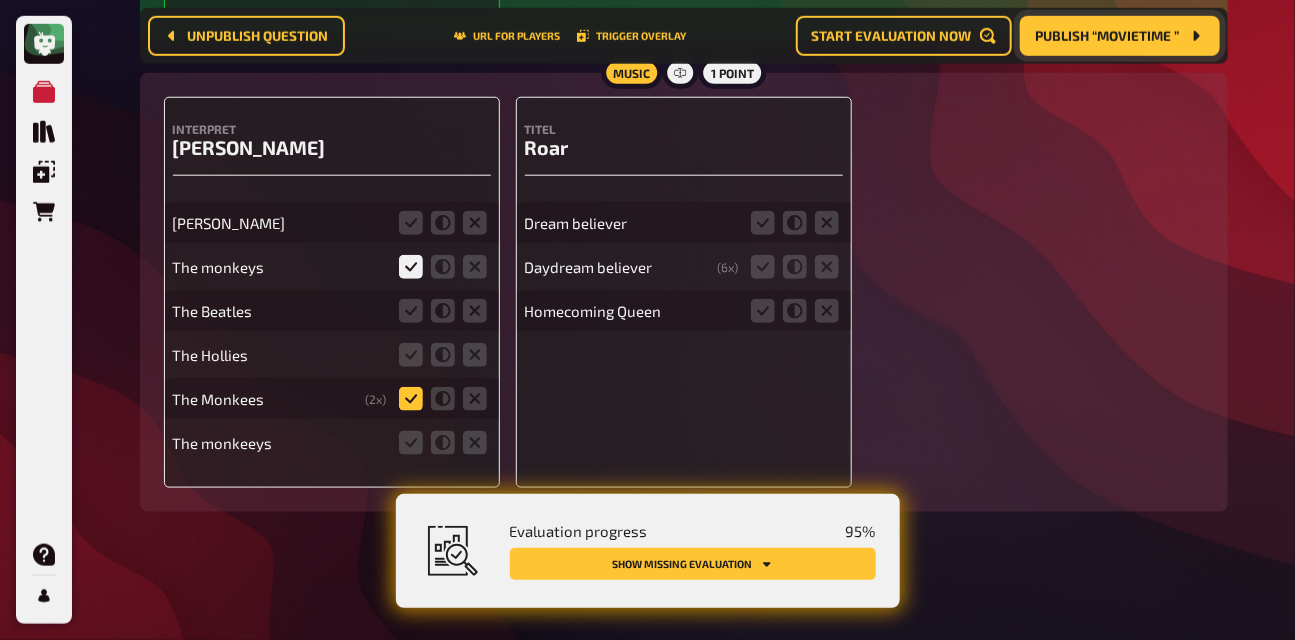 click 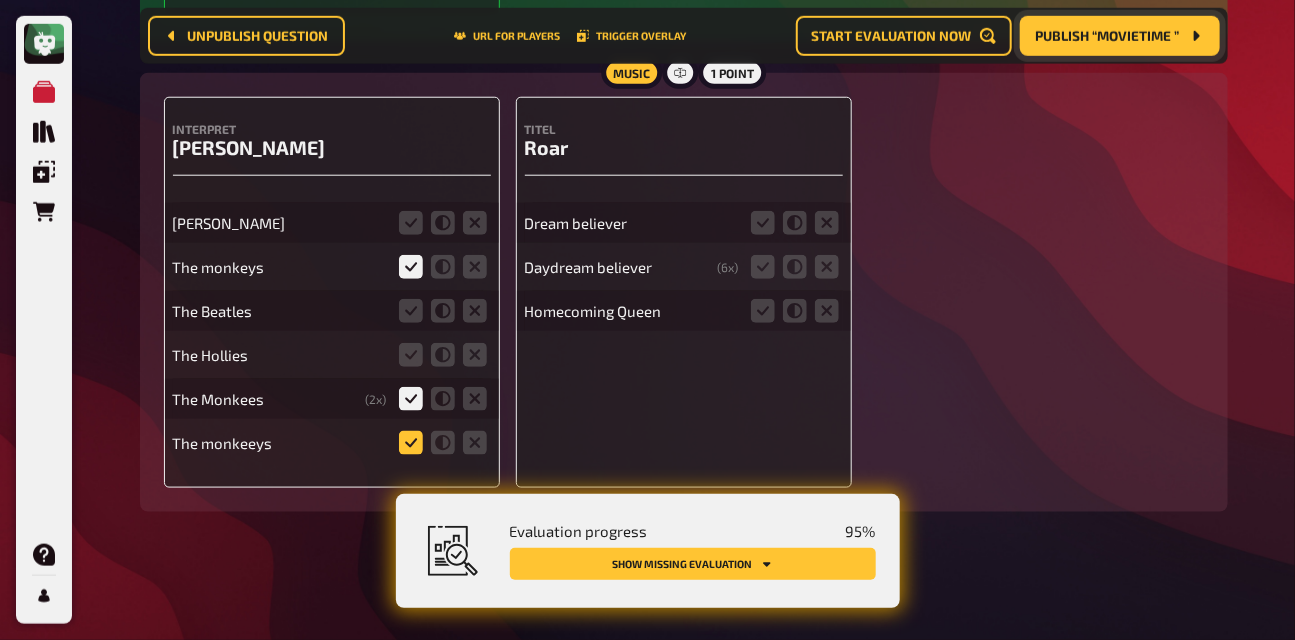 click 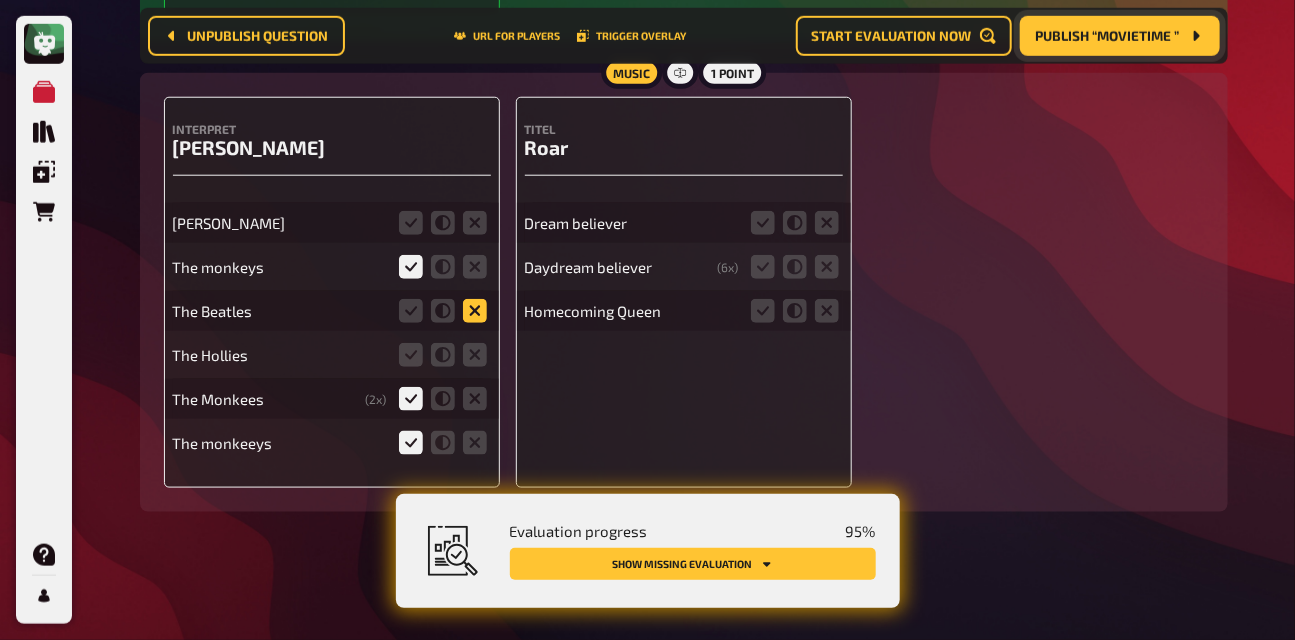 click 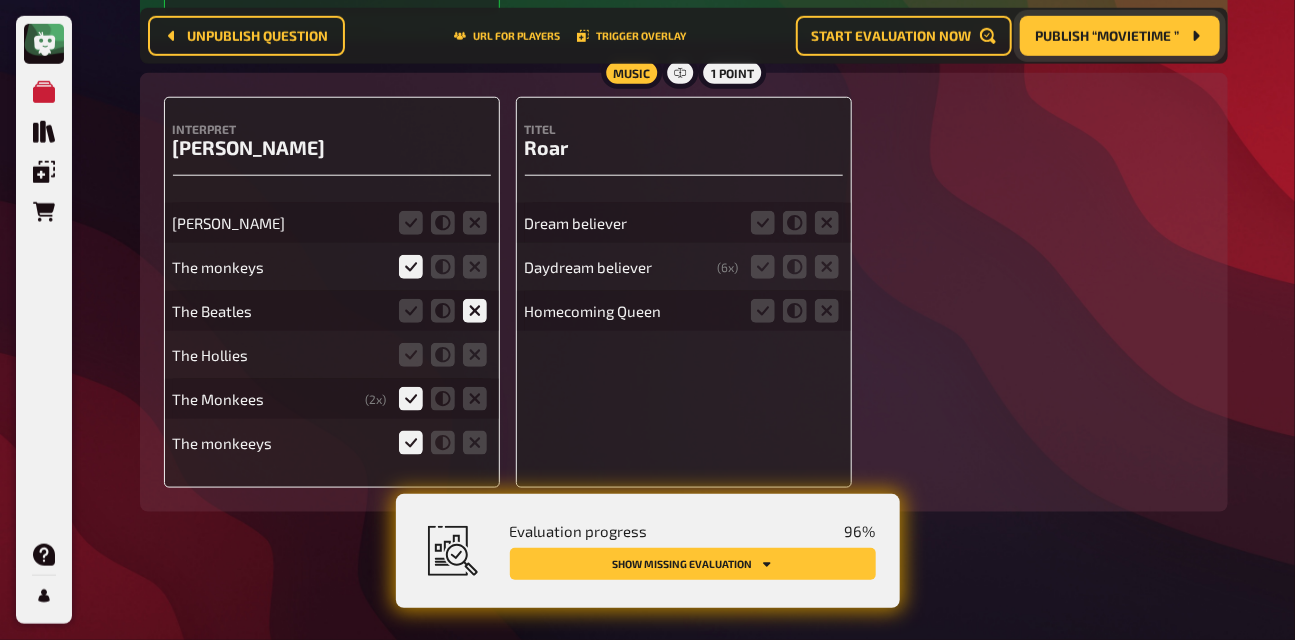 click 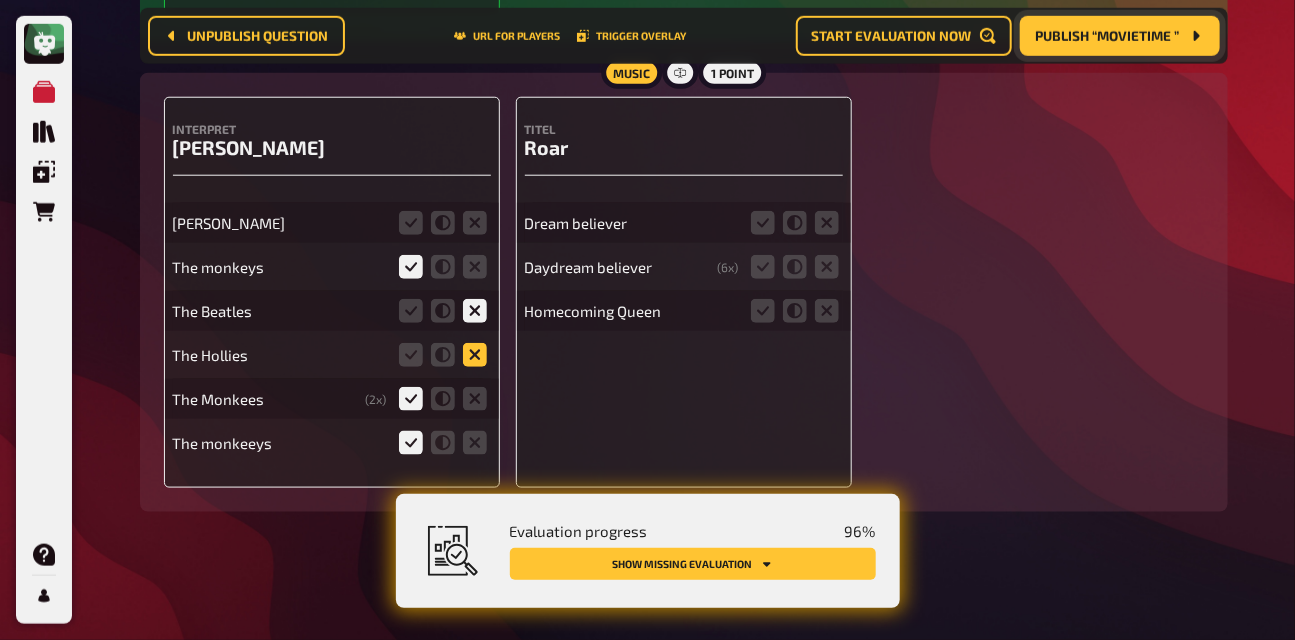 click 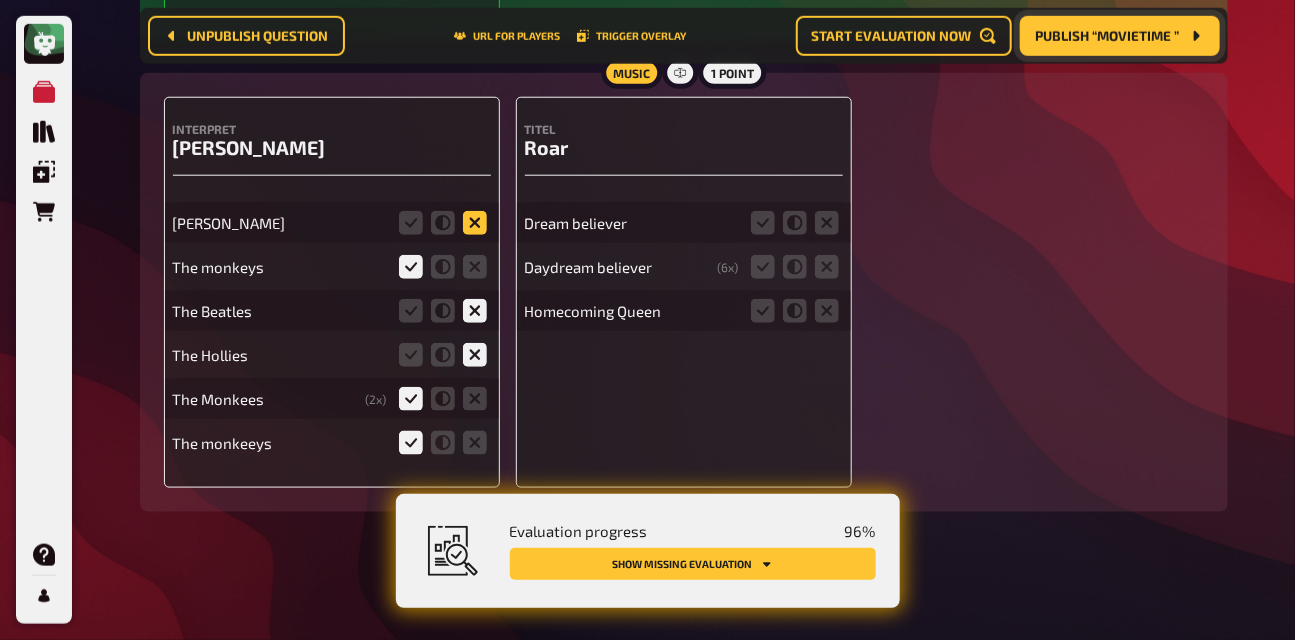 click 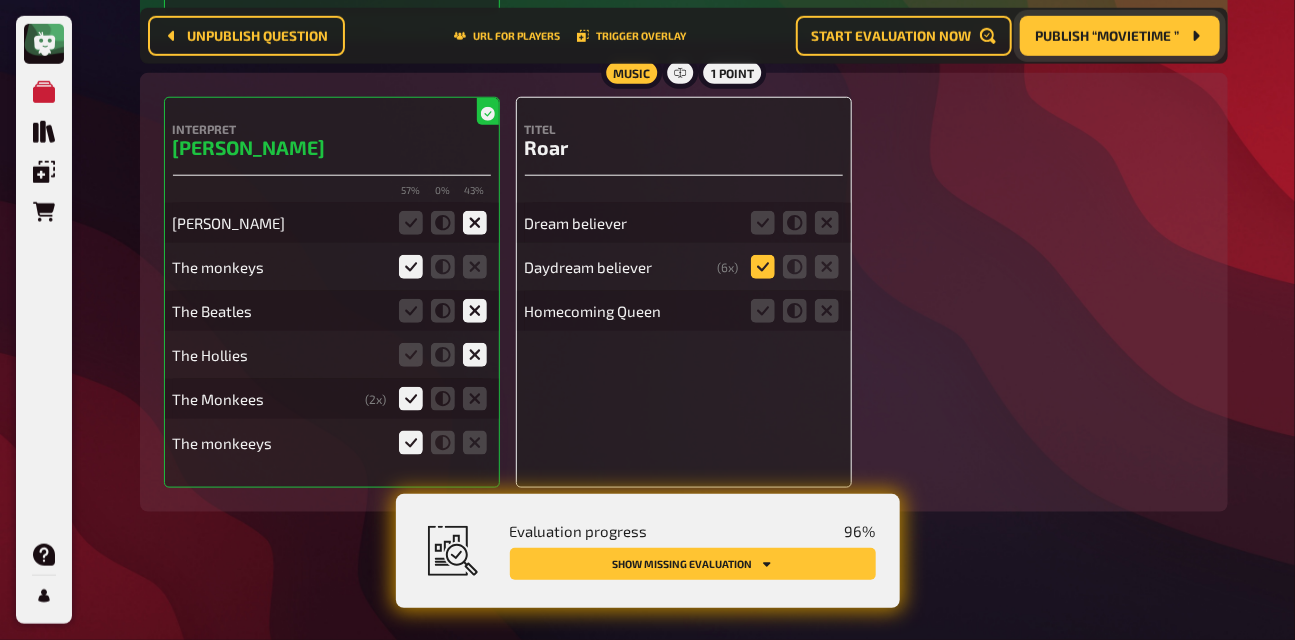 click 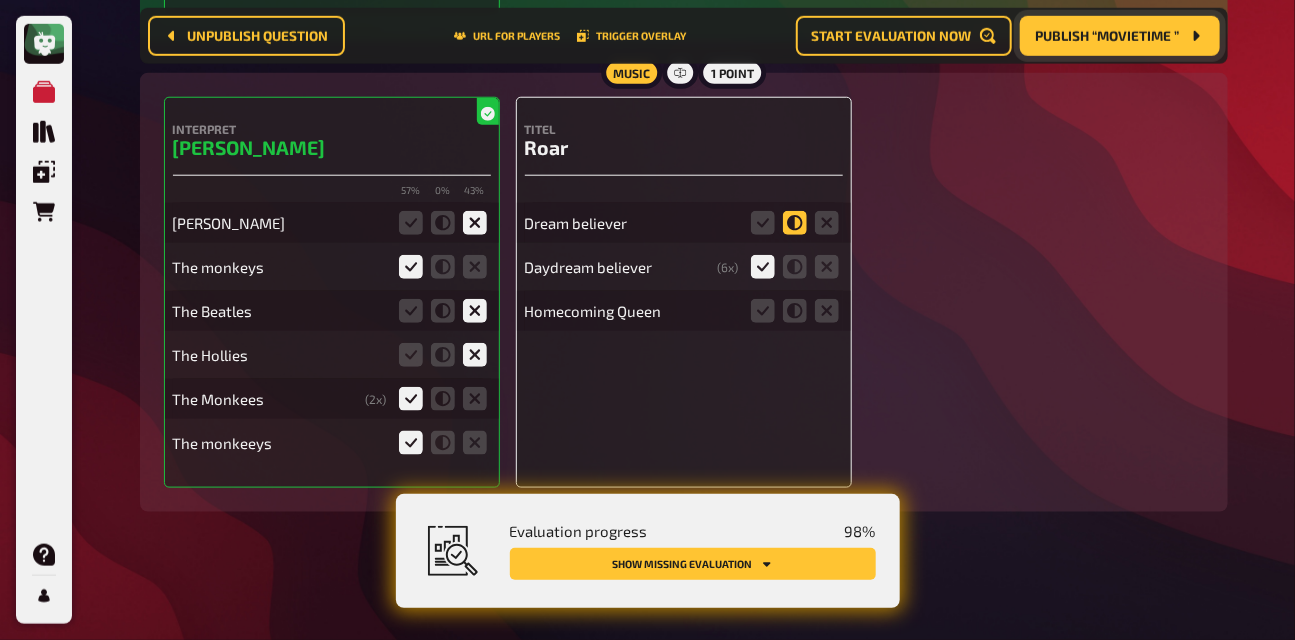 click 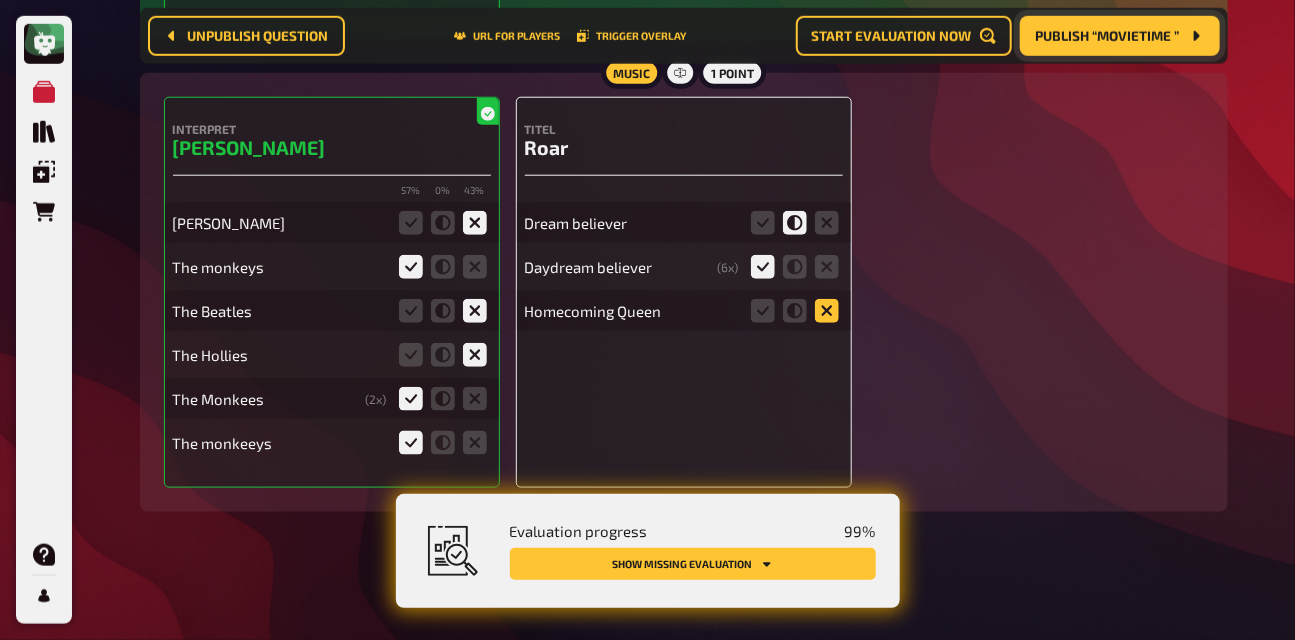 click 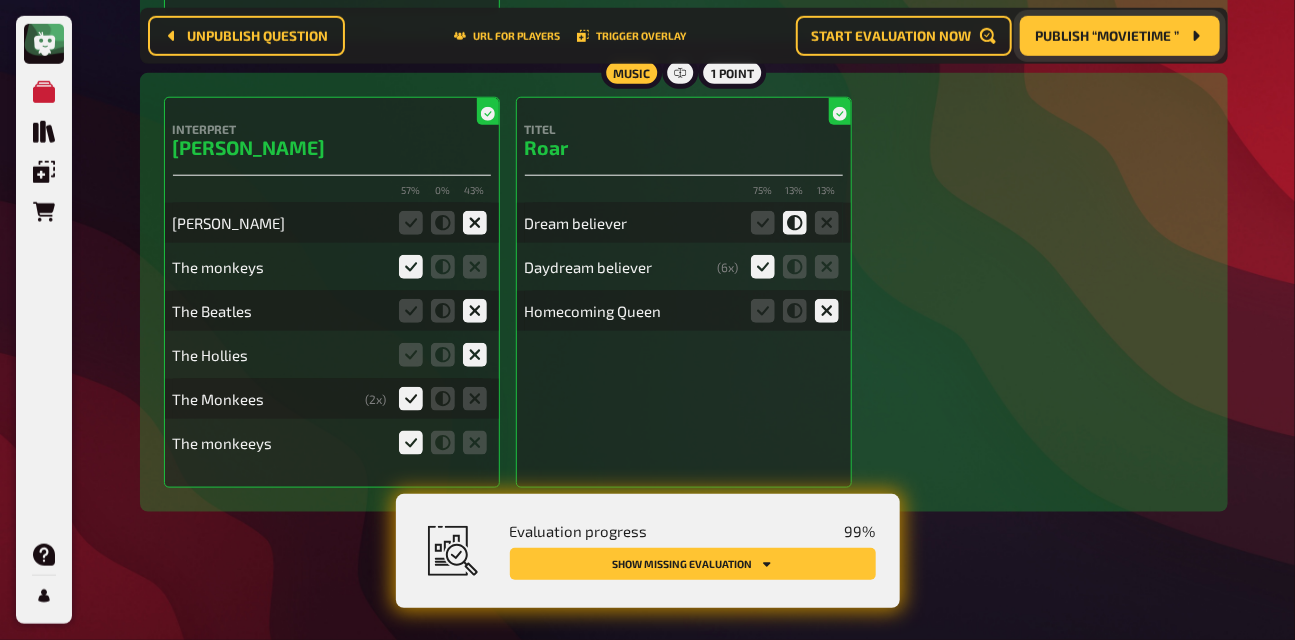 scroll, scrollTop: 9239, scrollLeft: 0, axis: vertical 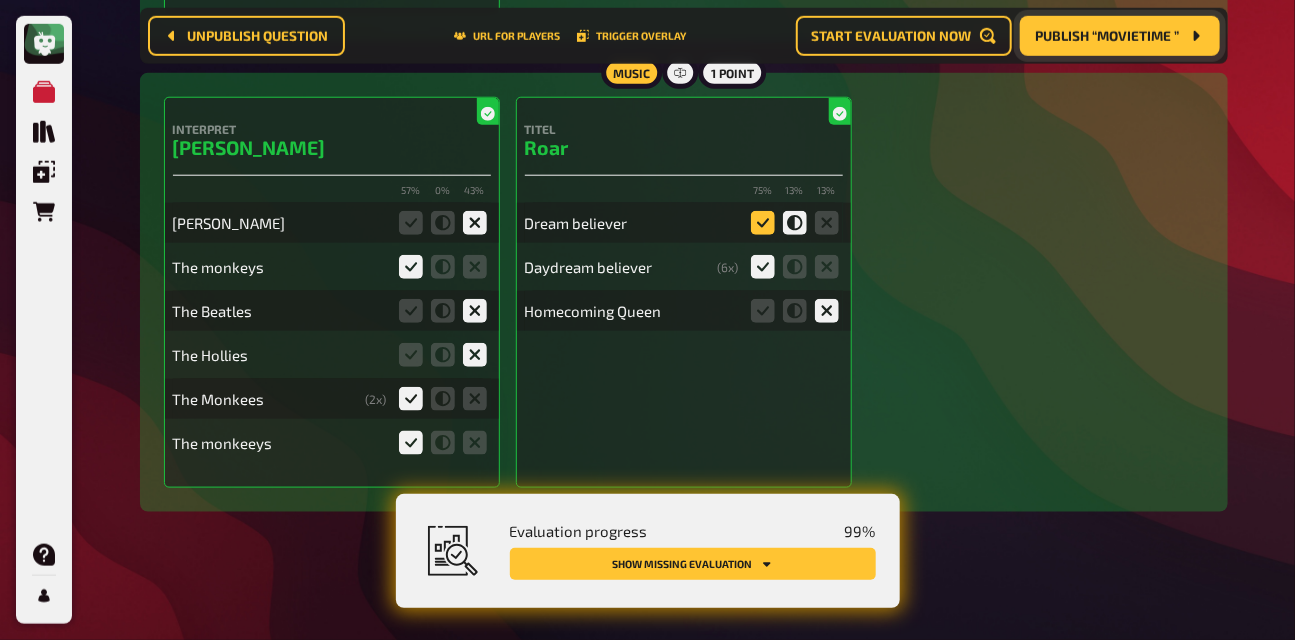 click 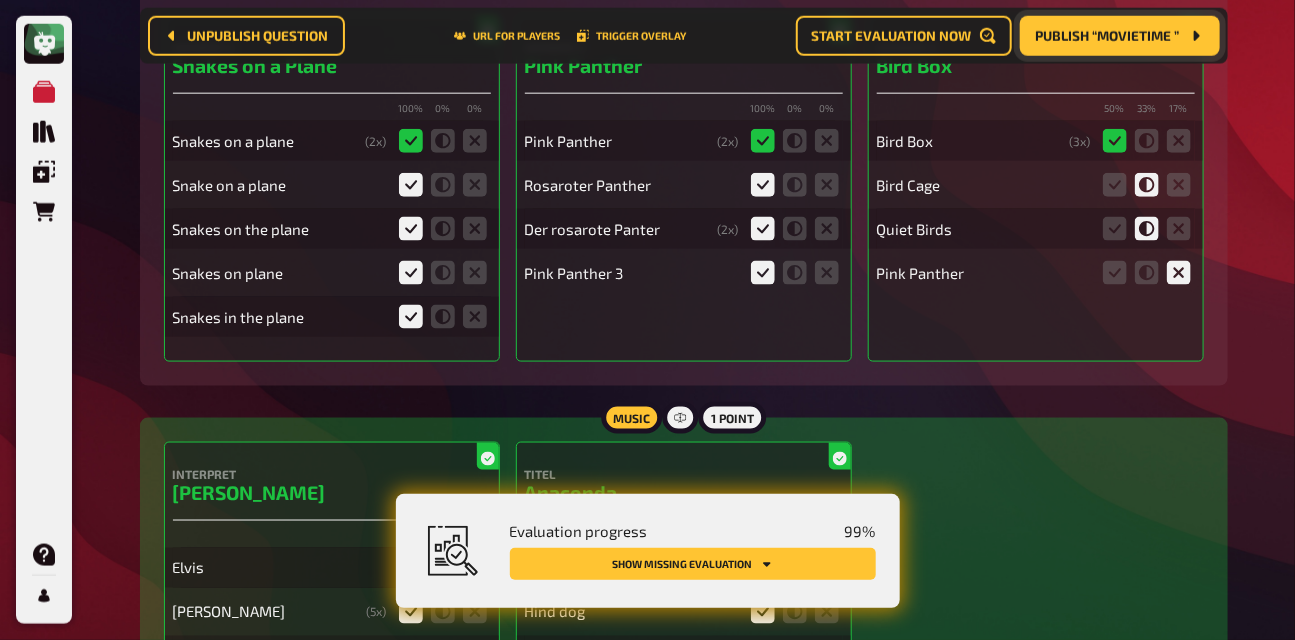 scroll, scrollTop: 0, scrollLeft: 0, axis: both 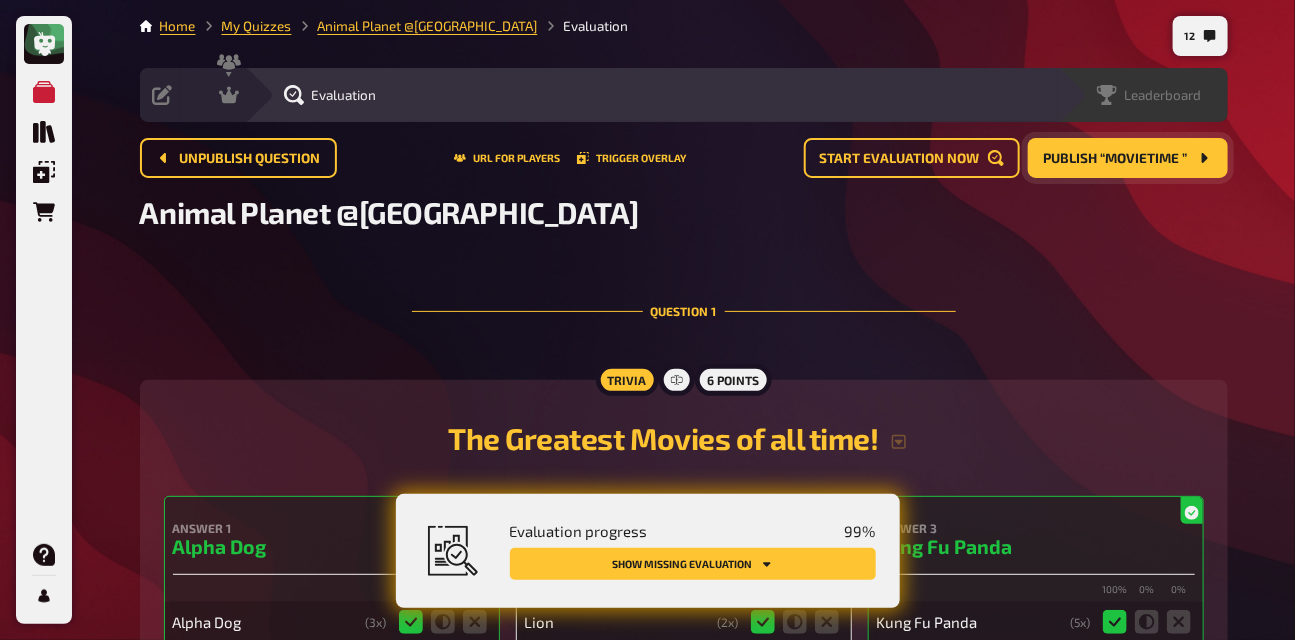 click on "Leaderboard" at bounding box center (1163, 95) 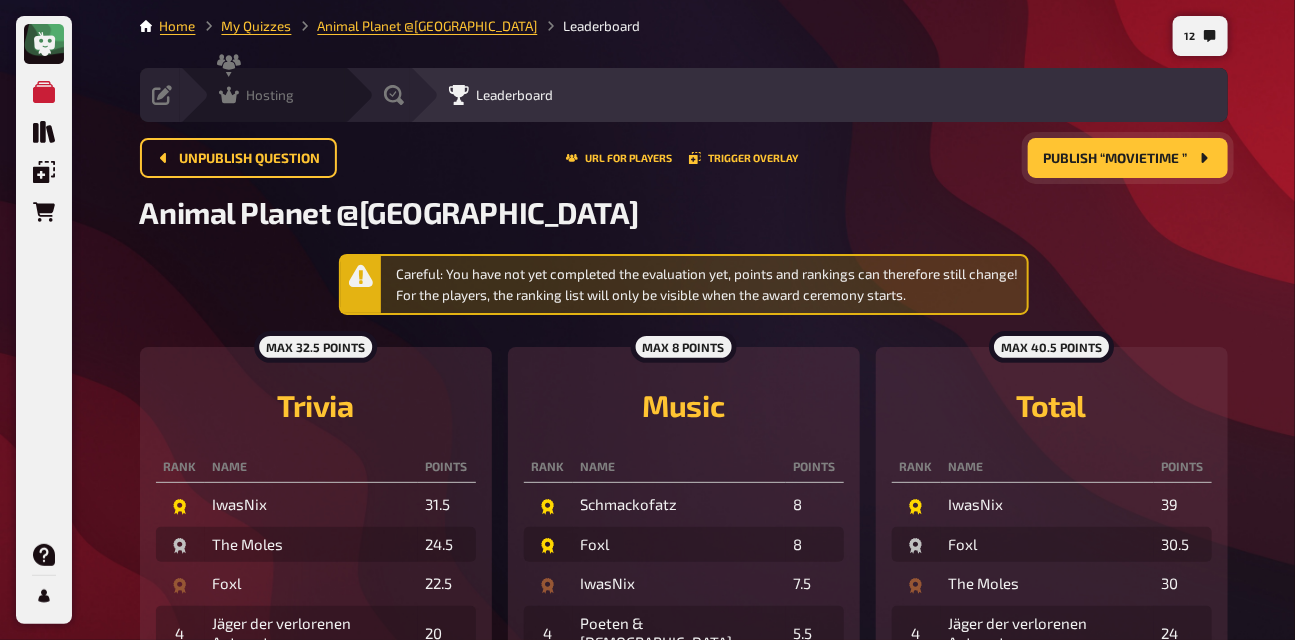click on "Hosting" at bounding box center (271, 95) 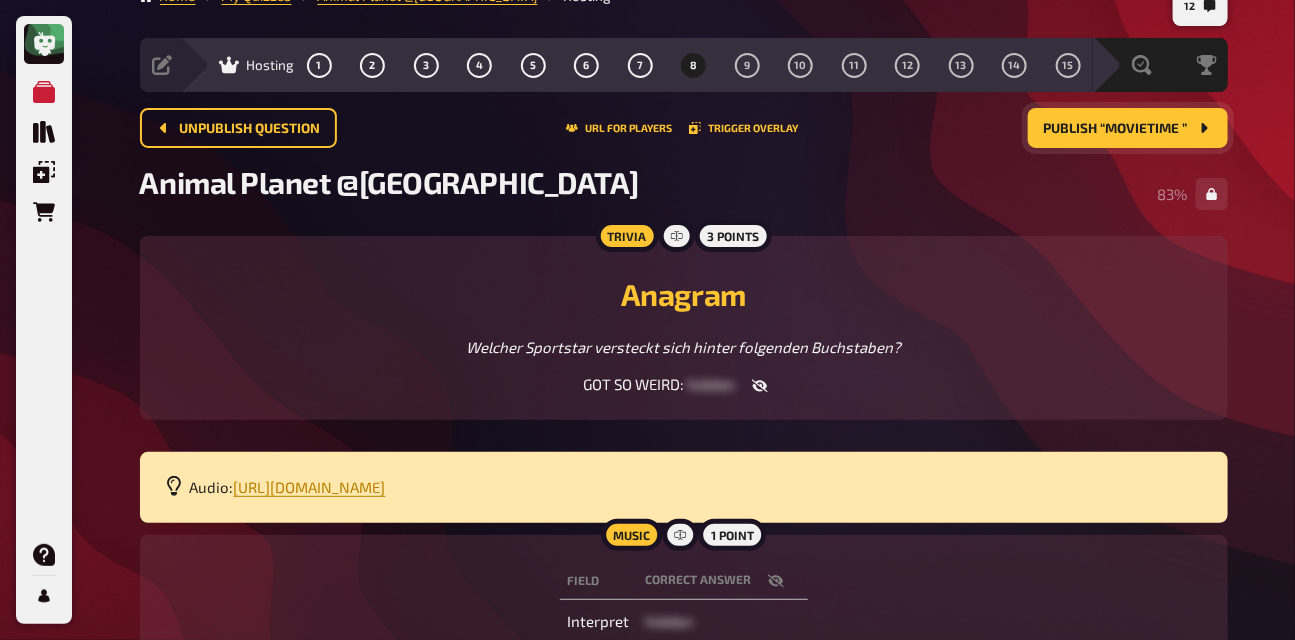 scroll, scrollTop: 0, scrollLeft: 0, axis: both 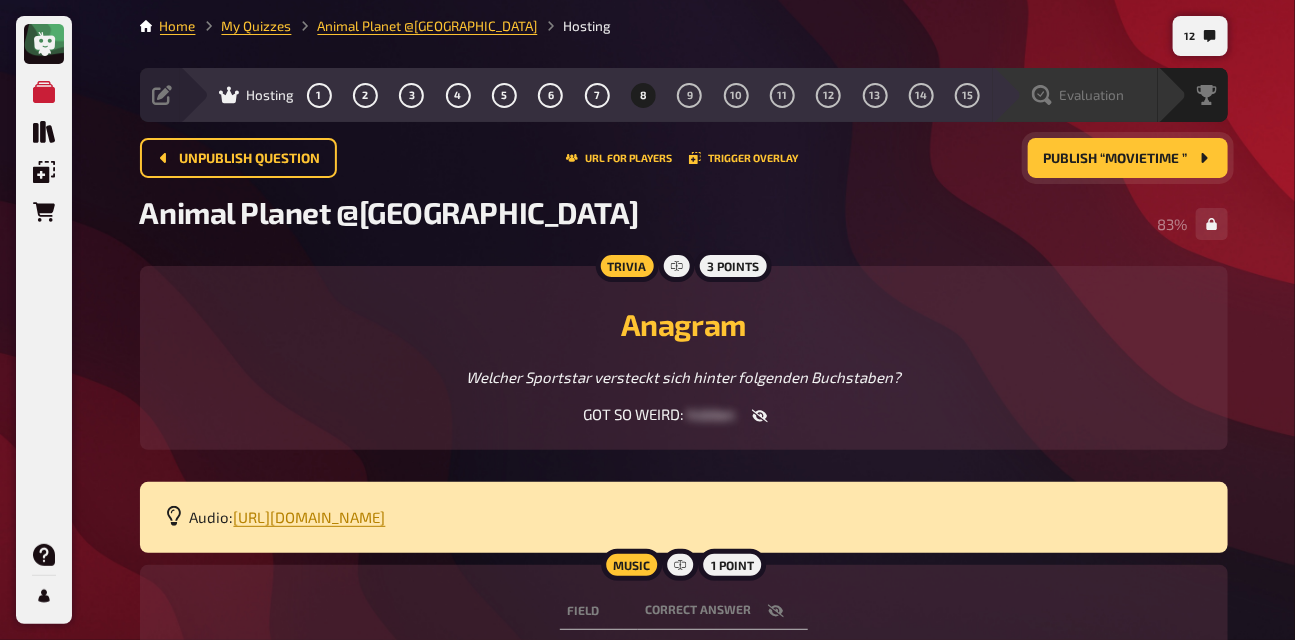 click on "Evaluation" at bounding box center (1075, 95) 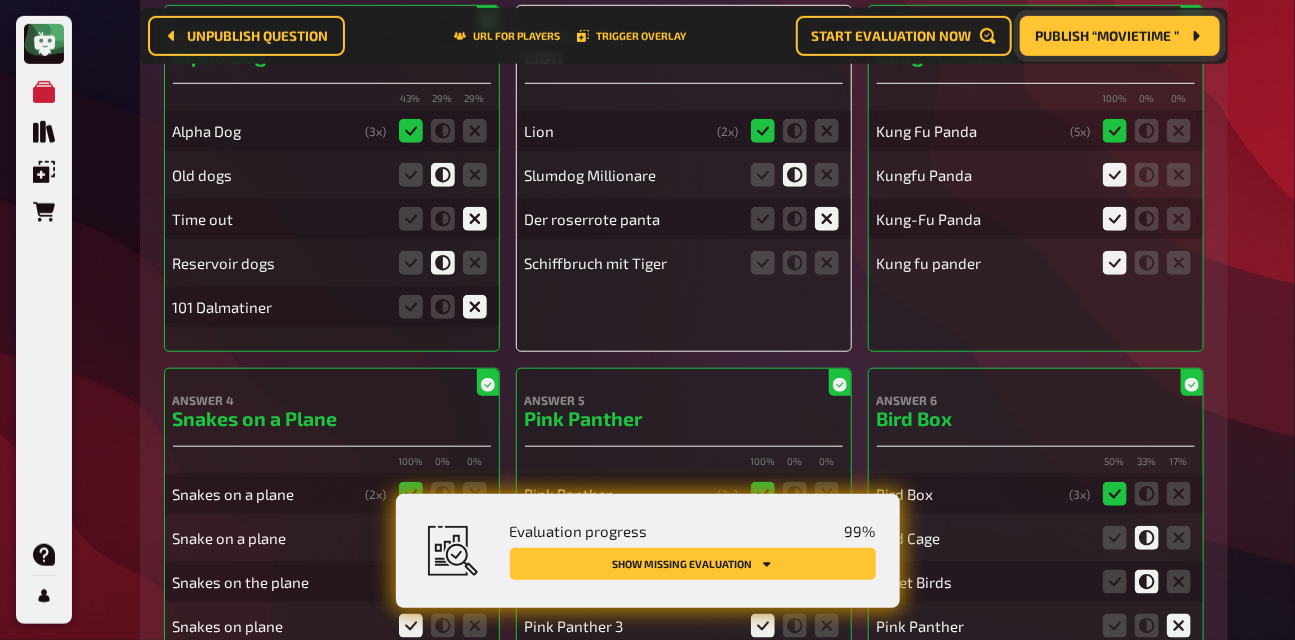 scroll, scrollTop: 515, scrollLeft: 0, axis: vertical 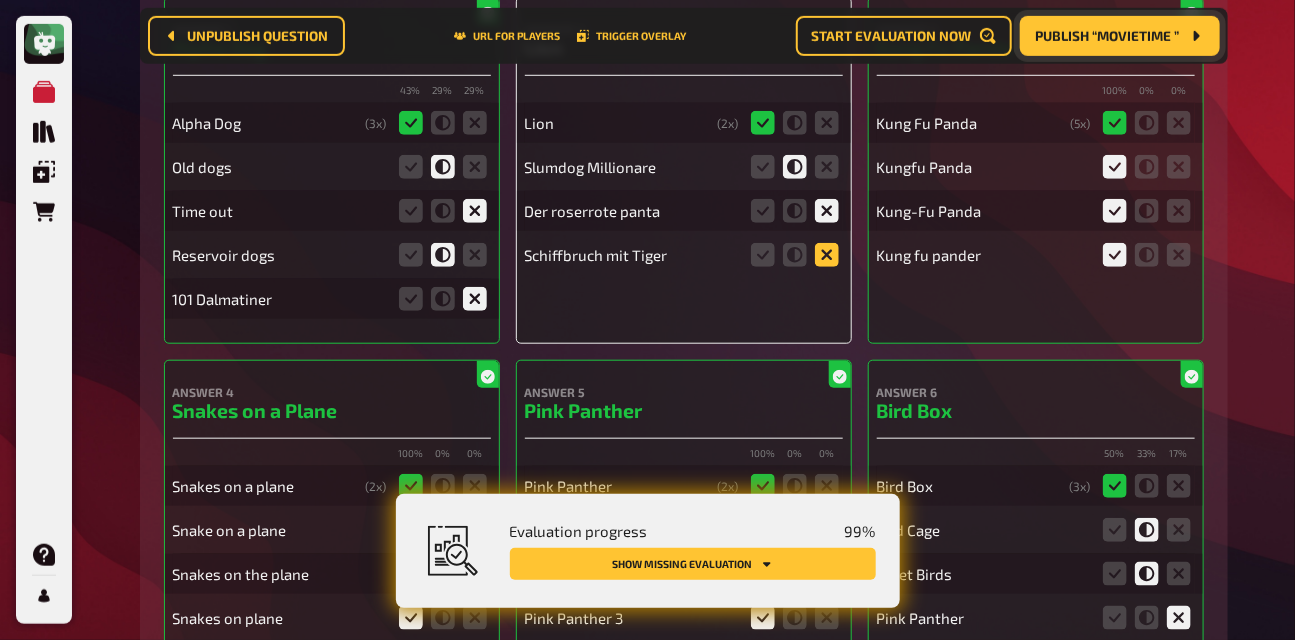 click 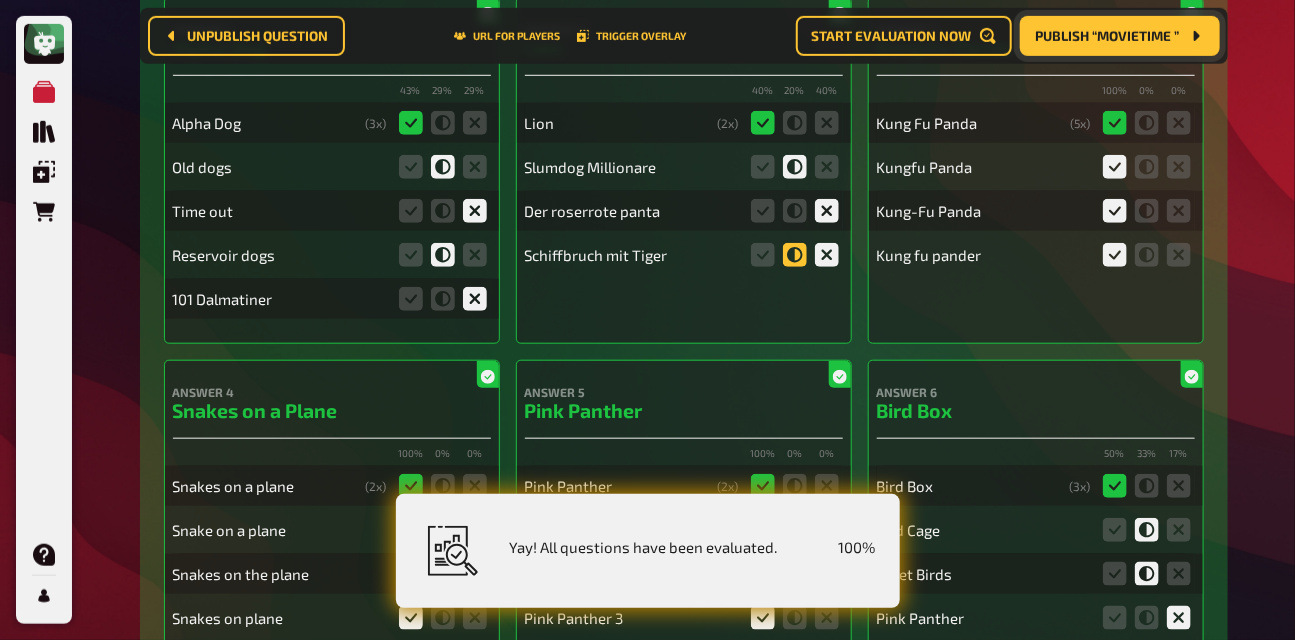 click 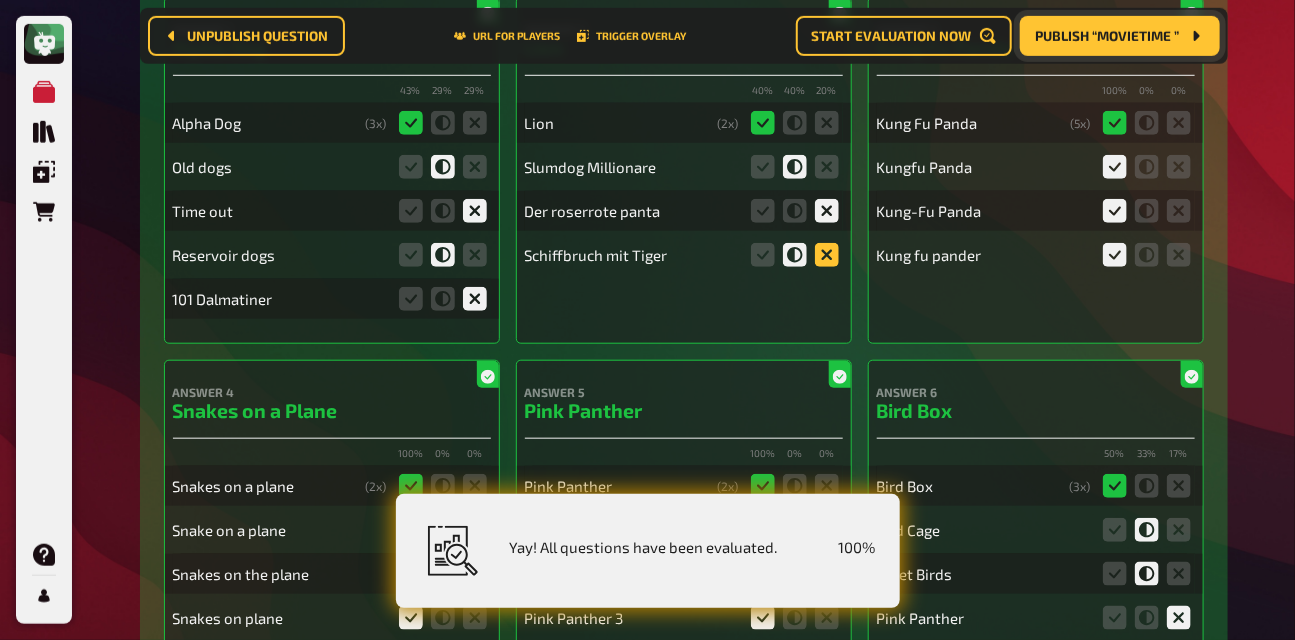 click 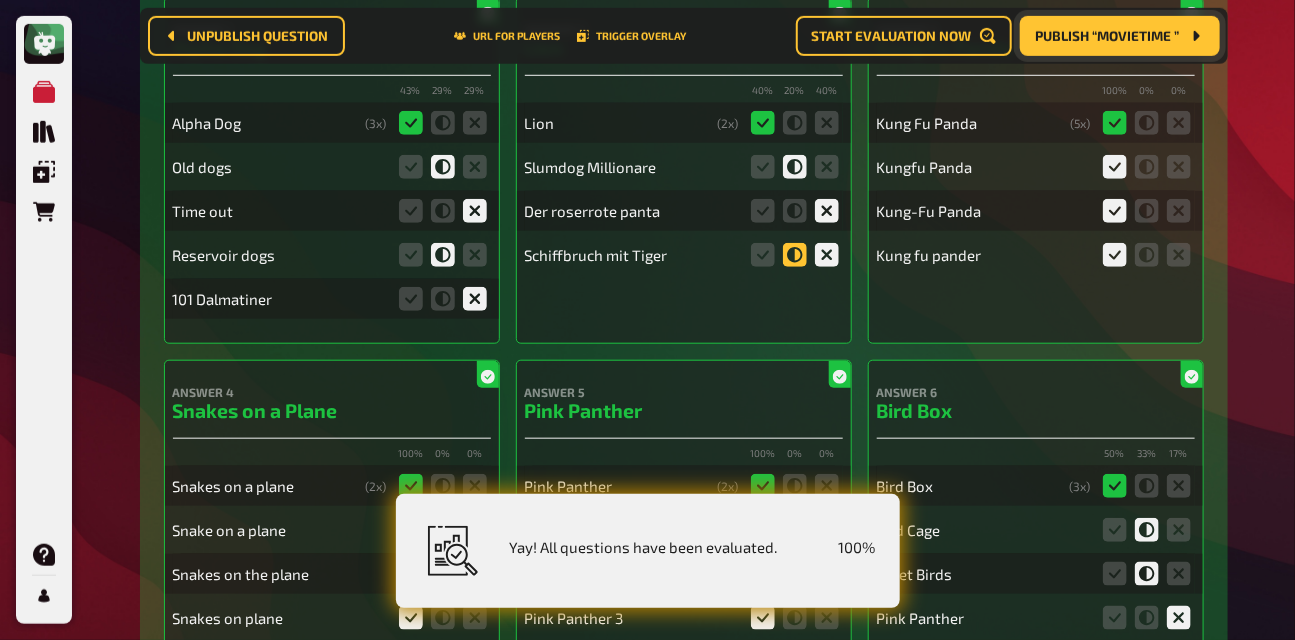 click 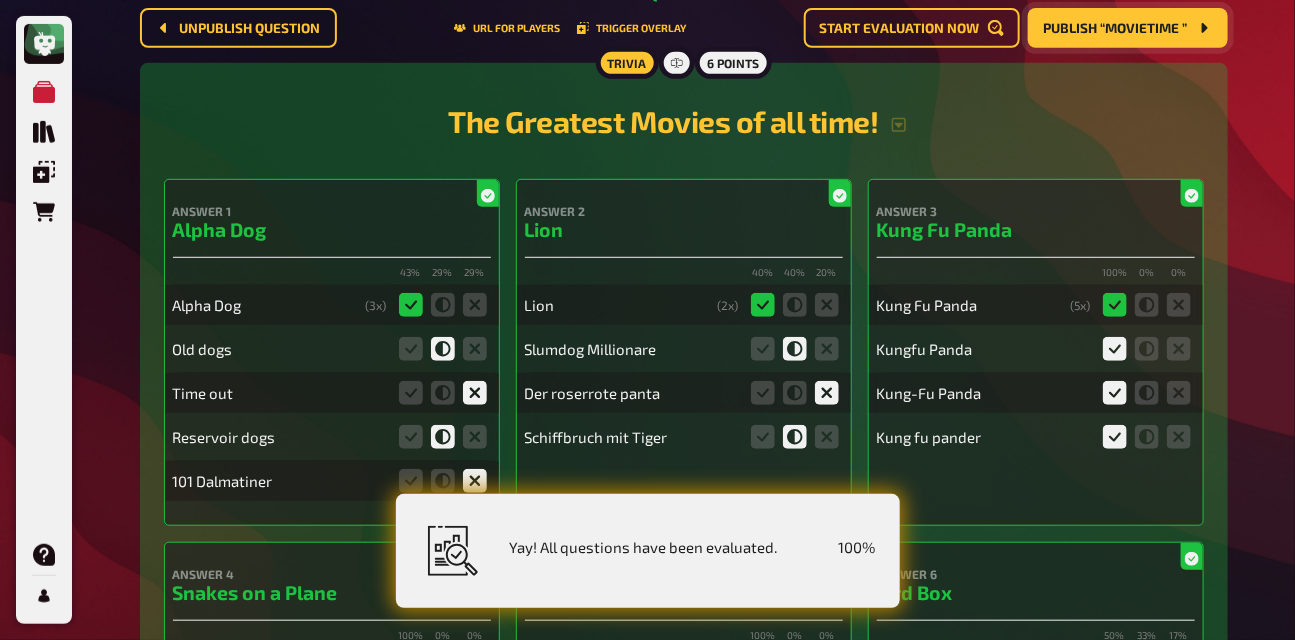 scroll, scrollTop: 0, scrollLeft: 0, axis: both 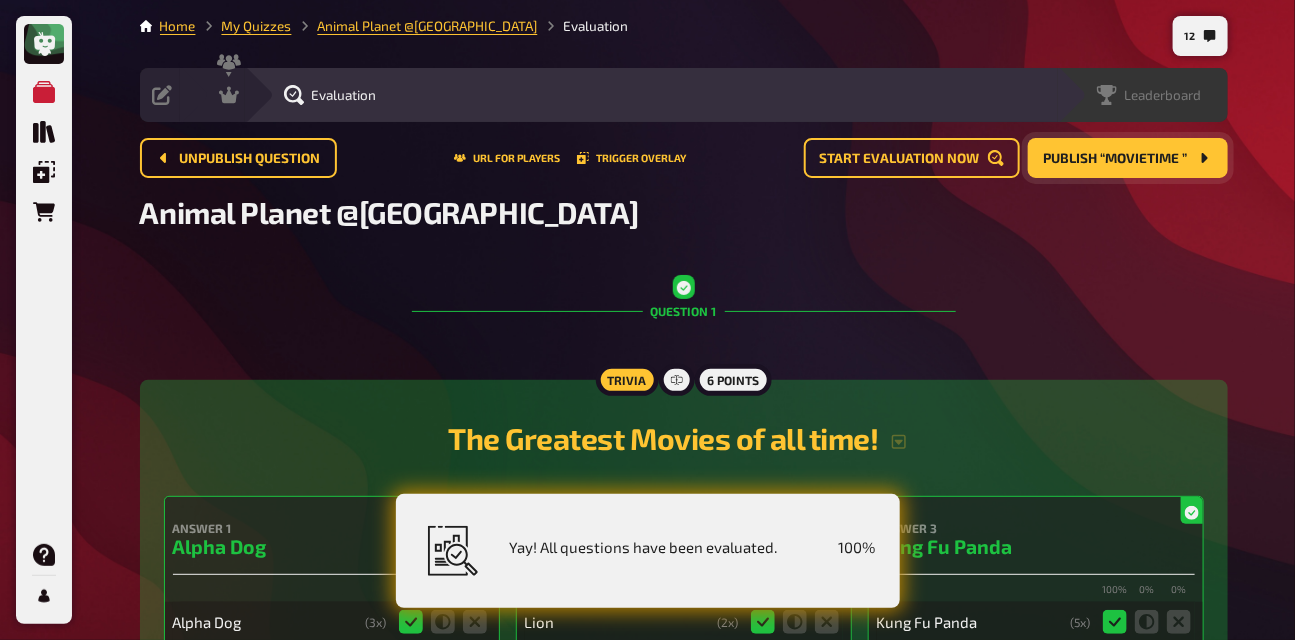 click on "Leaderboard" at bounding box center (1143, 95) 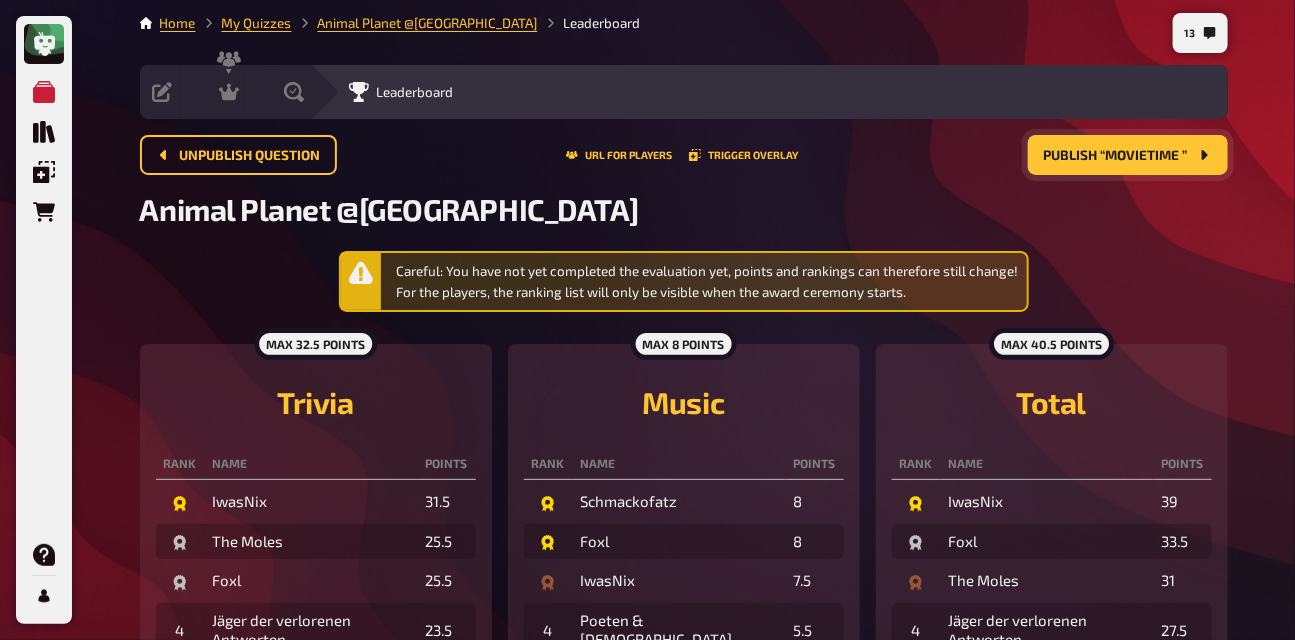 scroll, scrollTop: 1, scrollLeft: 0, axis: vertical 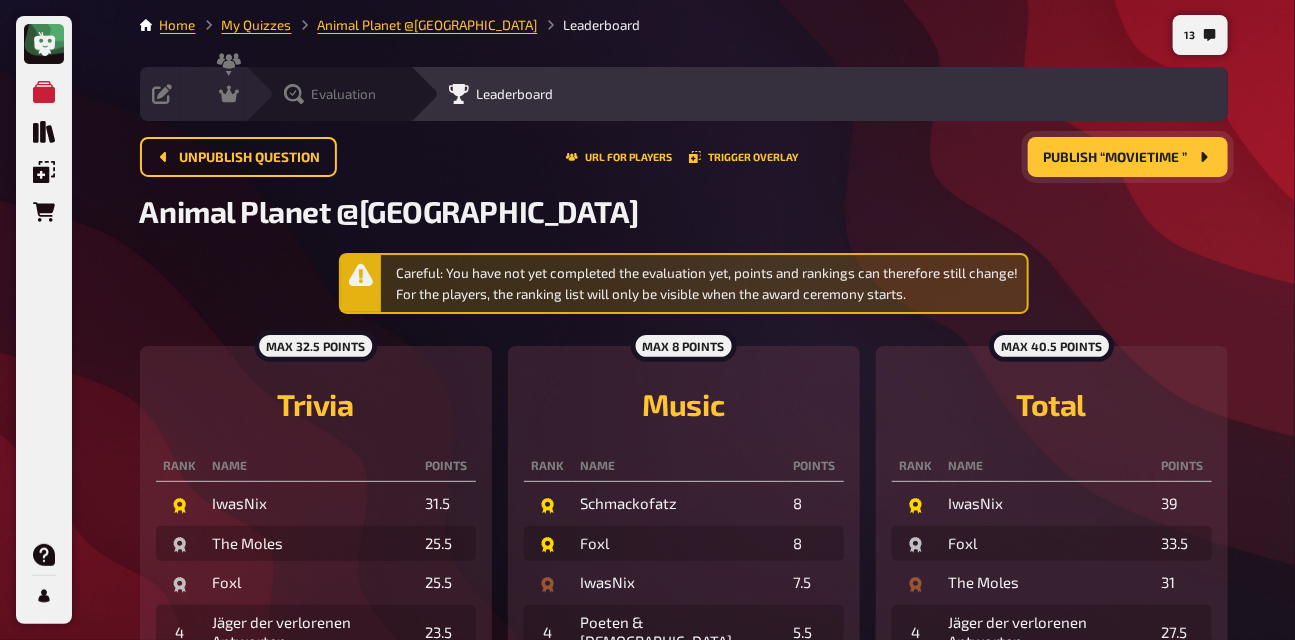click on "Evaluation" at bounding box center (344, 94) 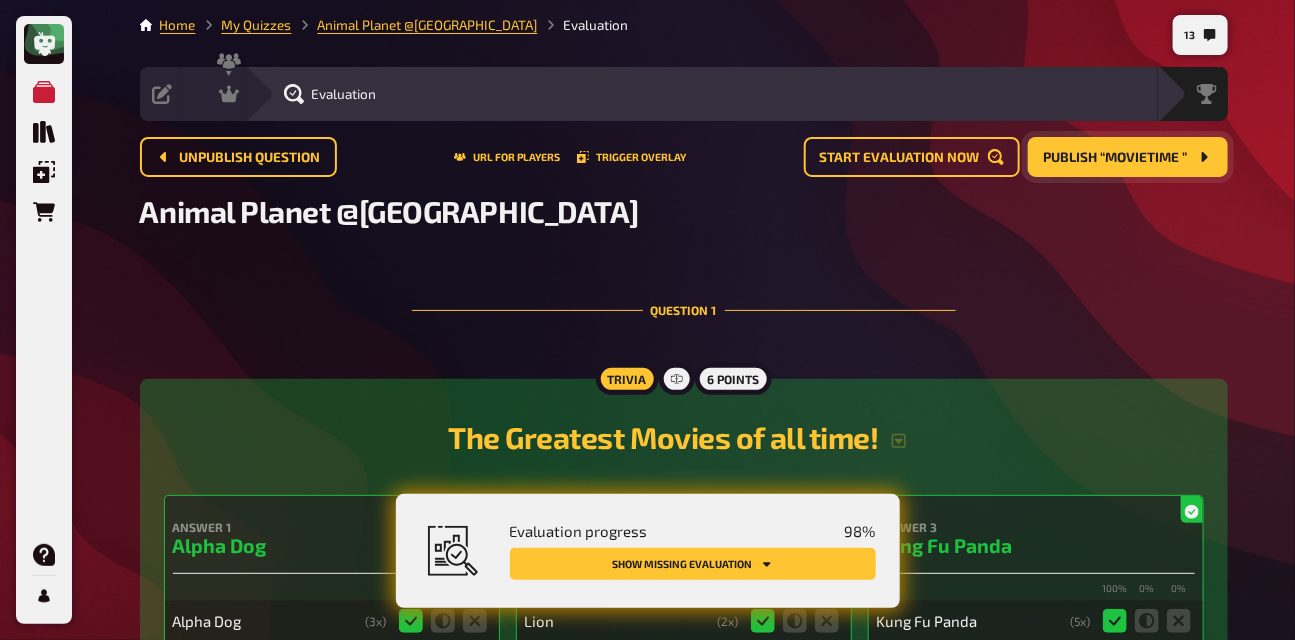 scroll, scrollTop: 0, scrollLeft: 0, axis: both 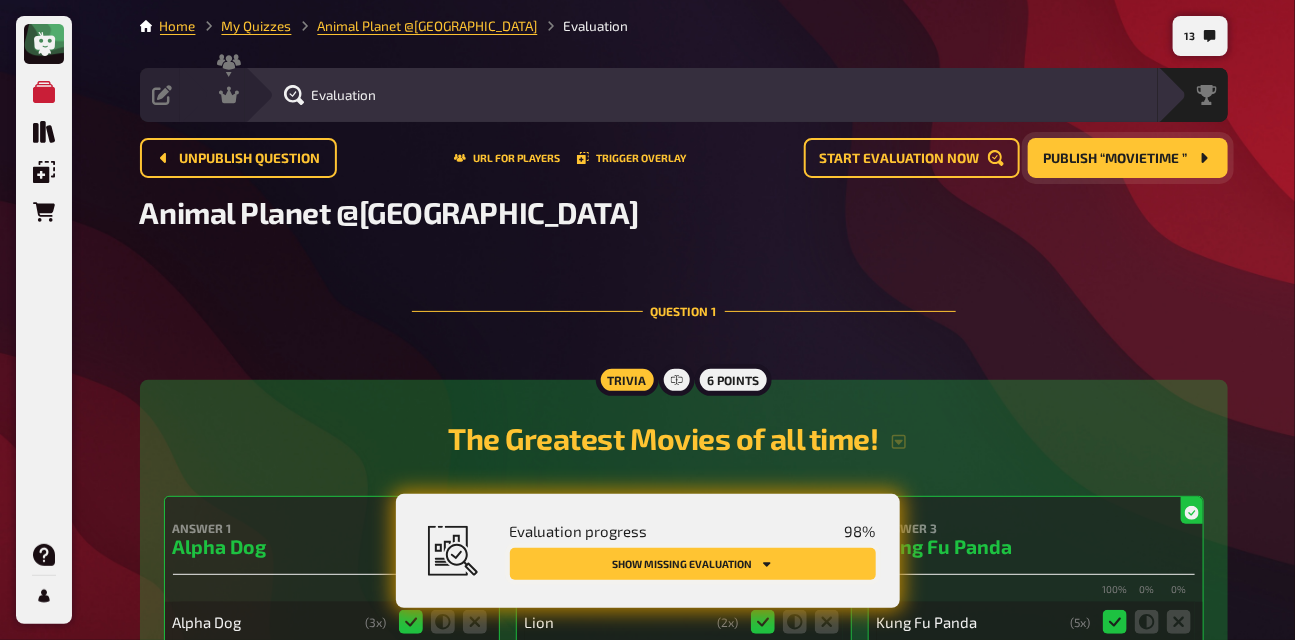 click on "Show missing evaluation" at bounding box center [693, 564] 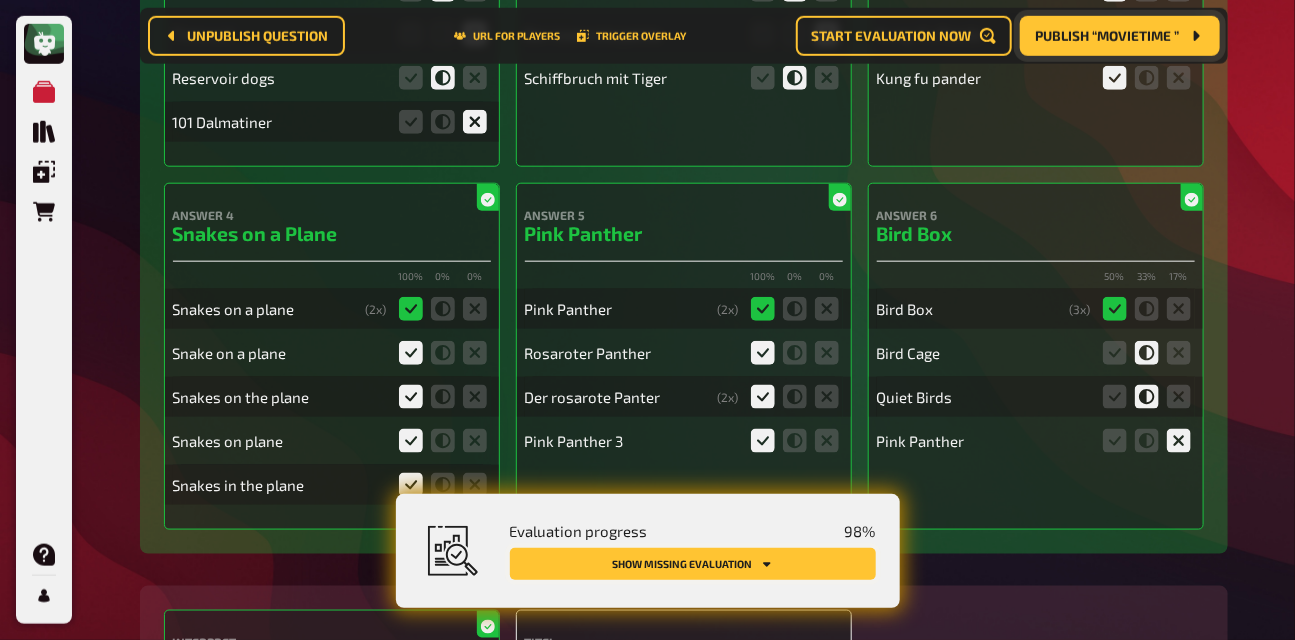 scroll, scrollTop: 1172, scrollLeft: 0, axis: vertical 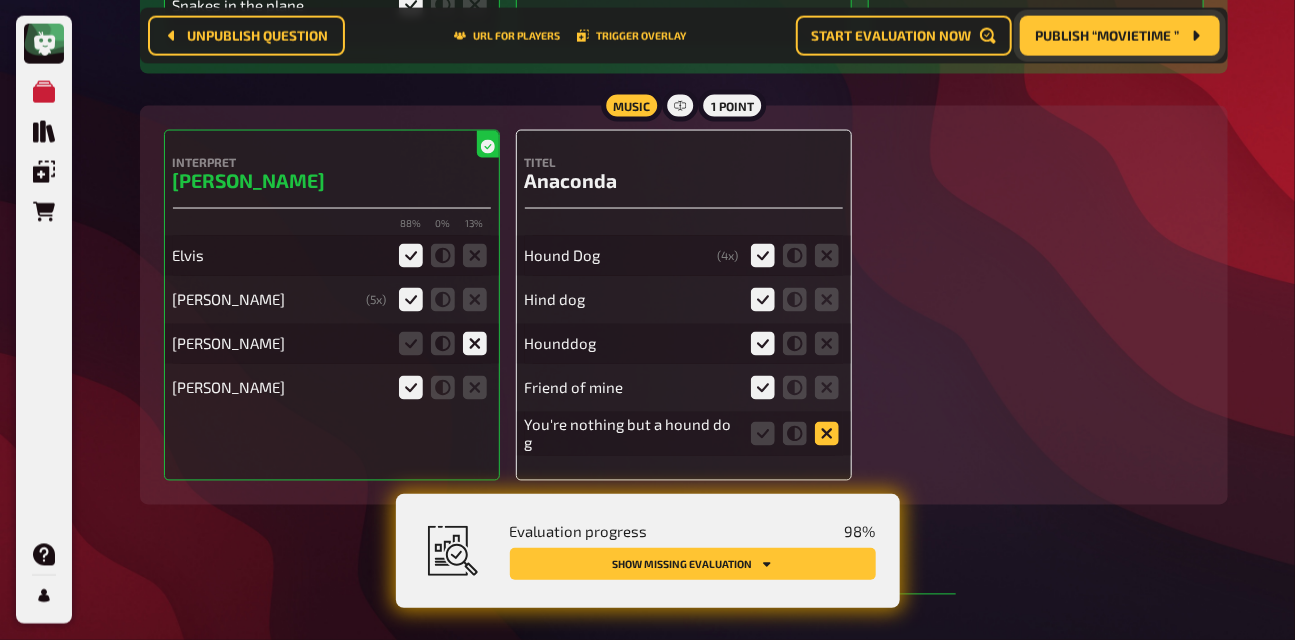 click 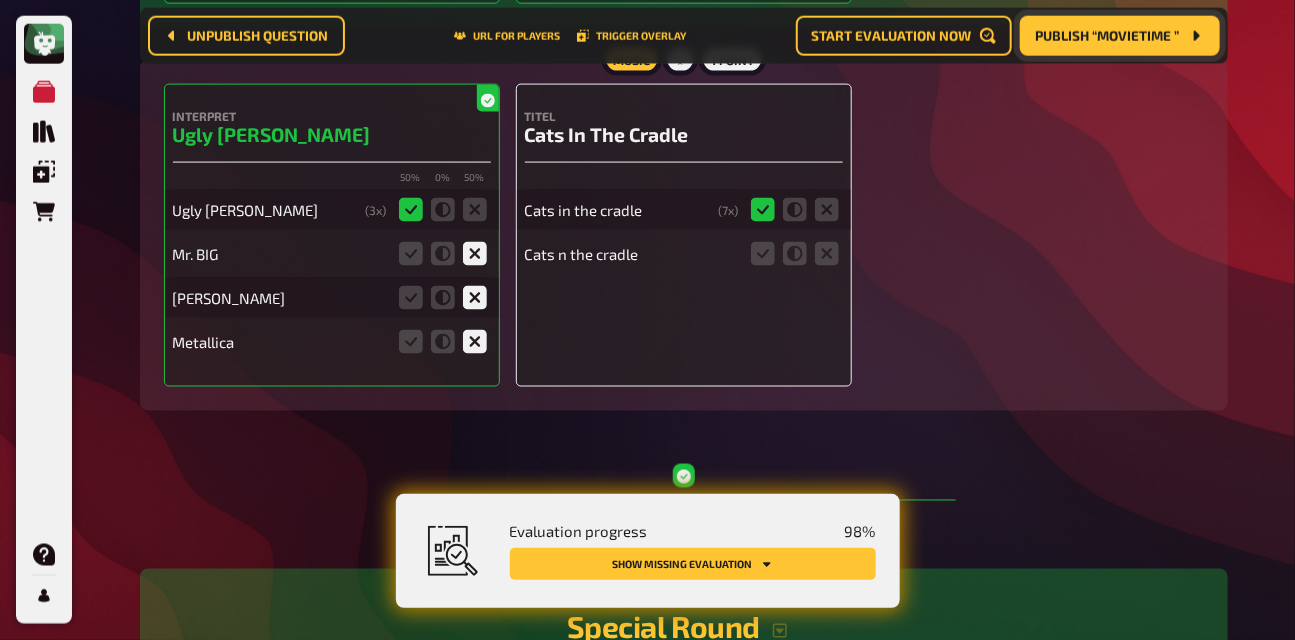 scroll, scrollTop: 3924, scrollLeft: 0, axis: vertical 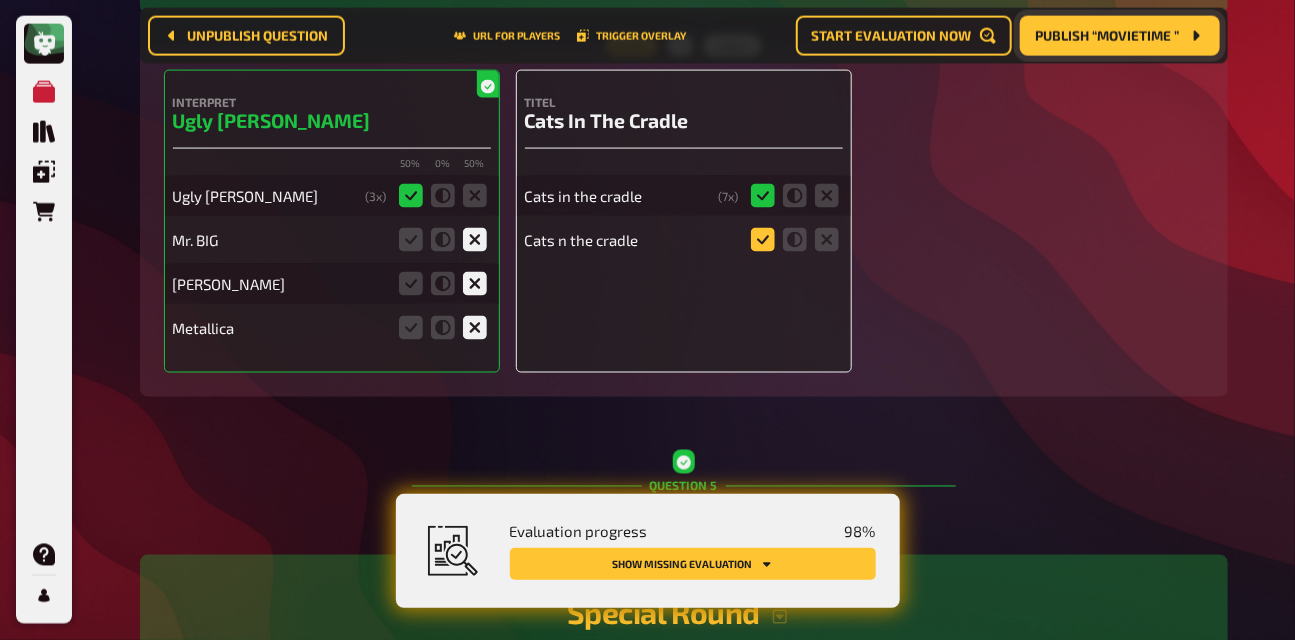 click 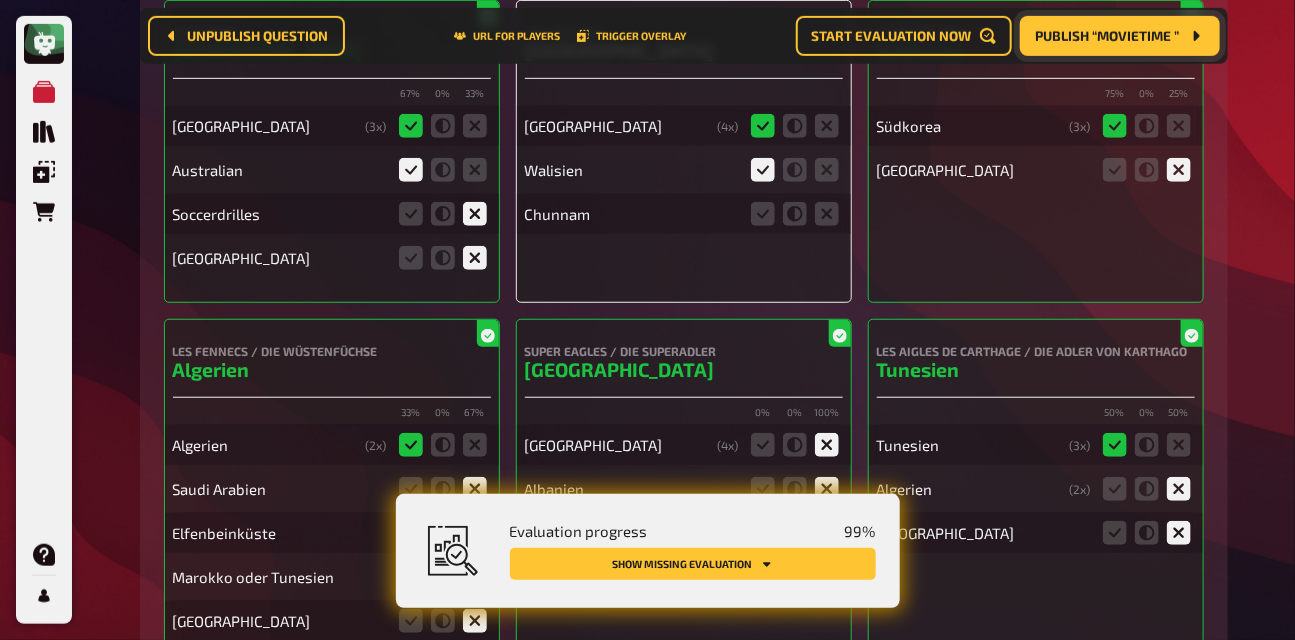 scroll, scrollTop: 6081, scrollLeft: 0, axis: vertical 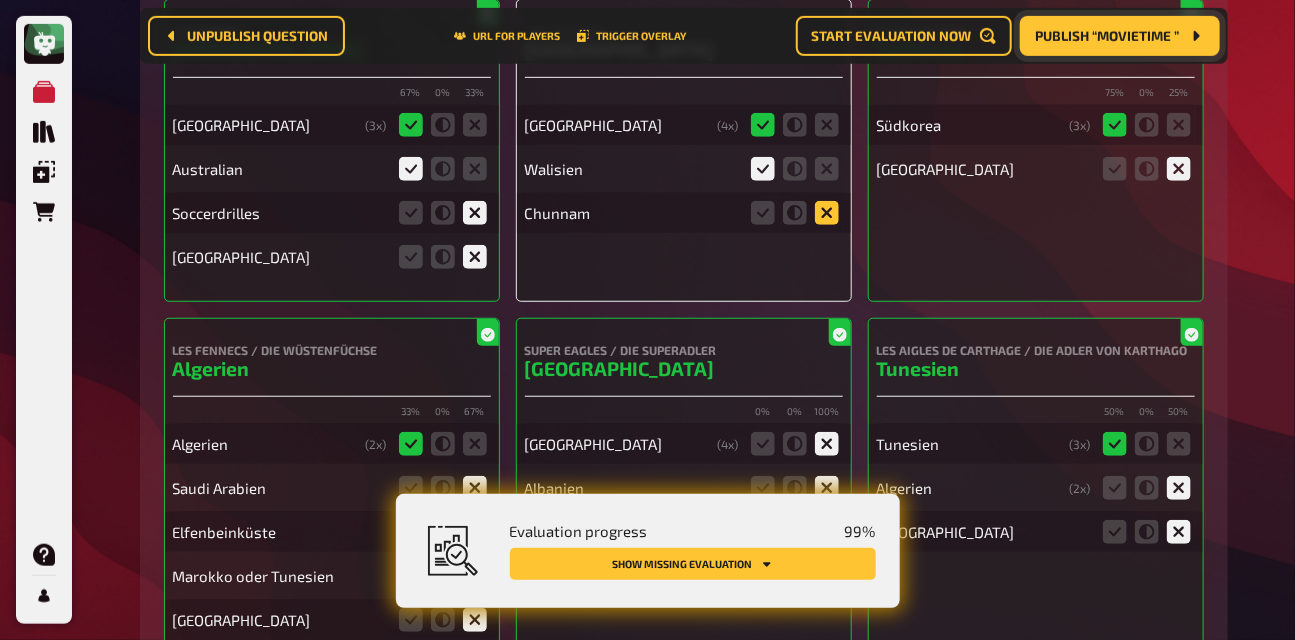 click 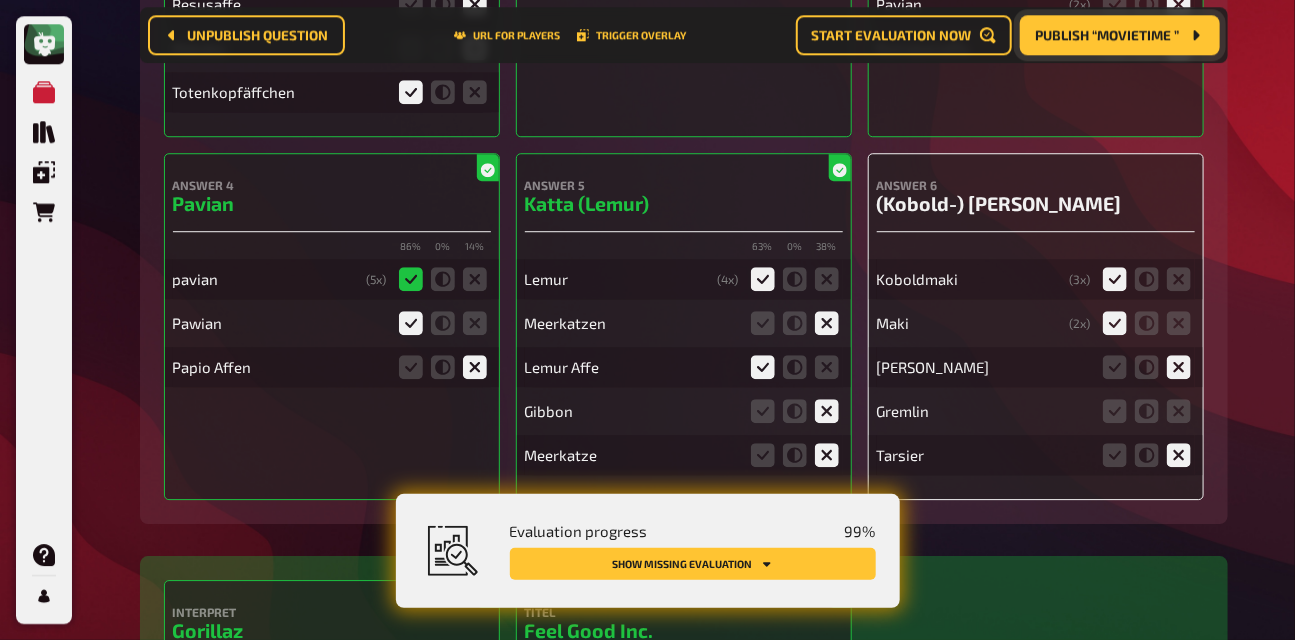 scroll, scrollTop: 7740, scrollLeft: 0, axis: vertical 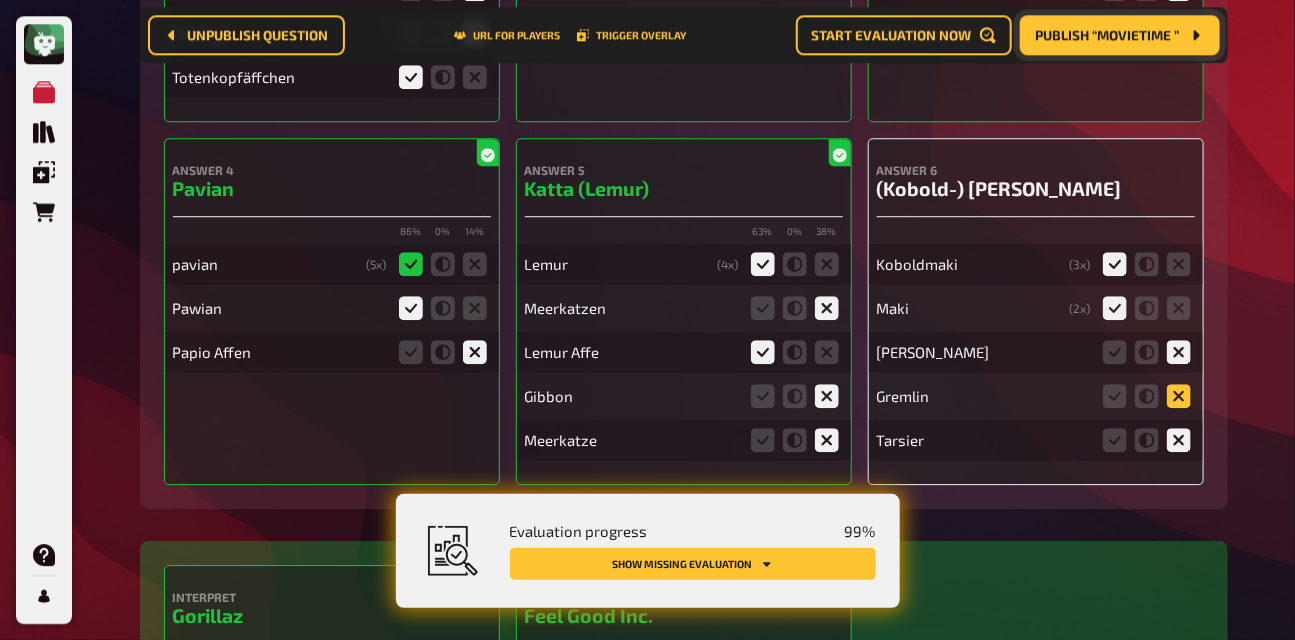 click 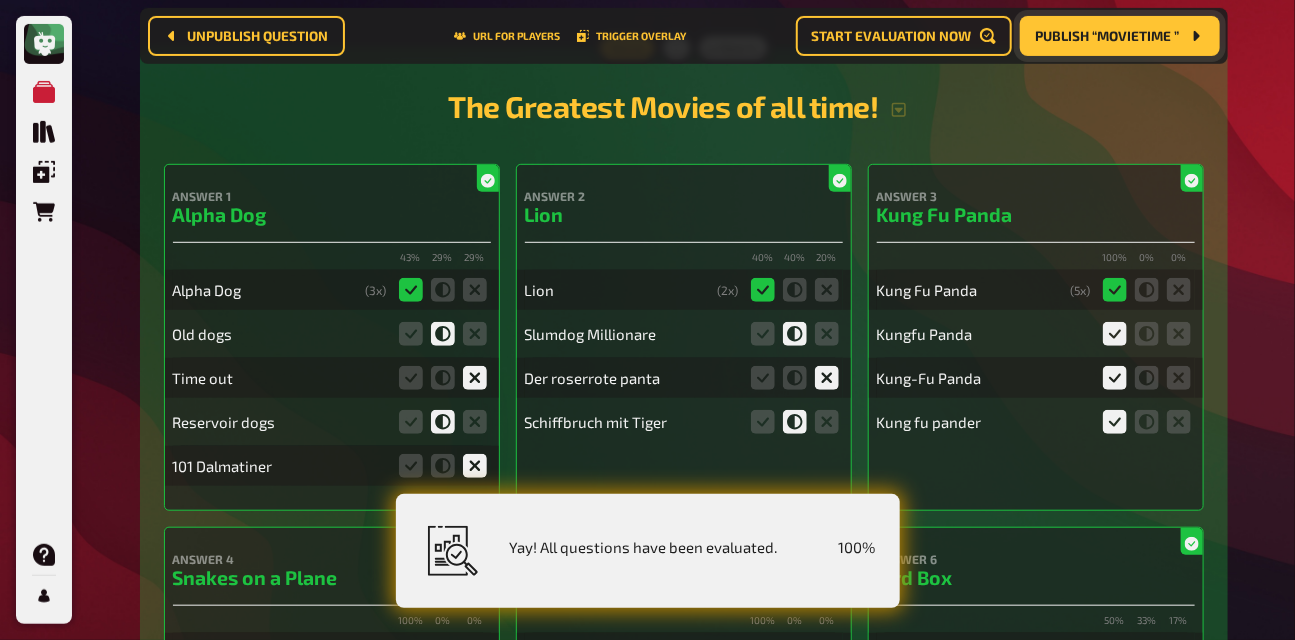scroll, scrollTop: 0, scrollLeft: 0, axis: both 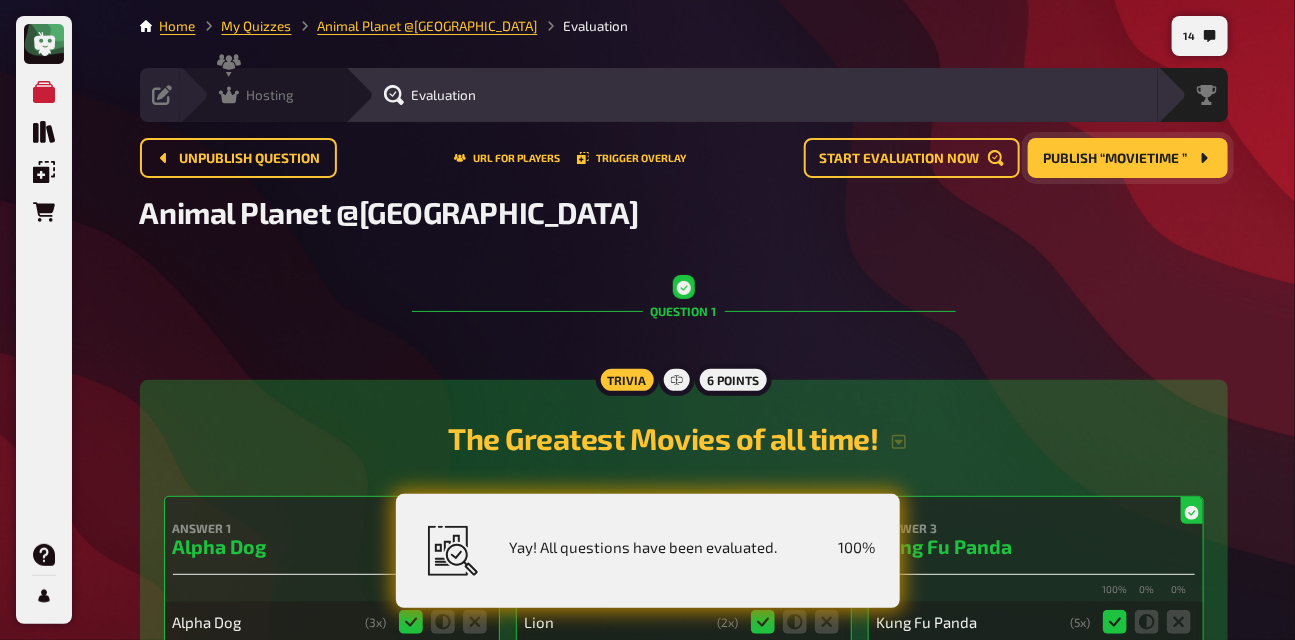 click on "Hosting undefined" at bounding box center (276, 95) 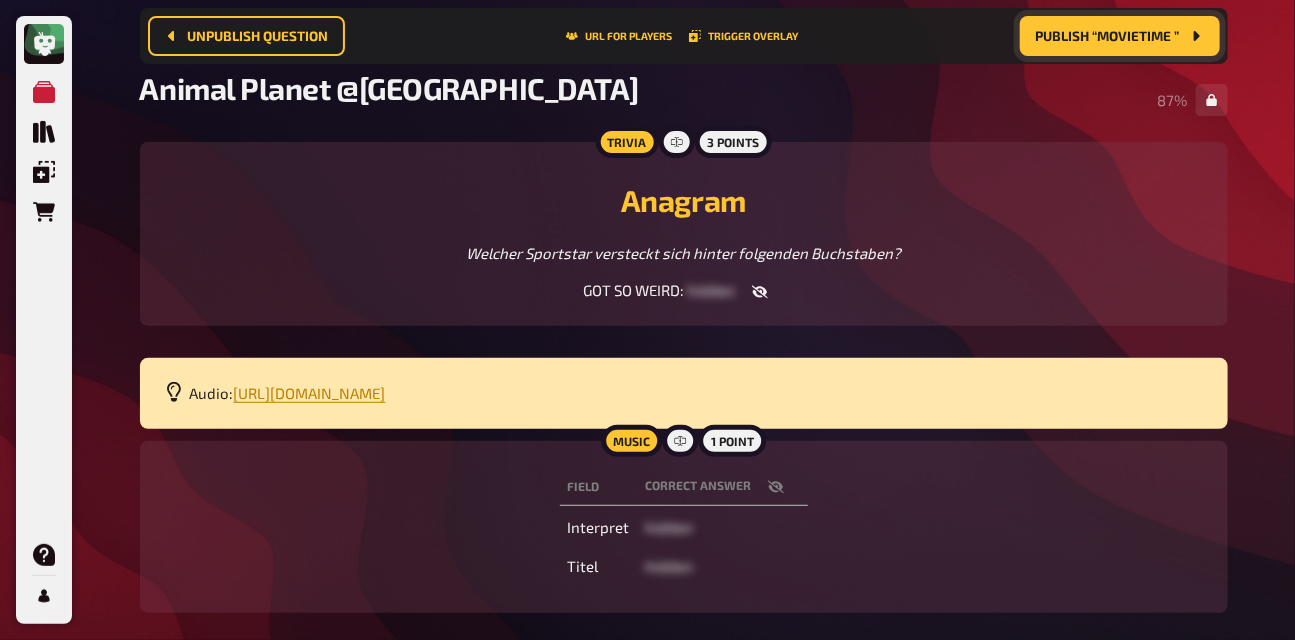 scroll, scrollTop: 0, scrollLeft: 0, axis: both 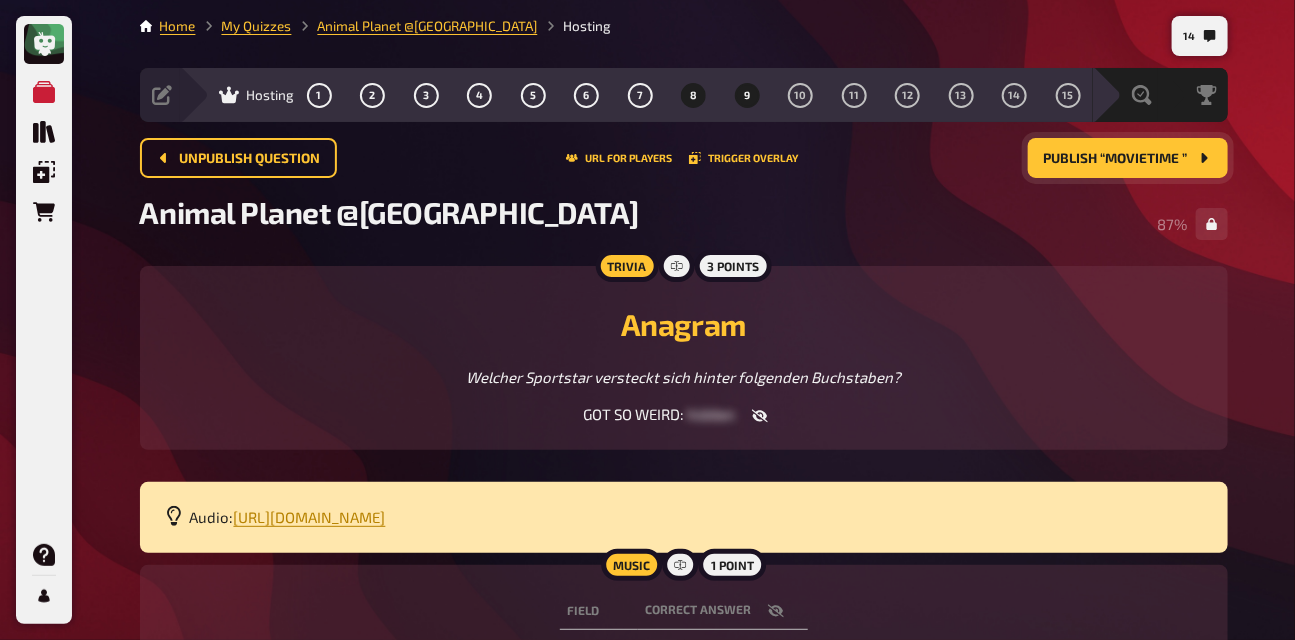 click on "9" at bounding box center (747, 95) 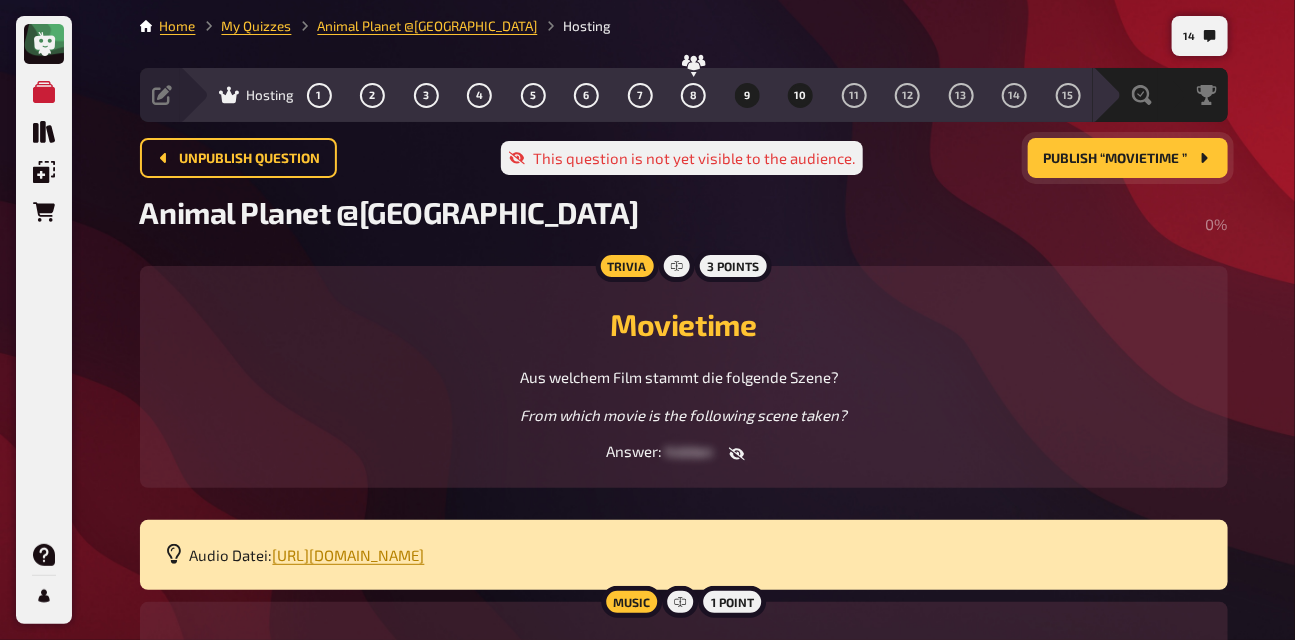 click on "10" at bounding box center (801, 95) 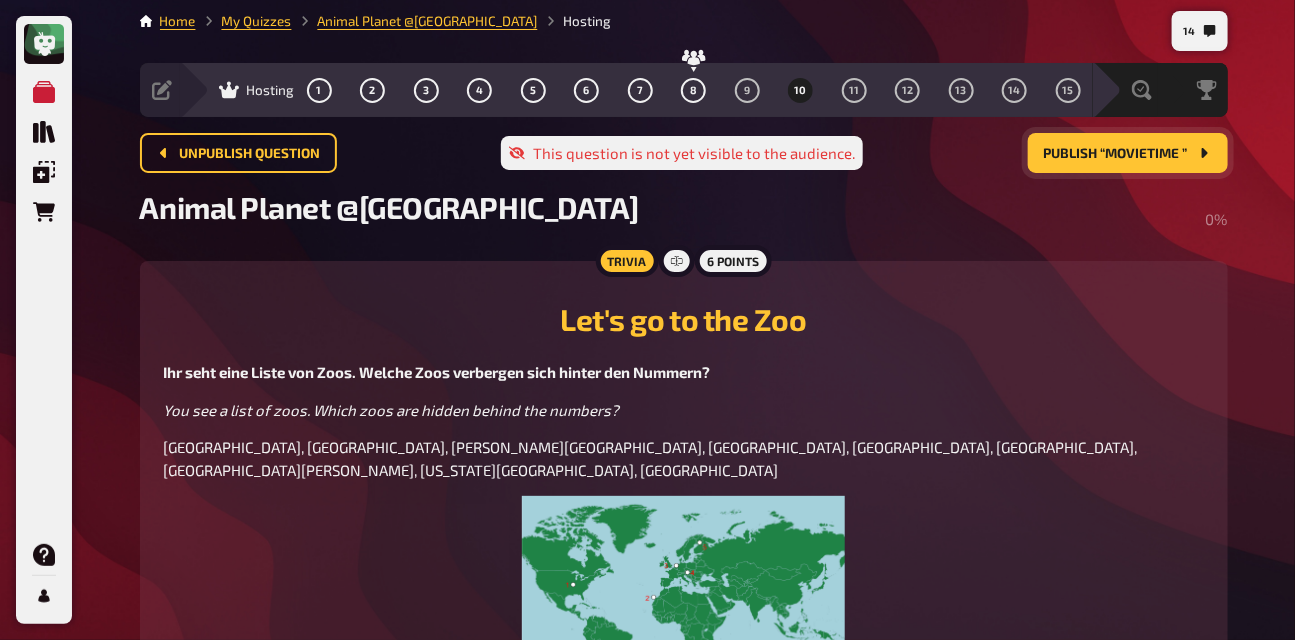 scroll, scrollTop: 0, scrollLeft: 0, axis: both 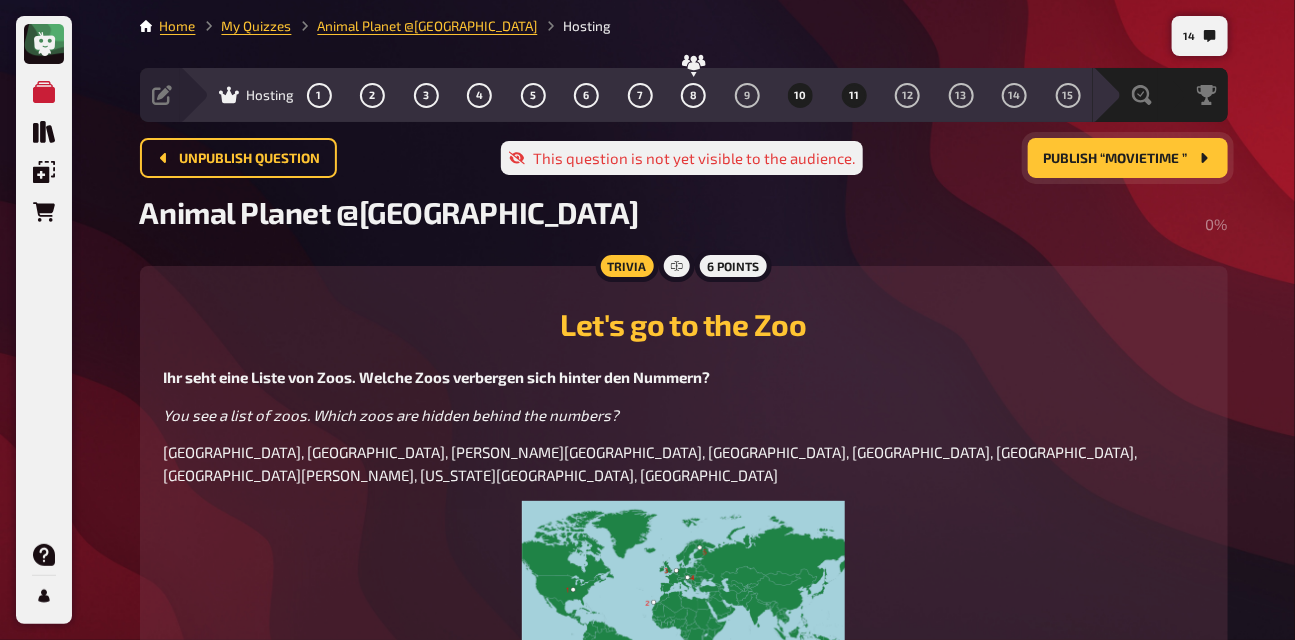 click on "11" at bounding box center (854, 95) 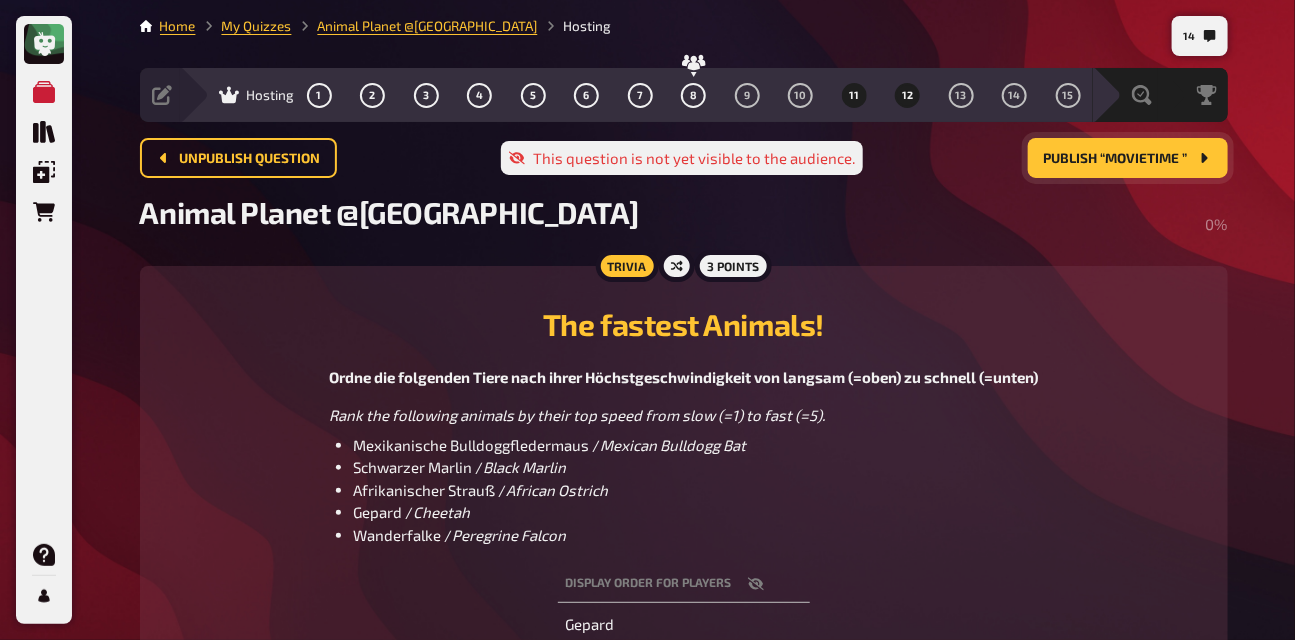 click on "12" at bounding box center (908, 95) 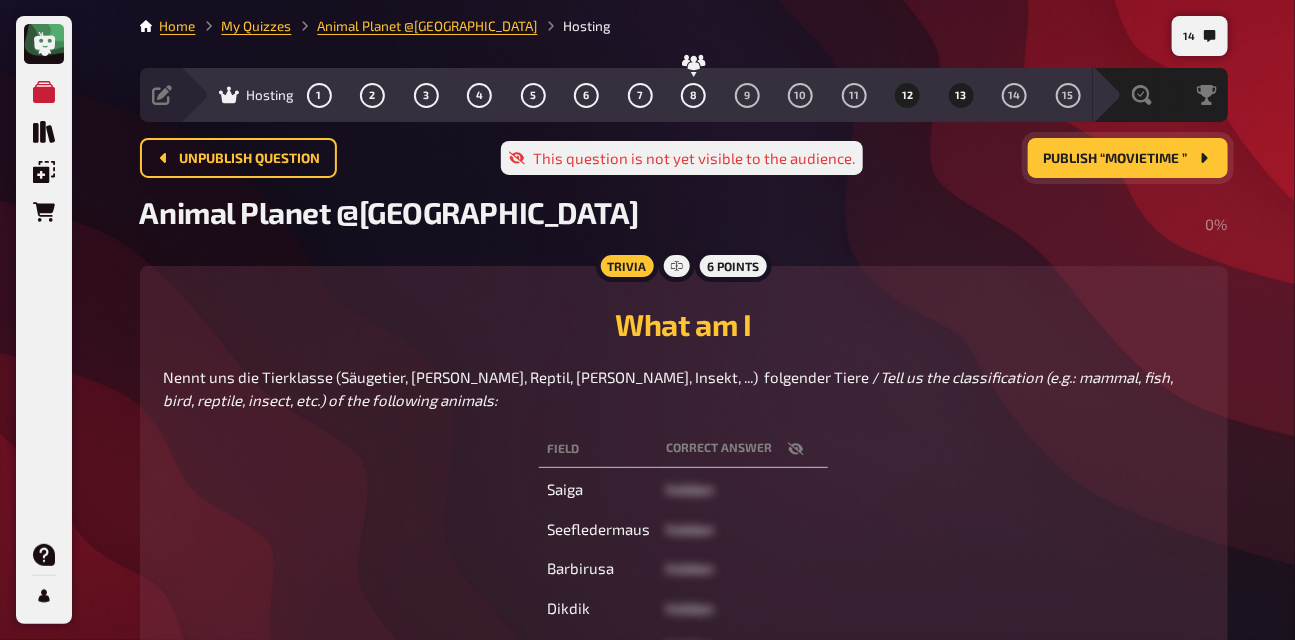 click on "13" at bounding box center [961, 95] 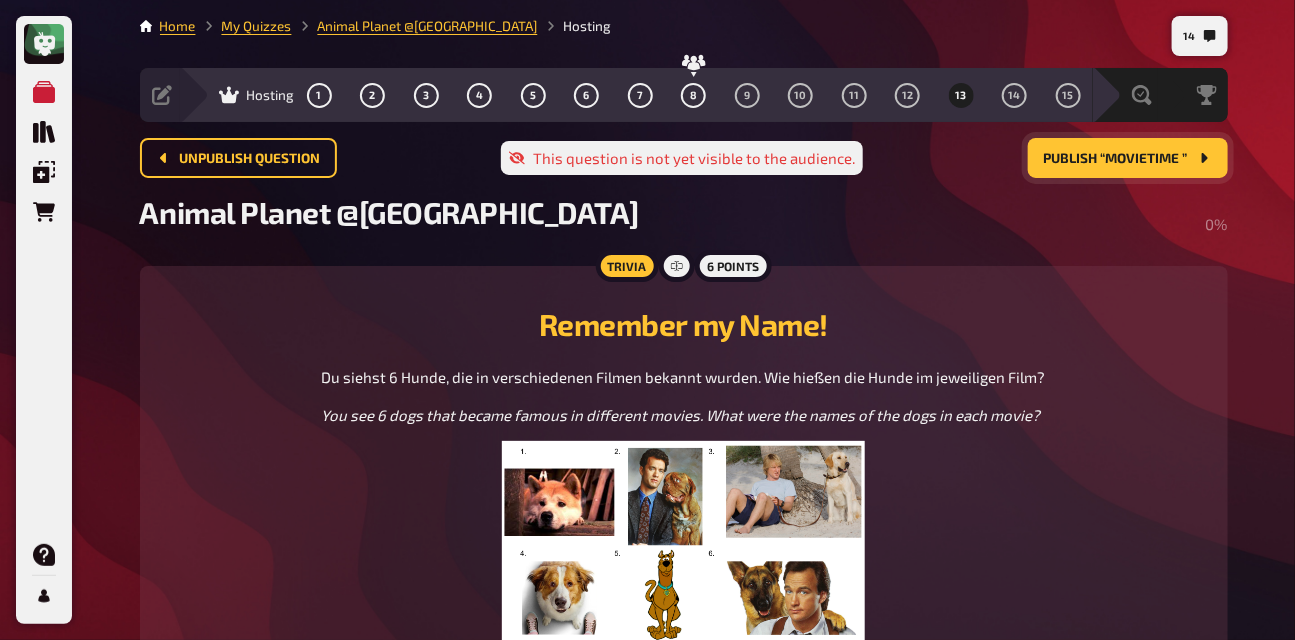 click at bounding box center [683, 541] 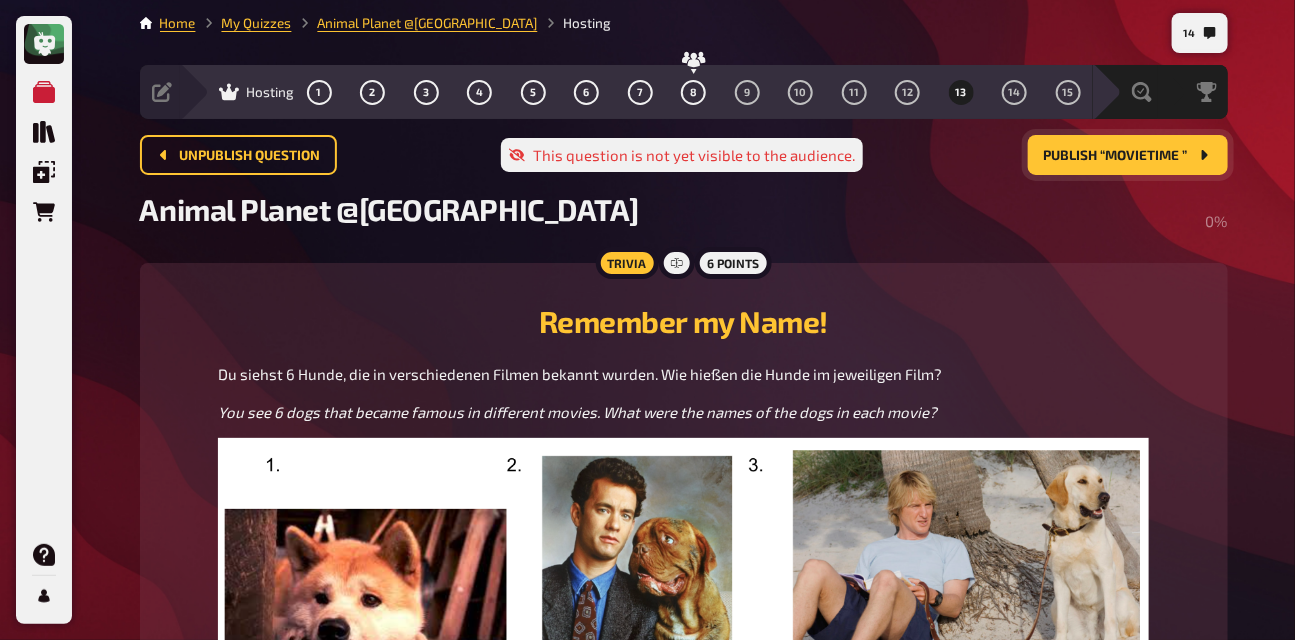 scroll, scrollTop: 0, scrollLeft: 0, axis: both 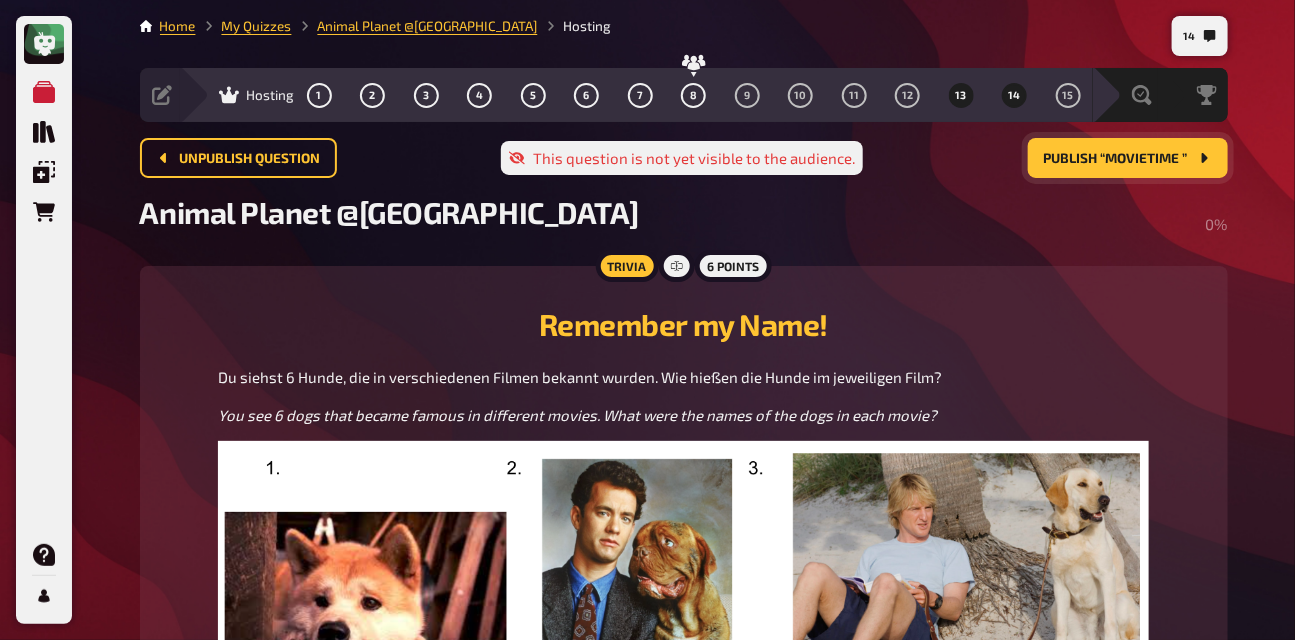 click on "14" at bounding box center [1015, 95] 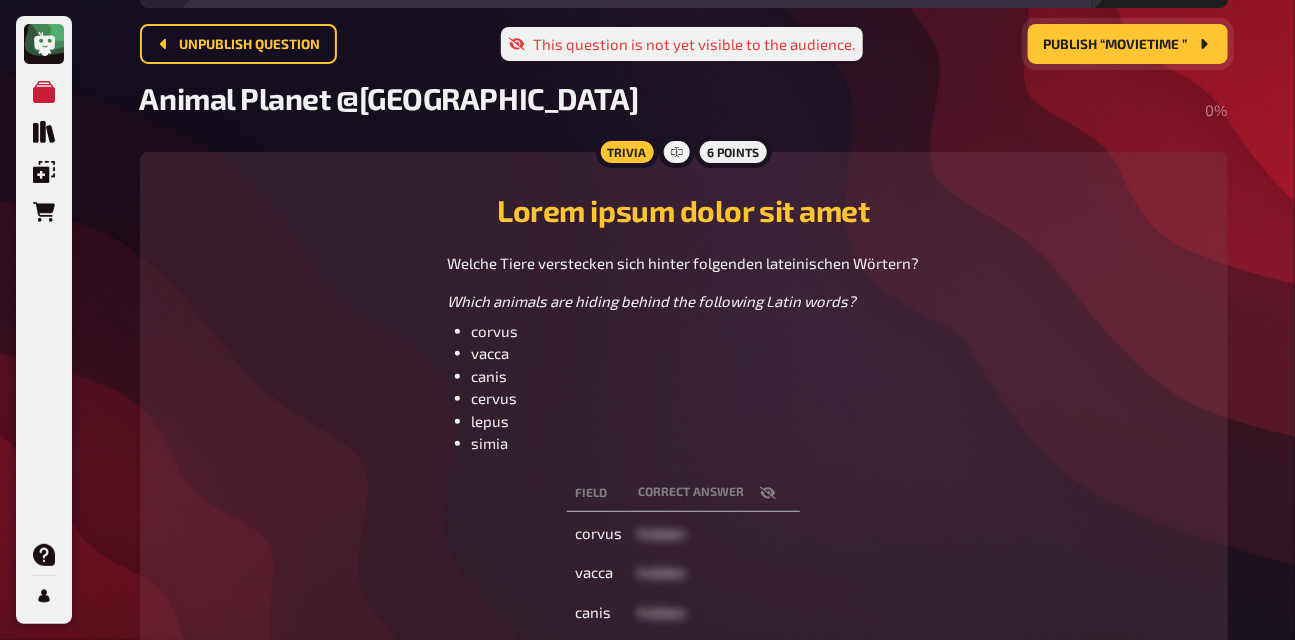 scroll, scrollTop: 0, scrollLeft: 0, axis: both 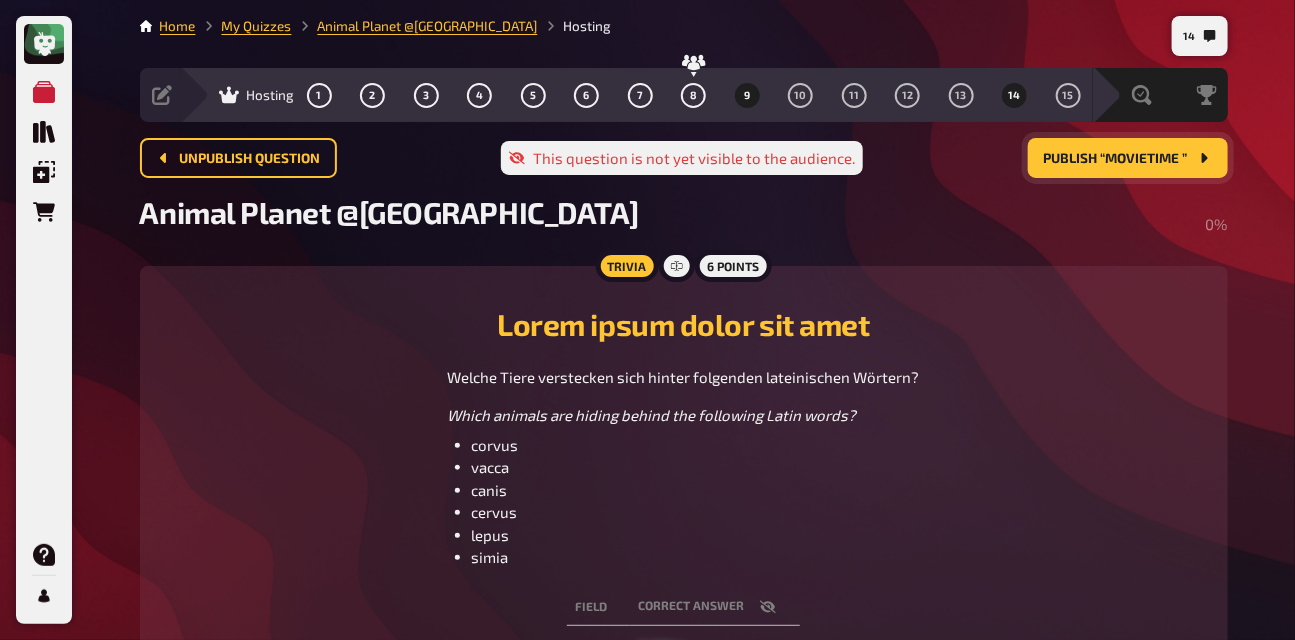 click on "9" at bounding box center [747, 95] 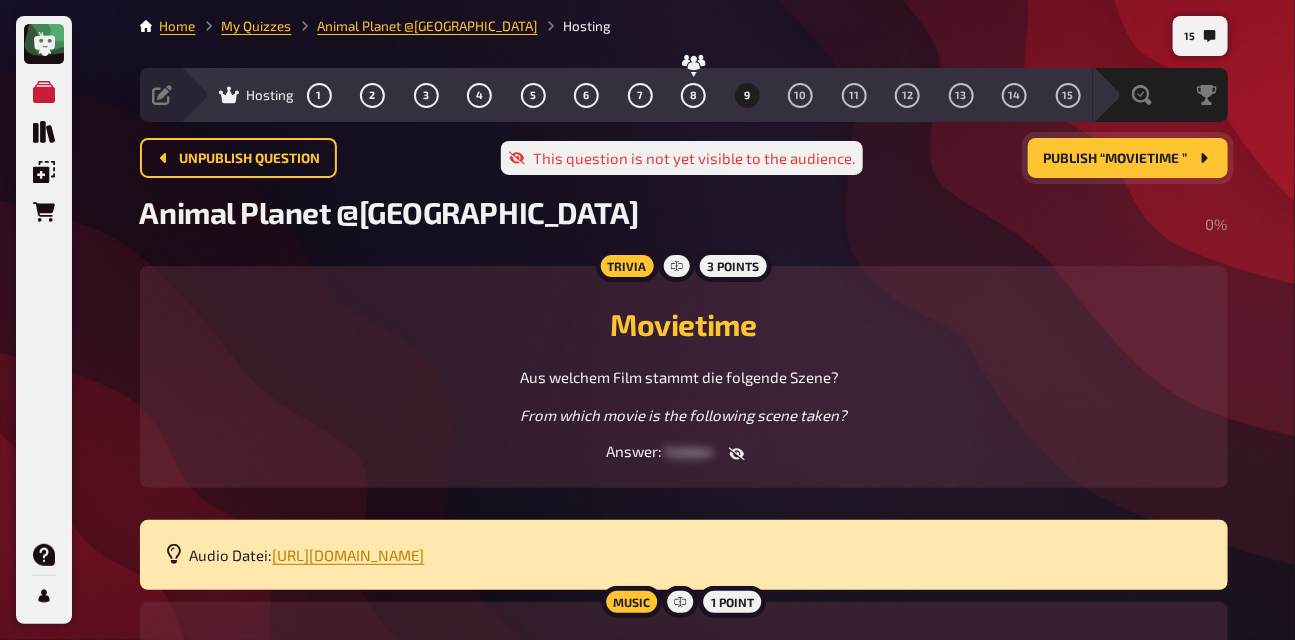 click on "Publish “Movietime ”" at bounding box center [1128, 158] 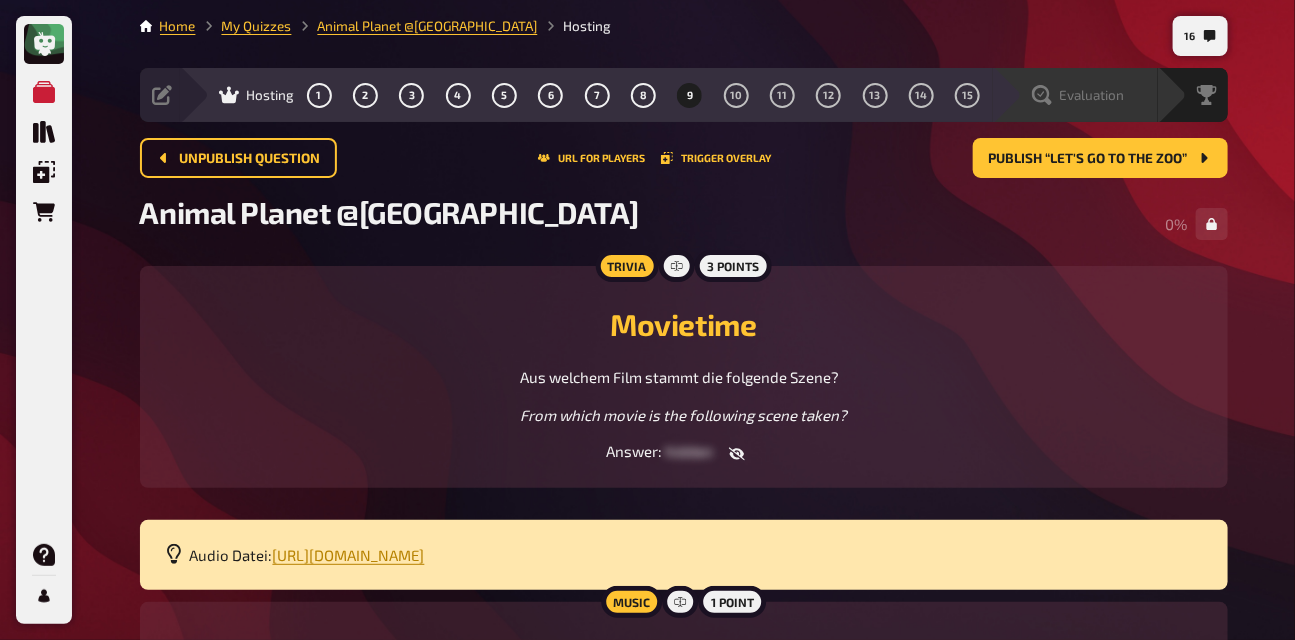 click on "Evaluation" at bounding box center [1075, 95] 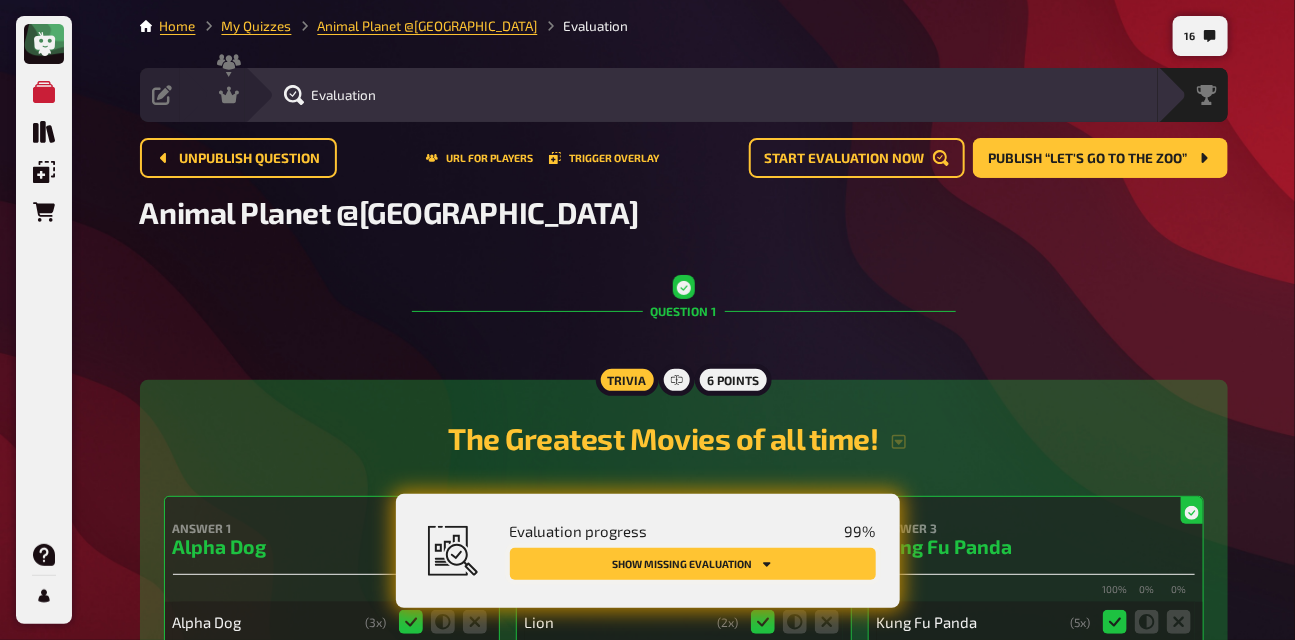 click on "Show missing evaluation" at bounding box center (693, 564) 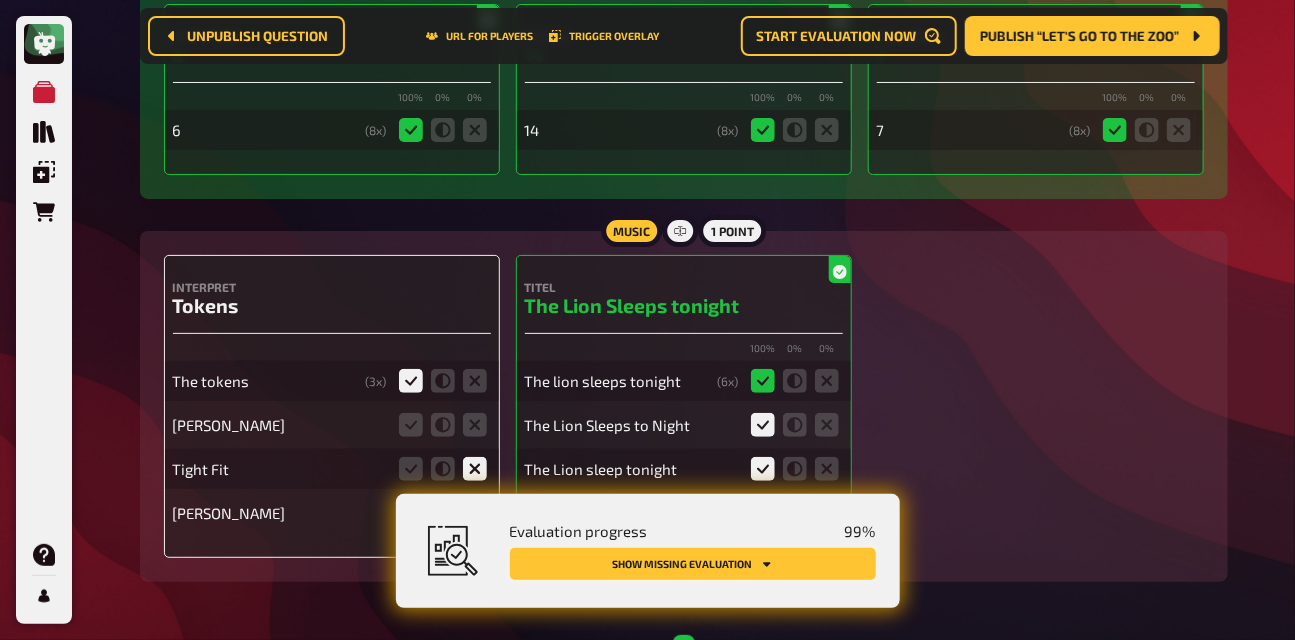 scroll, scrollTop: 3010, scrollLeft: 0, axis: vertical 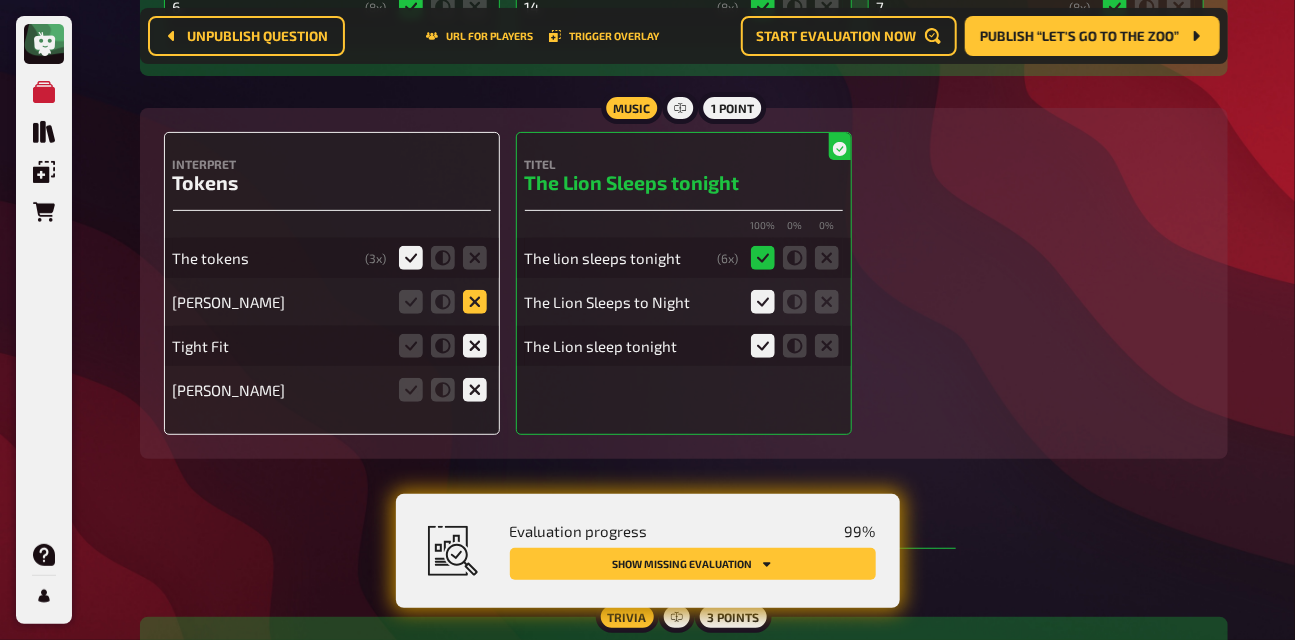 click 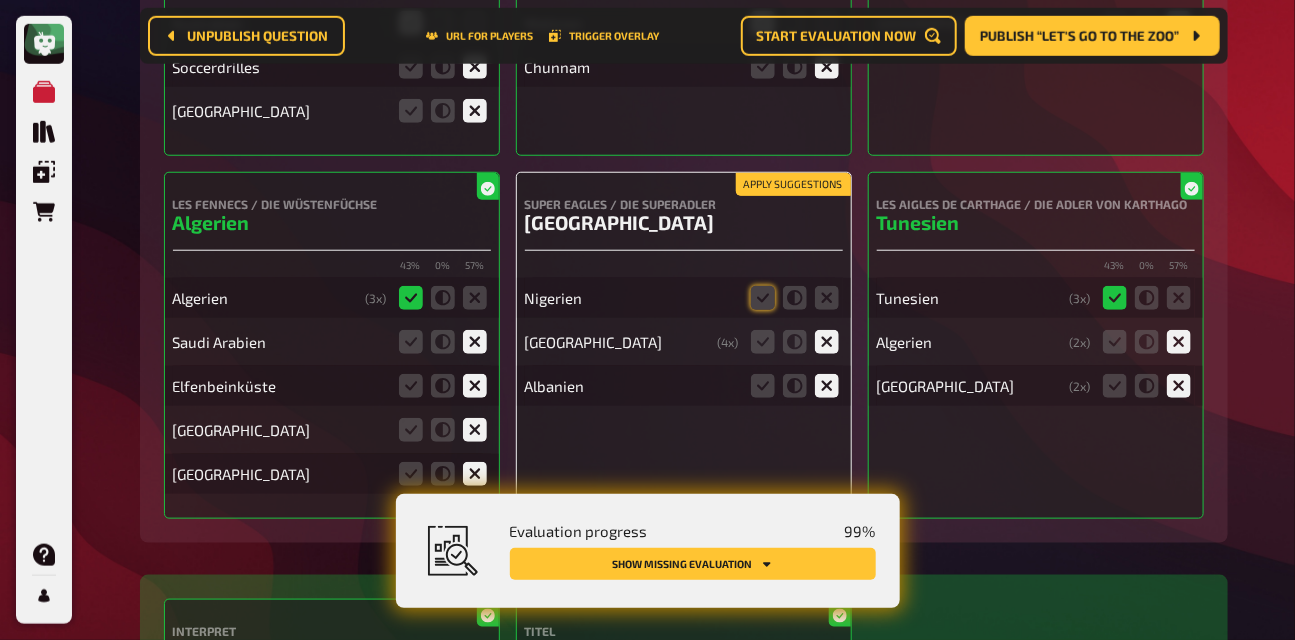 scroll, scrollTop: 6286, scrollLeft: 0, axis: vertical 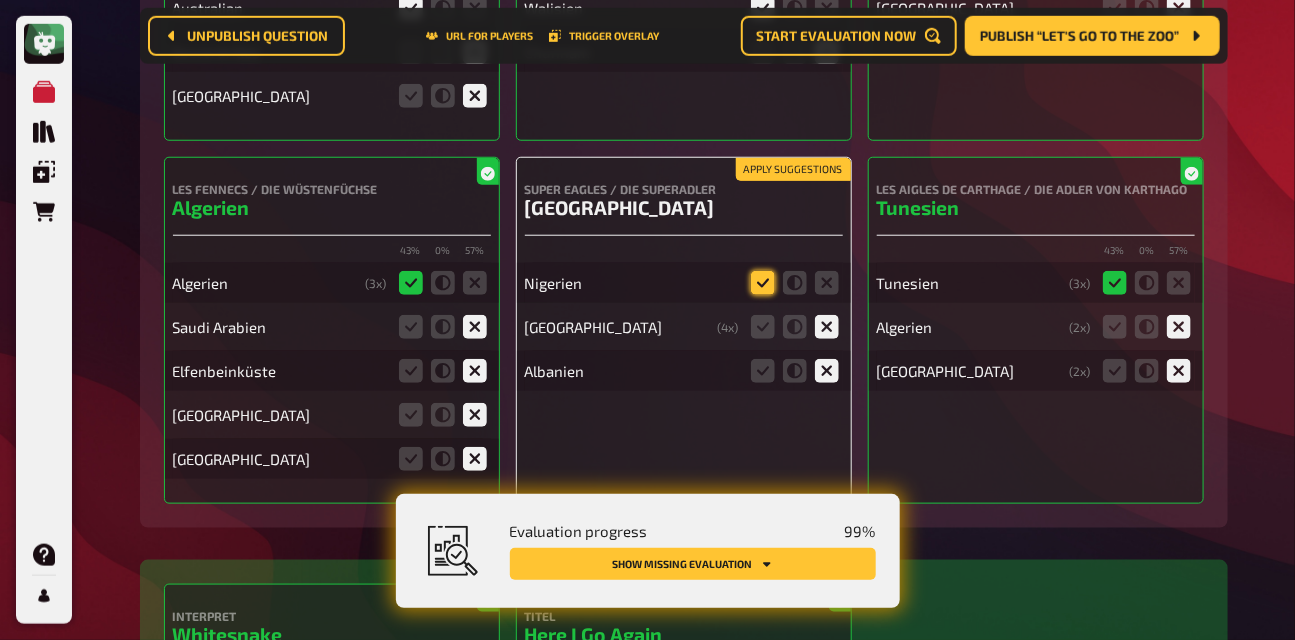 click 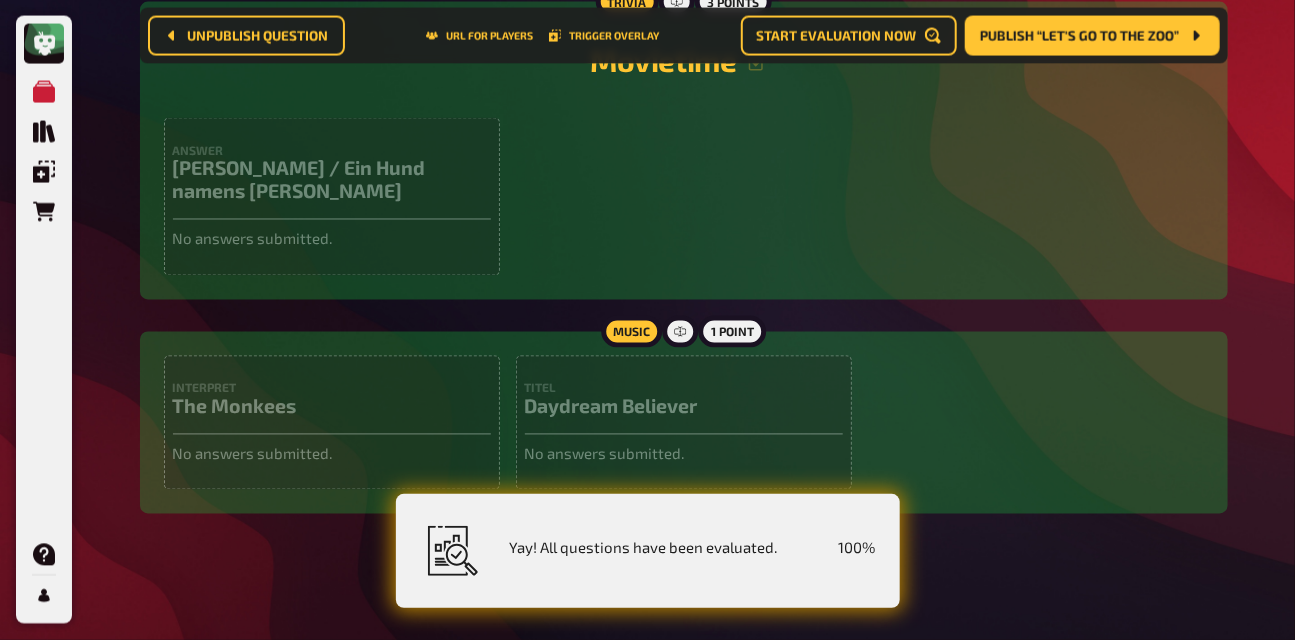 scroll, scrollTop: 9752, scrollLeft: 0, axis: vertical 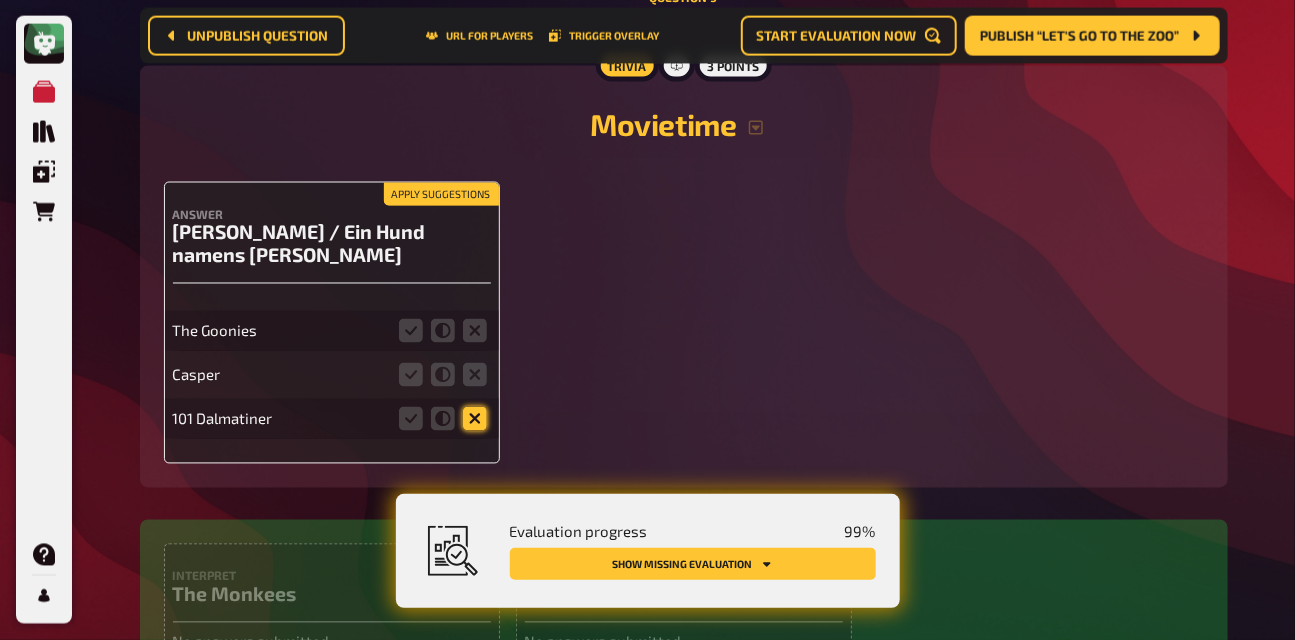 click 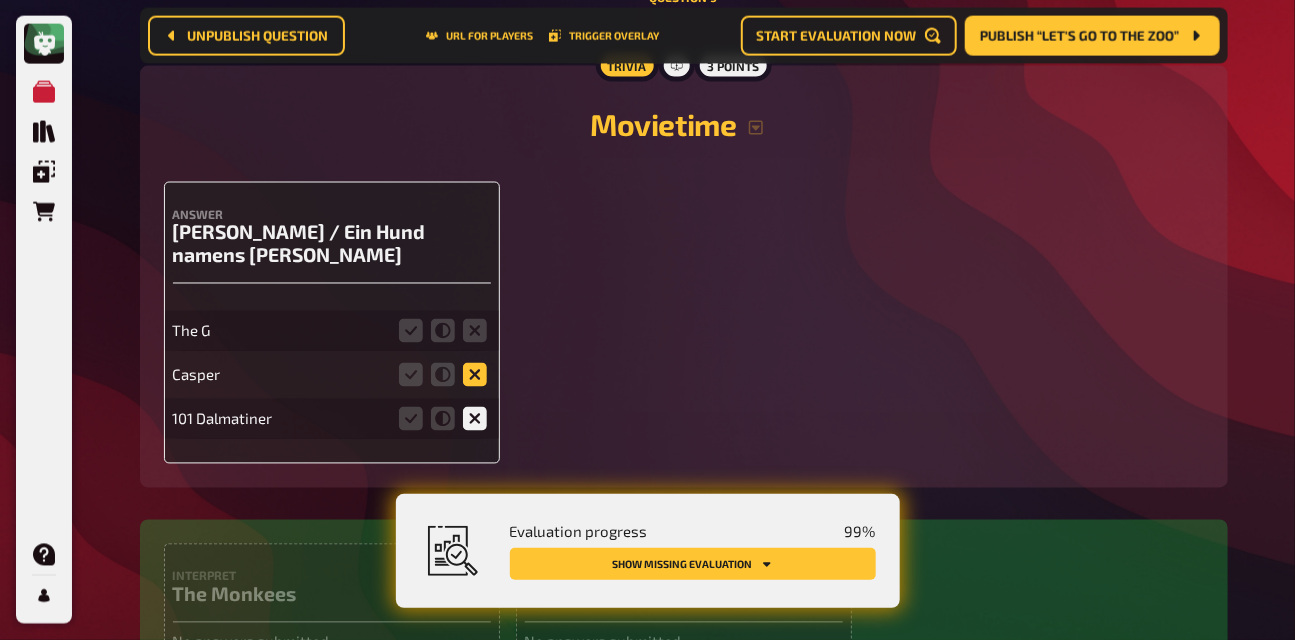 click 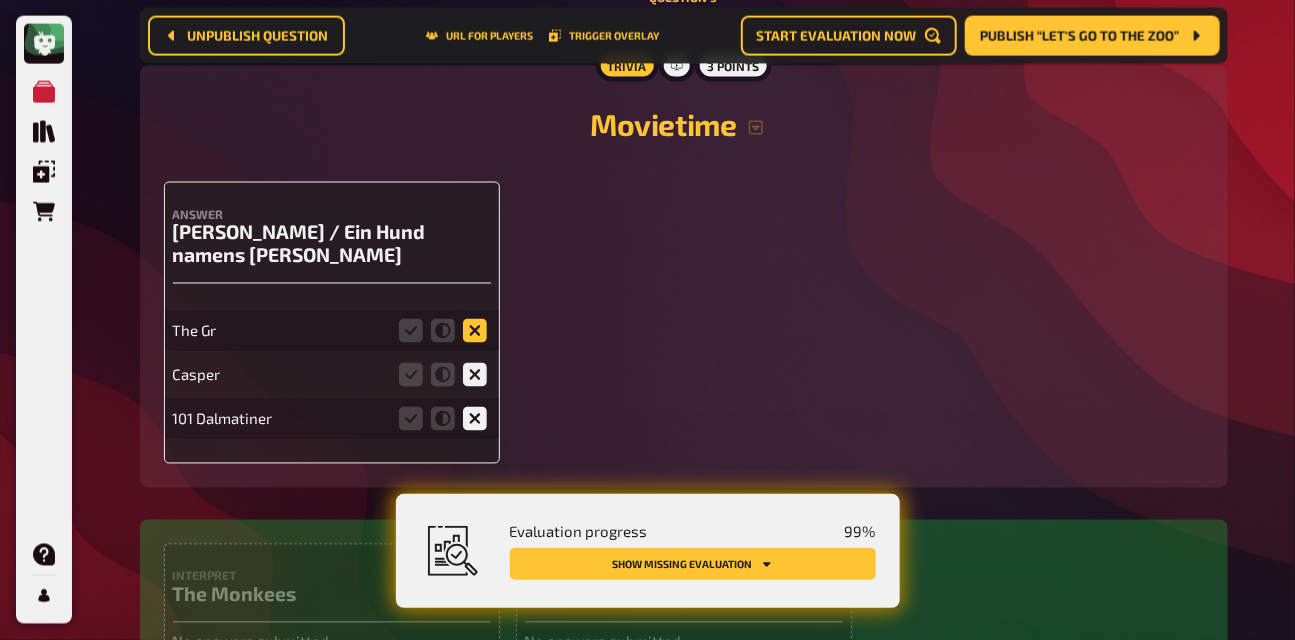 click 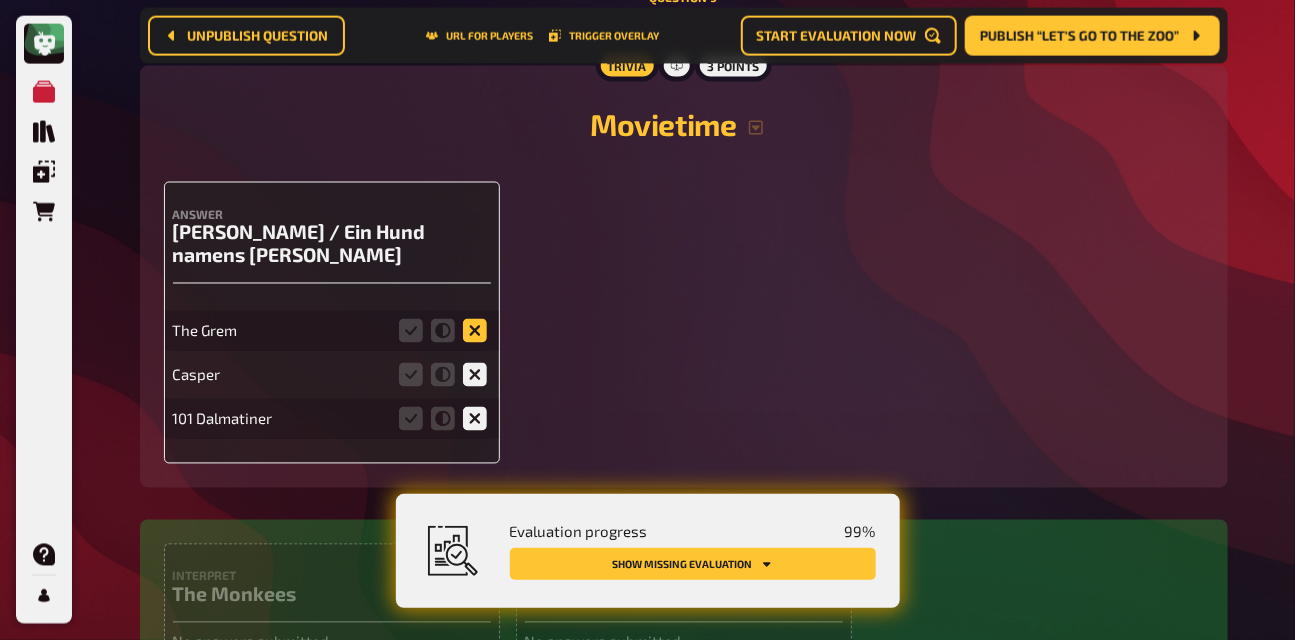 click 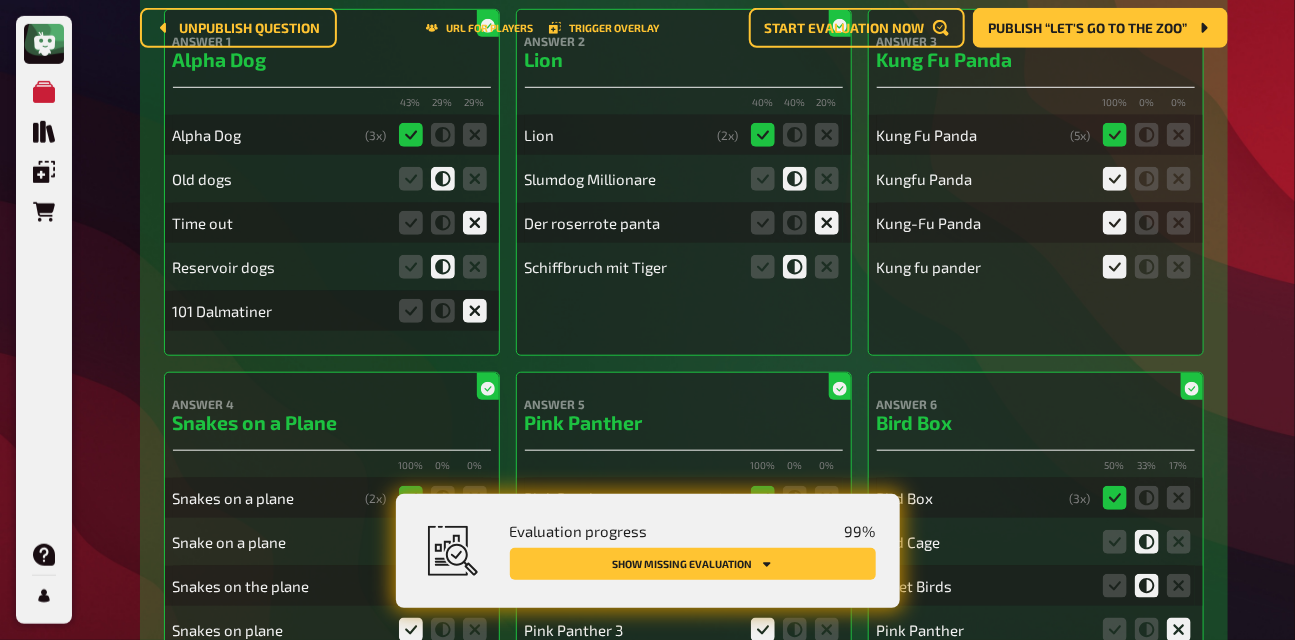 scroll, scrollTop: 0, scrollLeft: 0, axis: both 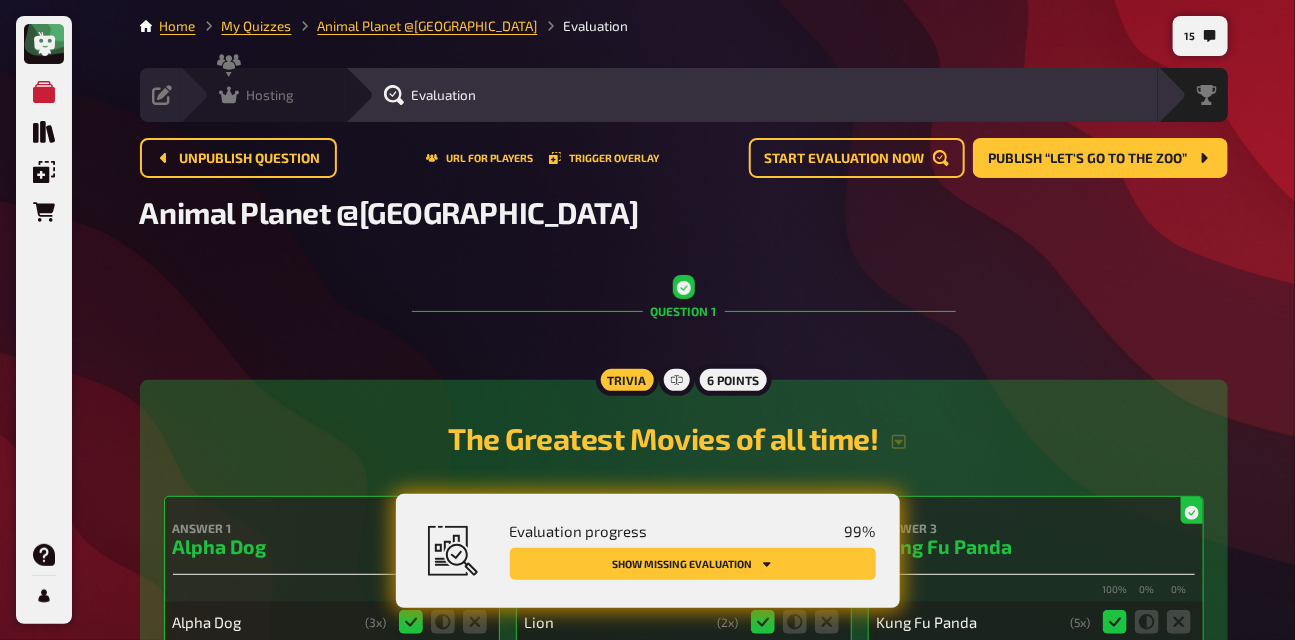 click on "Hosting" at bounding box center (271, 95) 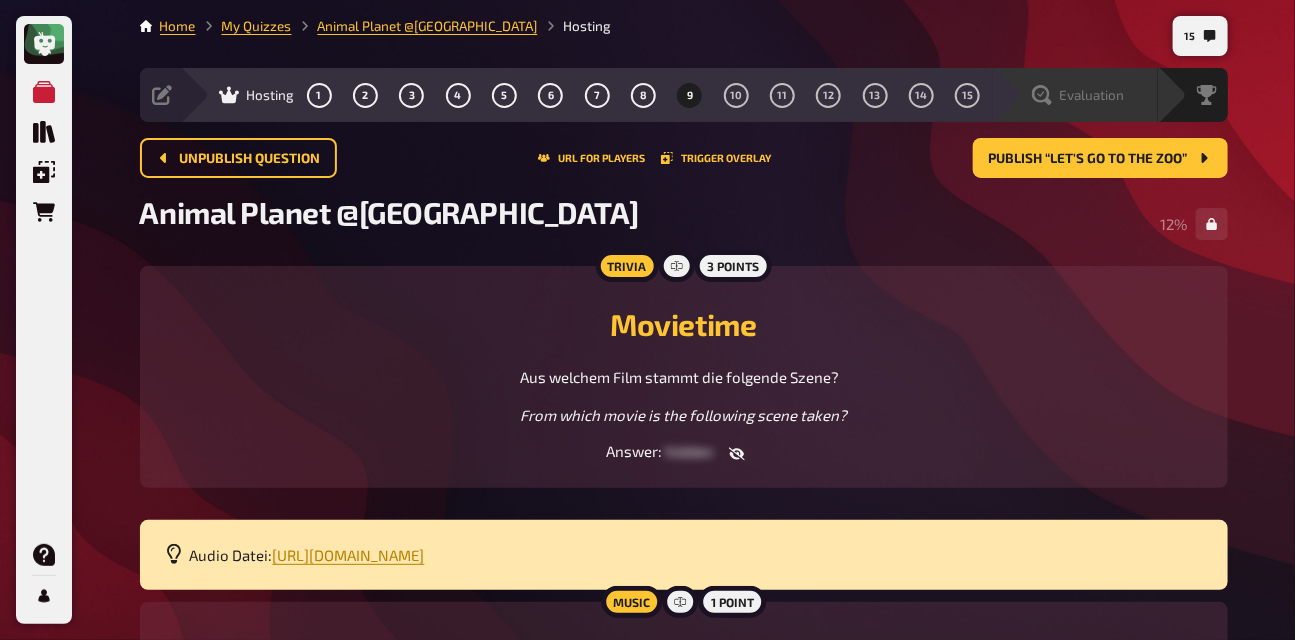 click on "Evaluation" at bounding box center (1075, 95) 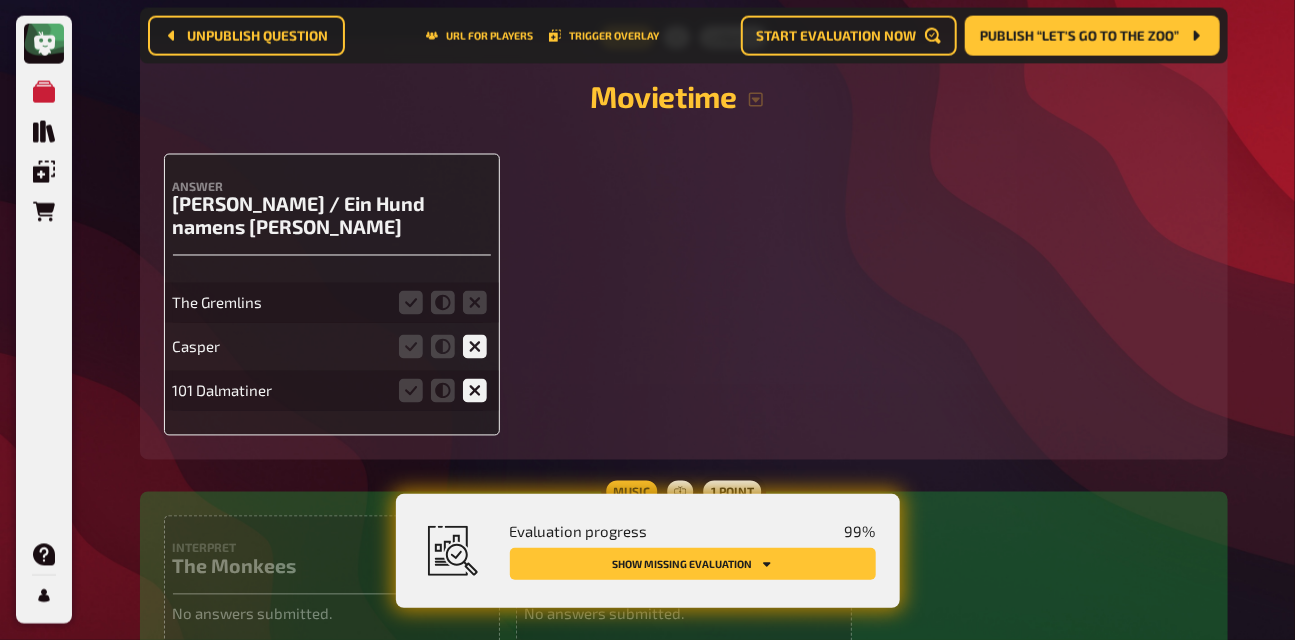 scroll, scrollTop: 9946, scrollLeft: 0, axis: vertical 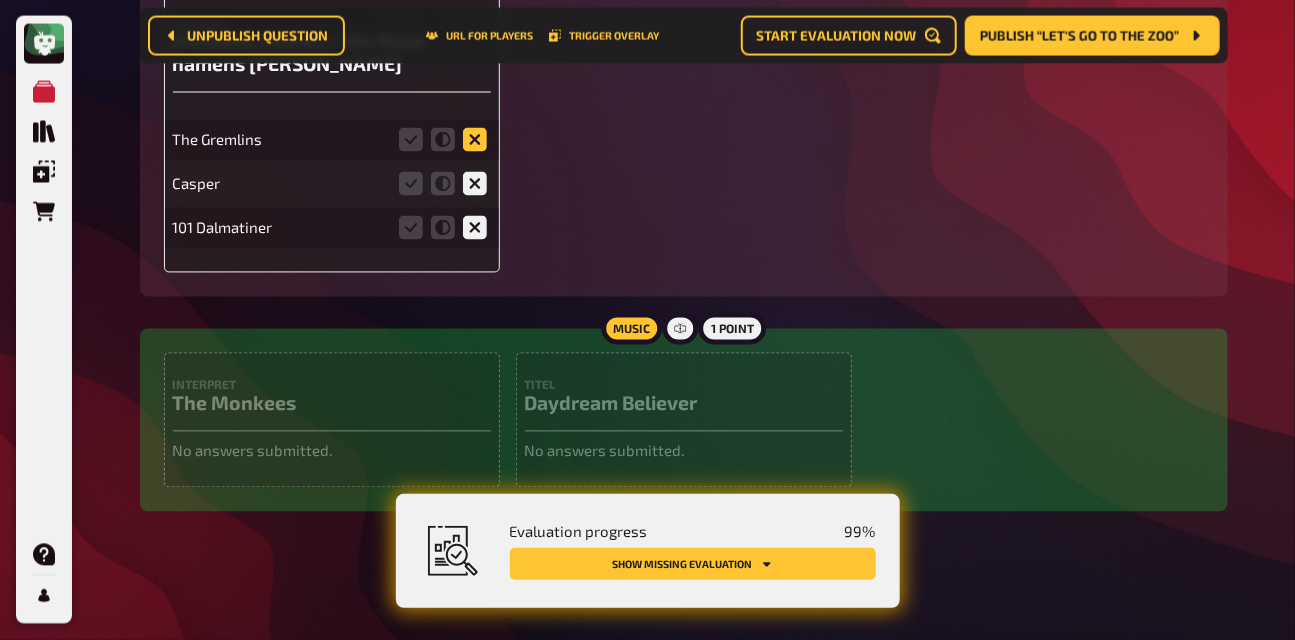 click 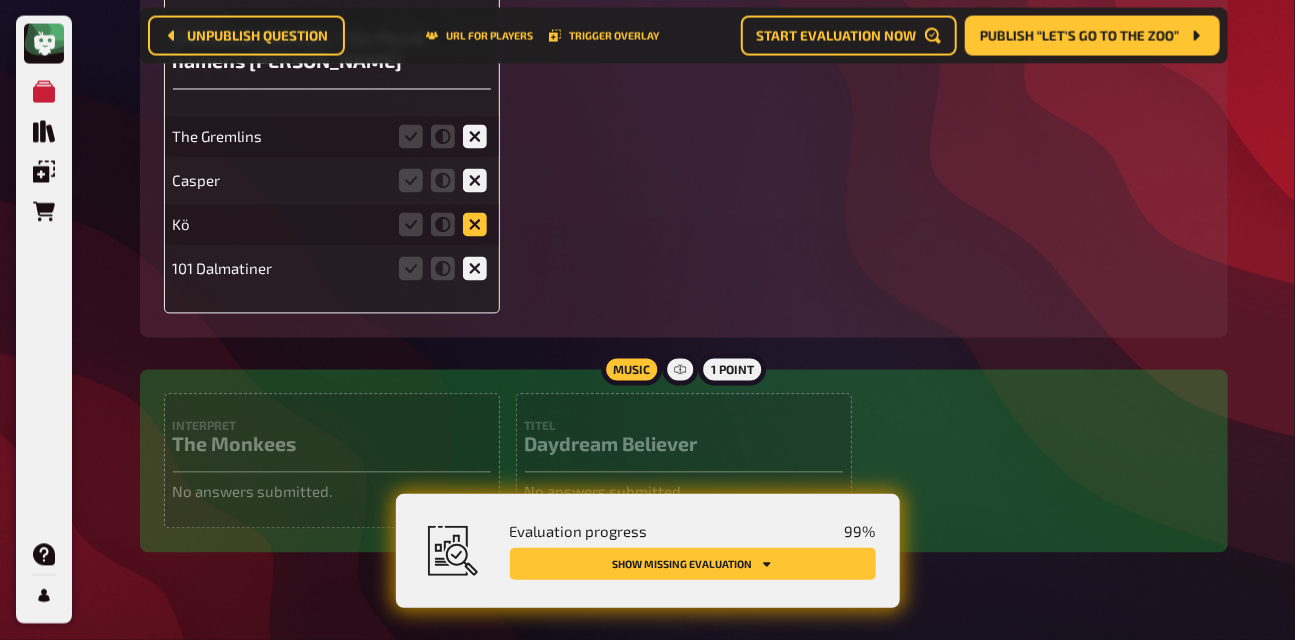 click 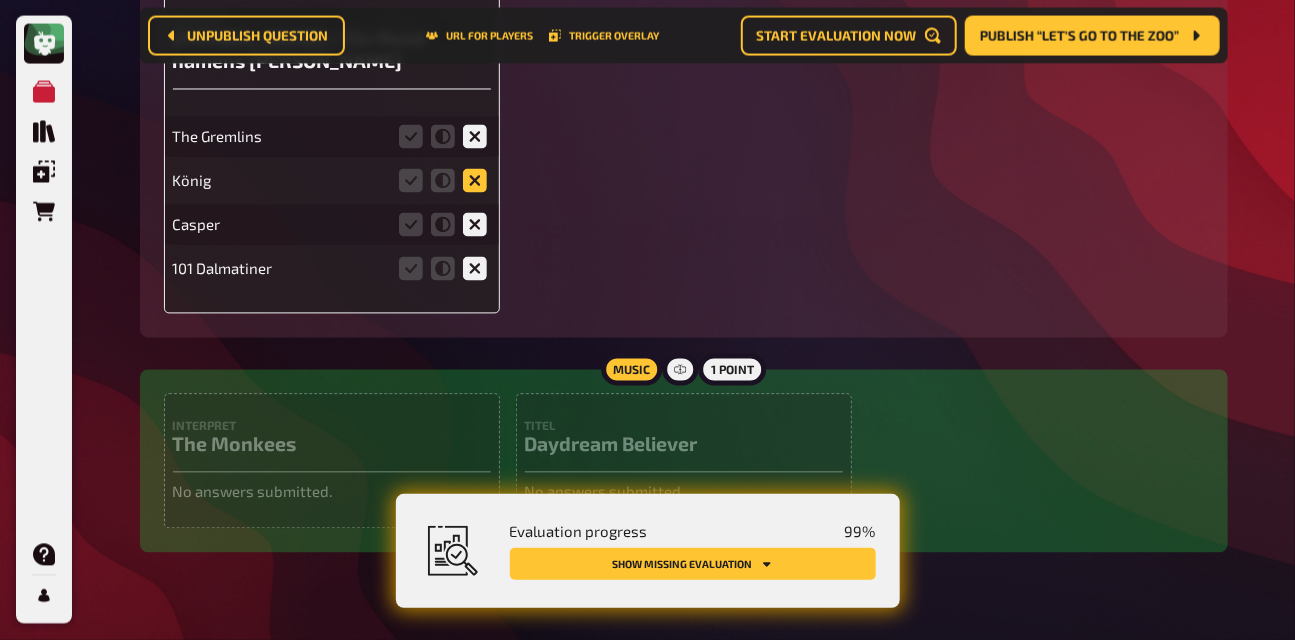 click 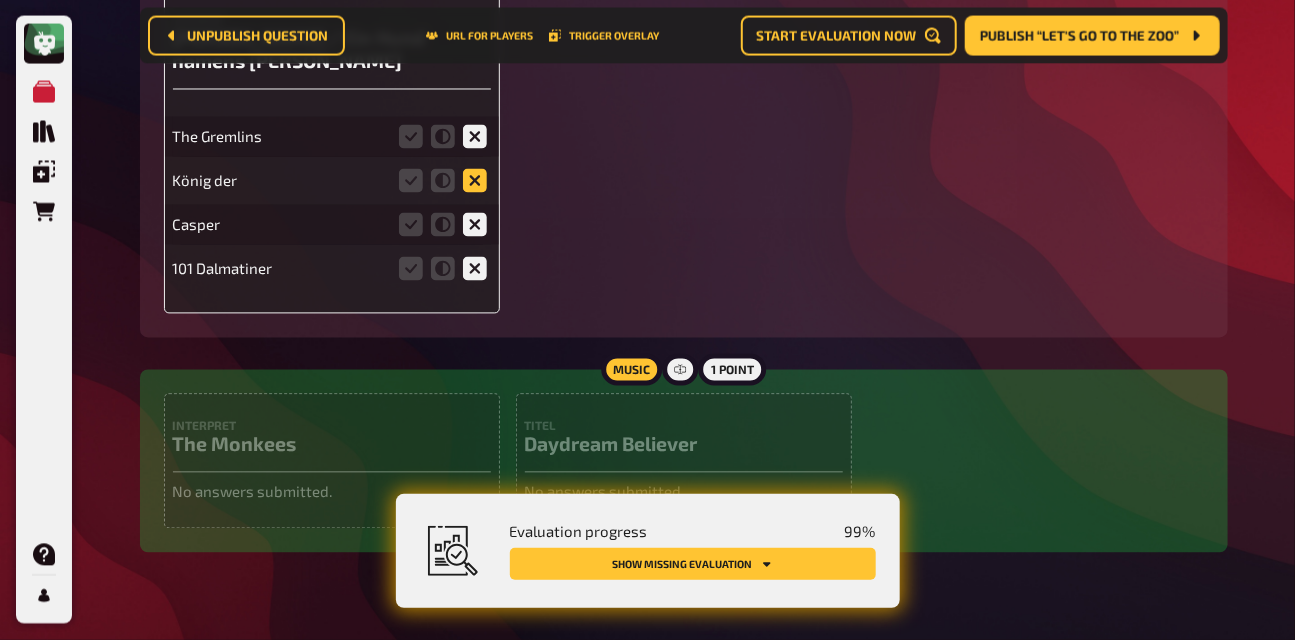 click 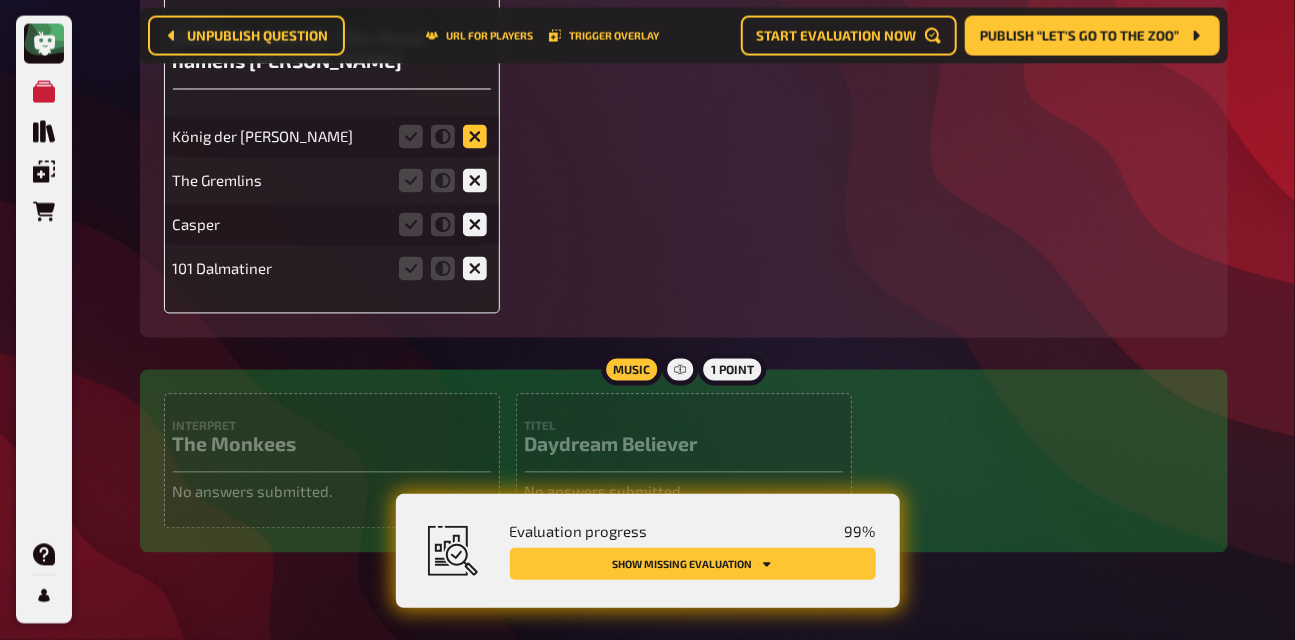 click 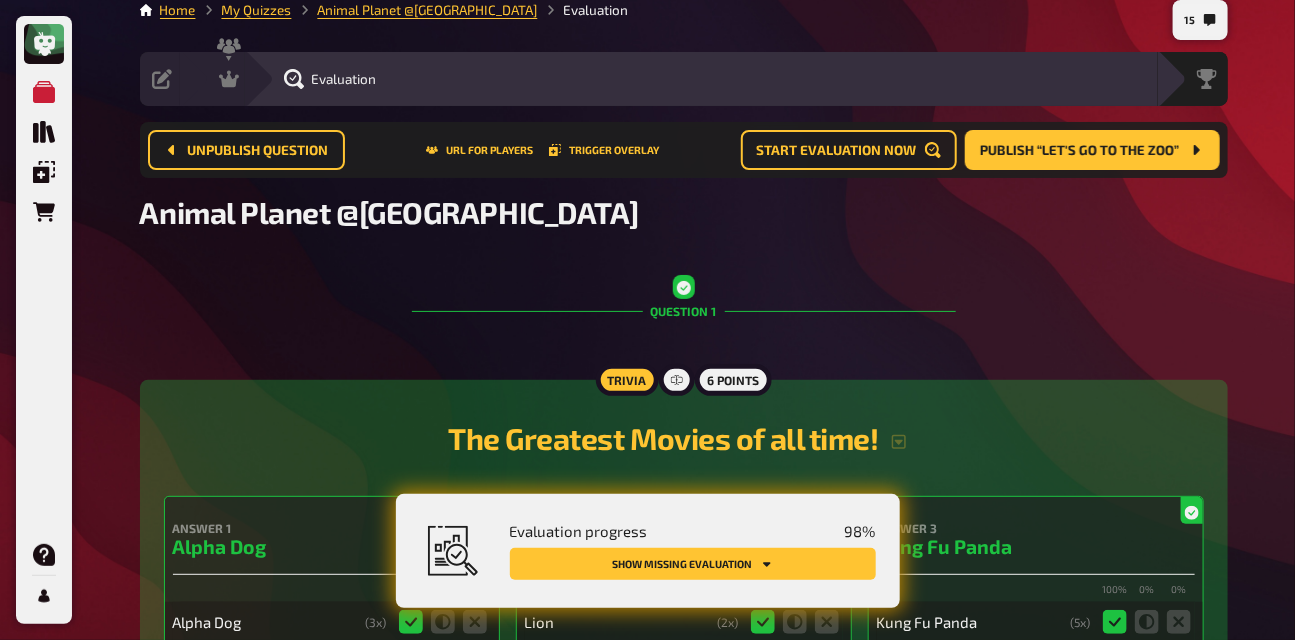 scroll, scrollTop: 0, scrollLeft: 0, axis: both 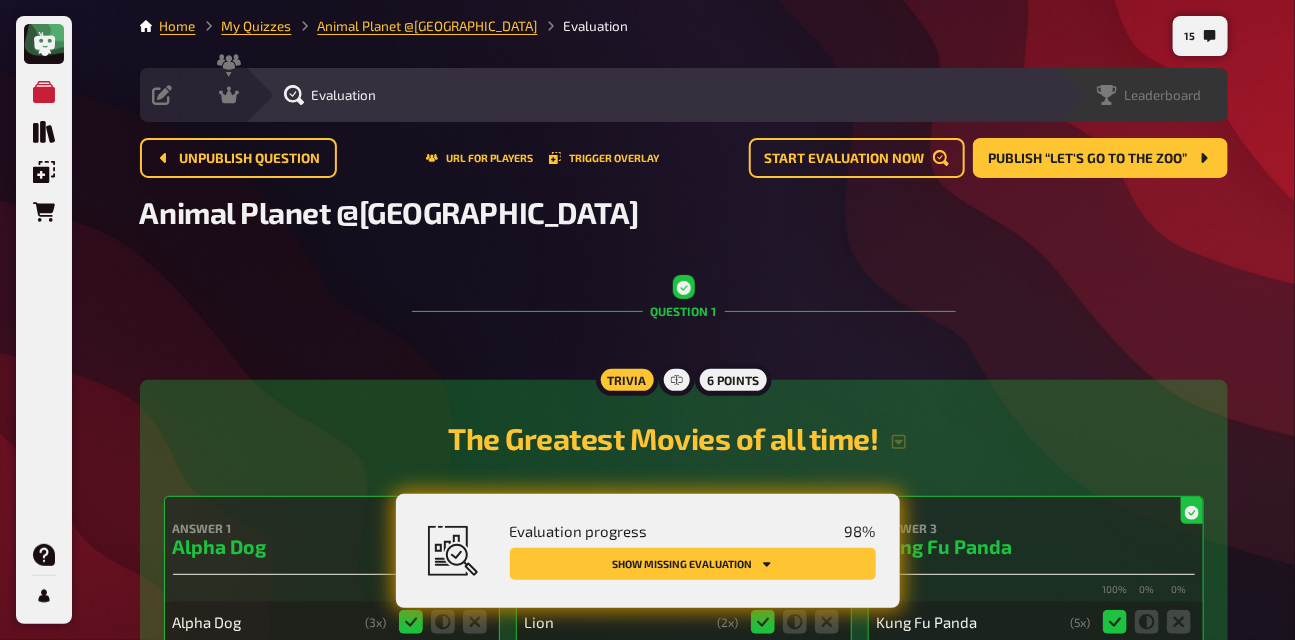 click on "Leaderboard" at bounding box center [1149, 95] 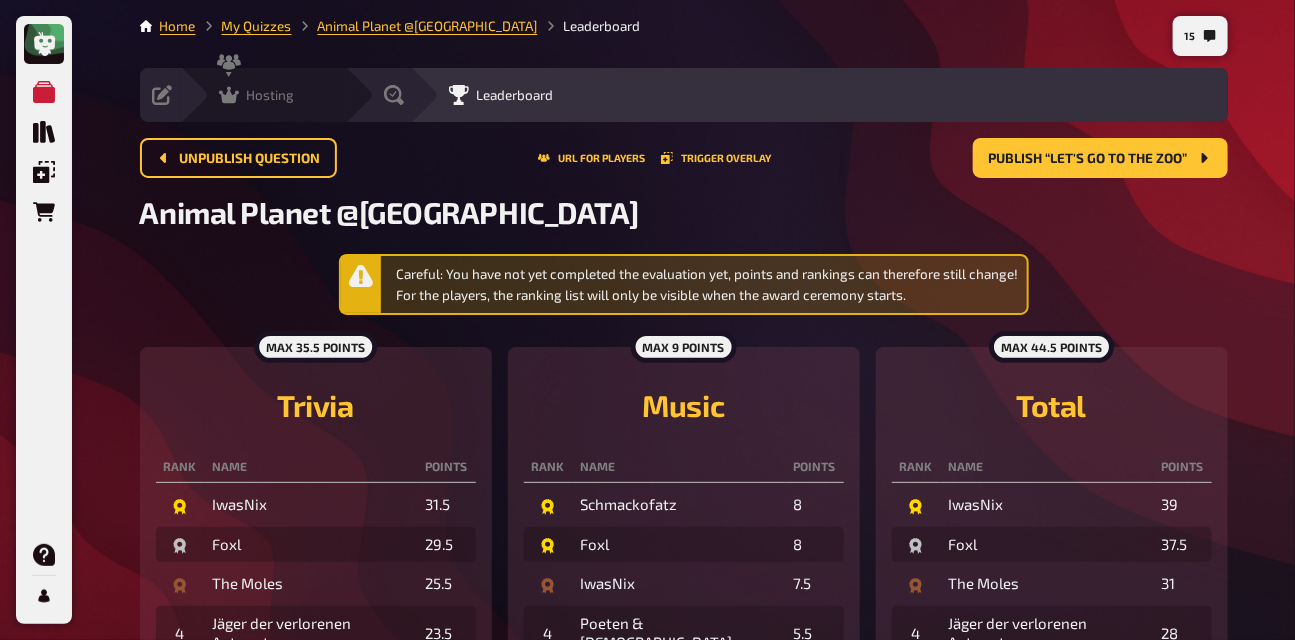 click 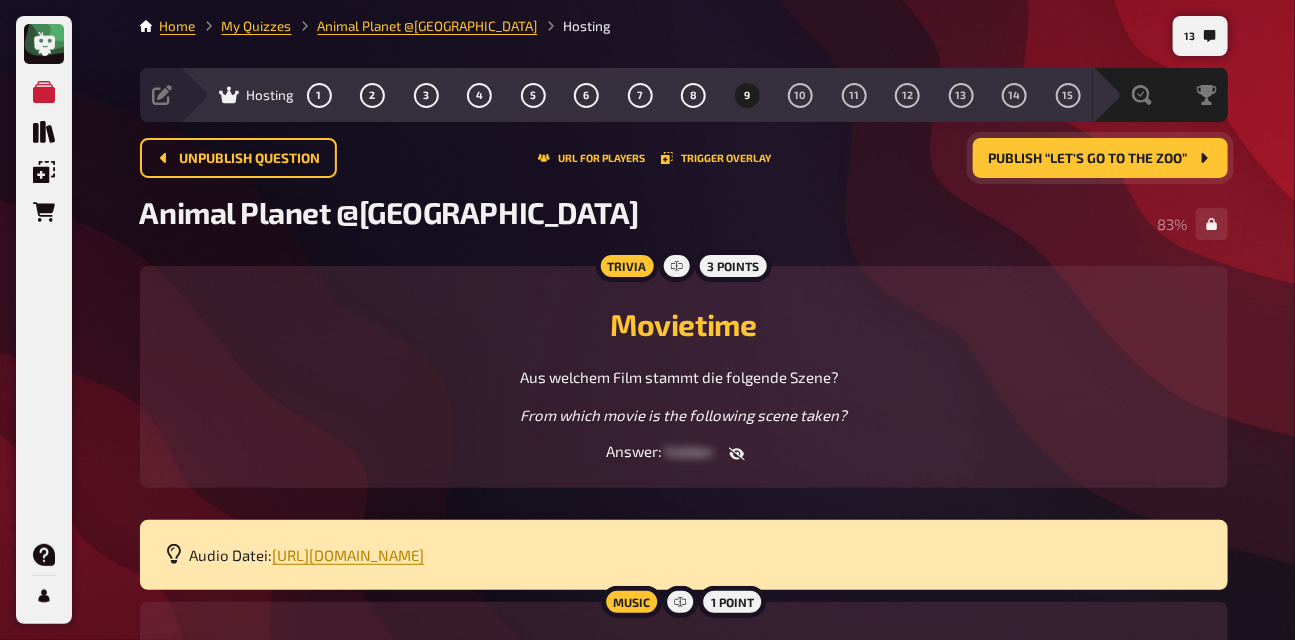 click on "Publish “Let's go to the Zoo”" at bounding box center (1100, 158) 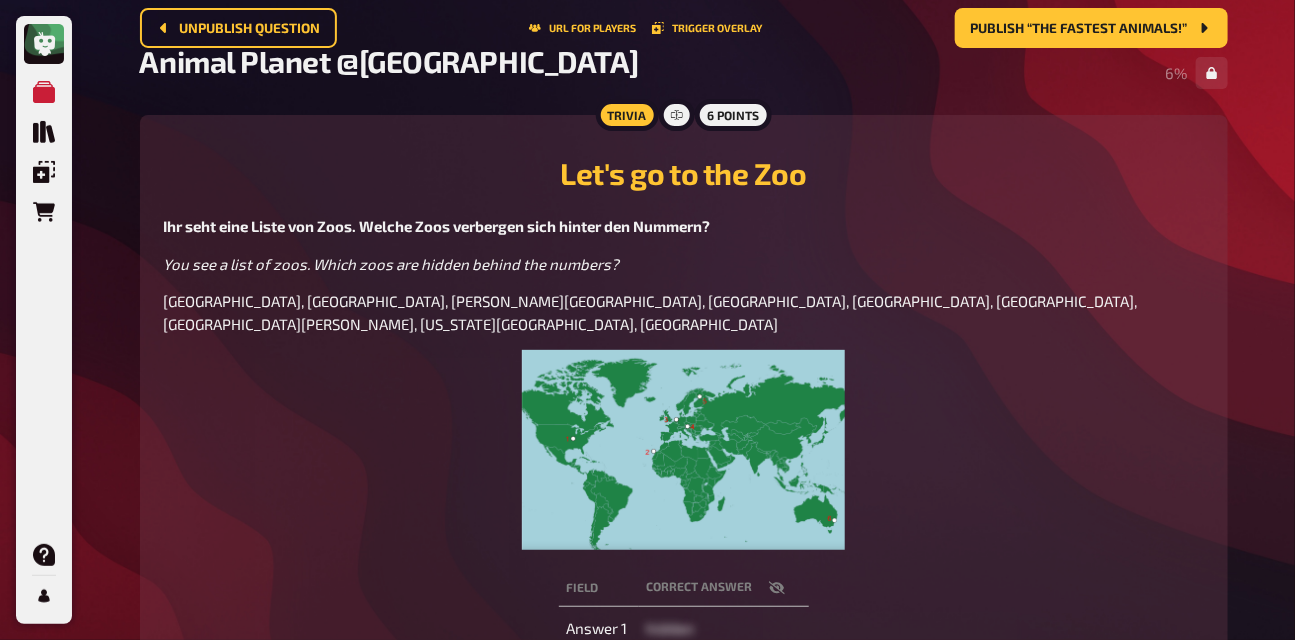 scroll, scrollTop: 161, scrollLeft: 0, axis: vertical 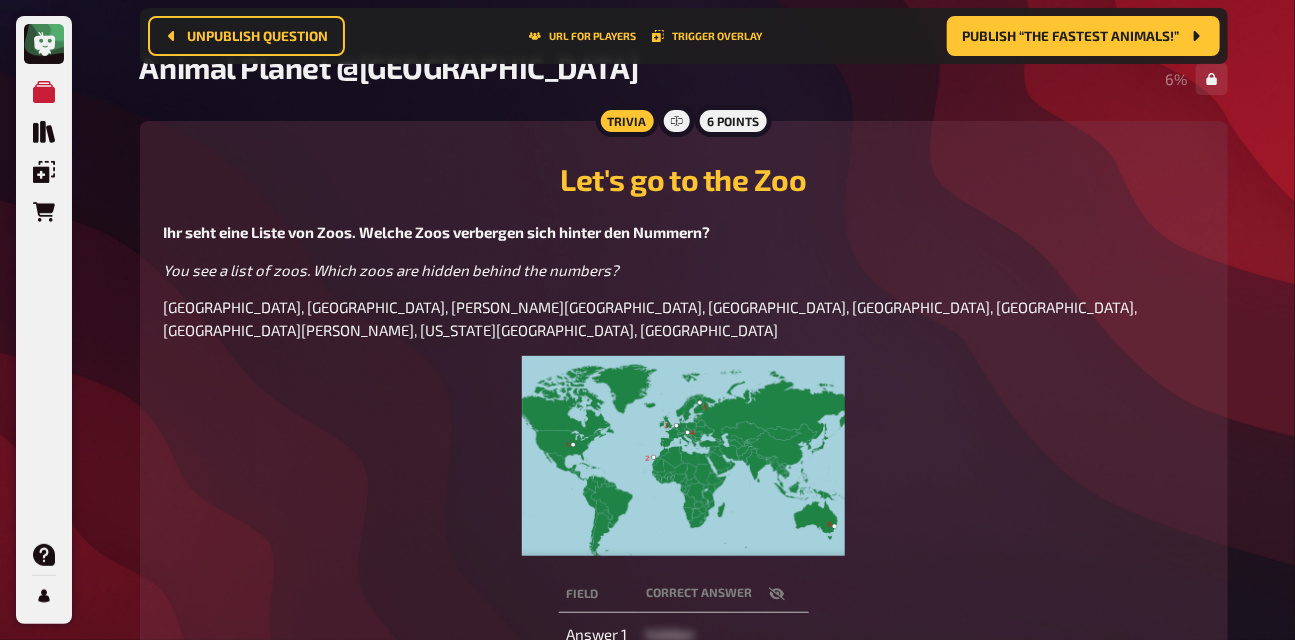 click at bounding box center [684, 456] 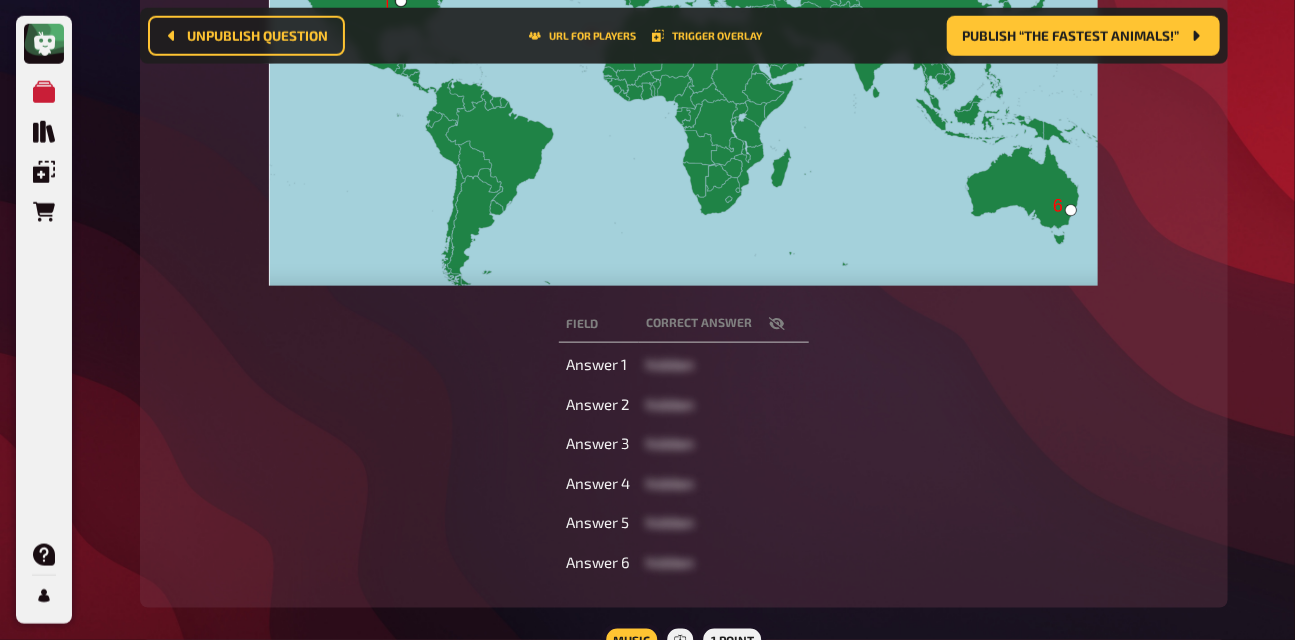 scroll, scrollTop: 931, scrollLeft: 0, axis: vertical 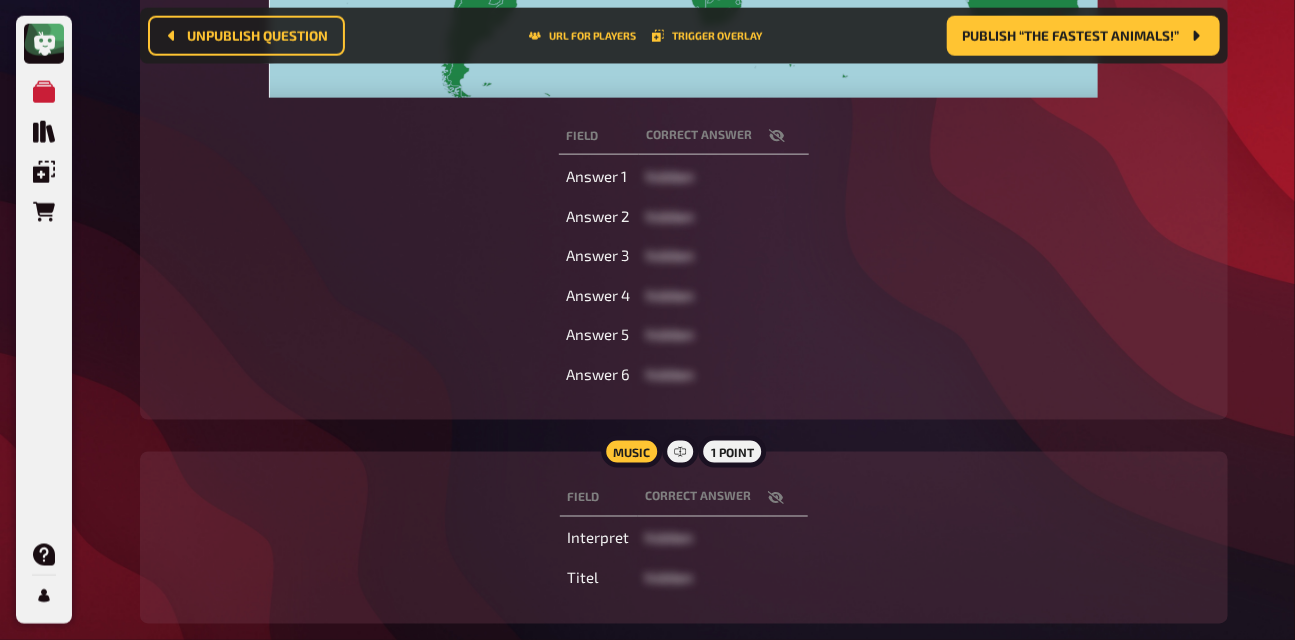 click 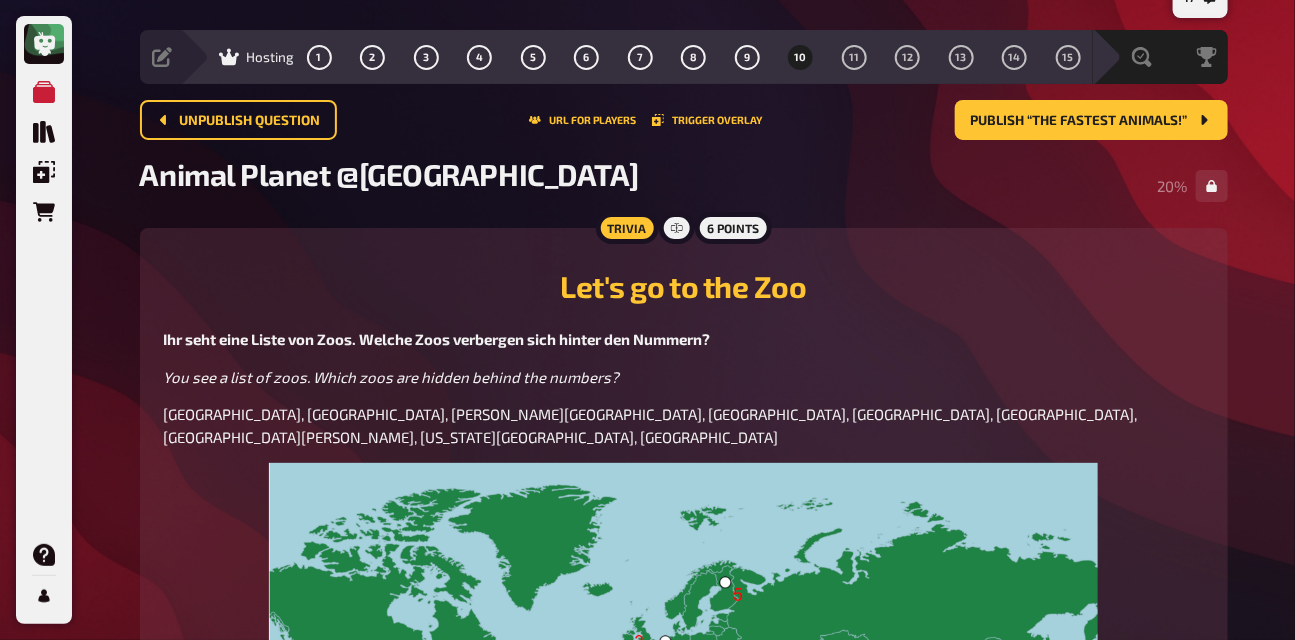 scroll, scrollTop: 0, scrollLeft: 0, axis: both 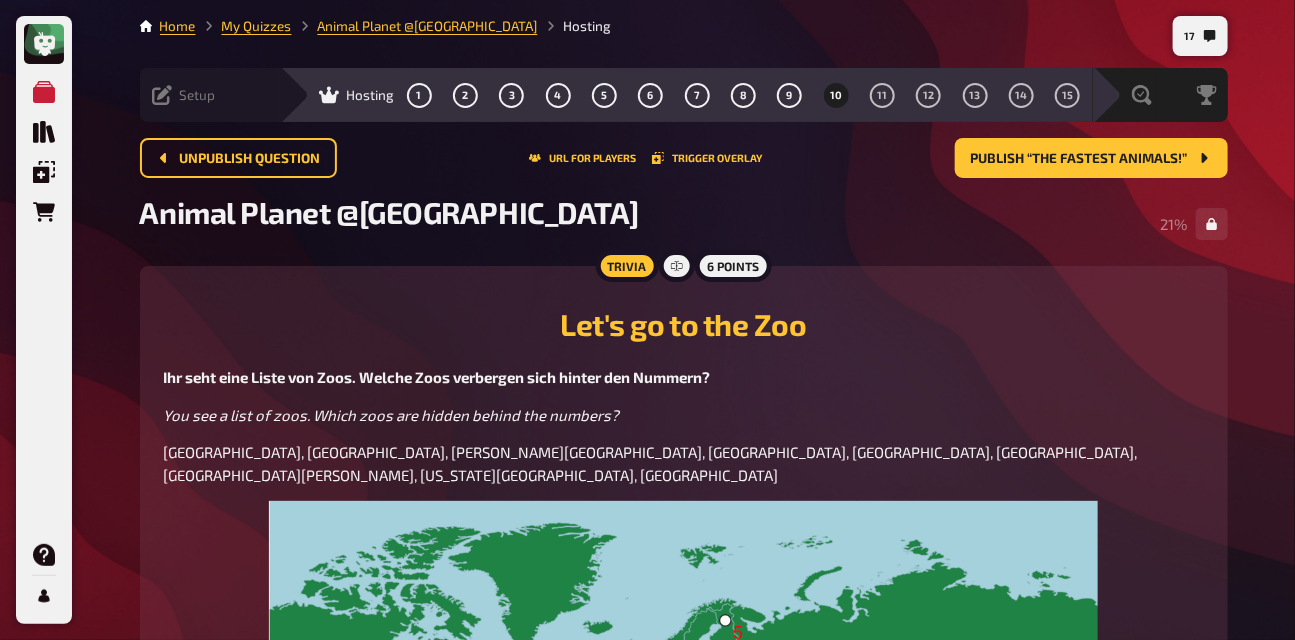 click on "Setup" at bounding box center (198, 95) 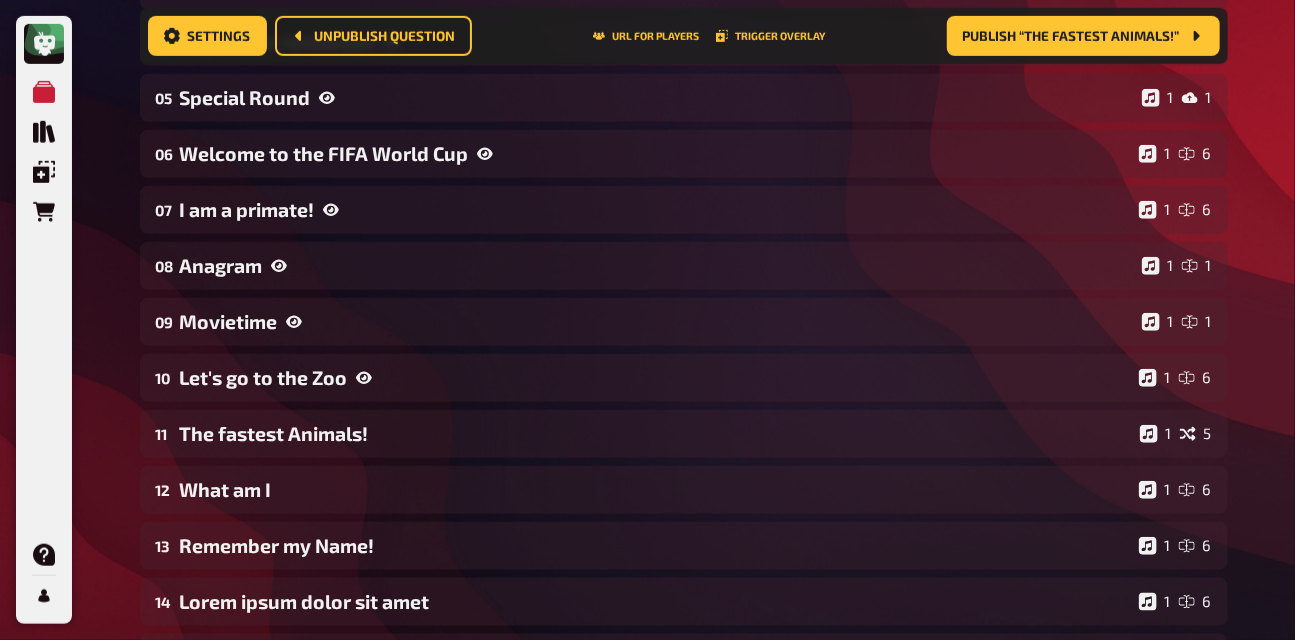 scroll, scrollTop: 555, scrollLeft: 0, axis: vertical 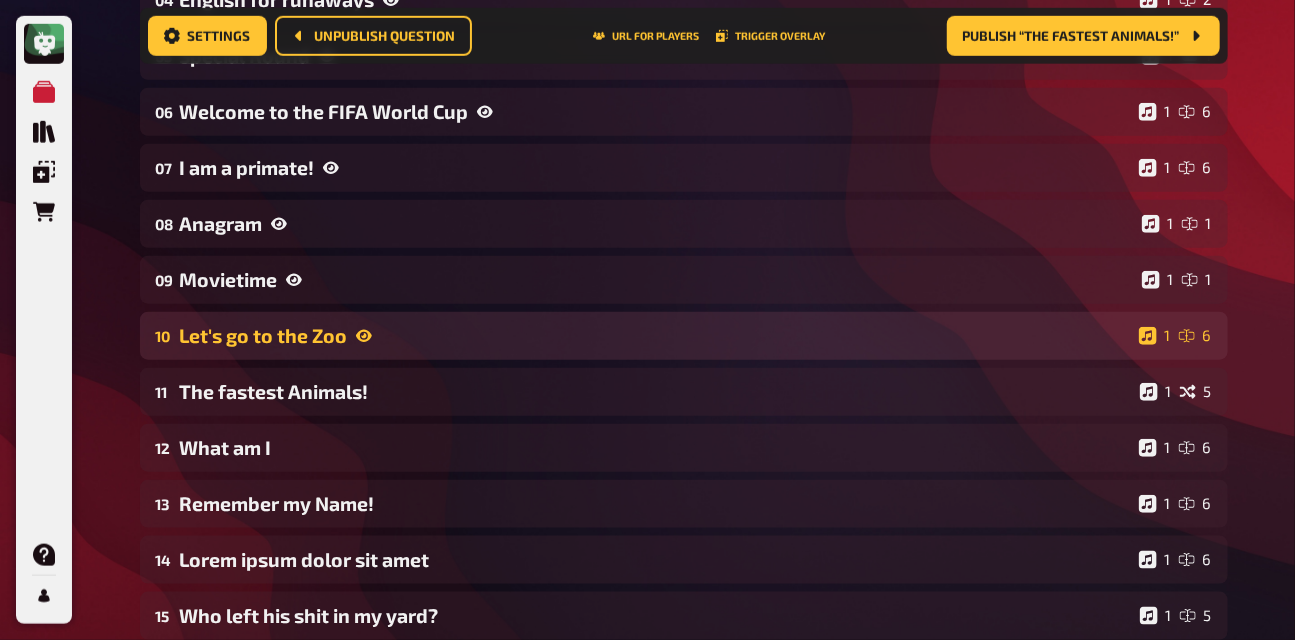 click on "Let's go to the Zoo" at bounding box center (655, 335) 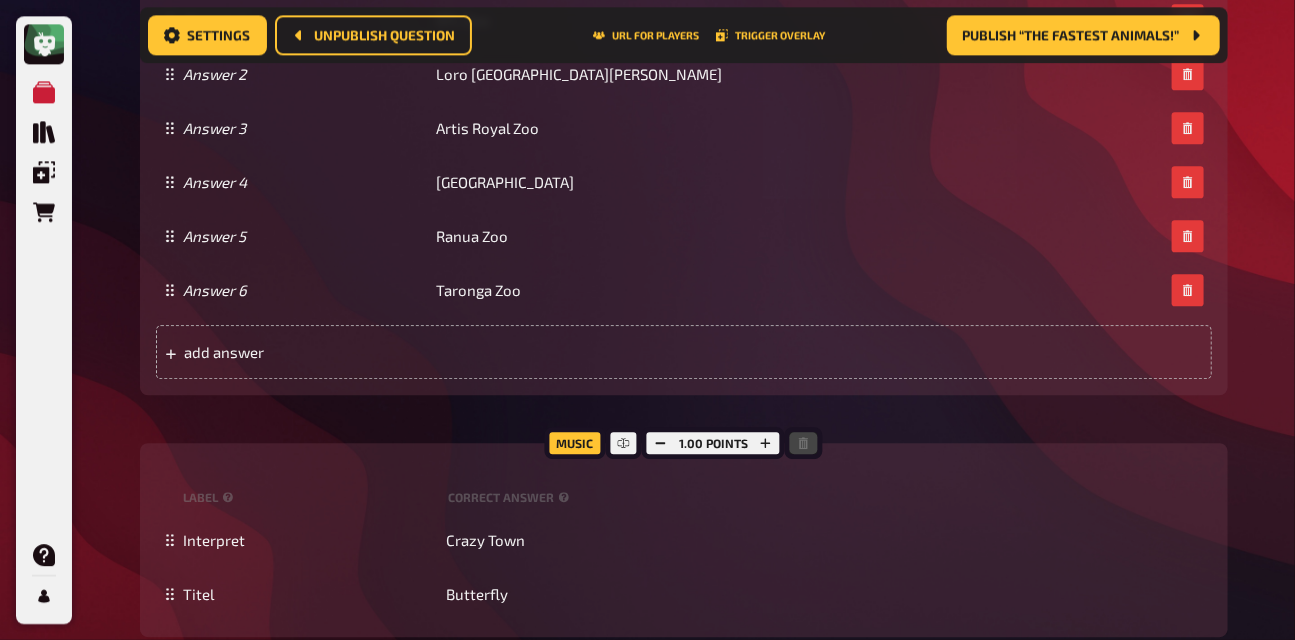 scroll, scrollTop: 1955, scrollLeft: 0, axis: vertical 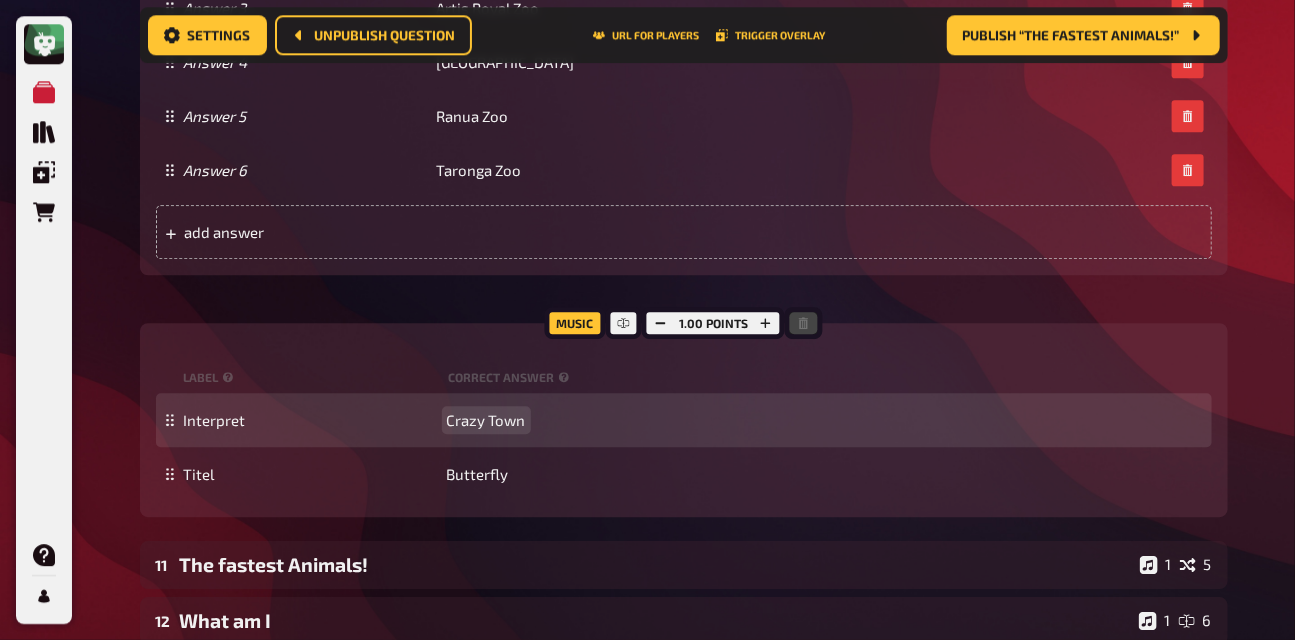 click on "Crazy Town" at bounding box center [486, 420] 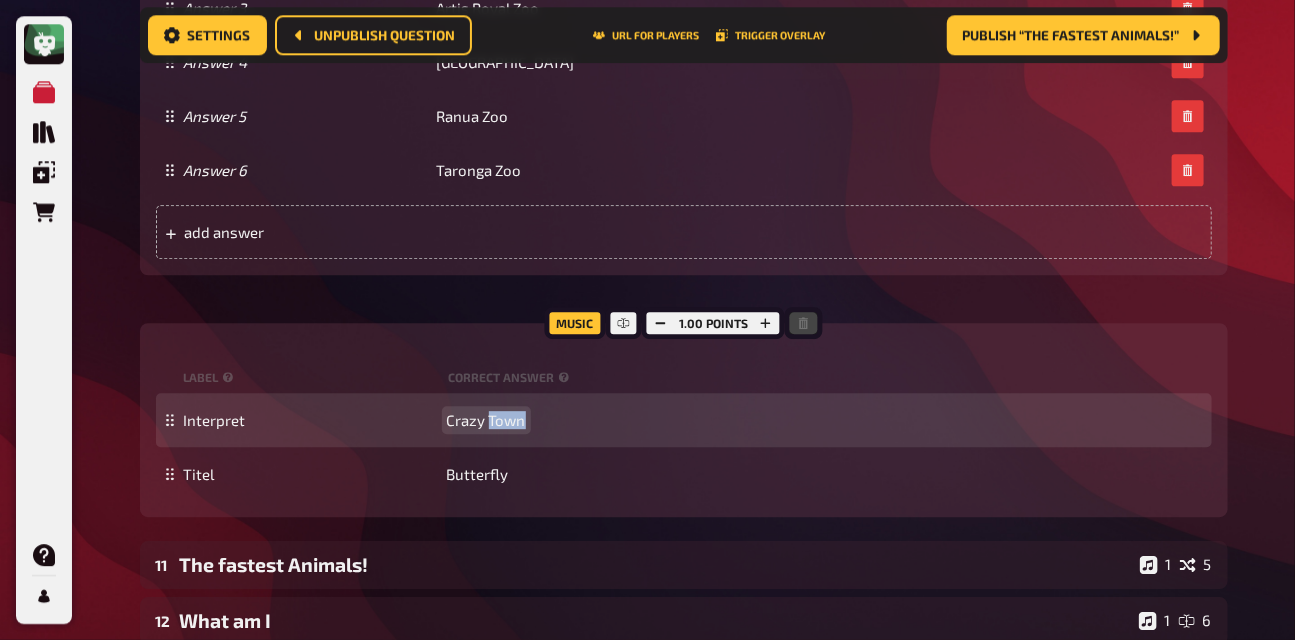 click on "Crazy Town" at bounding box center (486, 420) 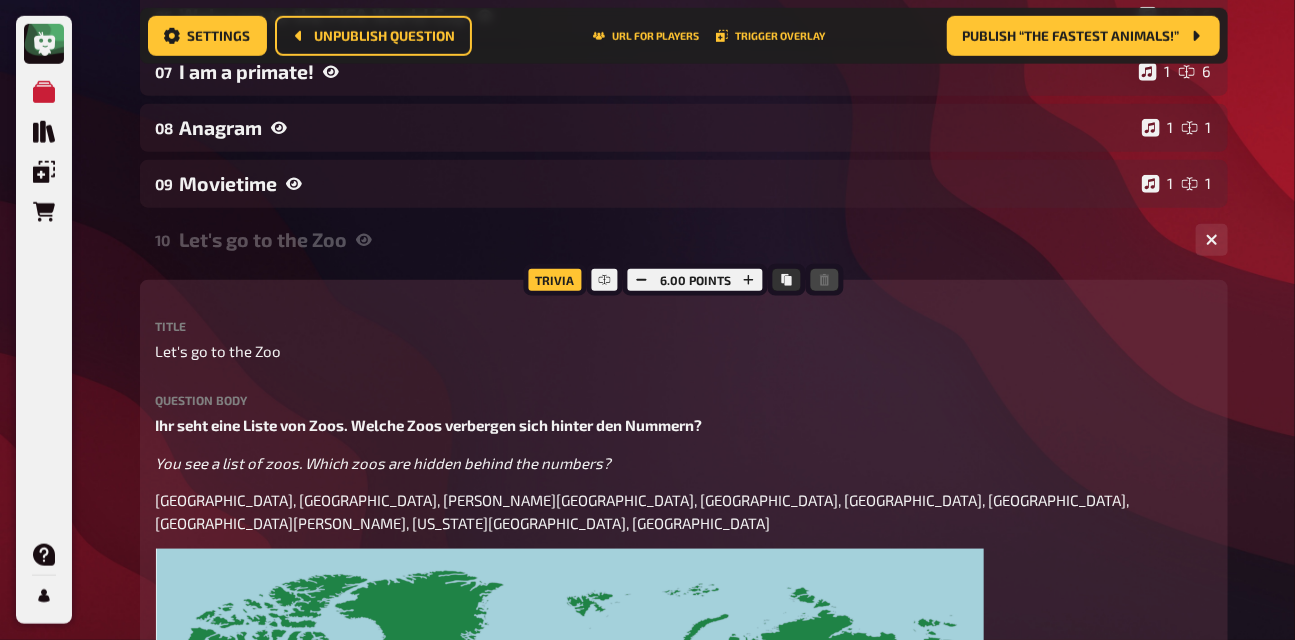 scroll, scrollTop: 638, scrollLeft: 0, axis: vertical 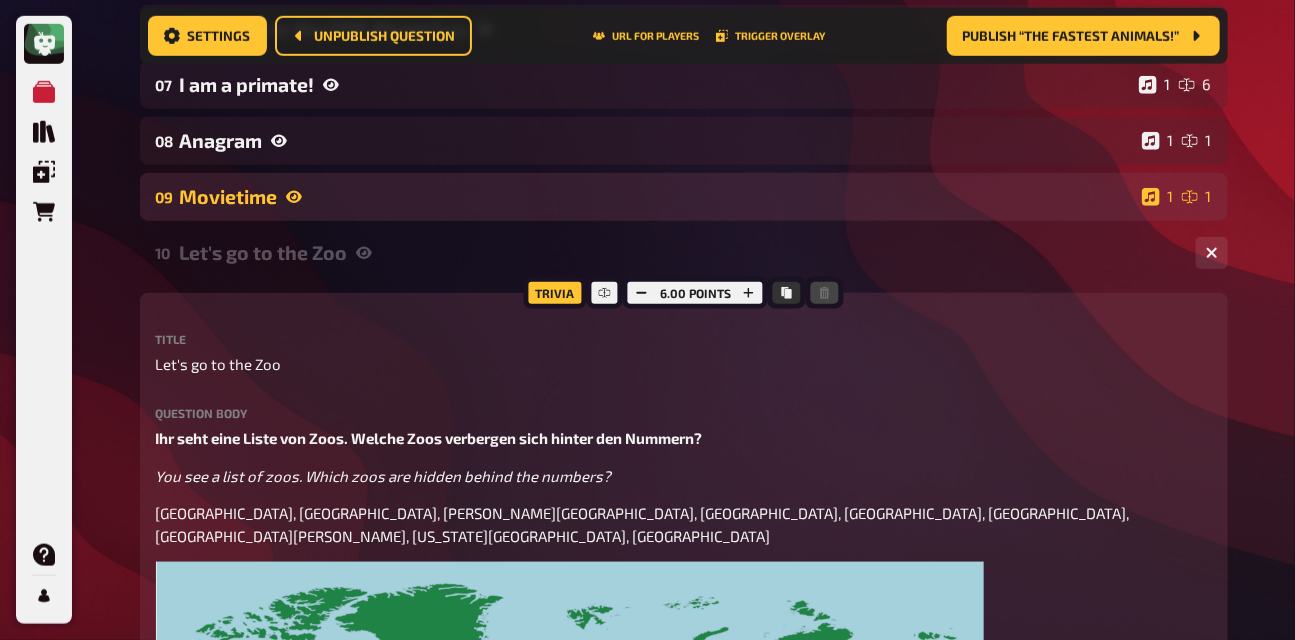 click on "09 Movietime    1 1" at bounding box center [684, 197] 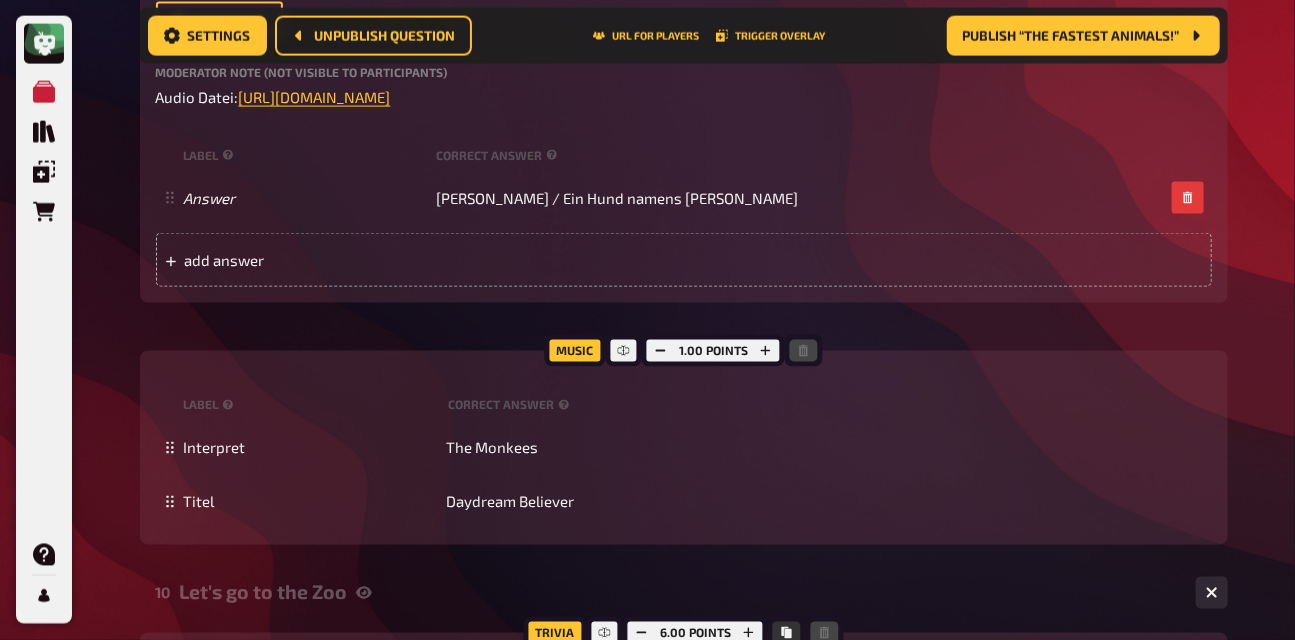 scroll, scrollTop: 1091, scrollLeft: 0, axis: vertical 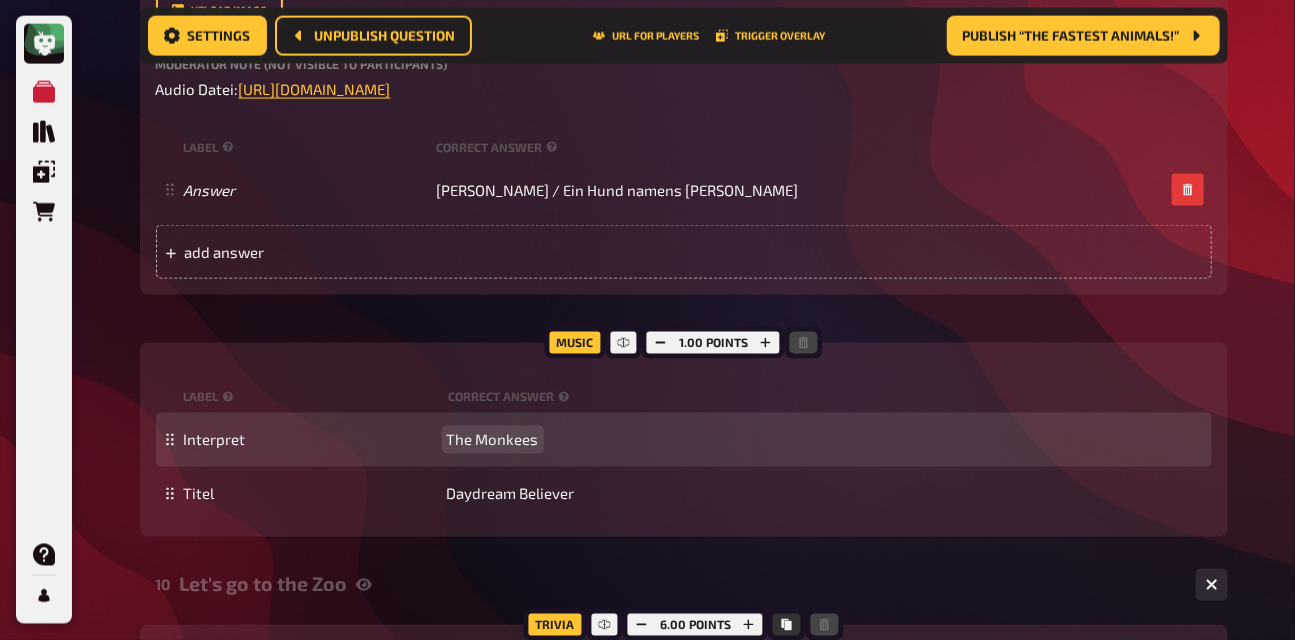 click on "The Monkees" at bounding box center (493, 440) 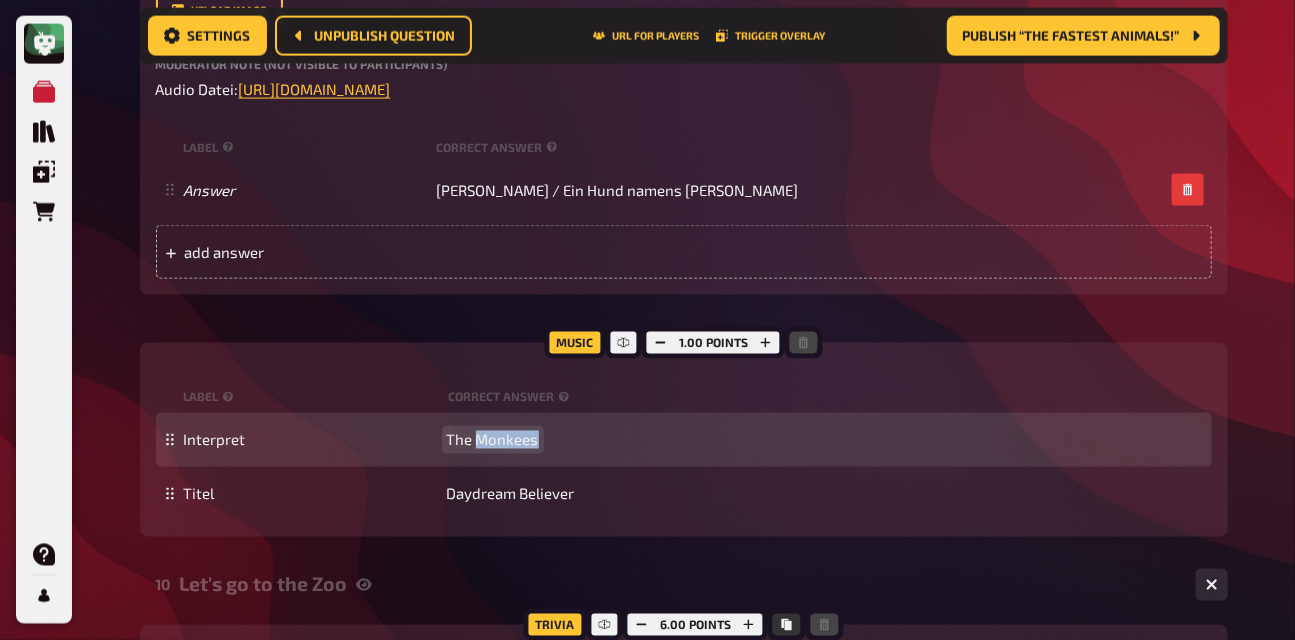click on "The Monkees" at bounding box center [493, 440] 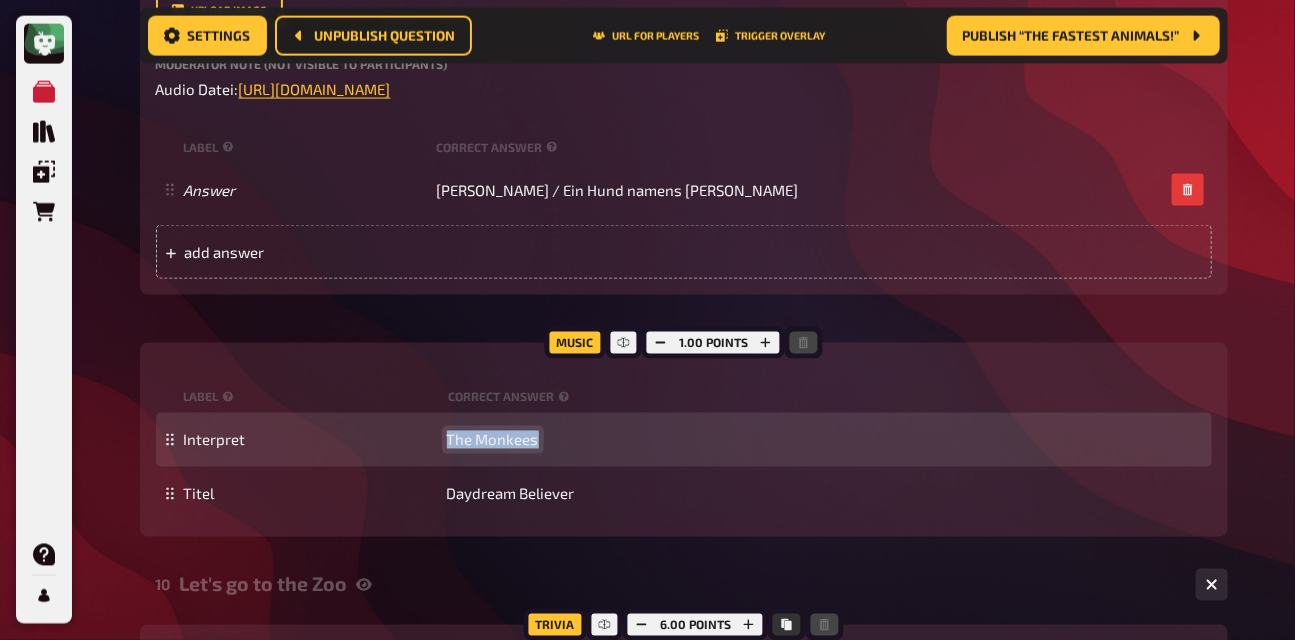click on "The Monkees" at bounding box center (493, 440) 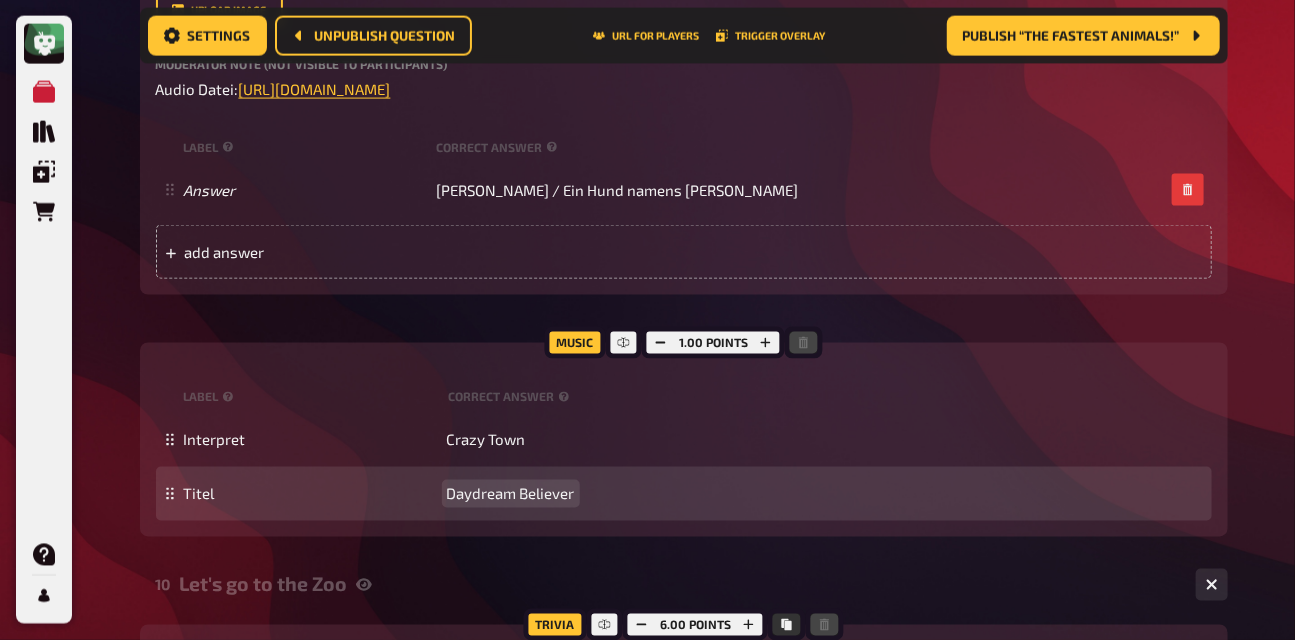 click on "Daydream Believer" at bounding box center [511, 494] 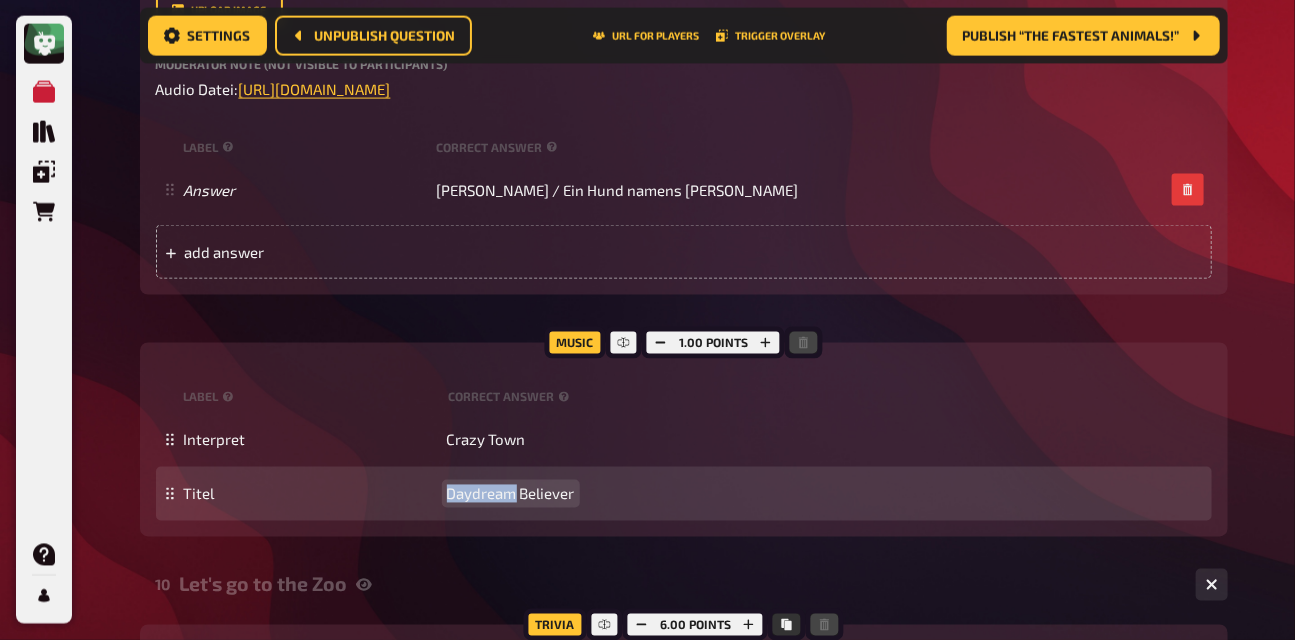 click on "Daydream Believer" at bounding box center [511, 494] 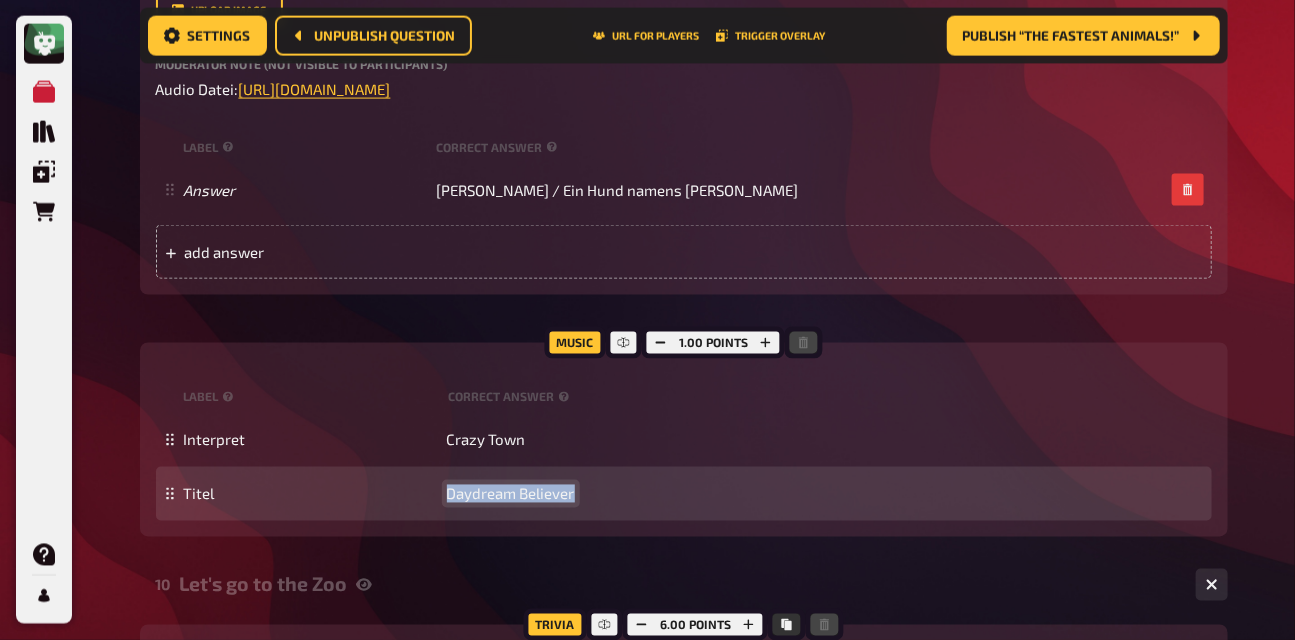 click on "Daydream Believer" at bounding box center (511, 494) 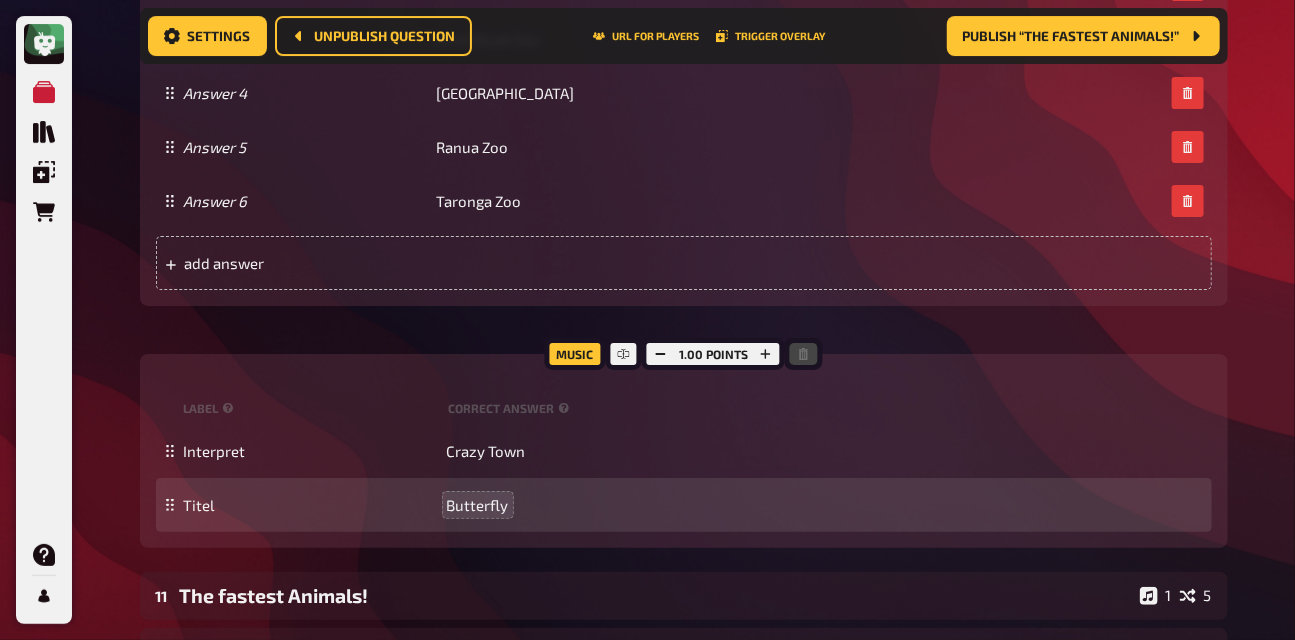 scroll, scrollTop: 2713, scrollLeft: 0, axis: vertical 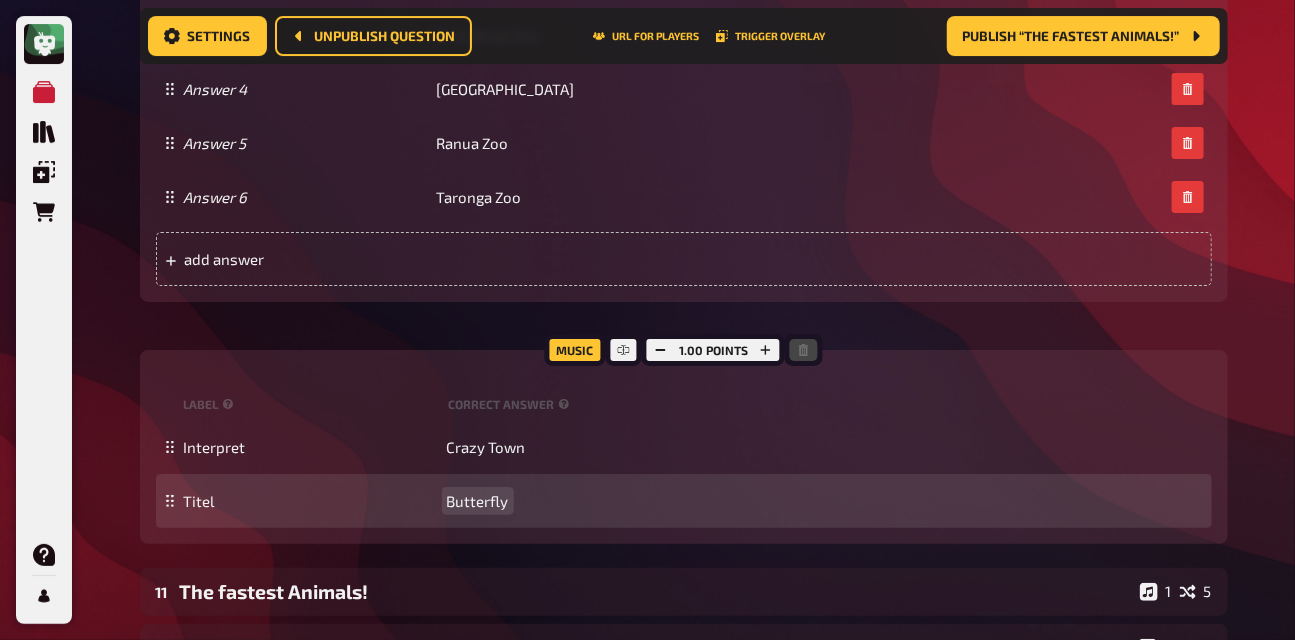 click on "Butterfly" at bounding box center [478, 501] 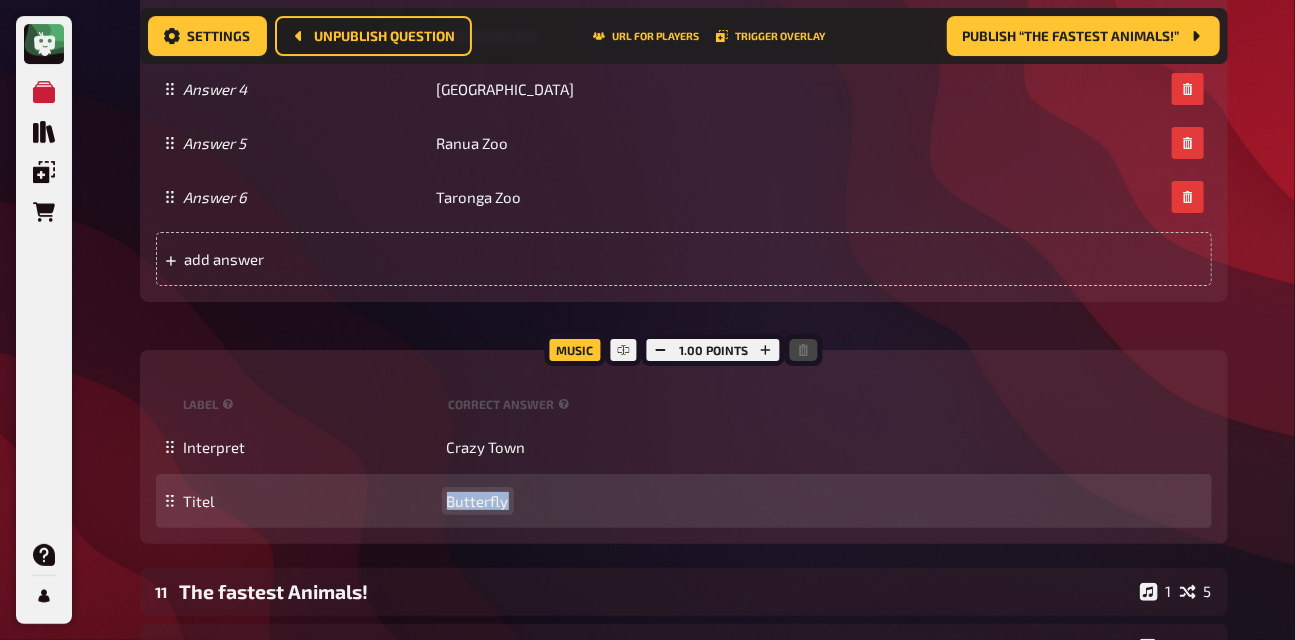 click on "Butterfly" at bounding box center (478, 501) 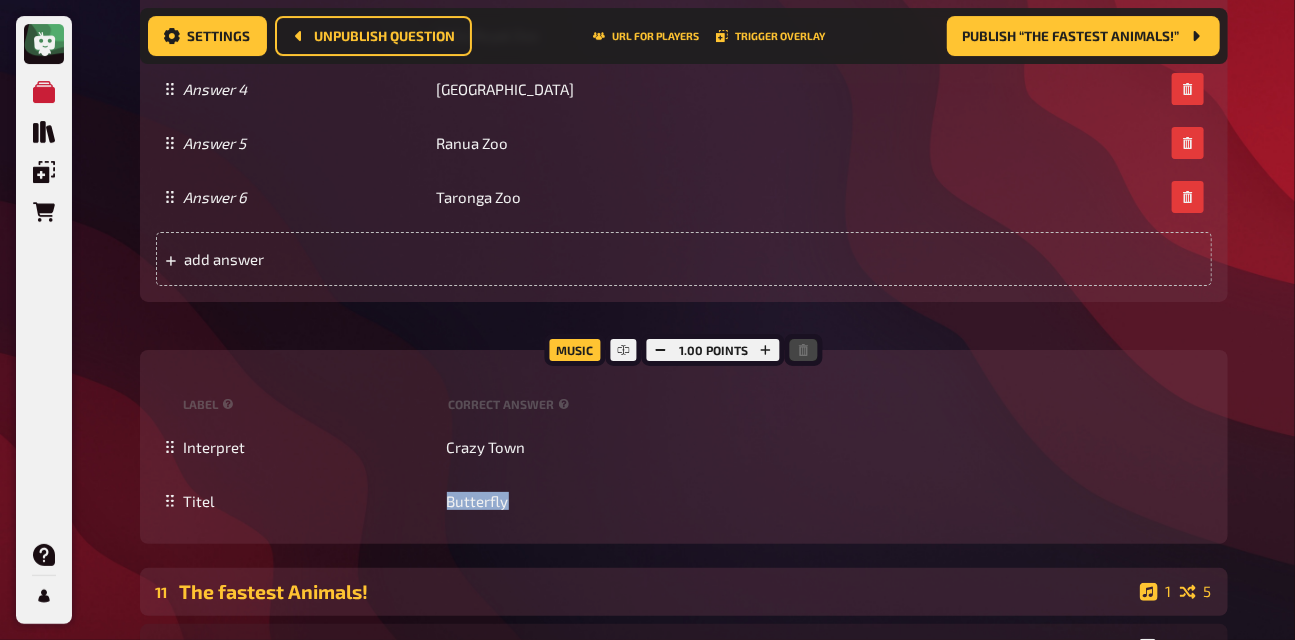 click on "The fastest Animals!" at bounding box center [656, 591] 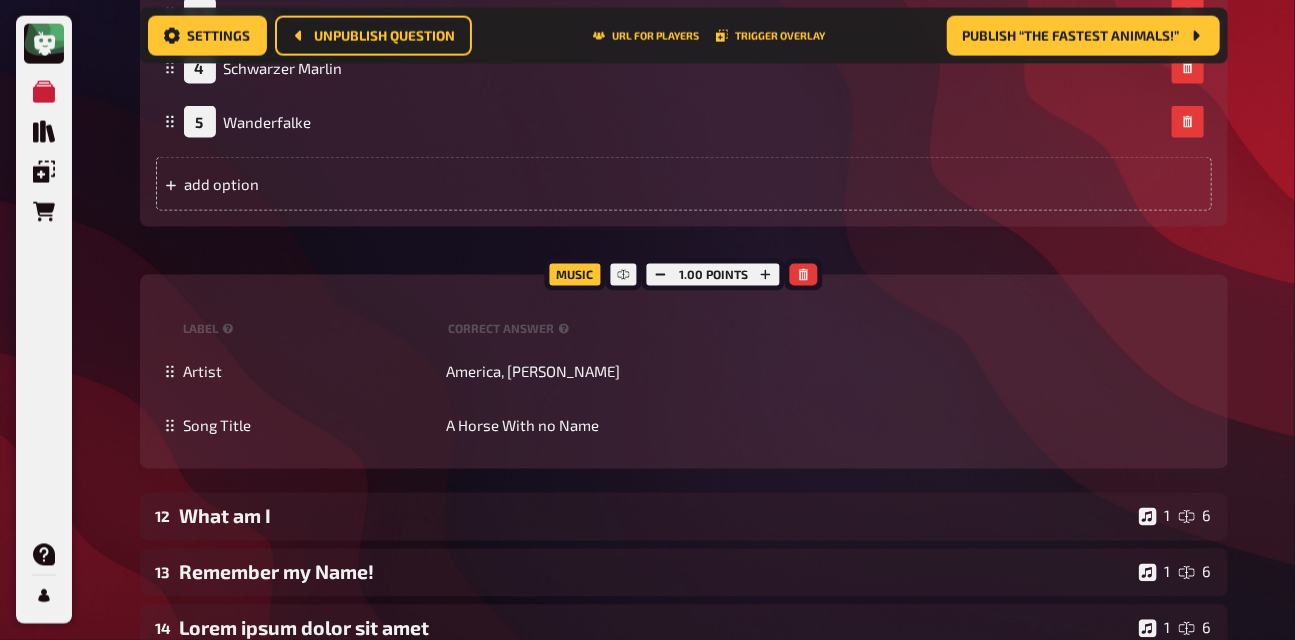 scroll, scrollTop: 4175, scrollLeft: 0, axis: vertical 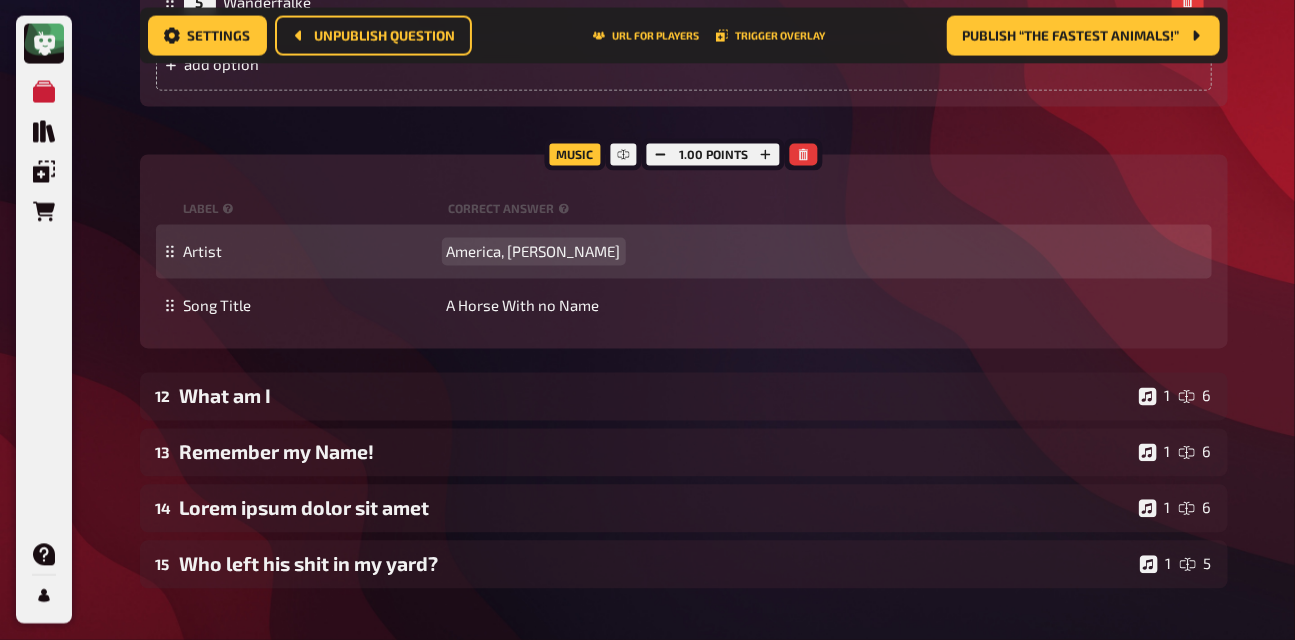 click on "America, [PERSON_NAME]" at bounding box center (534, 252) 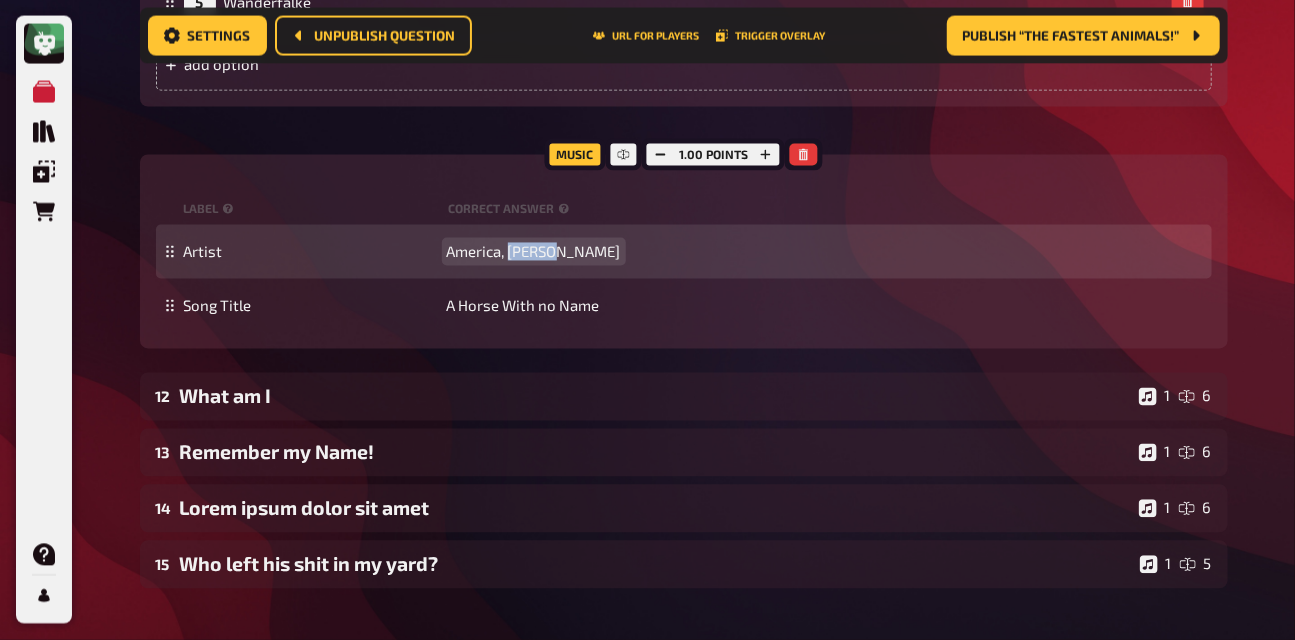 click on "America, [PERSON_NAME]" at bounding box center [534, 252] 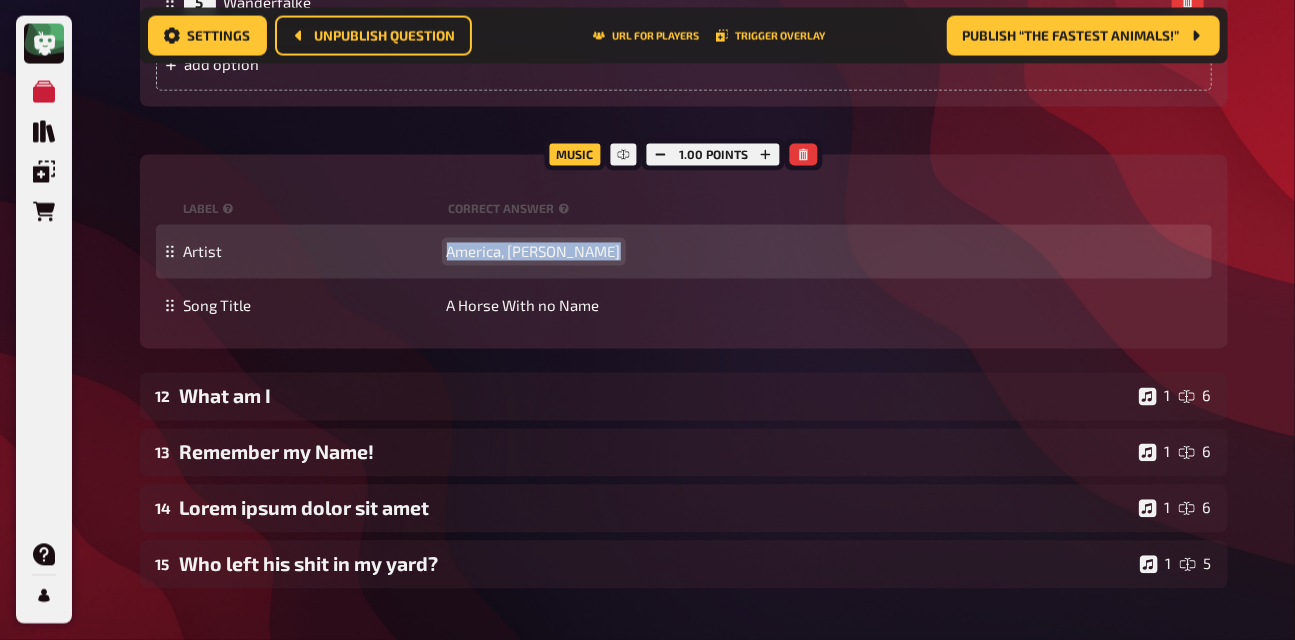 click on "America, [PERSON_NAME]" at bounding box center (534, 252) 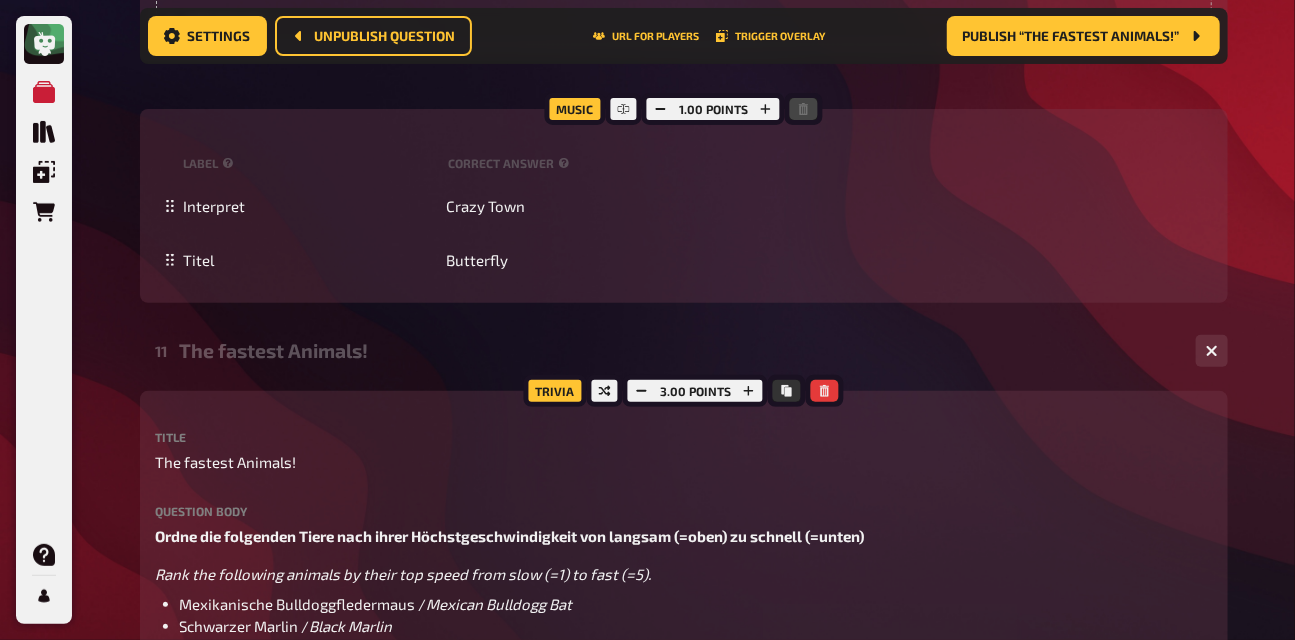 scroll, scrollTop: 2884, scrollLeft: 0, axis: vertical 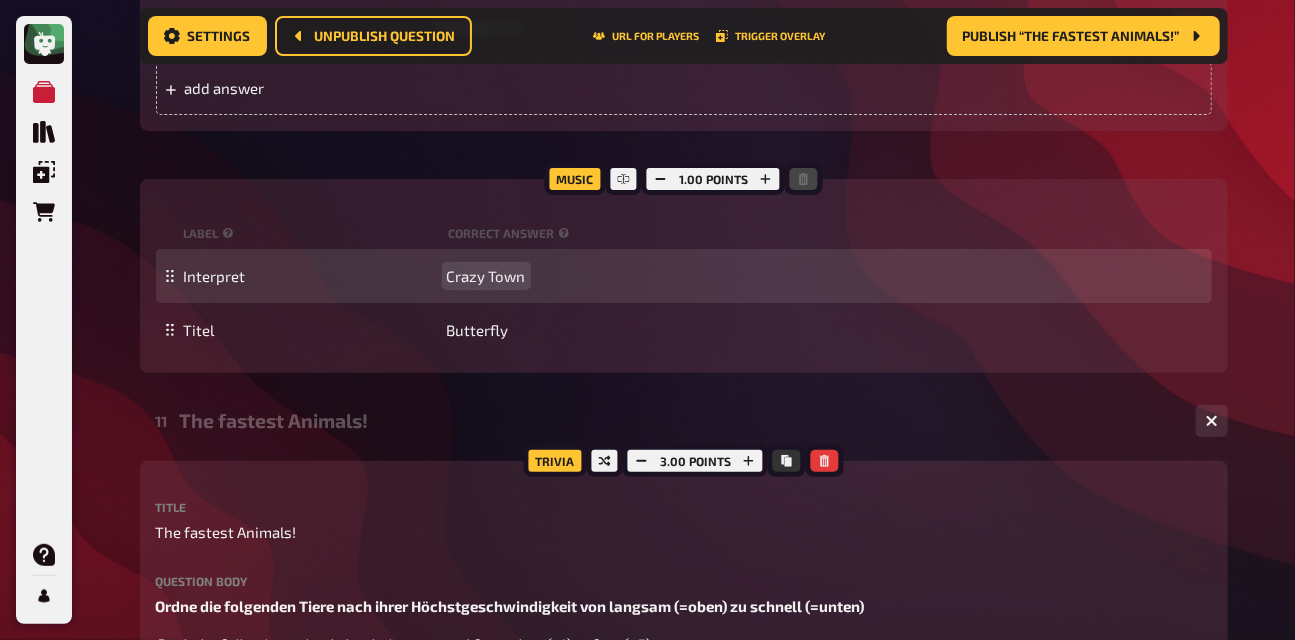 click on "Crazy Town" at bounding box center (486, 276) 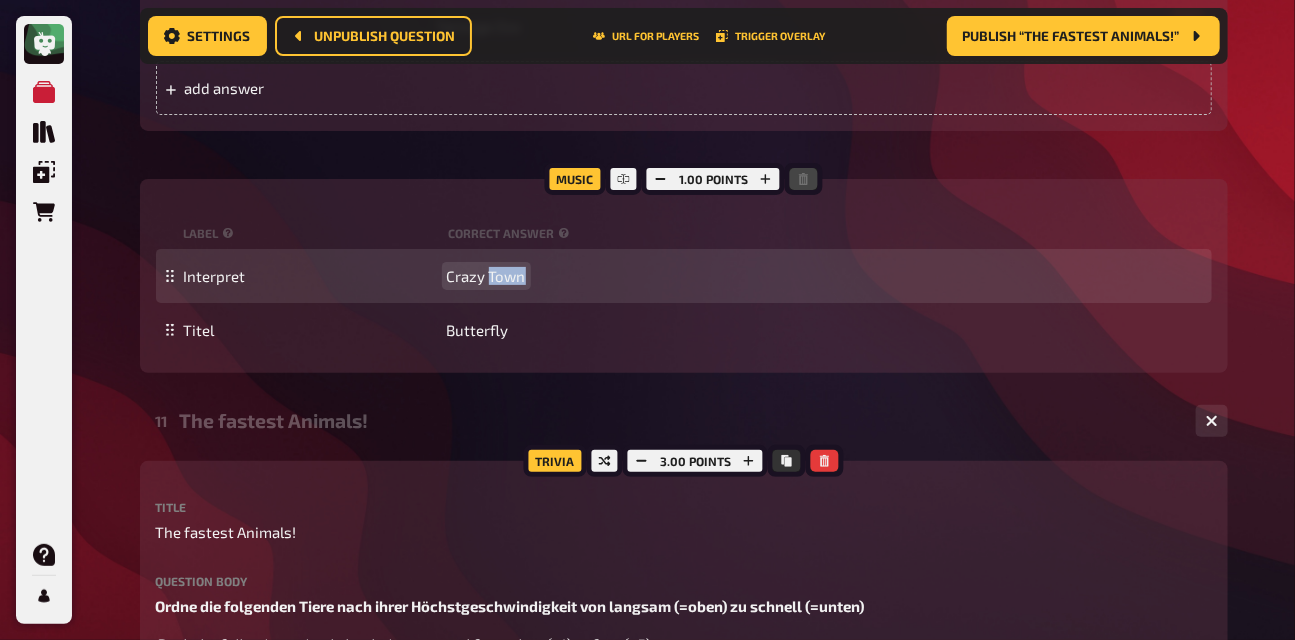 click on "Crazy Town" at bounding box center [486, 276] 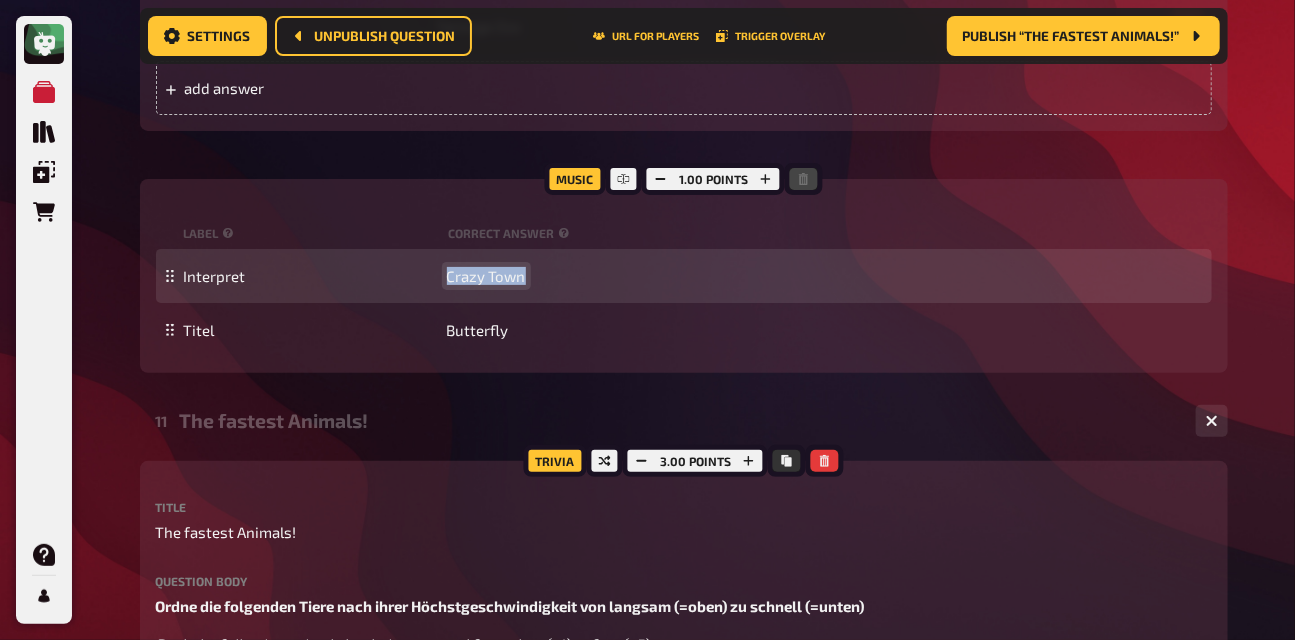 click on "Crazy Town" at bounding box center (486, 276) 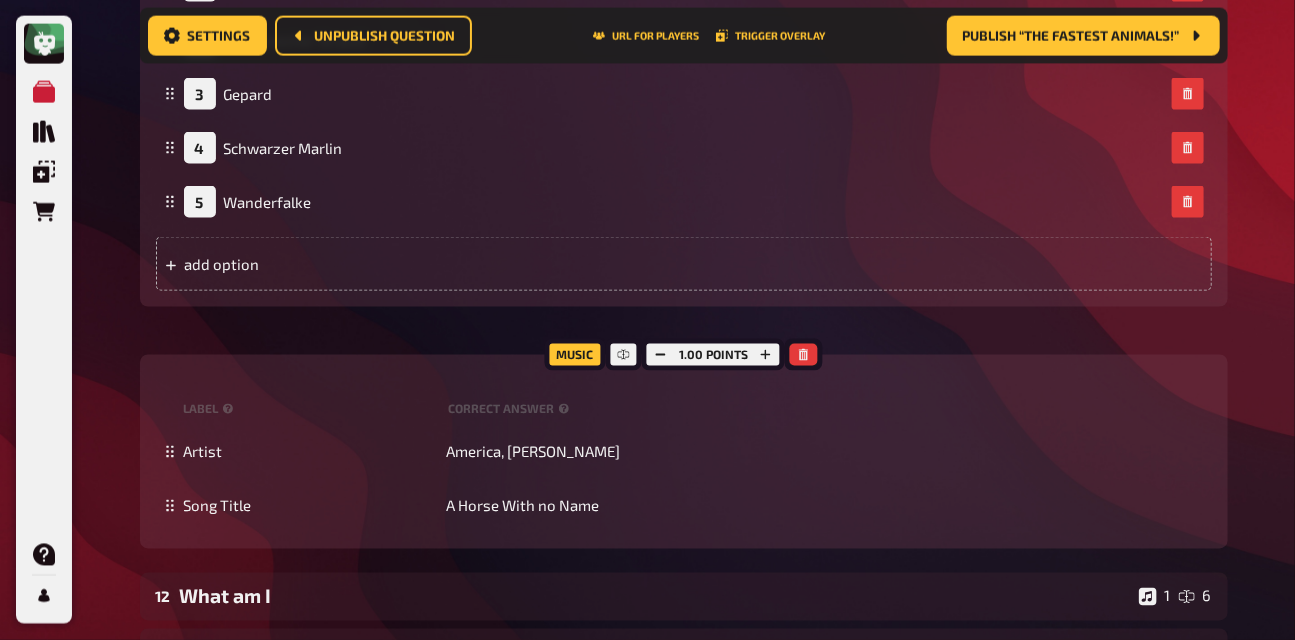 scroll, scrollTop: 4000, scrollLeft: 0, axis: vertical 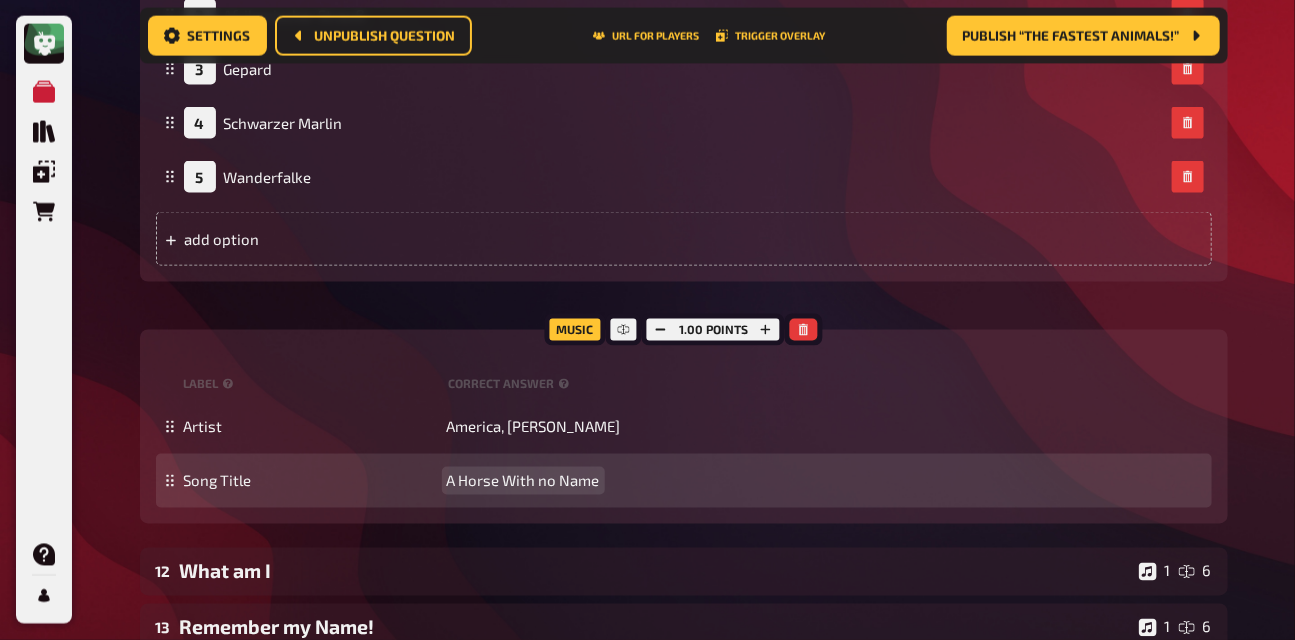 click on "A Horse With no Name" at bounding box center (523, 481) 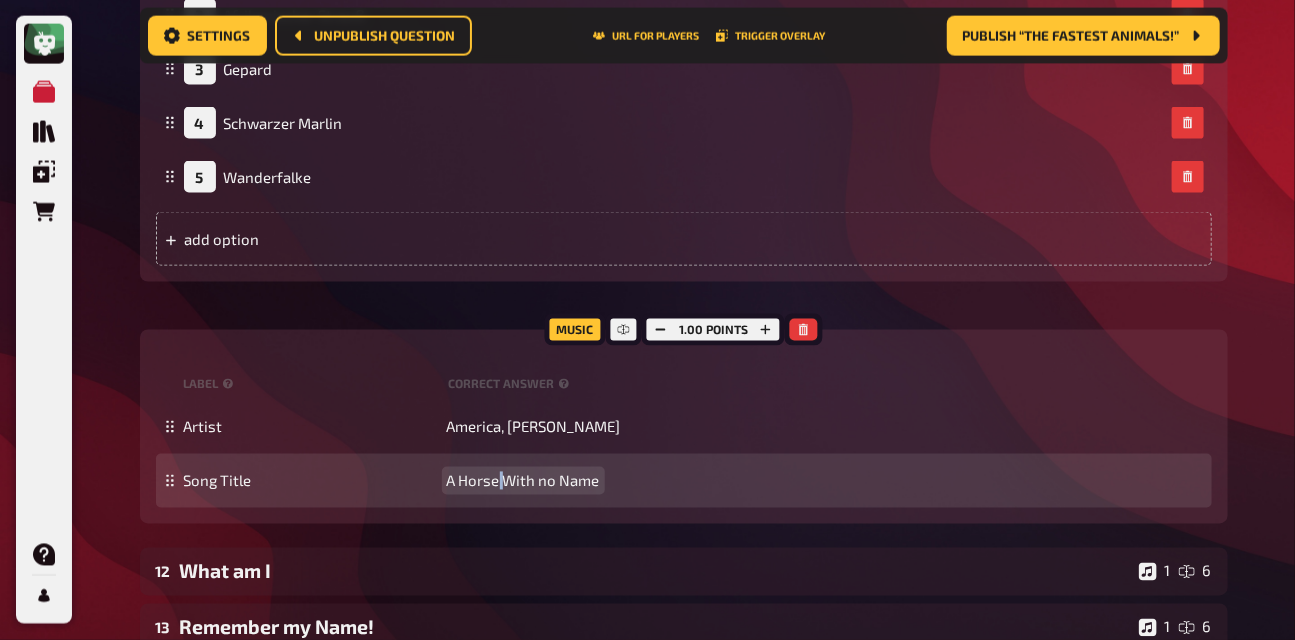 click on "A Horse With no Name" at bounding box center [523, 481] 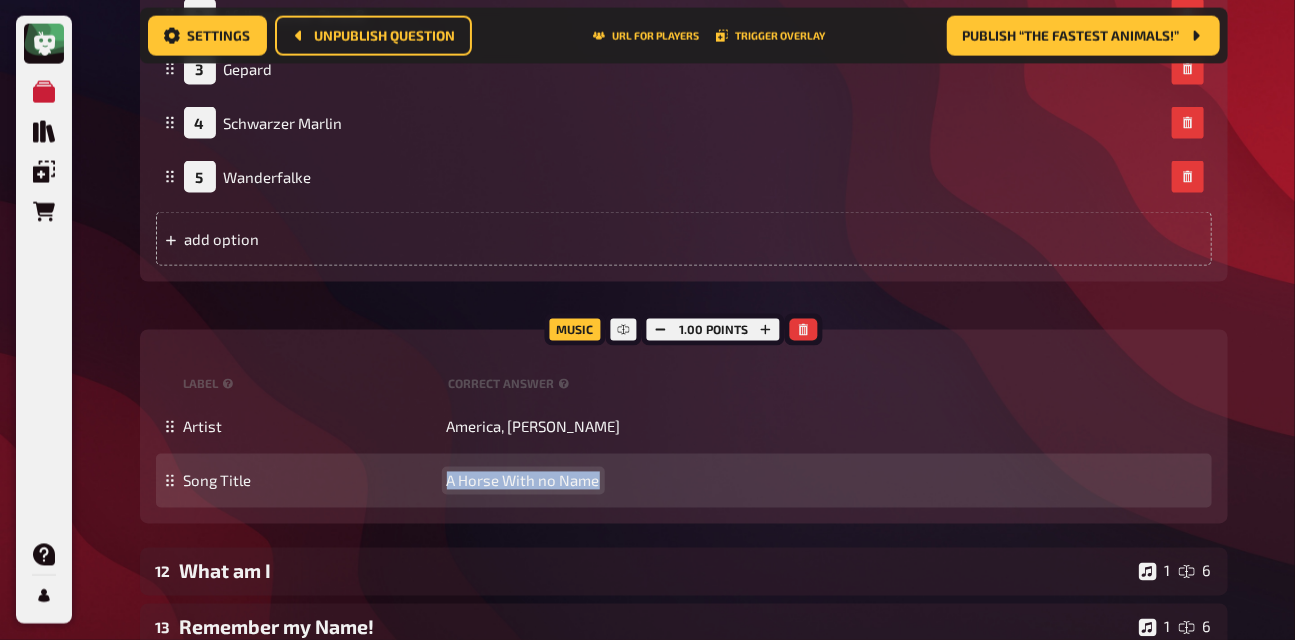 click on "A Horse With no Name" at bounding box center (523, 481) 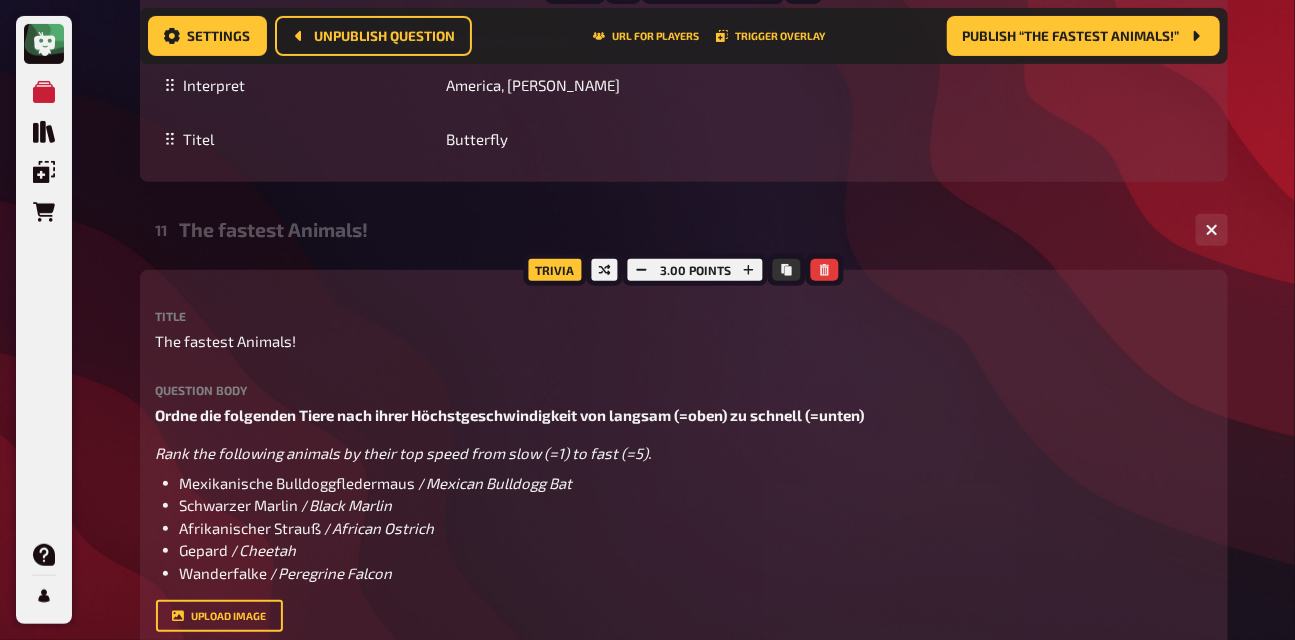 scroll, scrollTop: 3012, scrollLeft: 0, axis: vertical 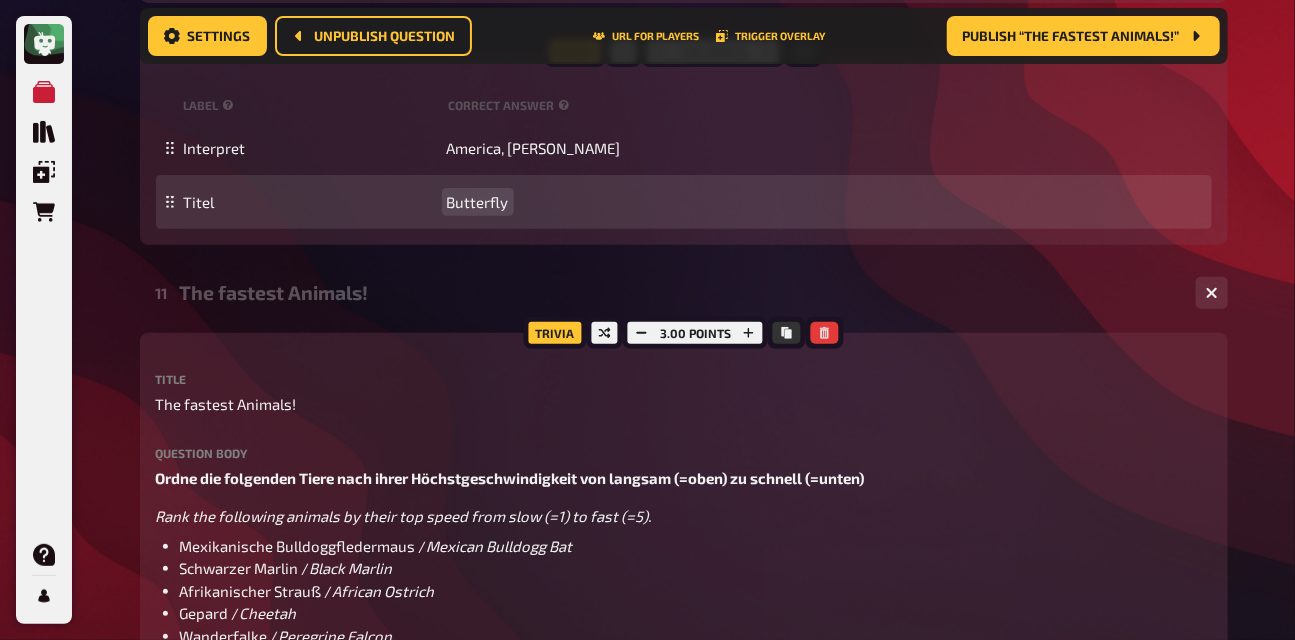 click on "Butterfly" at bounding box center [478, 202] 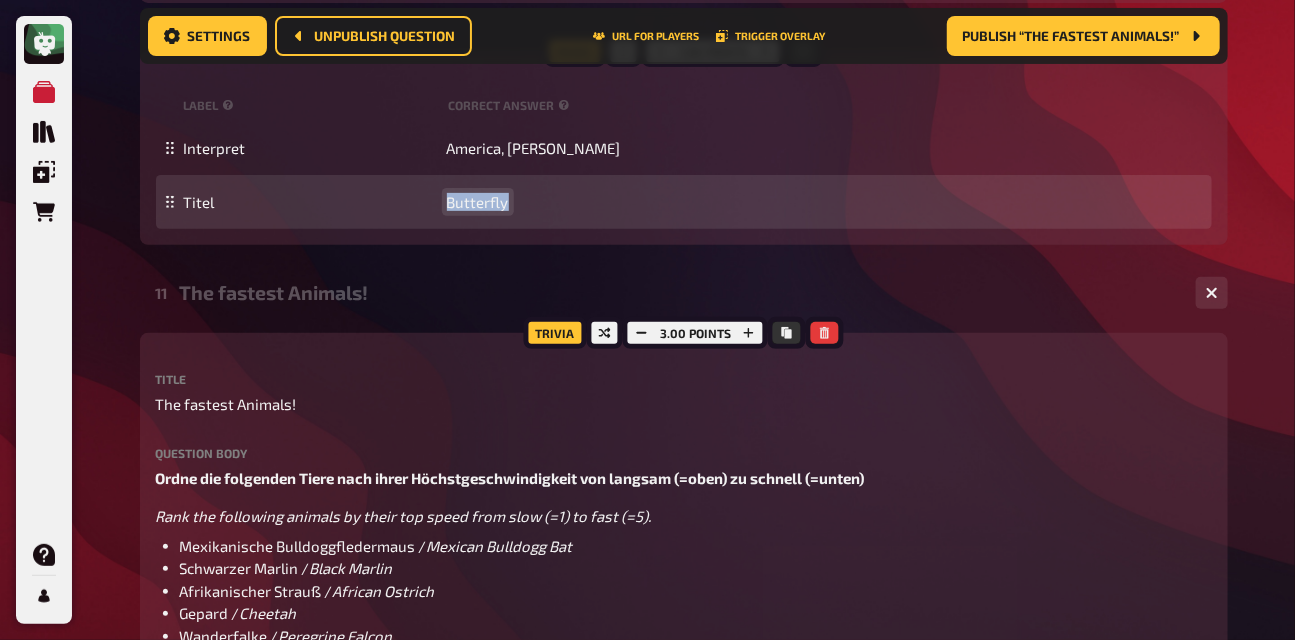 click on "Butterfly" at bounding box center [478, 202] 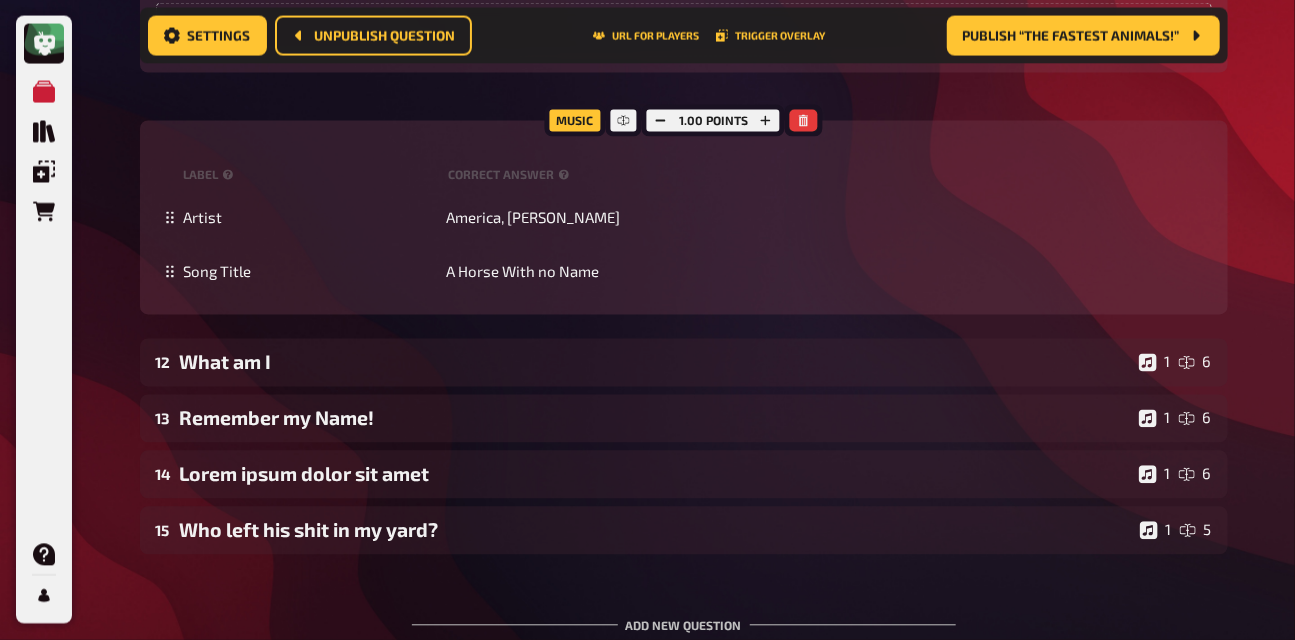 scroll, scrollTop: 4234, scrollLeft: 0, axis: vertical 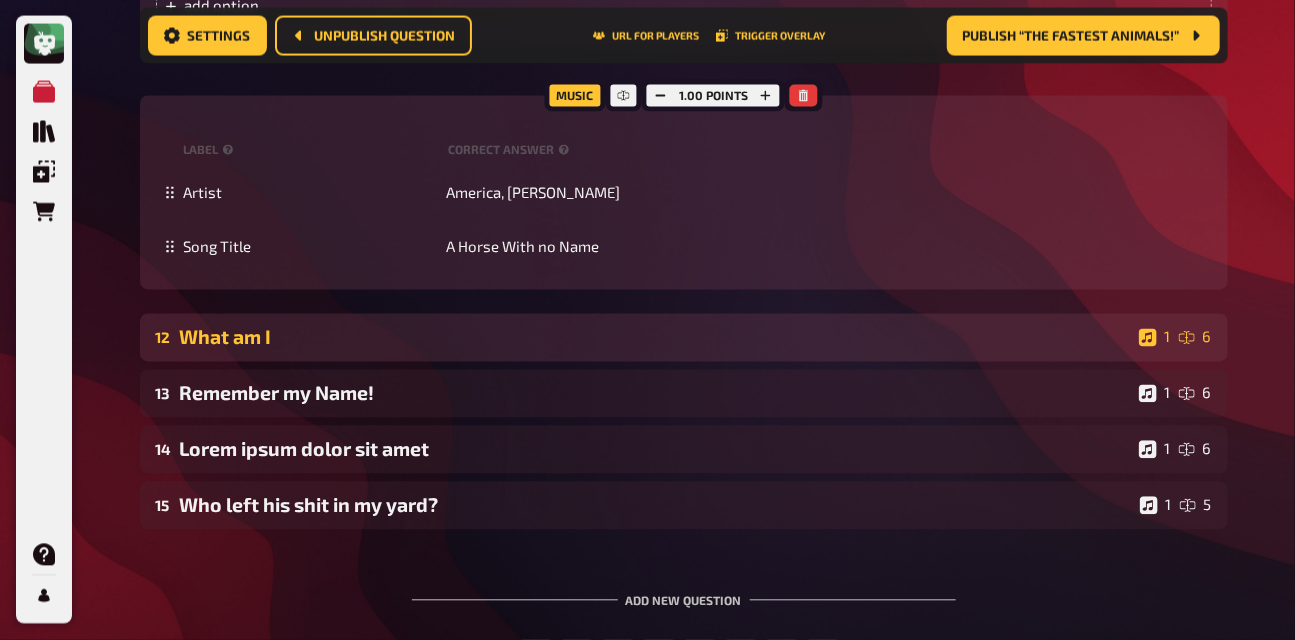 click on "What am I" at bounding box center (655, 337) 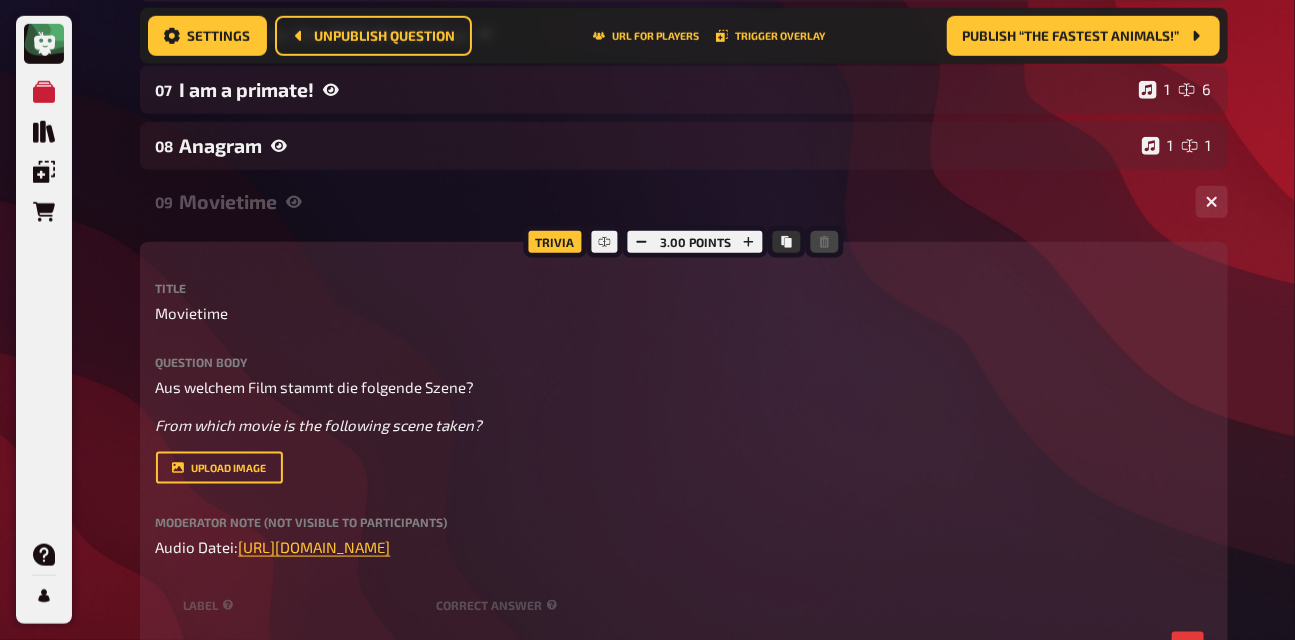 scroll, scrollTop: 0, scrollLeft: 0, axis: both 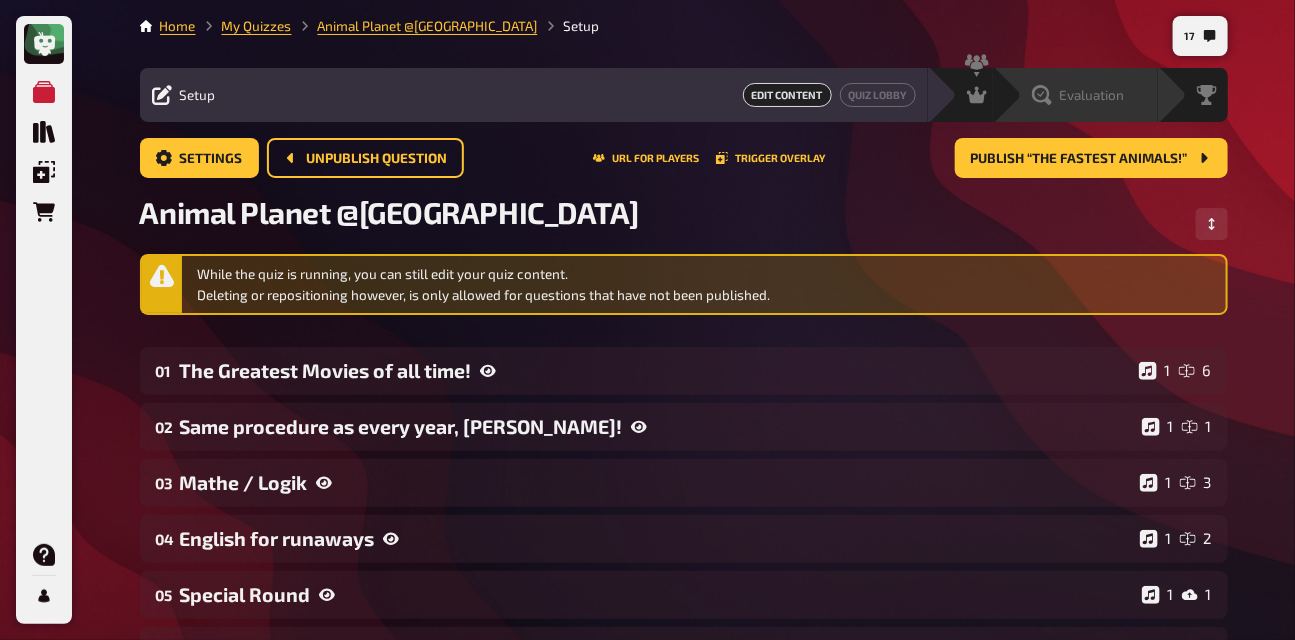 click on "Evaluation" at bounding box center (1092, 95) 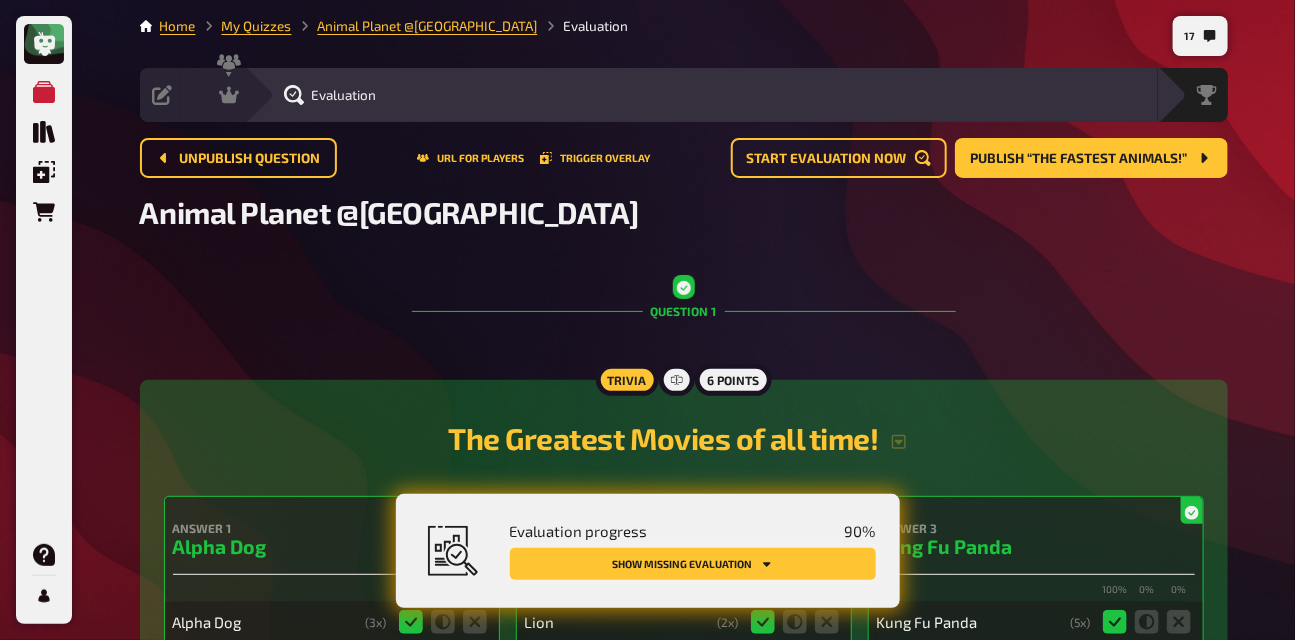 click on "Show missing evaluation" at bounding box center (693, 564) 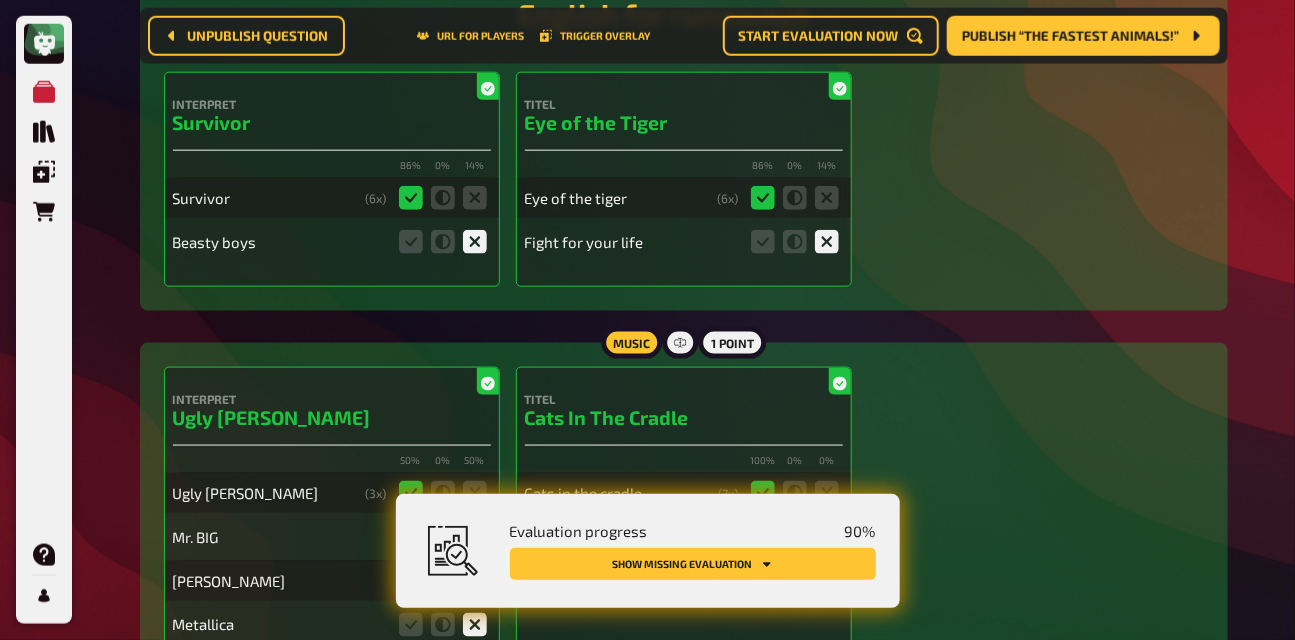 scroll, scrollTop: 5901, scrollLeft: 0, axis: vertical 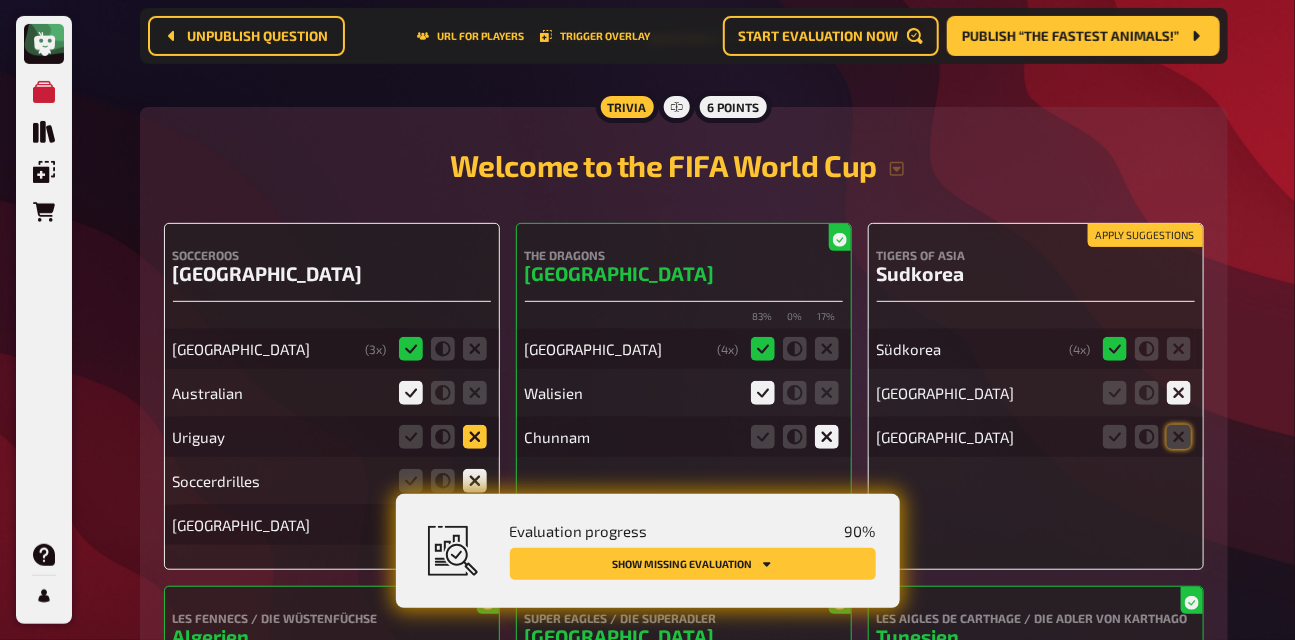click 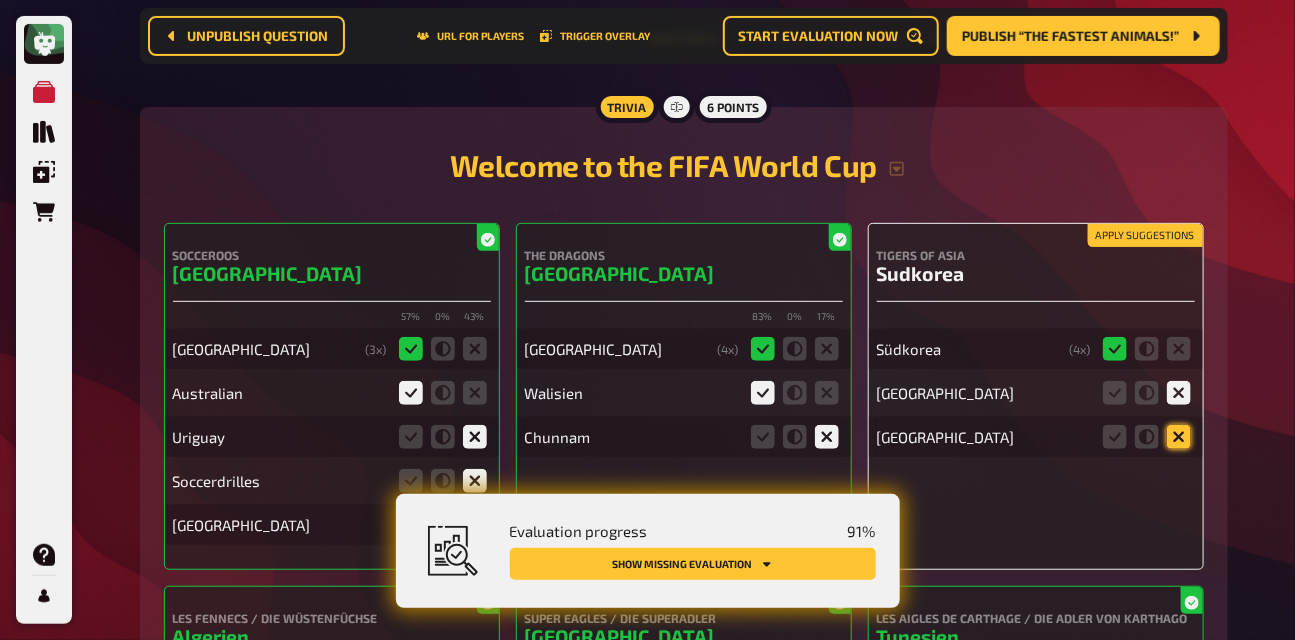 click 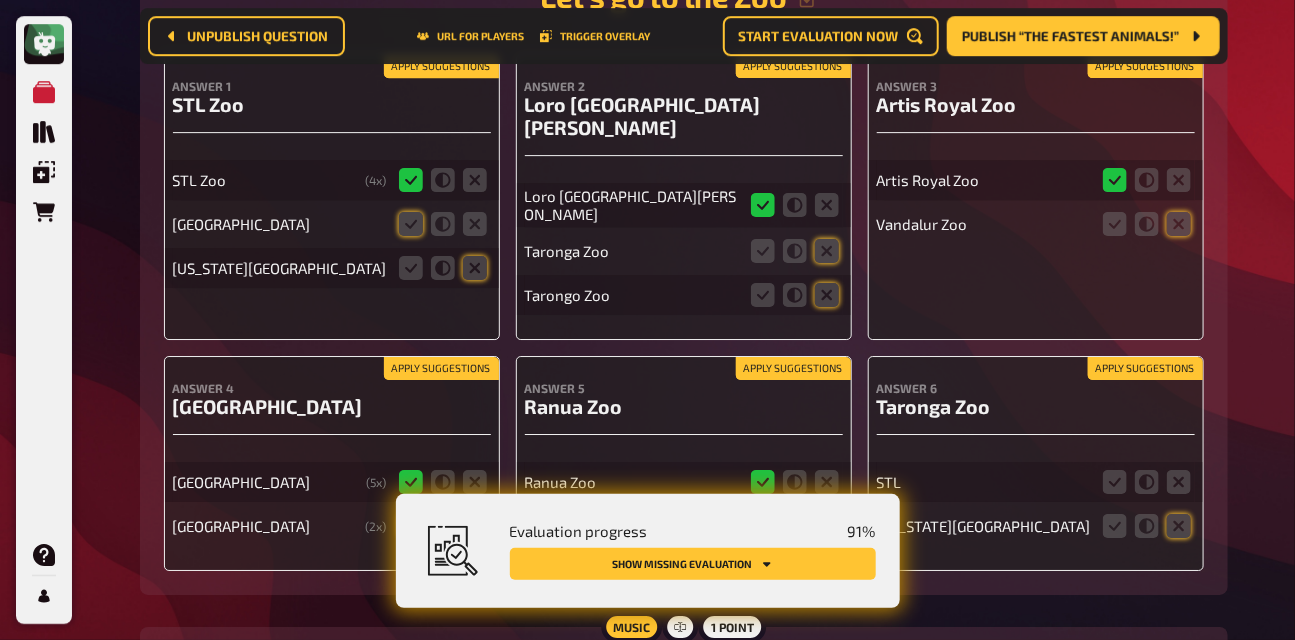 scroll, scrollTop: 10831, scrollLeft: 0, axis: vertical 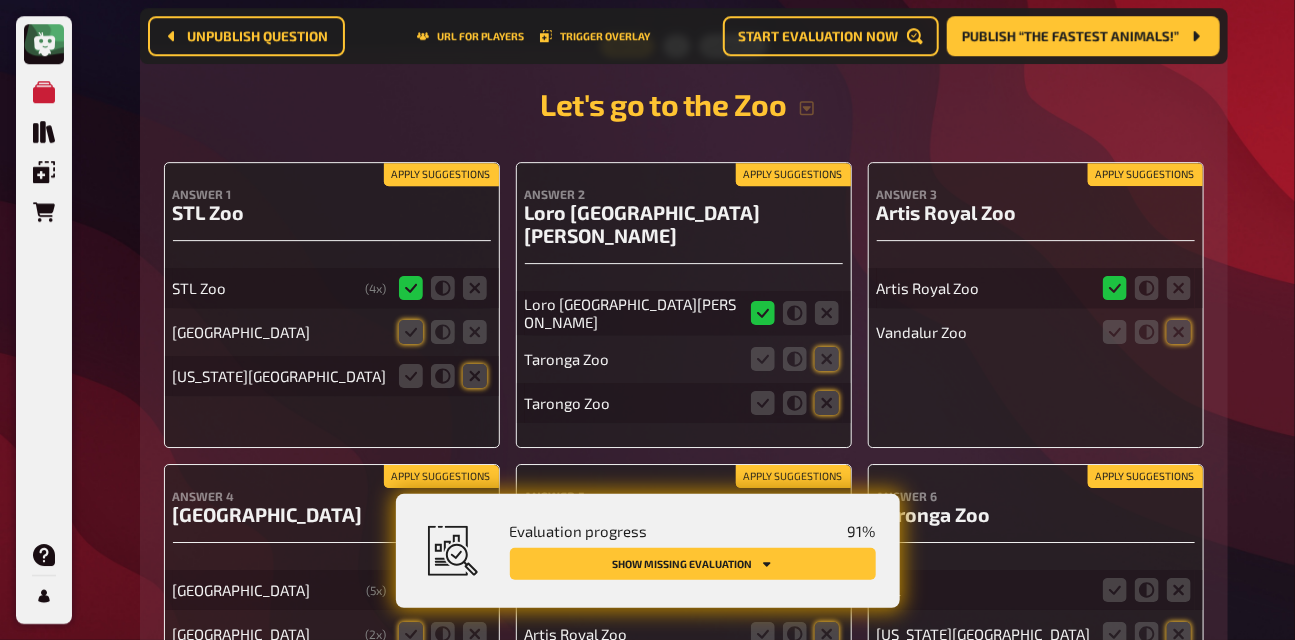 click on "Apply suggestions" at bounding box center [441, 175] 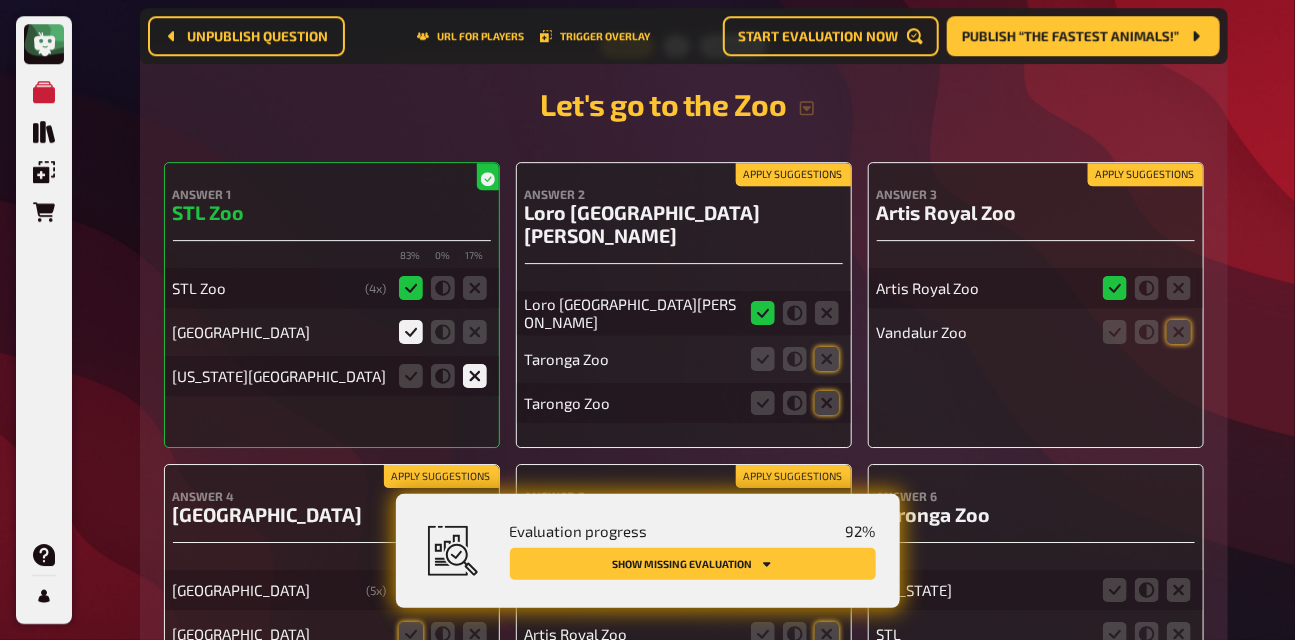 click on "Apply suggestions" at bounding box center [793, 175] 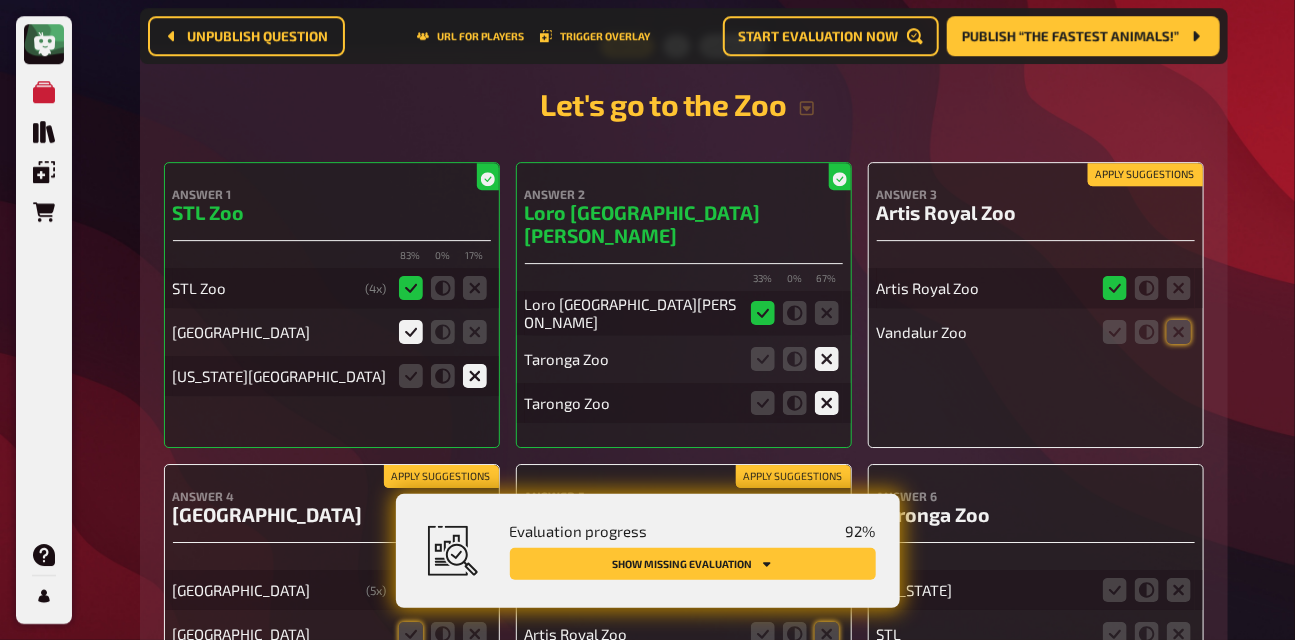 click on "Apply suggestions" at bounding box center [1145, 175] 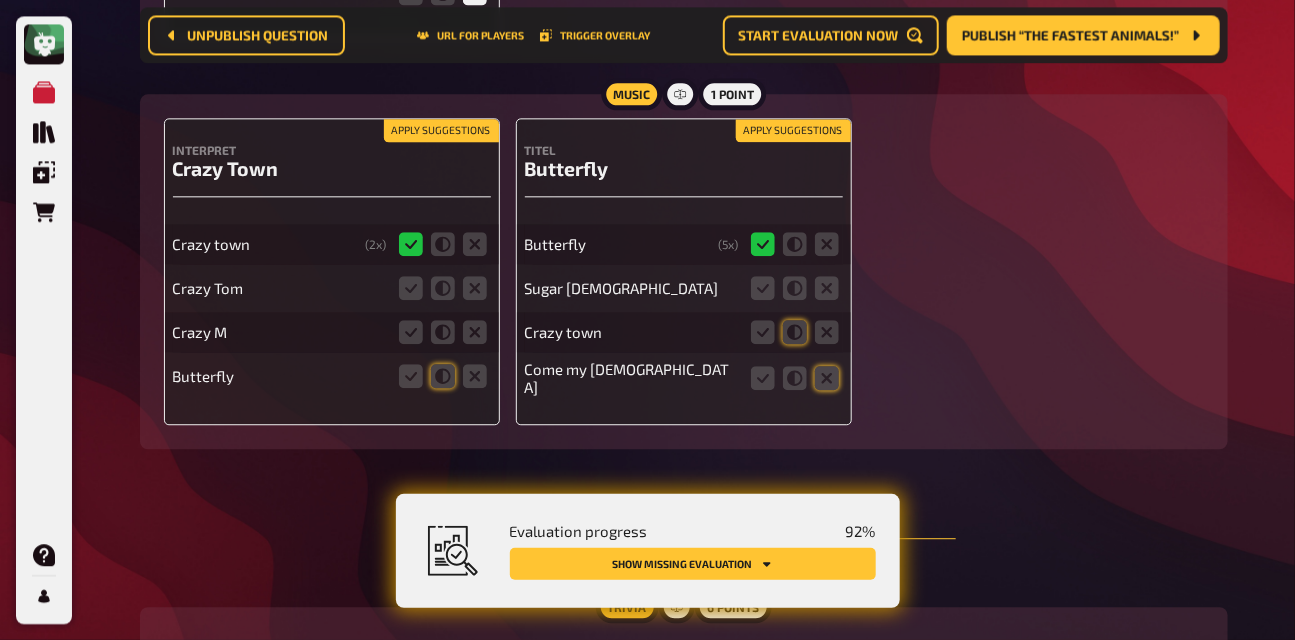 scroll, scrollTop: 10267, scrollLeft: 0, axis: vertical 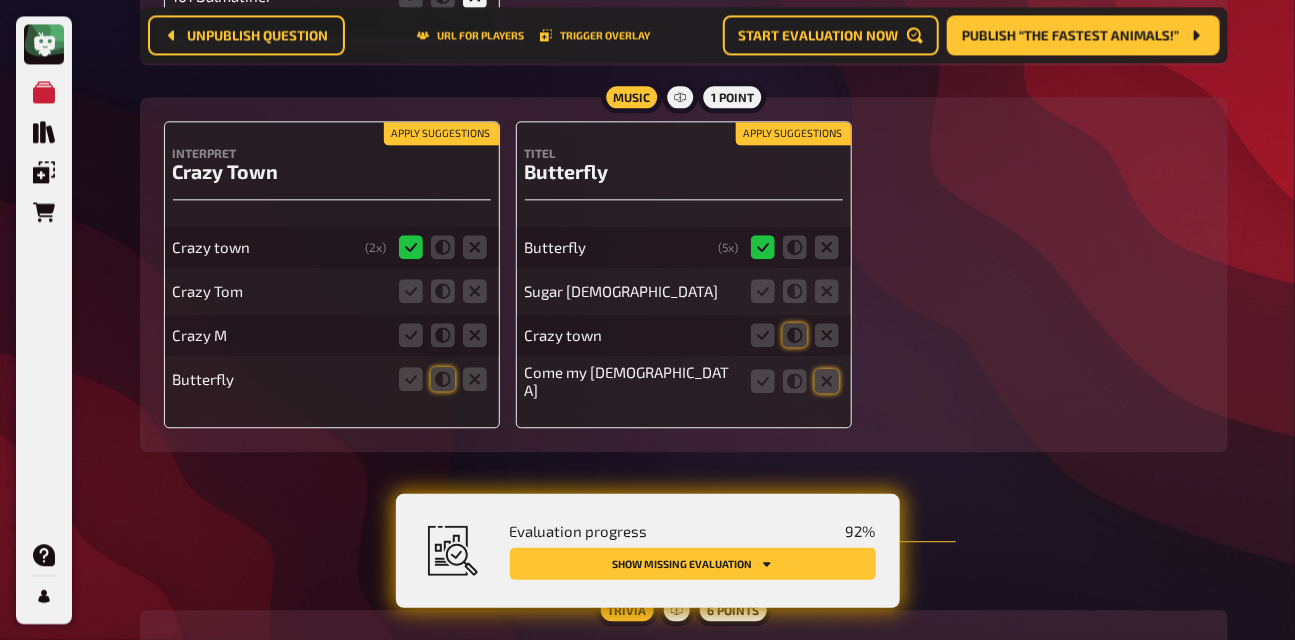 click on "Apply suggestions" at bounding box center (441, 134) 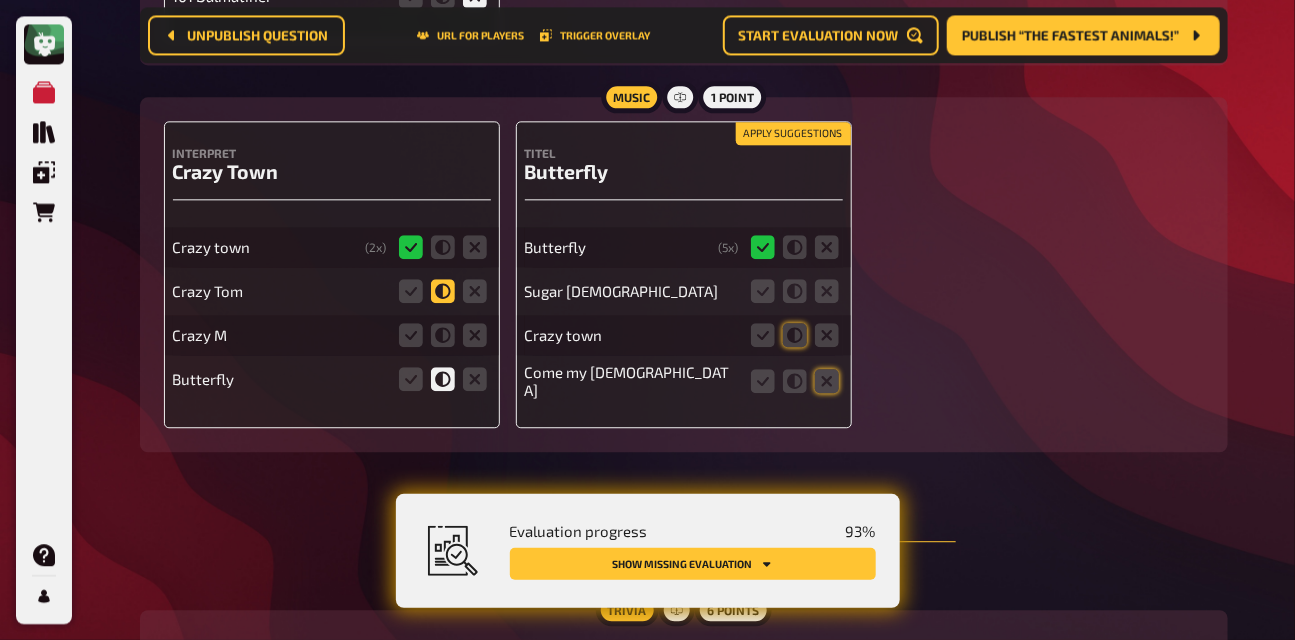 click 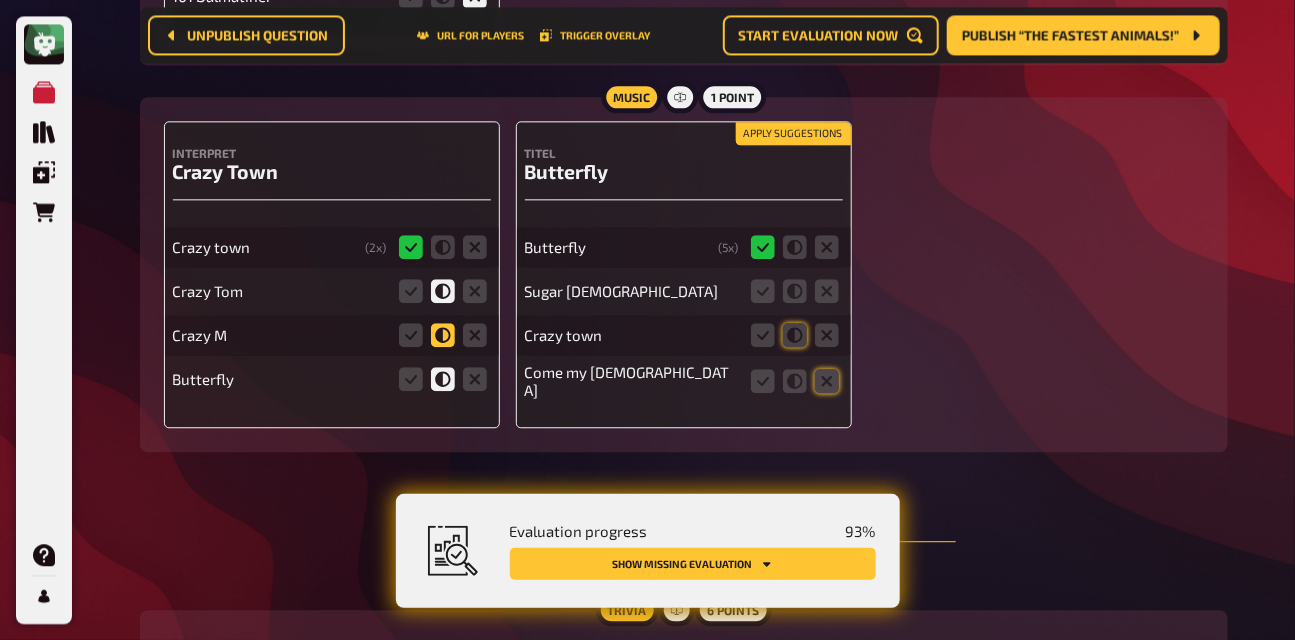 click 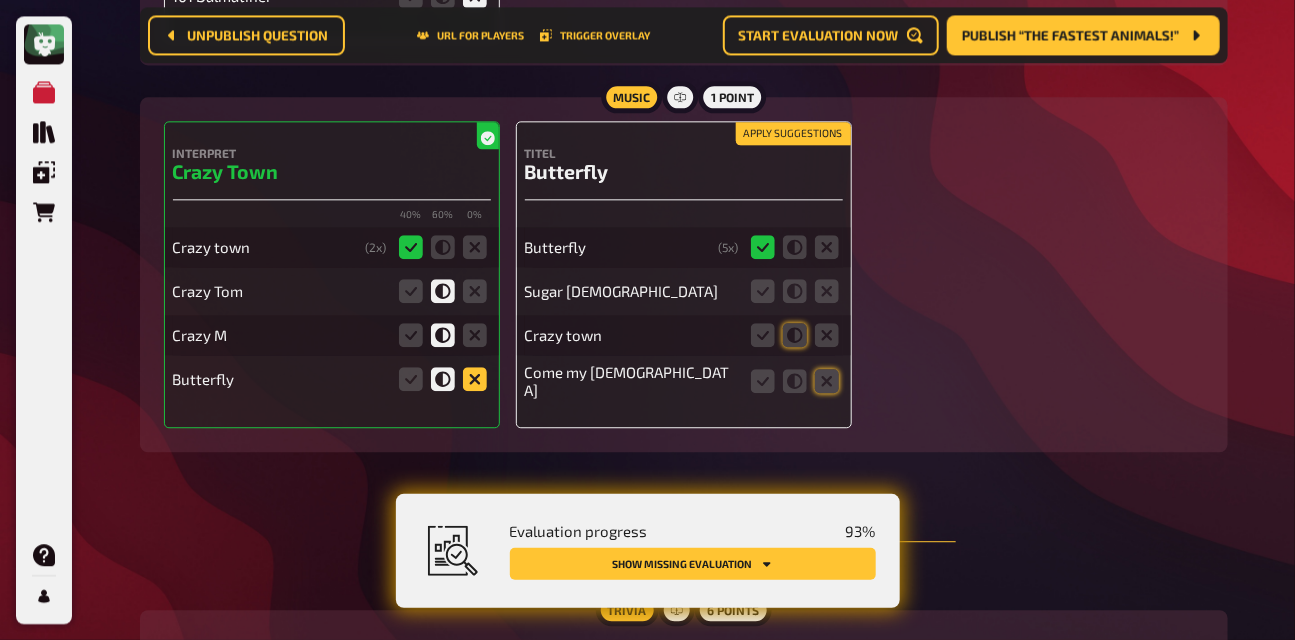 click 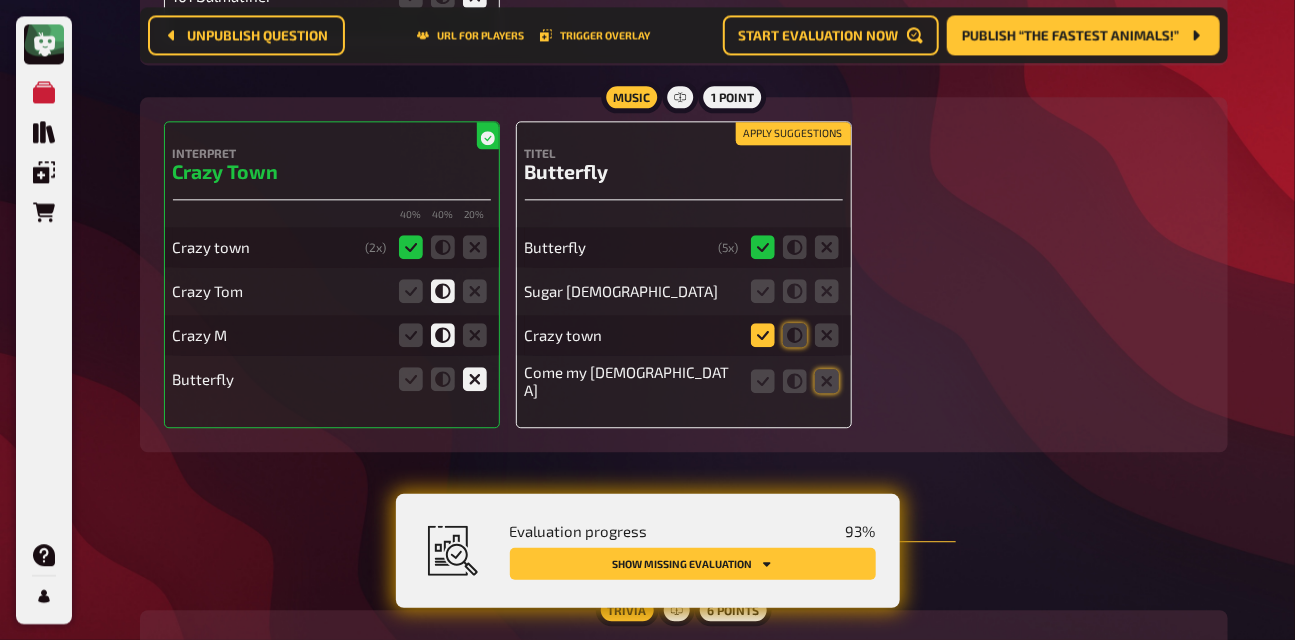 click 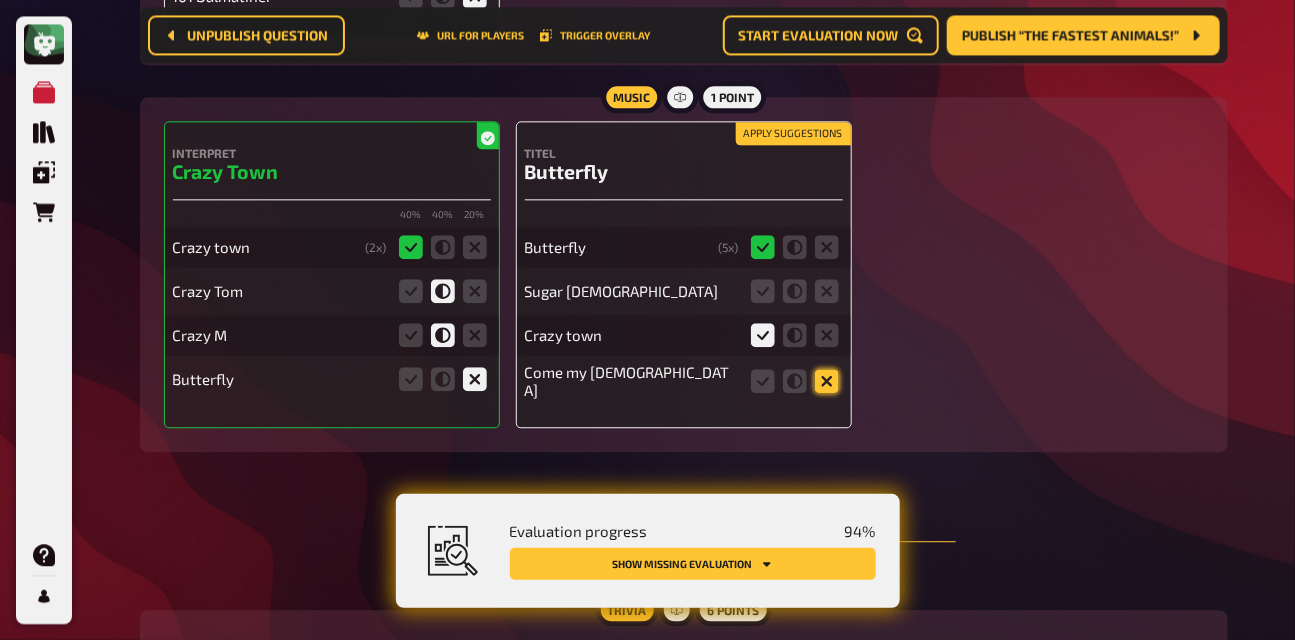 click 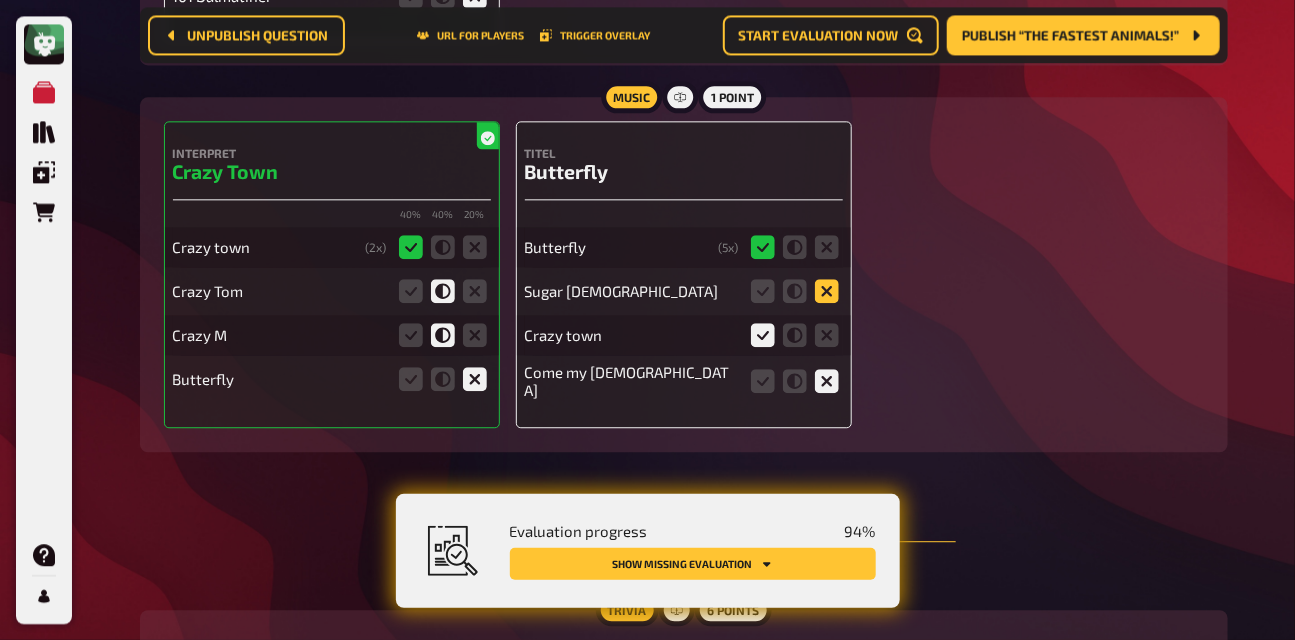click 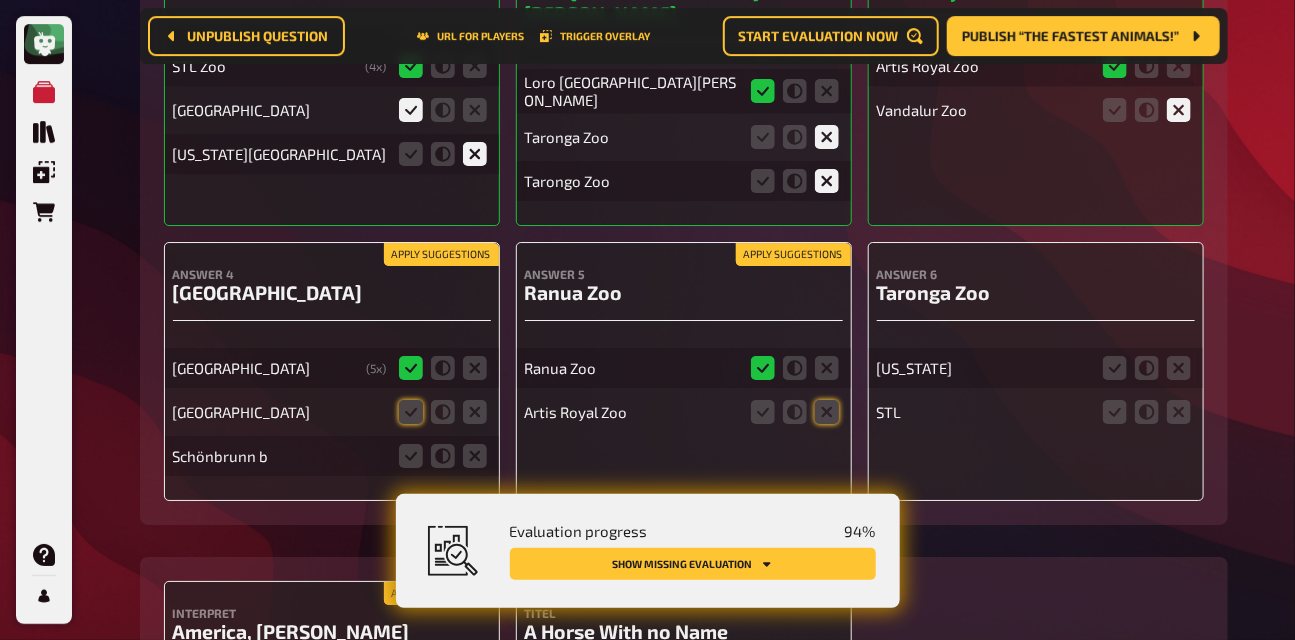 scroll, scrollTop: 11080, scrollLeft: 0, axis: vertical 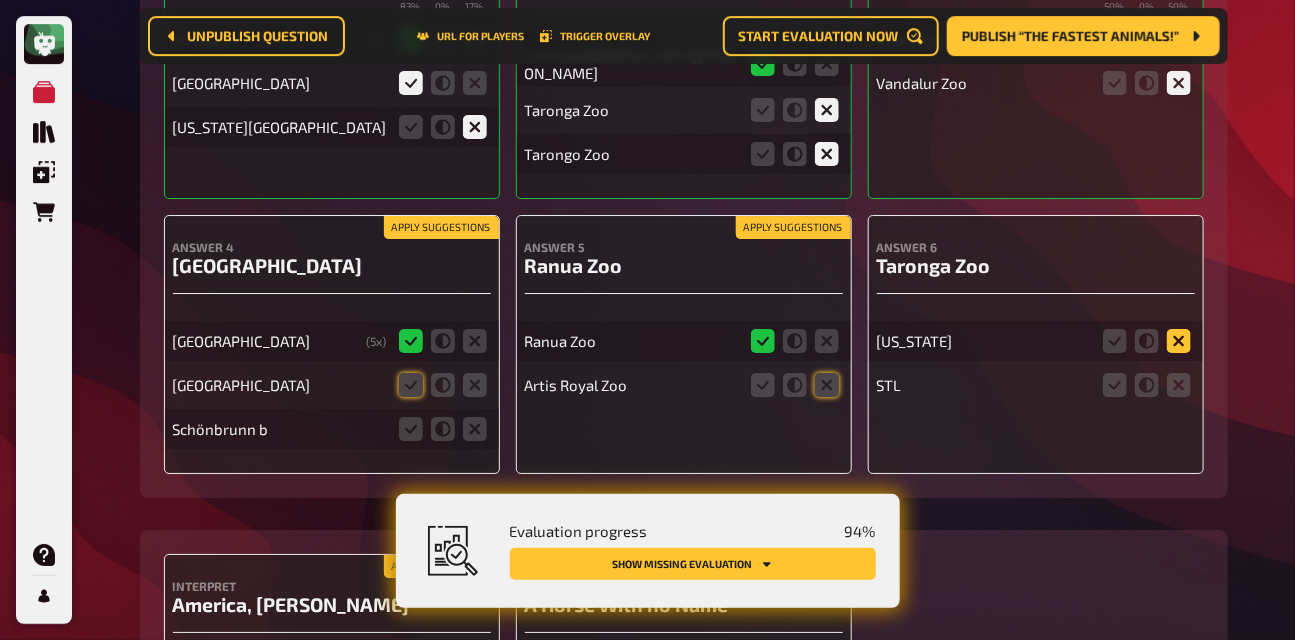 click 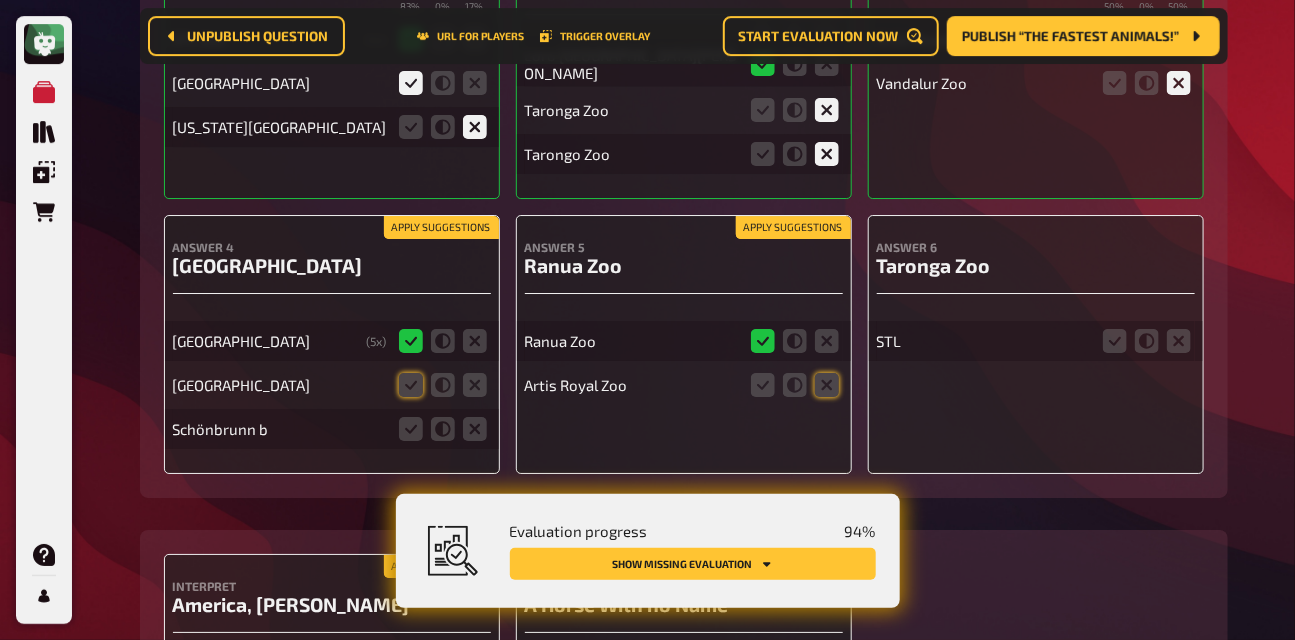 click on "Apply suggestions" at bounding box center (793, 228) 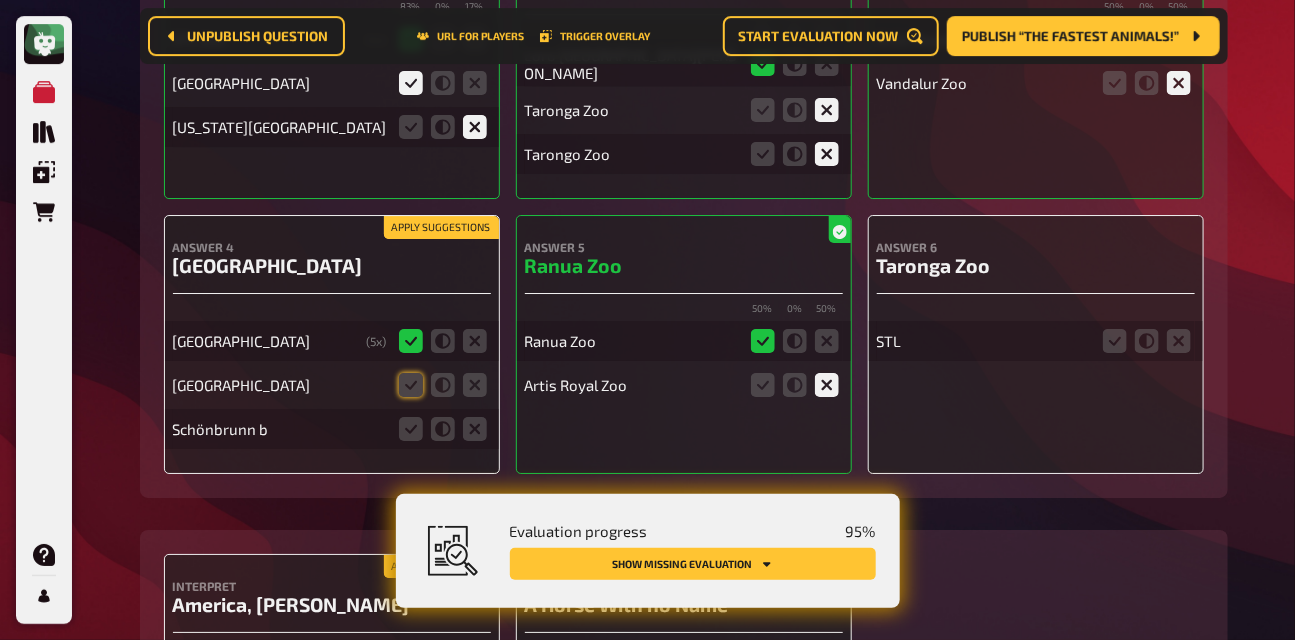 click on "Apply suggestions" at bounding box center [441, 228] 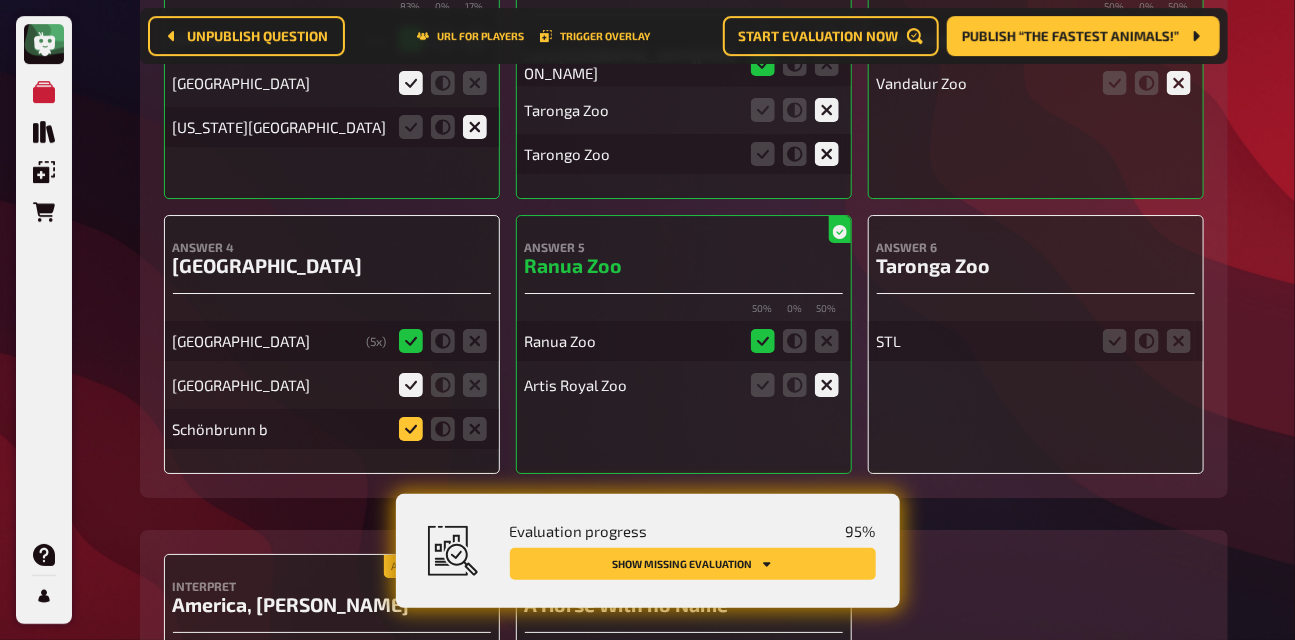 click 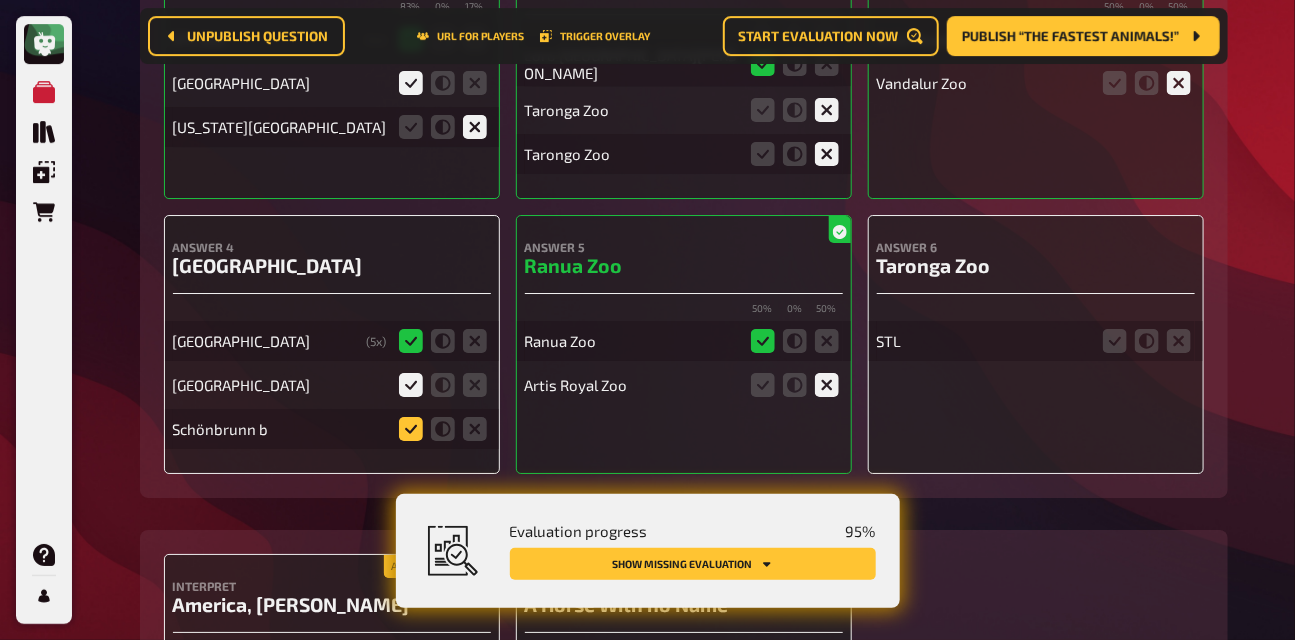 click at bounding box center (0, 0) 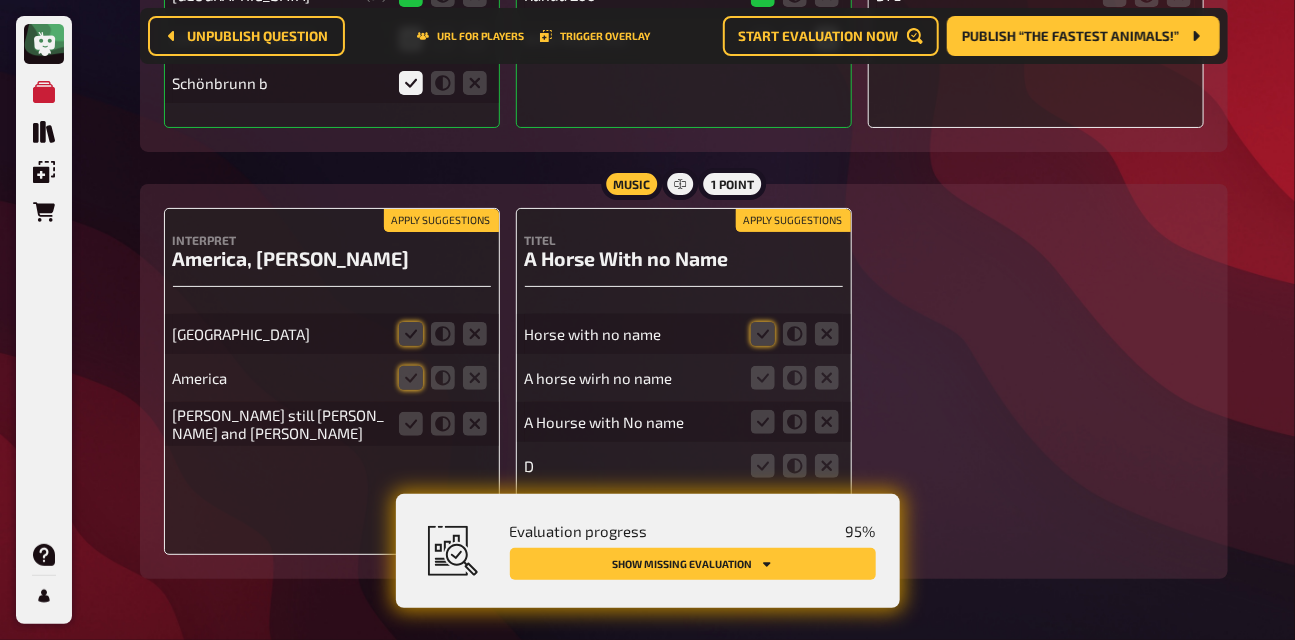 scroll, scrollTop: 11467, scrollLeft: 0, axis: vertical 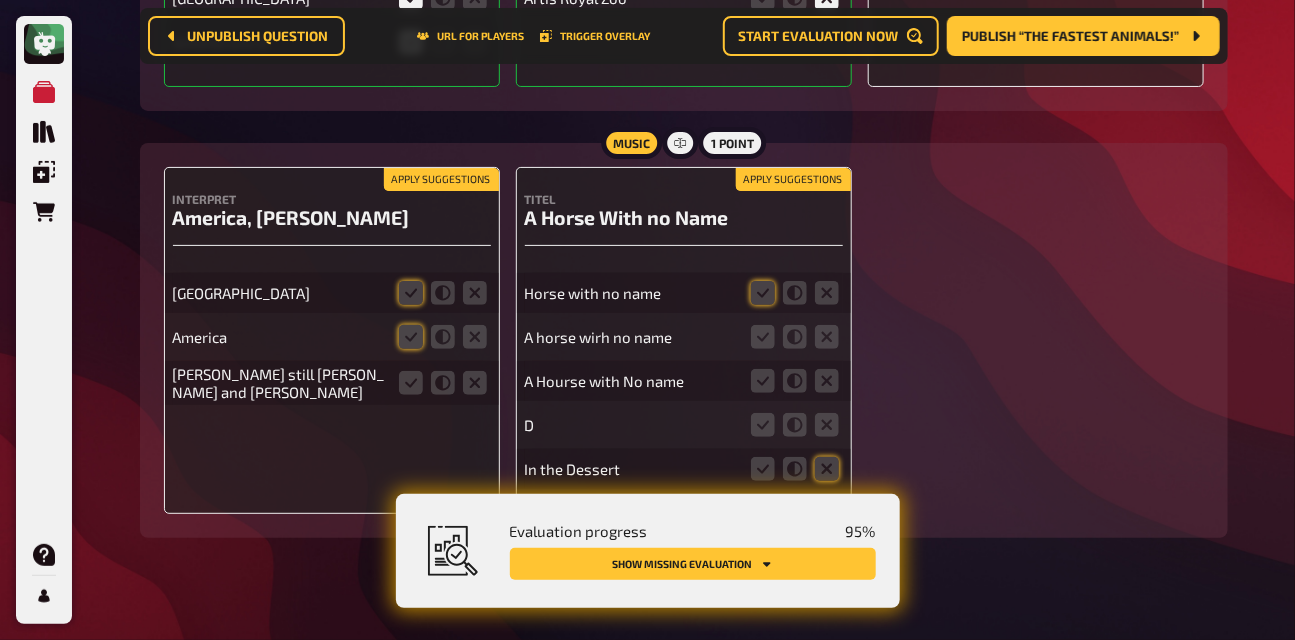click on "Apply suggestions" at bounding box center (441, 180) 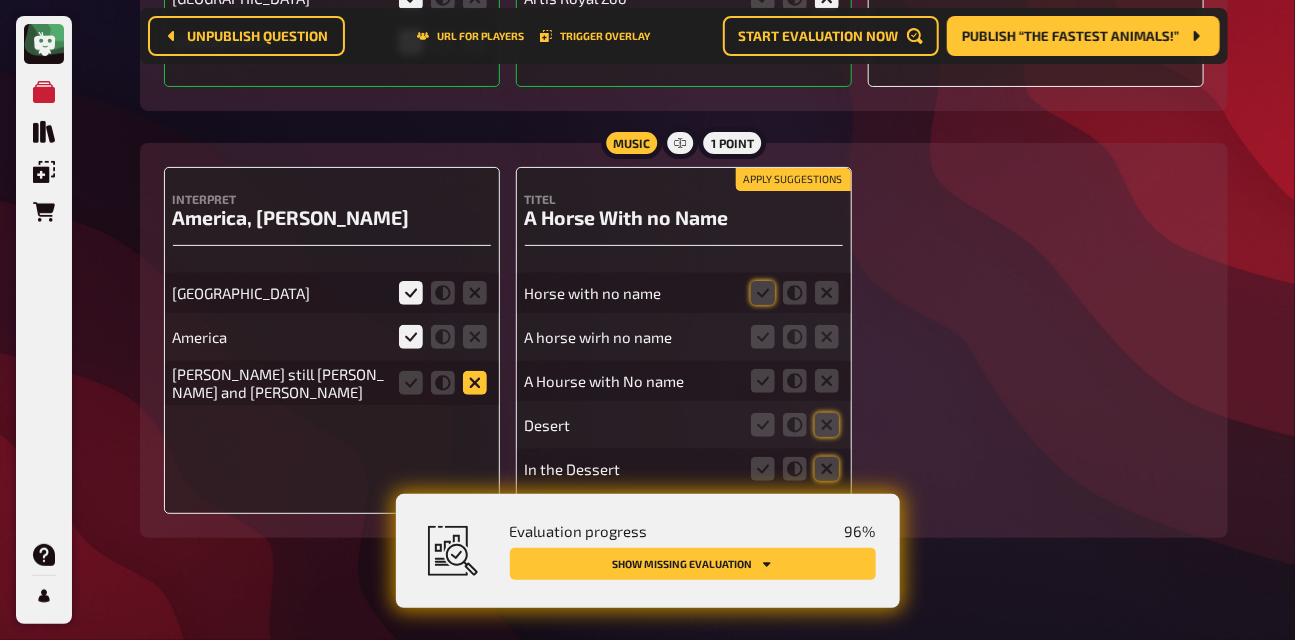 click 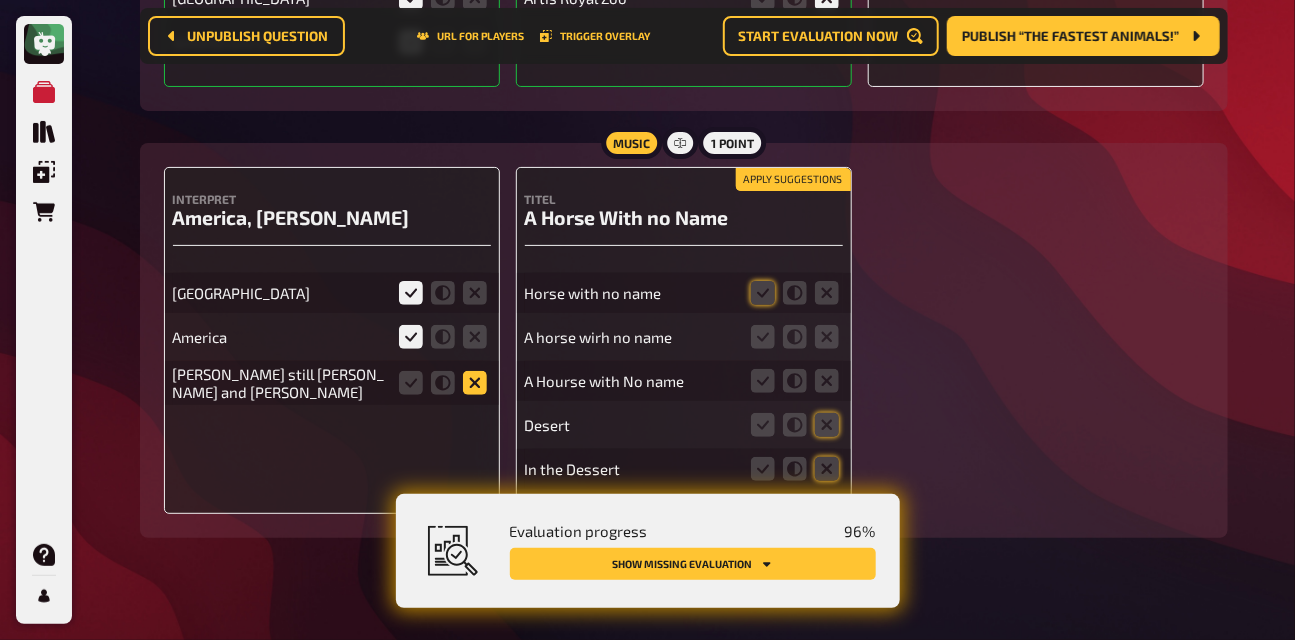 click at bounding box center (0, 0) 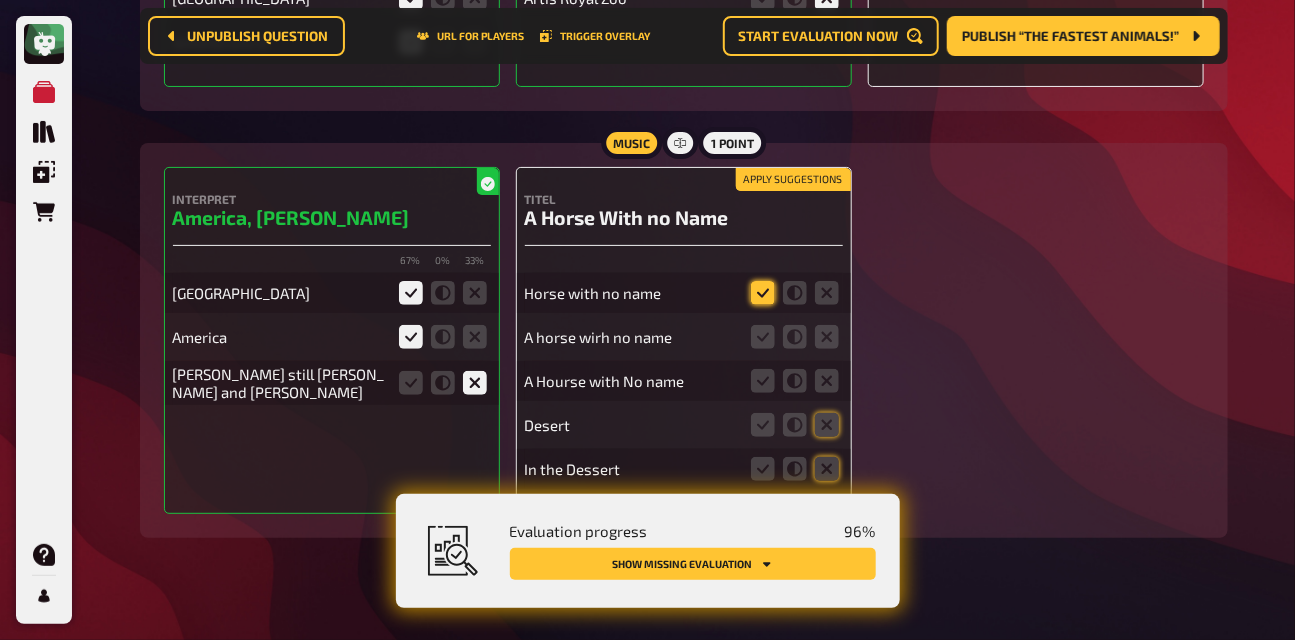 click 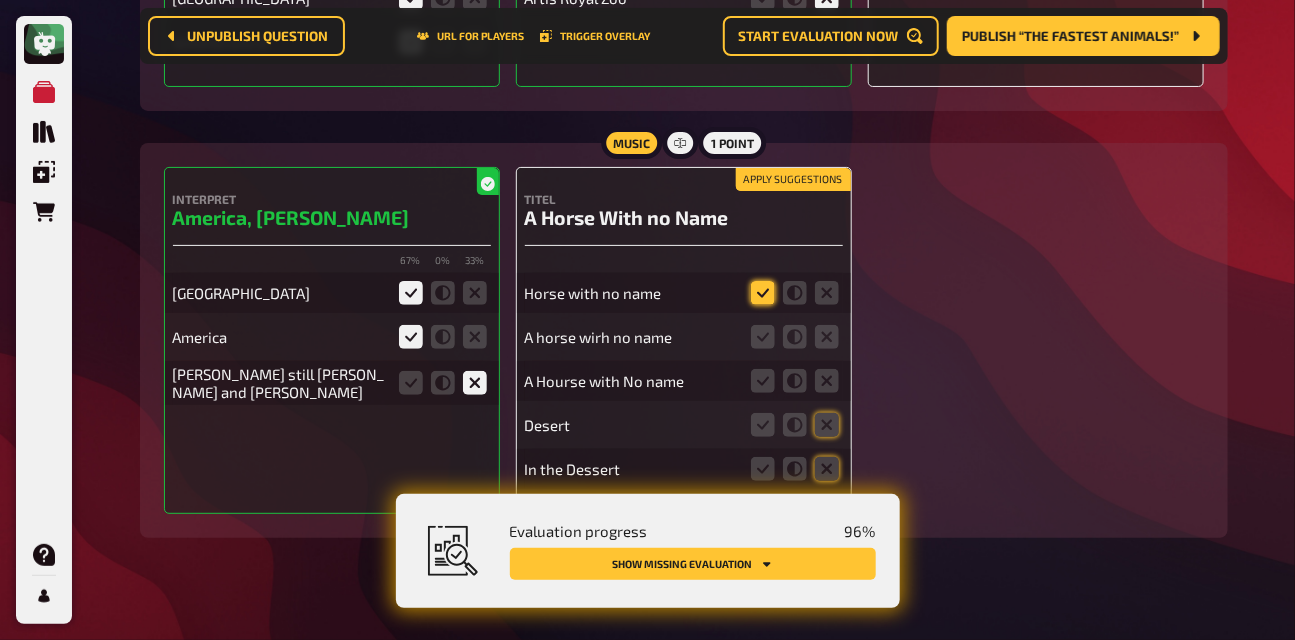click at bounding box center (0, 0) 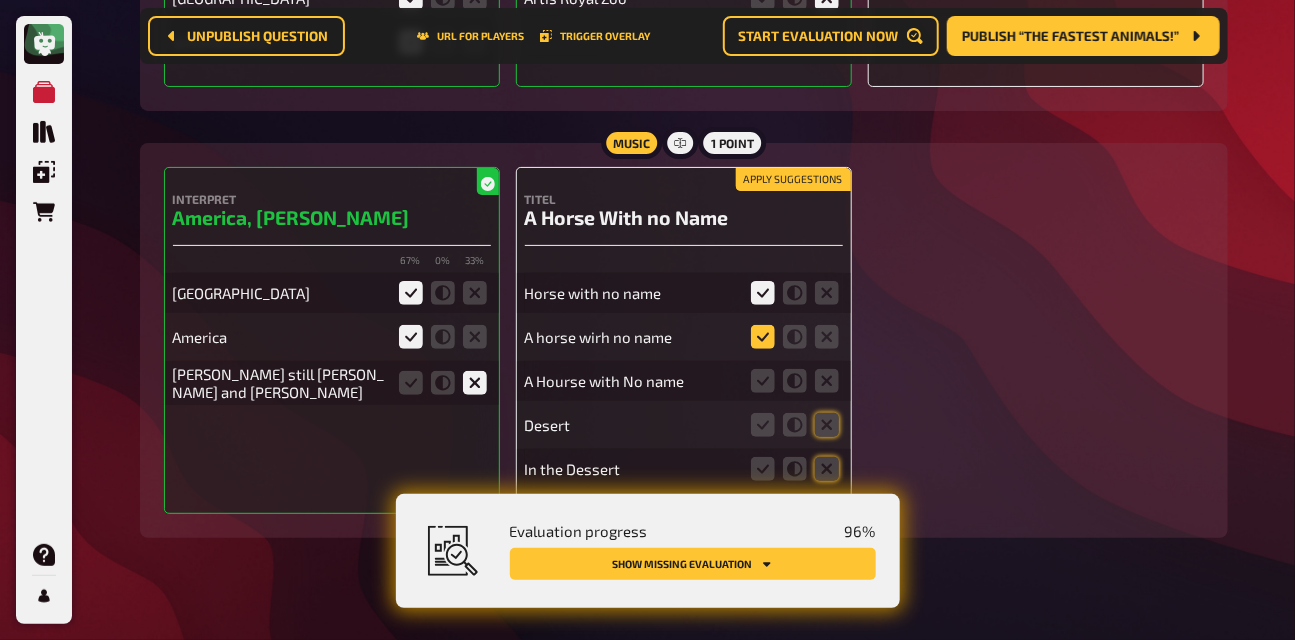 click 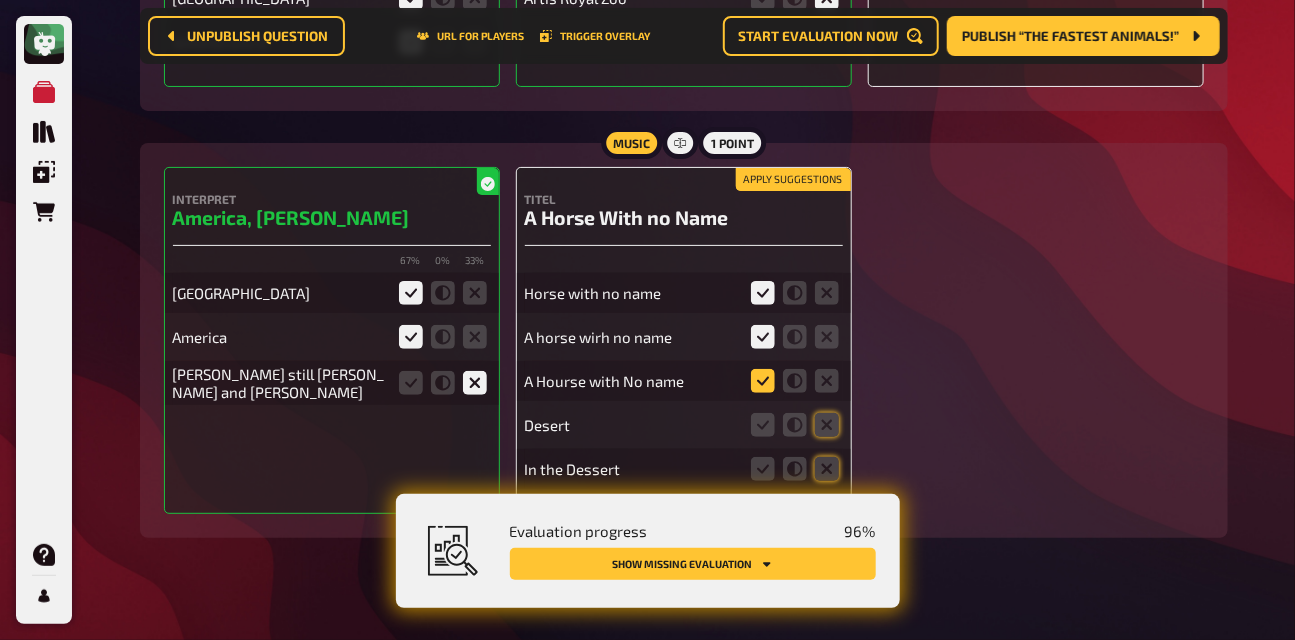 click 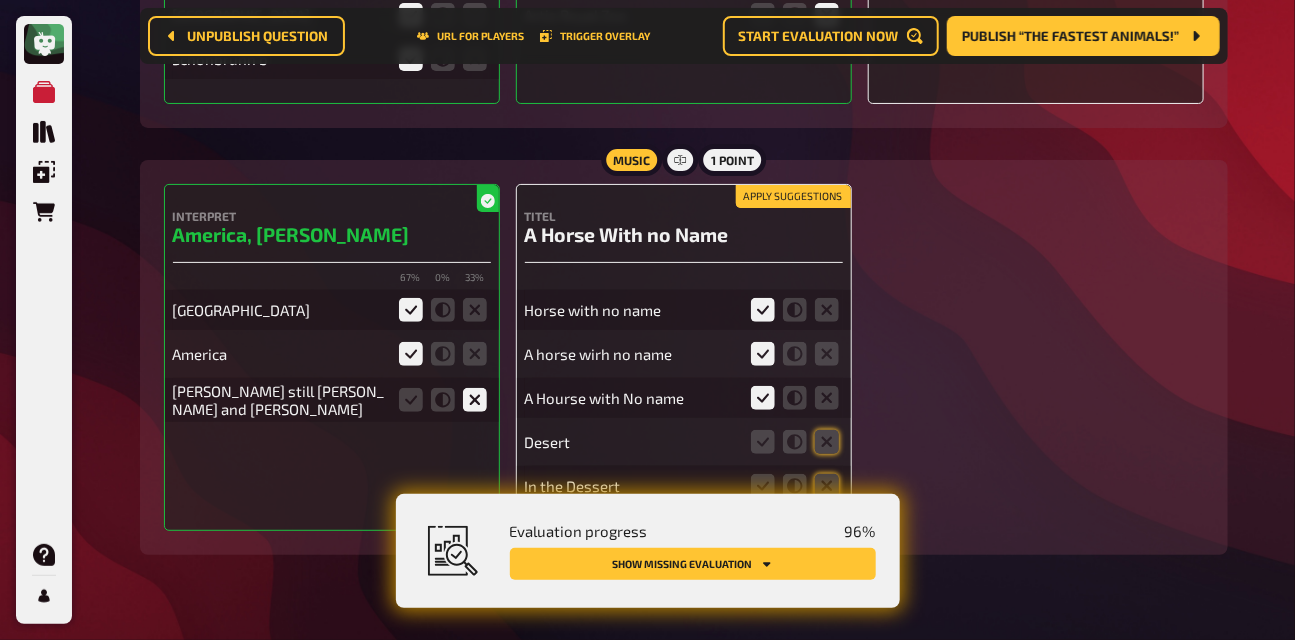 scroll, scrollTop: 11511, scrollLeft: 0, axis: vertical 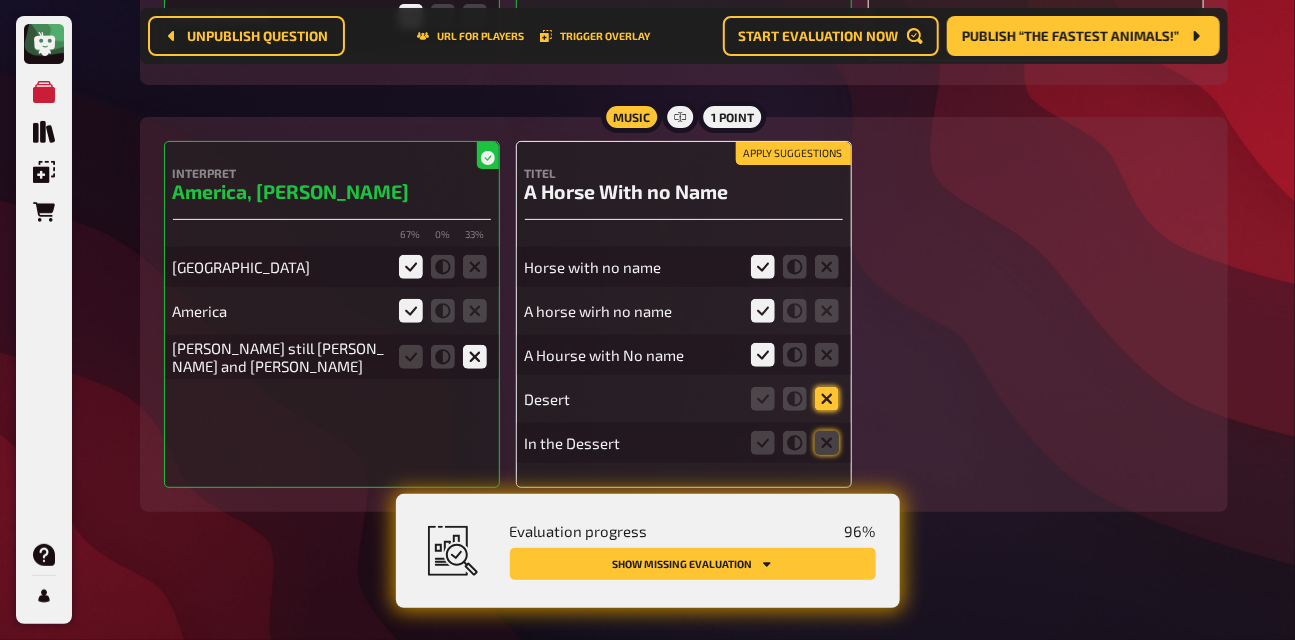 click 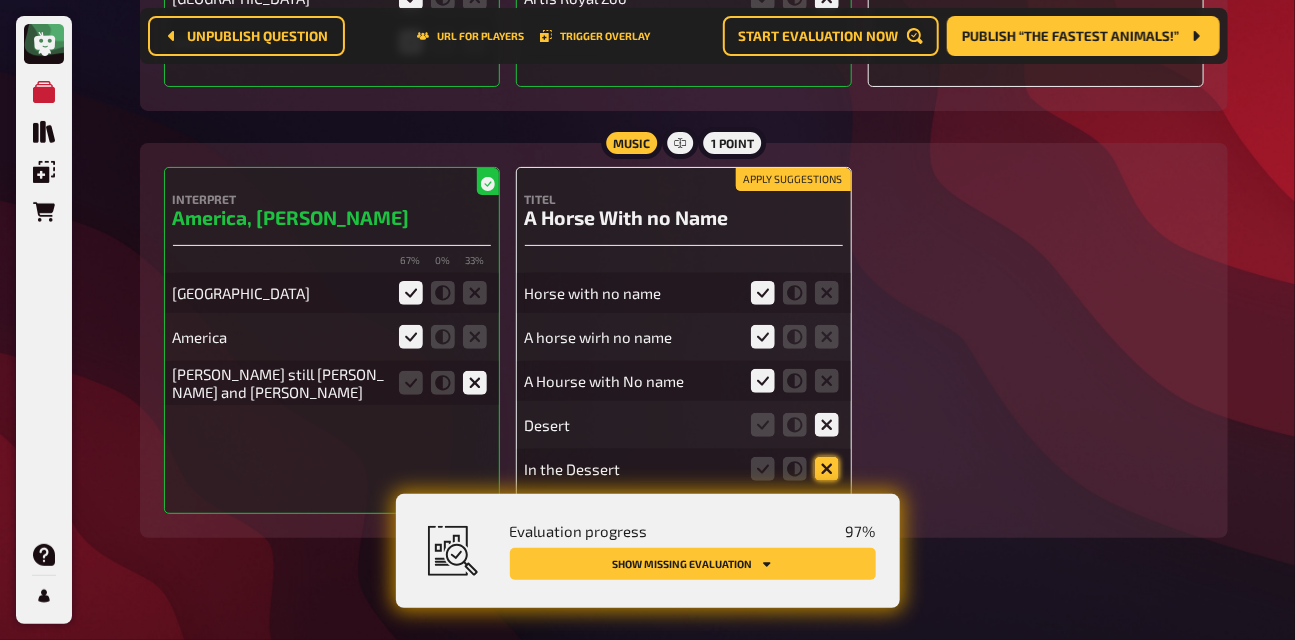 click 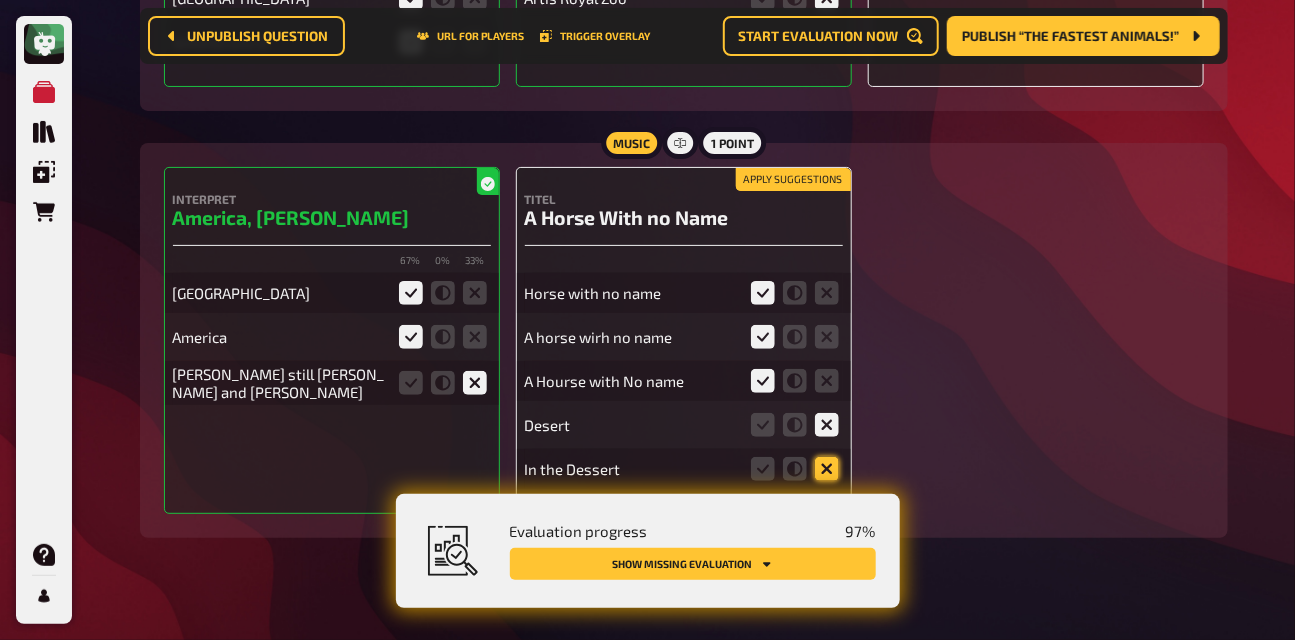 click at bounding box center [0, 0] 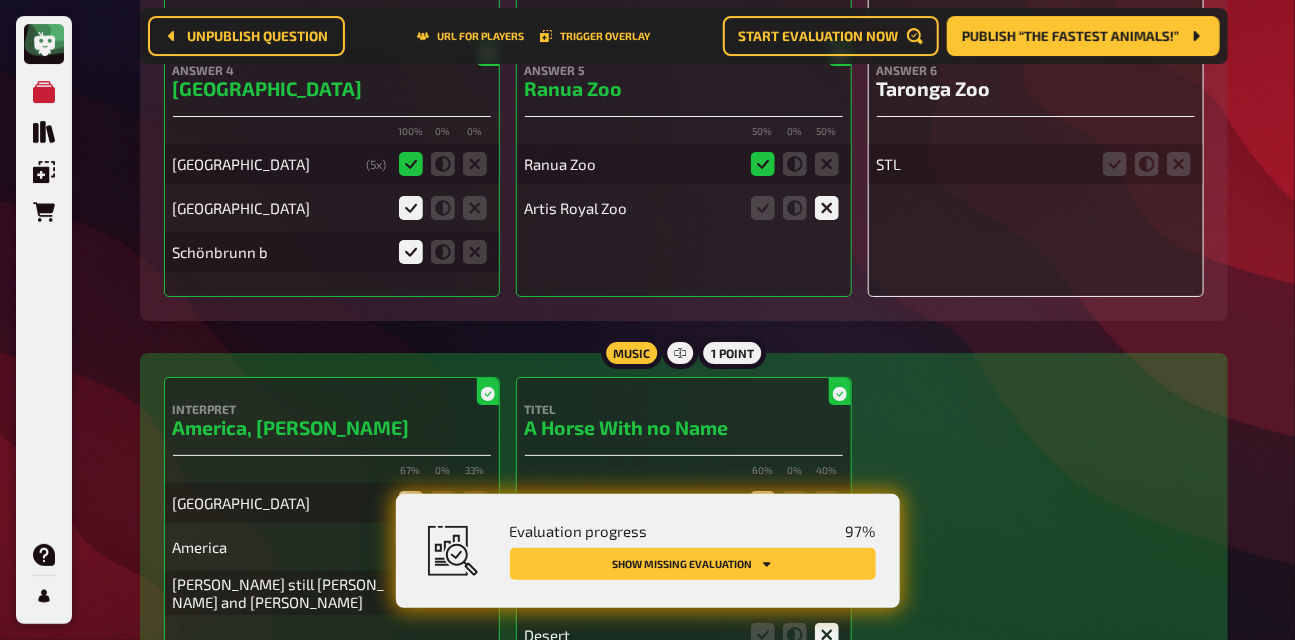 scroll, scrollTop: 11010, scrollLeft: 0, axis: vertical 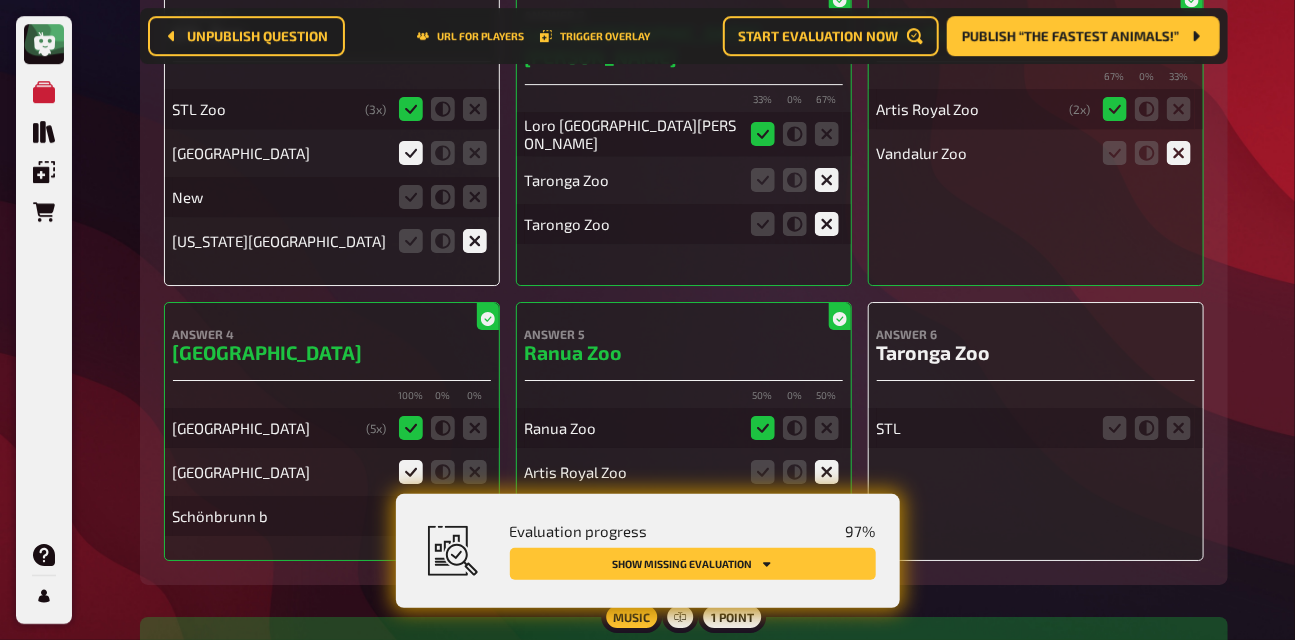 click on "STL" at bounding box center [1036, 418] 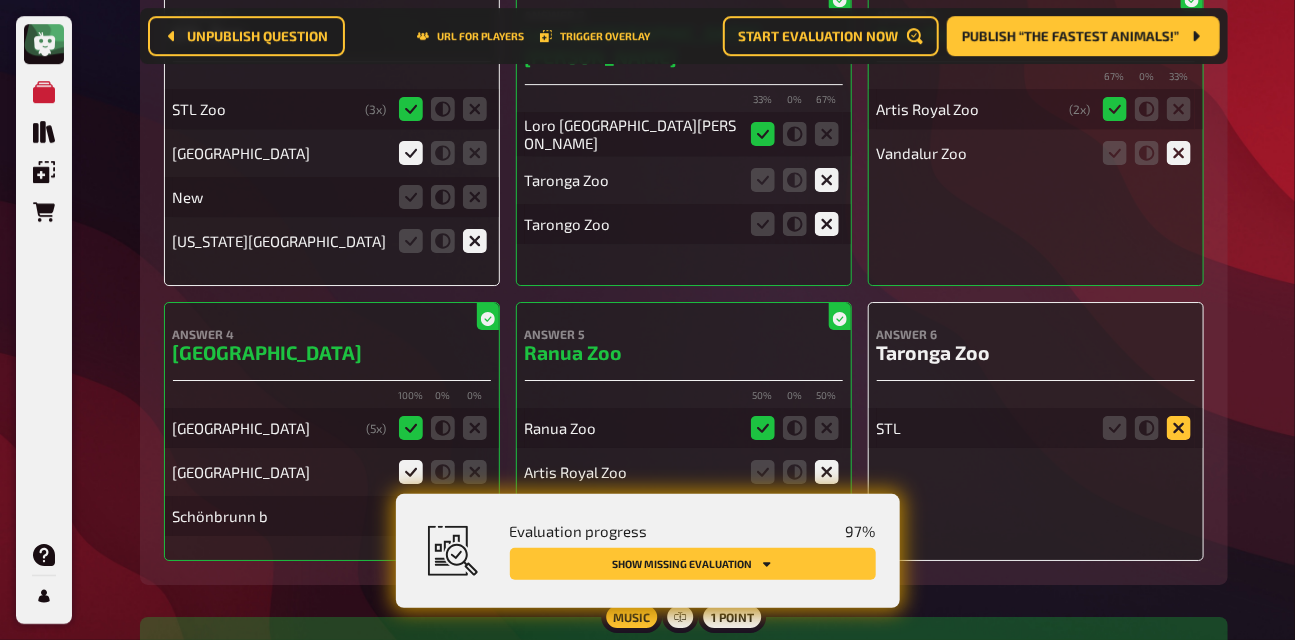 click 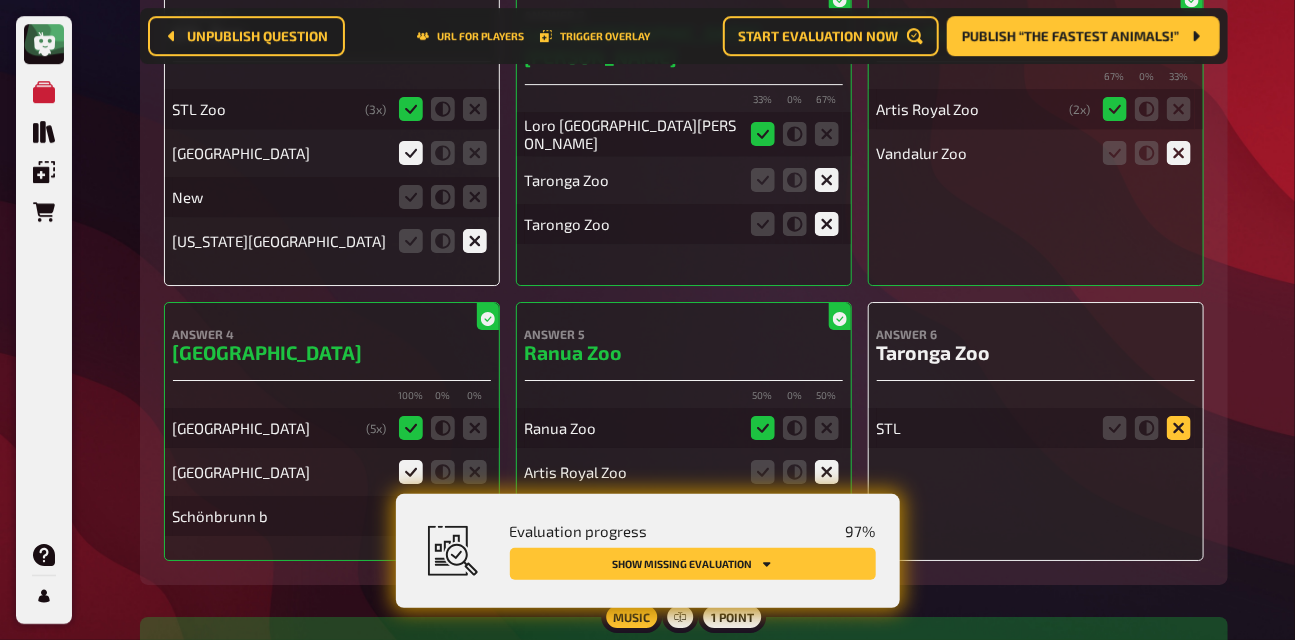 click at bounding box center (0, 0) 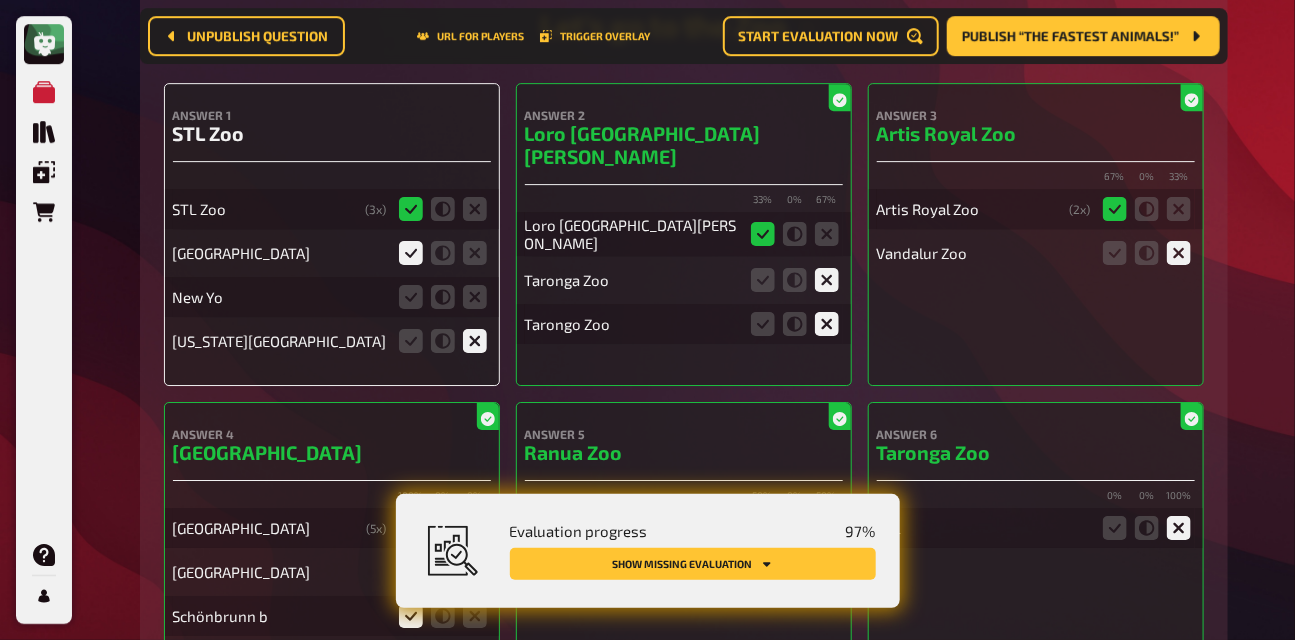 scroll, scrollTop: 10909, scrollLeft: 0, axis: vertical 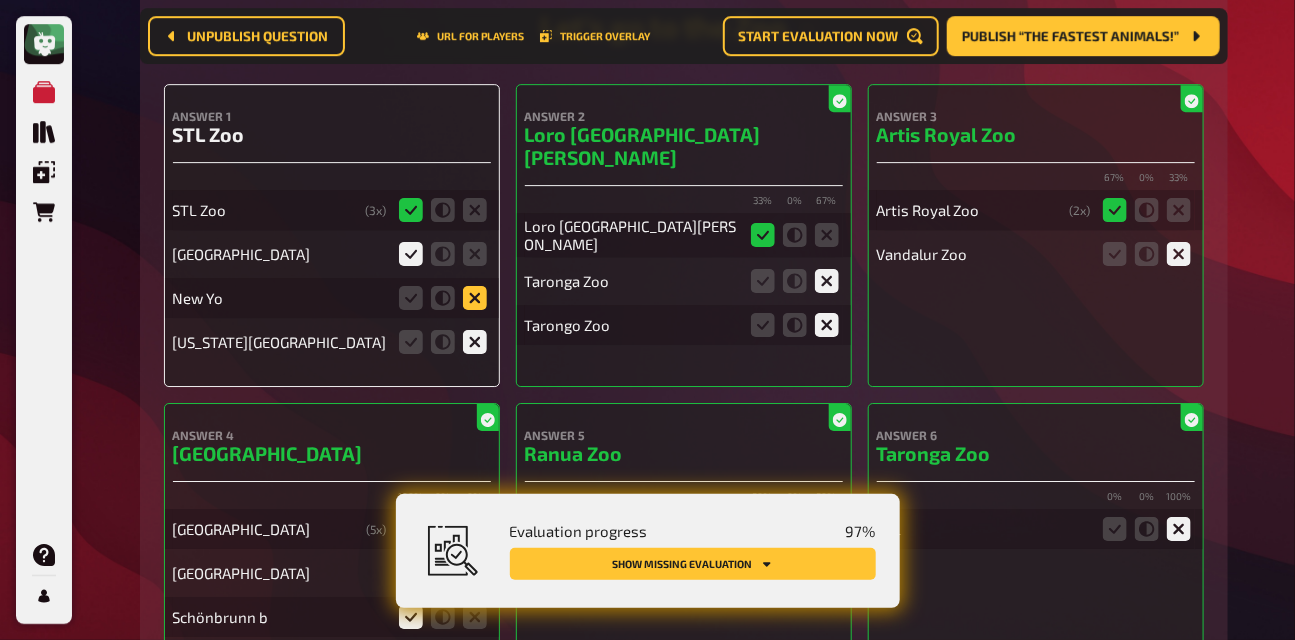 click 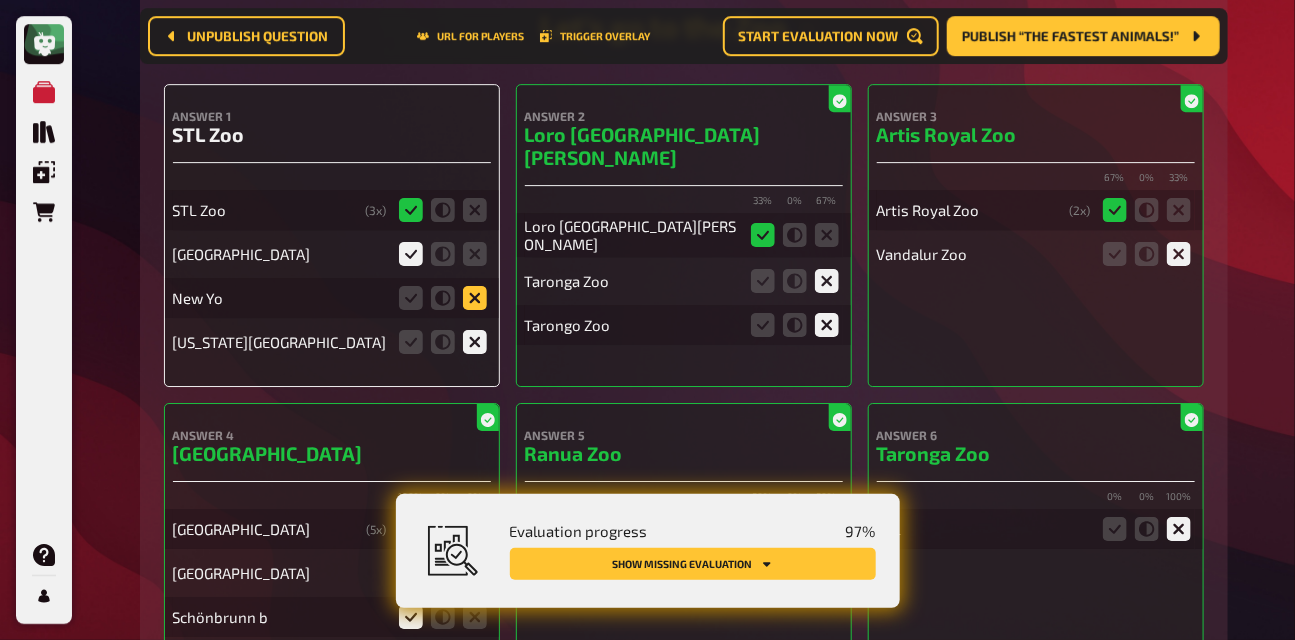 click at bounding box center (0, 0) 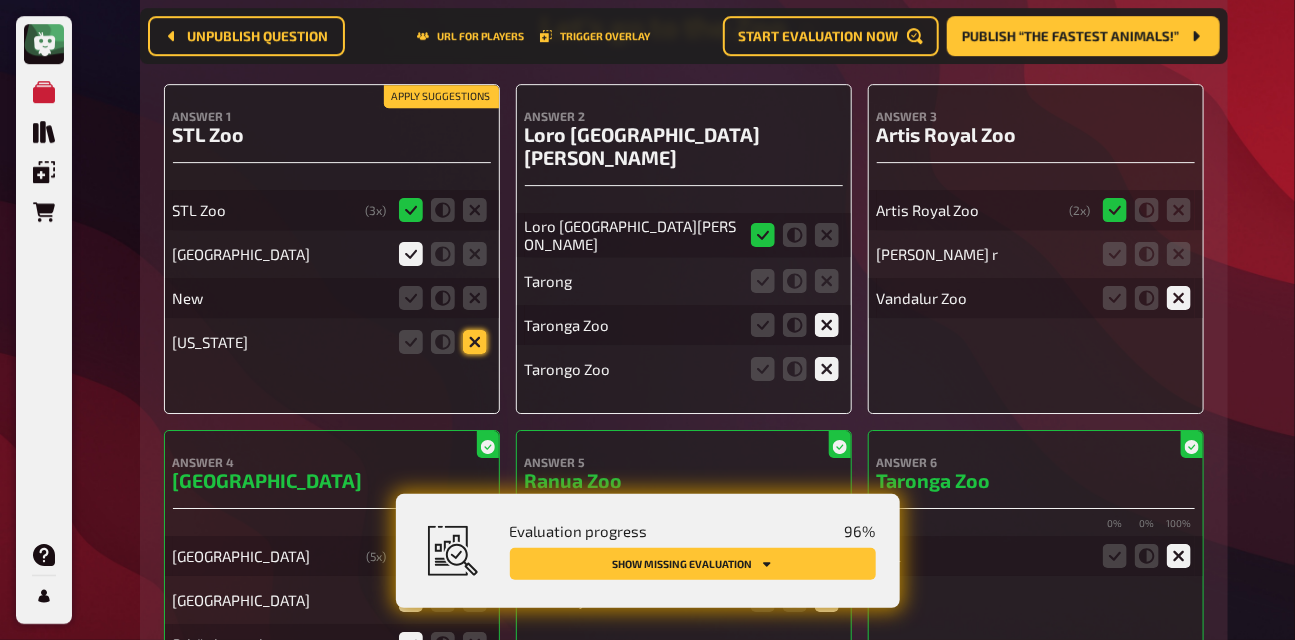 click 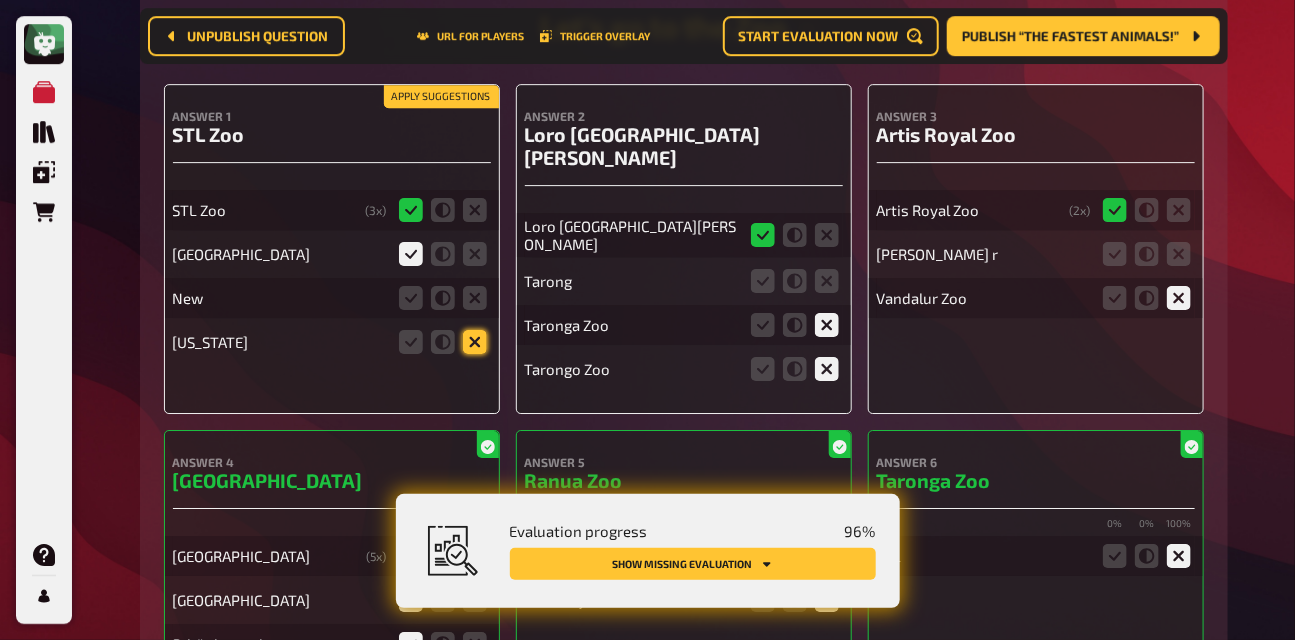 click at bounding box center (0, 0) 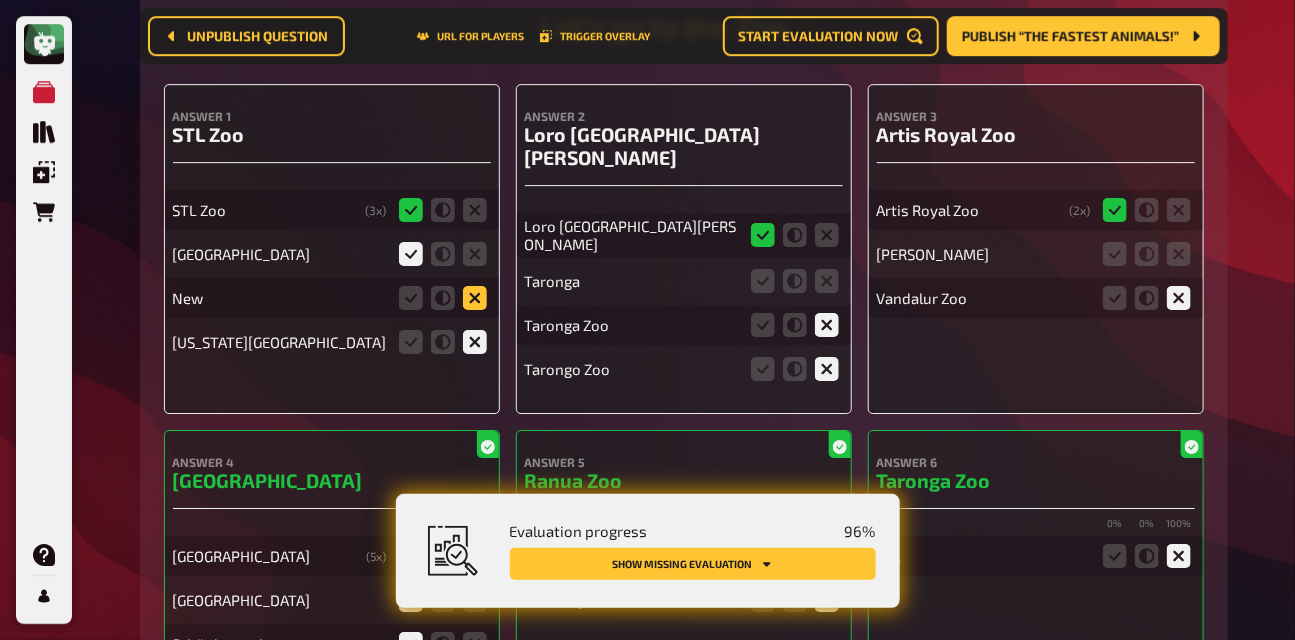 click 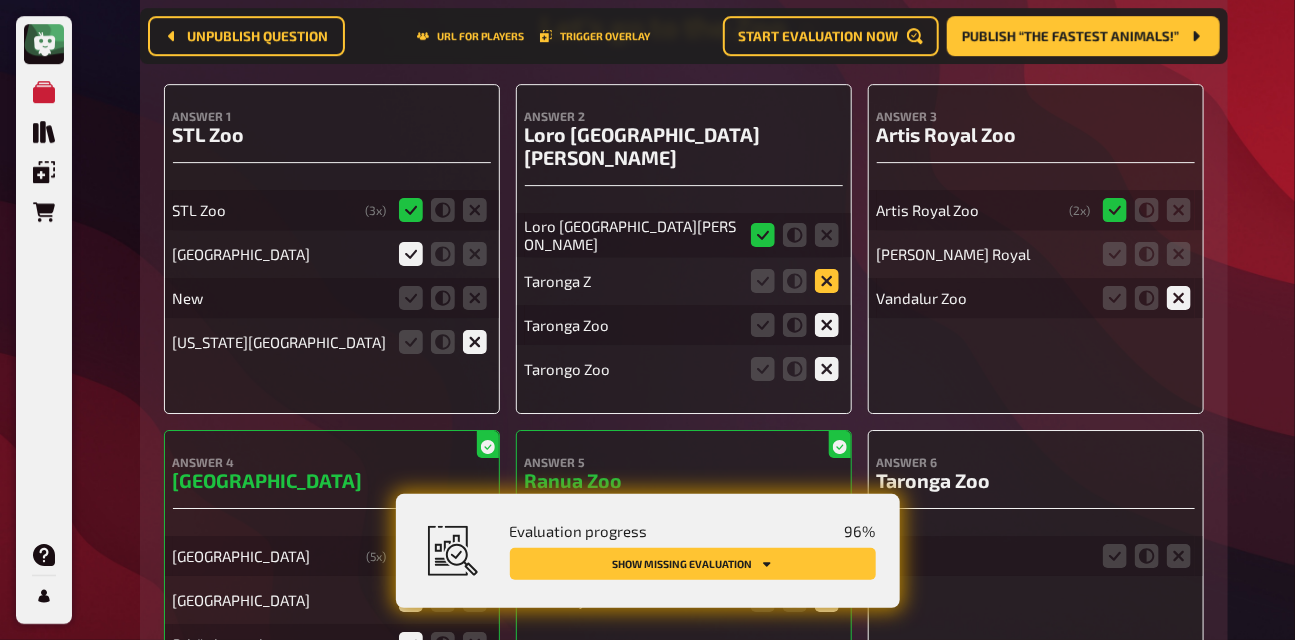 click 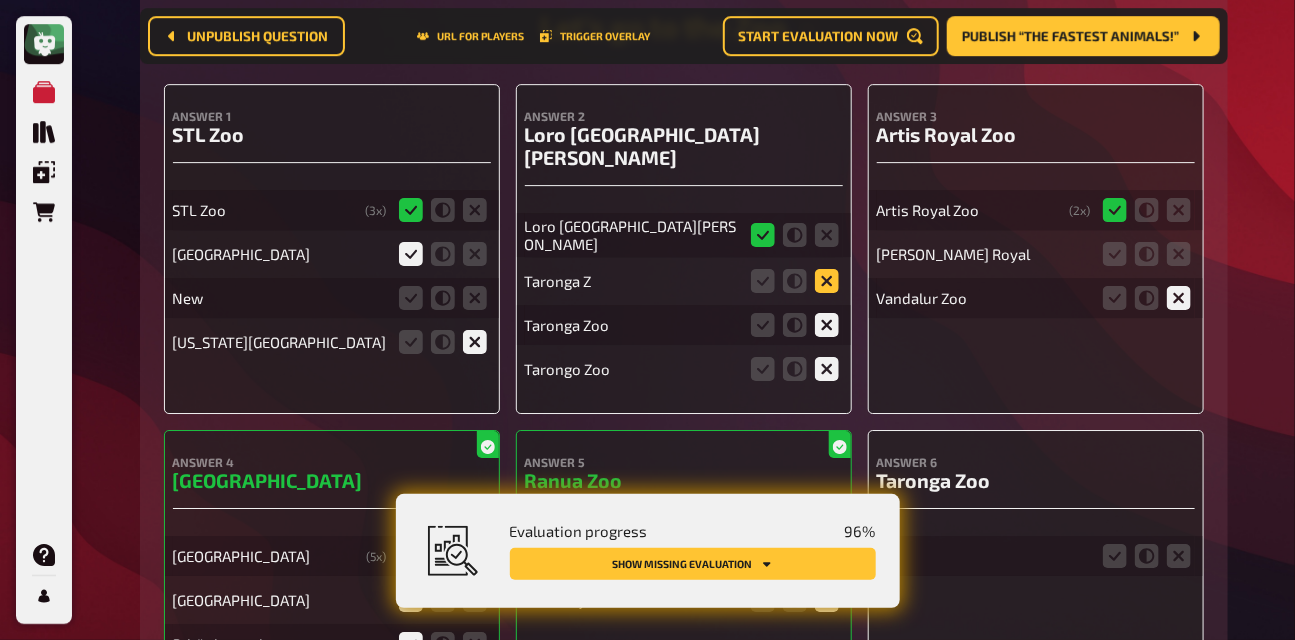 click at bounding box center (0, 0) 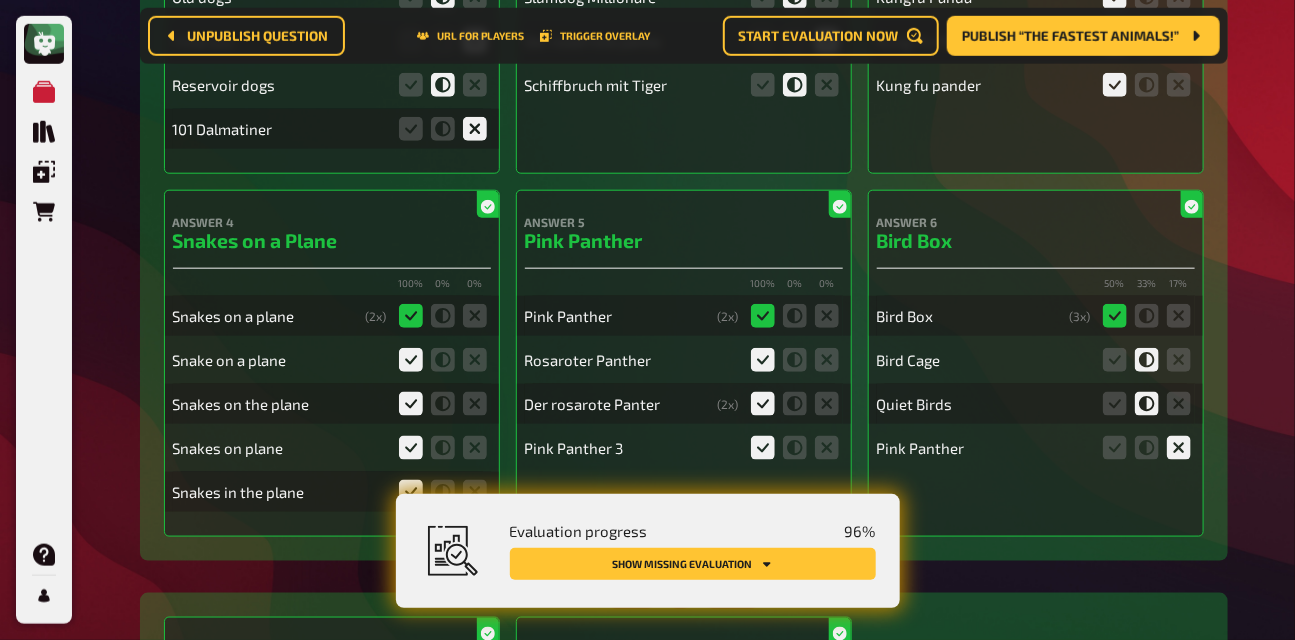 scroll, scrollTop: 0, scrollLeft: 0, axis: both 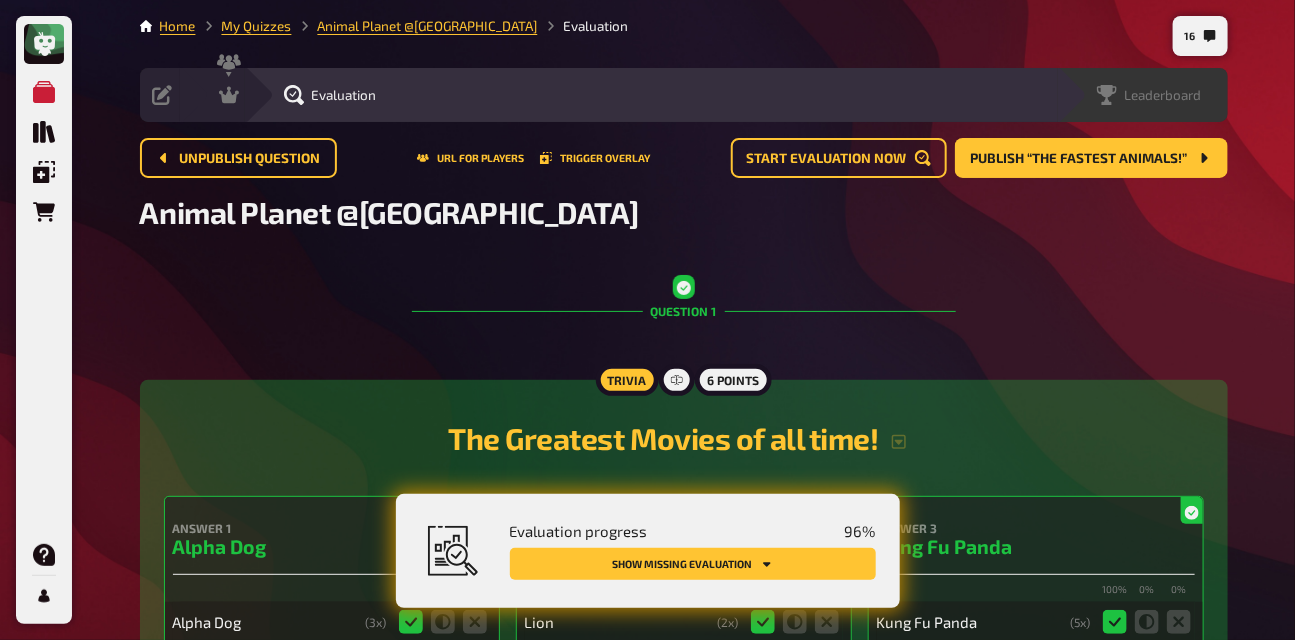 click on "Leaderboard" at bounding box center [1163, 95] 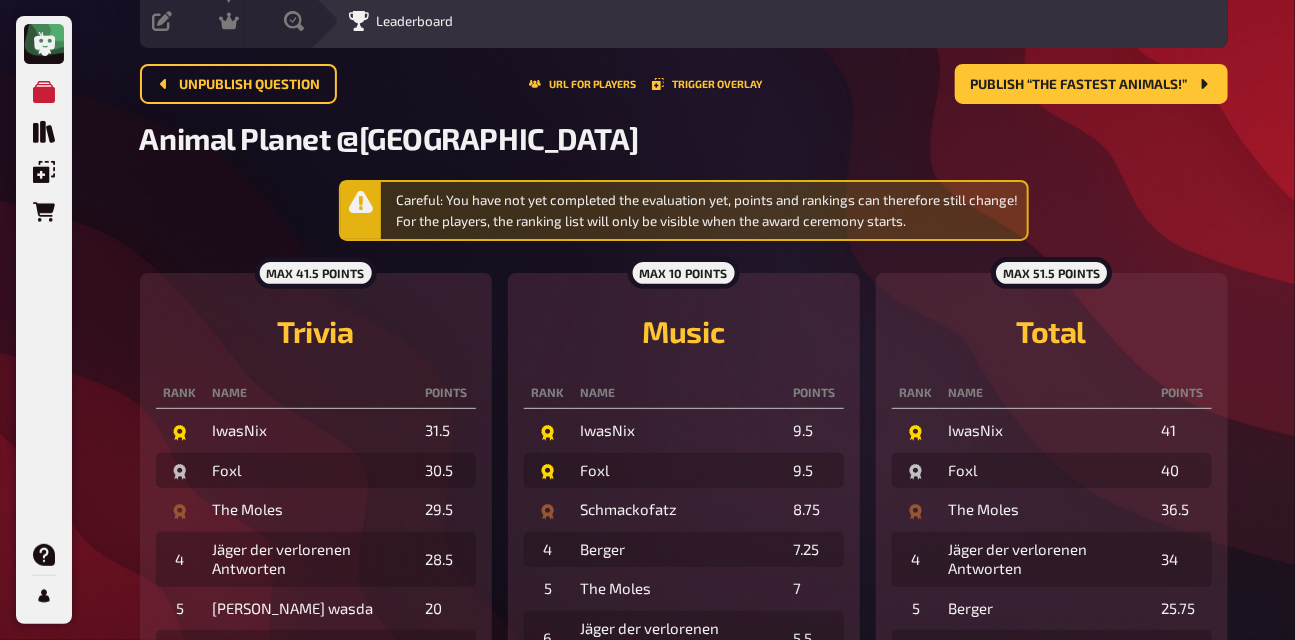 scroll, scrollTop: 0, scrollLeft: 0, axis: both 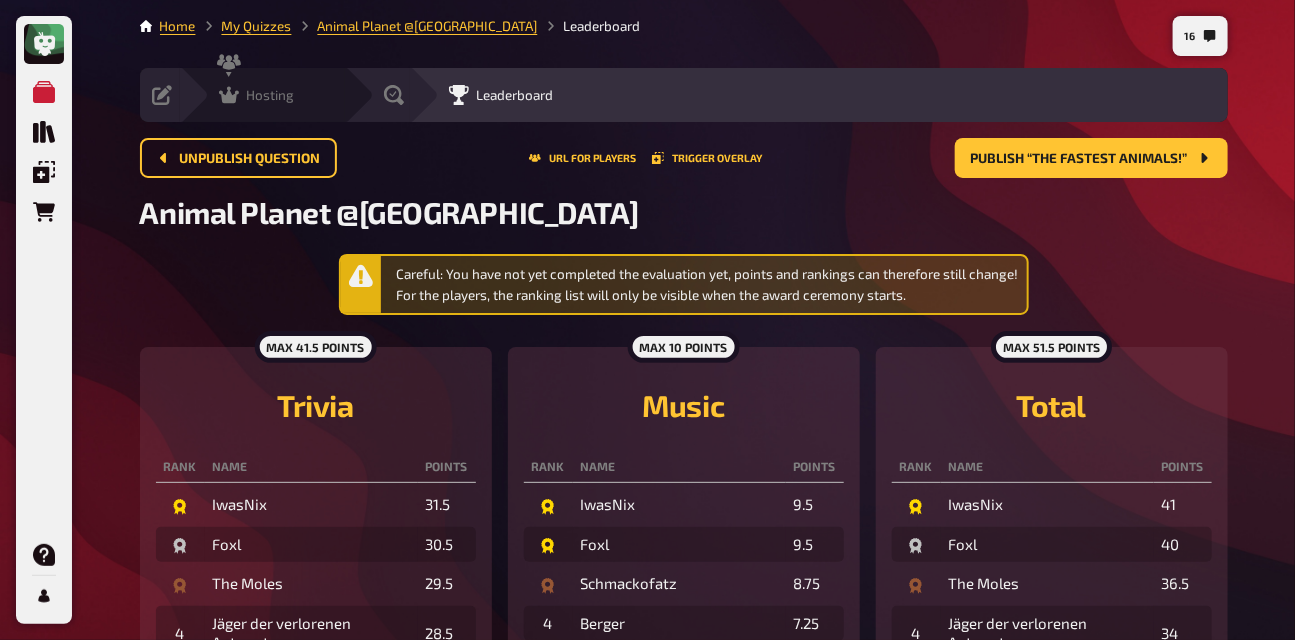 click on "Hosting undefined" at bounding box center [276, 95] 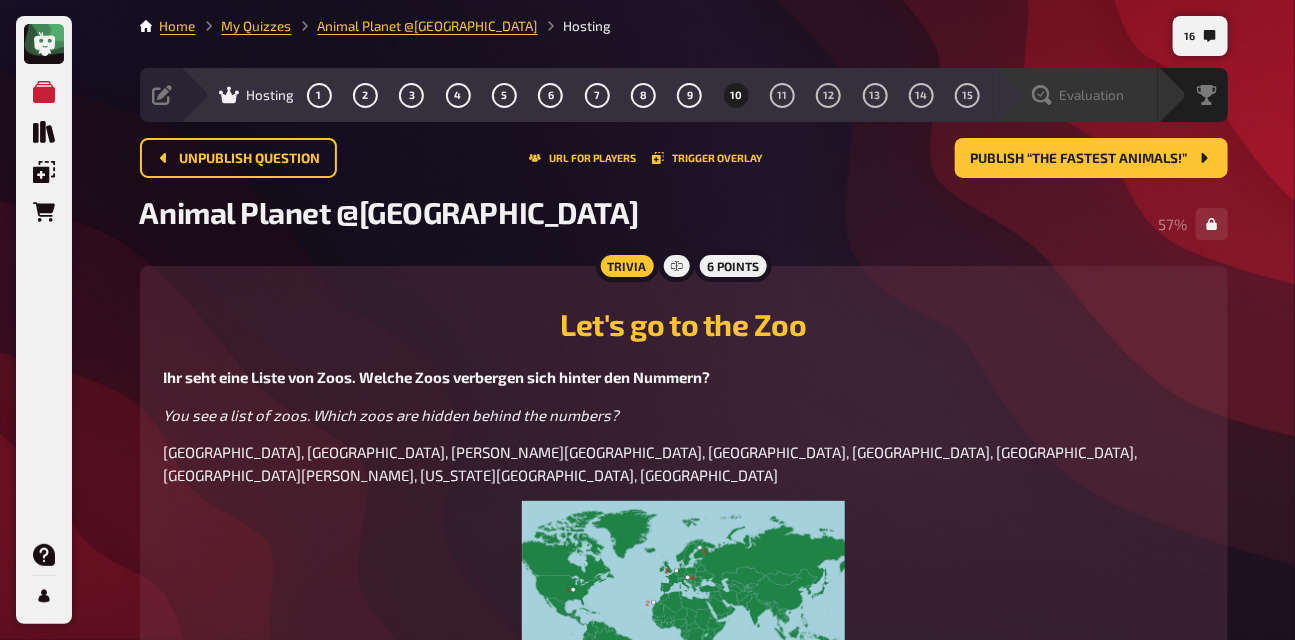 click on "Evaluation" at bounding box center (1092, 95) 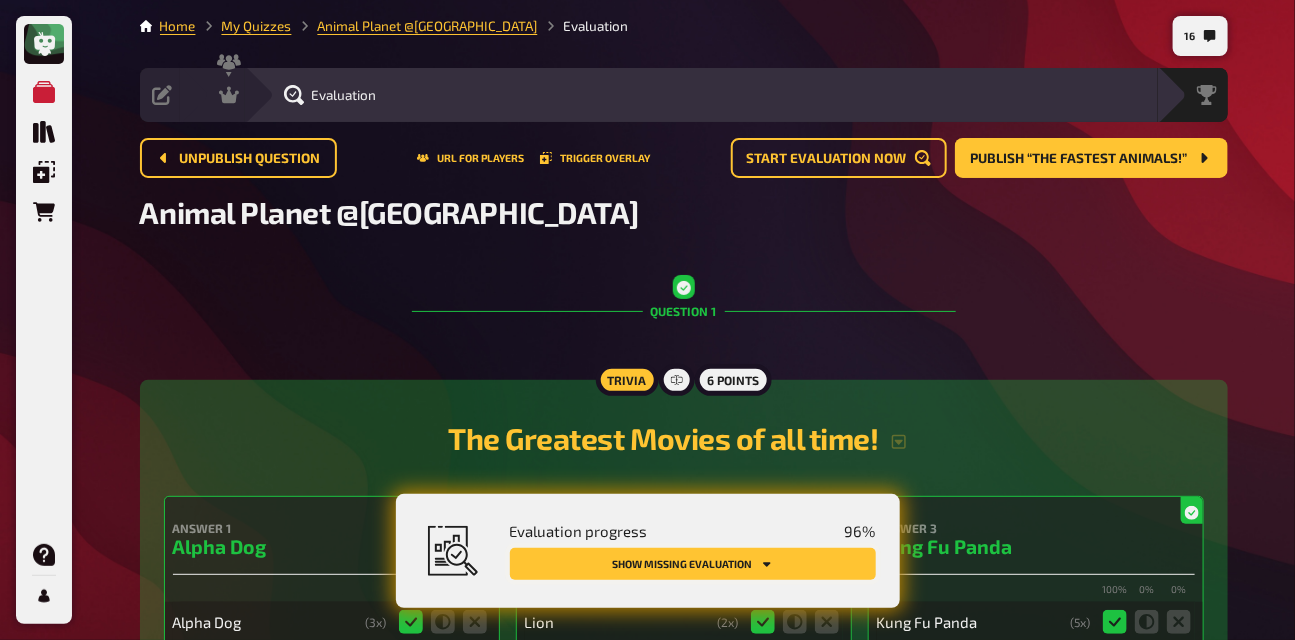 click on "Show missing evaluation" at bounding box center (693, 564) 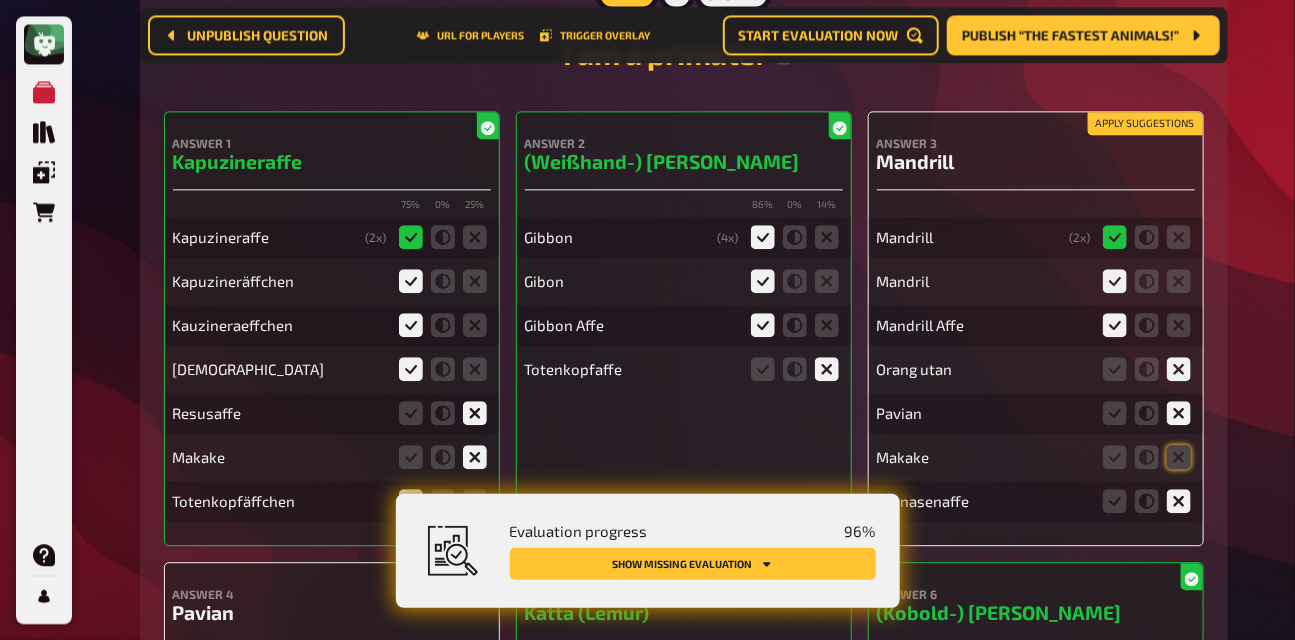 scroll, scrollTop: 7419, scrollLeft: 0, axis: vertical 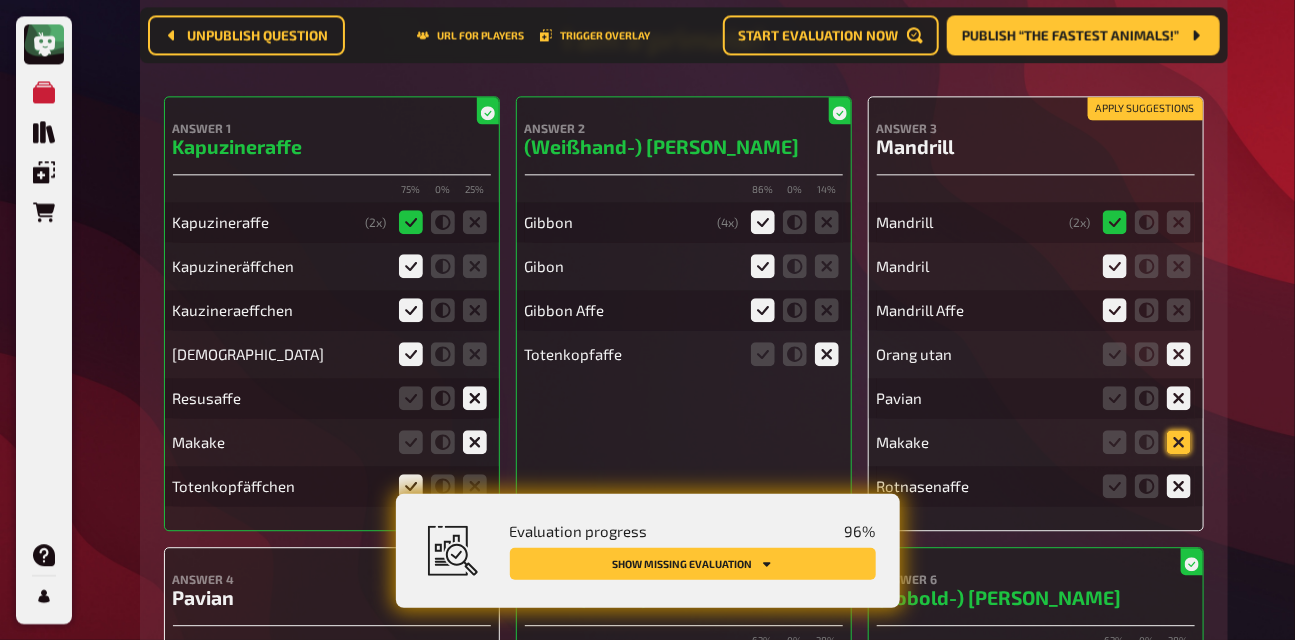 click 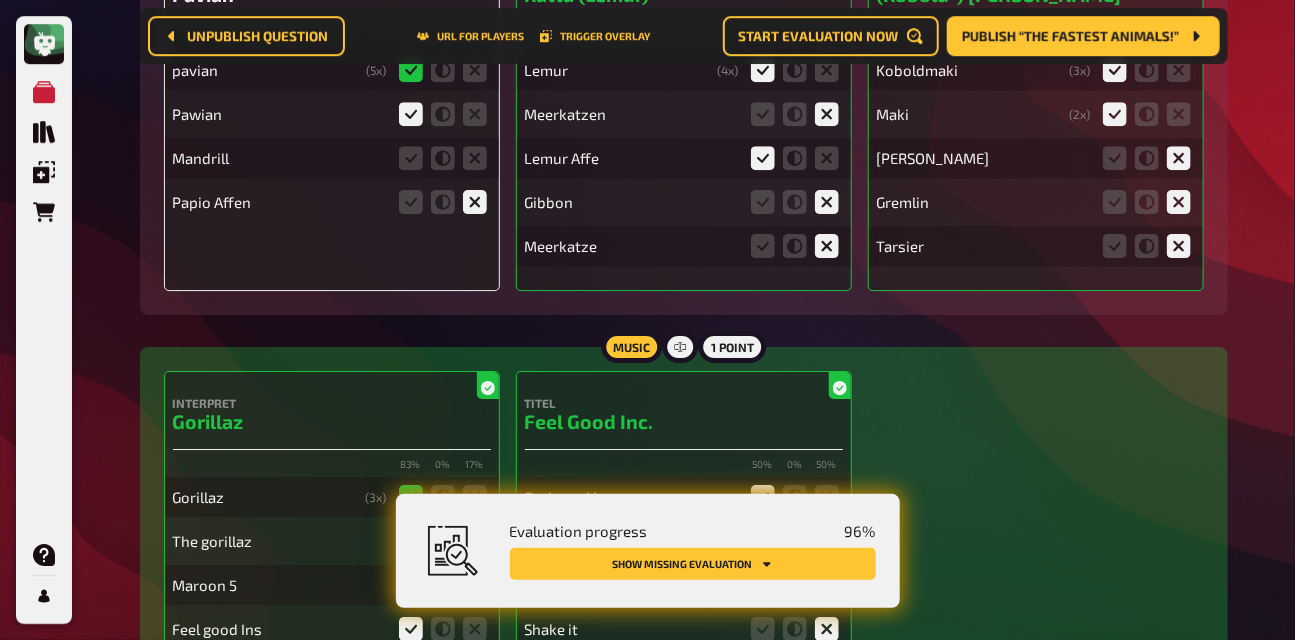 scroll, scrollTop: 8018, scrollLeft: 0, axis: vertical 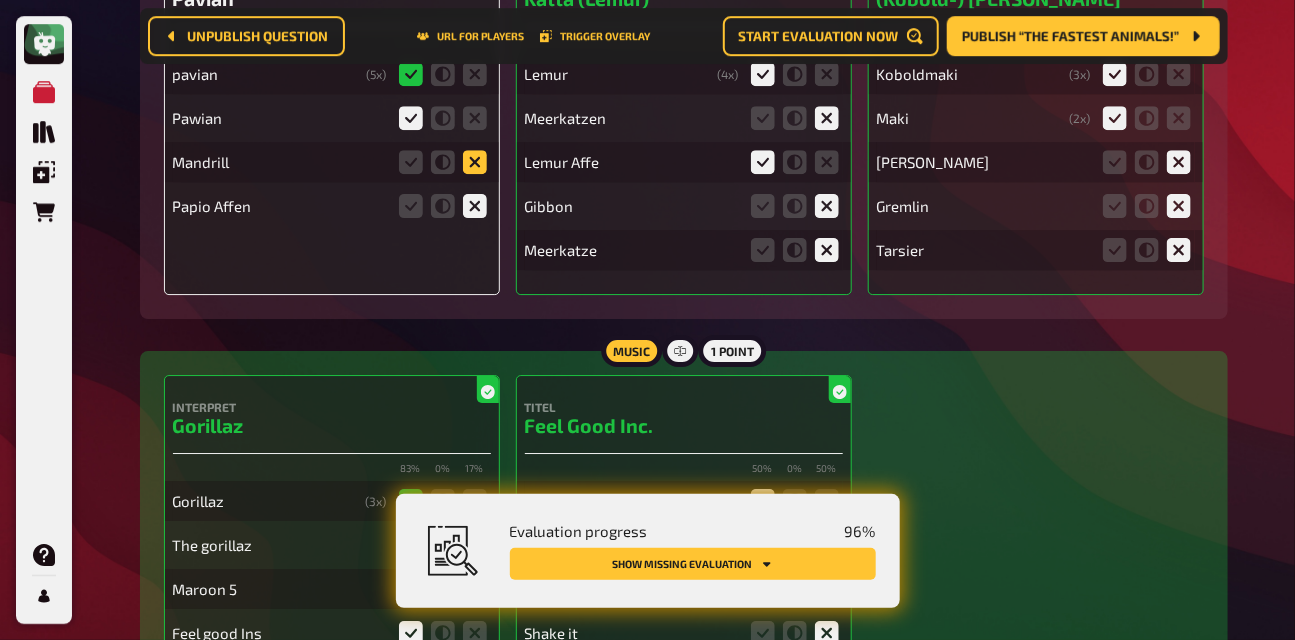 click 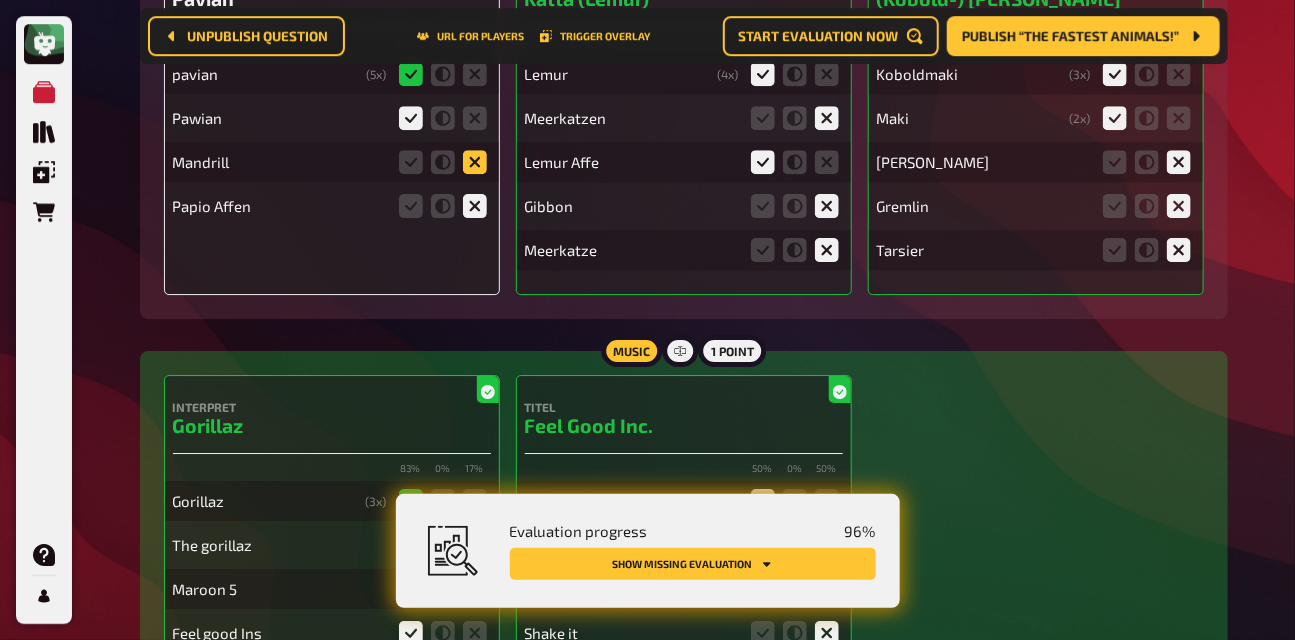 click at bounding box center [0, 0] 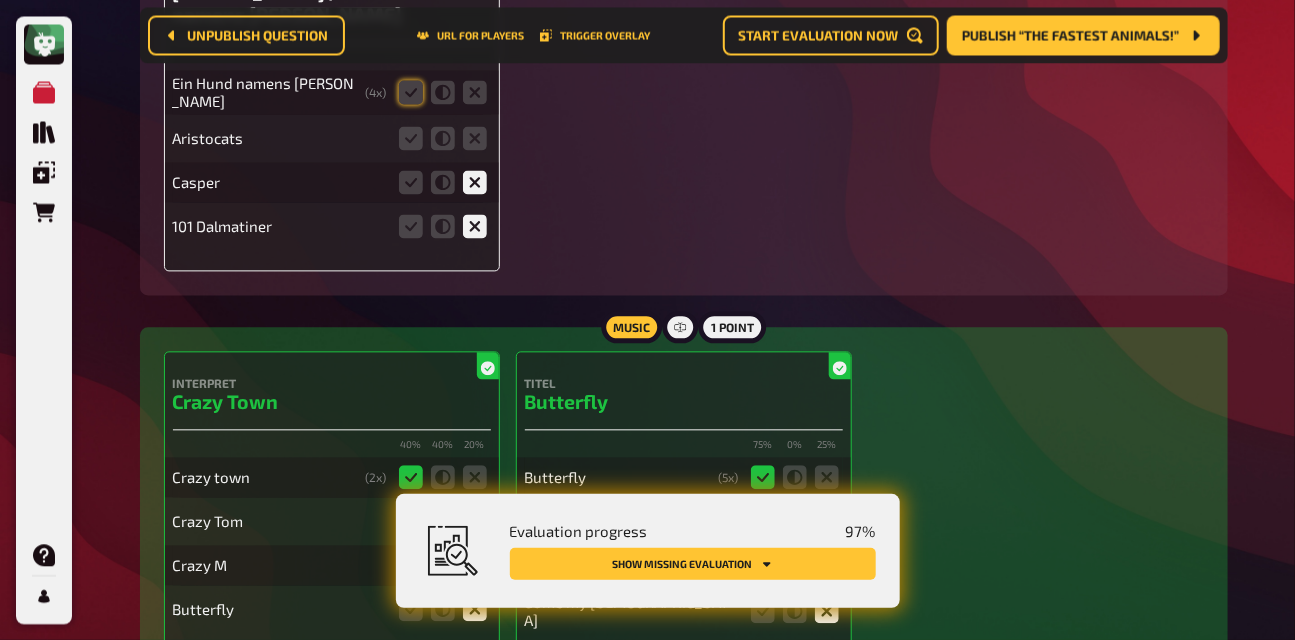 scroll, scrollTop: 9979, scrollLeft: 0, axis: vertical 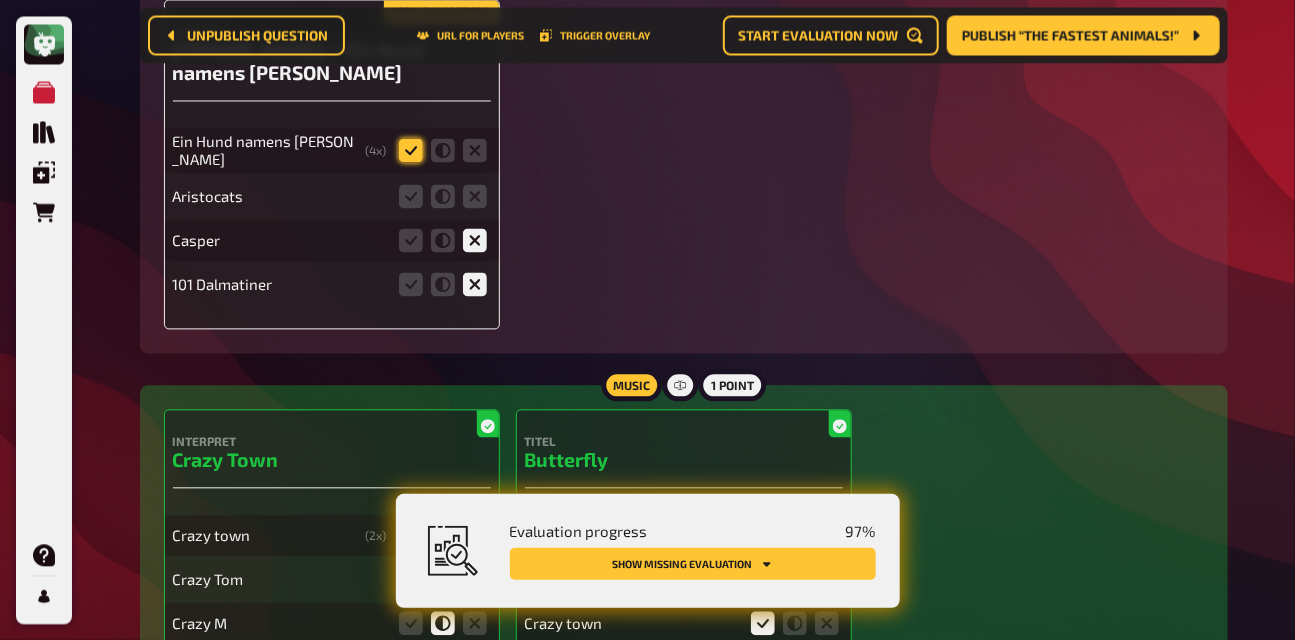 click 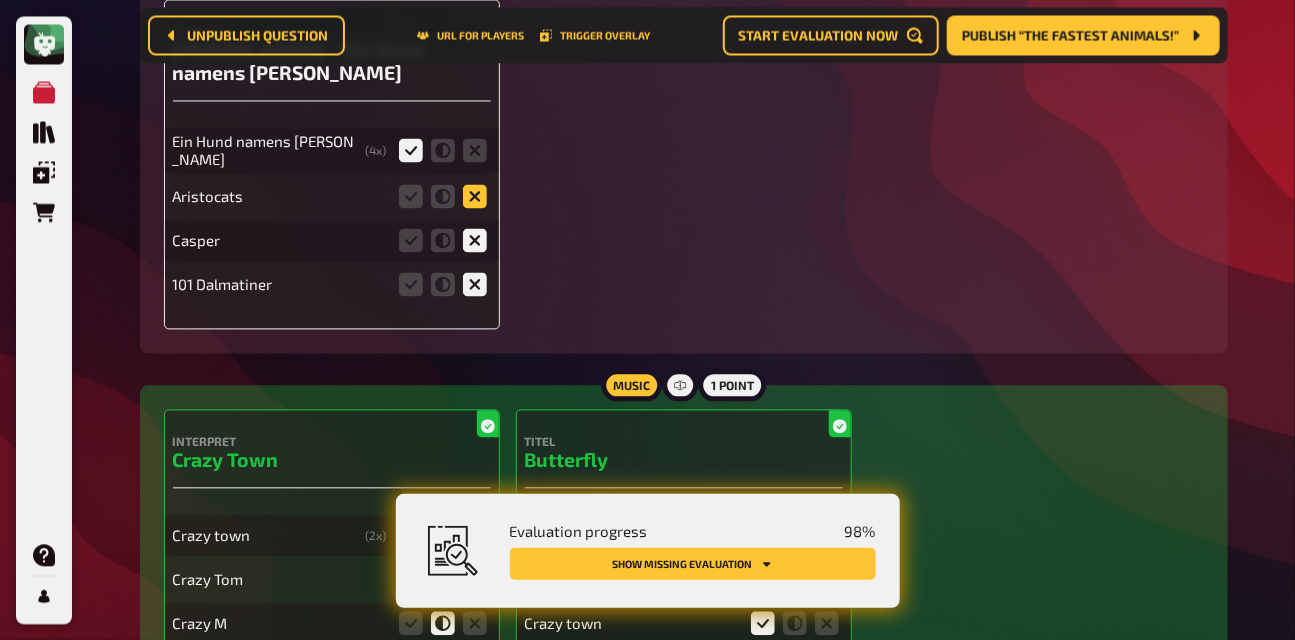 click 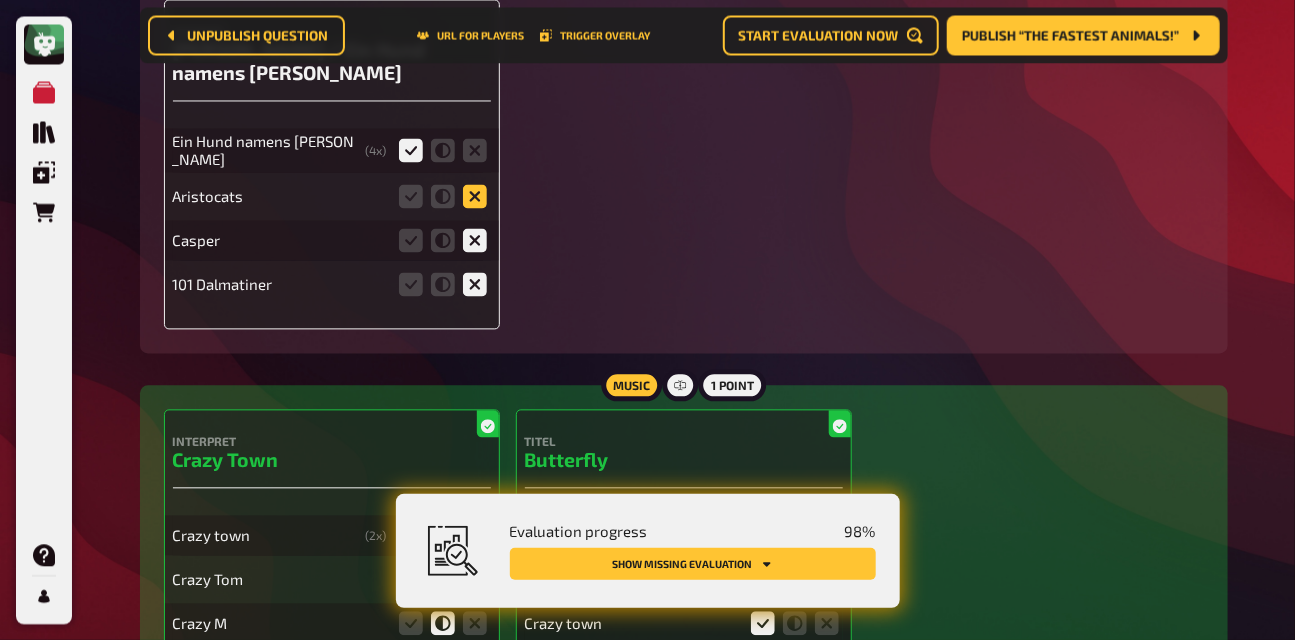 click at bounding box center (0, 0) 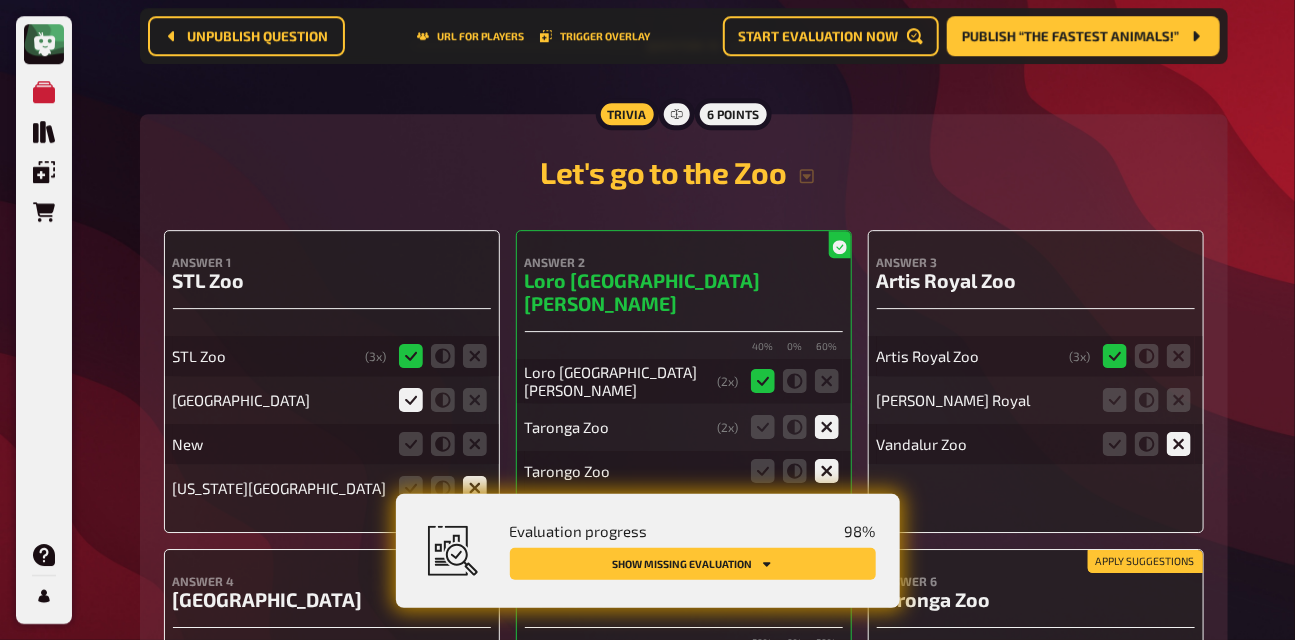 scroll, scrollTop: 10918, scrollLeft: 0, axis: vertical 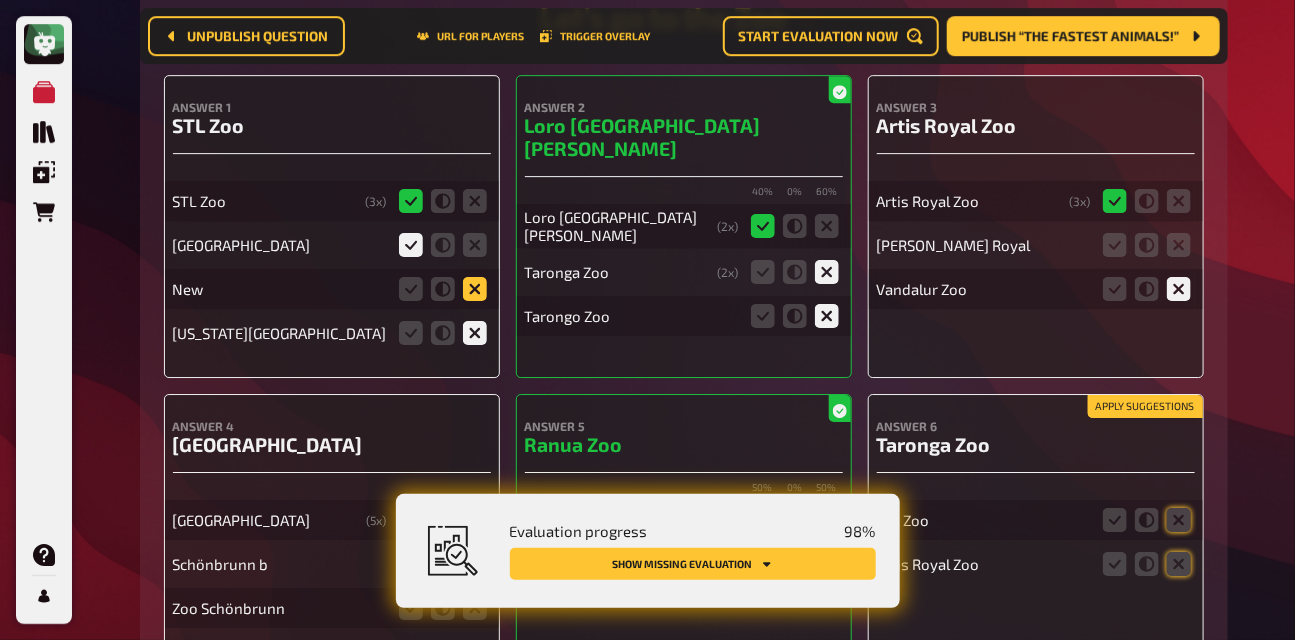 click 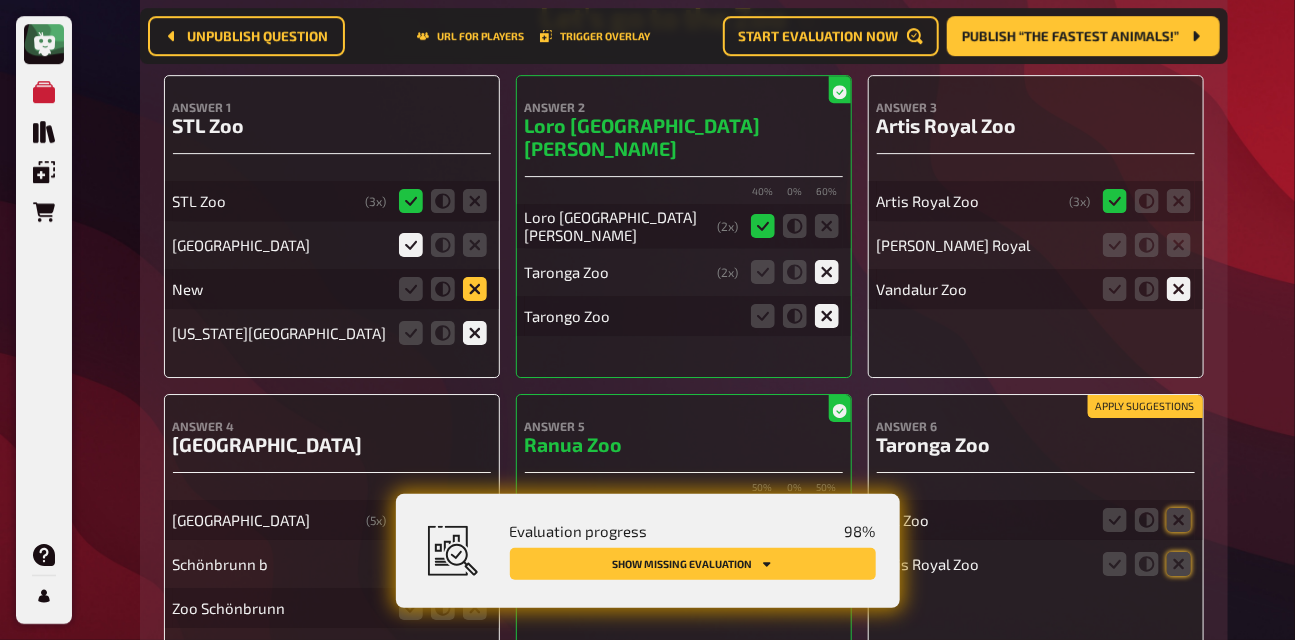 click at bounding box center [0, 0] 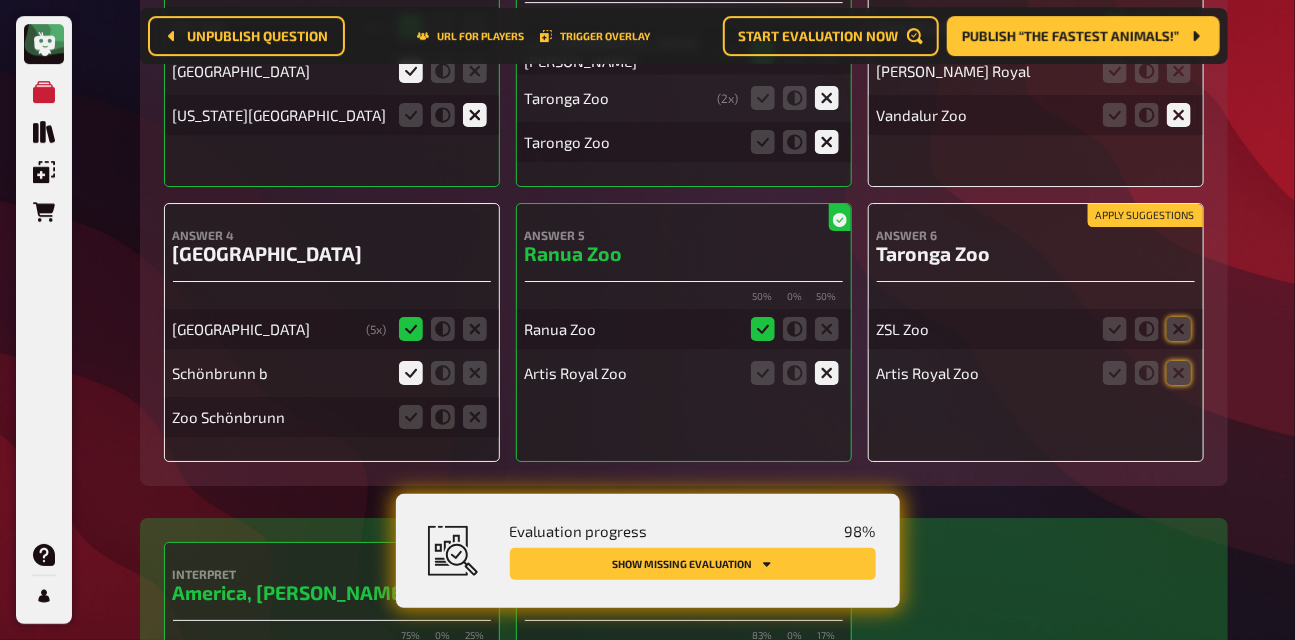 scroll, scrollTop: 11156, scrollLeft: 0, axis: vertical 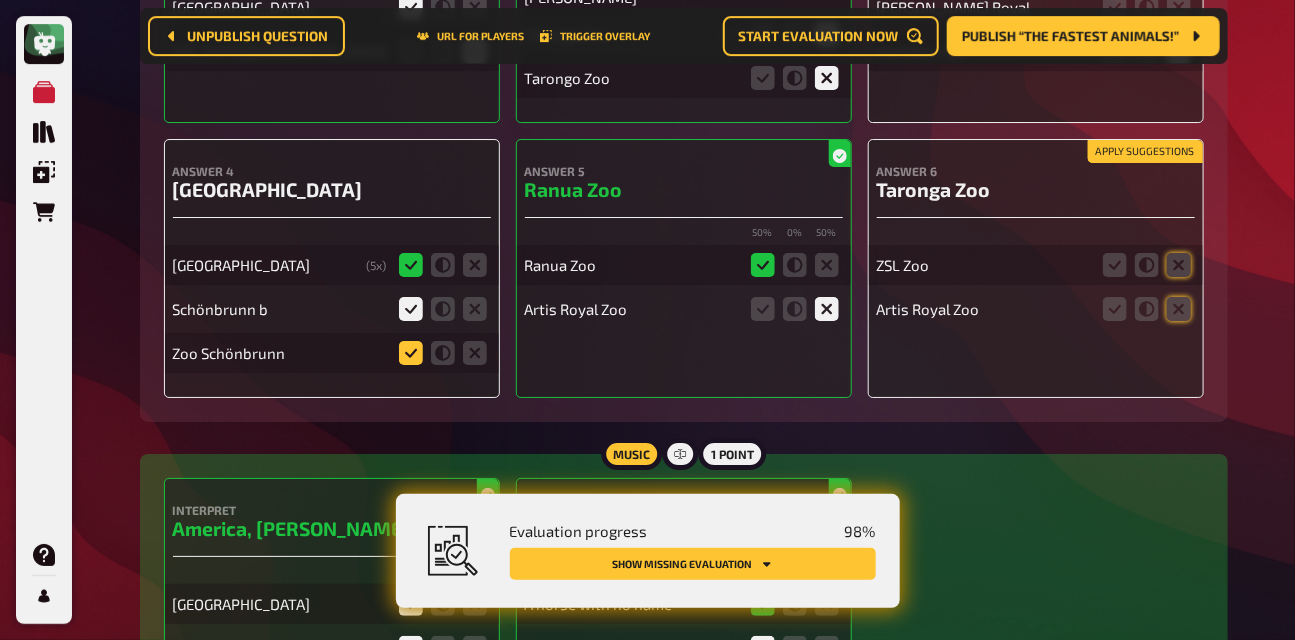 click 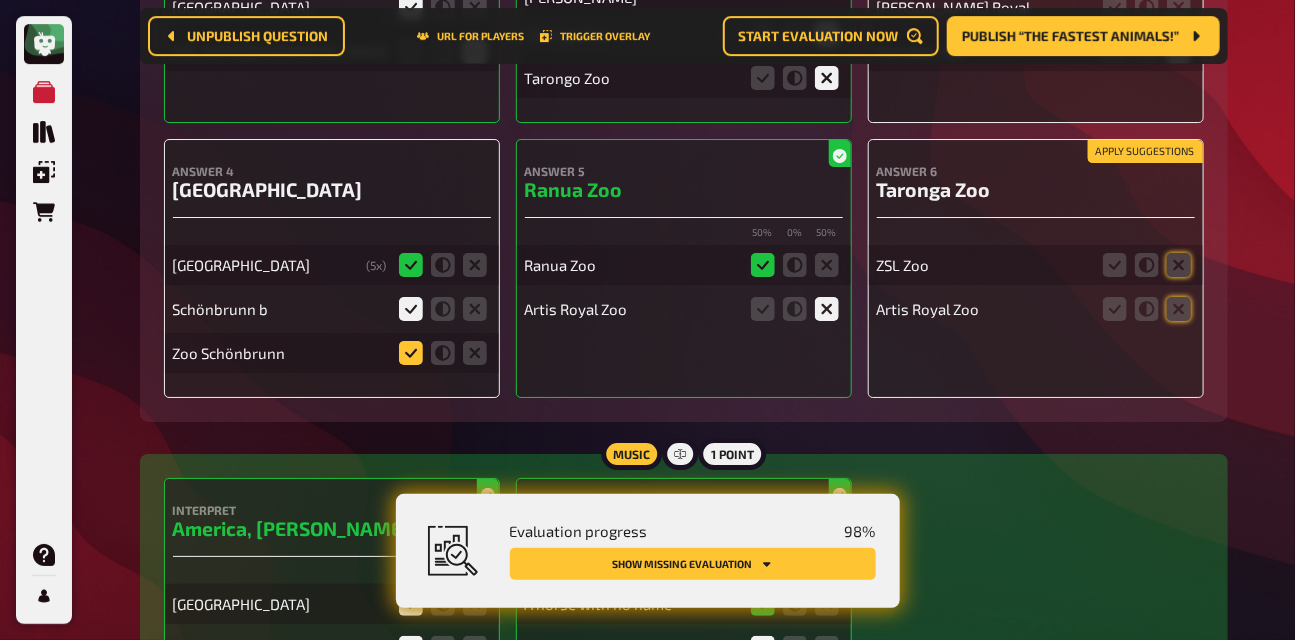 click at bounding box center (0, 0) 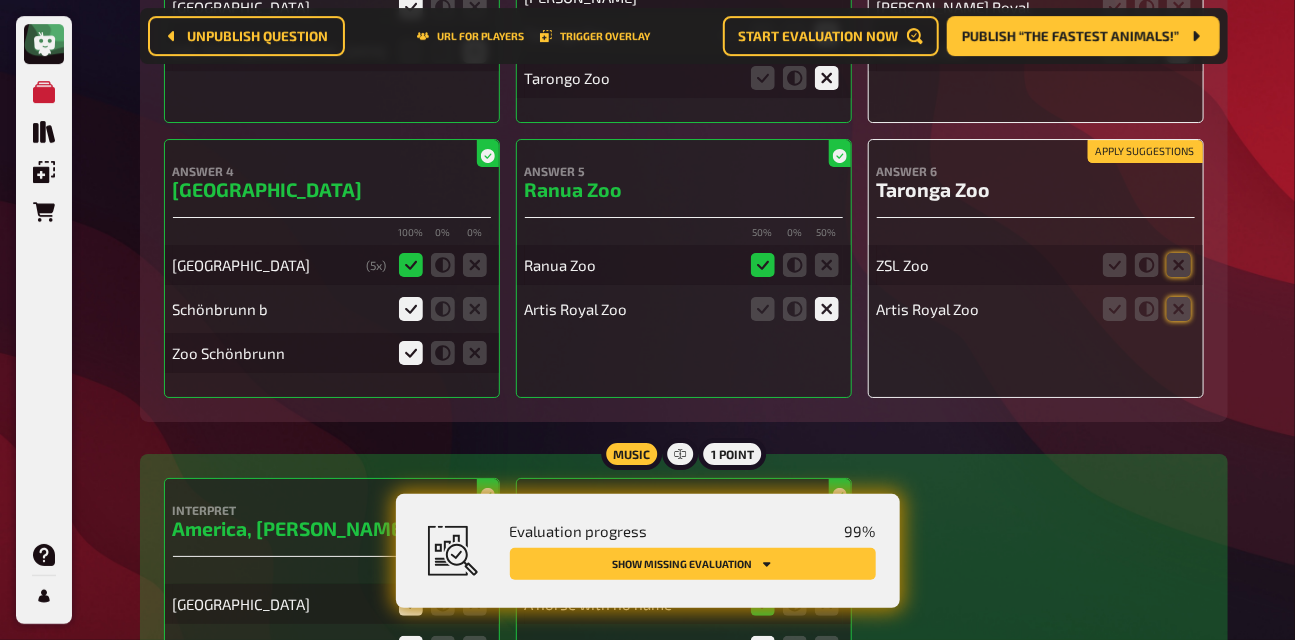 click on "Apply suggestions" at bounding box center [1145, 152] 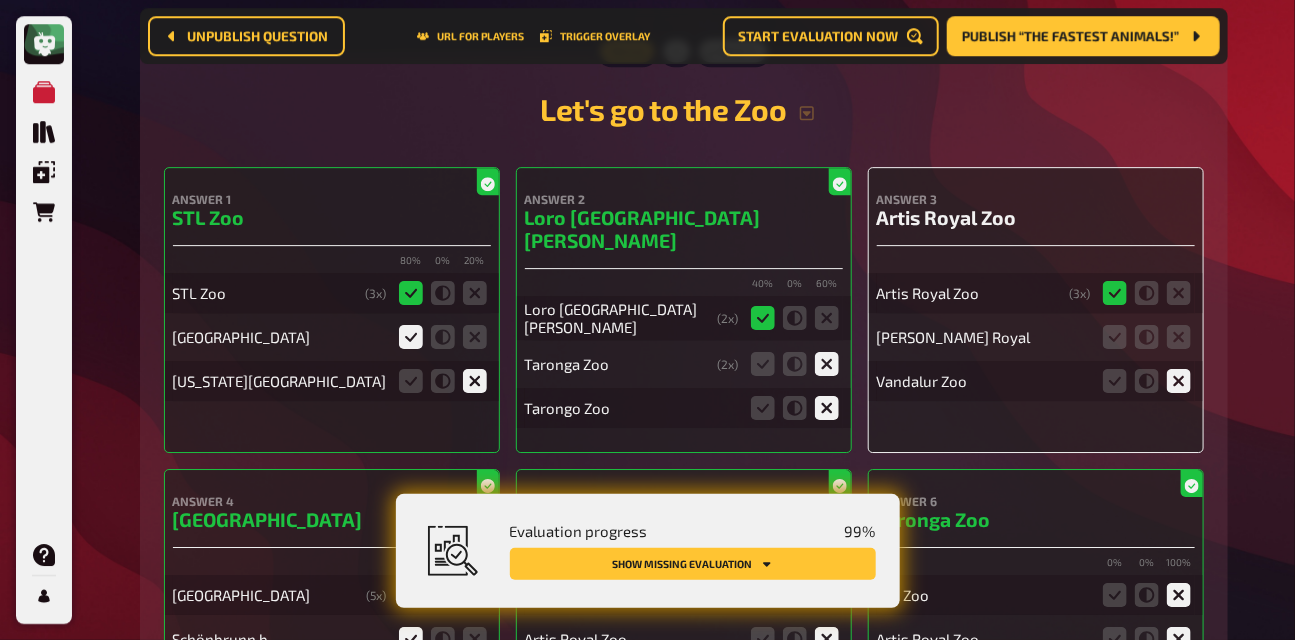 scroll, scrollTop: 10815, scrollLeft: 0, axis: vertical 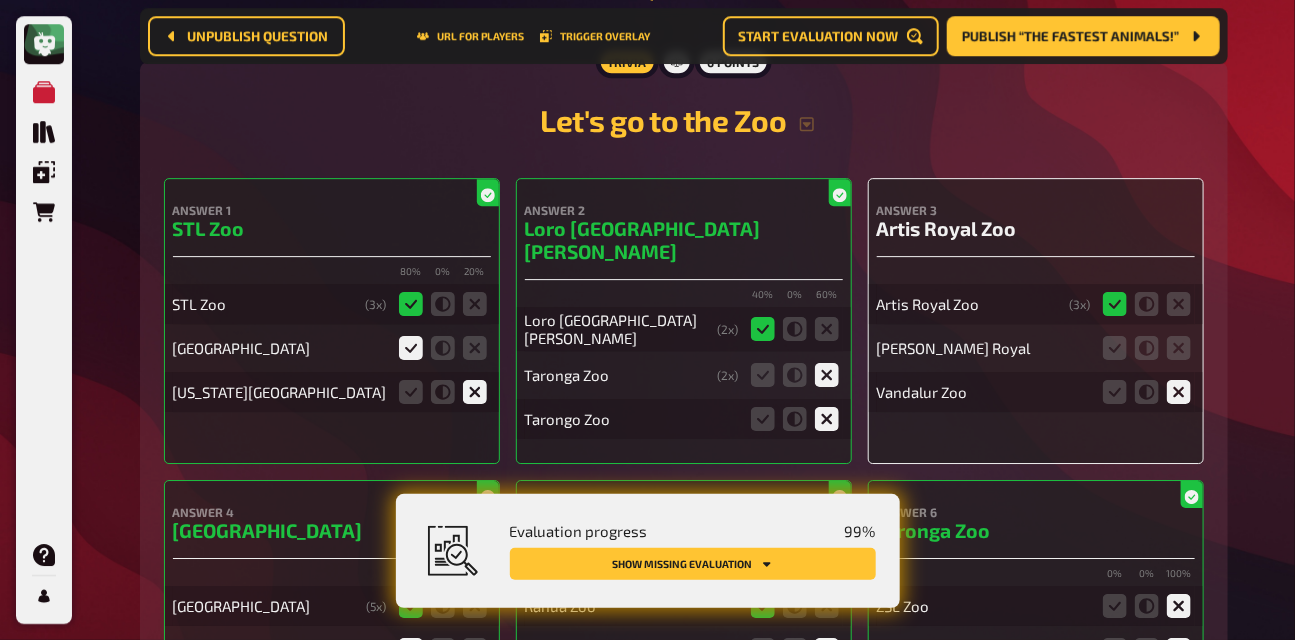 click at bounding box center (1147, 348) 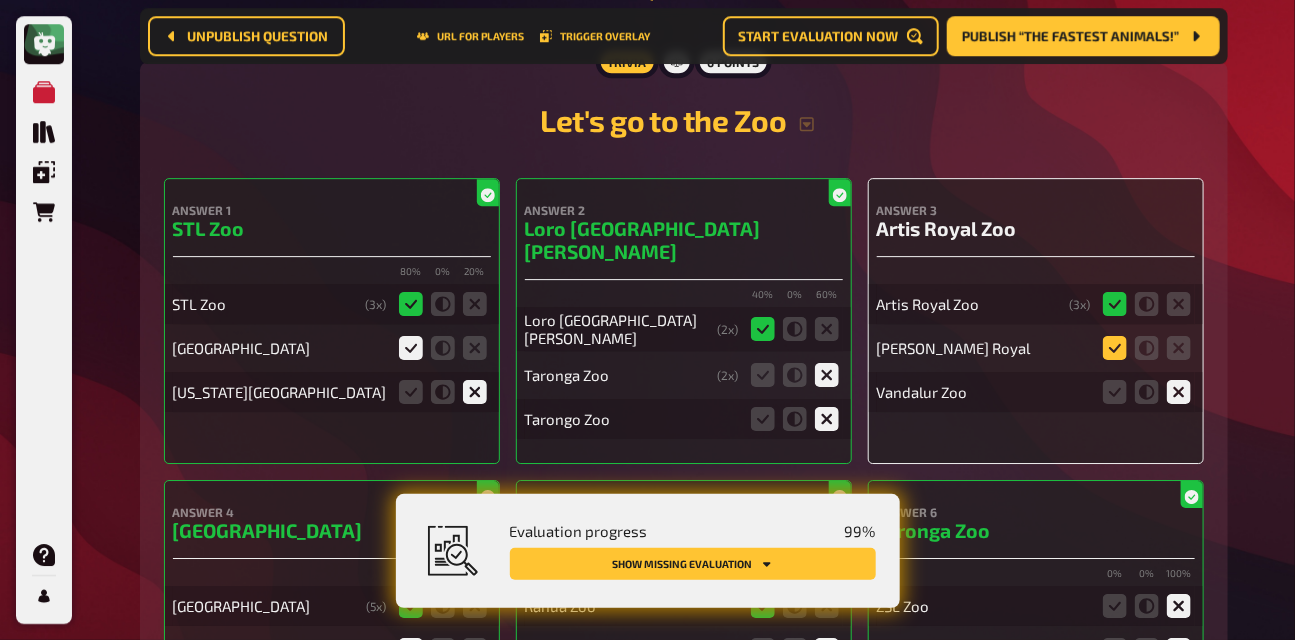 click 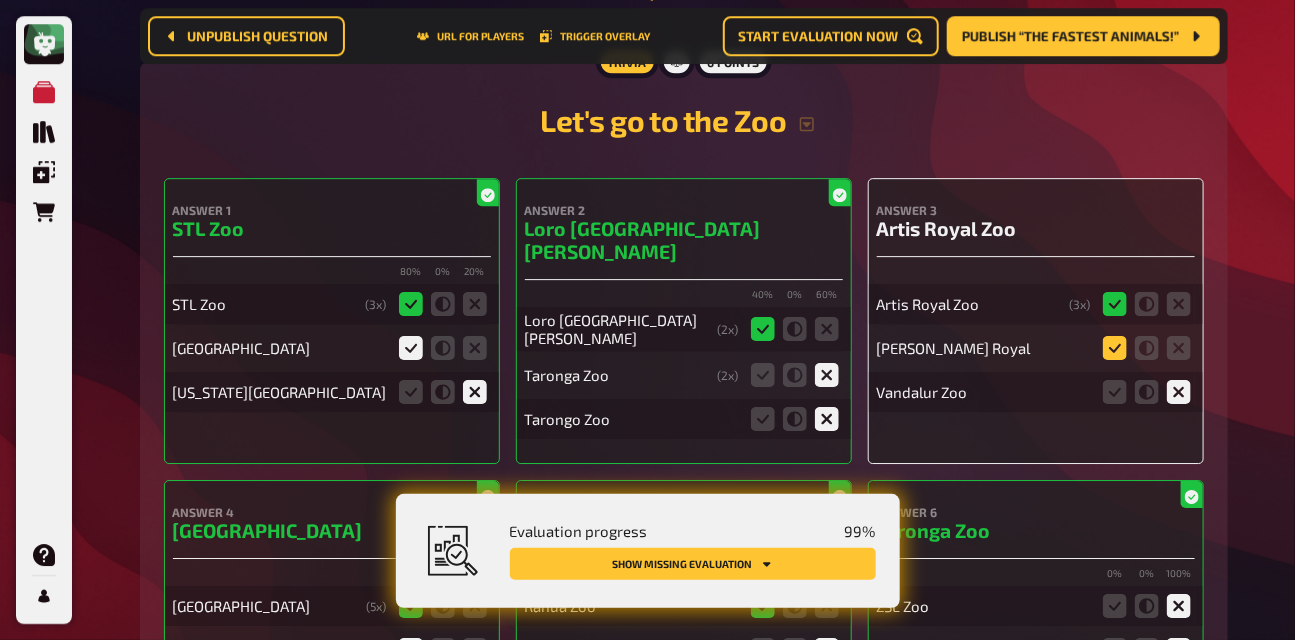 click at bounding box center (0, 0) 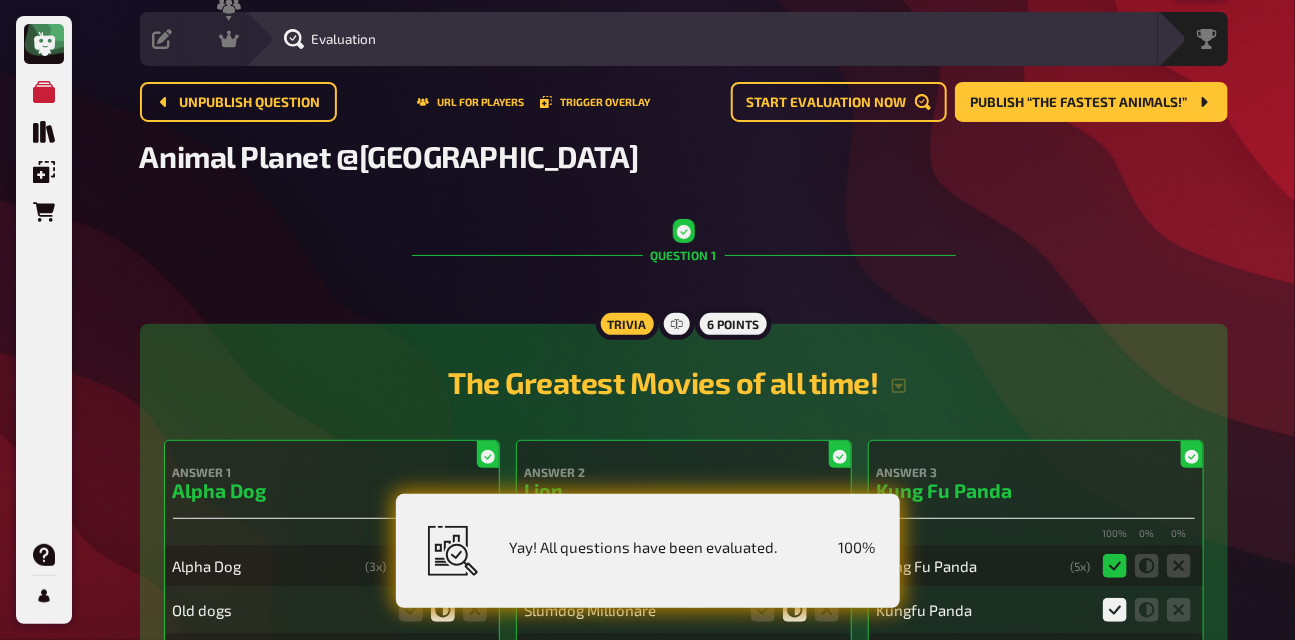 scroll, scrollTop: 0, scrollLeft: 0, axis: both 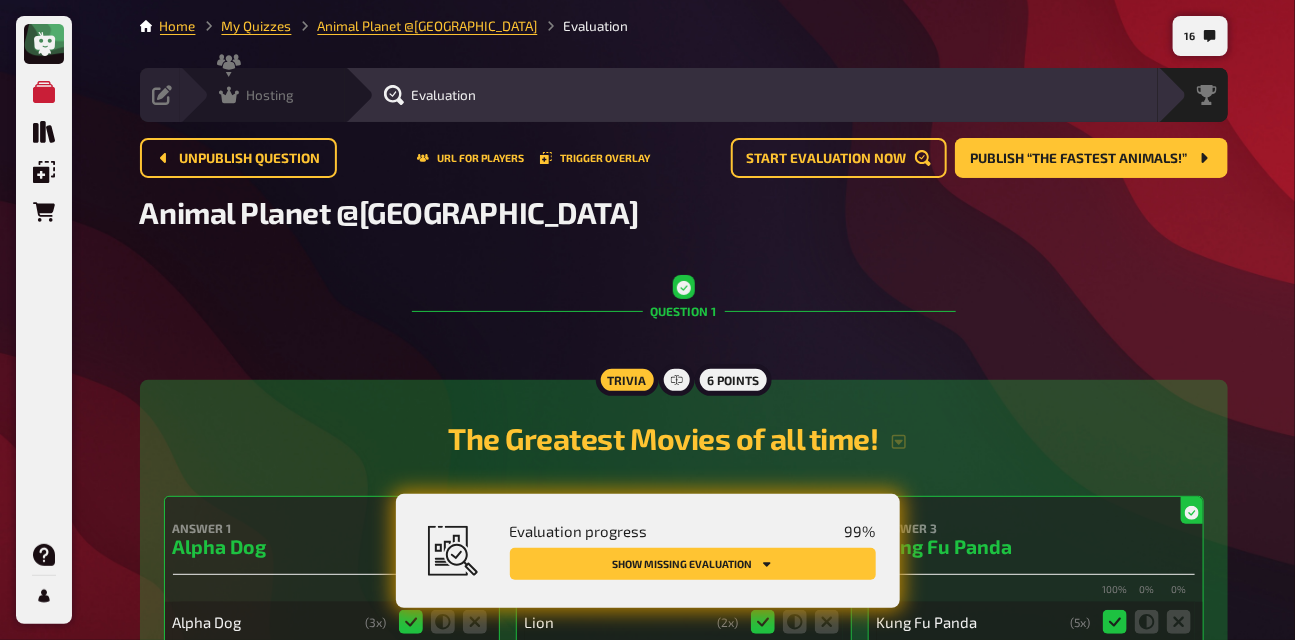 click on "Hosting undefined" at bounding box center (262, 95) 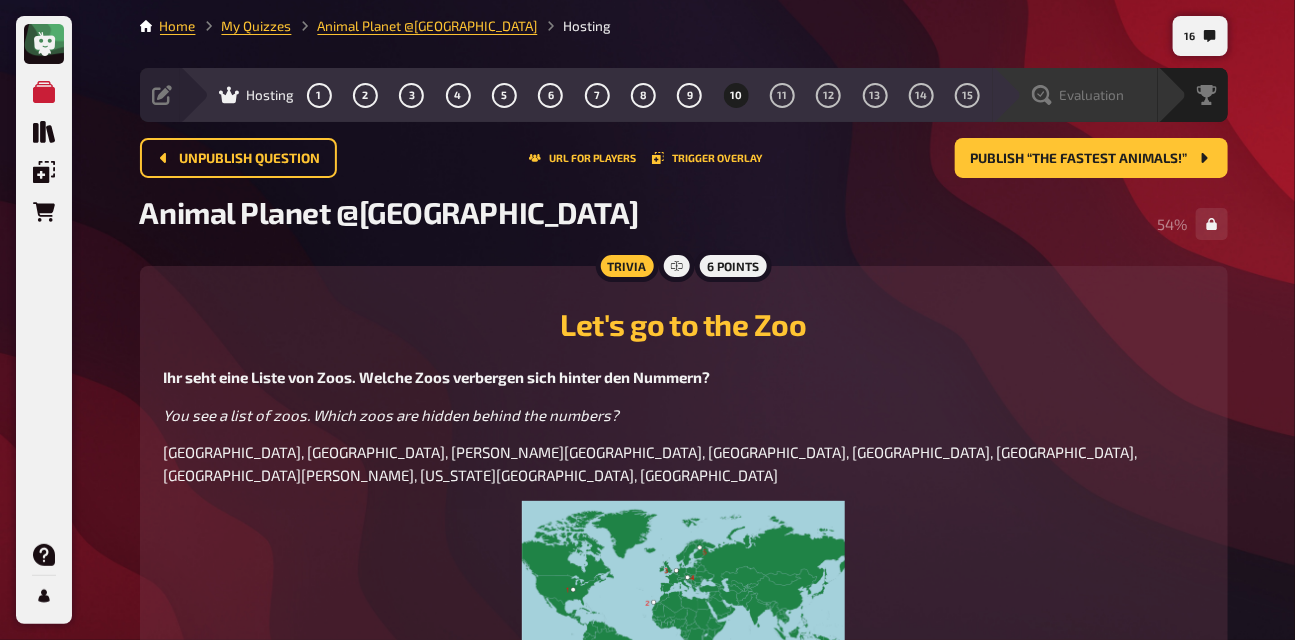 click on "Evaluation" at bounding box center (1092, 95) 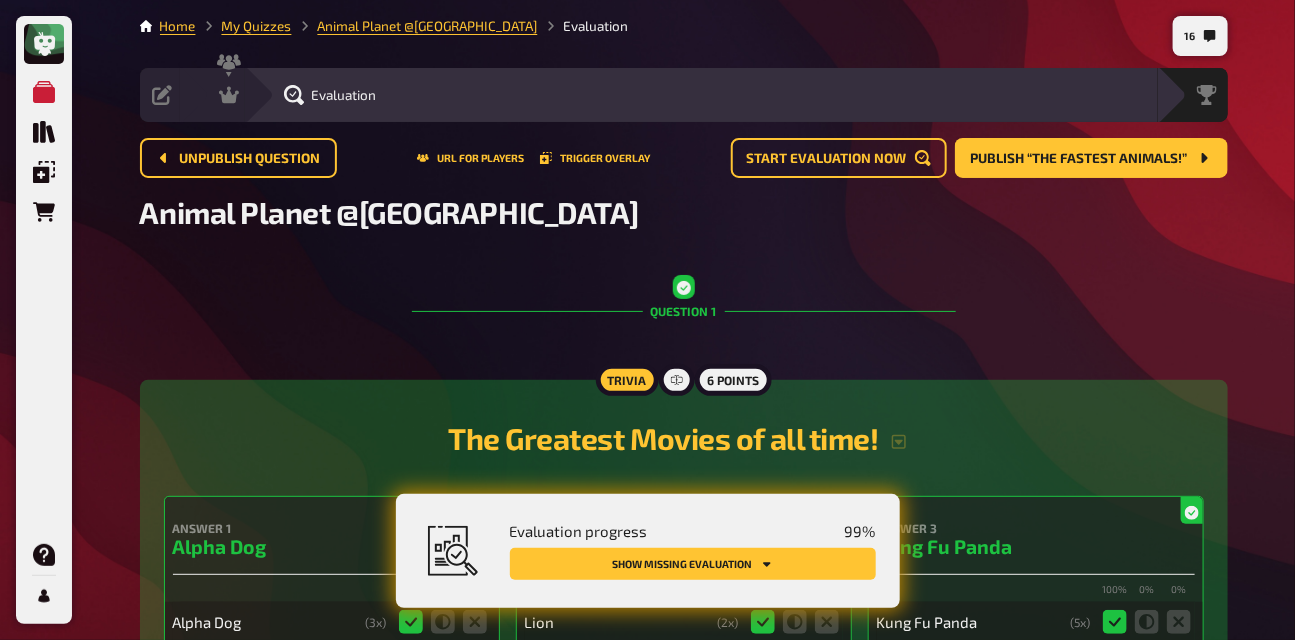 scroll, scrollTop: 7, scrollLeft: 0, axis: vertical 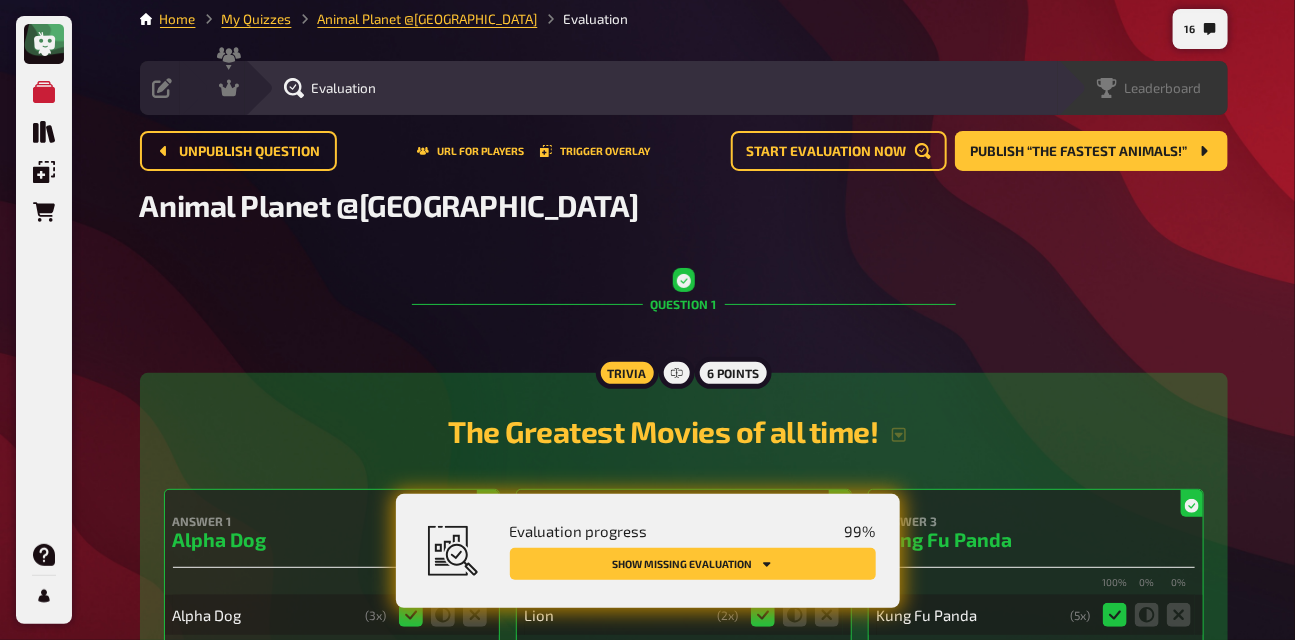 click on "Leaderboard" at bounding box center (1143, 88) 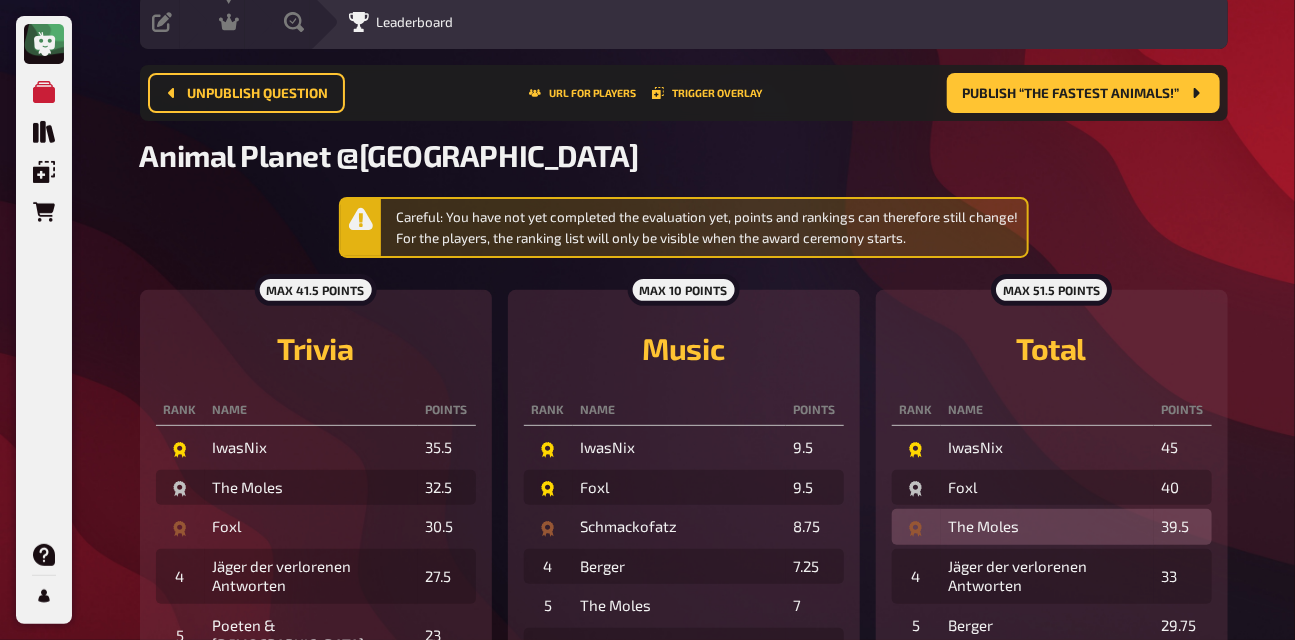 scroll, scrollTop: 0, scrollLeft: 0, axis: both 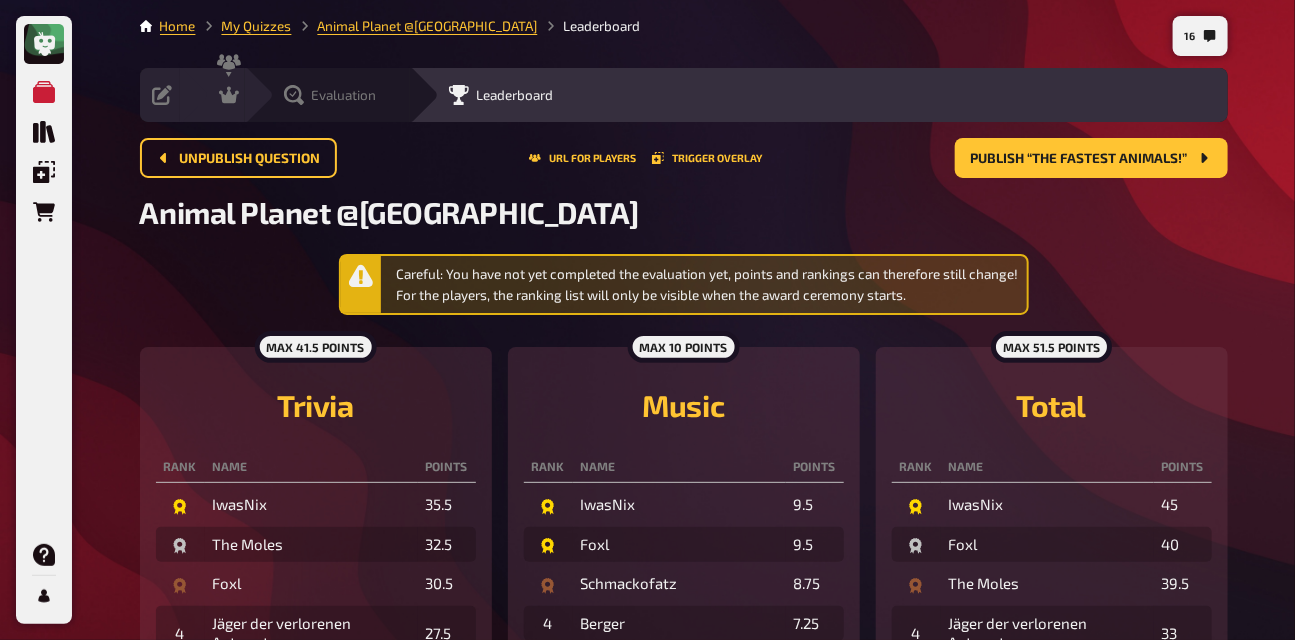 click on "Evaluation" at bounding box center [344, 95] 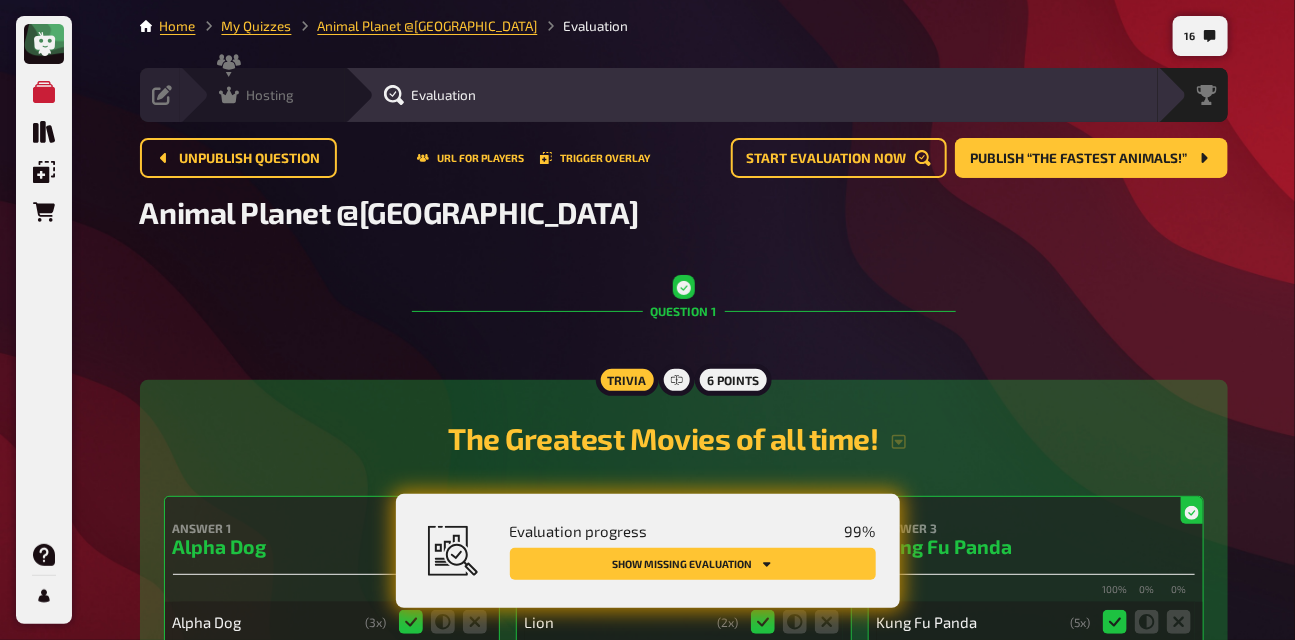 click 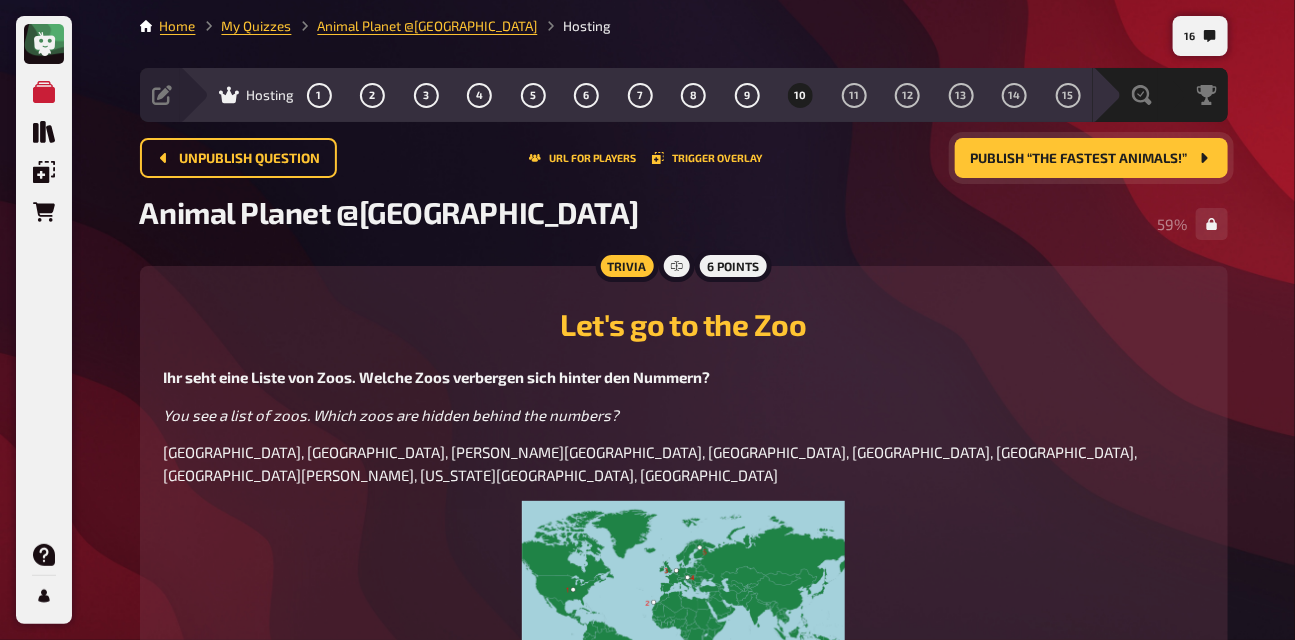 click on "Publish “The fastest Animals!”" at bounding box center [1079, 159] 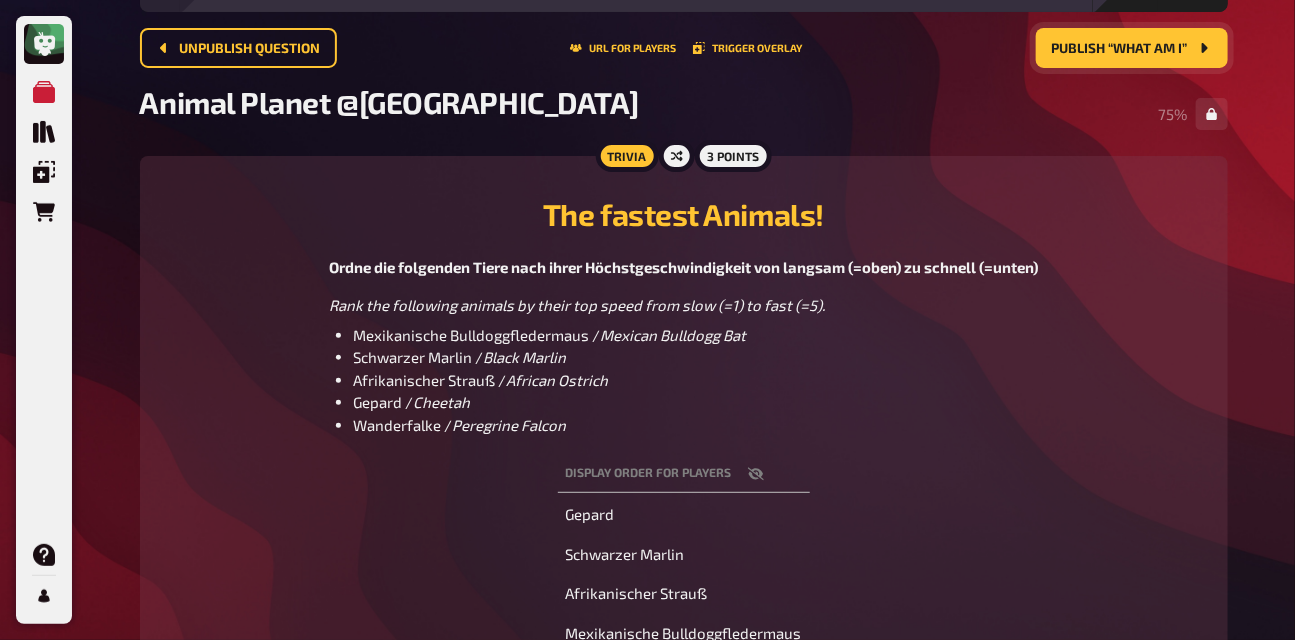 scroll, scrollTop: 0, scrollLeft: 0, axis: both 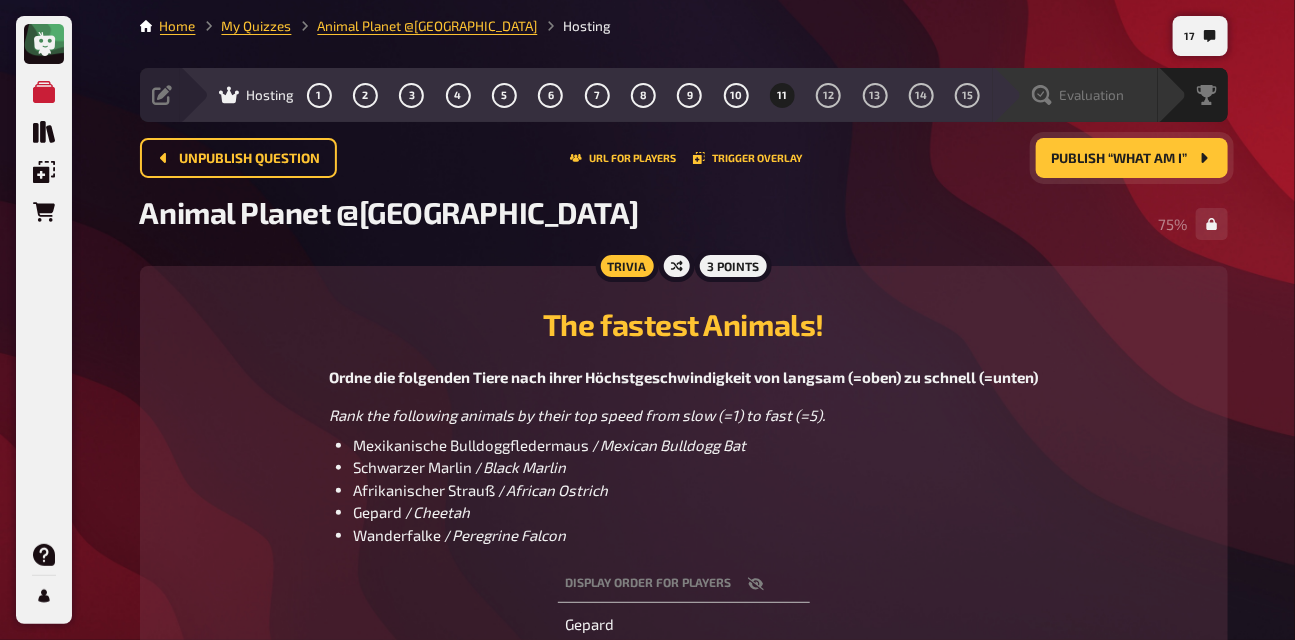click on "Evaluation" at bounding box center [1092, 95] 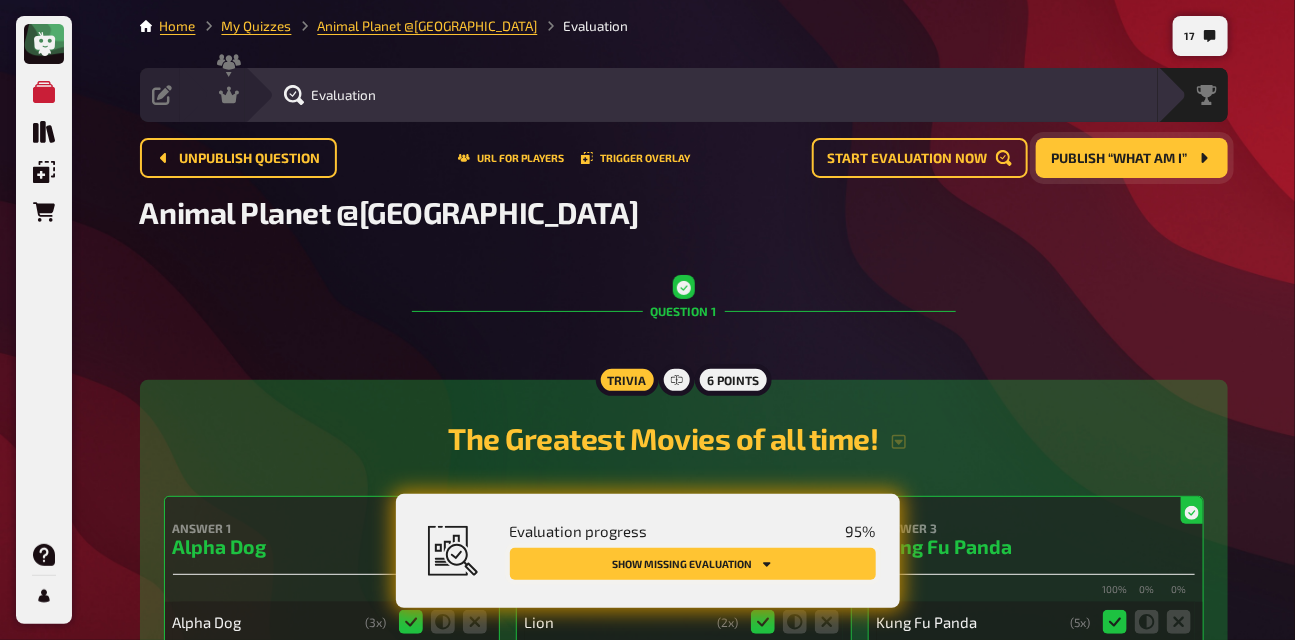 click 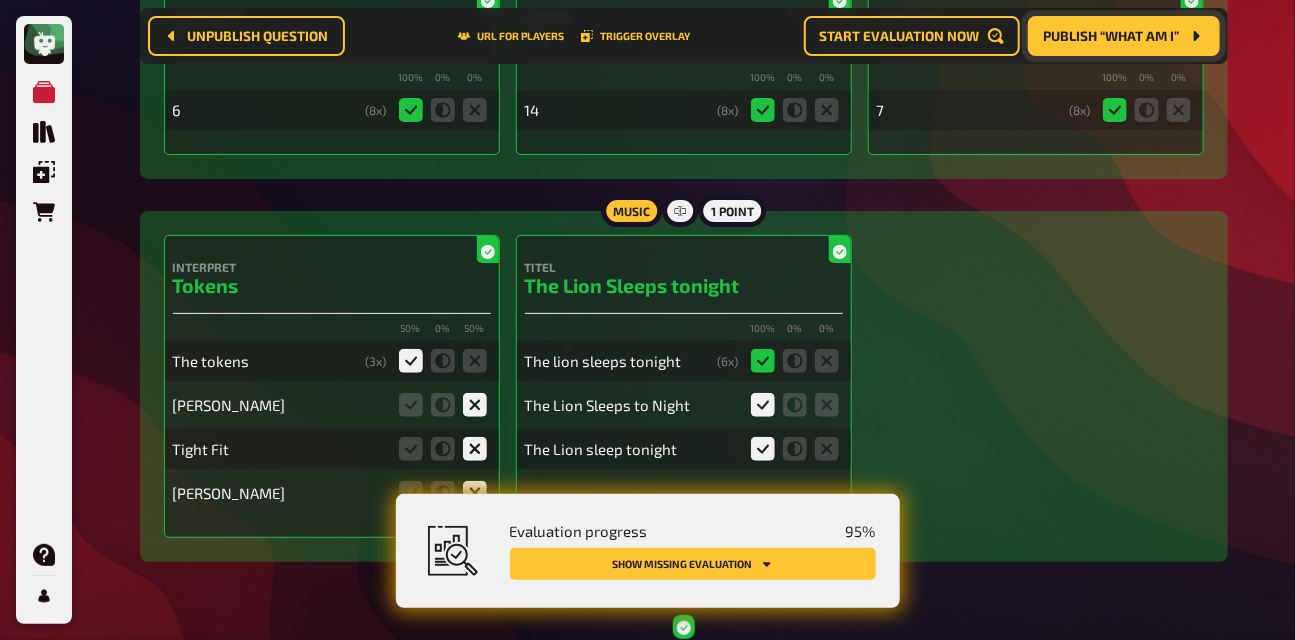 scroll, scrollTop: 5348, scrollLeft: 0, axis: vertical 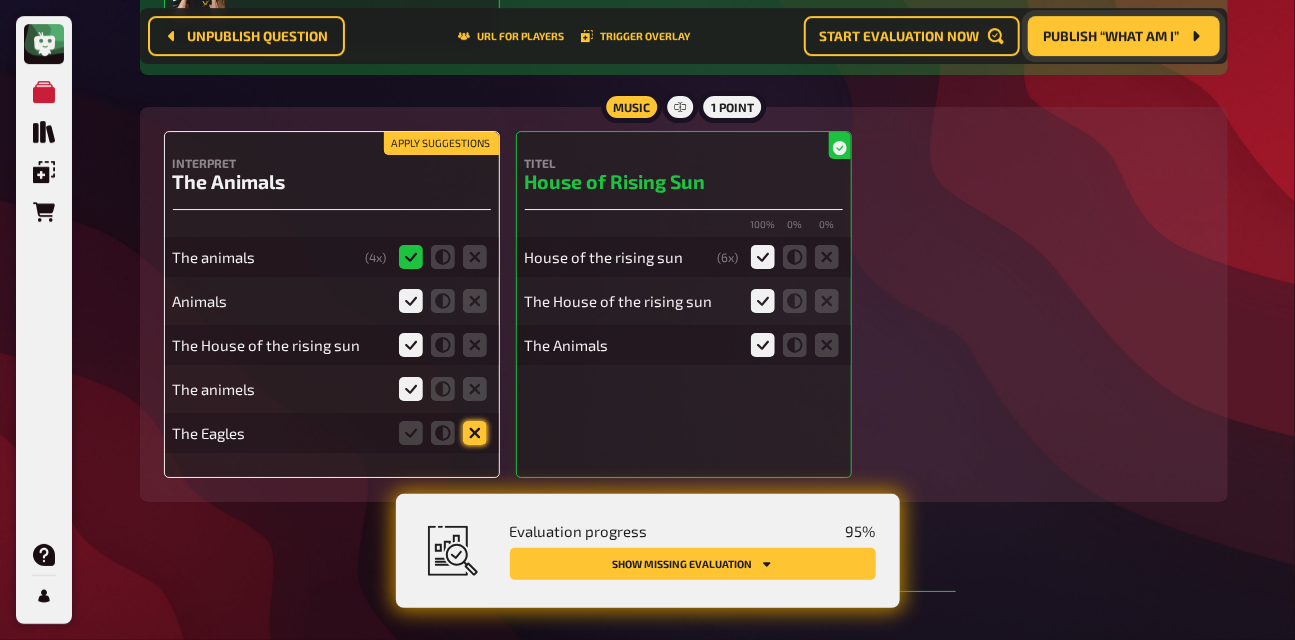 click 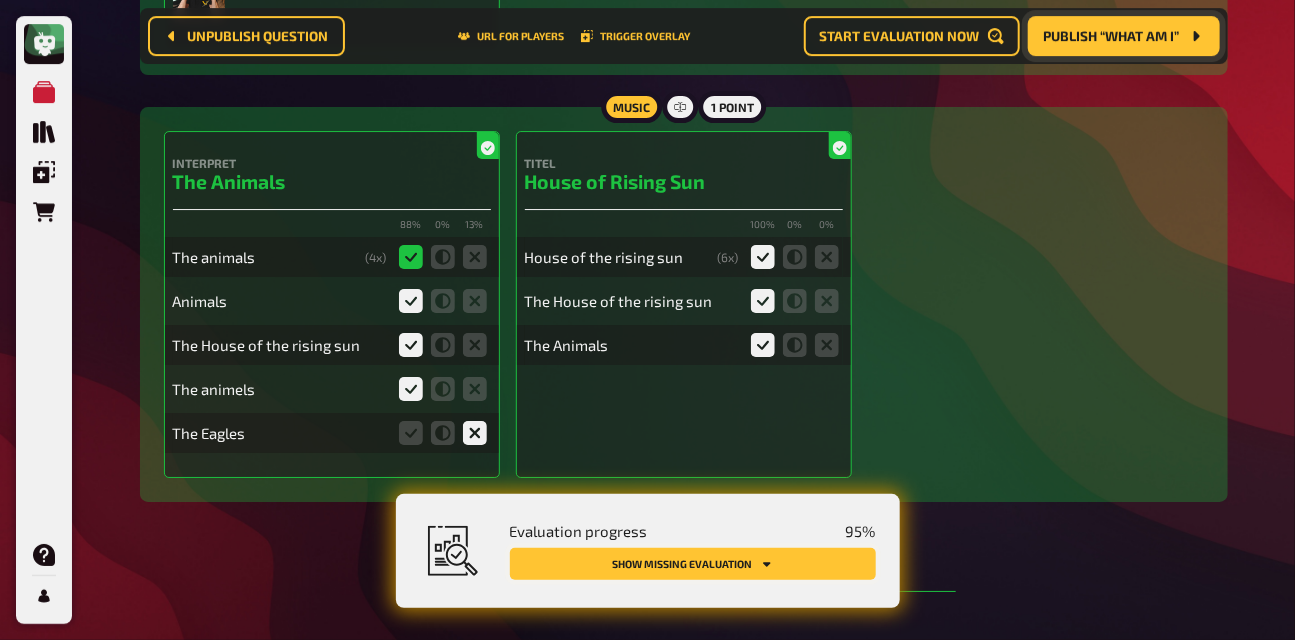 click on "Show missing evaluation" at bounding box center (693, 564) 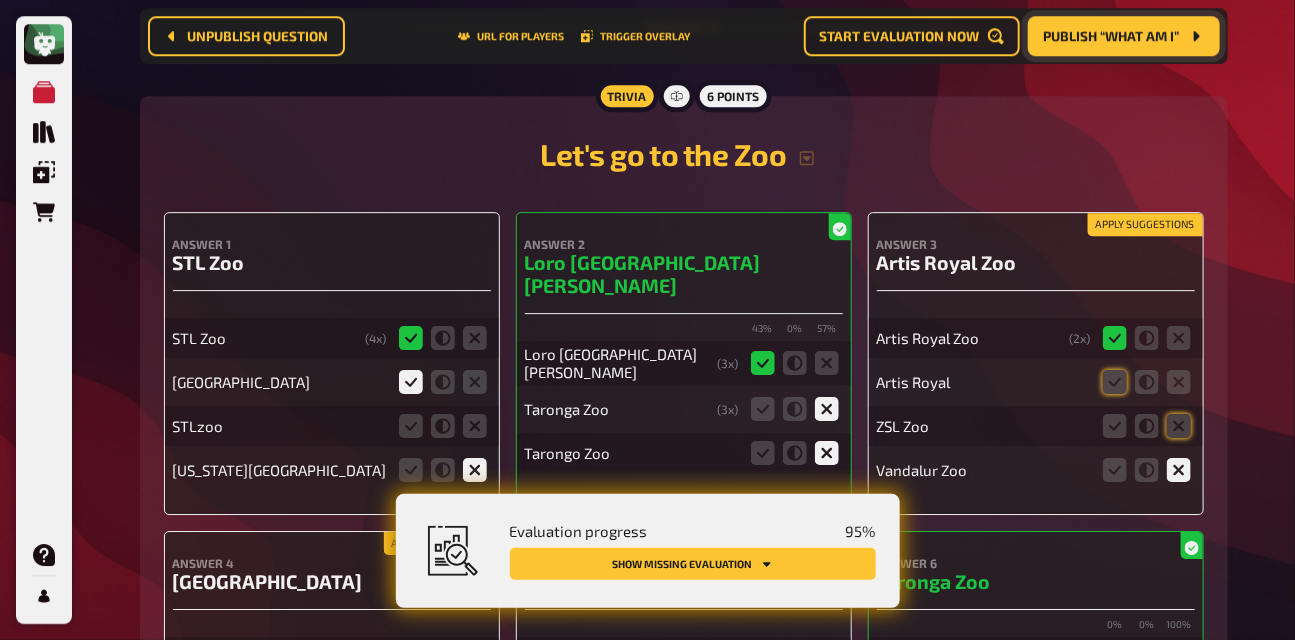 scroll, scrollTop: 10787, scrollLeft: 0, axis: vertical 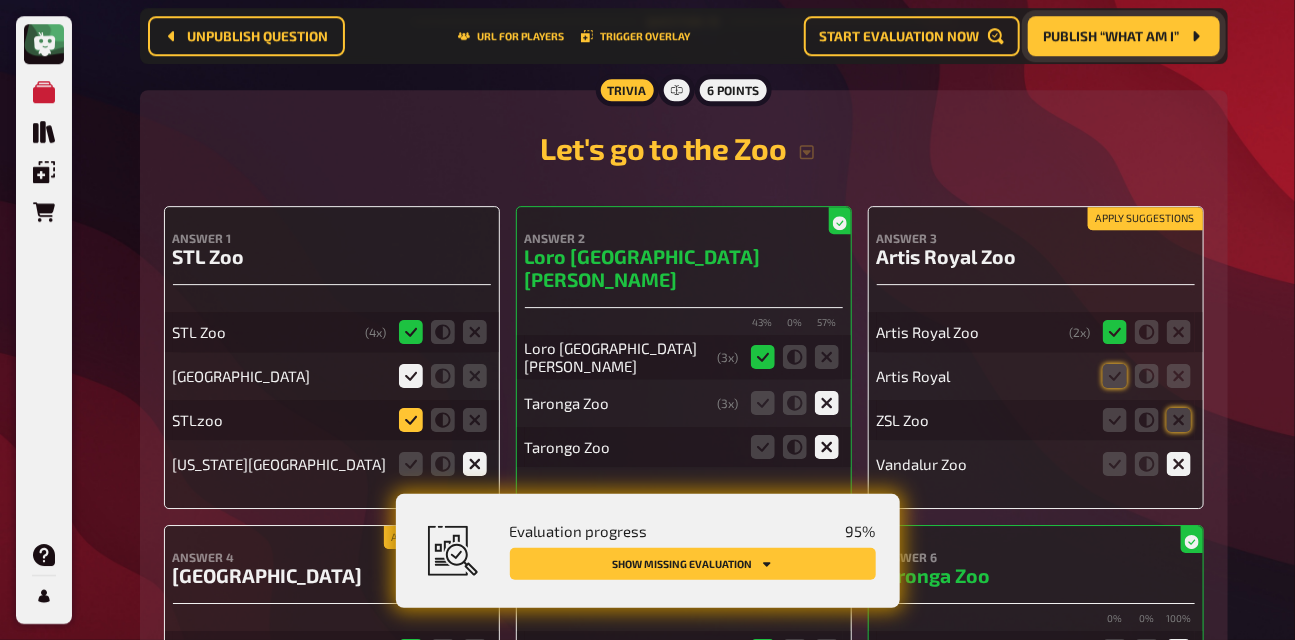 click 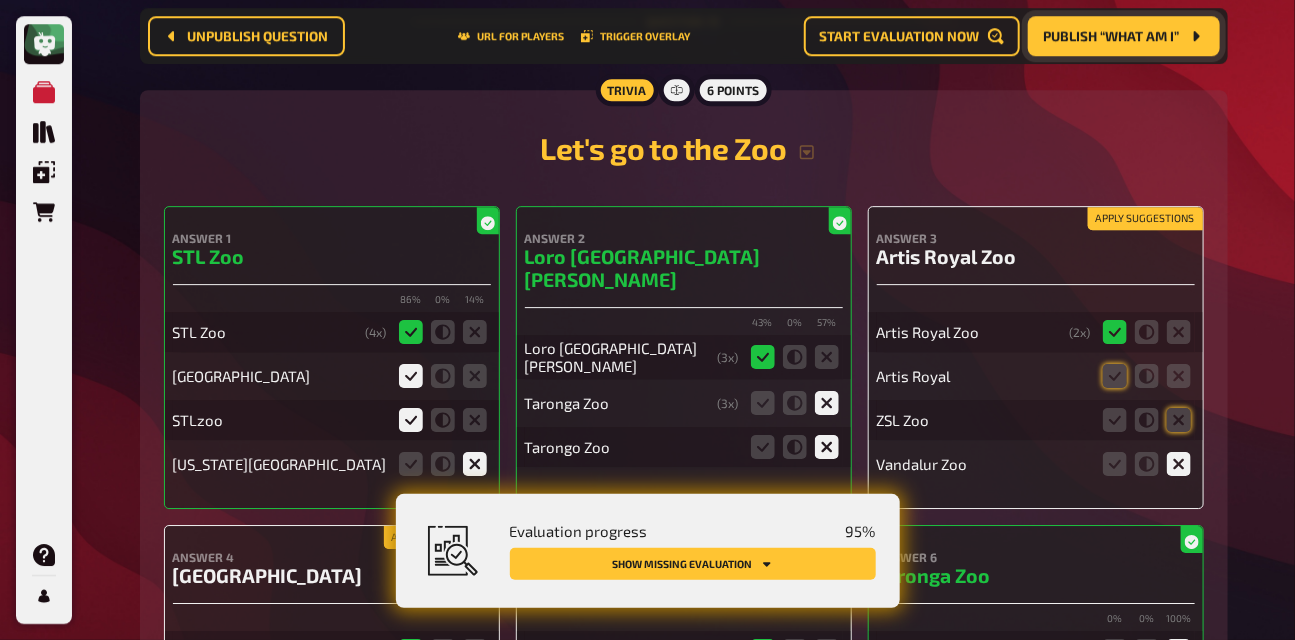 click on "Apply suggestions" at bounding box center [1145, 219] 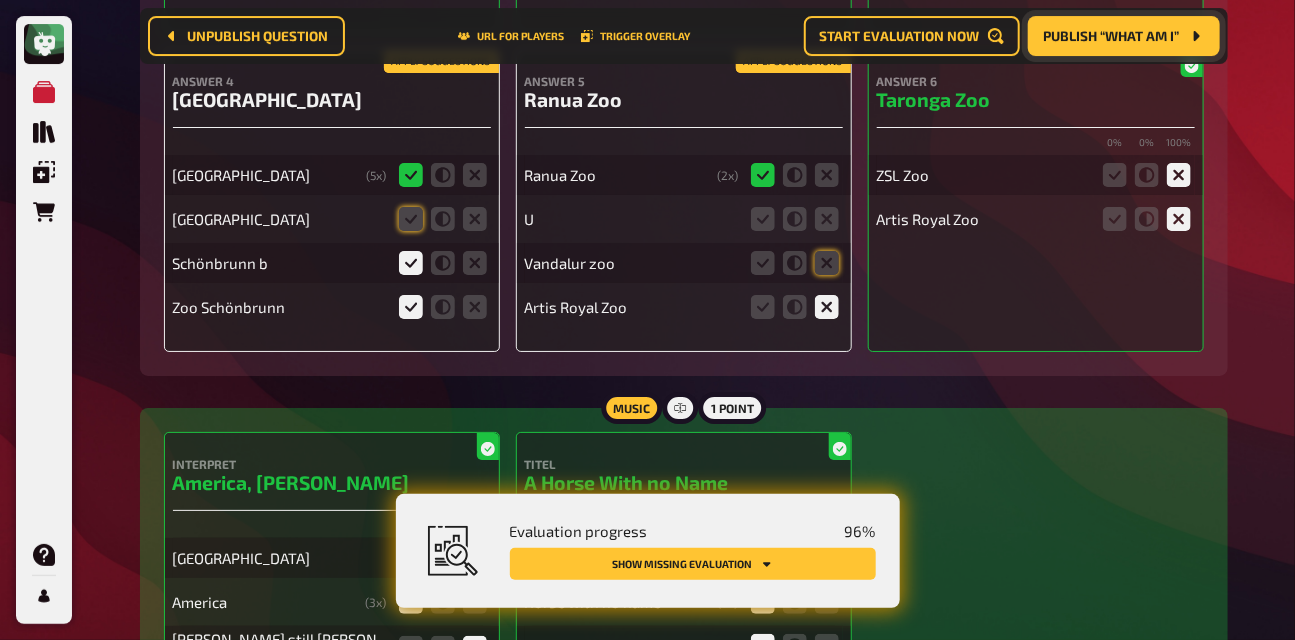 scroll, scrollTop: 11270, scrollLeft: 0, axis: vertical 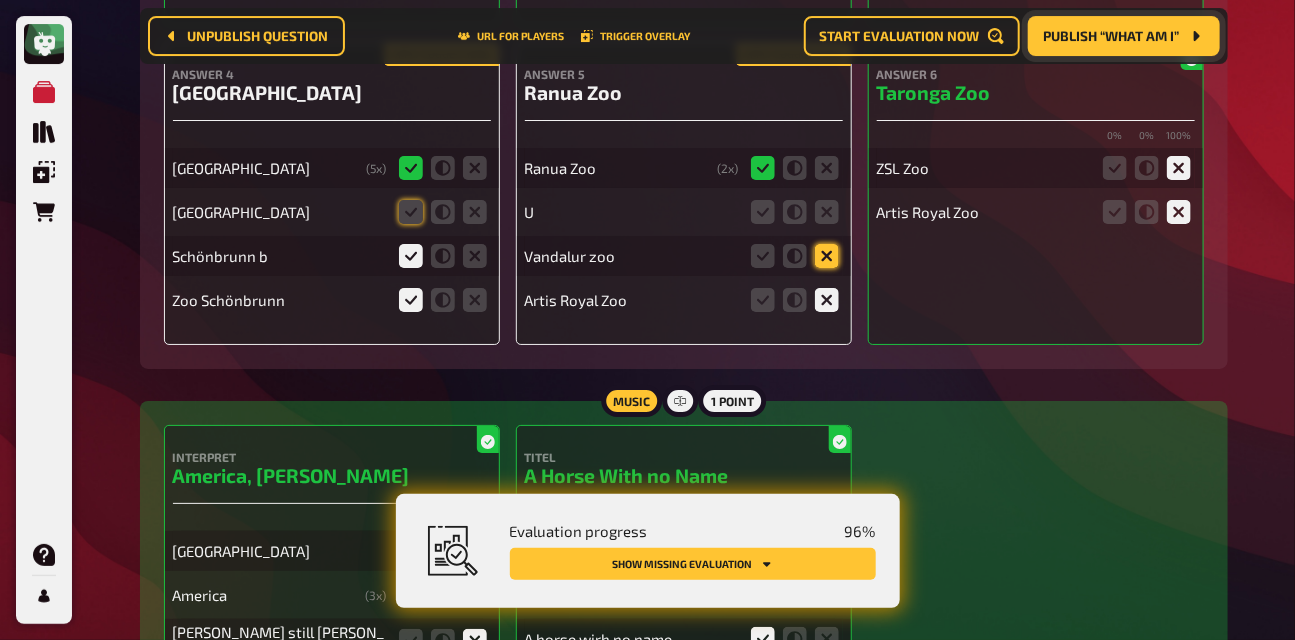 click 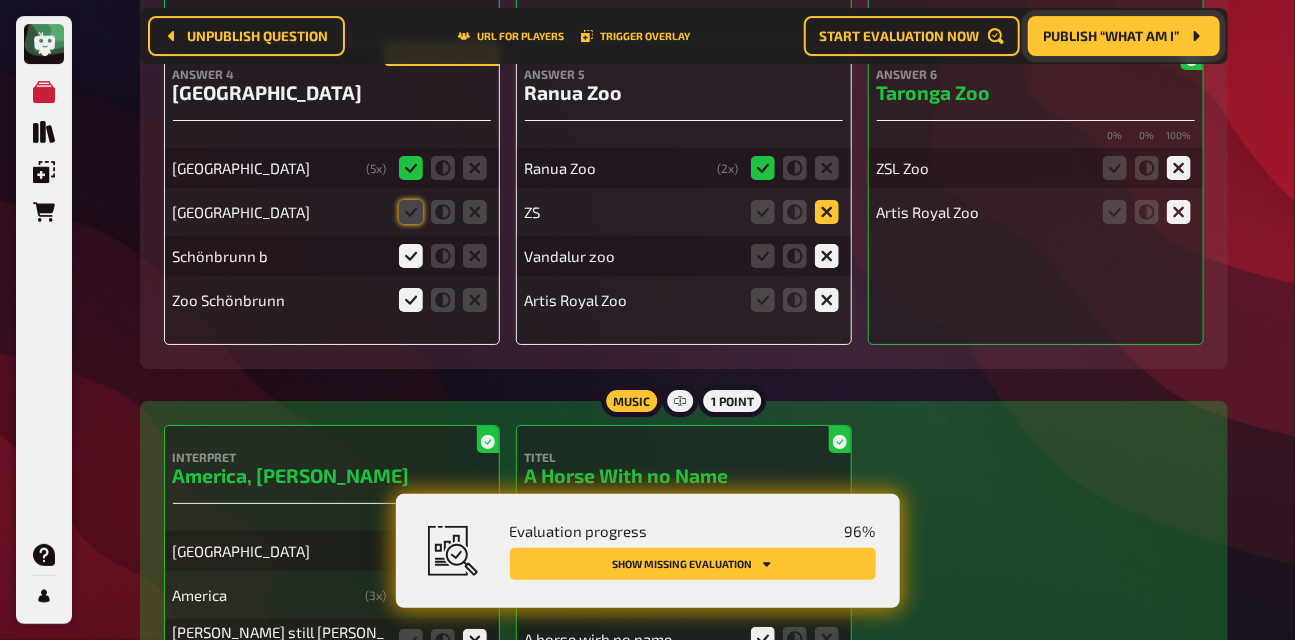 click 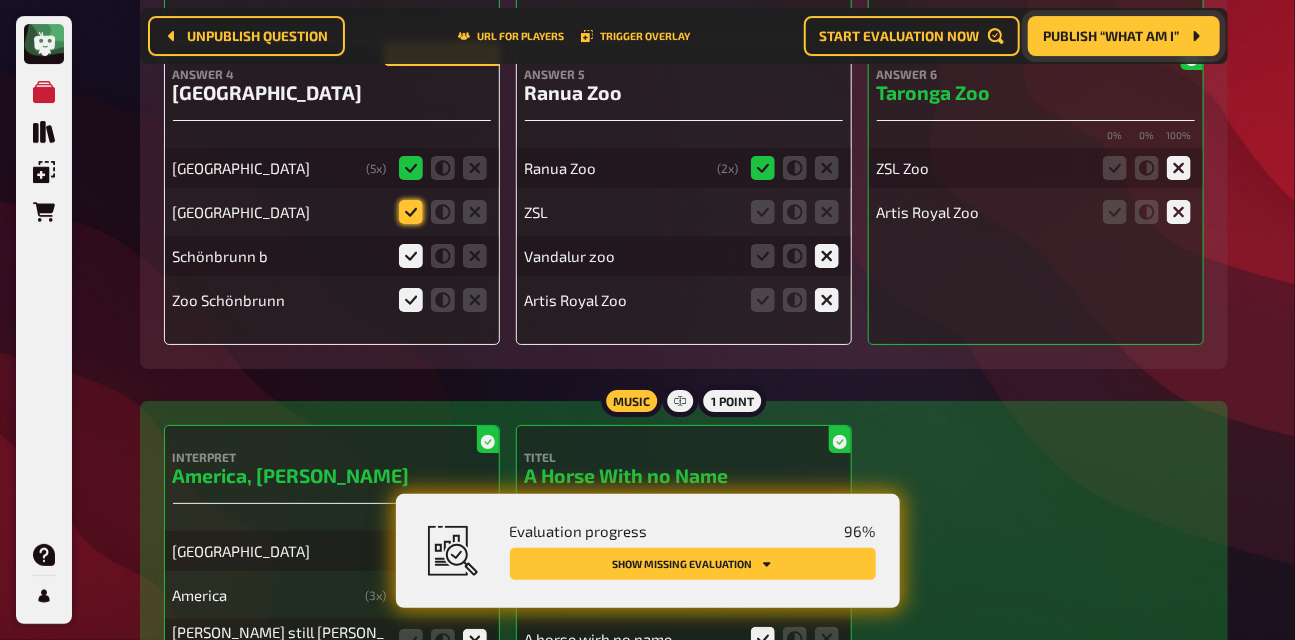 click 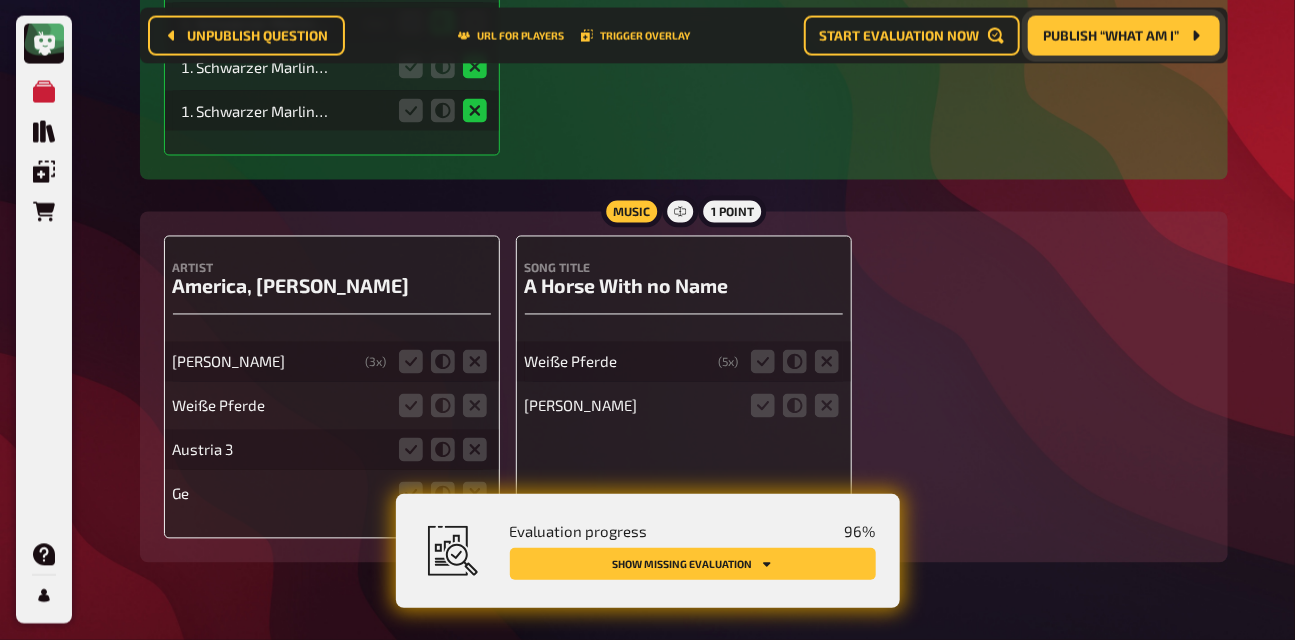 scroll, scrollTop: 12736, scrollLeft: 0, axis: vertical 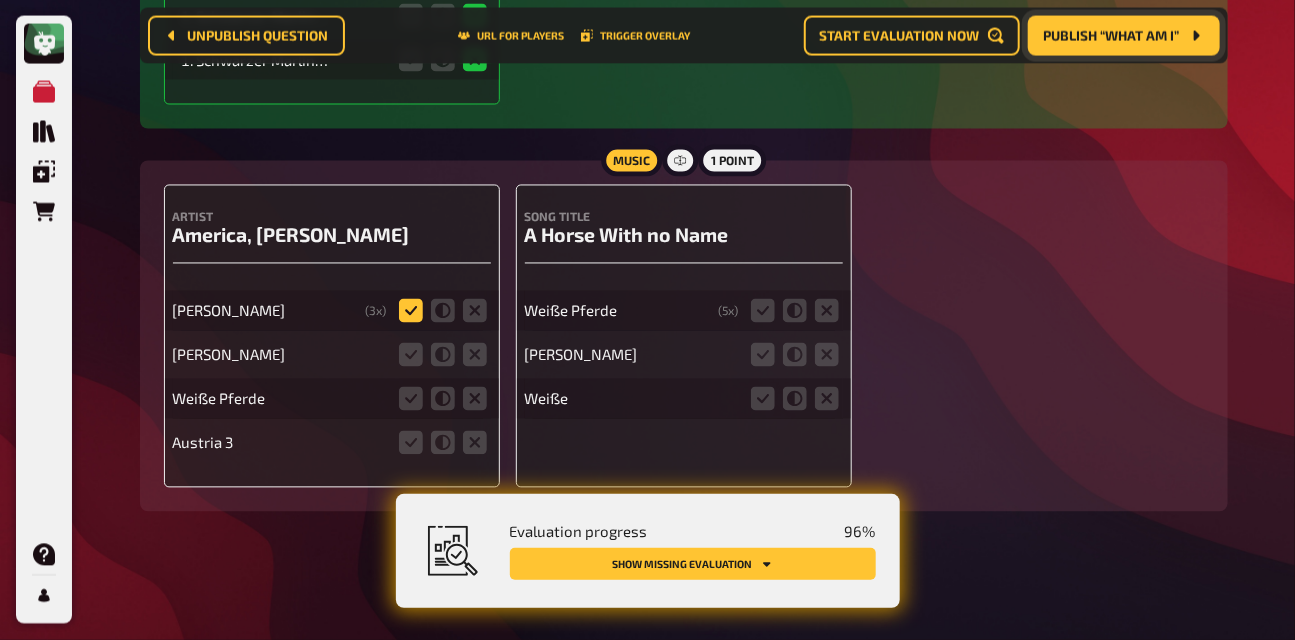 click 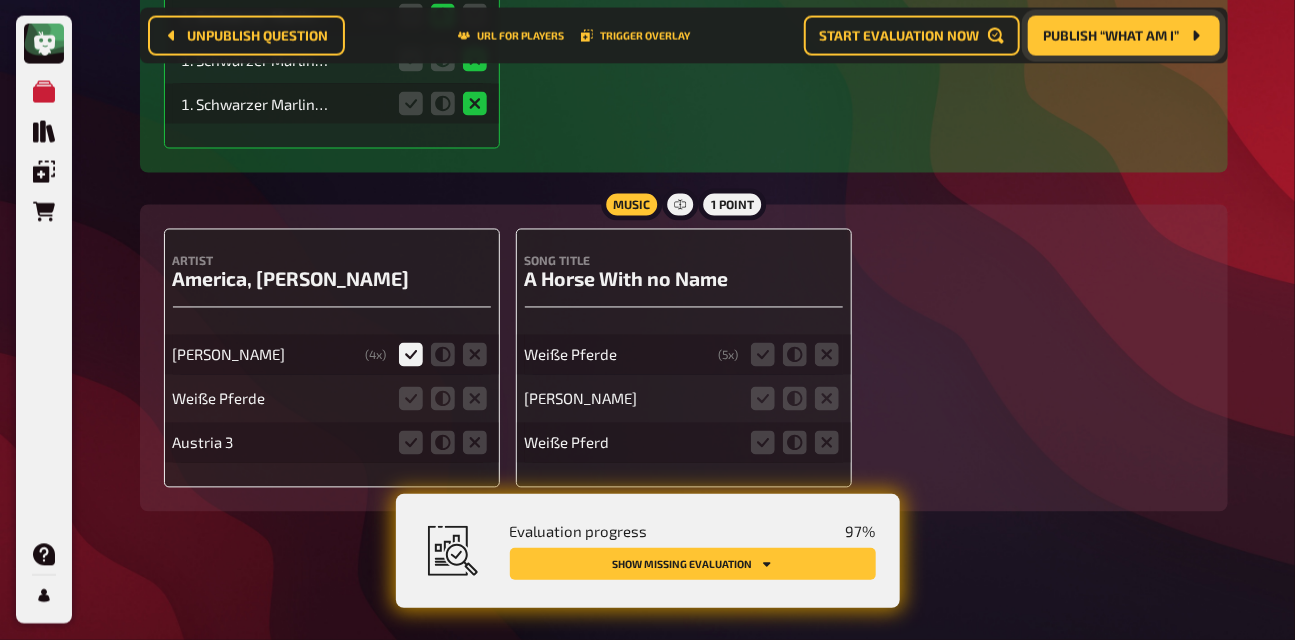 scroll, scrollTop: 12692, scrollLeft: 0, axis: vertical 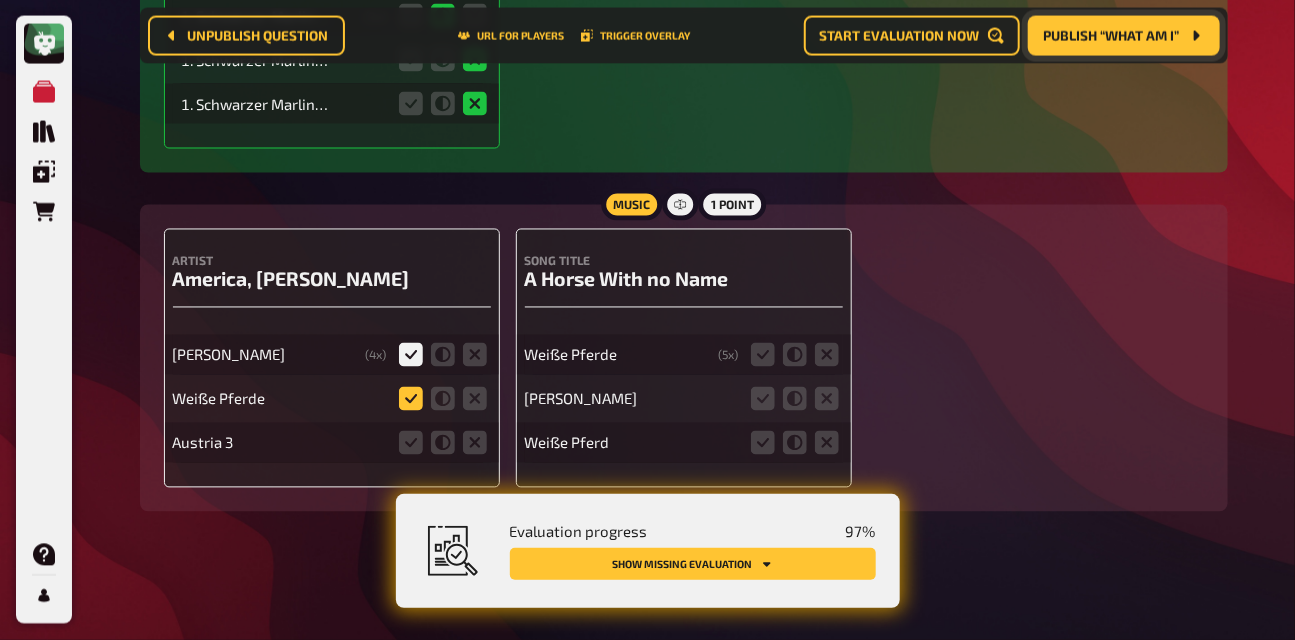 click 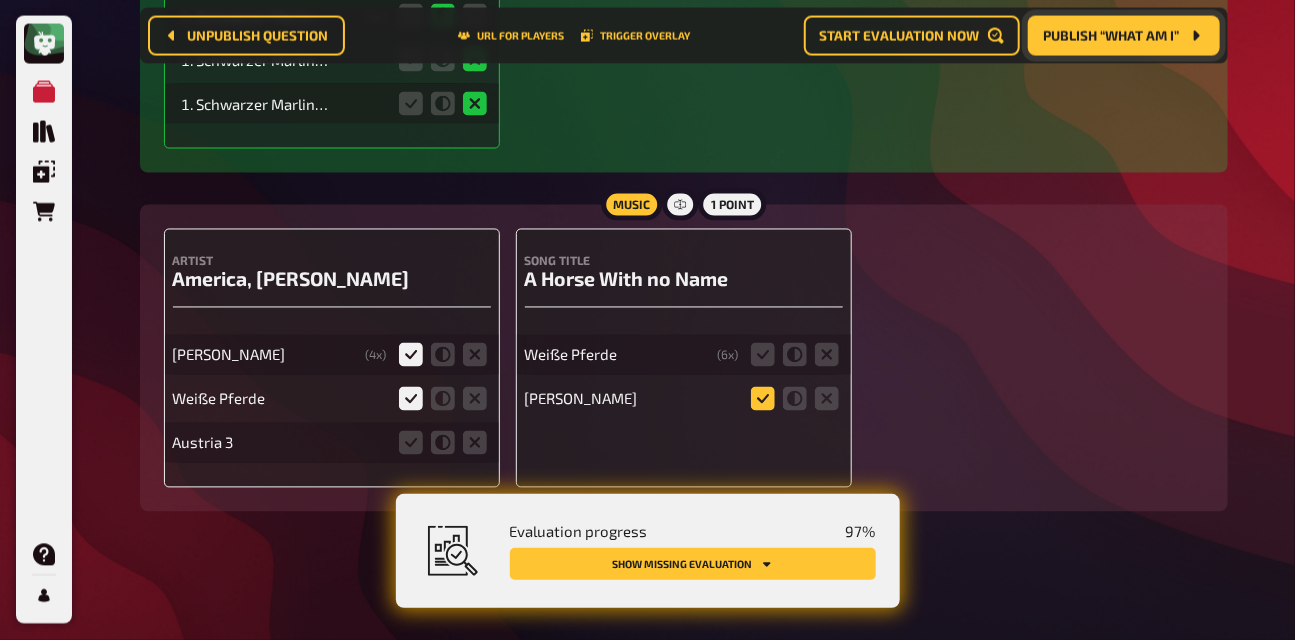 click 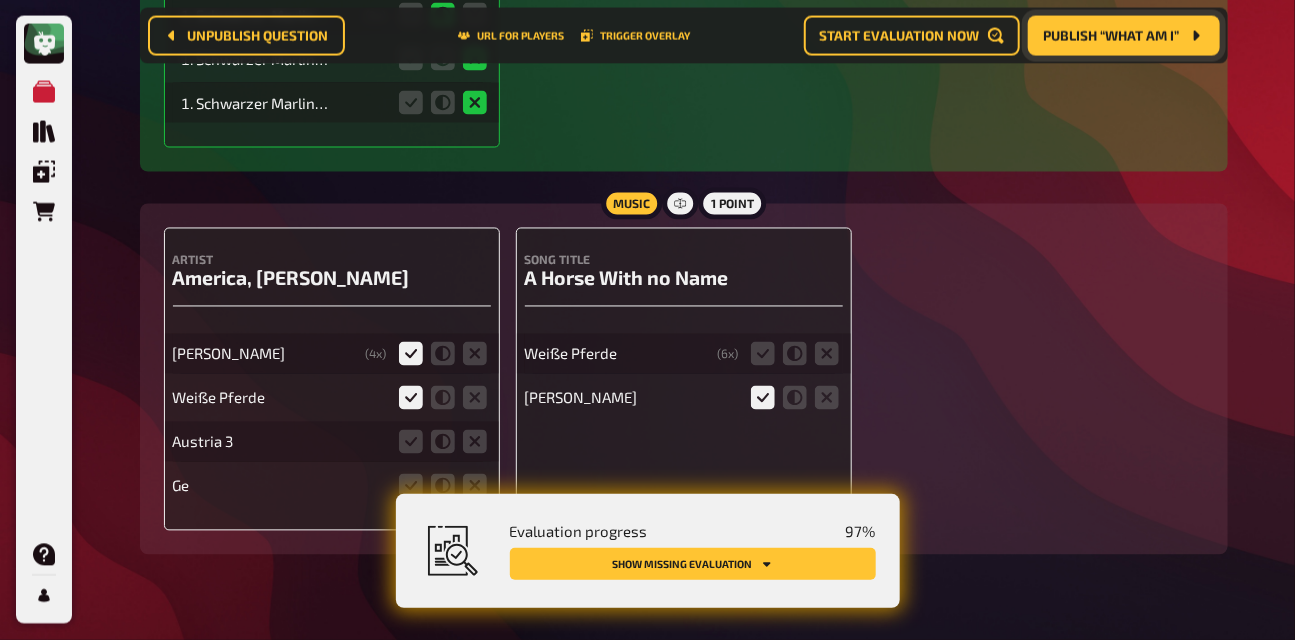 scroll, scrollTop: 12736, scrollLeft: 0, axis: vertical 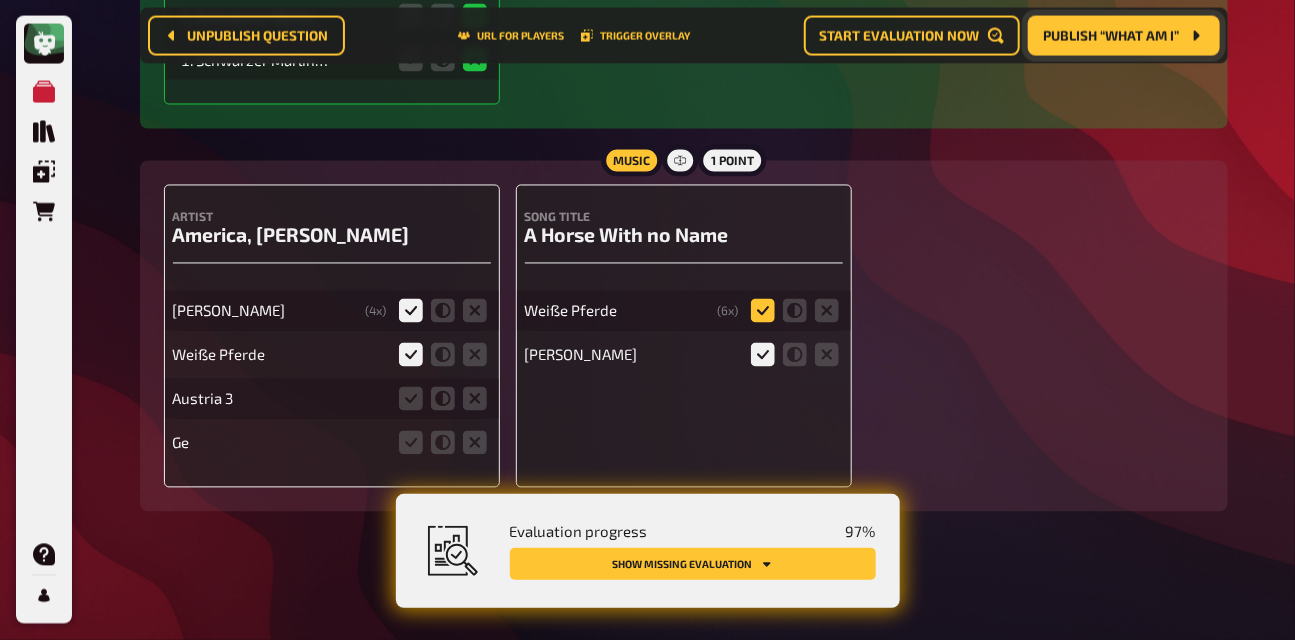 click 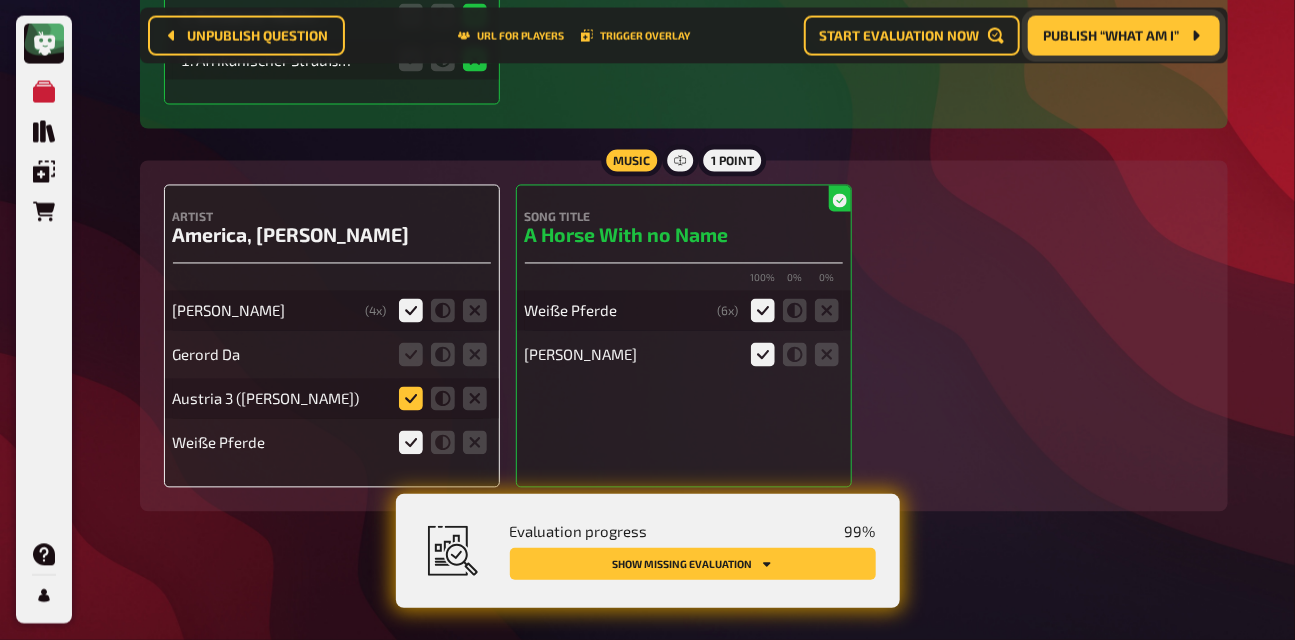 click 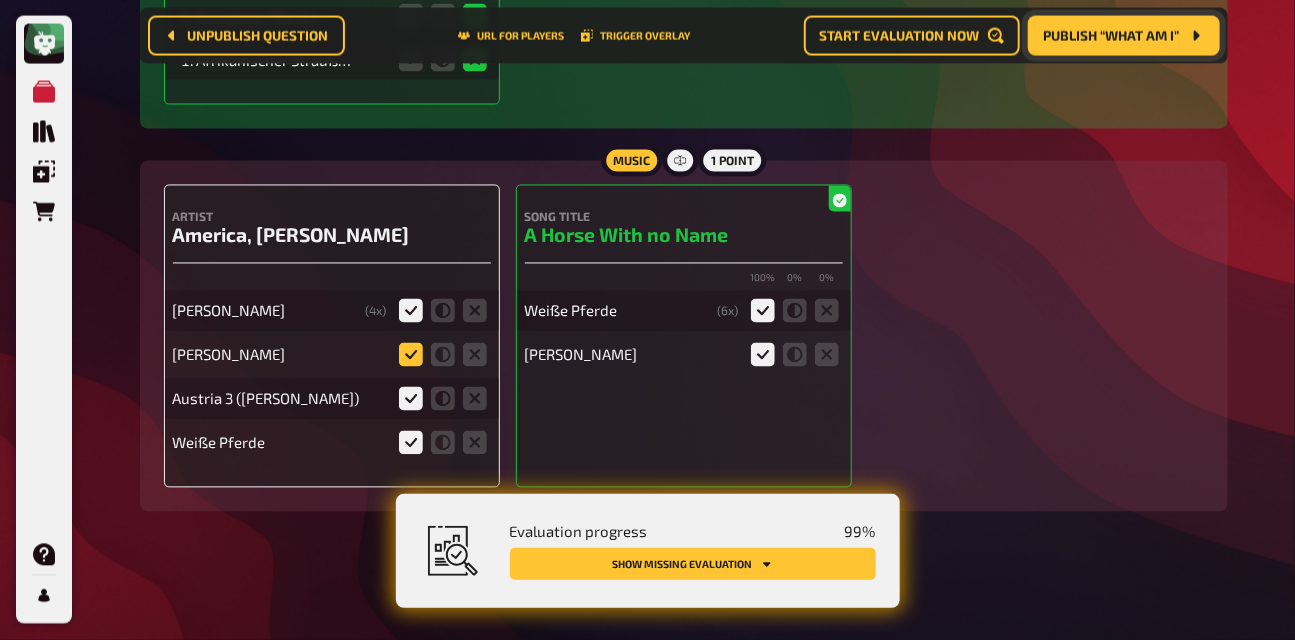 click 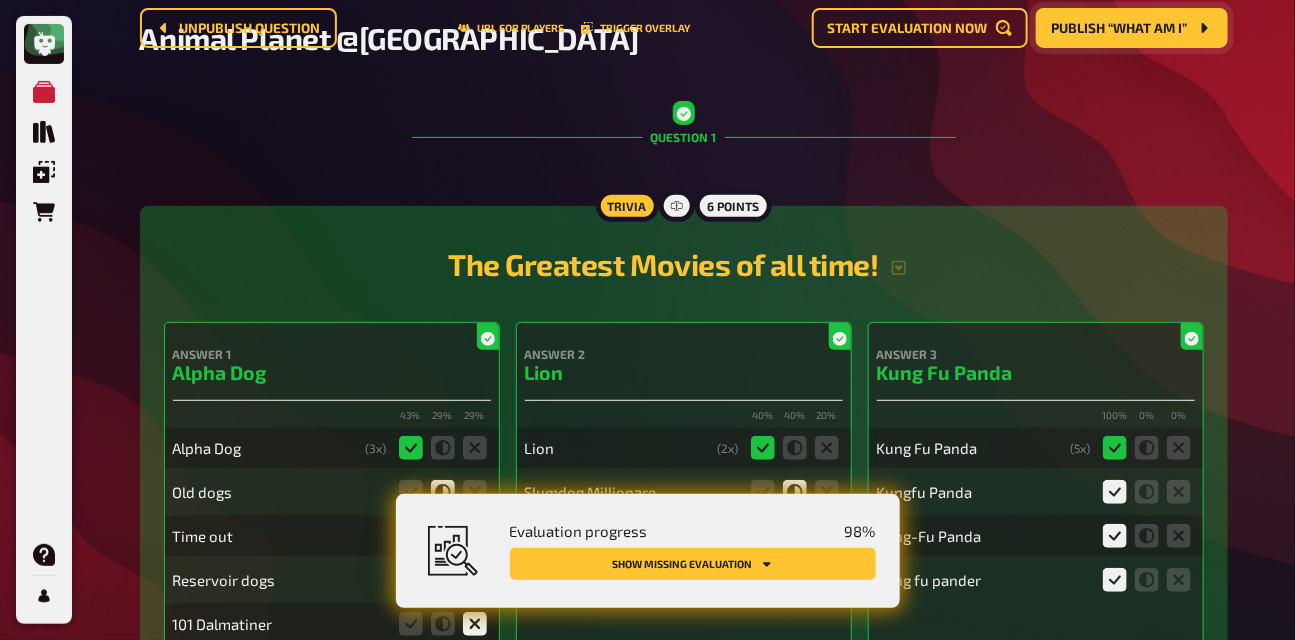 scroll, scrollTop: 0, scrollLeft: 0, axis: both 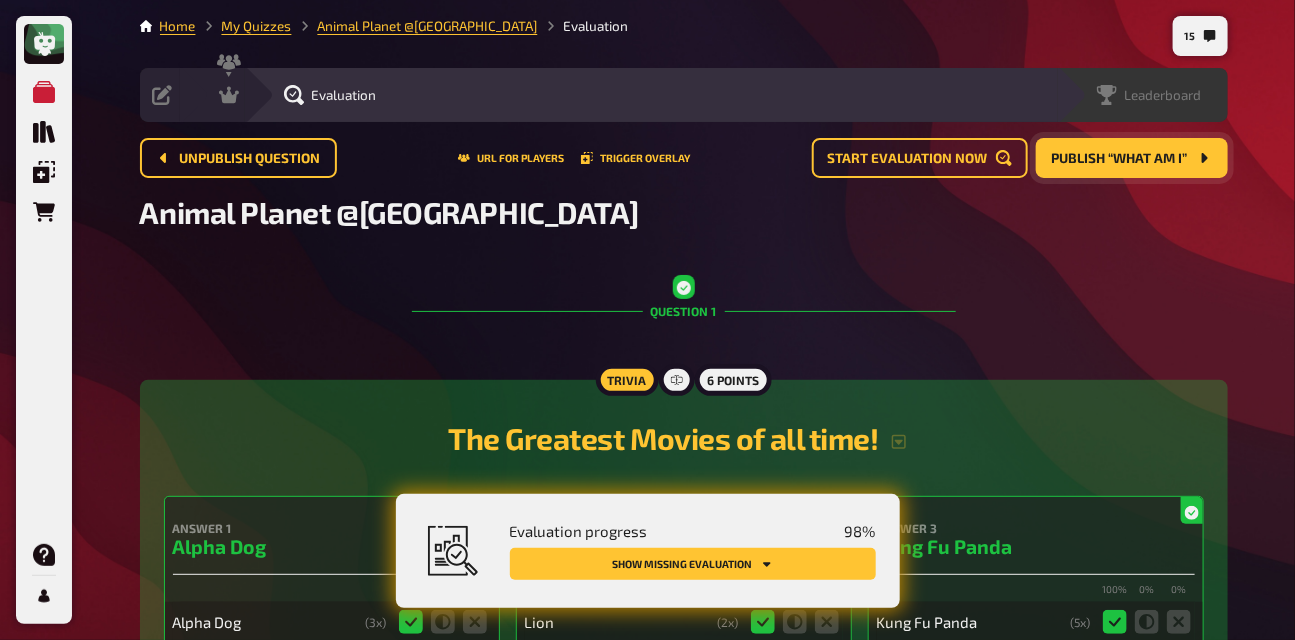 click on "Leaderboard" at bounding box center (1163, 95) 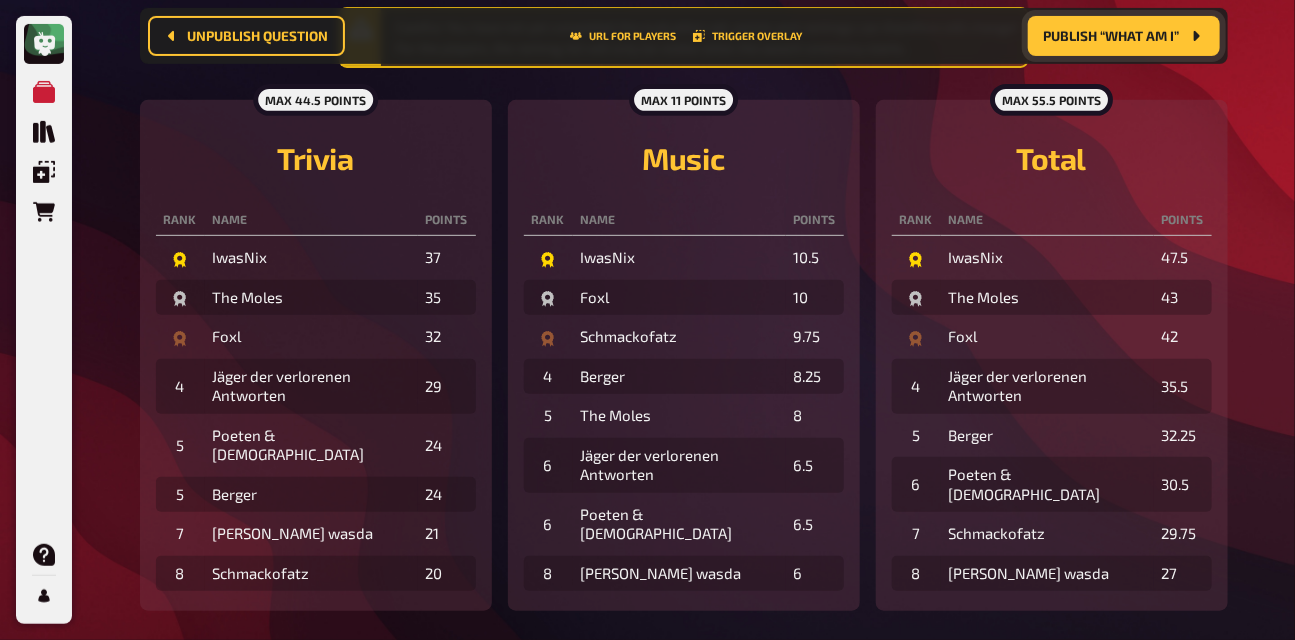 scroll, scrollTop: 0, scrollLeft: 0, axis: both 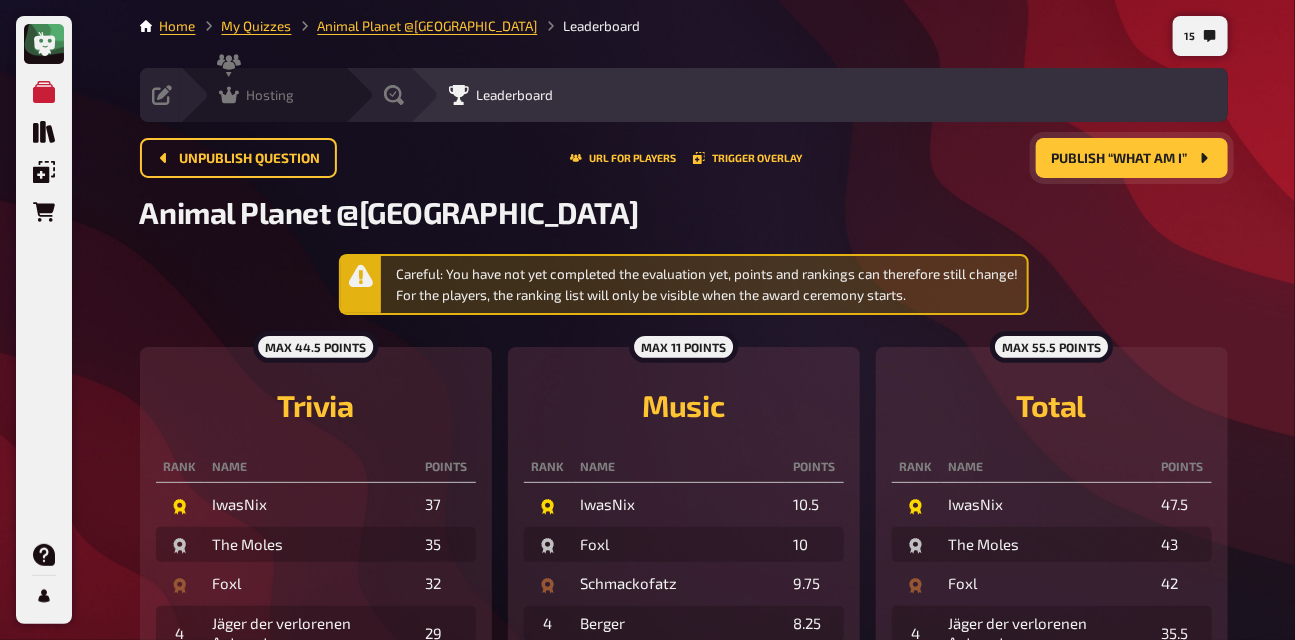 click on "Hosting" at bounding box center (271, 95) 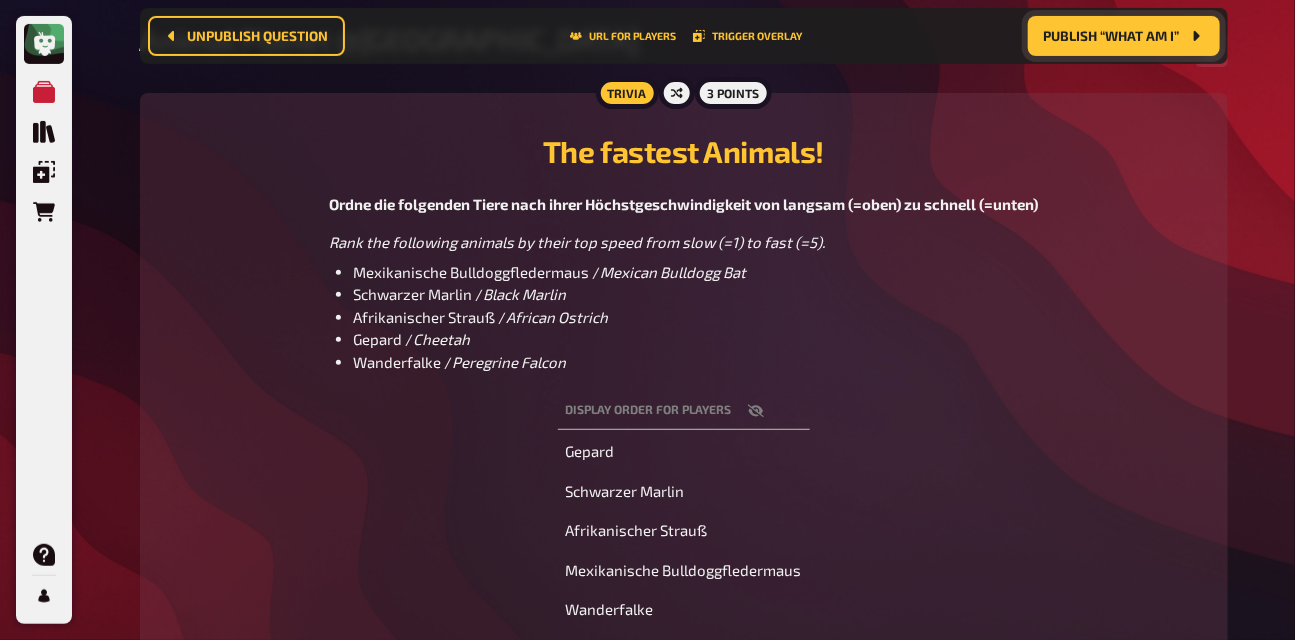 scroll, scrollTop: 206, scrollLeft: 0, axis: vertical 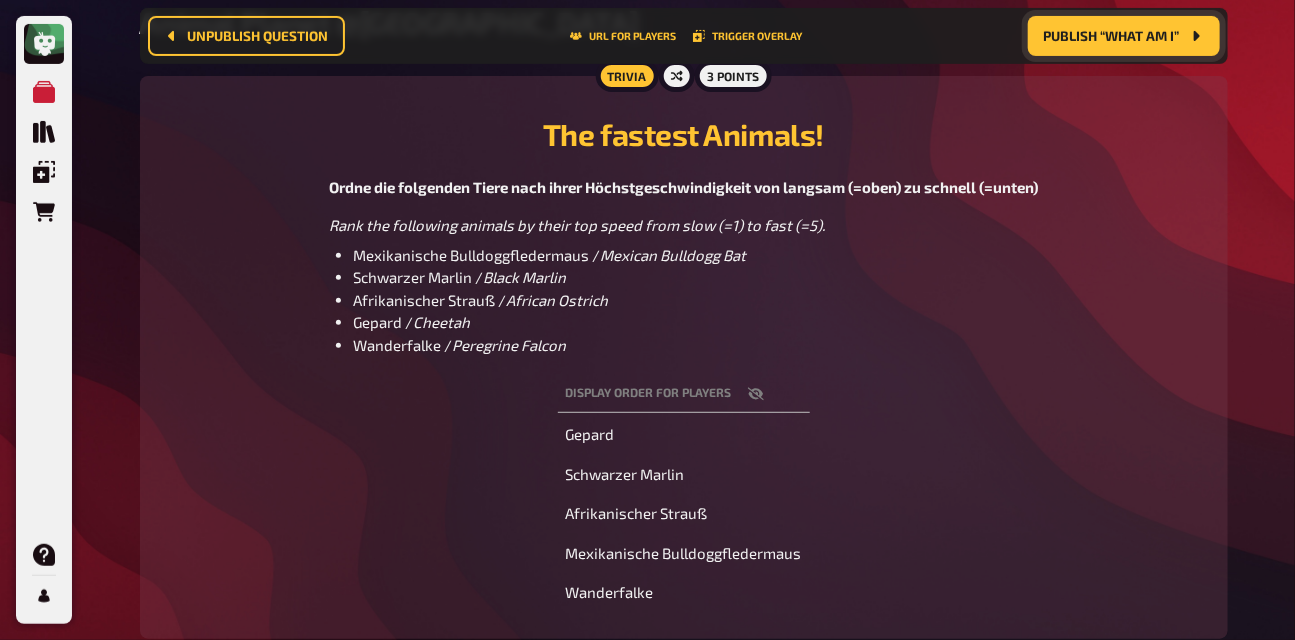 click 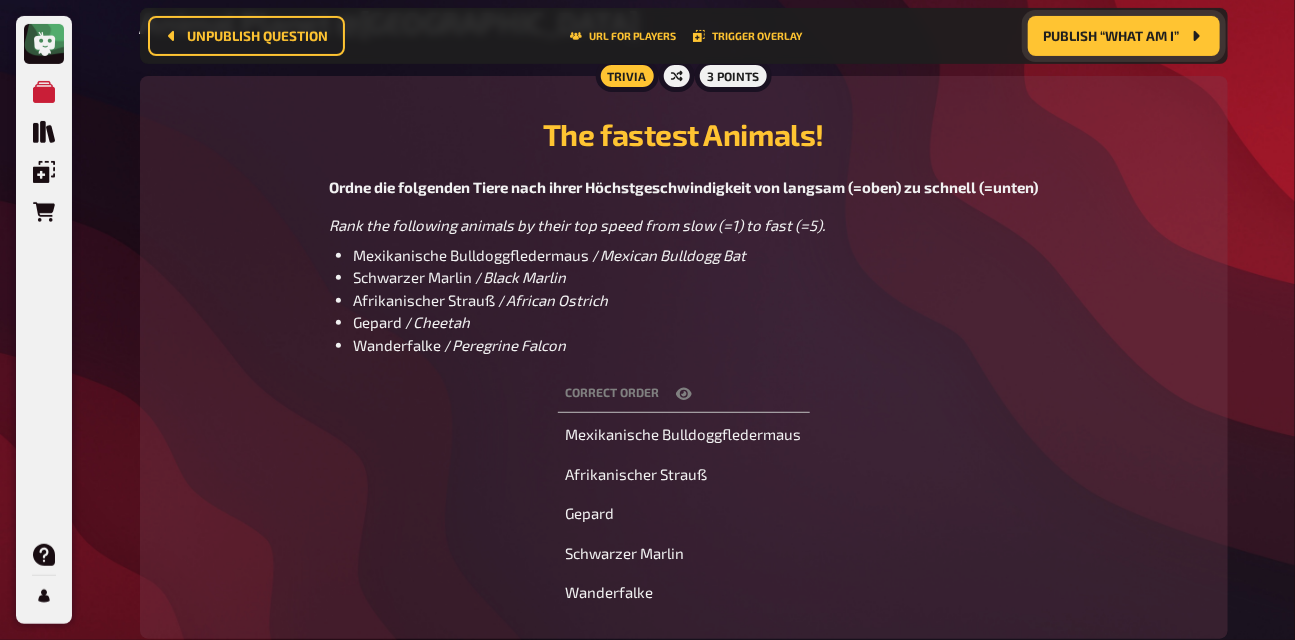 click 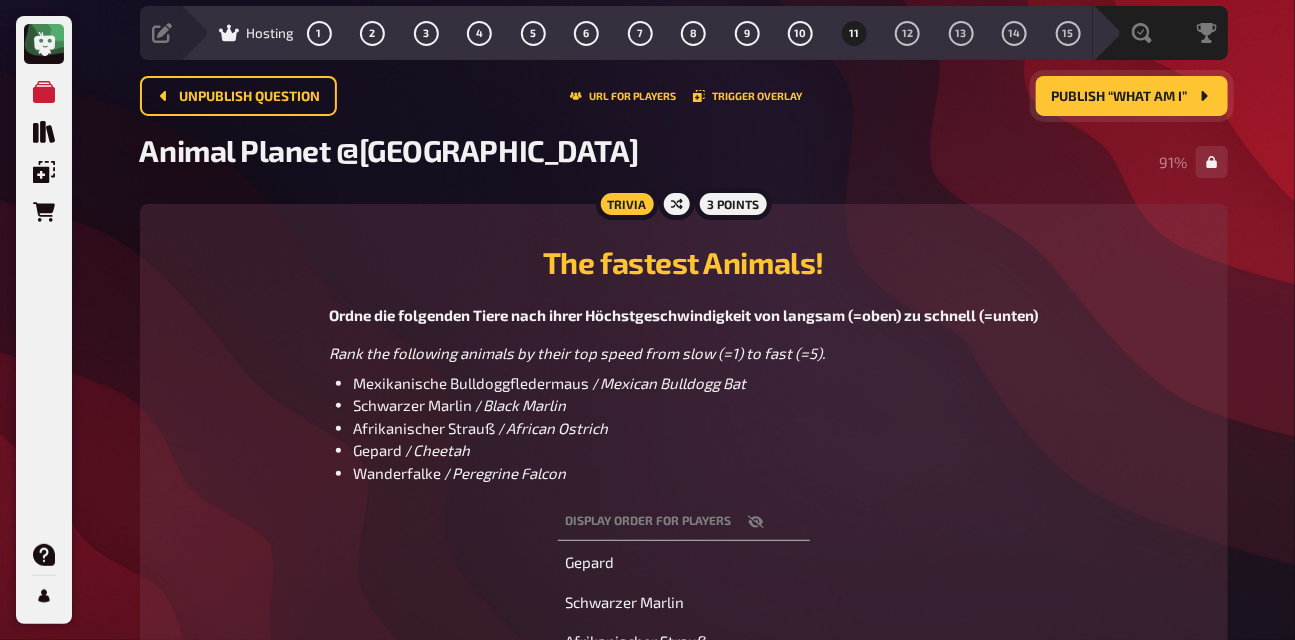 scroll, scrollTop: 0, scrollLeft: 0, axis: both 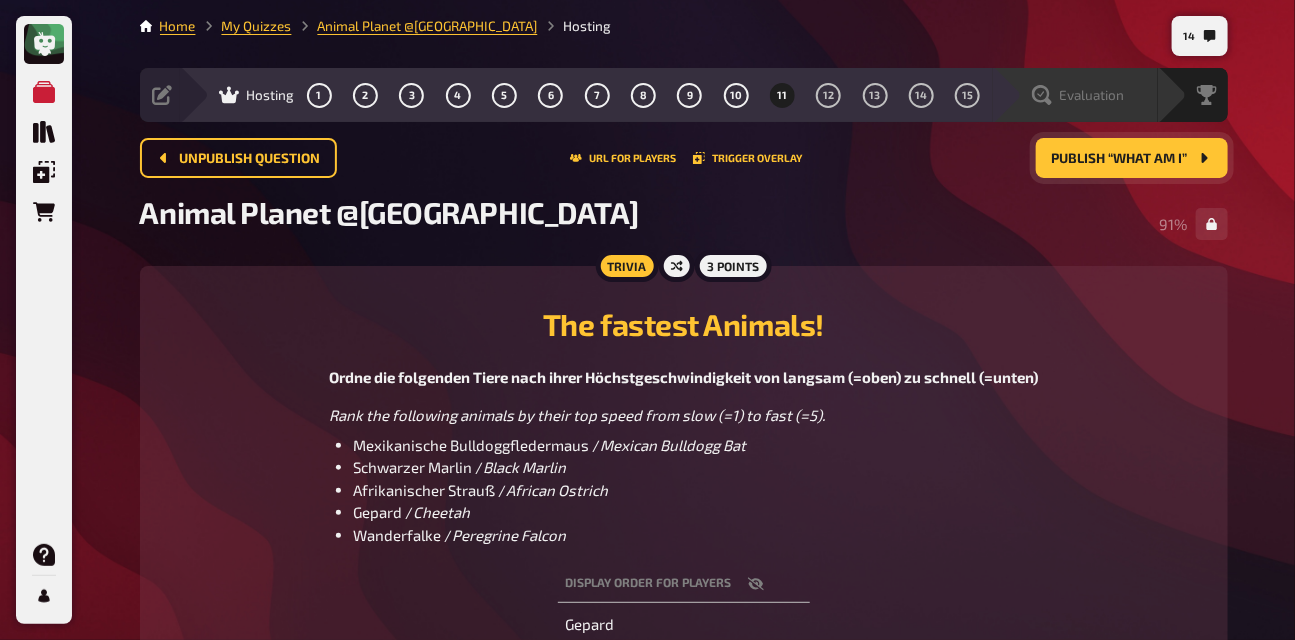 click on "Evaluation" at bounding box center [1092, 95] 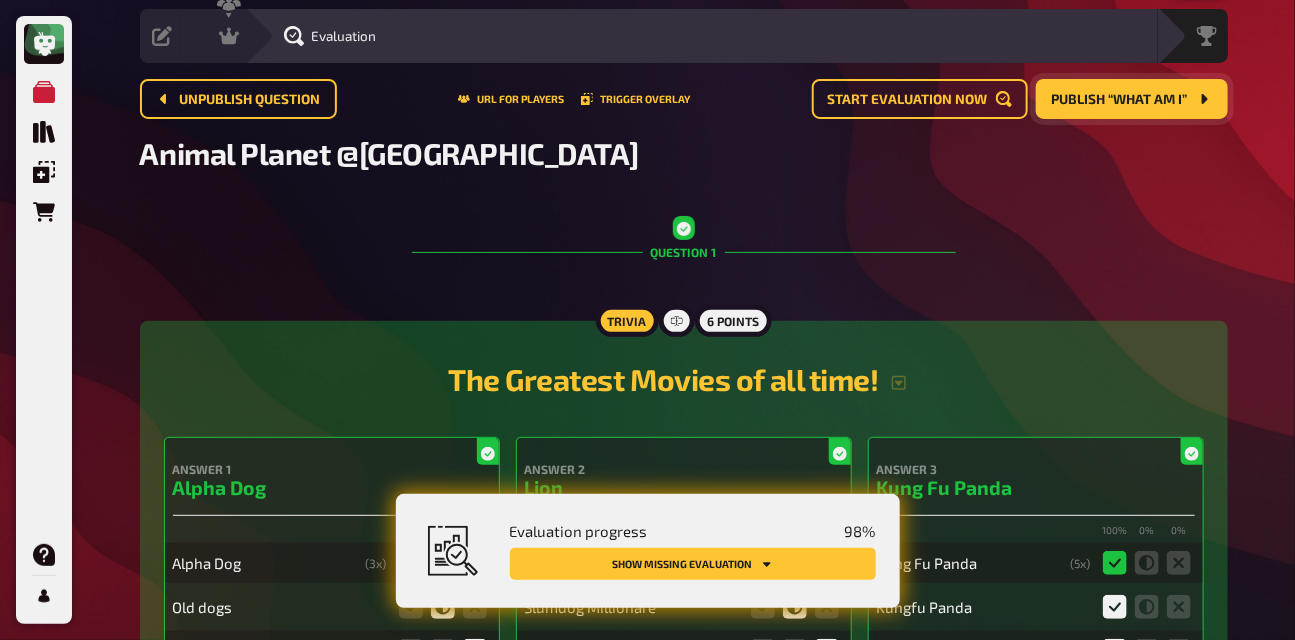 scroll, scrollTop: 0, scrollLeft: 0, axis: both 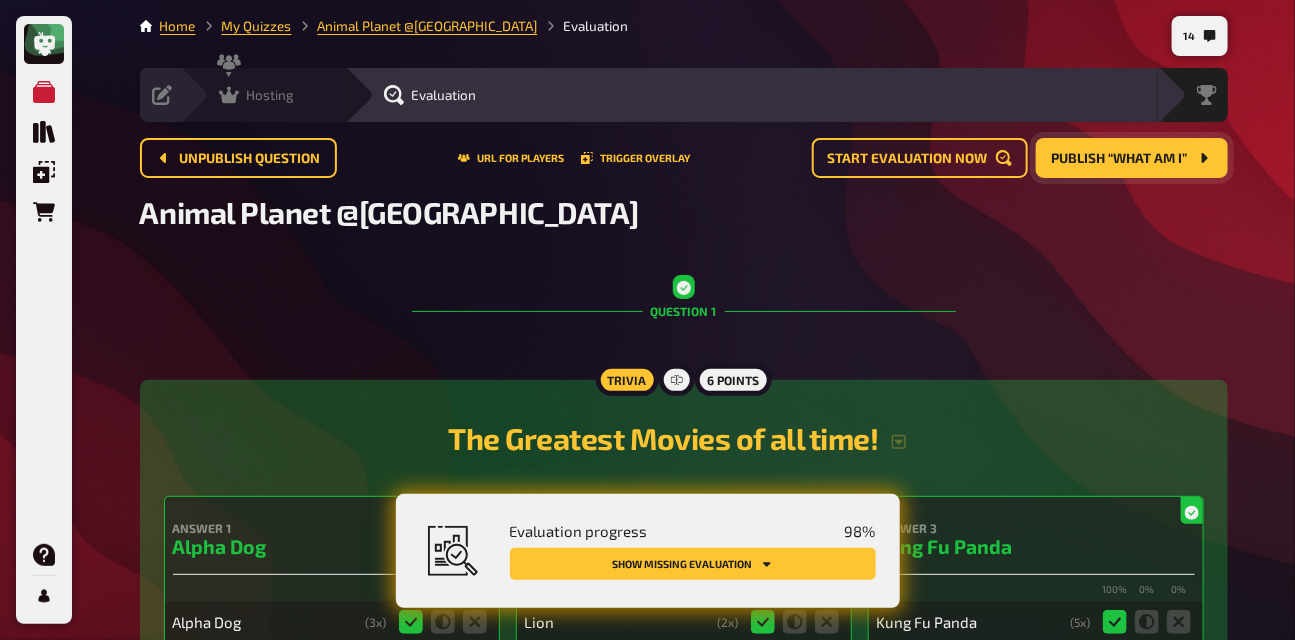 click on "Hosting" at bounding box center [271, 95] 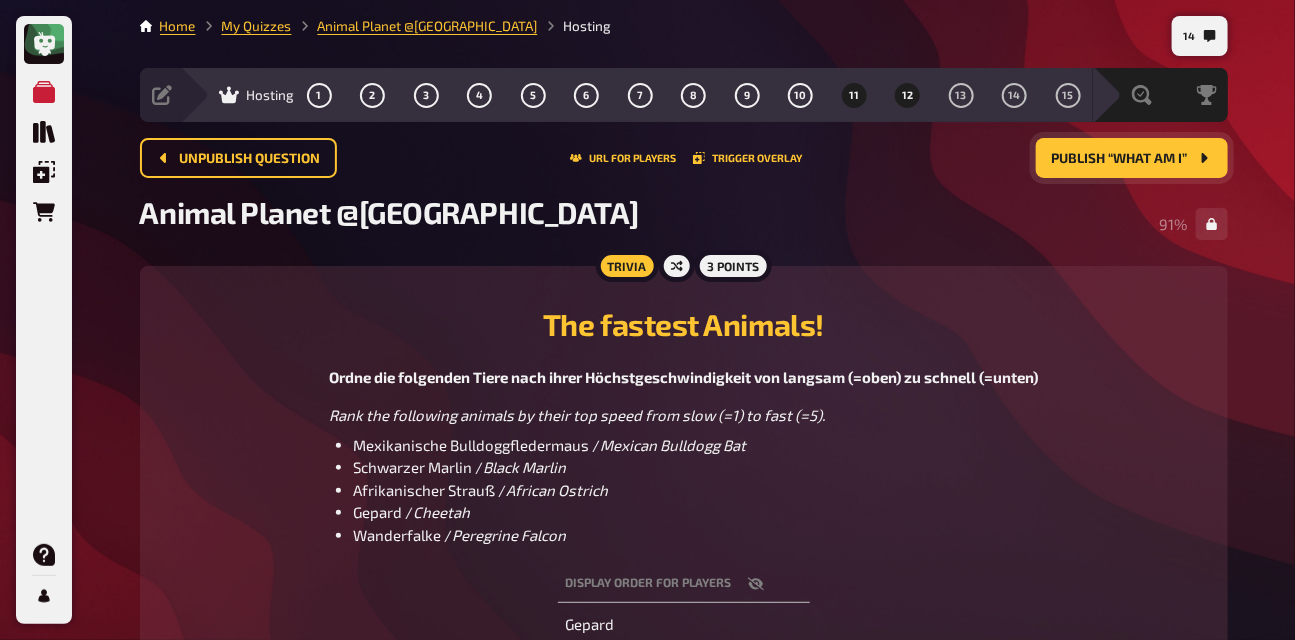 click on "12" at bounding box center [908, 95] 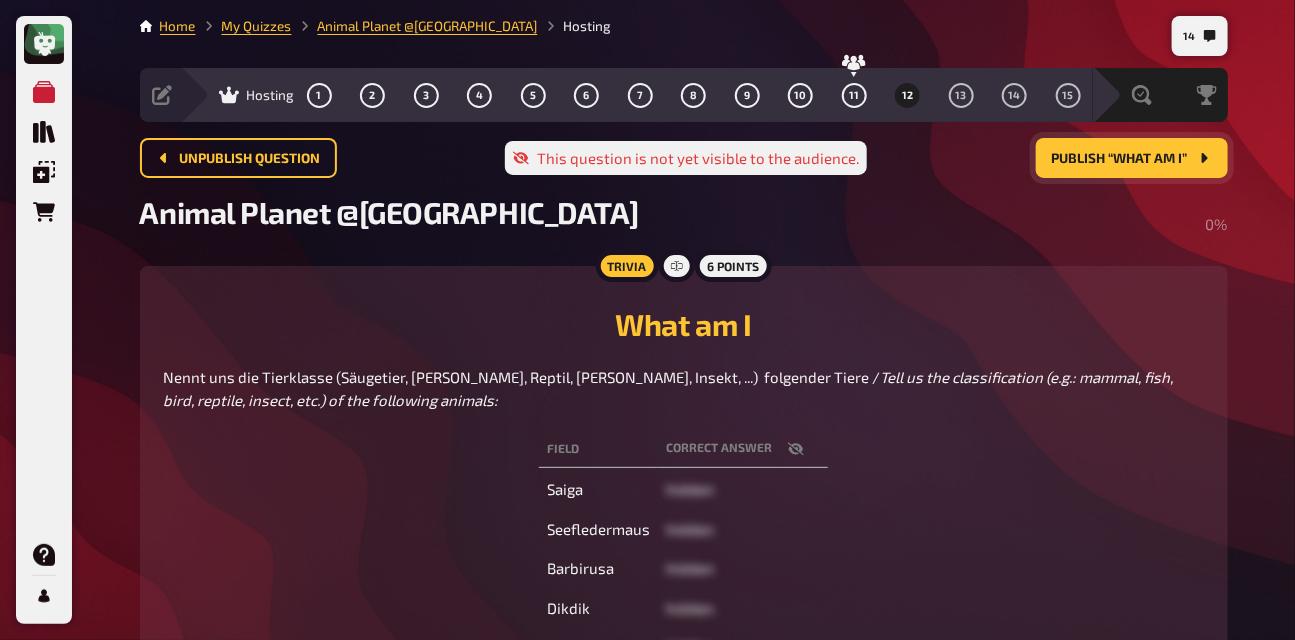 click 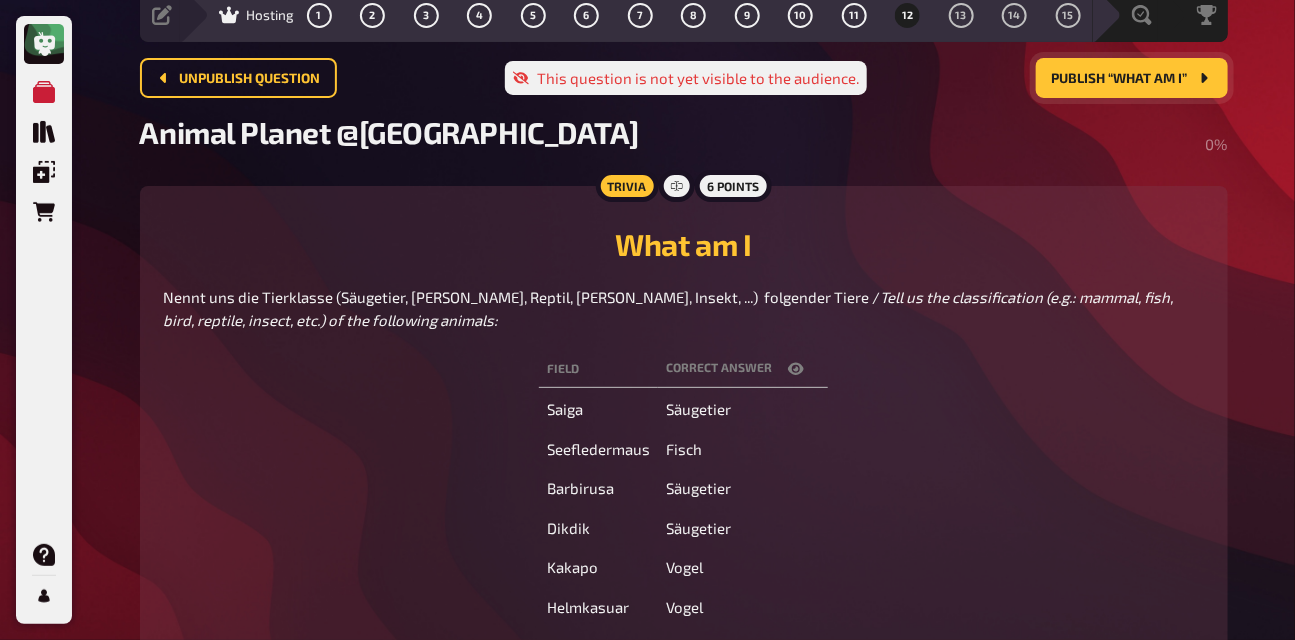 scroll, scrollTop: 0, scrollLeft: 0, axis: both 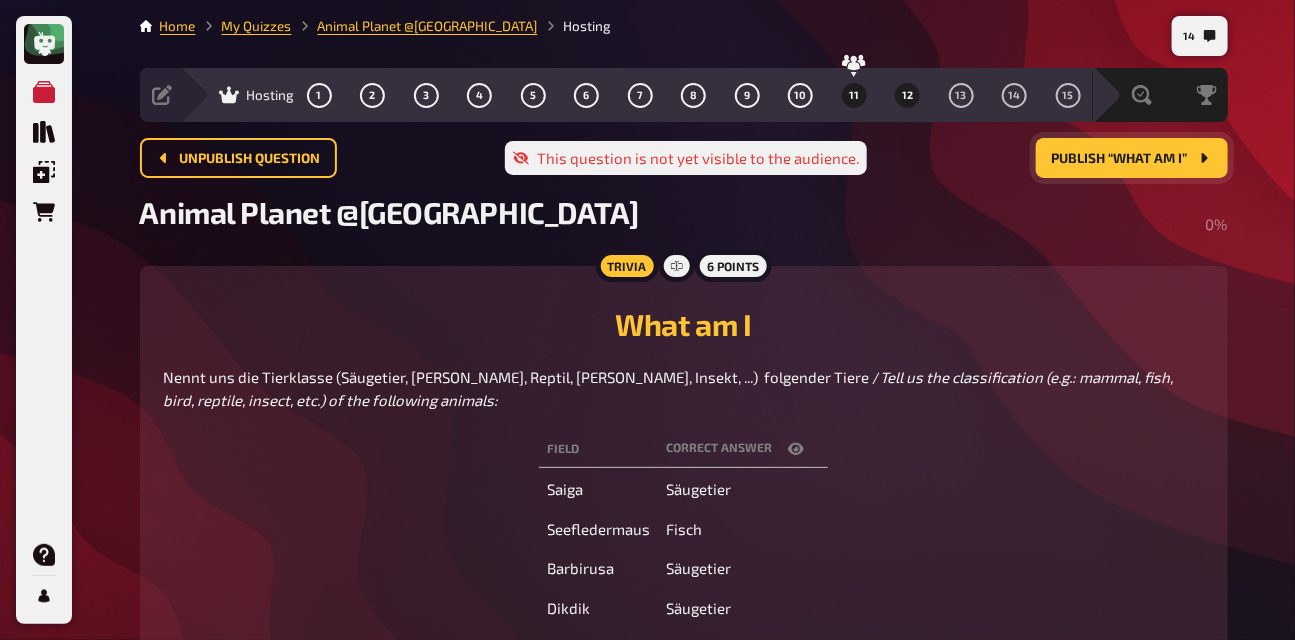 click on "11" at bounding box center [854, 95] 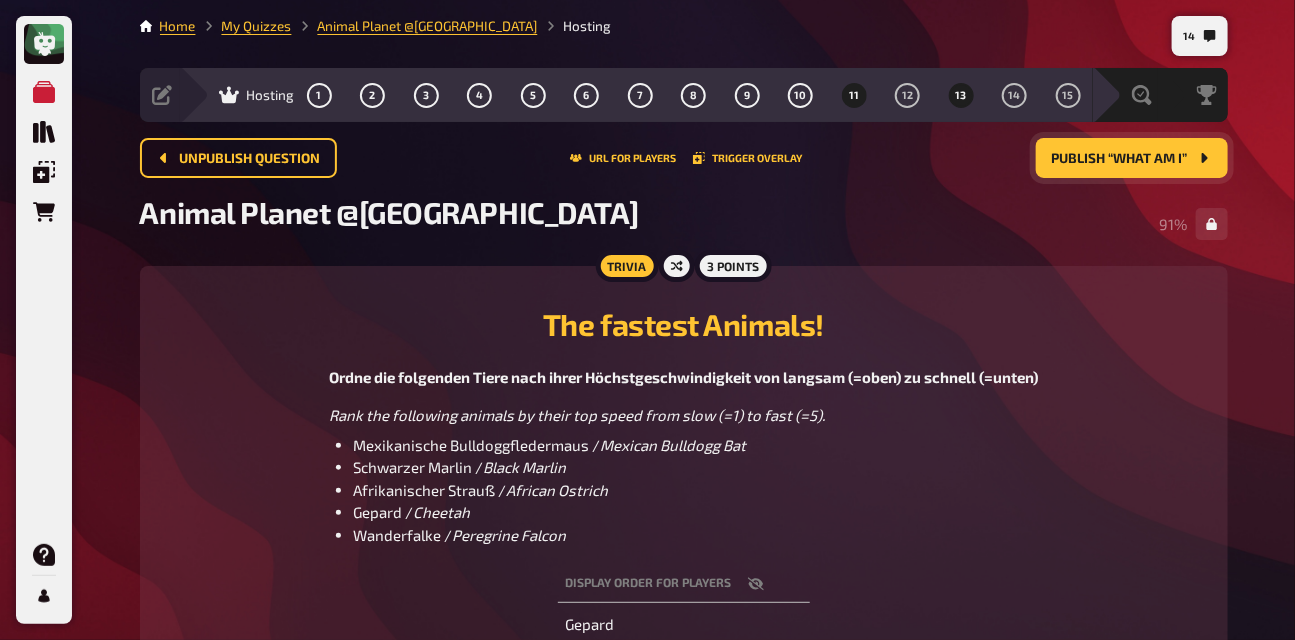 click on "13" at bounding box center [961, 95] 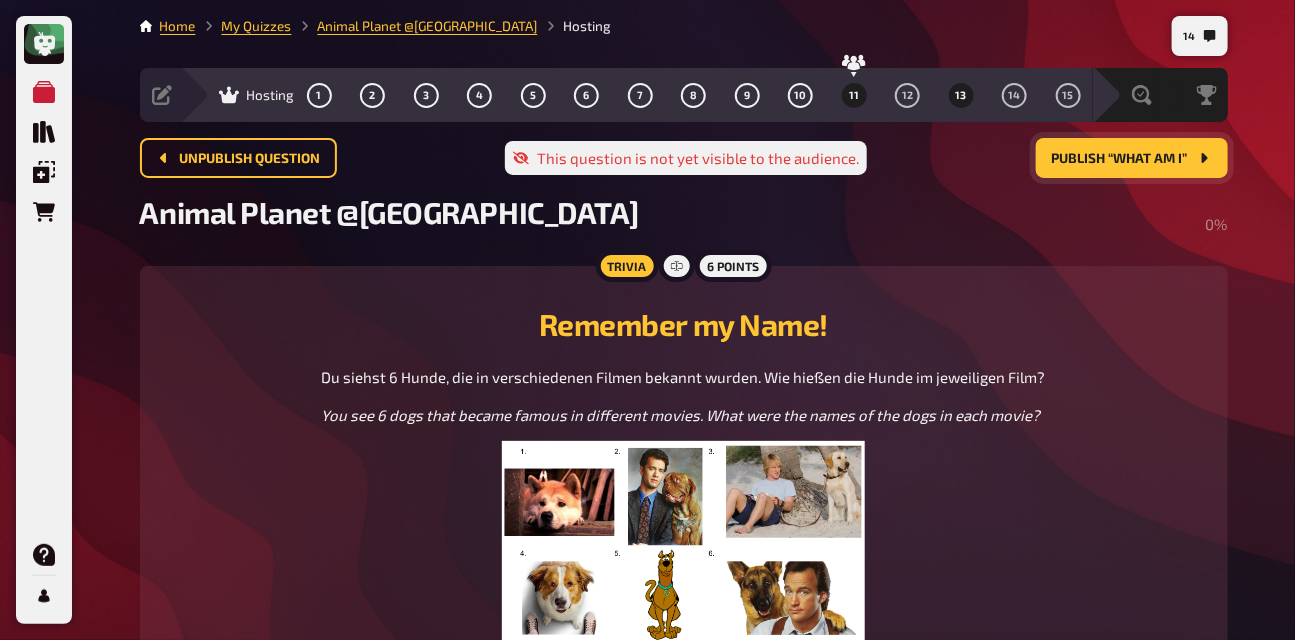 click on "11" at bounding box center (854, 95) 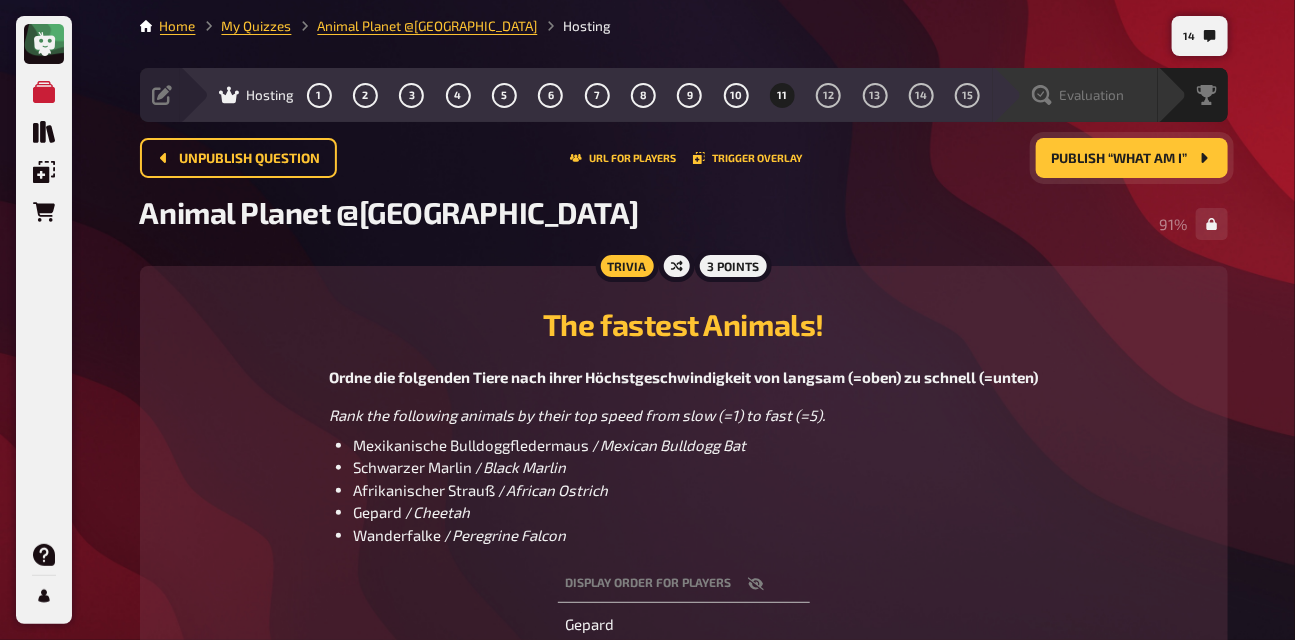 click on "Evaluation" at bounding box center [1092, 95] 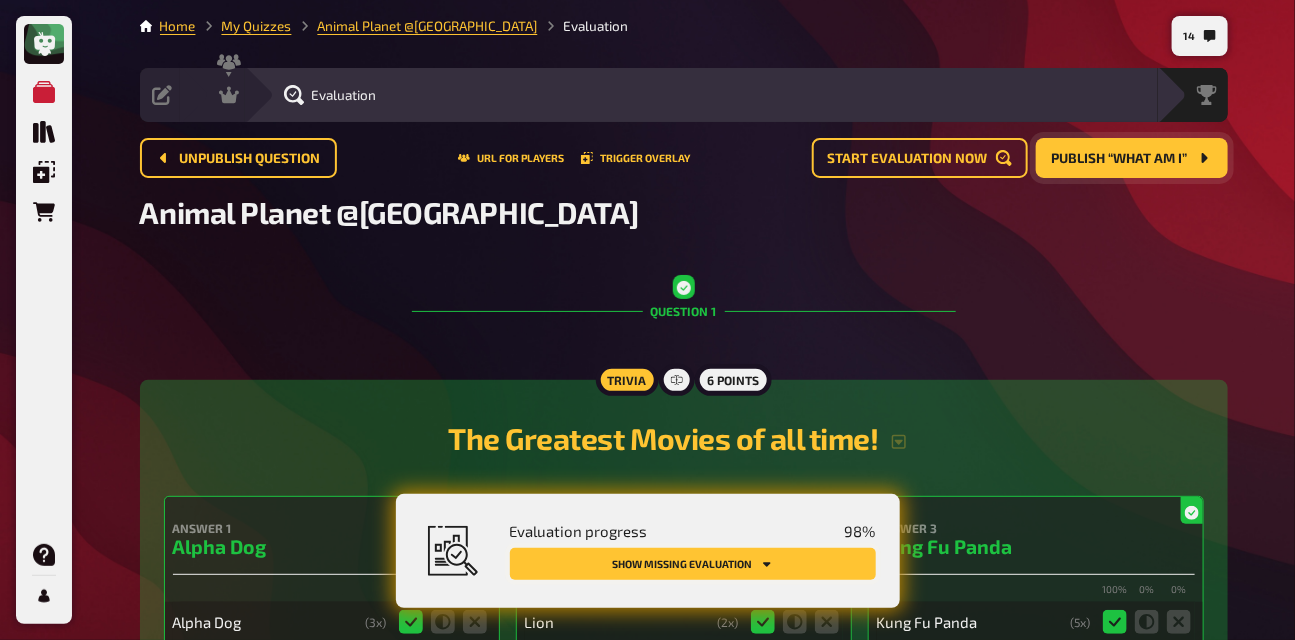 click on "Show missing evaluation" at bounding box center [693, 564] 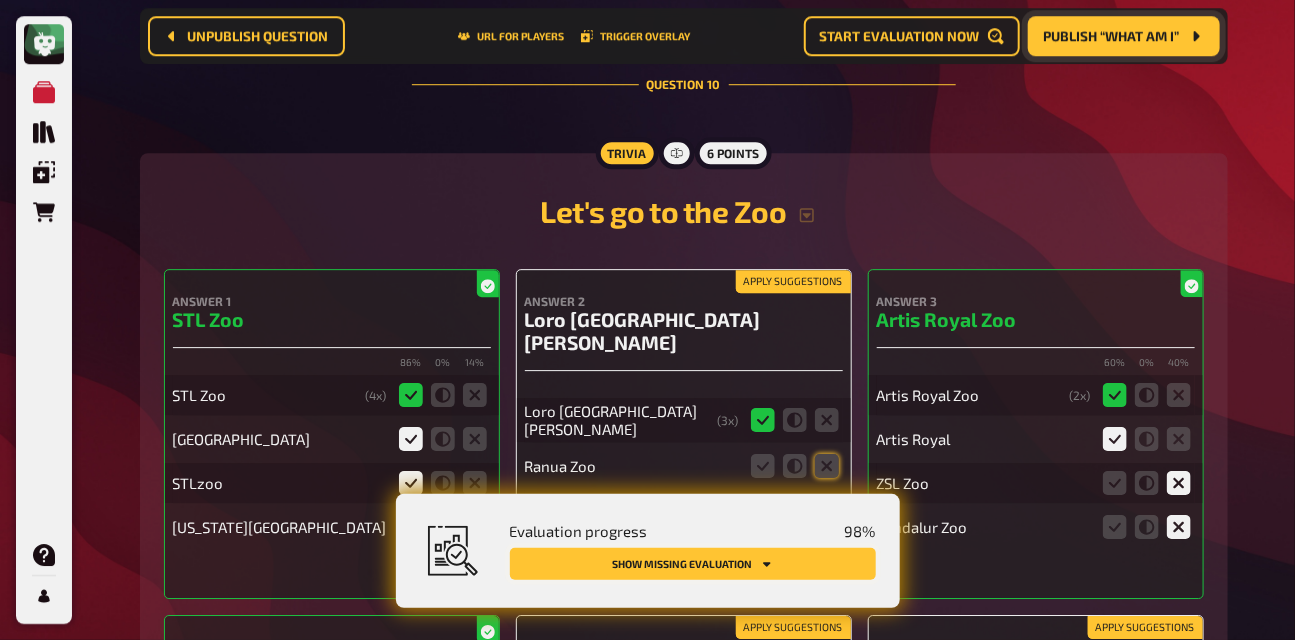 scroll, scrollTop: 10771, scrollLeft: 0, axis: vertical 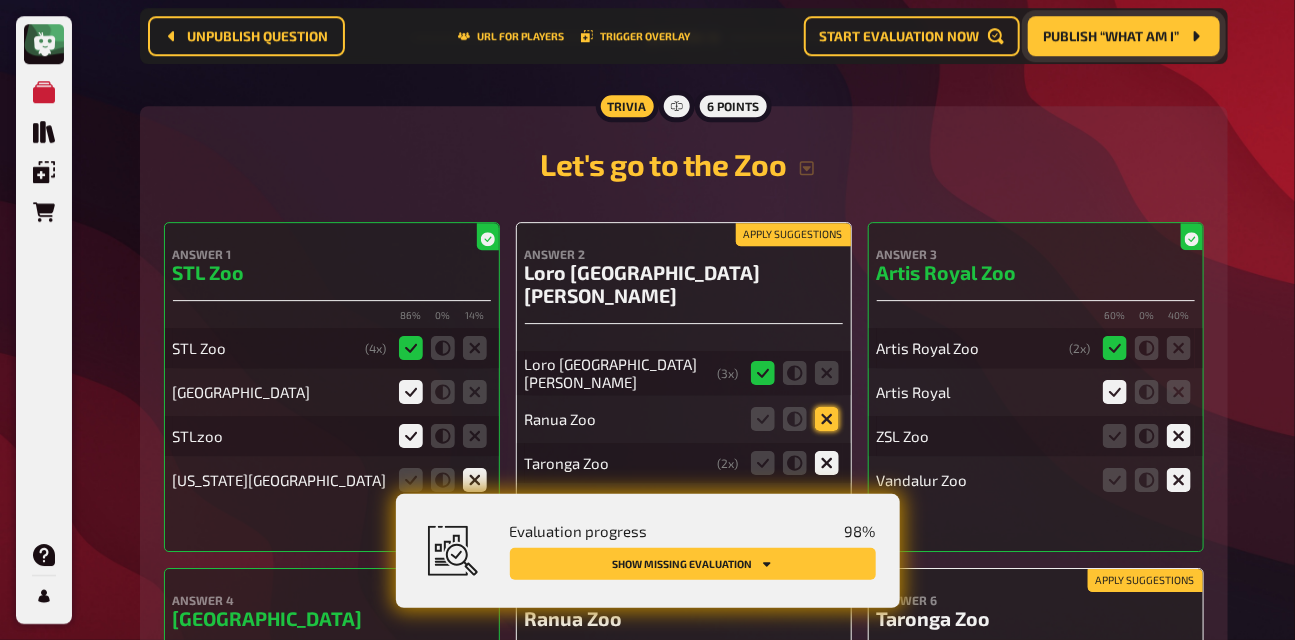 click 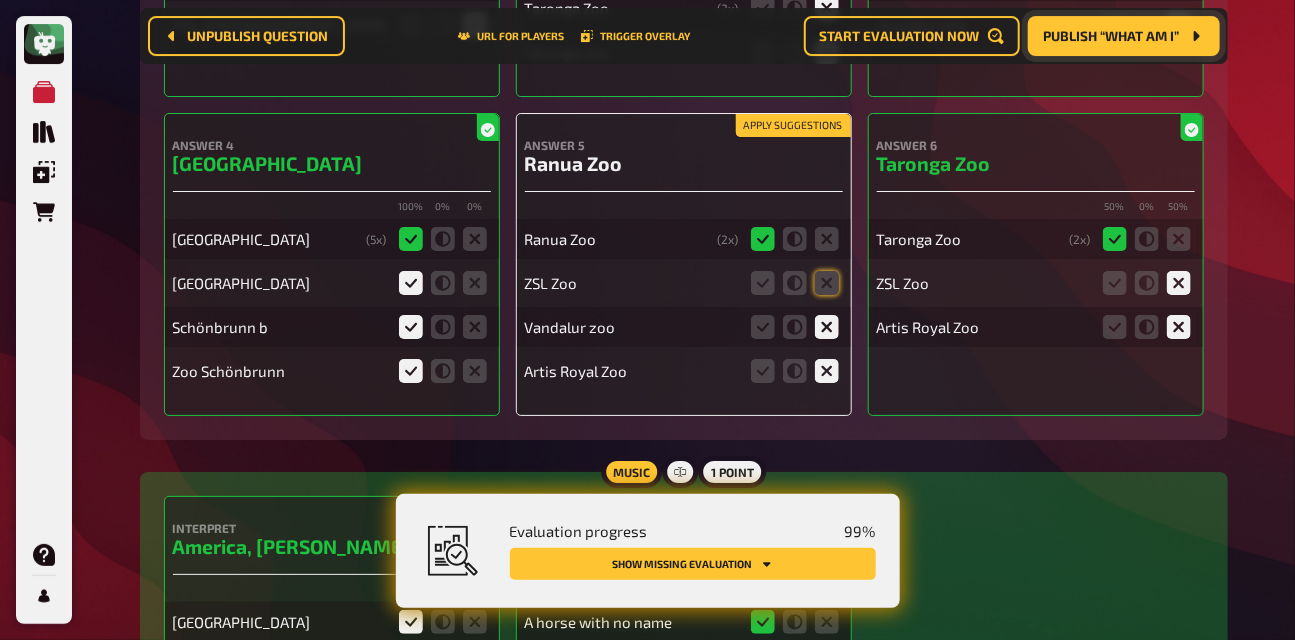 scroll, scrollTop: 11236, scrollLeft: 0, axis: vertical 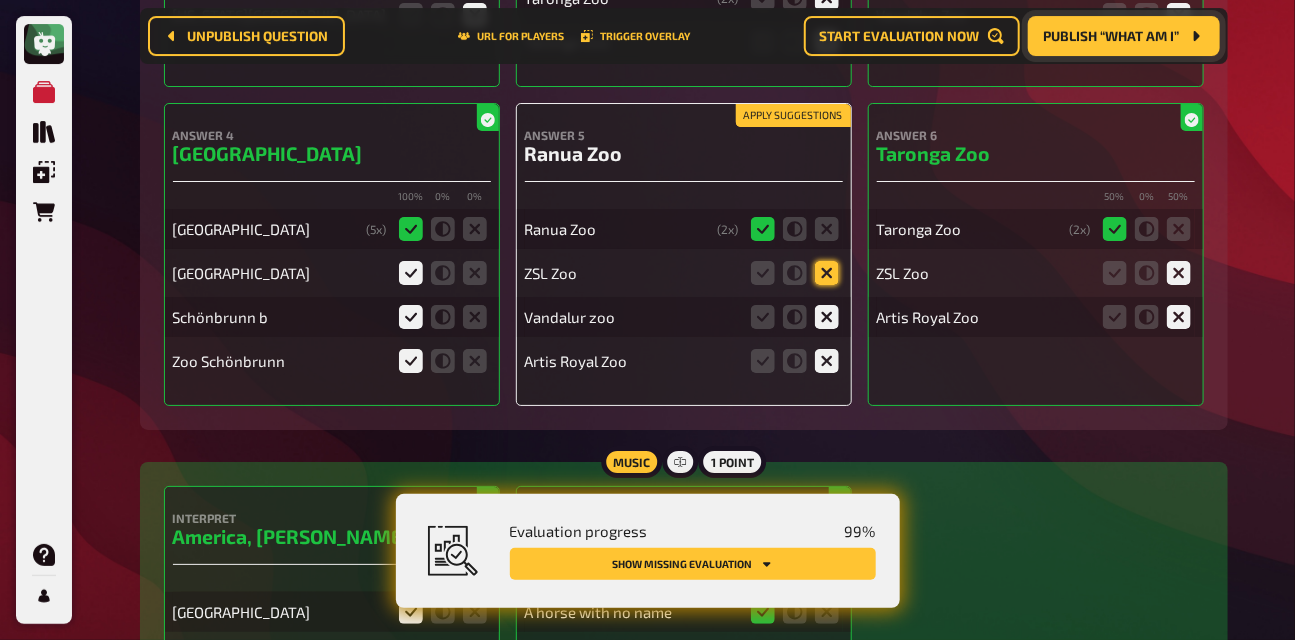 click 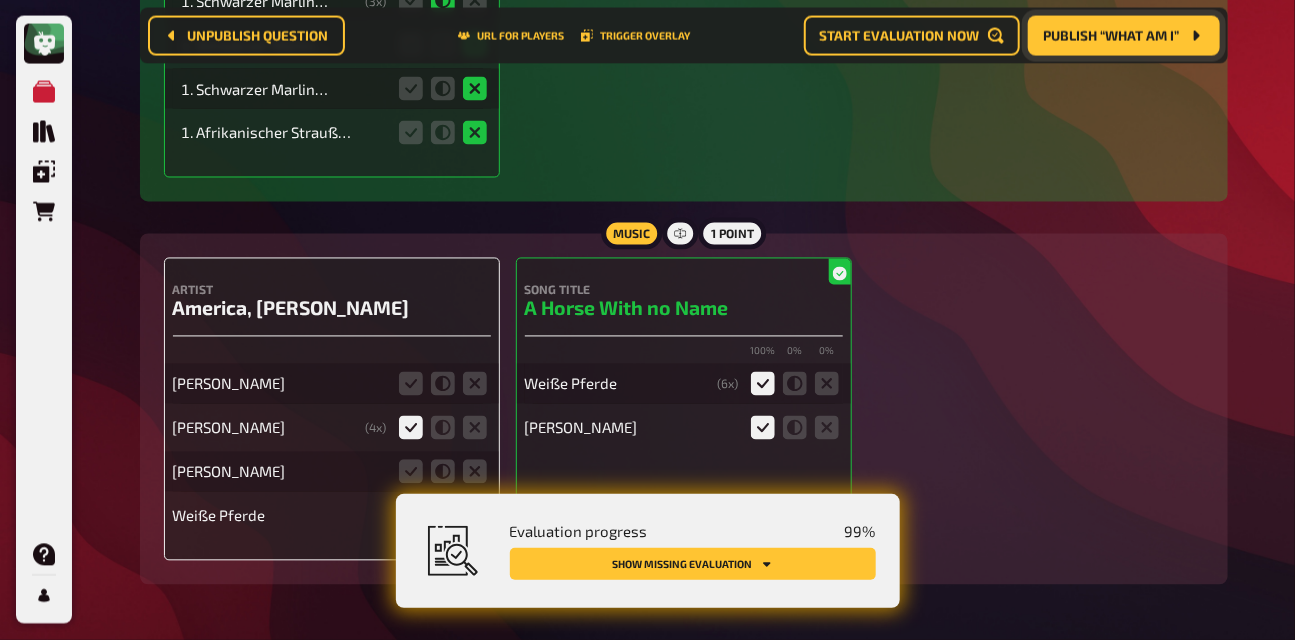 scroll, scrollTop: 12780, scrollLeft: 0, axis: vertical 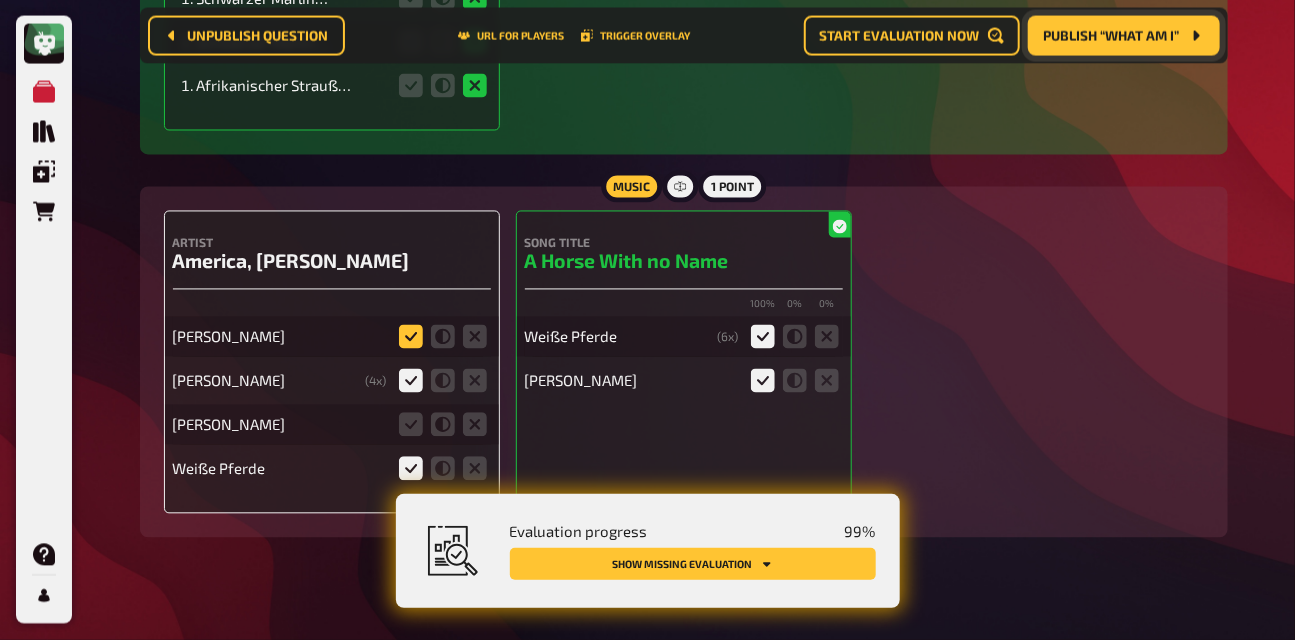 click 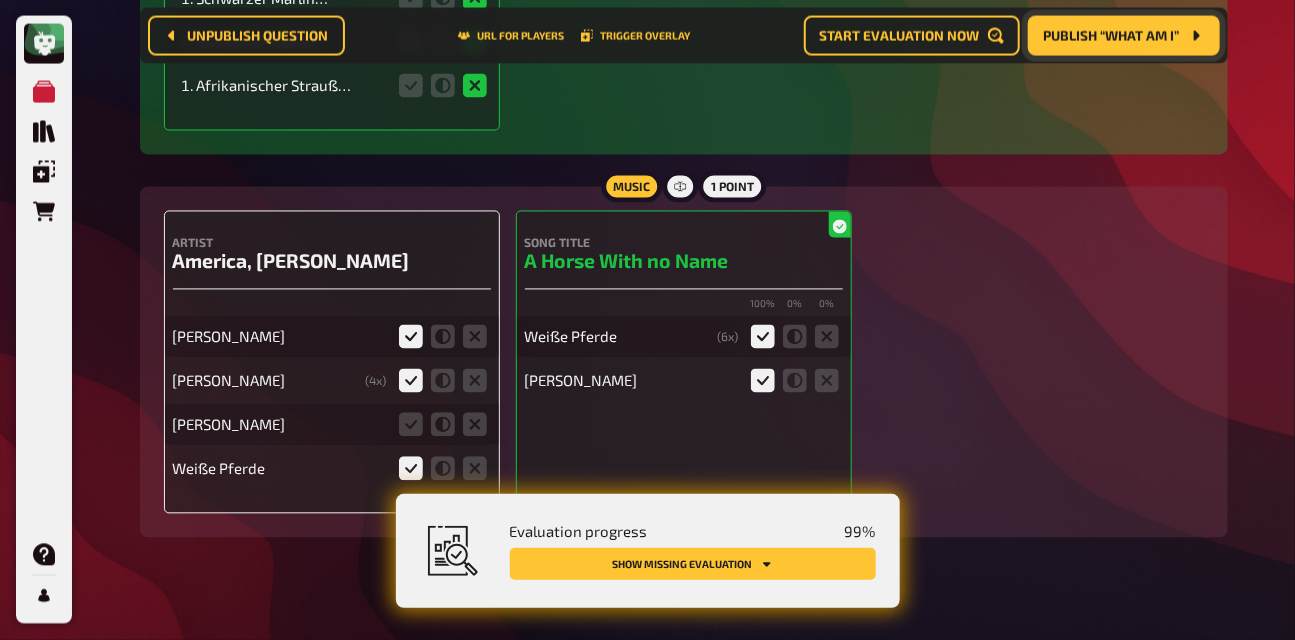 click at bounding box center [443, 425] 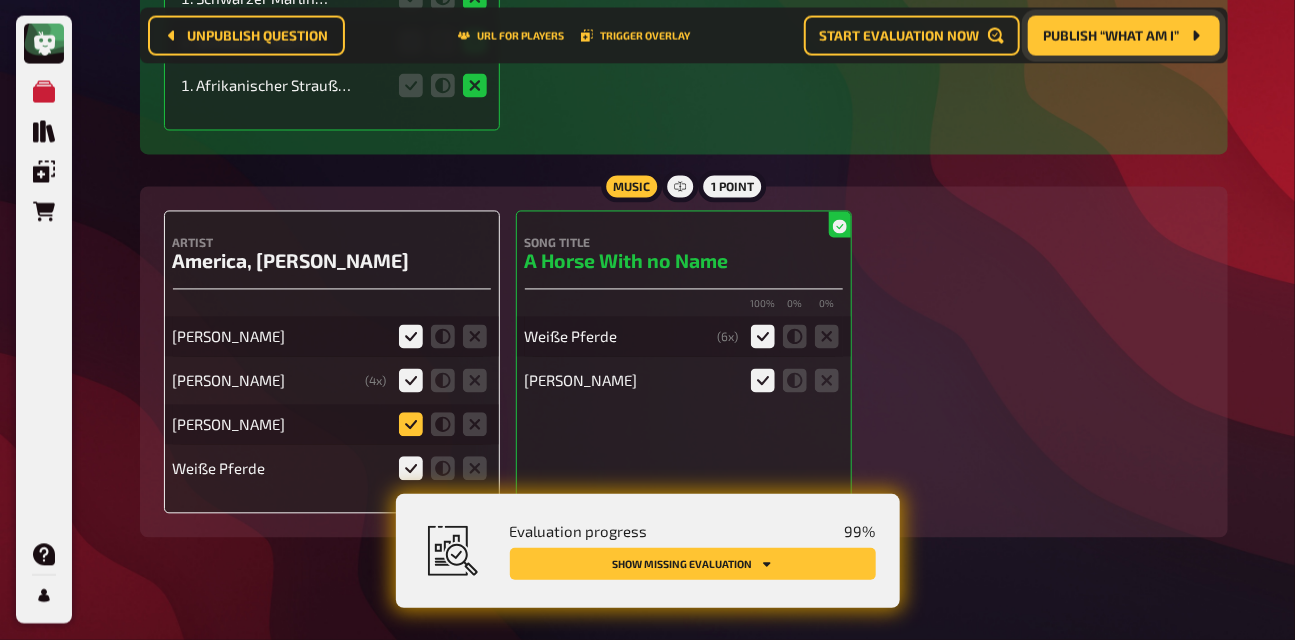 click 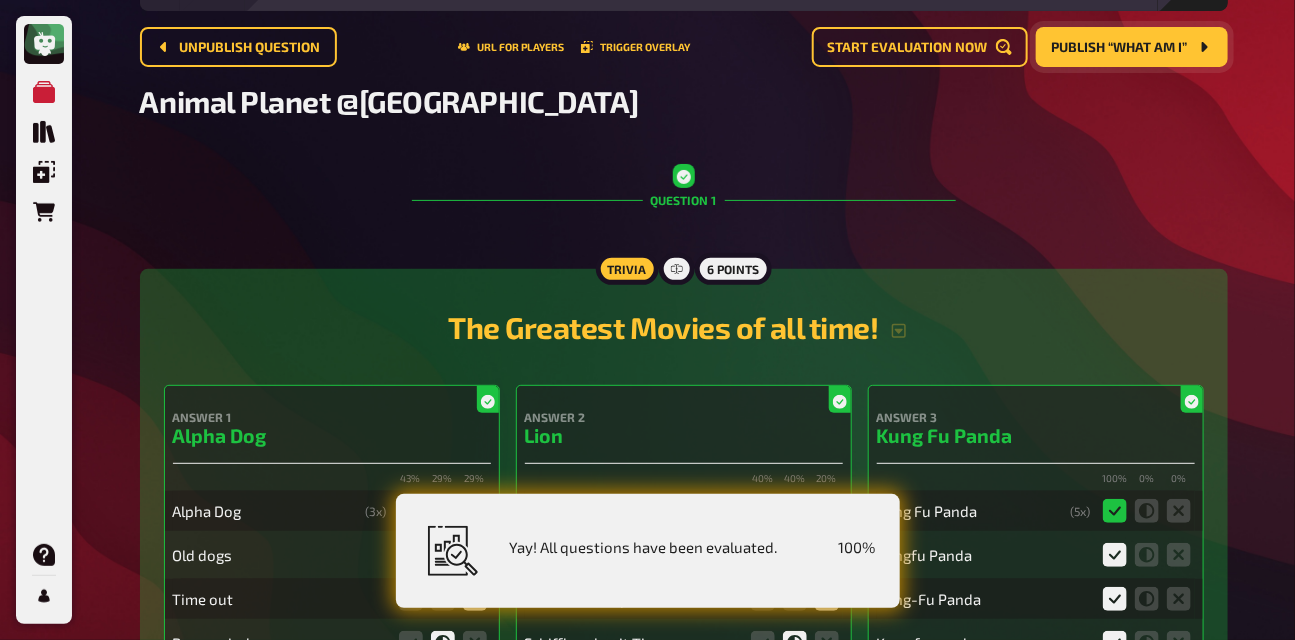 scroll, scrollTop: 0, scrollLeft: 0, axis: both 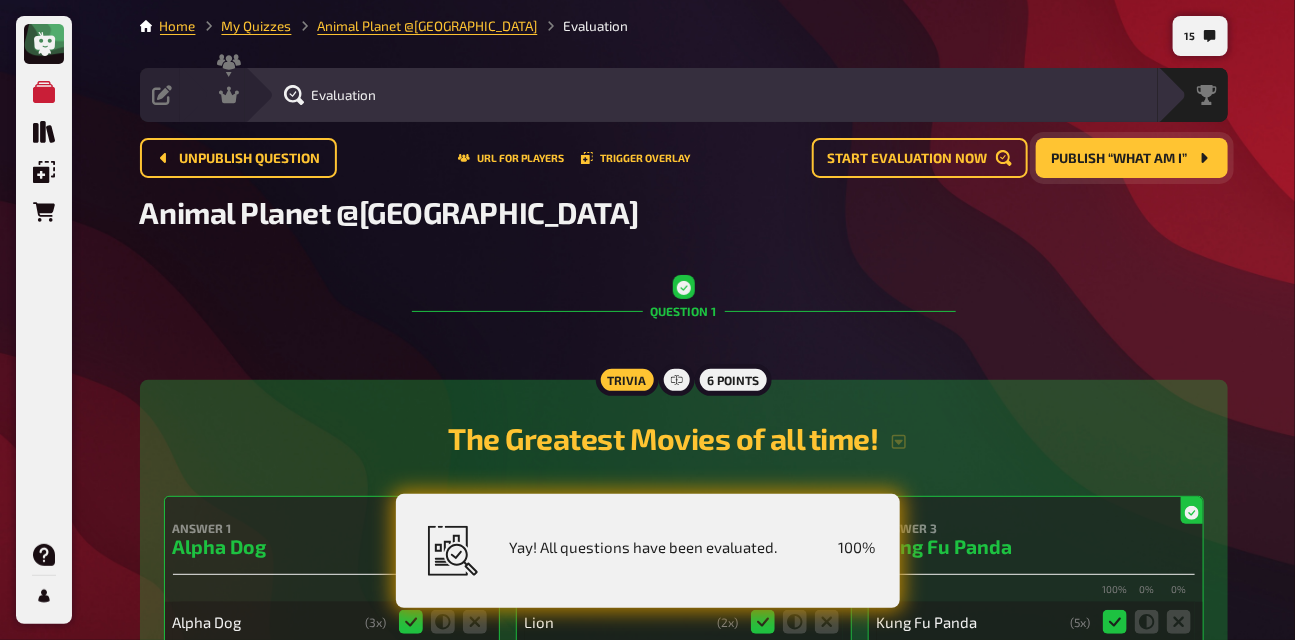 click on "Publish “What am I”" at bounding box center [1120, 159] 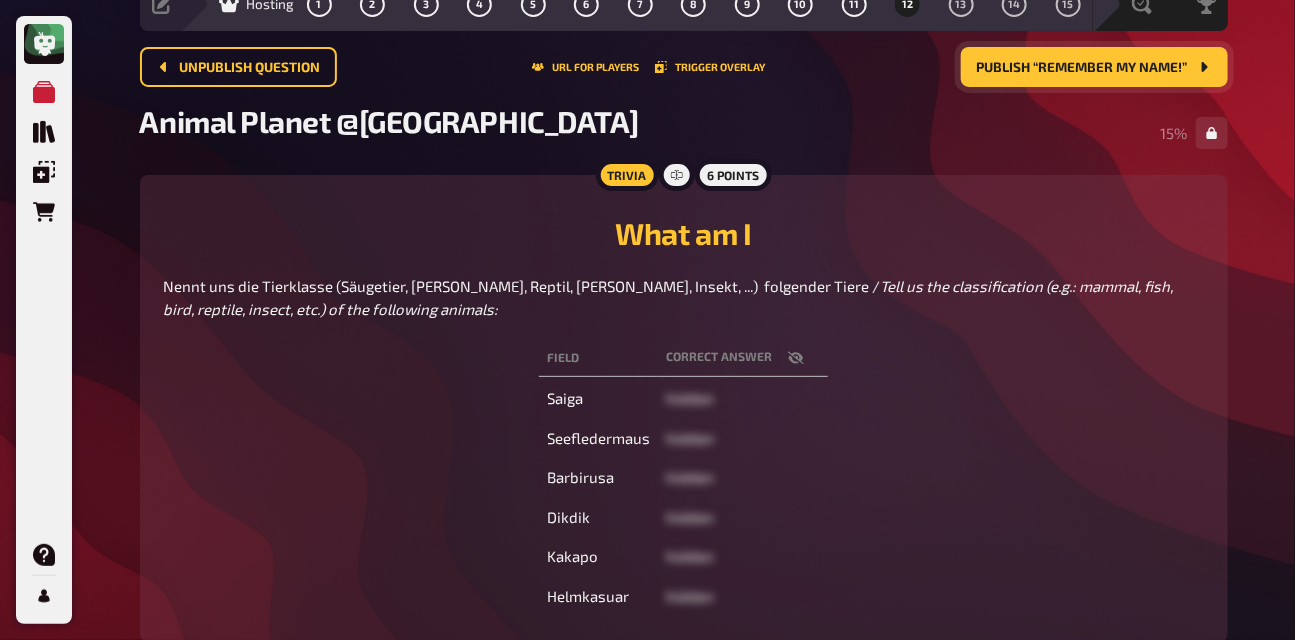 scroll, scrollTop: 0, scrollLeft: 0, axis: both 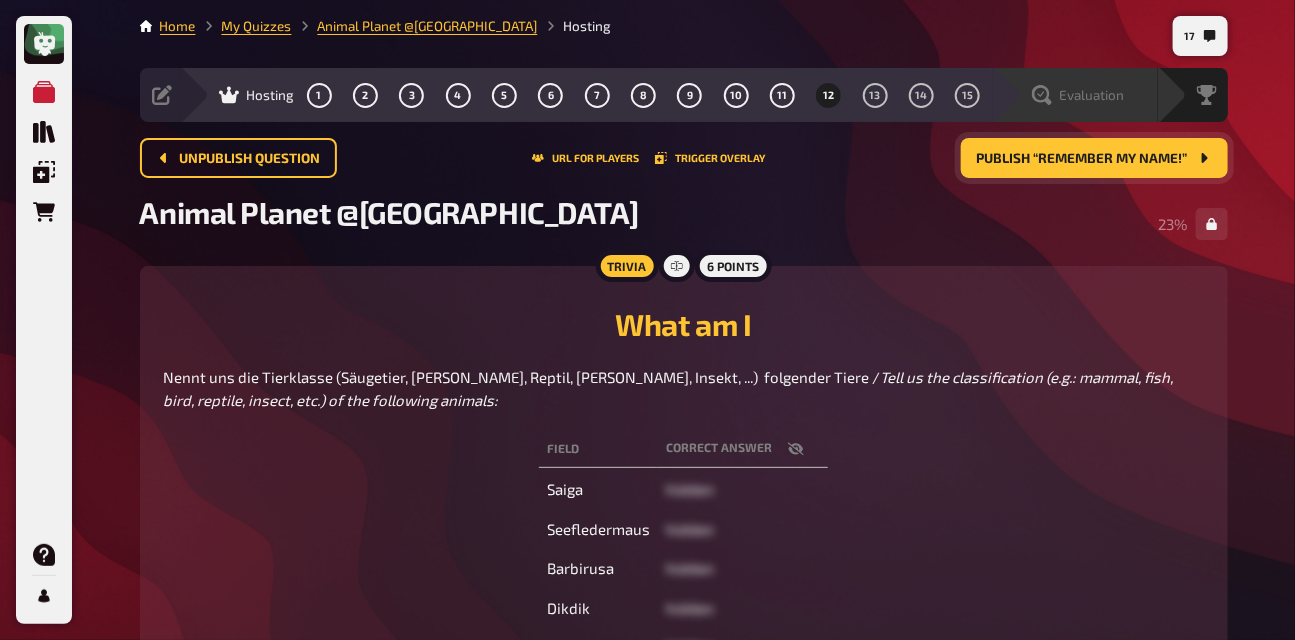 click on "Evaluation" at bounding box center (1092, 95) 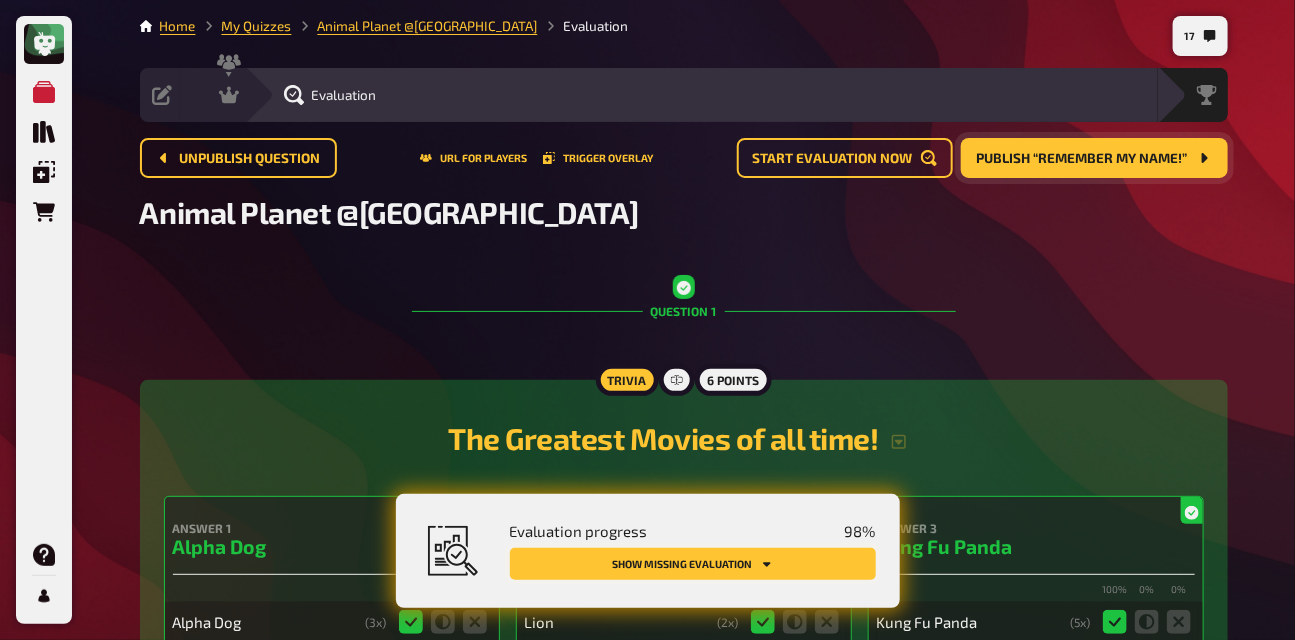 click on "Show missing evaluation" at bounding box center (693, 564) 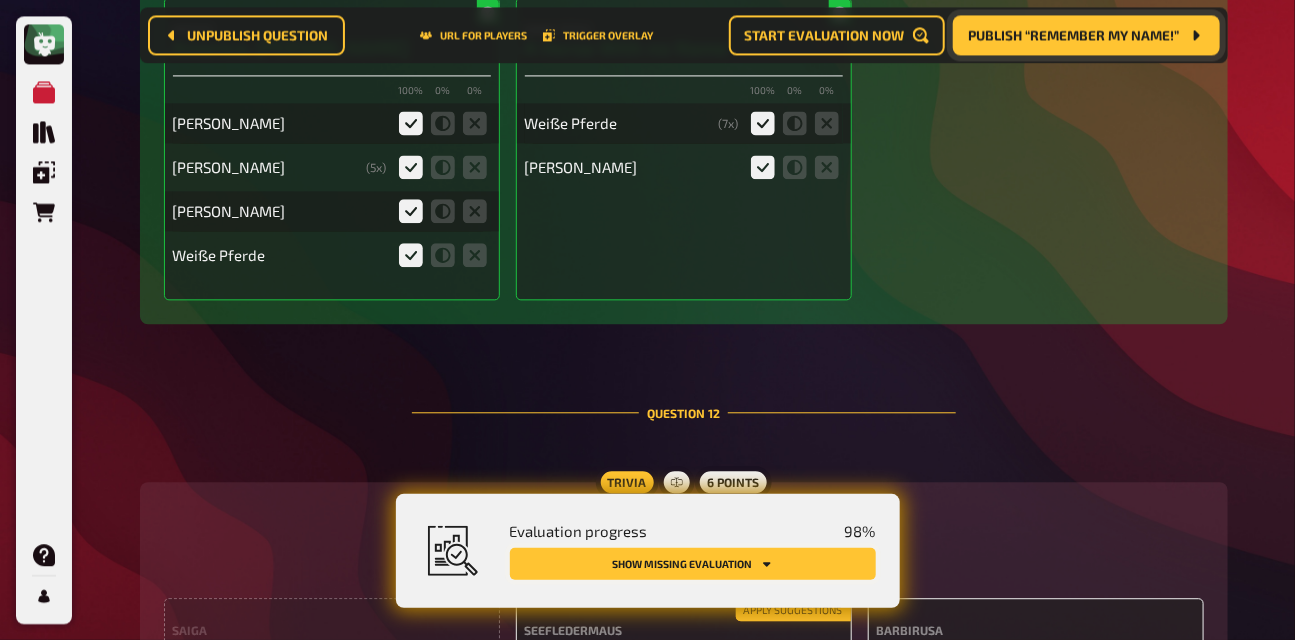 scroll, scrollTop: 13388, scrollLeft: 0, axis: vertical 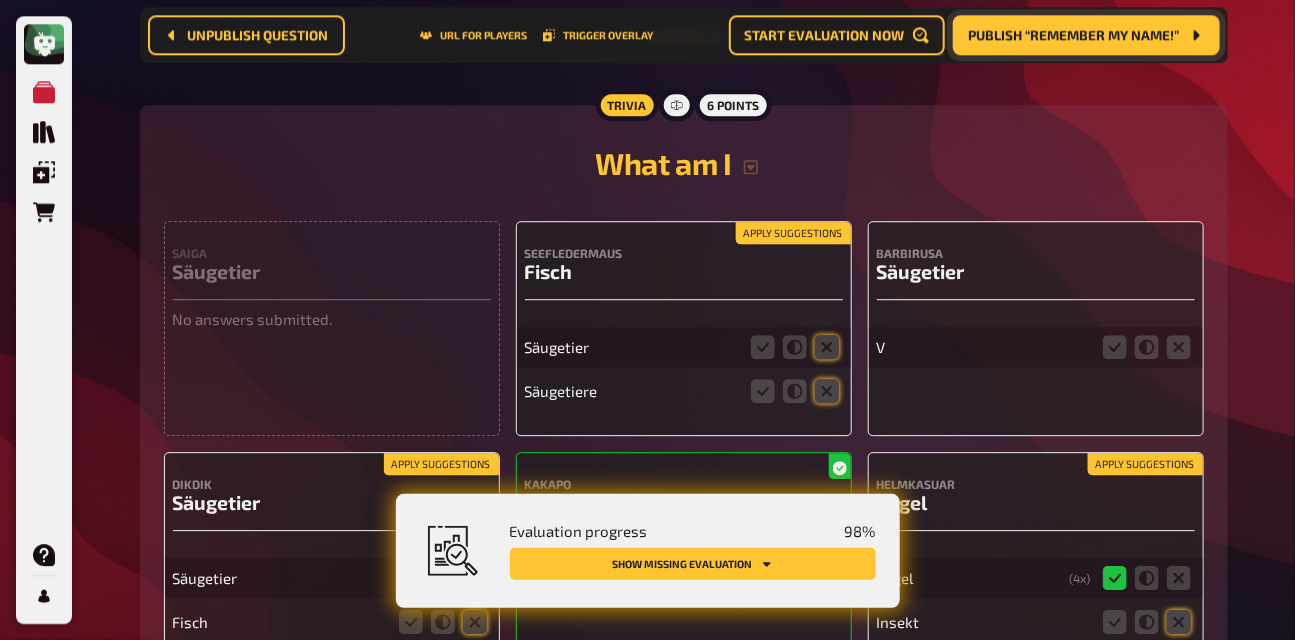 click on "Apply suggestions" at bounding box center [793, 233] 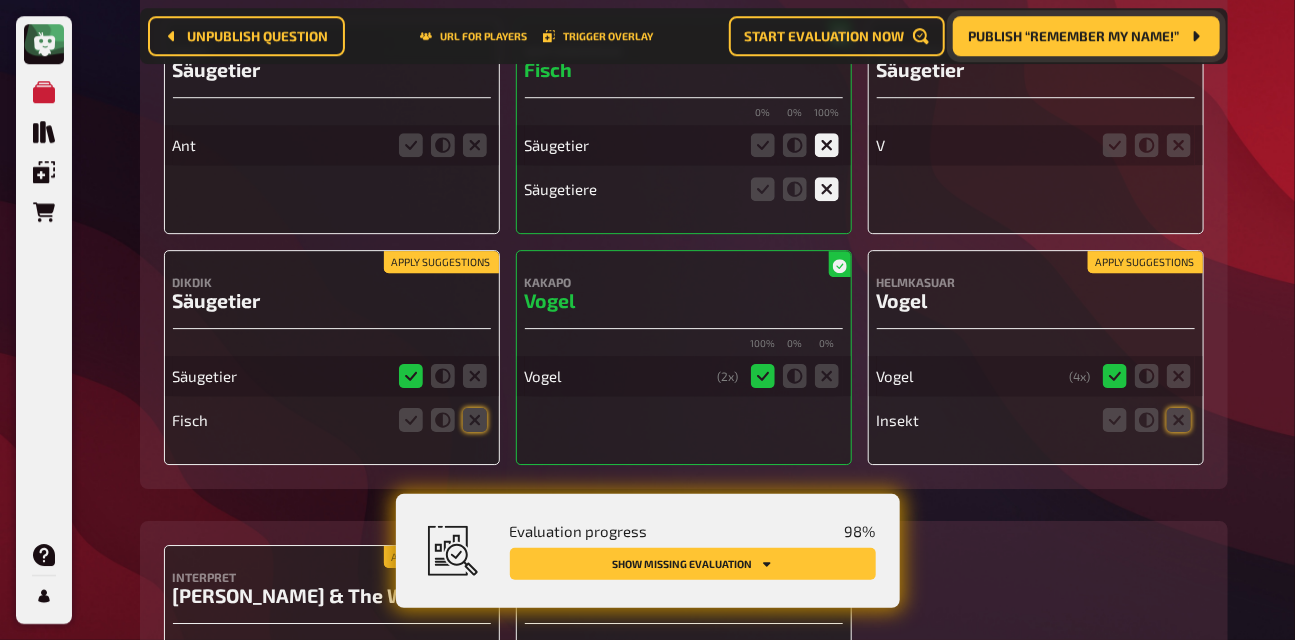scroll, scrollTop: 13589, scrollLeft: 0, axis: vertical 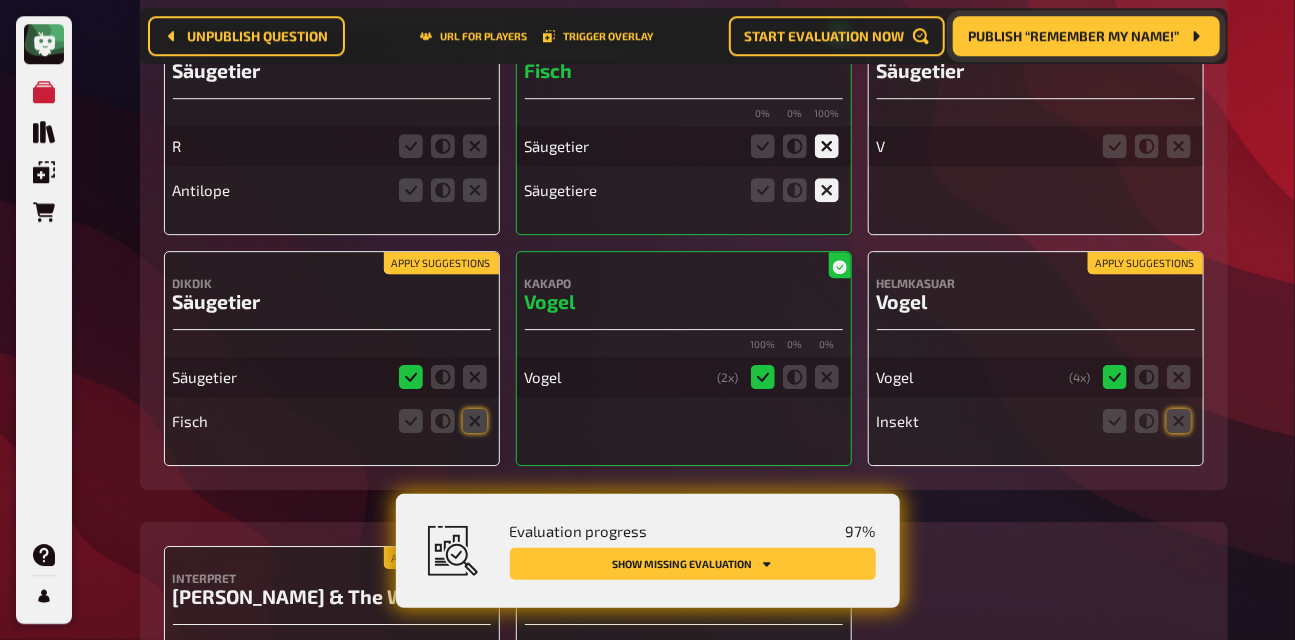 click on "Apply suggestions" at bounding box center [441, 263] 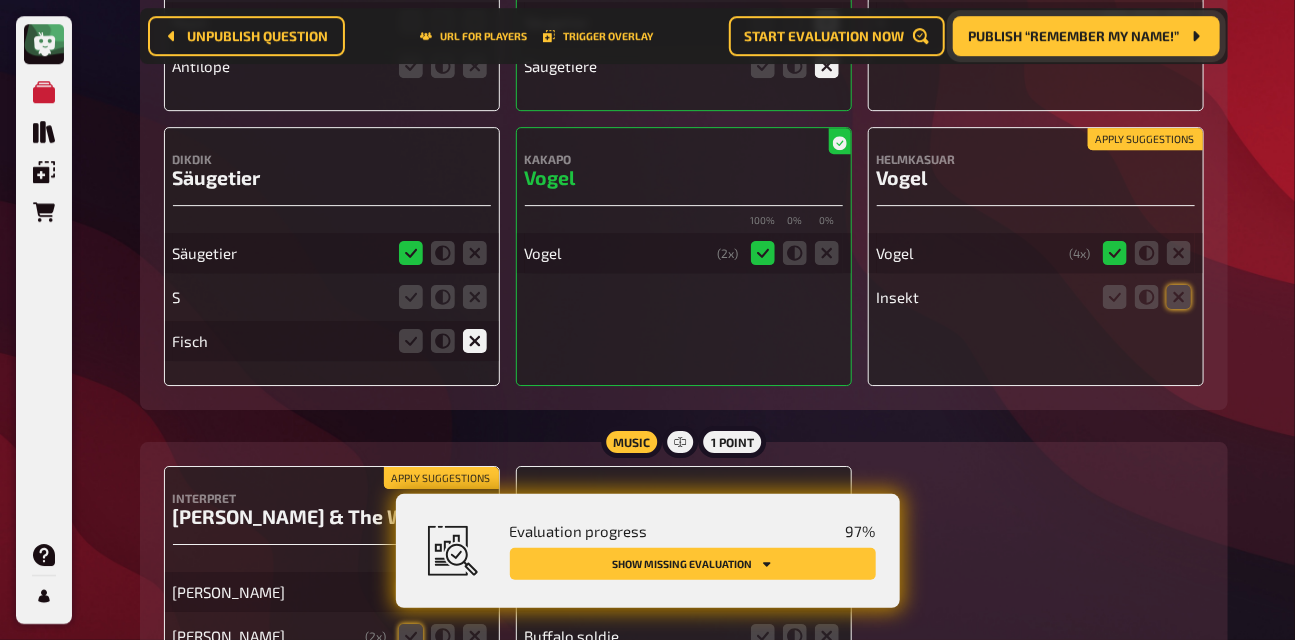 scroll, scrollTop: 13908, scrollLeft: 0, axis: vertical 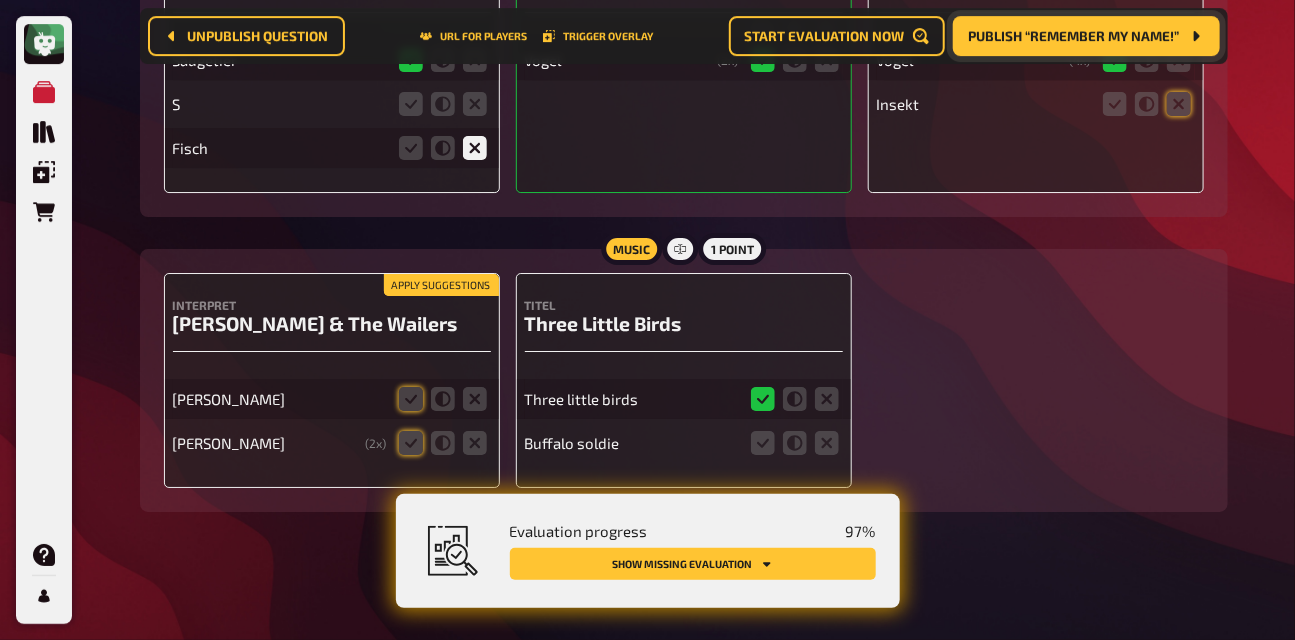 click on "Apply suggestions" at bounding box center [441, 285] 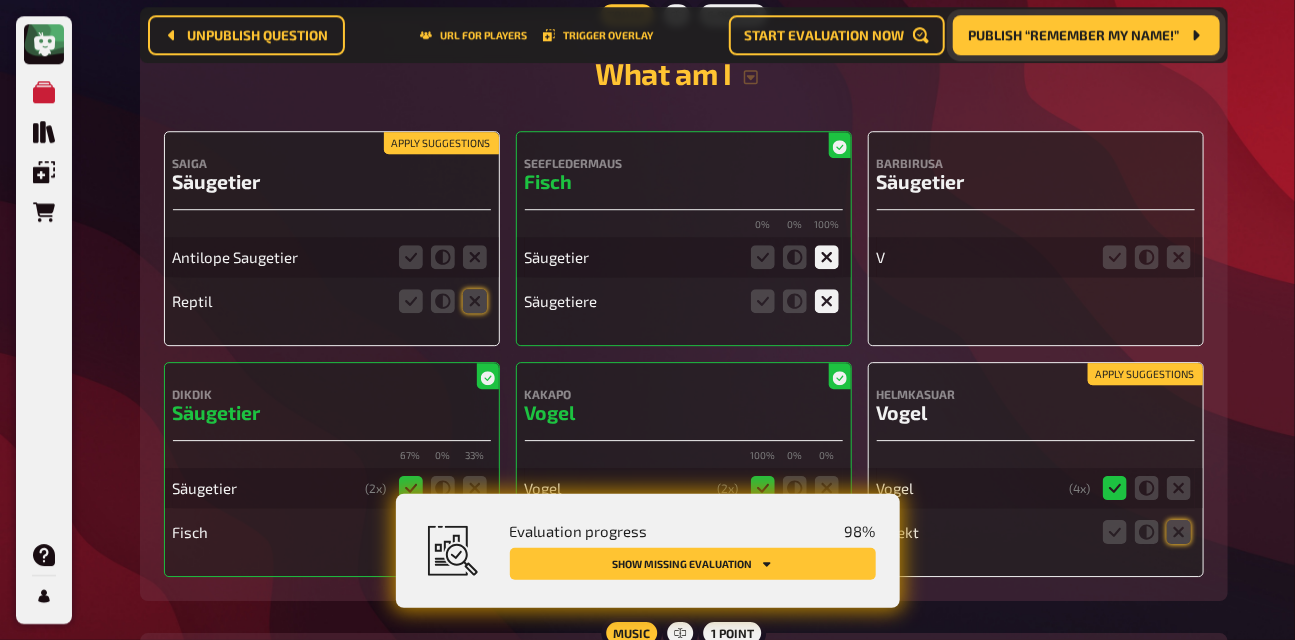 scroll, scrollTop: 13476, scrollLeft: 0, axis: vertical 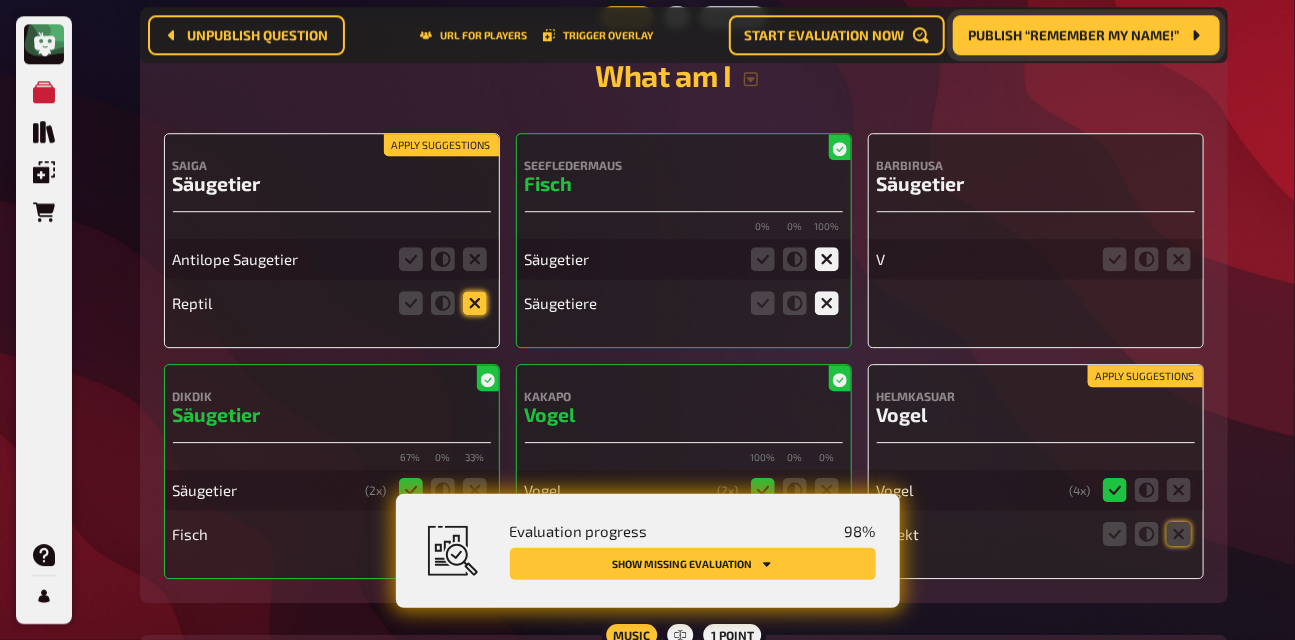 click 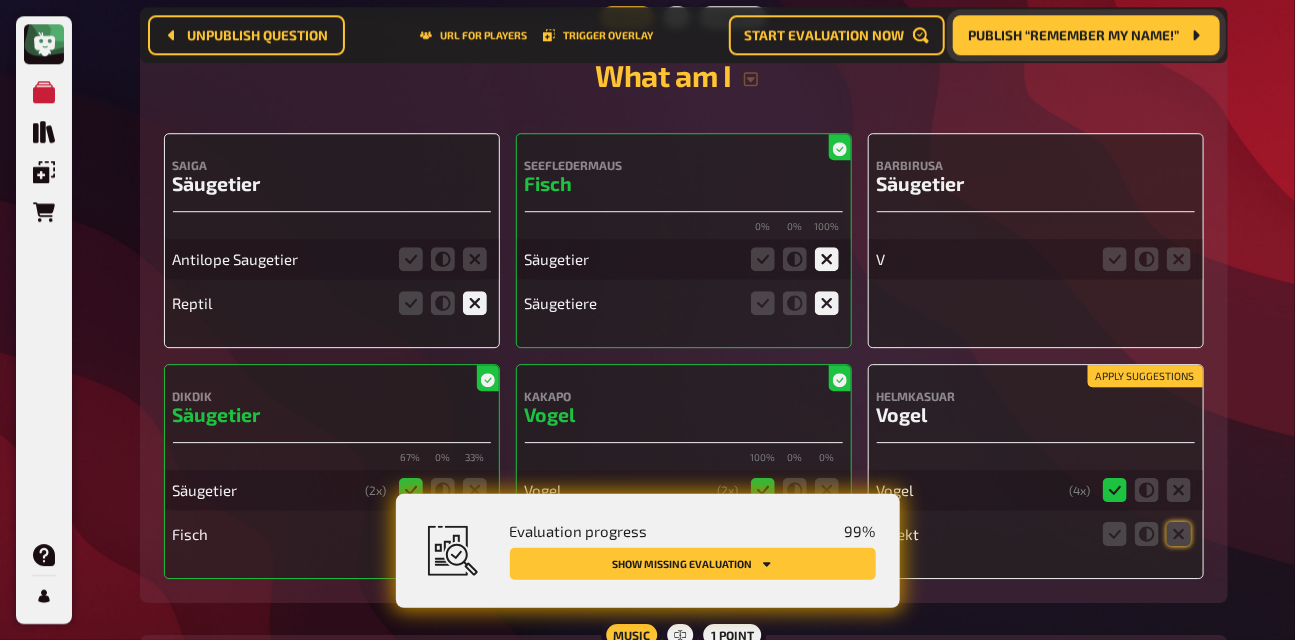 click on "Apply suggestions" at bounding box center (1145, 376) 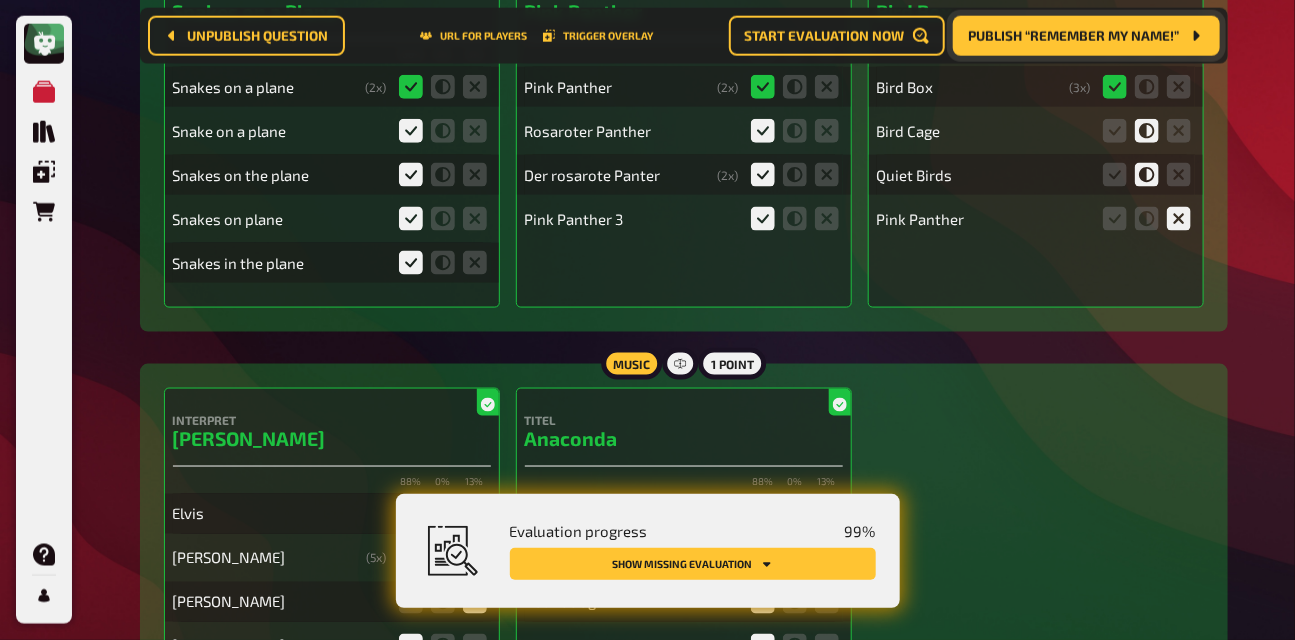 scroll, scrollTop: 912, scrollLeft: 0, axis: vertical 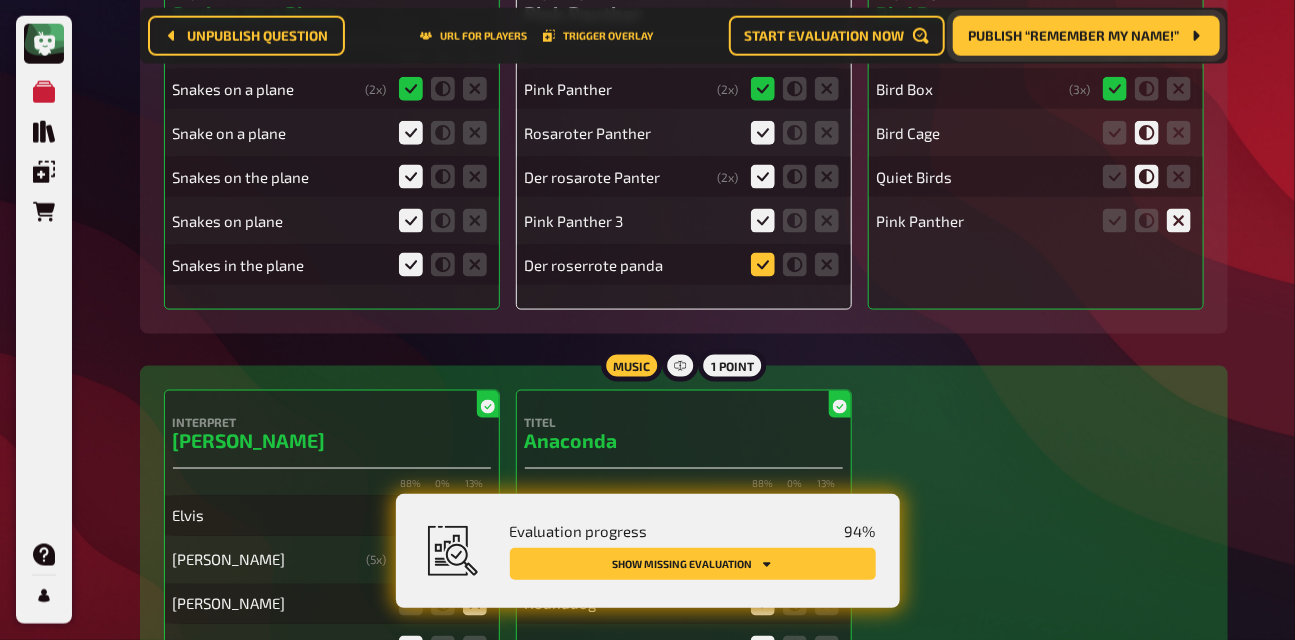click 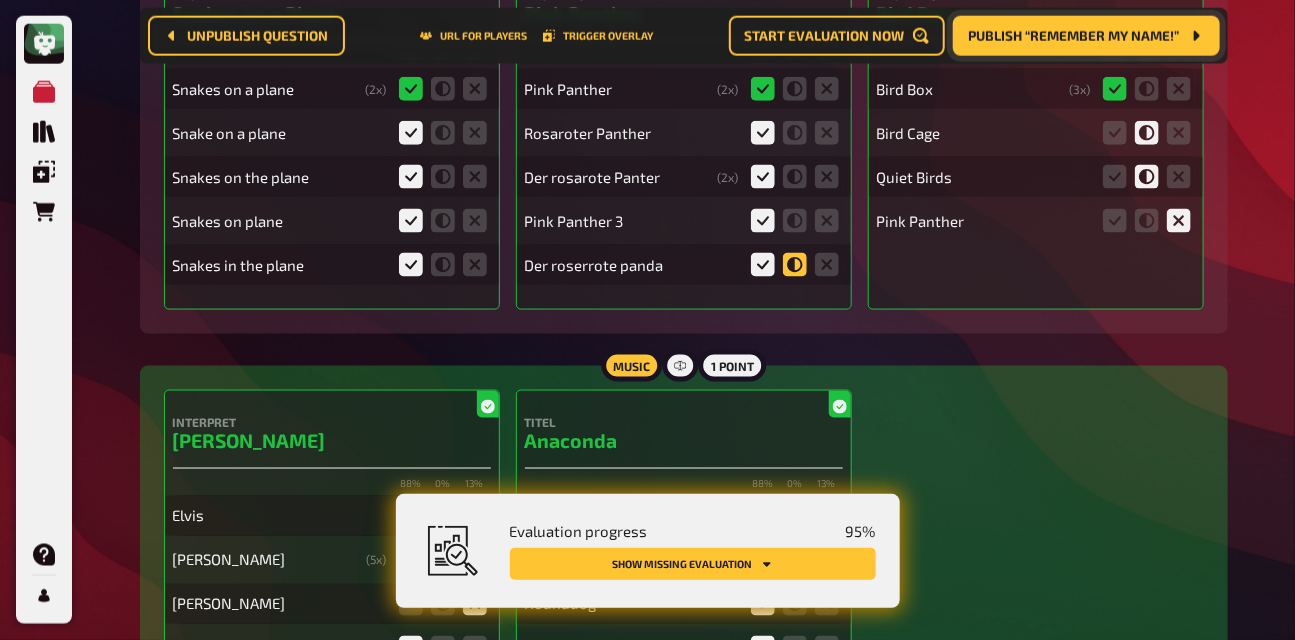 click 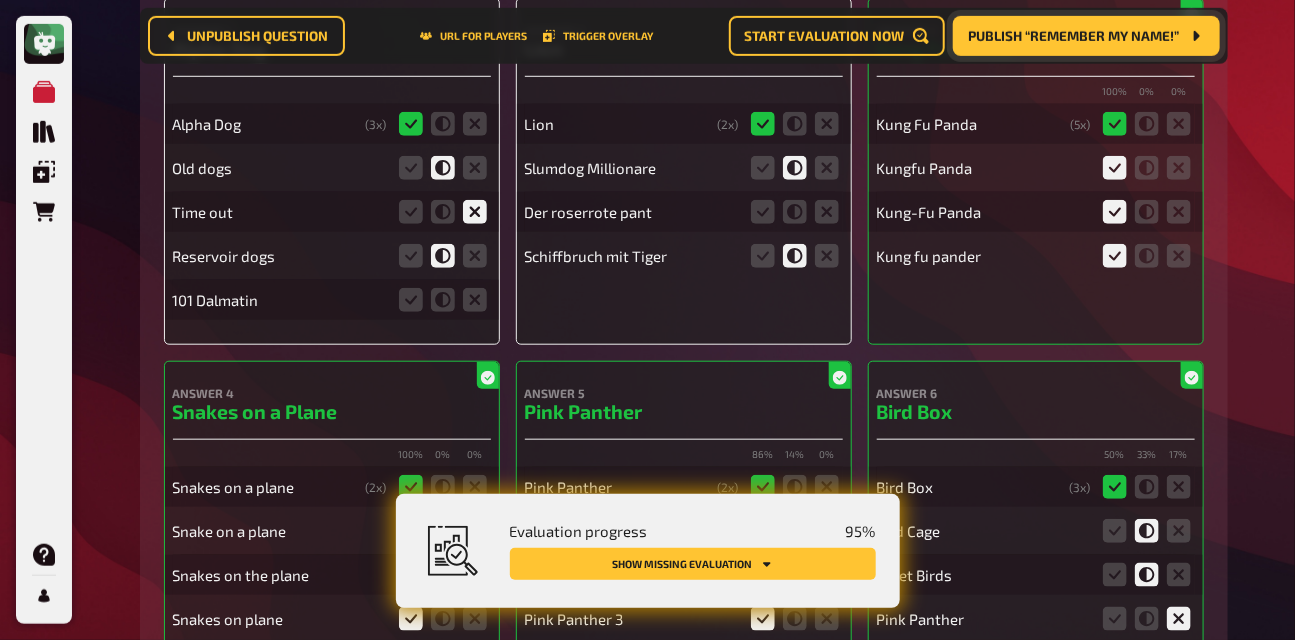 scroll, scrollTop: 473, scrollLeft: 0, axis: vertical 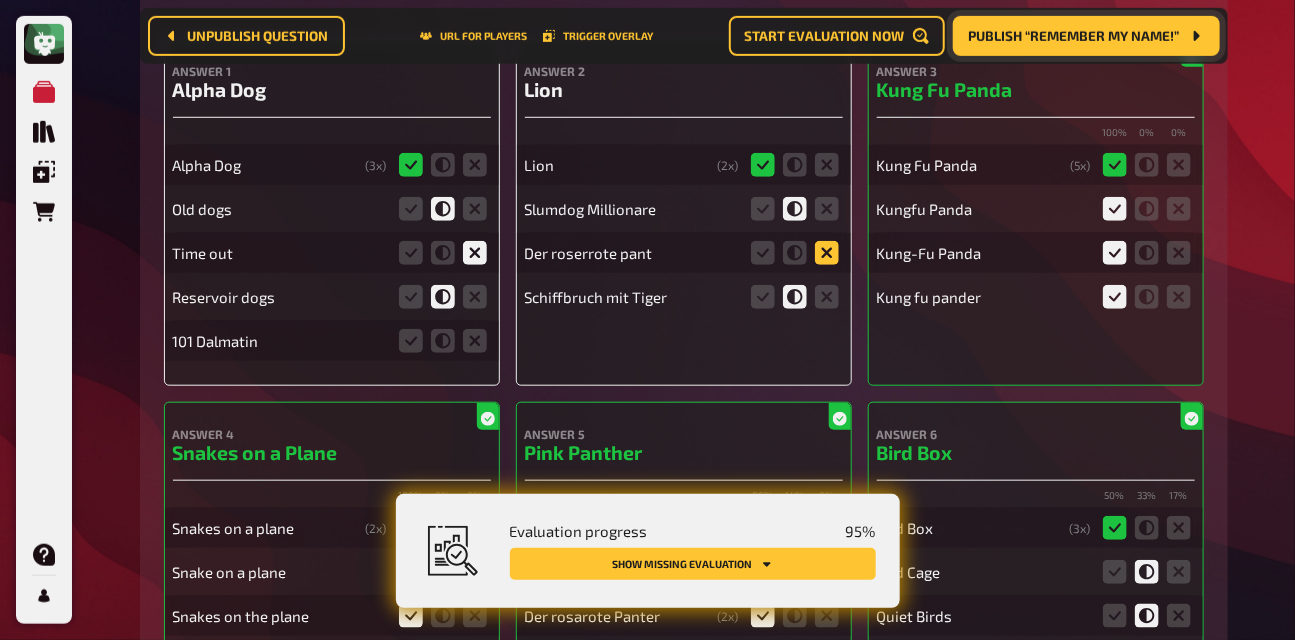 click 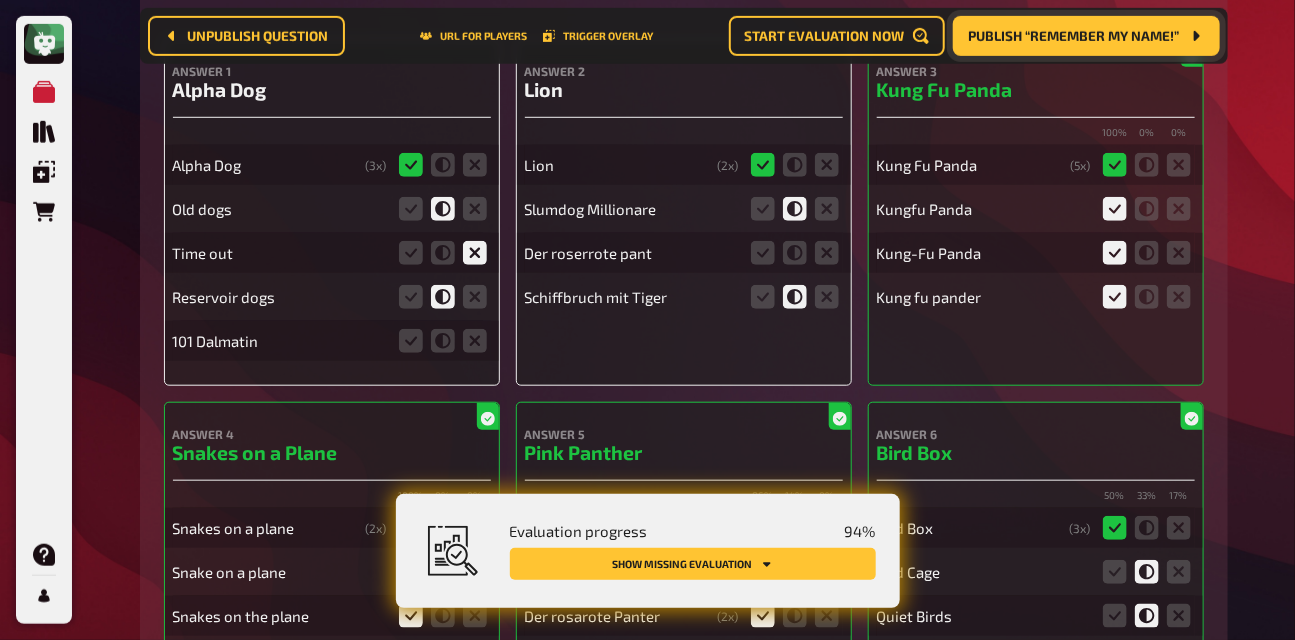 click 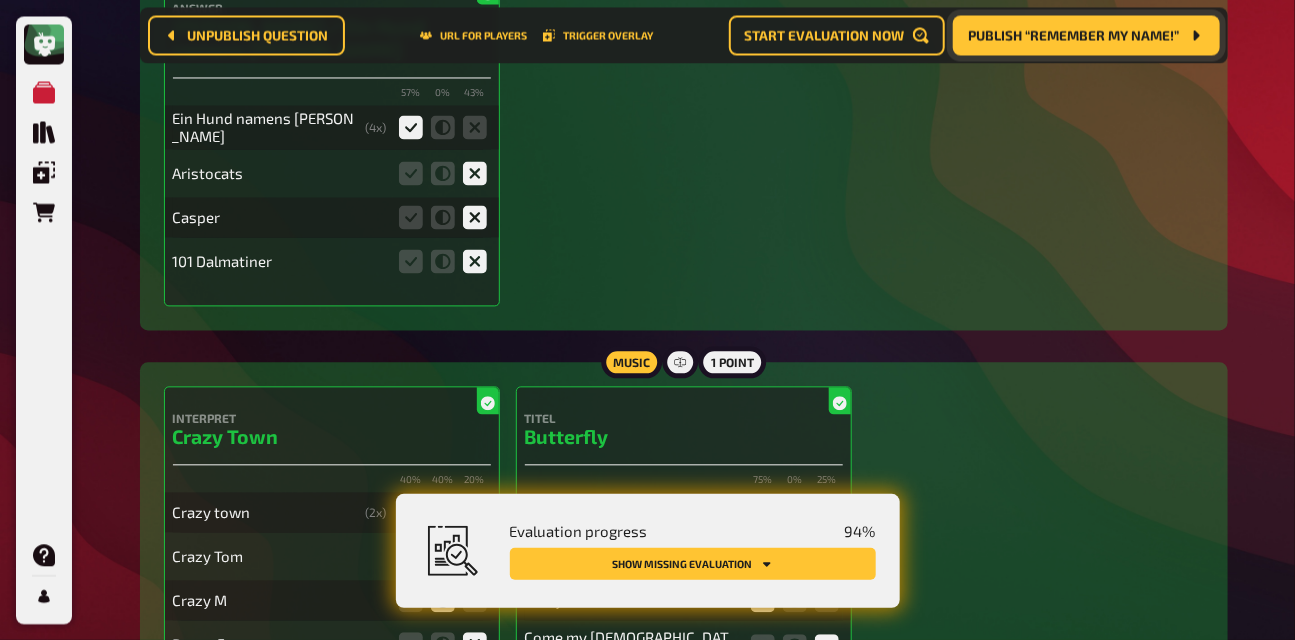 scroll, scrollTop: 10015, scrollLeft: 0, axis: vertical 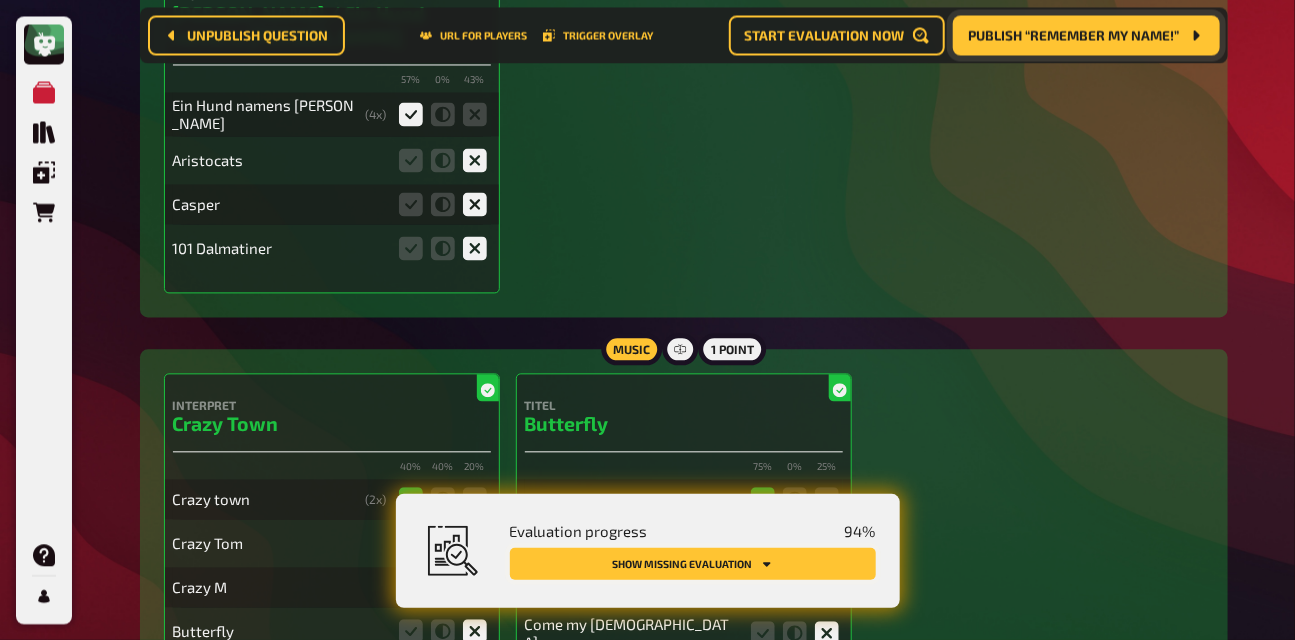 click 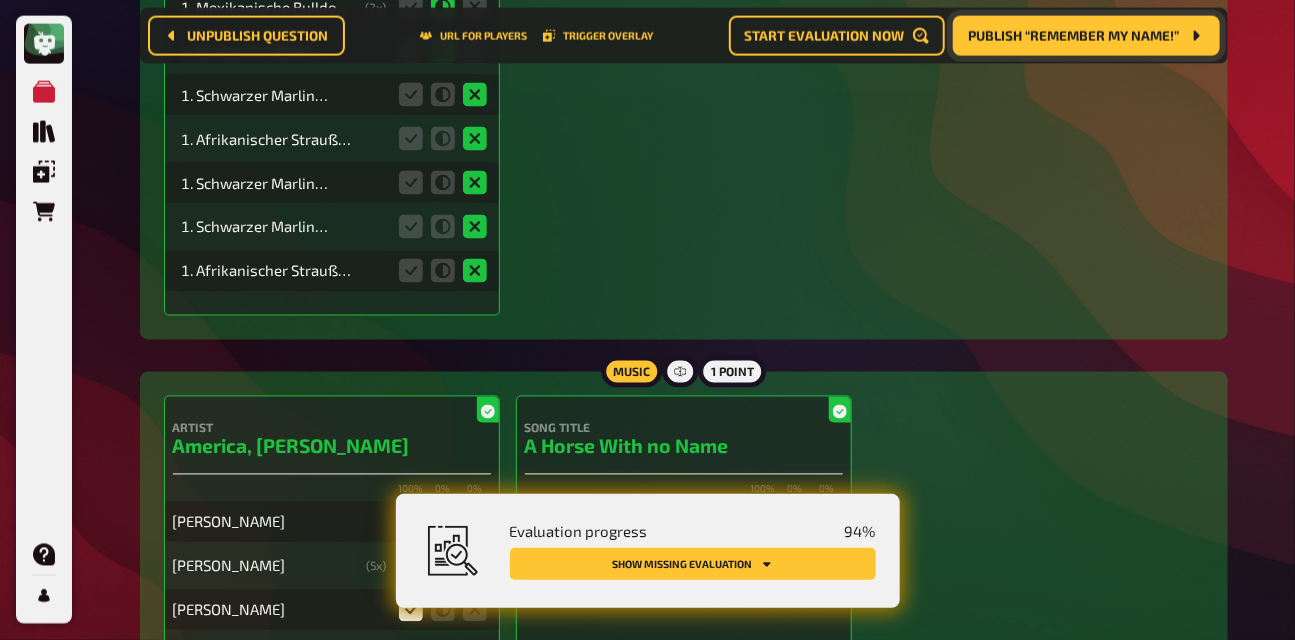 scroll, scrollTop: 13404, scrollLeft: 0, axis: vertical 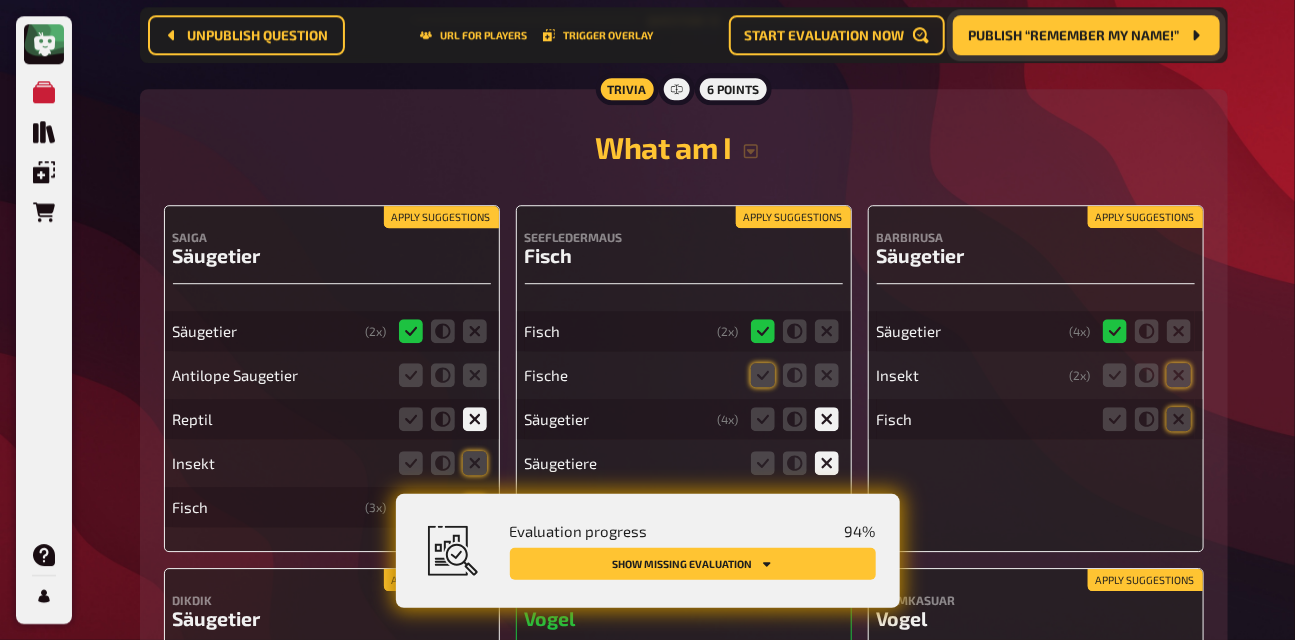 click on "Apply suggestions" at bounding box center [793, 217] 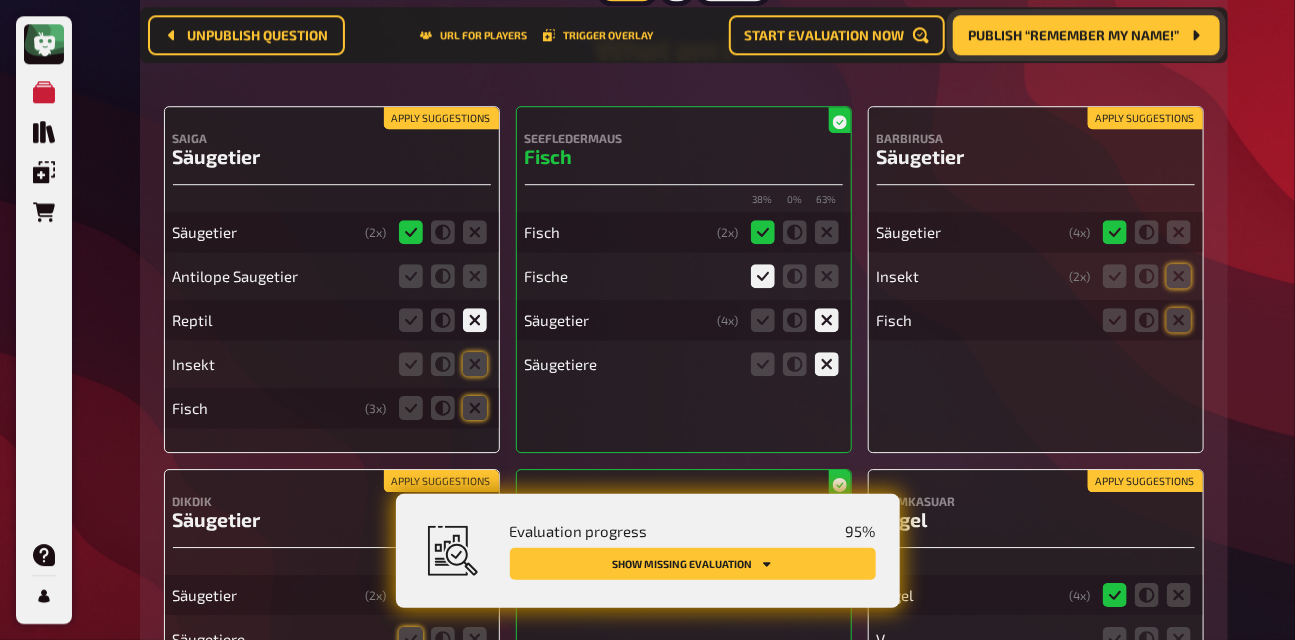 scroll, scrollTop: 13505, scrollLeft: 0, axis: vertical 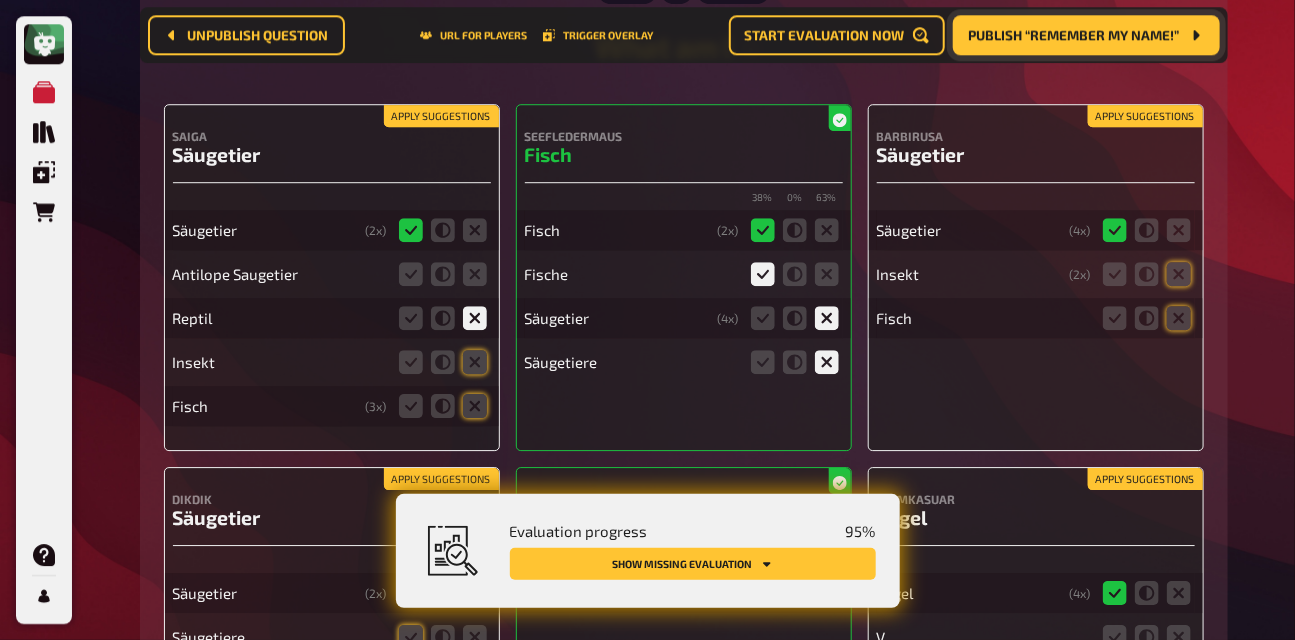 click on "Apply suggestions" at bounding box center [1145, 116] 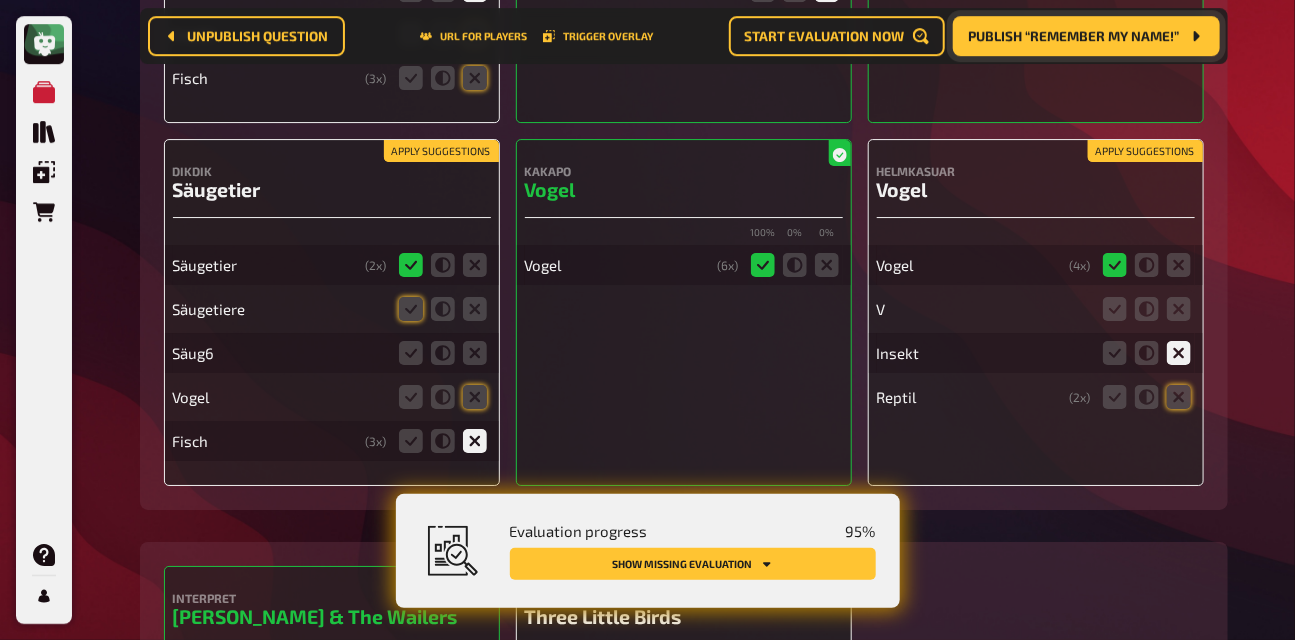 scroll, scrollTop: 13880, scrollLeft: 0, axis: vertical 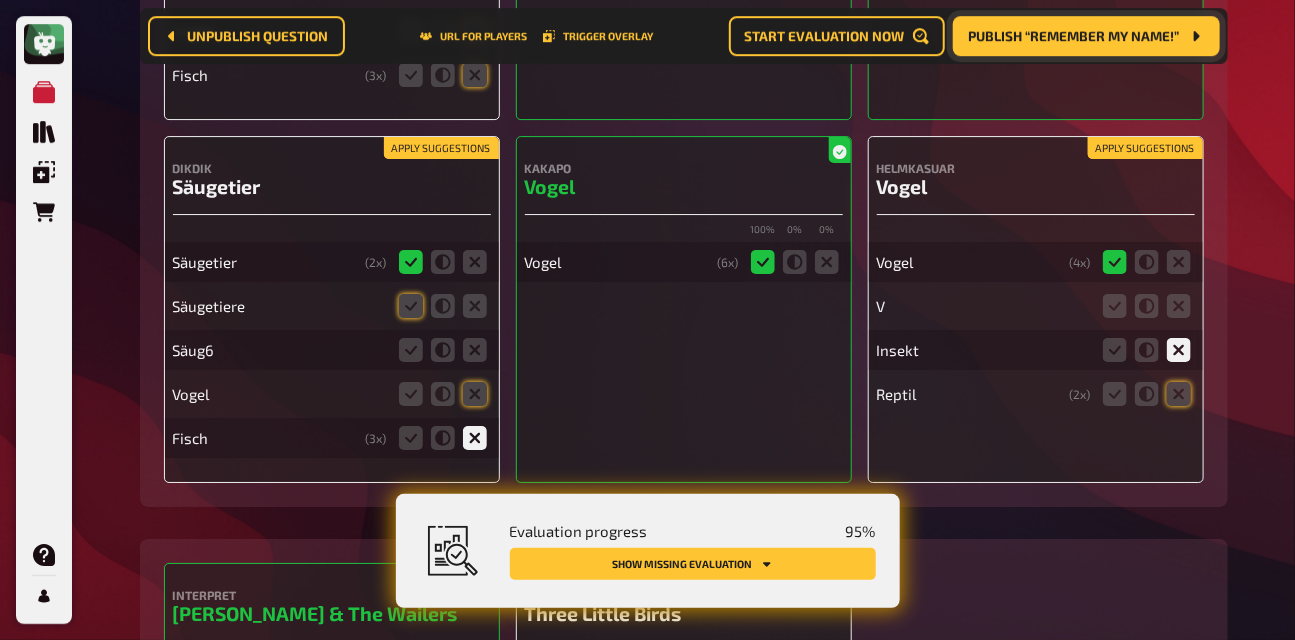 click on "Apply suggestions Saiga Säugetier Säugetier  S Antilope Saugetier Reptil Insekt [PERSON_NAME] ( 3 x) Seefledermaus [PERSON_NAME] 38 % 0 % 63 % [PERSON_NAME] ( 2 x) Fische Säugetier ( 4 x) Säugetiere Barbirusa Säugetier 57 % 0 % 43 % Säugetier ( 4 x) Insekt ( 2 x) [PERSON_NAME] Apply suggestions Dikdik Säugetier Säugetier ( 2 x) Säugetiere  Säug6 [PERSON_NAME] [PERSON_NAME] ( 3 x) Kakapo [PERSON_NAME] 100 % 0 % 0 % [PERSON_NAME] ( 6 x) Apply suggestions Helmkasuar [PERSON_NAME] [PERSON_NAME] ( 4 x) V Insekt Reptil ( 2 x)" at bounding box center [684, 106] 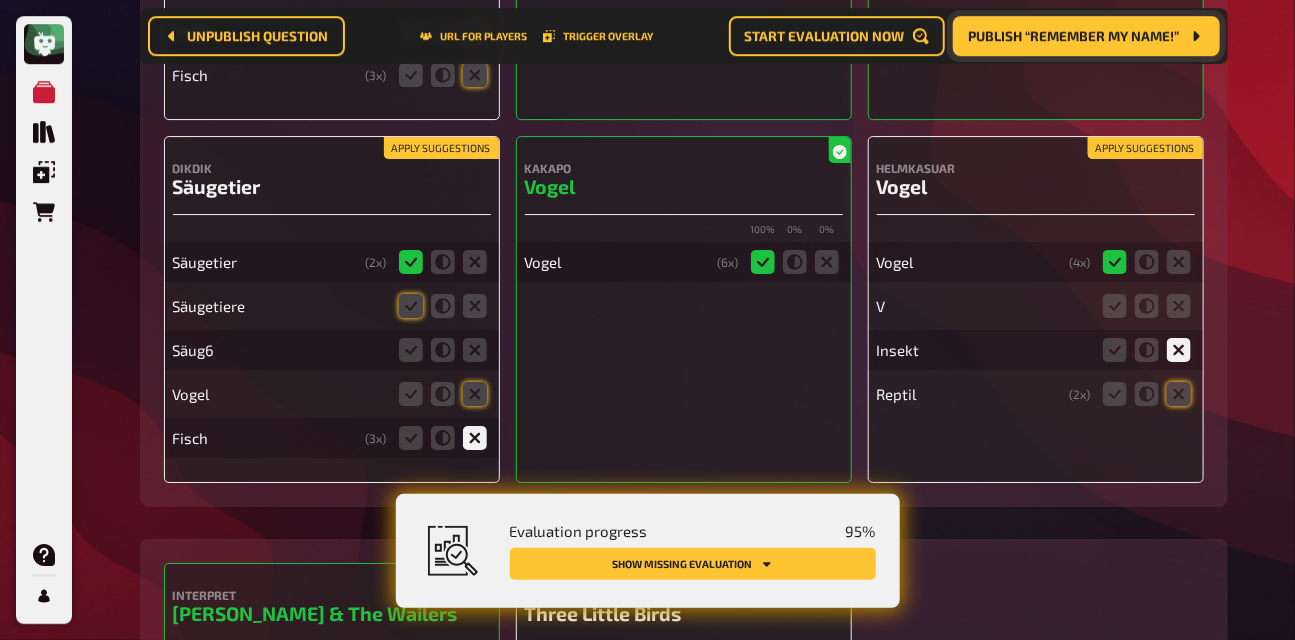 click on "Apply suggestions" at bounding box center [1145, 148] 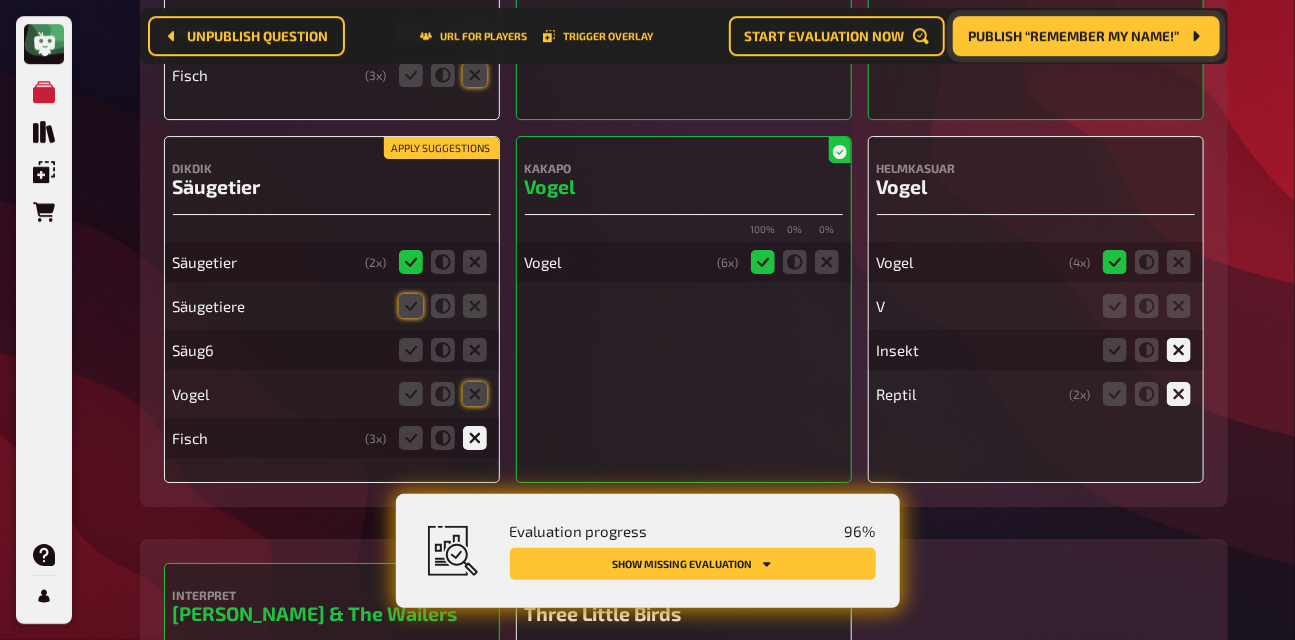 click on "Apply suggestions" at bounding box center [441, 148] 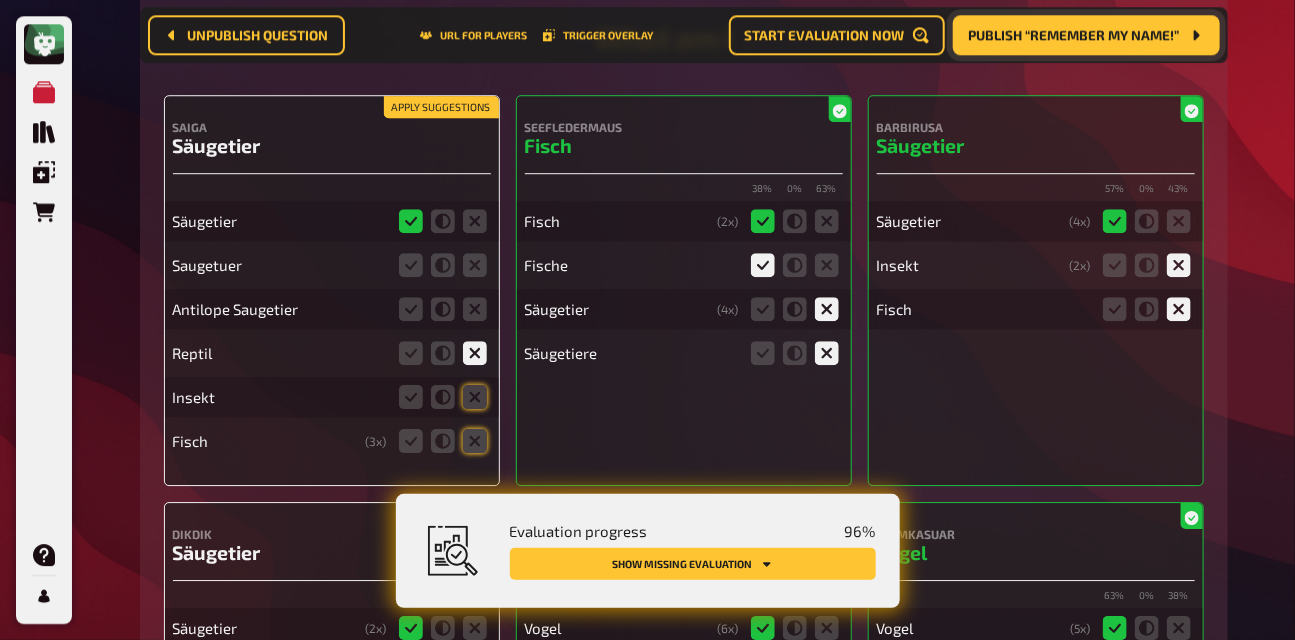 scroll, scrollTop: 13511, scrollLeft: 0, axis: vertical 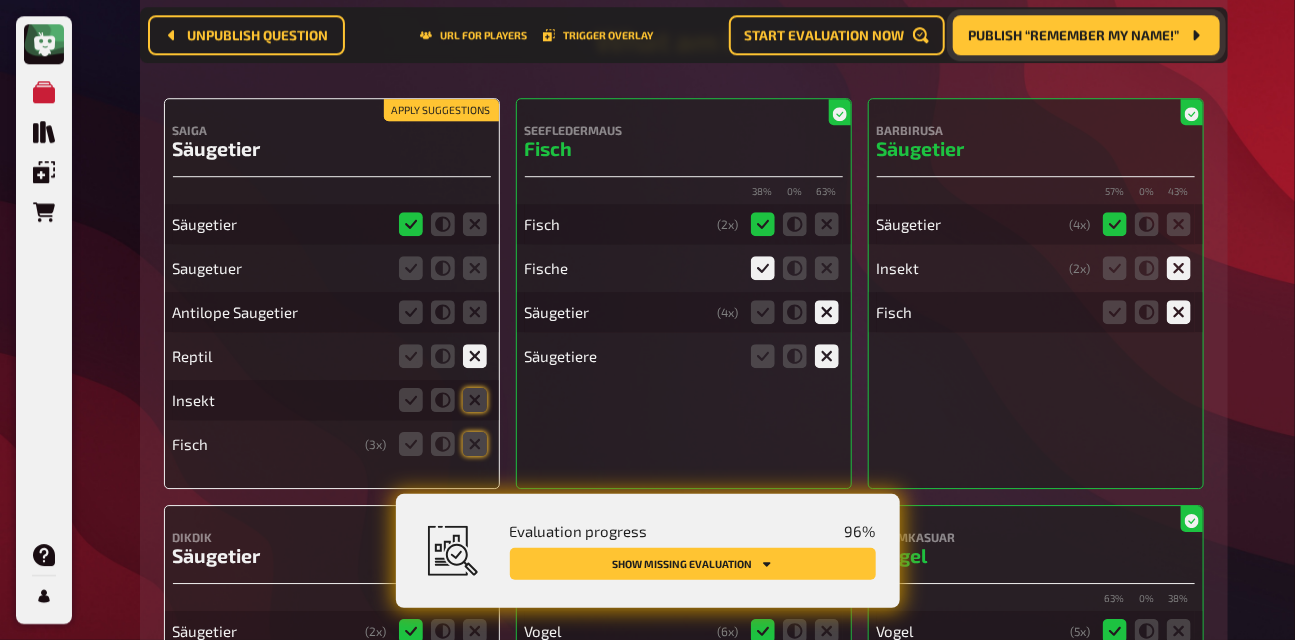 click on "Apply suggestions" at bounding box center [441, 110] 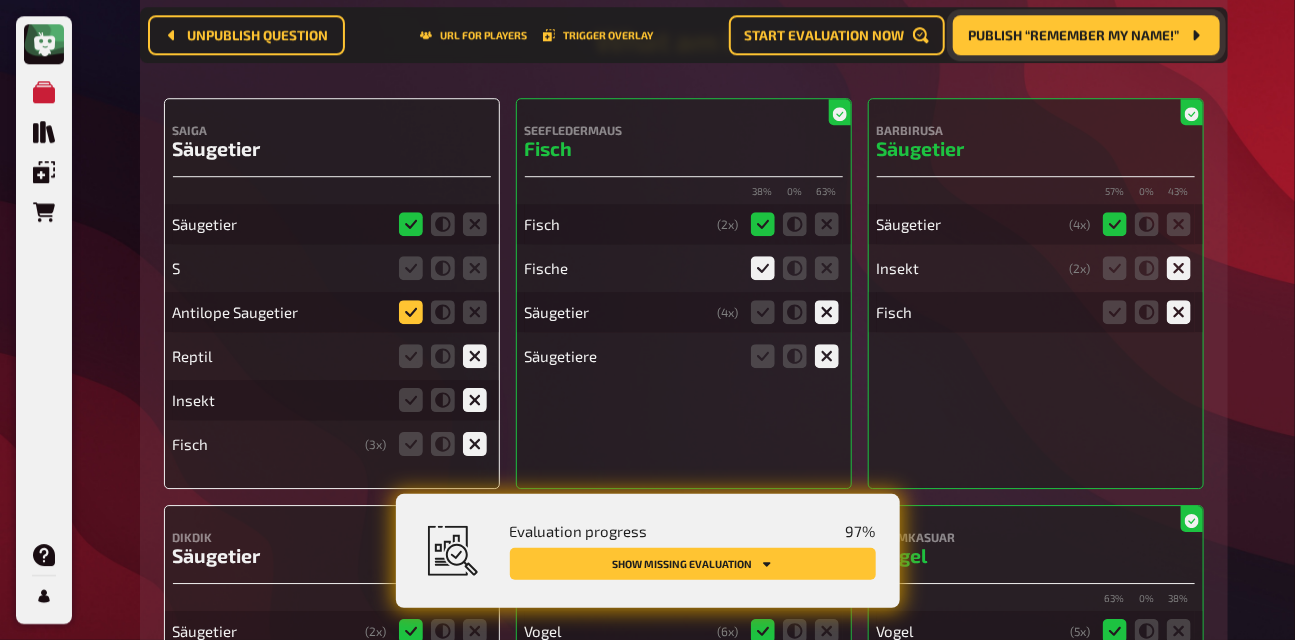 click 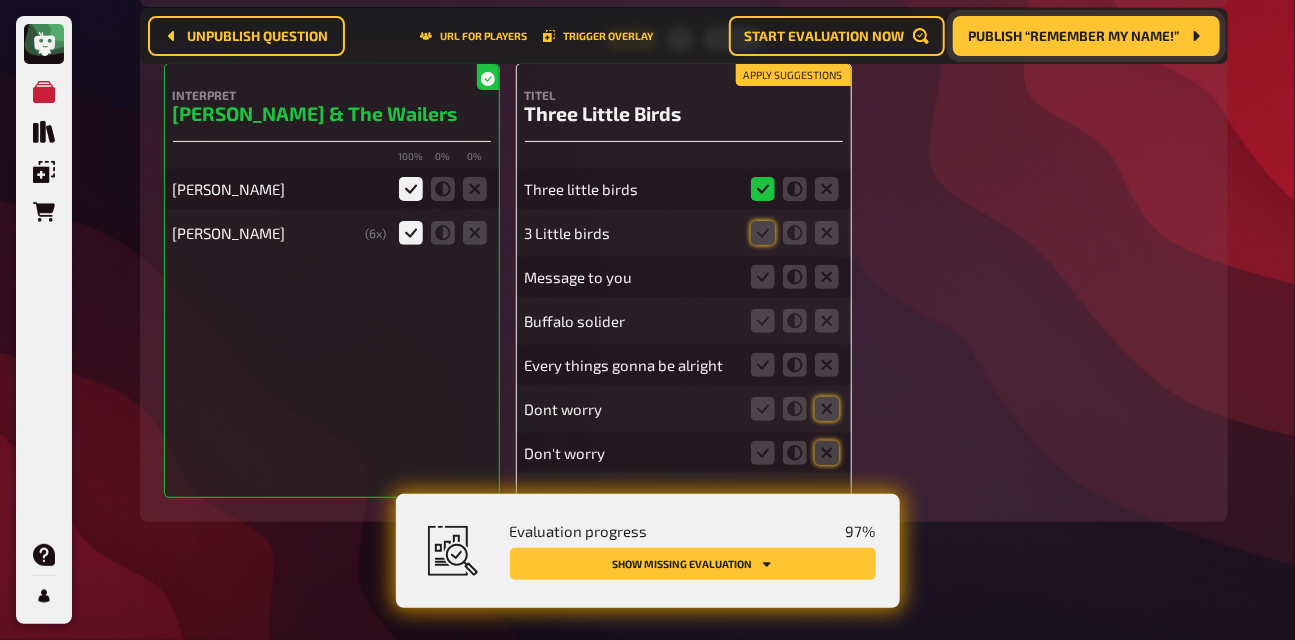 scroll, scrollTop: 14392, scrollLeft: 0, axis: vertical 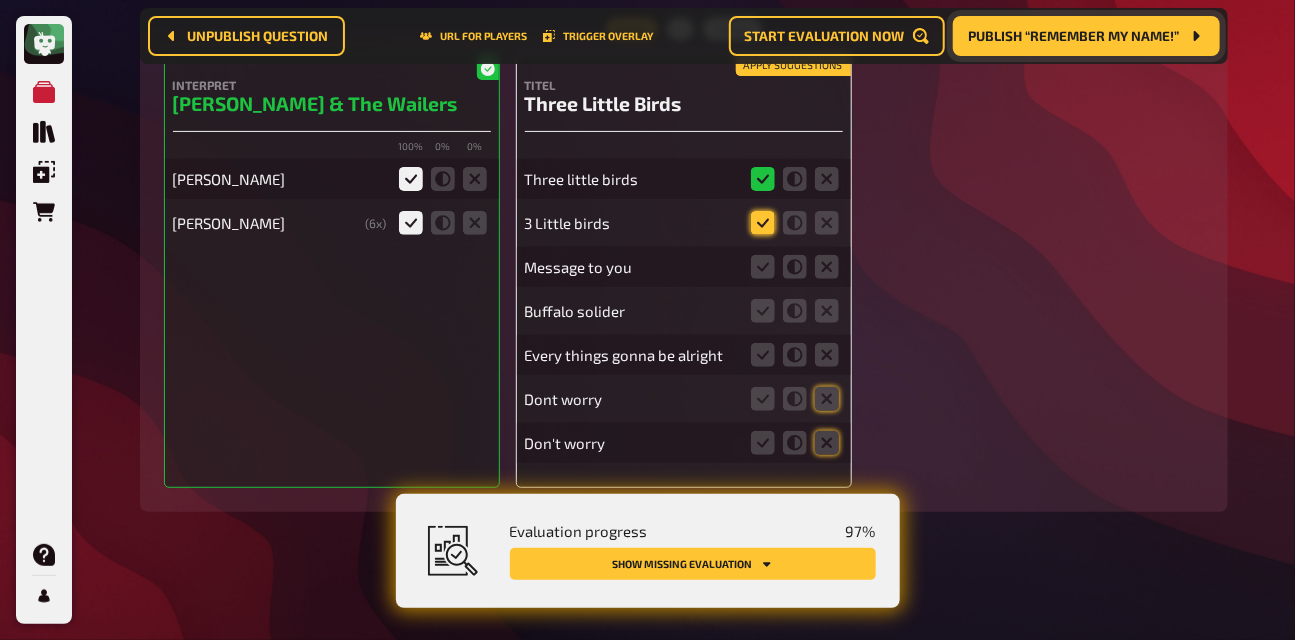 click 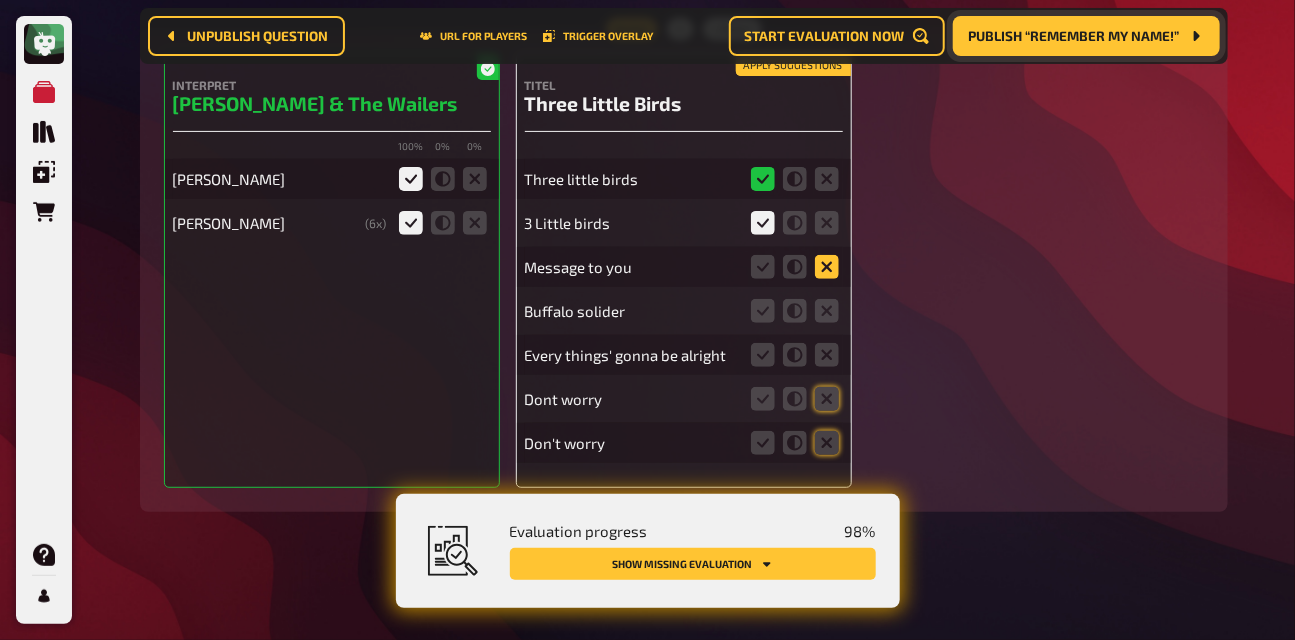click 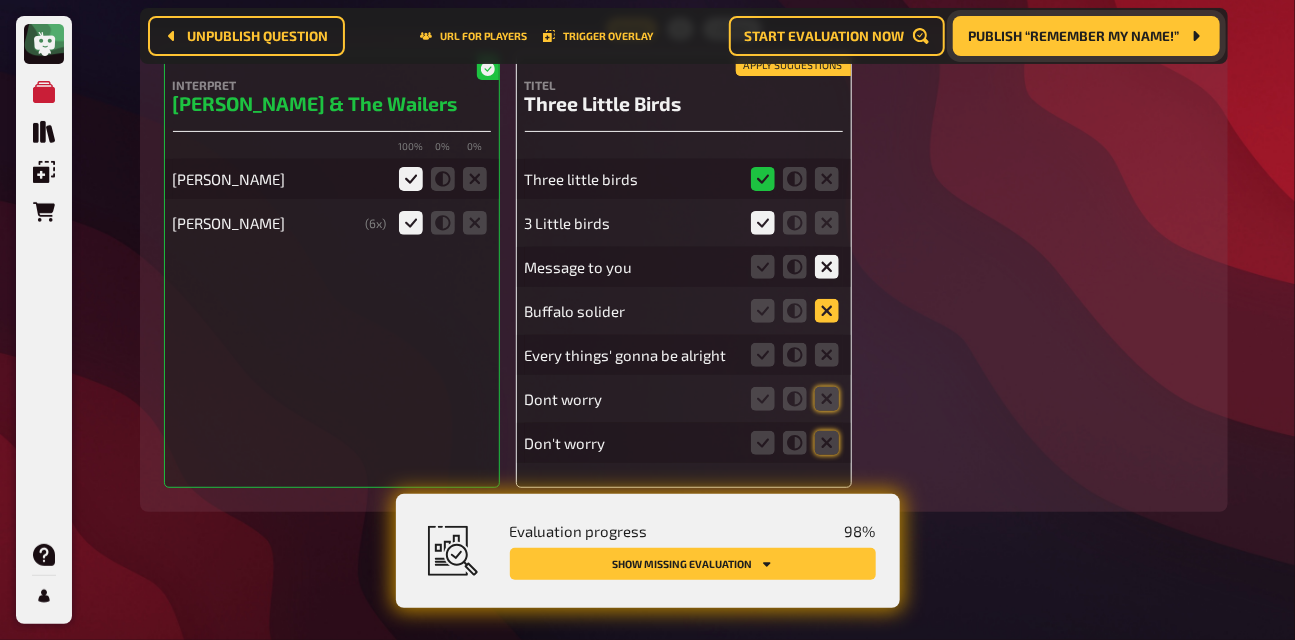 click 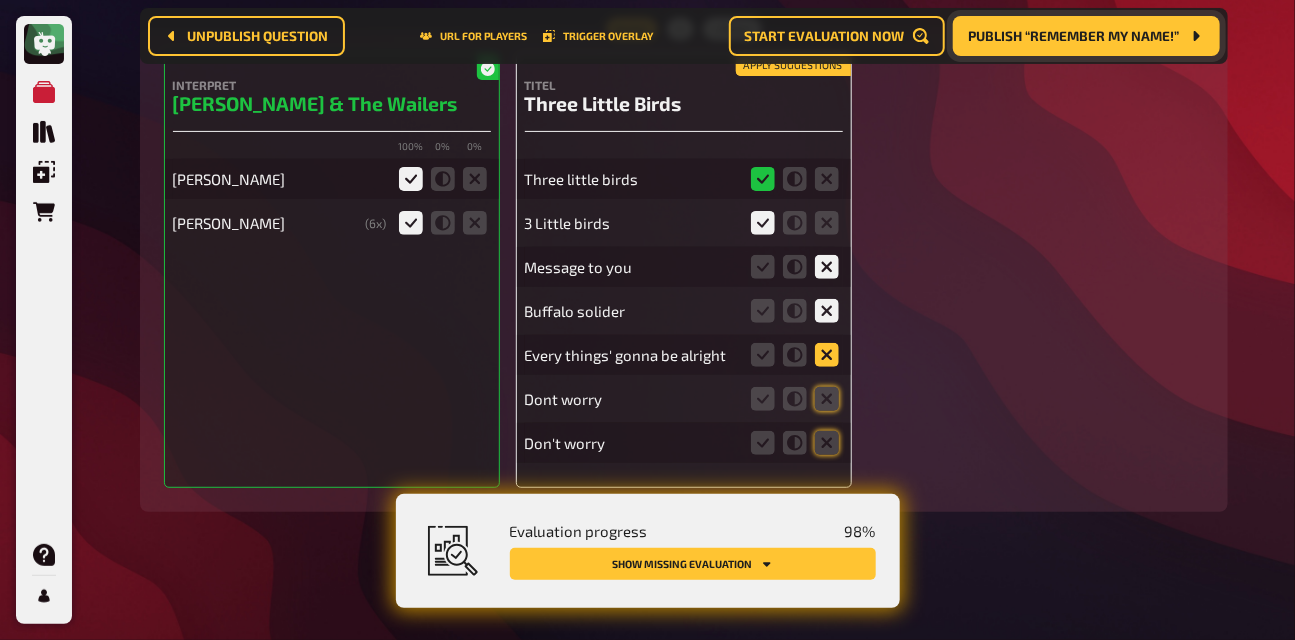 click 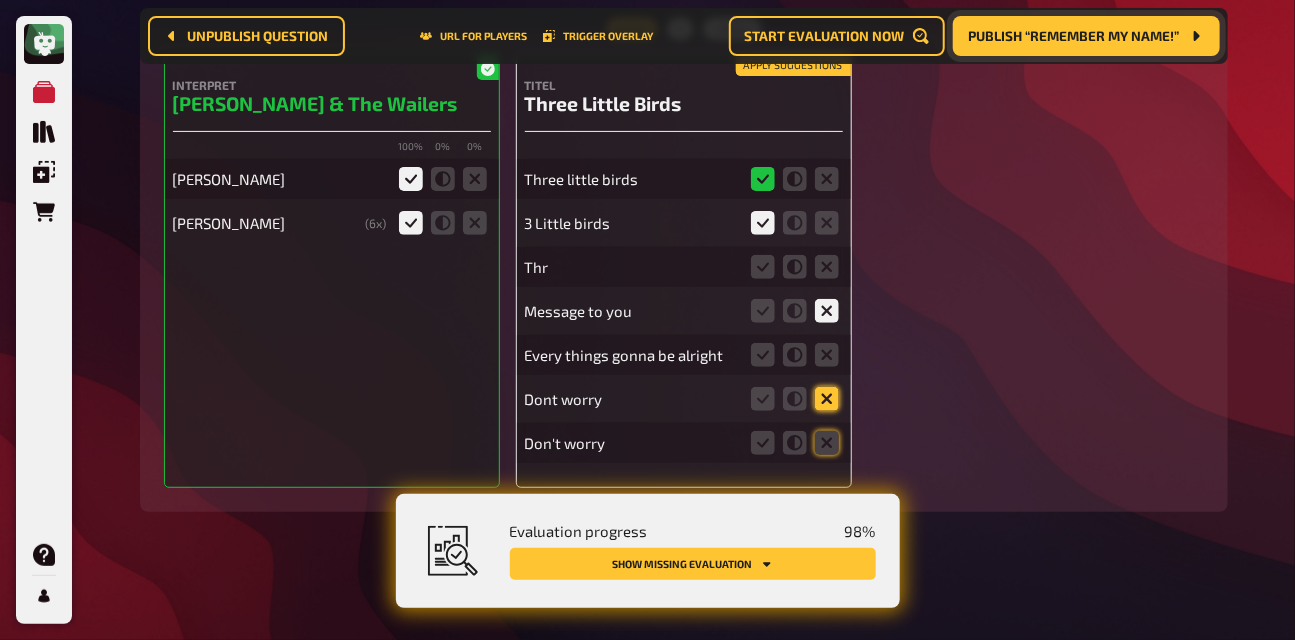 click 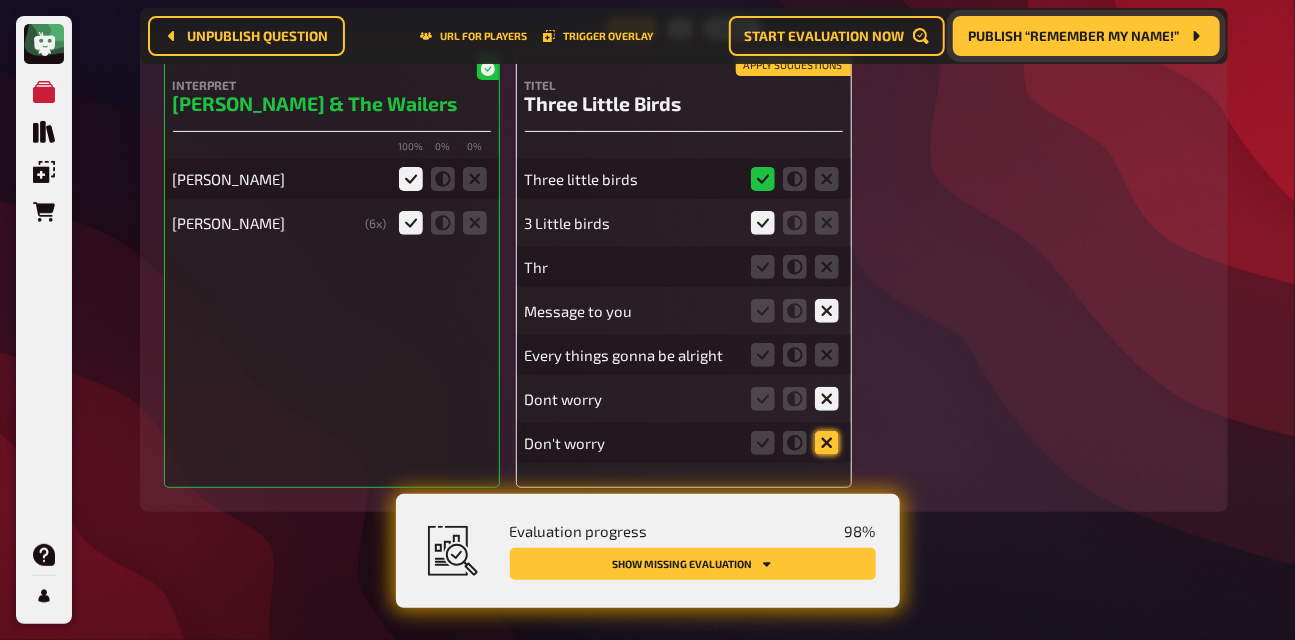 click 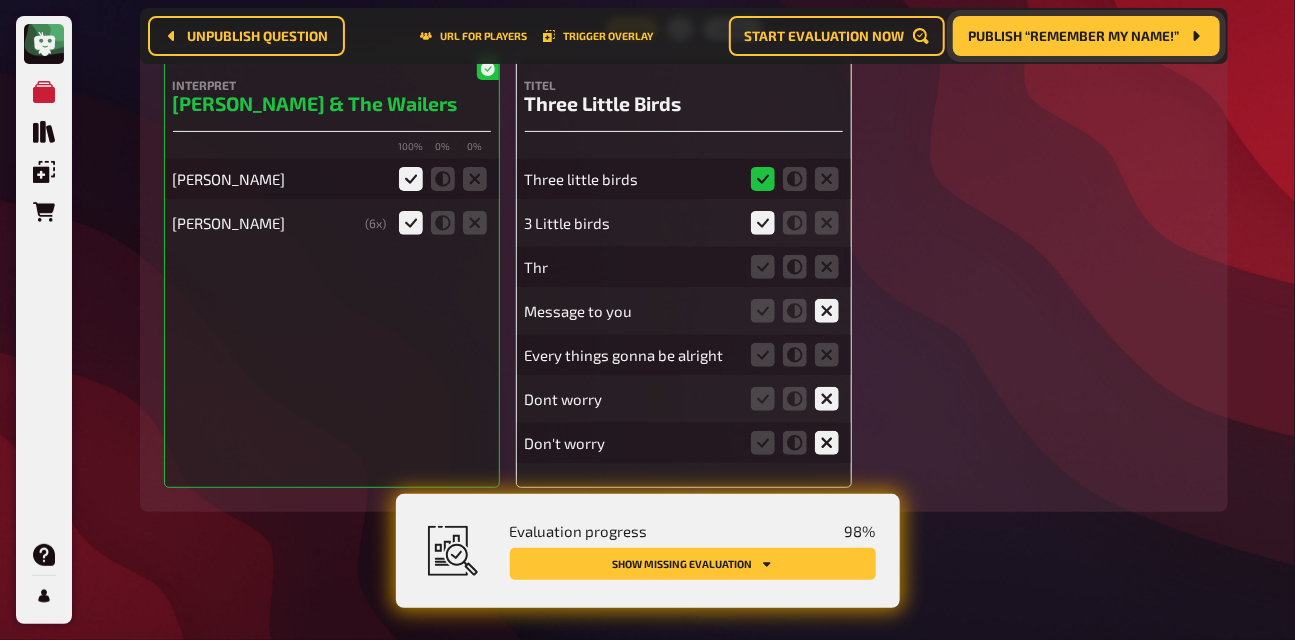 click on "Message to you" at bounding box center [684, 311] 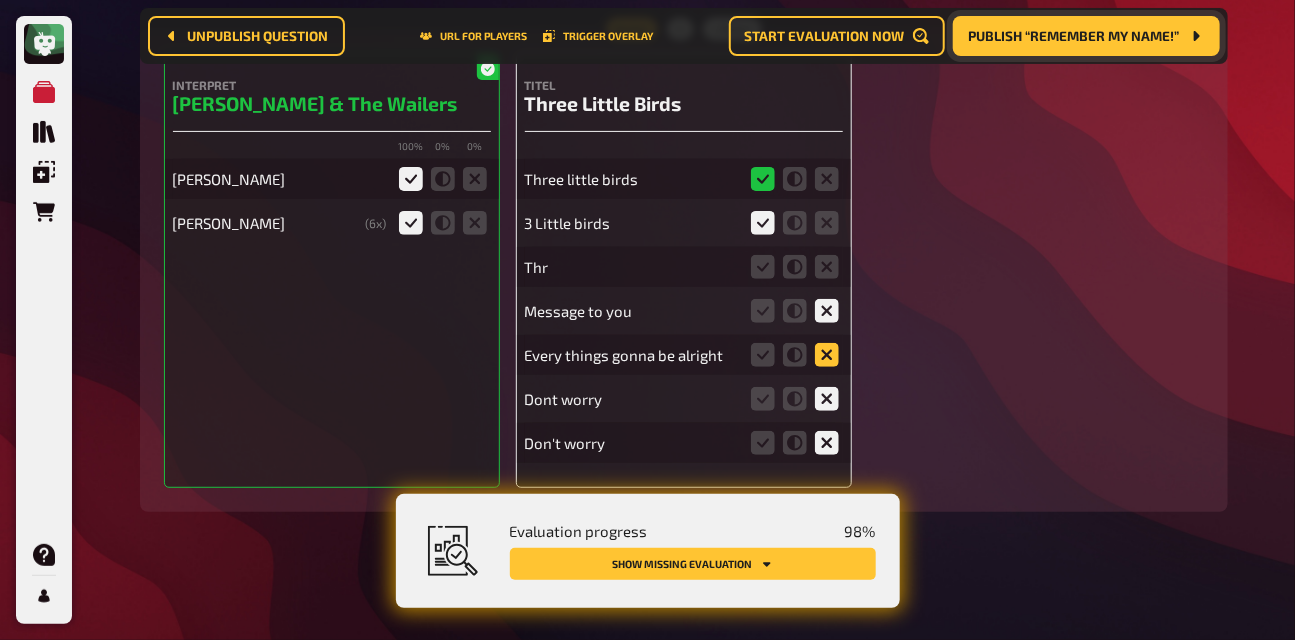 click 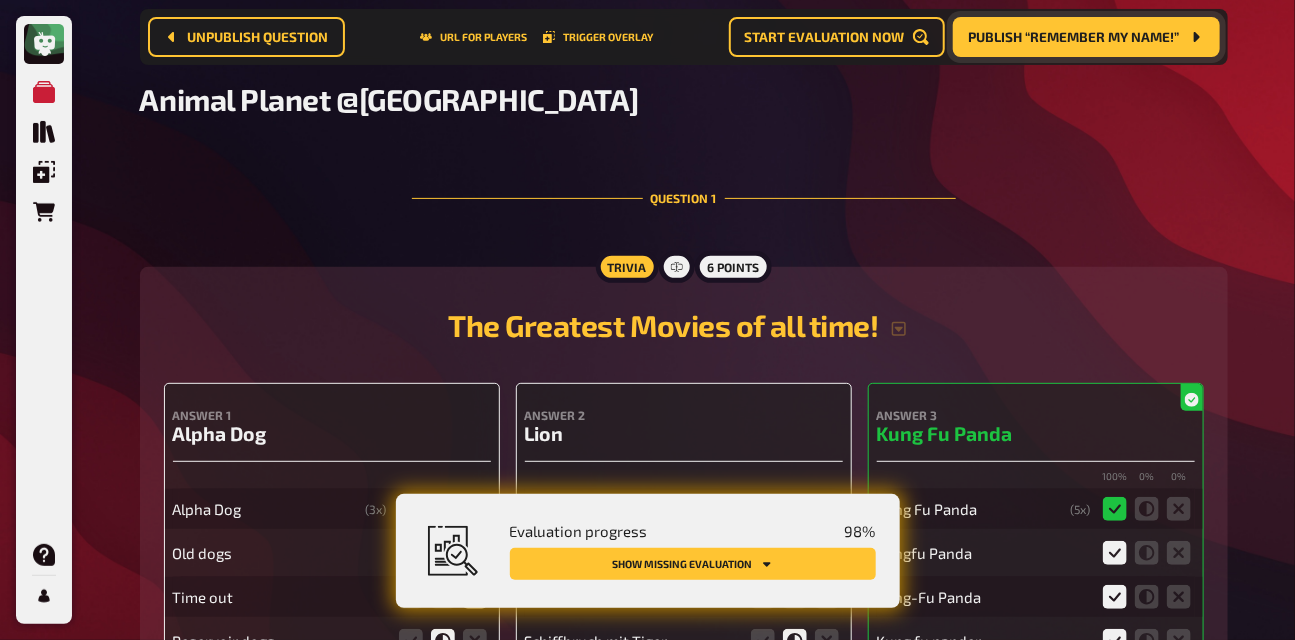 scroll, scrollTop: 0, scrollLeft: 0, axis: both 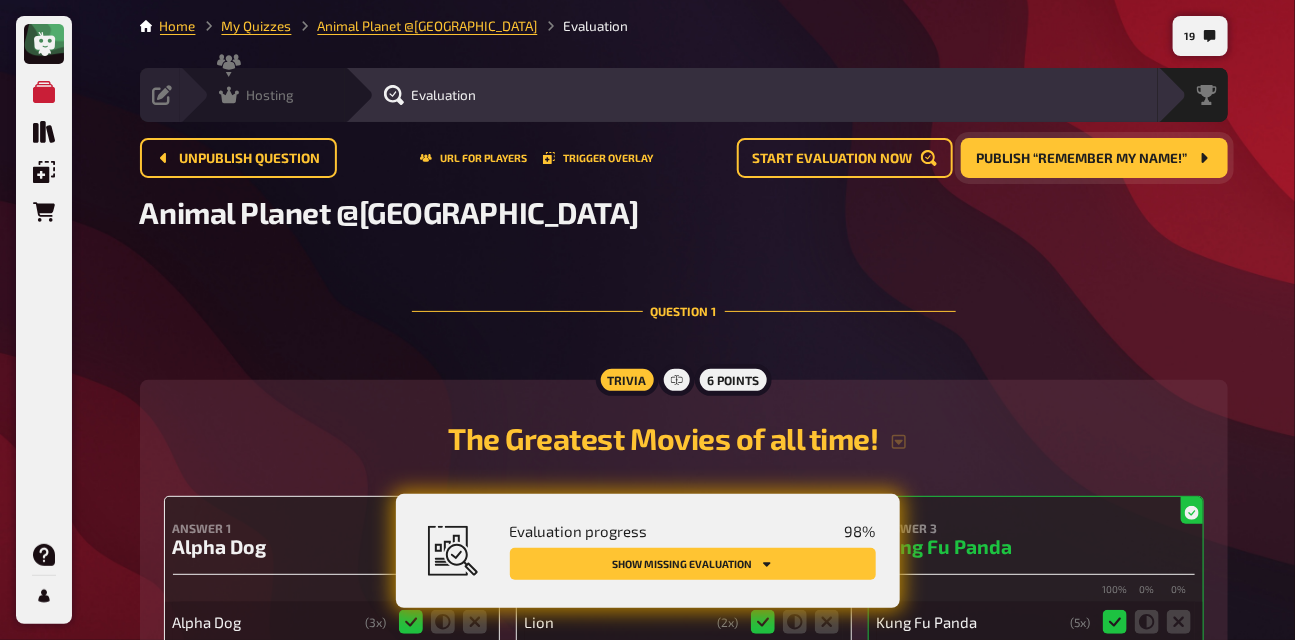 click on "Hosting" at bounding box center [271, 95] 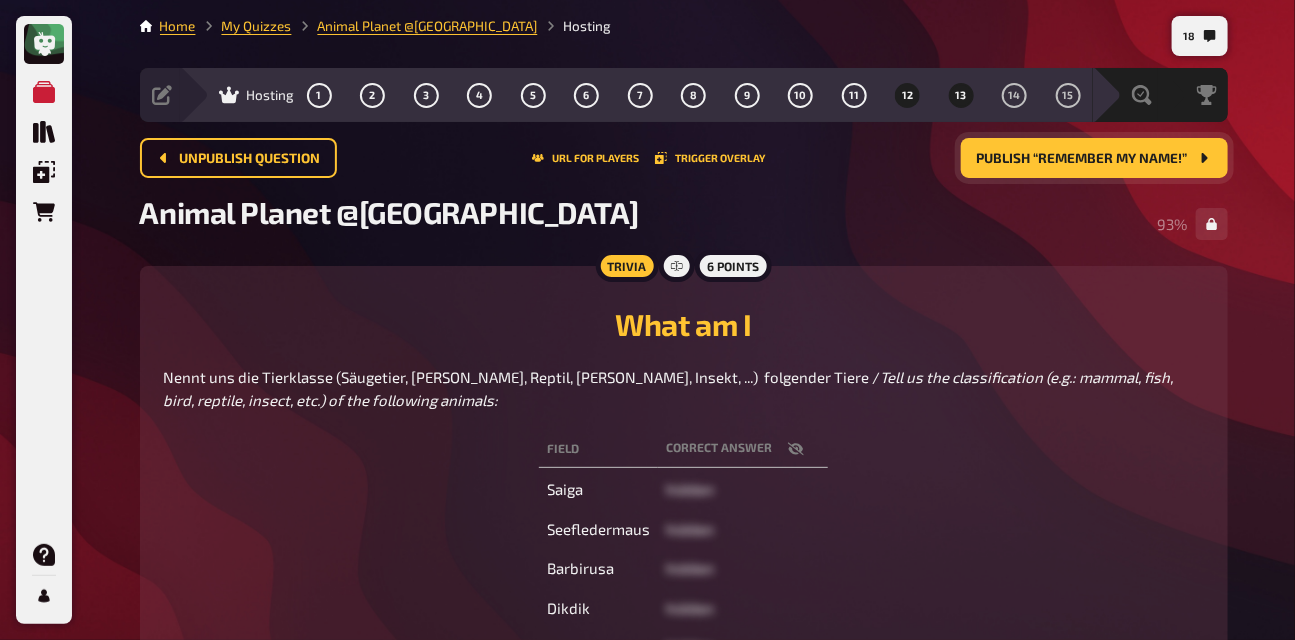 click on "13" at bounding box center [961, 95] 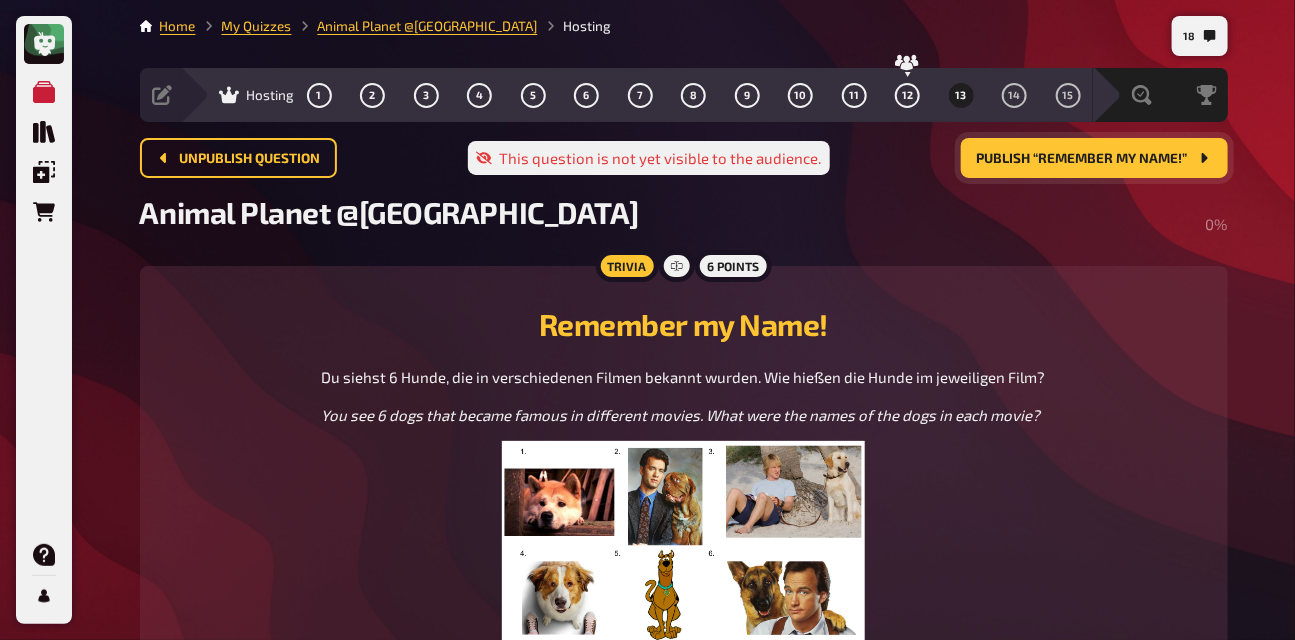 click on "Publish “Remember my Name!”" at bounding box center [1094, 158] 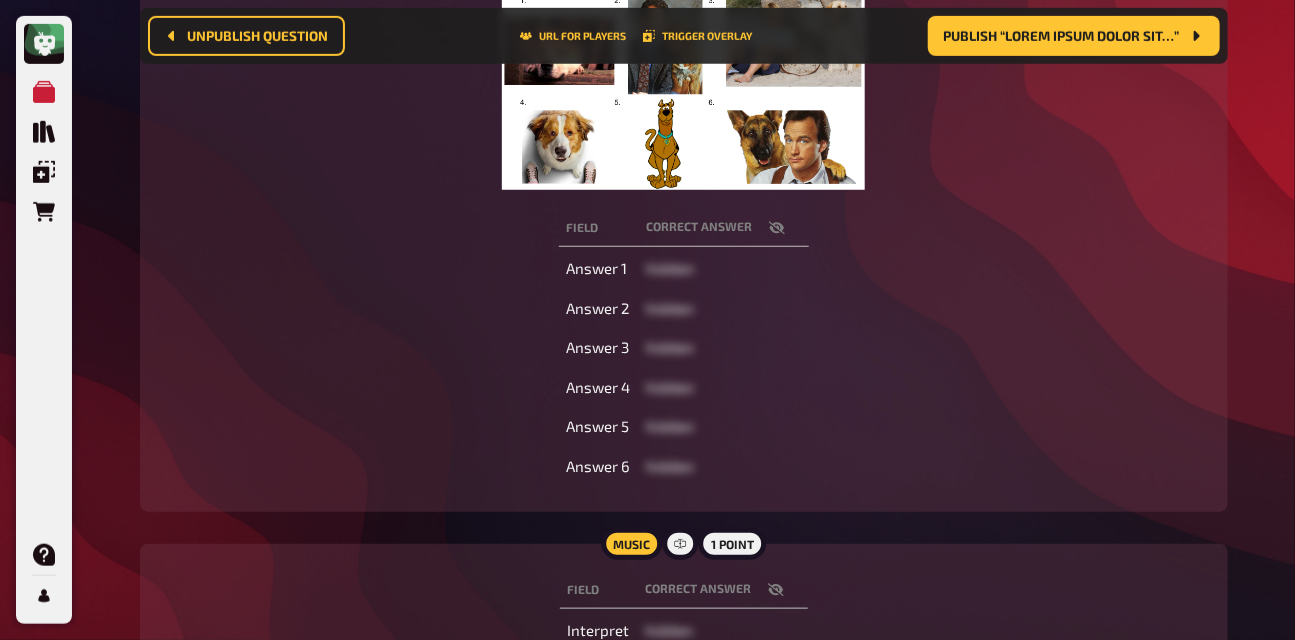 scroll, scrollTop: 0, scrollLeft: 0, axis: both 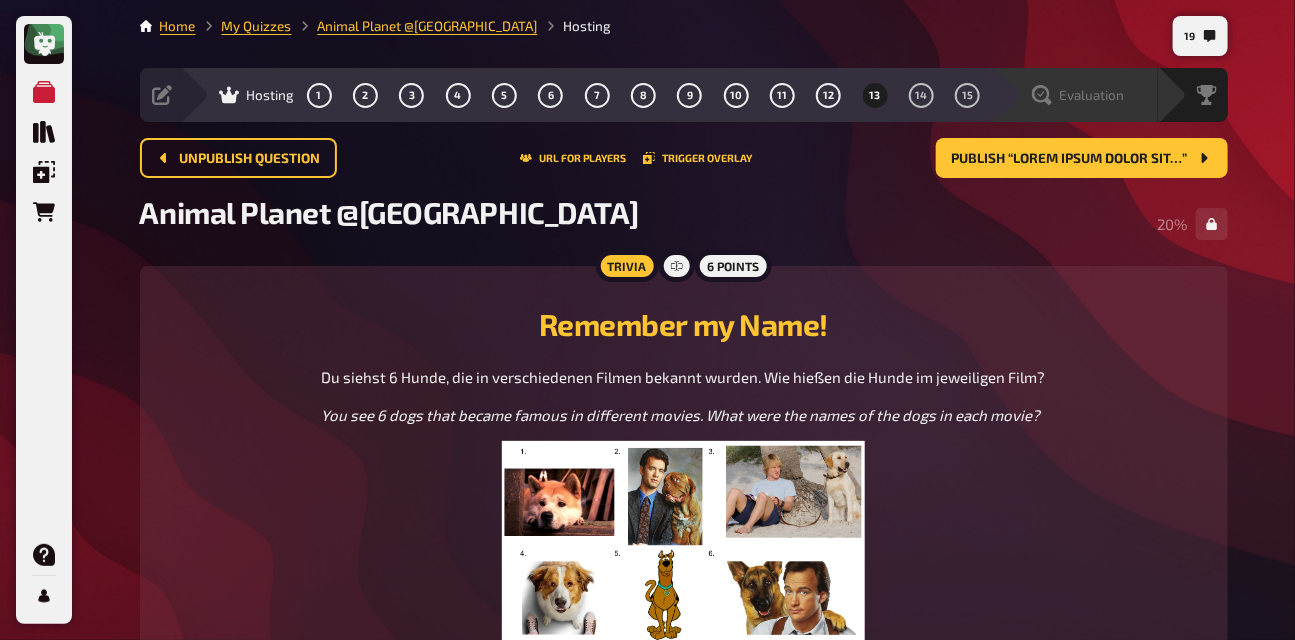 click on "Evaluation" at bounding box center [1092, 95] 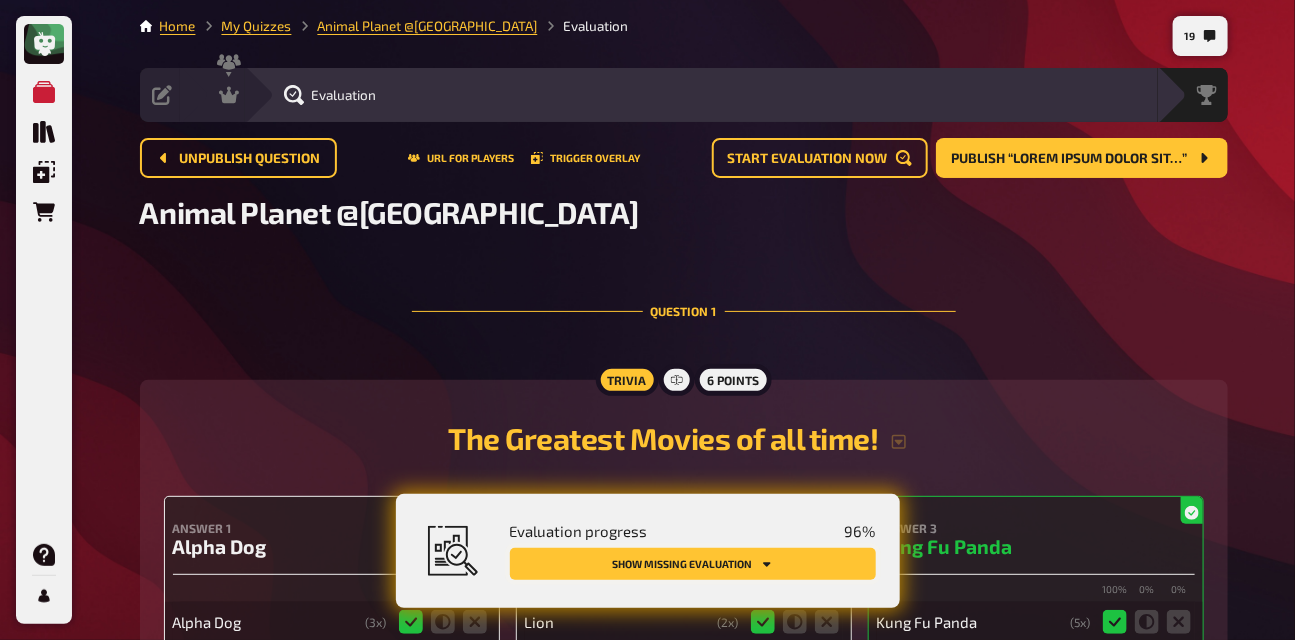 click on "Show missing evaluation" at bounding box center (693, 564) 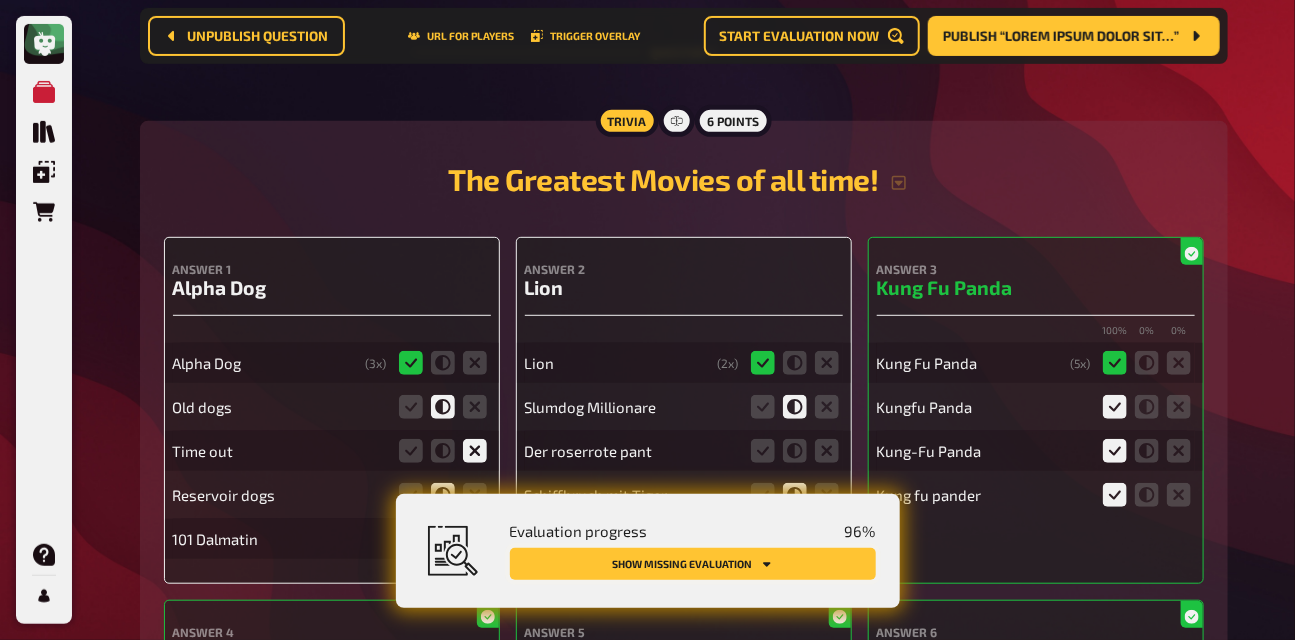 scroll, scrollTop: 292, scrollLeft: 0, axis: vertical 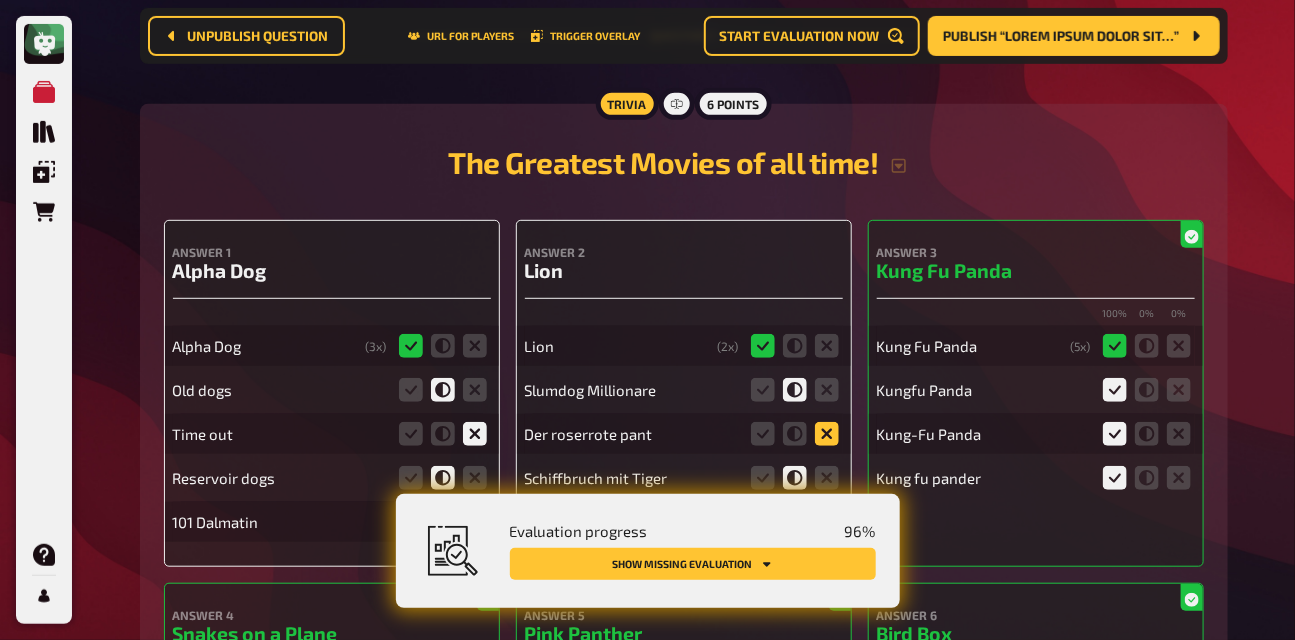 click 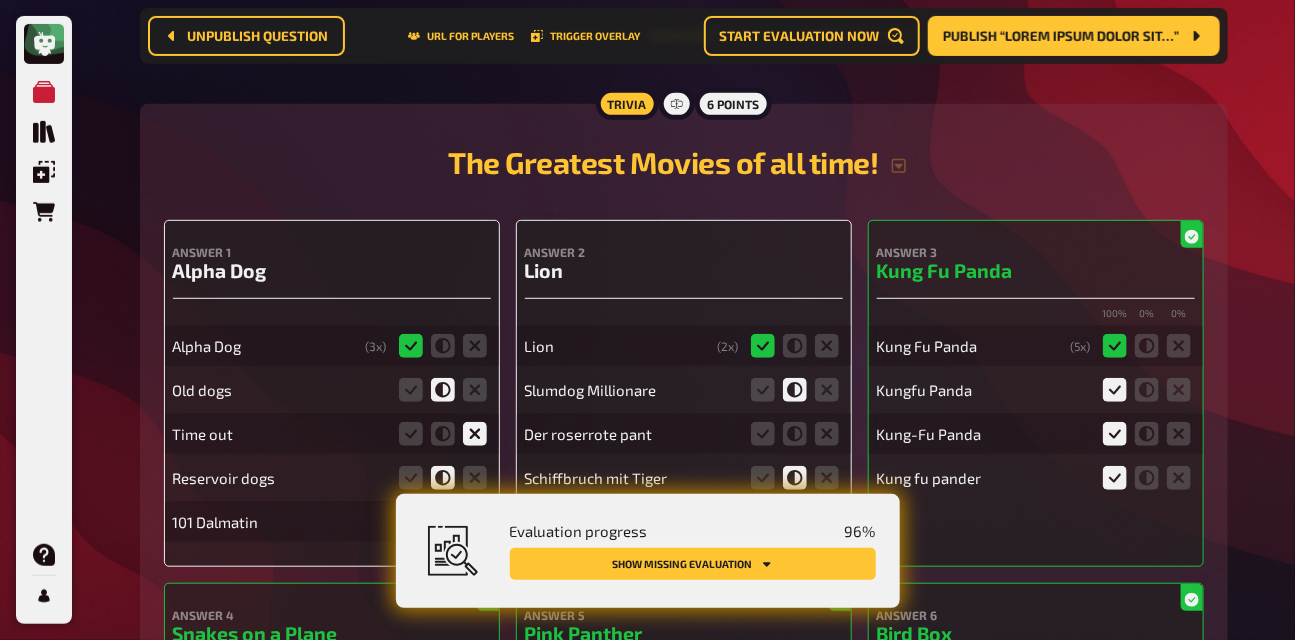 click on "Show missing evaluation" at bounding box center [693, 564] 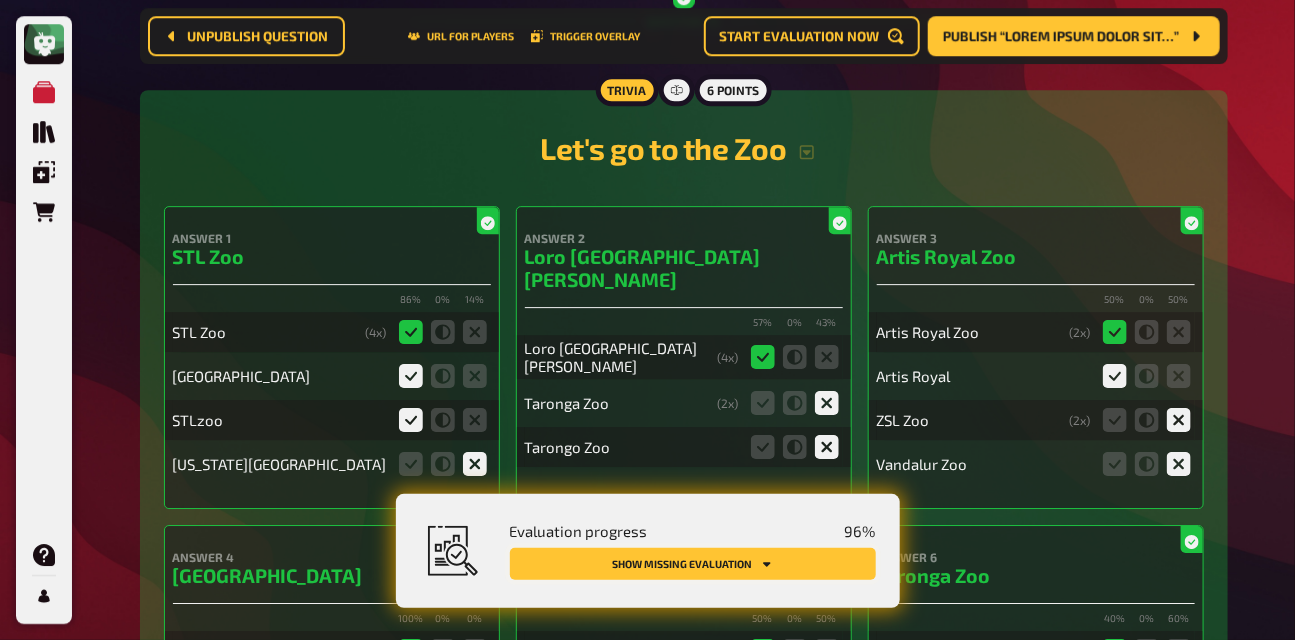 scroll, scrollTop: 13404, scrollLeft: 0, axis: vertical 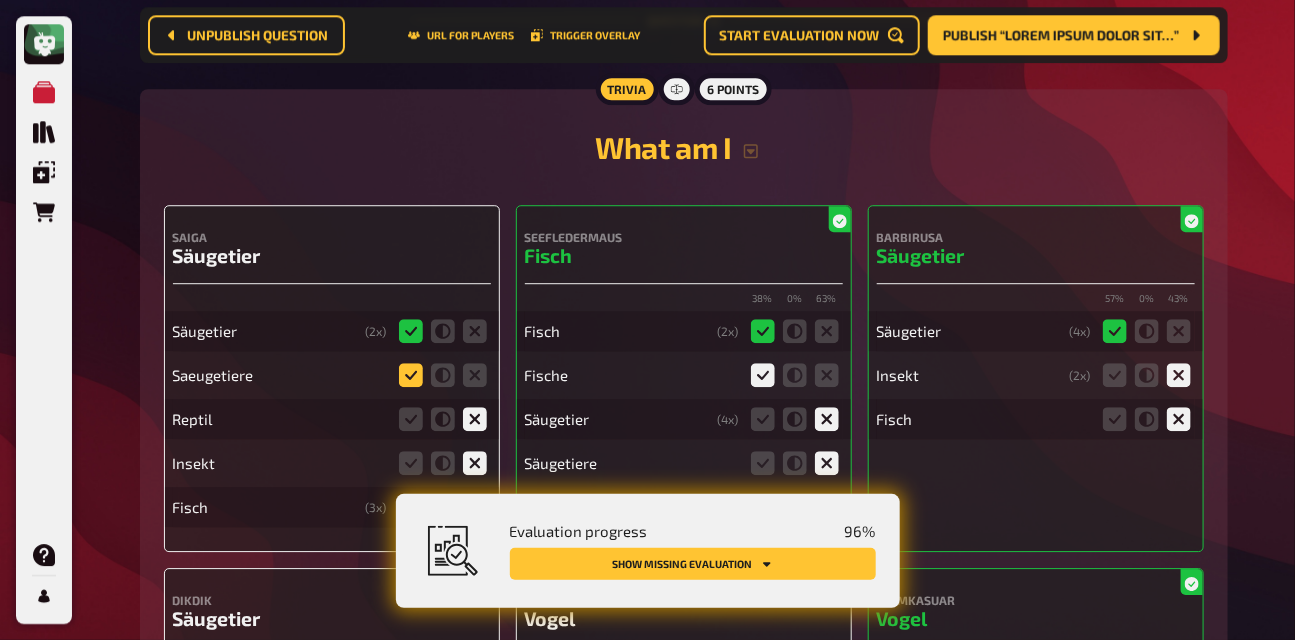 click 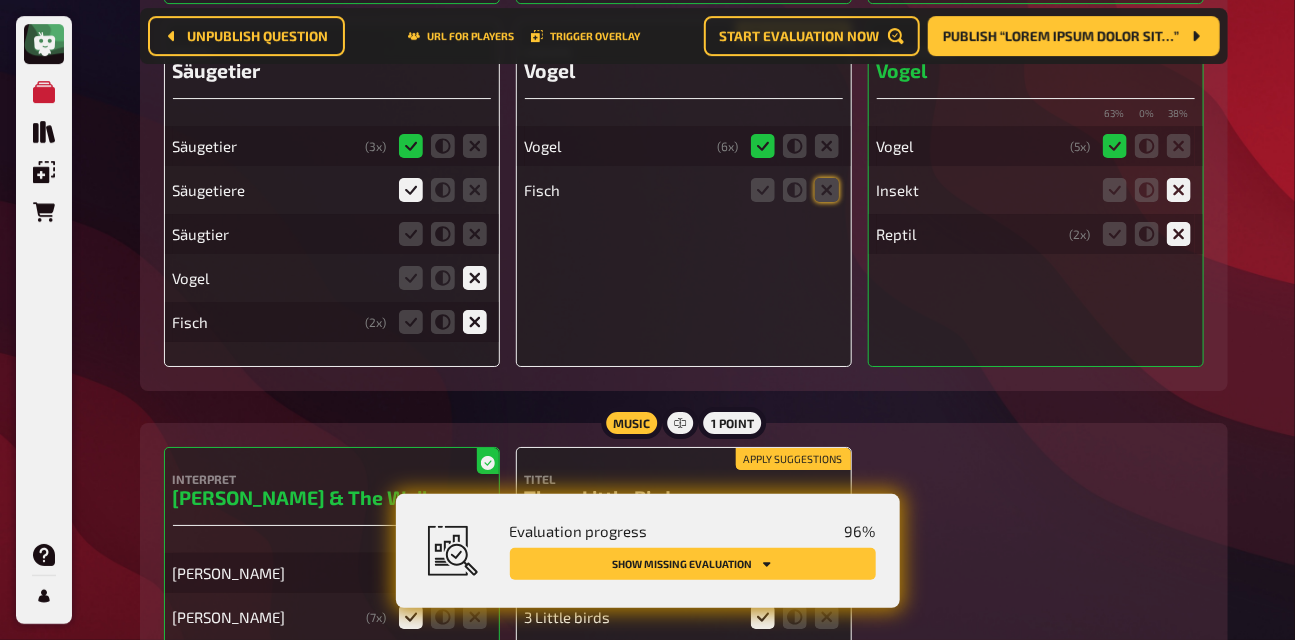 scroll, scrollTop: 13930, scrollLeft: 0, axis: vertical 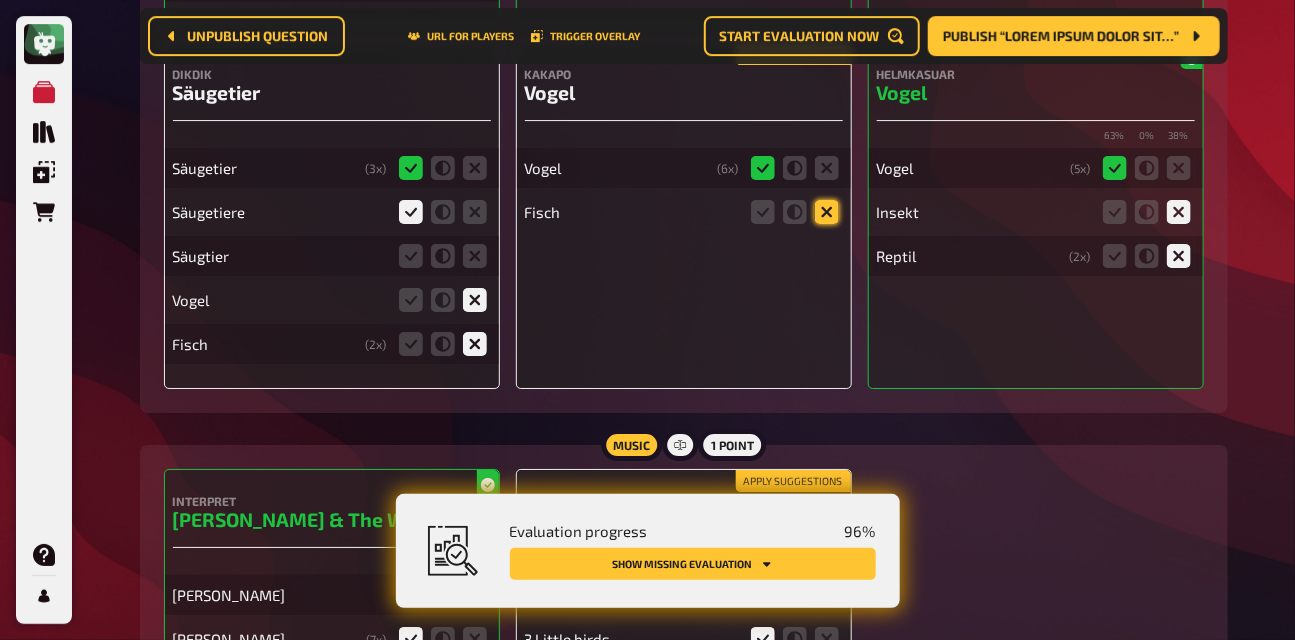 click 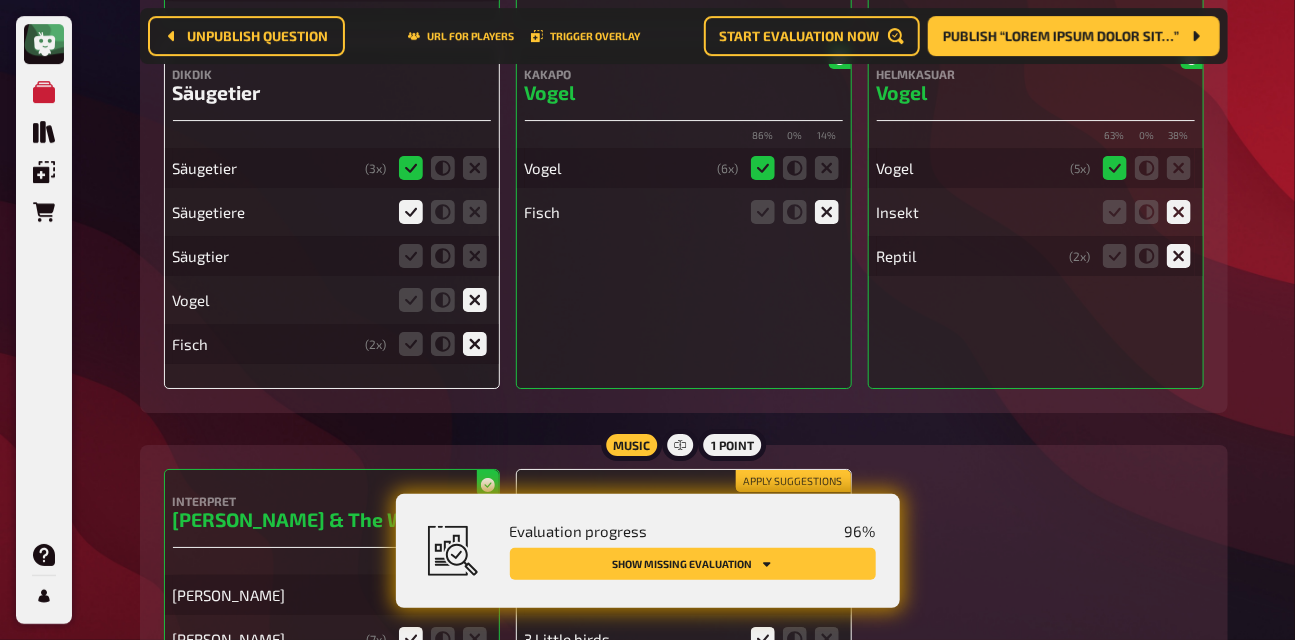 scroll, scrollTop: 0, scrollLeft: 0, axis: both 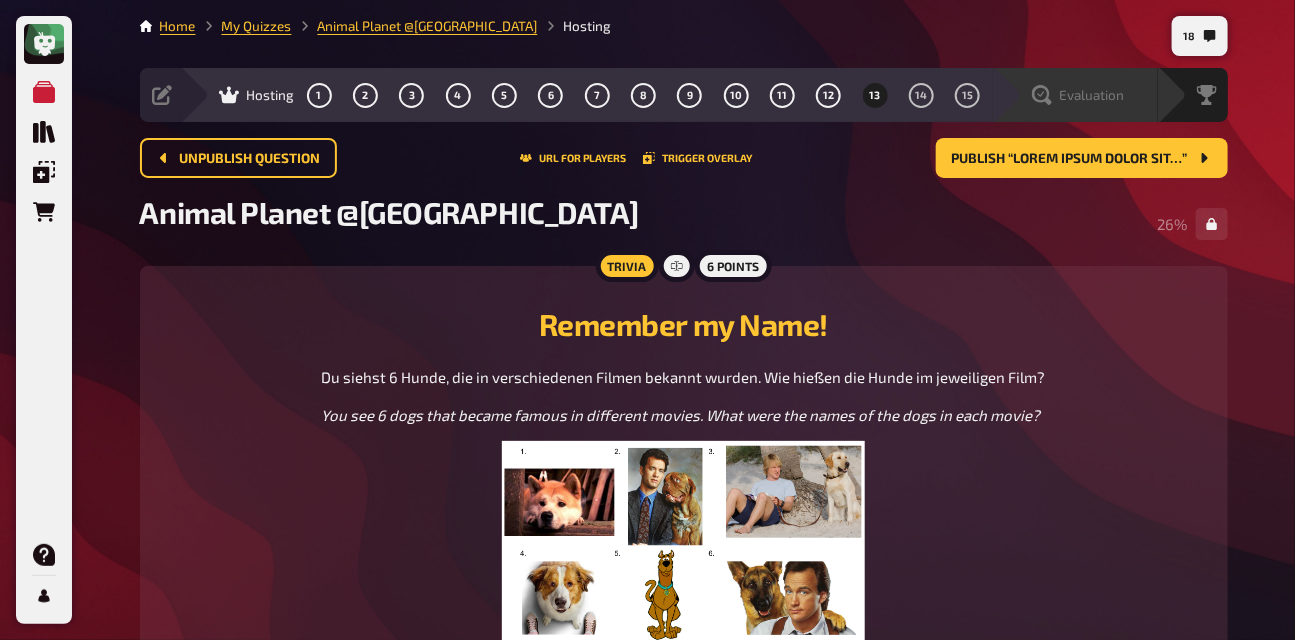 click on "Evaluation" at bounding box center (1092, 95) 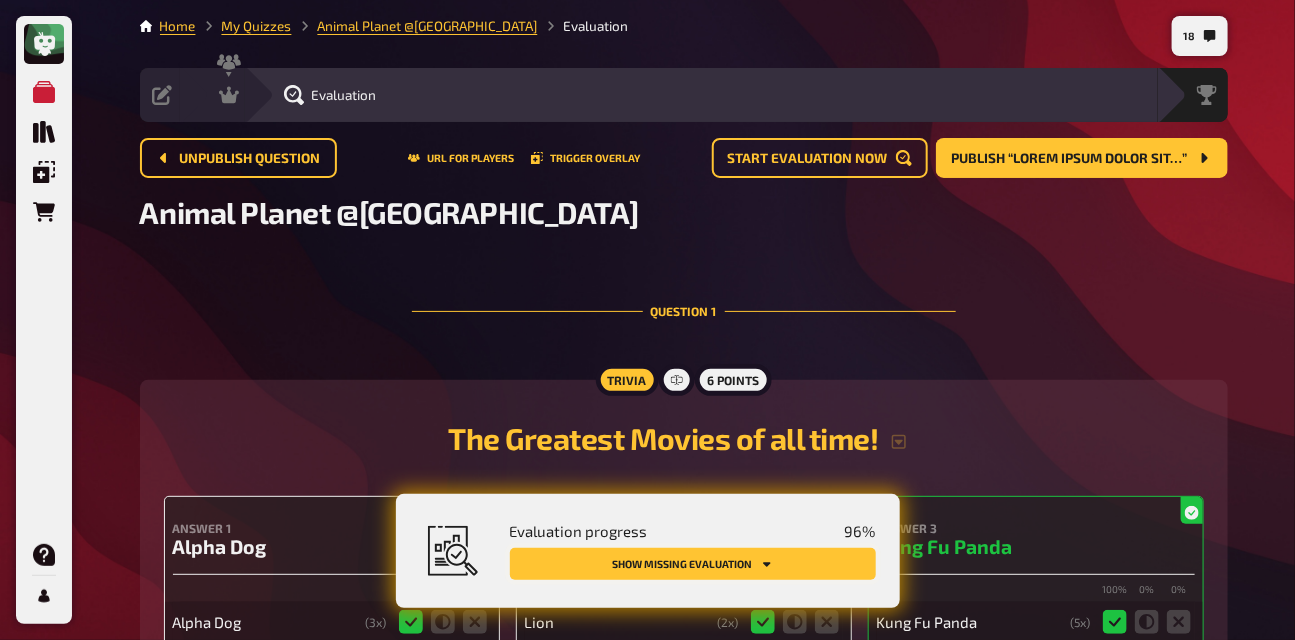 click on "Show missing evaluation" at bounding box center [693, 564] 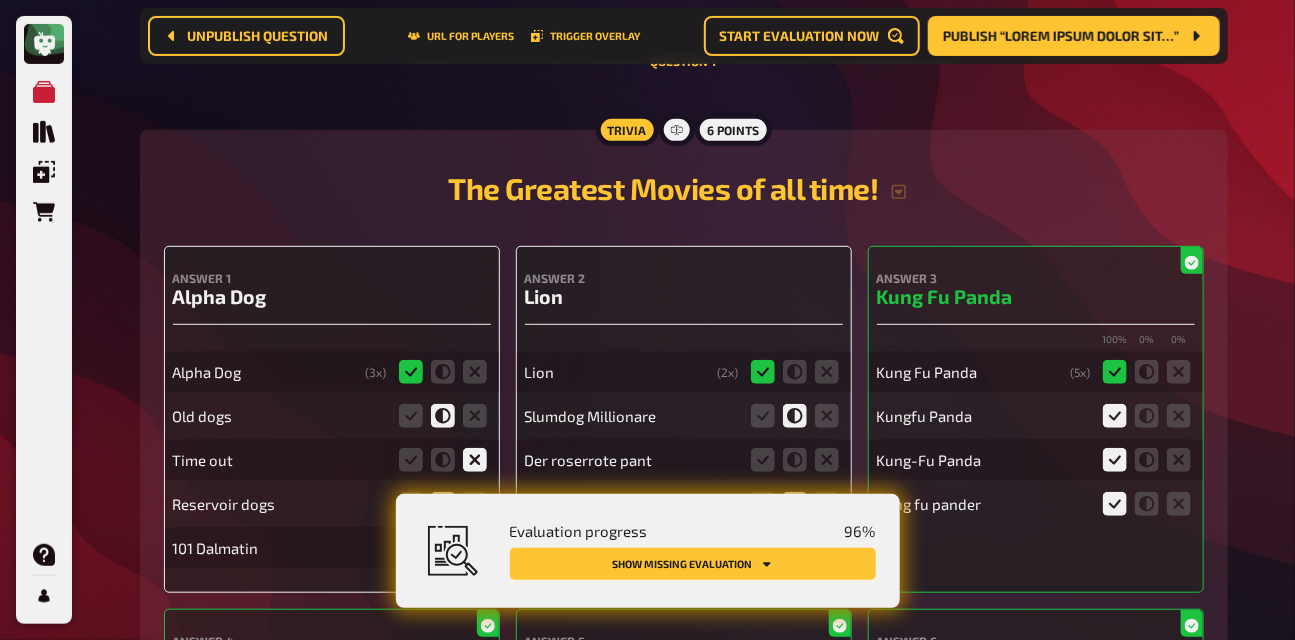 scroll, scrollTop: 293, scrollLeft: 0, axis: vertical 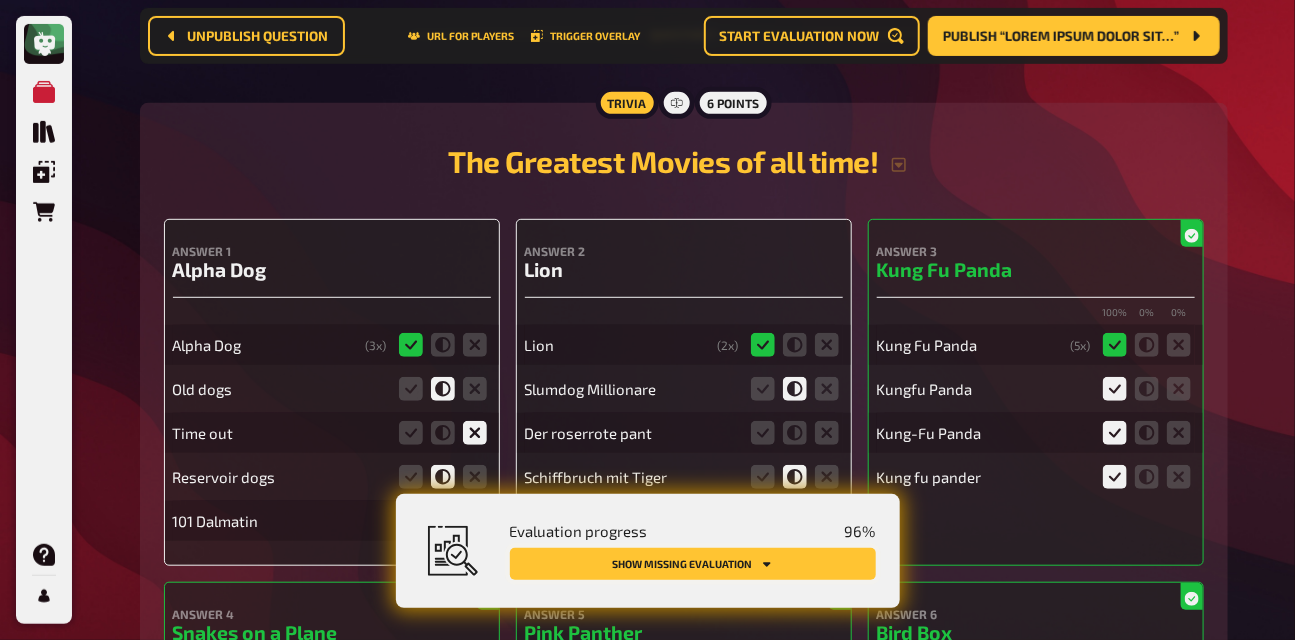 click 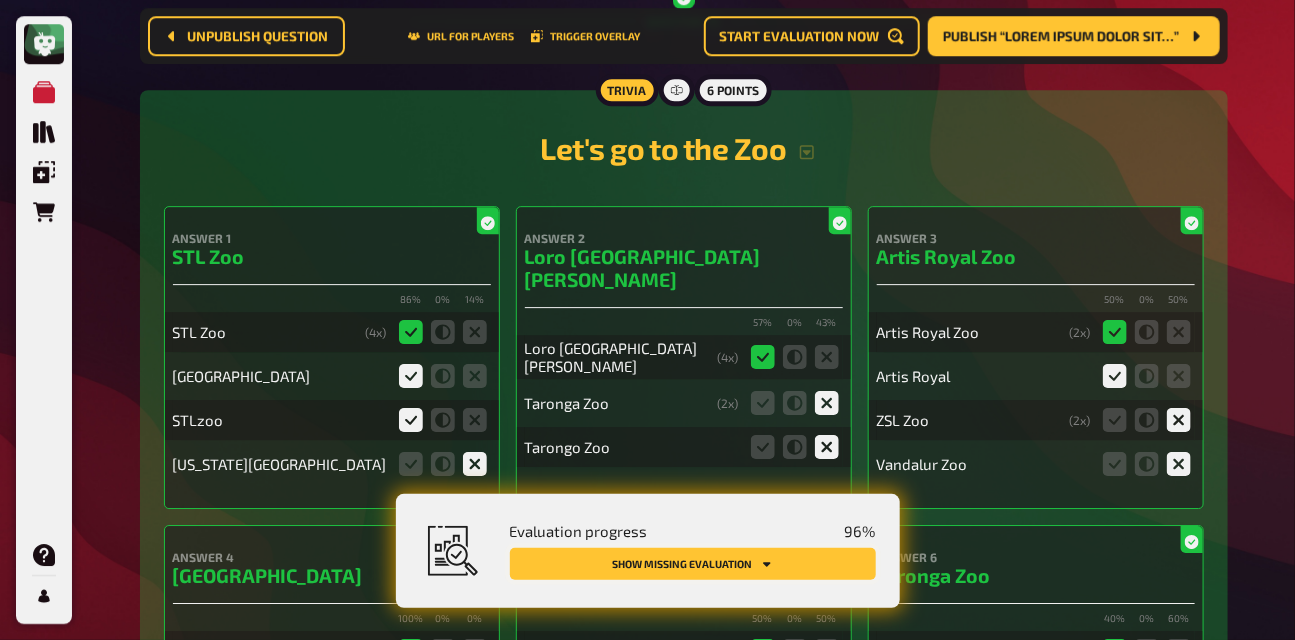 scroll, scrollTop: 13404, scrollLeft: 0, axis: vertical 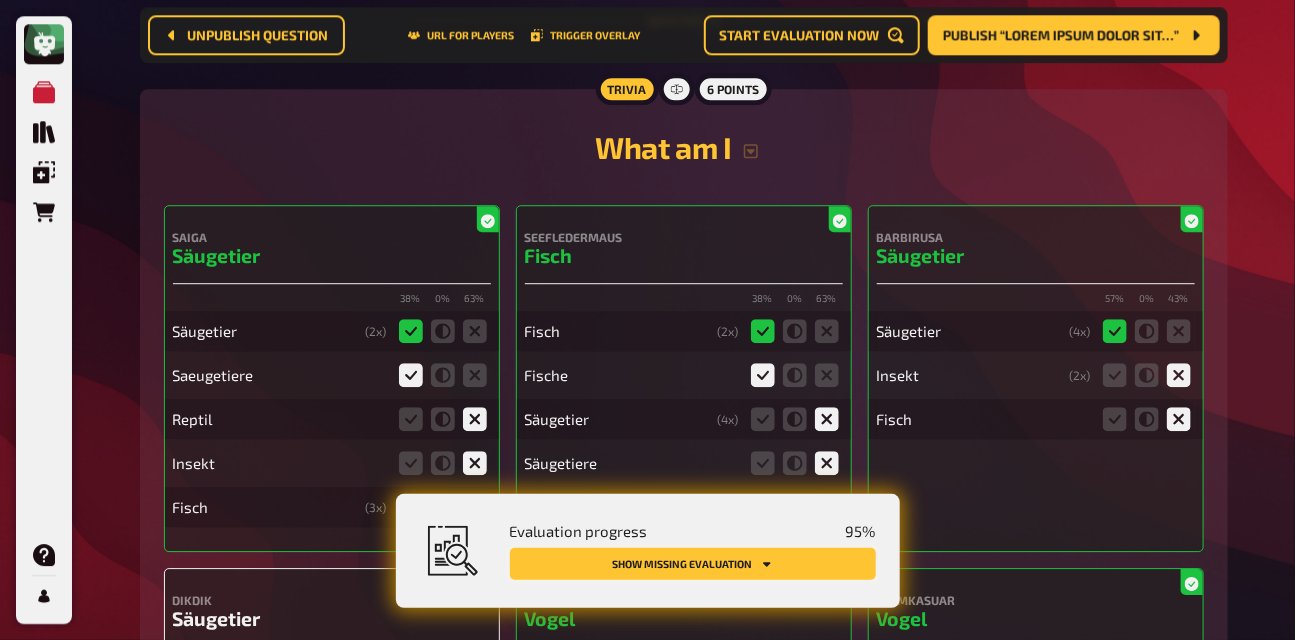 click 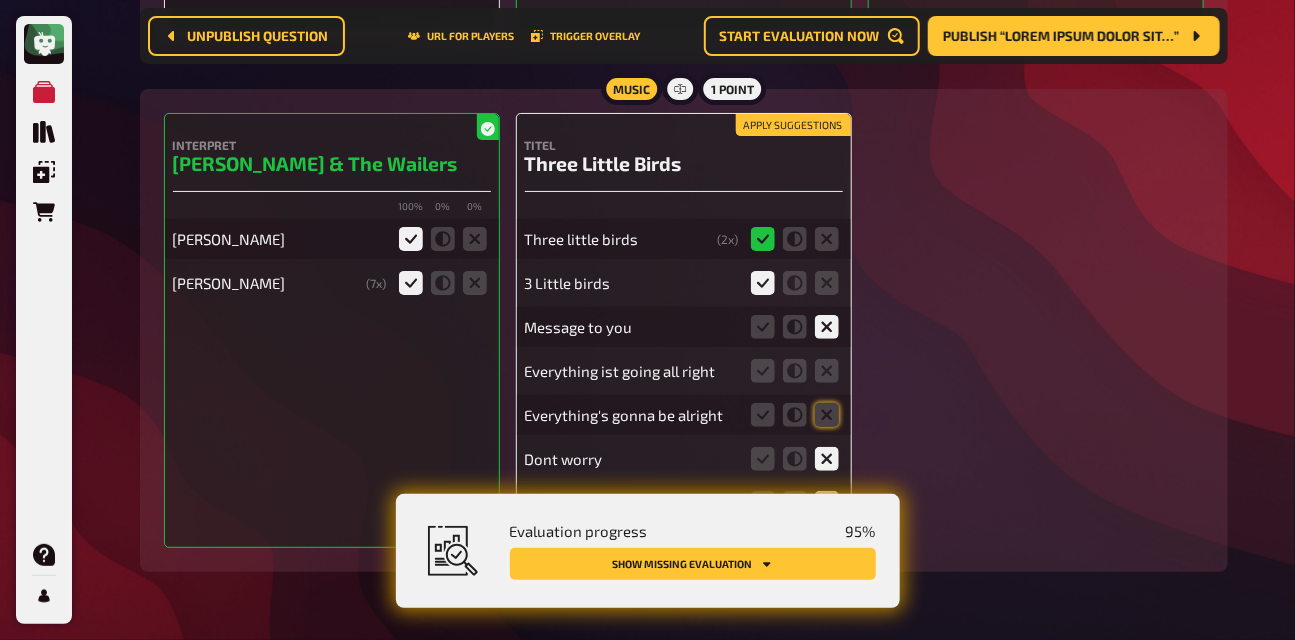 scroll, scrollTop: 14287, scrollLeft: 0, axis: vertical 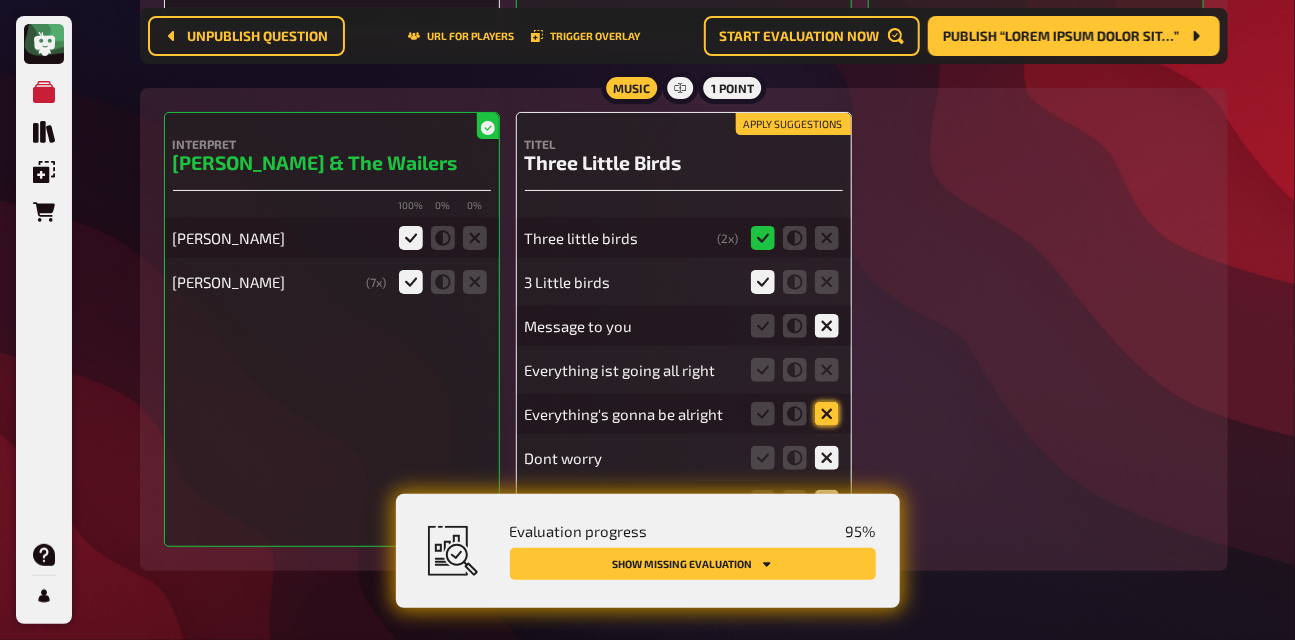 click 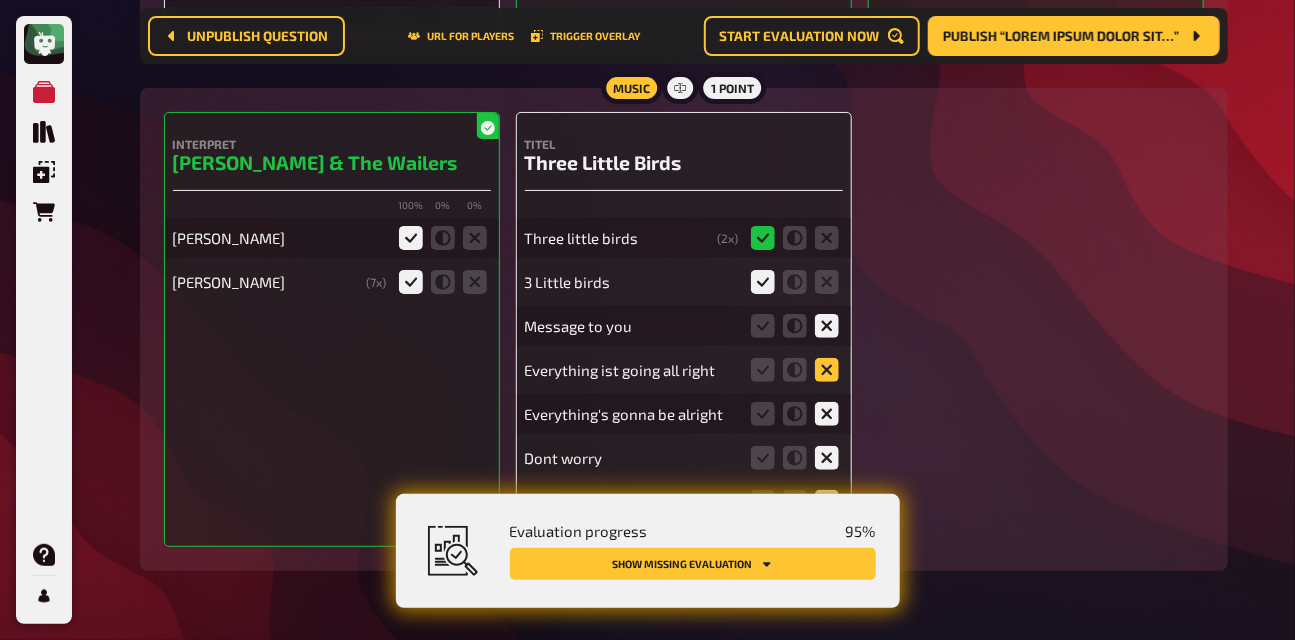 click 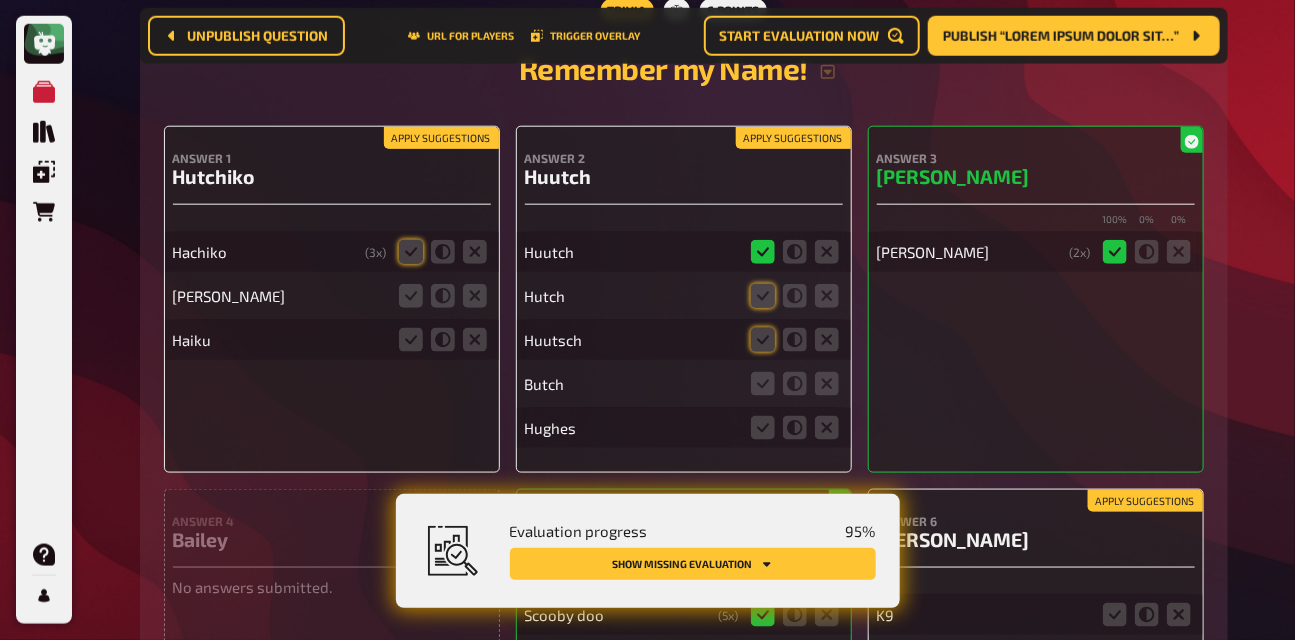 scroll, scrollTop: 15011, scrollLeft: 0, axis: vertical 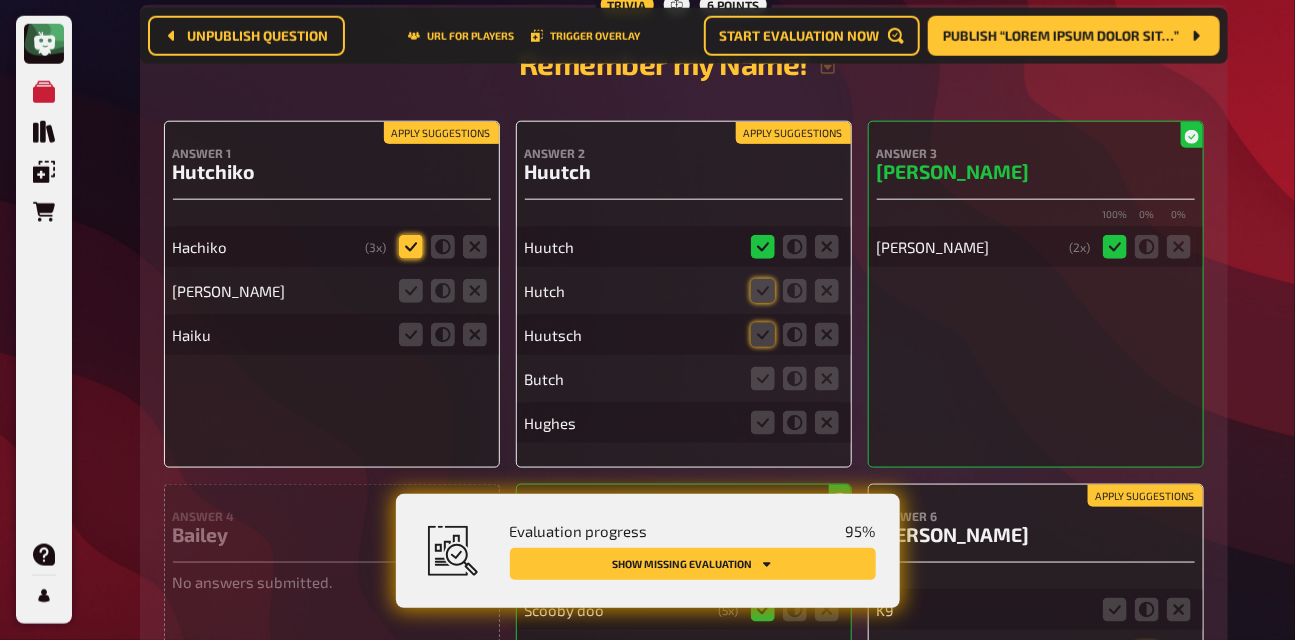 click 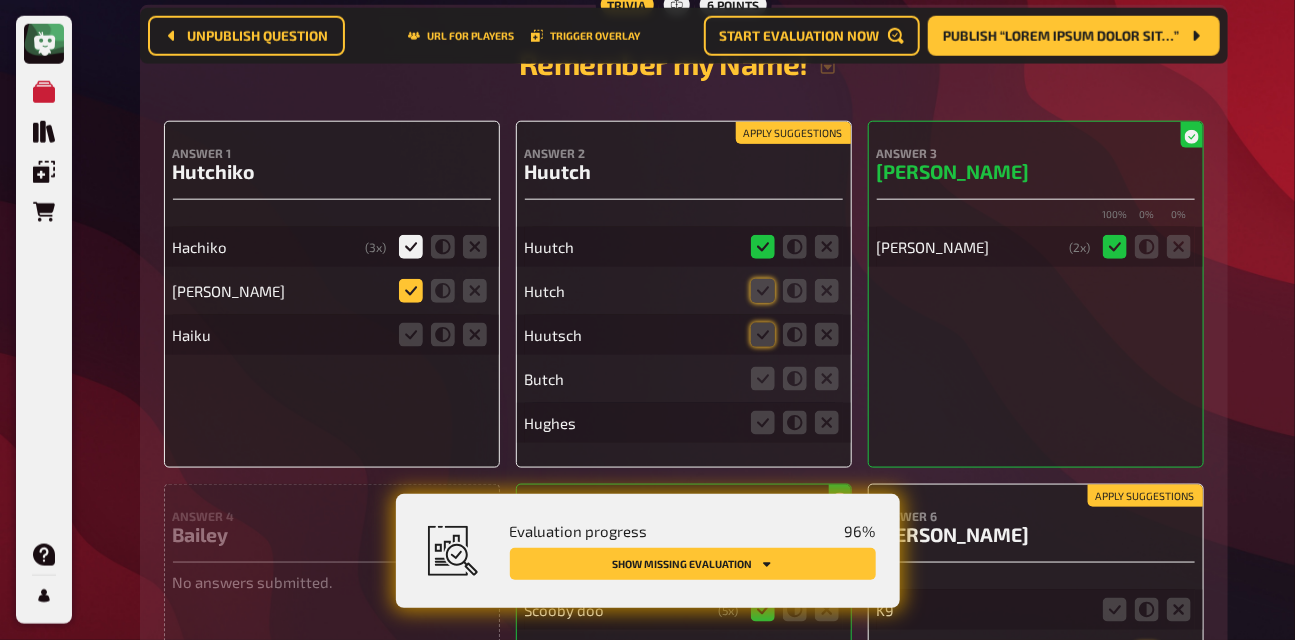 click 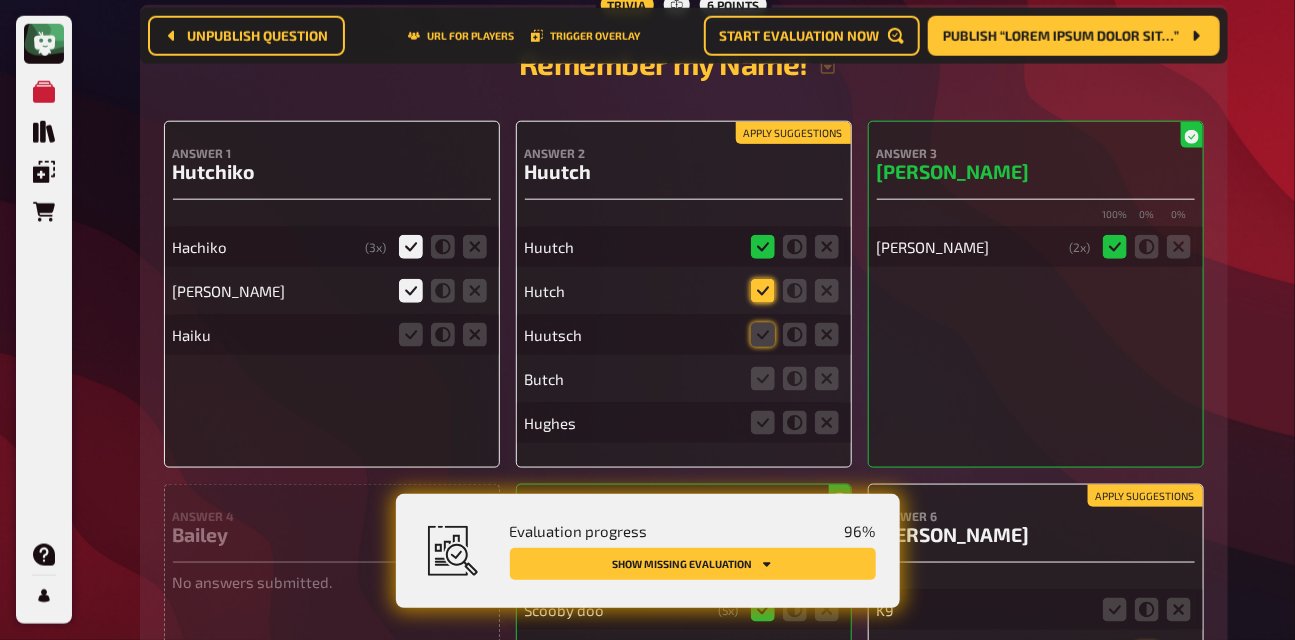 click 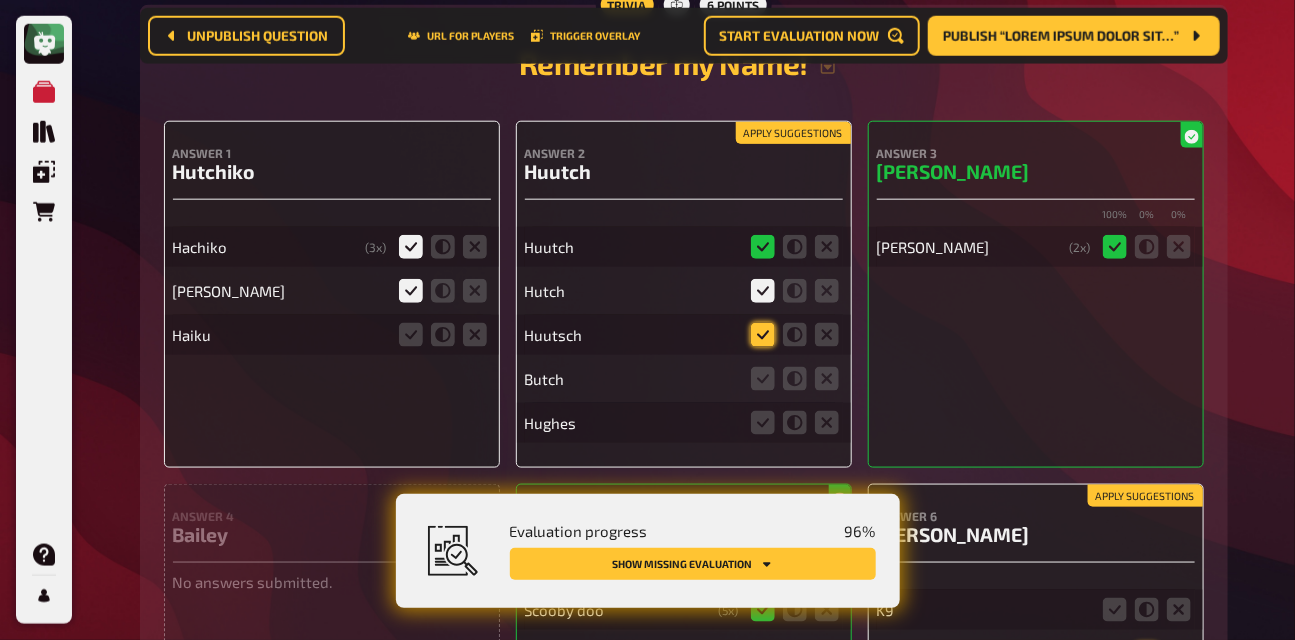 click 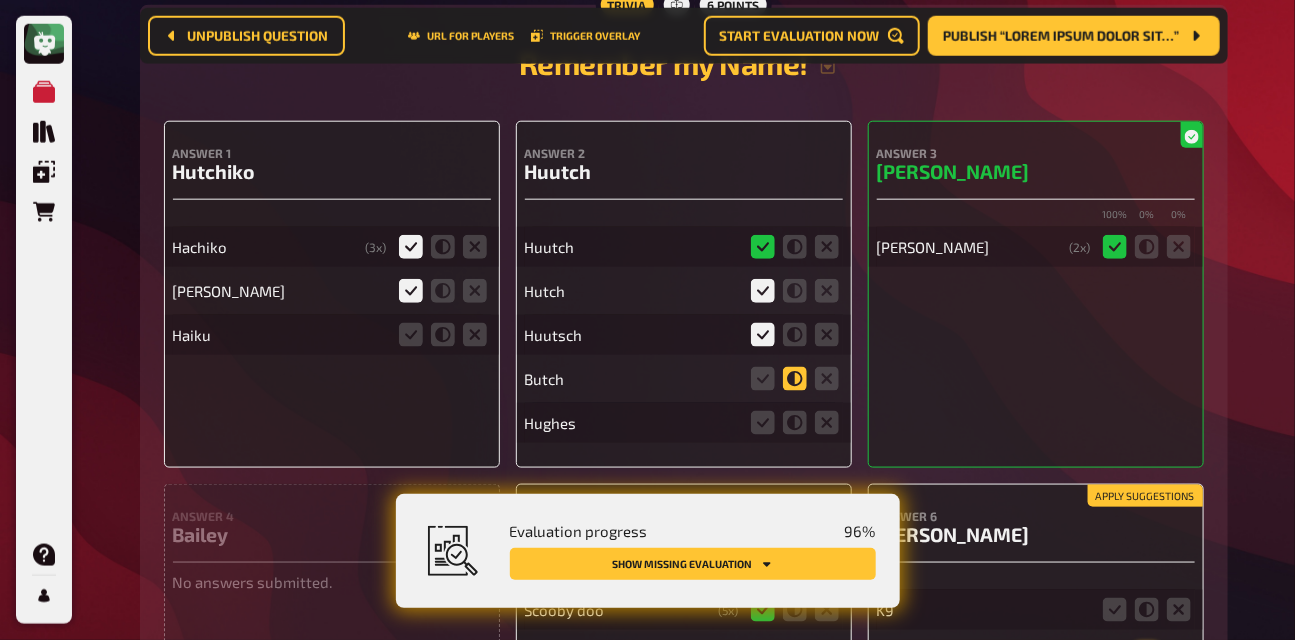 click 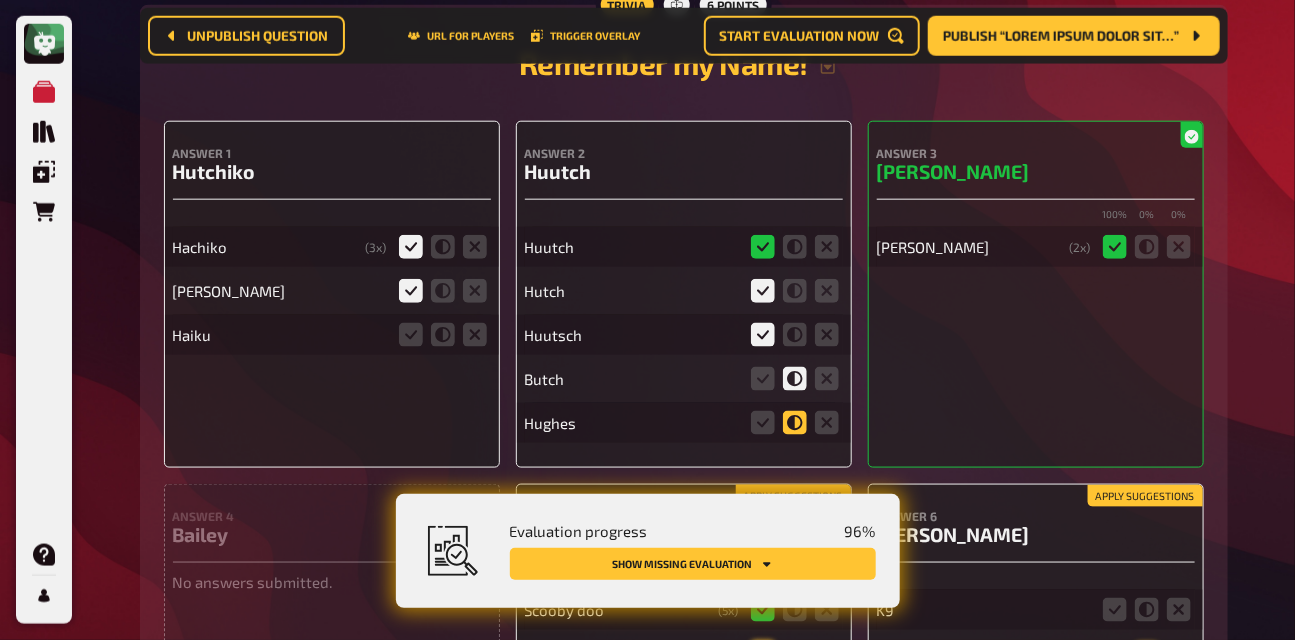 click 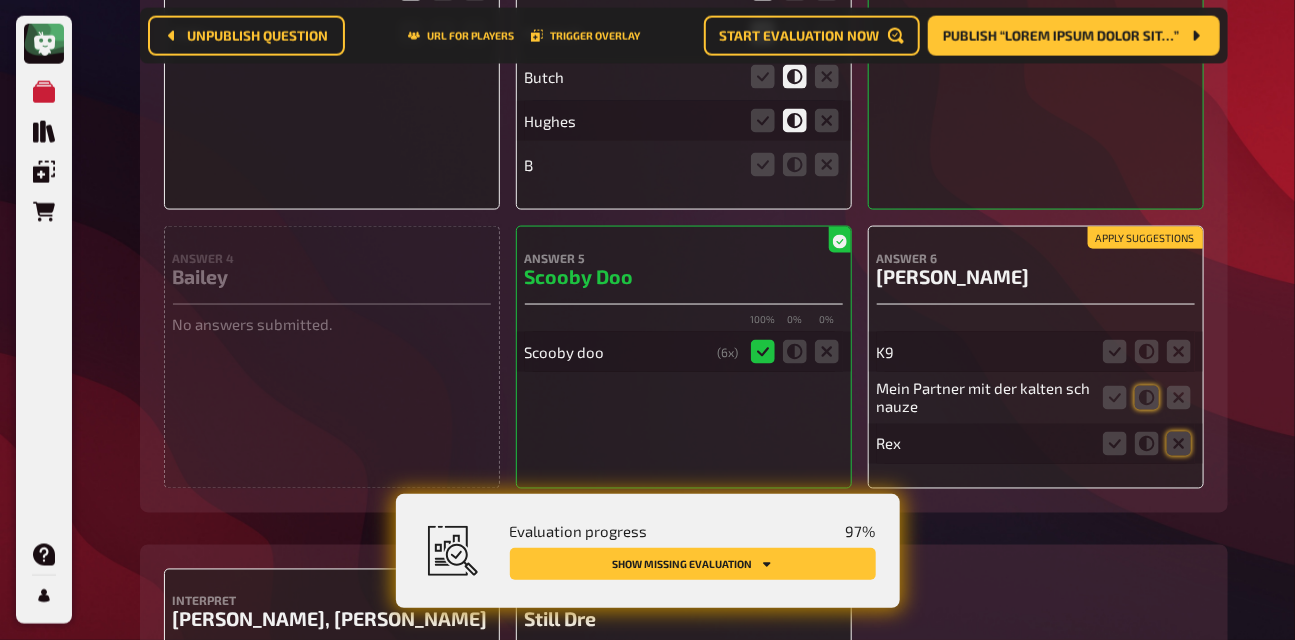 scroll, scrollTop: 15321, scrollLeft: 0, axis: vertical 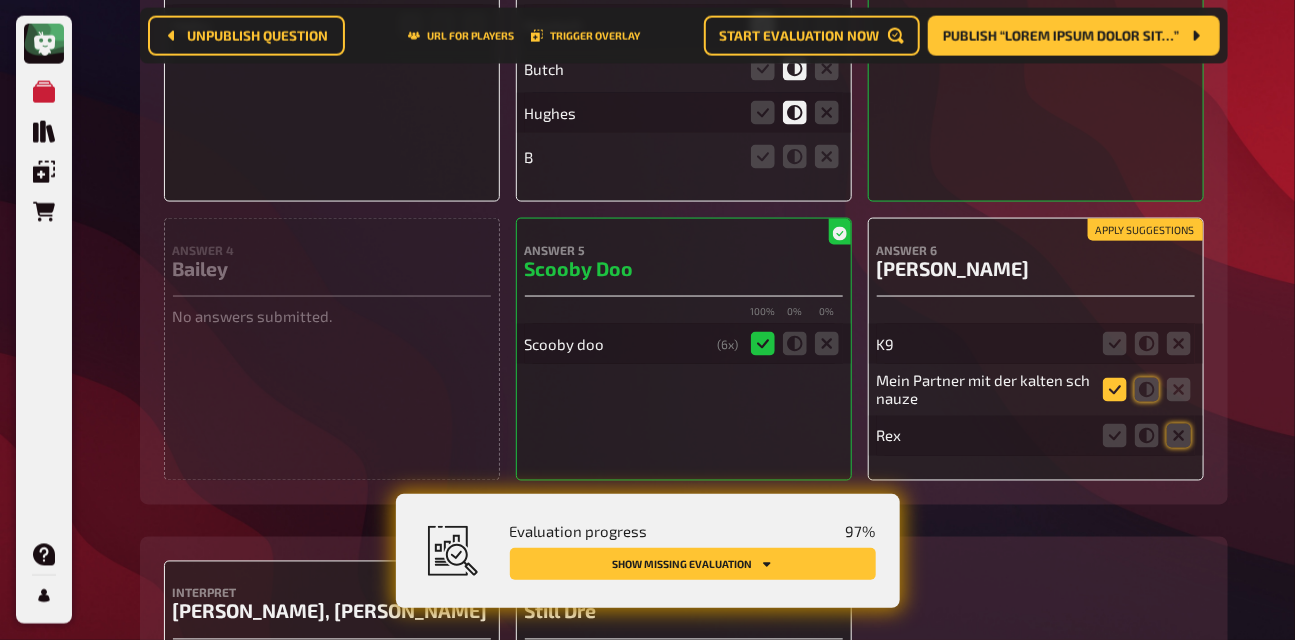 click 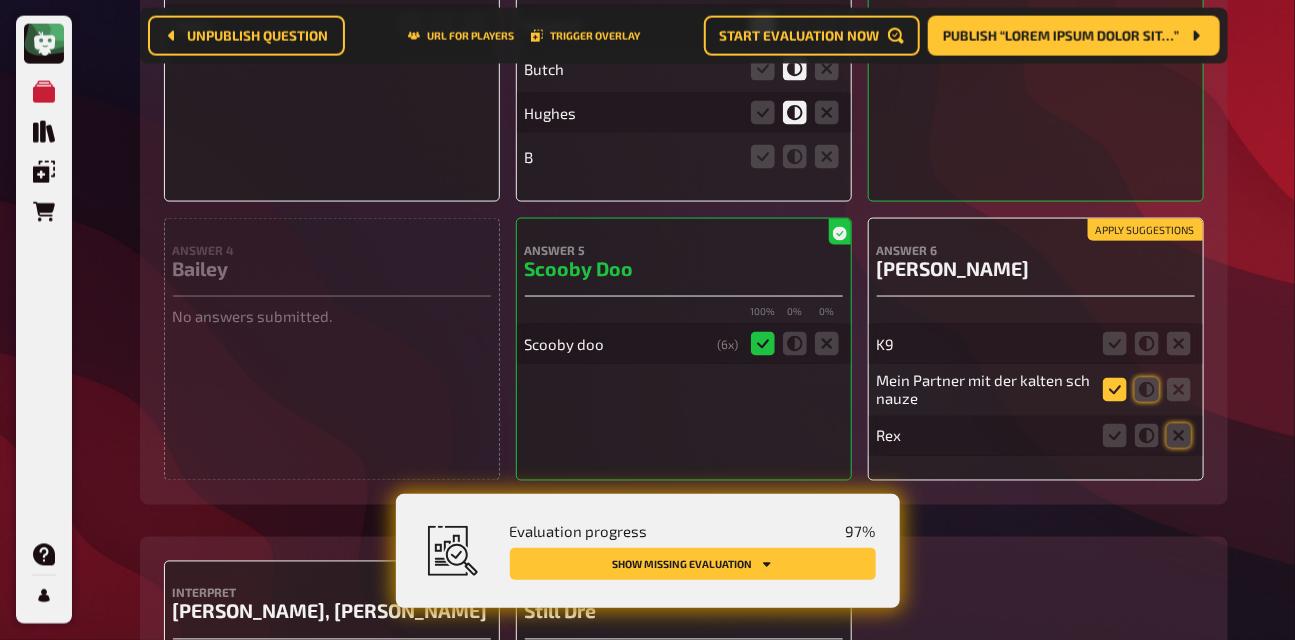 click at bounding box center [0, 0] 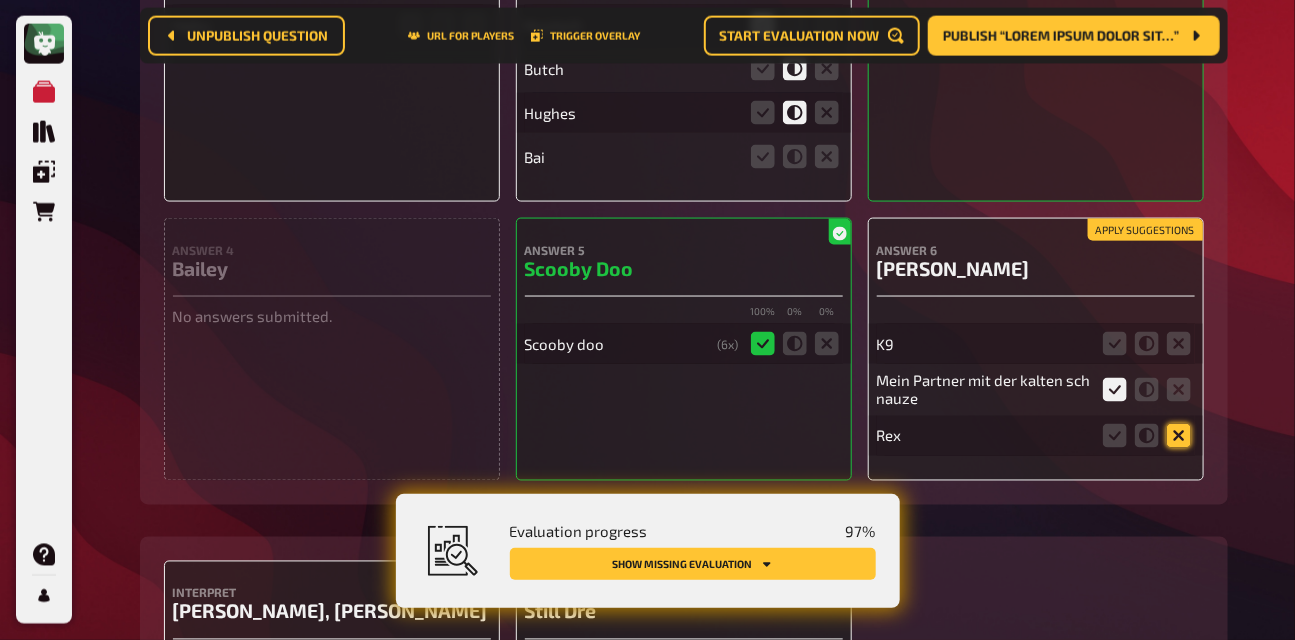 click 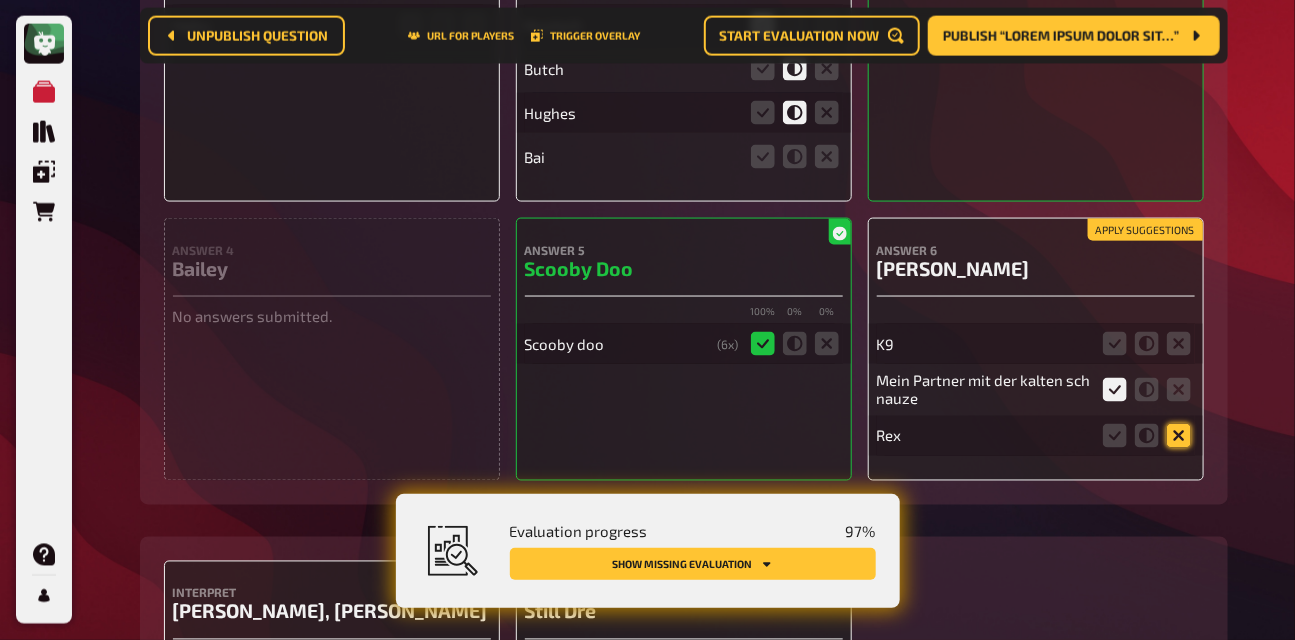 click at bounding box center [0, 0] 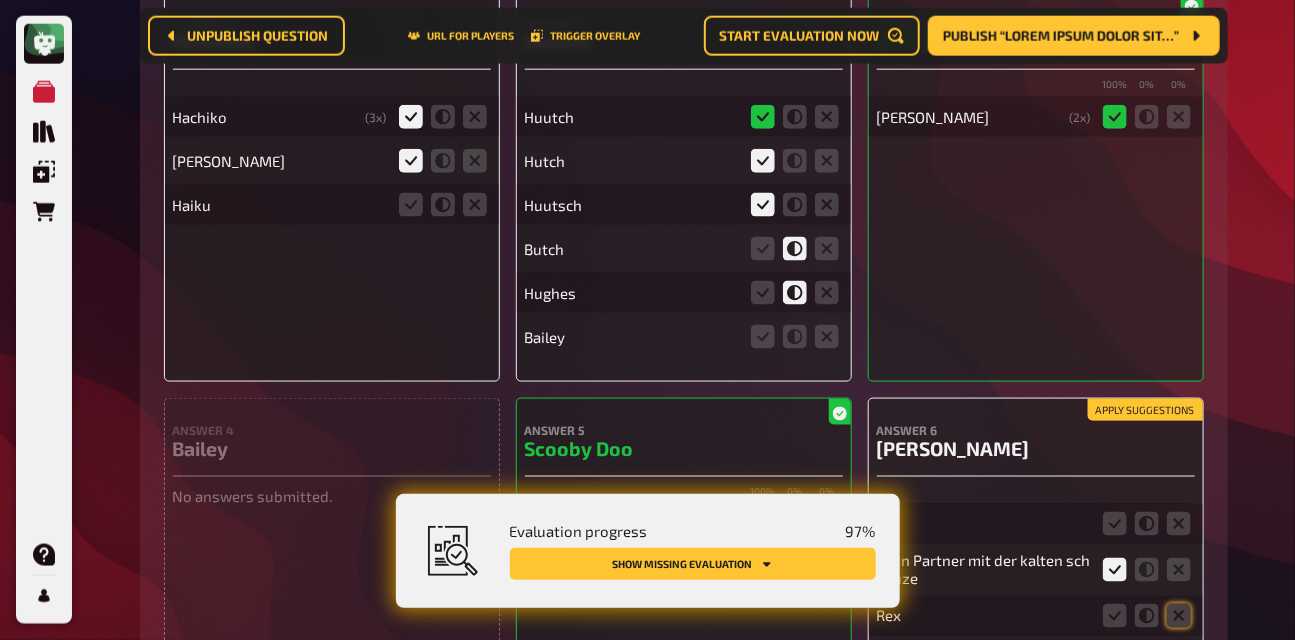 scroll, scrollTop: 15139, scrollLeft: 0, axis: vertical 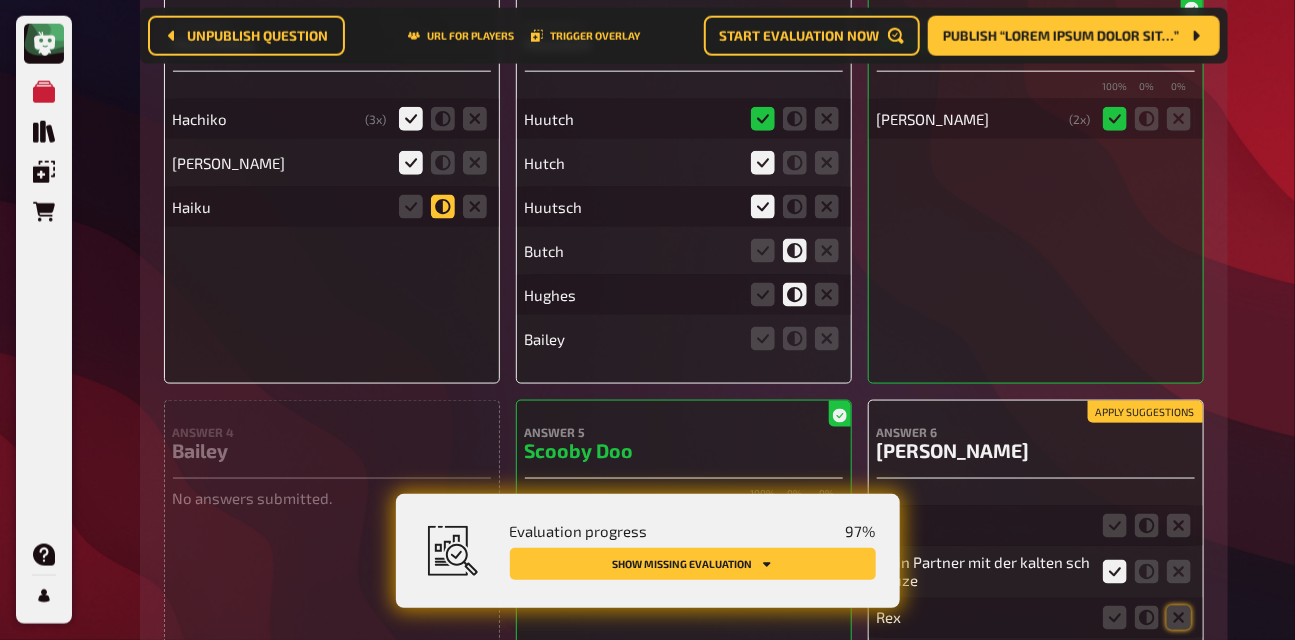 click 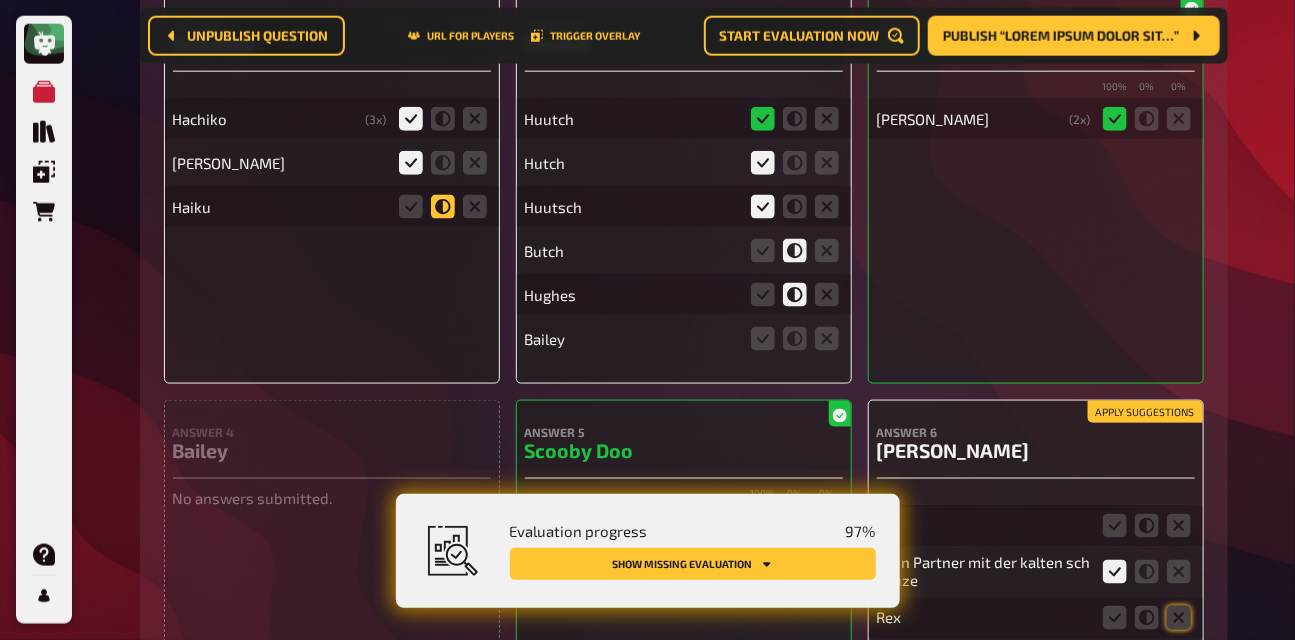 click at bounding box center [0, 0] 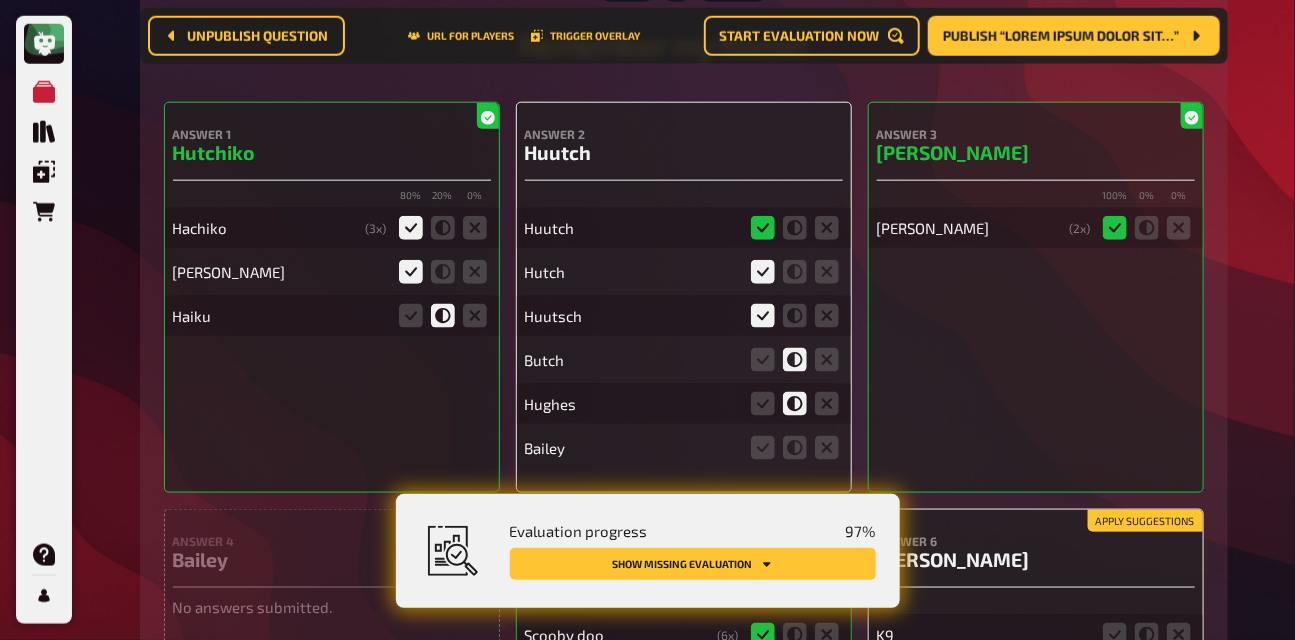scroll, scrollTop: 15569, scrollLeft: 0, axis: vertical 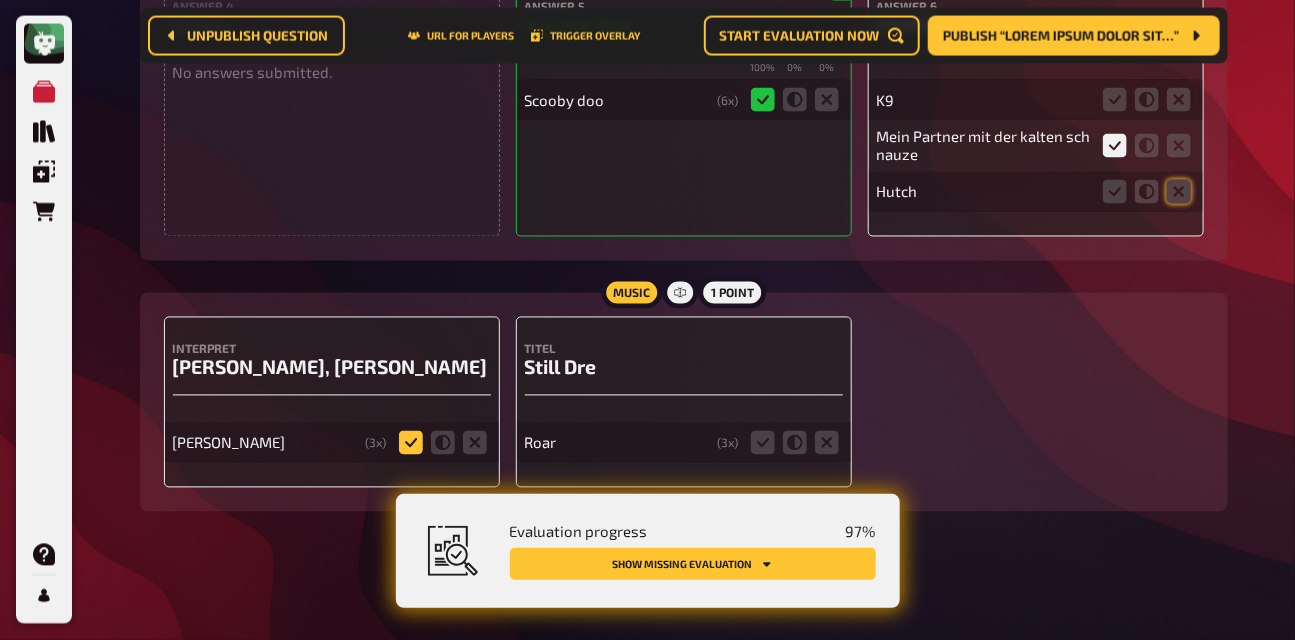 click 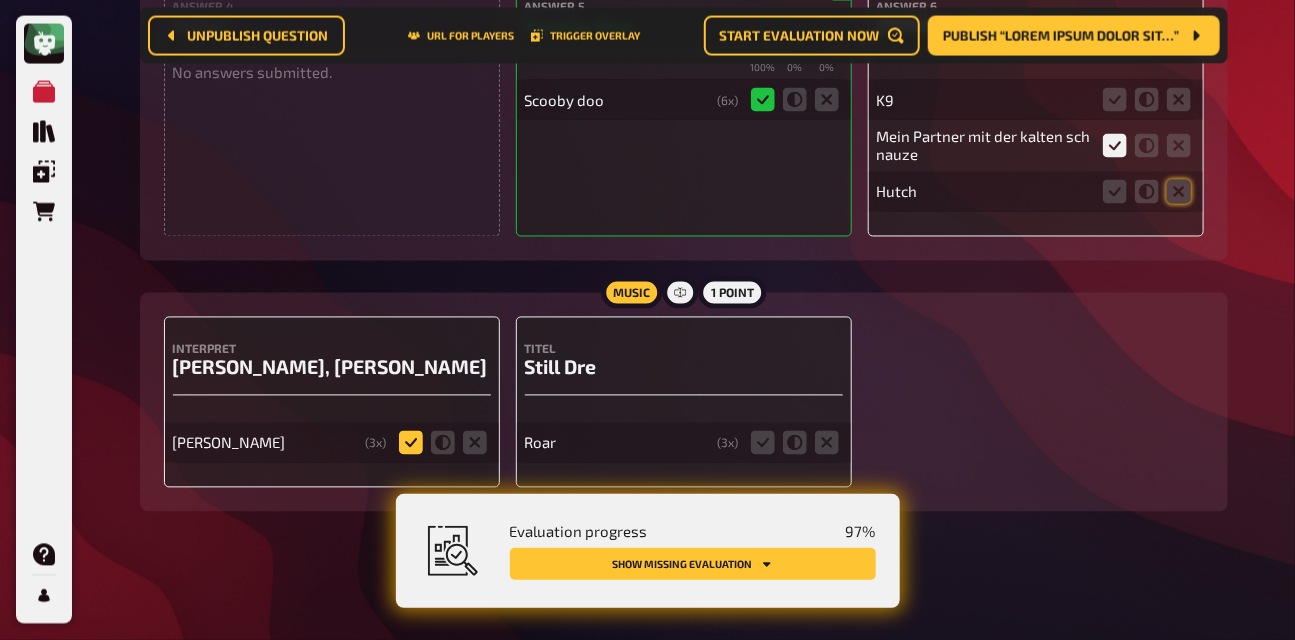 click at bounding box center [0, 0] 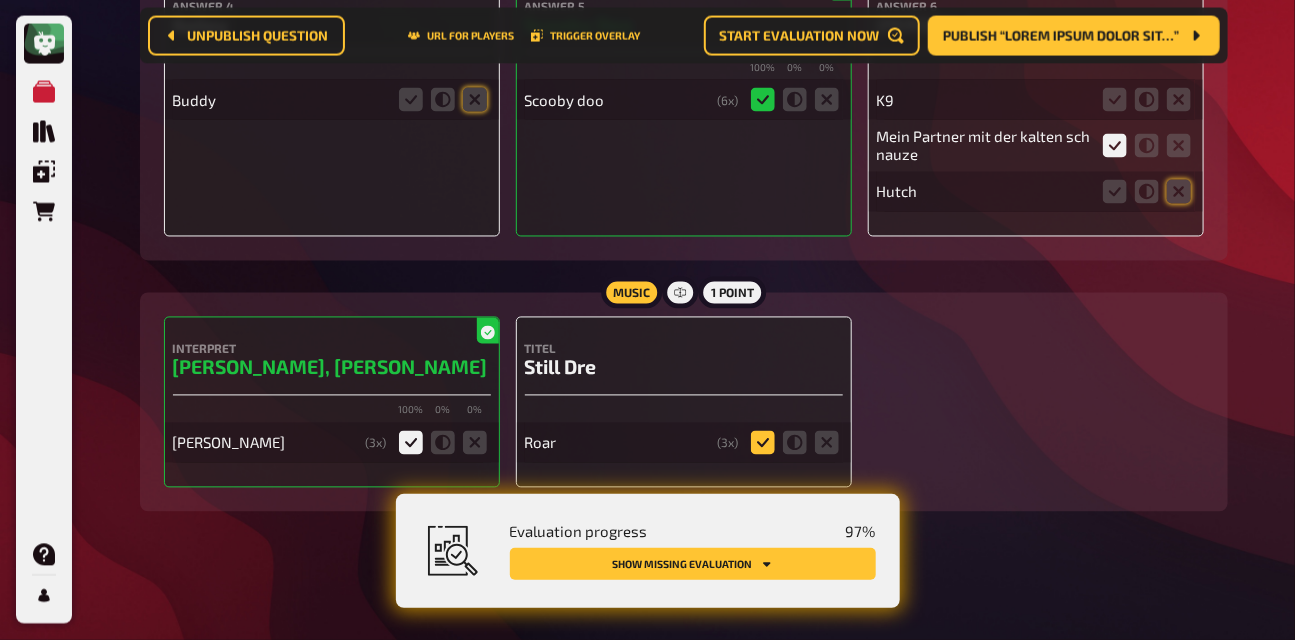 click 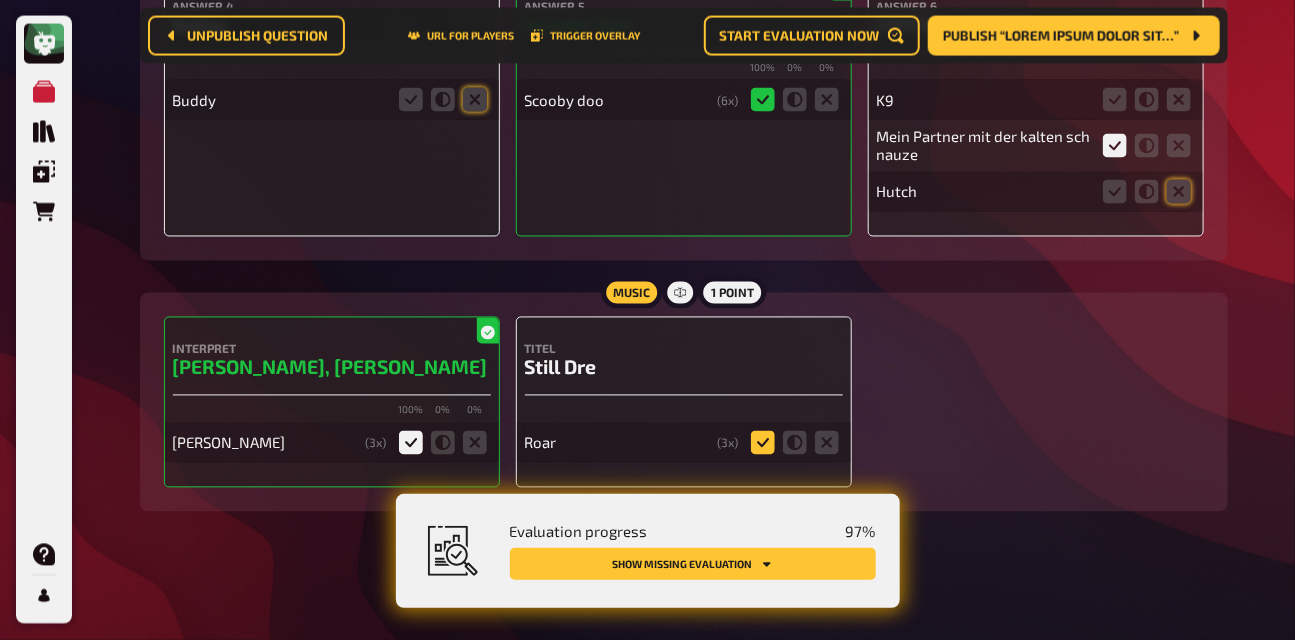 click at bounding box center (0, 0) 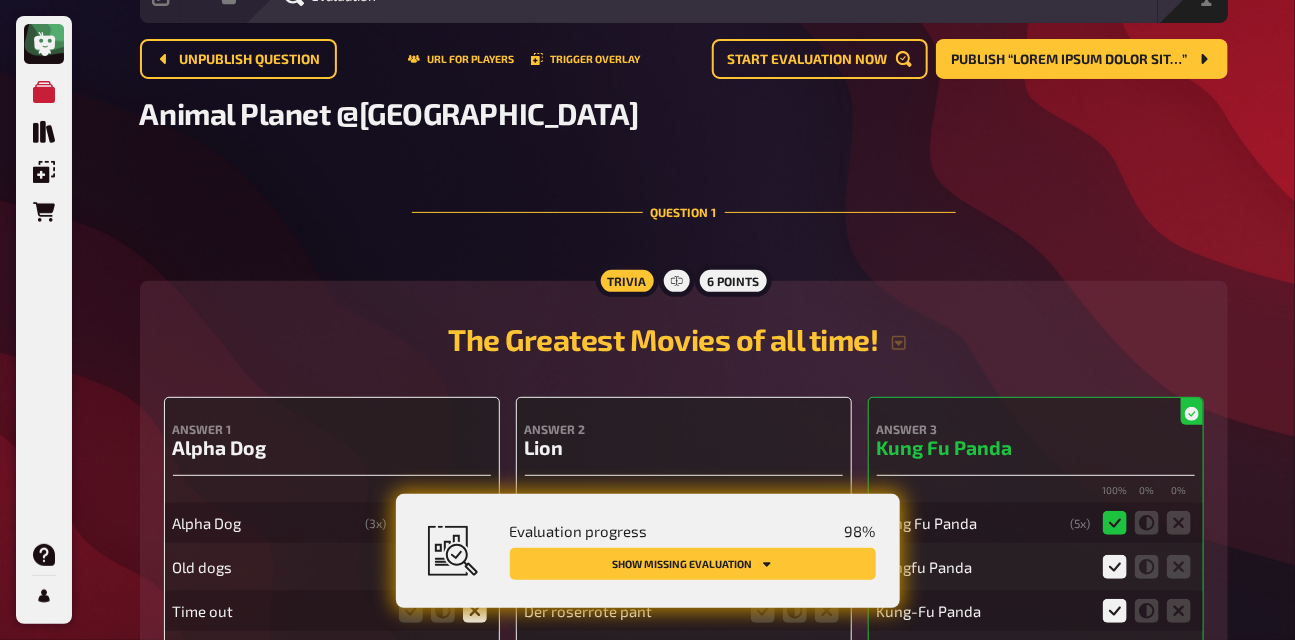 scroll, scrollTop: 0, scrollLeft: 0, axis: both 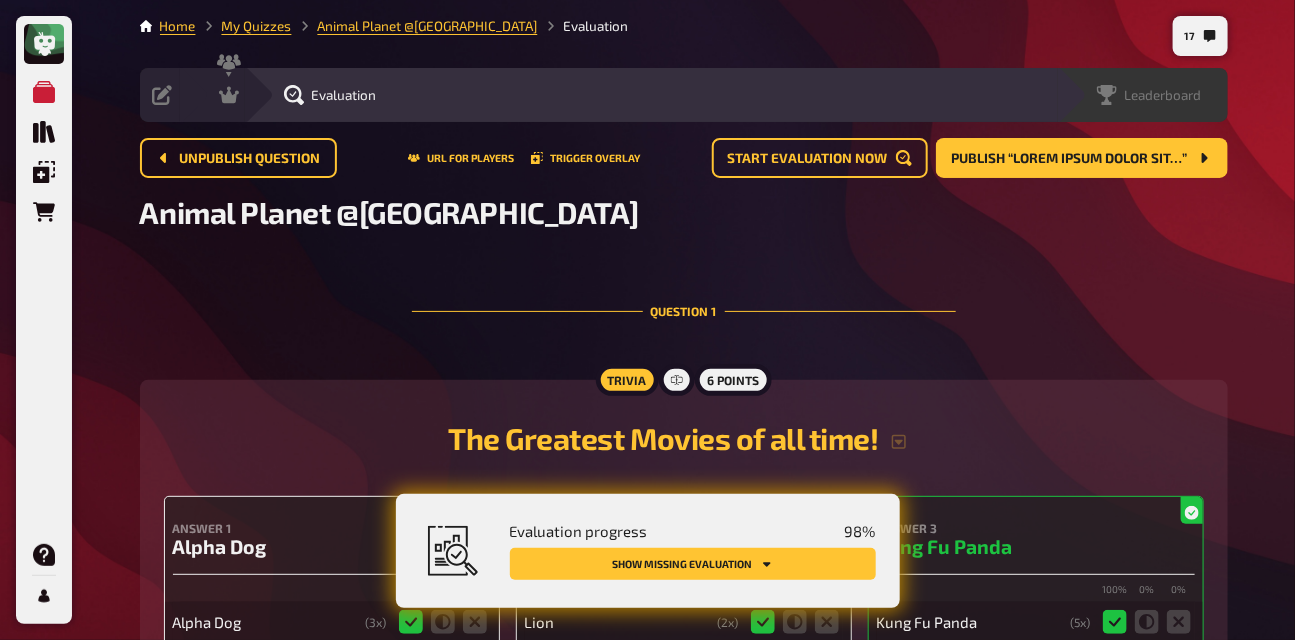 click on "Leaderboard" at bounding box center [1163, 95] 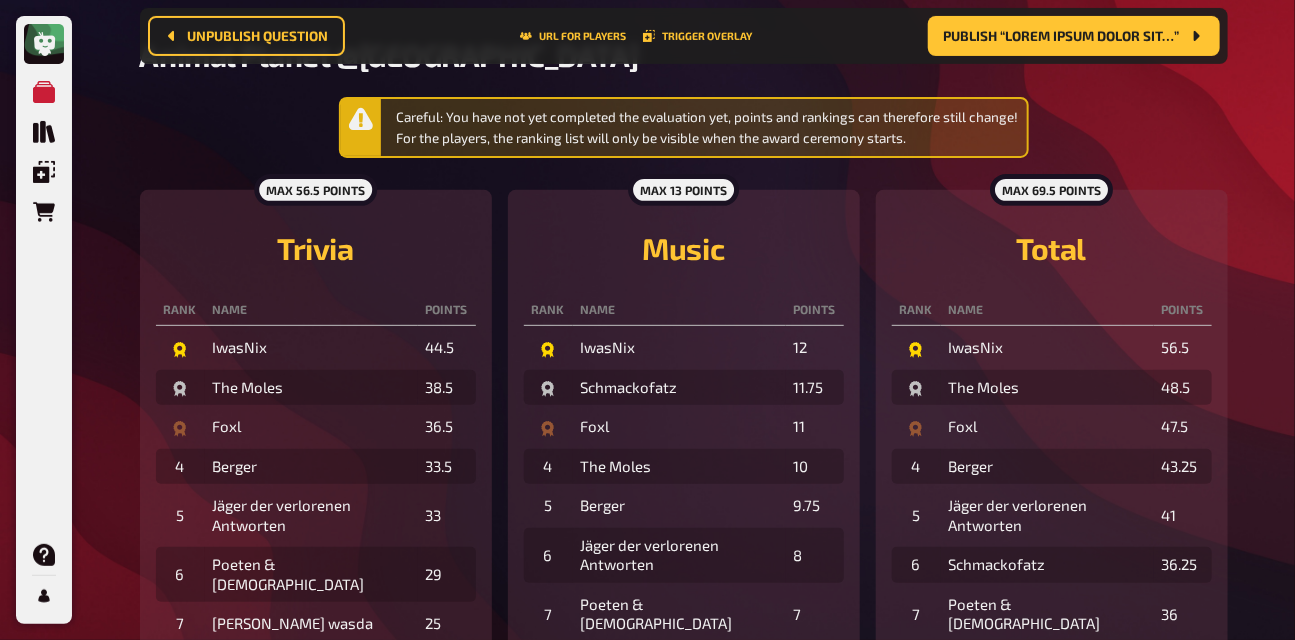 scroll, scrollTop: 0, scrollLeft: 0, axis: both 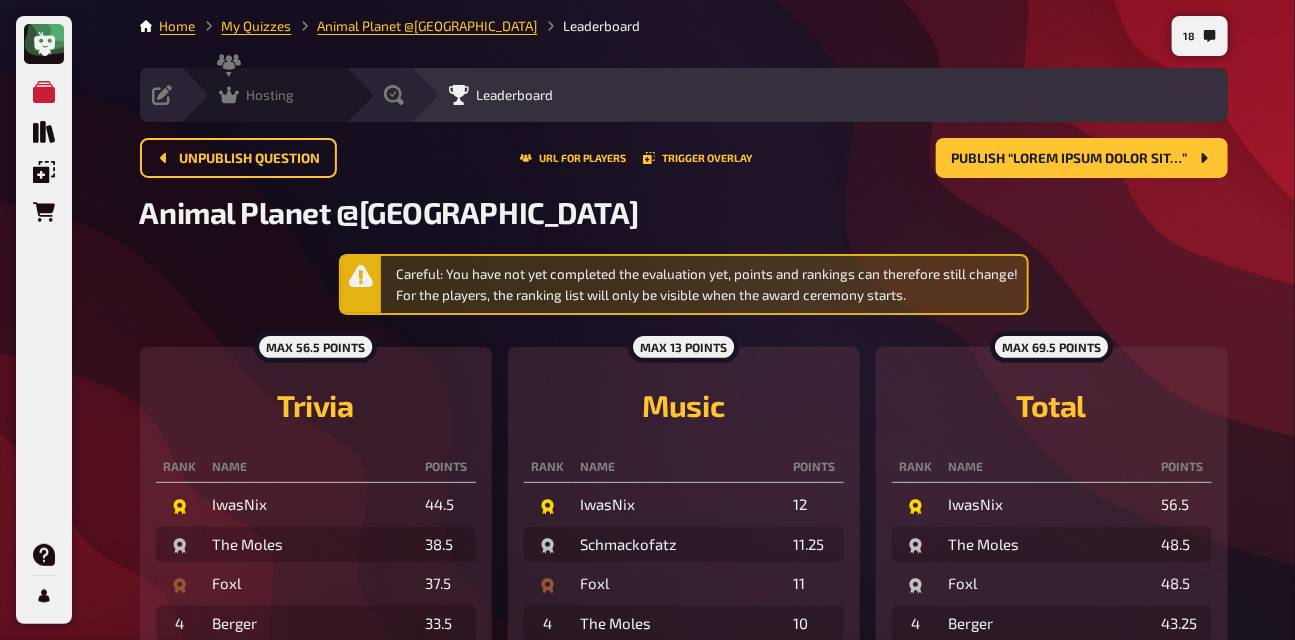 click on "Hosting" at bounding box center [271, 95] 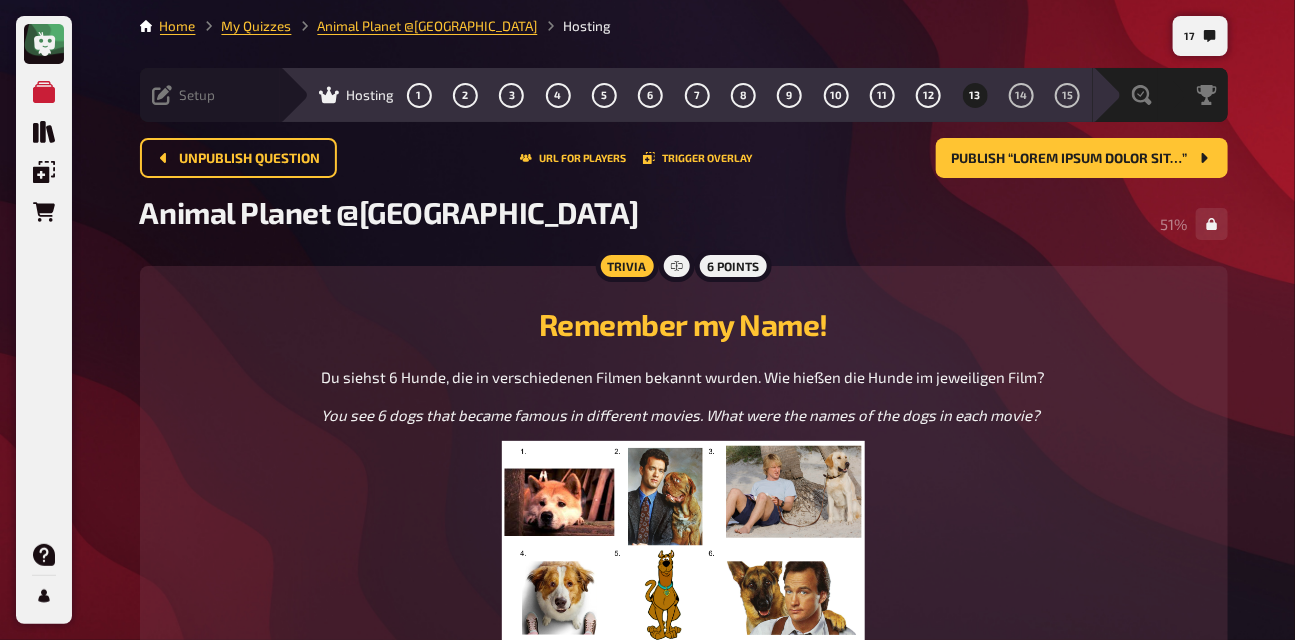 click on "Setup Edit Content Quiz Lobby" at bounding box center [210, 95] 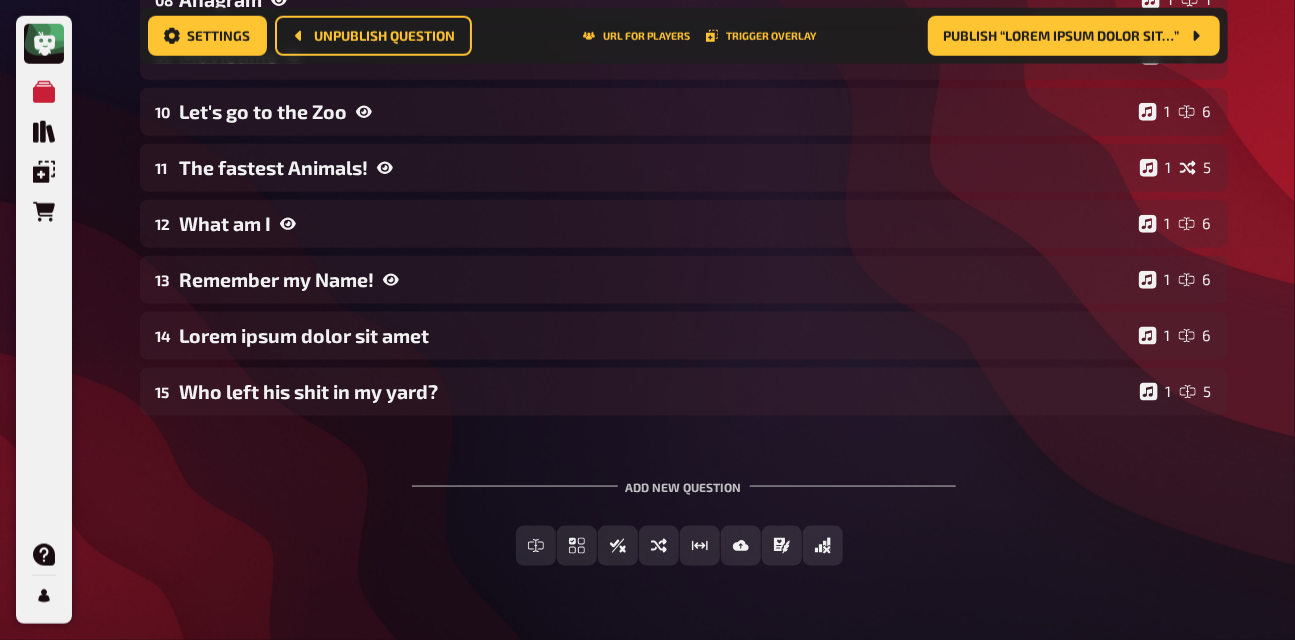 scroll, scrollTop: 778, scrollLeft: 0, axis: vertical 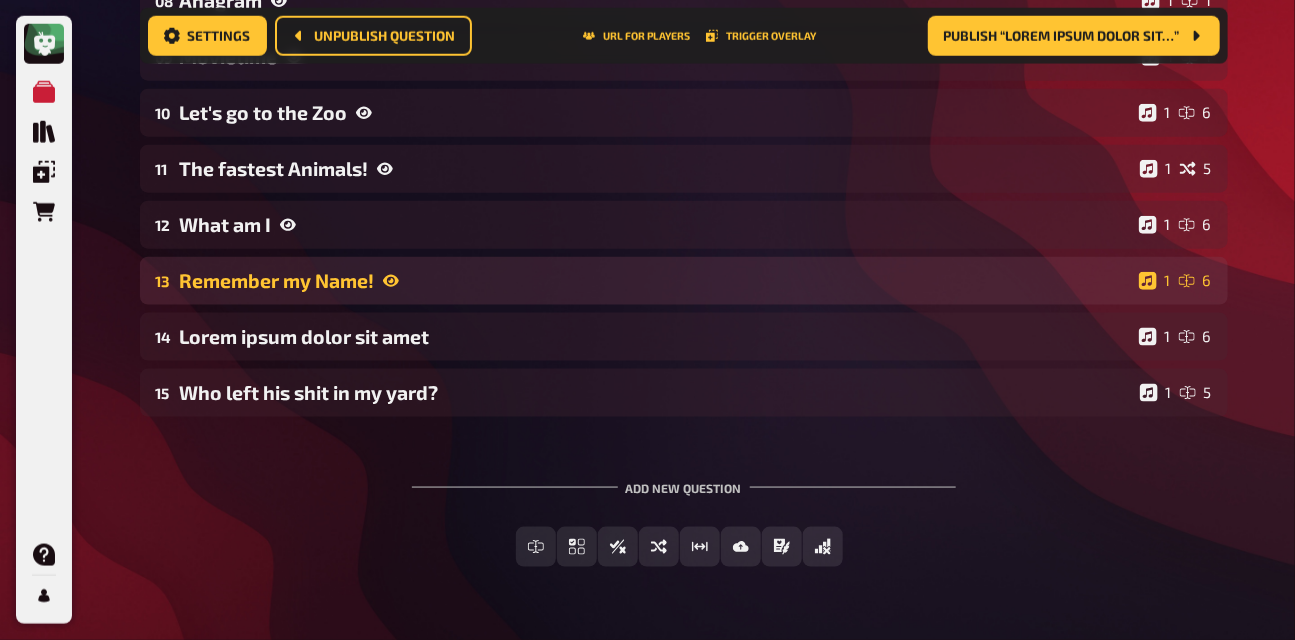 click on "Remember my Name!" at bounding box center (655, 280) 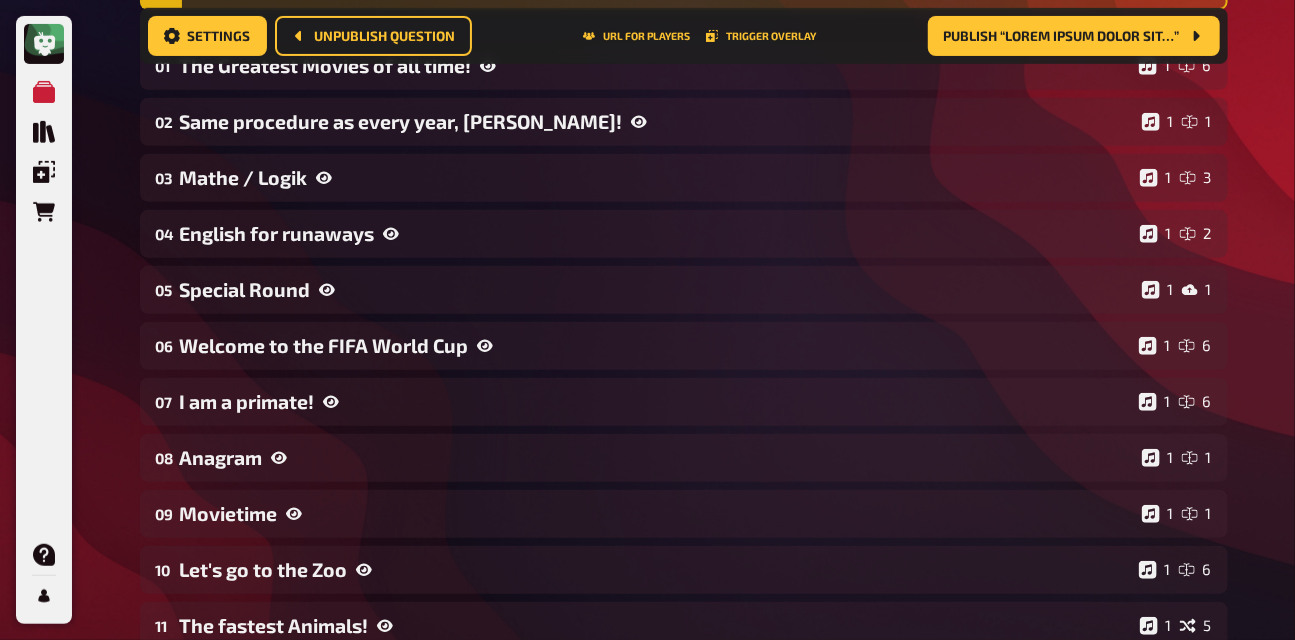 scroll, scrollTop: 0, scrollLeft: 0, axis: both 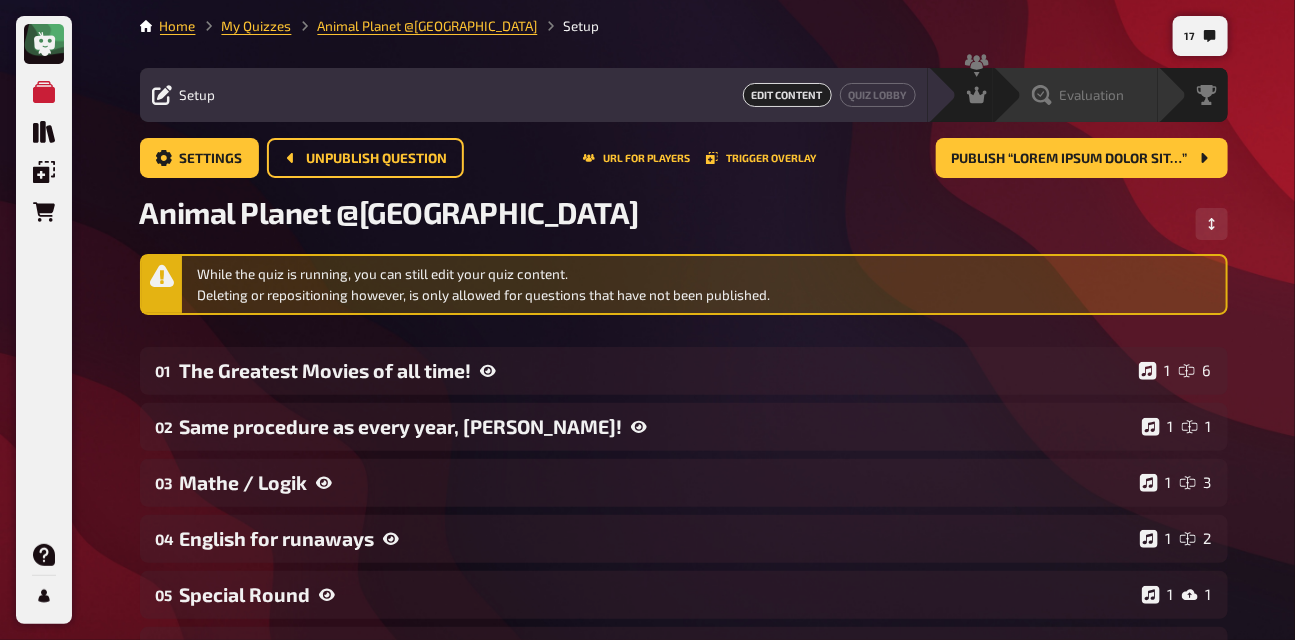 click on "Evaluation" at bounding box center [1078, 95] 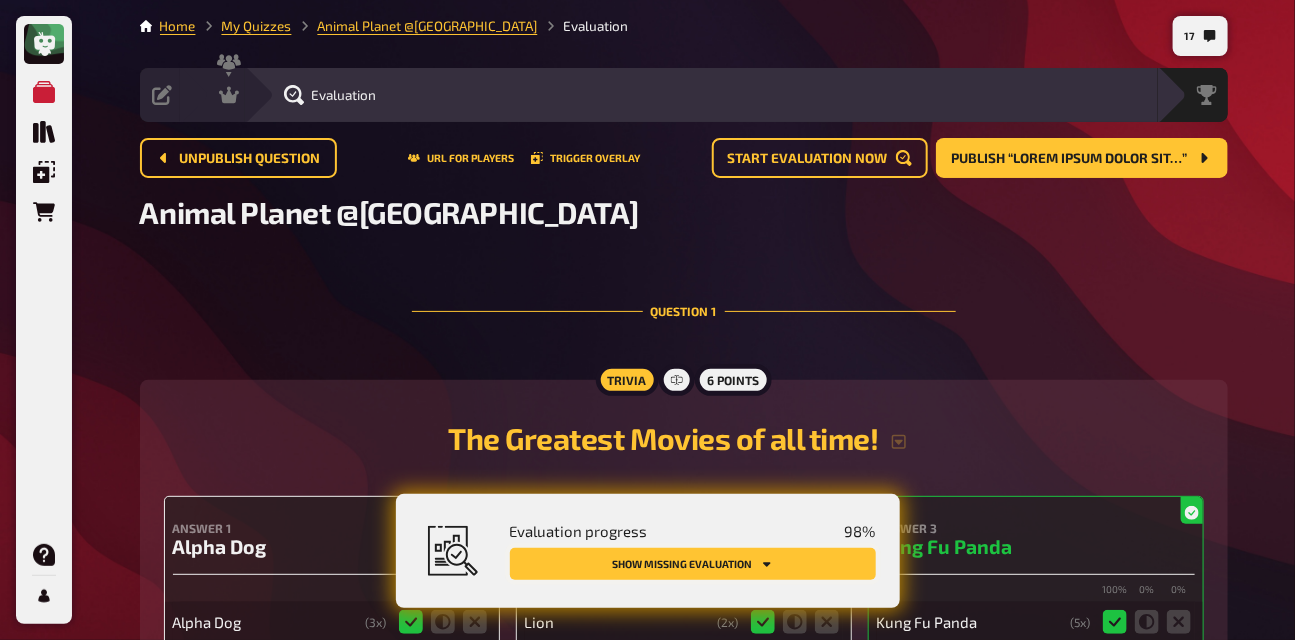 click on "Show missing evaluation" at bounding box center (693, 564) 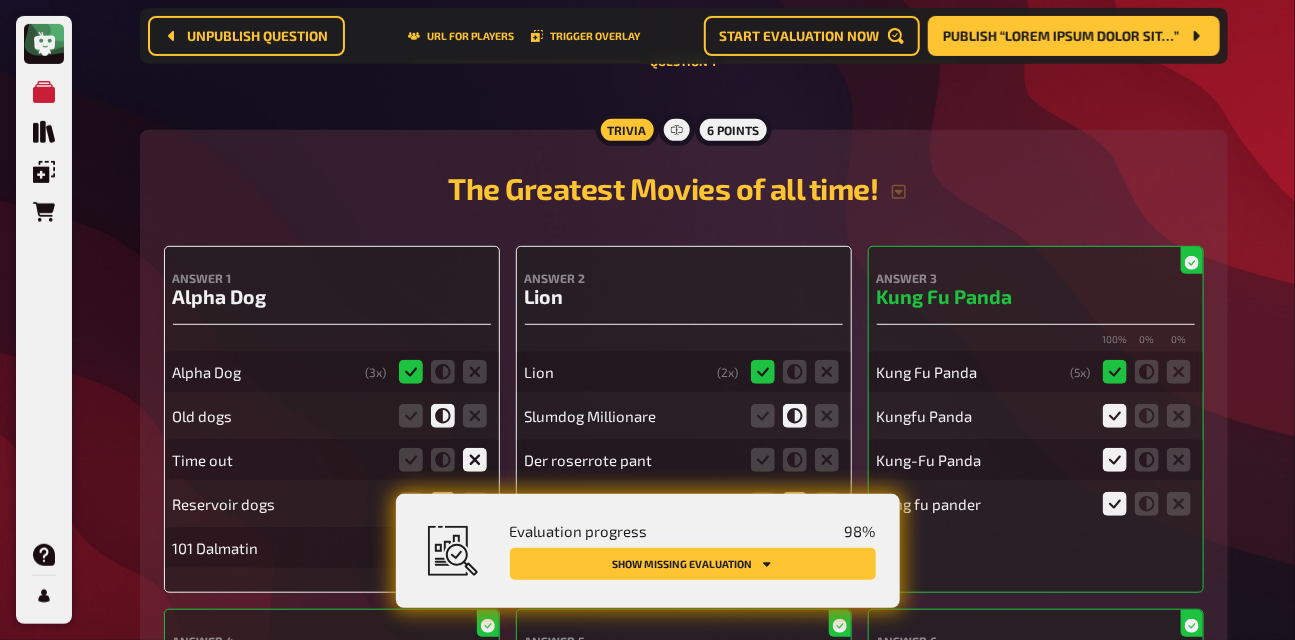 scroll, scrollTop: 292, scrollLeft: 0, axis: vertical 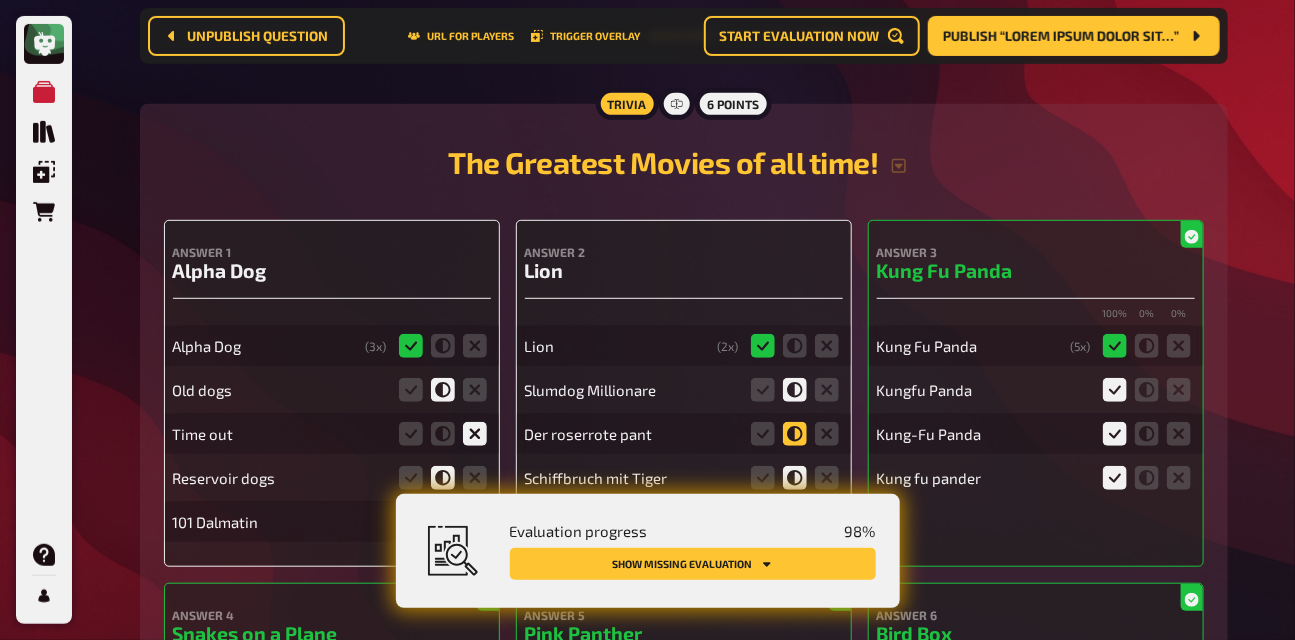 click 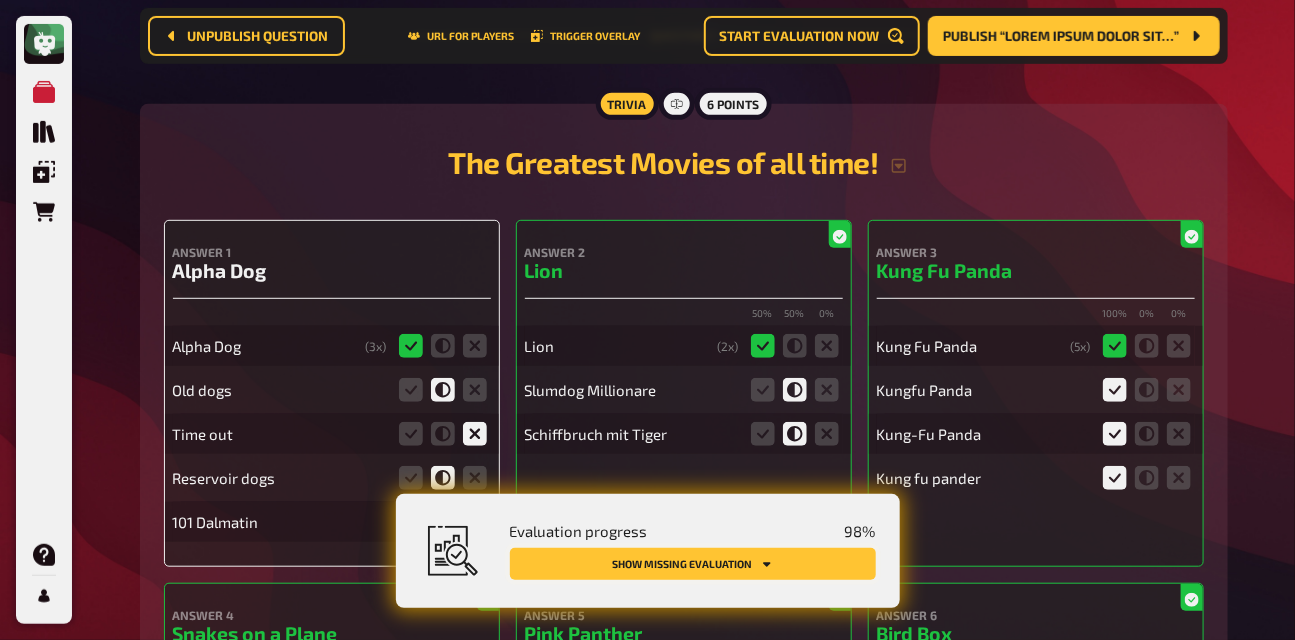 click on "Show missing evaluation" at bounding box center (693, 564) 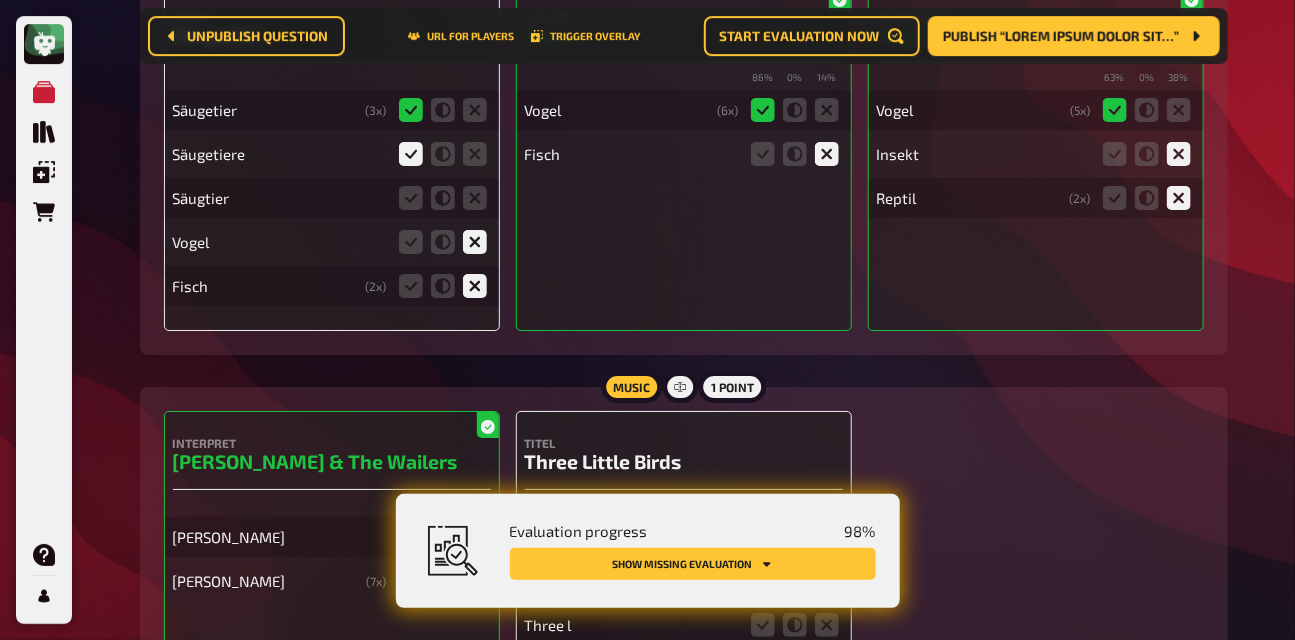 scroll, scrollTop: 13991, scrollLeft: 0, axis: vertical 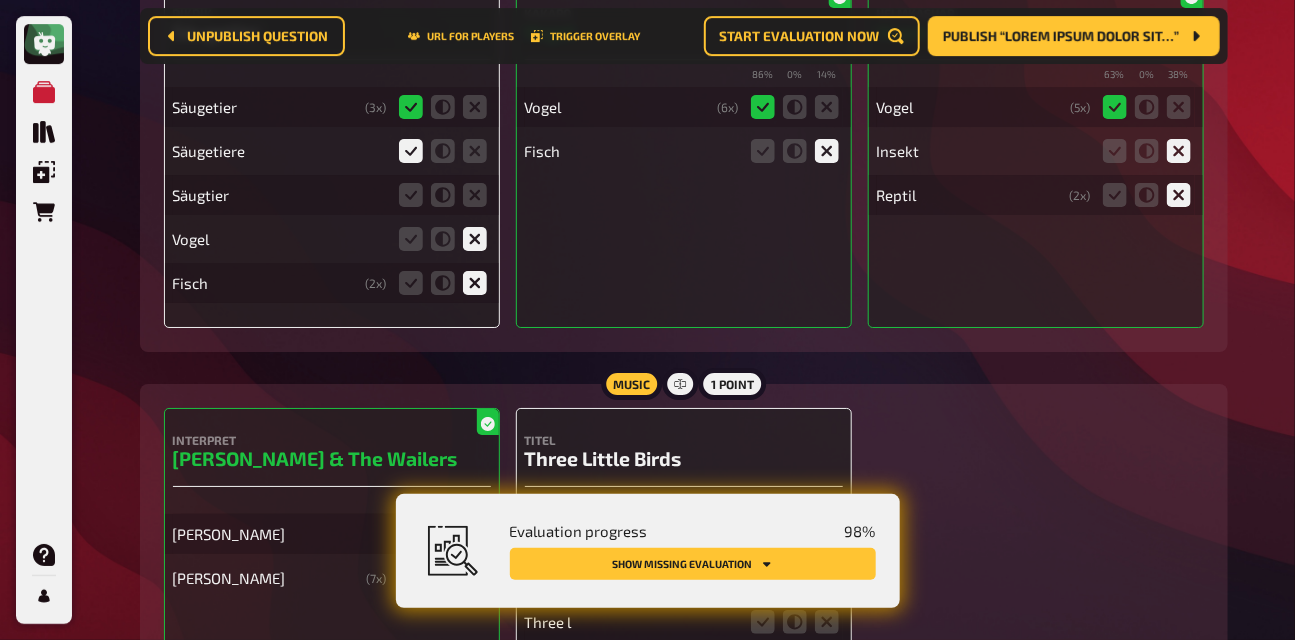click on "Säugtier" at bounding box center (332, 195) 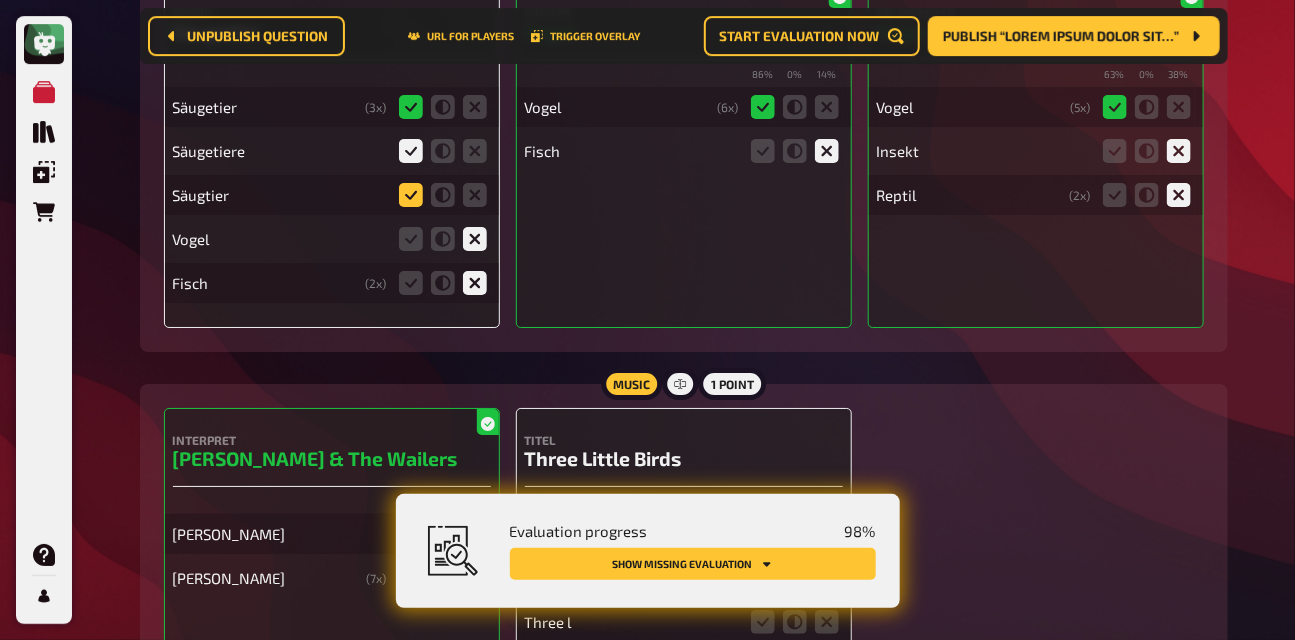 click 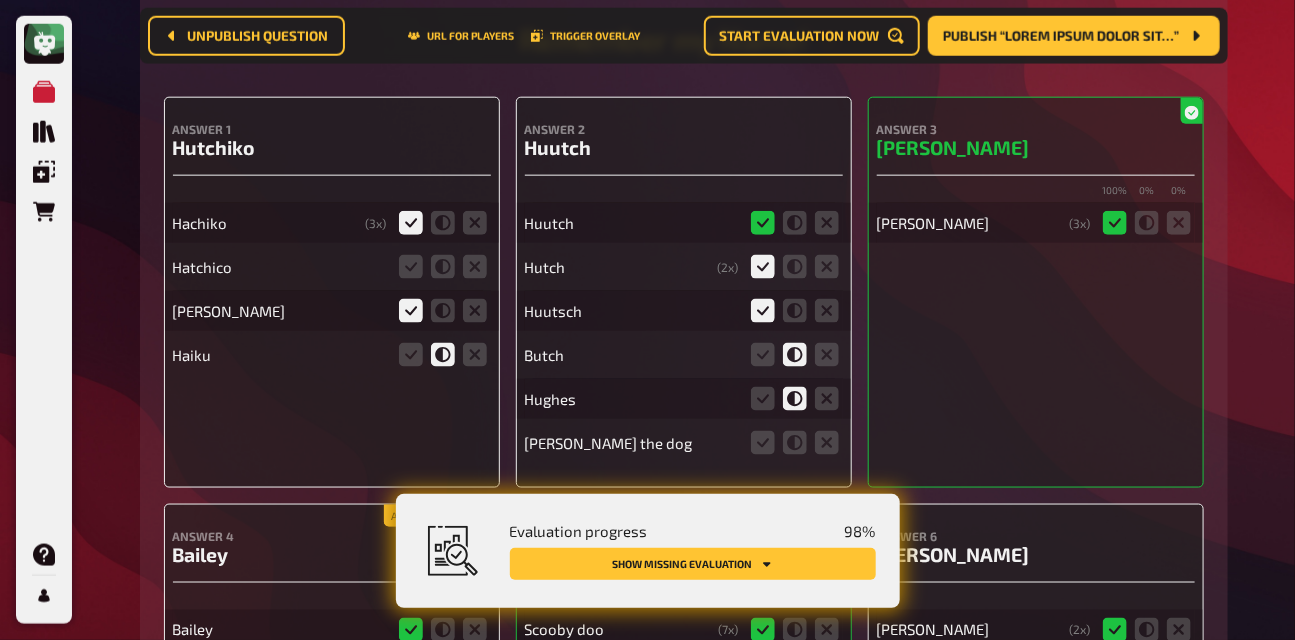 scroll, scrollTop: 15193, scrollLeft: 0, axis: vertical 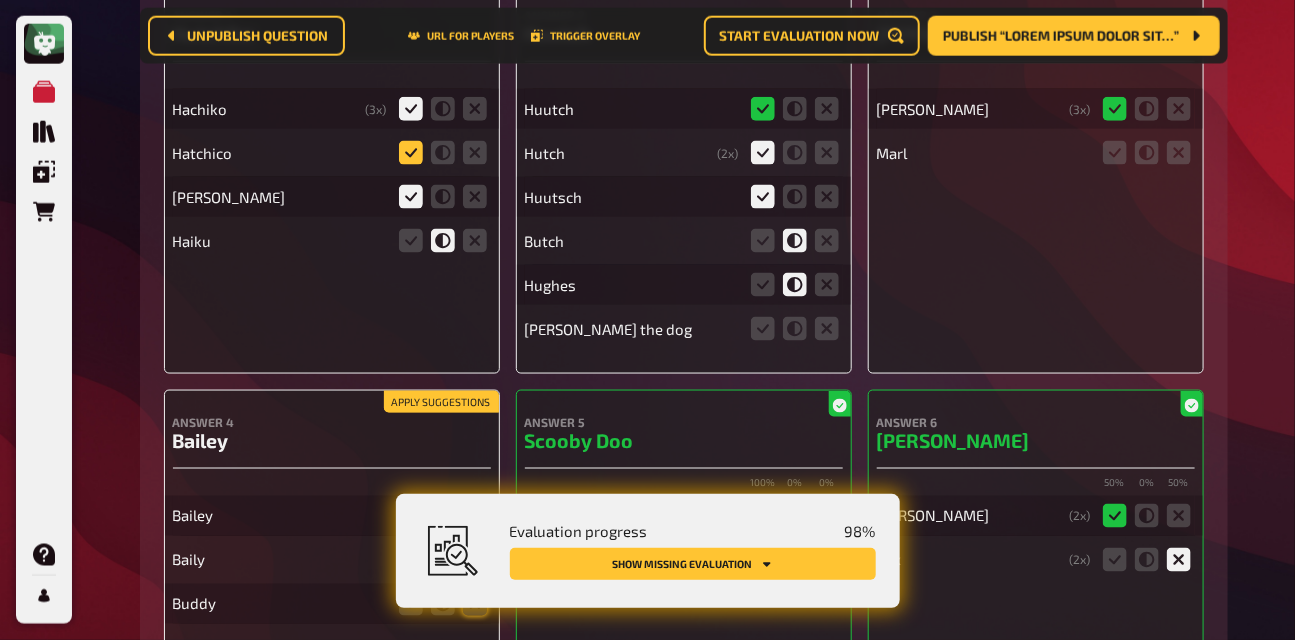 click 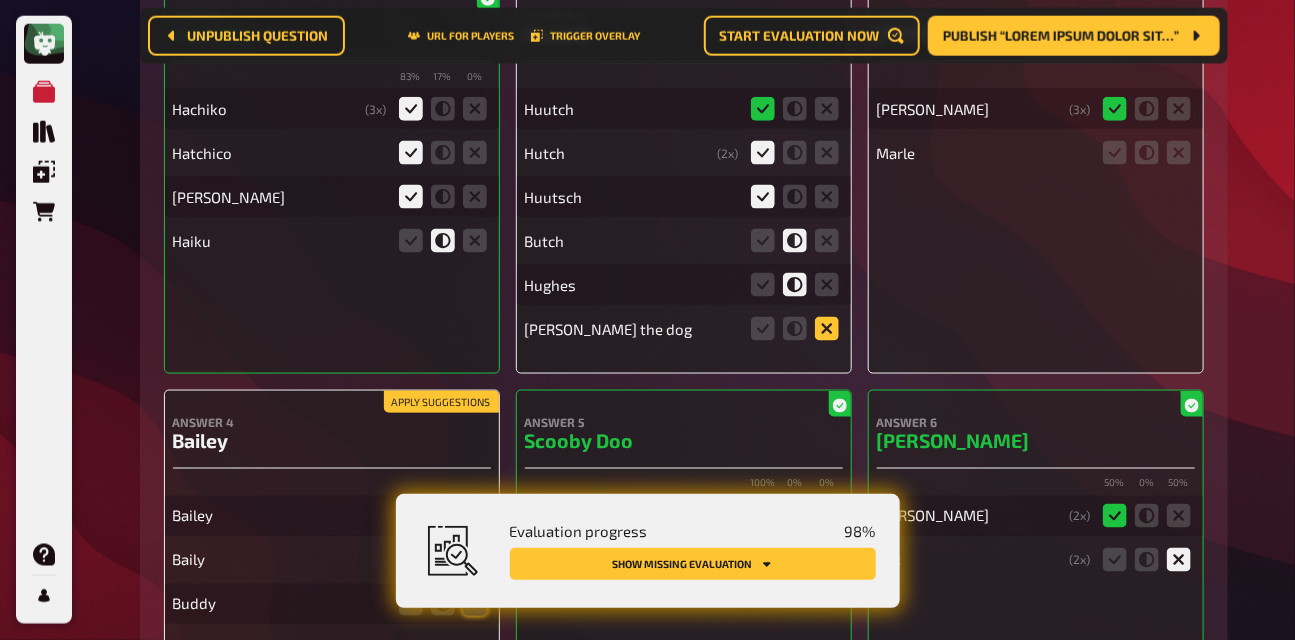 click 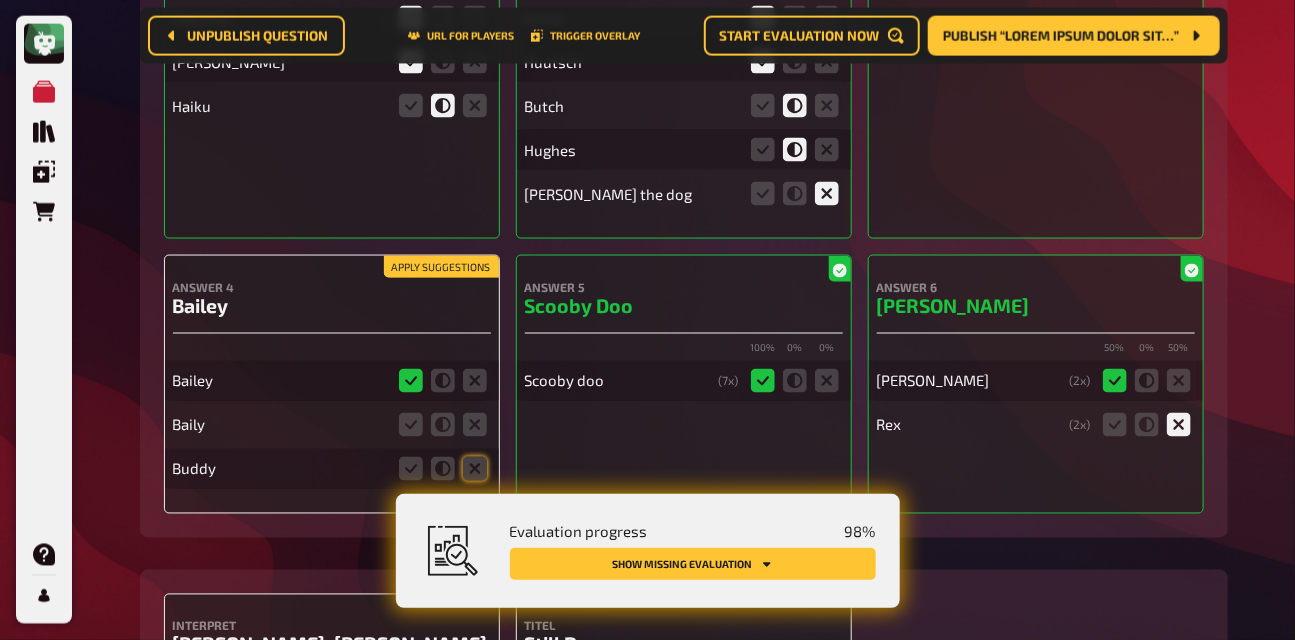 scroll, scrollTop: 15389, scrollLeft: 0, axis: vertical 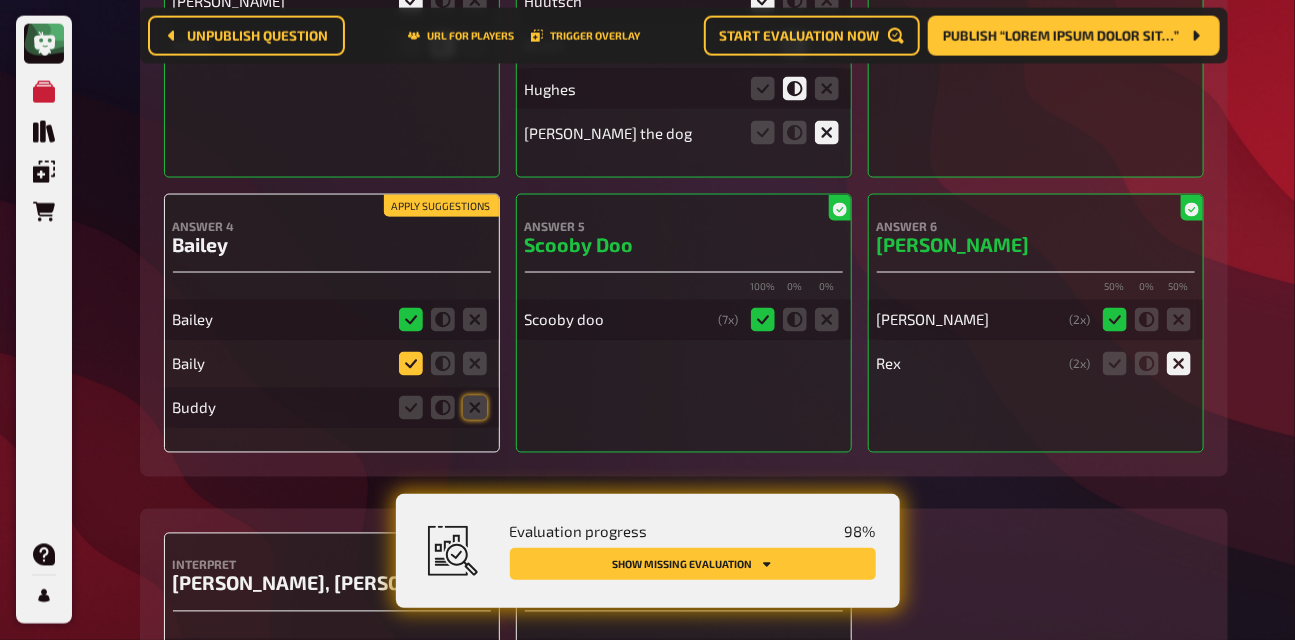 click 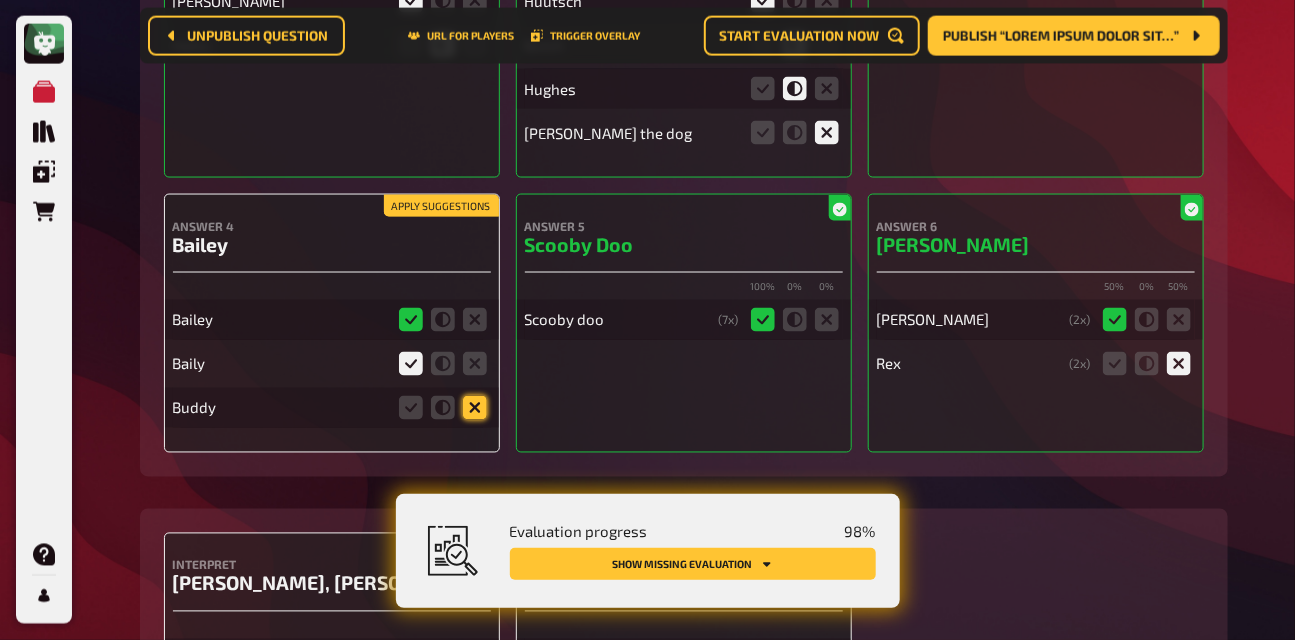 click 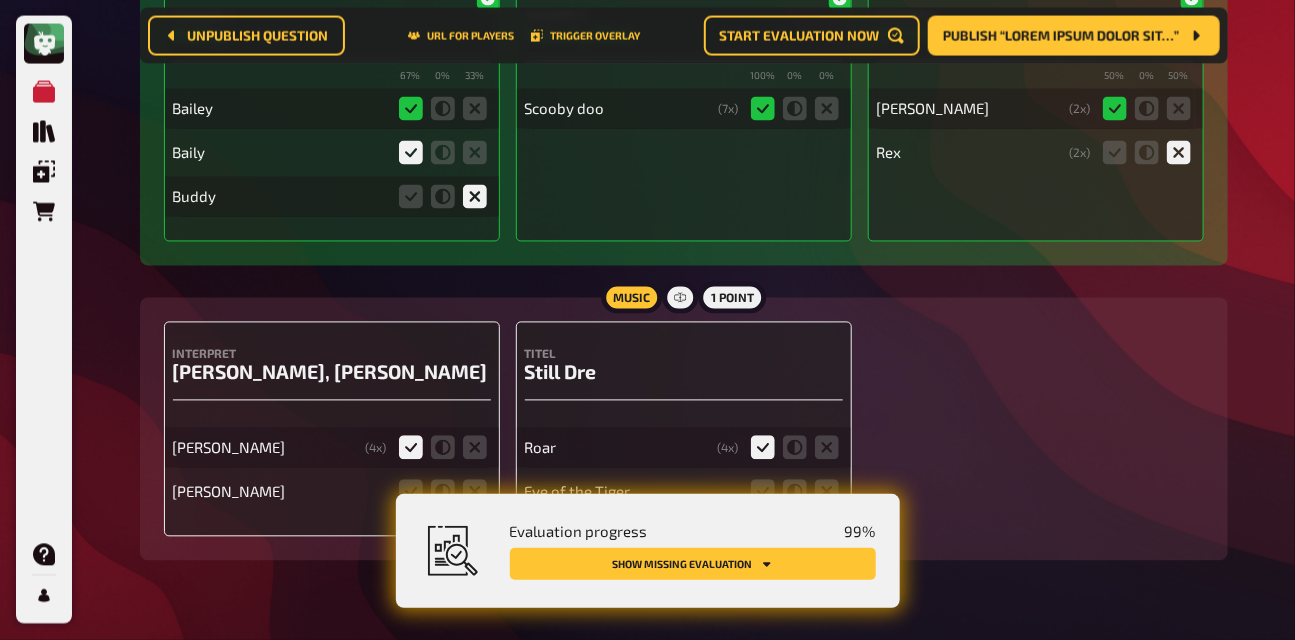 scroll, scrollTop: 15652, scrollLeft: 0, axis: vertical 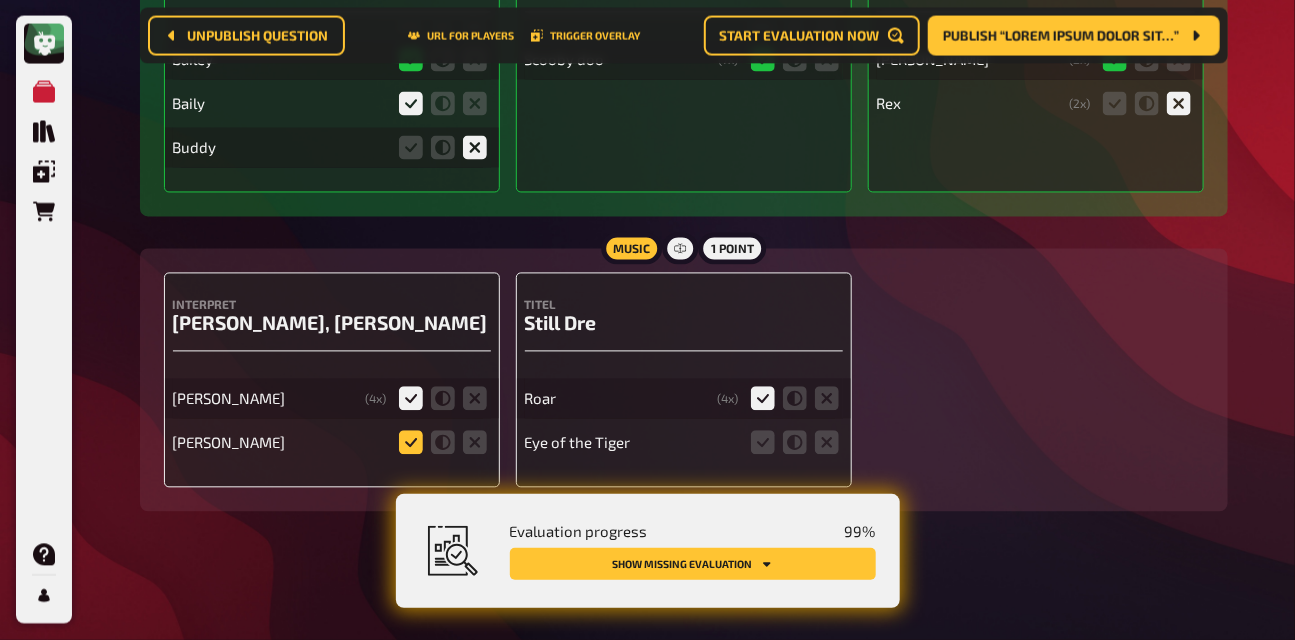 click 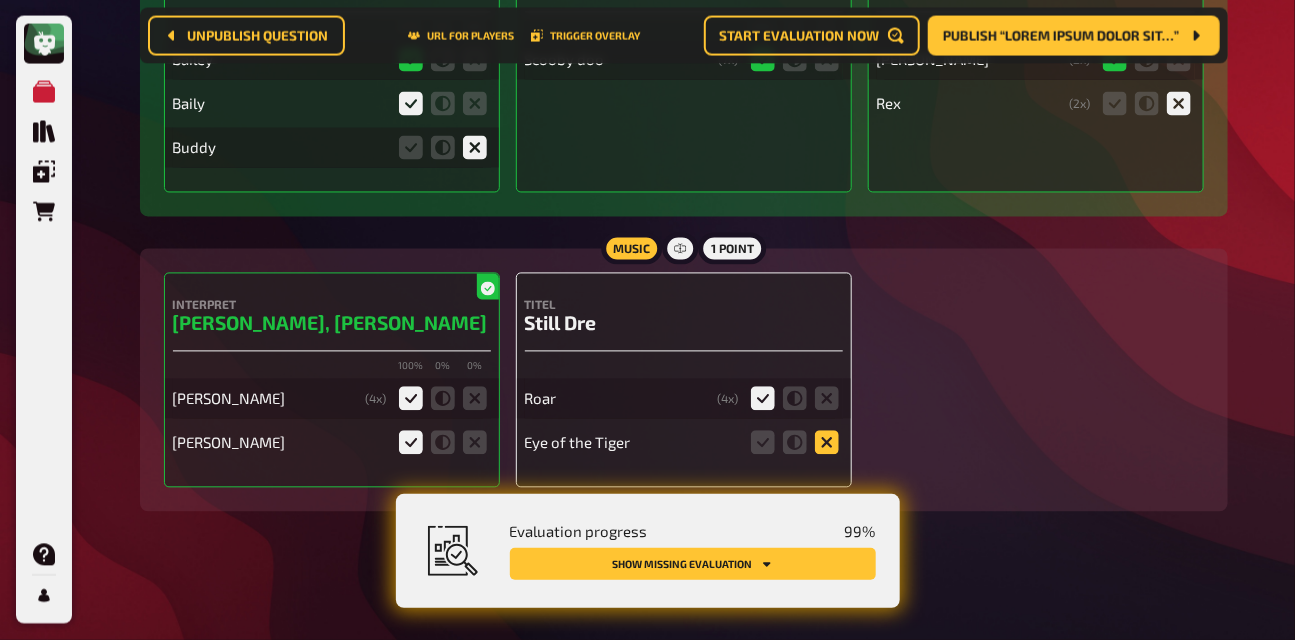 click 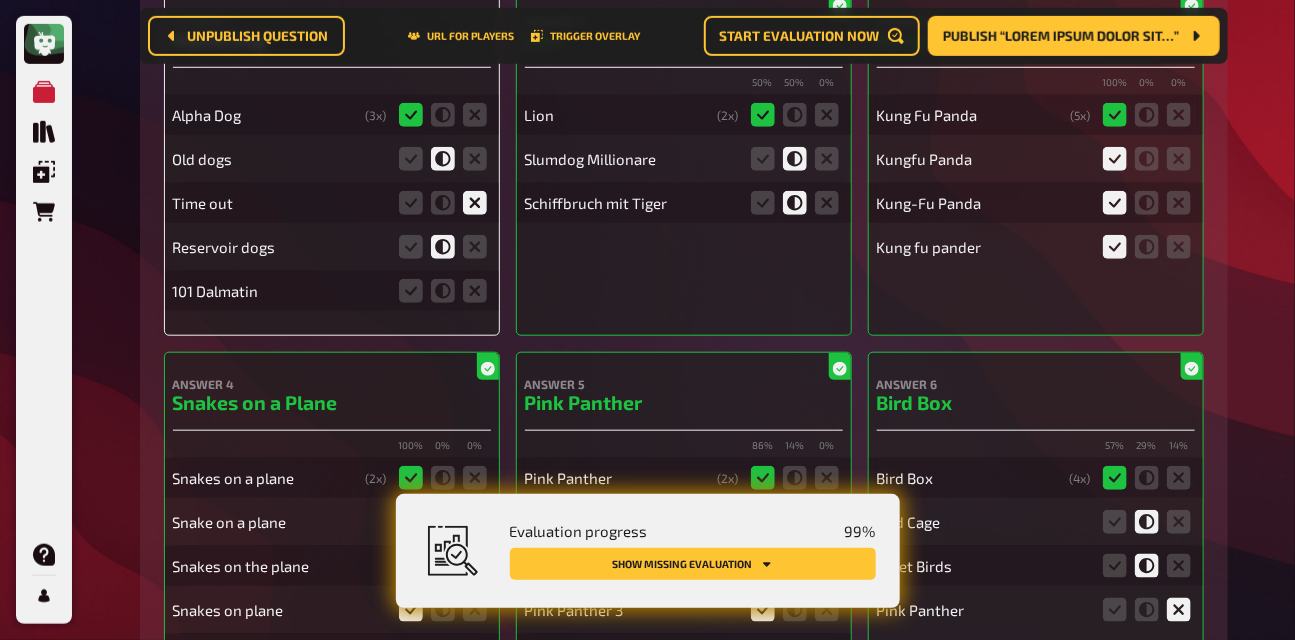 scroll, scrollTop: 0, scrollLeft: 0, axis: both 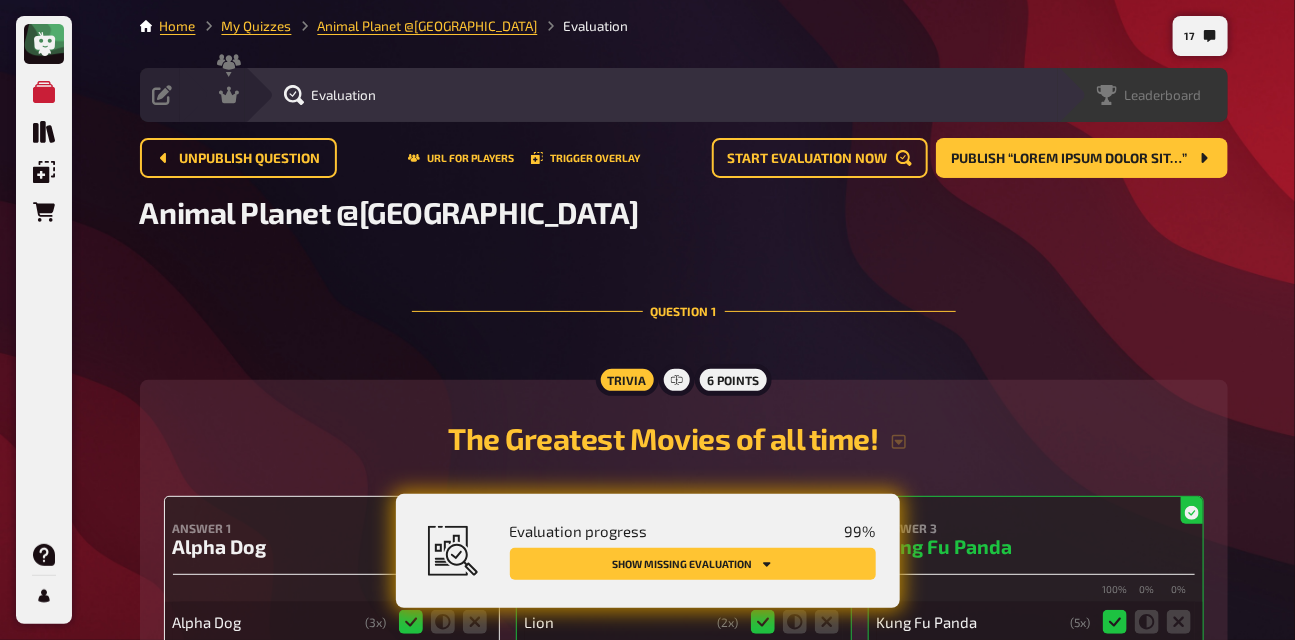 click on "Leaderboard" at bounding box center [1163, 95] 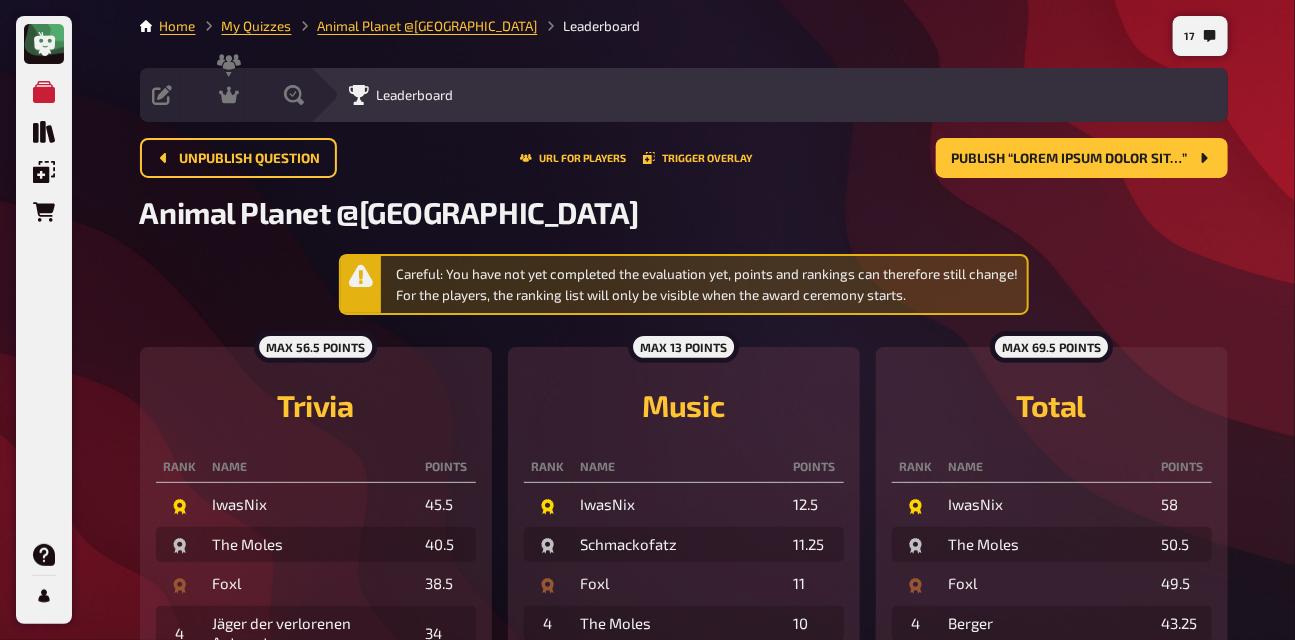 scroll, scrollTop: 59, scrollLeft: 0, axis: vertical 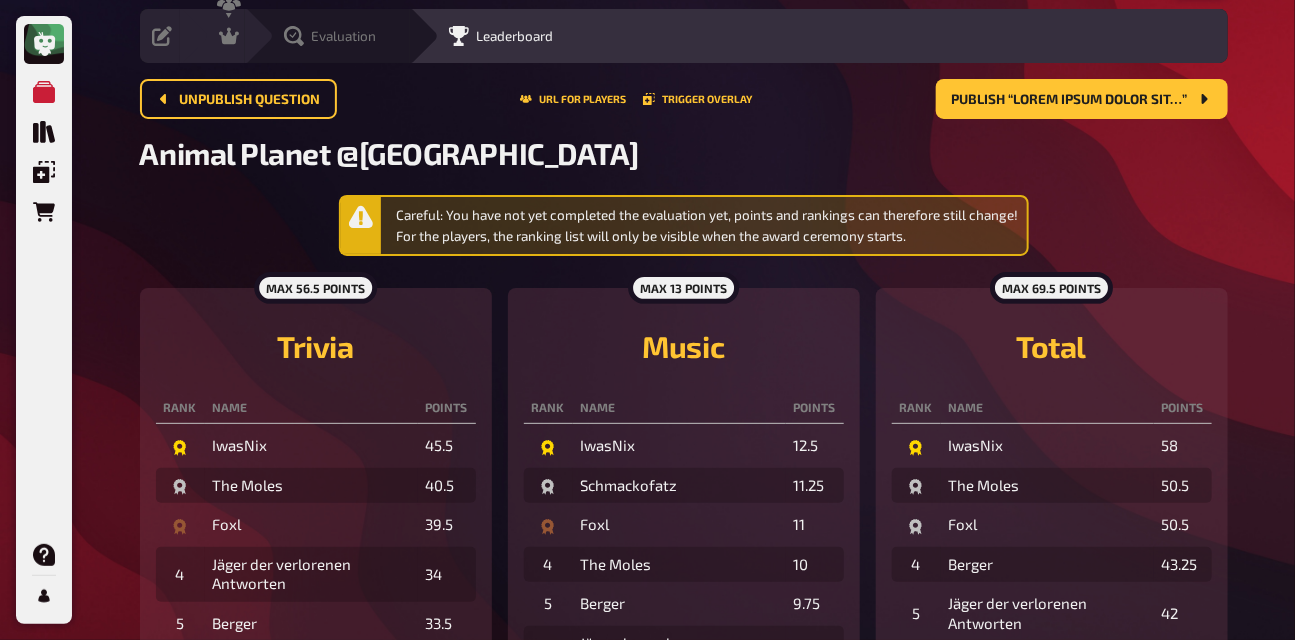 click on "Evaluation" at bounding box center [344, 36] 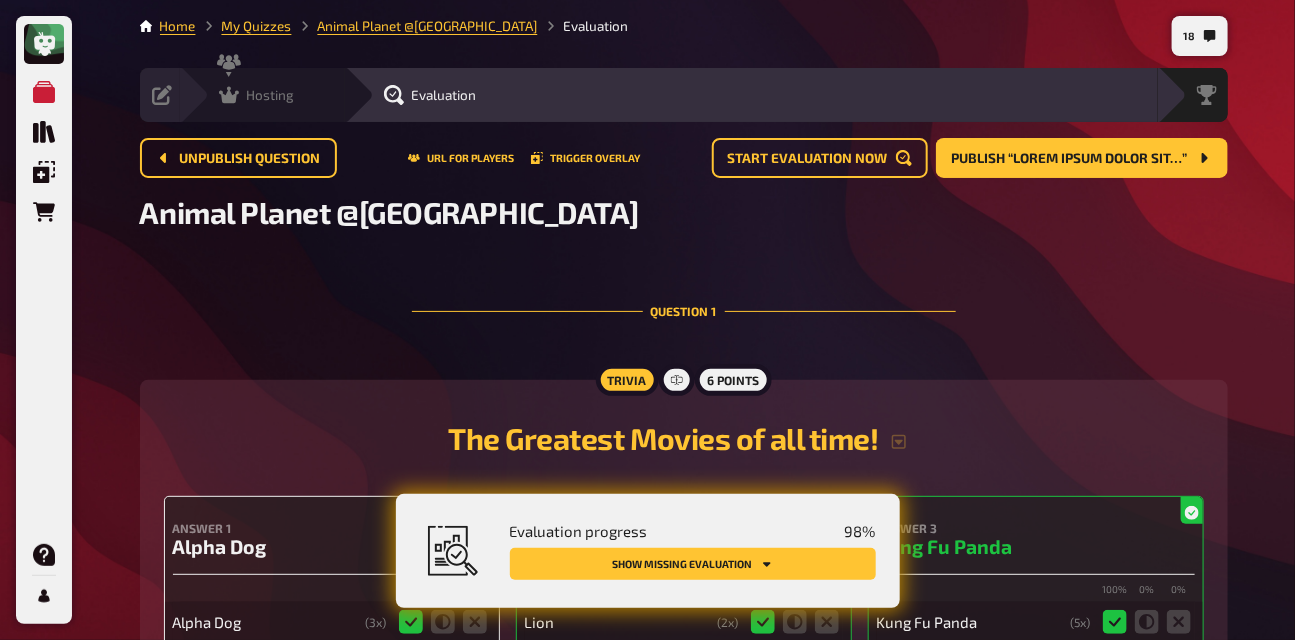 click on "Hosting" at bounding box center [271, 95] 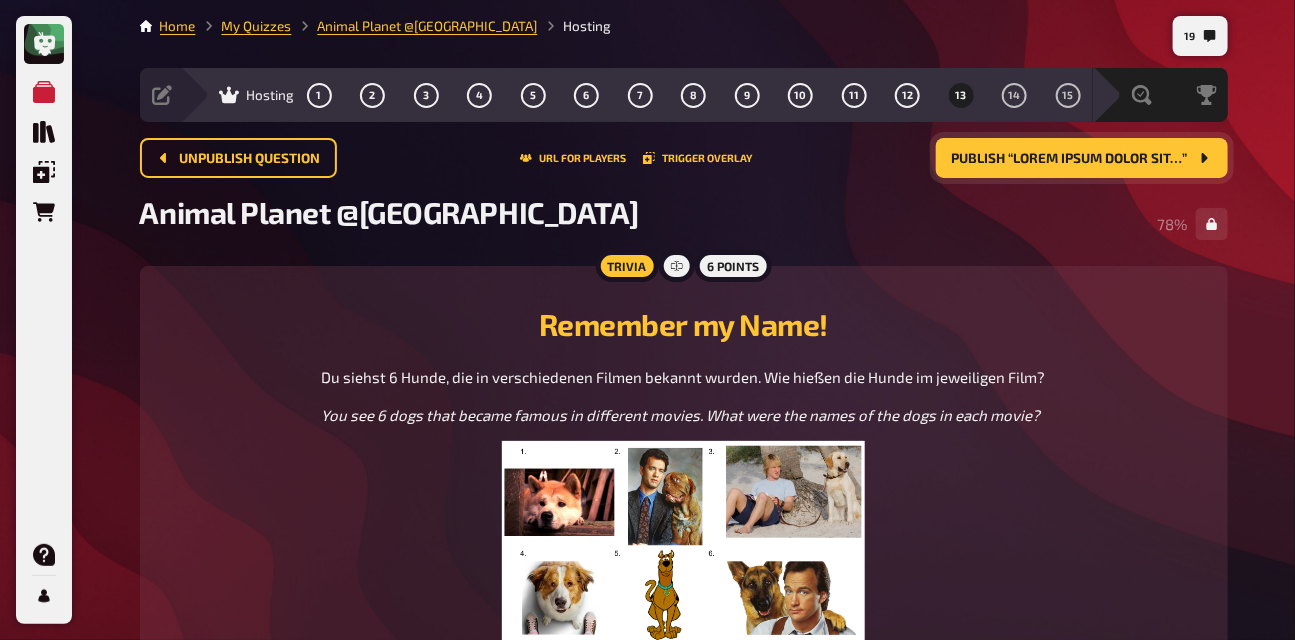 click on "Publish “Lorem ipsum dolor sit…”" at bounding box center (1070, 159) 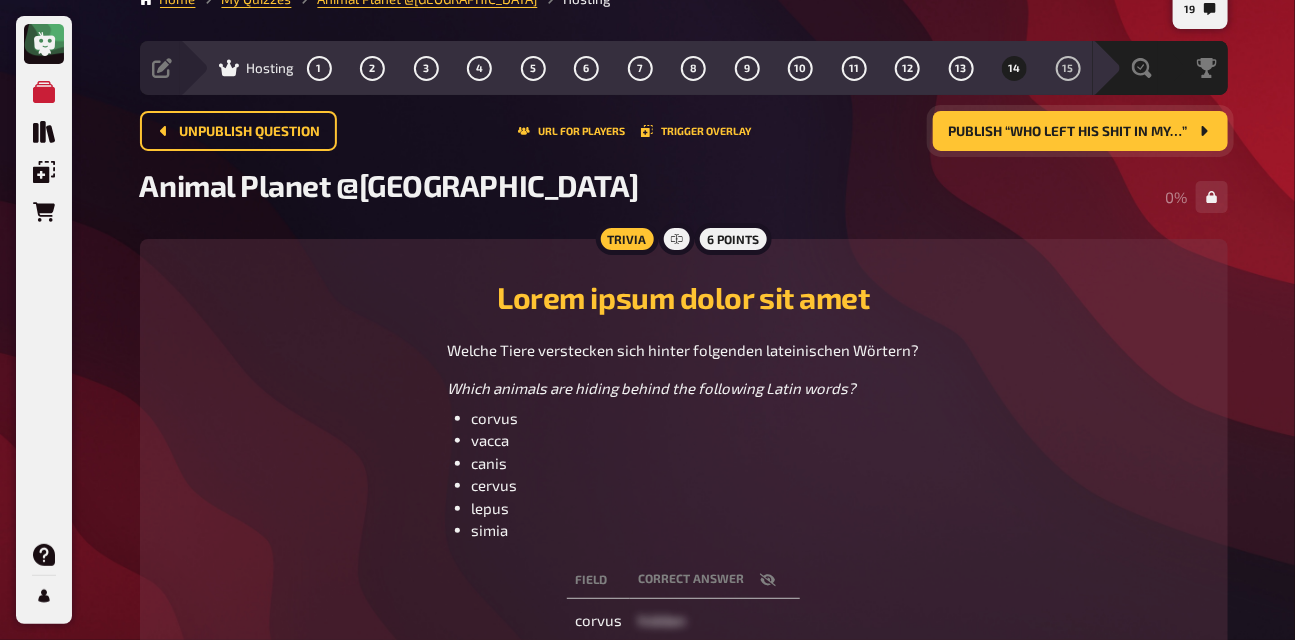 scroll, scrollTop: 31, scrollLeft: 0, axis: vertical 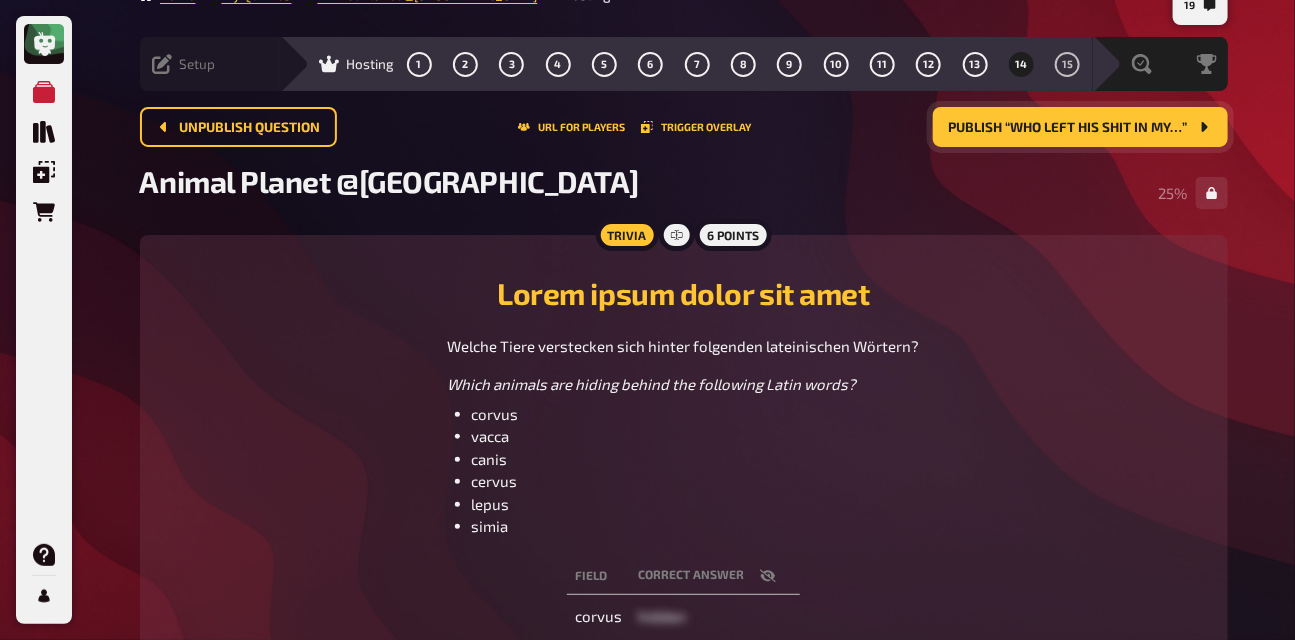 click on "Setup" at bounding box center [198, 64] 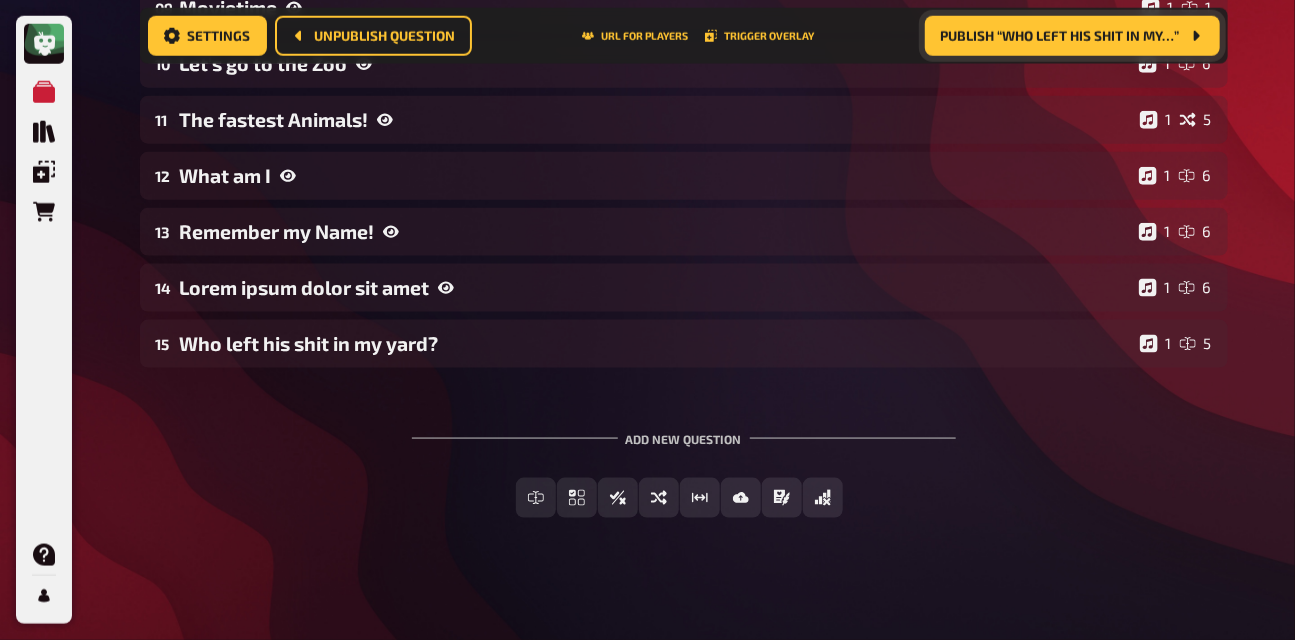 scroll, scrollTop: 832, scrollLeft: 0, axis: vertical 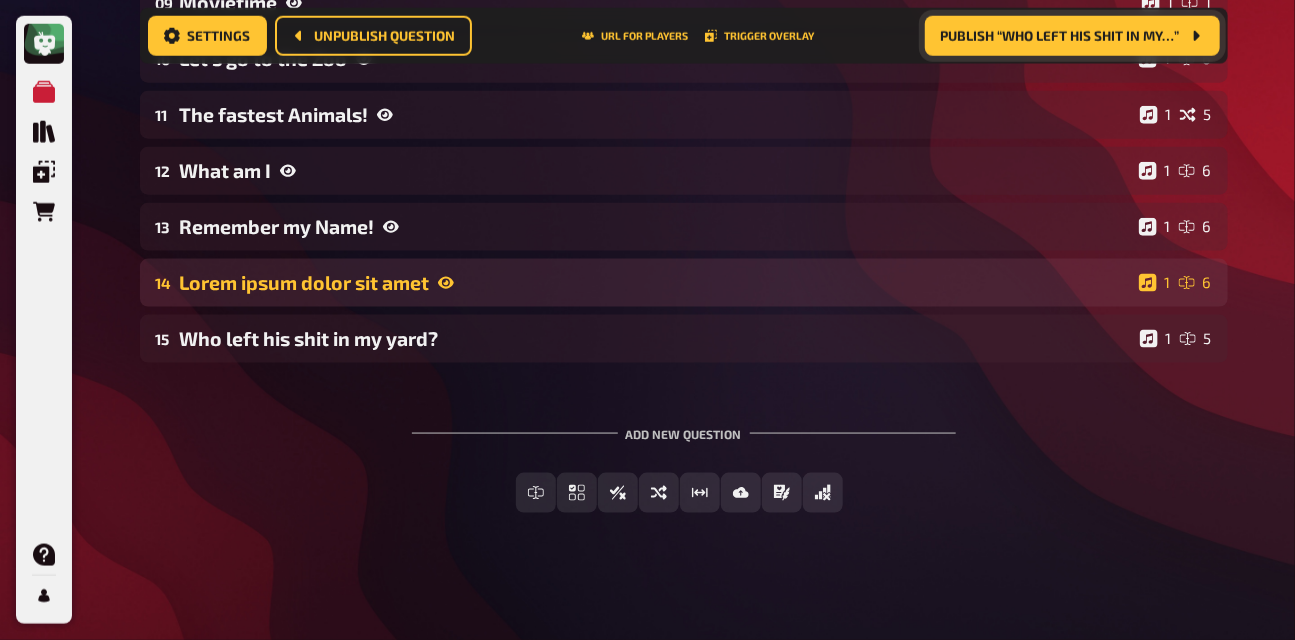 click on "Lorem ipsum dolor sit amet" at bounding box center (655, 282) 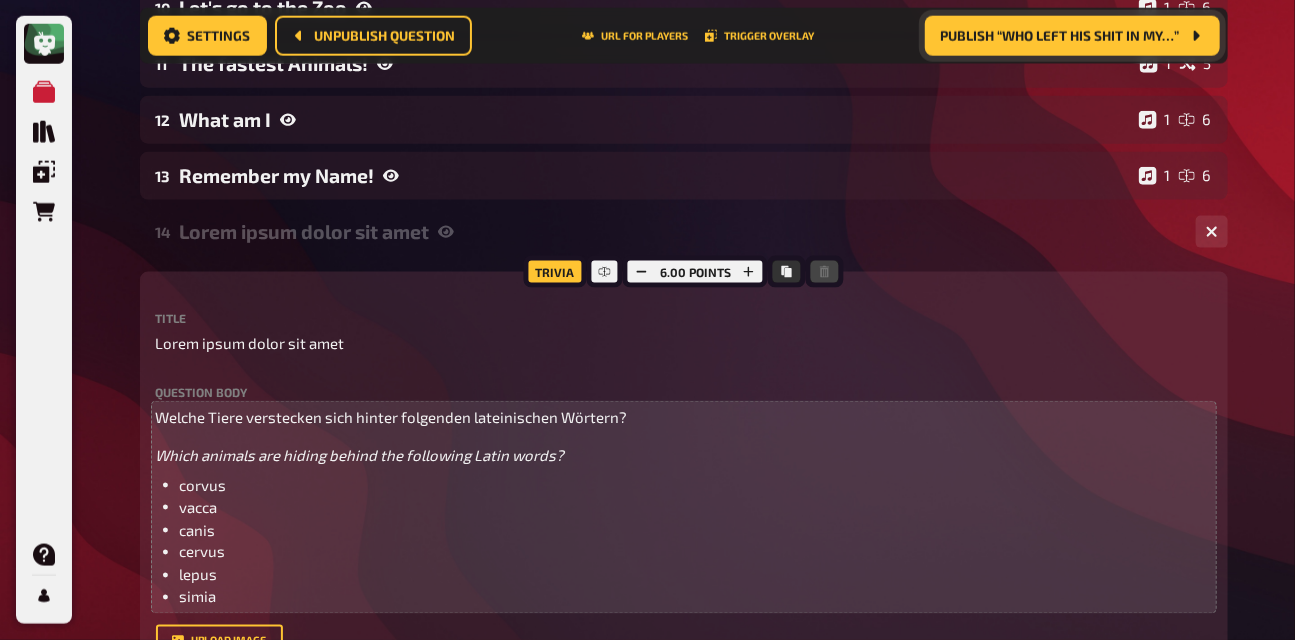 scroll, scrollTop: 874, scrollLeft: 0, axis: vertical 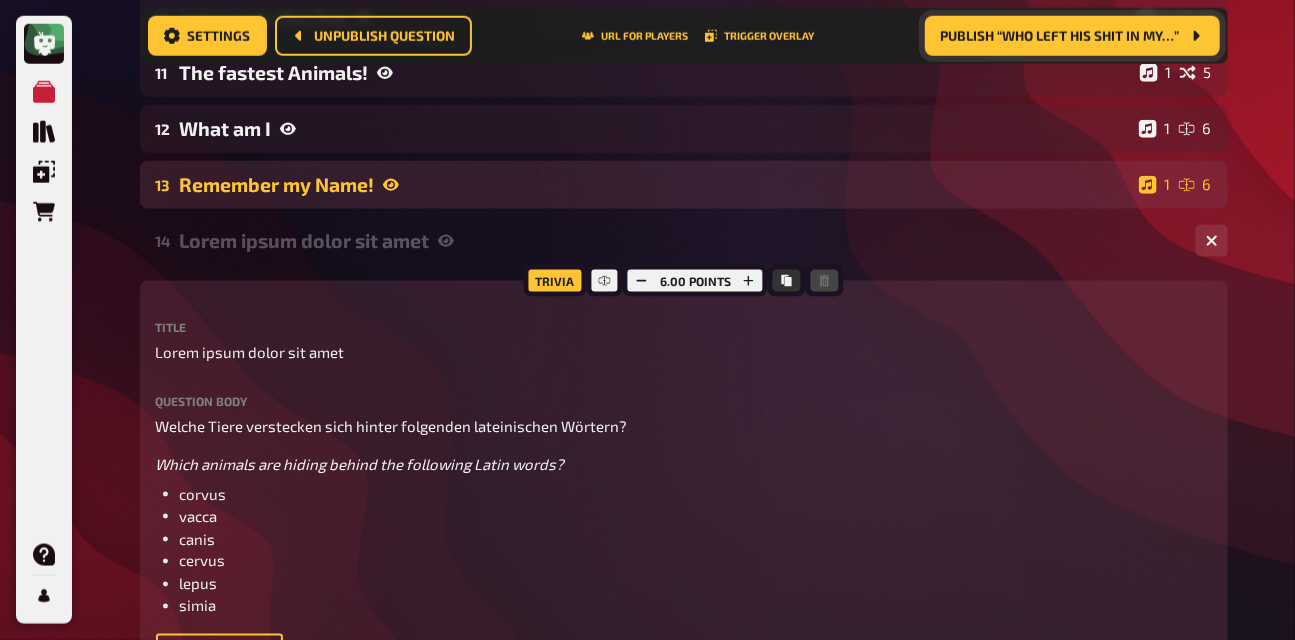 click on "Remember my Name!" at bounding box center (655, 184) 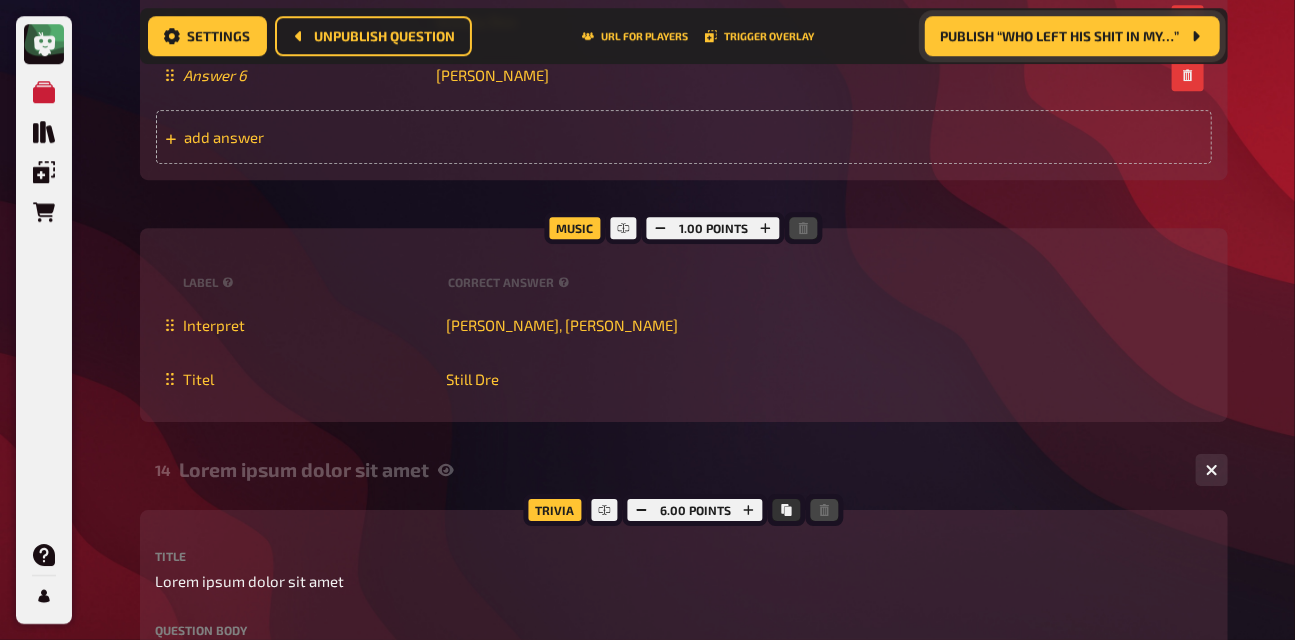 scroll, scrollTop: 2163, scrollLeft: 0, axis: vertical 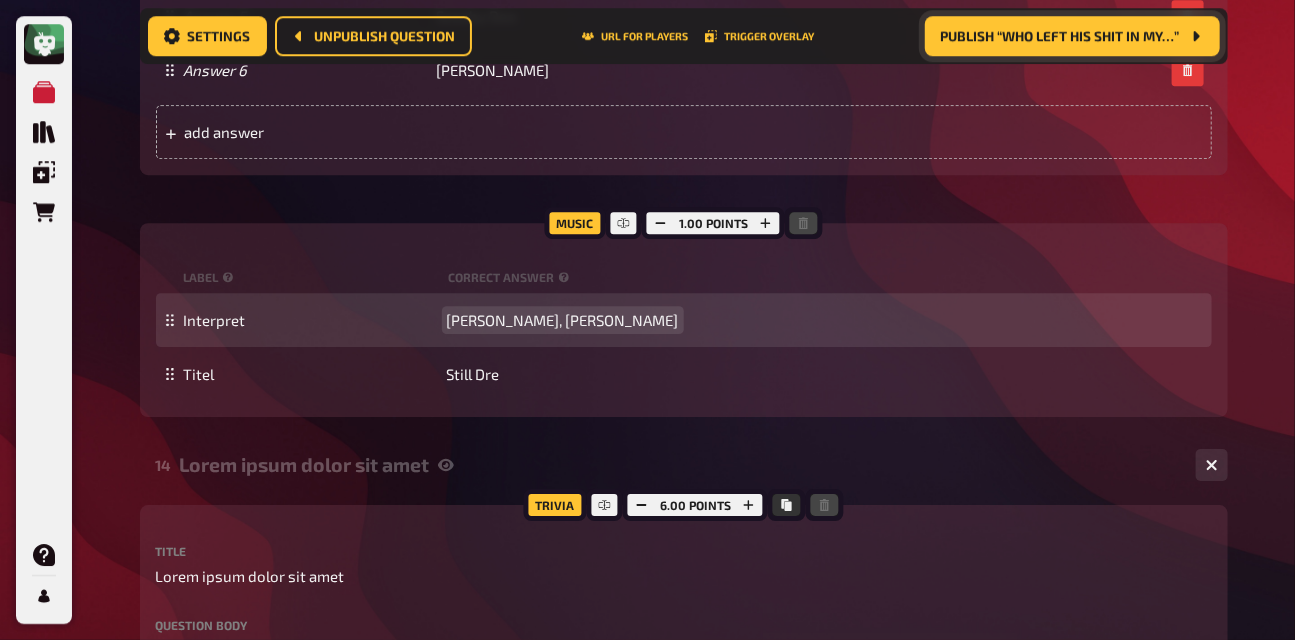 click on "[PERSON_NAME], [PERSON_NAME]" at bounding box center [563, 320] 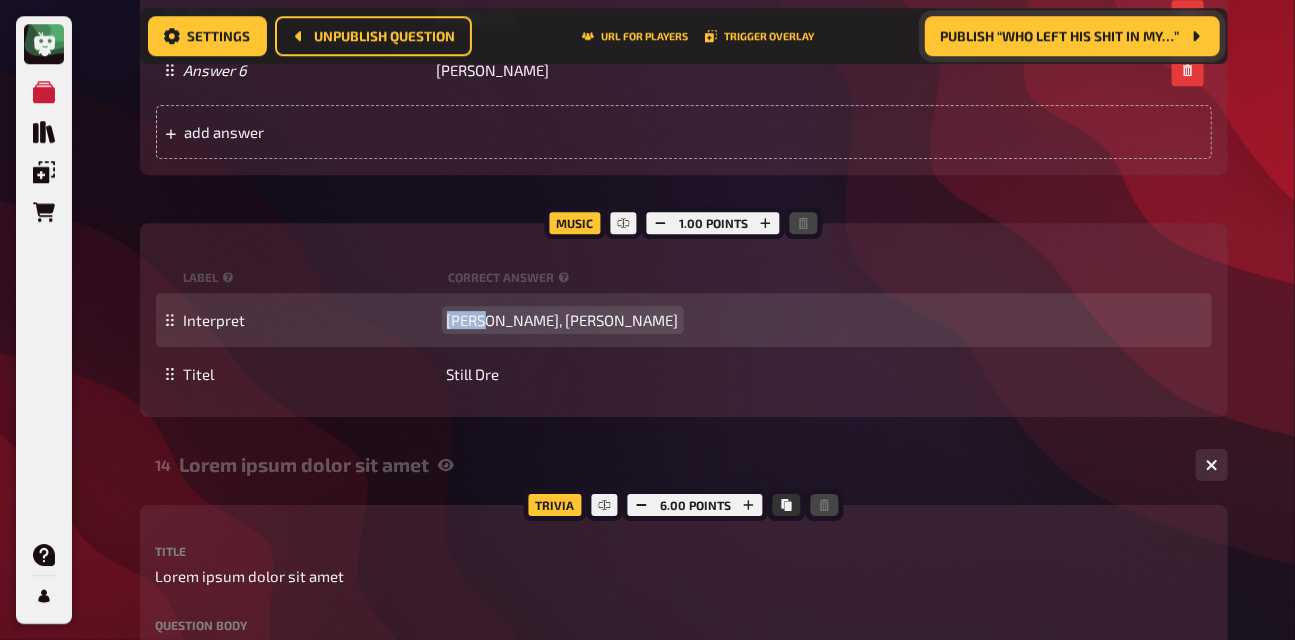 click on "[PERSON_NAME], [PERSON_NAME]" at bounding box center [563, 320] 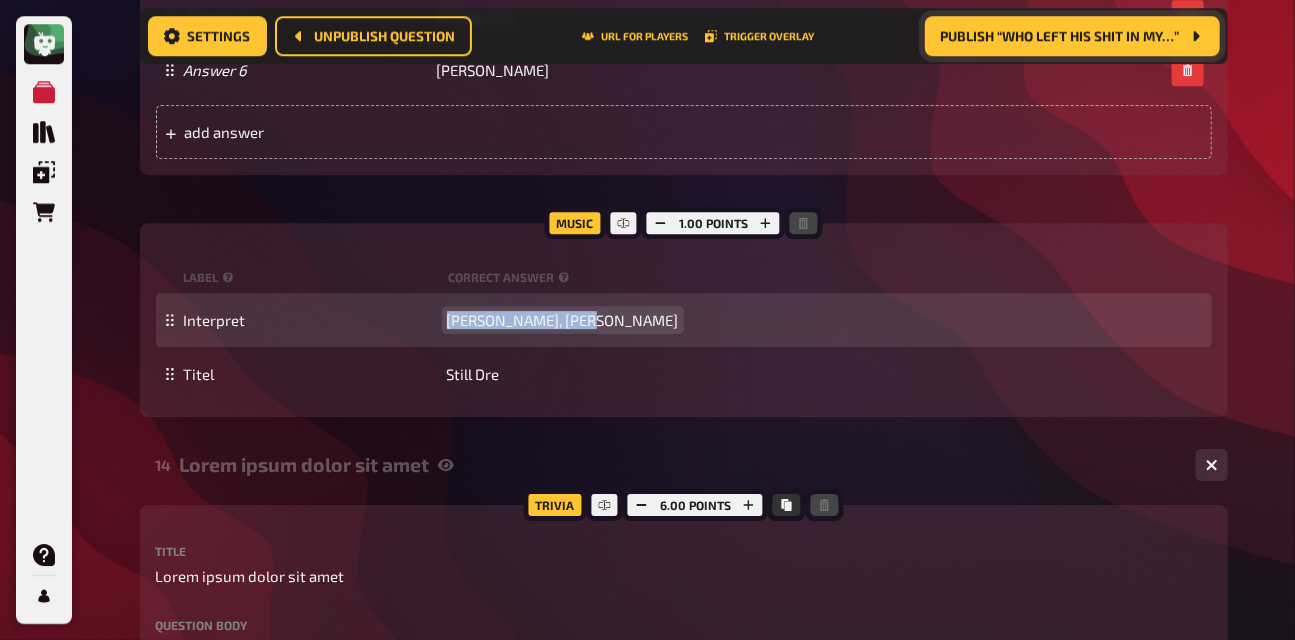 click on "[PERSON_NAME], [PERSON_NAME]" at bounding box center (563, 320) 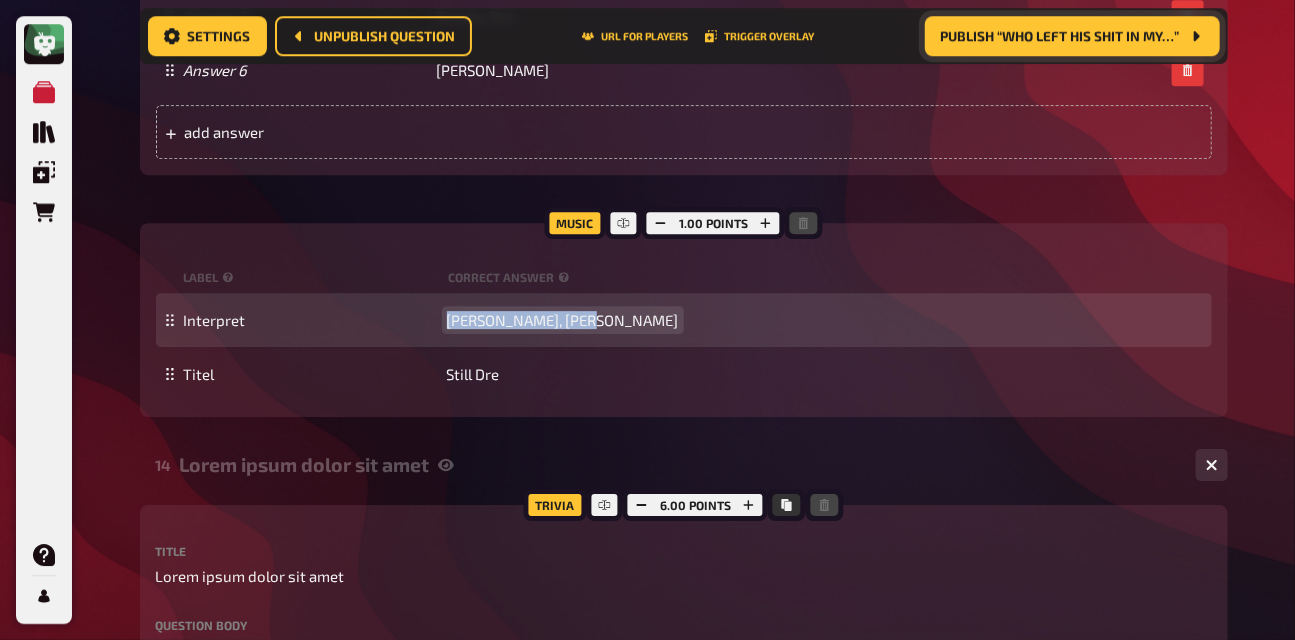 type 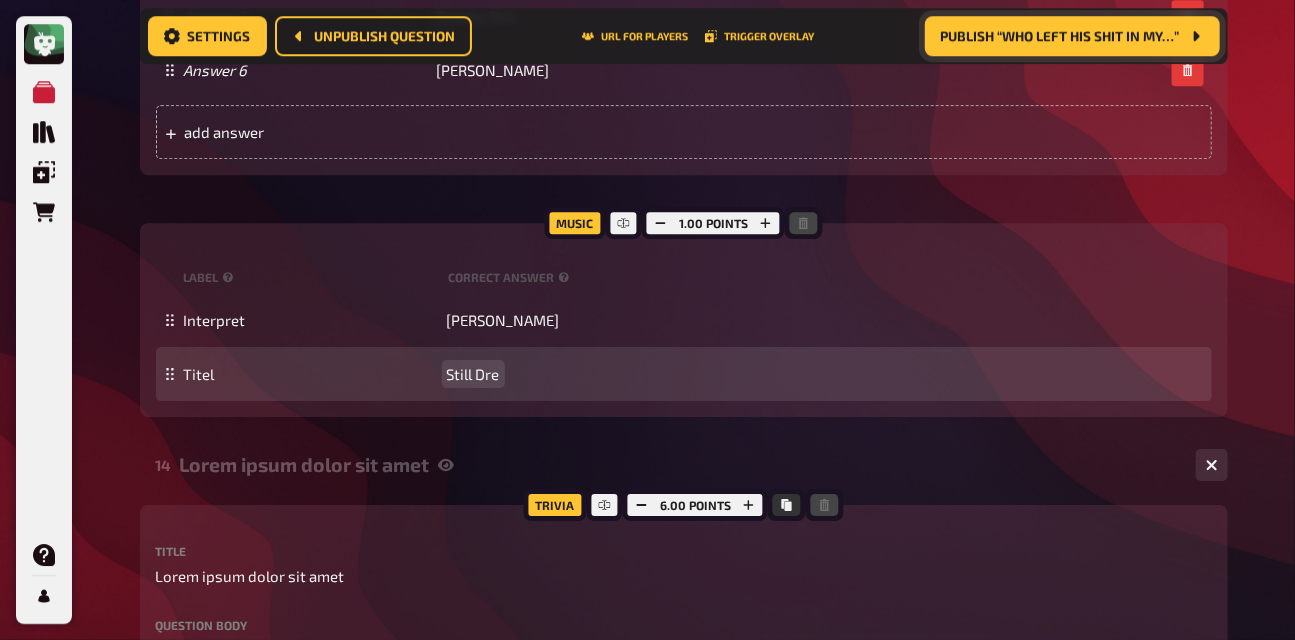 click on "Still Dre" at bounding box center [473, 374] 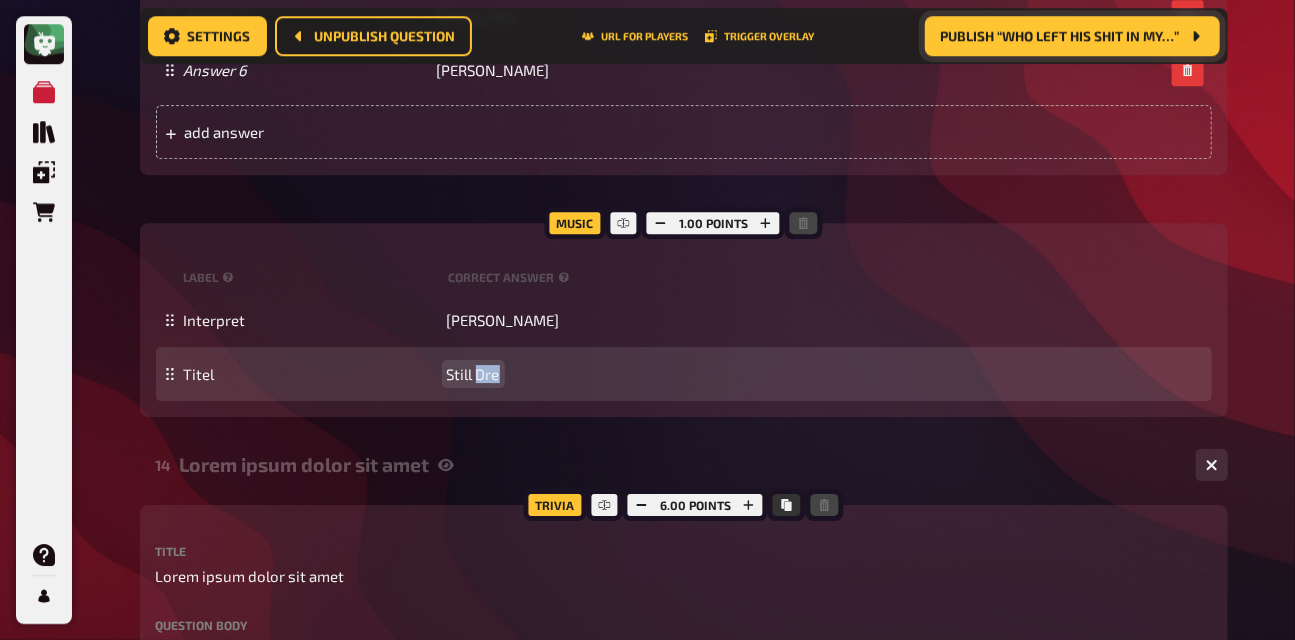 click on "Still Dre" at bounding box center [473, 374] 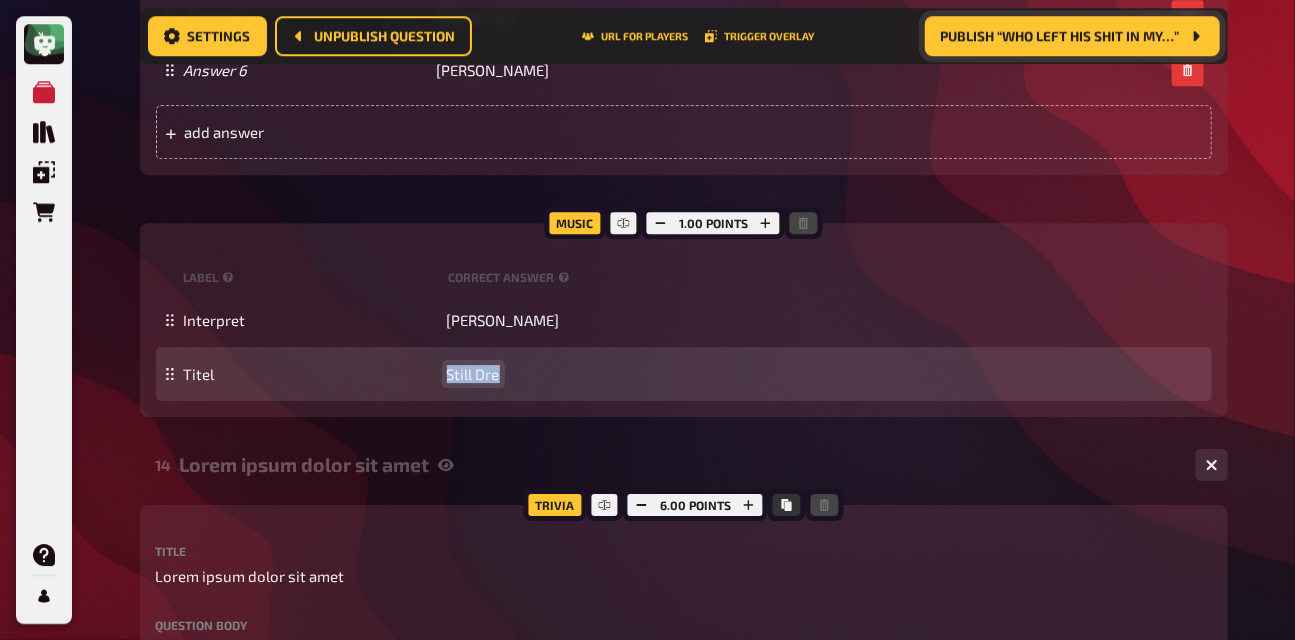 click on "Still Dre" at bounding box center (473, 374) 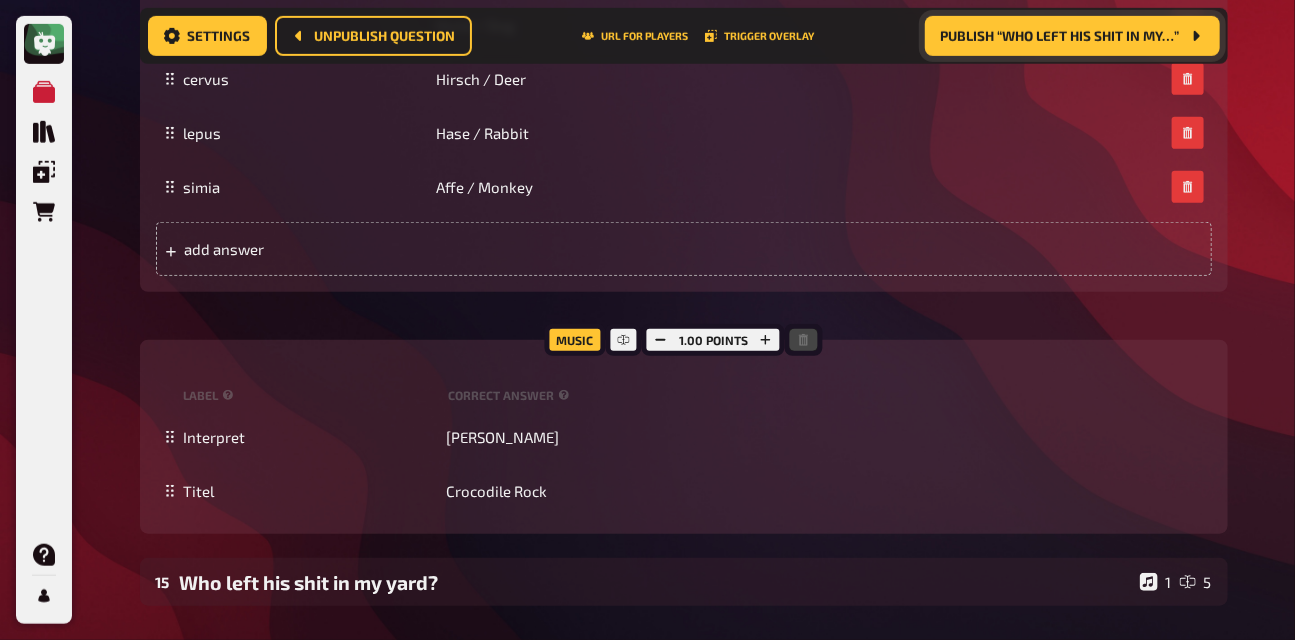 scroll, scrollTop: 3445, scrollLeft: 0, axis: vertical 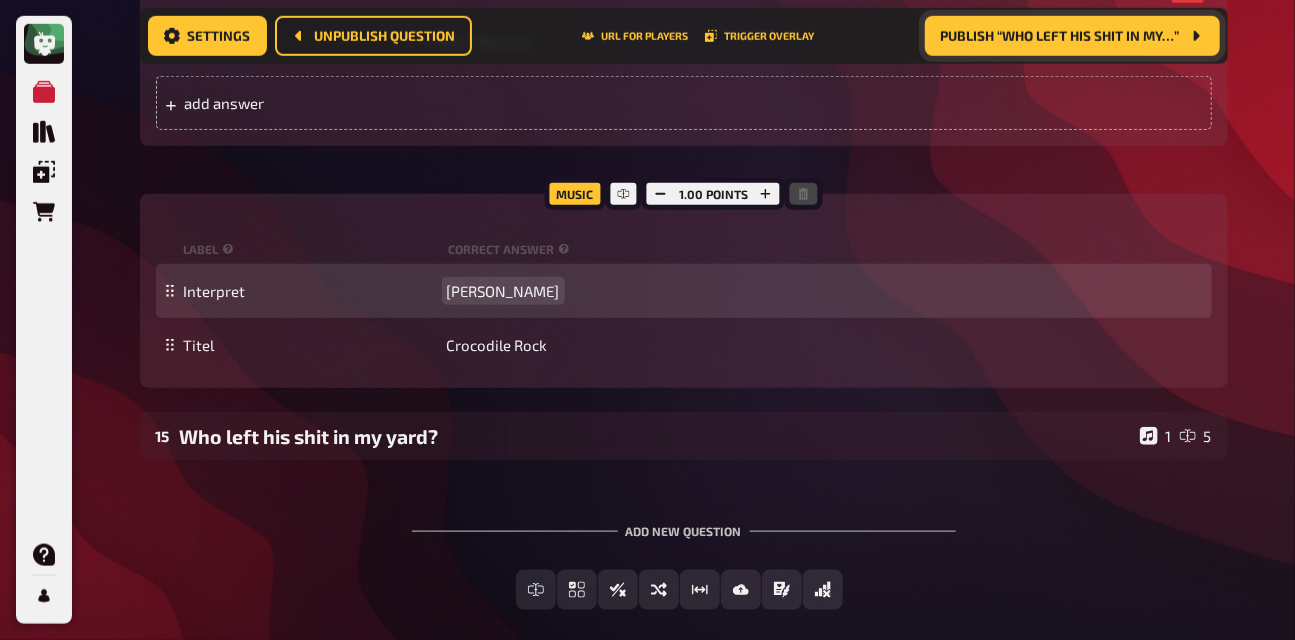 click on "[PERSON_NAME]" at bounding box center (503, 291) 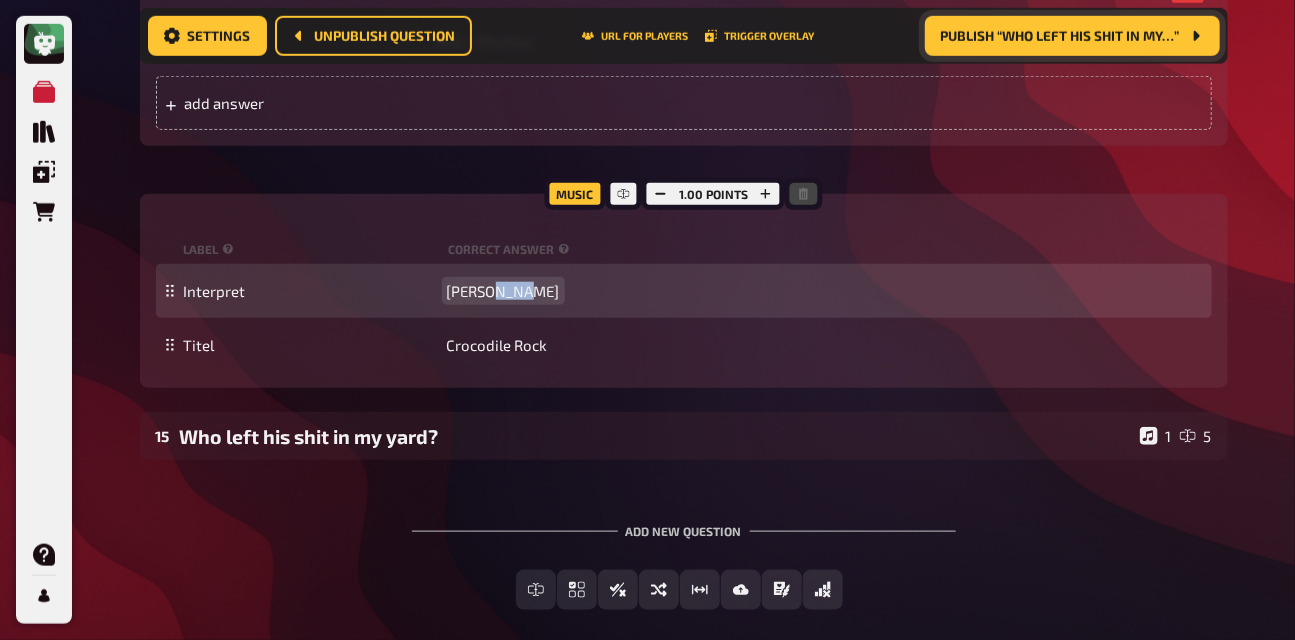 click on "[PERSON_NAME]" at bounding box center [503, 291] 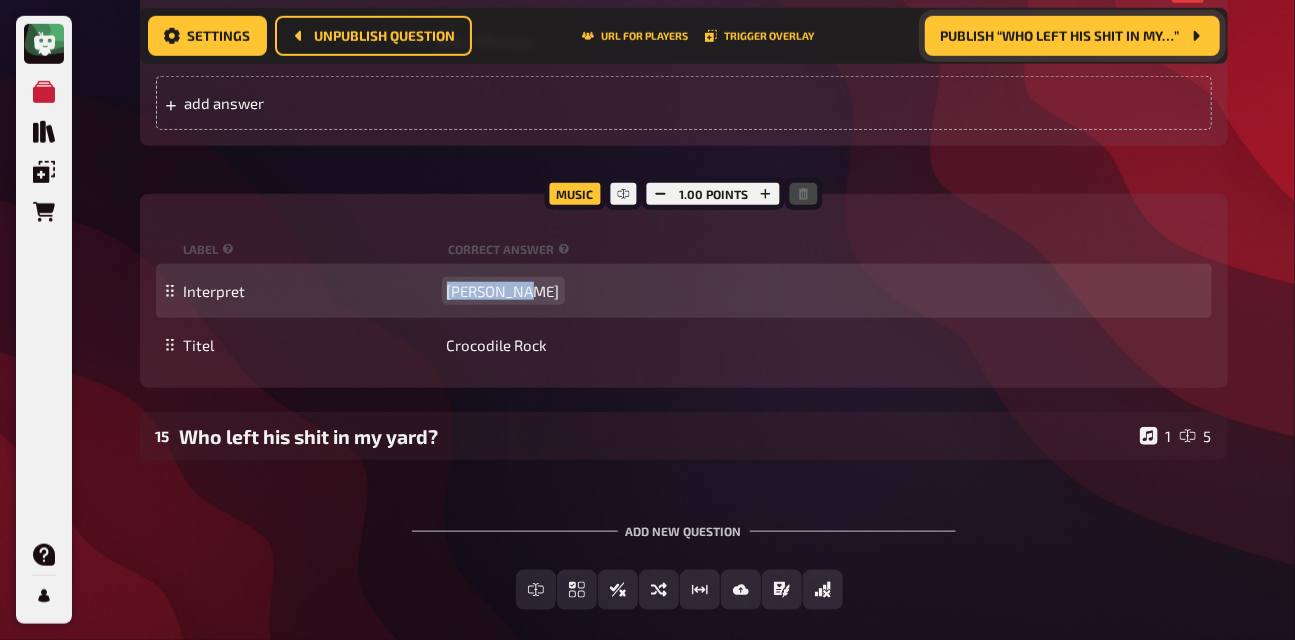 click on "[PERSON_NAME]" at bounding box center [503, 291] 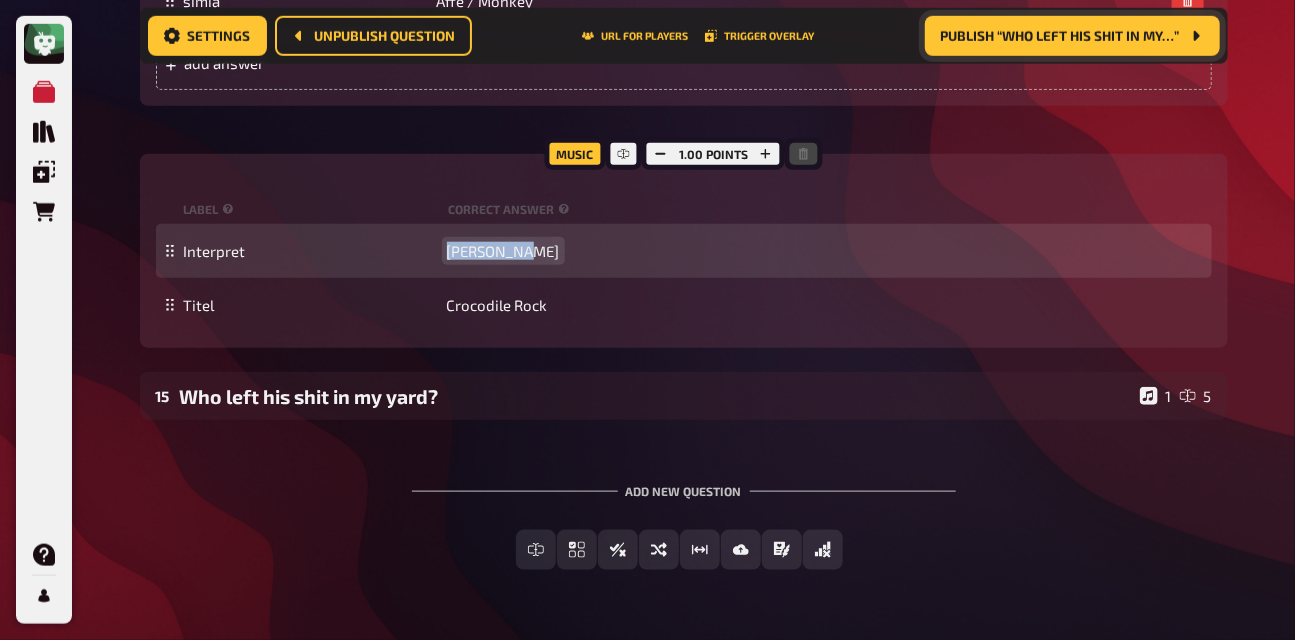 scroll, scrollTop: 3515, scrollLeft: 0, axis: vertical 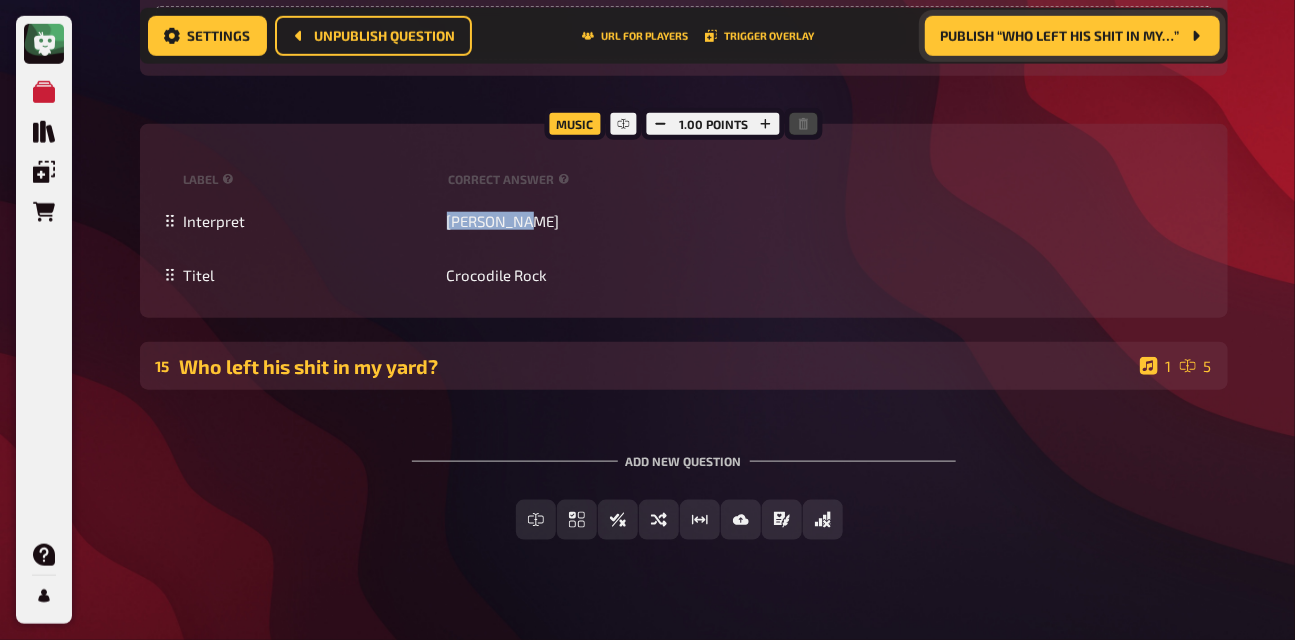click on "Who left his shit in my yard?" at bounding box center (656, 366) 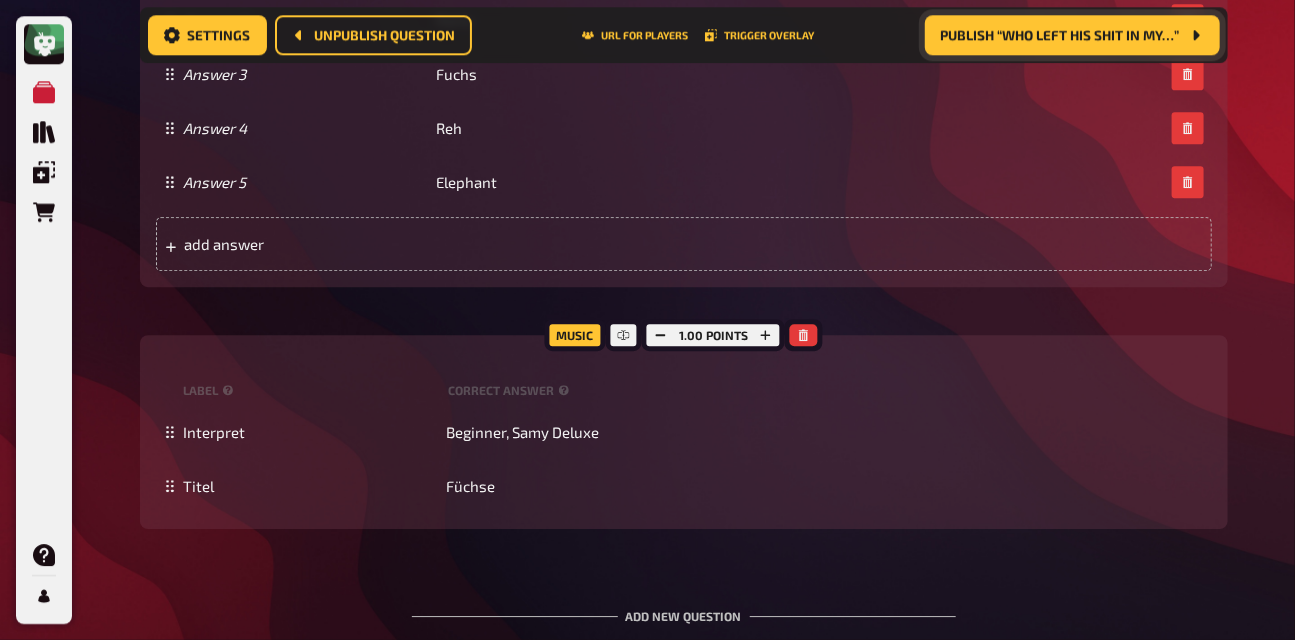 scroll, scrollTop: 4896, scrollLeft: 0, axis: vertical 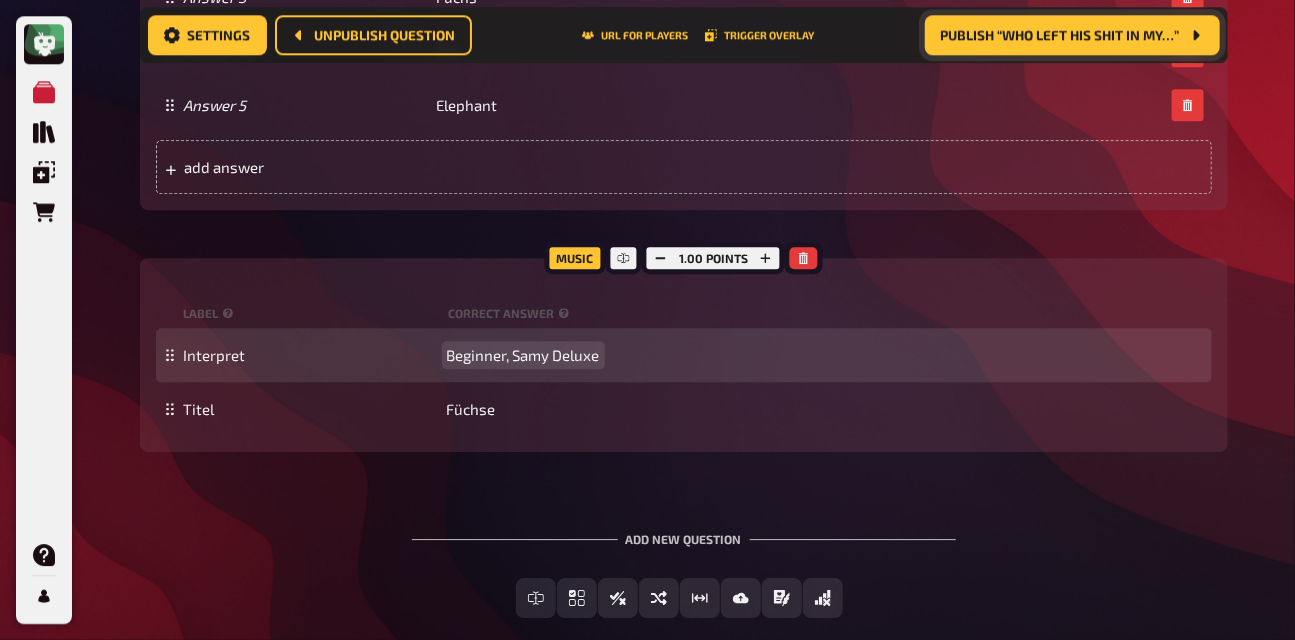 click on "Beginner, Samy Deluxe" at bounding box center (523, 355) 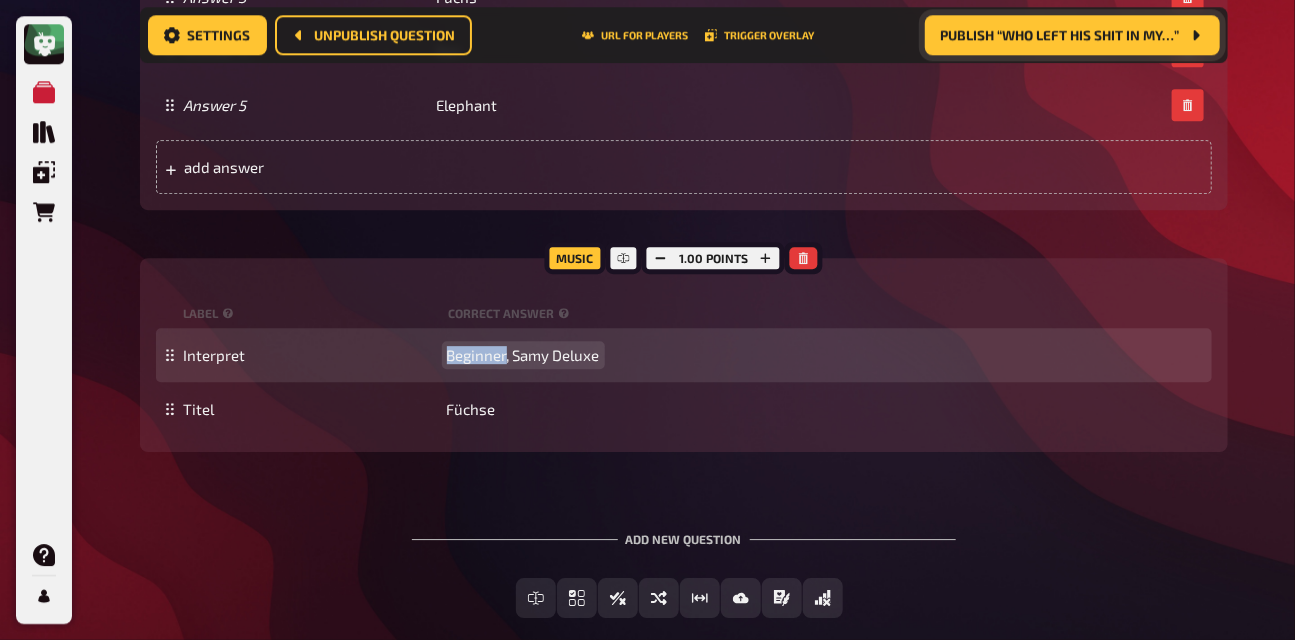 click on "Beginner, Samy Deluxe" at bounding box center [523, 355] 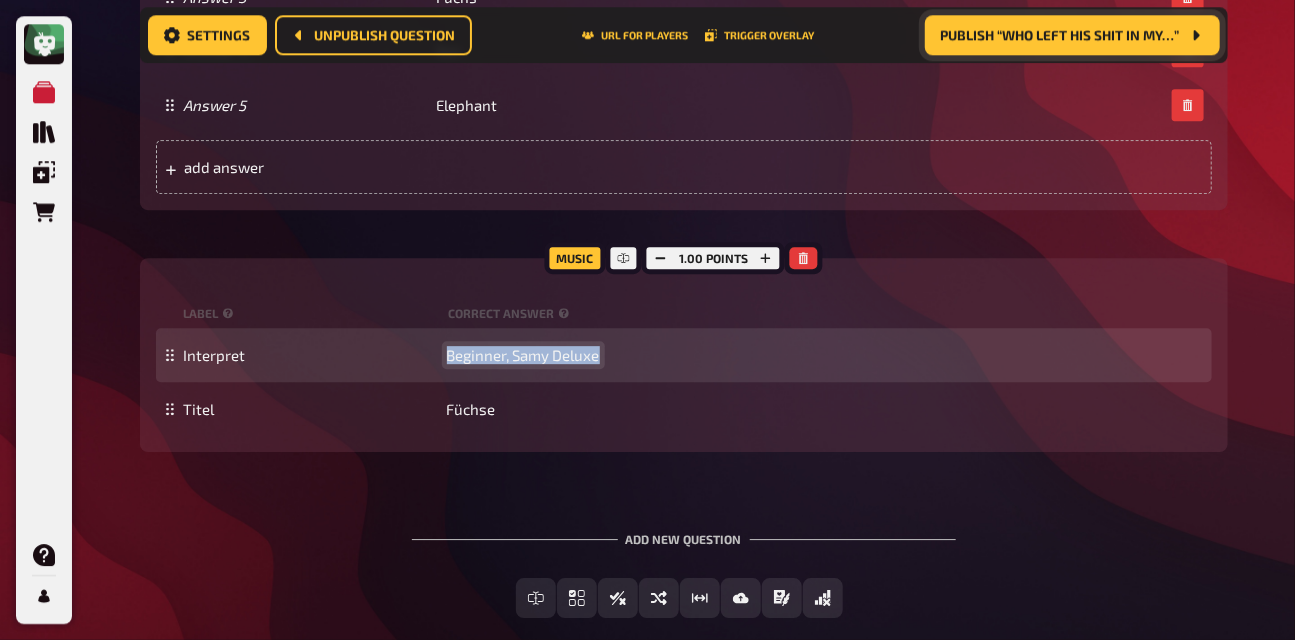 click on "Beginner, Samy Deluxe" at bounding box center [523, 355] 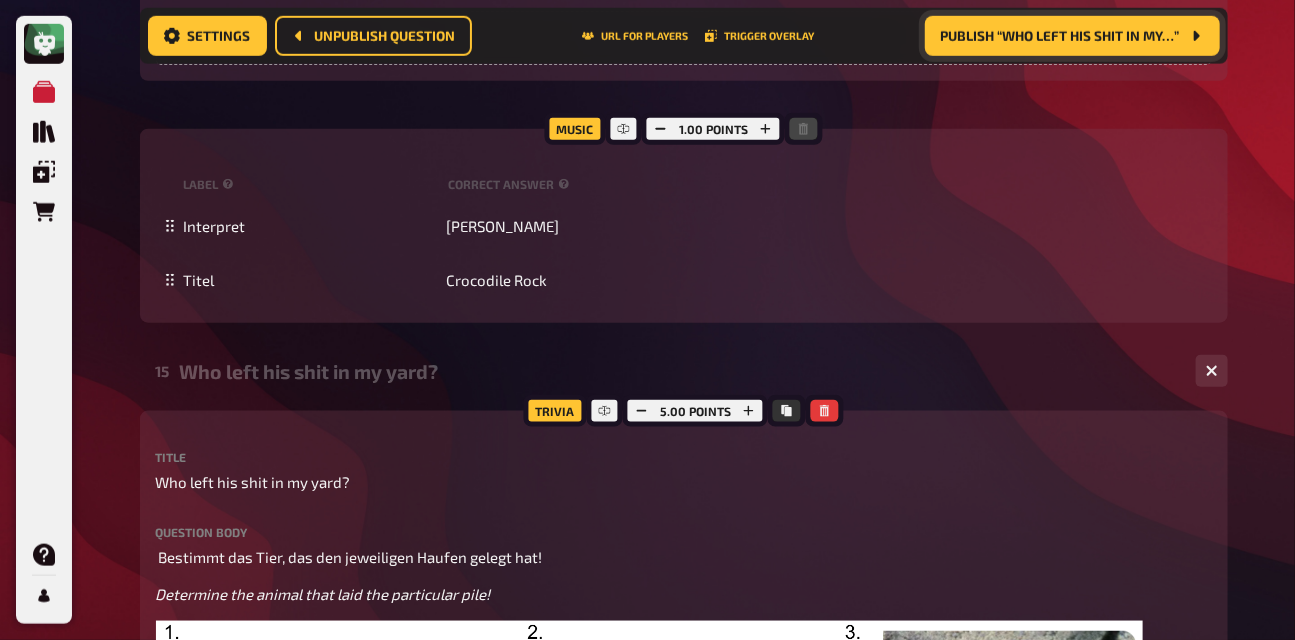 scroll, scrollTop: 3425, scrollLeft: 0, axis: vertical 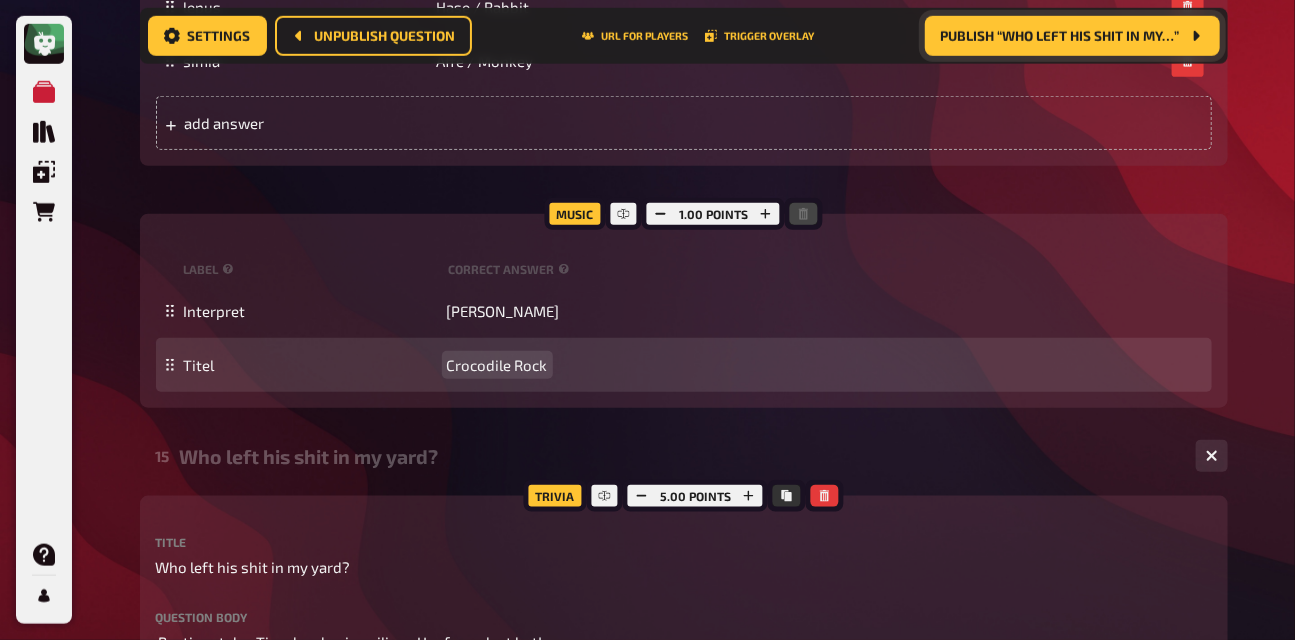 click on "Crocodile Rock" at bounding box center [497, 365] 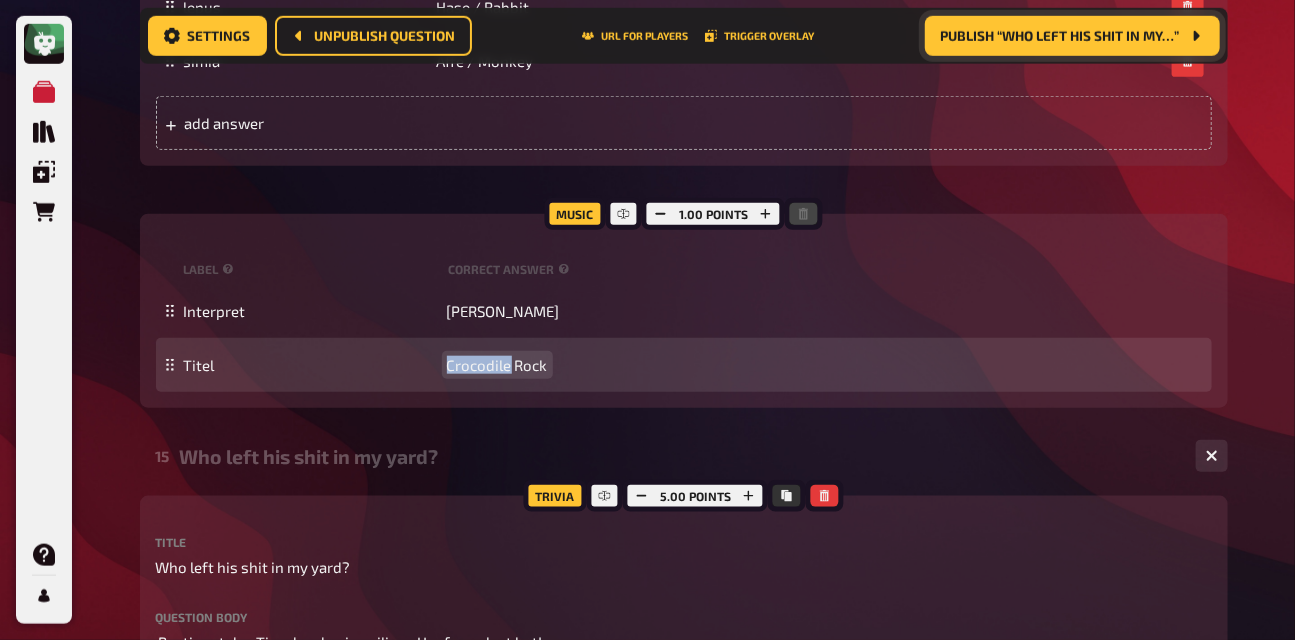 click on "Crocodile Rock" at bounding box center [497, 365] 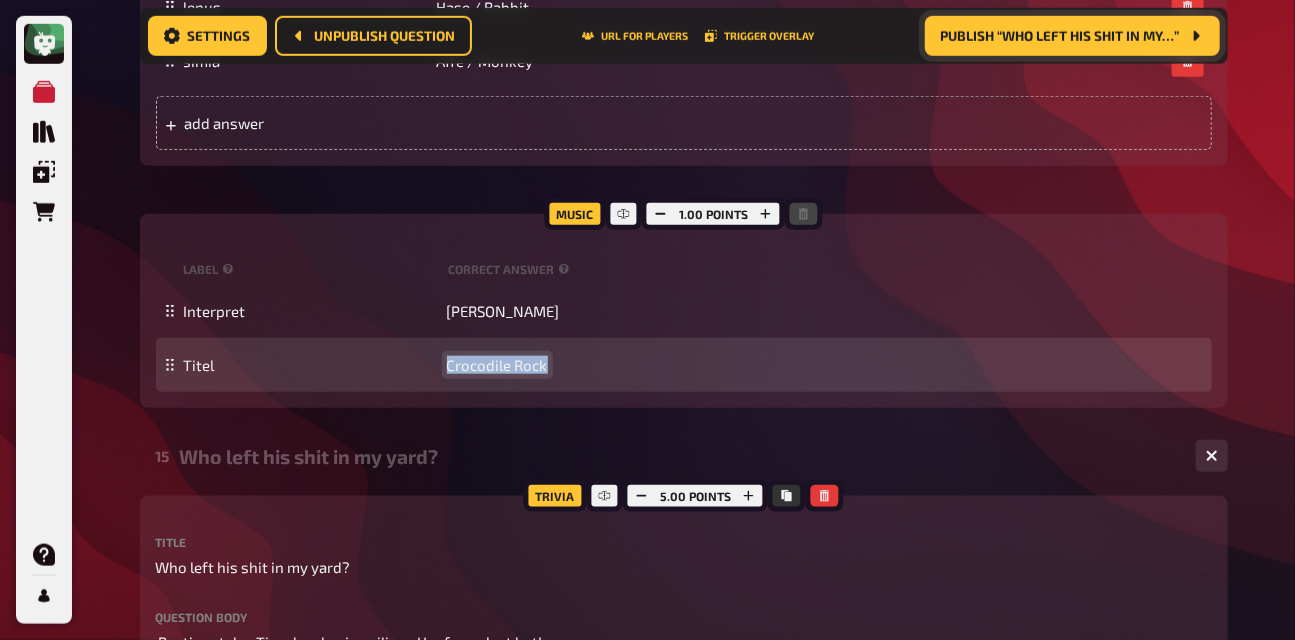 click on "Crocodile Rock" at bounding box center [497, 365] 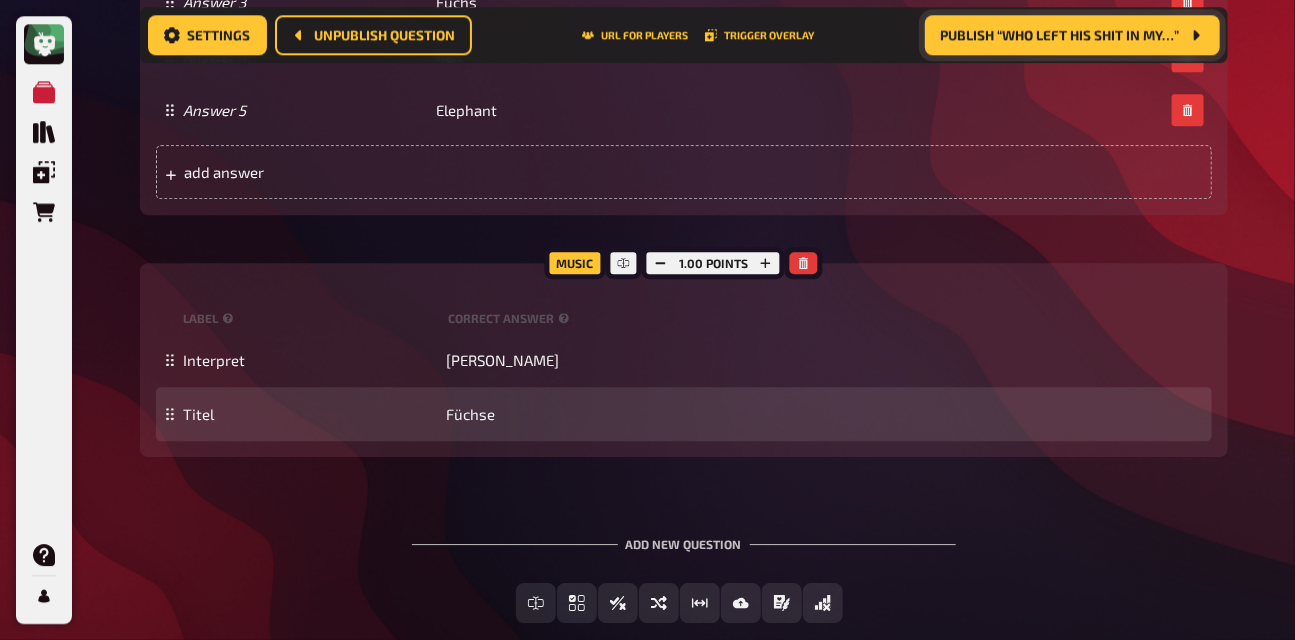 scroll, scrollTop: 4895, scrollLeft: 0, axis: vertical 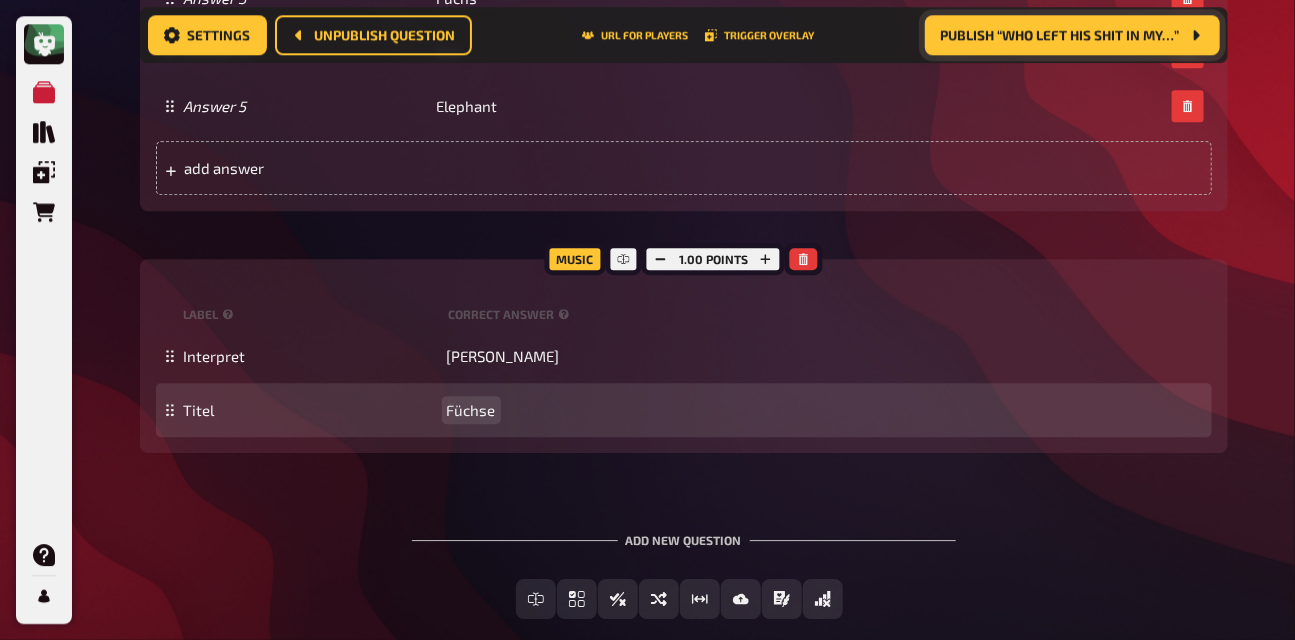 click on "Füchse" at bounding box center (471, 410) 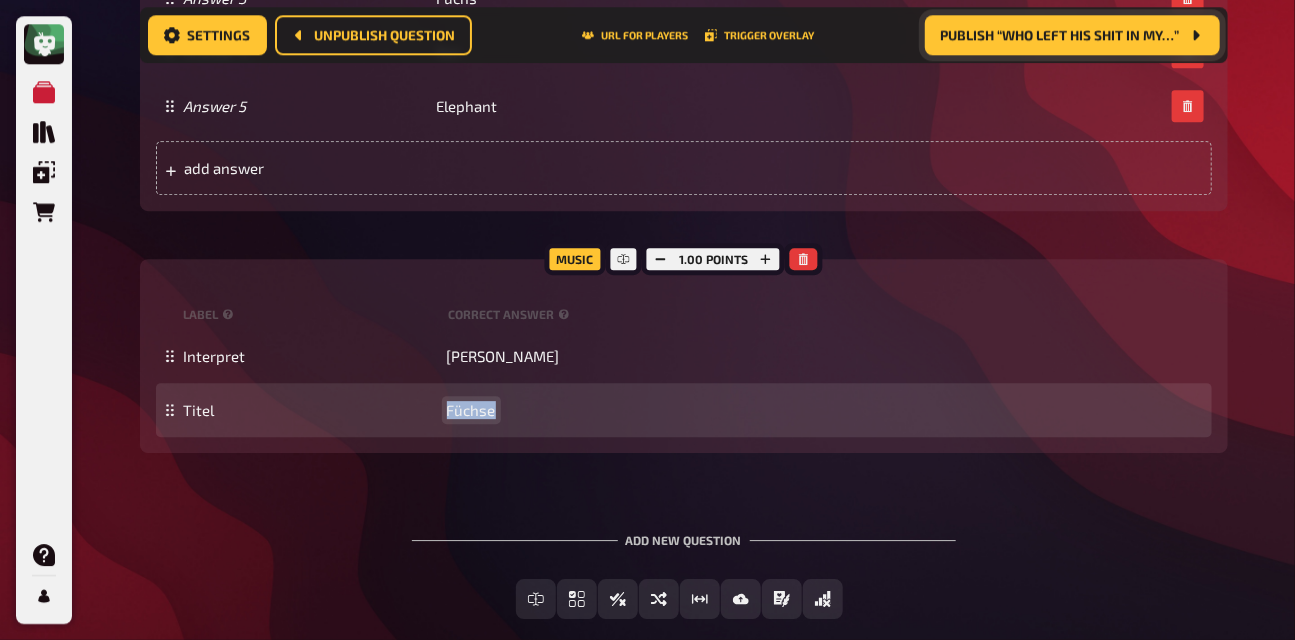click on "Füchse" at bounding box center [471, 410] 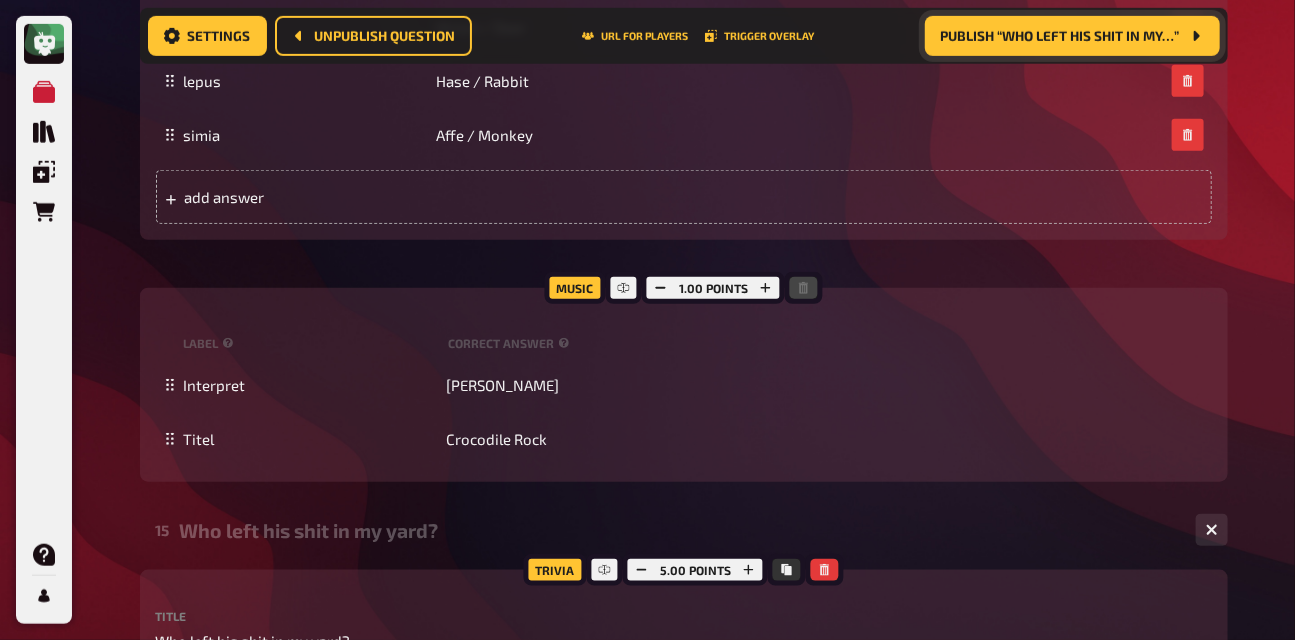scroll, scrollTop: 3305, scrollLeft: 0, axis: vertical 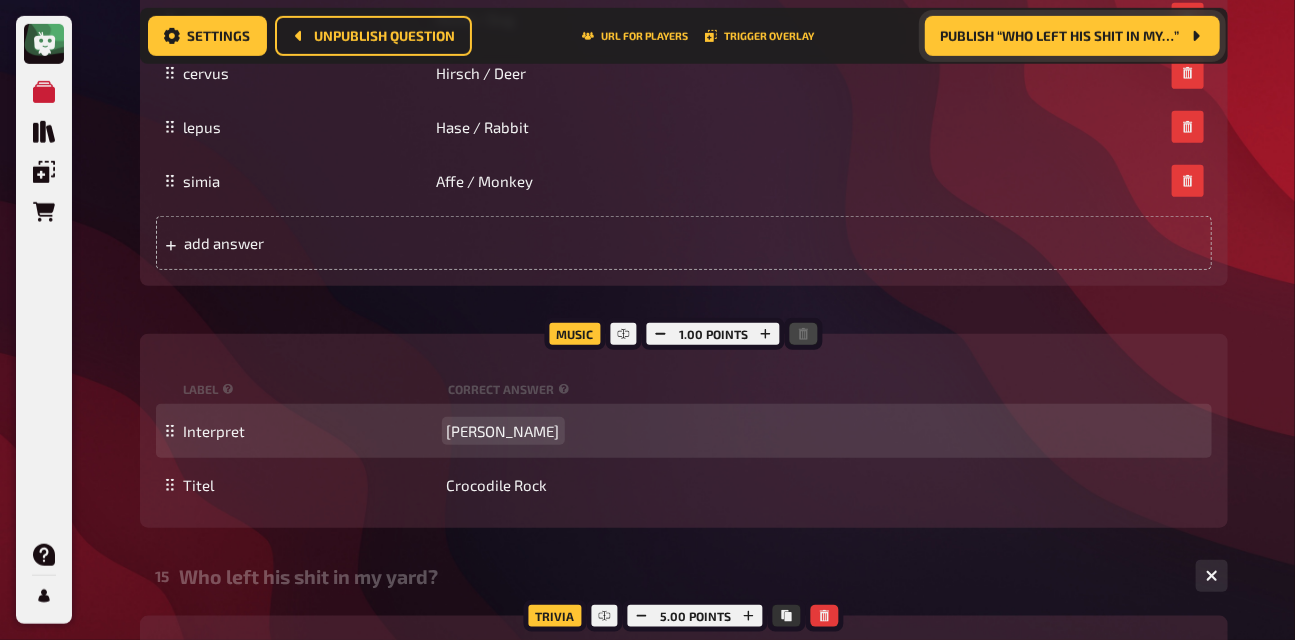click on "[PERSON_NAME]" at bounding box center (503, 431) 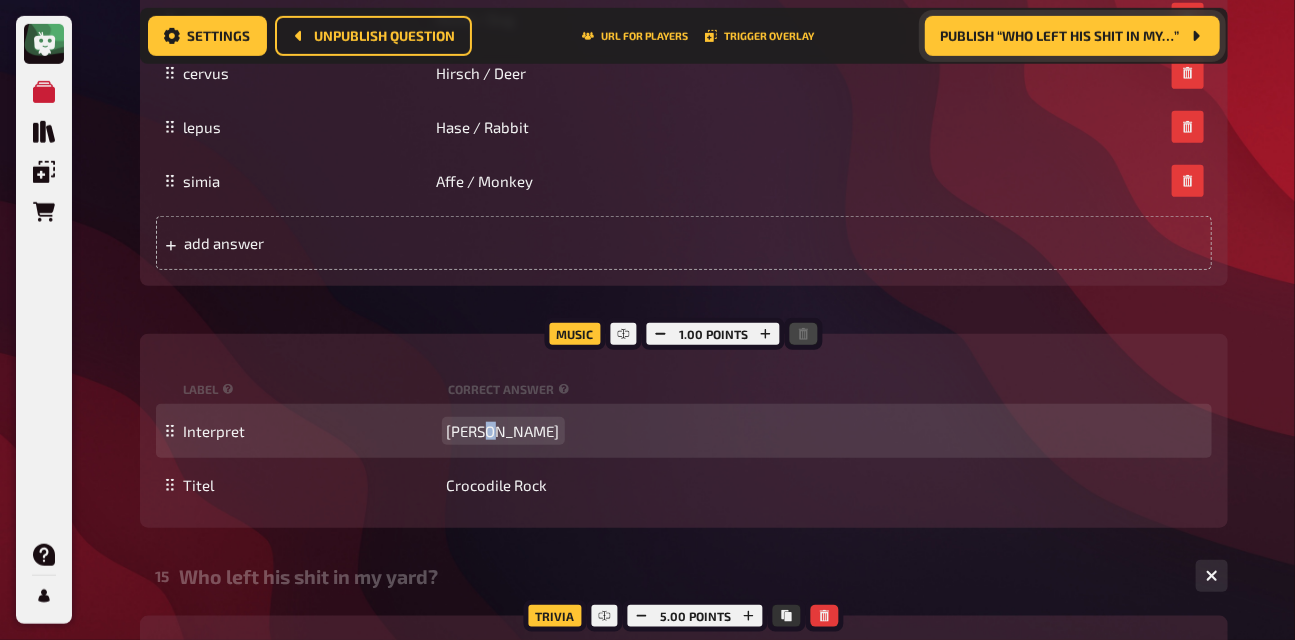 click on "[PERSON_NAME]" at bounding box center [503, 431] 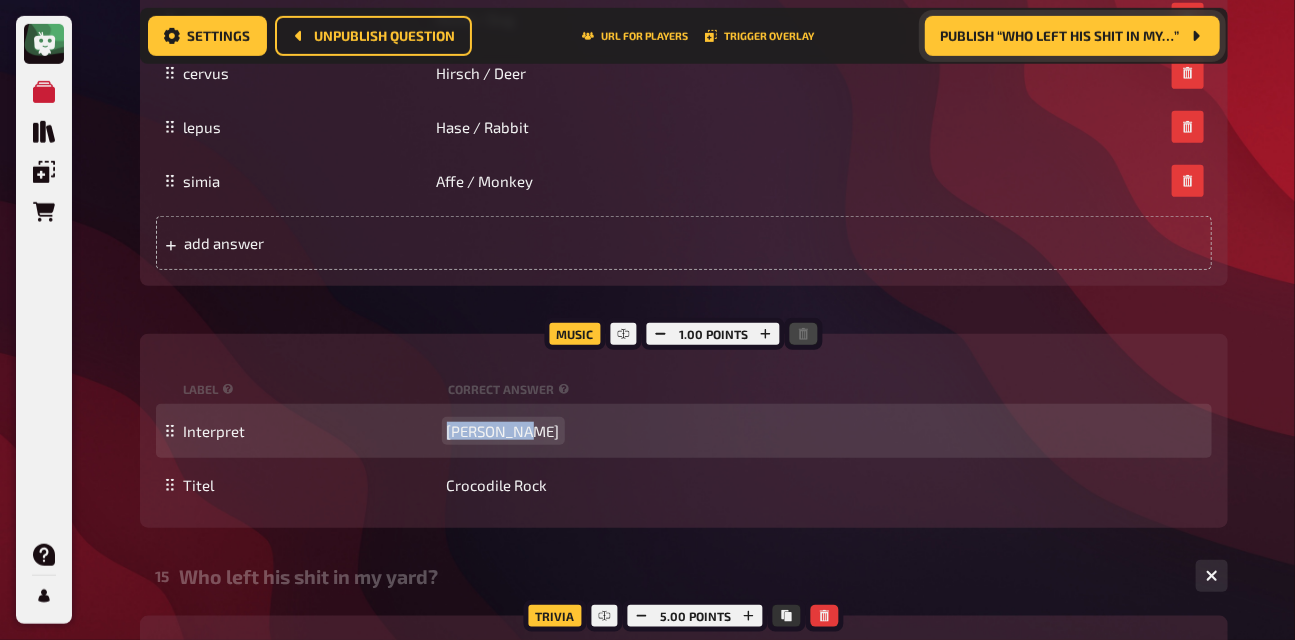 click on "[PERSON_NAME]" at bounding box center (503, 431) 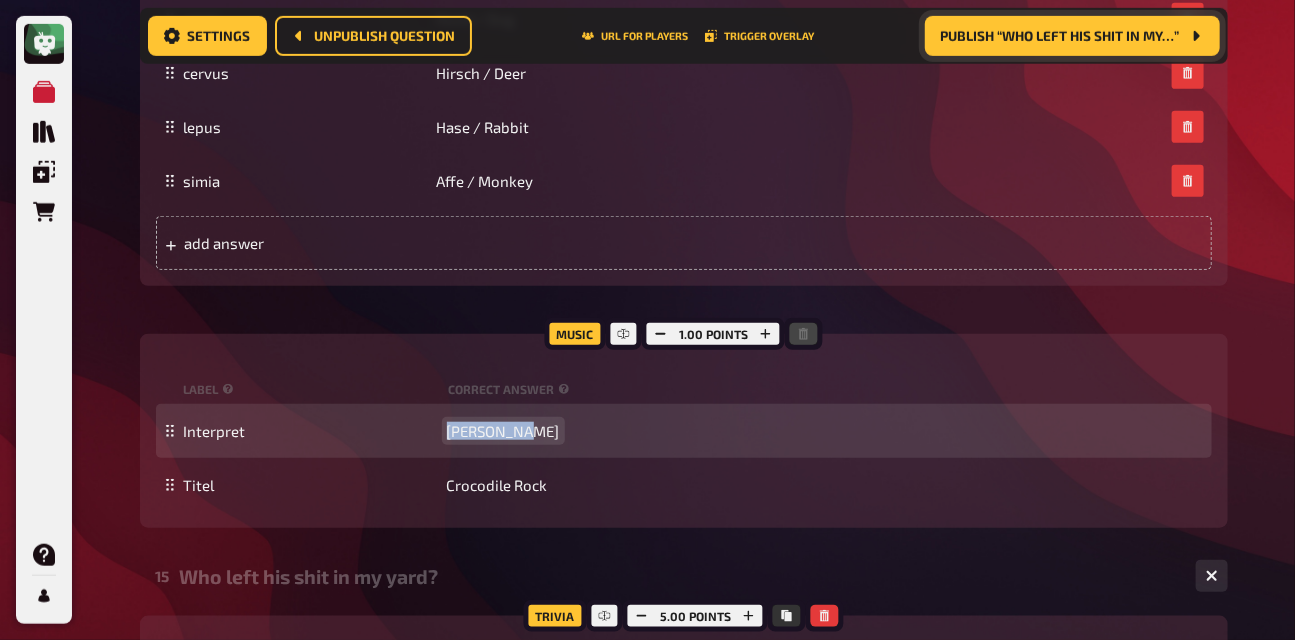 type 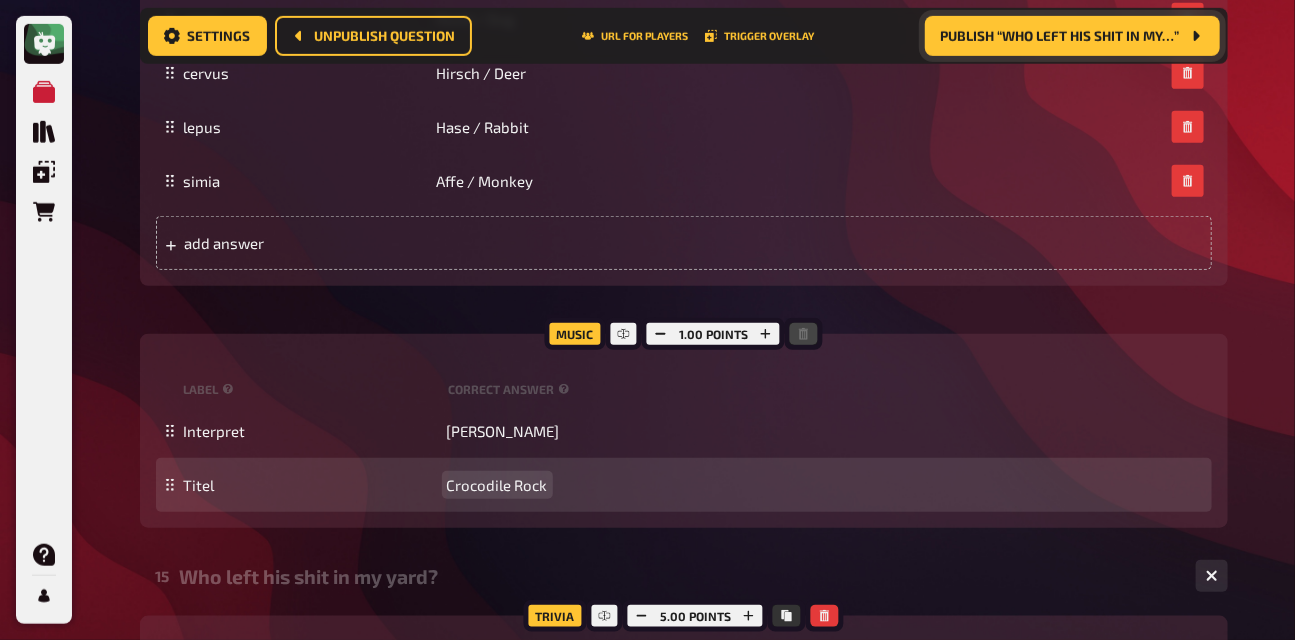 click on "Crocodile Rock" at bounding box center [497, 485] 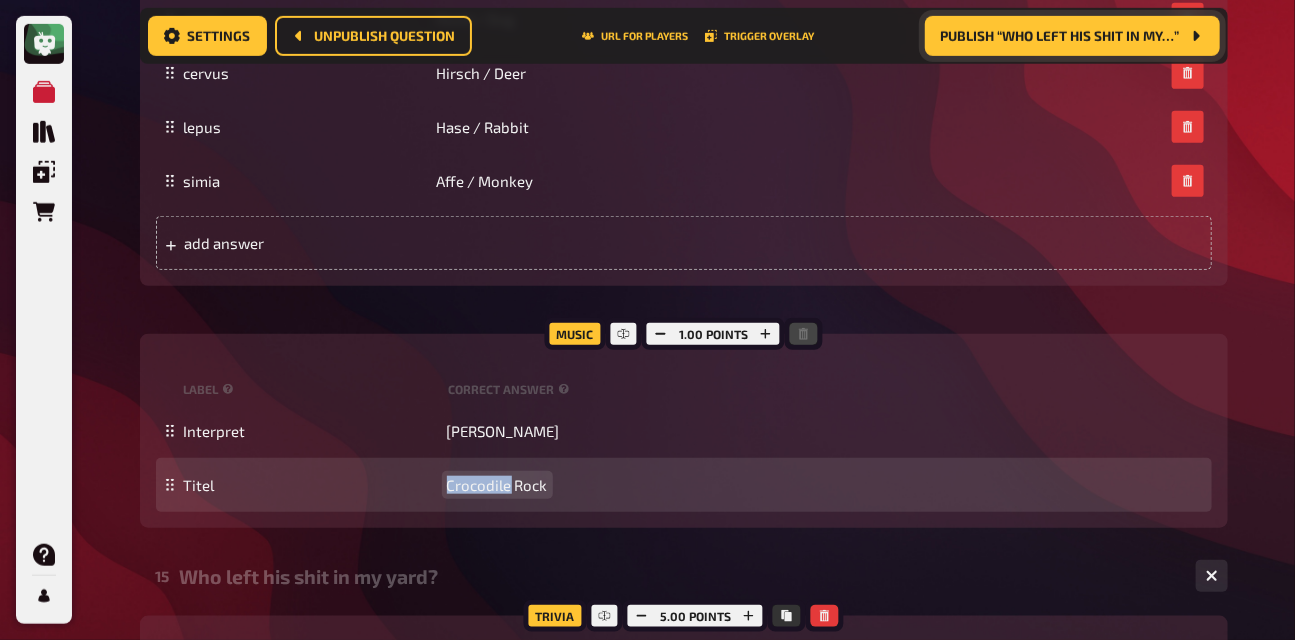 click on "Crocodile Rock" at bounding box center [497, 485] 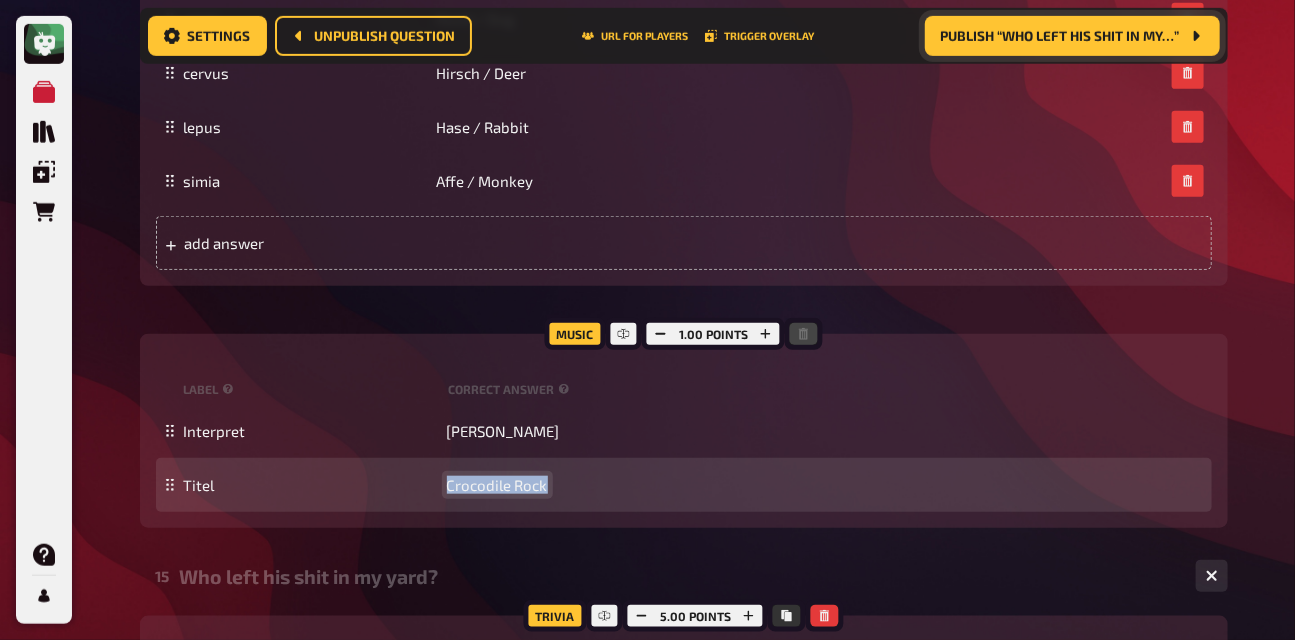 click on "Crocodile Rock" at bounding box center (497, 485) 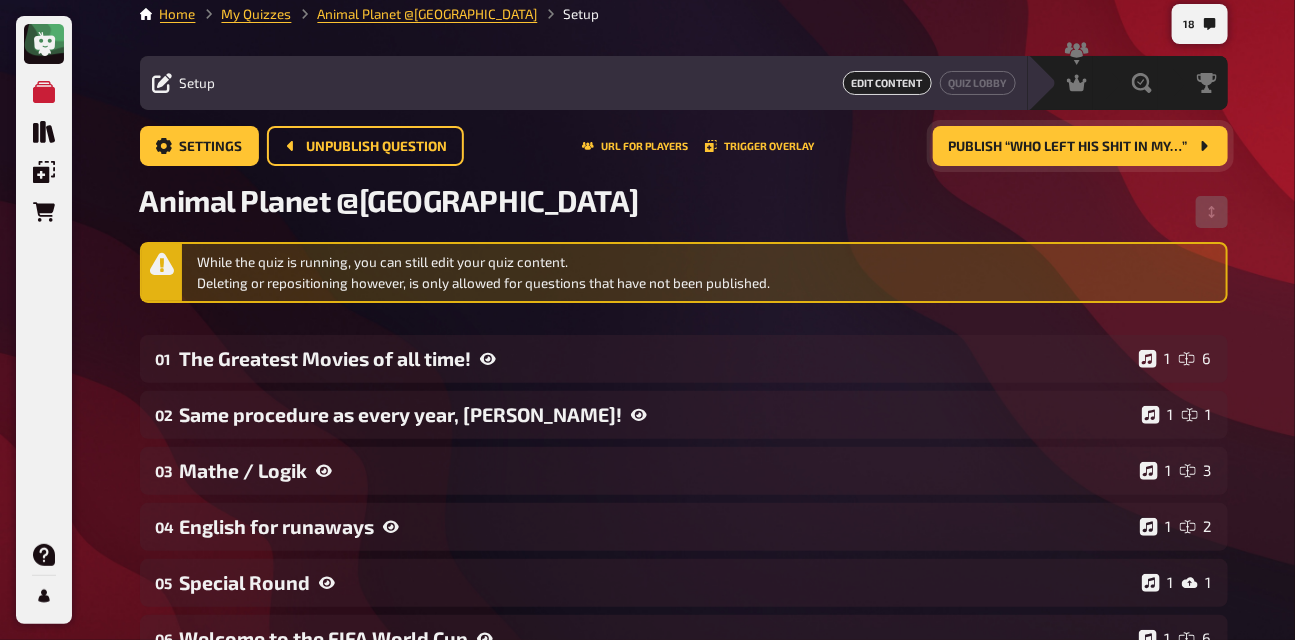 scroll, scrollTop: 0, scrollLeft: 0, axis: both 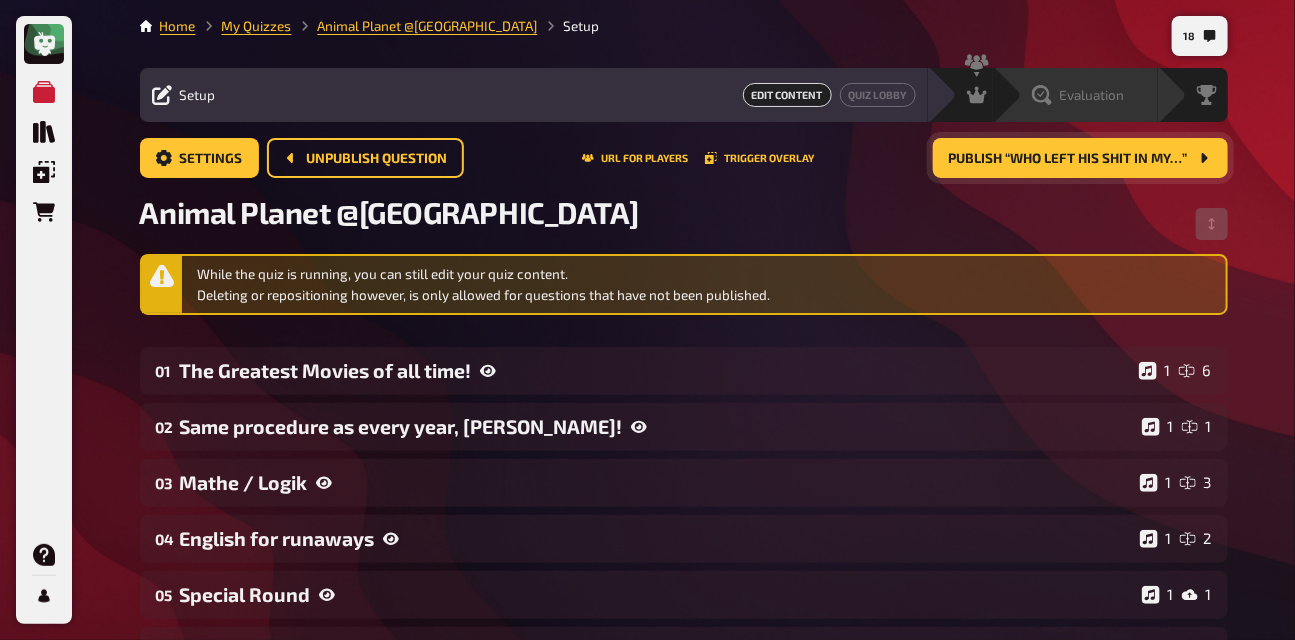 click on "Evaluation" at bounding box center (1092, 95) 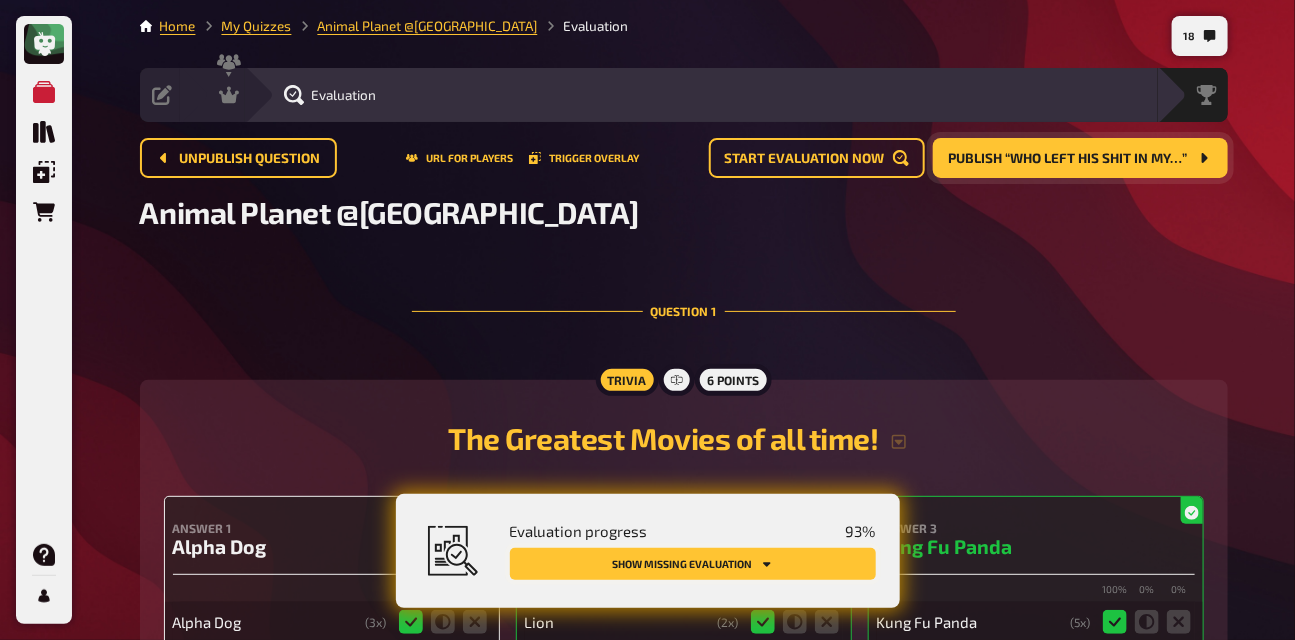 click on "Show missing evaluation" at bounding box center (693, 564) 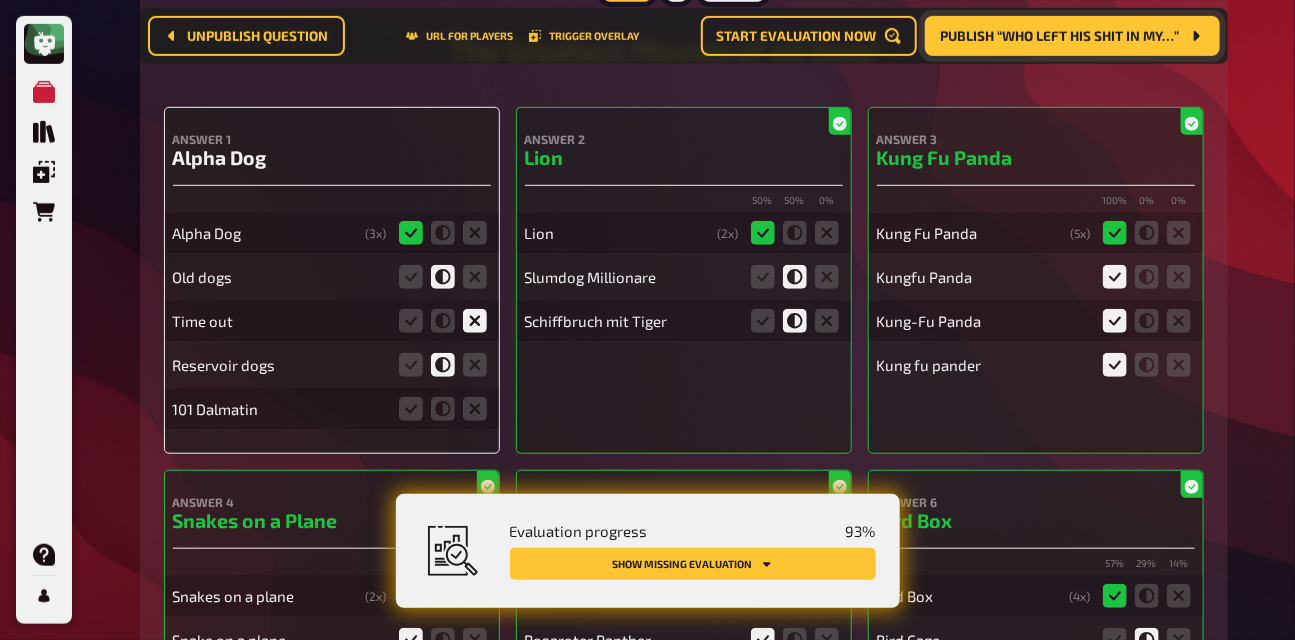 scroll, scrollTop: 405, scrollLeft: 0, axis: vertical 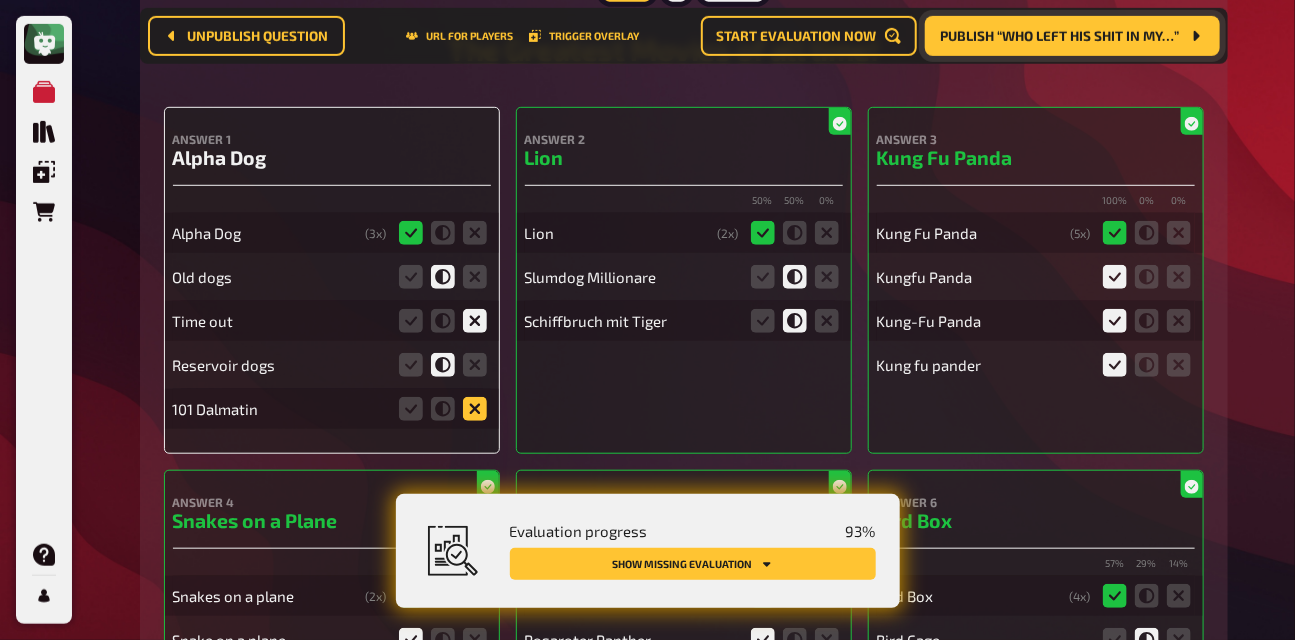 click 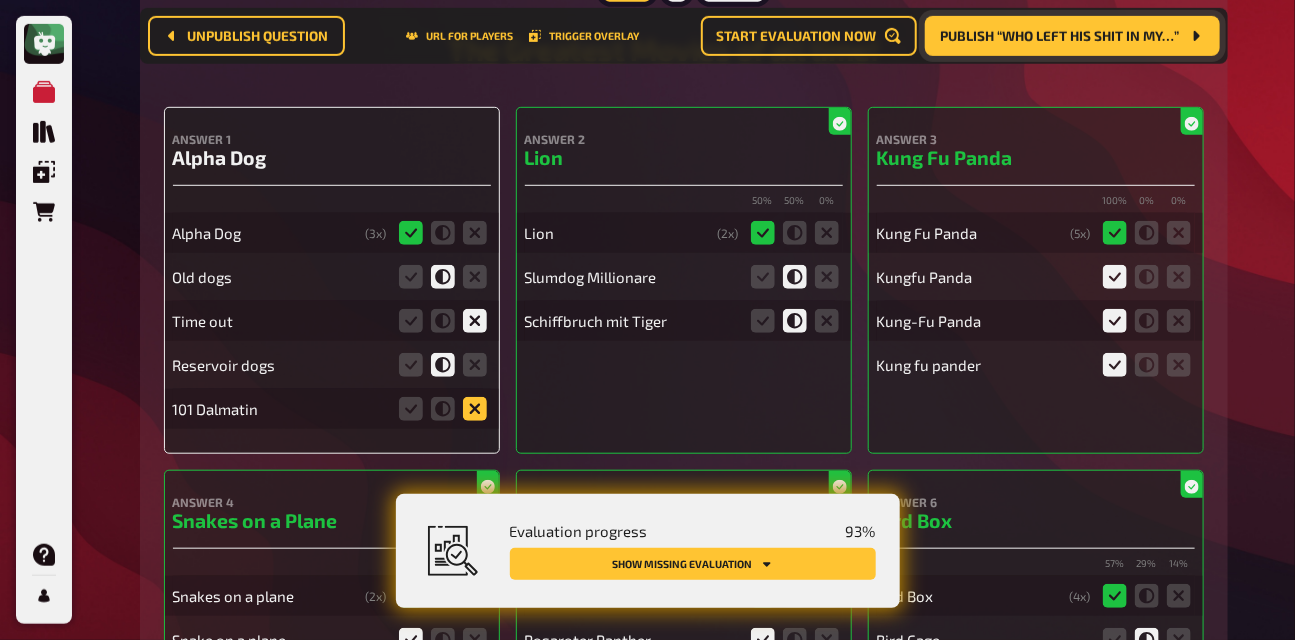 click at bounding box center (0, 0) 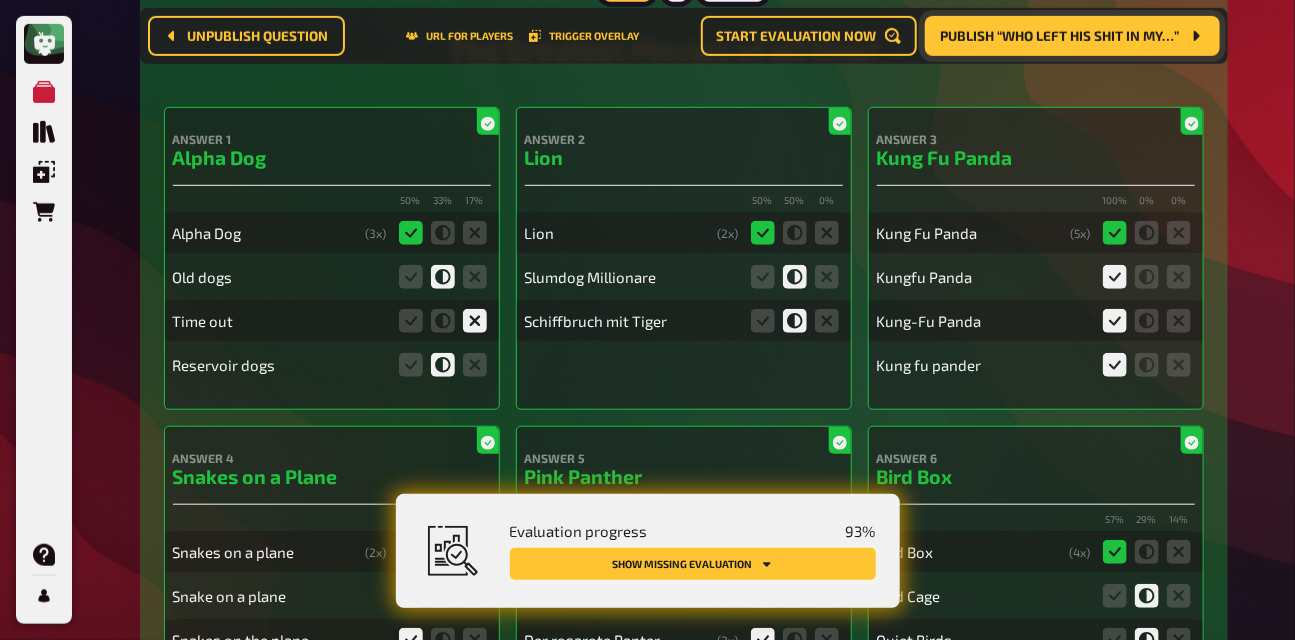 click on "Show missing evaluation" at bounding box center (693, 564) 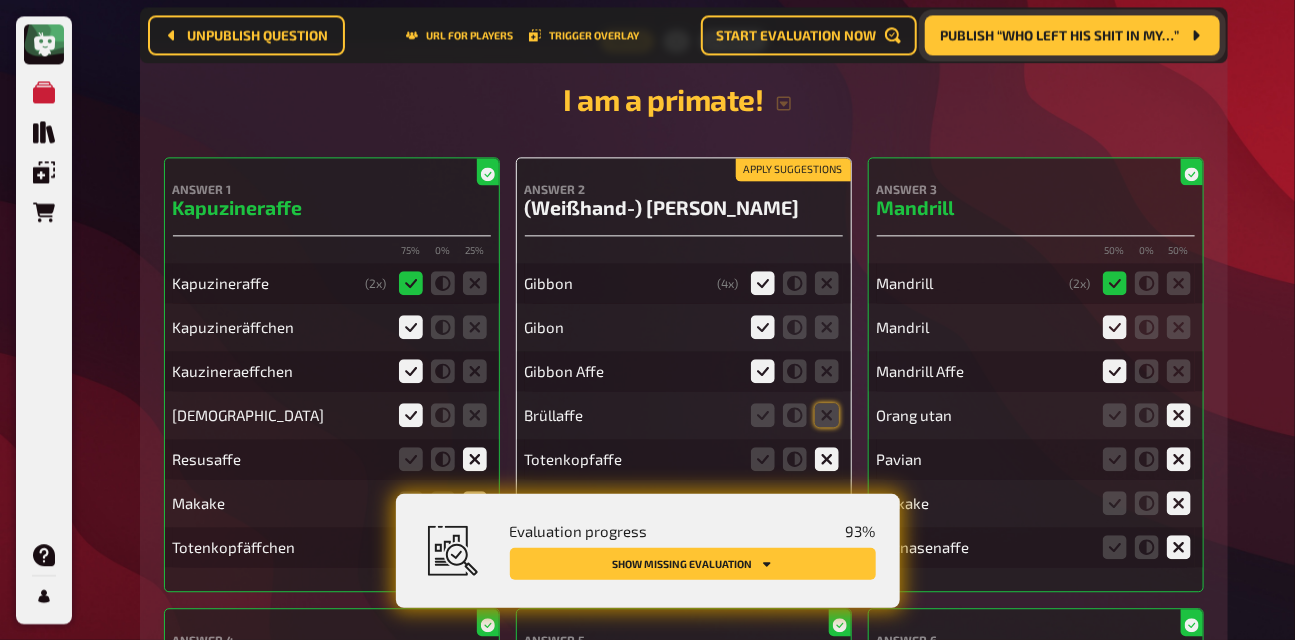 scroll, scrollTop: 7343, scrollLeft: 0, axis: vertical 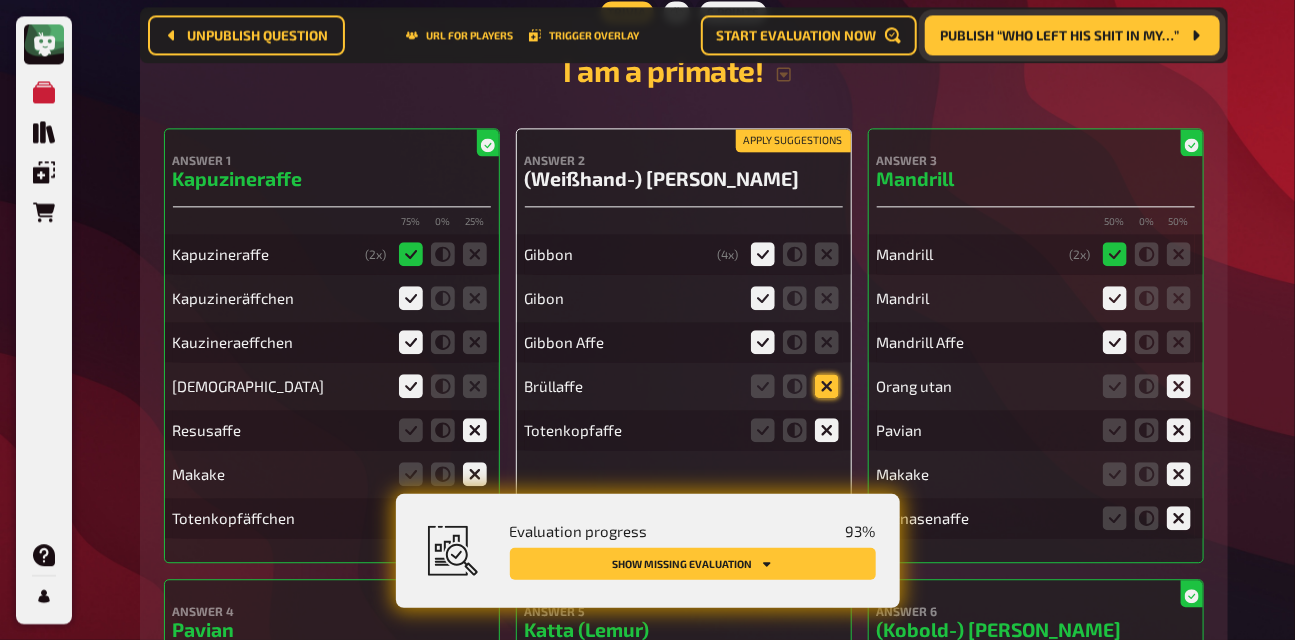 click 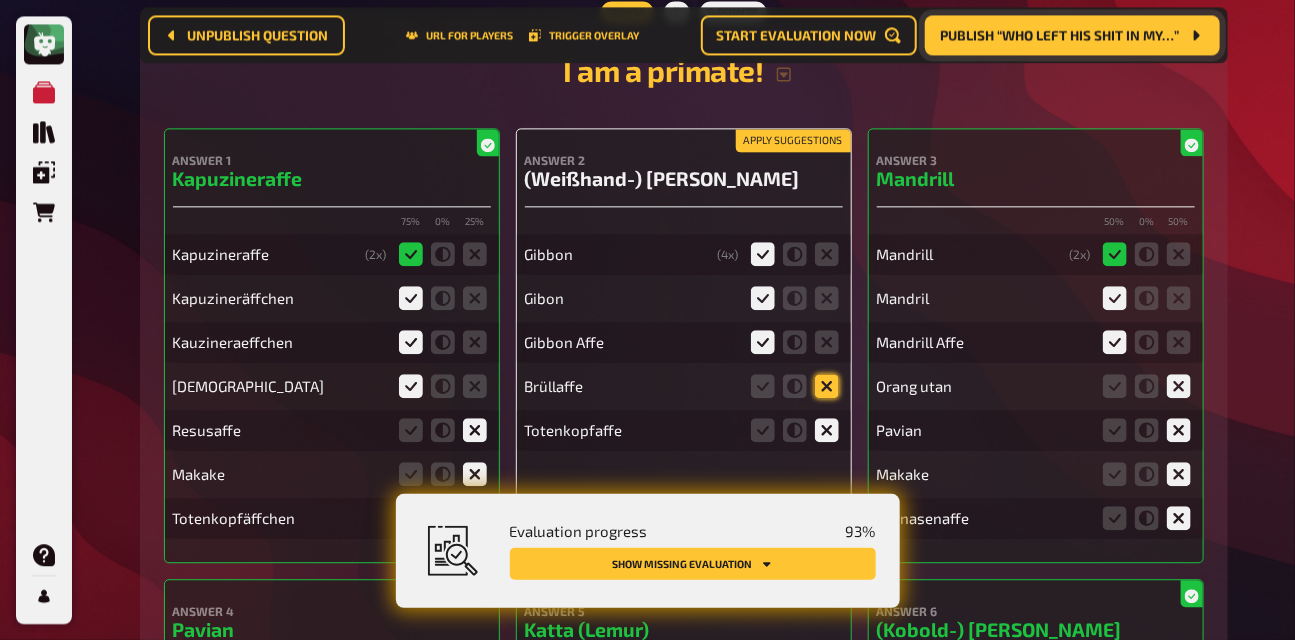 click at bounding box center [0, 0] 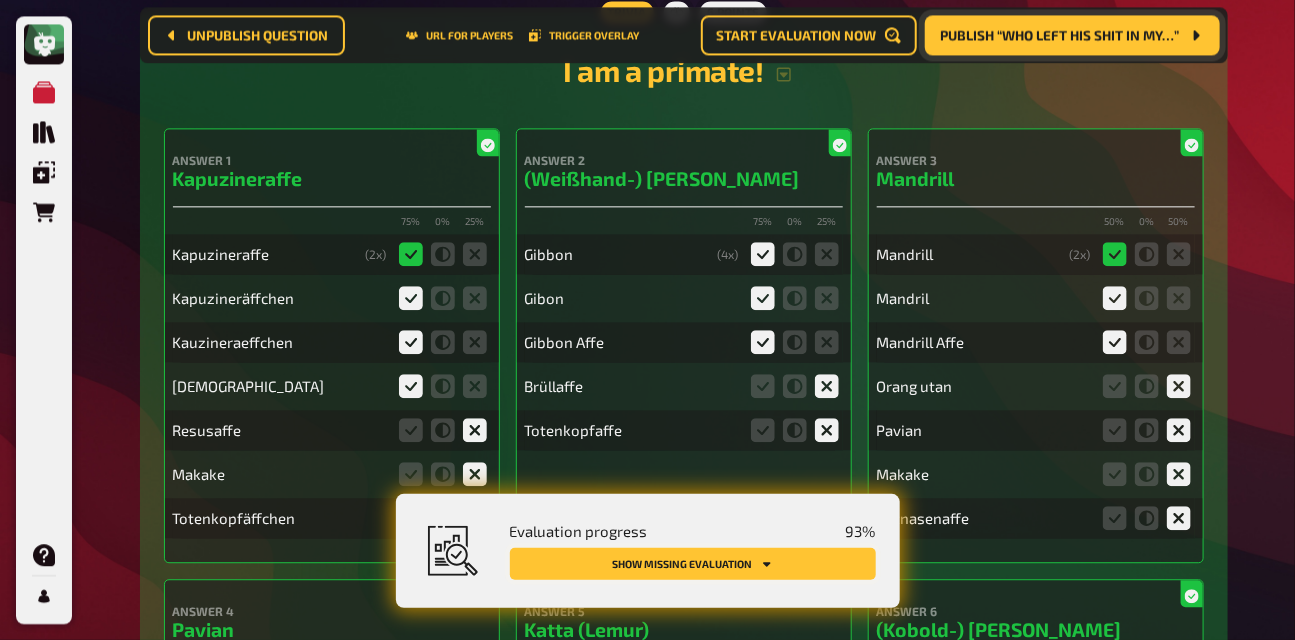 click 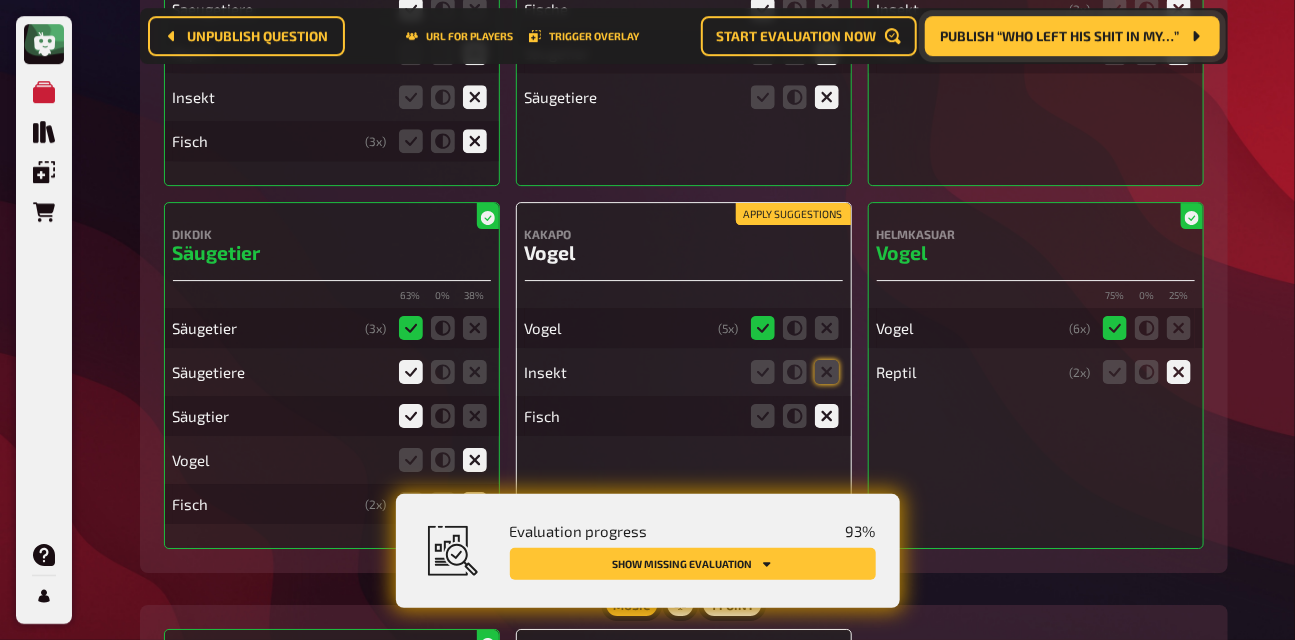 scroll, scrollTop: 13731, scrollLeft: 0, axis: vertical 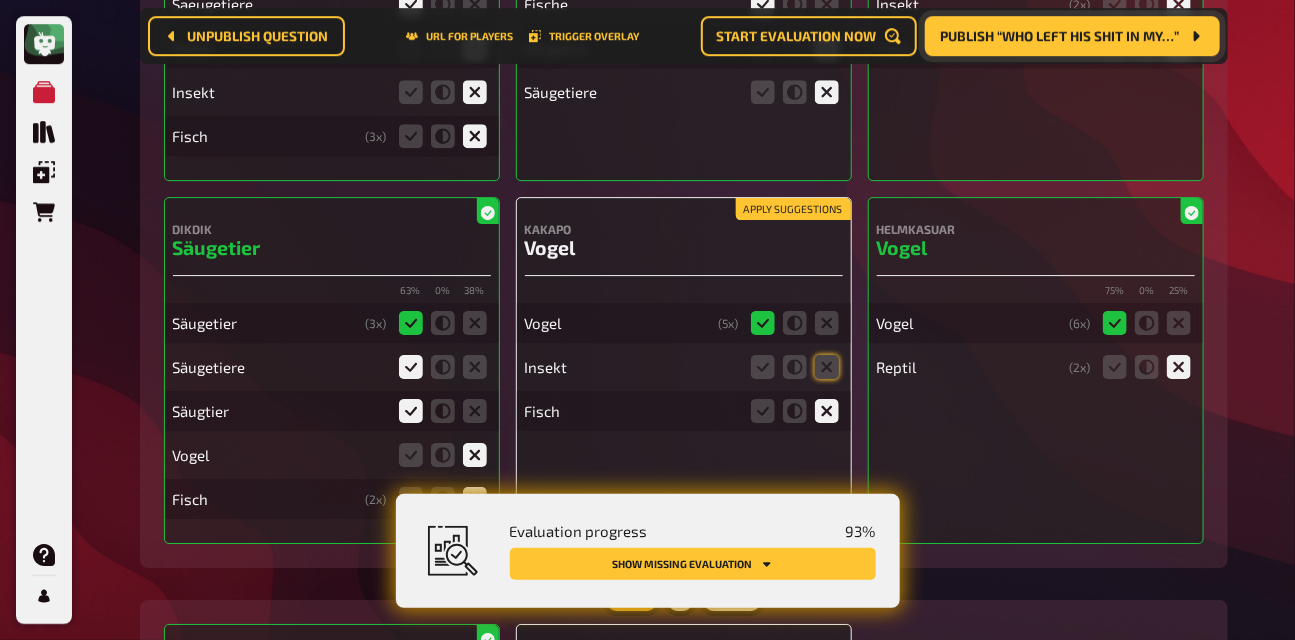 click on "Apply suggestions" at bounding box center [793, 209] 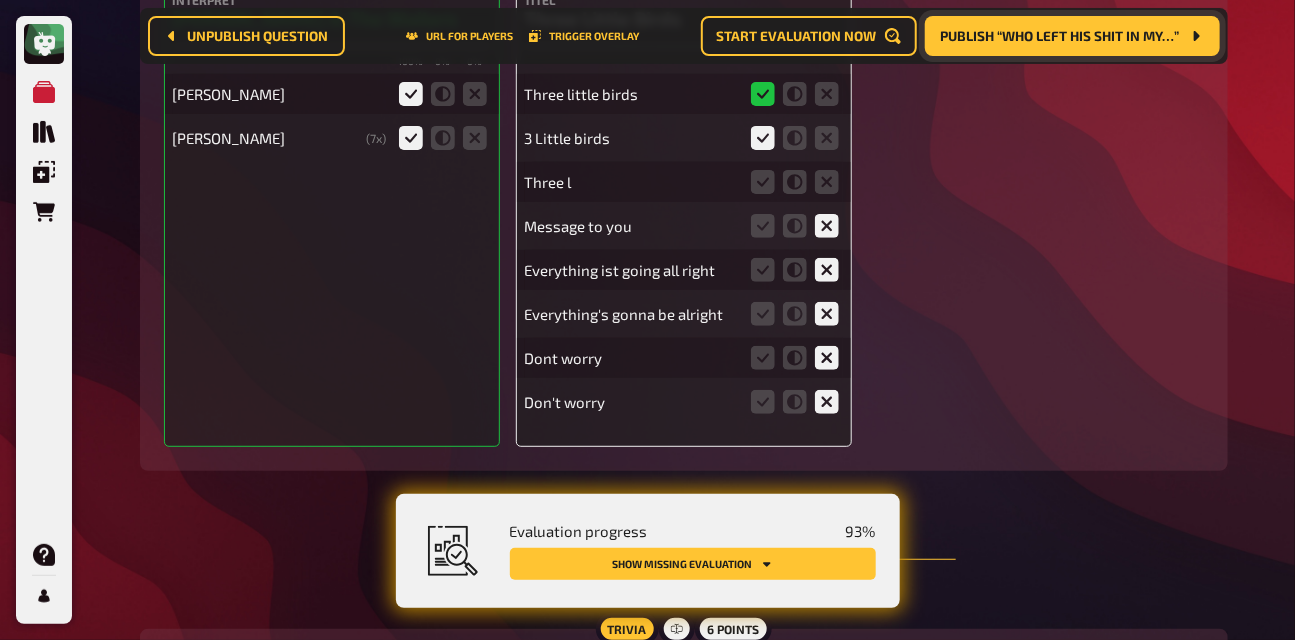 scroll, scrollTop: 14390, scrollLeft: 0, axis: vertical 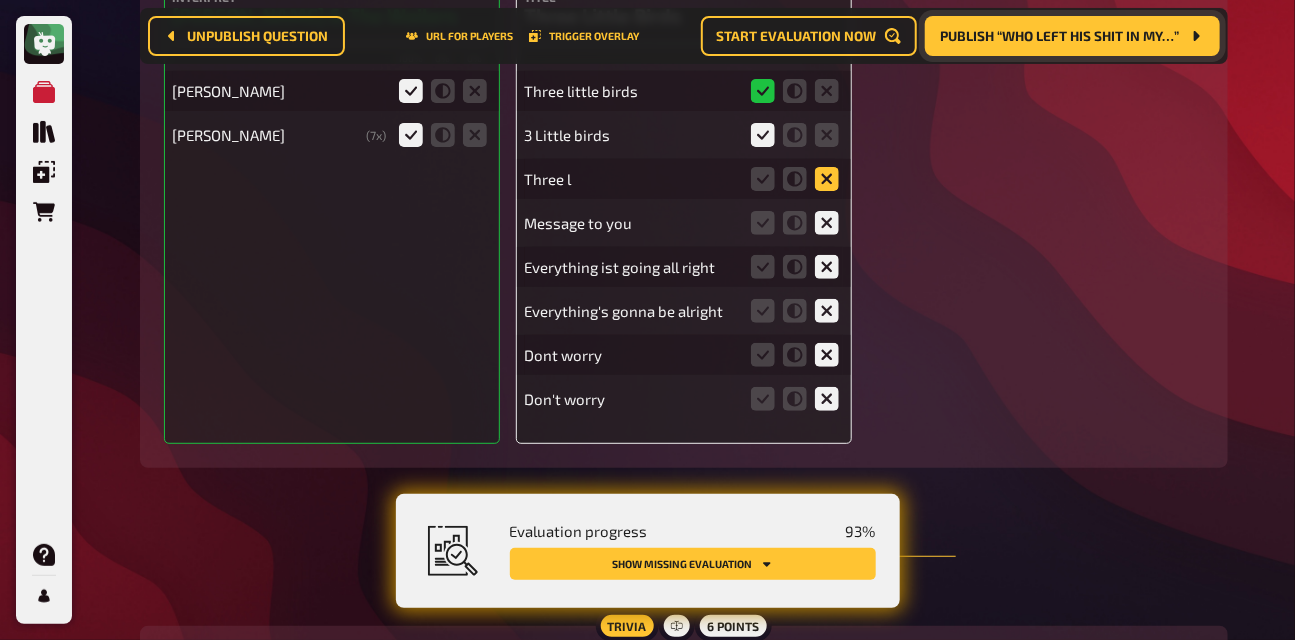 click 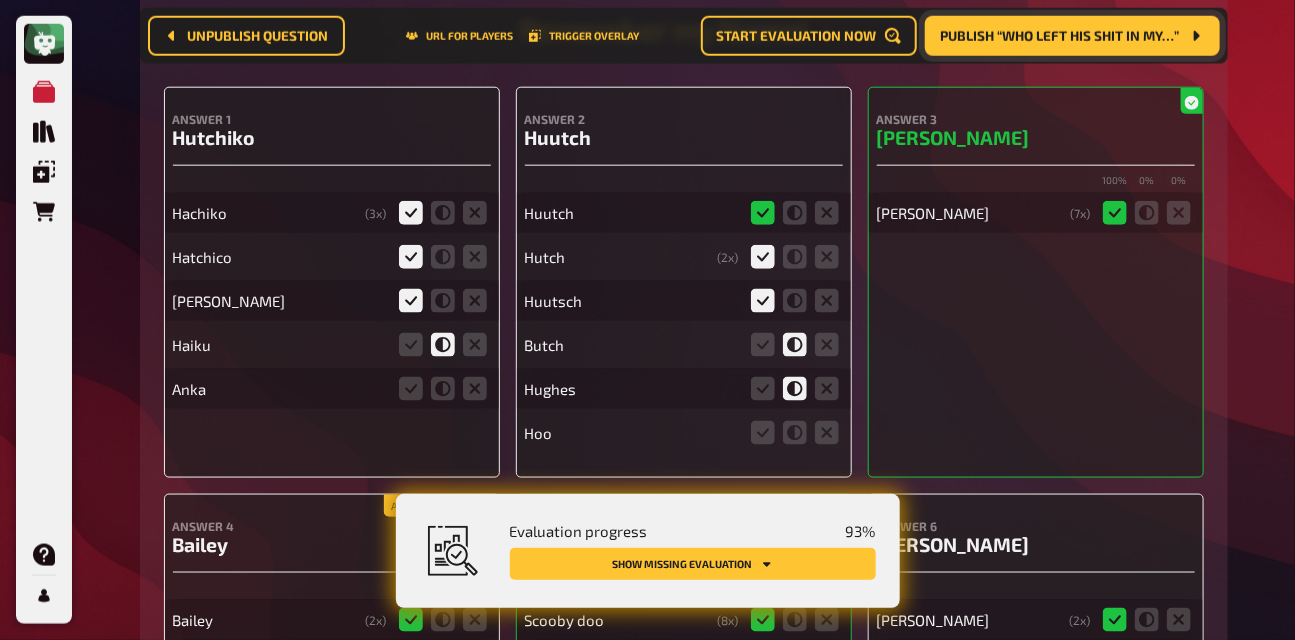 scroll, scrollTop: 15090, scrollLeft: 0, axis: vertical 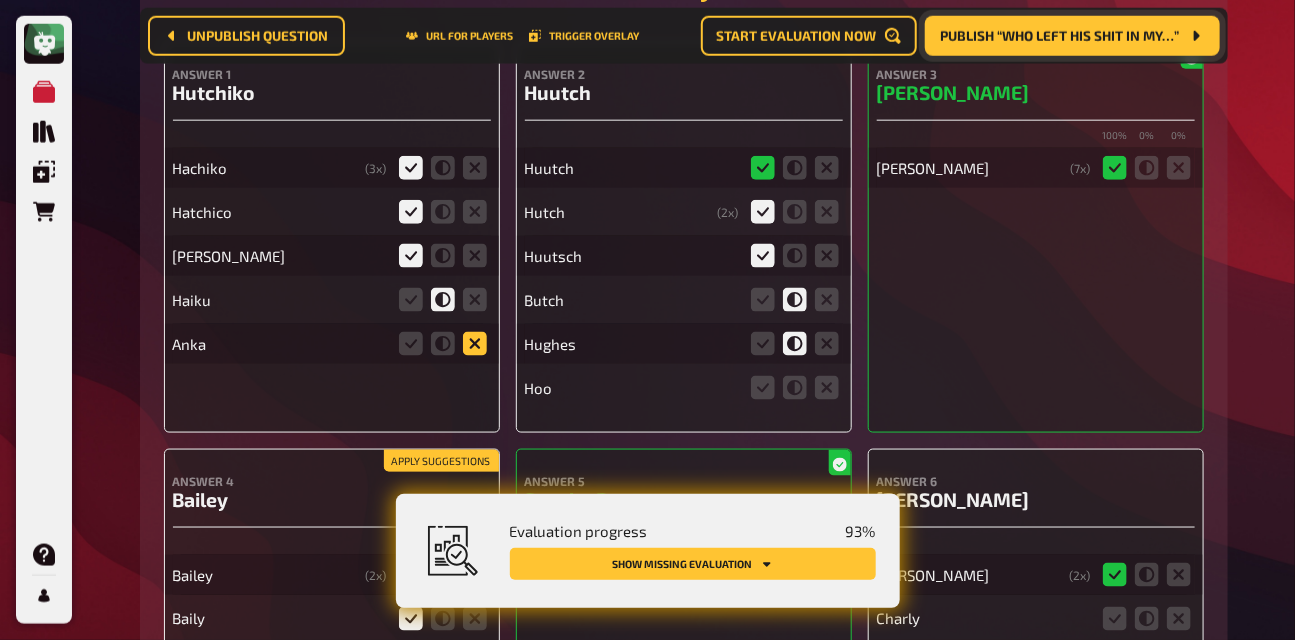 click 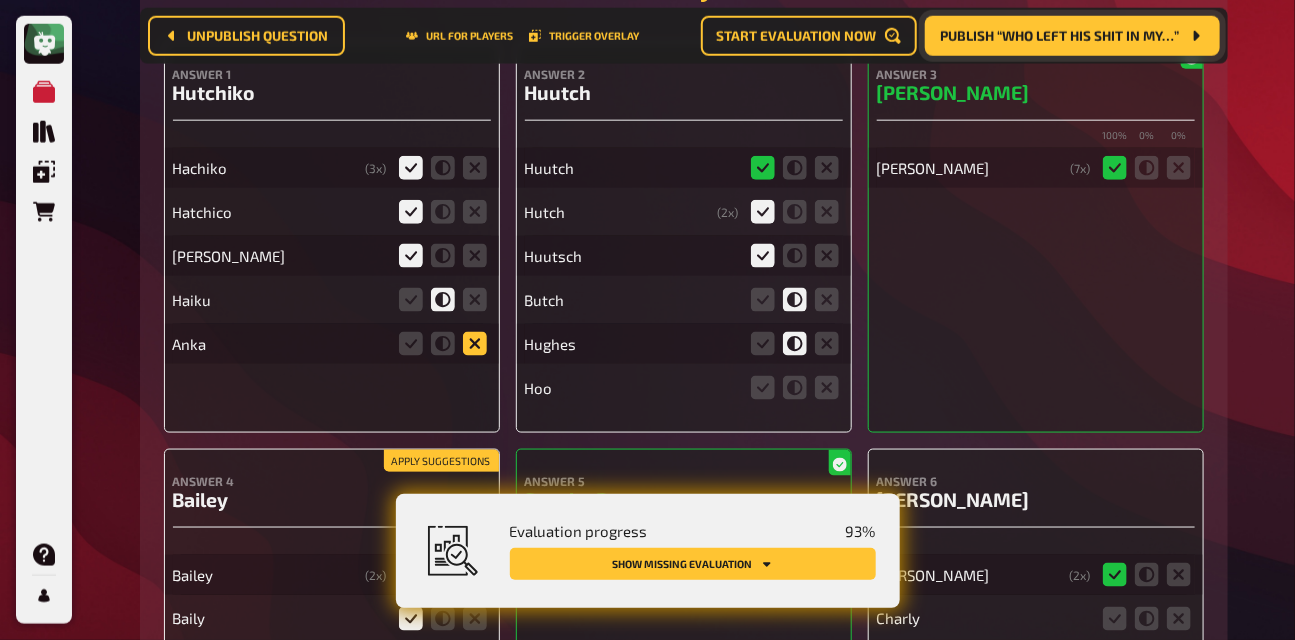 click at bounding box center [0, 0] 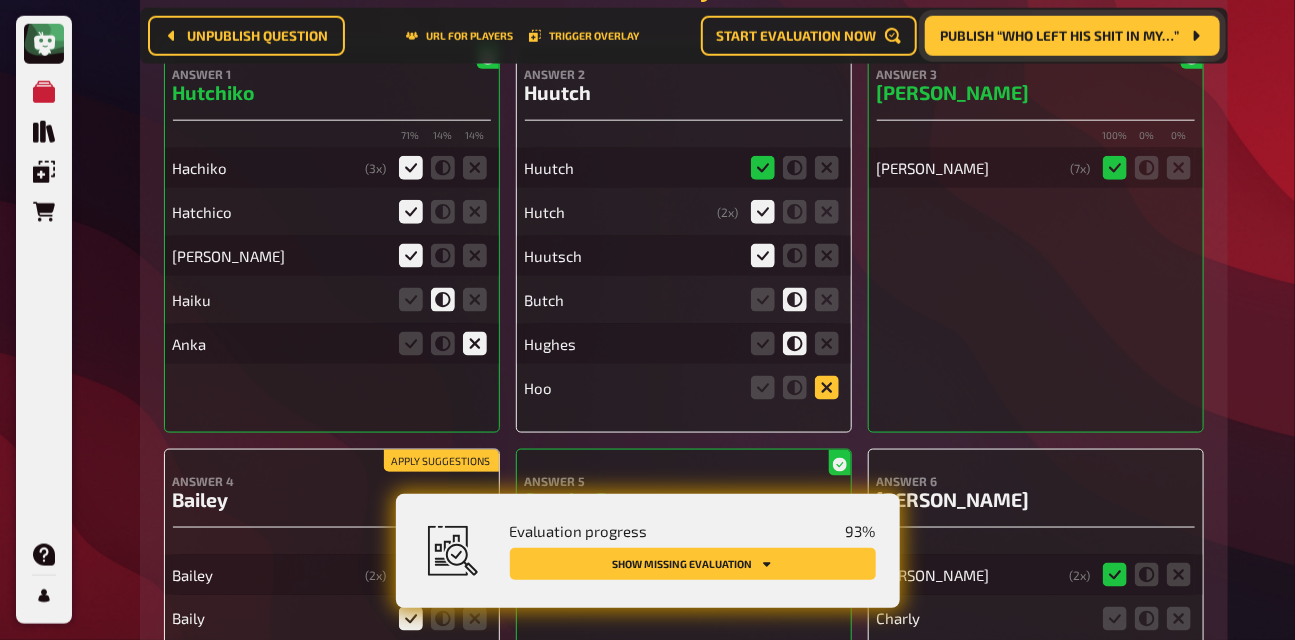 click 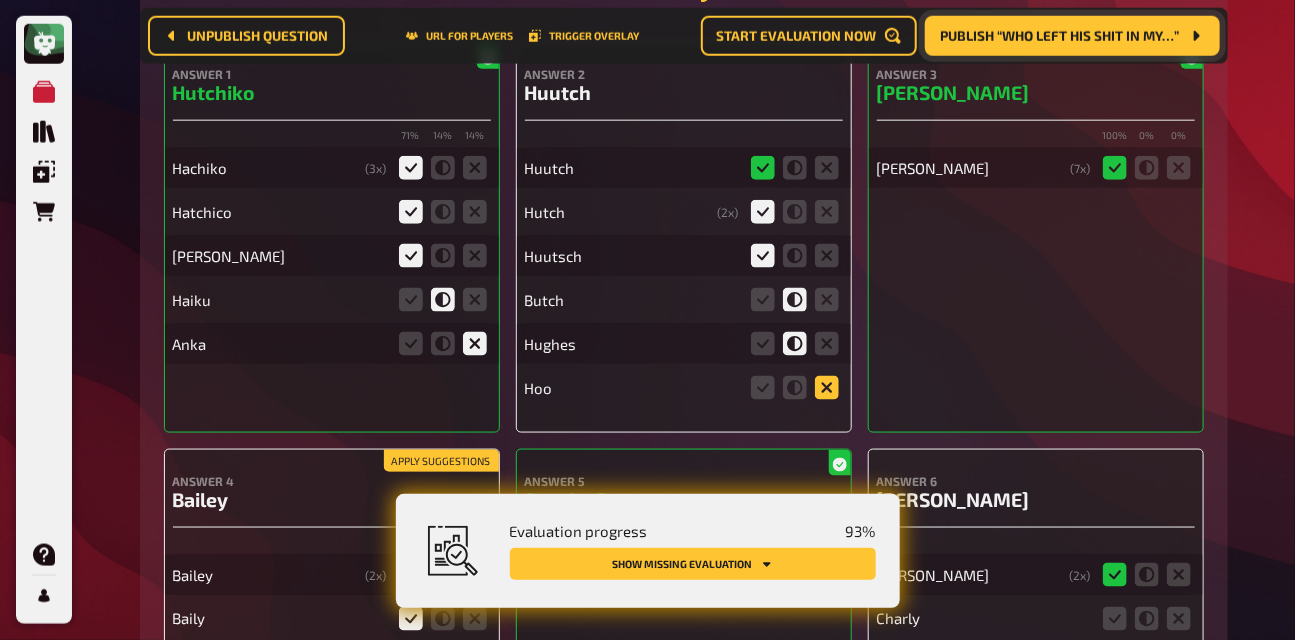 click at bounding box center [0, 0] 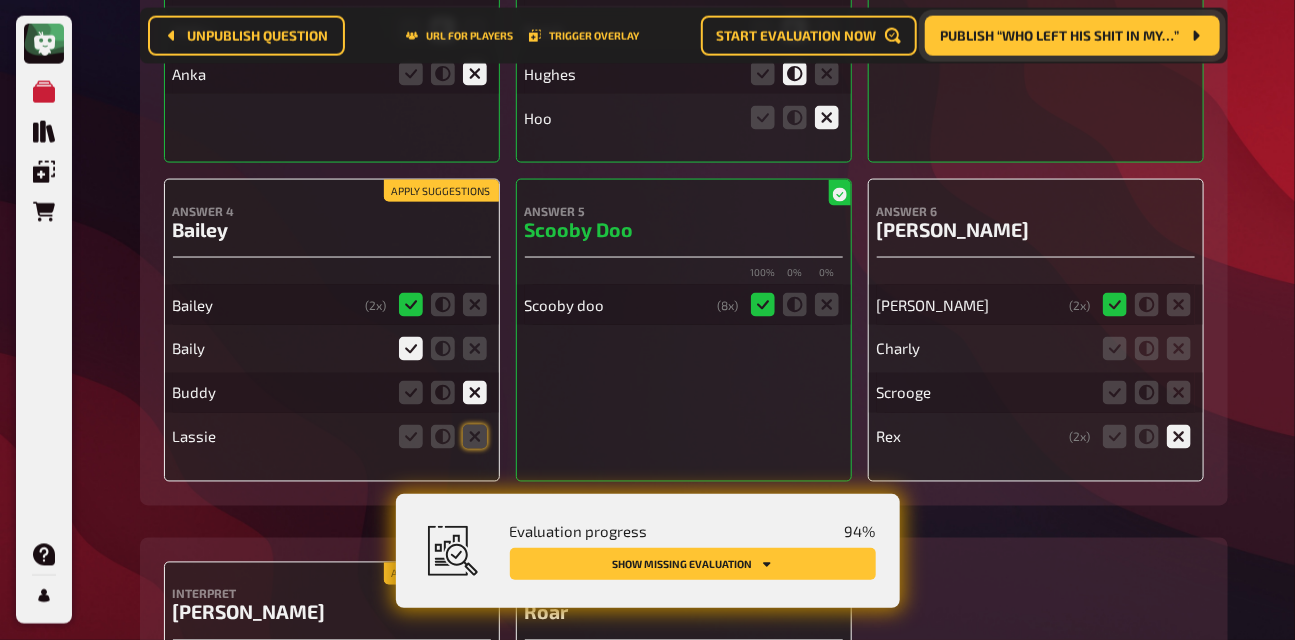scroll, scrollTop: 15370, scrollLeft: 0, axis: vertical 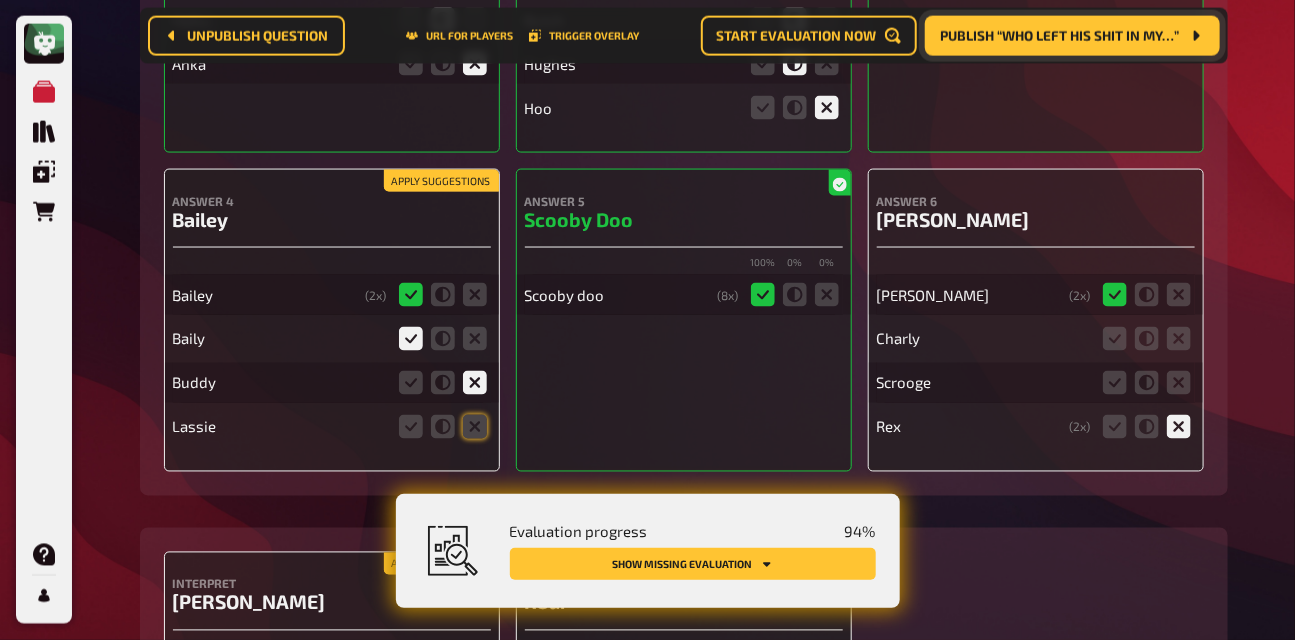 click on "Apply suggestions" at bounding box center (441, 181) 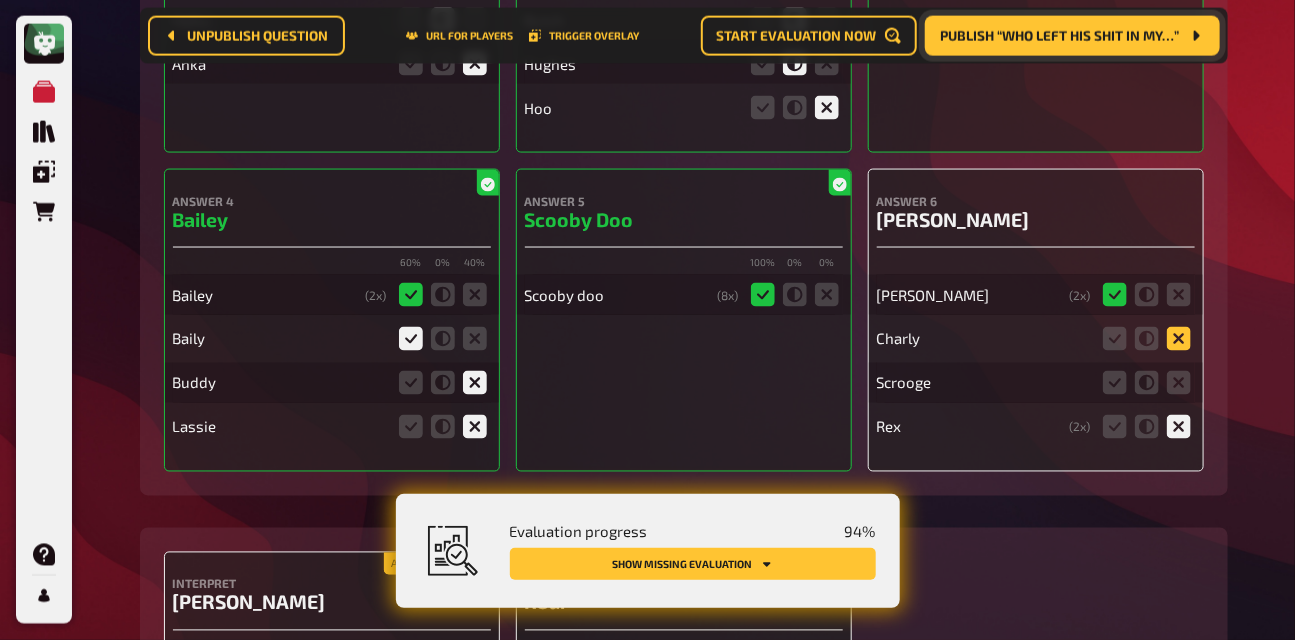 click 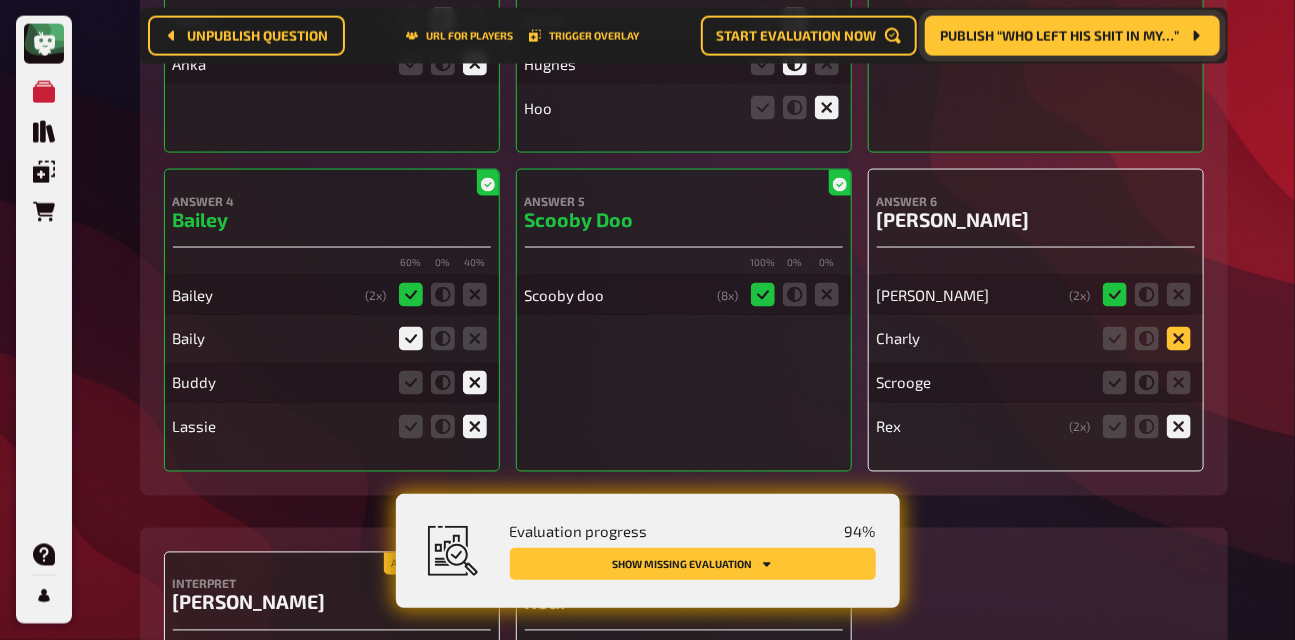 click at bounding box center (0, 0) 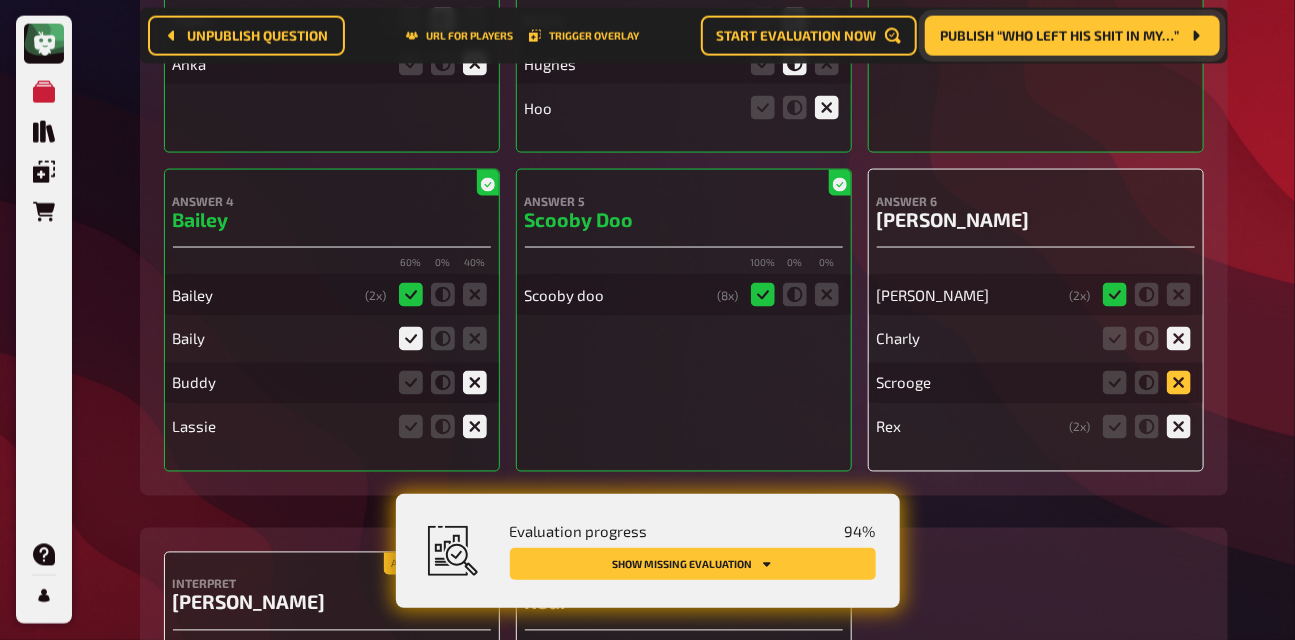 click 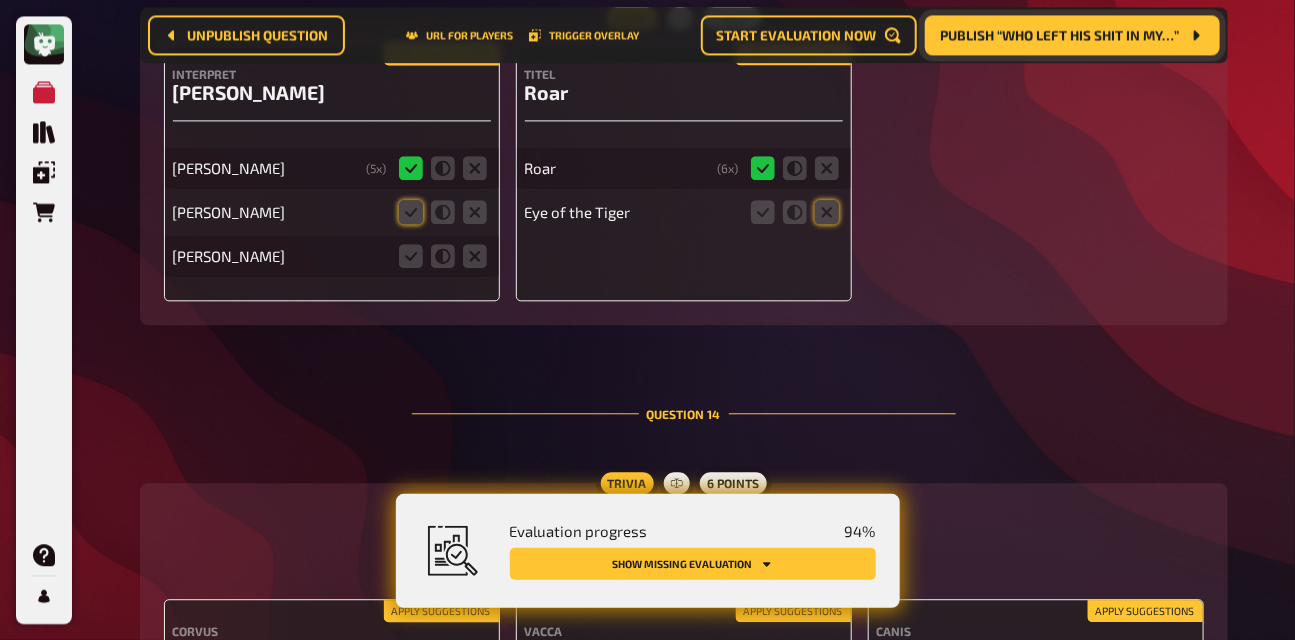 scroll, scrollTop: 15930, scrollLeft: 0, axis: vertical 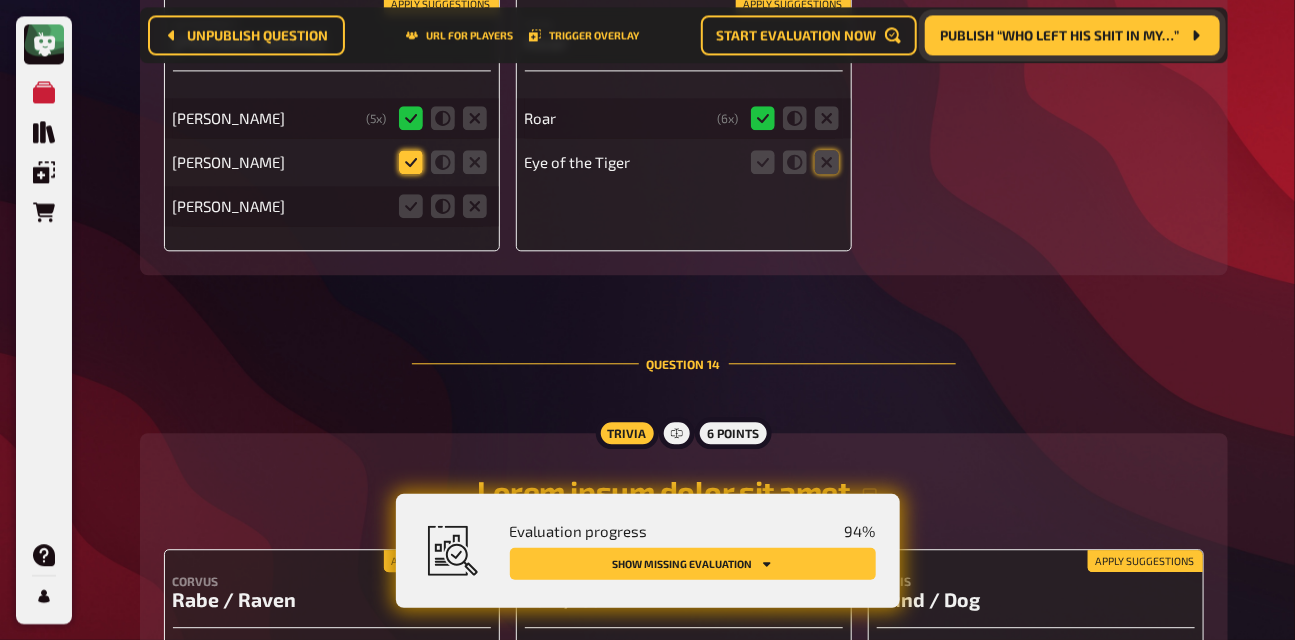 click 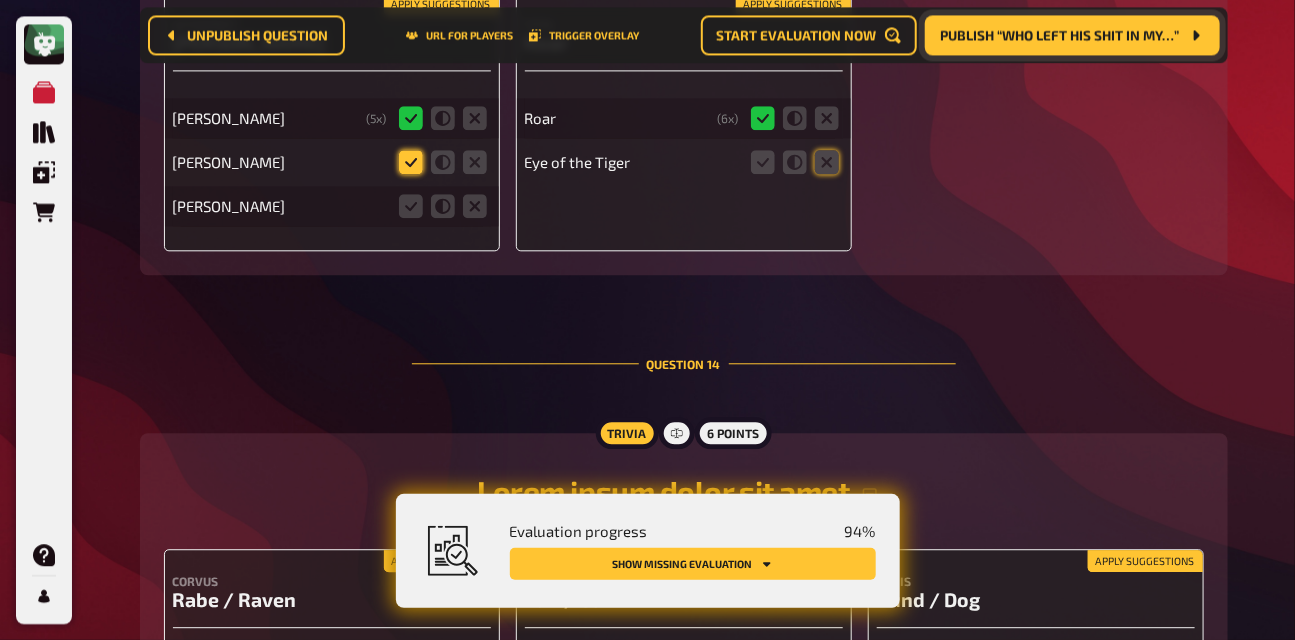 click at bounding box center (0, 0) 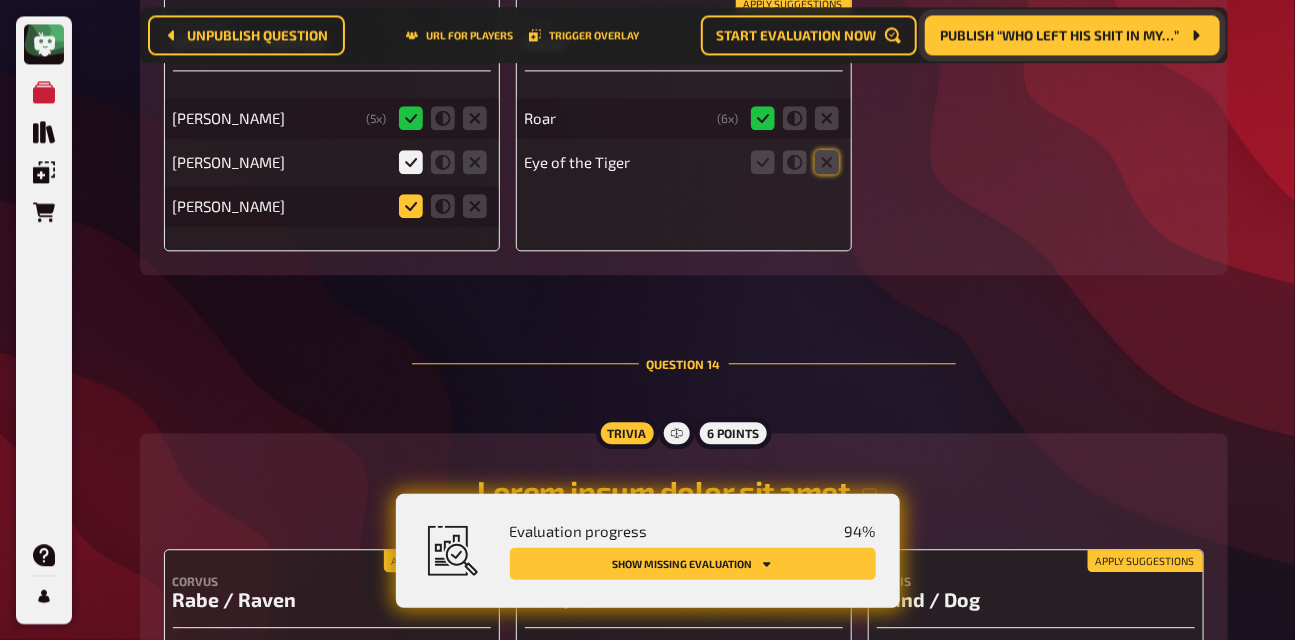 click 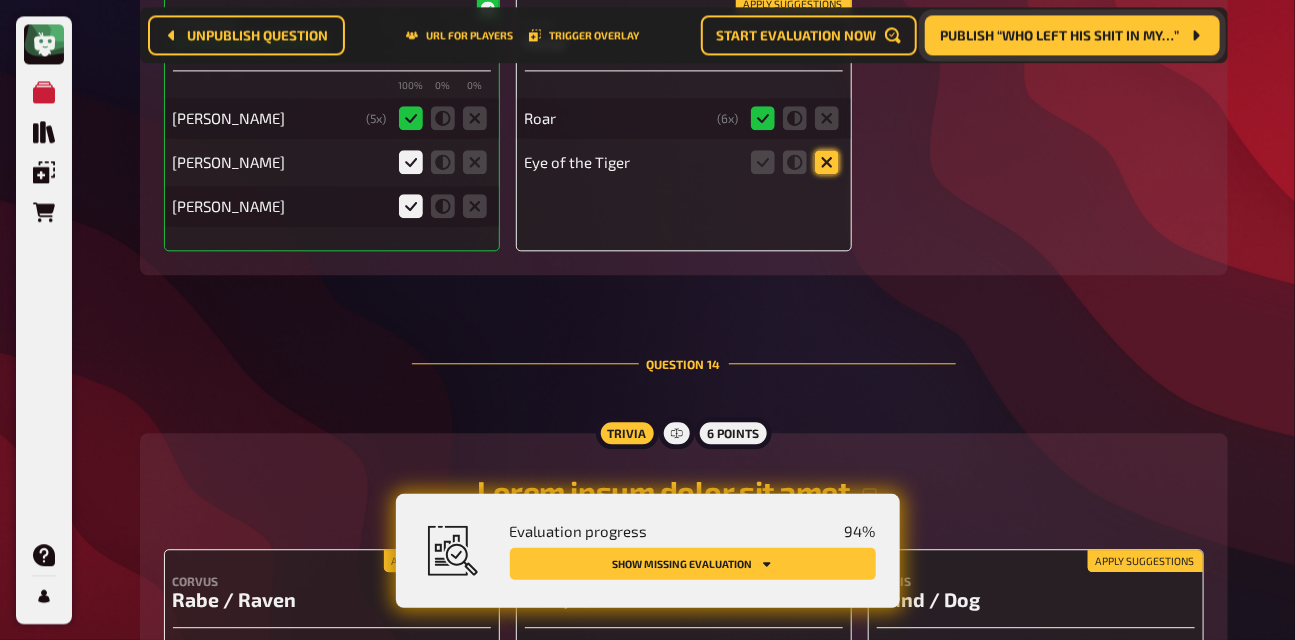 click 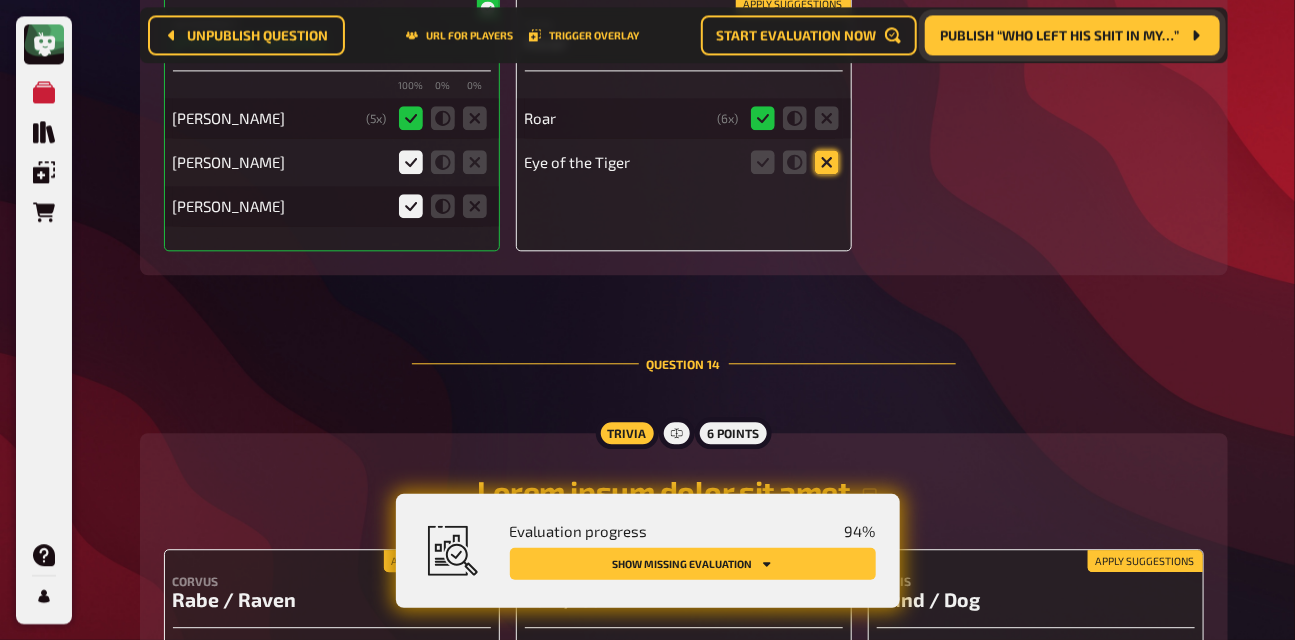 click at bounding box center [0, 0] 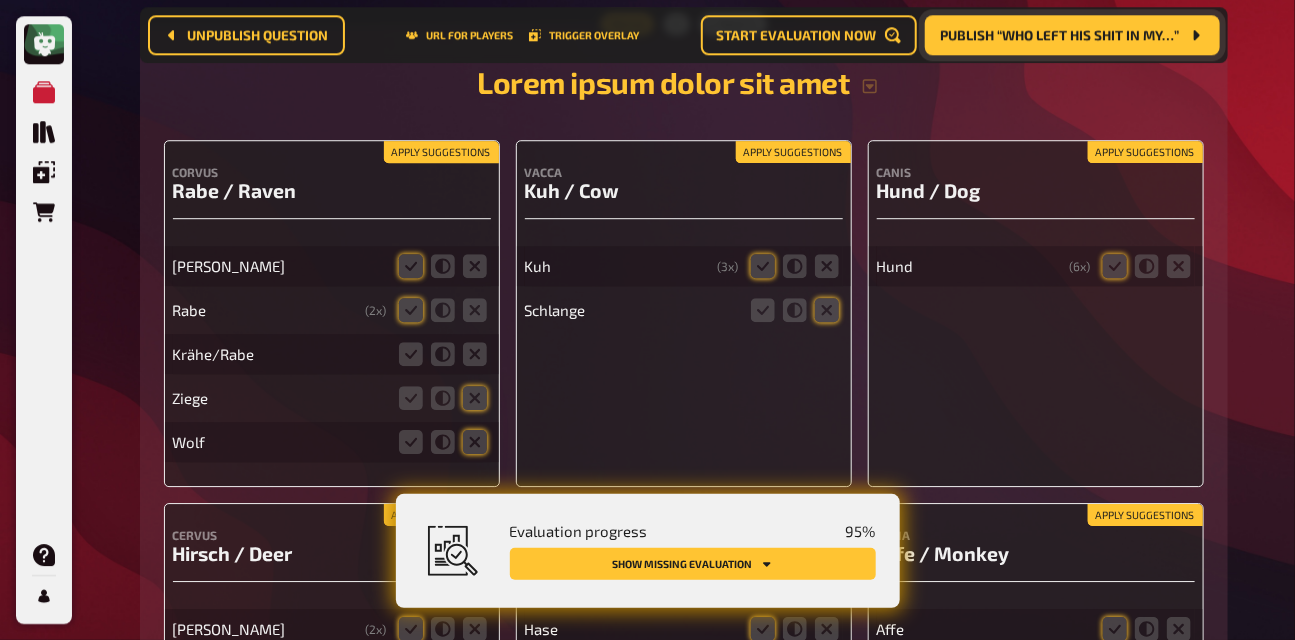 scroll, scrollTop: 16349, scrollLeft: 0, axis: vertical 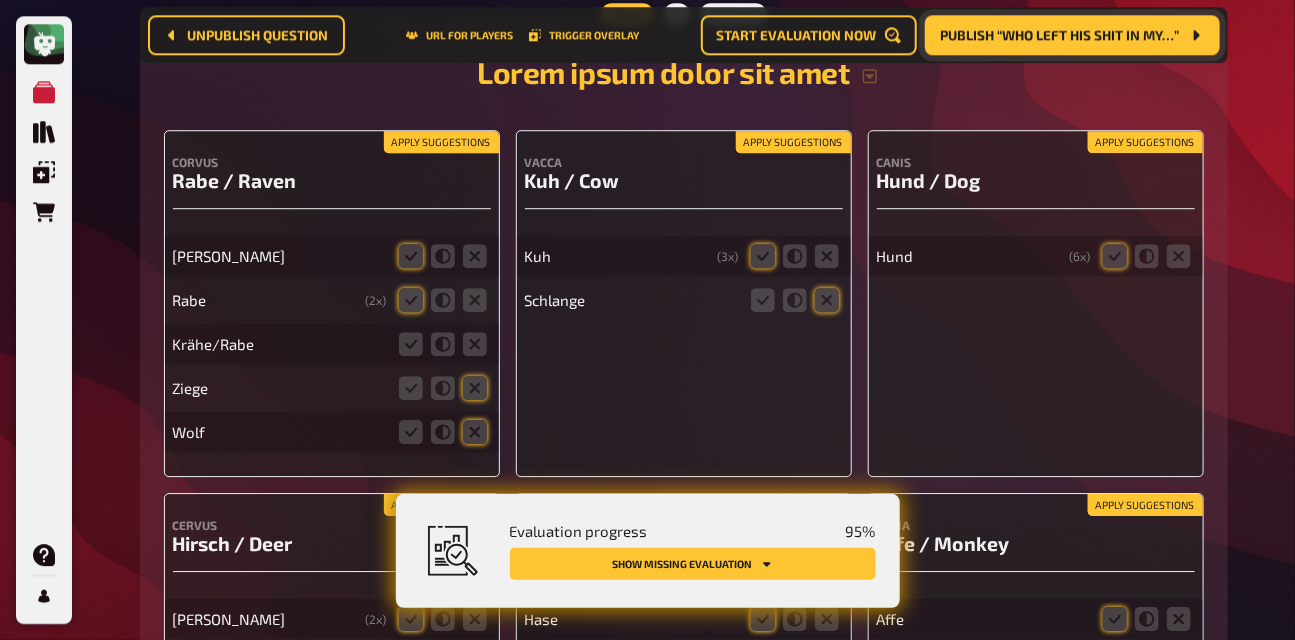 click on "Apply suggestions" at bounding box center [441, 142] 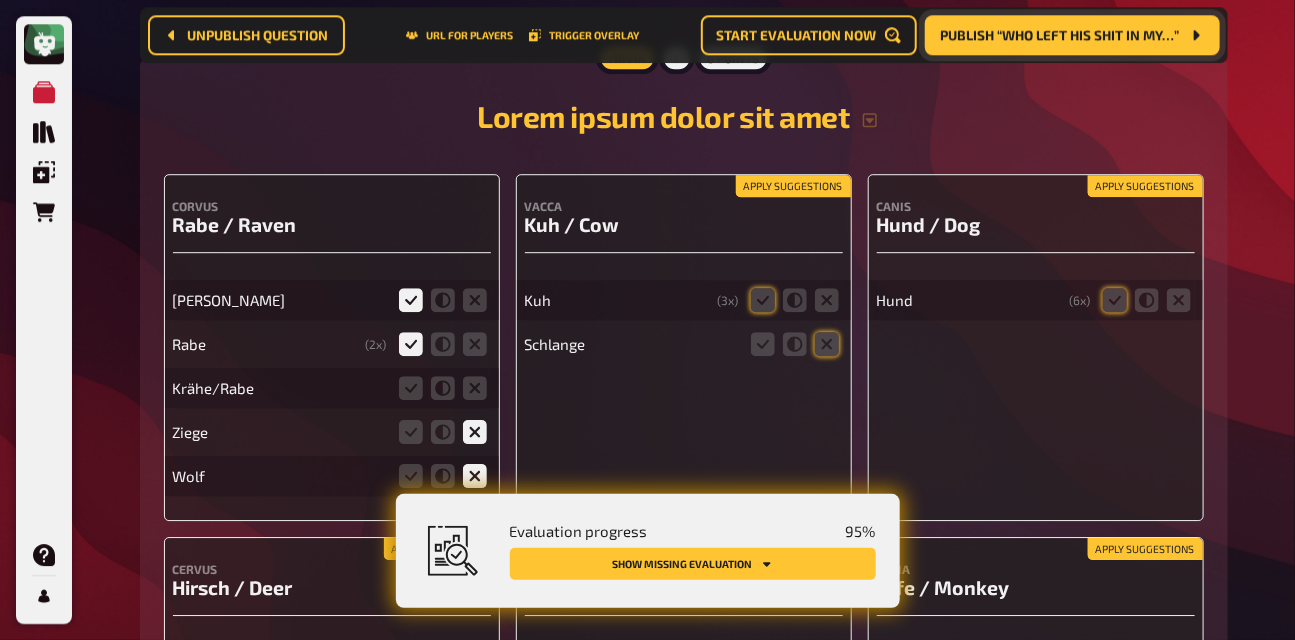 scroll, scrollTop: 16393, scrollLeft: 0, axis: vertical 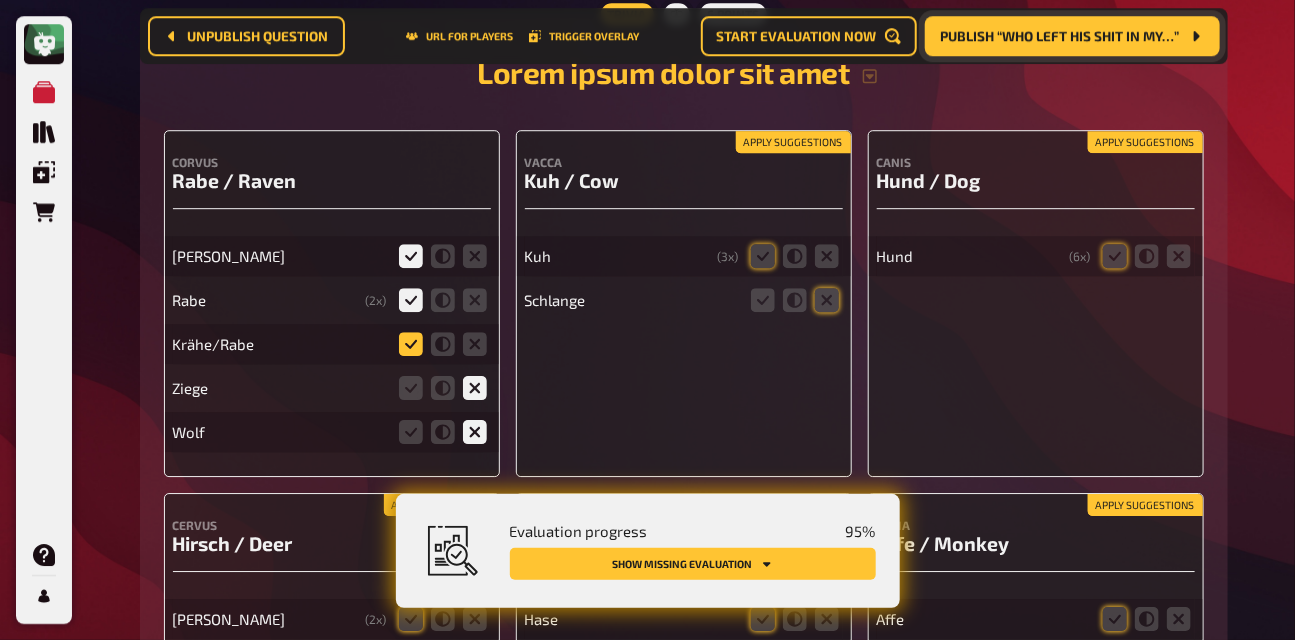 click 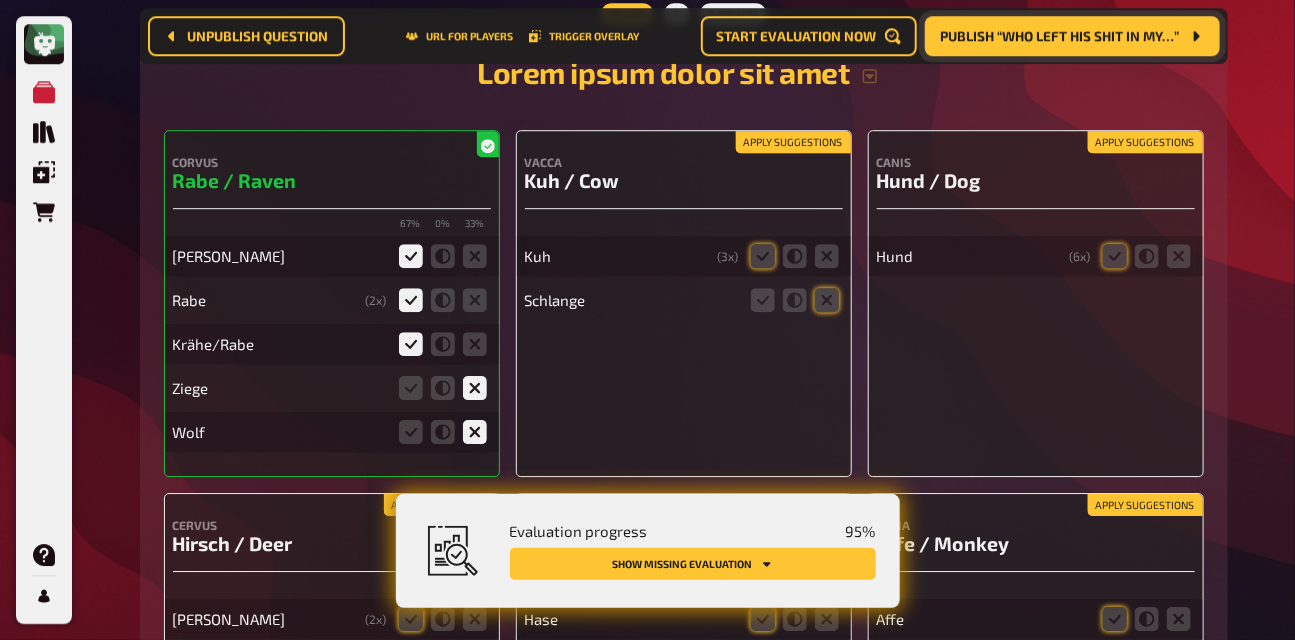 click on "Apply suggestions" at bounding box center [793, 142] 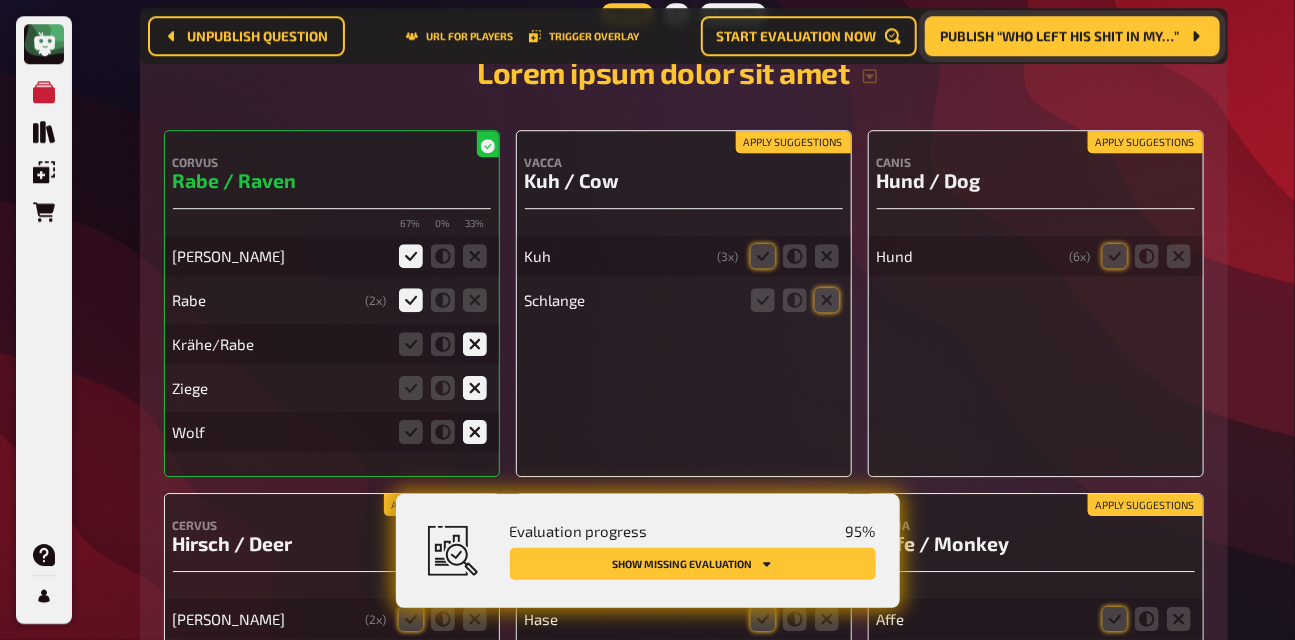 scroll, scrollTop: 16349, scrollLeft: 0, axis: vertical 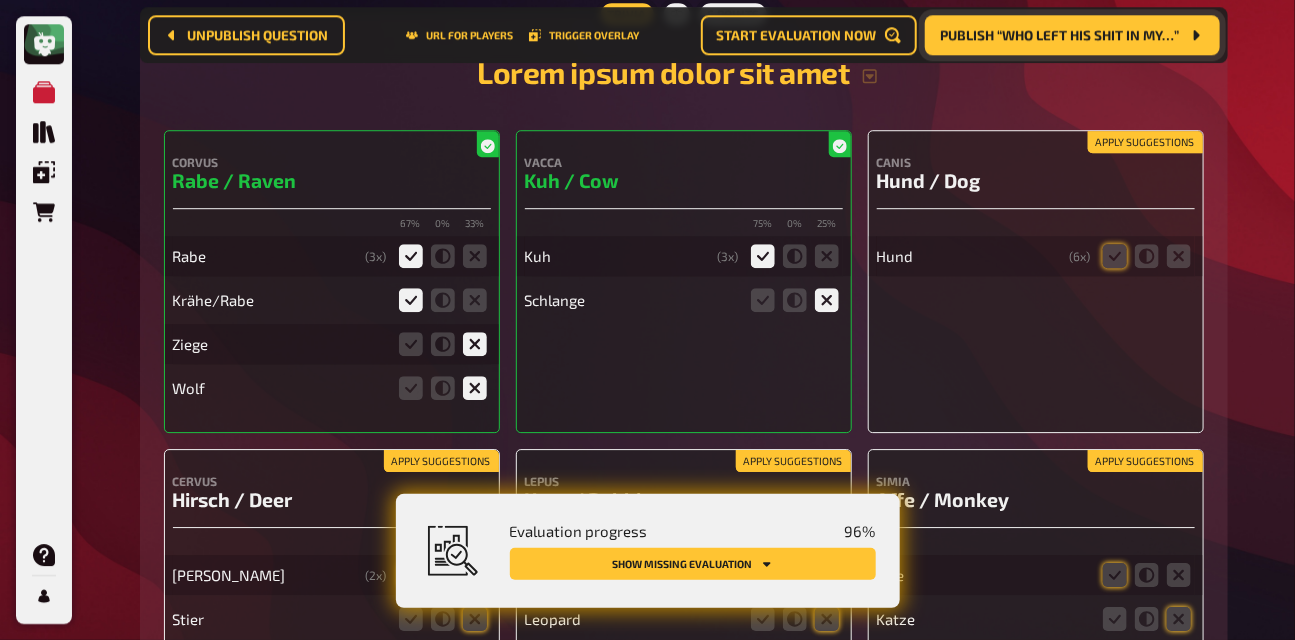click on "Apply suggestions" at bounding box center (1145, 142) 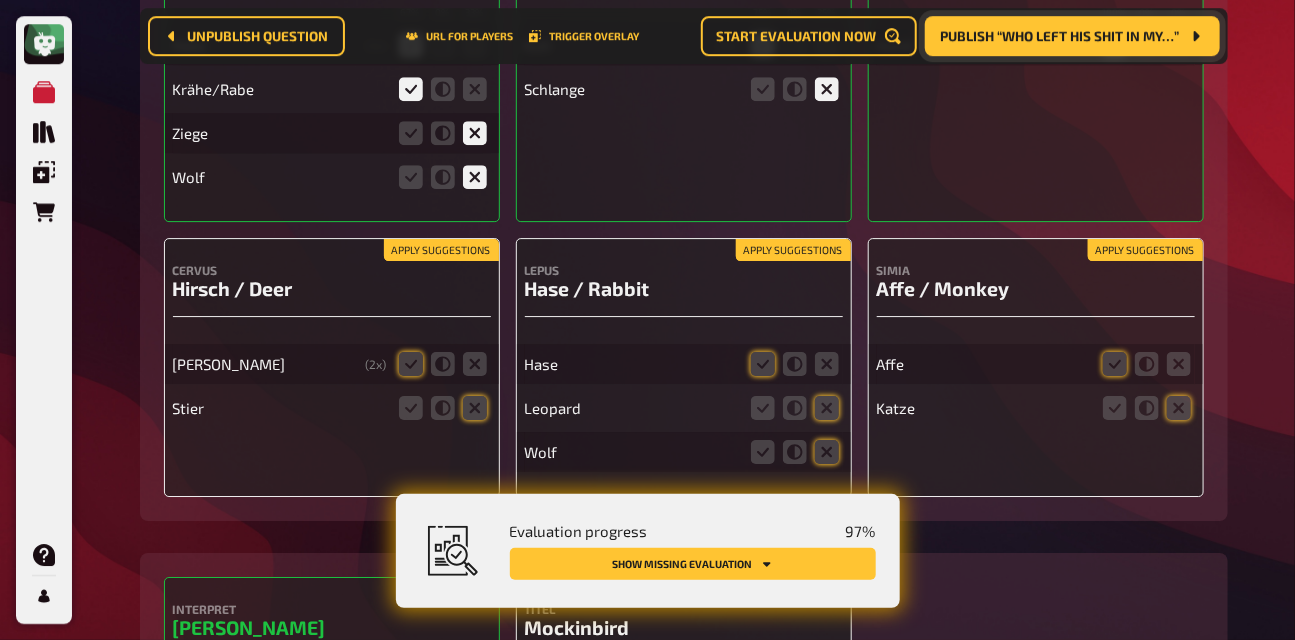 scroll, scrollTop: 16580, scrollLeft: 0, axis: vertical 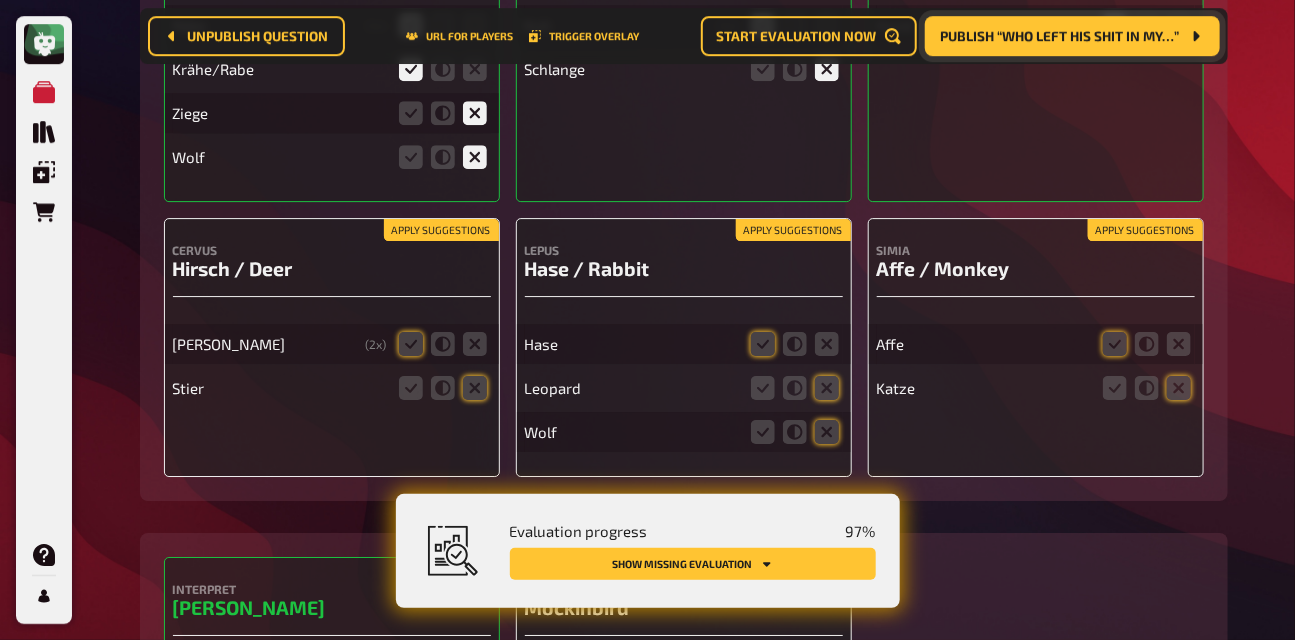 click on "Apply suggestions" at bounding box center [1145, 230] 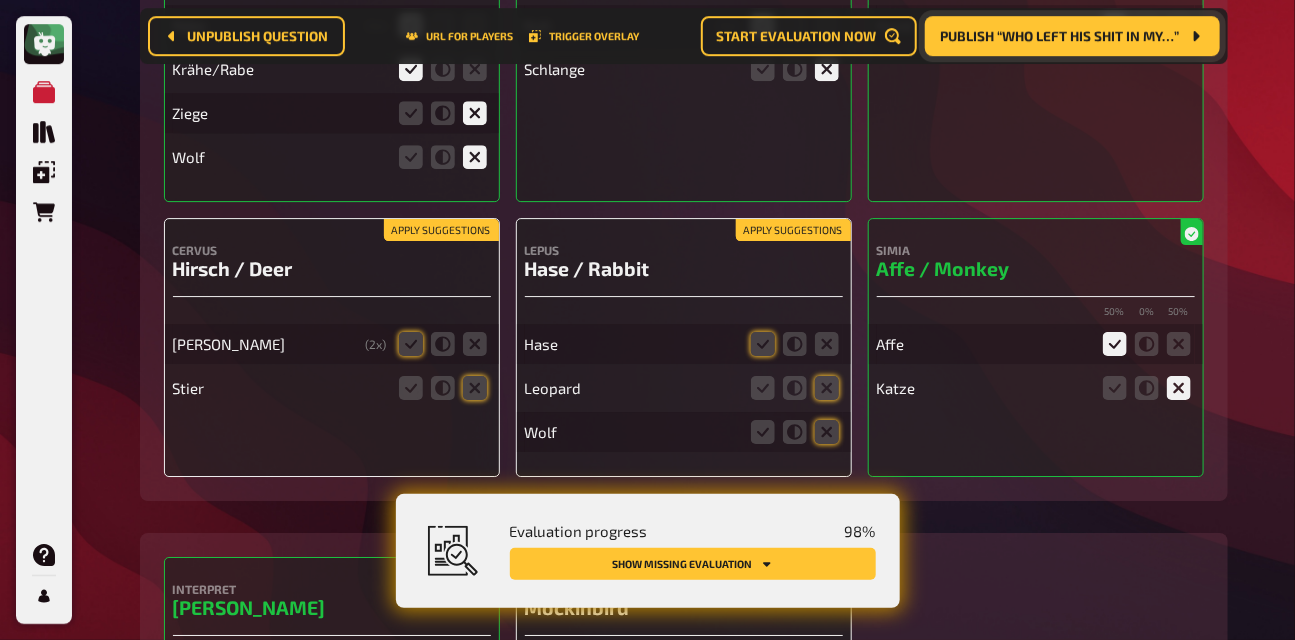 click on "Apply suggestions" at bounding box center [793, 230] 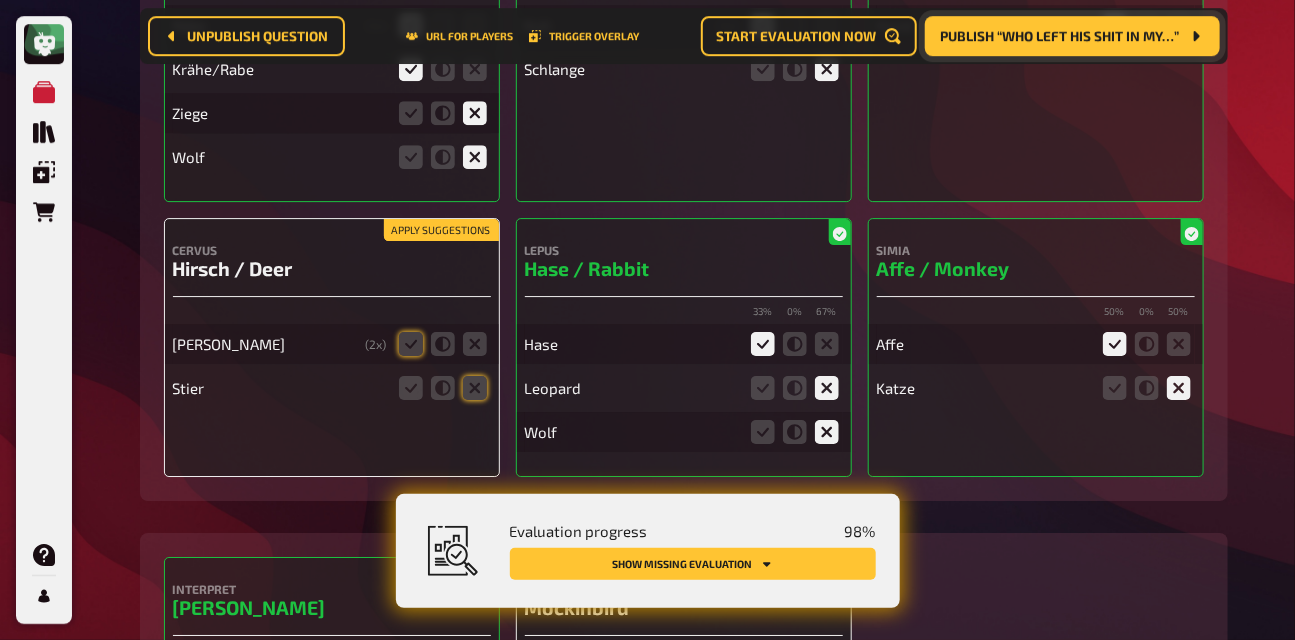 click on "Apply suggestions" at bounding box center [441, 230] 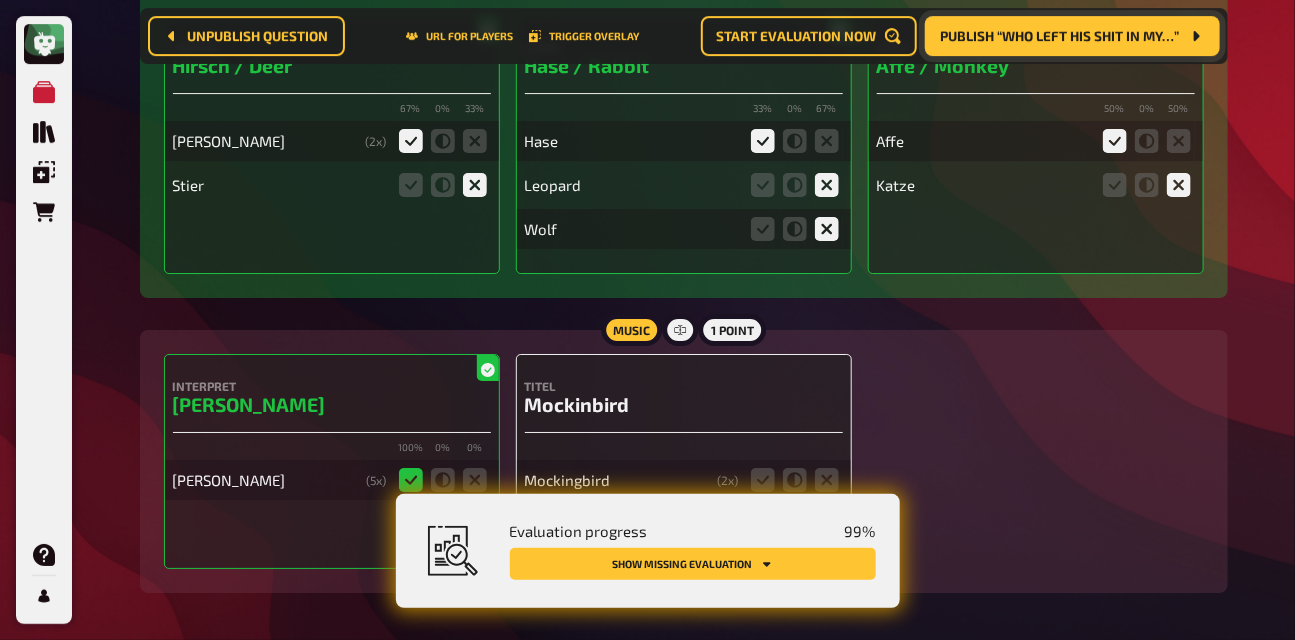 scroll, scrollTop: 16869, scrollLeft: 0, axis: vertical 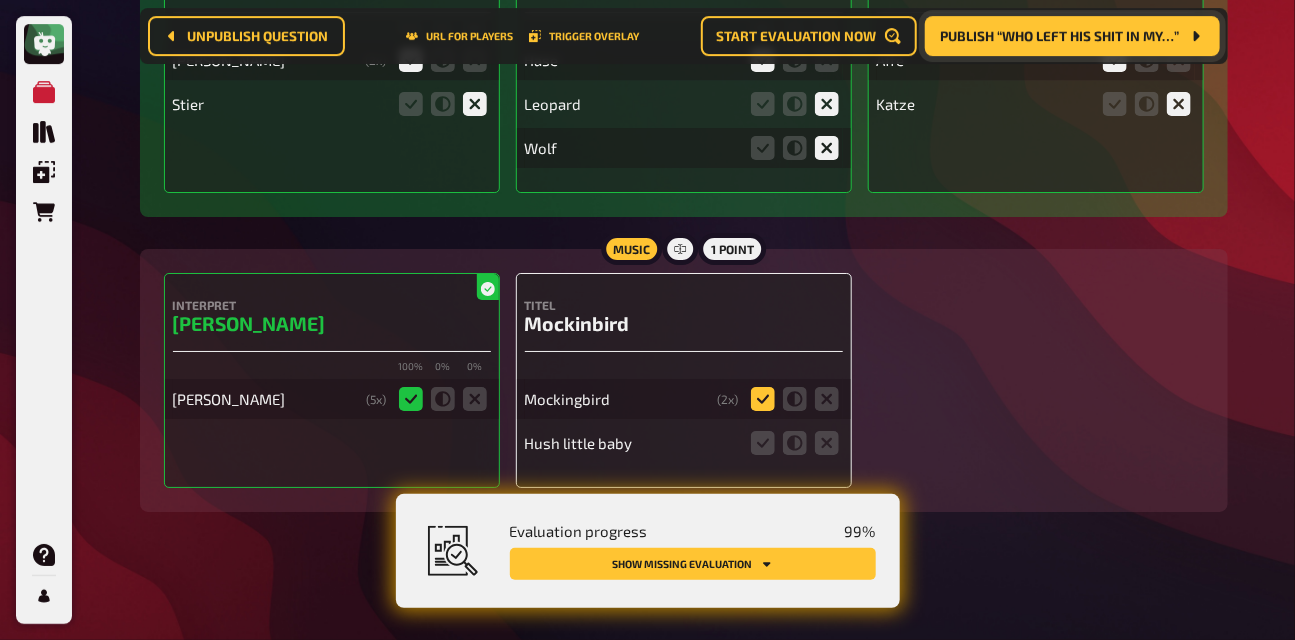 click 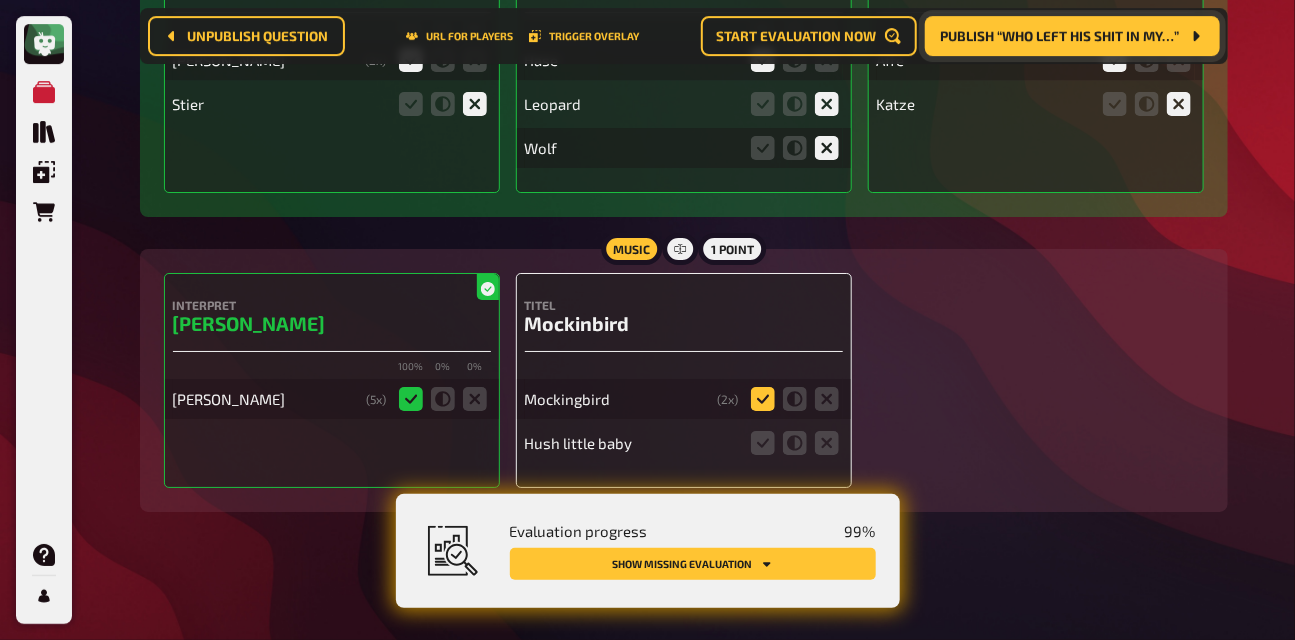 click at bounding box center [0, 0] 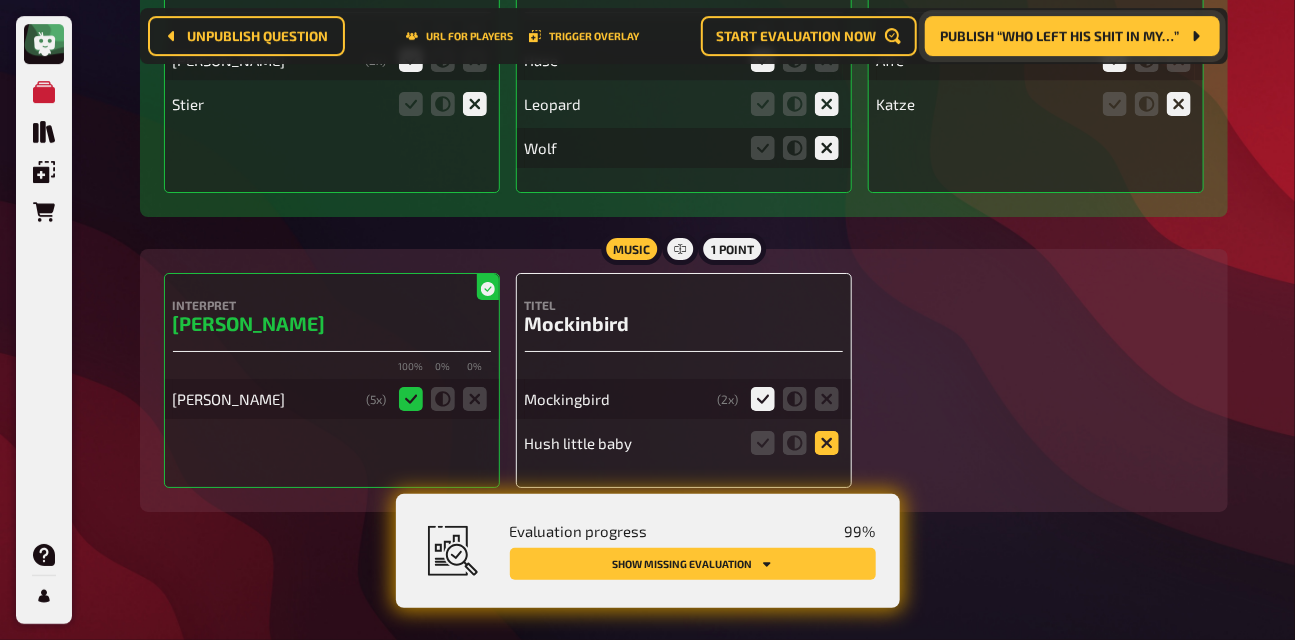 click 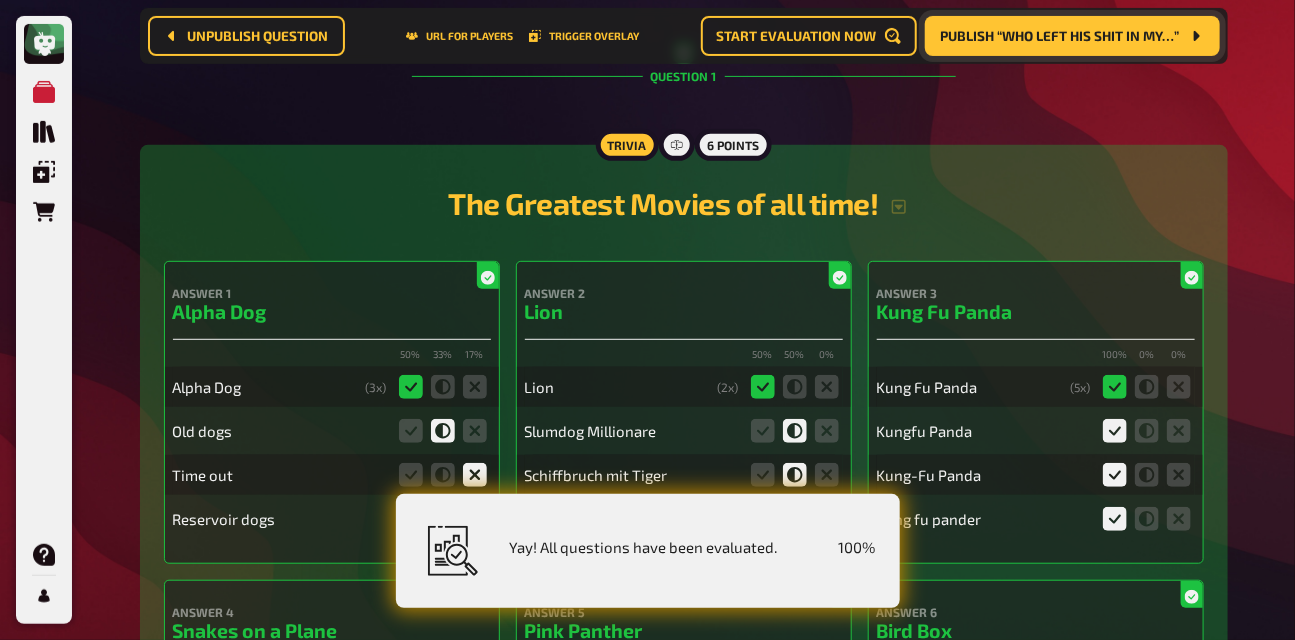 scroll, scrollTop: 0, scrollLeft: 0, axis: both 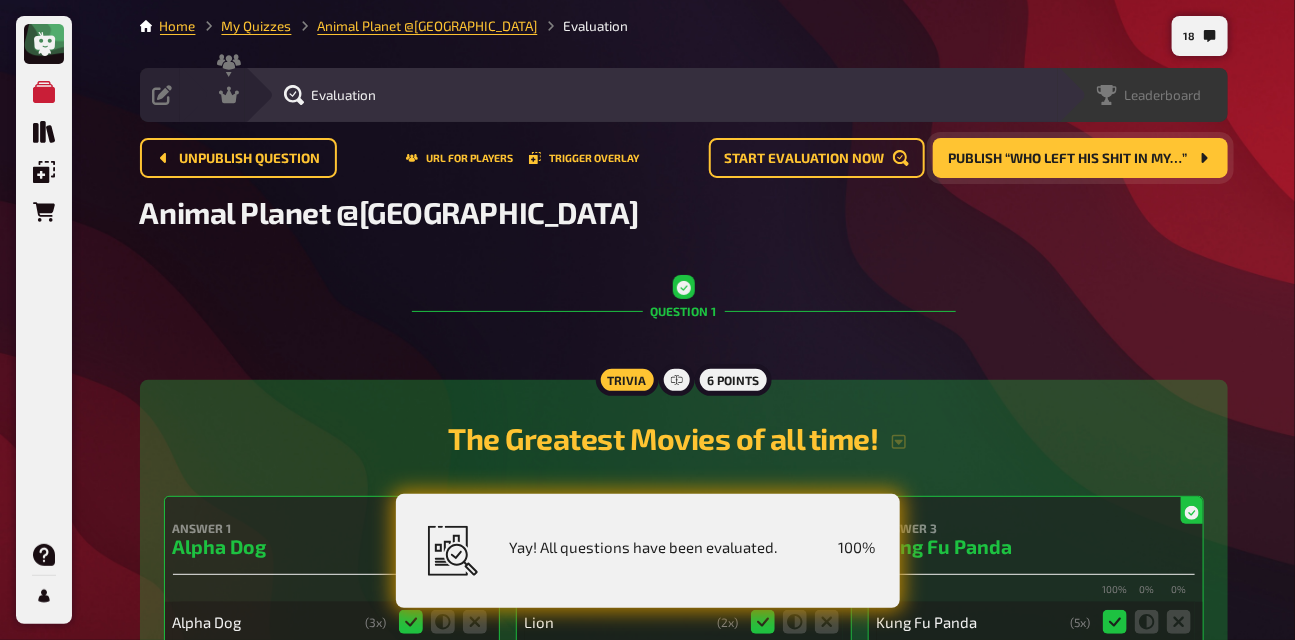 click on "Leaderboard" at bounding box center [1163, 95] 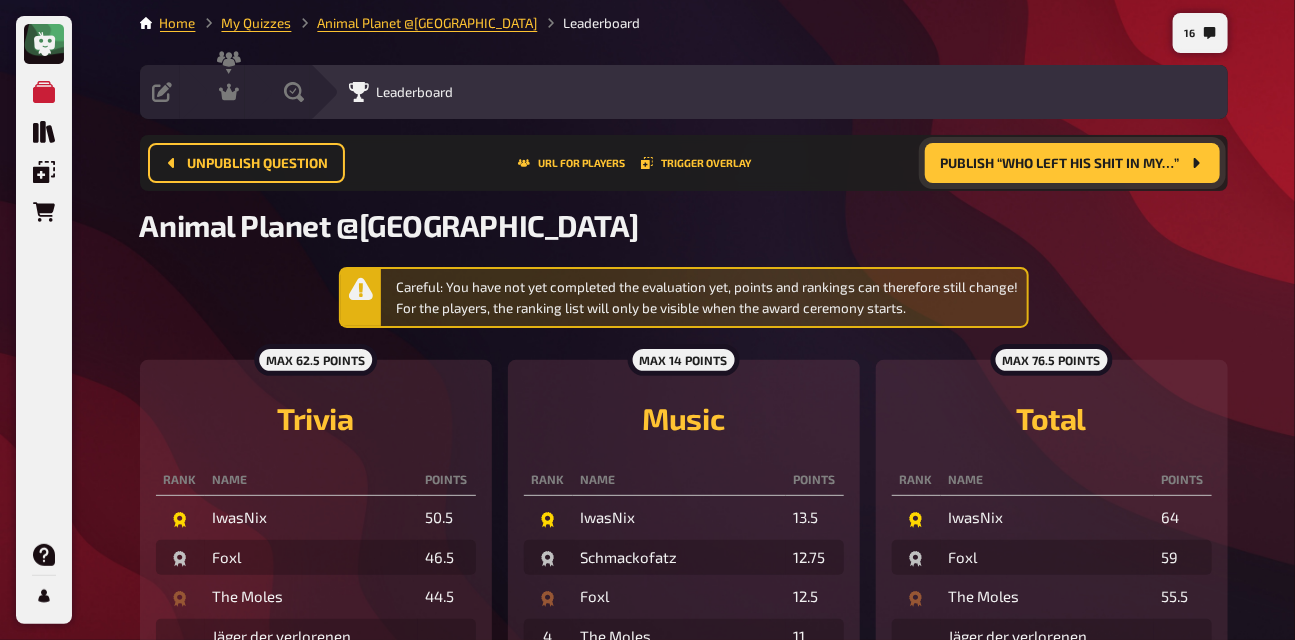 scroll, scrollTop: 0, scrollLeft: 0, axis: both 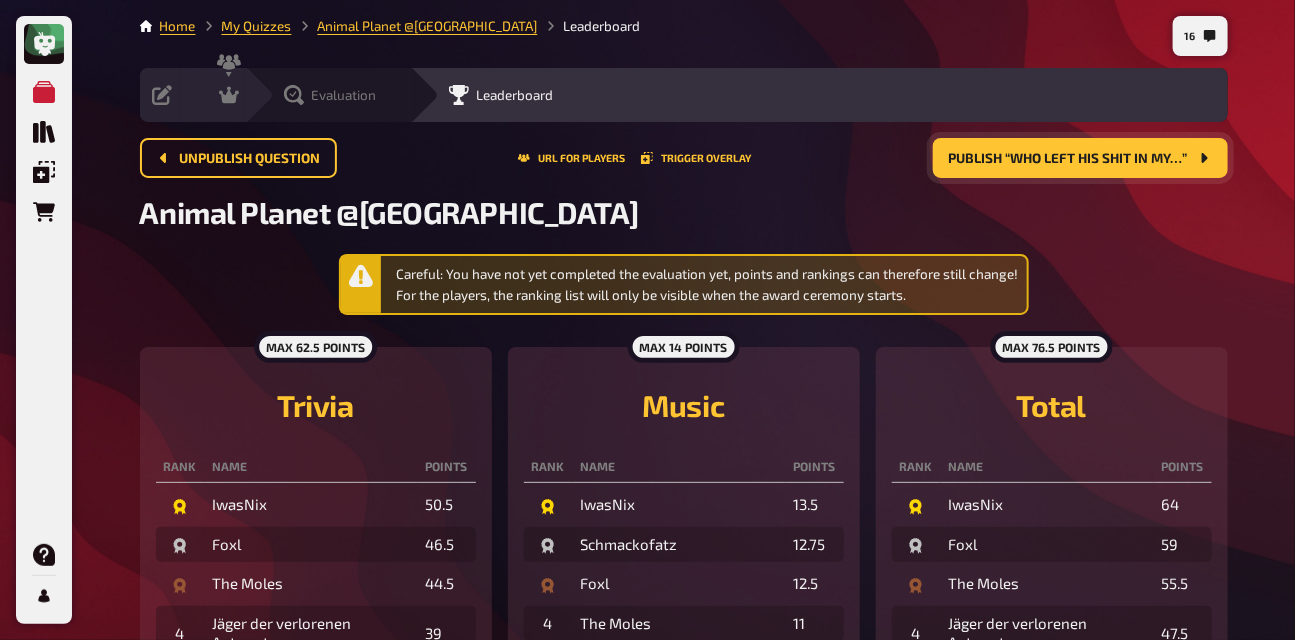 click on "Evaluation" at bounding box center (344, 95) 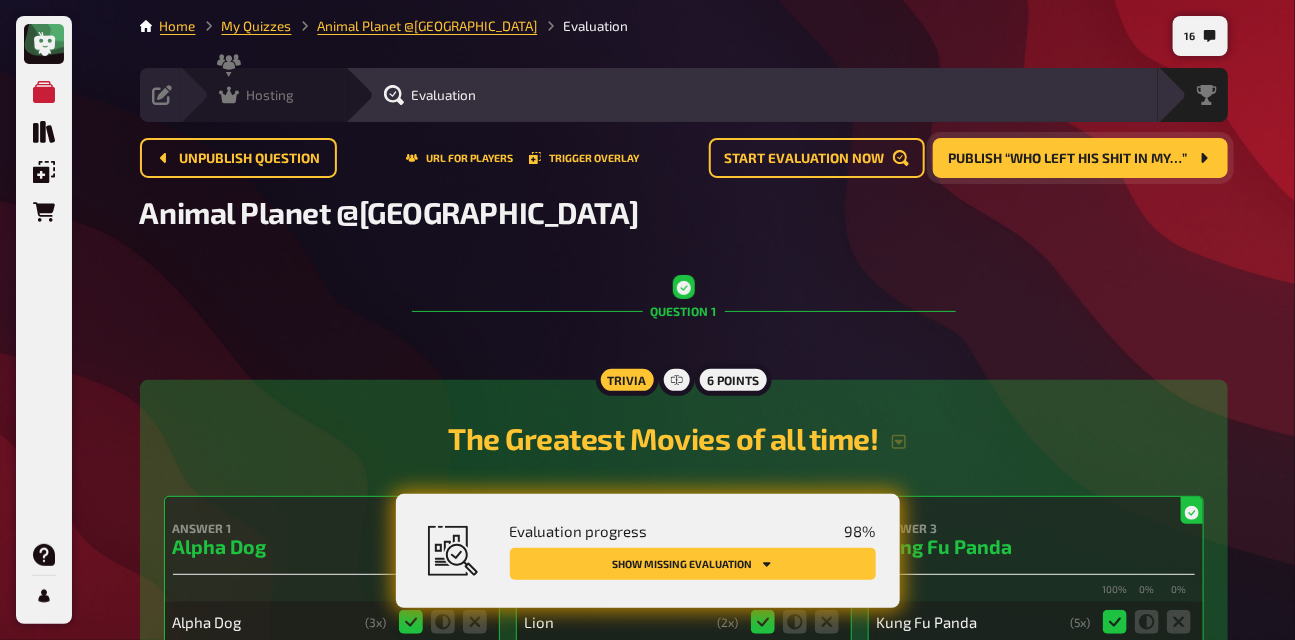 click on "Hosting" at bounding box center (271, 95) 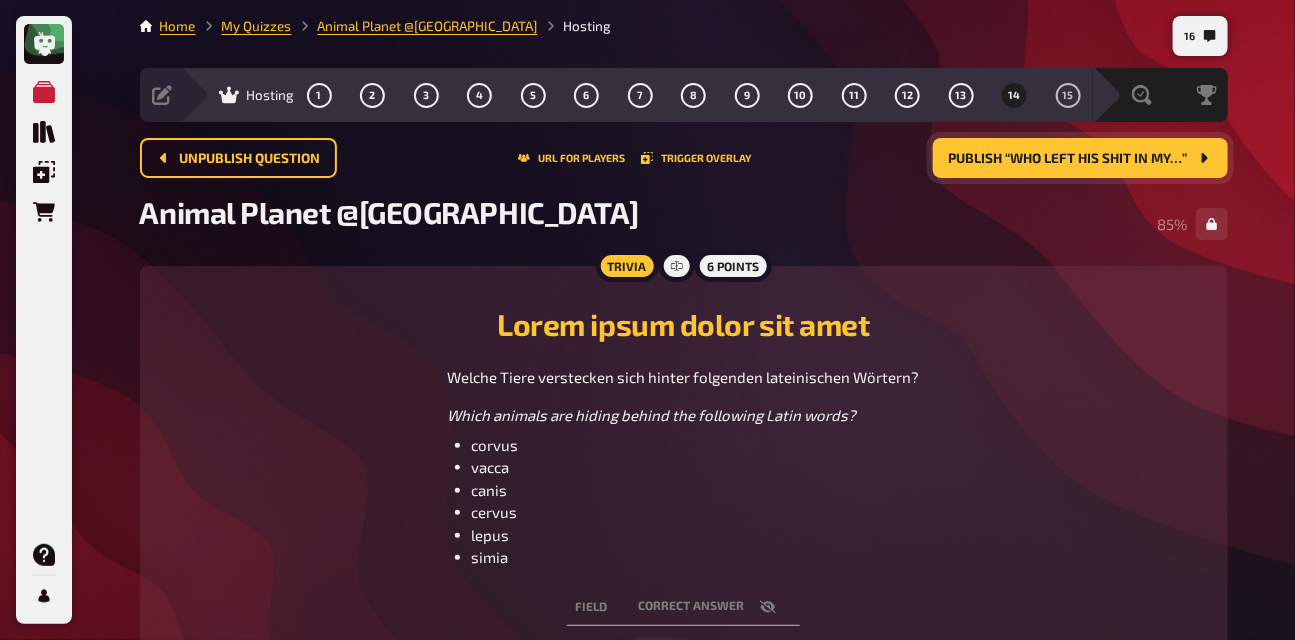 click on "Publish “Who left his shit in my…”" at bounding box center [1068, 159] 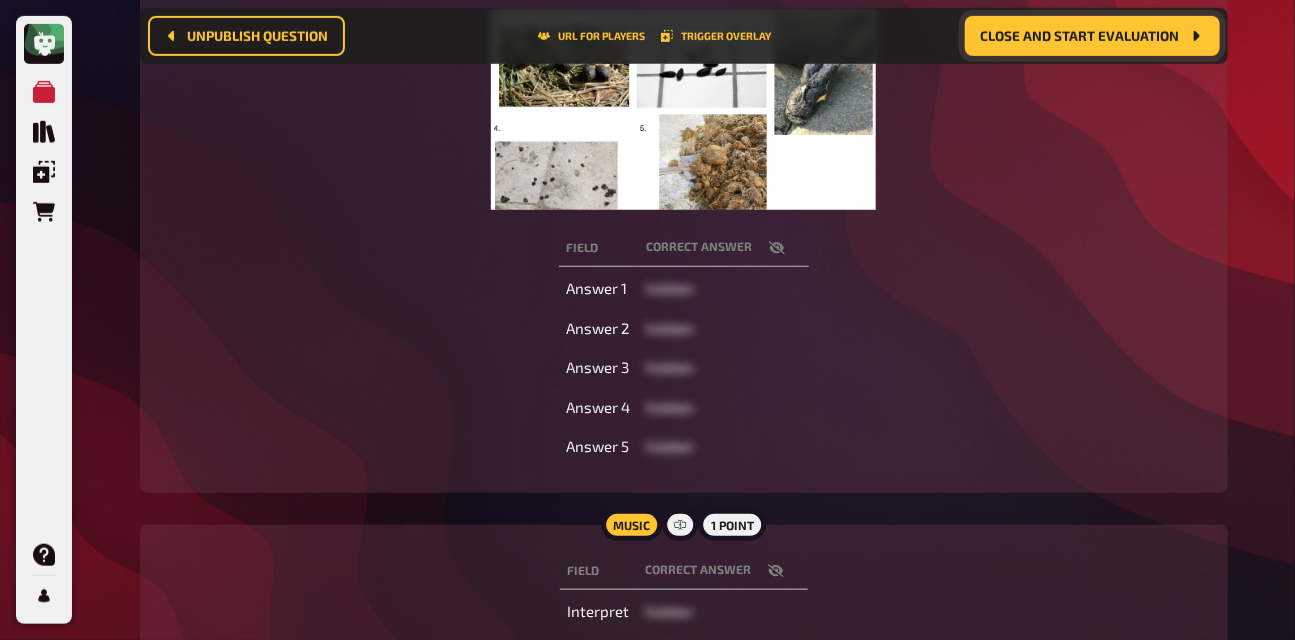 scroll, scrollTop: 515, scrollLeft: 0, axis: vertical 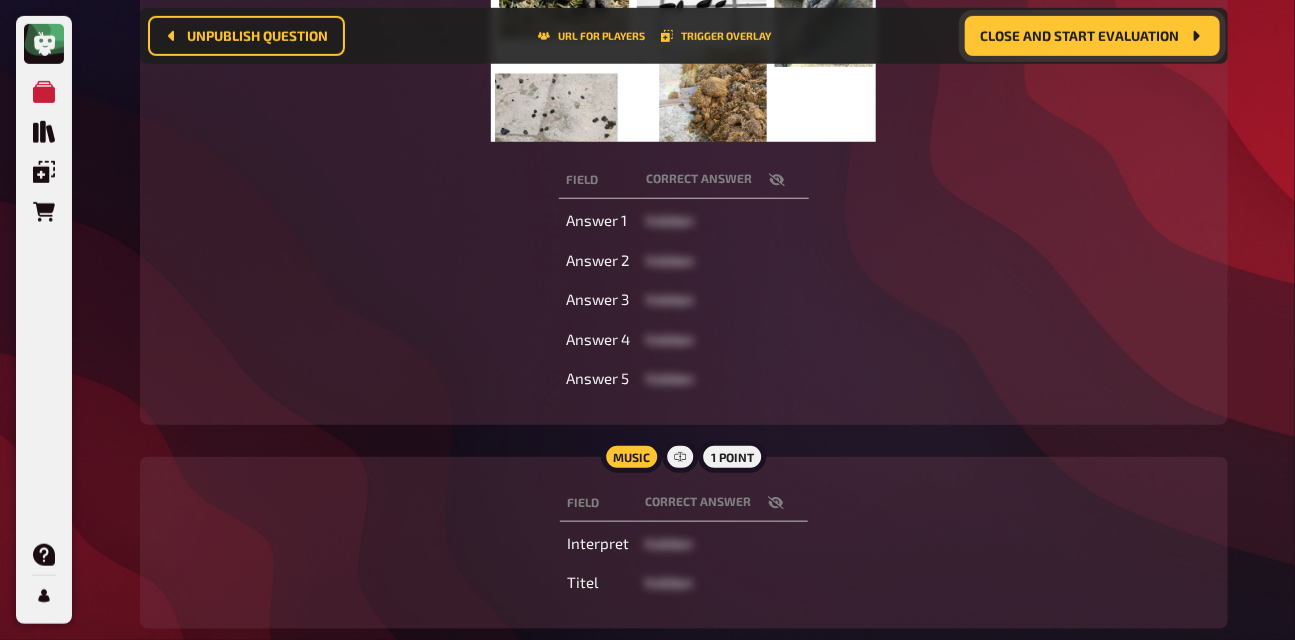 click 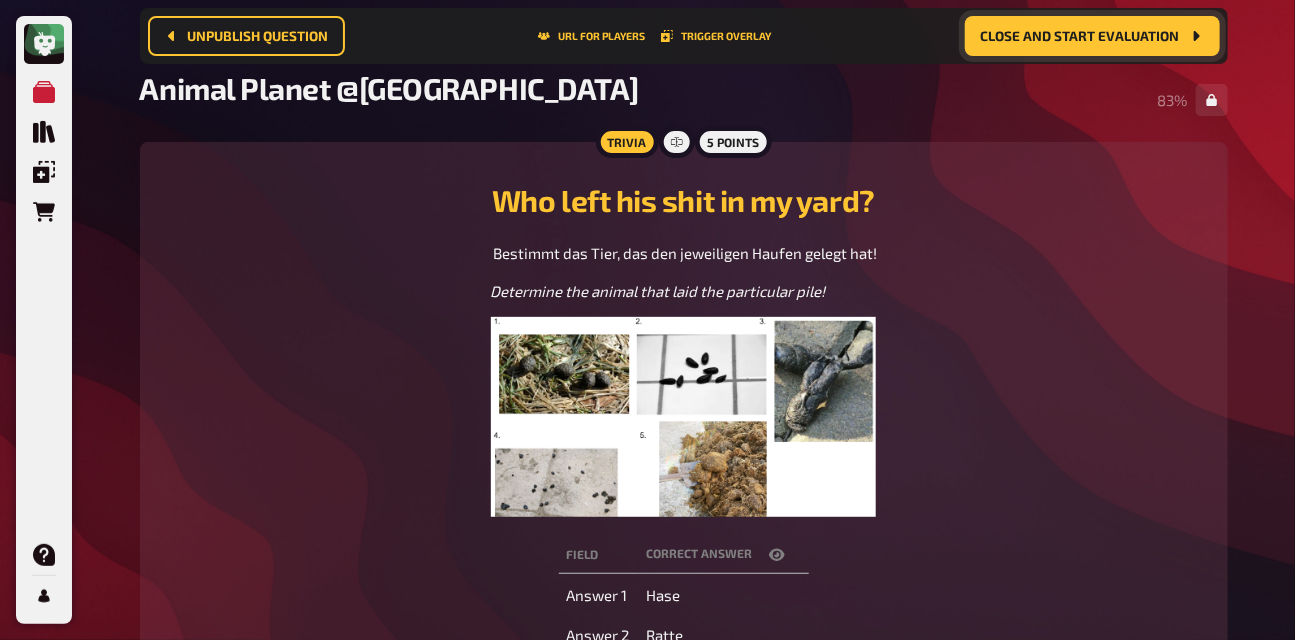 scroll, scrollTop: 0, scrollLeft: 0, axis: both 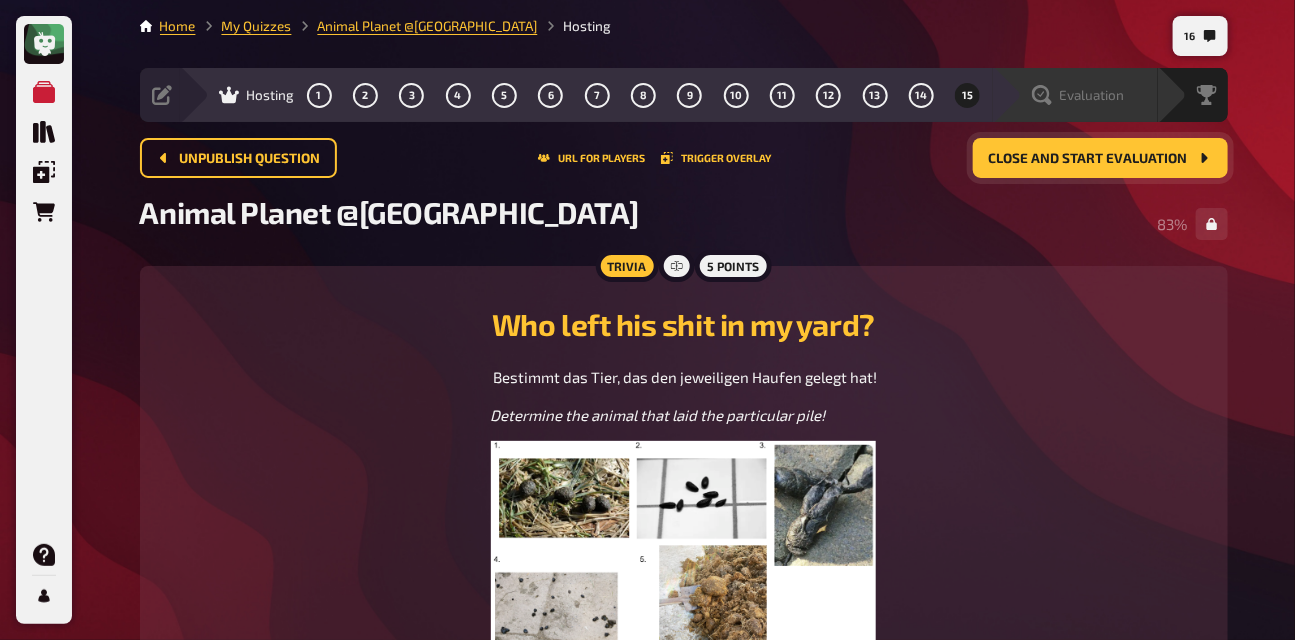 click on "Evaluation" at bounding box center [1075, 95] 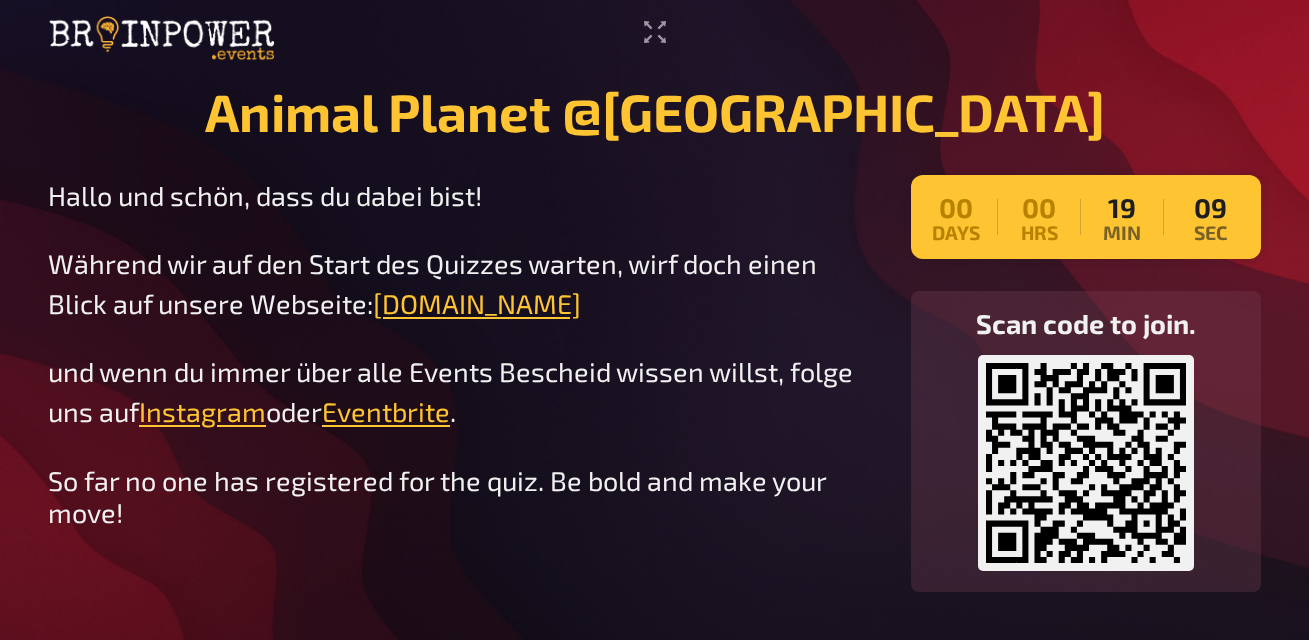 scroll, scrollTop: 0, scrollLeft: 0, axis: both 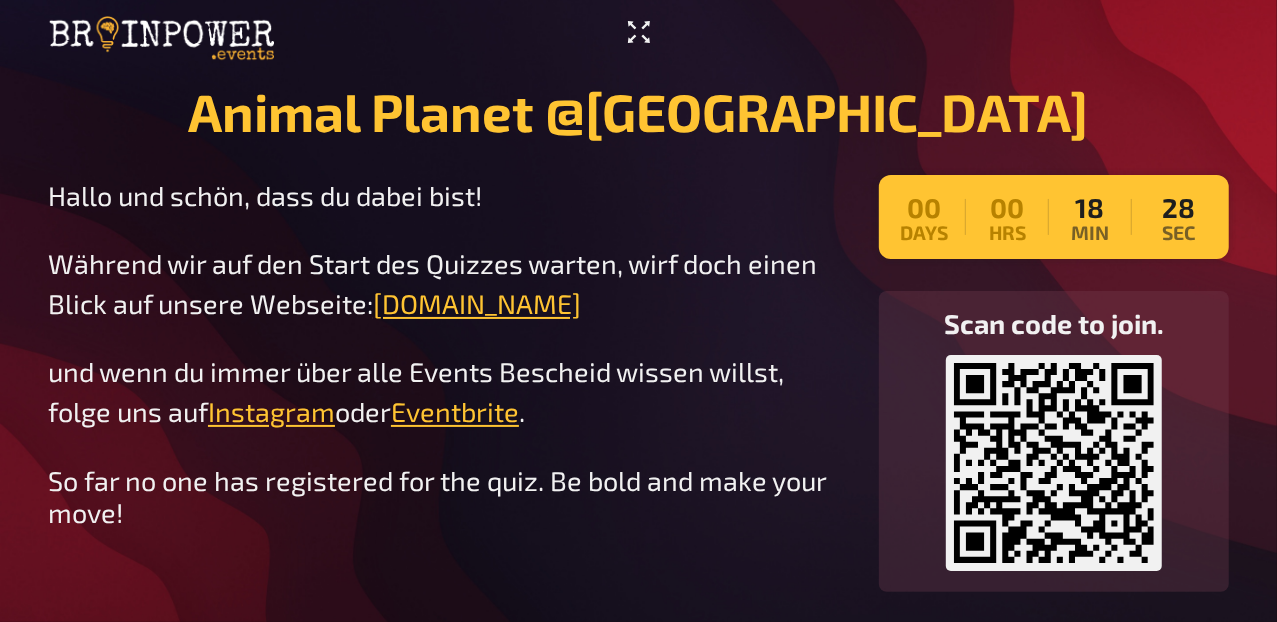 click 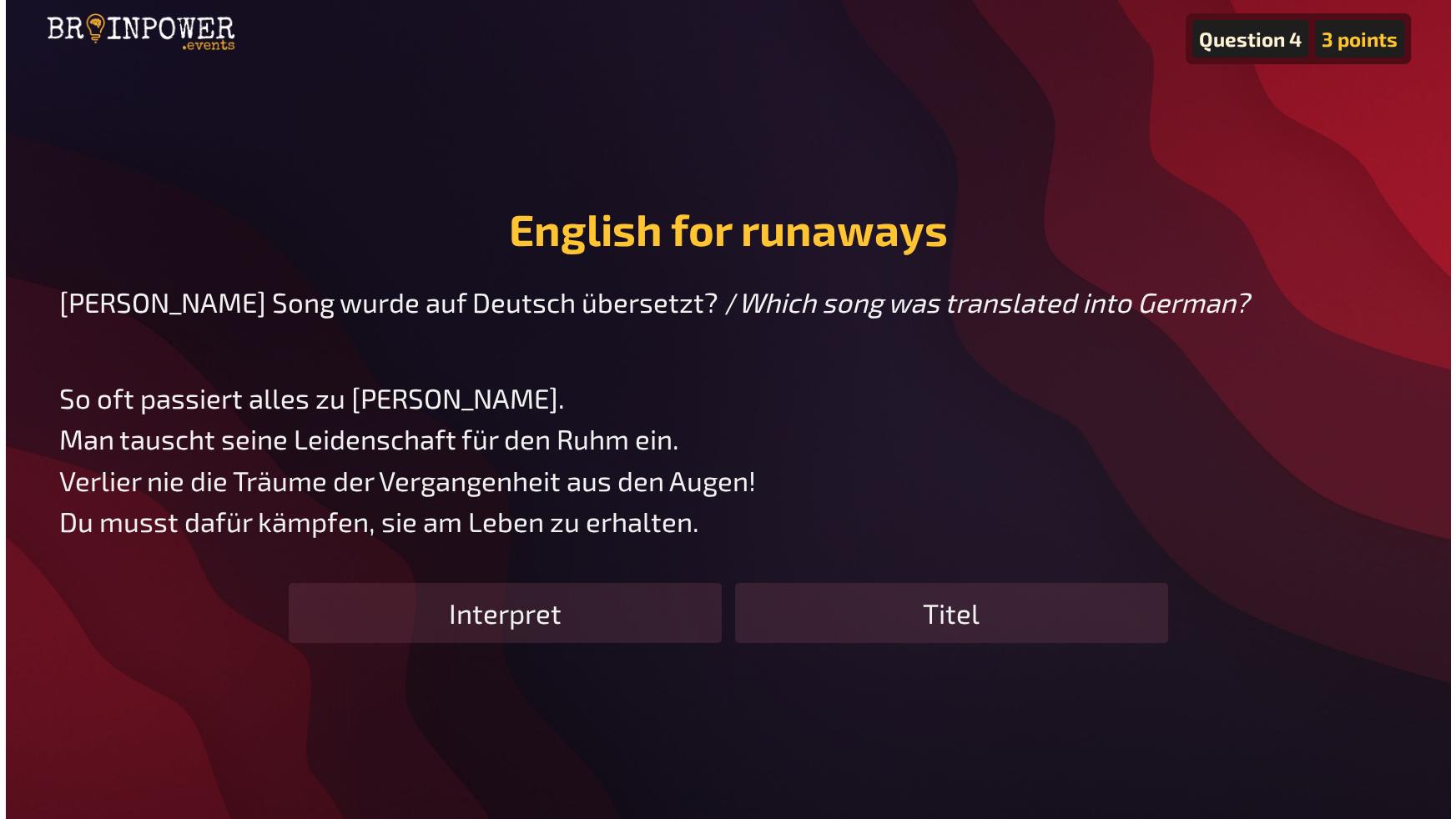 scroll, scrollTop: 0, scrollLeft: 0, axis: both 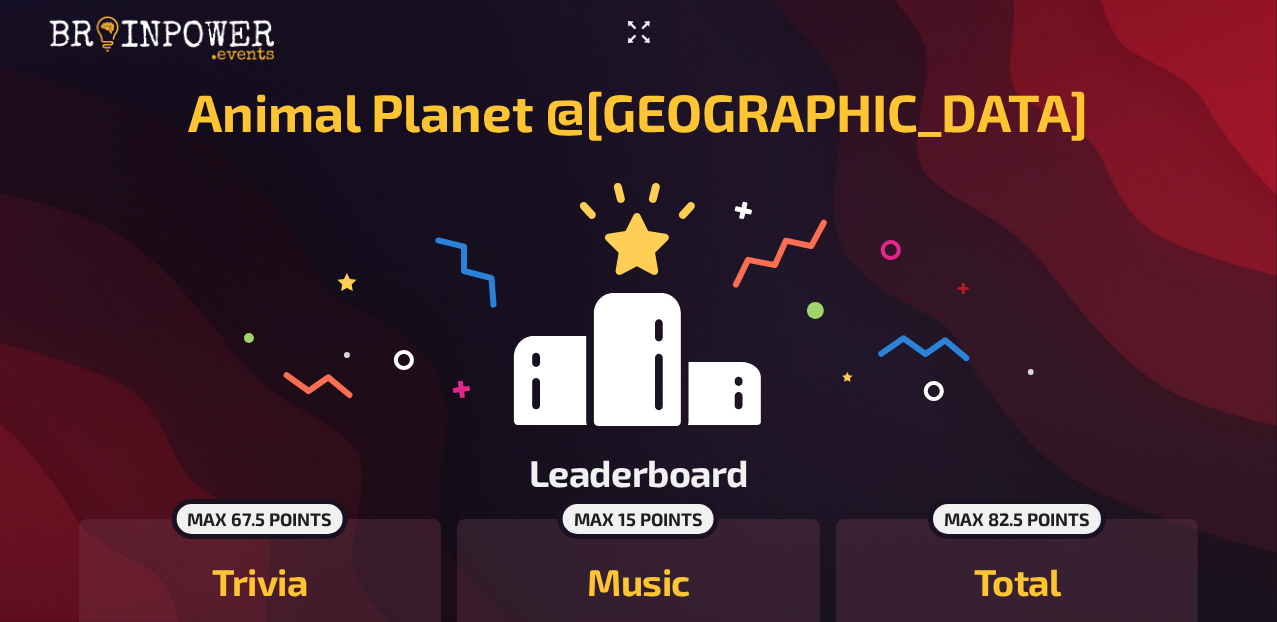 click 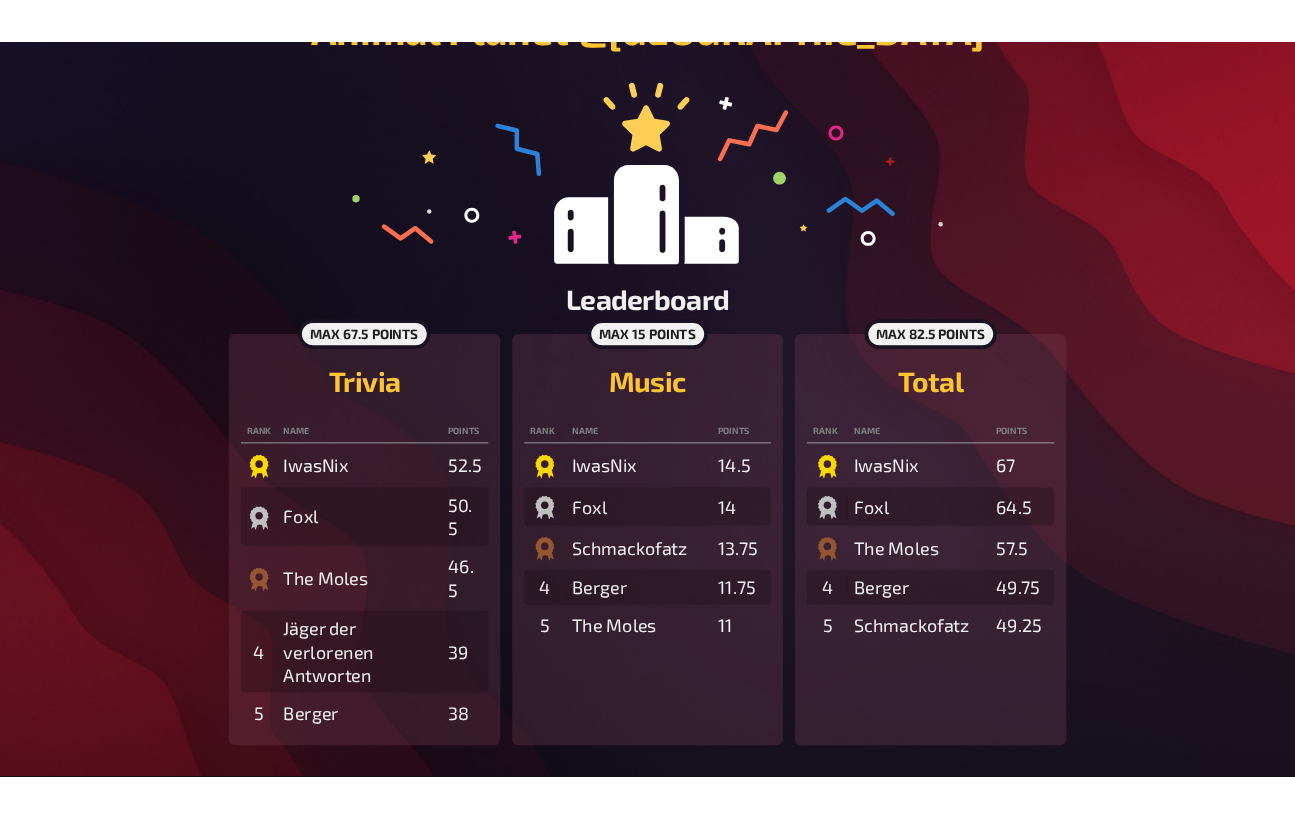 scroll, scrollTop: 131, scrollLeft: 0, axis: vertical 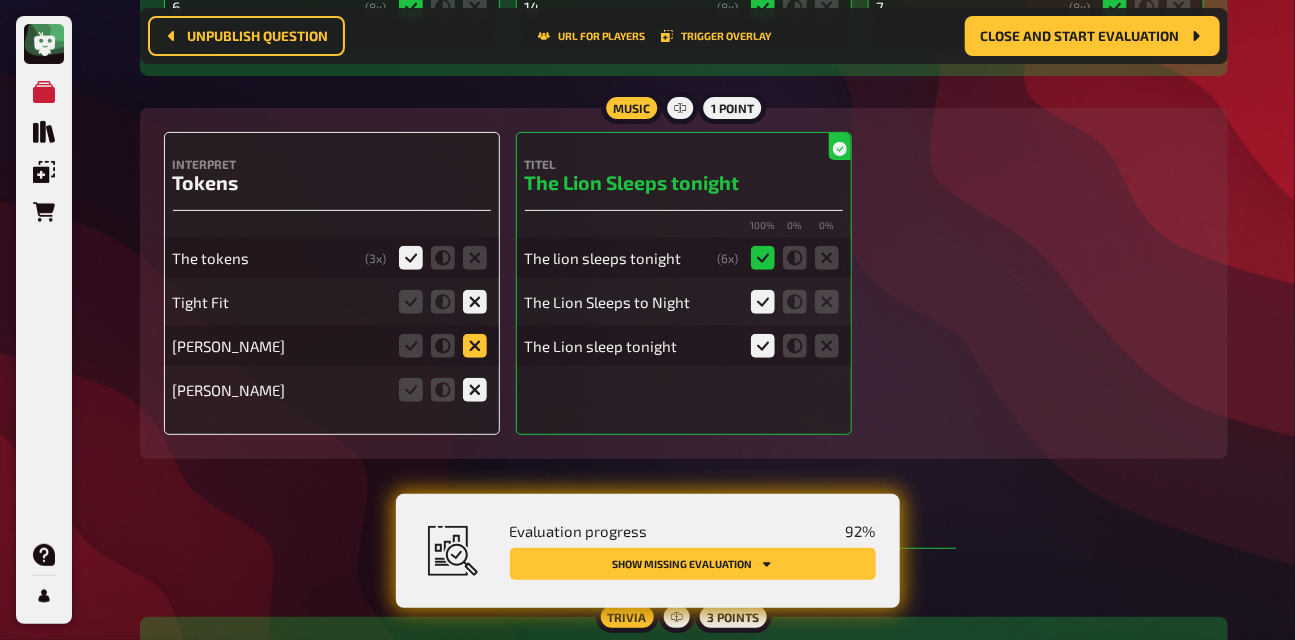 click 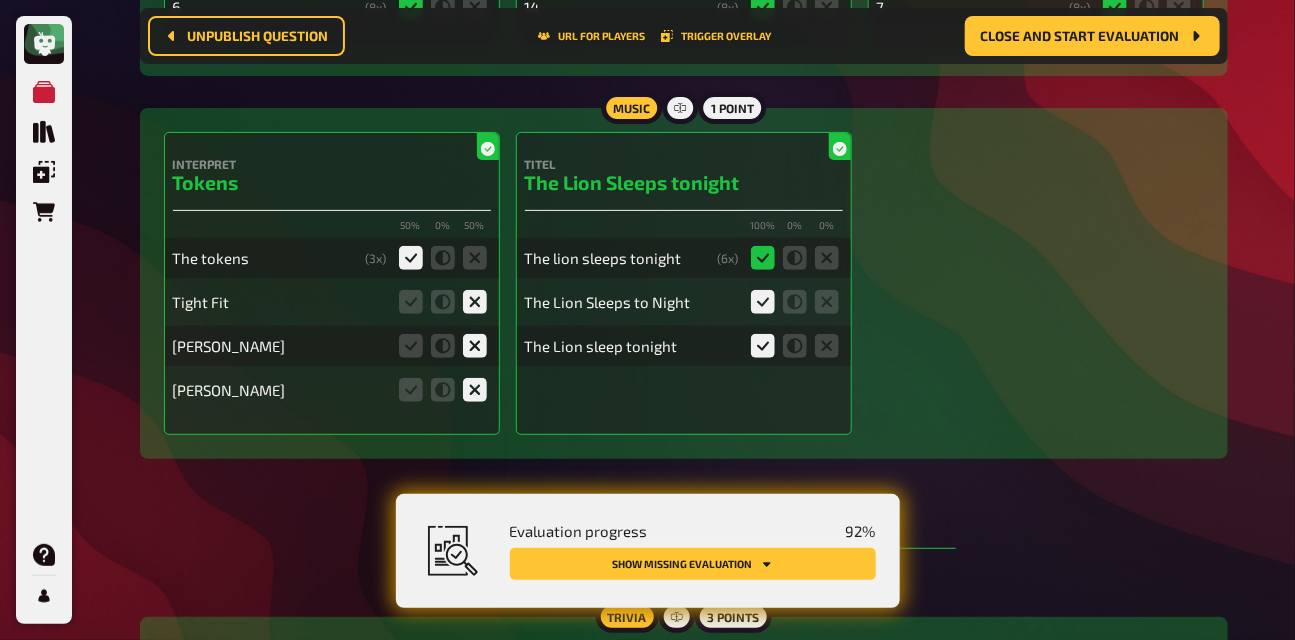 click on "Show missing evaluation" at bounding box center [693, 564] 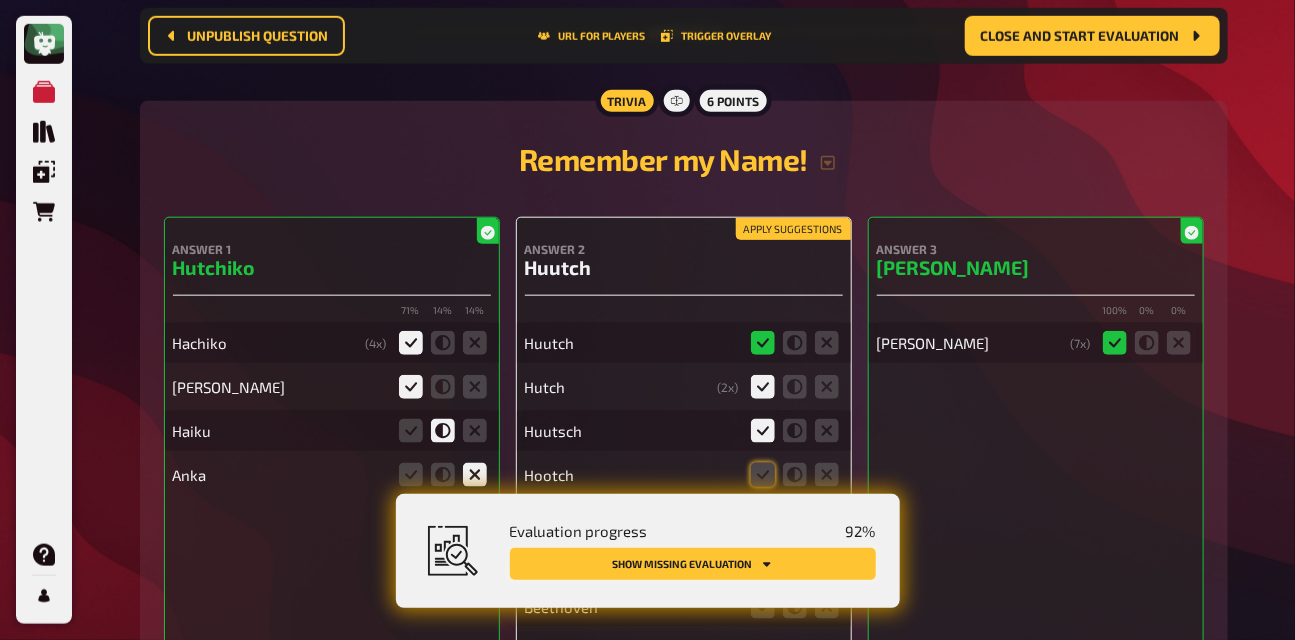 scroll, scrollTop: 14928, scrollLeft: 0, axis: vertical 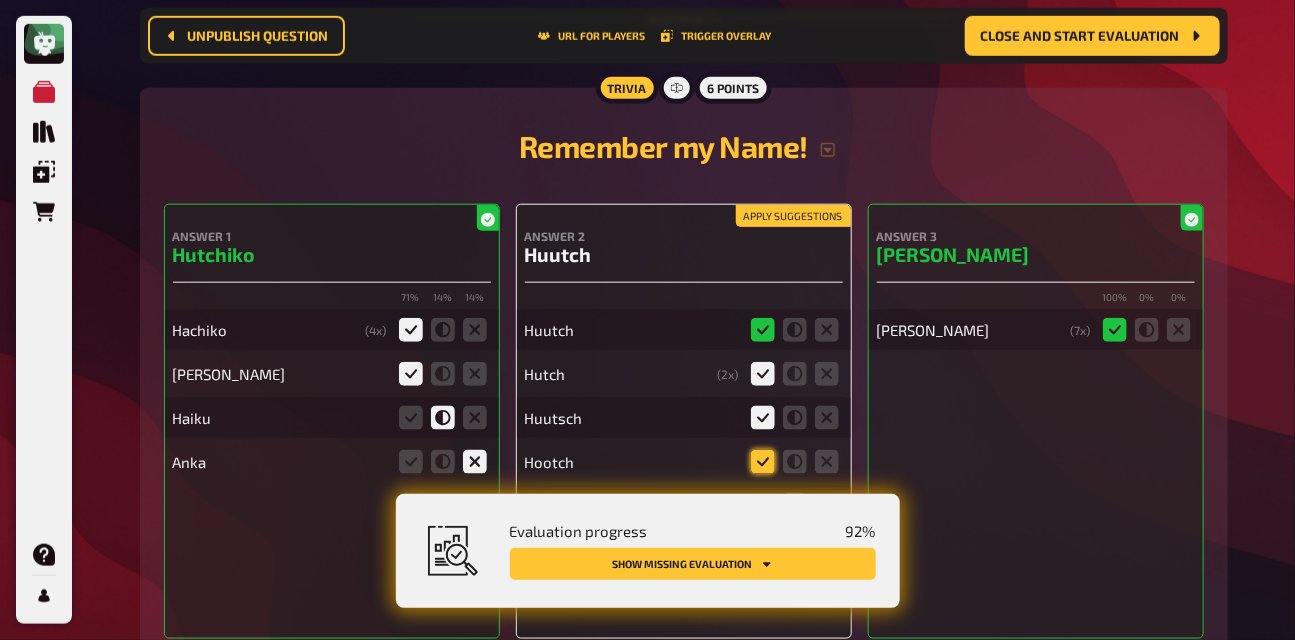 click 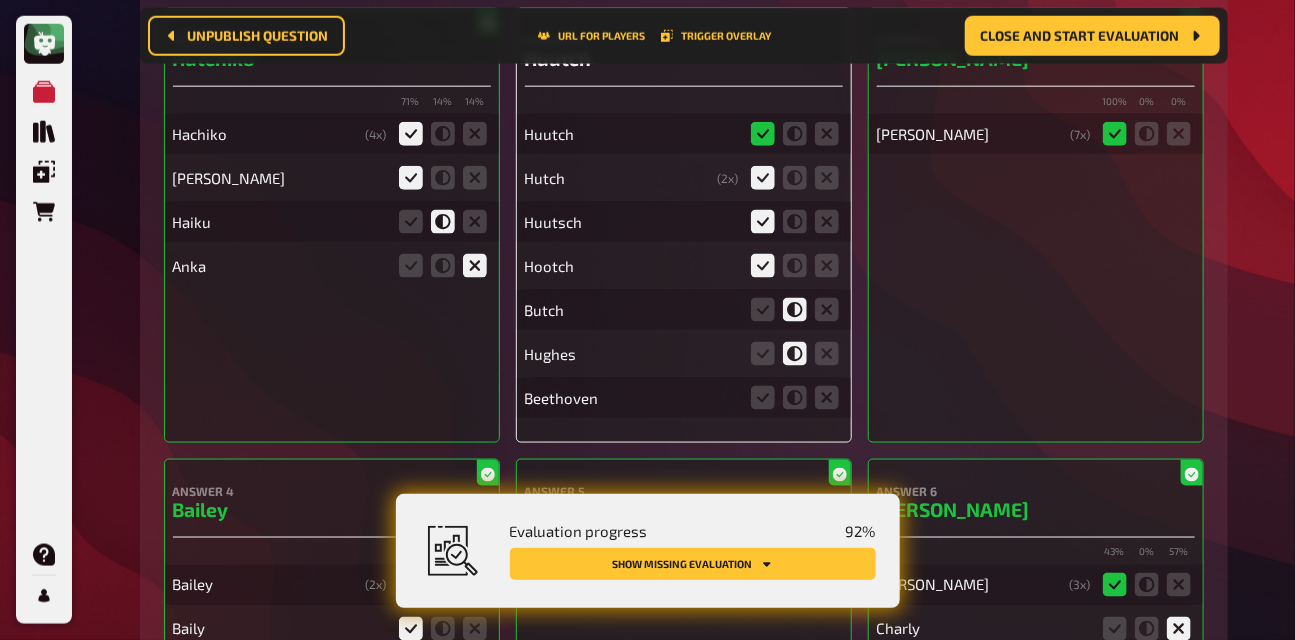 scroll, scrollTop: 15126, scrollLeft: 0, axis: vertical 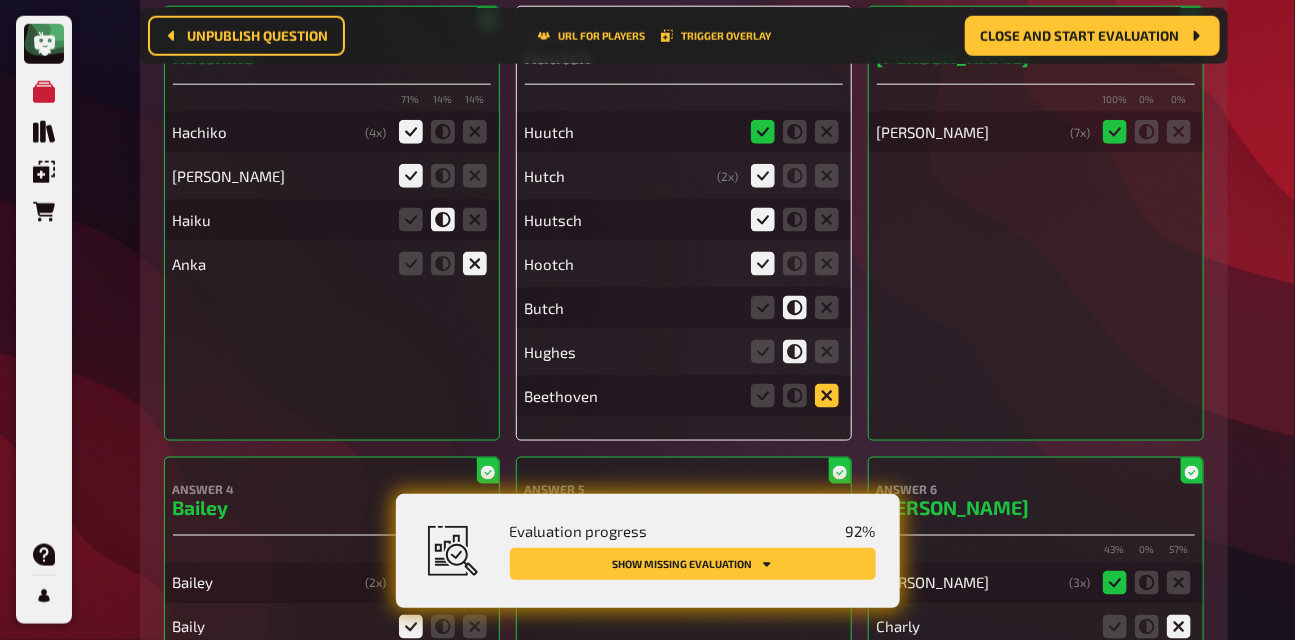 click 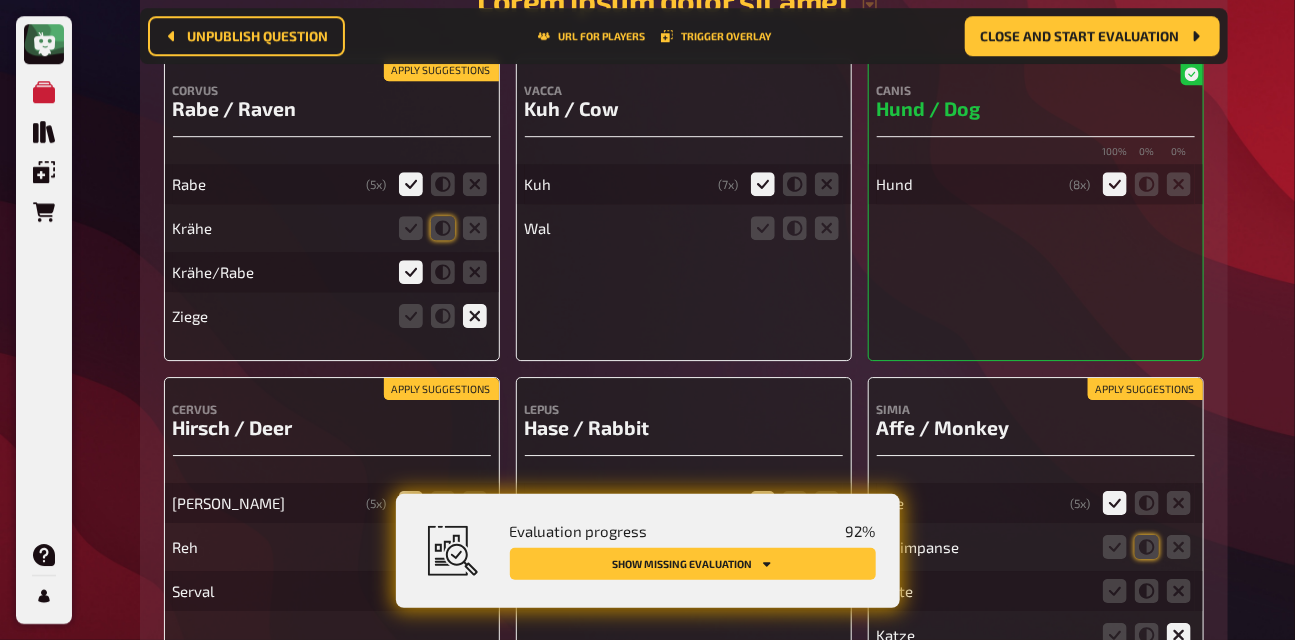 scroll, scrollTop: 16464, scrollLeft: 0, axis: vertical 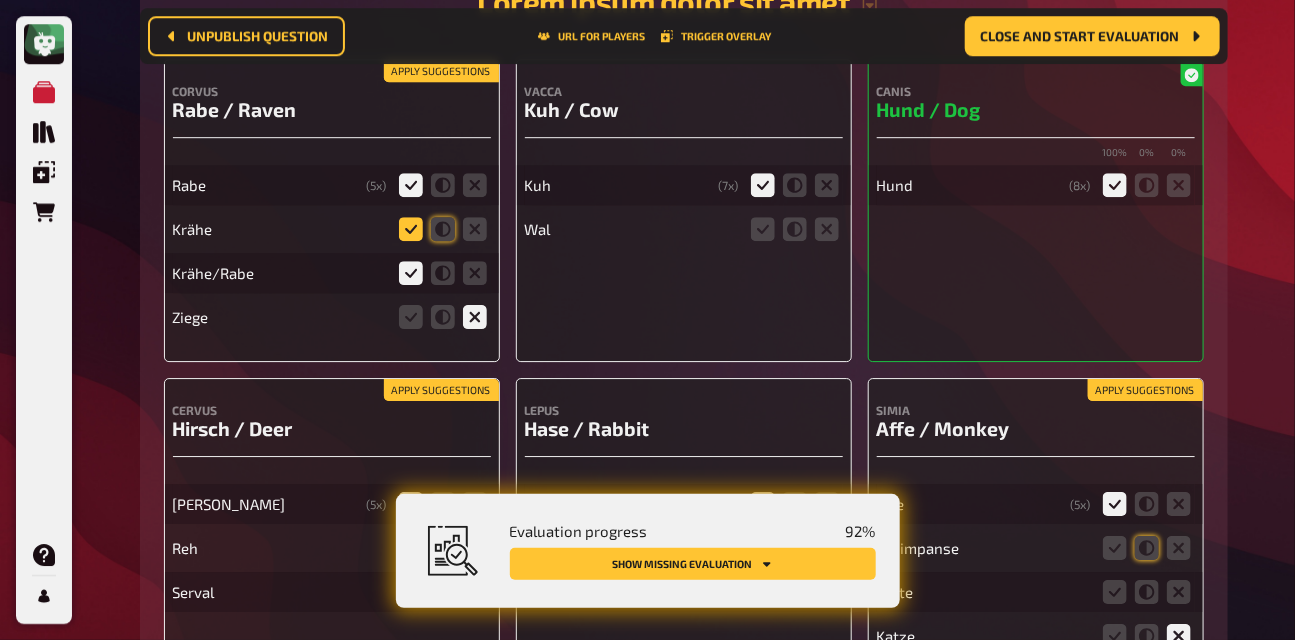 click 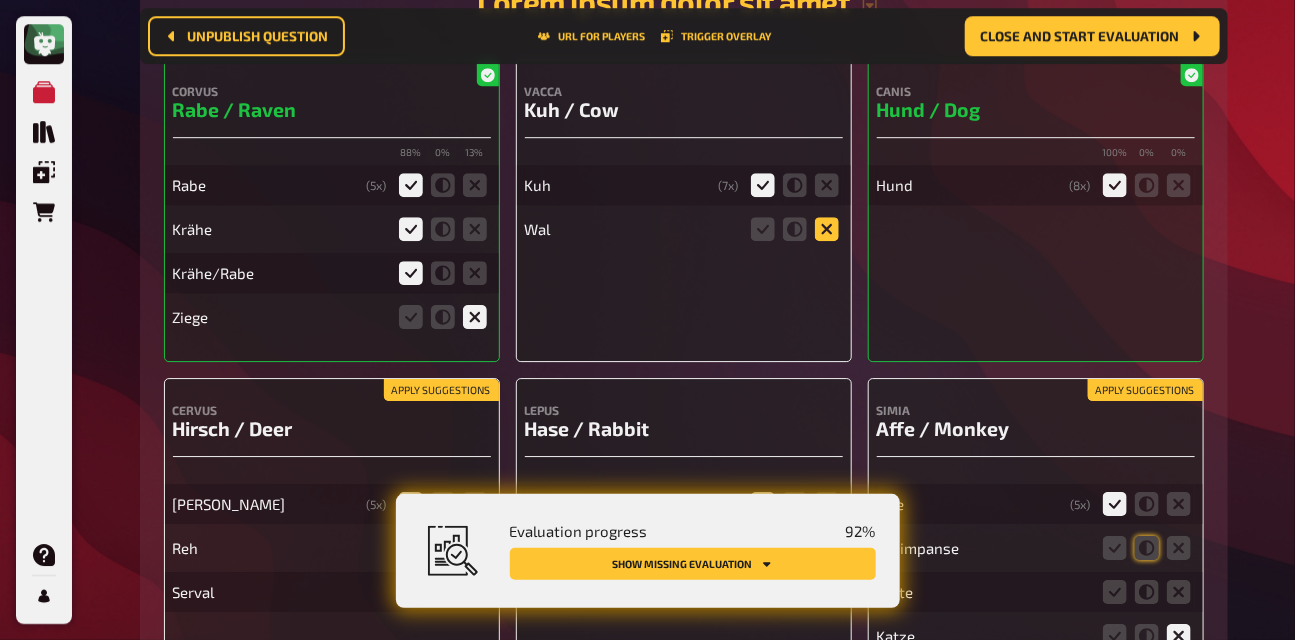 click 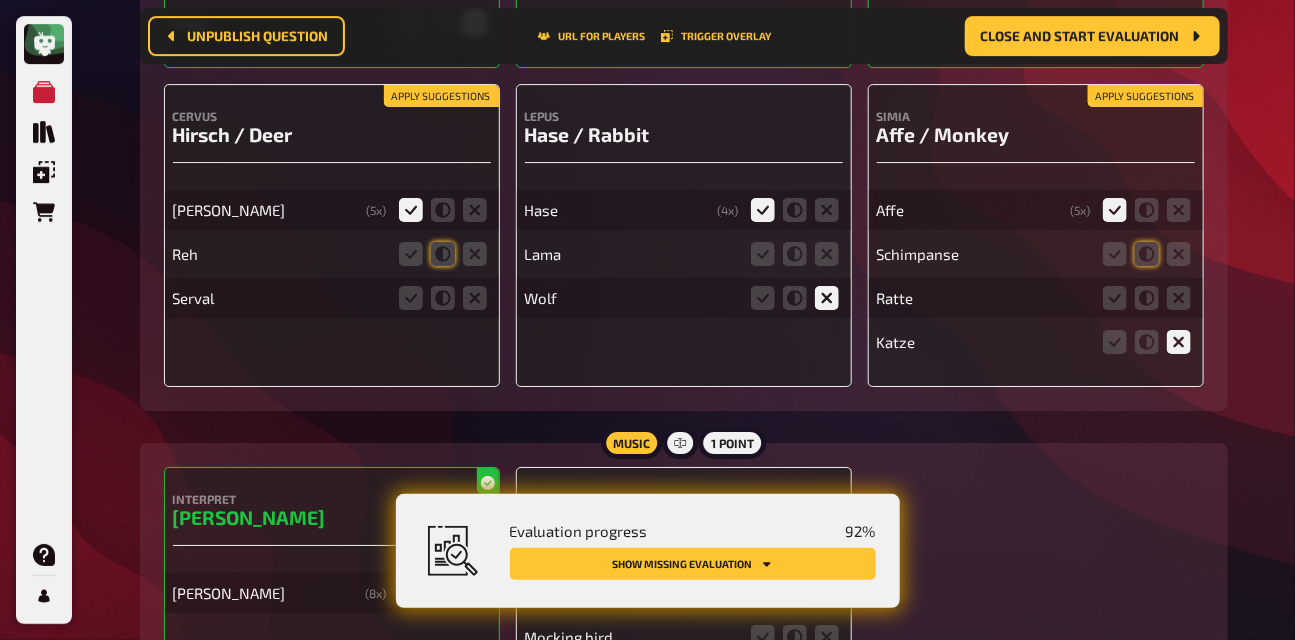 scroll, scrollTop: 16771, scrollLeft: 0, axis: vertical 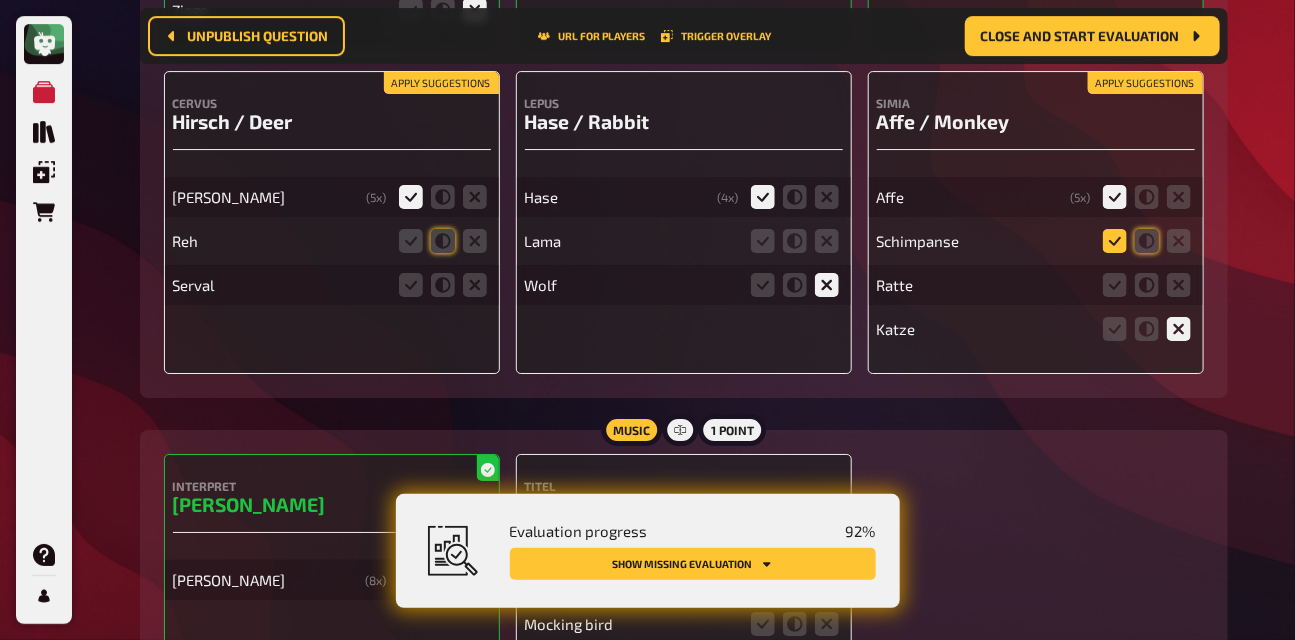 click 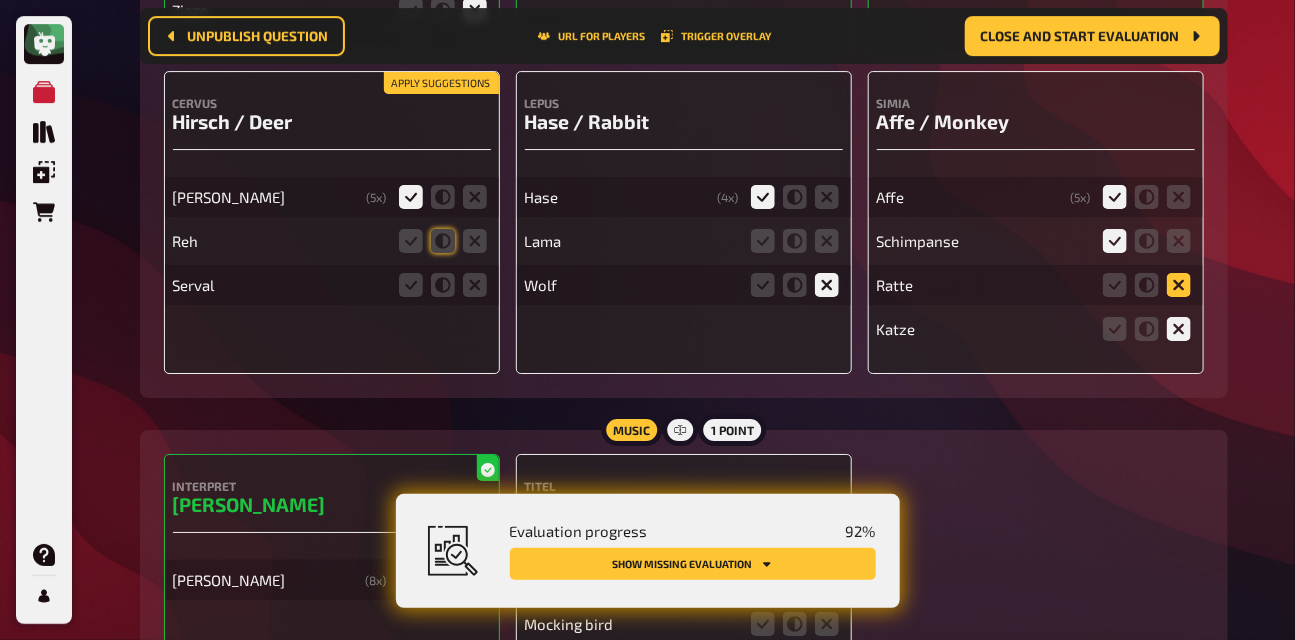 click 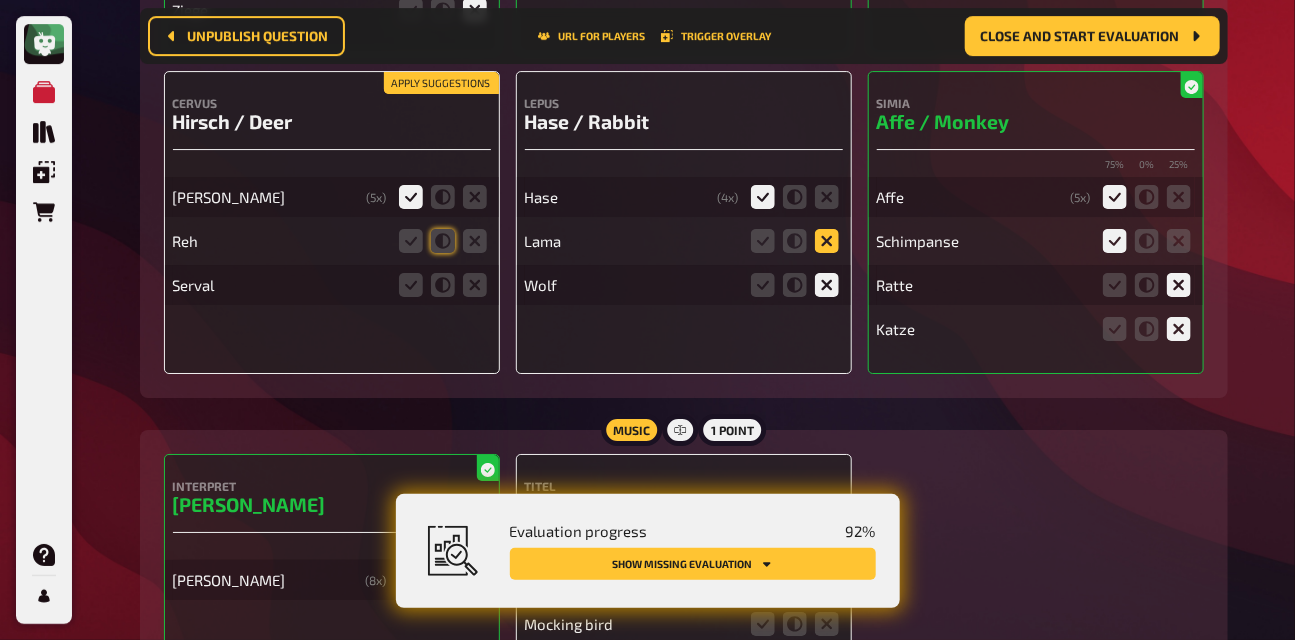 click 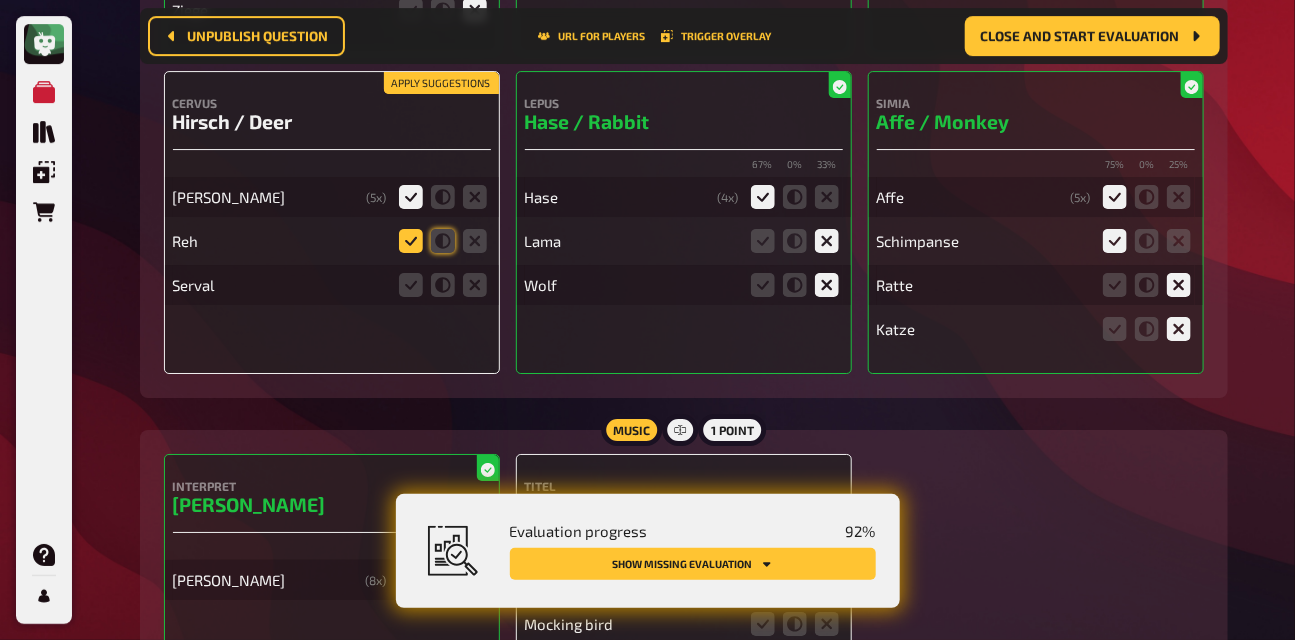 click 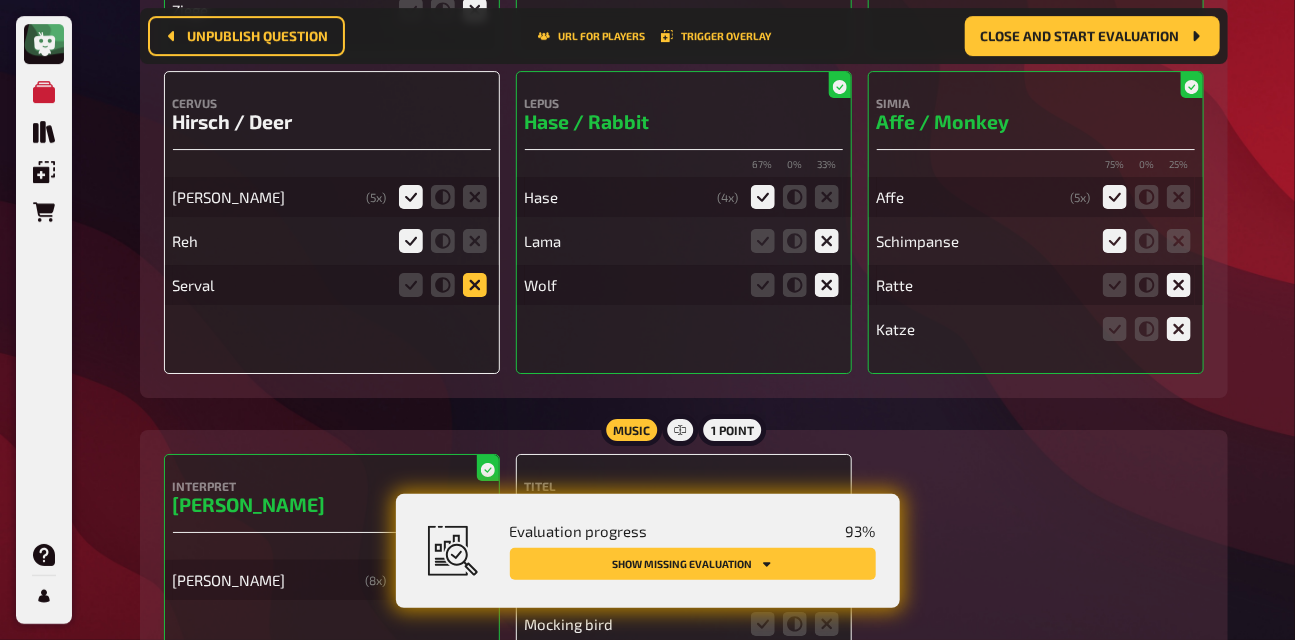 click 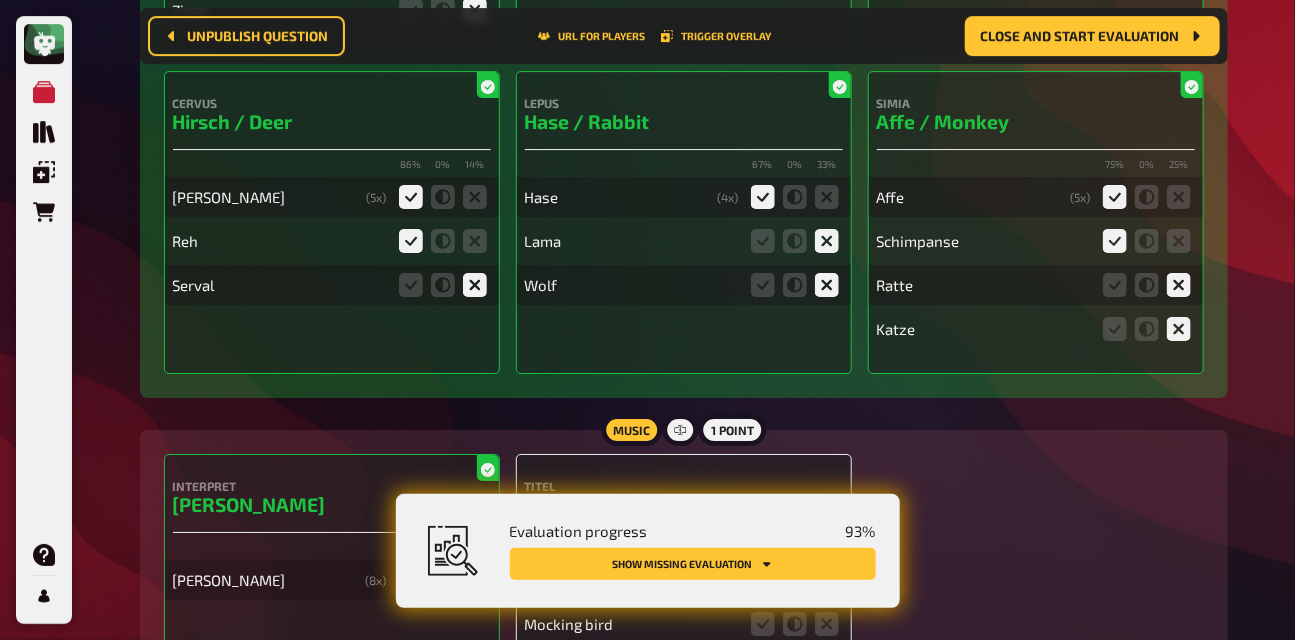 click on "86 % 0 % 14 % Hirsch ( 5 x) Reh Serval" at bounding box center [332, 231] 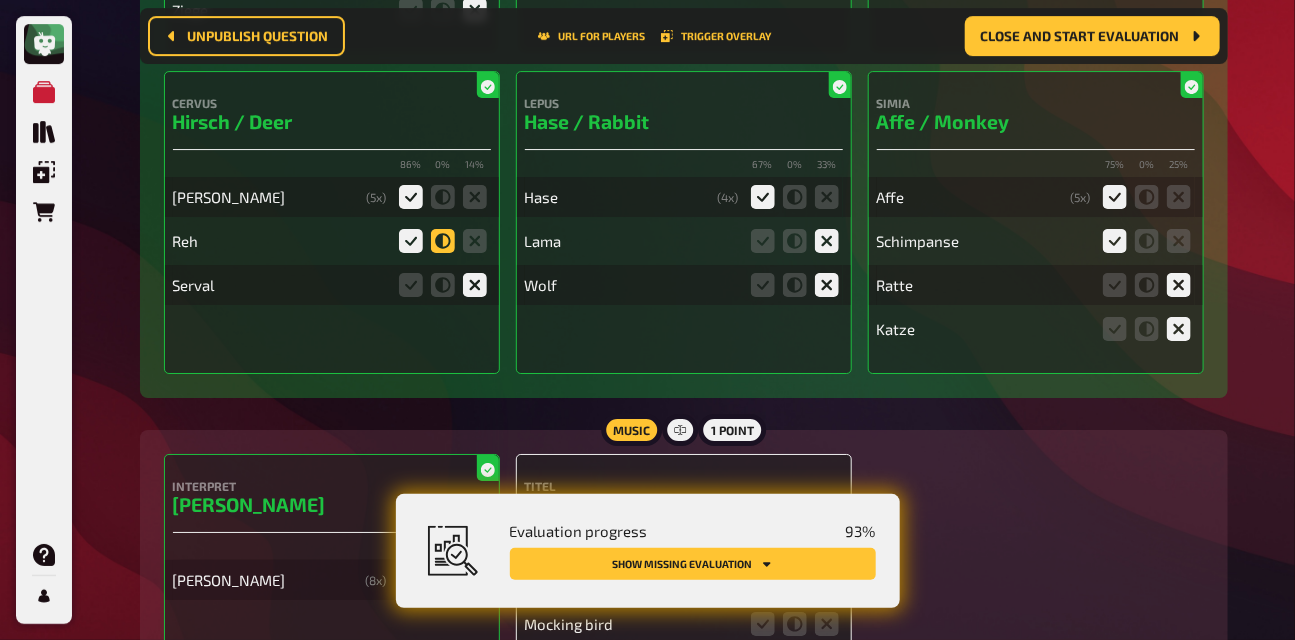 click 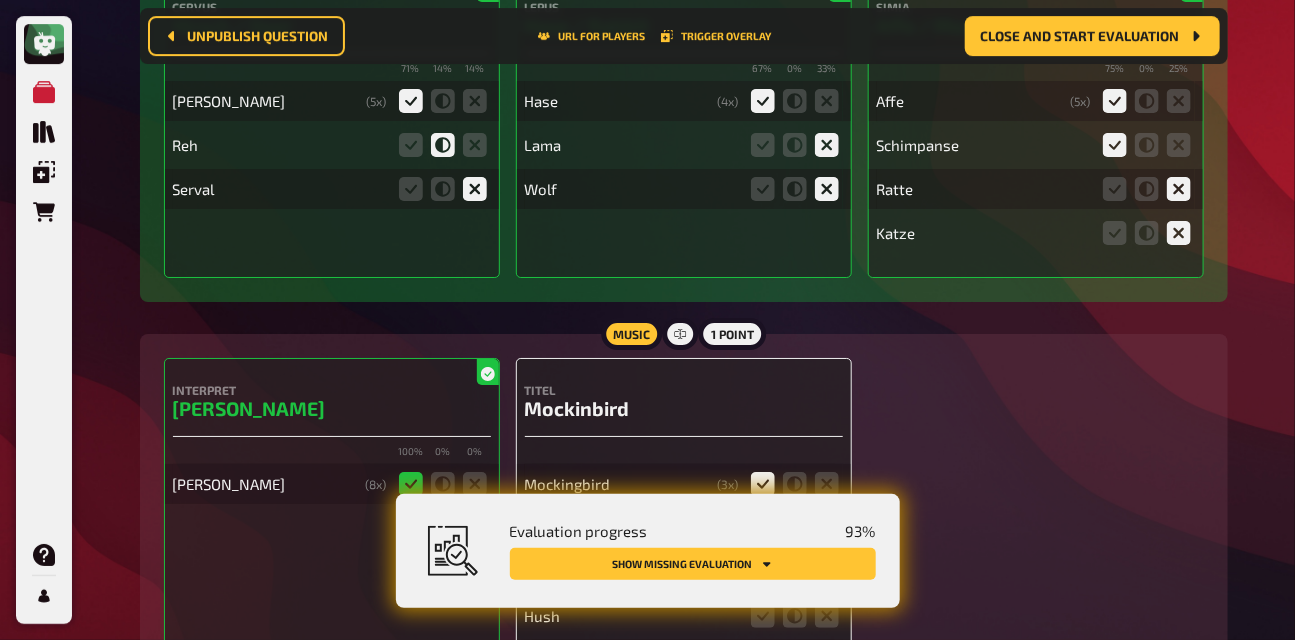 scroll, scrollTop: 17276, scrollLeft: 0, axis: vertical 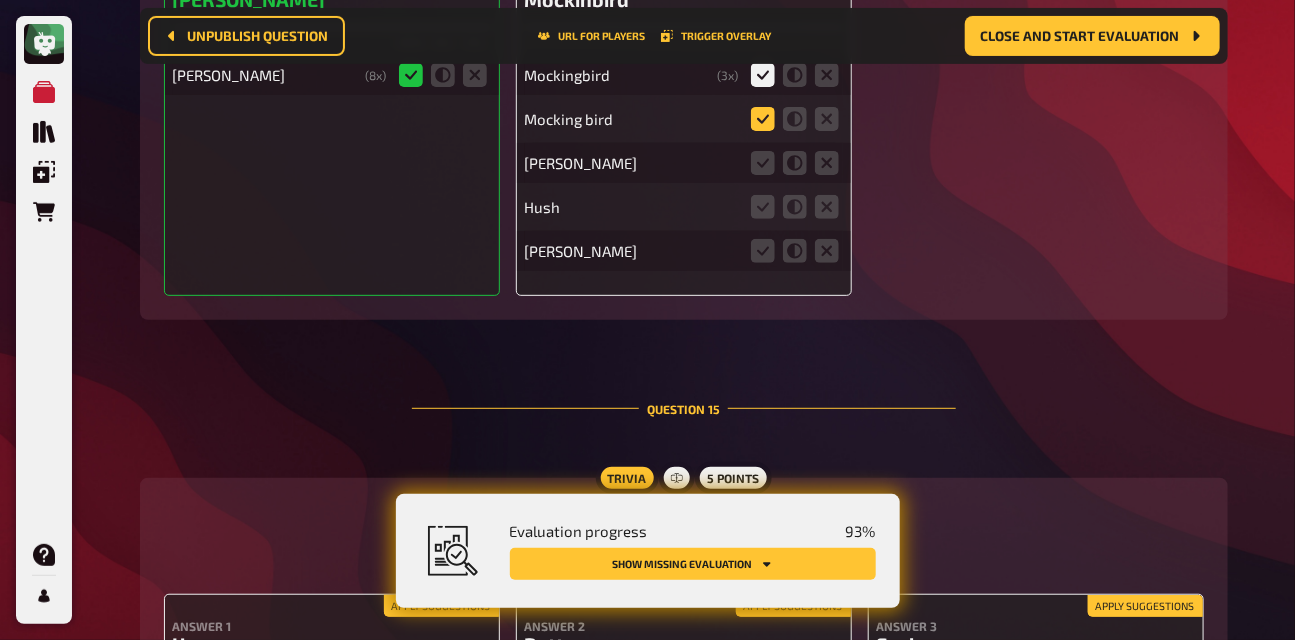 click 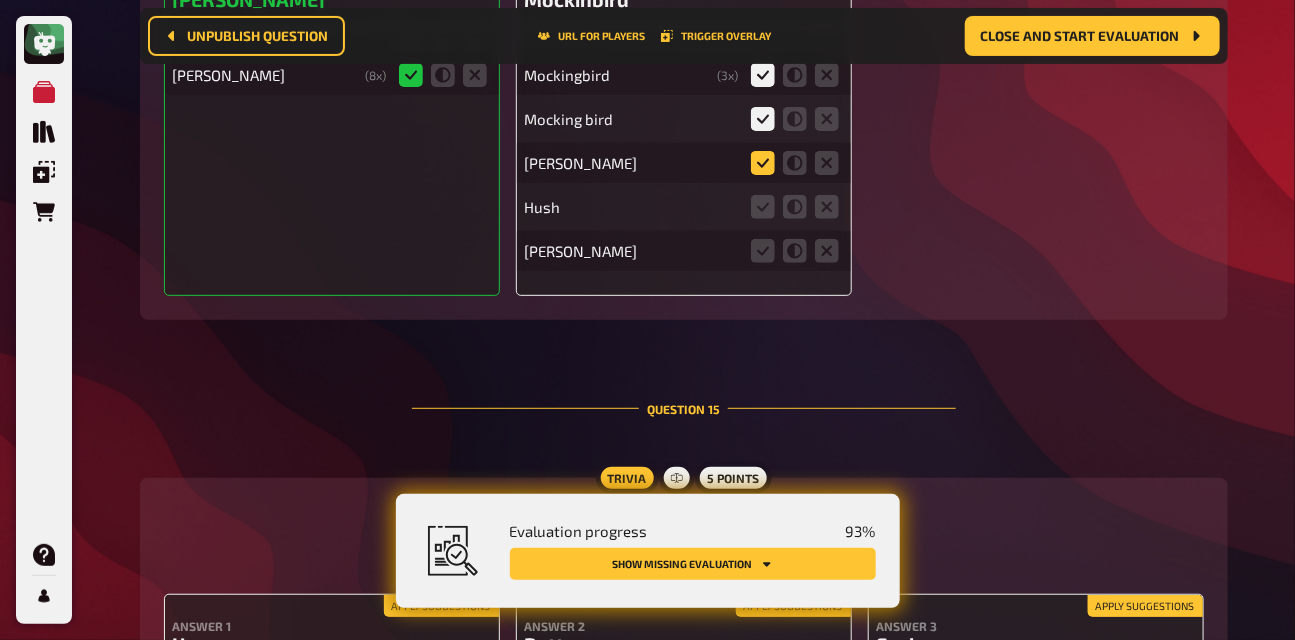 click 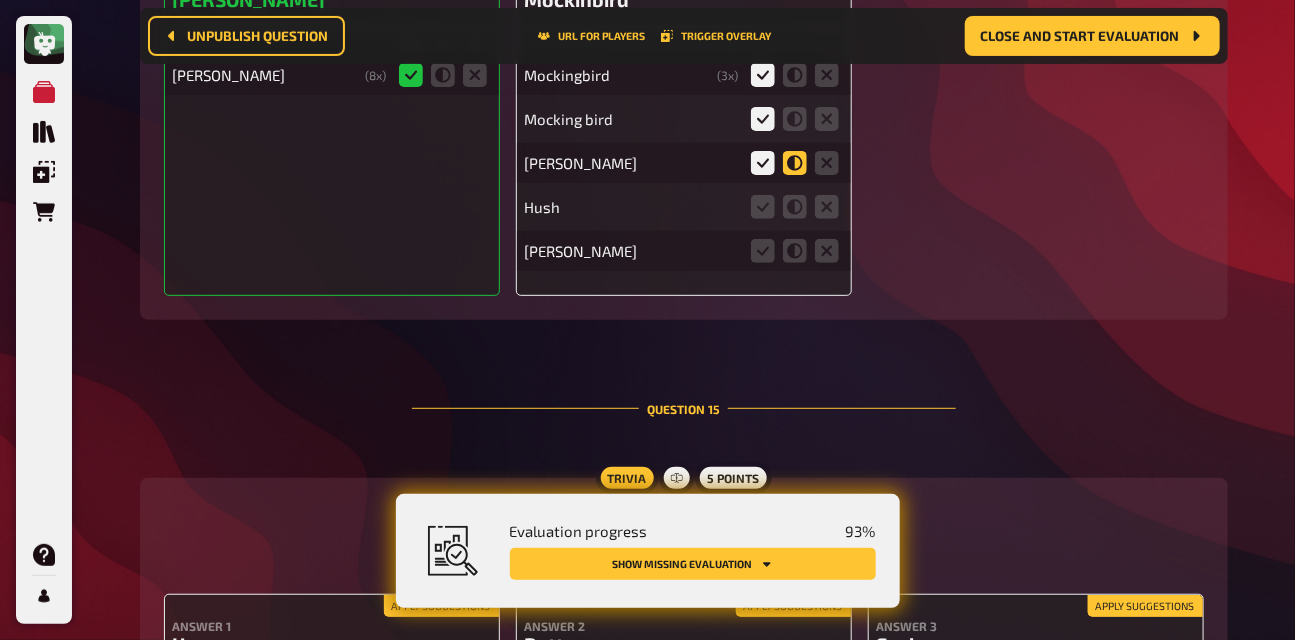 click 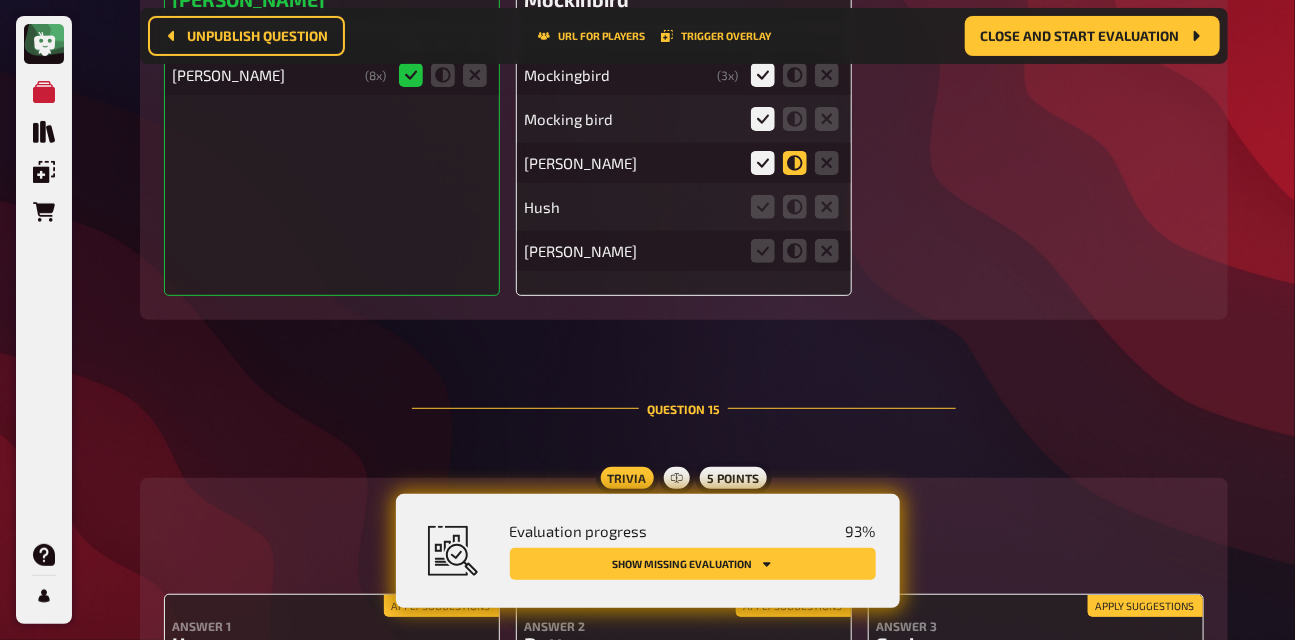 click at bounding box center [0, 0] 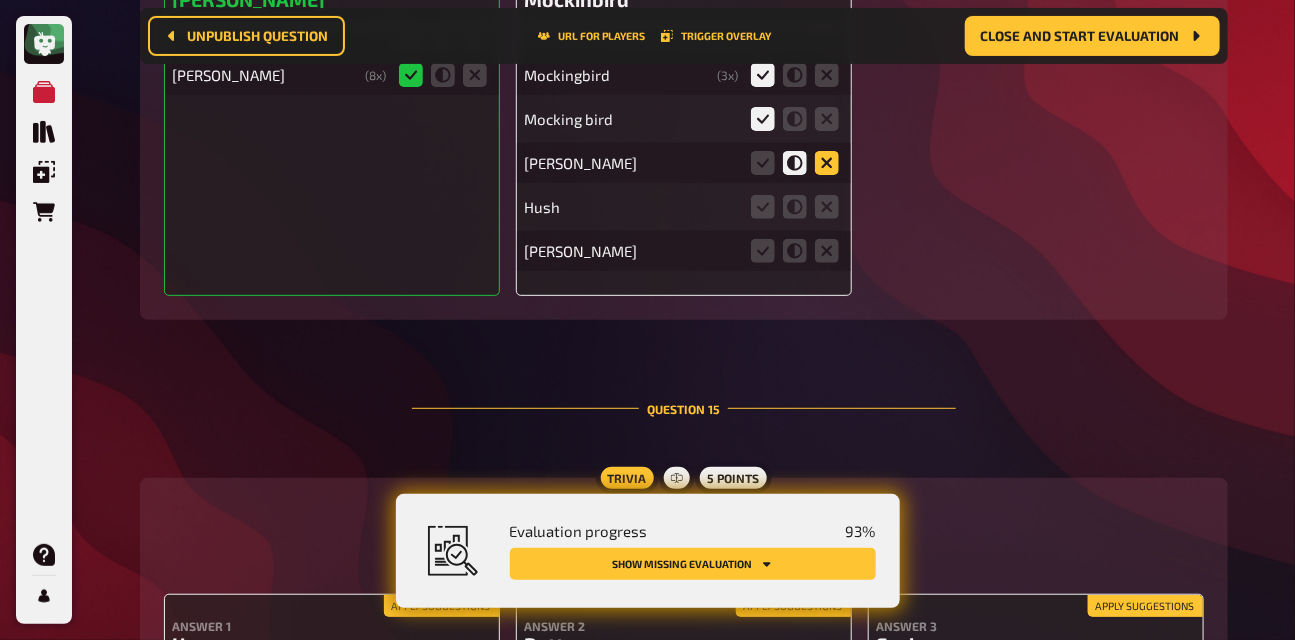 click 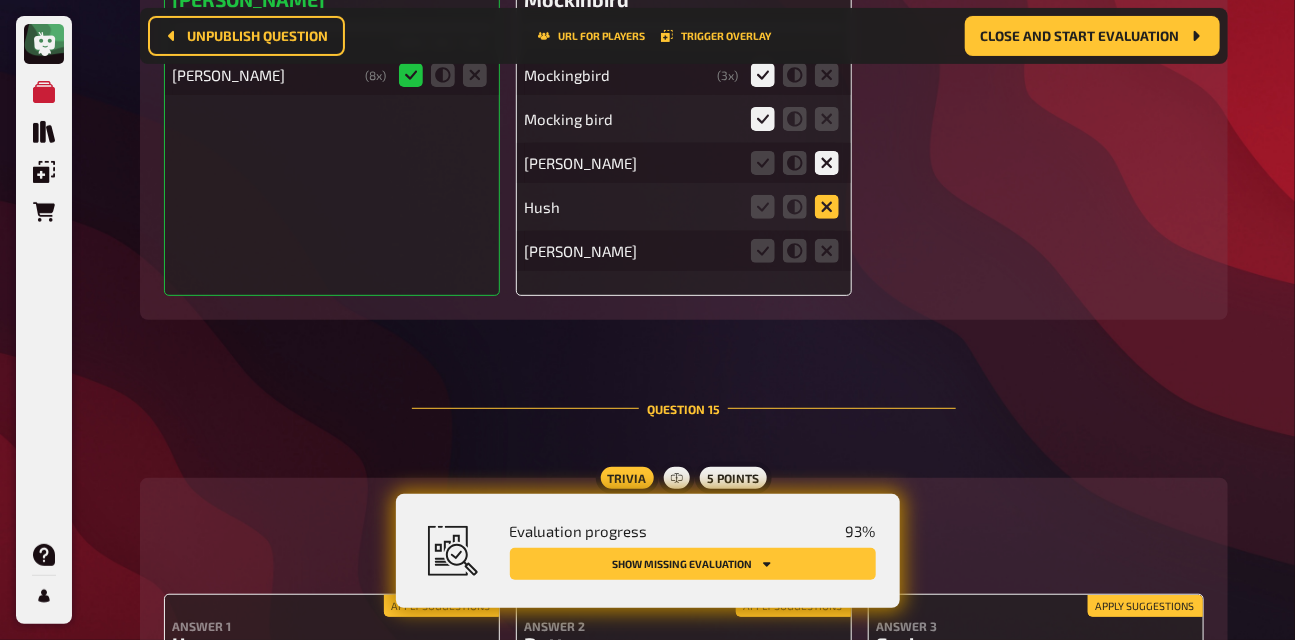 click 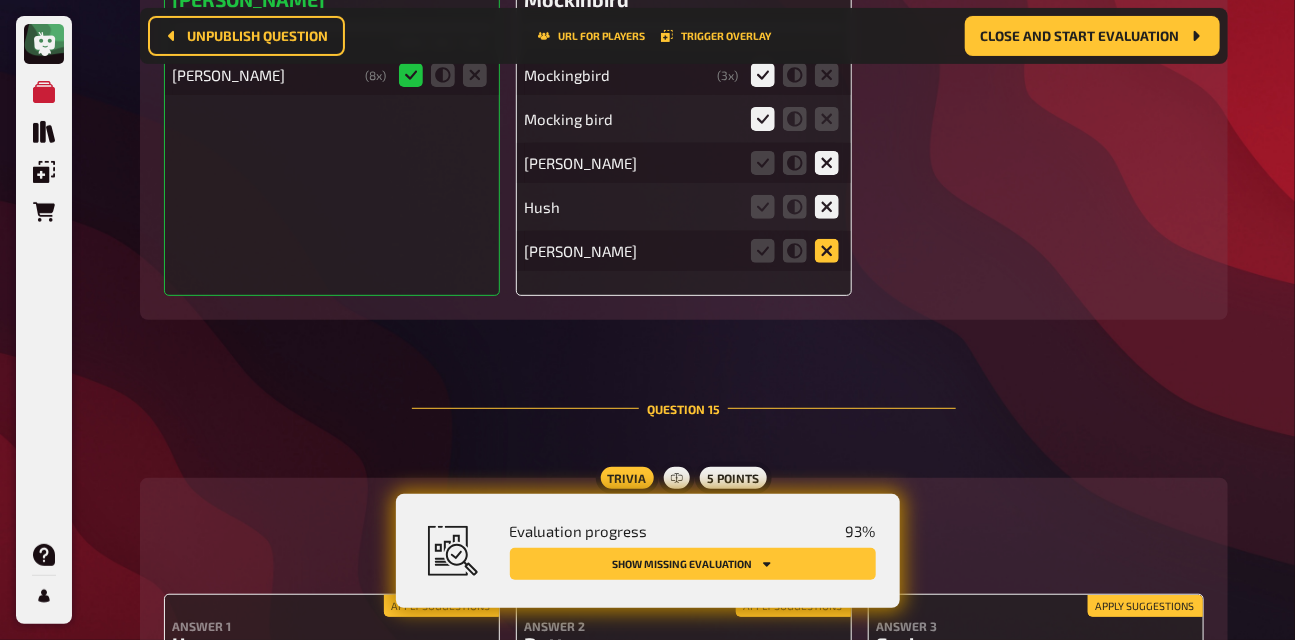 click 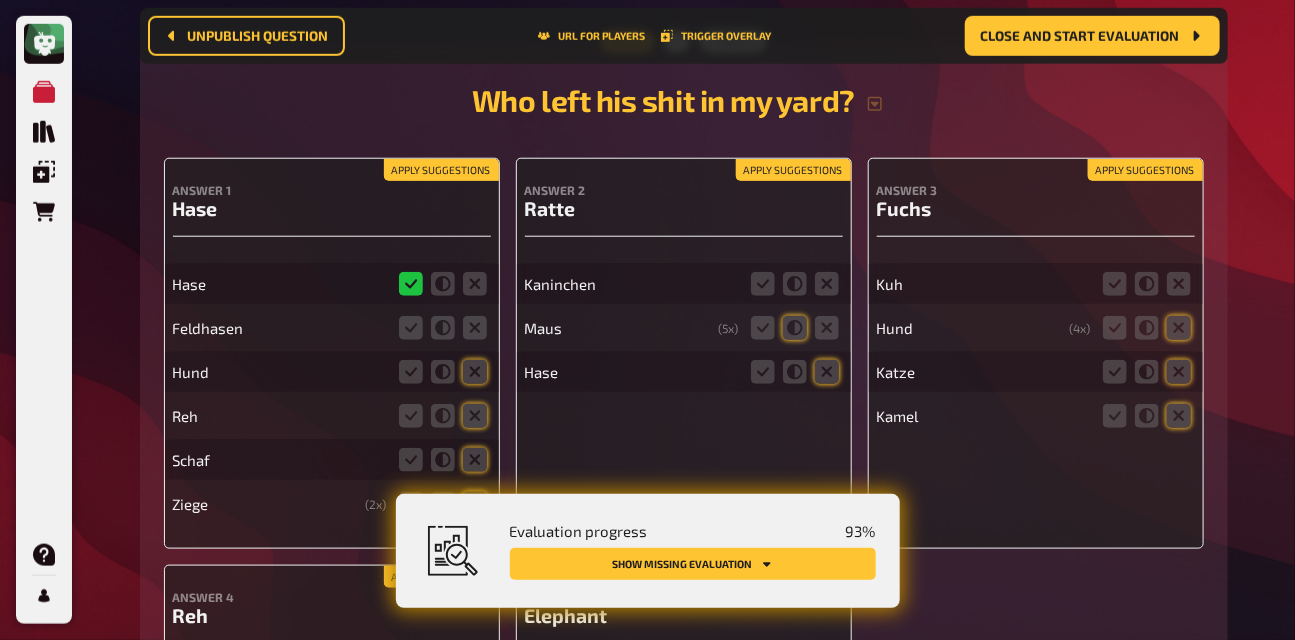 scroll, scrollTop: 17742, scrollLeft: 0, axis: vertical 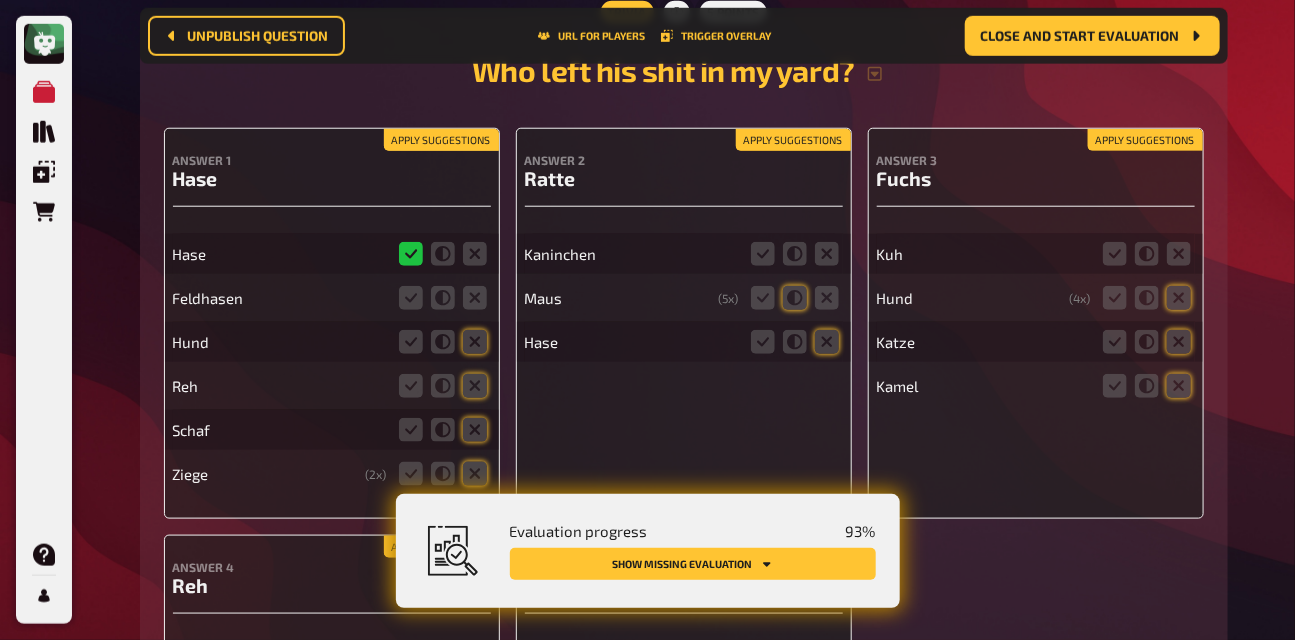 click on "Apply suggestions" at bounding box center [441, 140] 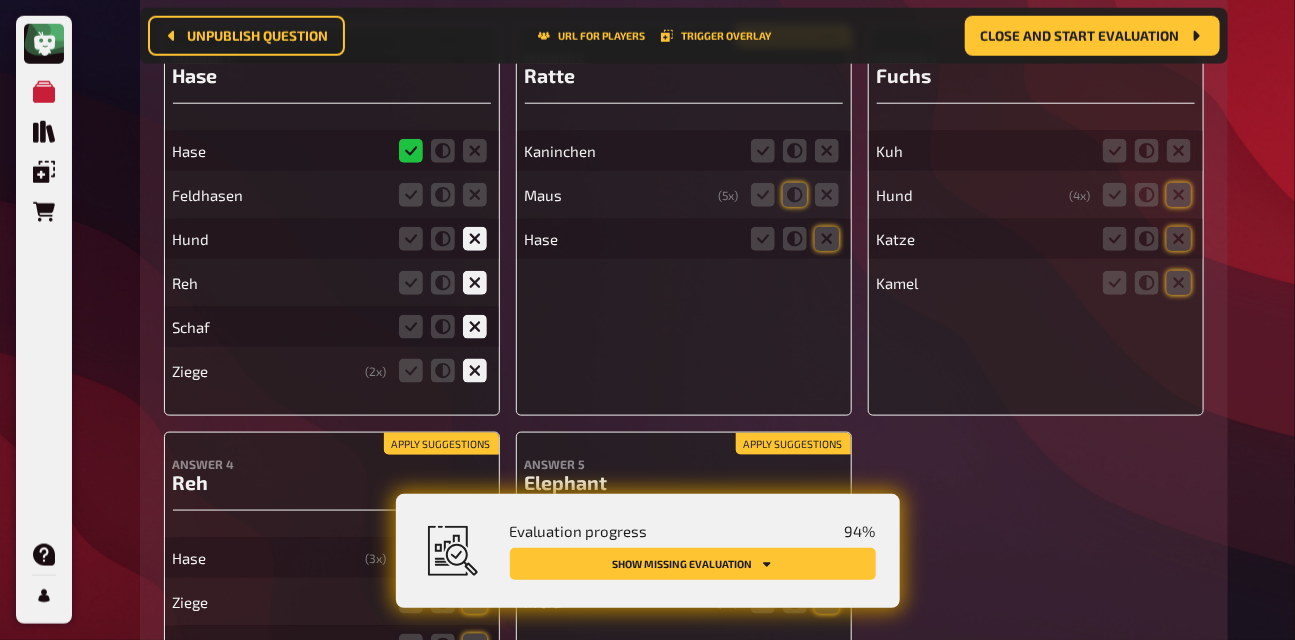 scroll, scrollTop: 17853, scrollLeft: 0, axis: vertical 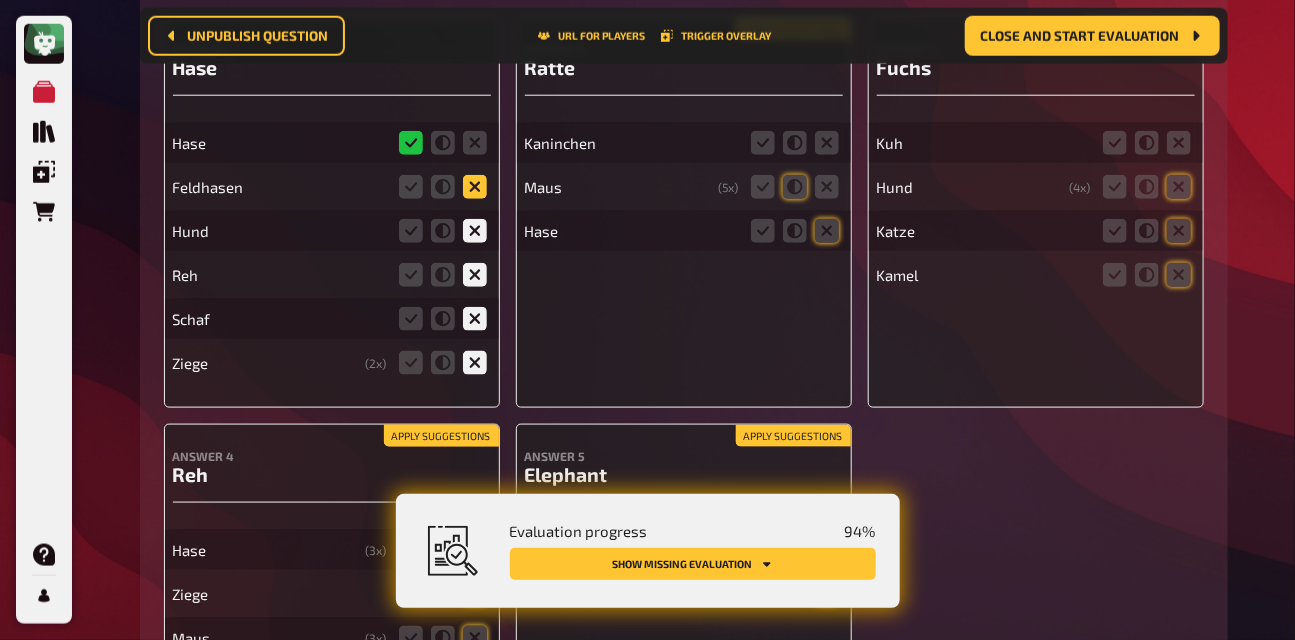 click 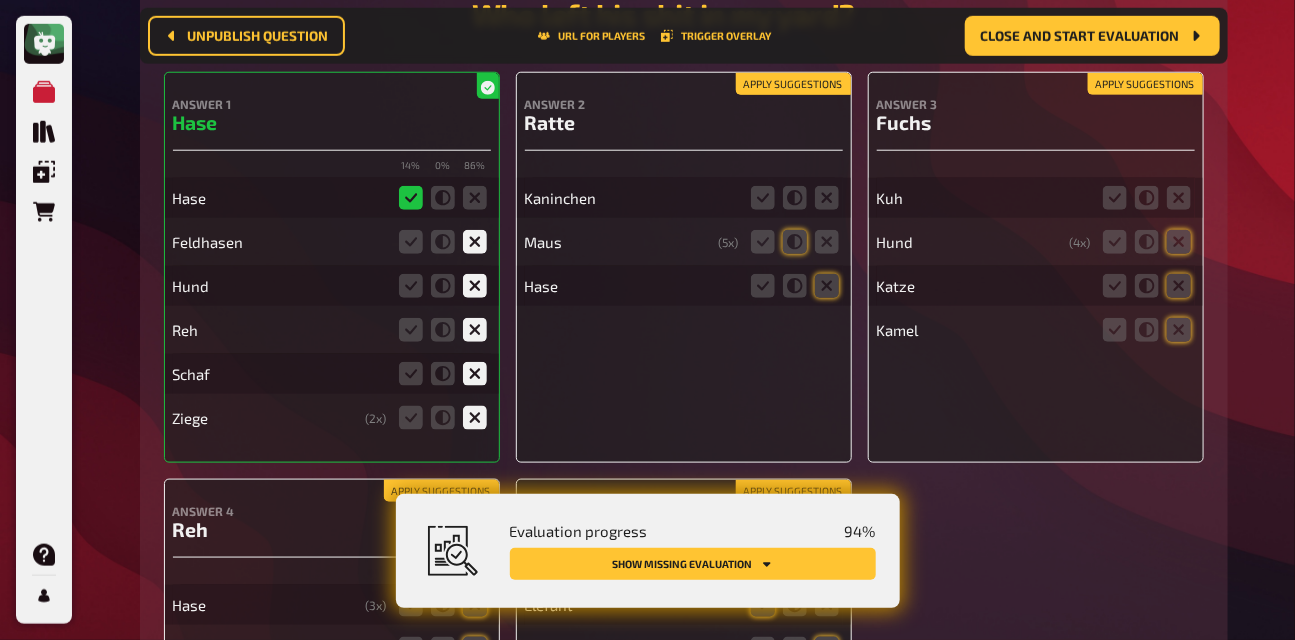 scroll, scrollTop: 17788, scrollLeft: 0, axis: vertical 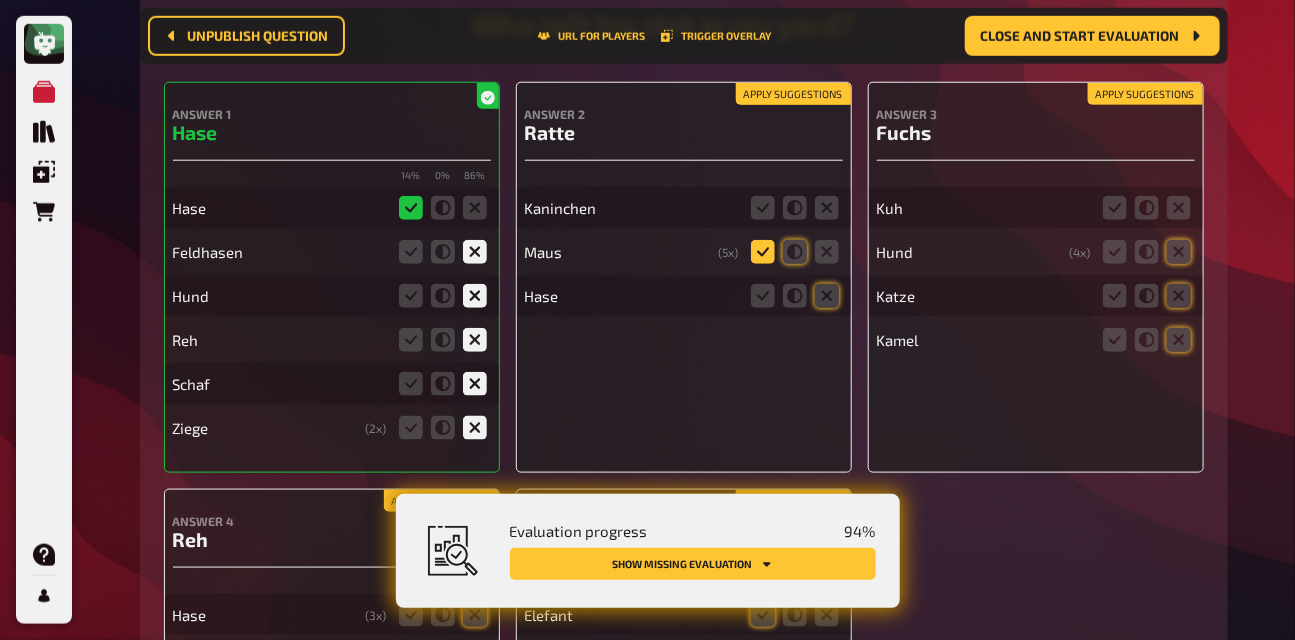 click 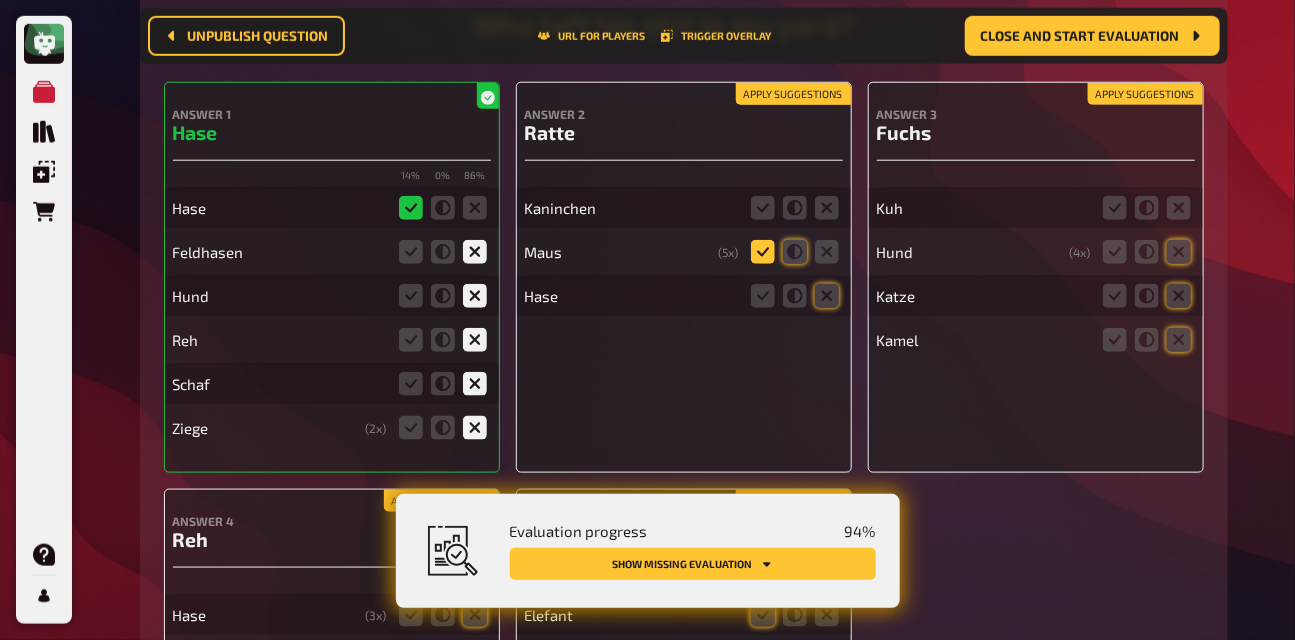 click at bounding box center [0, 0] 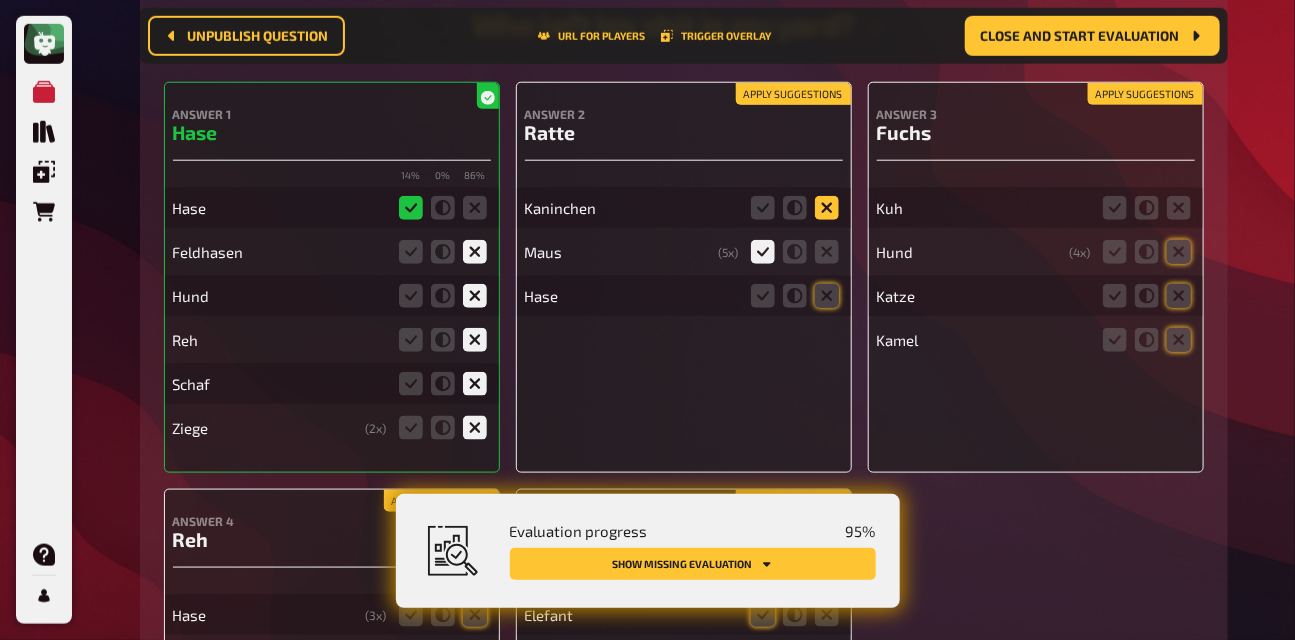 click 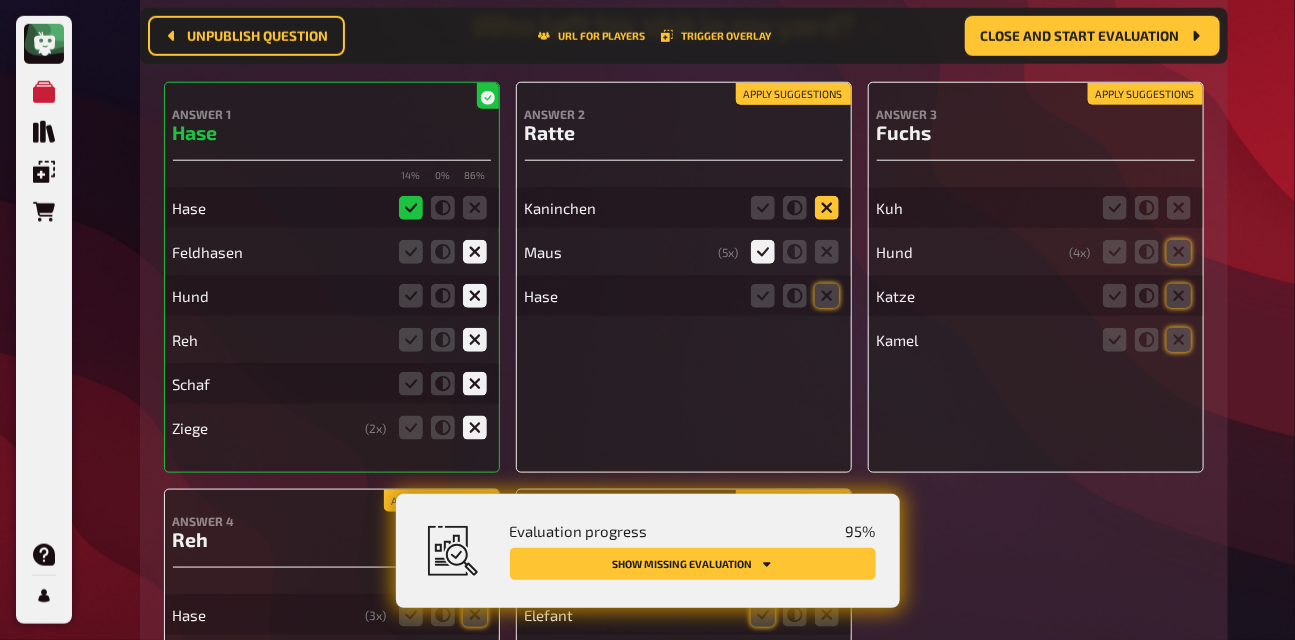 click at bounding box center (0, 0) 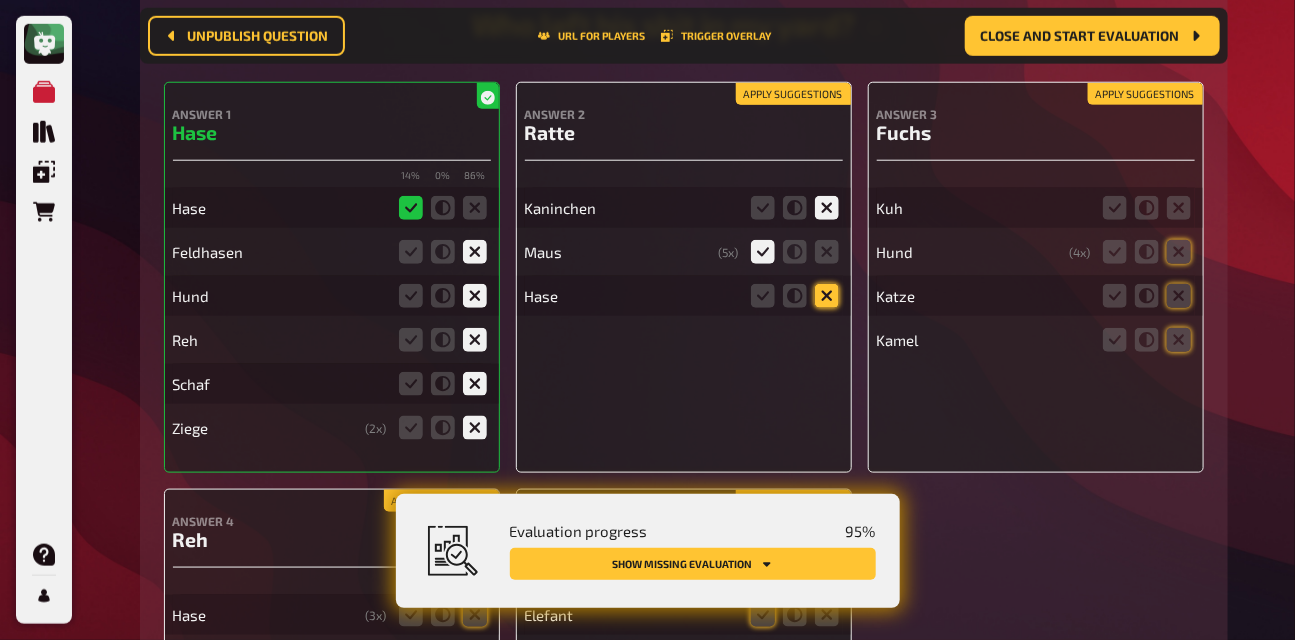 click 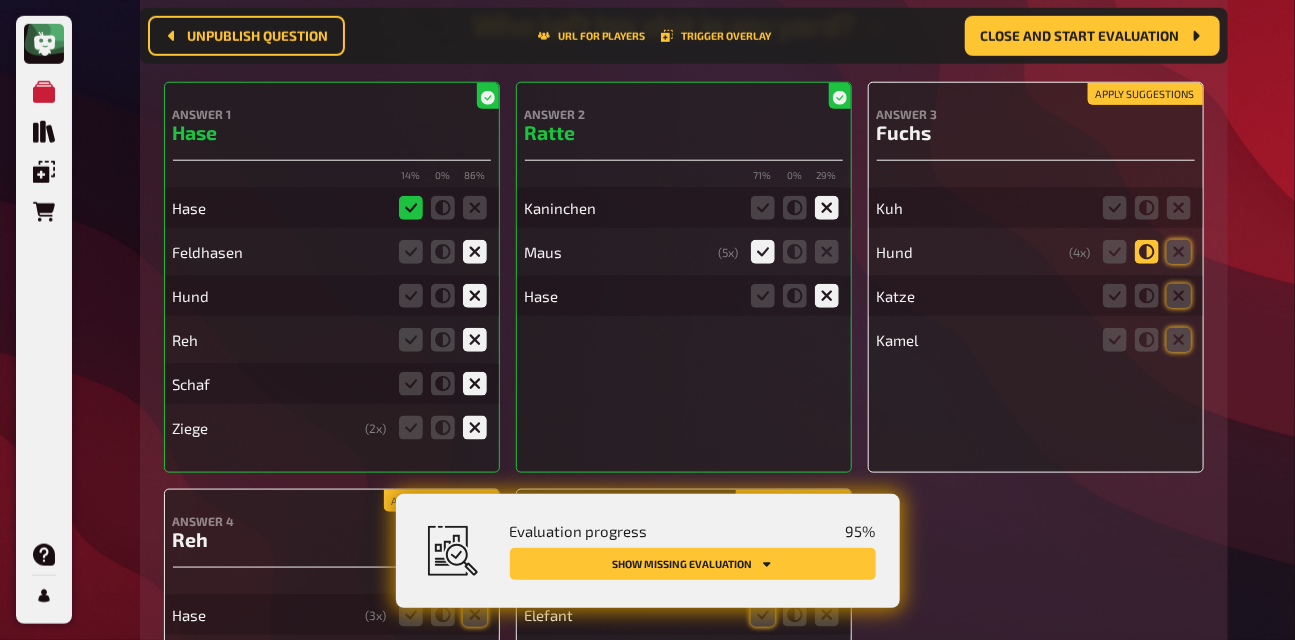 click 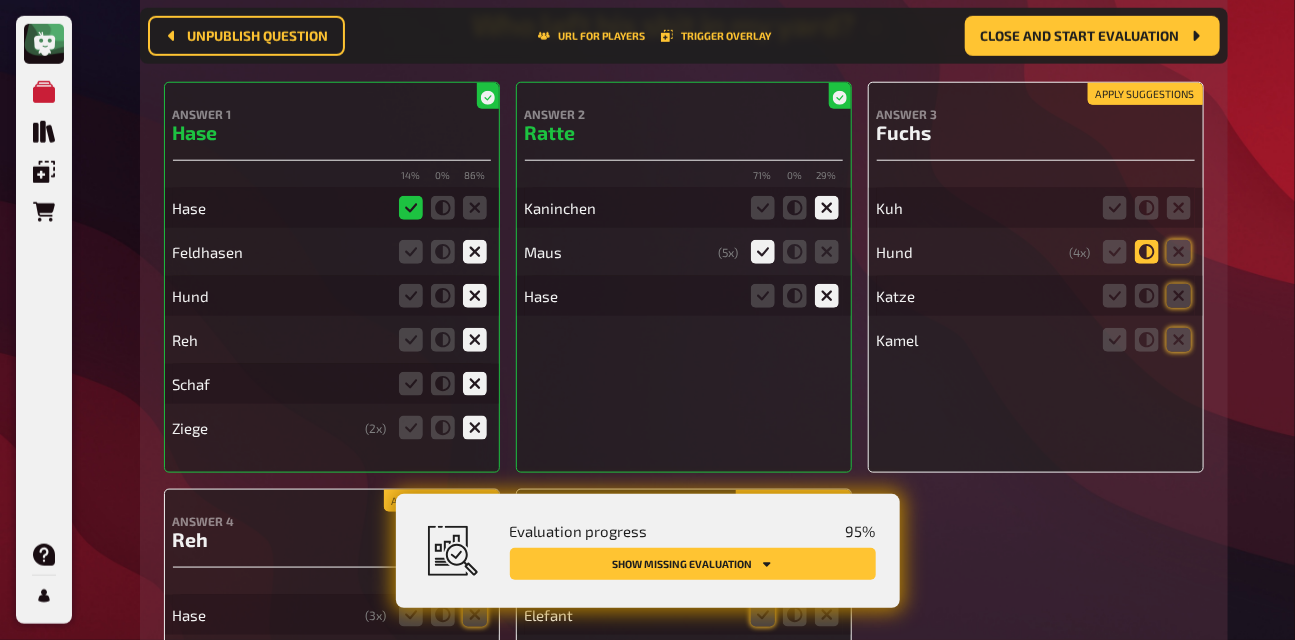 click at bounding box center (0, 0) 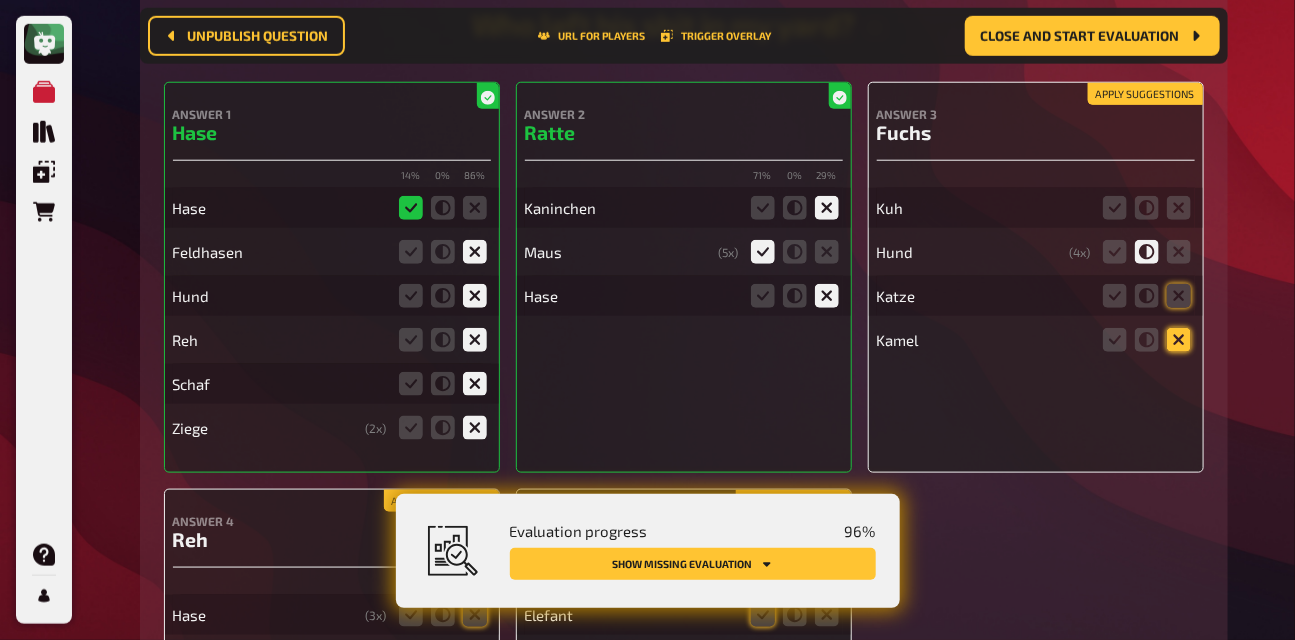 click 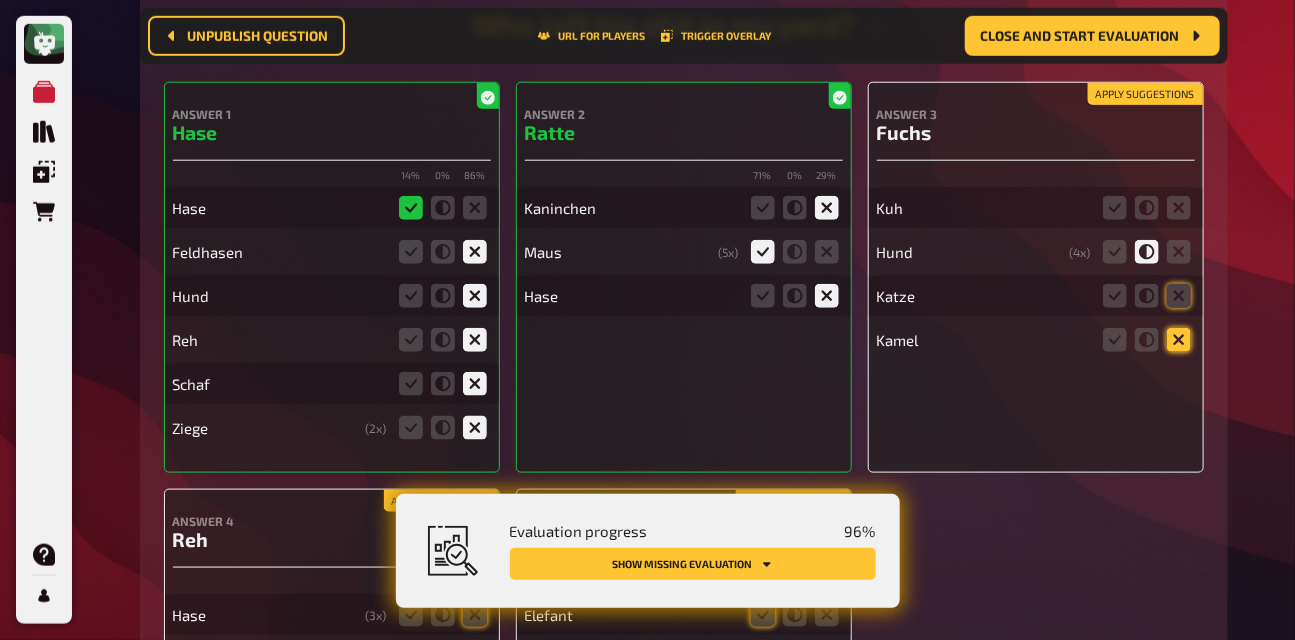 click at bounding box center [0, 0] 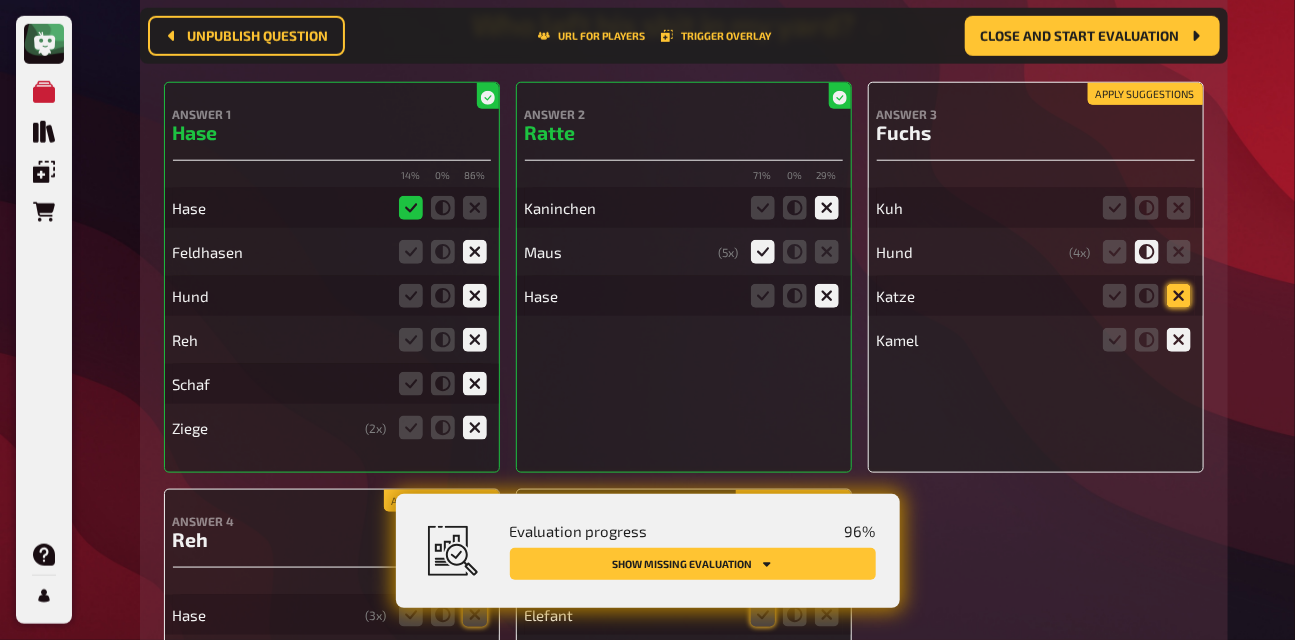click 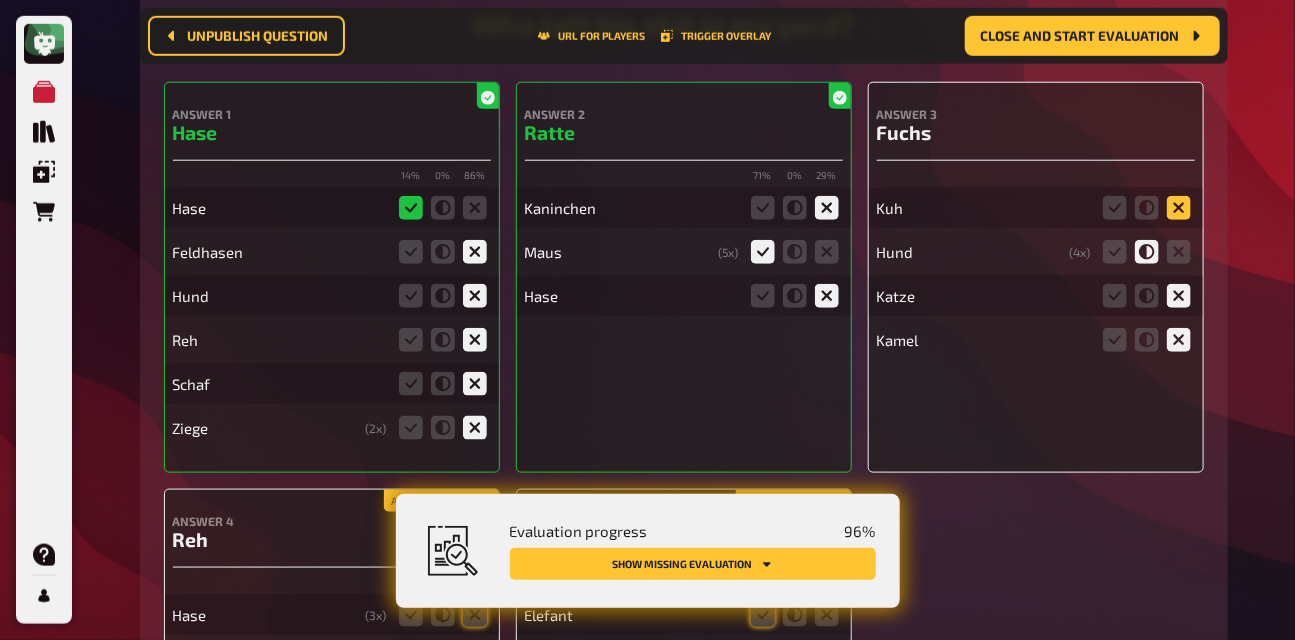 click 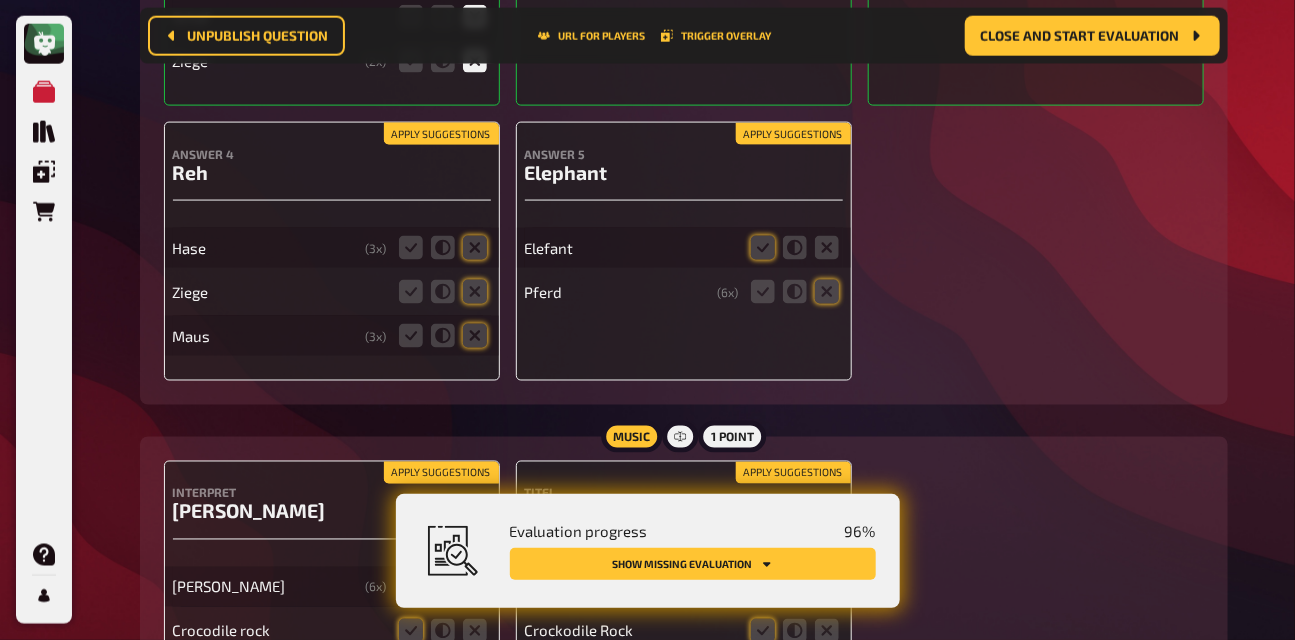 scroll, scrollTop: 18225, scrollLeft: 0, axis: vertical 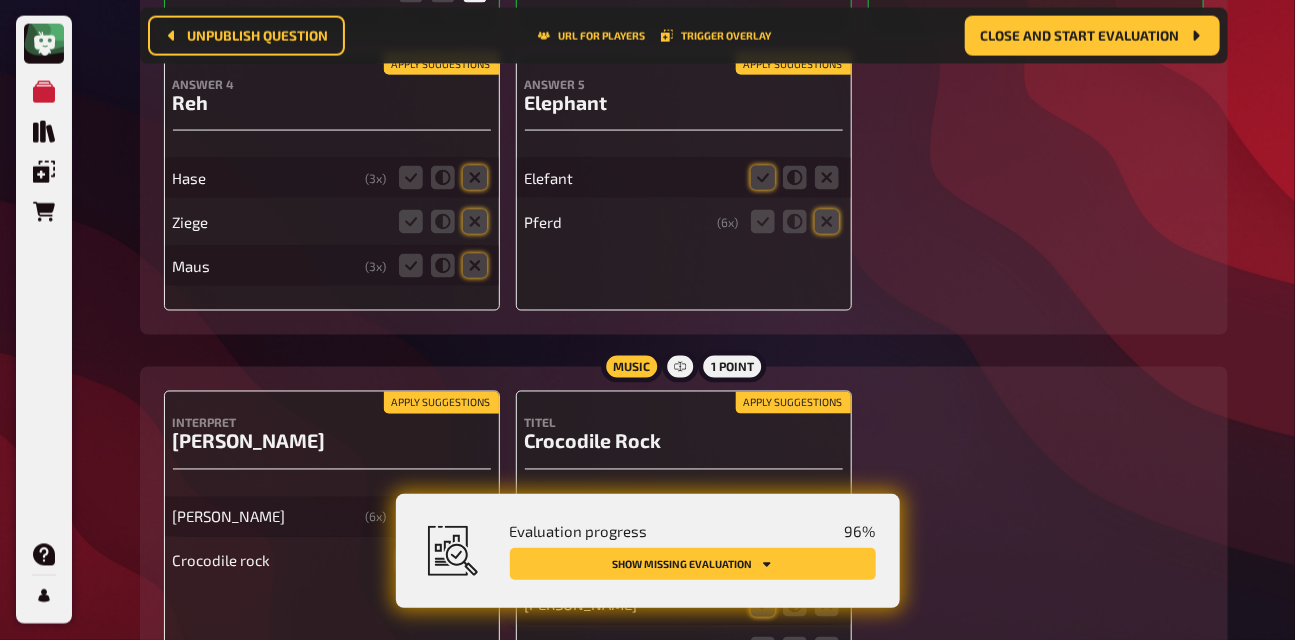 click on "Apply suggestions" at bounding box center (441, 64) 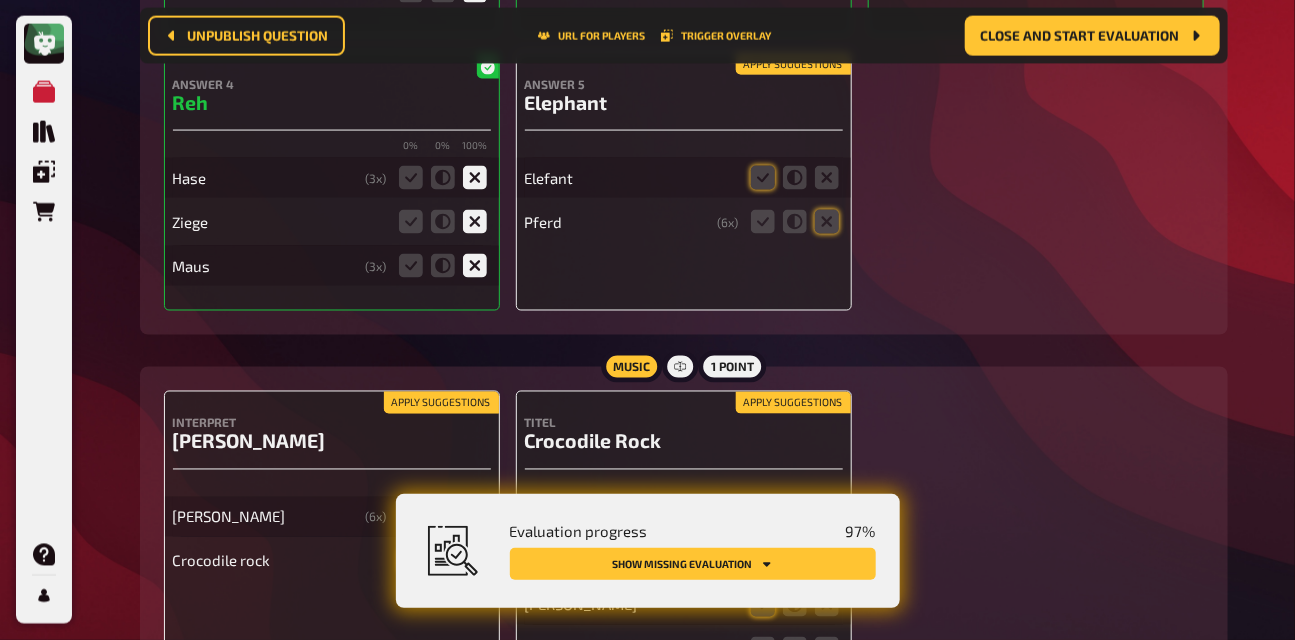 click on "Apply suggestions" at bounding box center [793, 64] 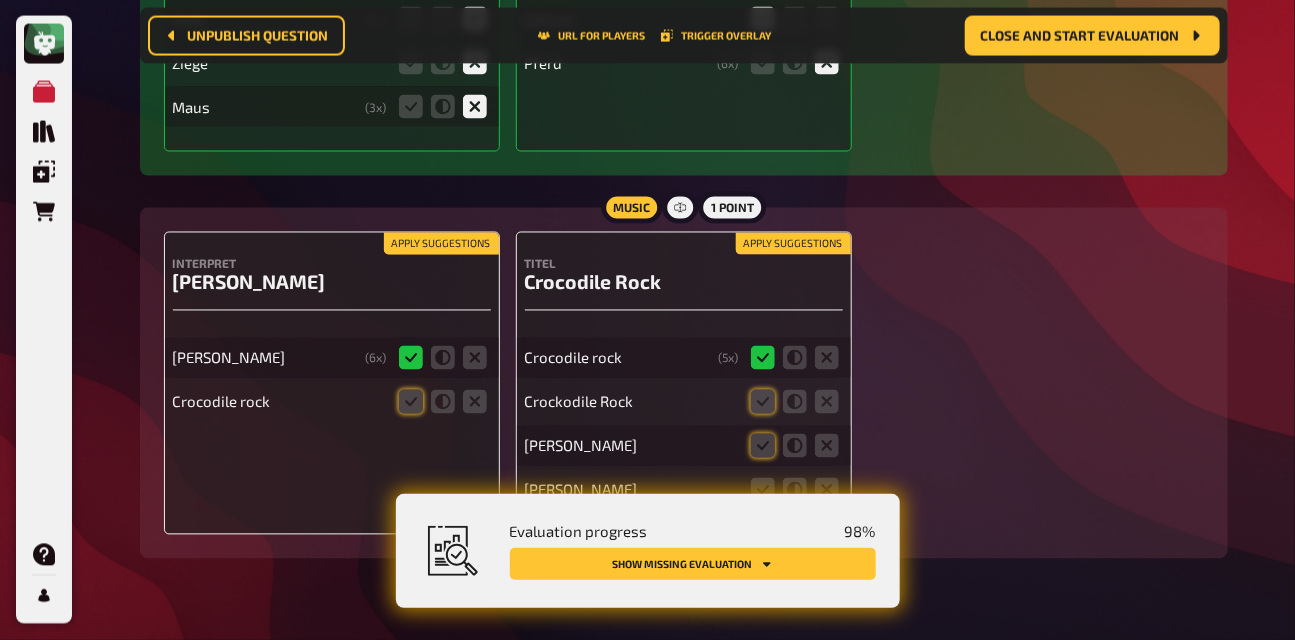 scroll, scrollTop: 18437, scrollLeft: 0, axis: vertical 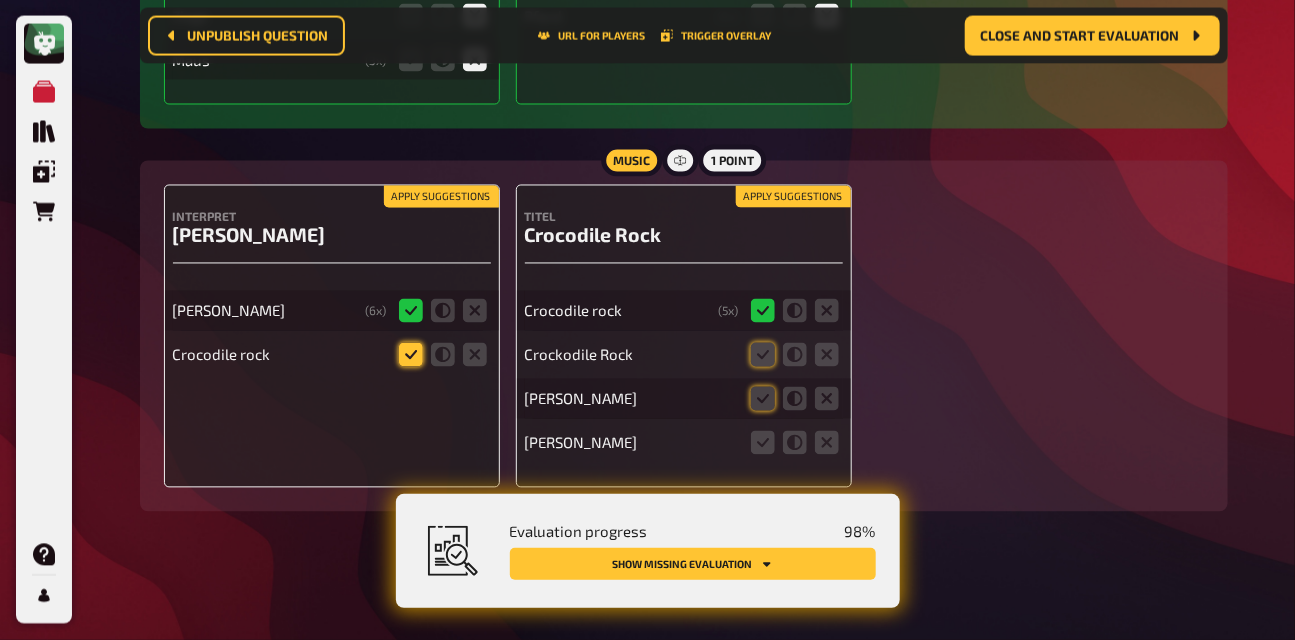 click 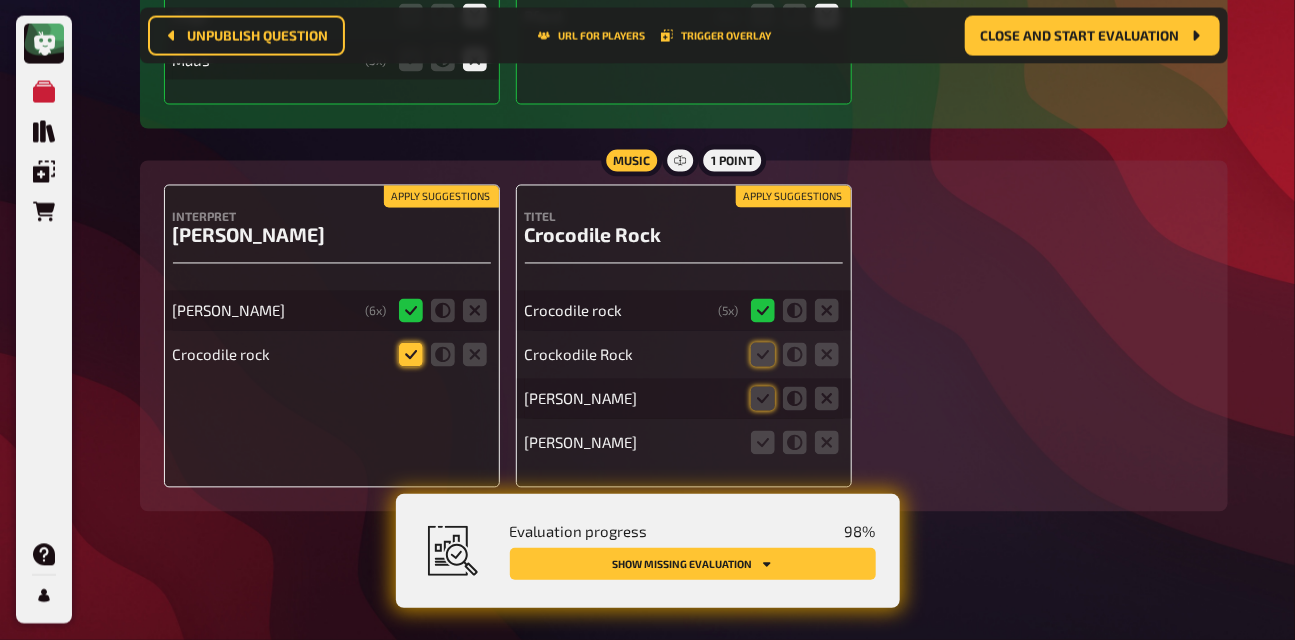 click at bounding box center (0, 0) 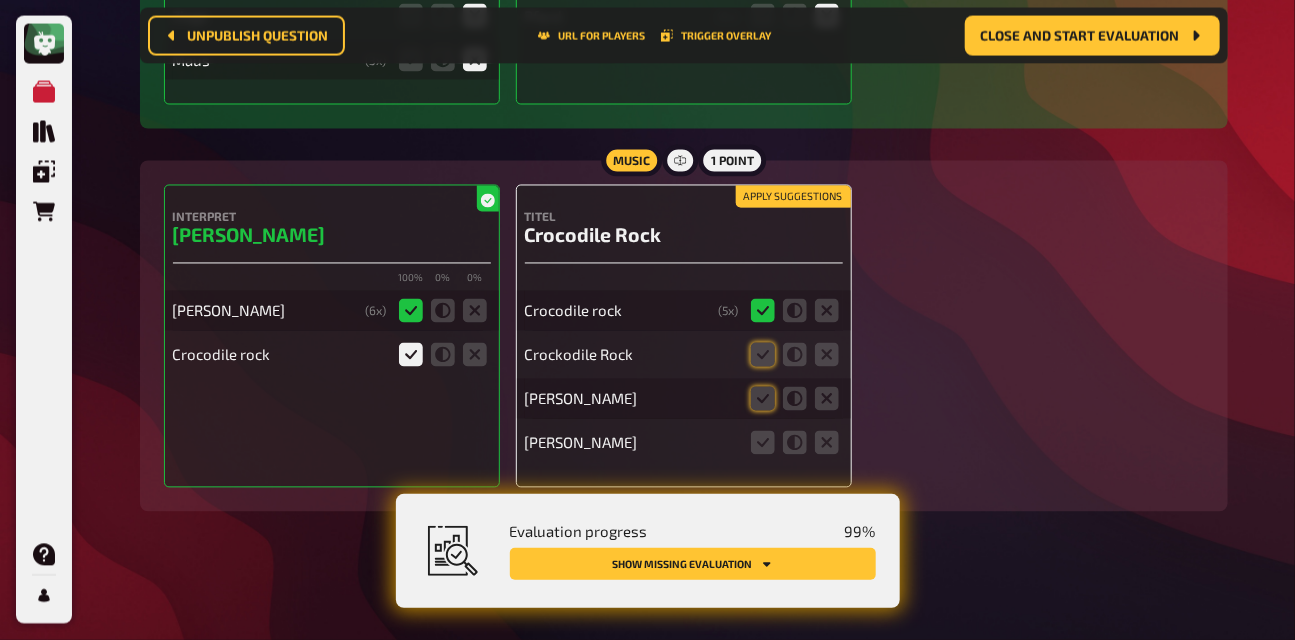 click on "Apply suggestions" at bounding box center [793, 197] 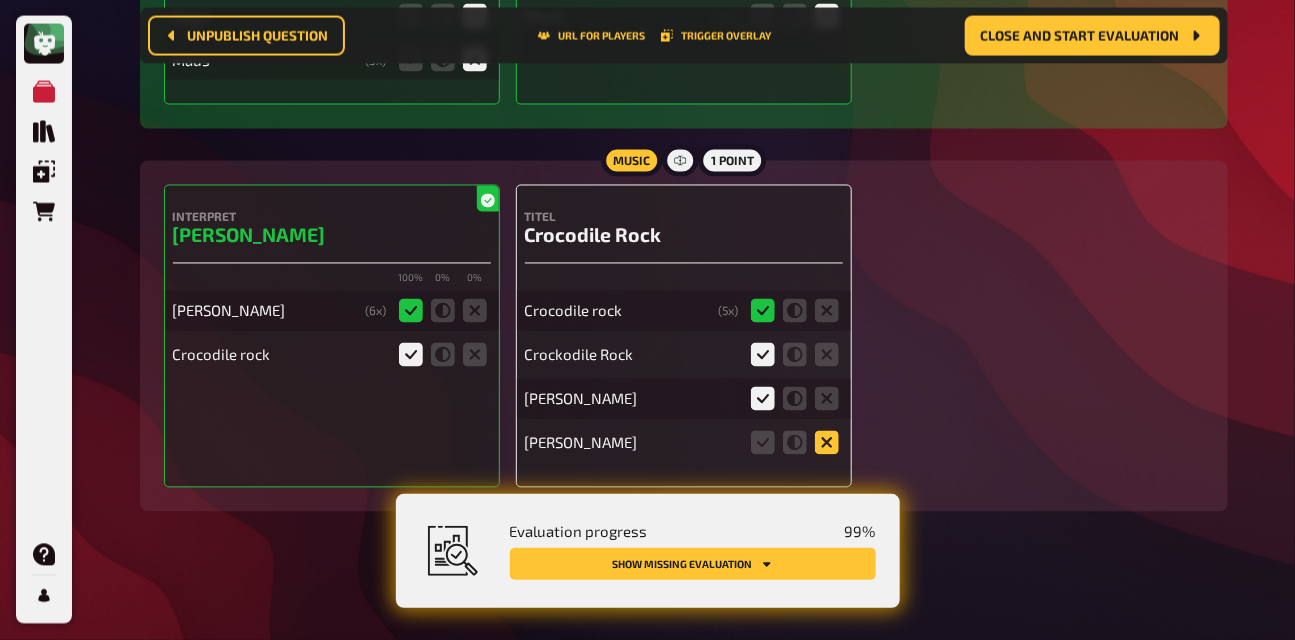 click 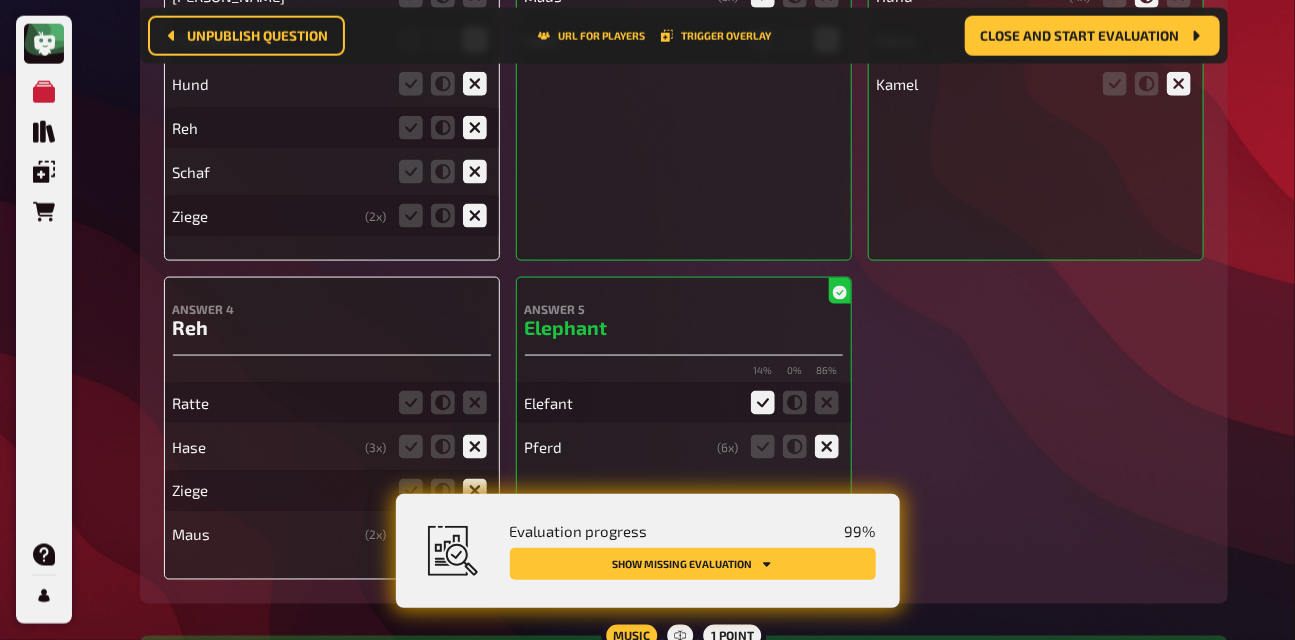 scroll, scrollTop: 18048, scrollLeft: 0, axis: vertical 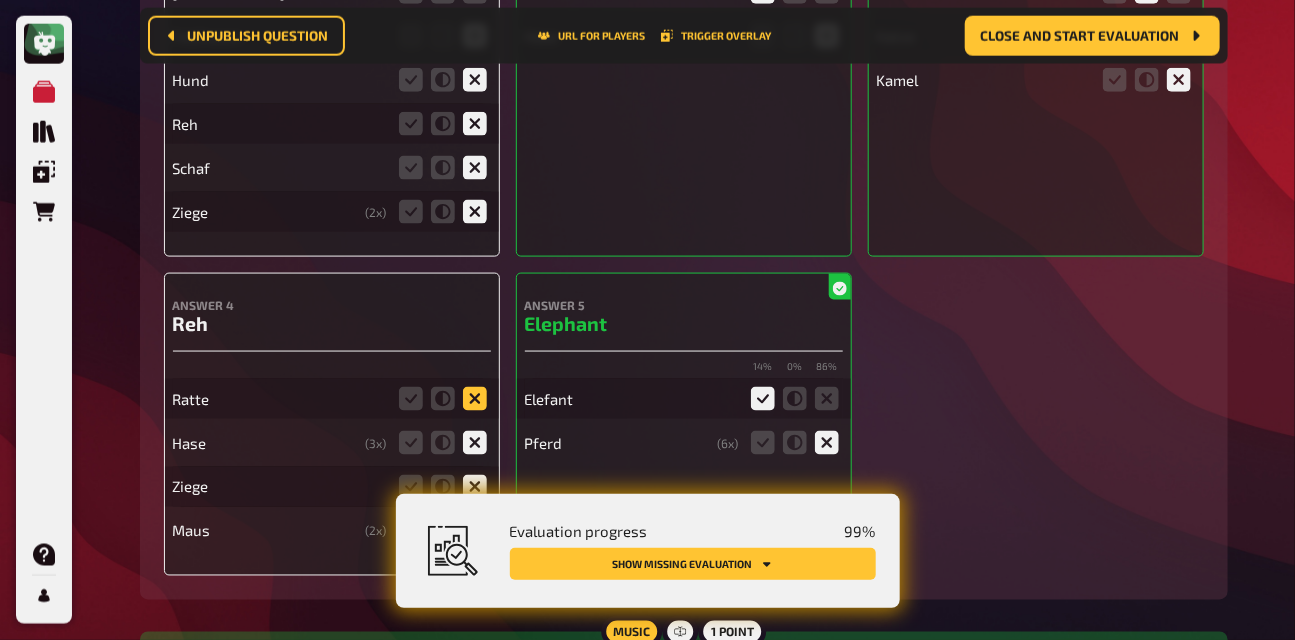 click 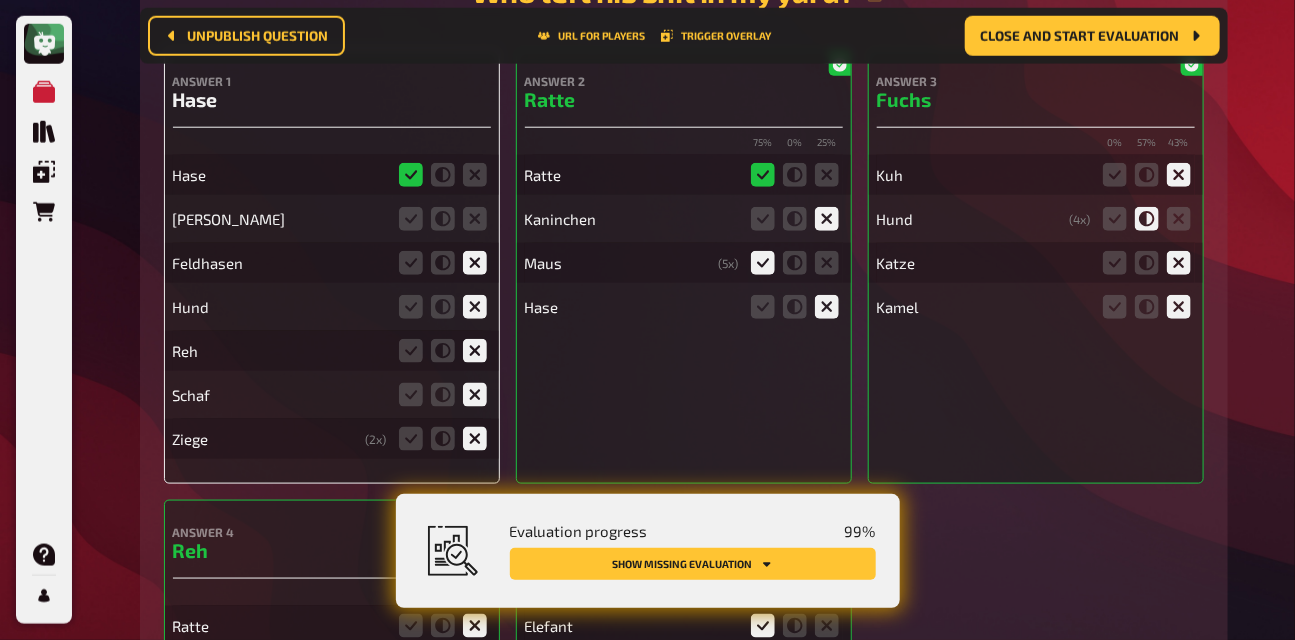 scroll, scrollTop: 17824, scrollLeft: 0, axis: vertical 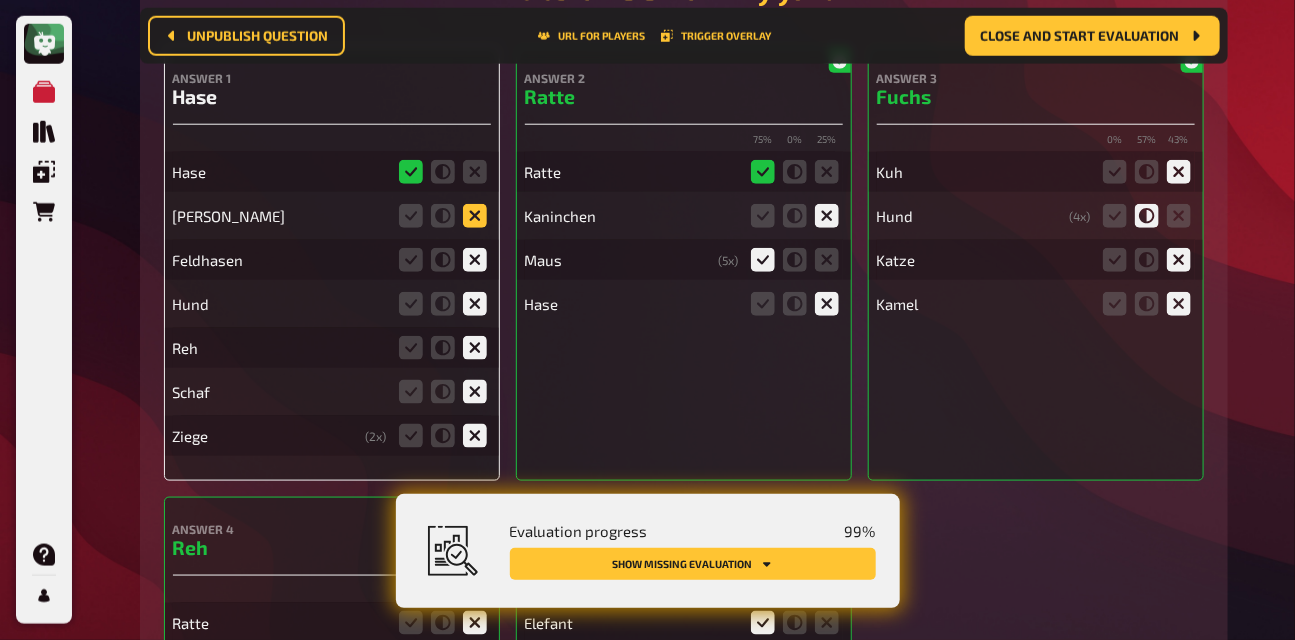 click 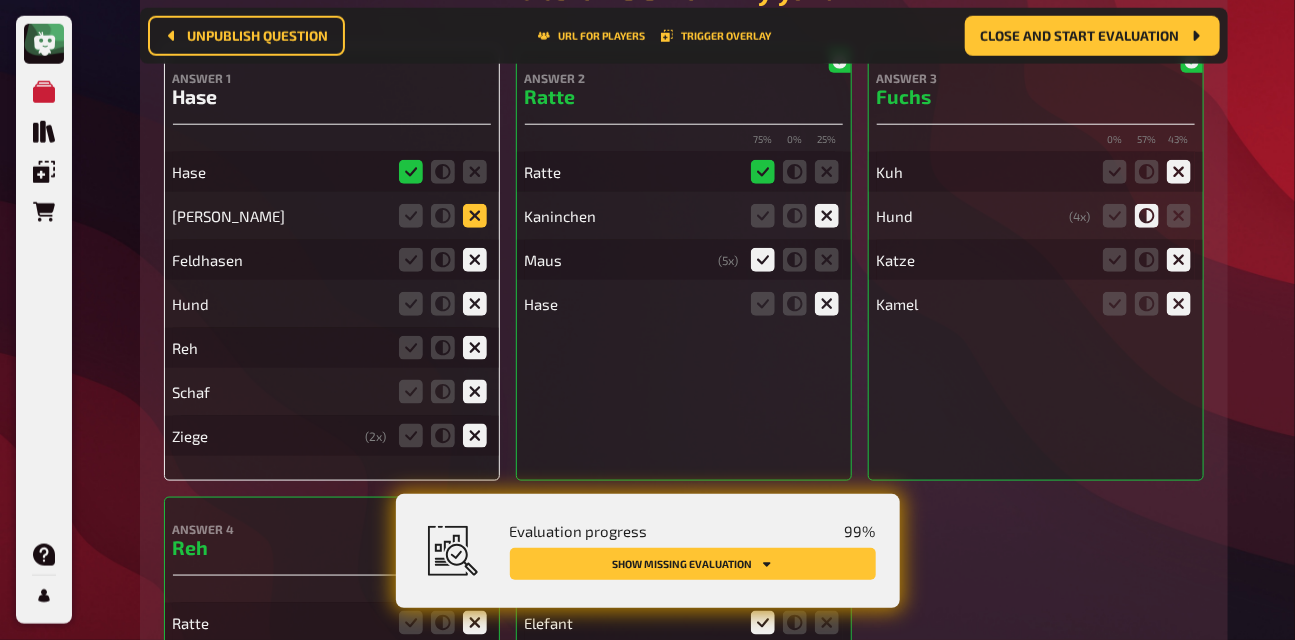 click at bounding box center (0, 0) 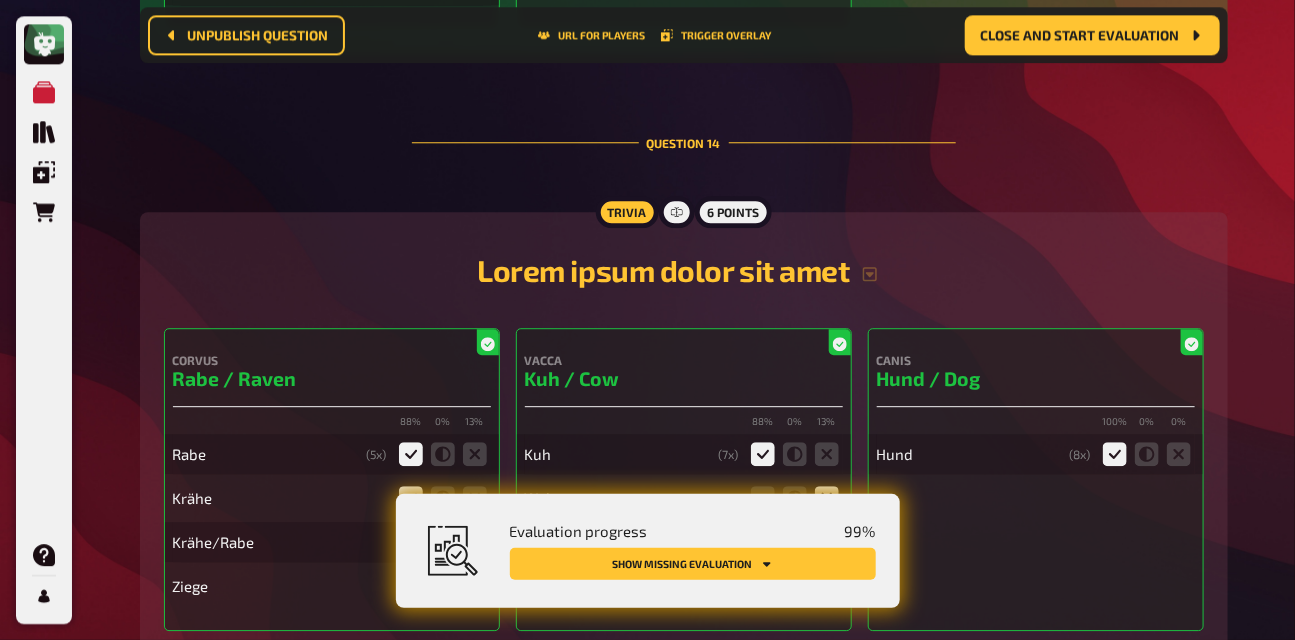scroll, scrollTop: 16066, scrollLeft: 0, axis: vertical 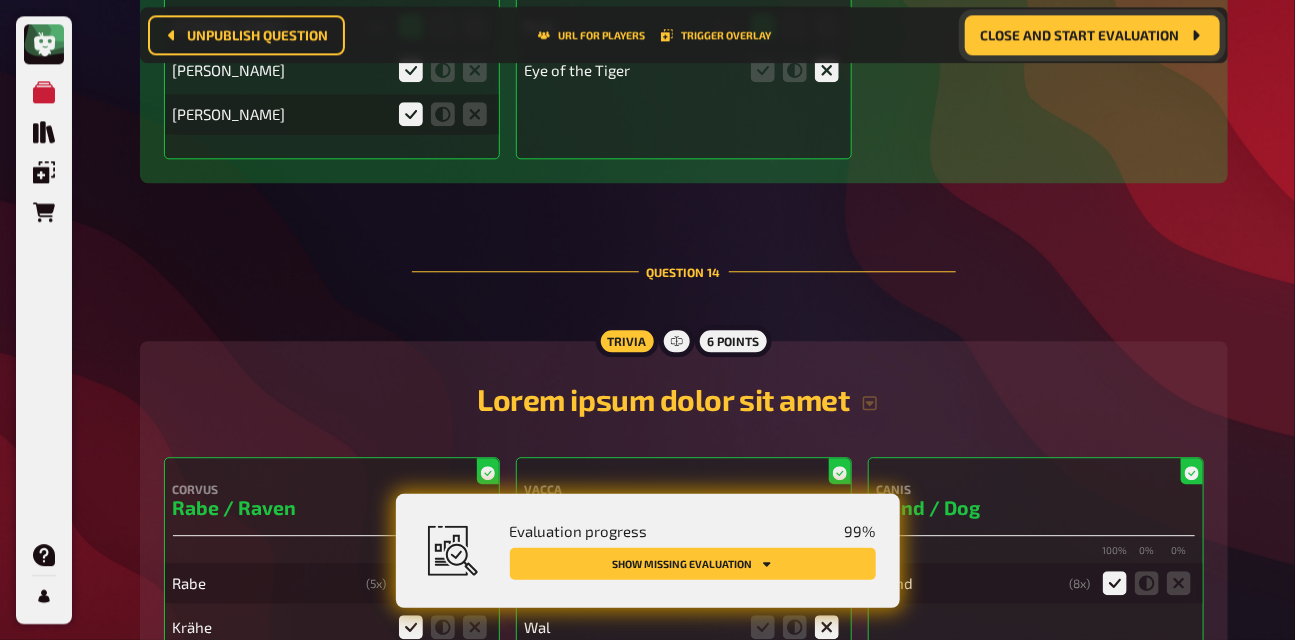 click on "Close and start evaluation" at bounding box center [1080, 36] 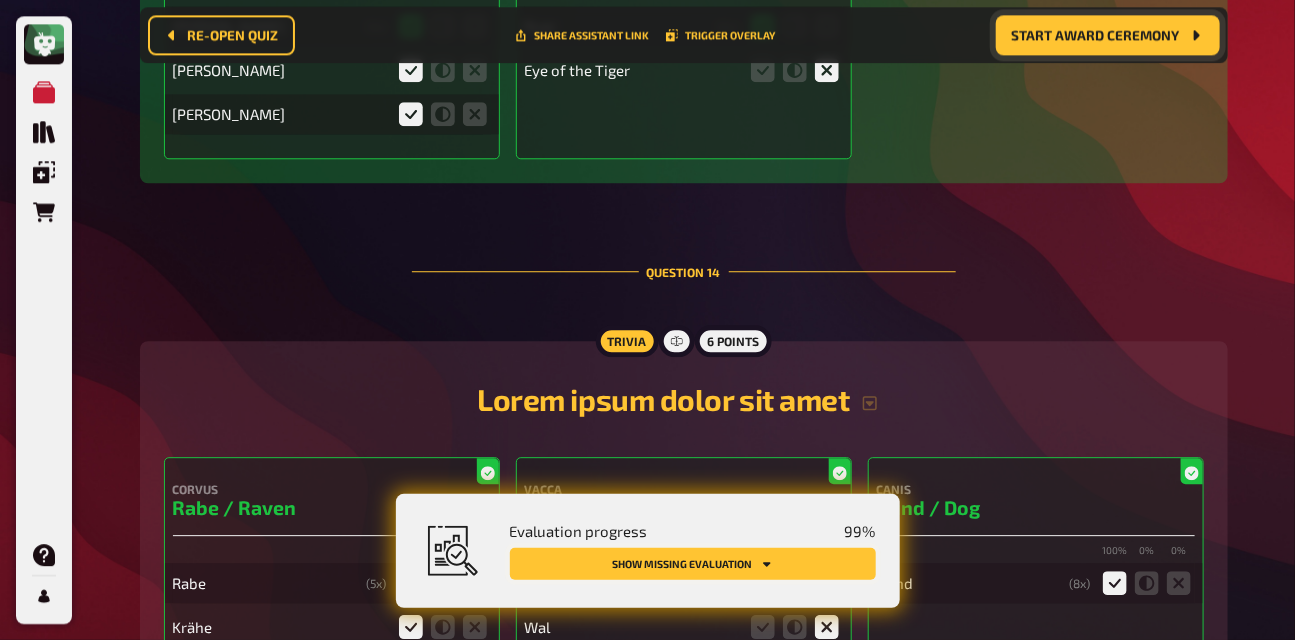 click 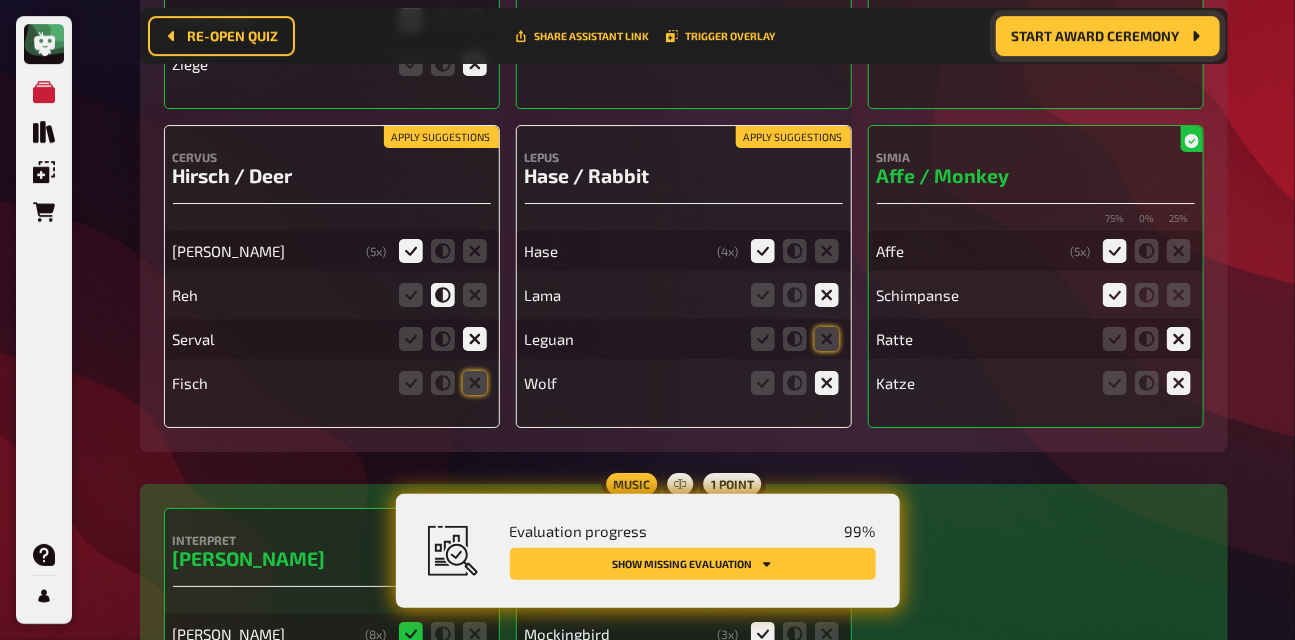 scroll, scrollTop: 16817, scrollLeft: 0, axis: vertical 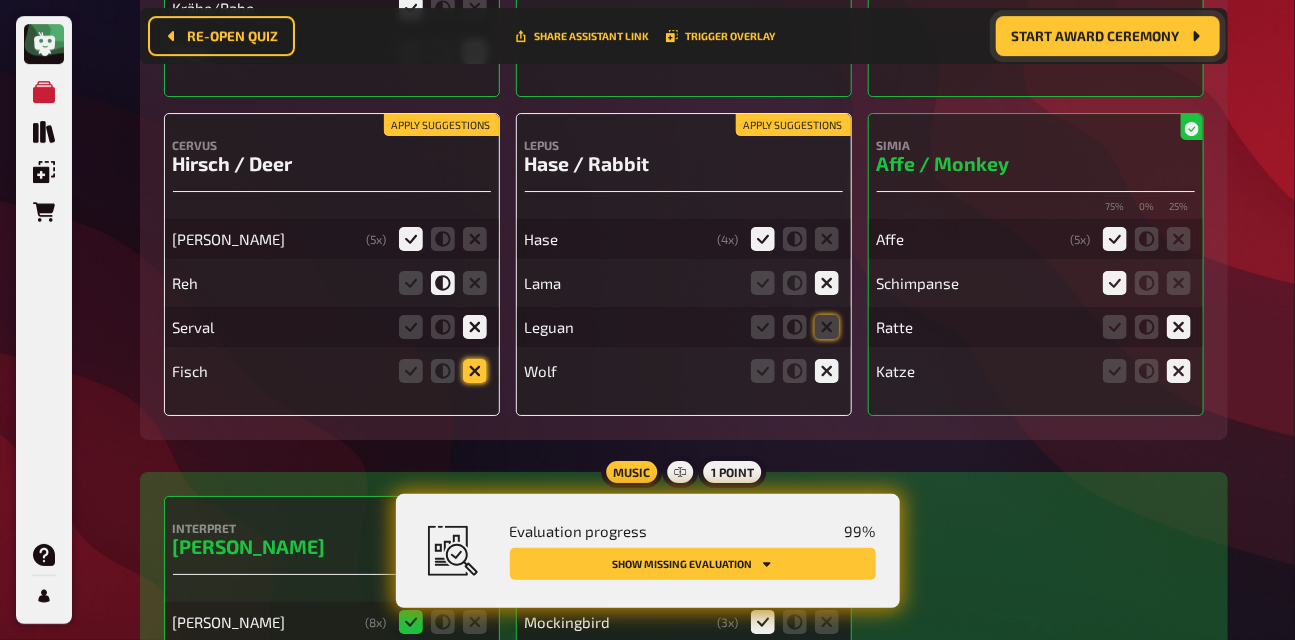 click 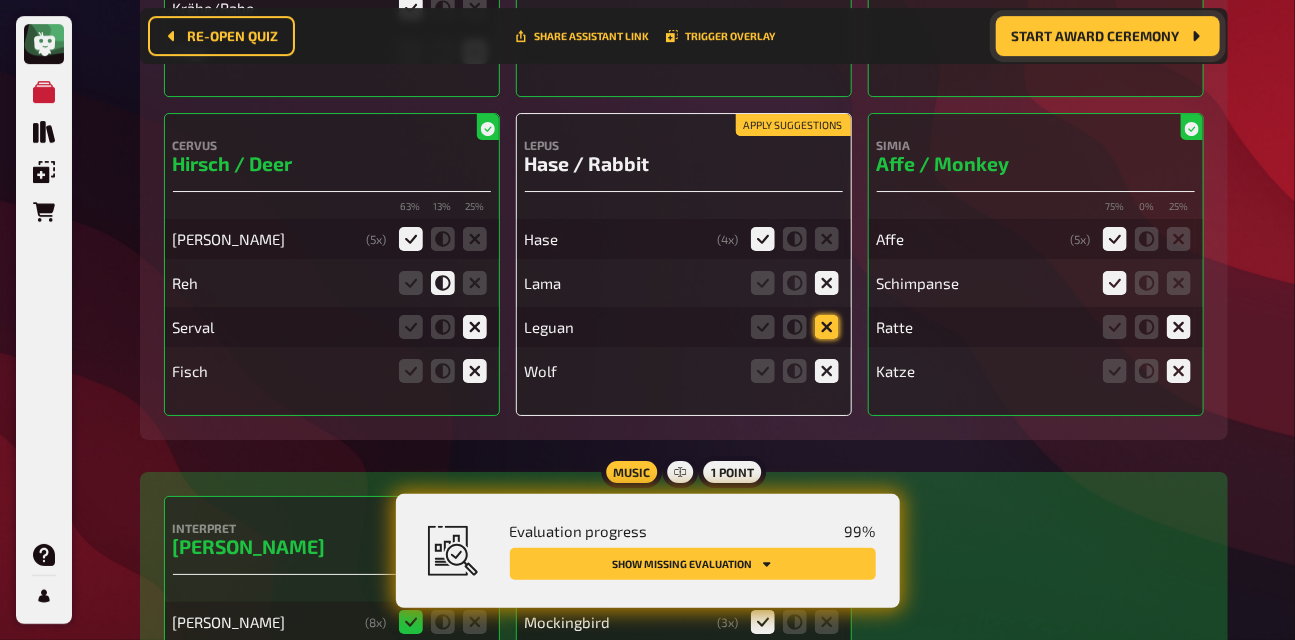 click 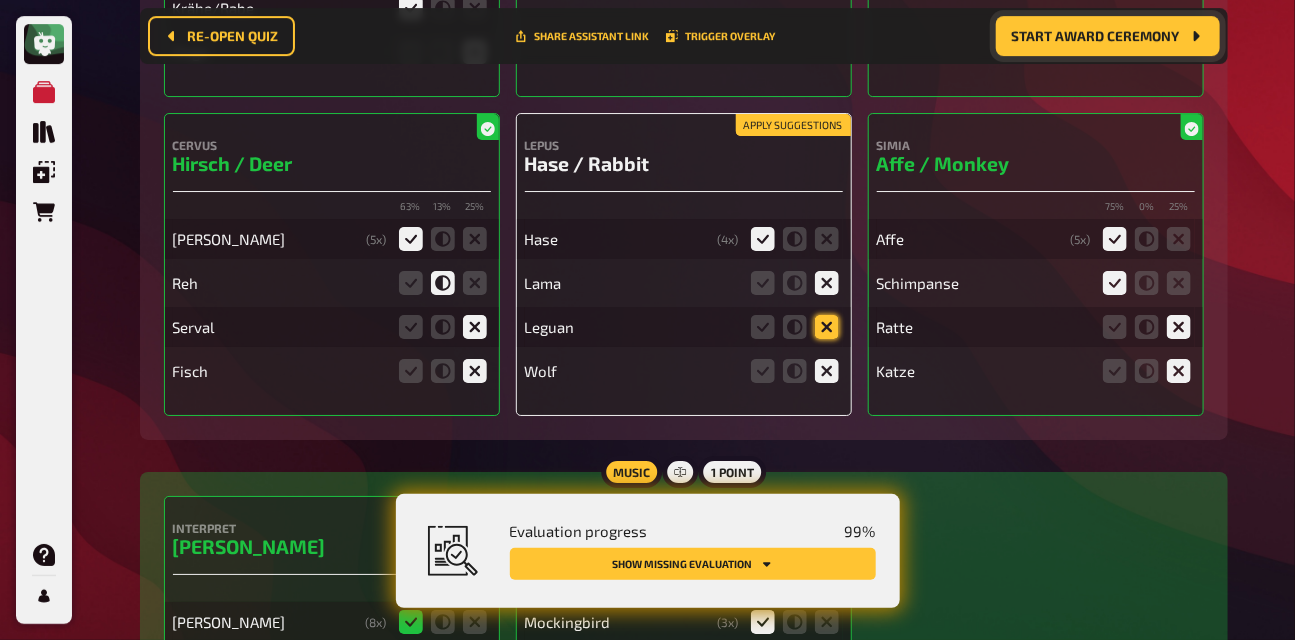 click at bounding box center [0, 0] 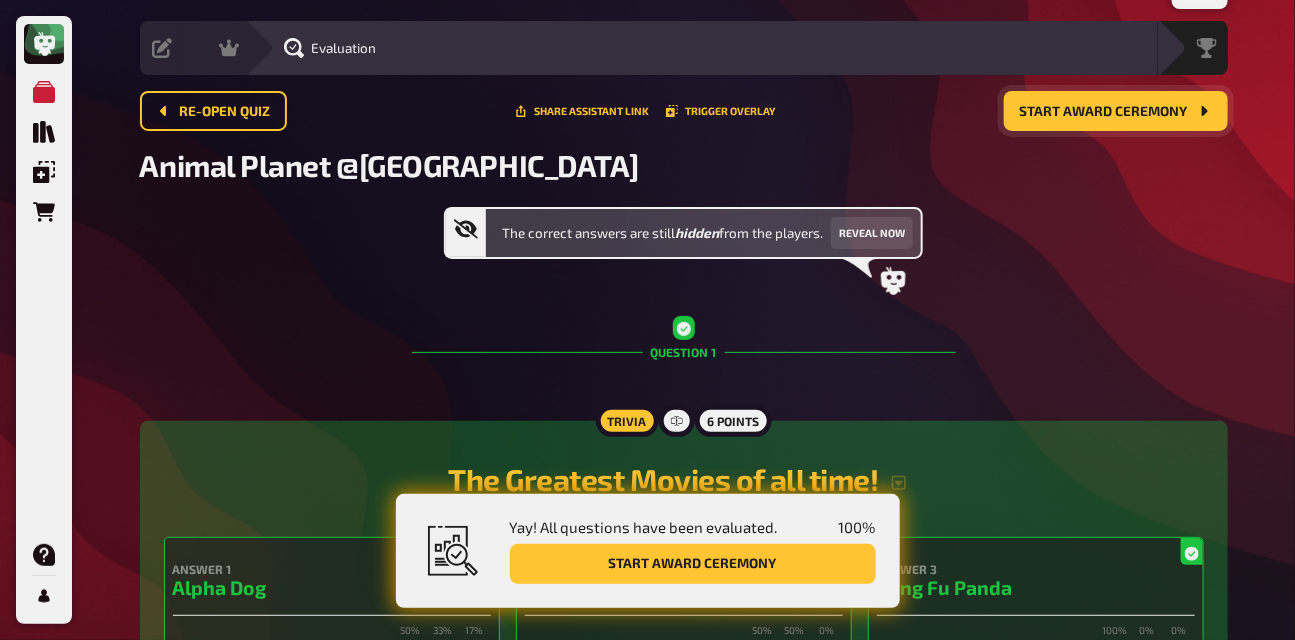 scroll, scrollTop: 0, scrollLeft: 0, axis: both 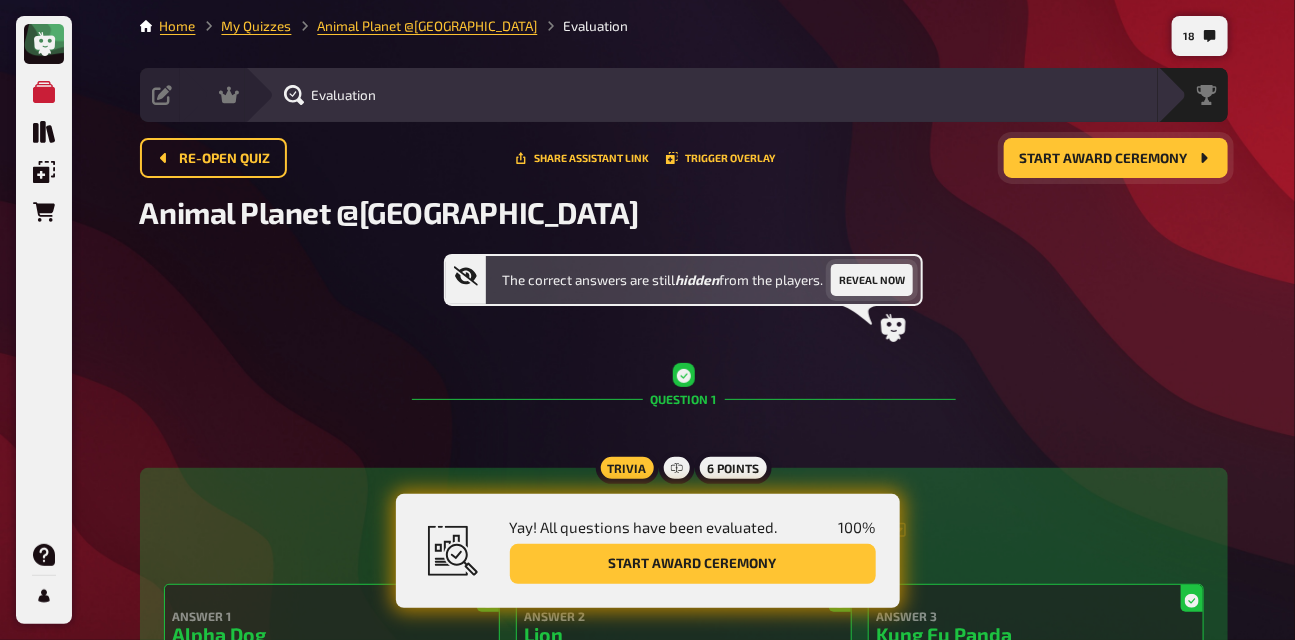 click on "Reveal now" at bounding box center (872, 280) 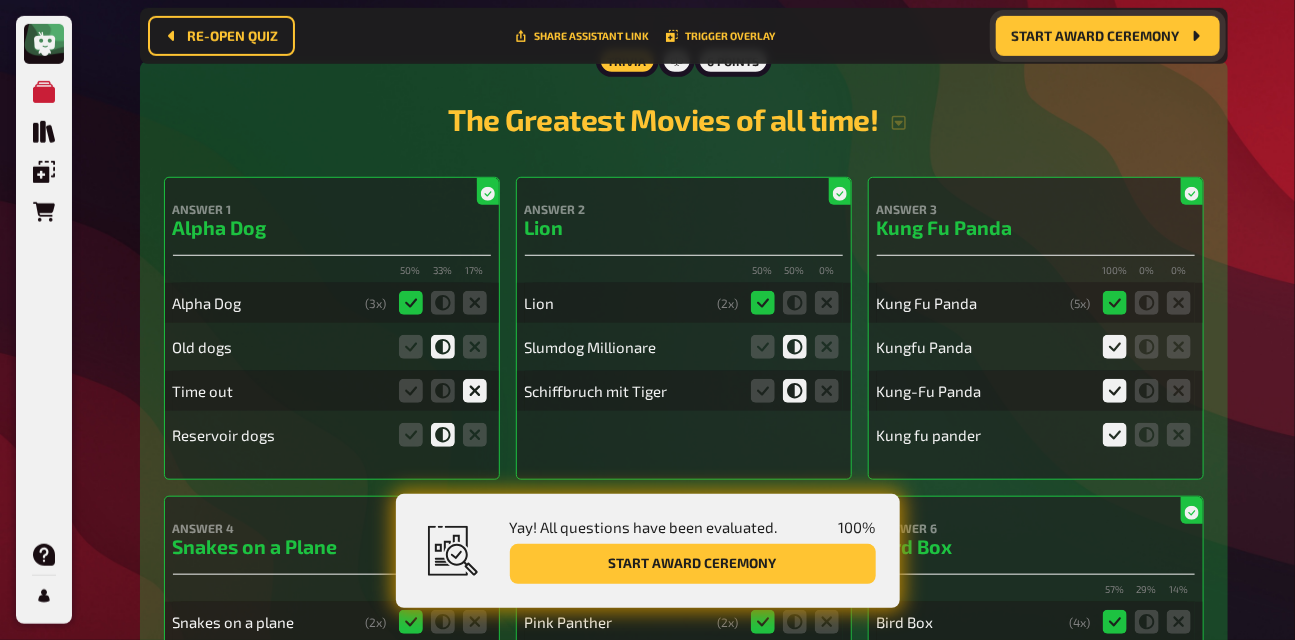 scroll, scrollTop: 308, scrollLeft: 0, axis: vertical 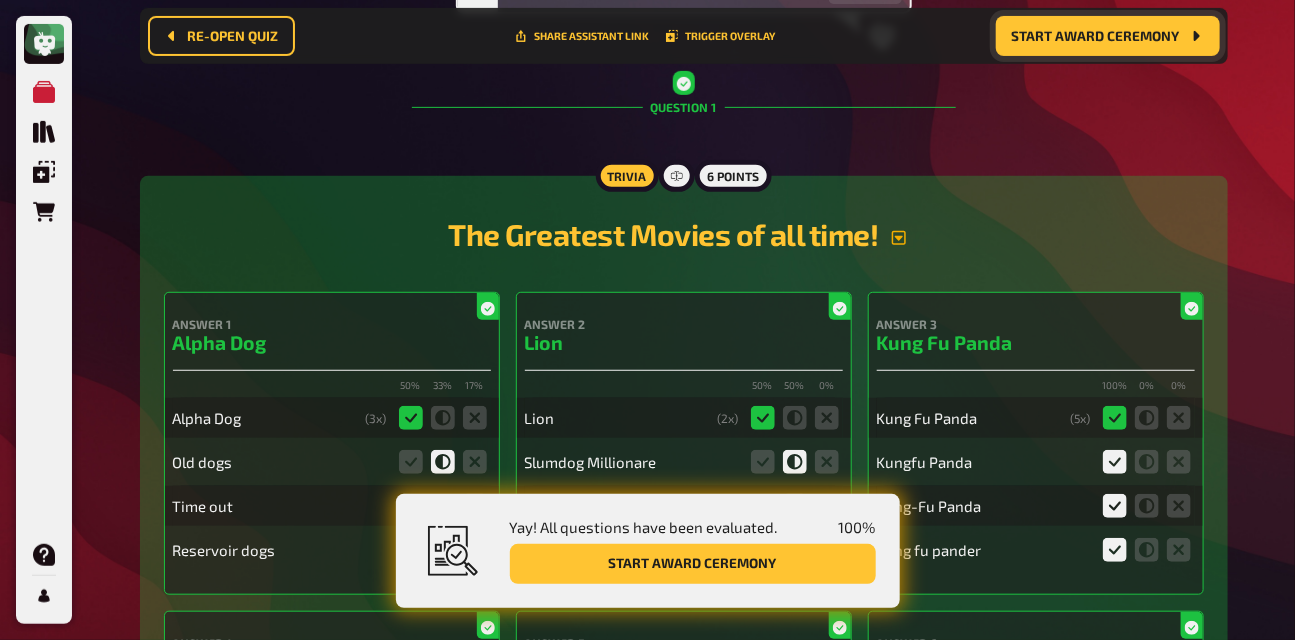 click 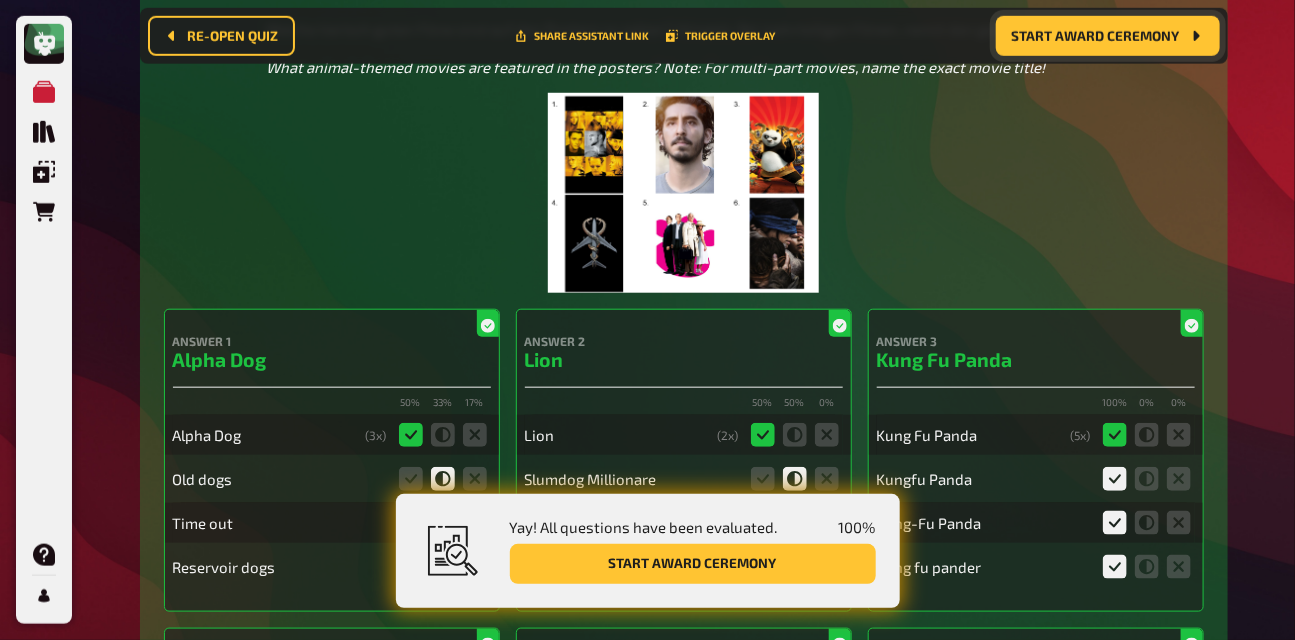 scroll, scrollTop: 567, scrollLeft: 0, axis: vertical 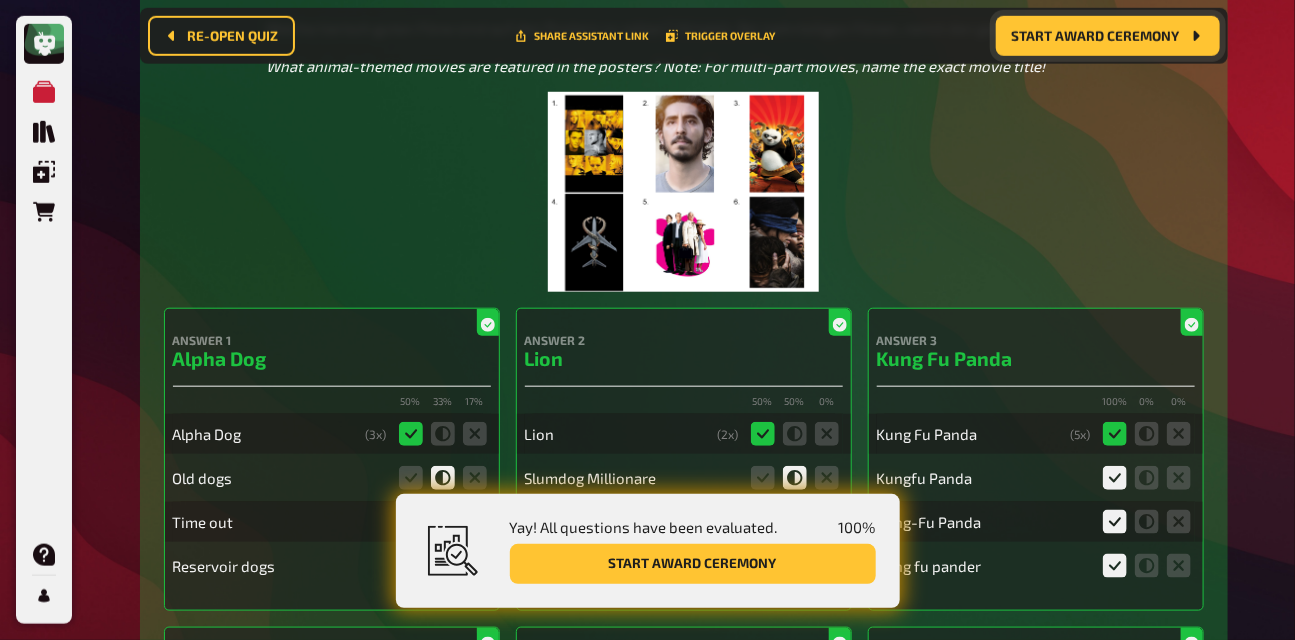 click at bounding box center [683, 192] 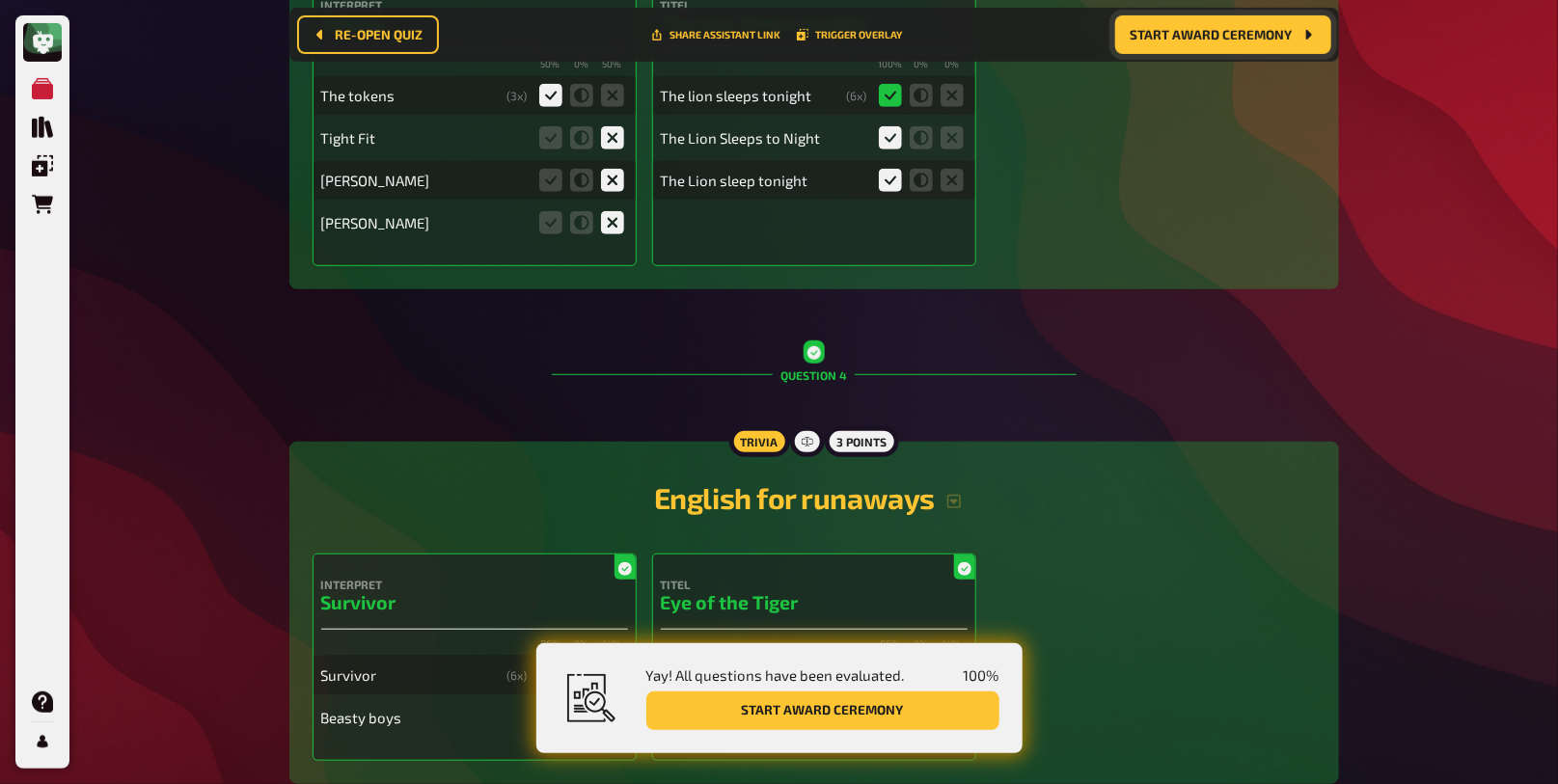 scroll, scrollTop: 3820, scrollLeft: 0, axis: vertical 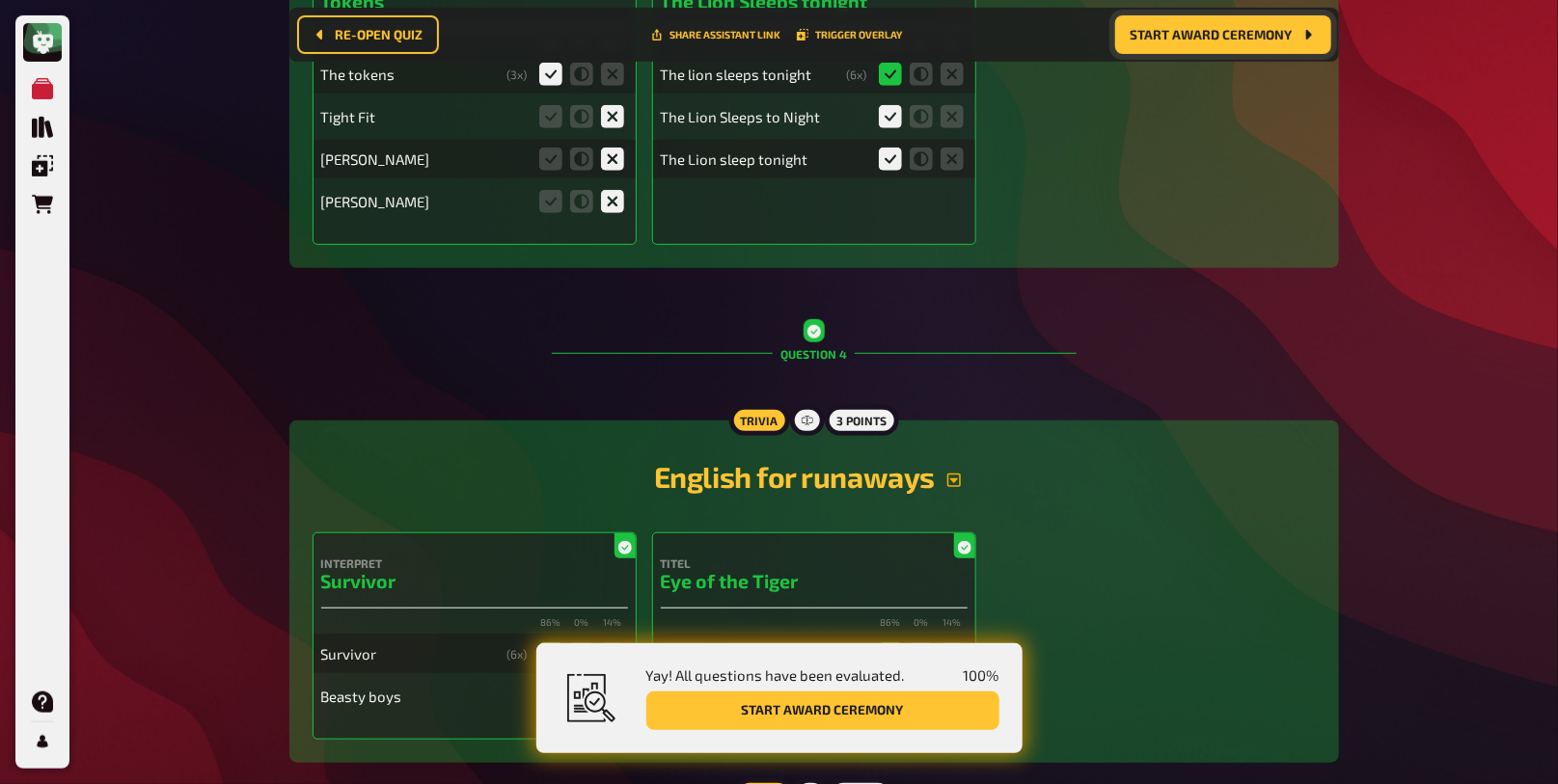 click at bounding box center [954, 480] 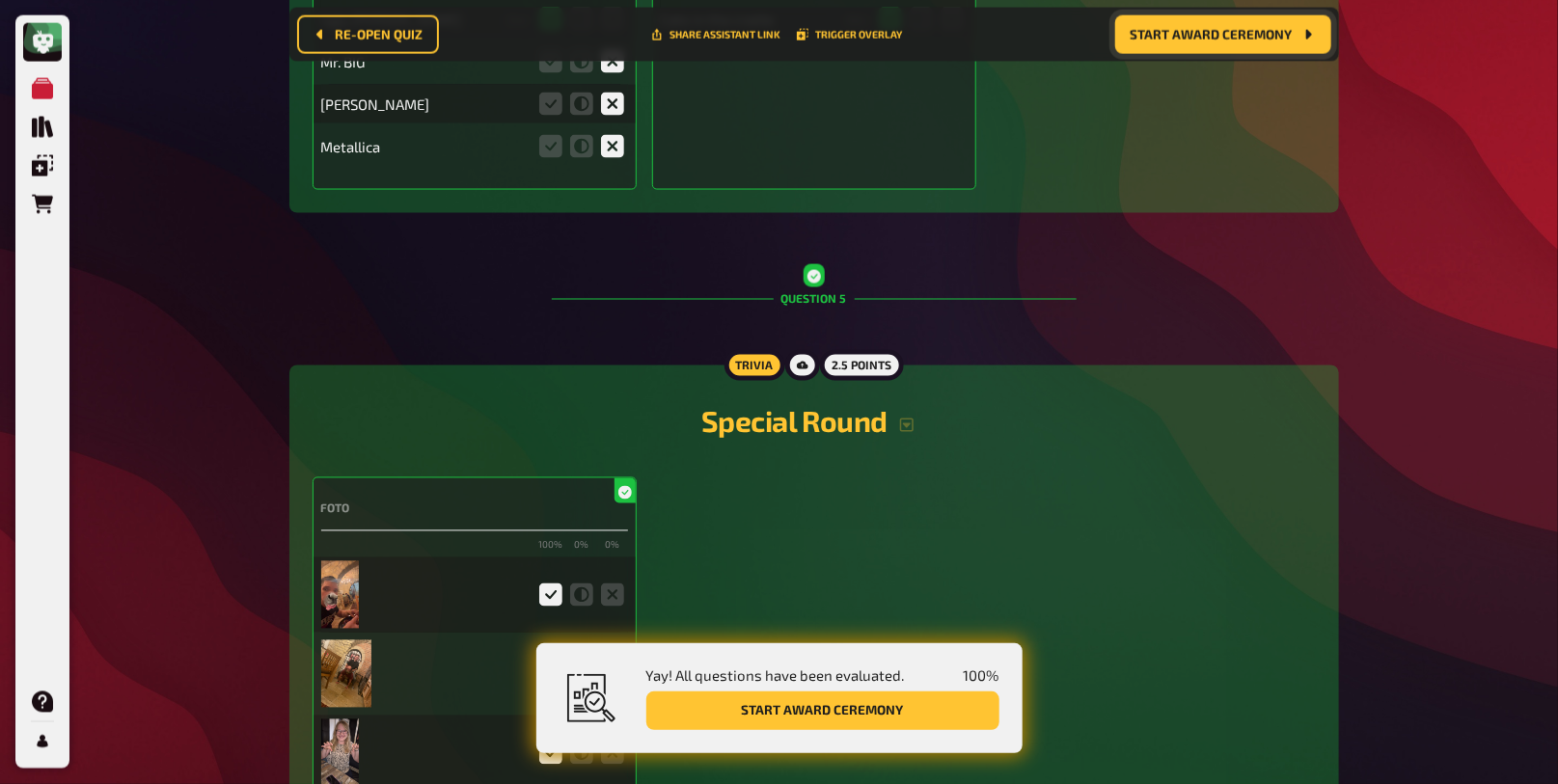 scroll, scrollTop: 4864, scrollLeft: 0, axis: vertical 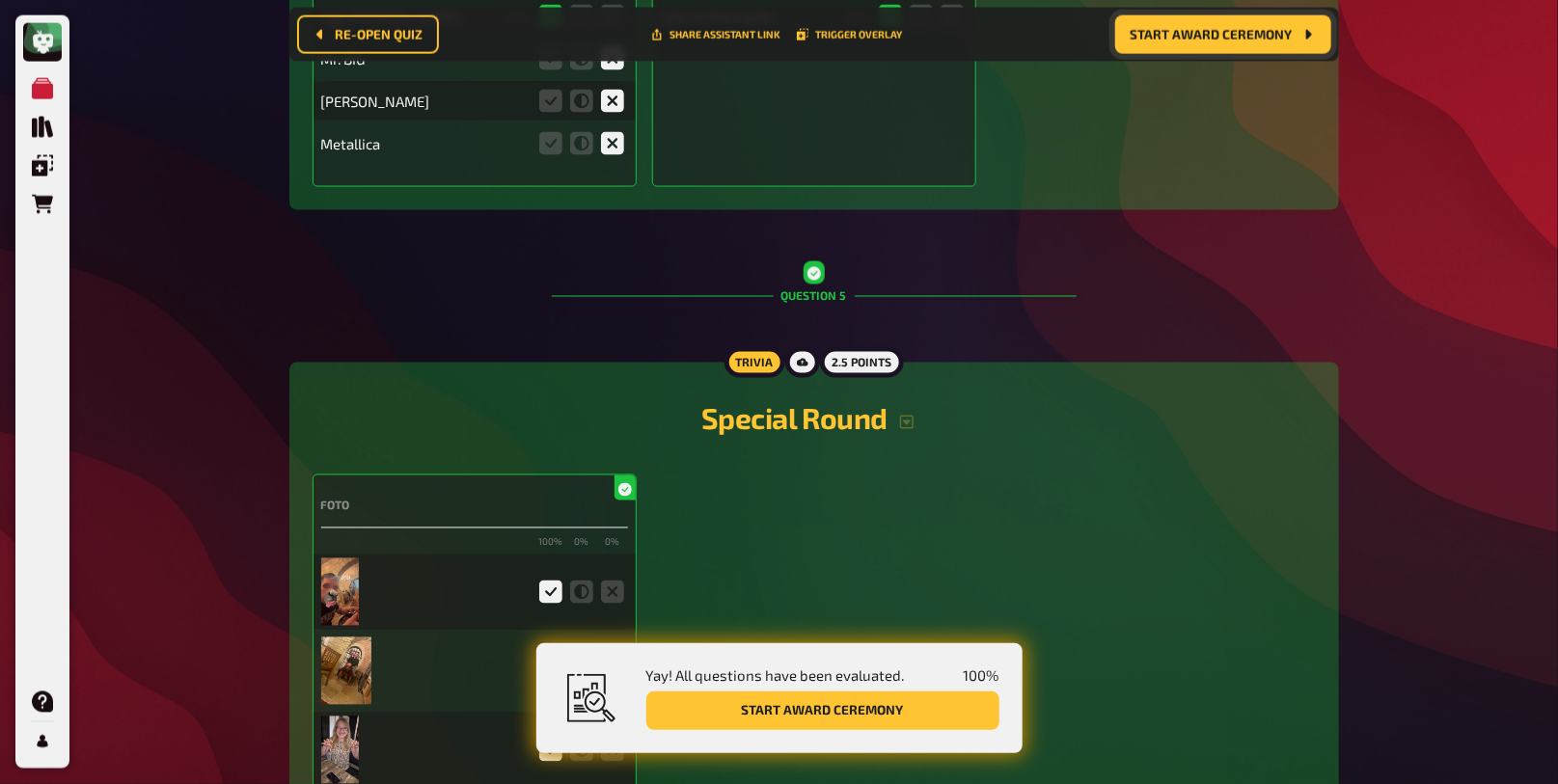 click at bounding box center [340, 592] 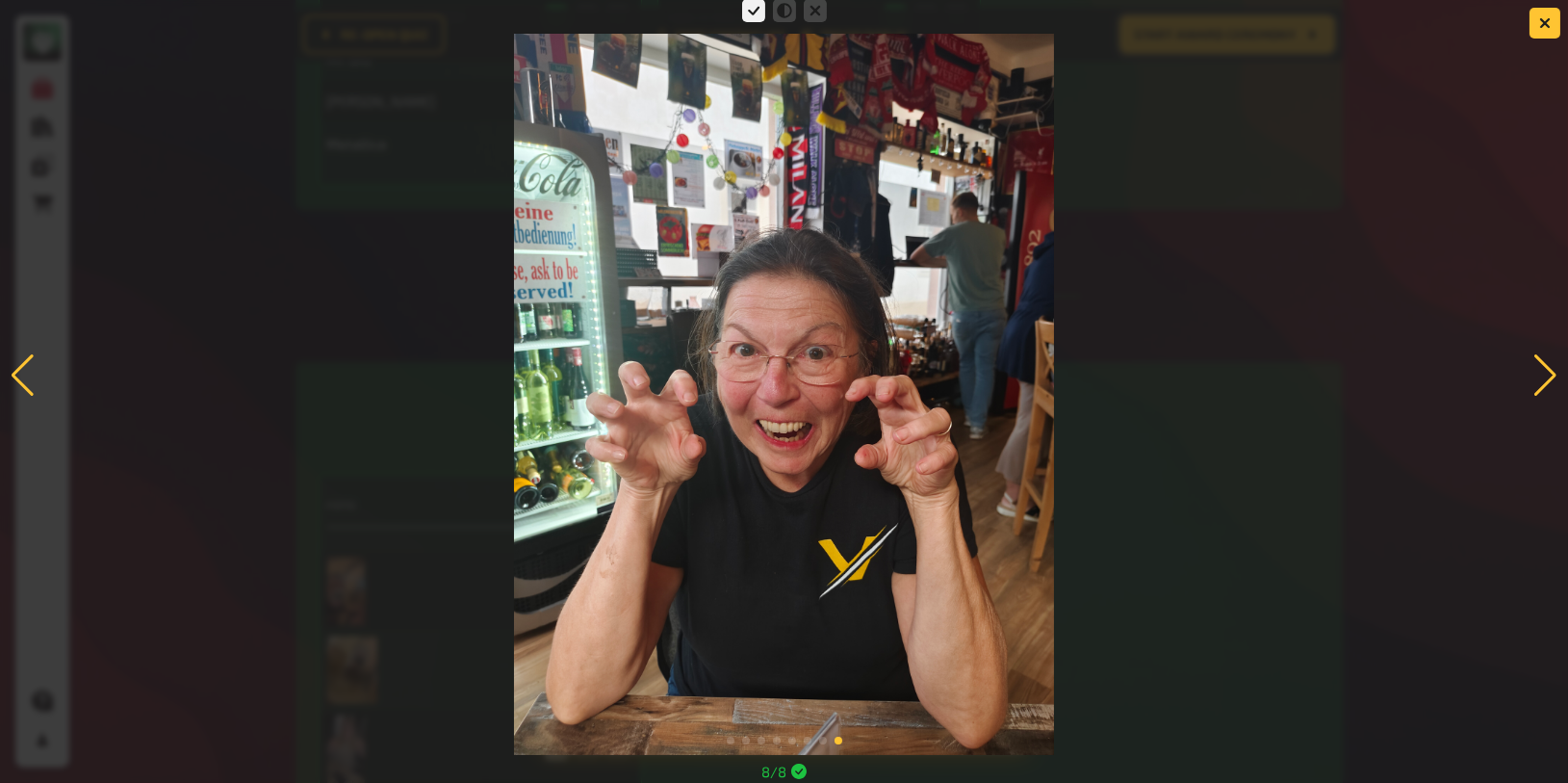 click at bounding box center (1545, 376) 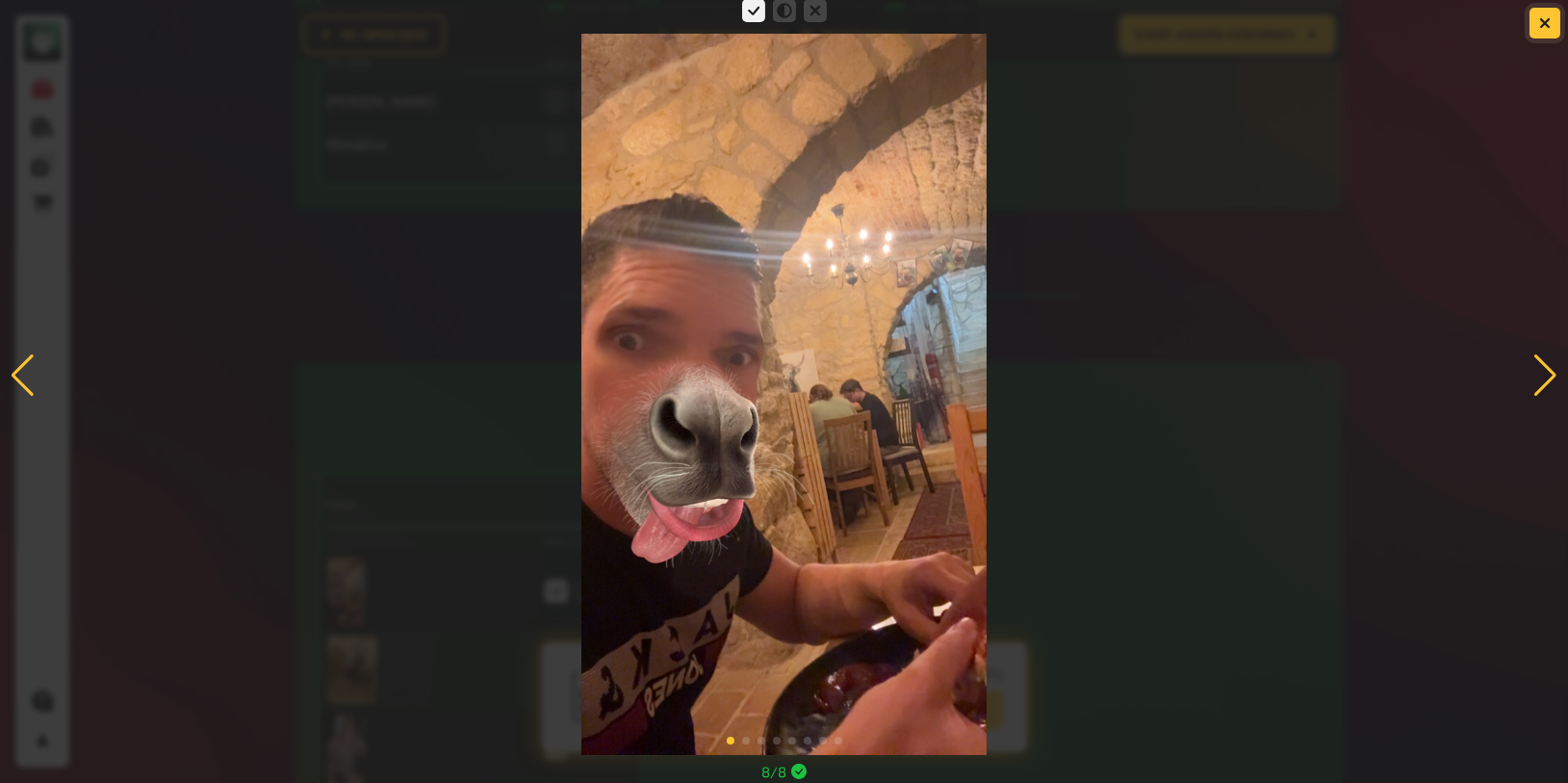 click at bounding box center (1545, 23) 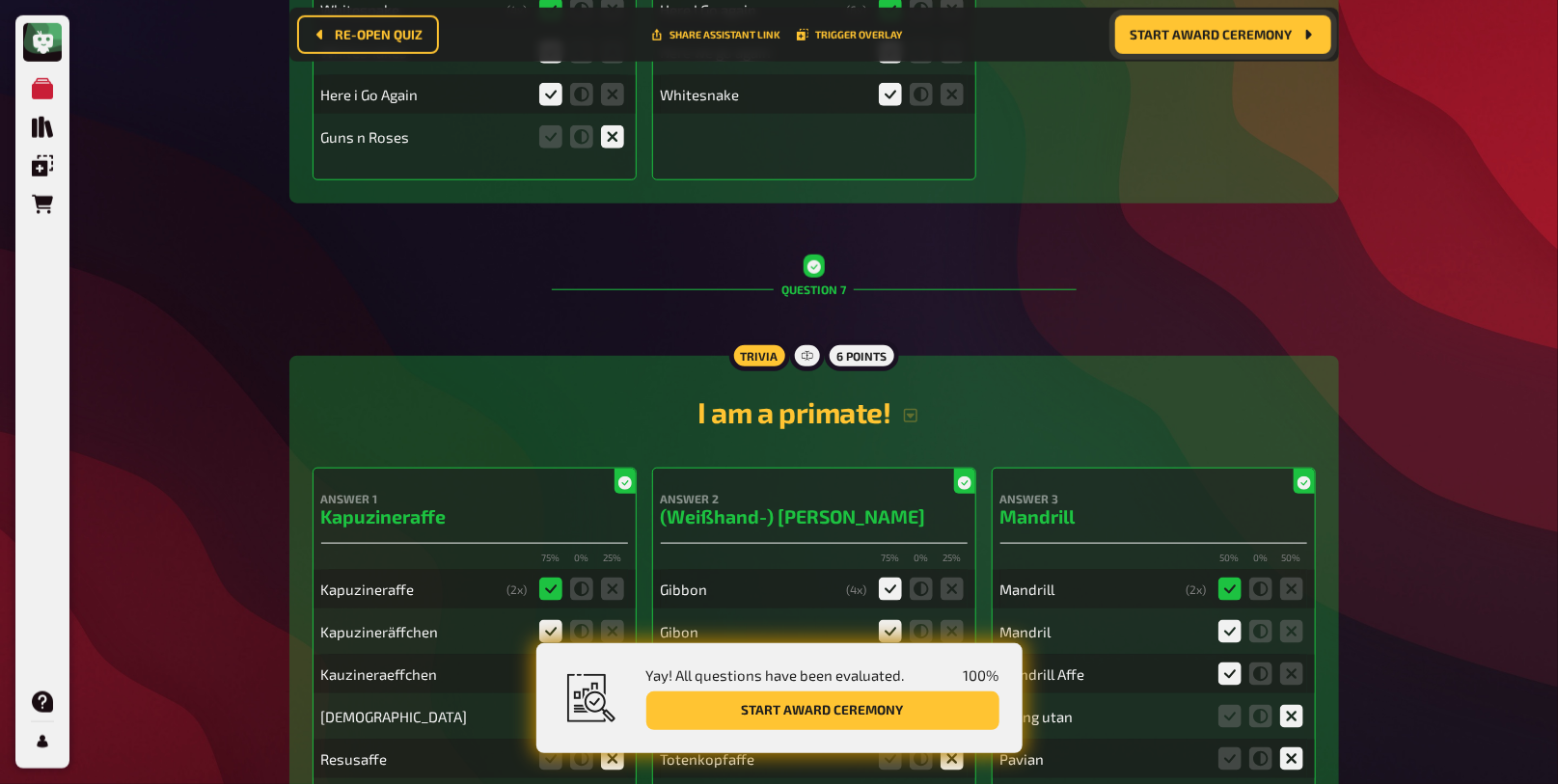scroll, scrollTop: 7663, scrollLeft: 0, axis: vertical 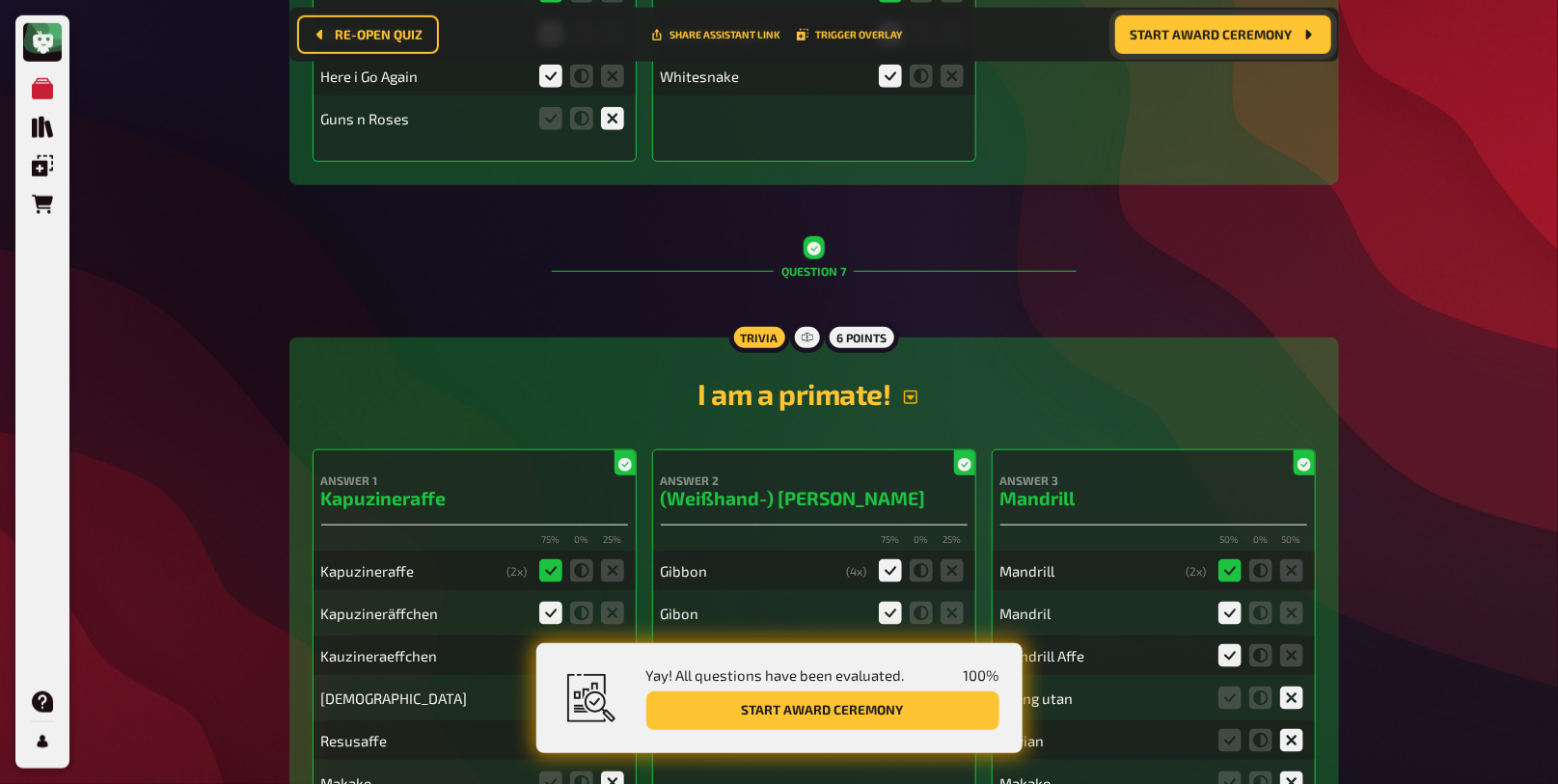 click 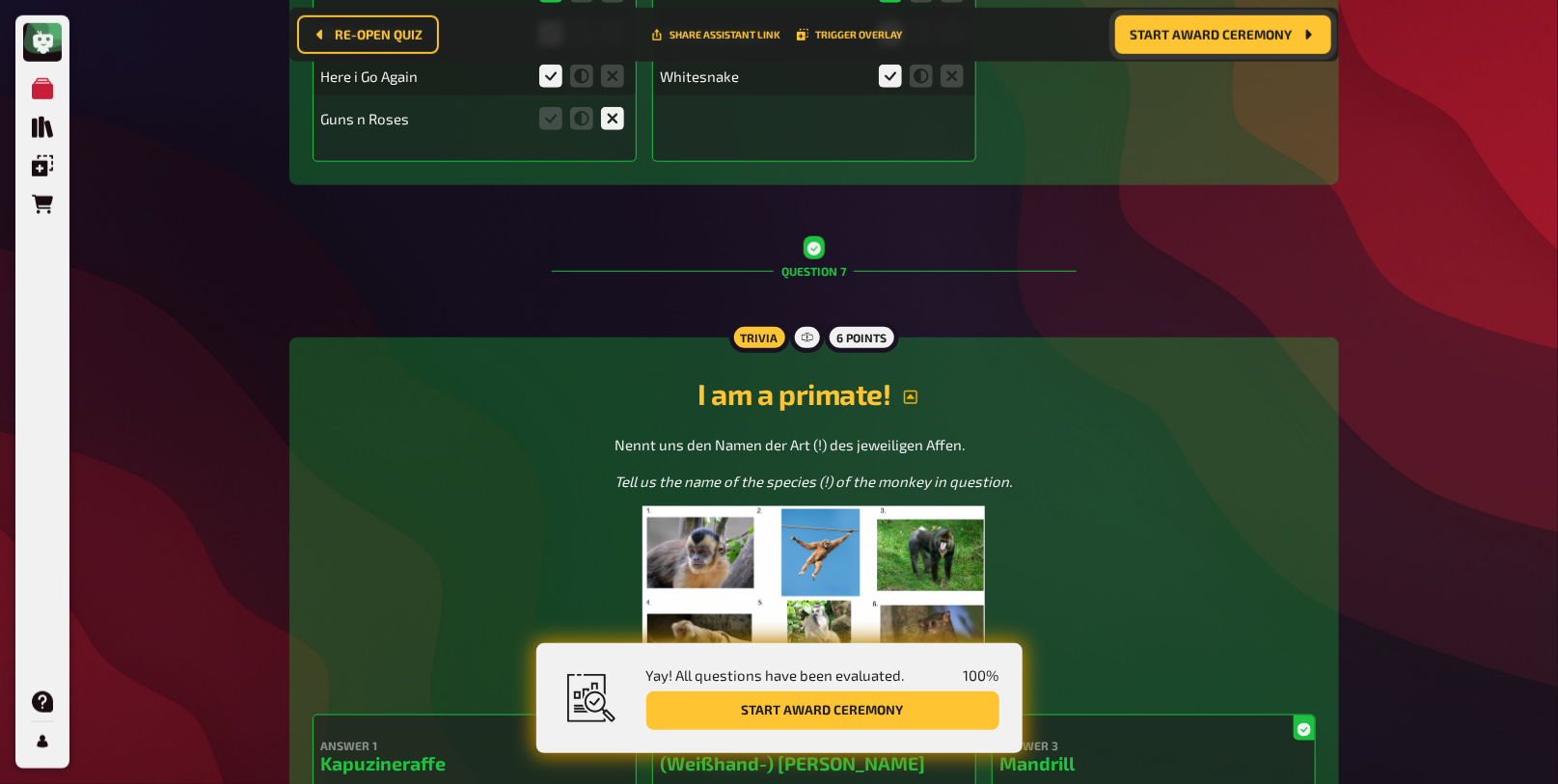 click at bounding box center (814, 603) 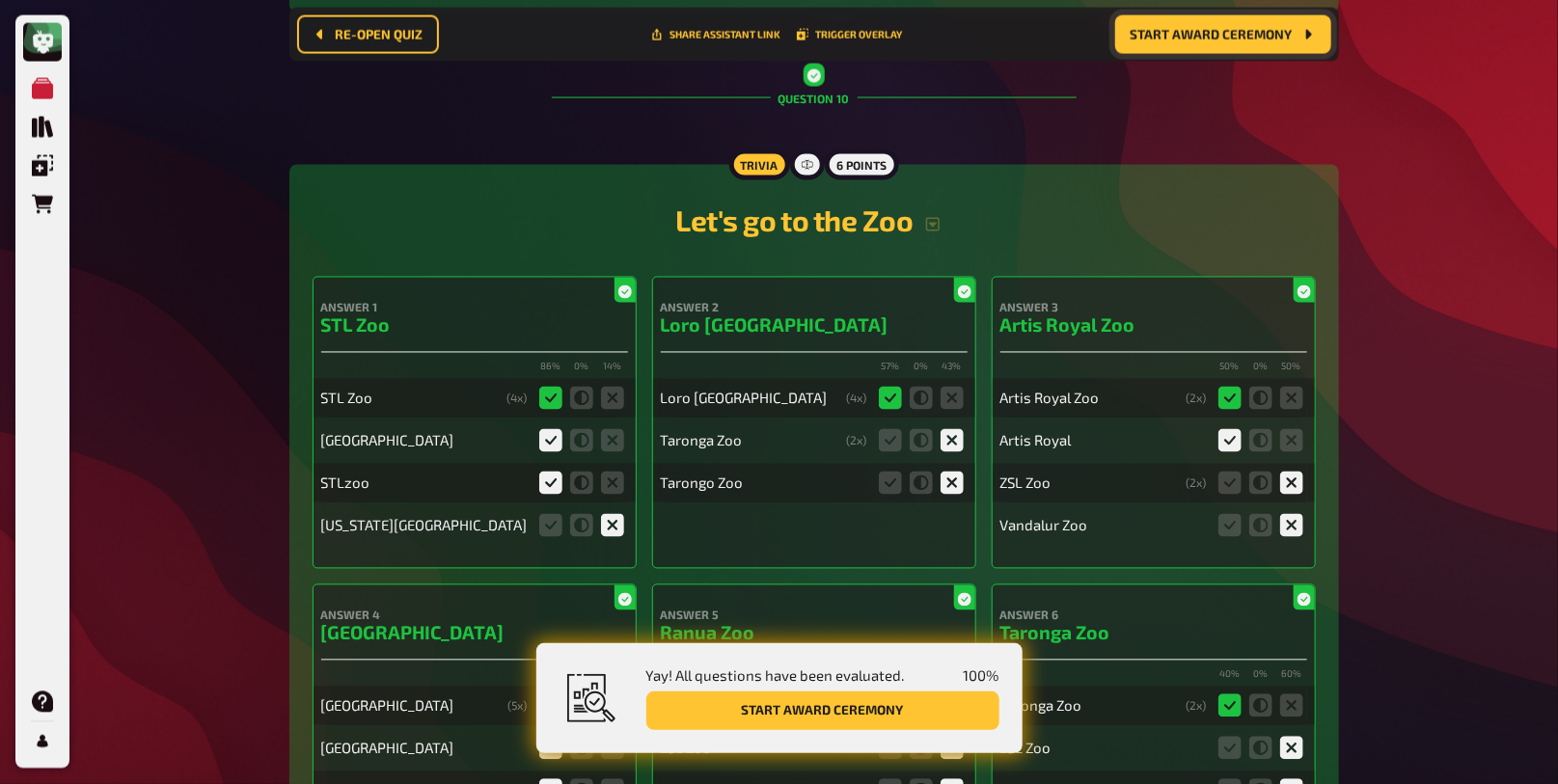 scroll, scrollTop: 11799, scrollLeft: 0, axis: vertical 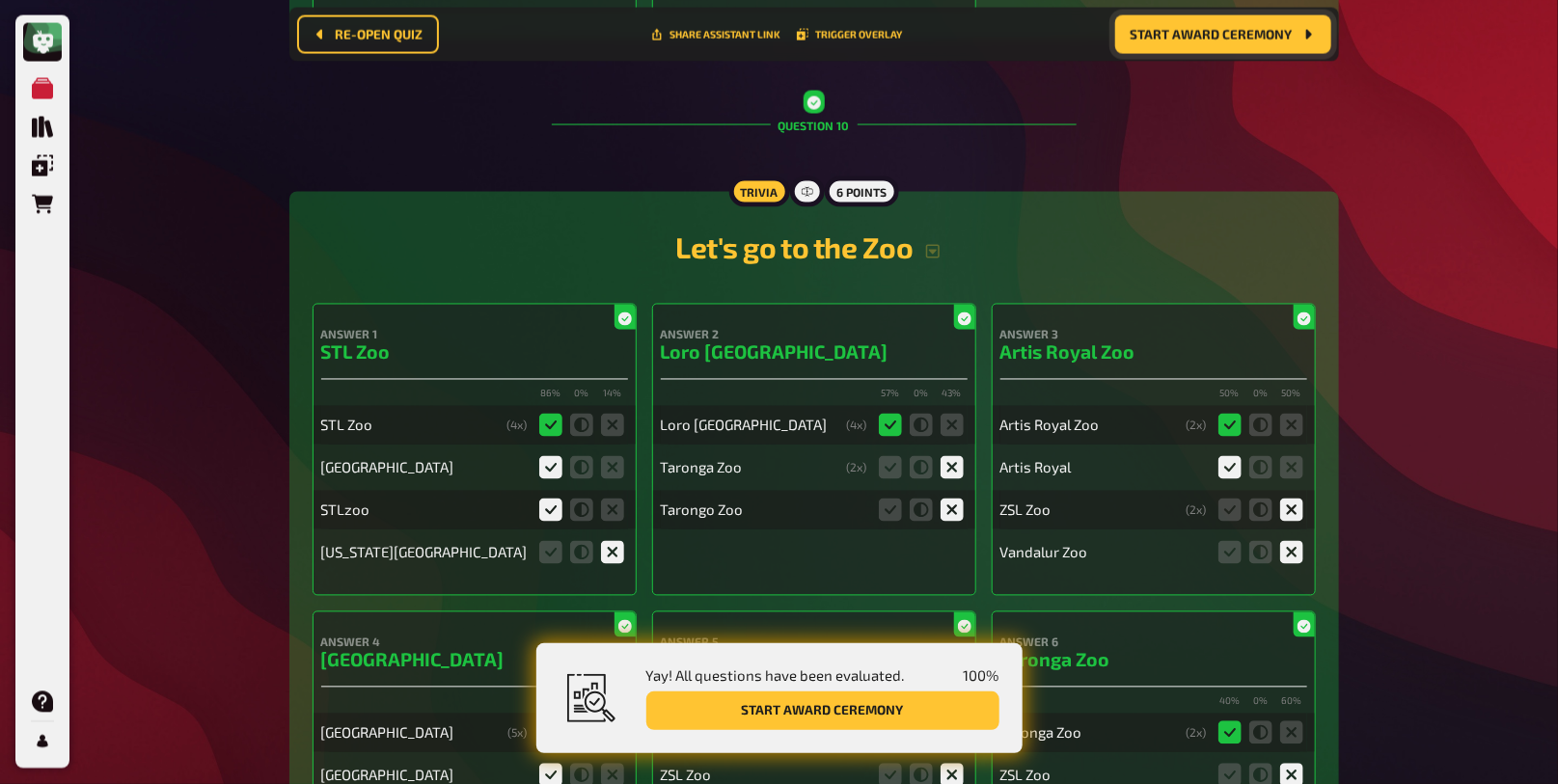 click on "Let's go to the Zoo" at bounding box center (814, 248) 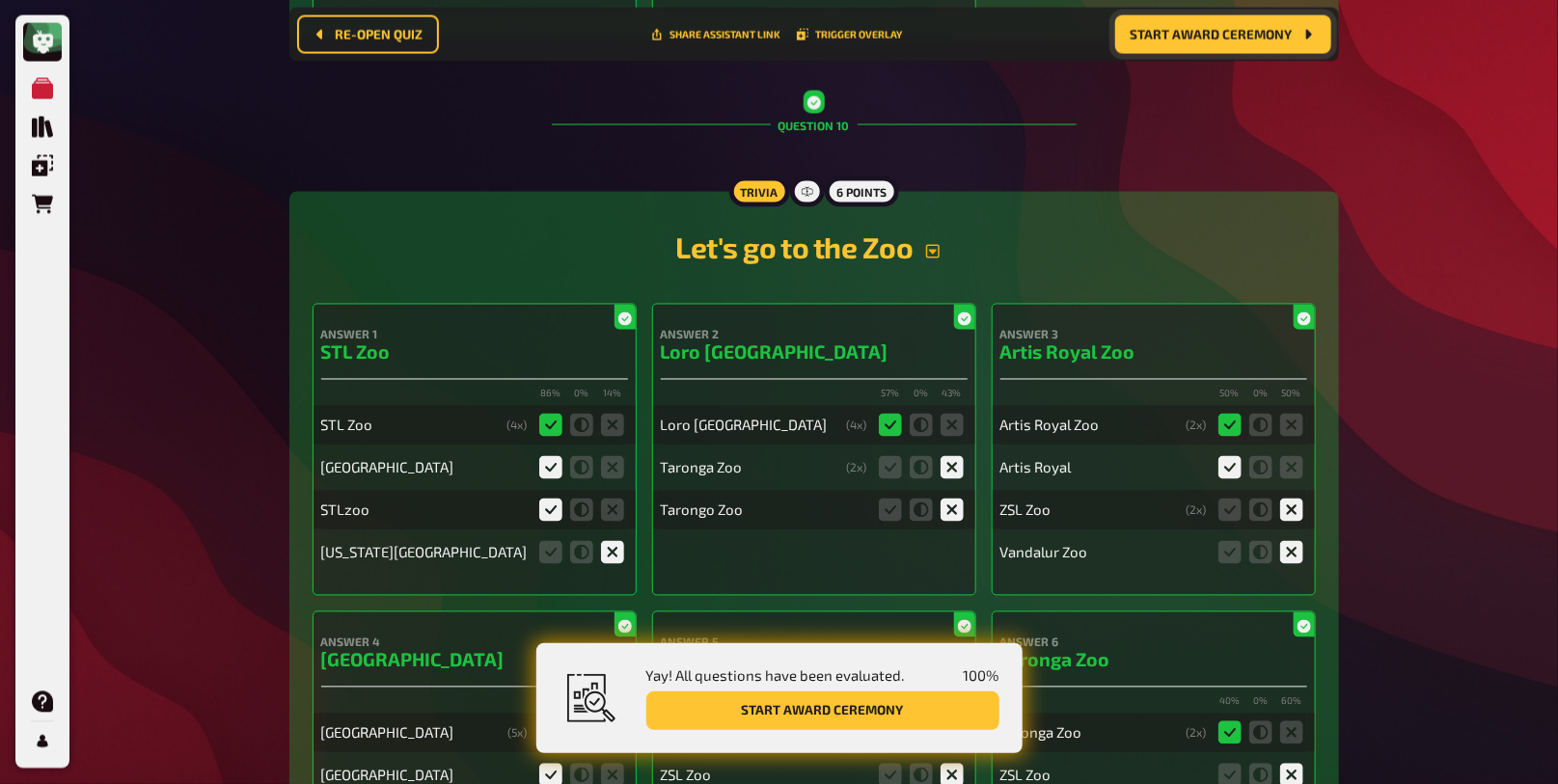 click 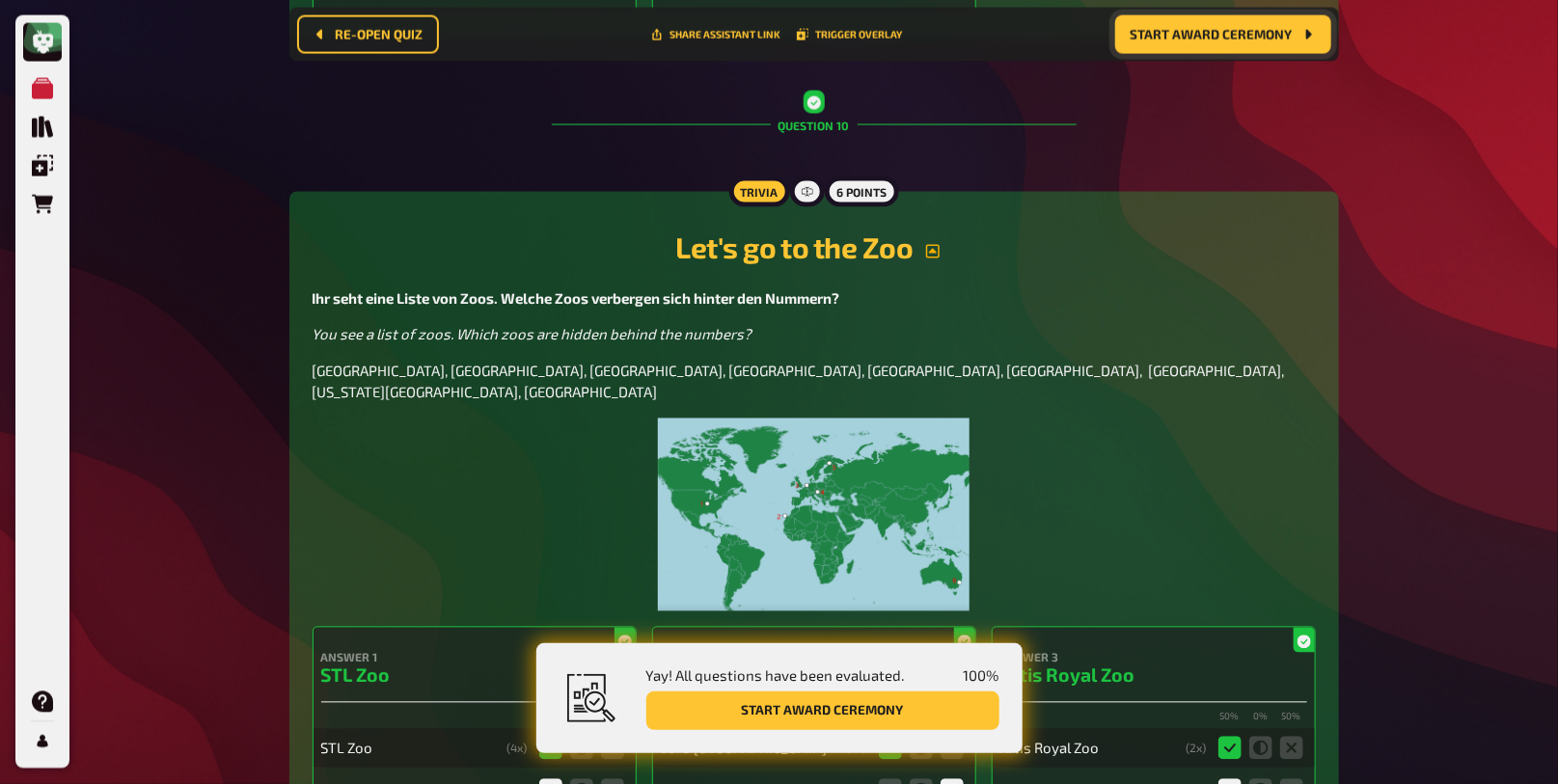 click at bounding box center [814, 515] 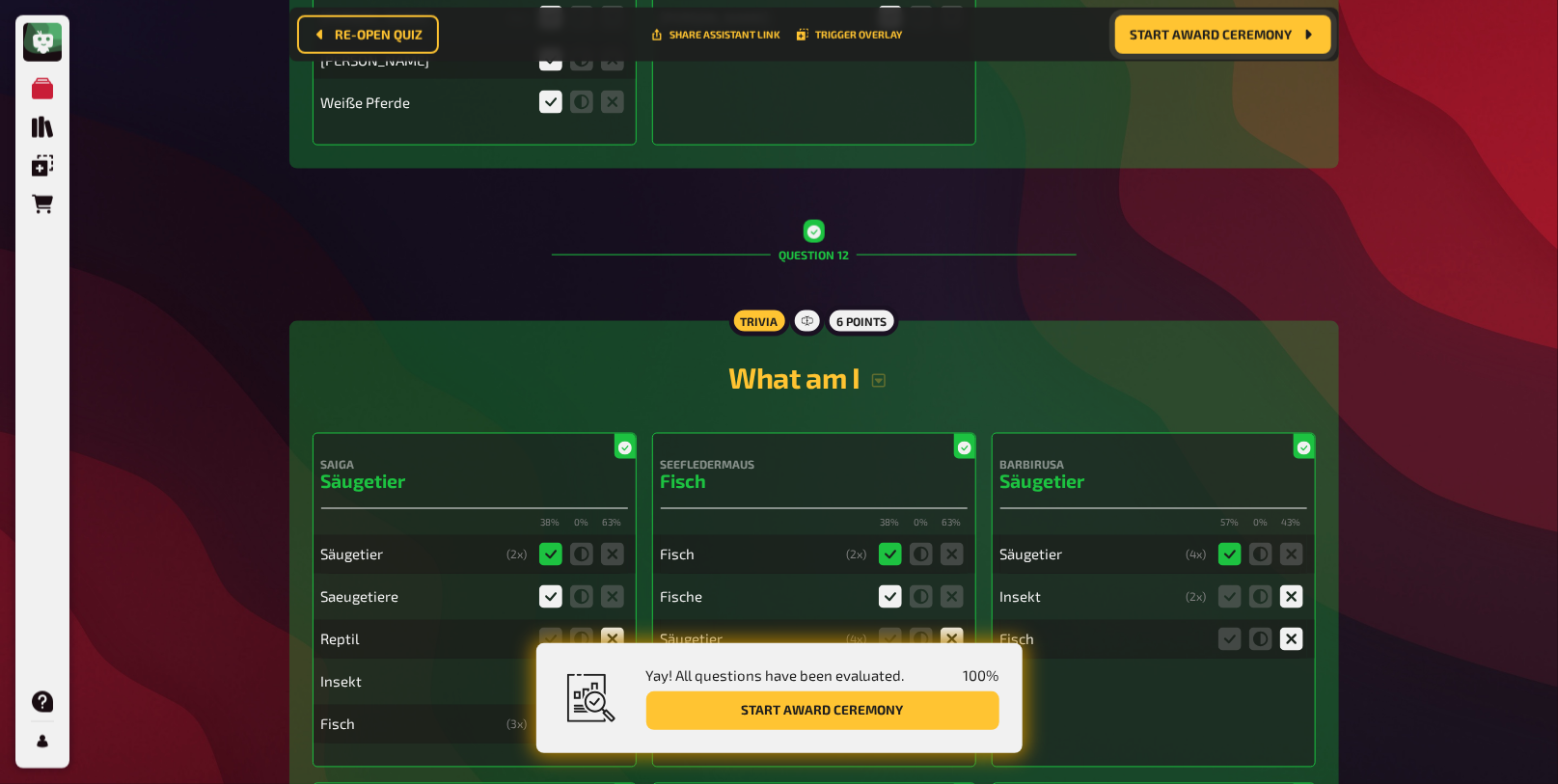 scroll, scrollTop: 14948, scrollLeft: 0, axis: vertical 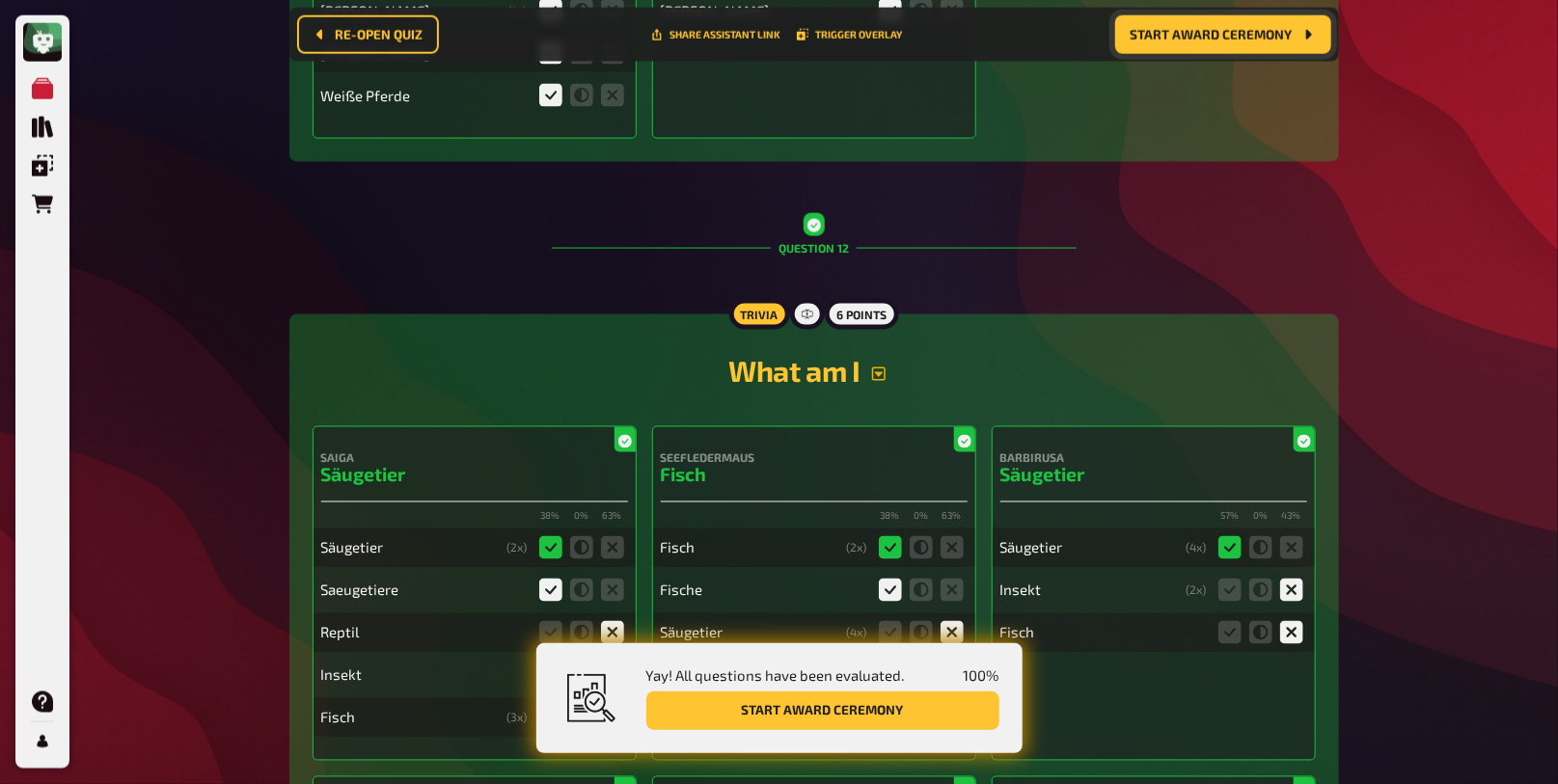 click 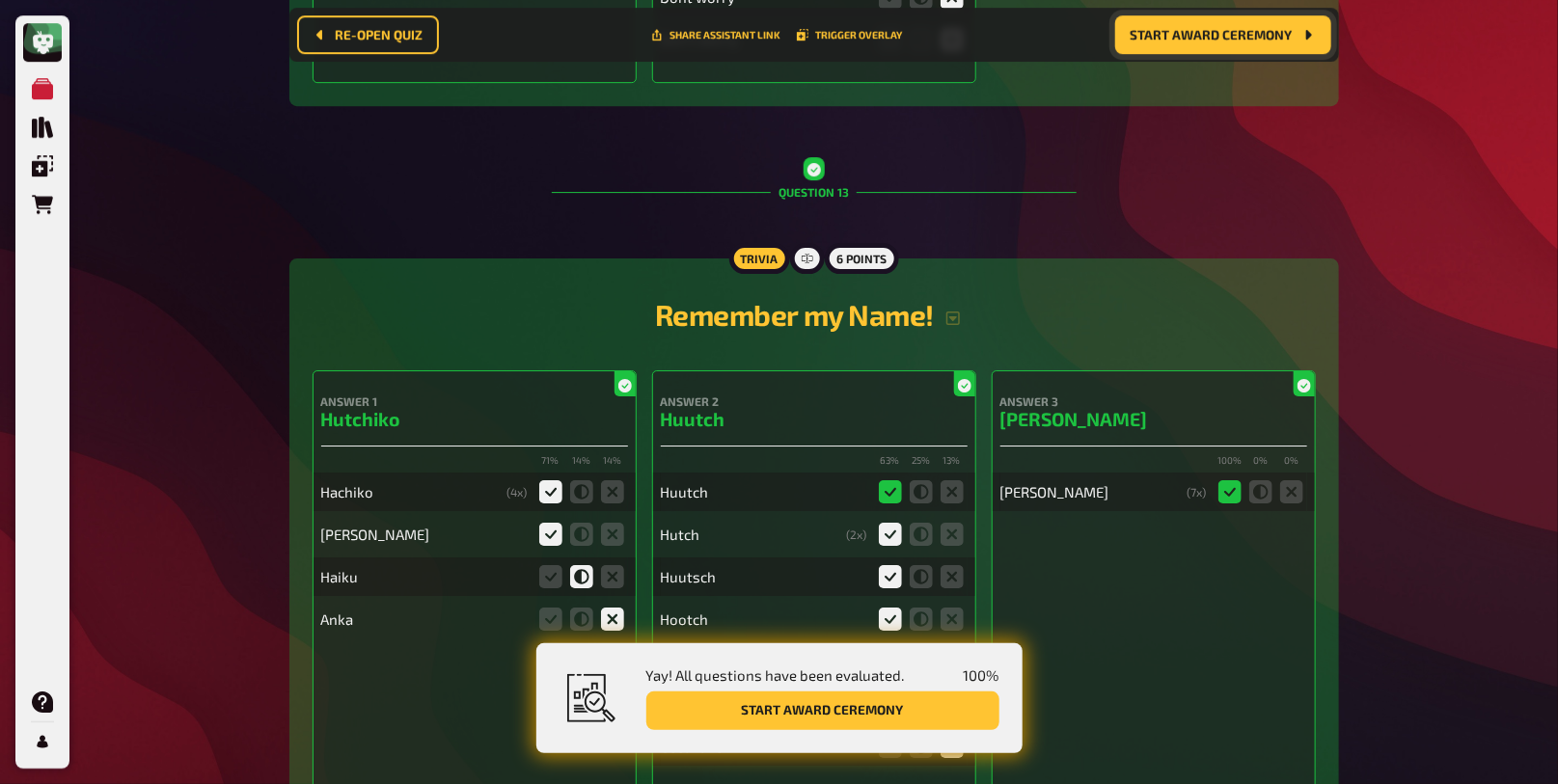 scroll, scrollTop: 16595, scrollLeft: 0, axis: vertical 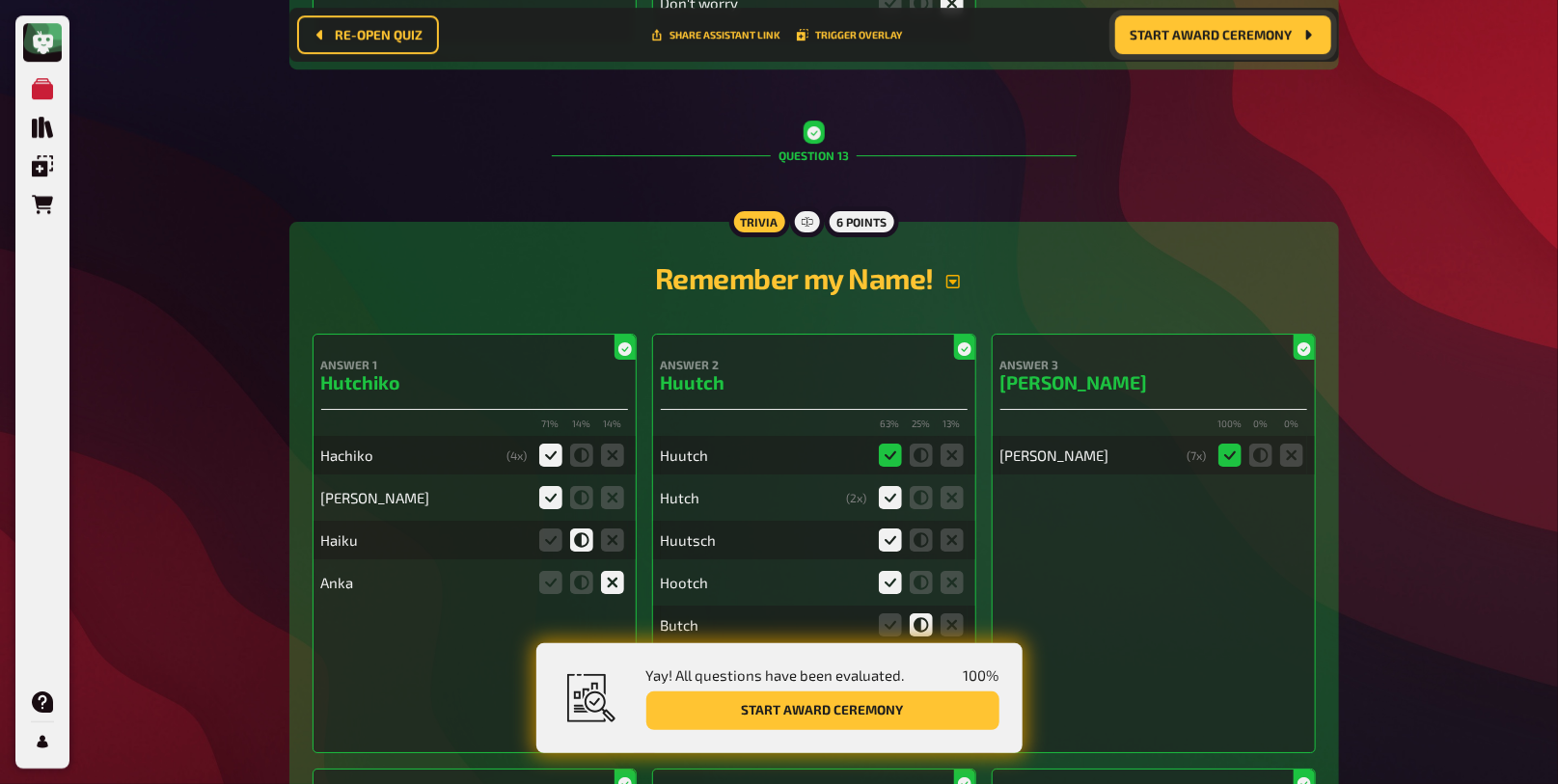 click 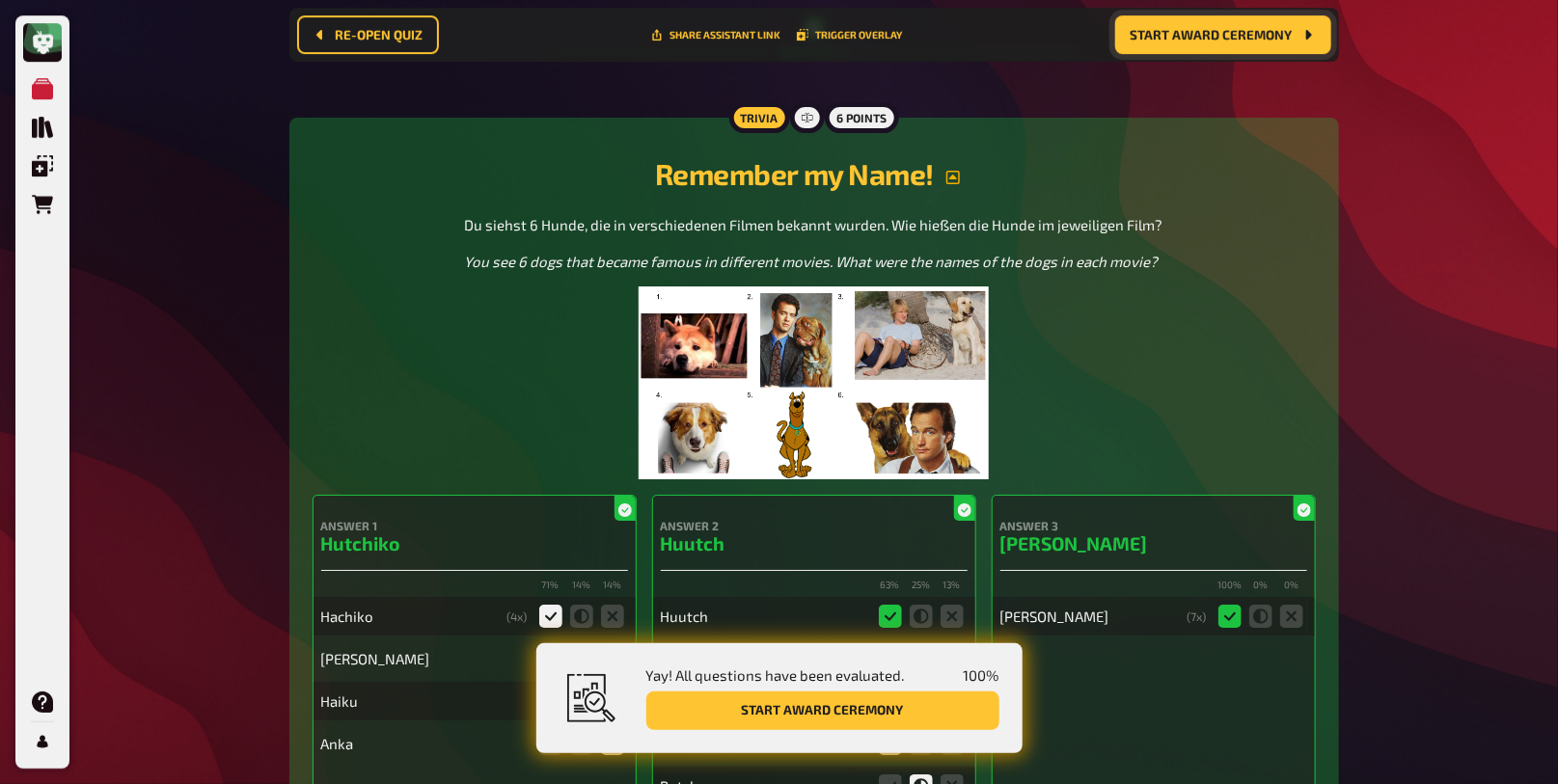 scroll, scrollTop: 16708, scrollLeft: 0, axis: vertical 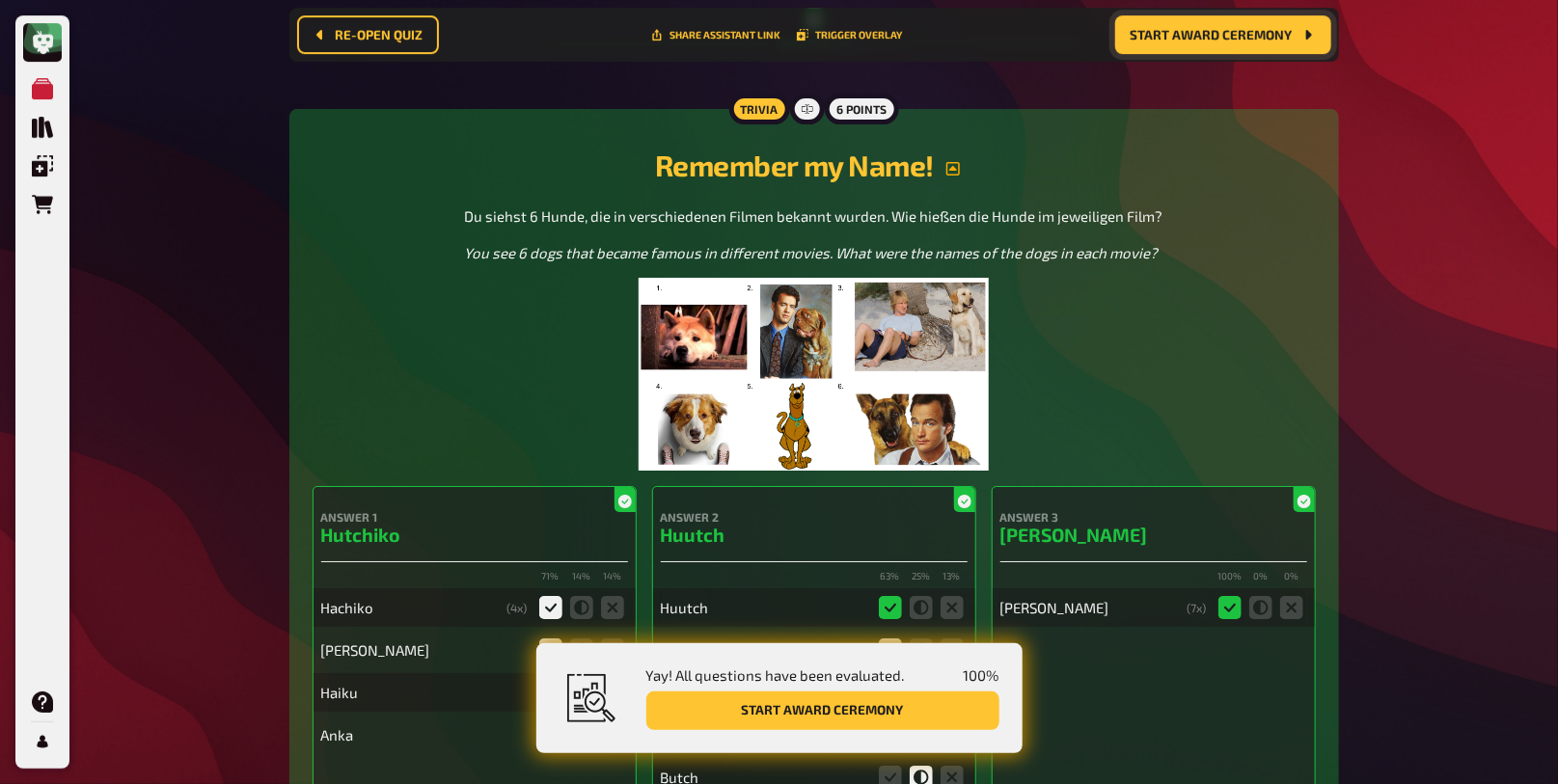 click at bounding box center [813, 374] 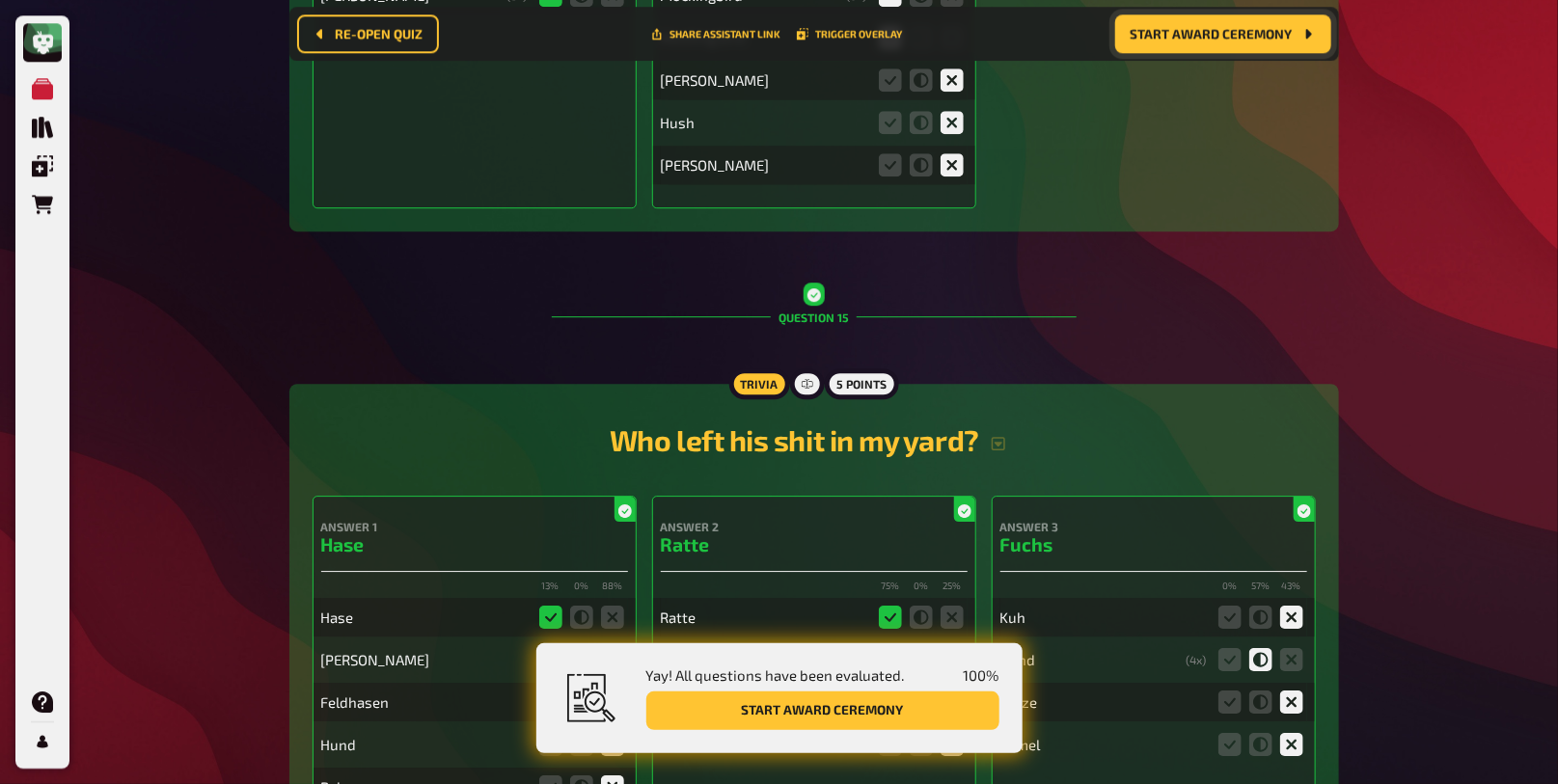 scroll, scrollTop: 19701, scrollLeft: 0, axis: vertical 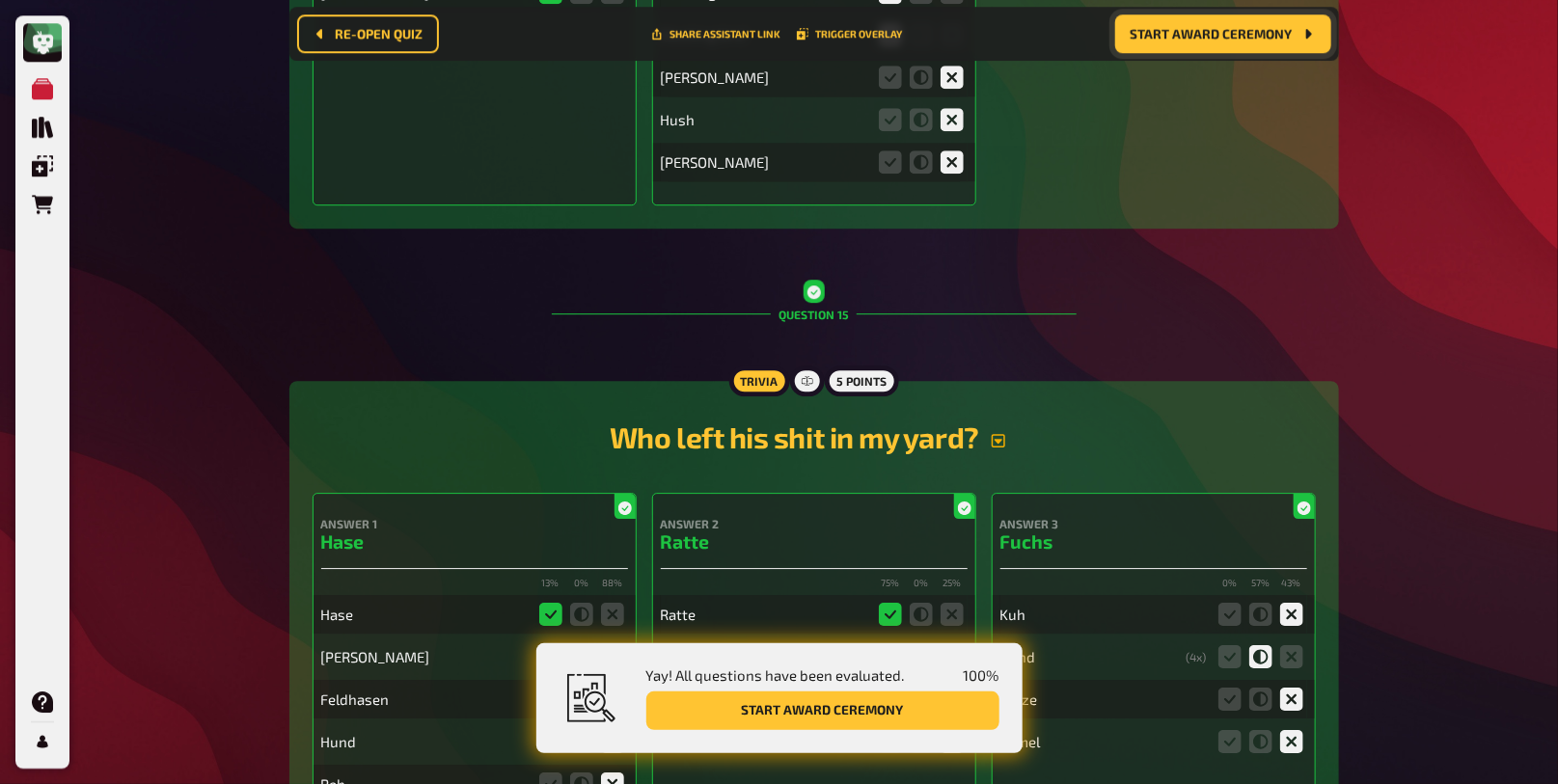 click 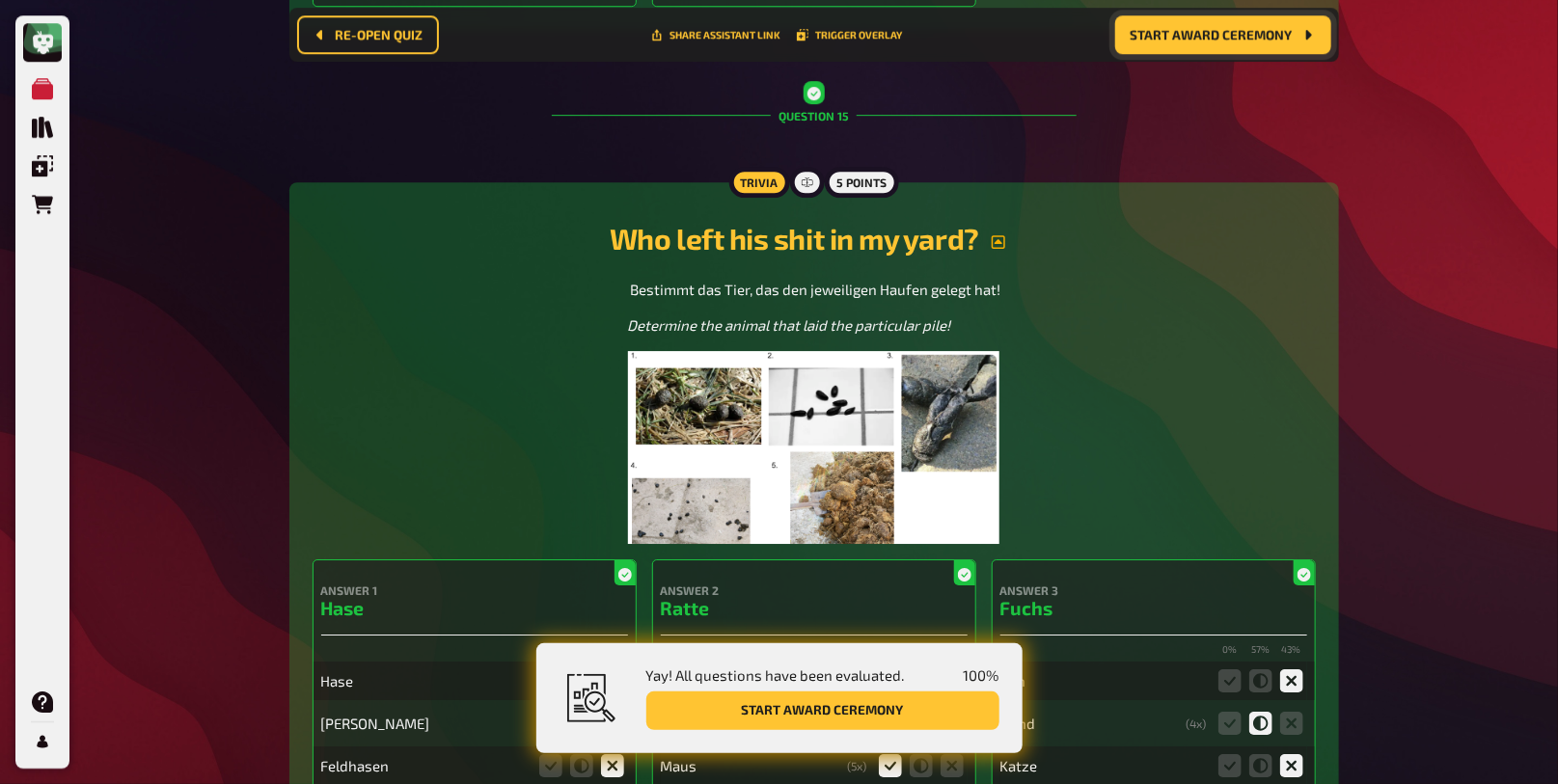 scroll, scrollTop: 19910, scrollLeft: 0, axis: vertical 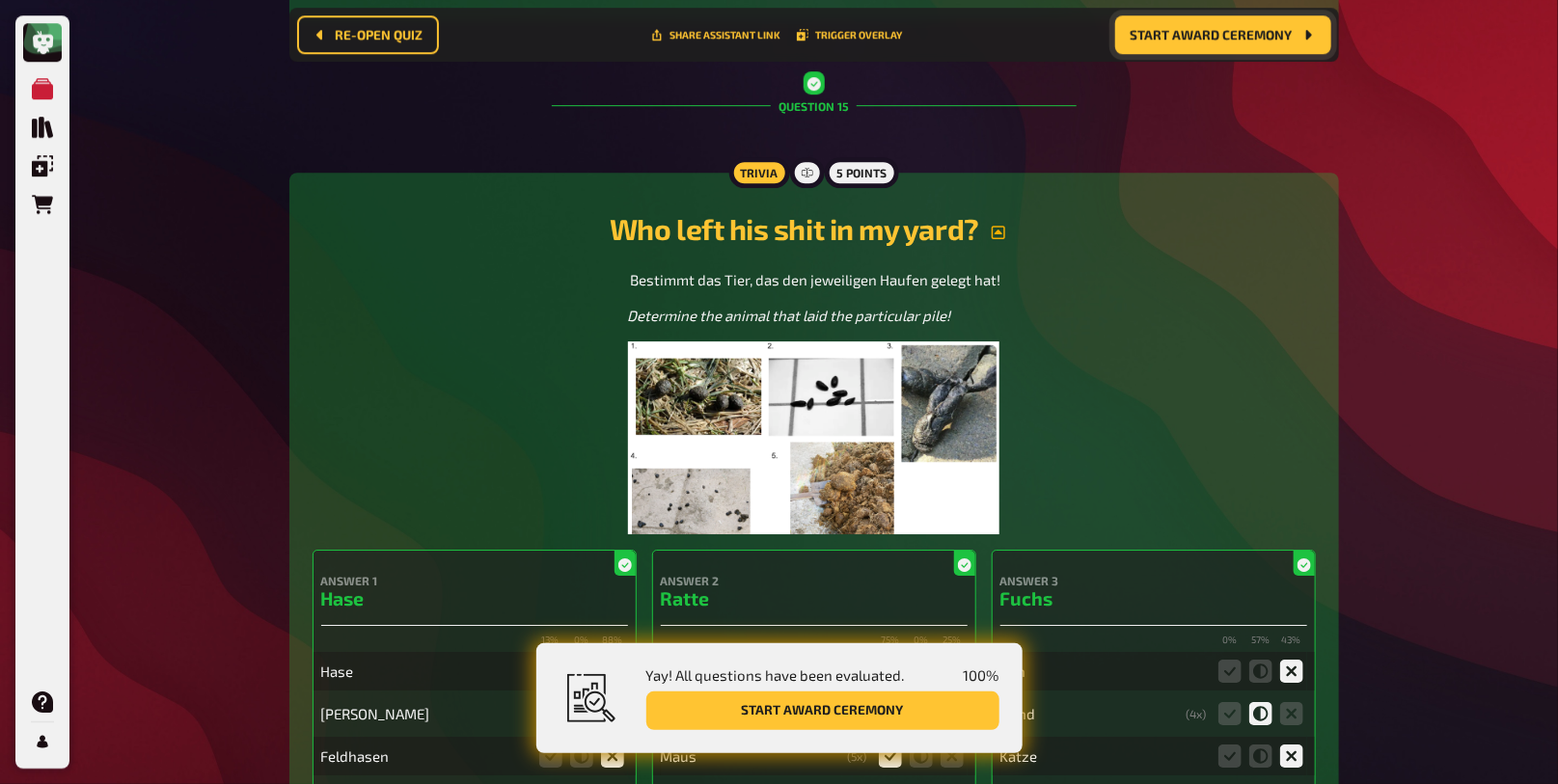 click at bounding box center (814, 438) 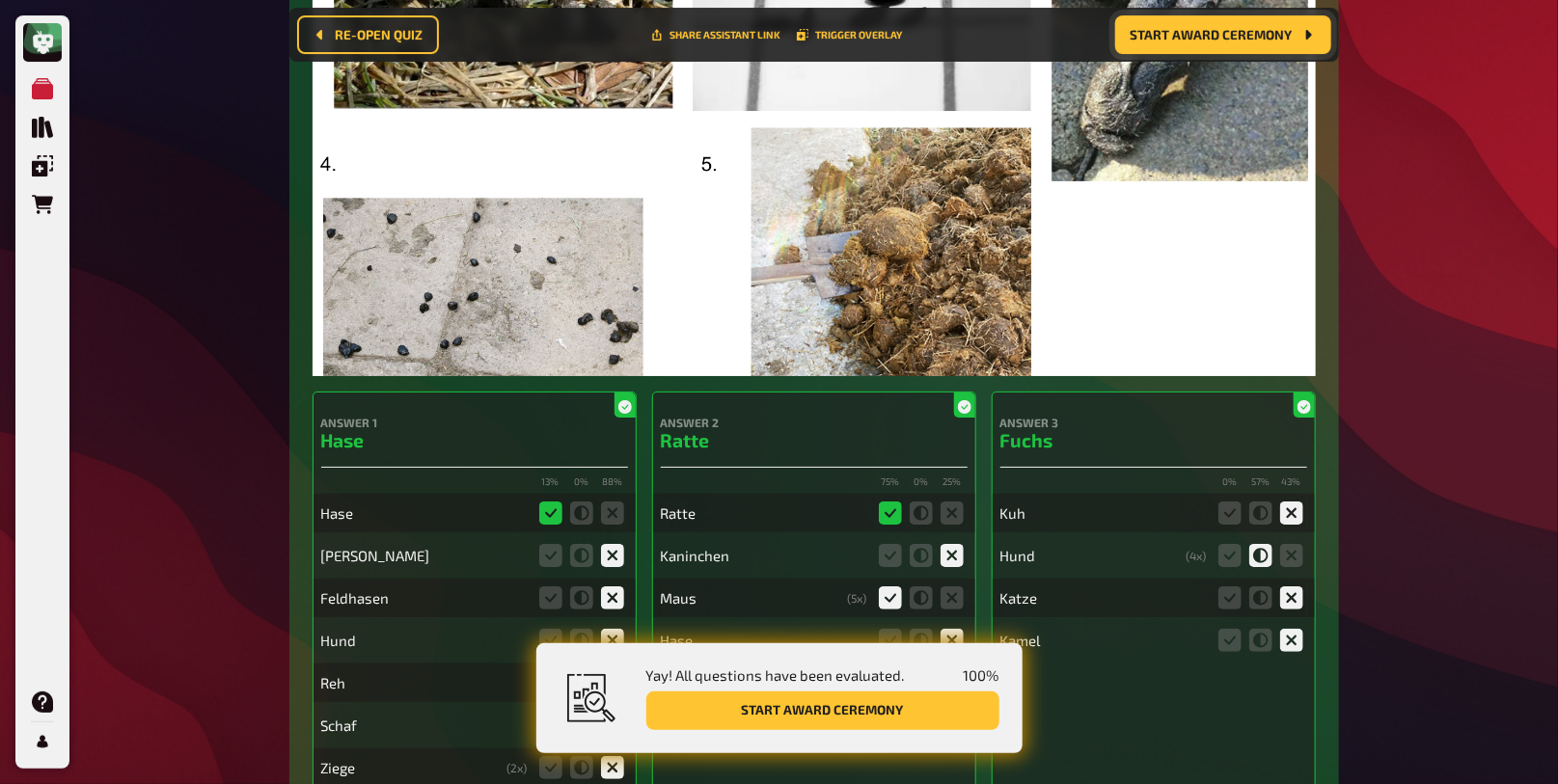 scroll, scrollTop: 20398, scrollLeft: 0, axis: vertical 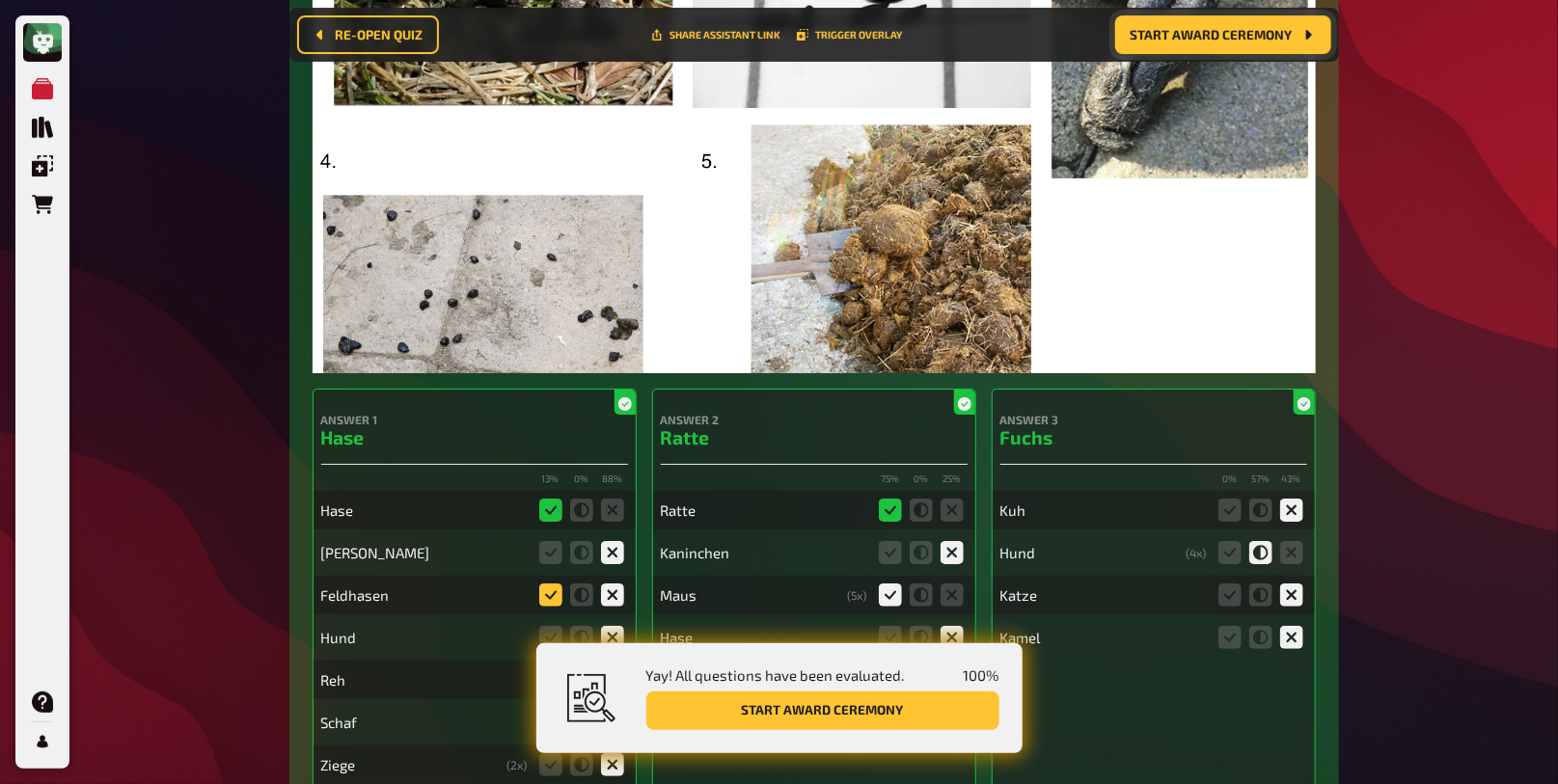 click 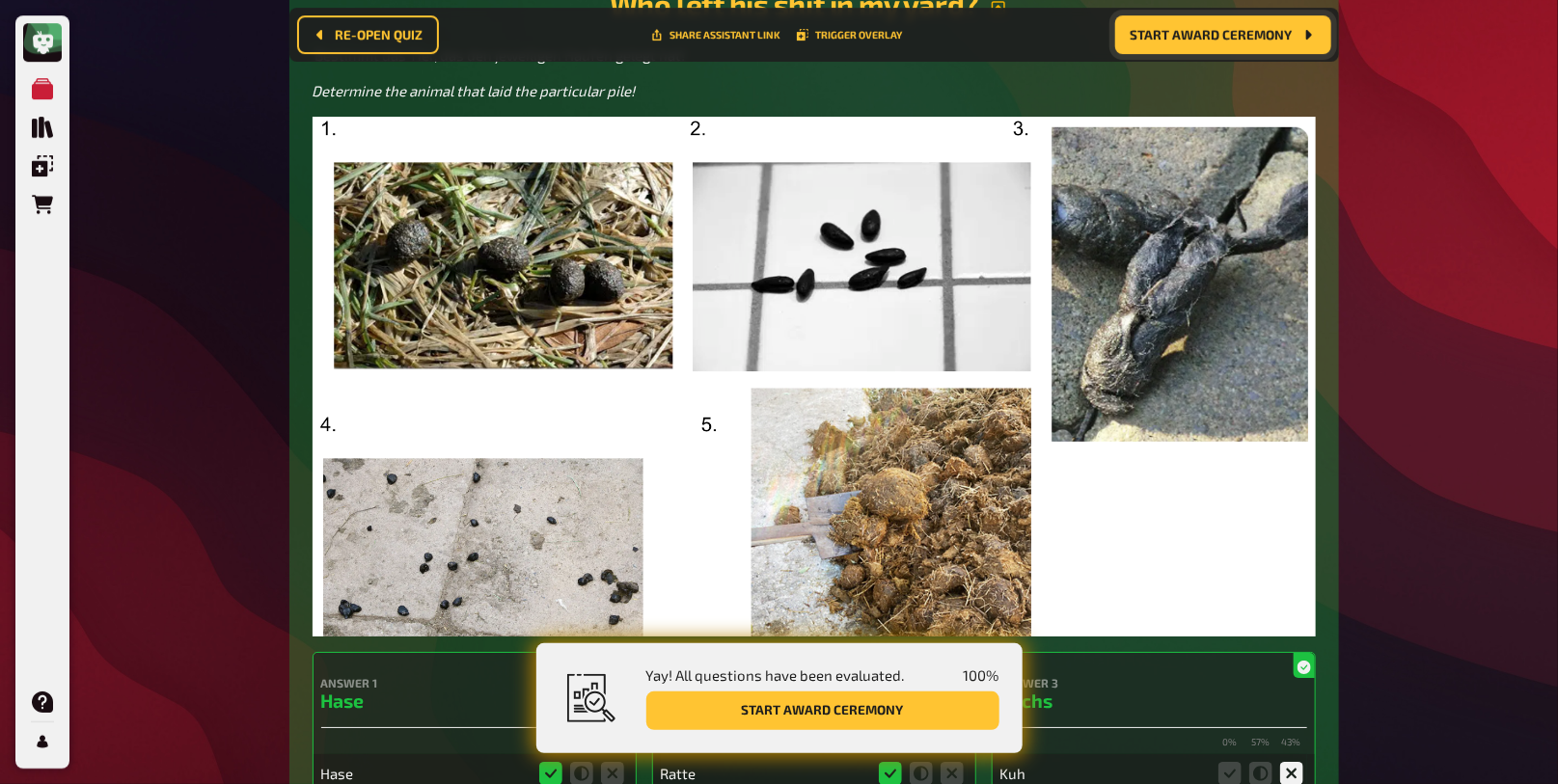 scroll, scrollTop: 20091, scrollLeft: 0, axis: vertical 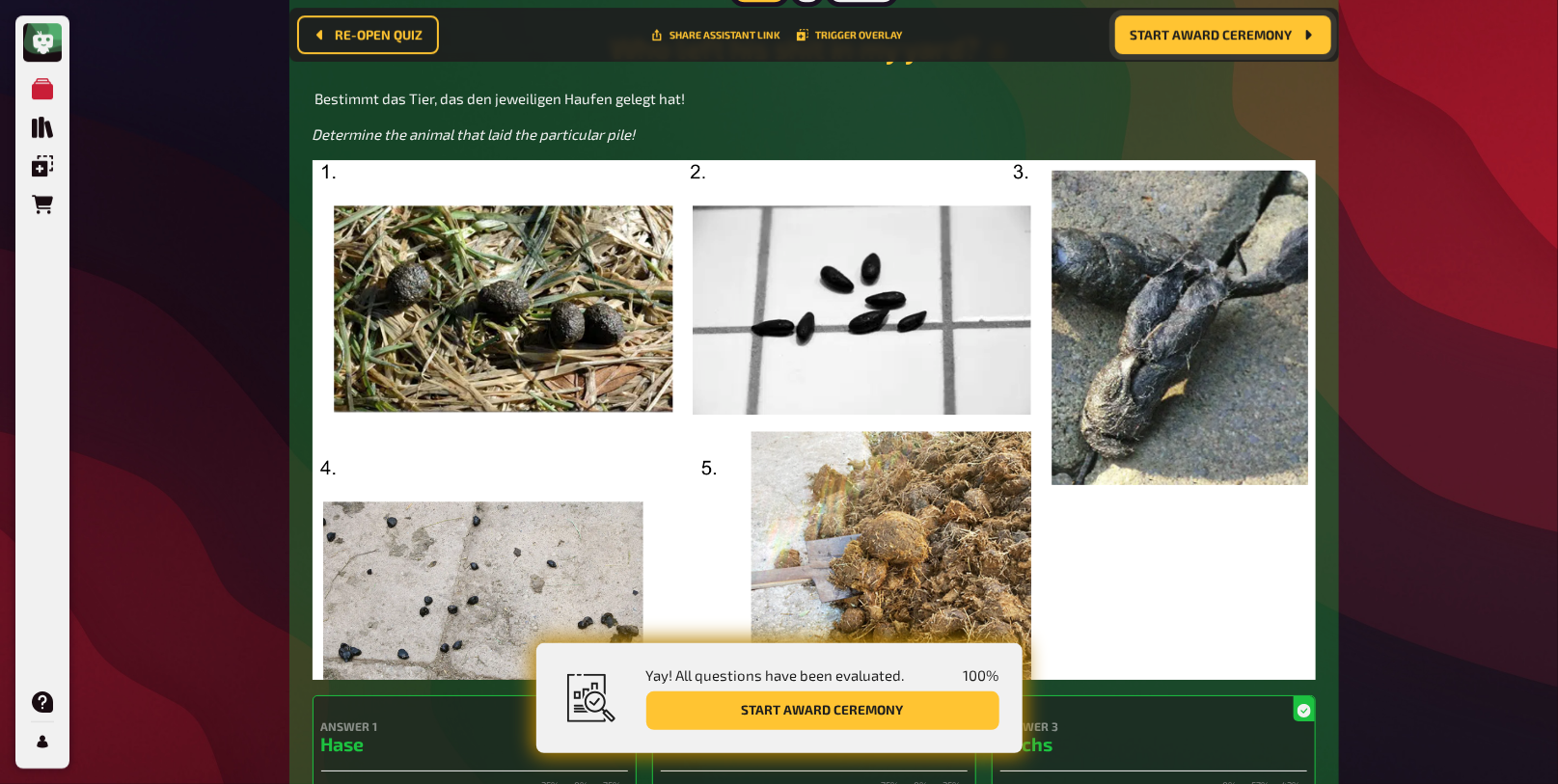 click at bounding box center [814, 419] 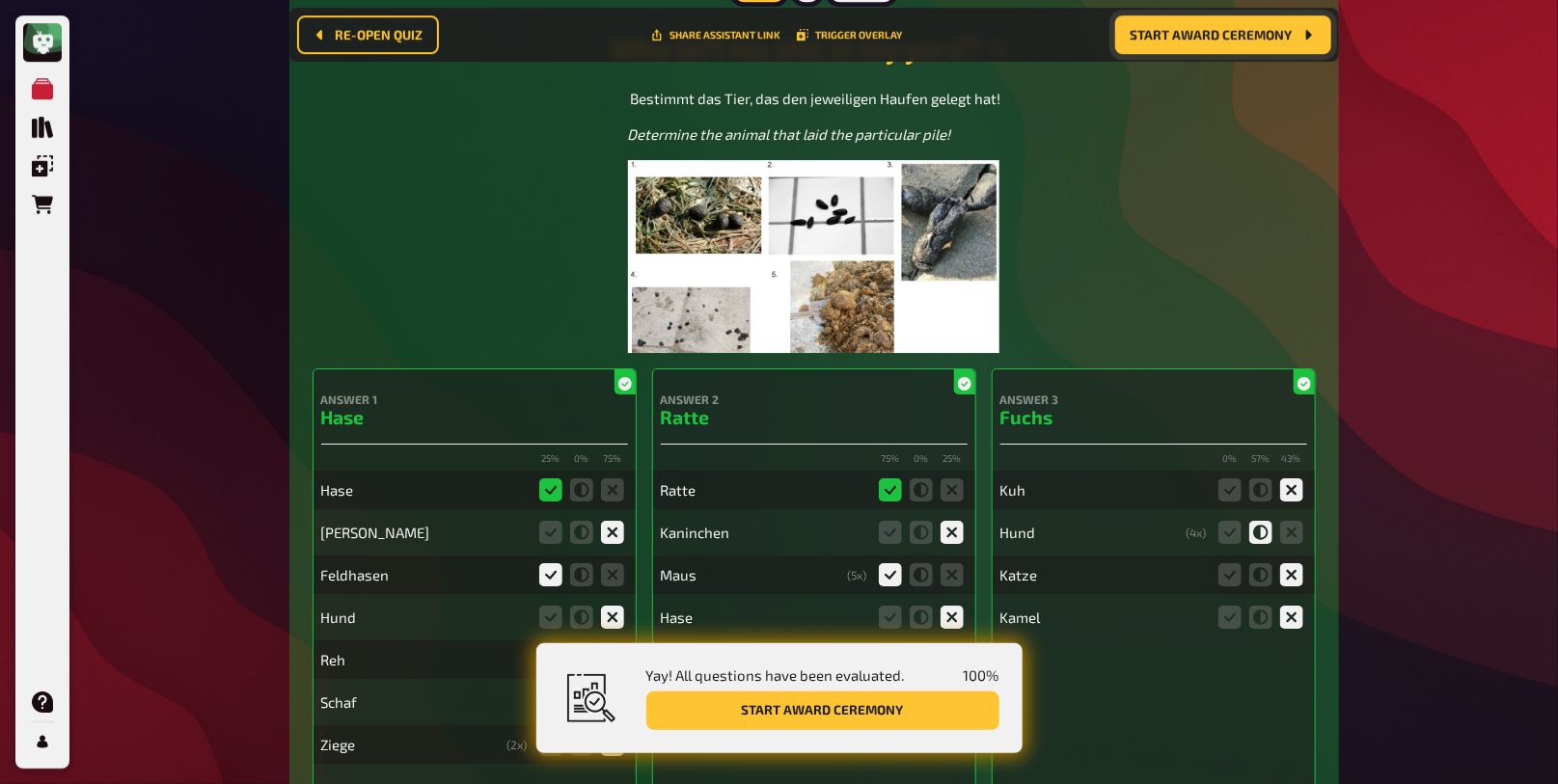 click at bounding box center (814, 257) 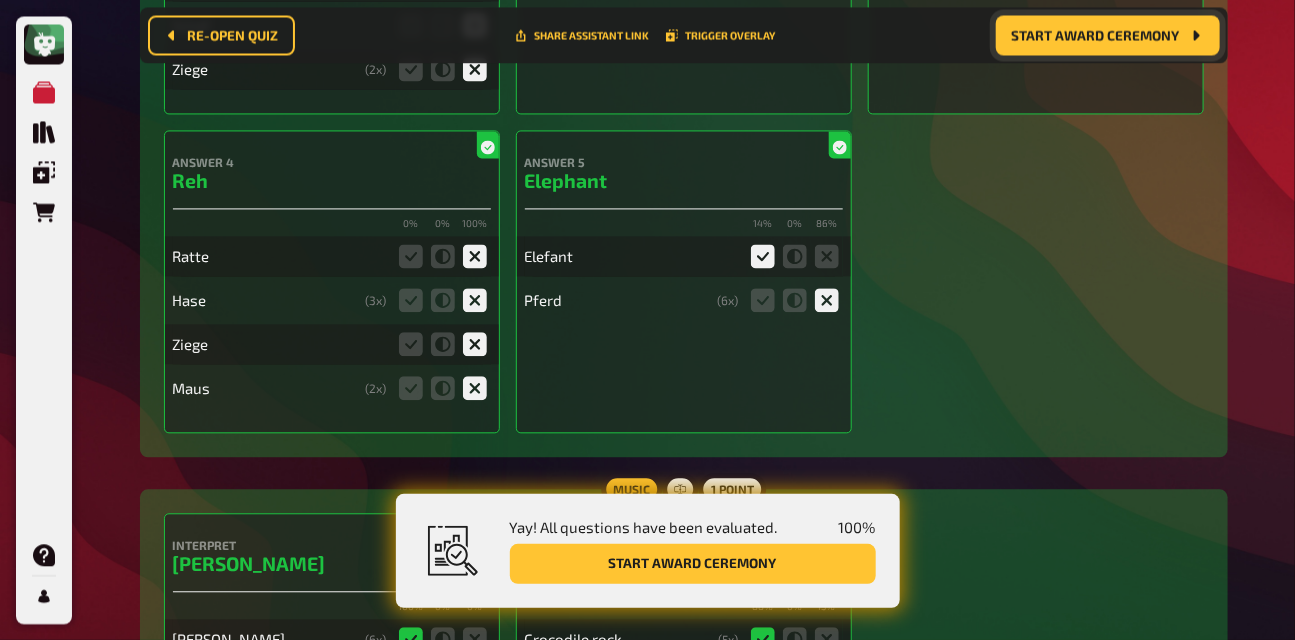 scroll, scrollTop: 21425, scrollLeft: 0, axis: vertical 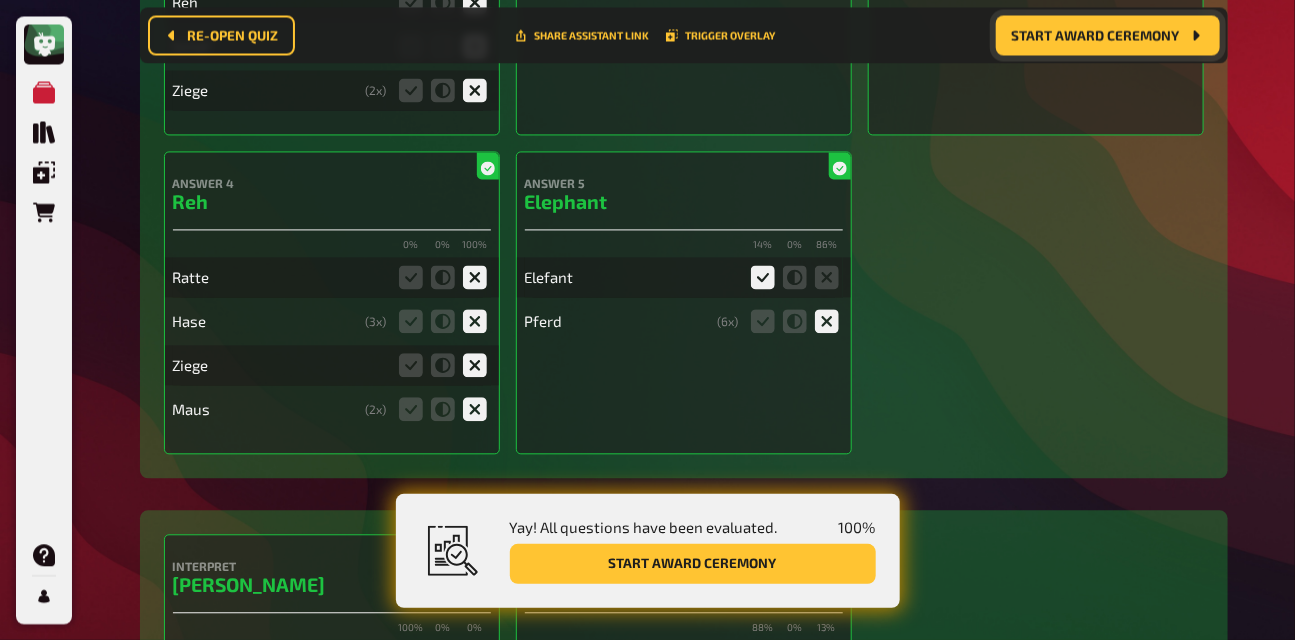 click on "Start award ceremony" at bounding box center (1096, 36) 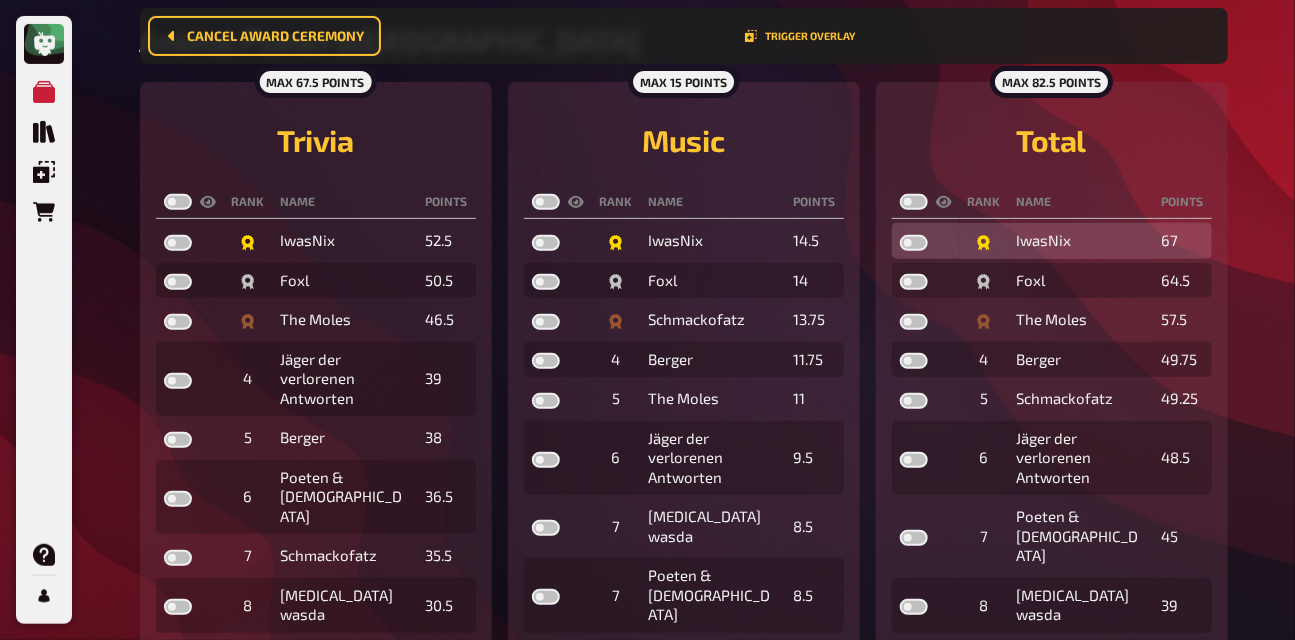 scroll, scrollTop: 177, scrollLeft: 0, axis: vertical 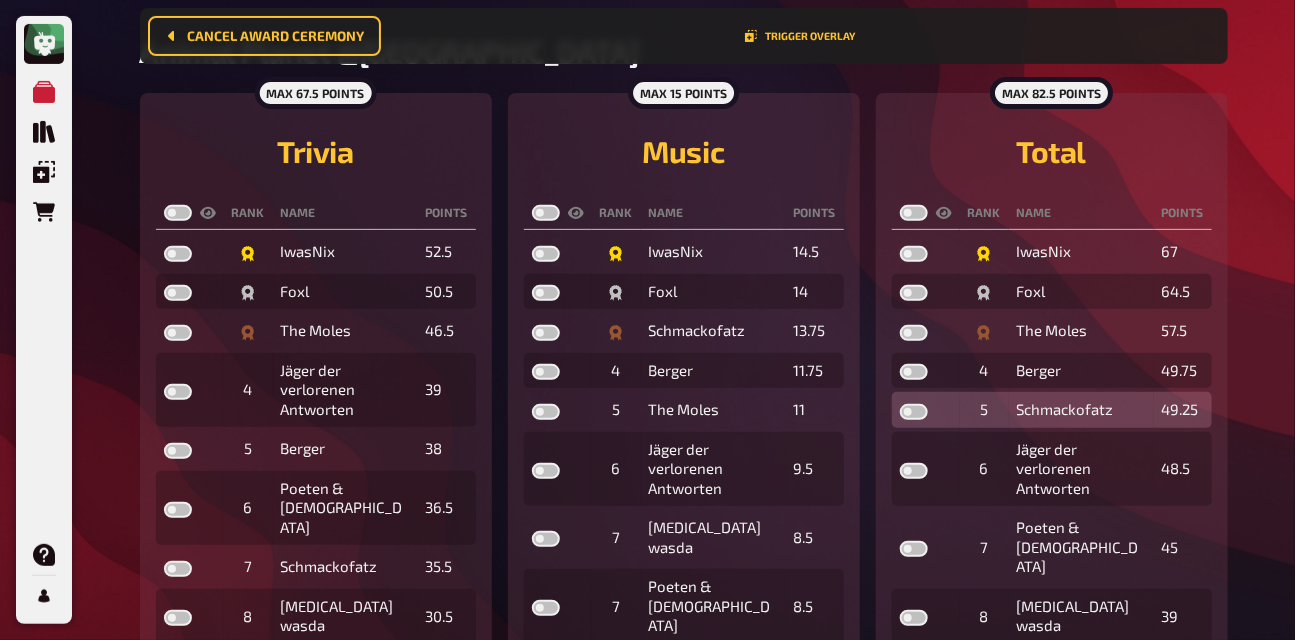 click at bounding box center (914, 412) 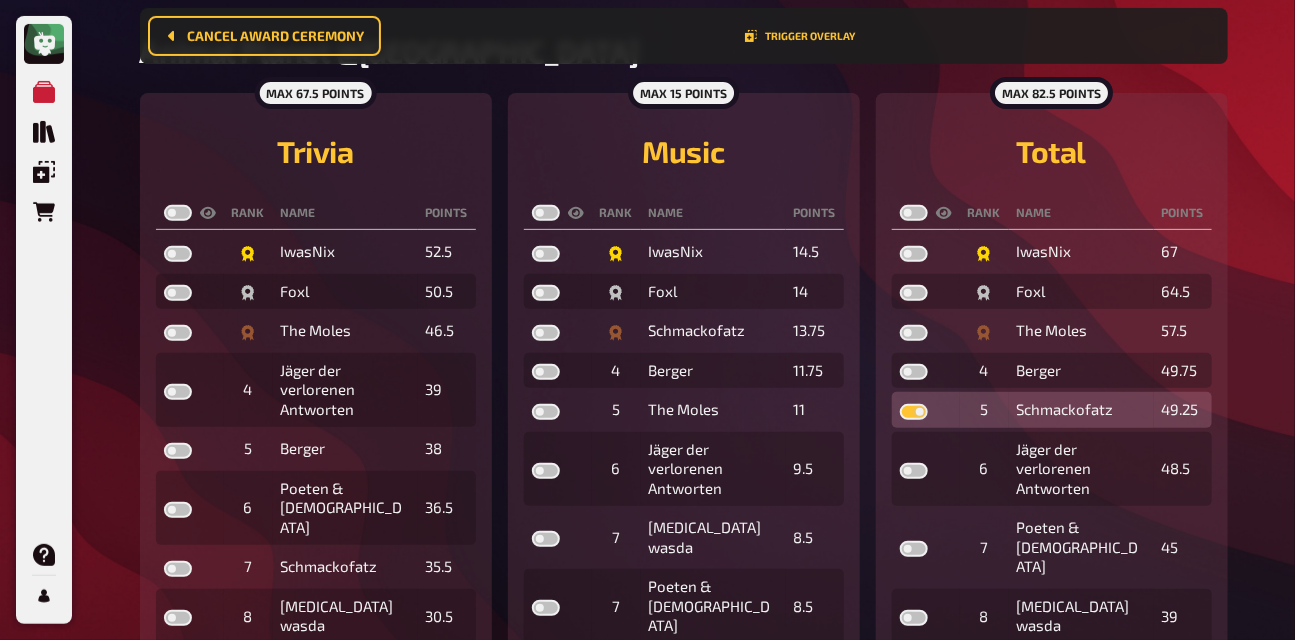 checkbox on "true" 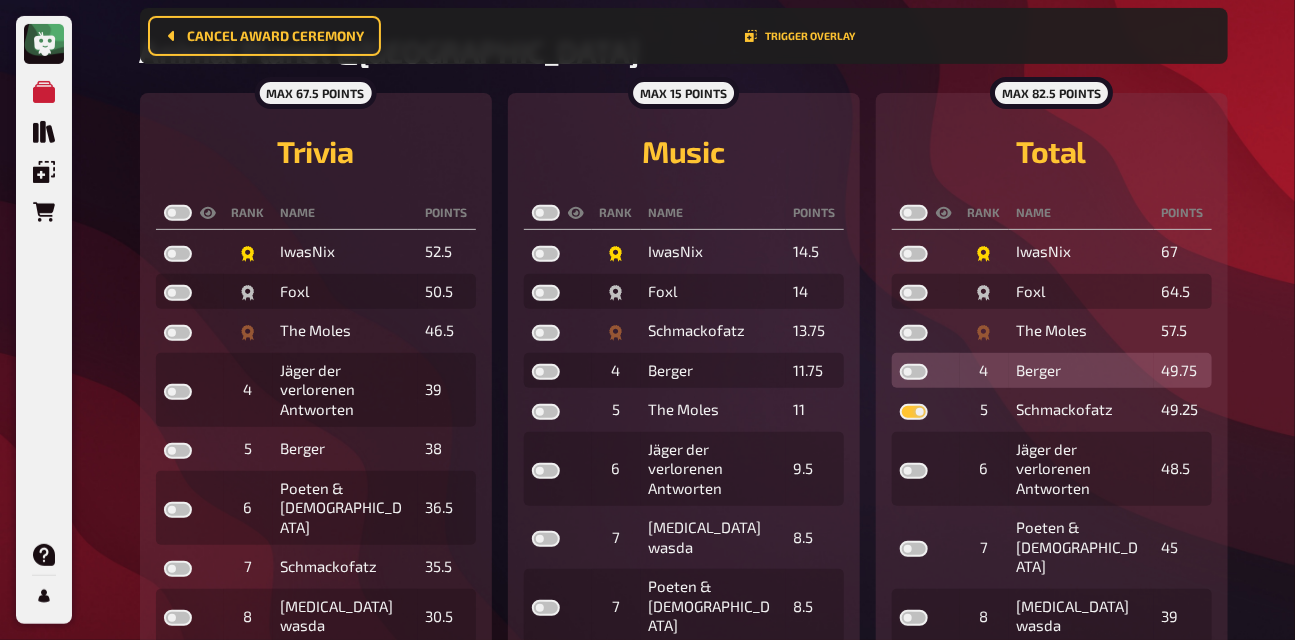 click at bounding box center (914, 372) 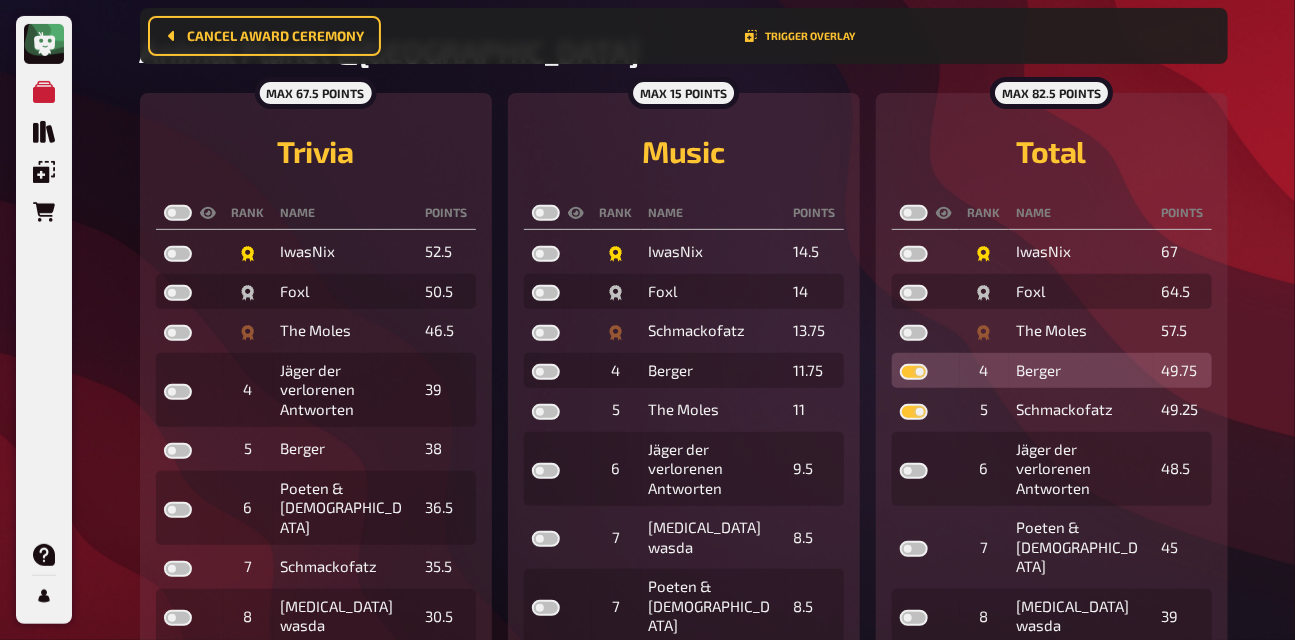 checkbox on "true" 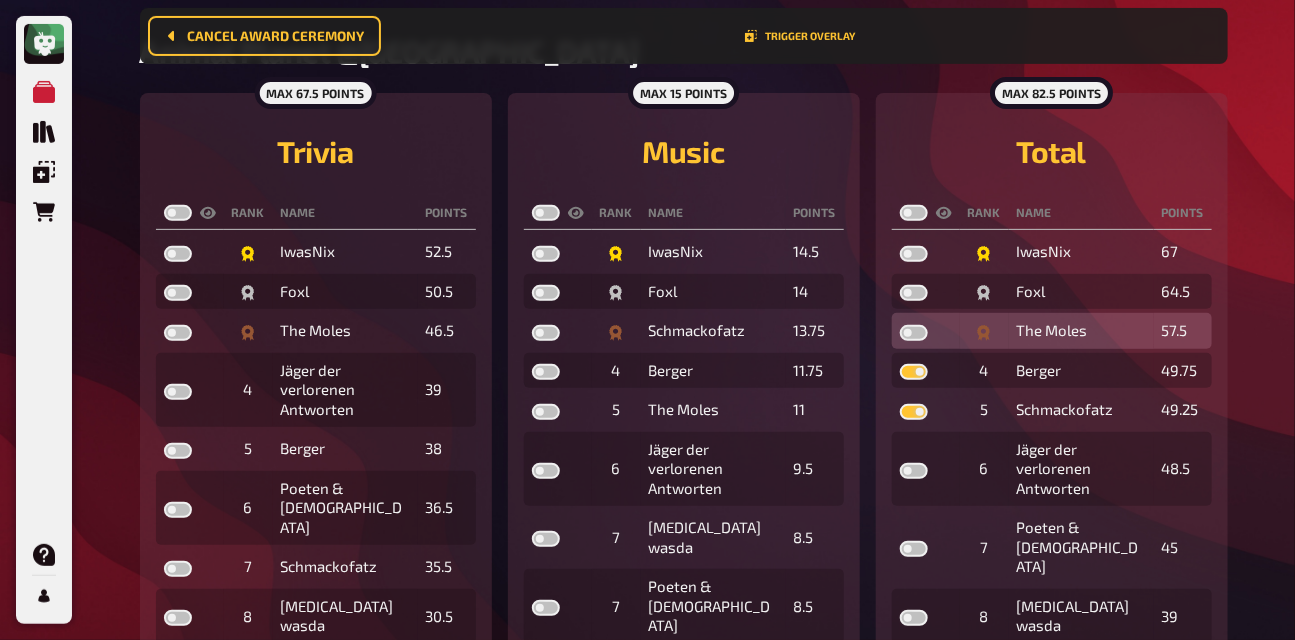 click at bounding box center [914, 333] 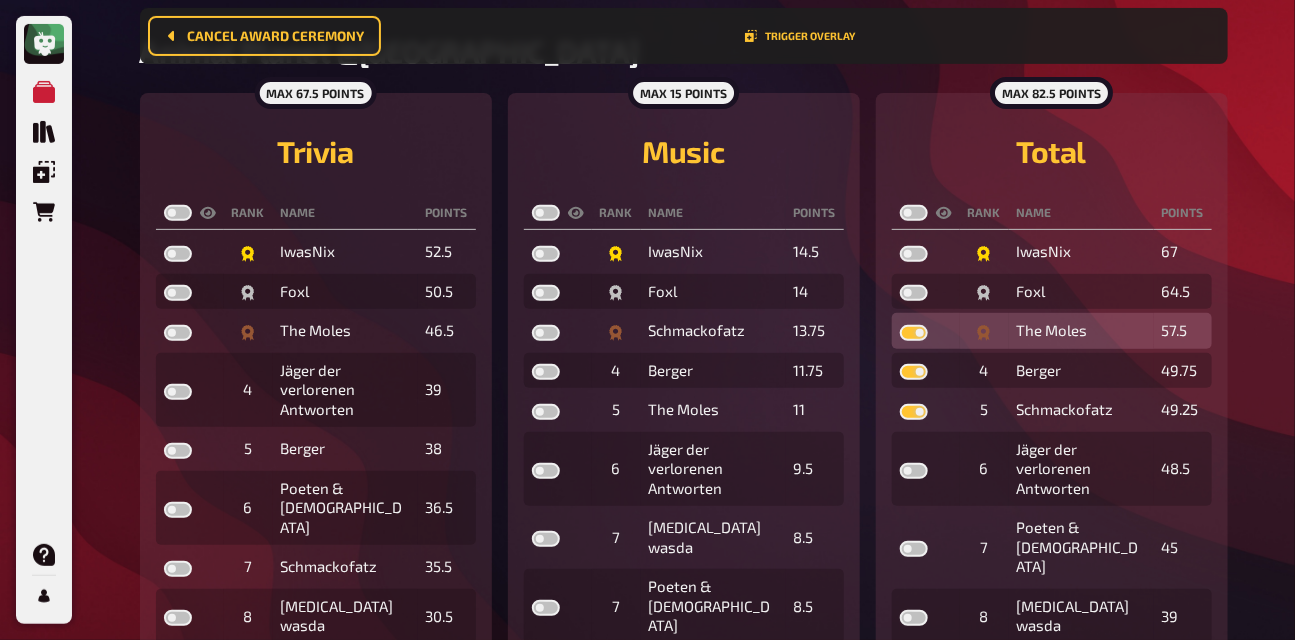 checkbox on "true" 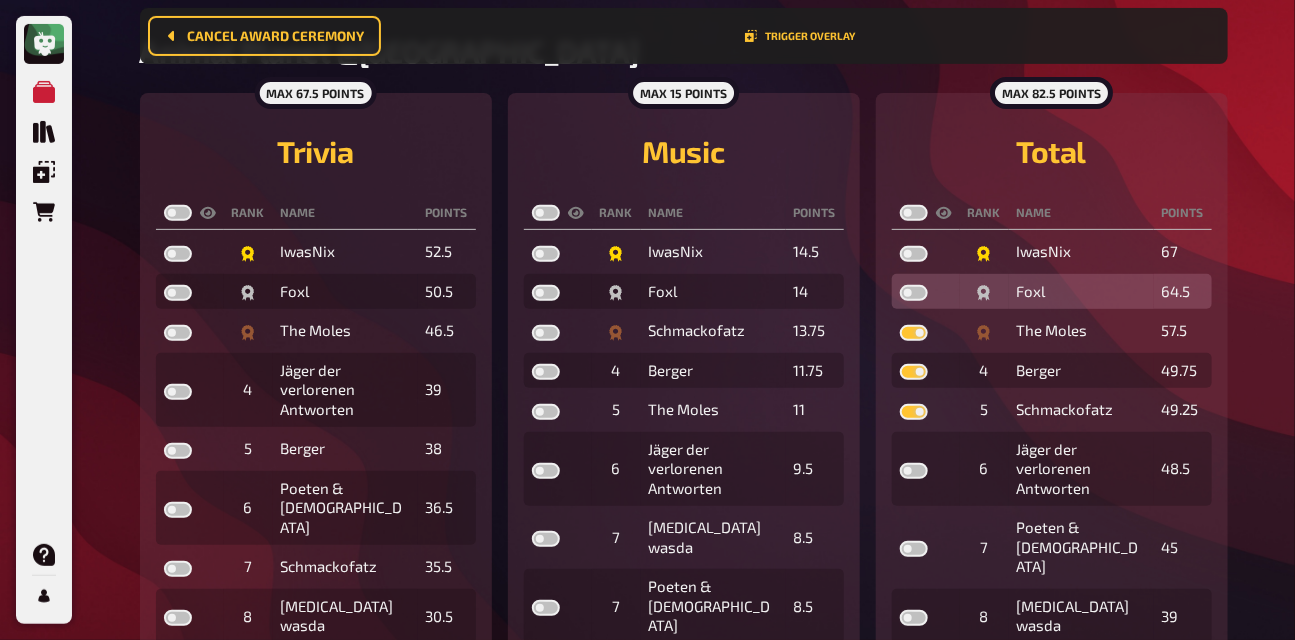 click at bounding box center [914, 293] 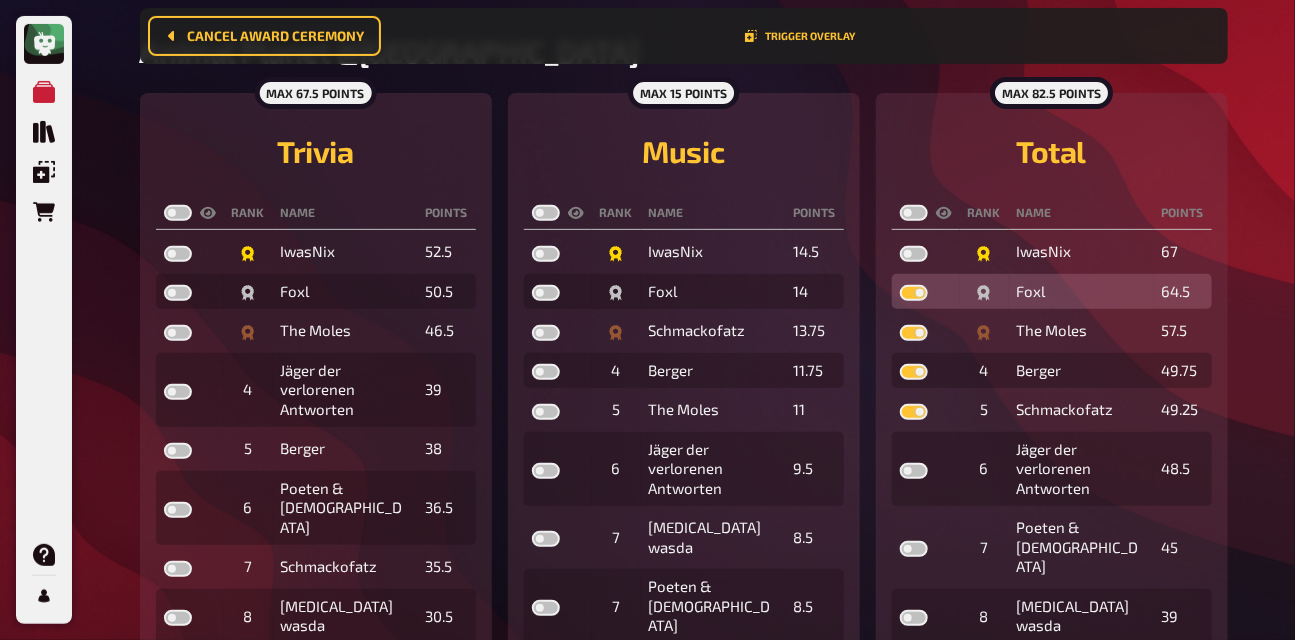 checkbox on "true" 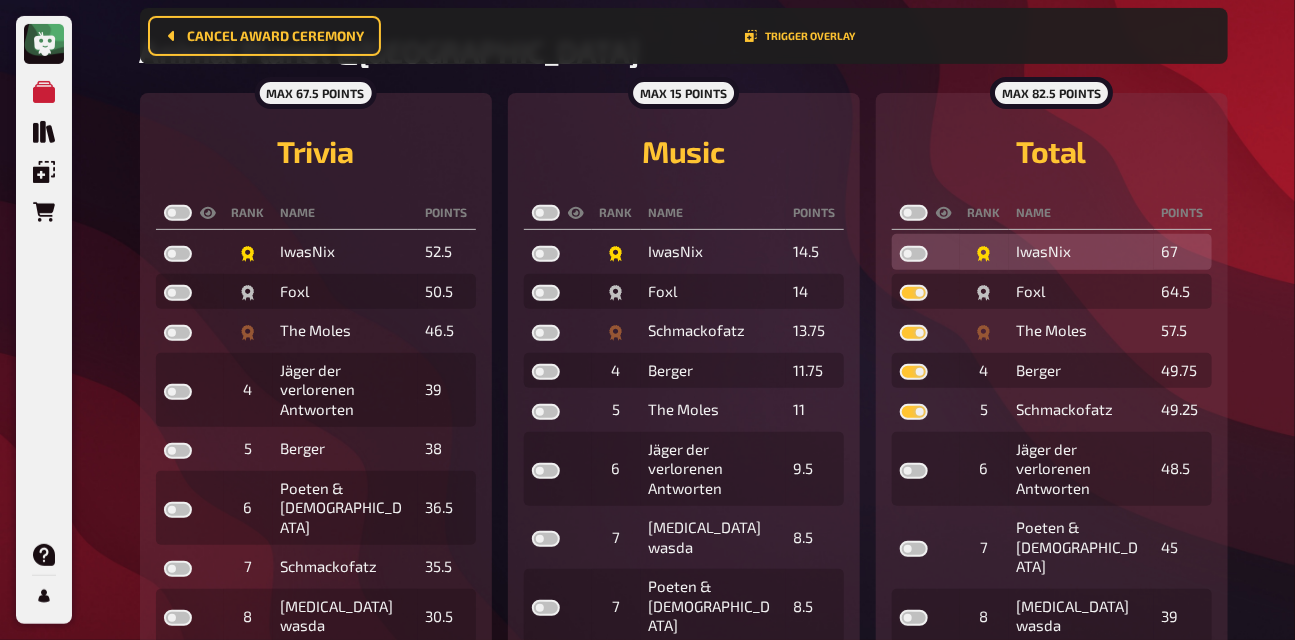 click at bounding box center (914, 254) 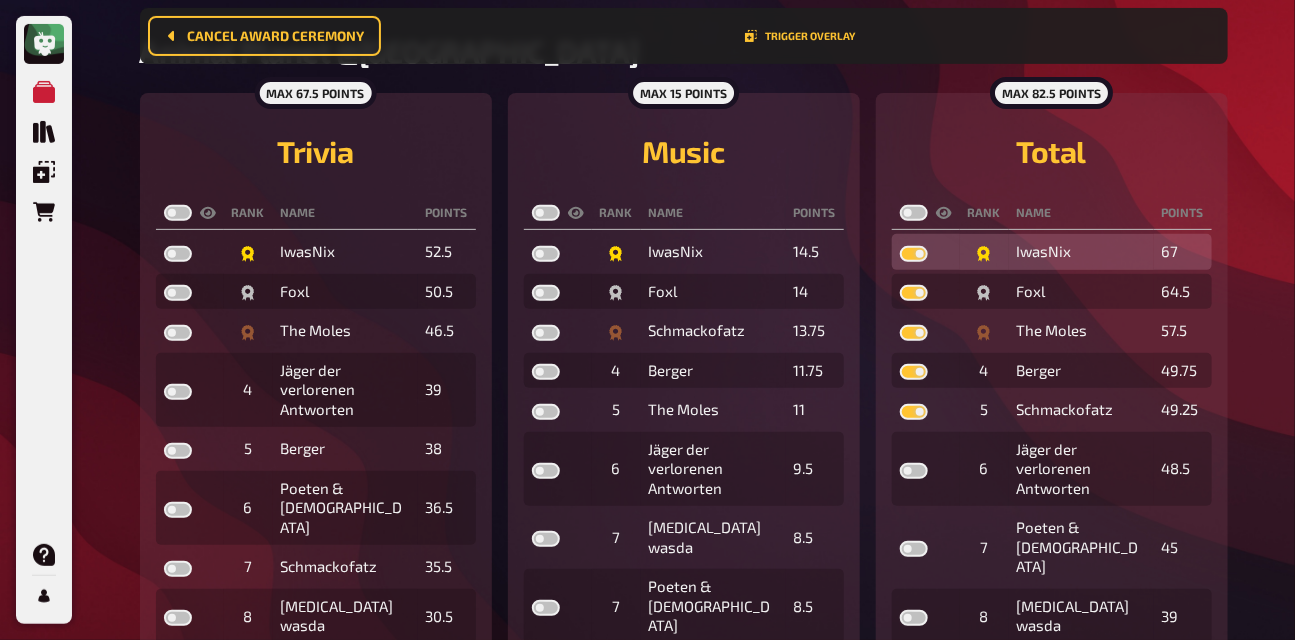 checkbox on "true" 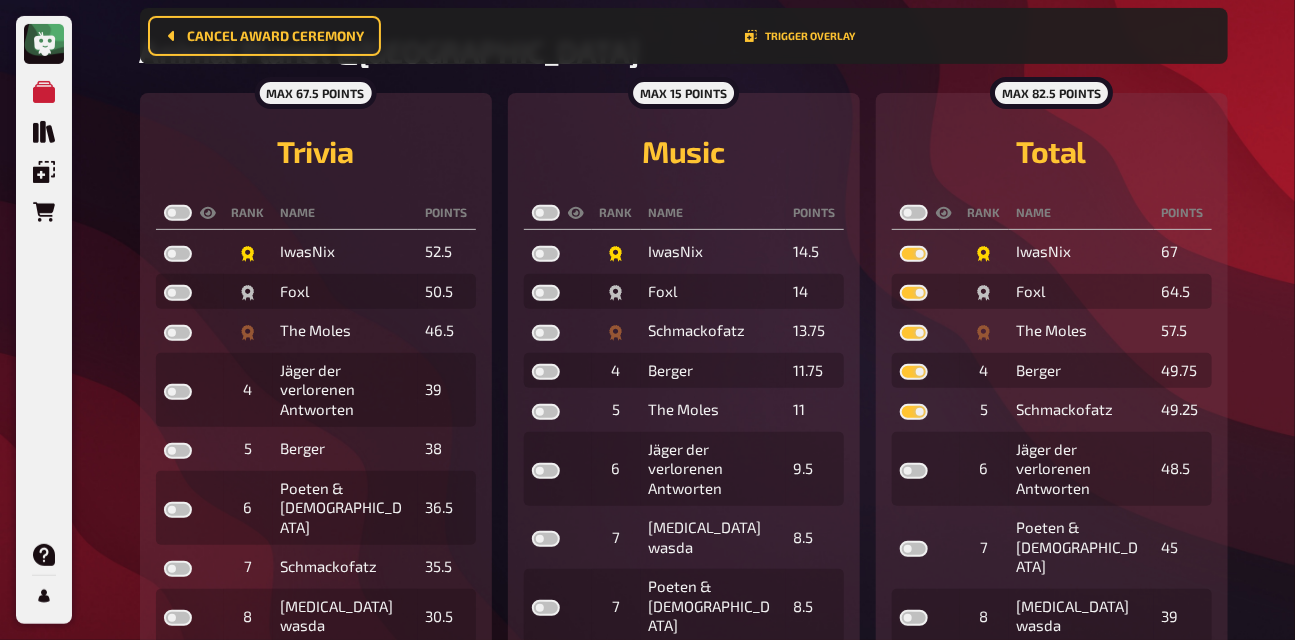 click at bounding box center [914, 213] 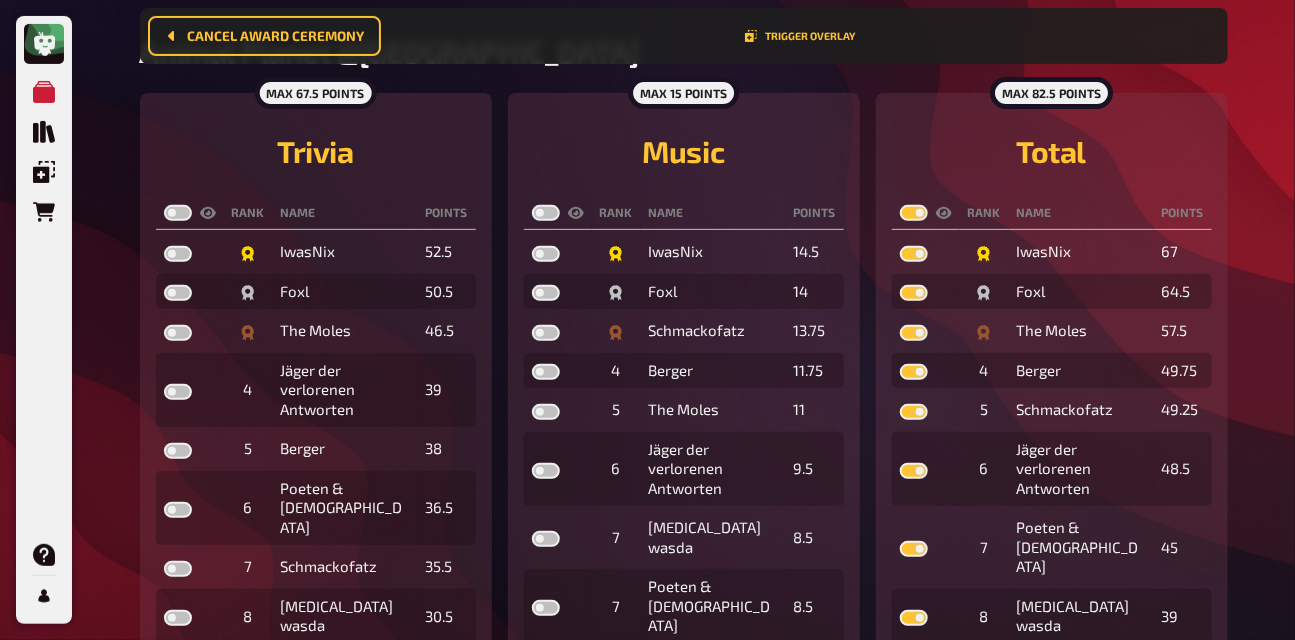 checkbox on "true" 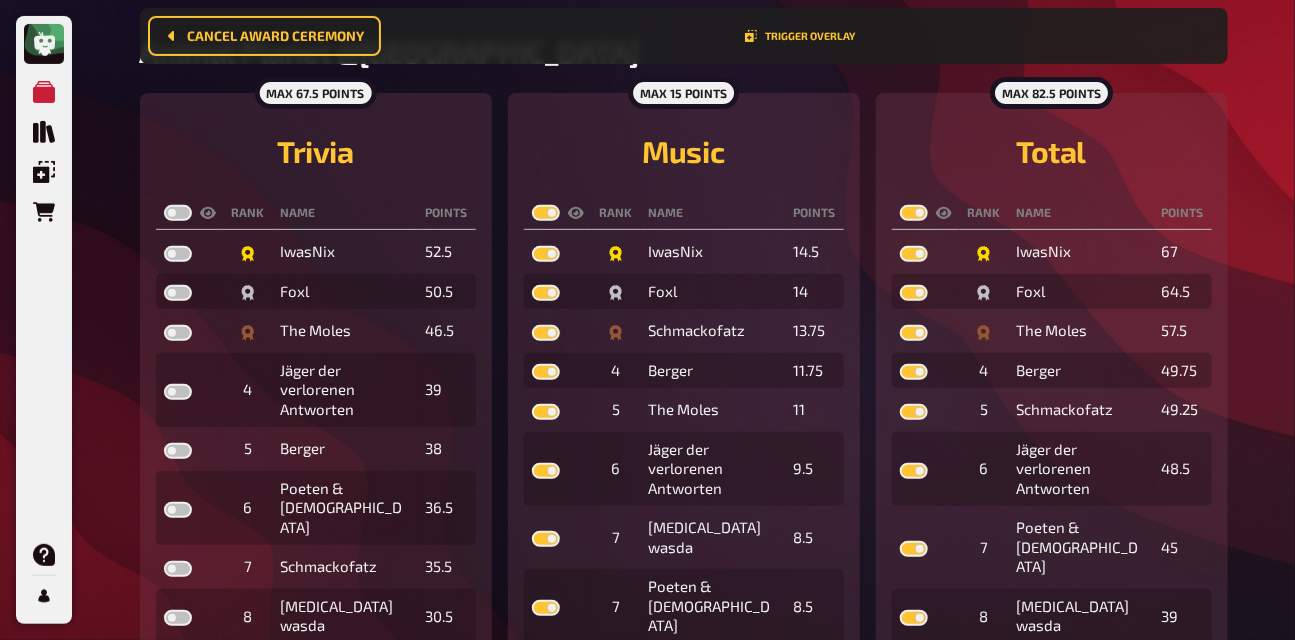 checkbox on "true" 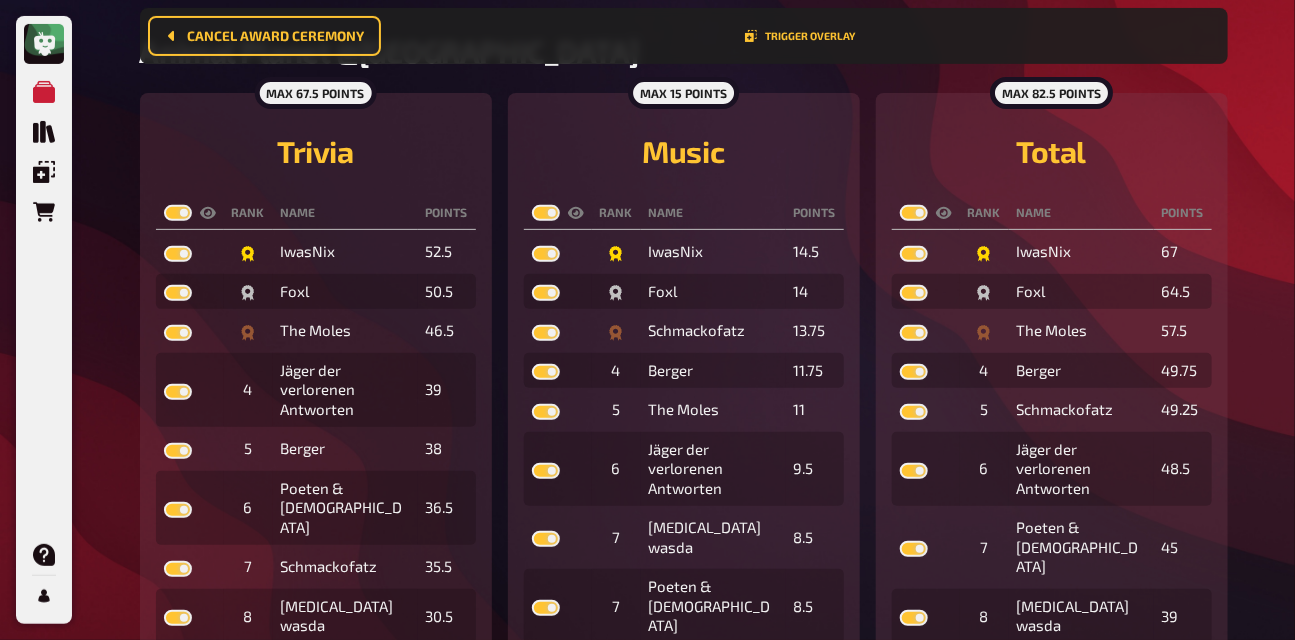 checkbox on "true" 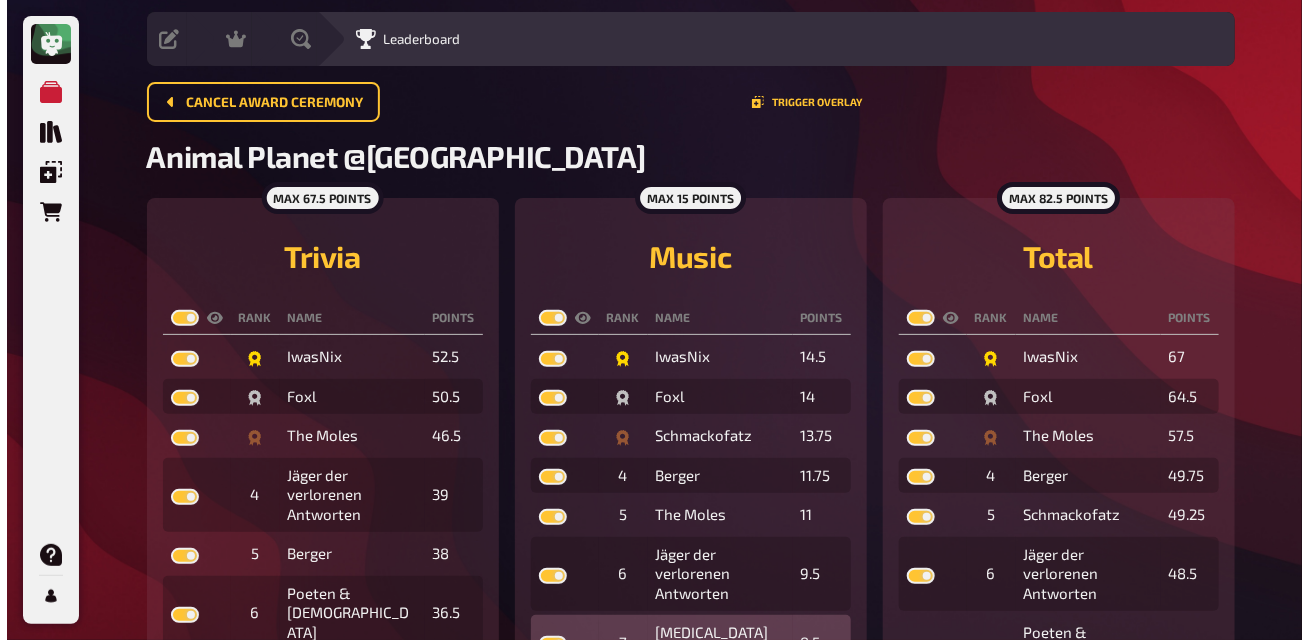 scroll, scrollTop: 0, scrollLeft: 0, axis: both 